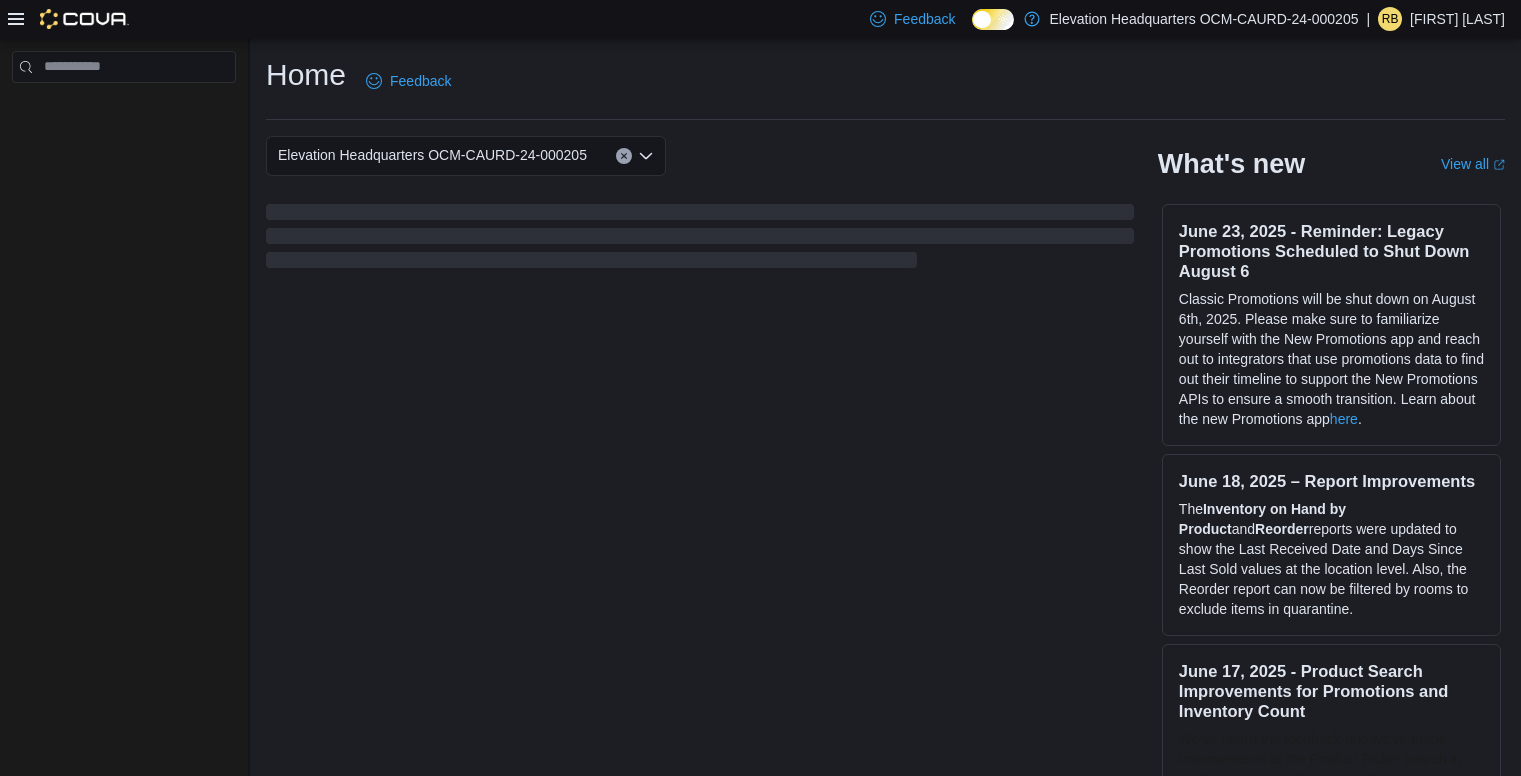 scroll, scrollTop: 0, scrollLeft: 0, axis: both 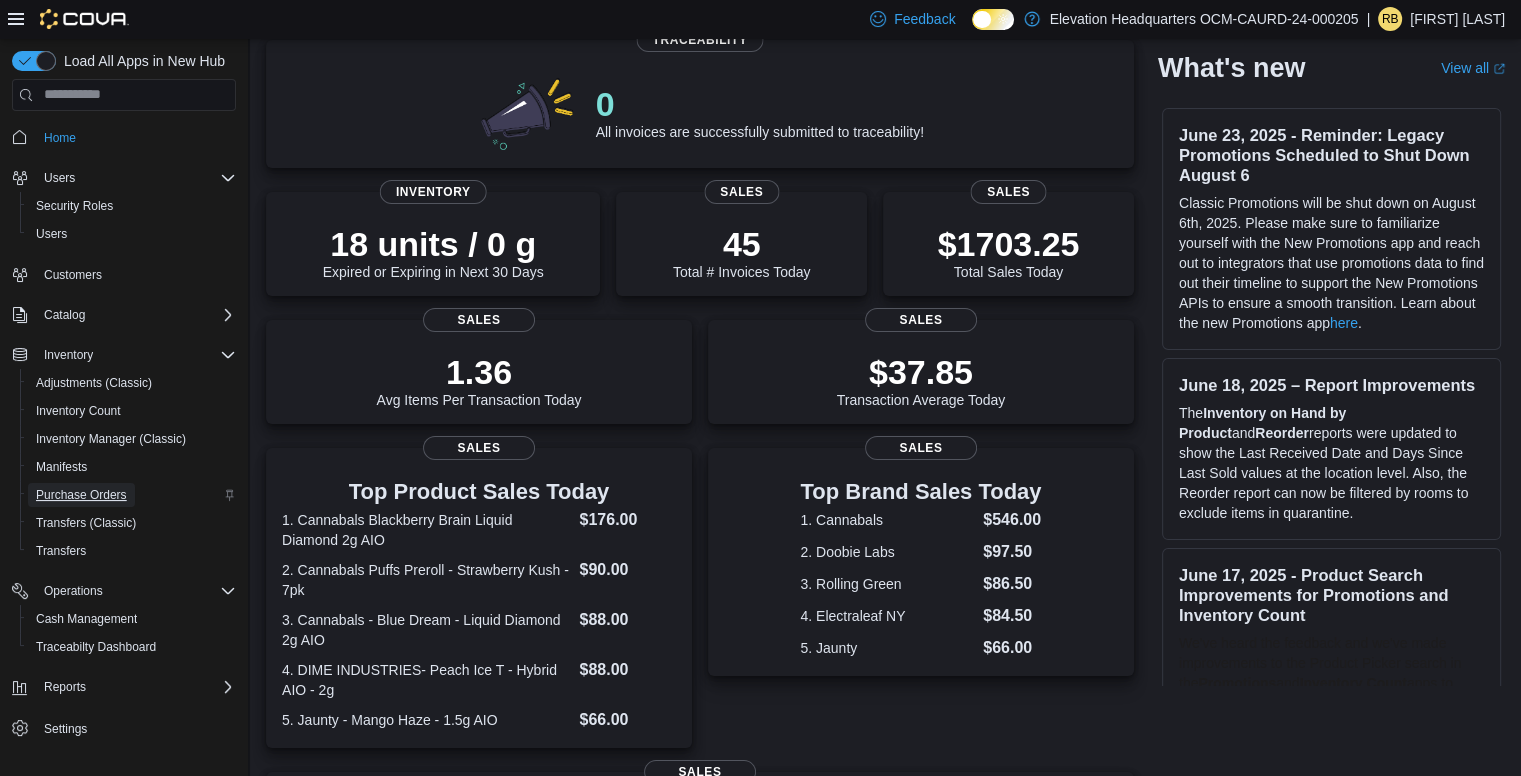 click on "Purchase Orders" at bounding box center (81, 495) 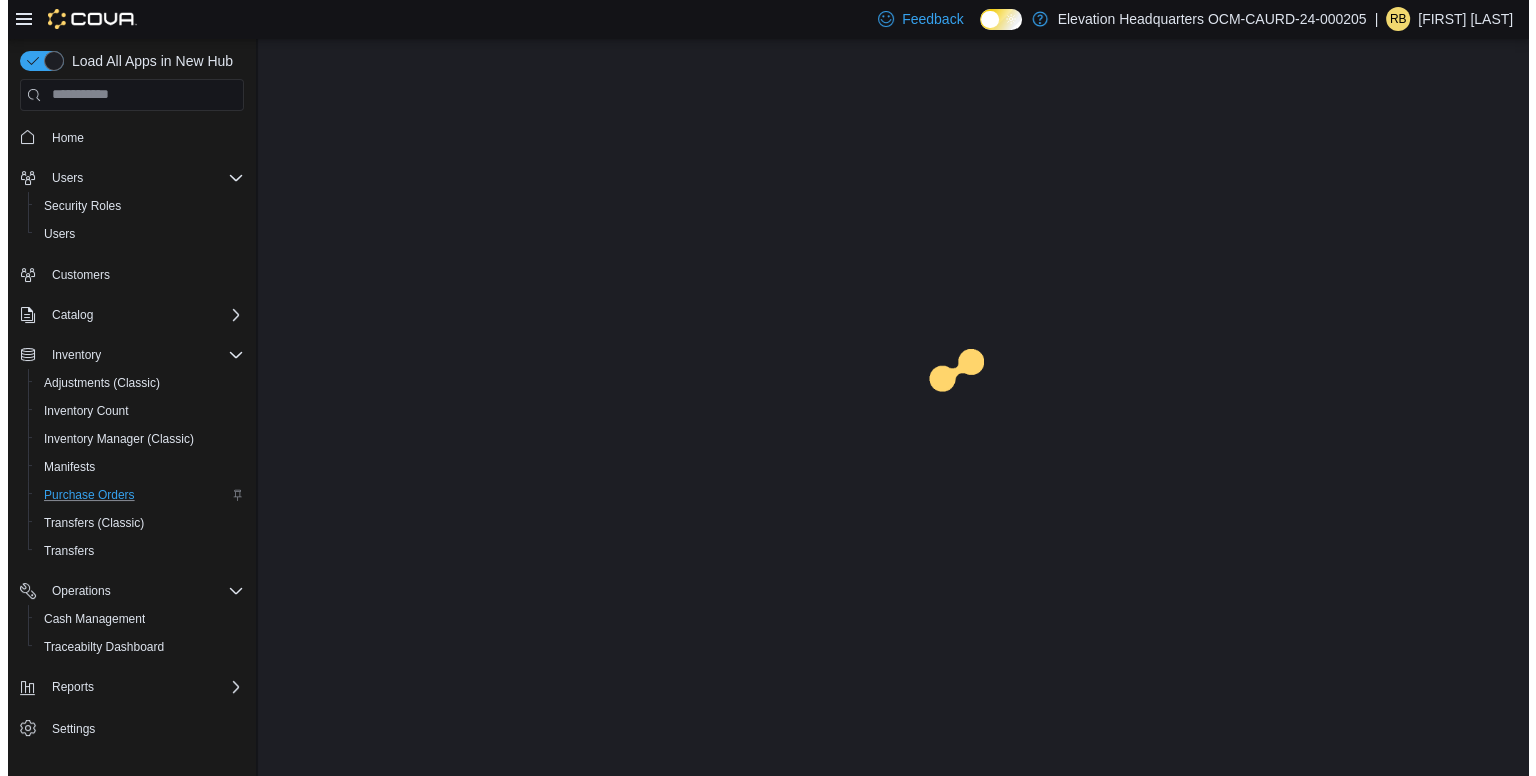 scroll, scrollTop: 0, scrollLeft: 0, axis: both 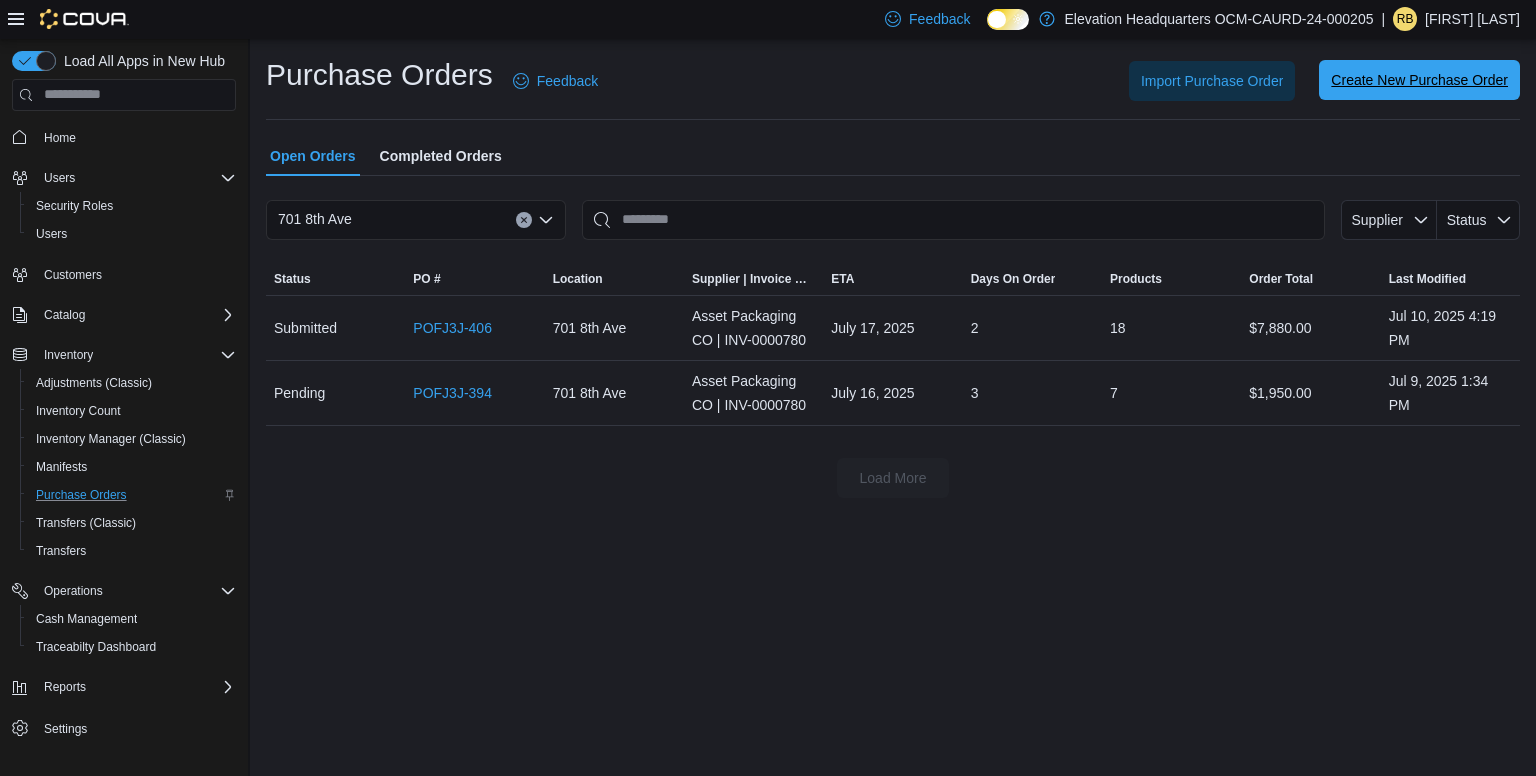 click on "Create New Purchase Order" at bounding box center (1419, 80) 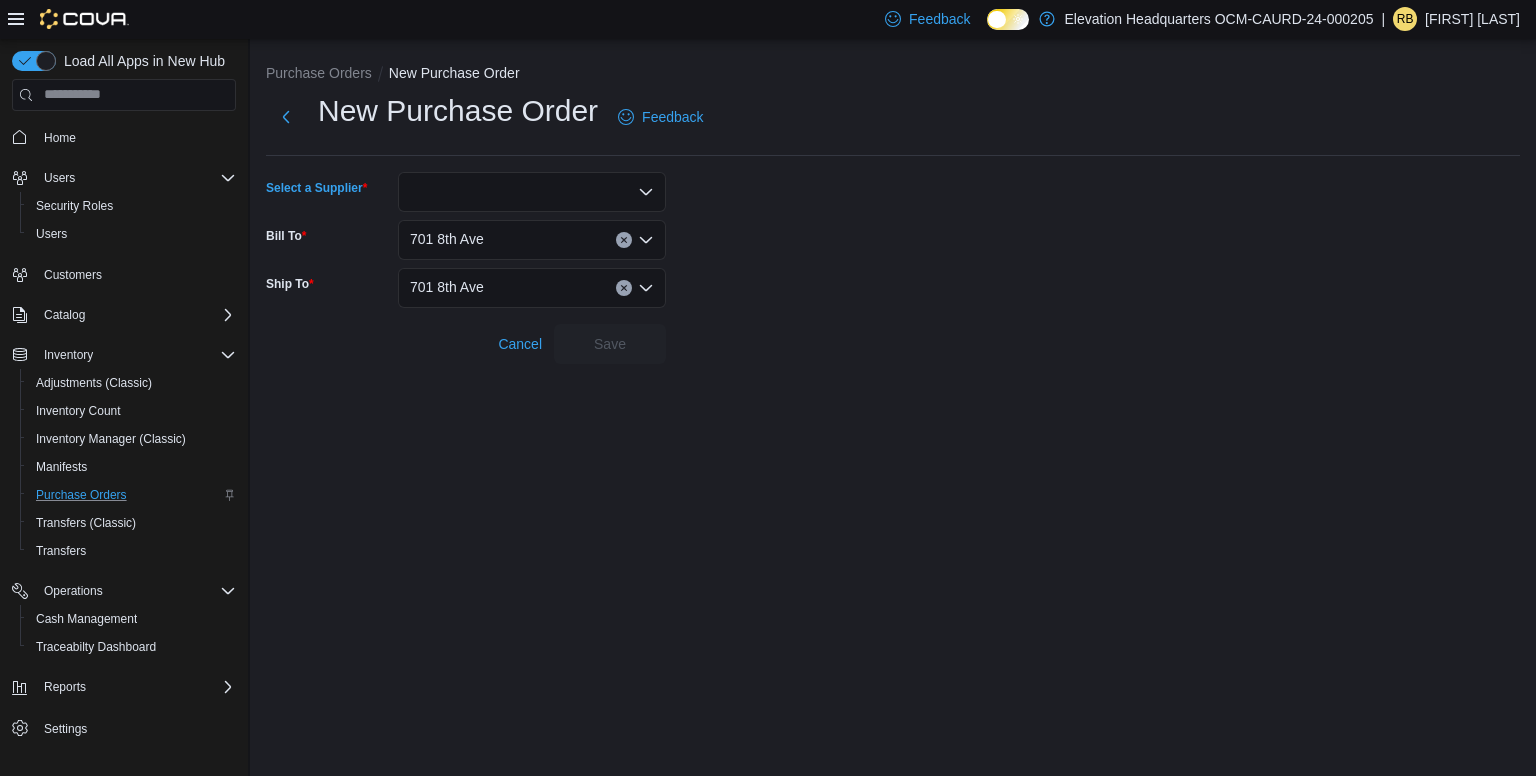 click at bounding box center [532, 192] 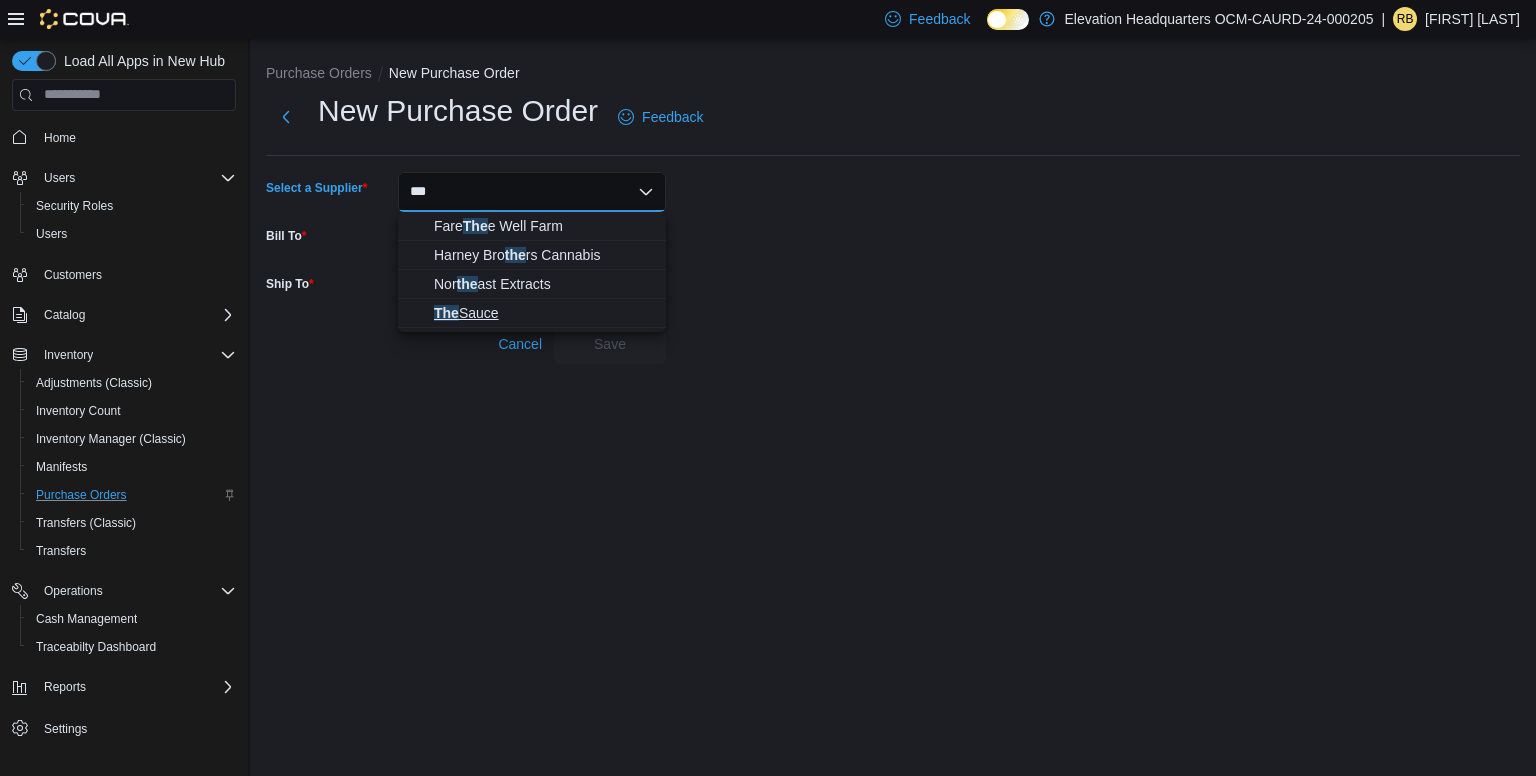 type on "***" 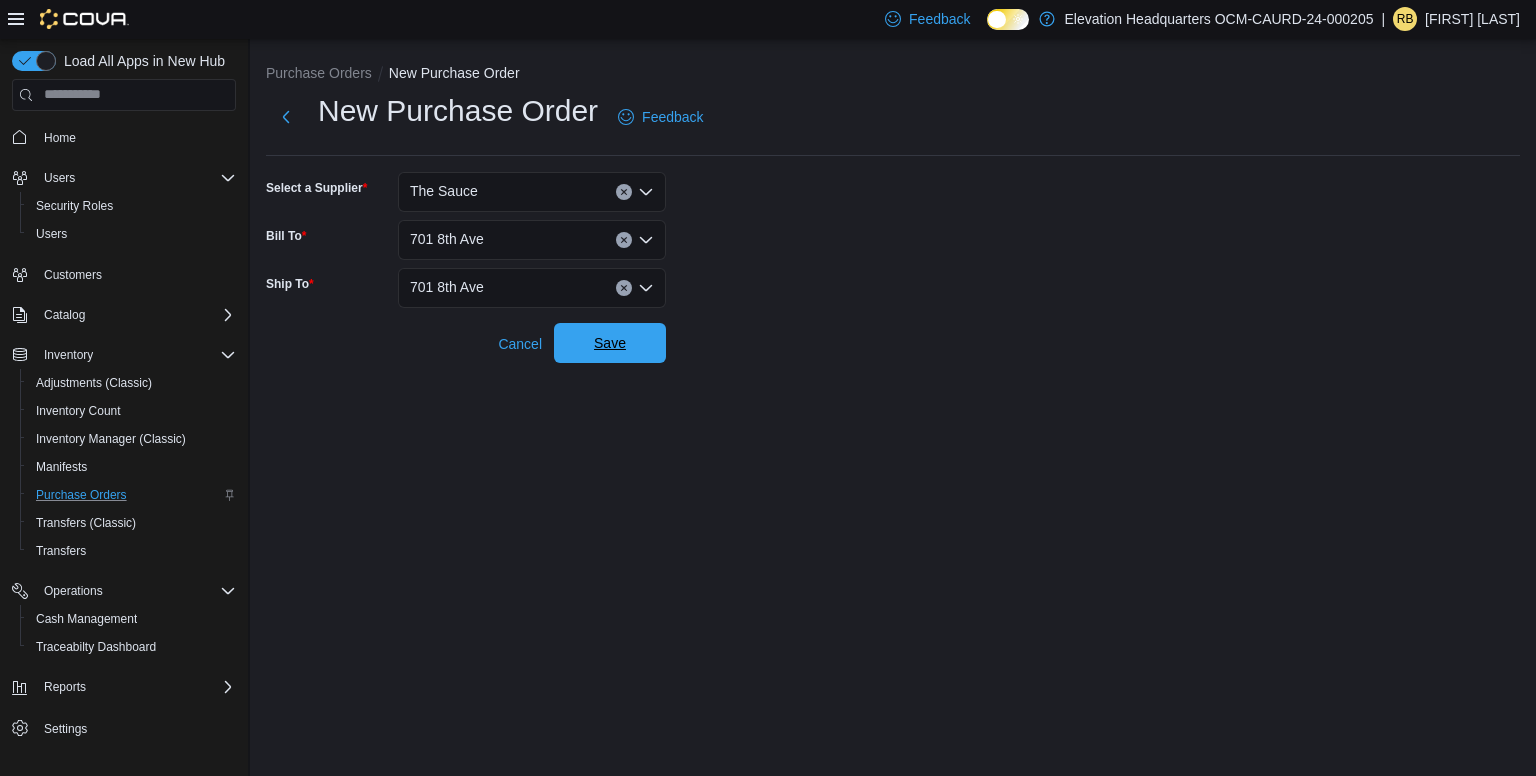 click on "Save" at bounding box center [610, 343] 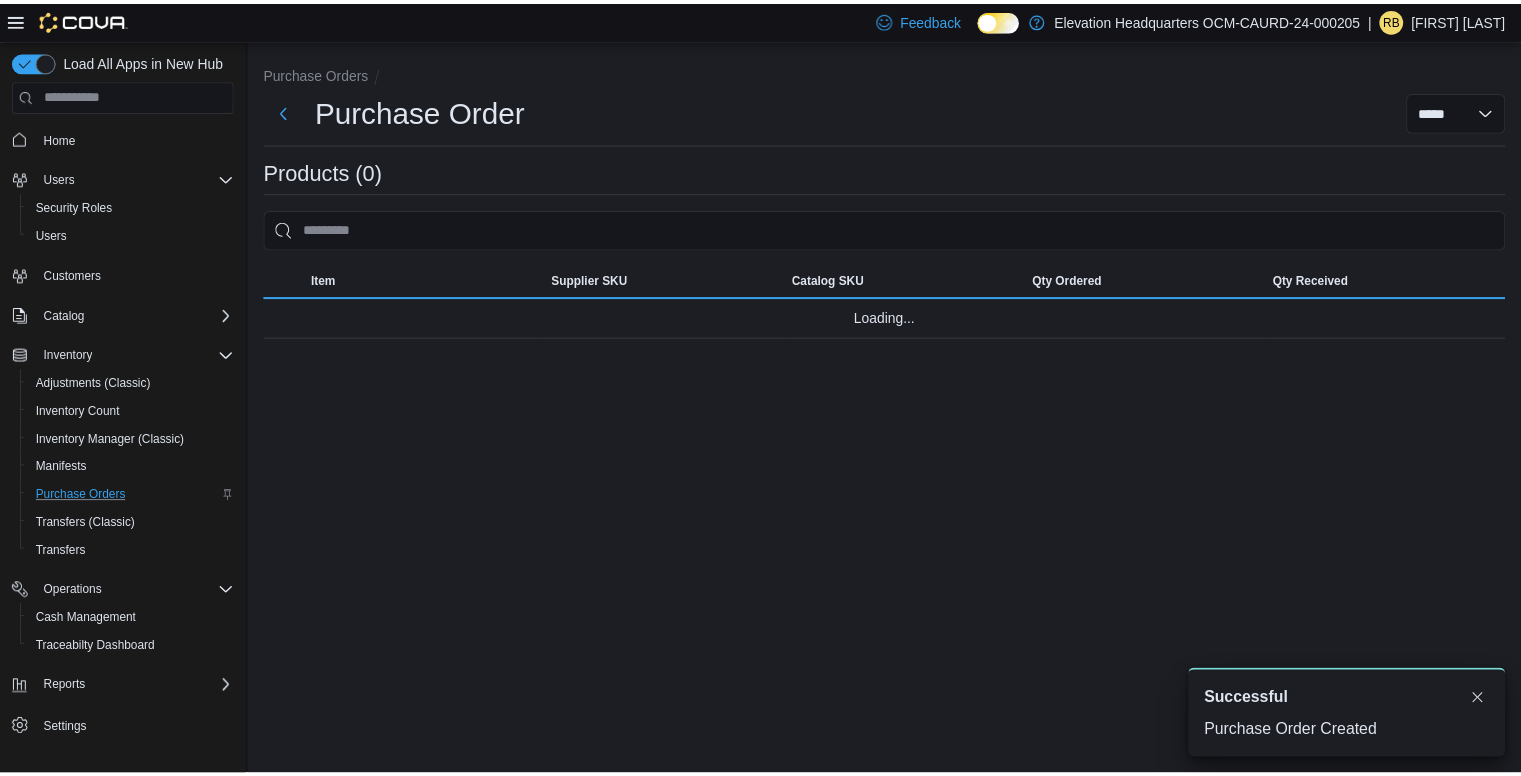 scroll, scrollTop: 0, scrollLeft: 0, axis: both 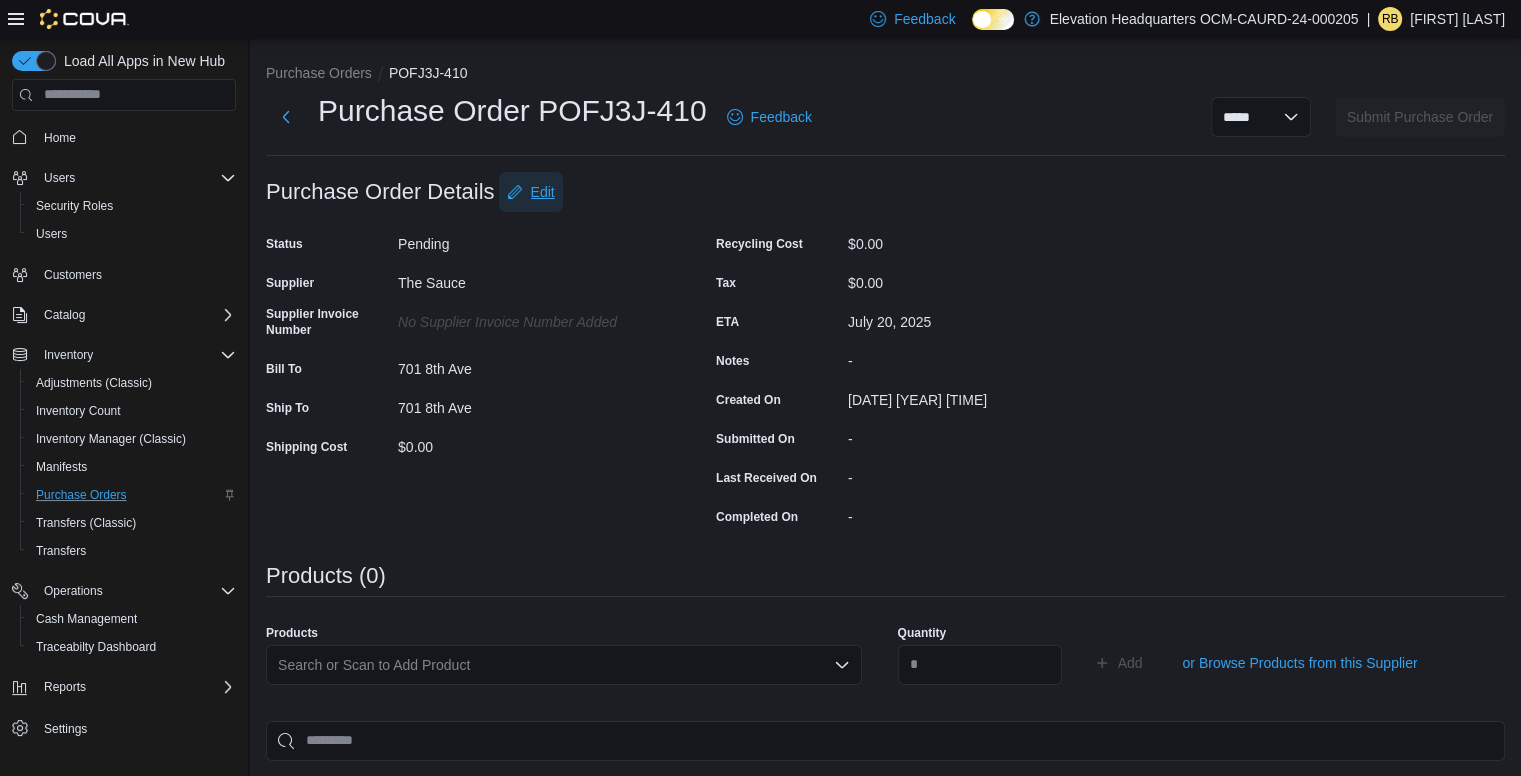 click on "Edit" at bounding box center (531, 192) 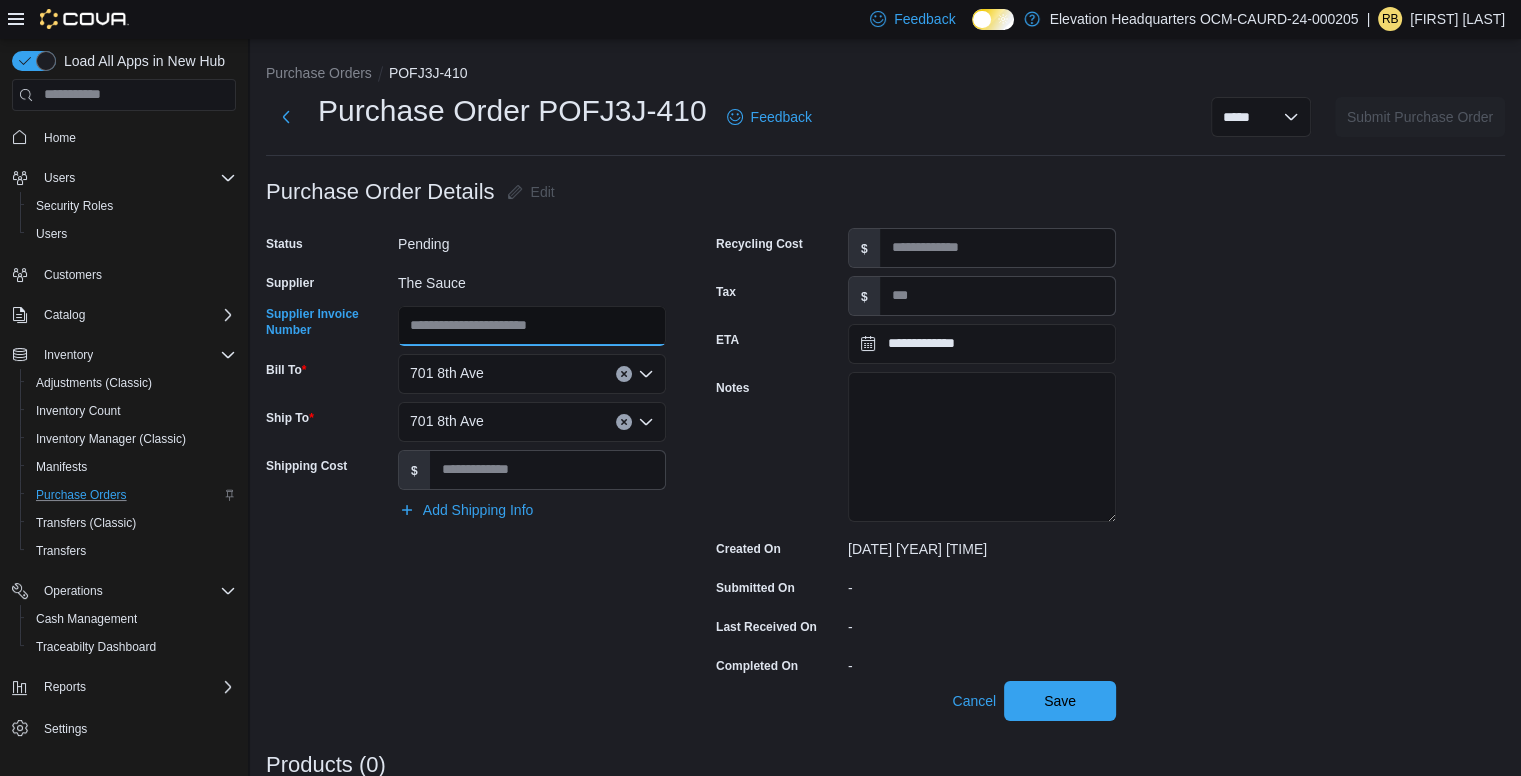 click on "Supplier Invoice Number" at bounding box center (532, 326) 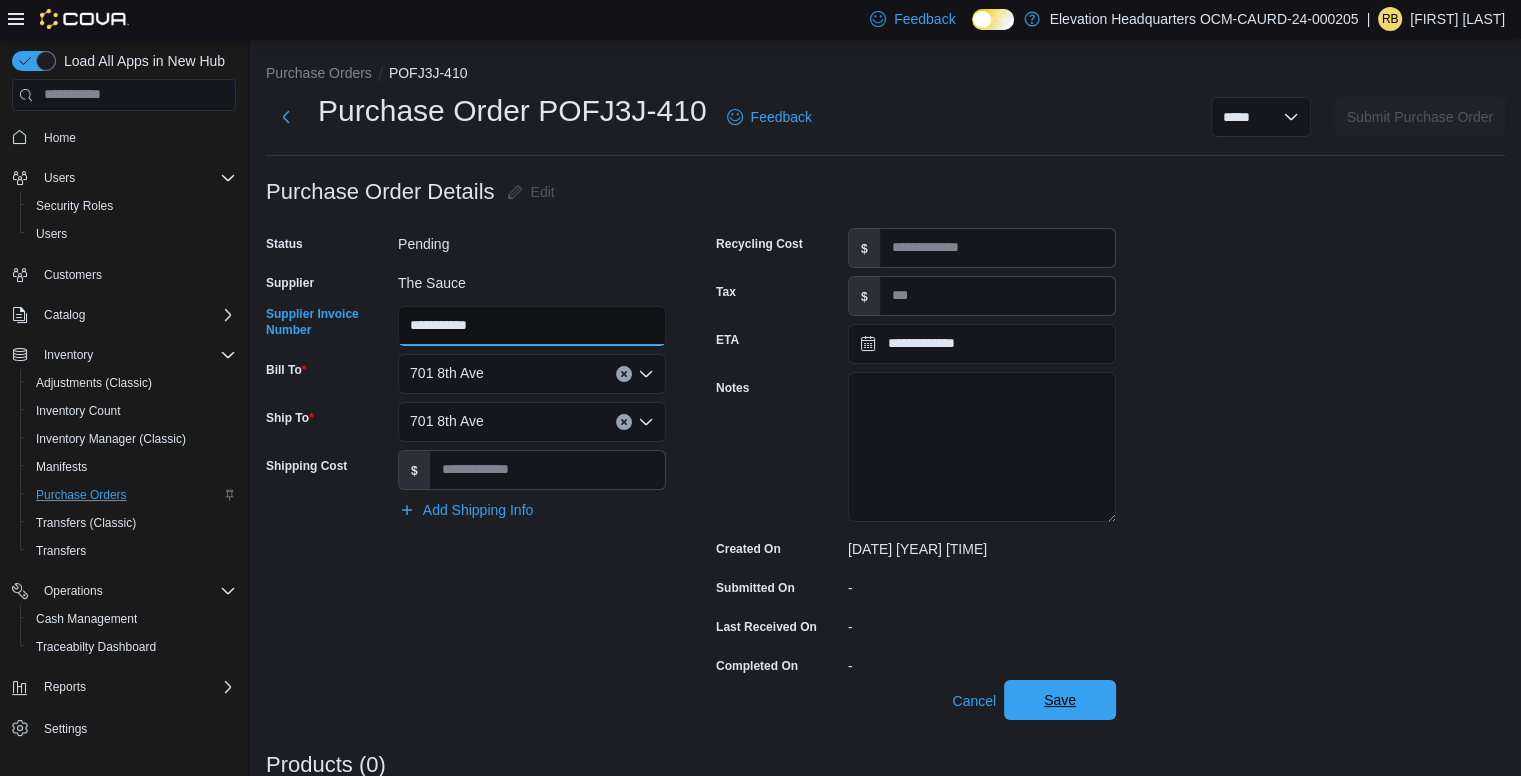 type on "**********" 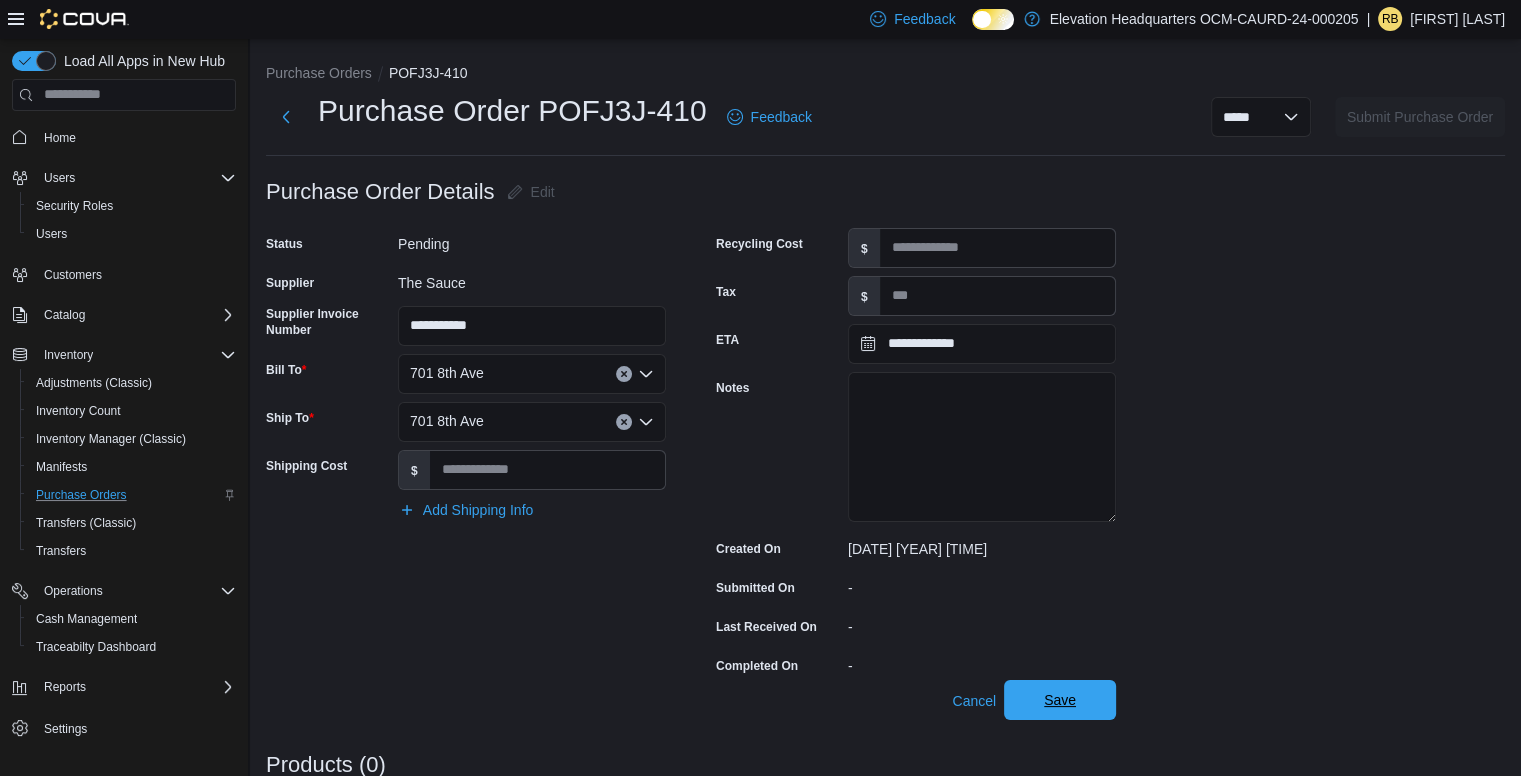 click on "Save" at bounding box center (1060, 700) 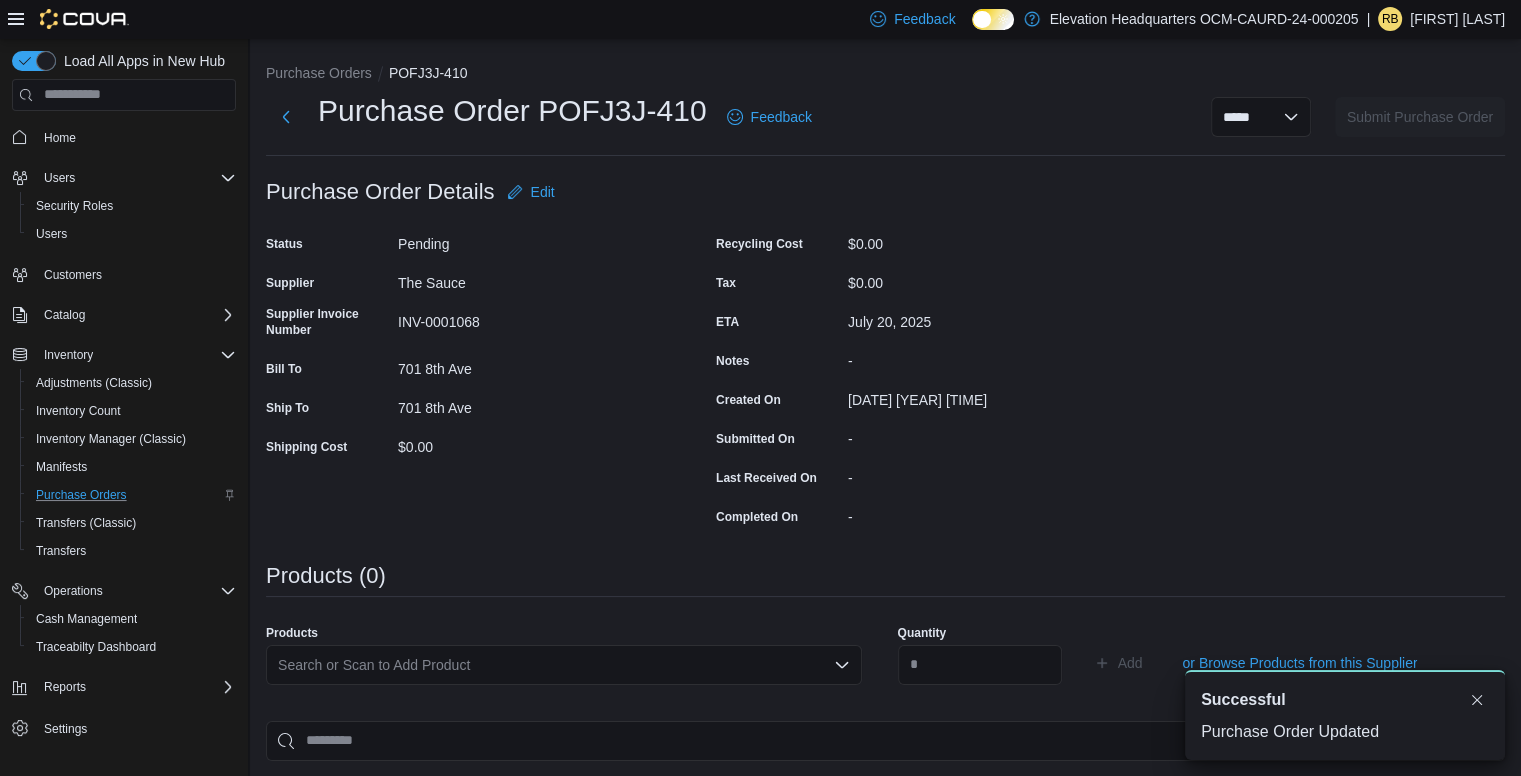 scroll, scrollTop: 0, scrollLeft: 0, axis: both 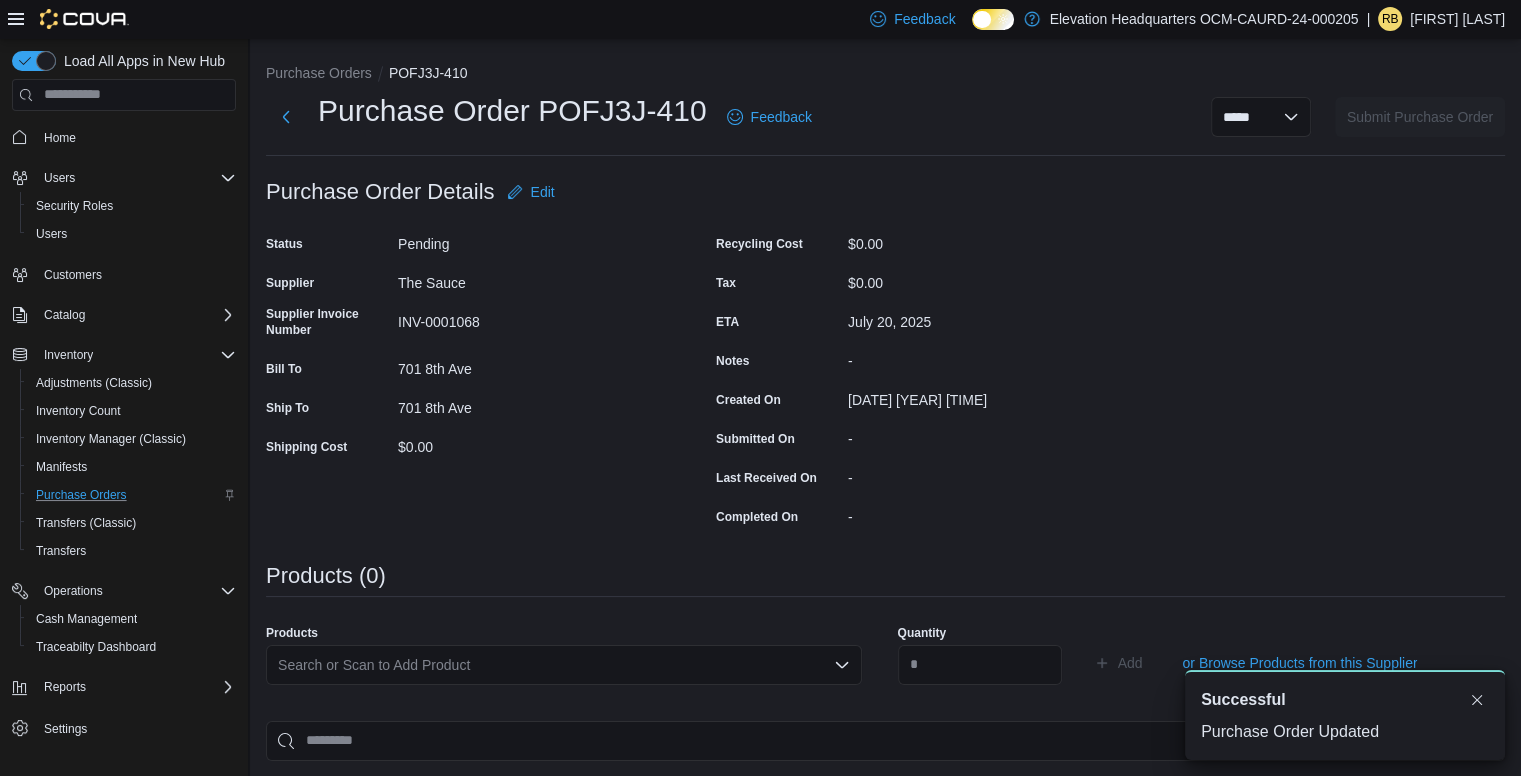 click on "Purchase Order: POFJ3J-410 Feedback Purchase Order Details   Edit Status Pending Supplier The Sauce Supplier Invoice Number INV-0001068 Bill To 701 8th Ave Ship To 701 8th Ave Shipping Cost $0.00 Recycling Cost $0.00 Tax $0.00 ETA July 20, 2025 Notes - Created On July 13, 2025 10:36 AM Submitted On - Last Received On - Completed On - Products (0)     Products Search or Scan to Add Product Quantity  Add or Browse Products from this Supplier Sorting EuiBasicTable with search callback Item Supplier SKU Catalog SKU Unit Qty Unit Cost Total No products added  Total Summary   Totals Subtotal $0.00 Shipping $0.00 Recycling $0.00 Tax $0.00 Total $0.00" at bounding box center (885, 646) 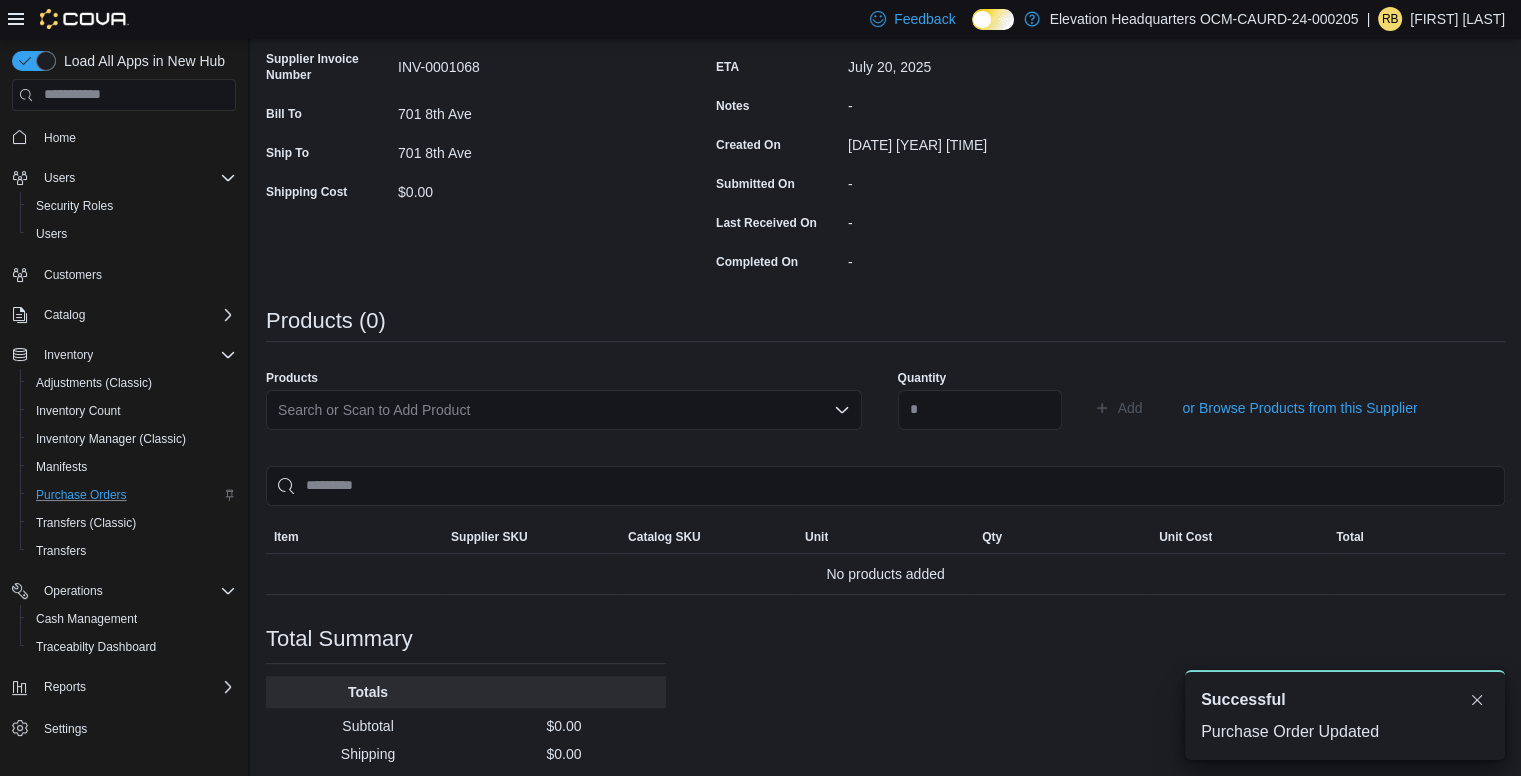 scroll, scrollTop: 280, scrollLeft: 0, axis: vertical 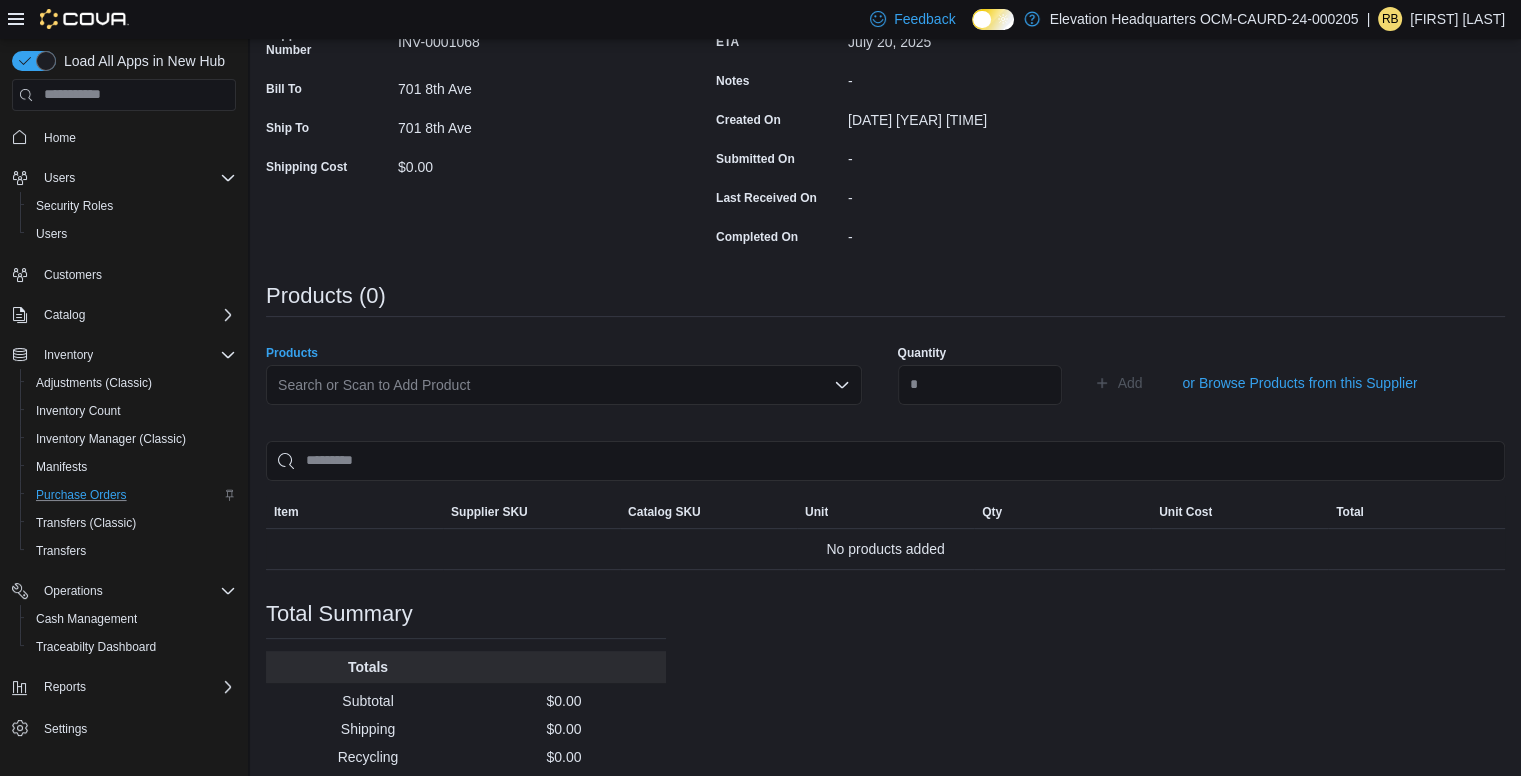 click on "Search or Scan to Add Product" at bounding box center [564, 385] 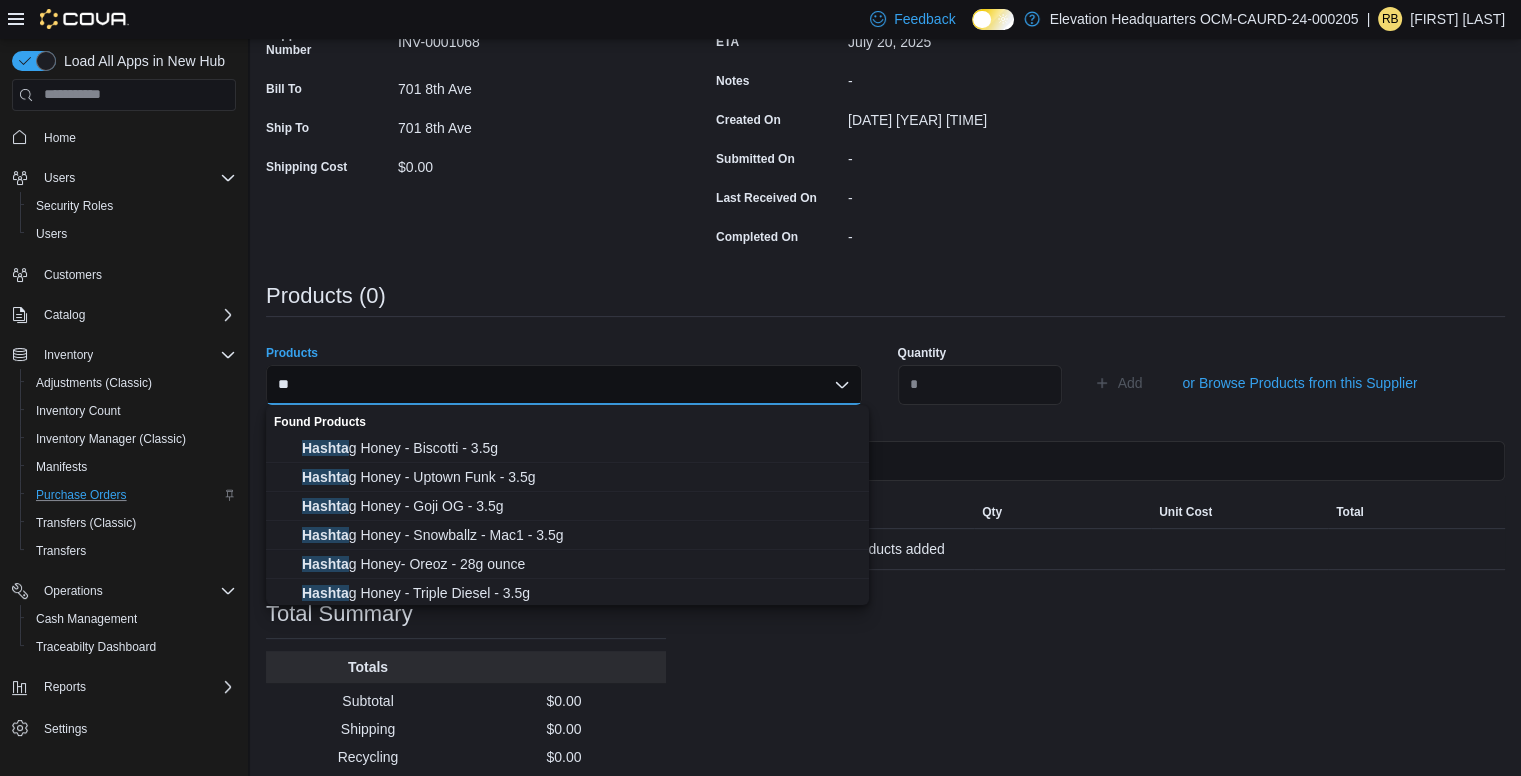 type on "*" 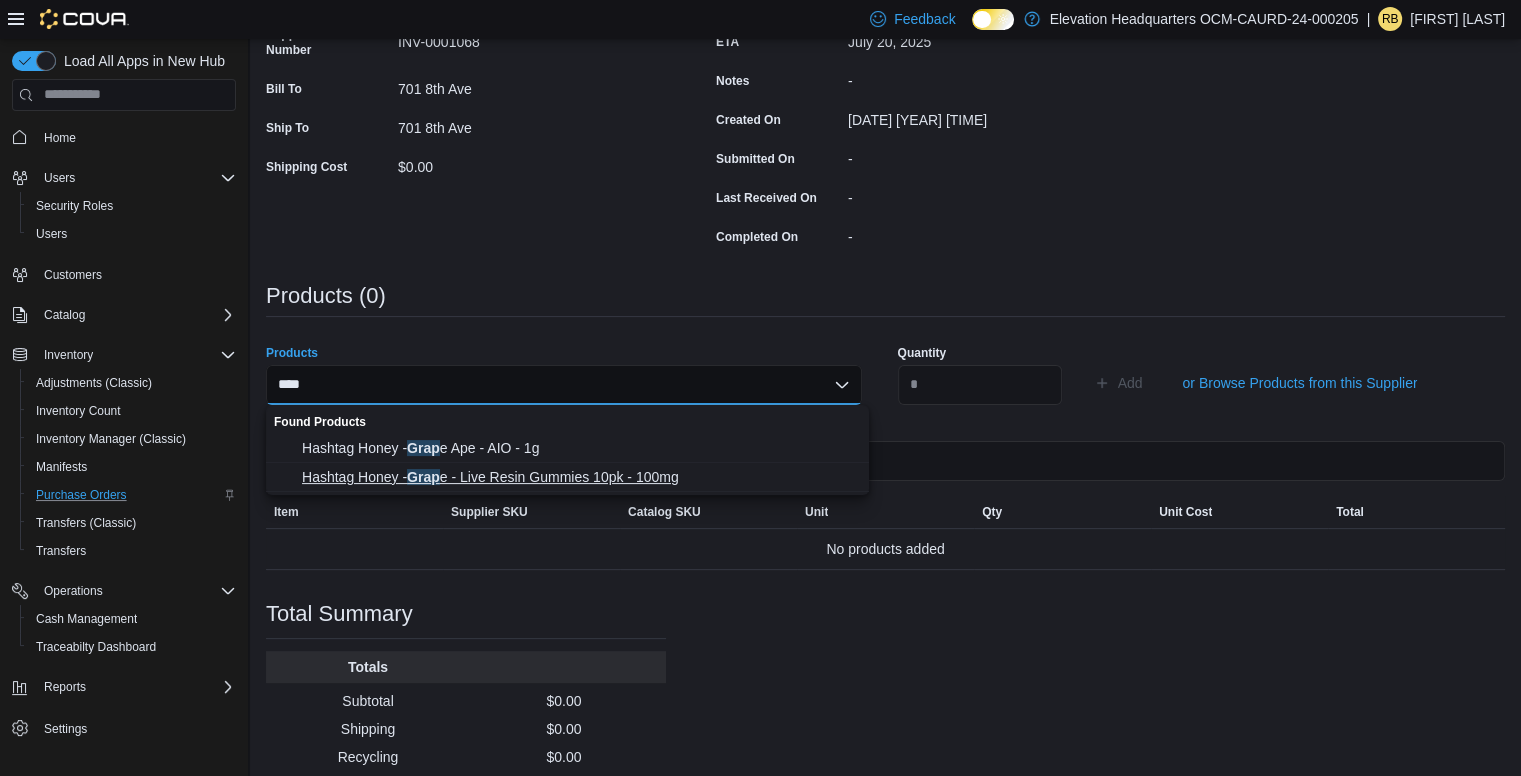 type on "****" 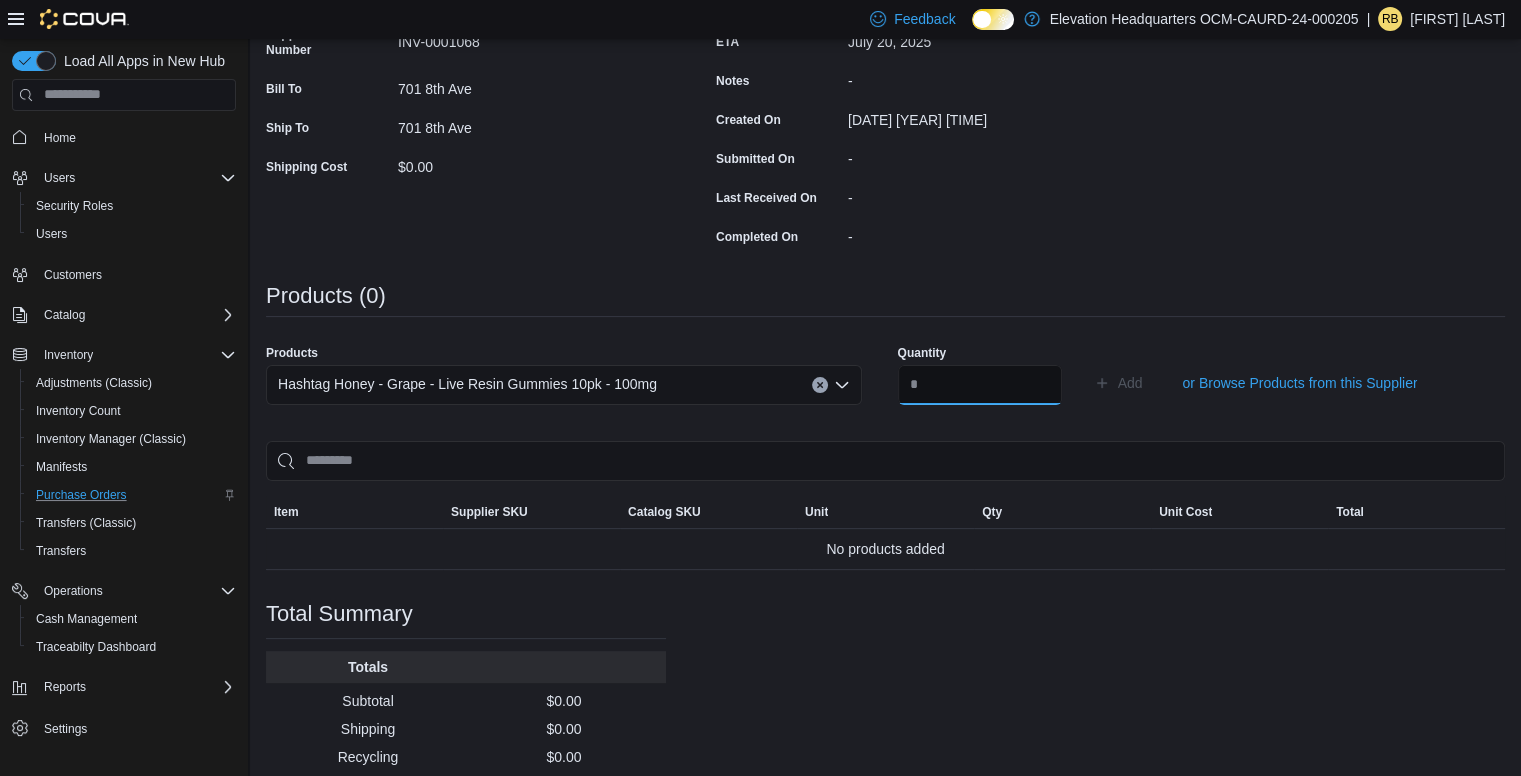 click at bounding box center (980, 385) 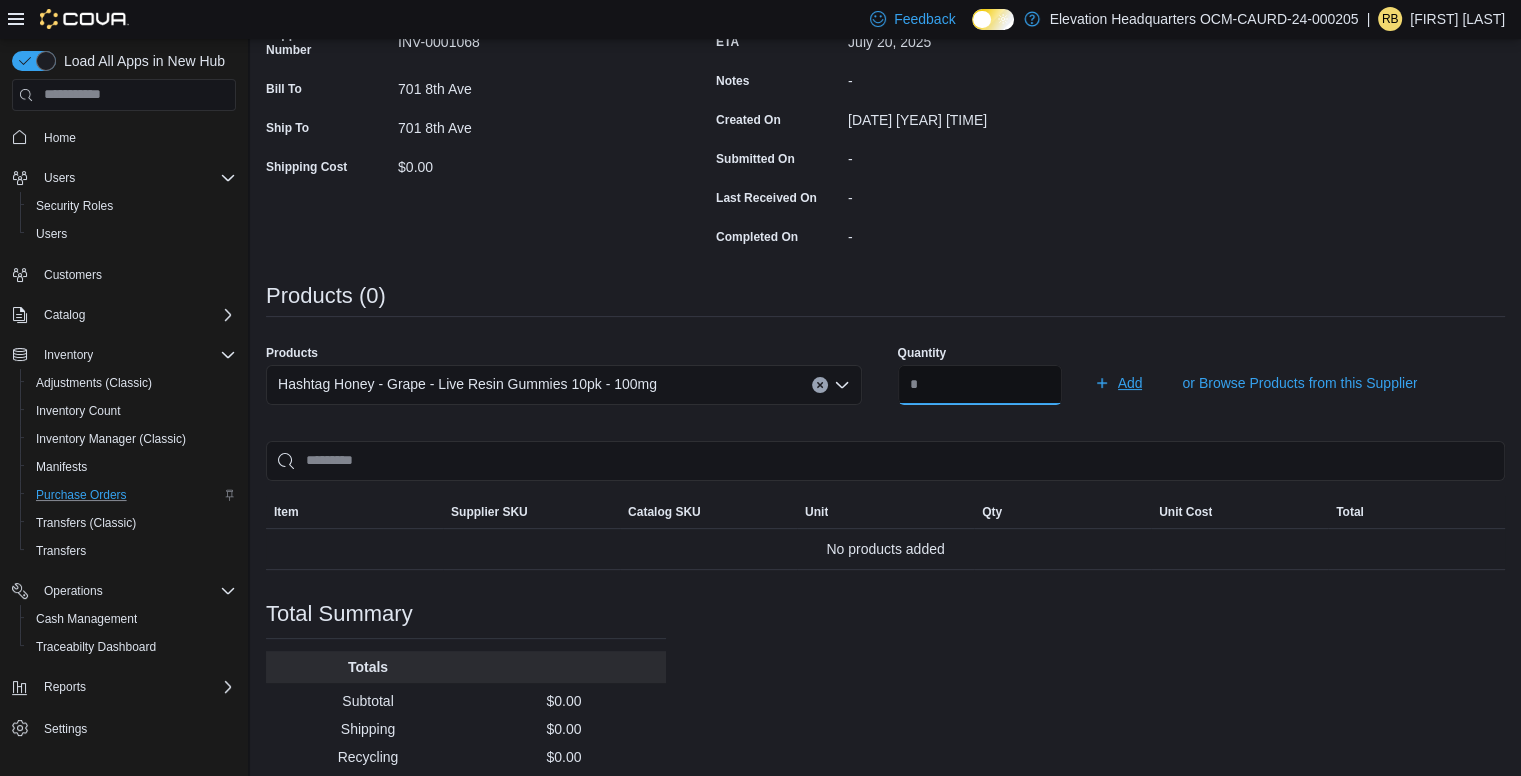 type on "**" 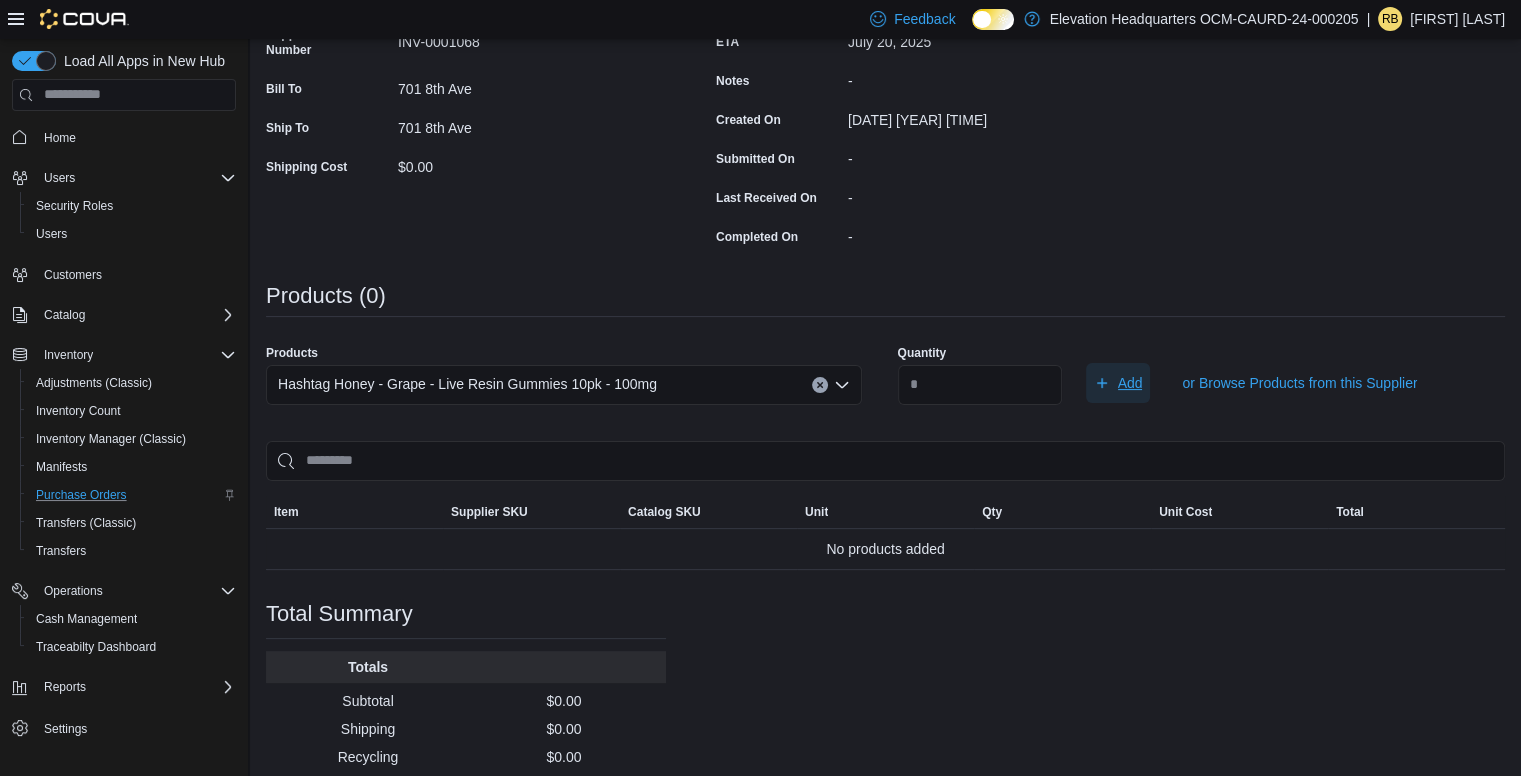 click on "Add" at bounding box center (1130, 383) 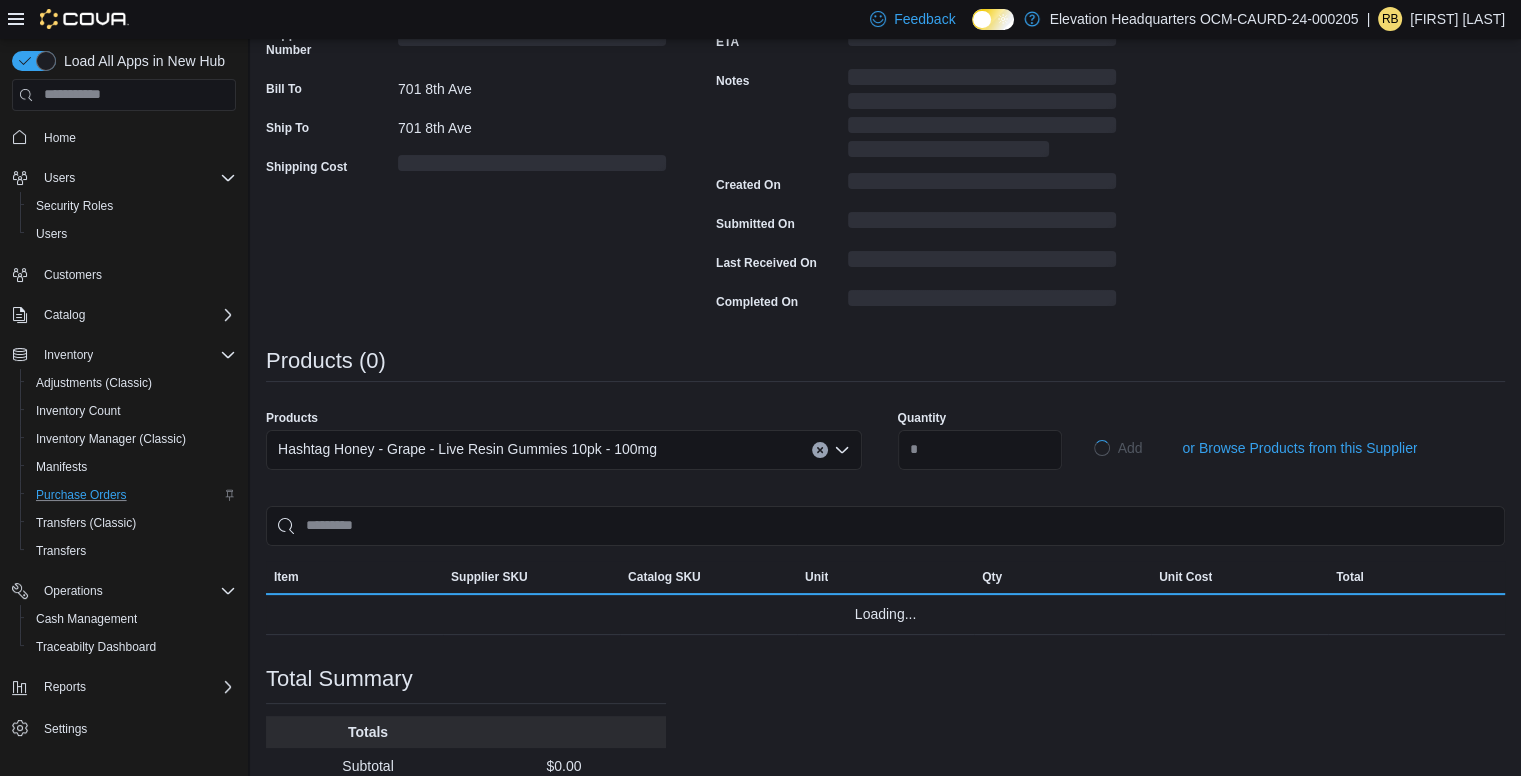 type 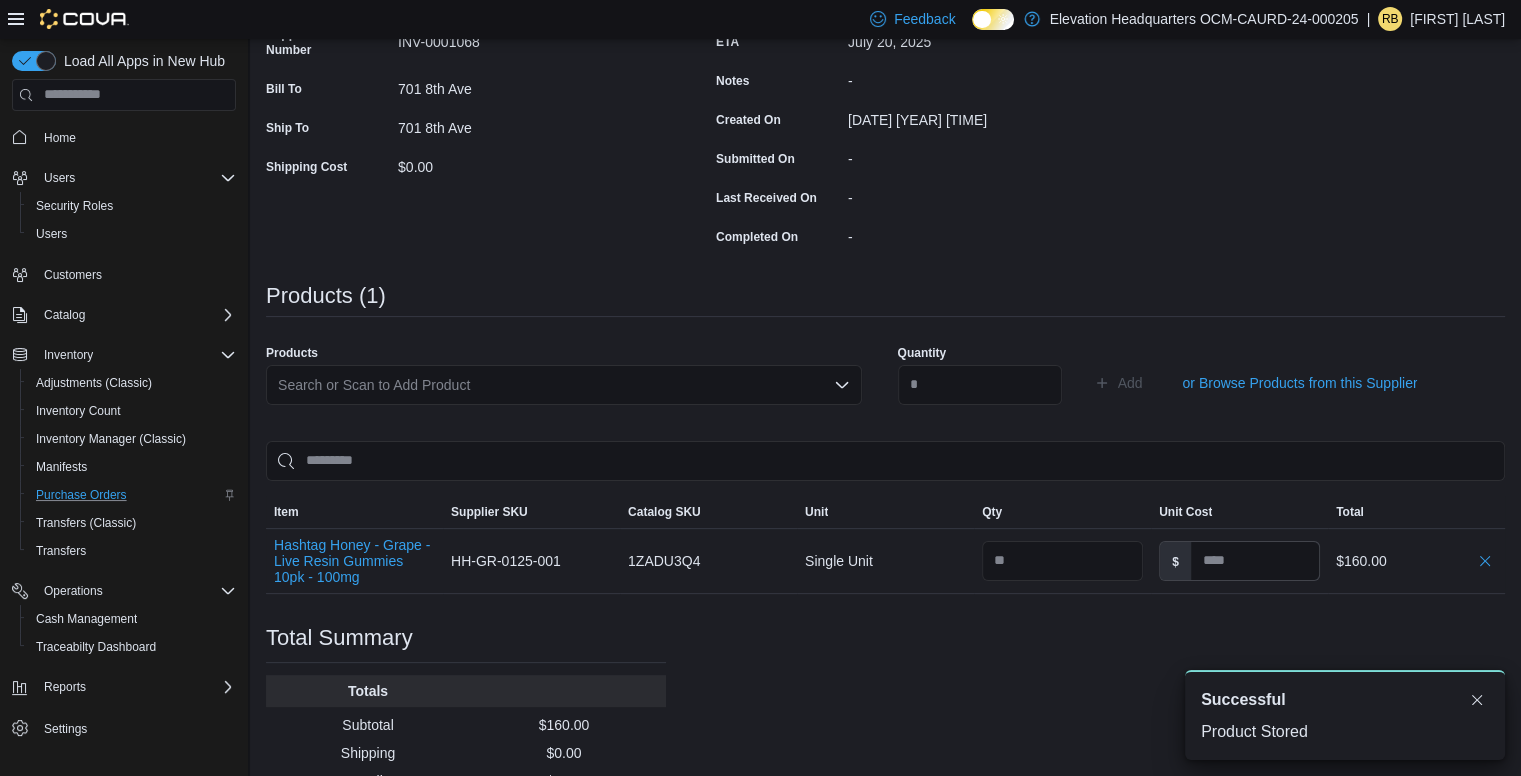 scroll, scrollTop: 0, scrollLeft: 0, axis: both 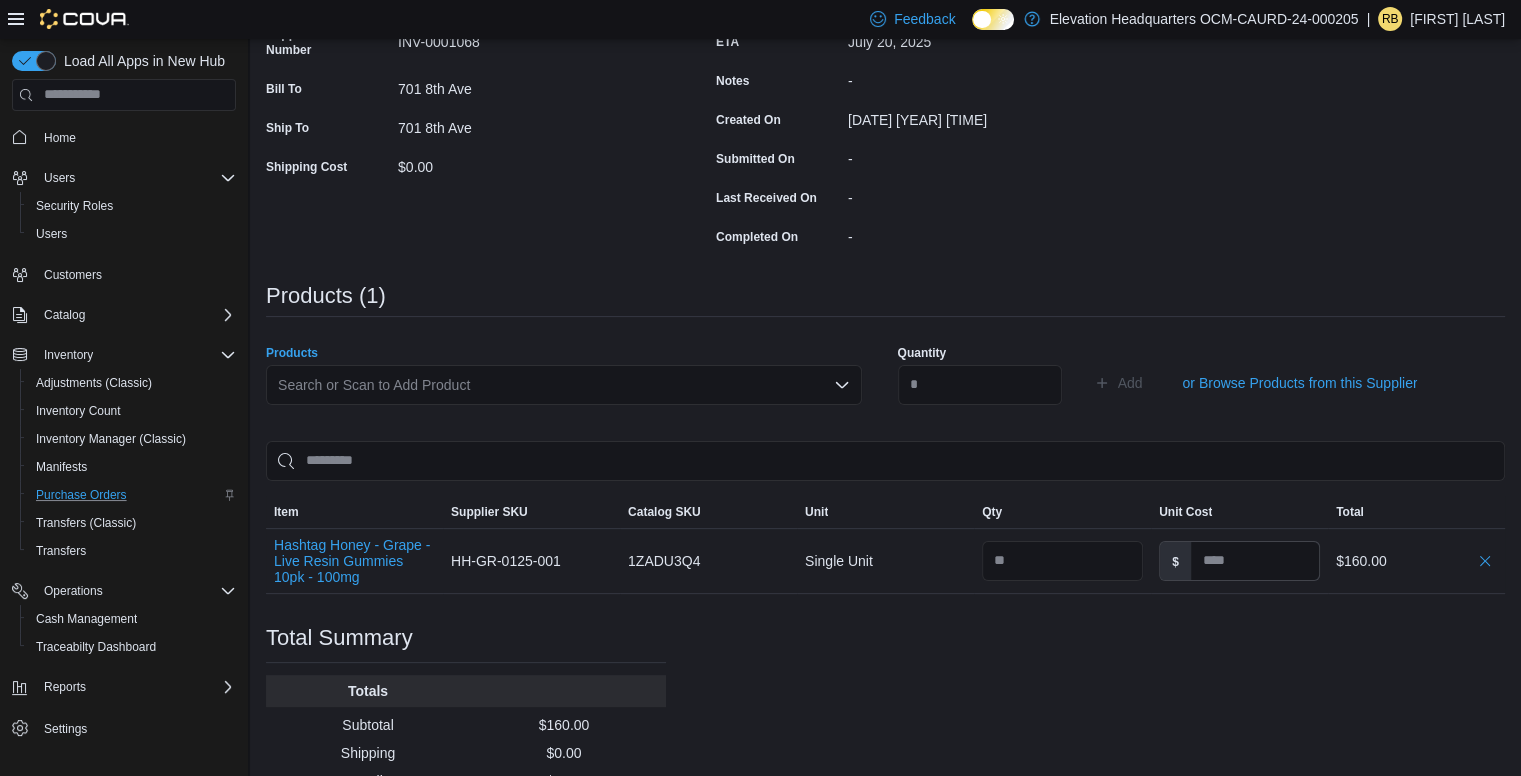 click on "Search or Scan to Add Product" at bounding box center [564, 385] 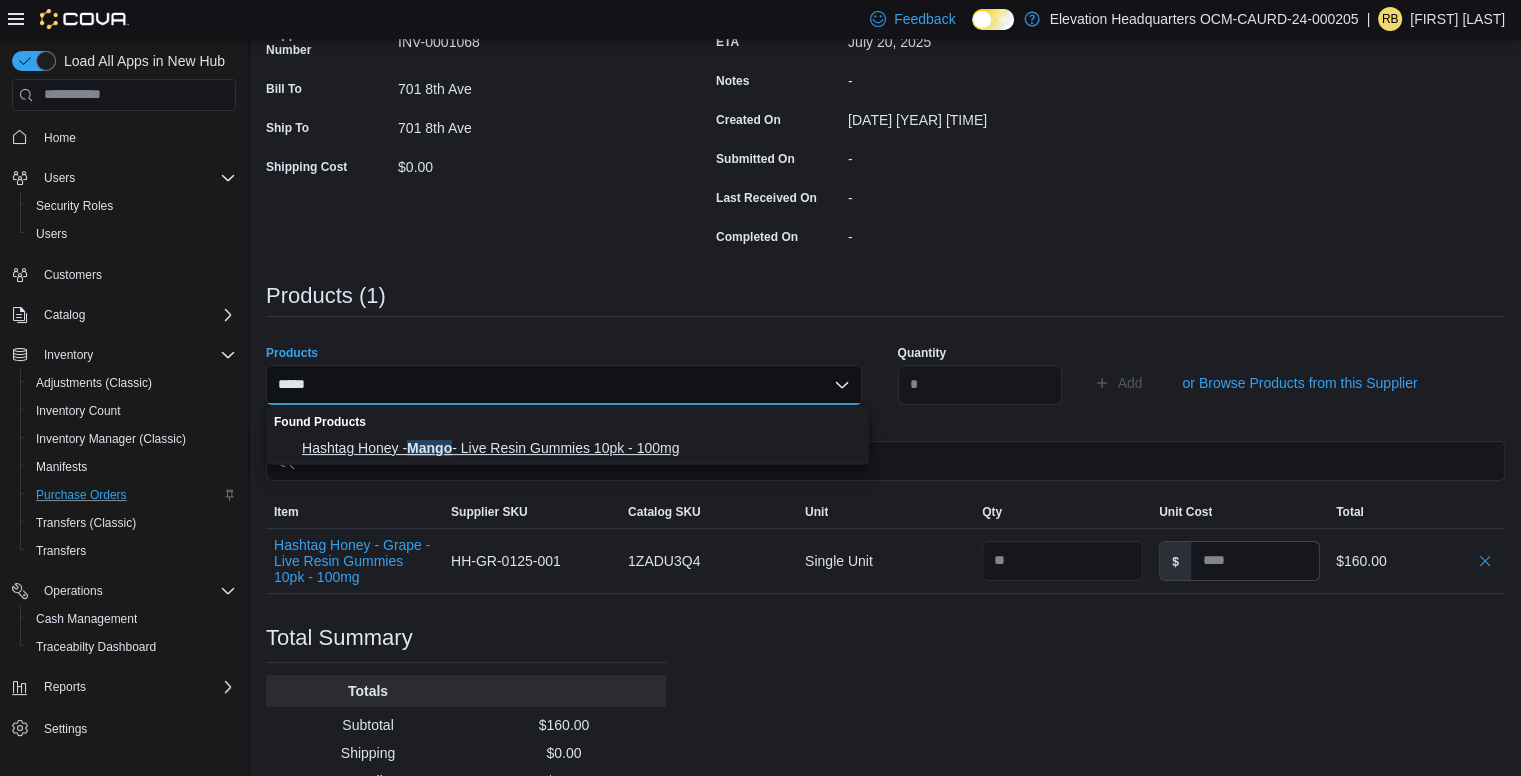 type on "*****" 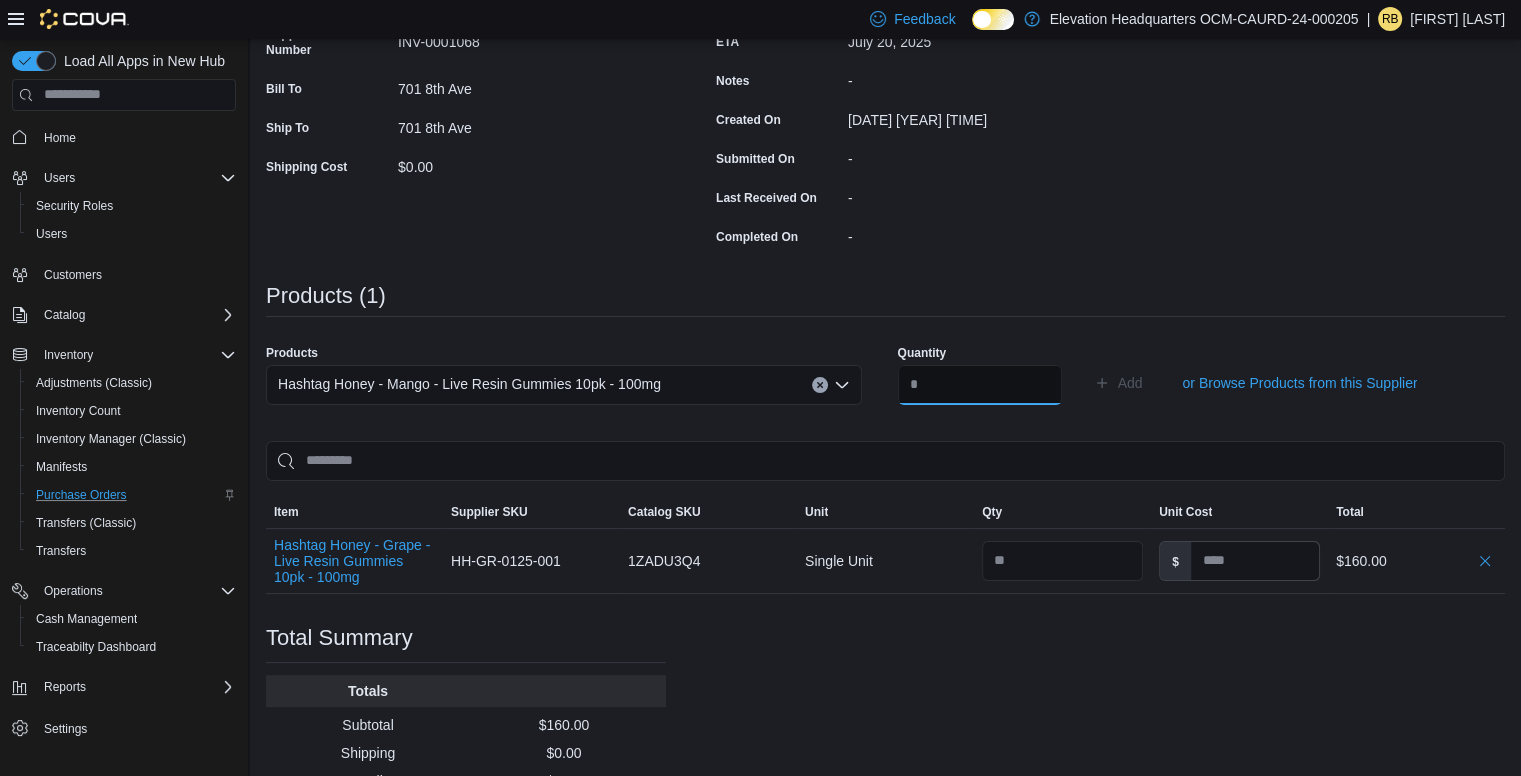 click at bounding box center [980, 385] 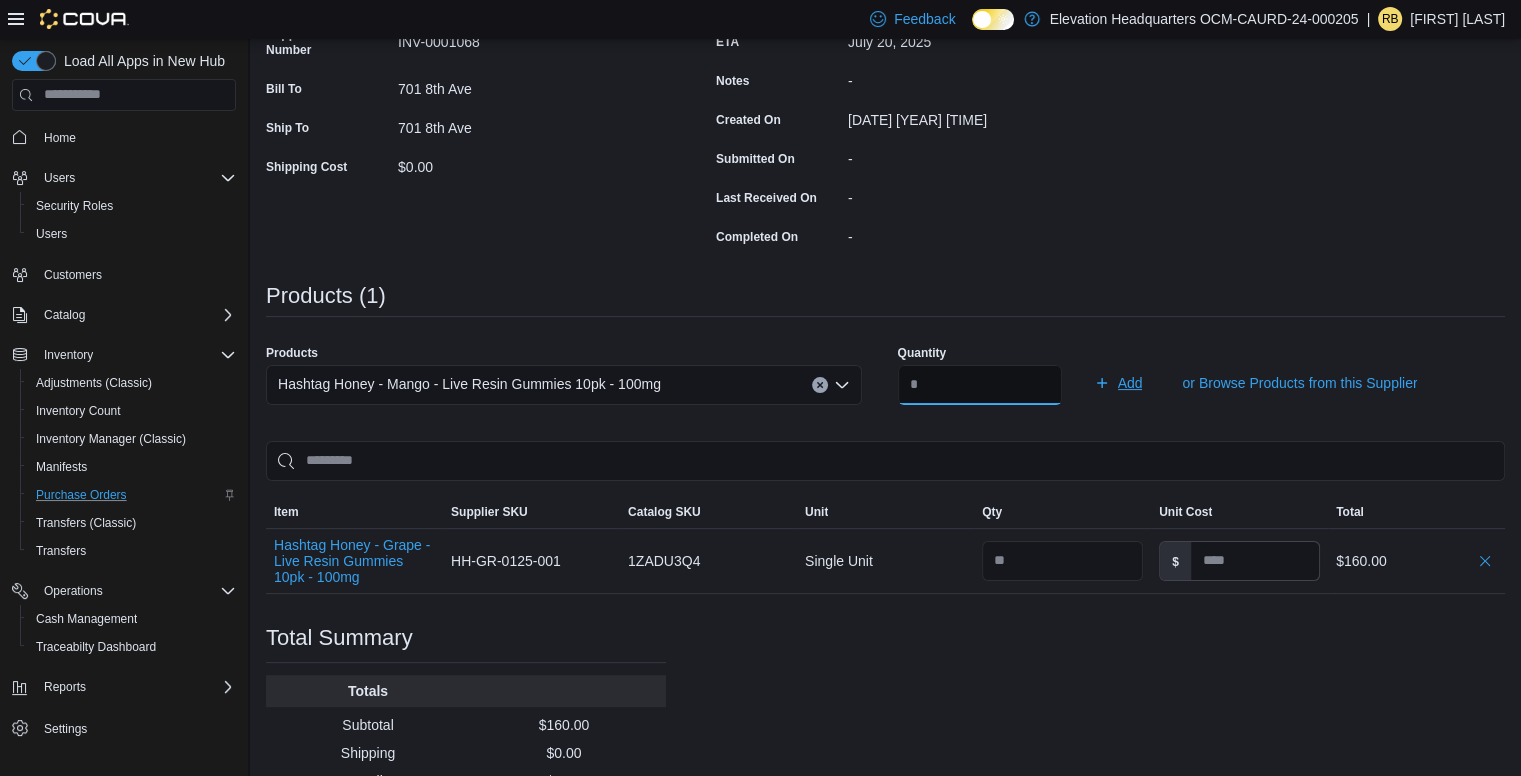 type on "**" 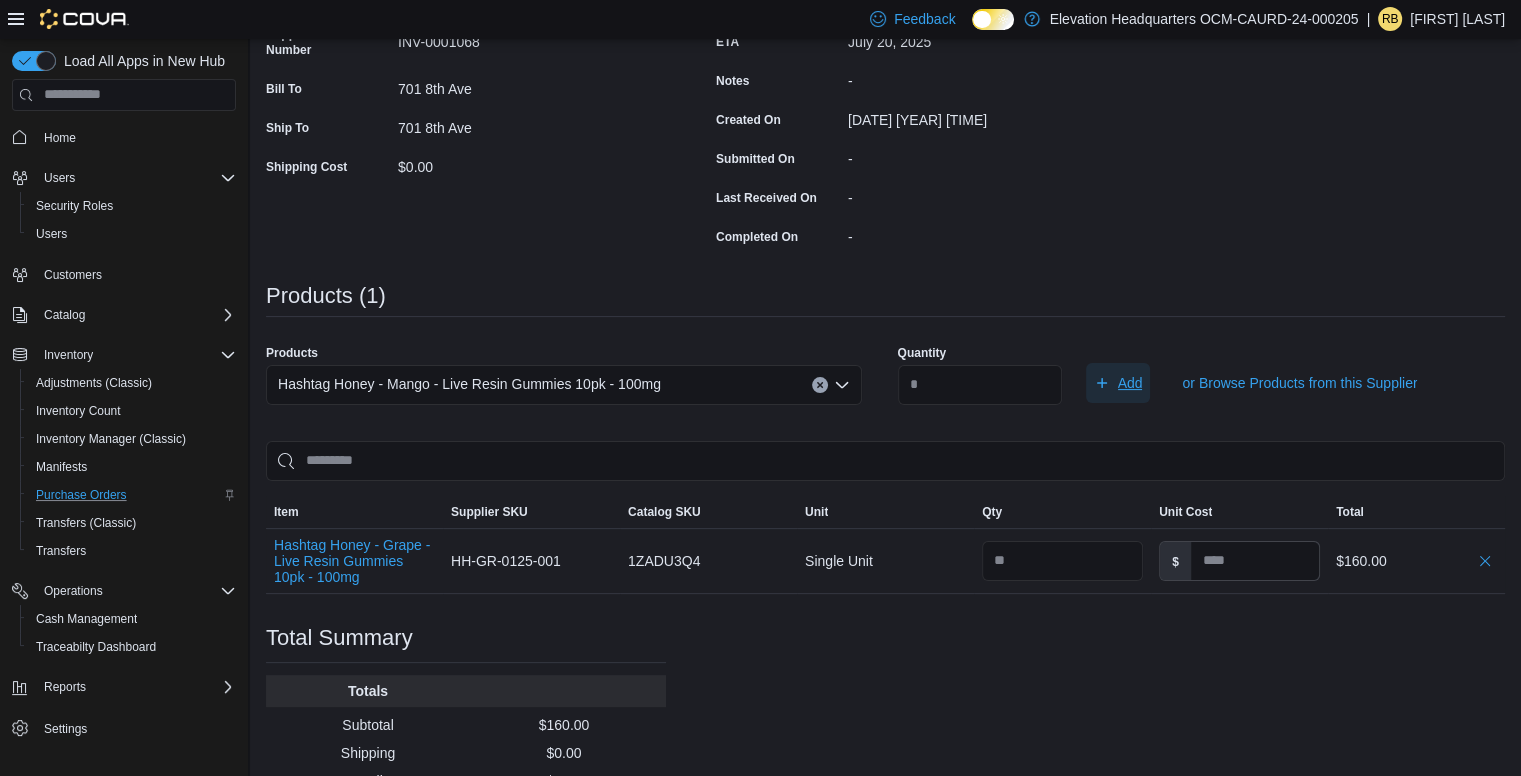 click on "Add" at bounding box center [1130, 383] 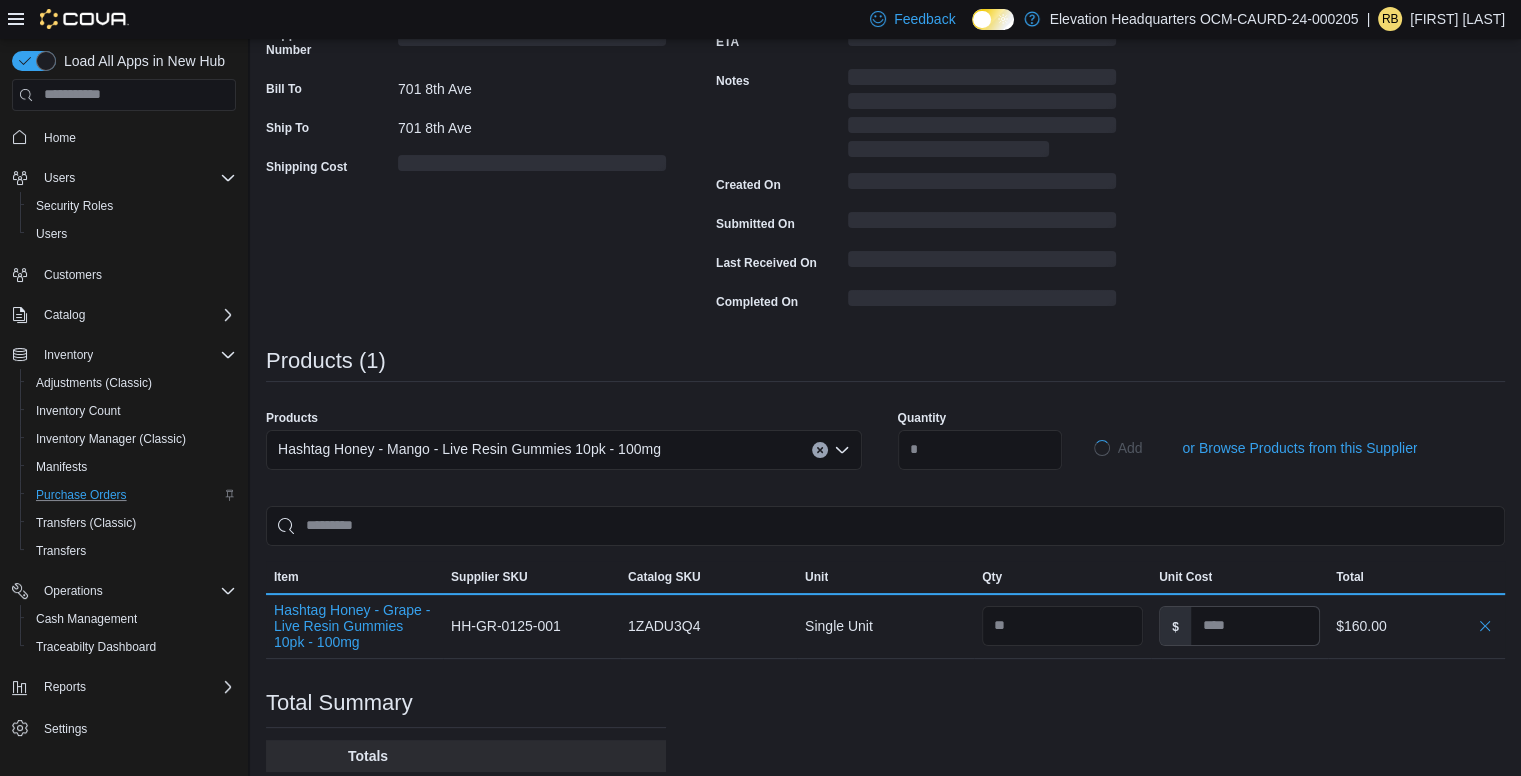 type 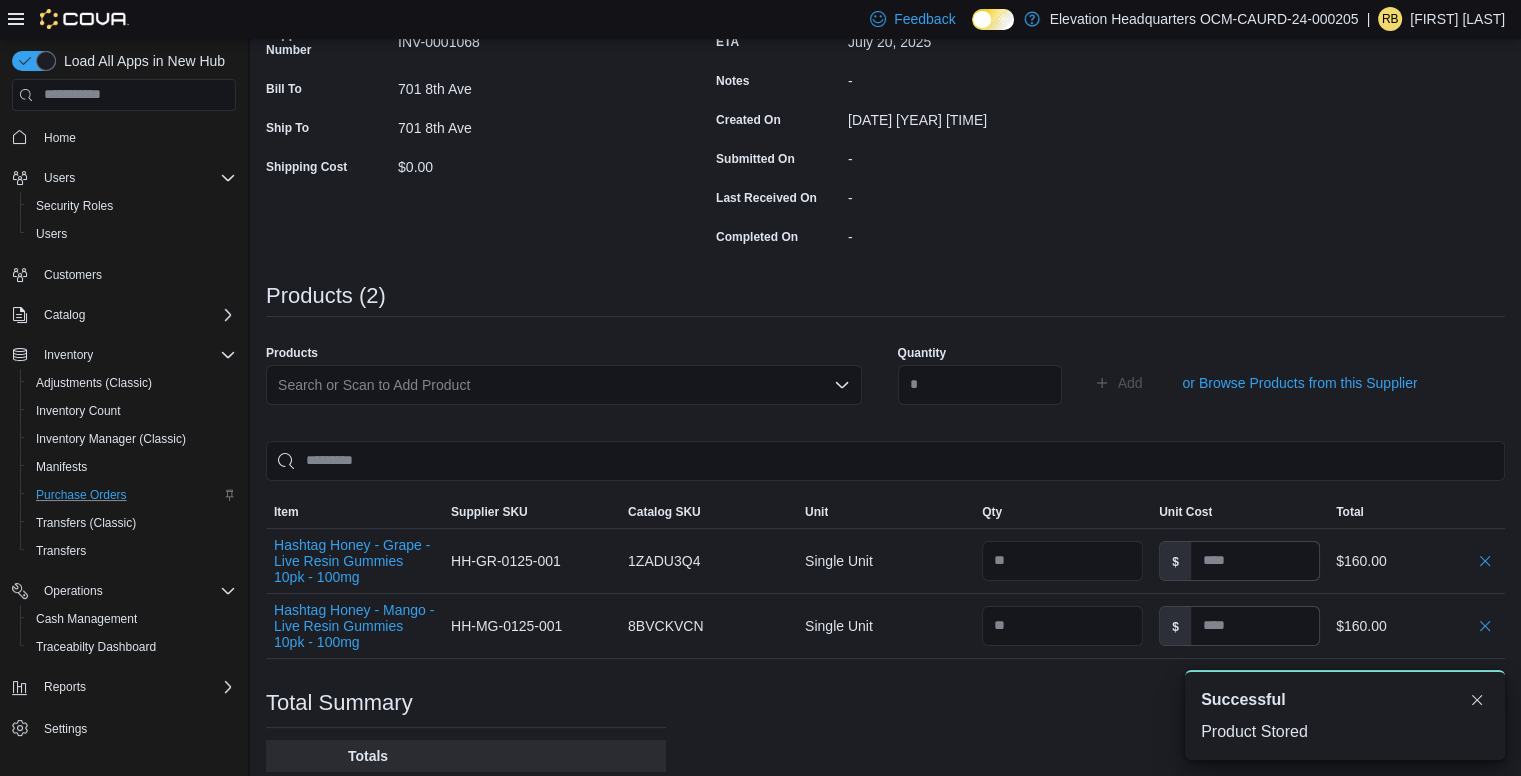 scroll, scrollTop: 0, scrollLeft: 0, axis: both 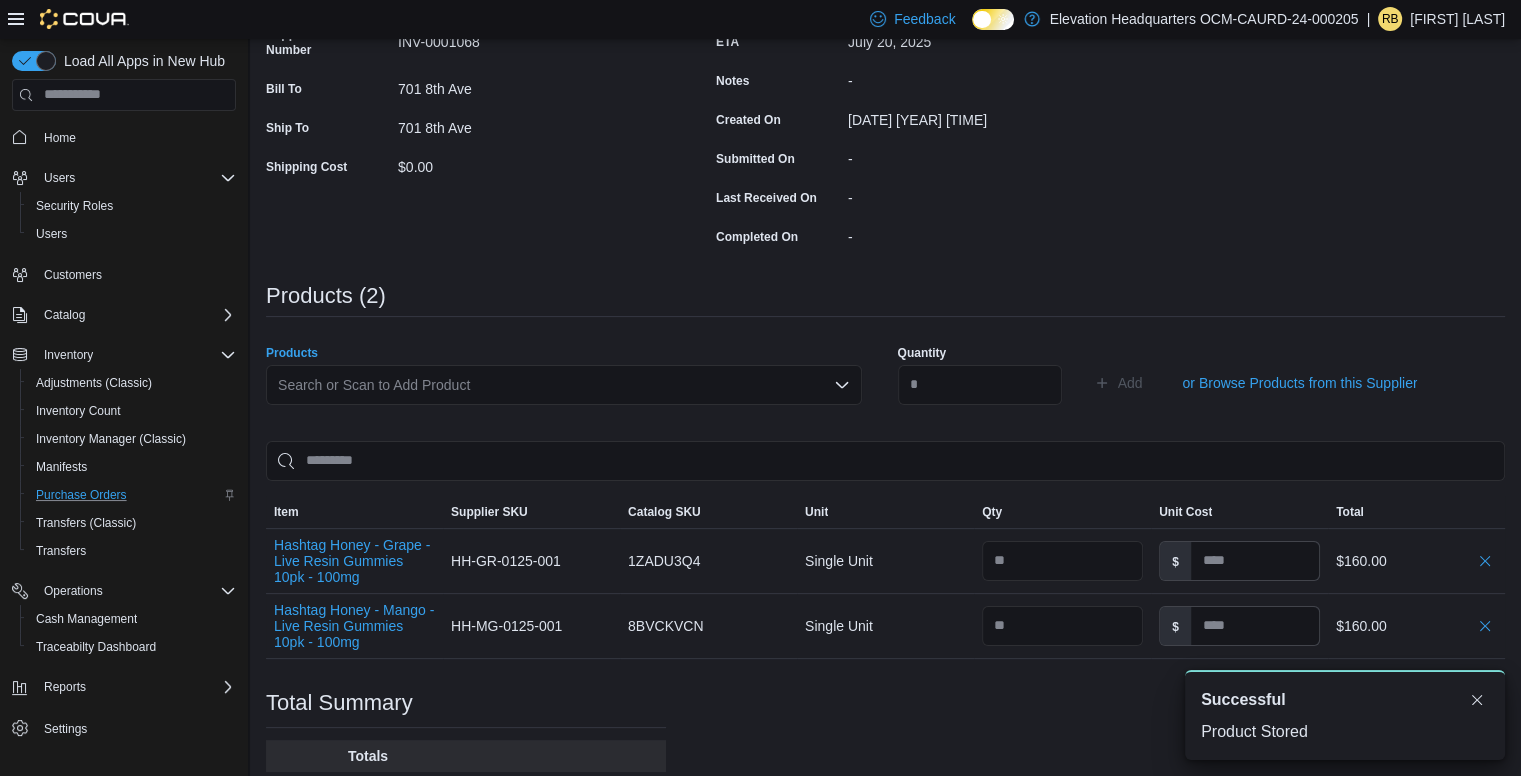click on "Search or Scan to Add Product" at bounding box center (564, 385) 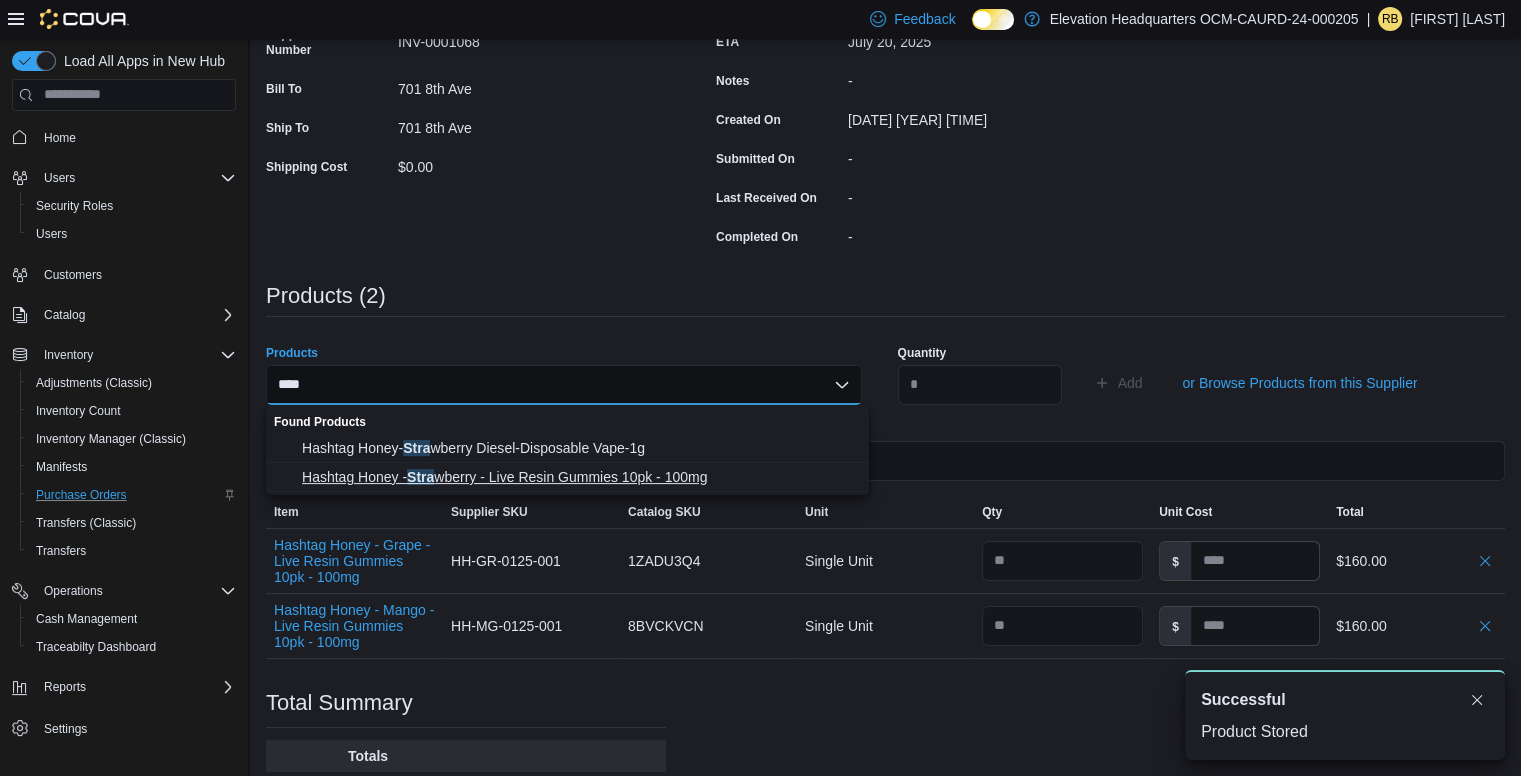 type on "****" 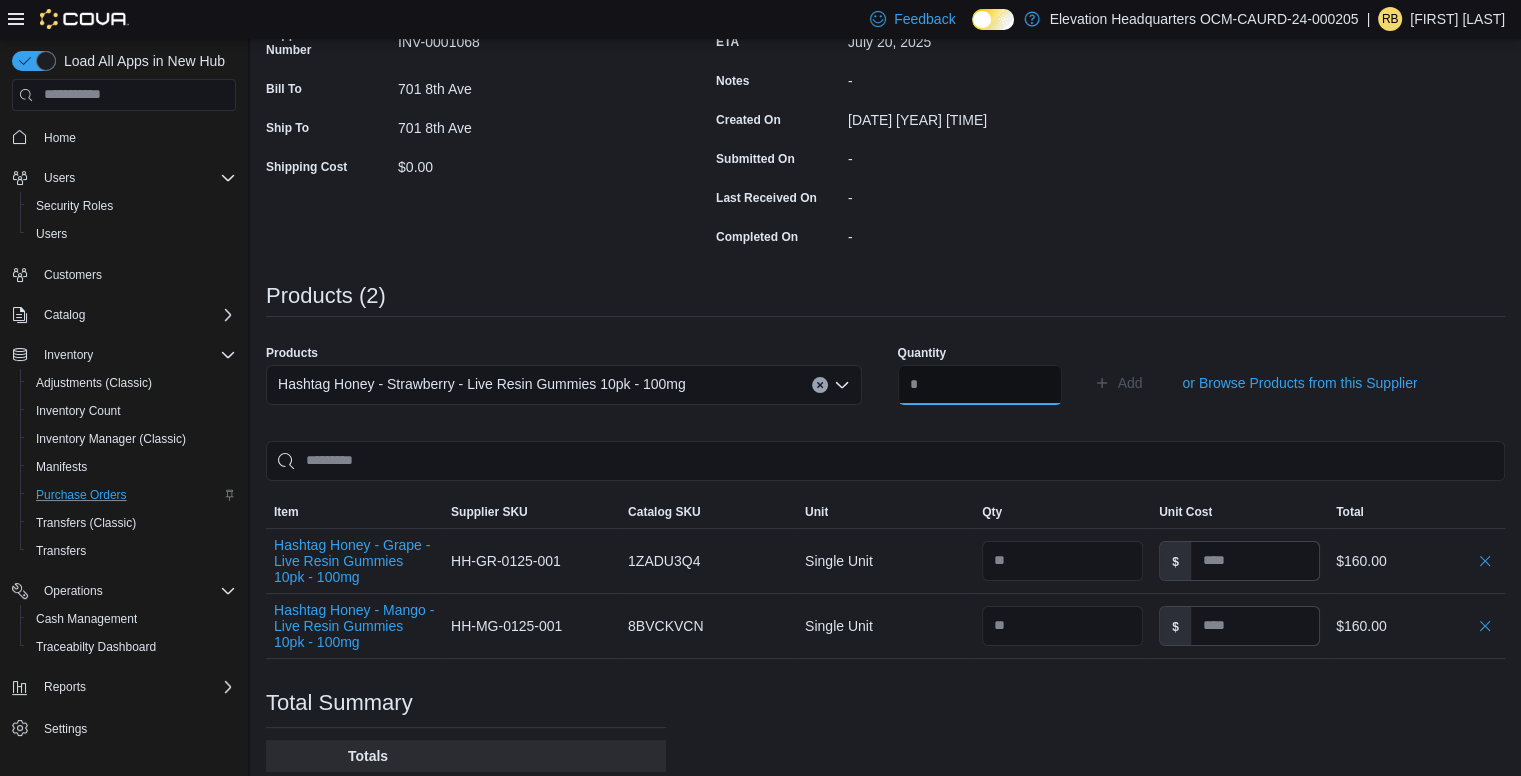 click at bounding box center [980, 385] 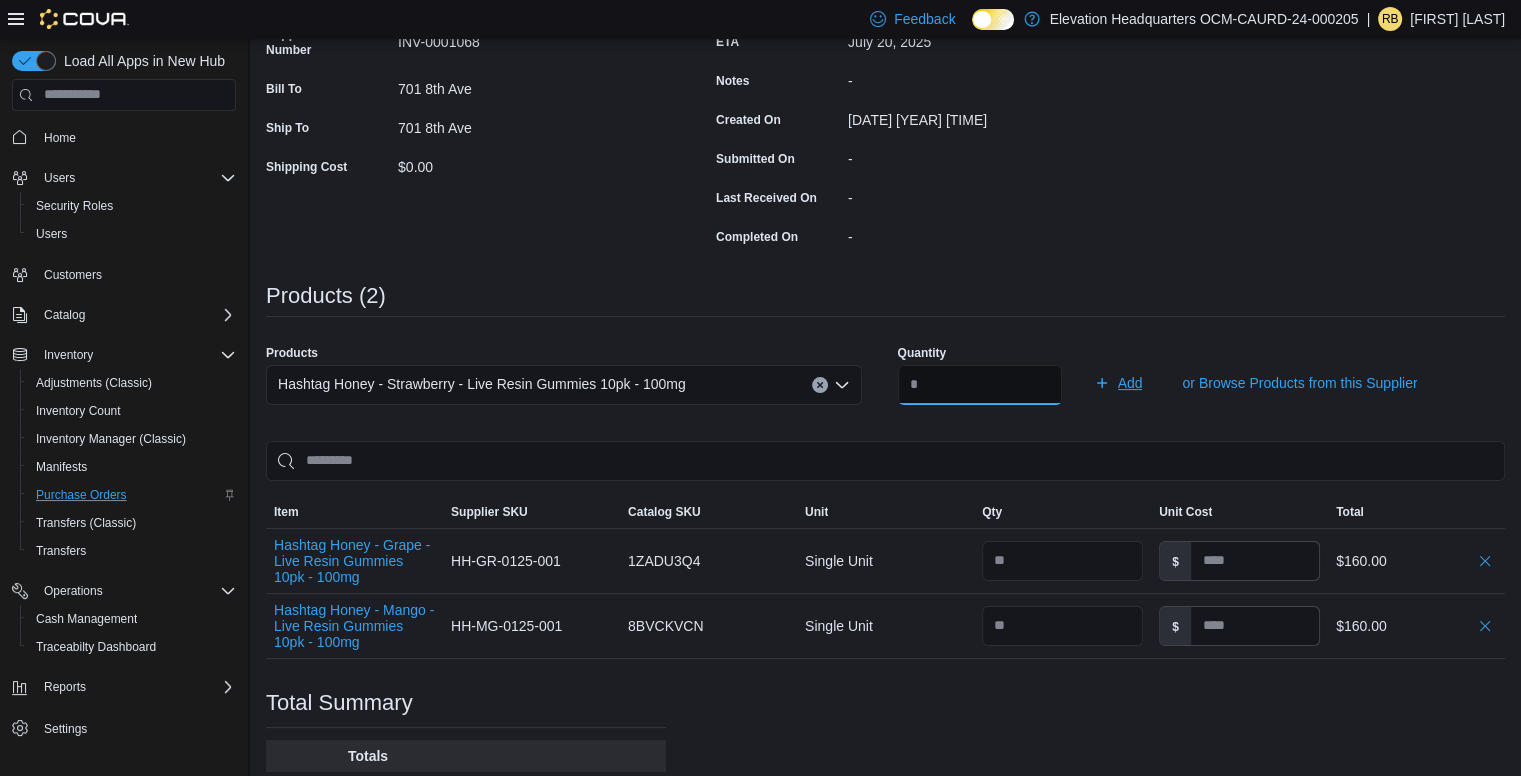 type on "**" 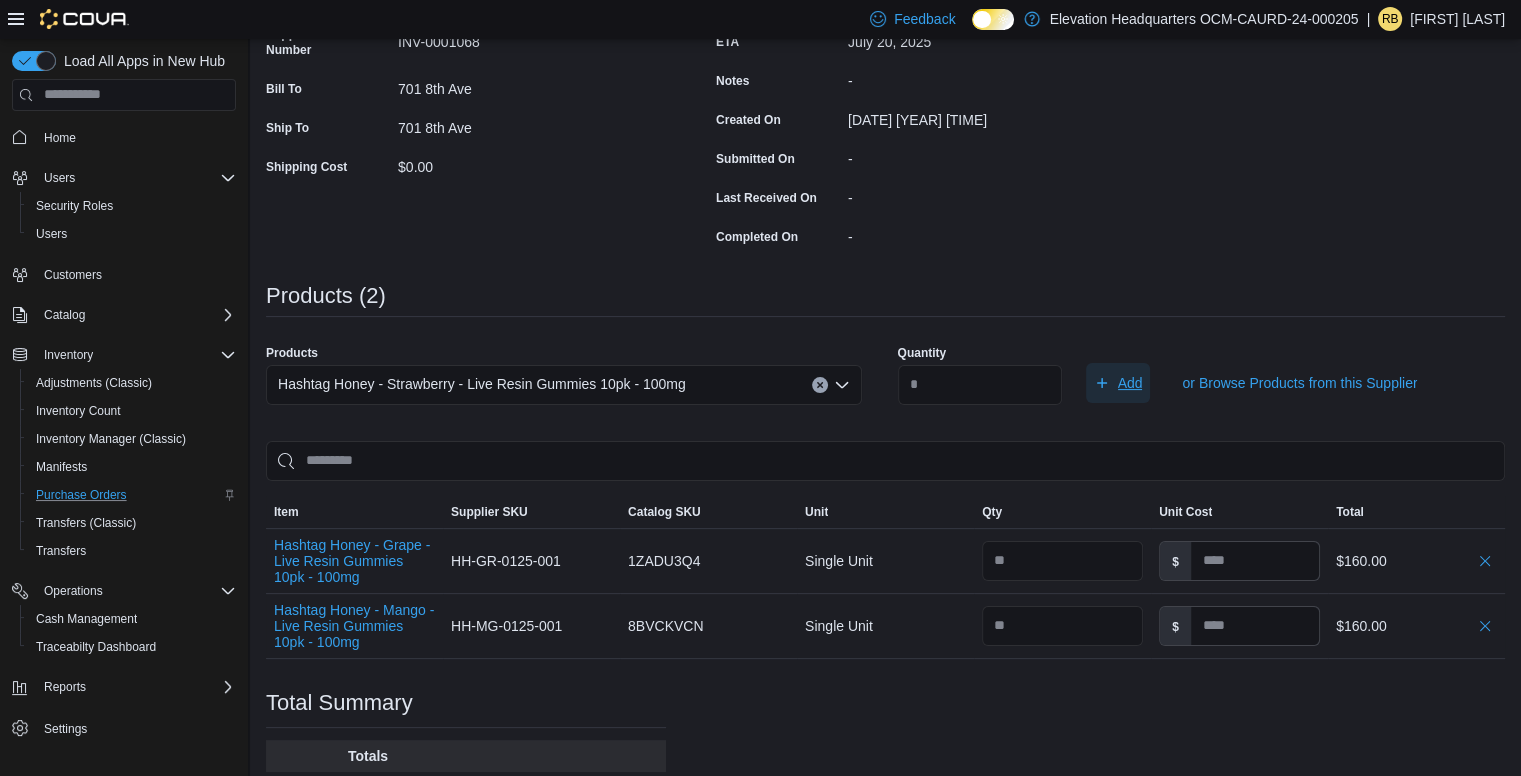 click on "Add" at bounding box center (1130, 383) 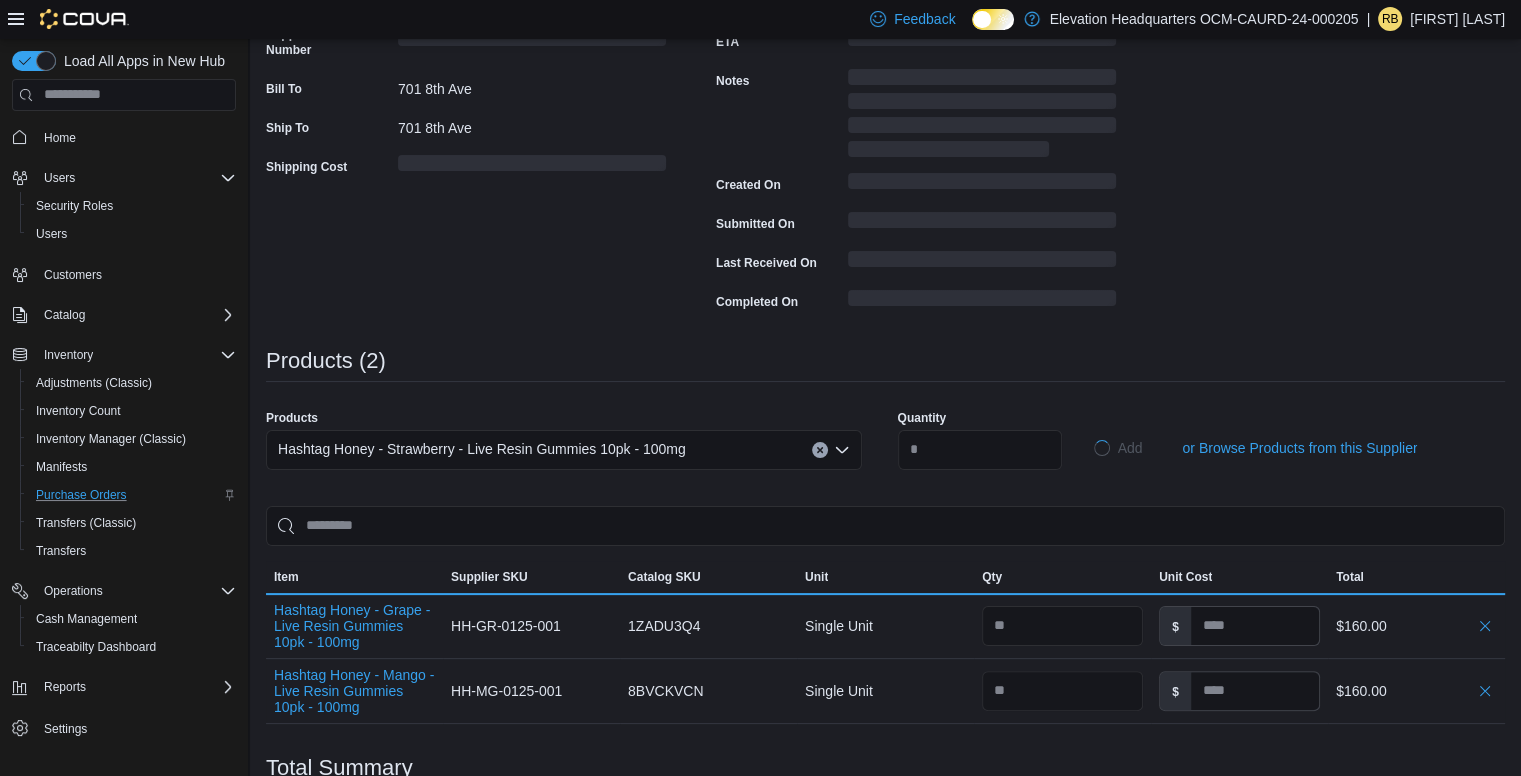 type 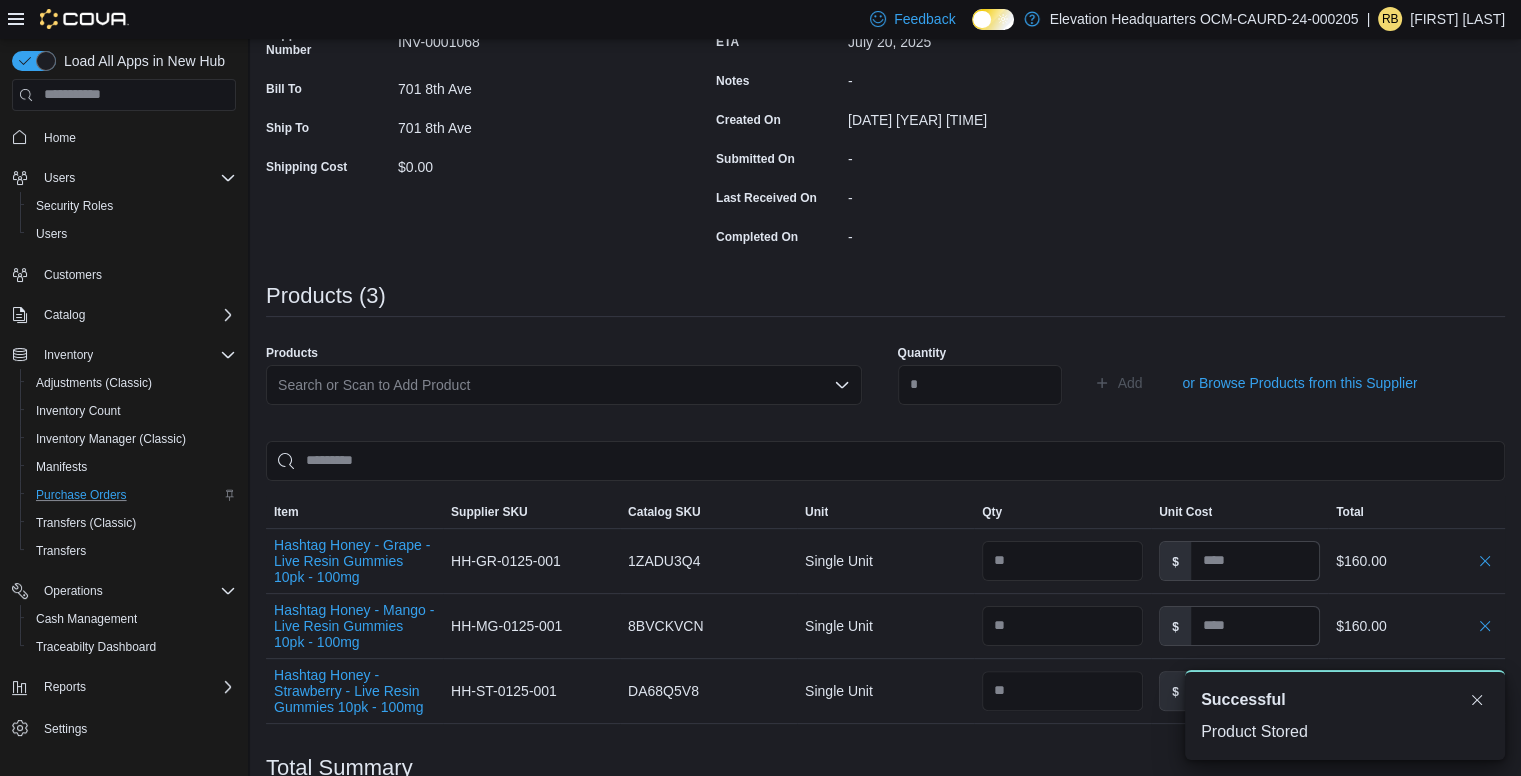 scroll, scrollTop: 0, scrollLeft: 0, axis: both 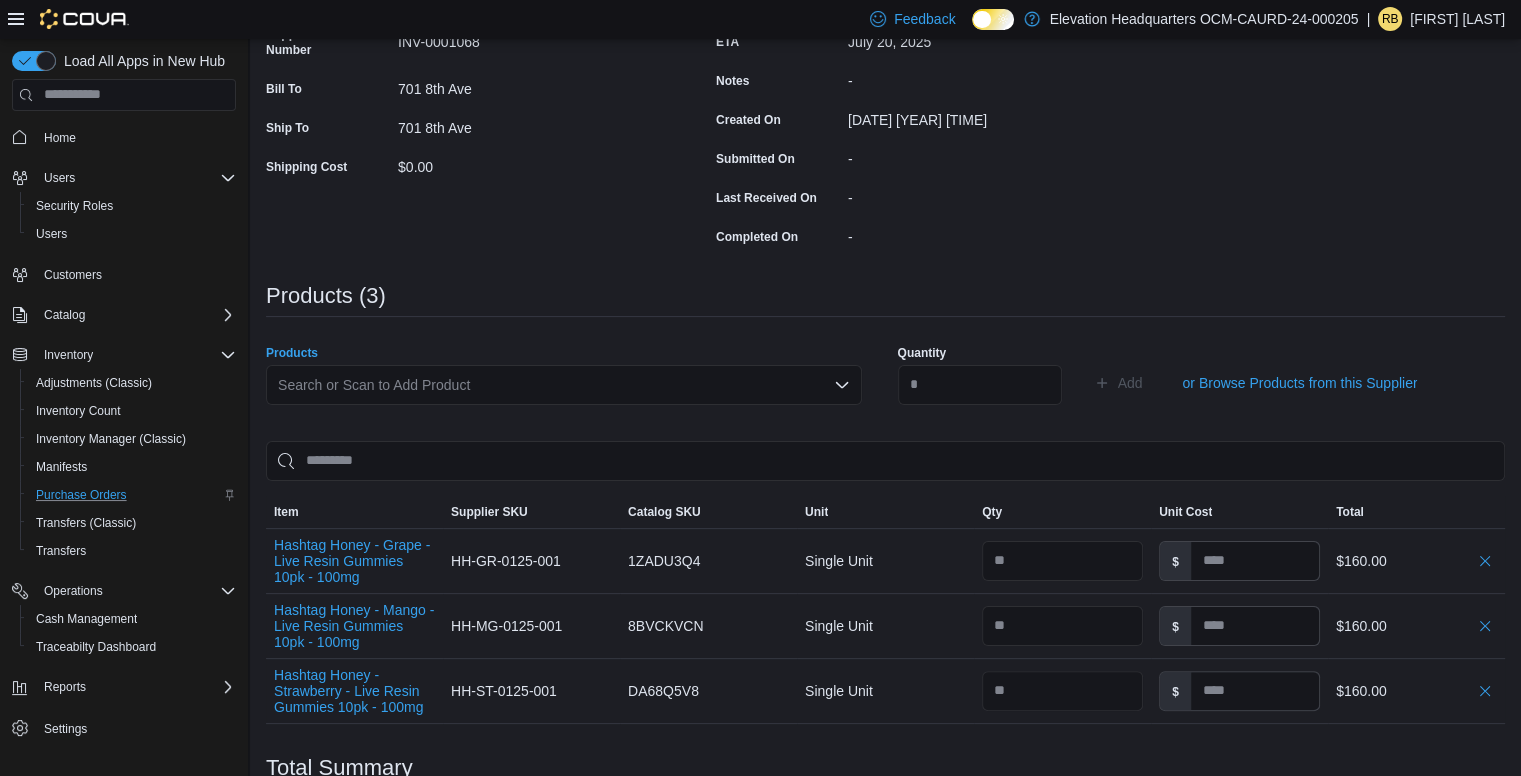 click on "Search or Scan to Add Product" at bounding box center (564, 385) 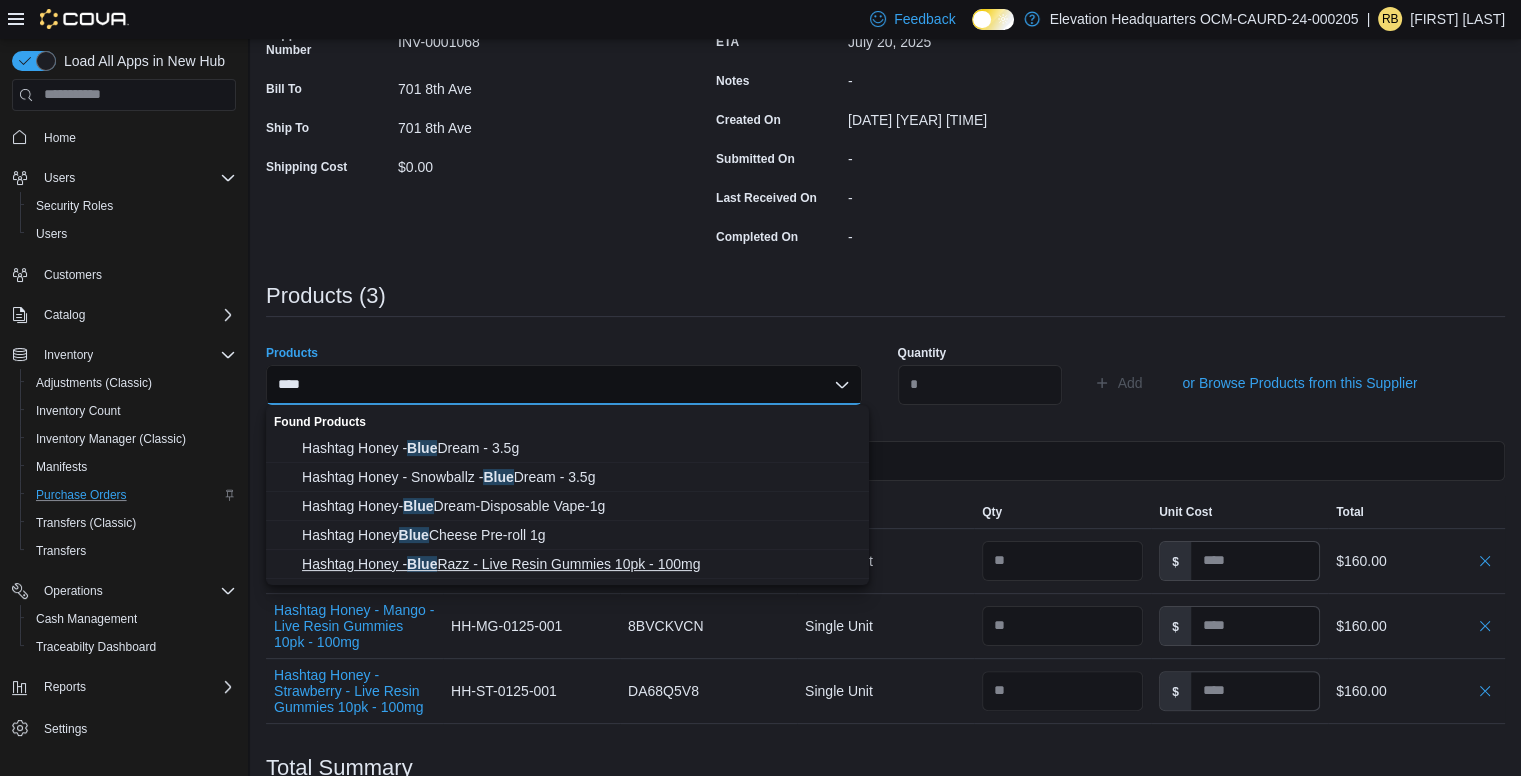 type on "****" 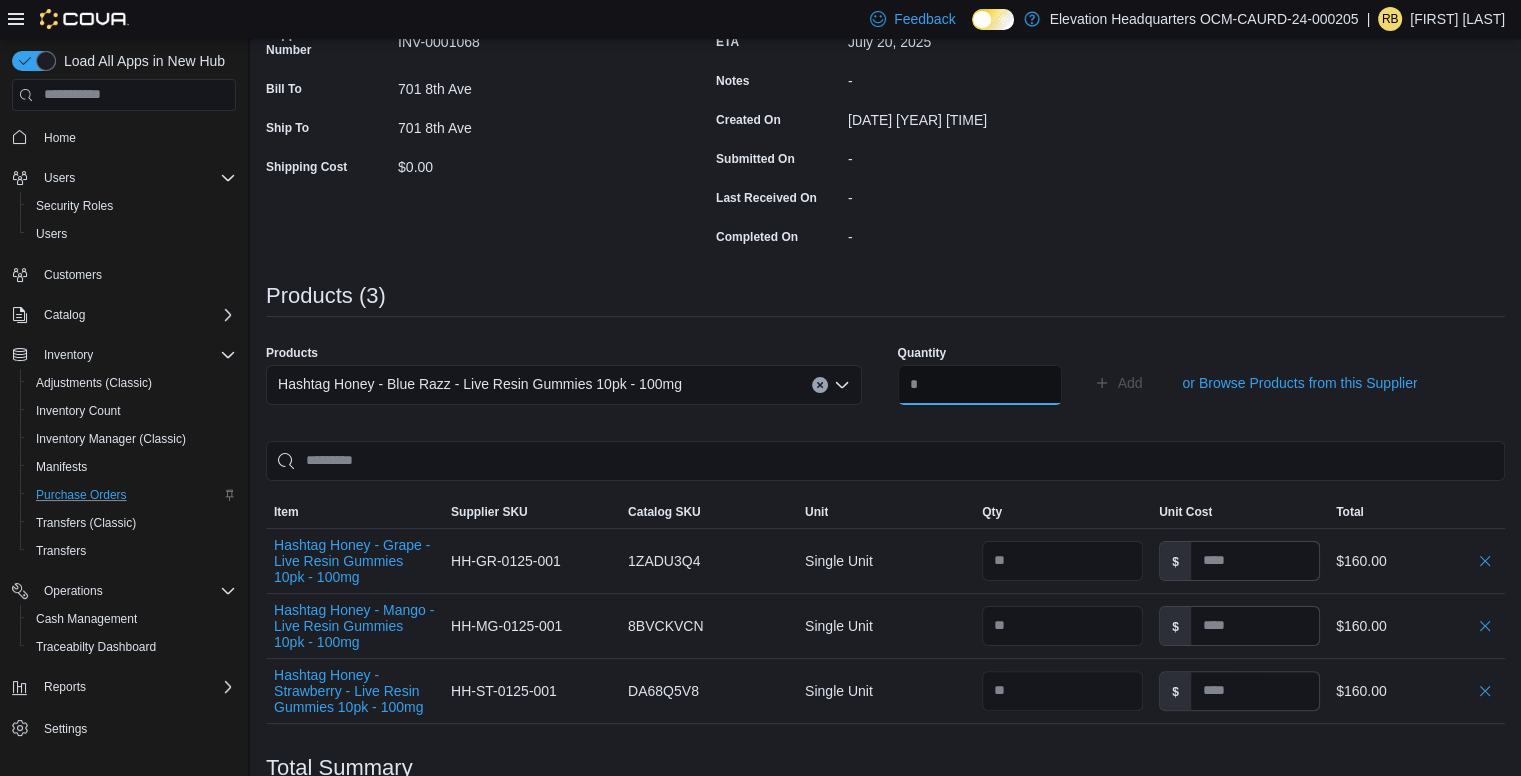 click at bounding box center (980, 385) 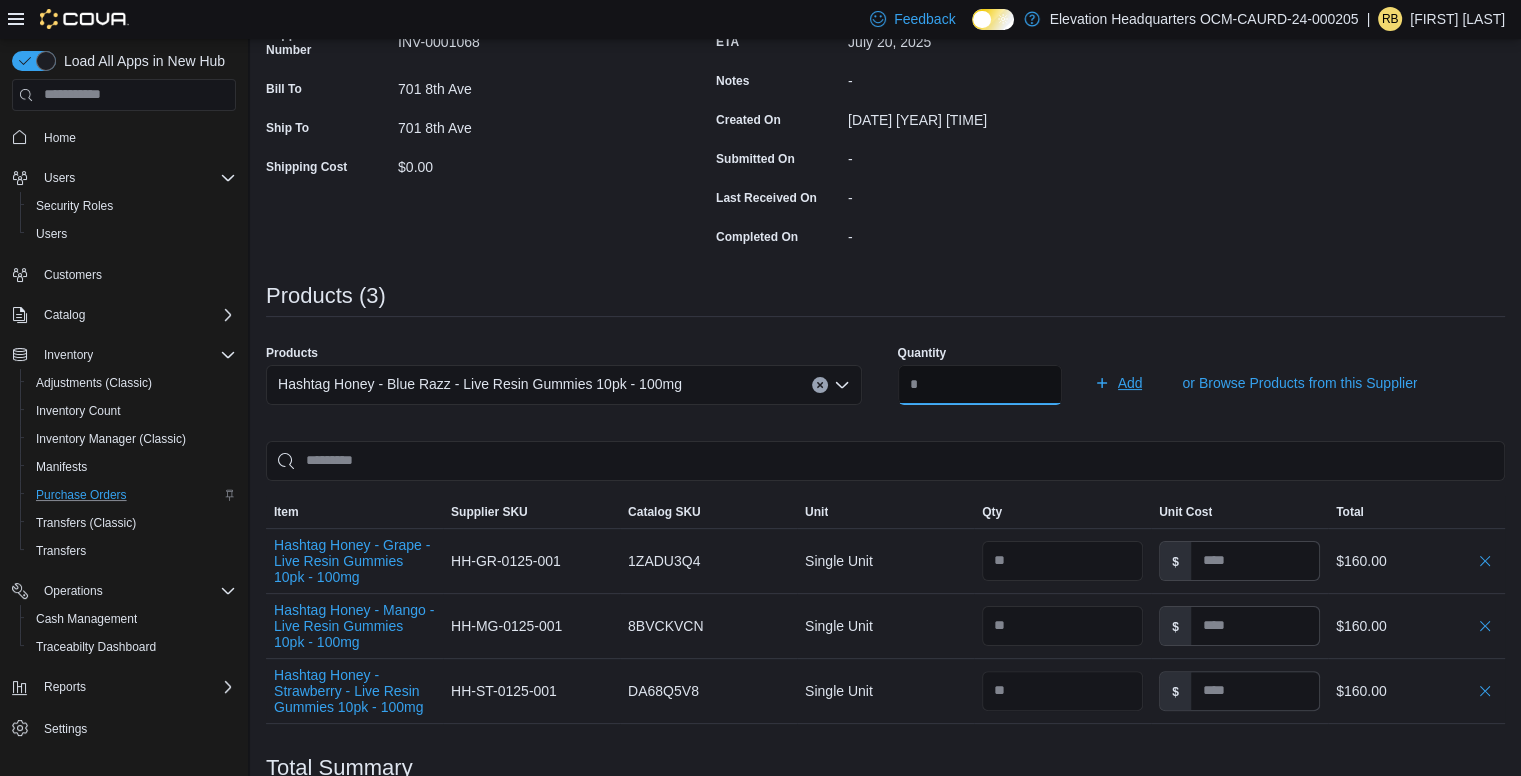 type on "**" 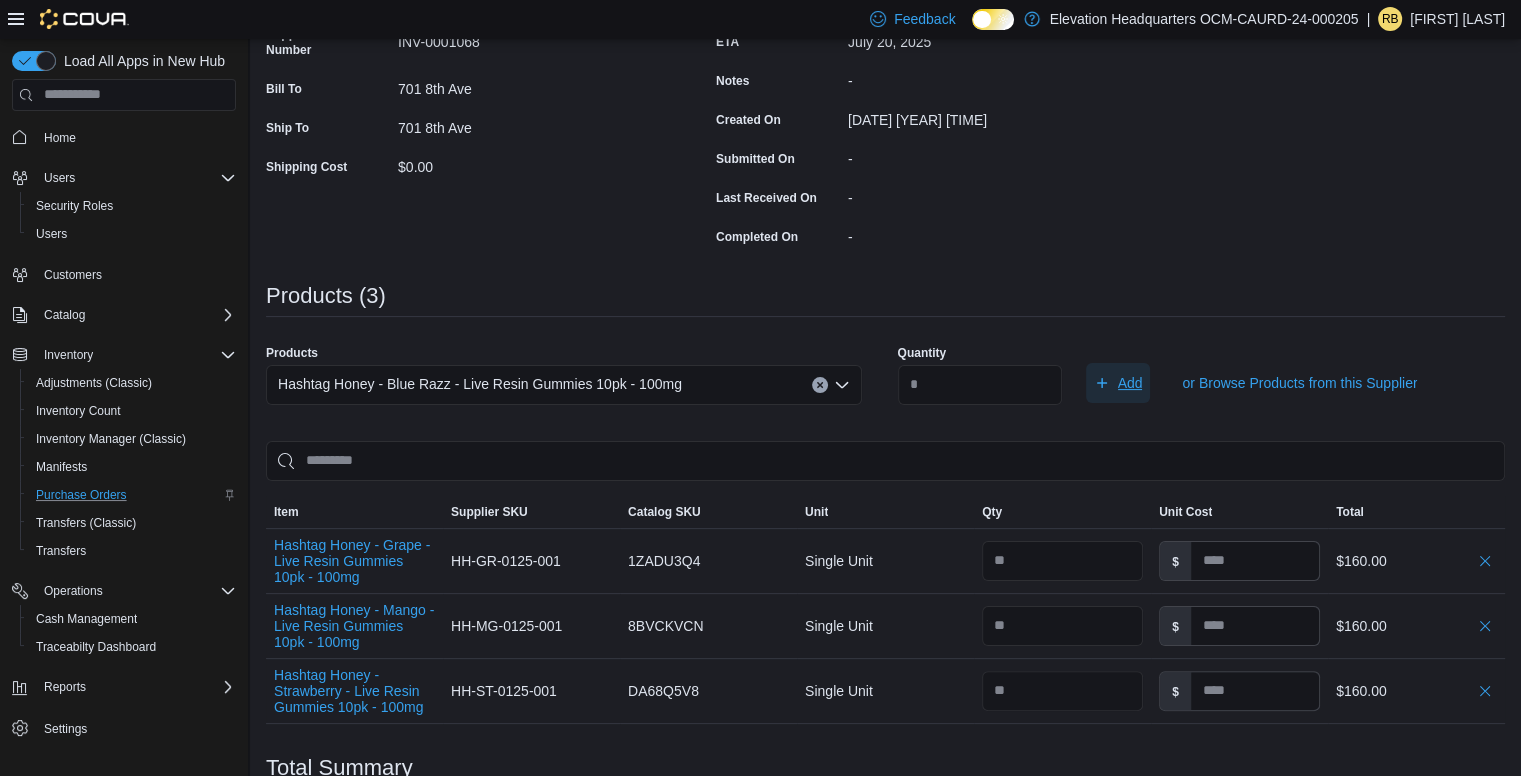 click 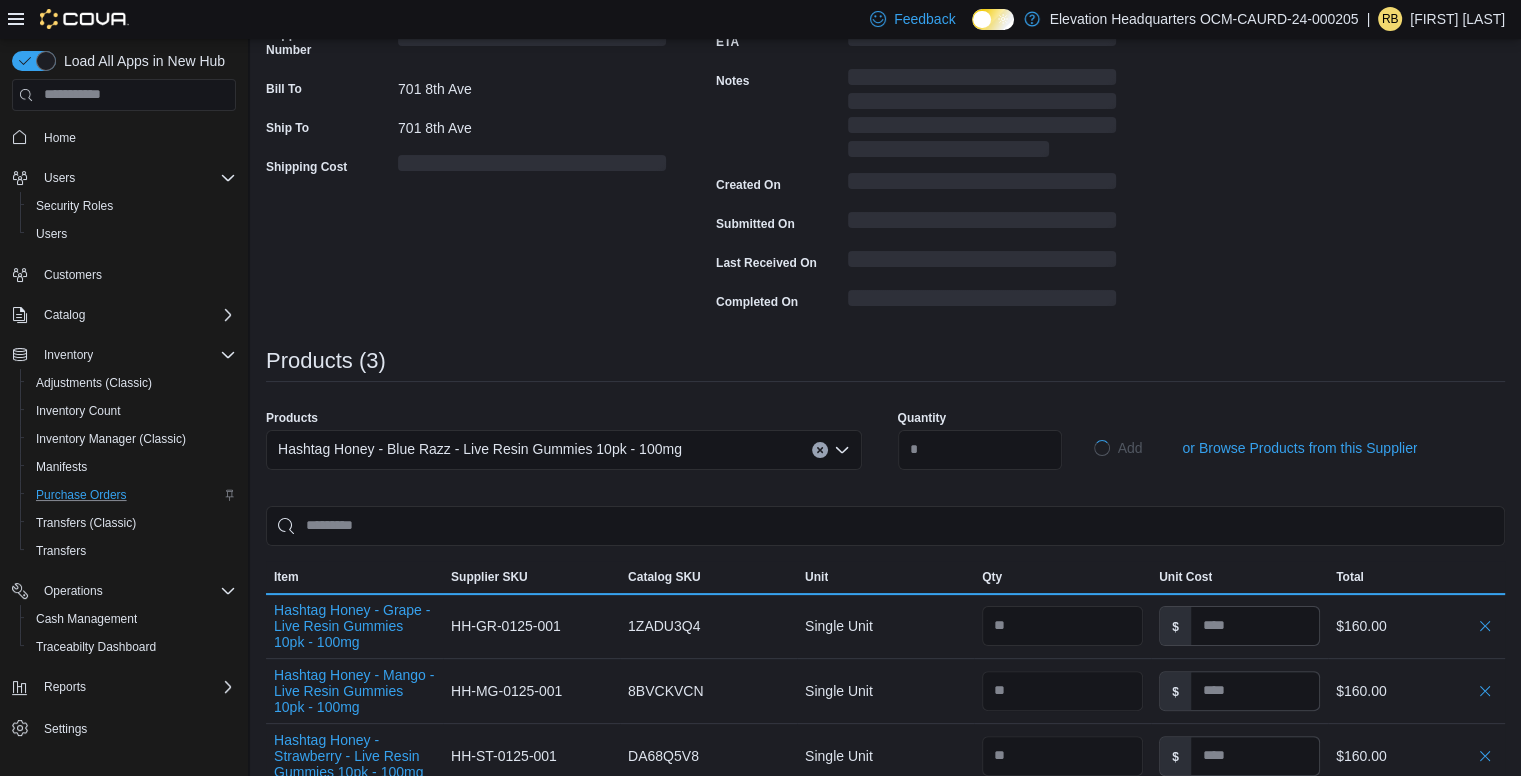 type 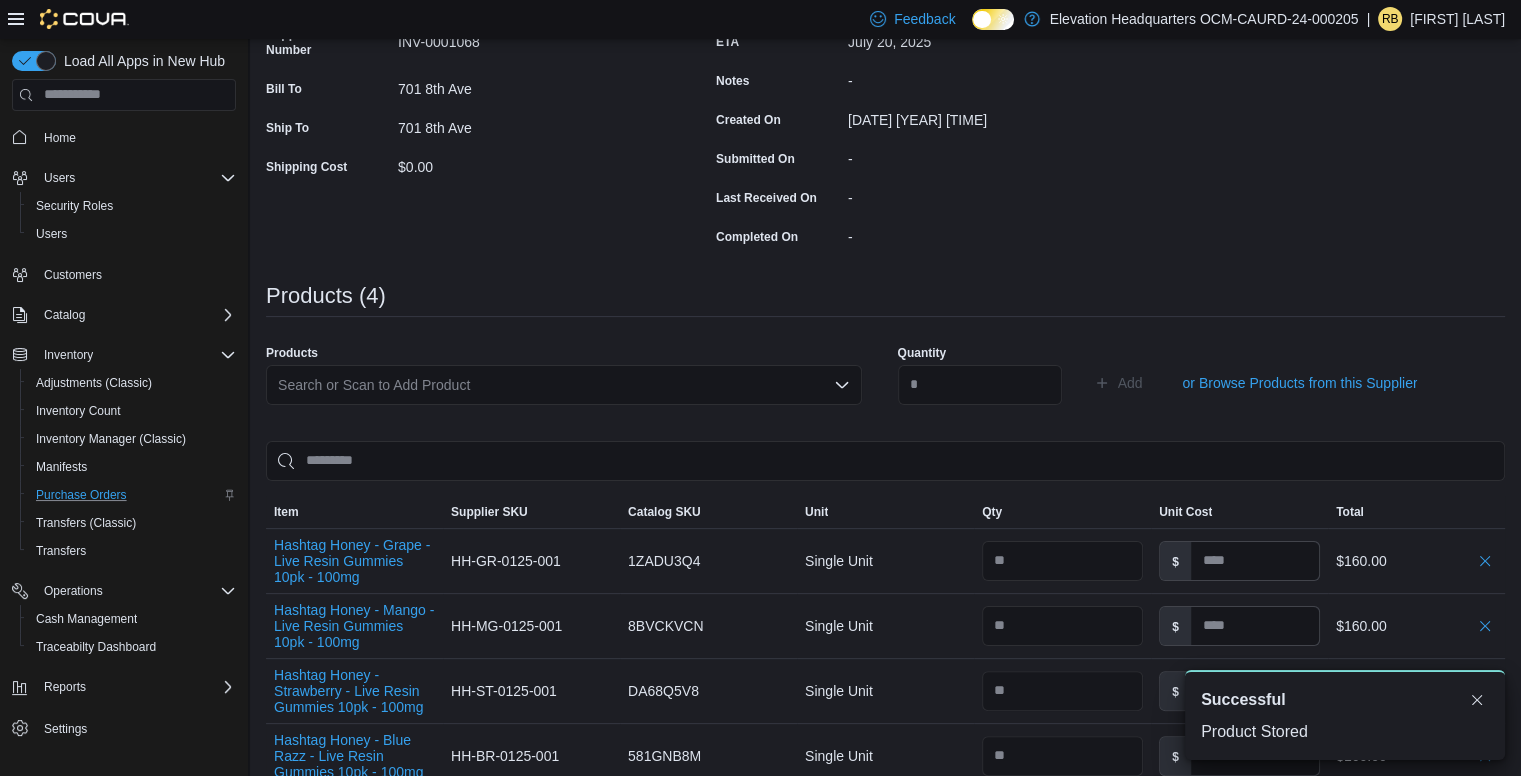 scroll, scrollTop: 0, scrollLeft: 0, axis: both 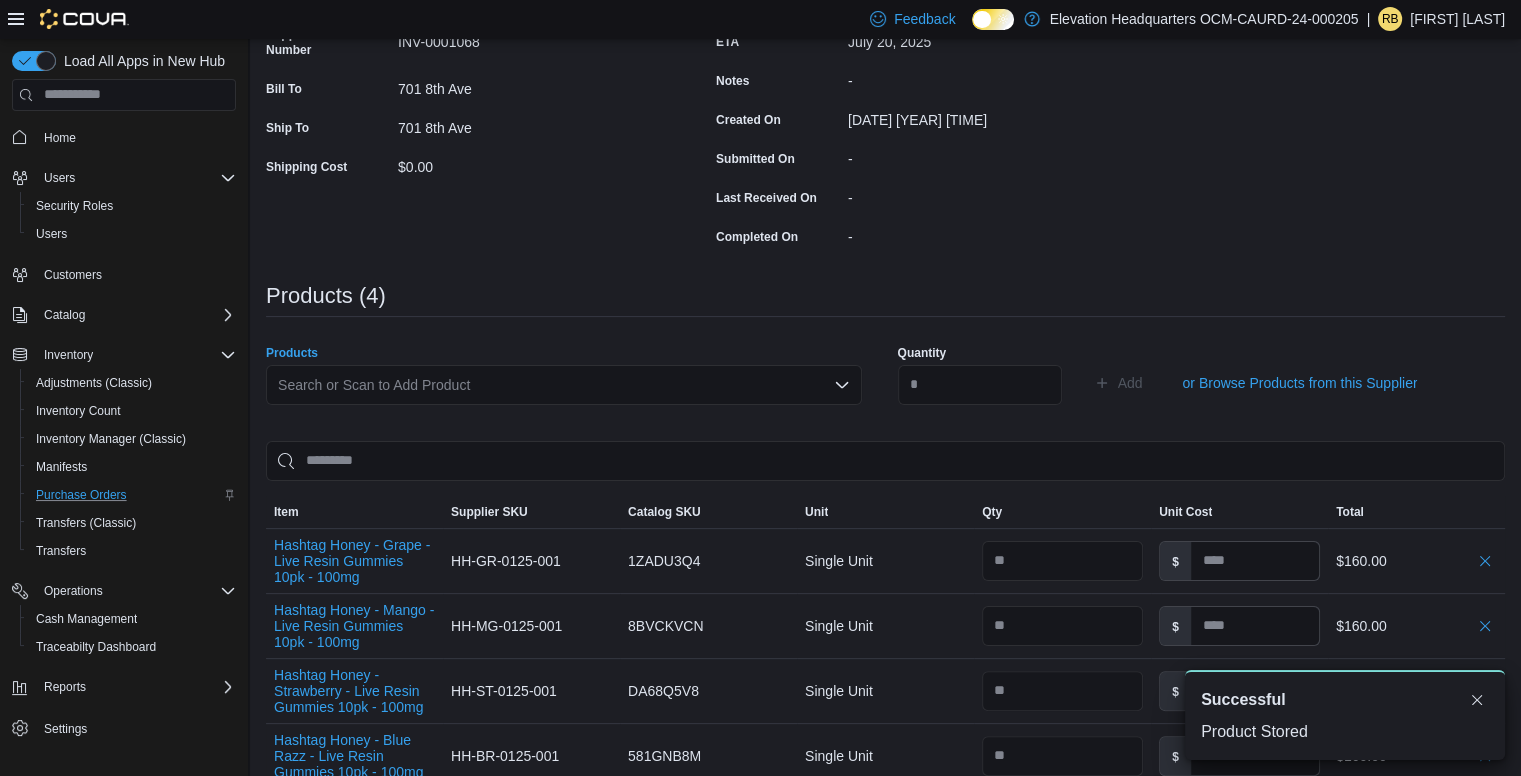 click on "Search or Scan to Add Product" at bounding box center [564, 385] 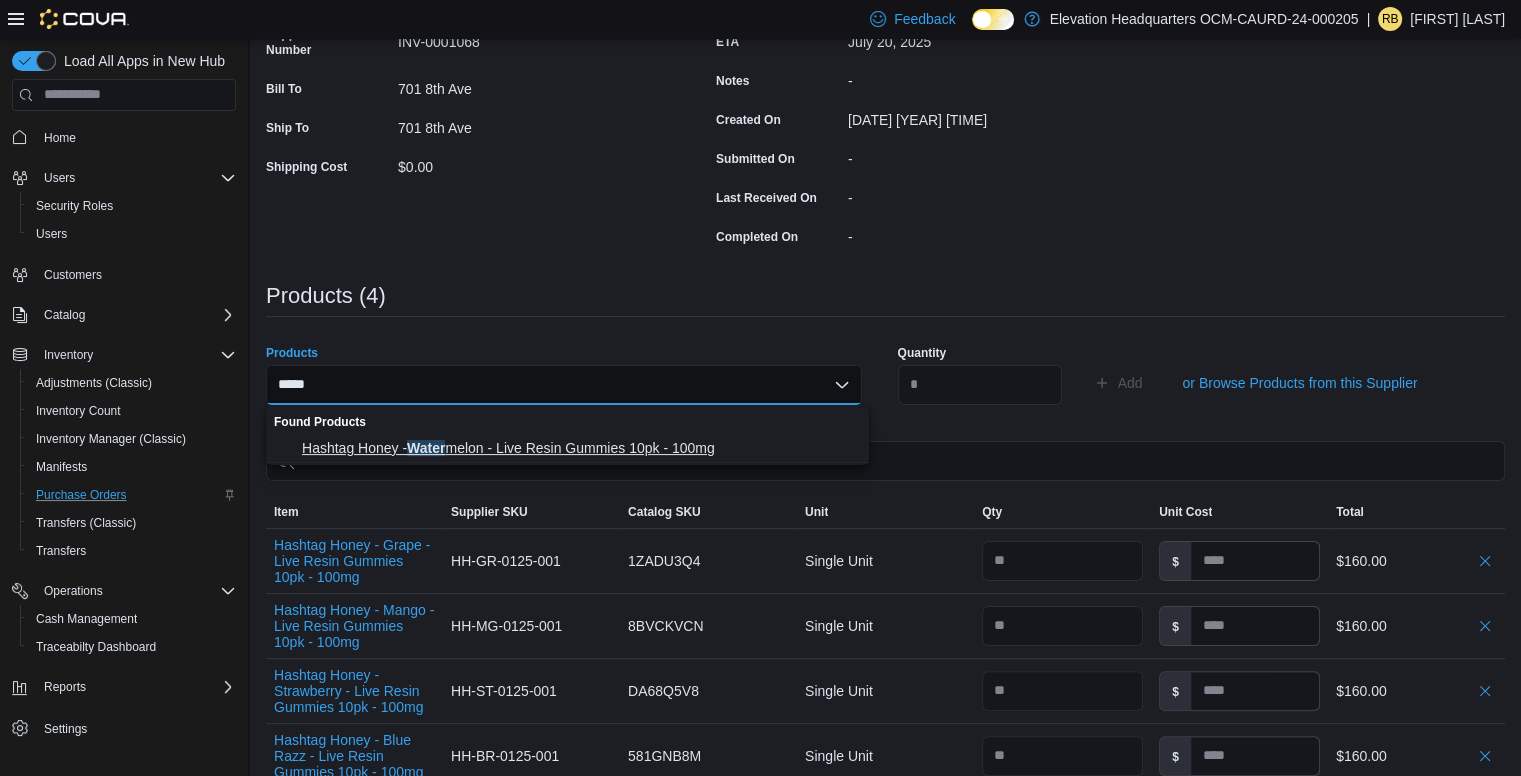 type on "*****" 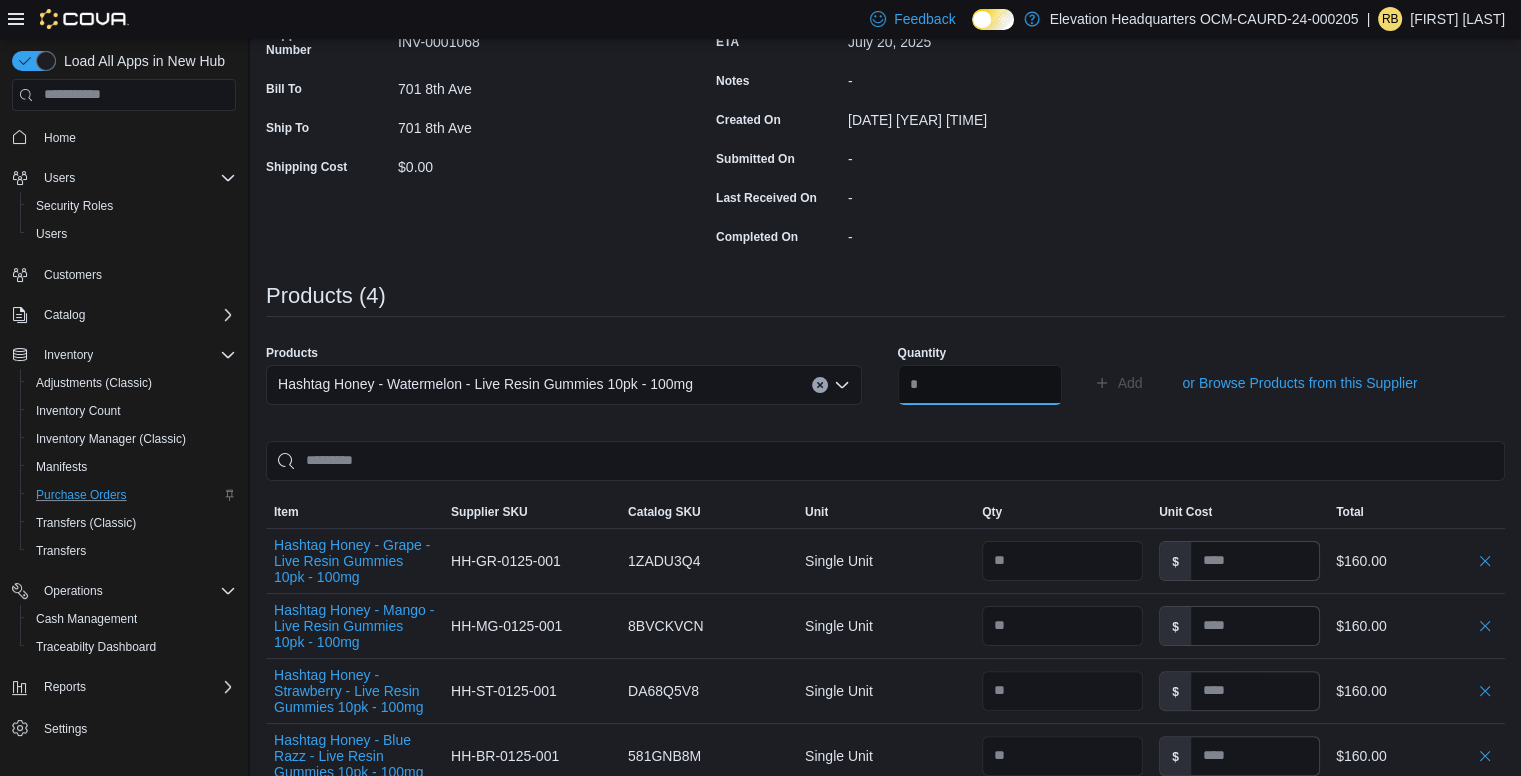 click at bounding box center [980, 385] 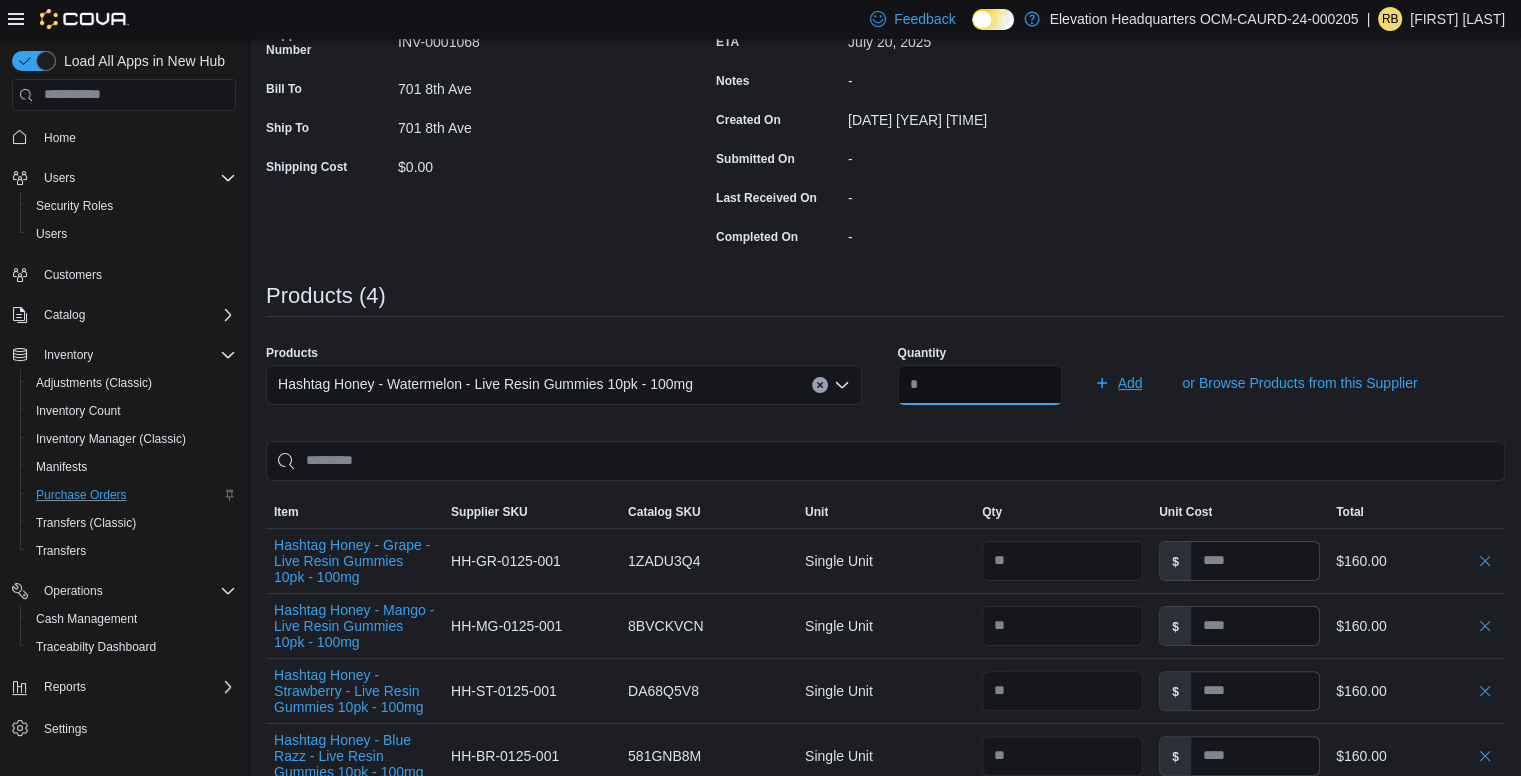 type on "**" 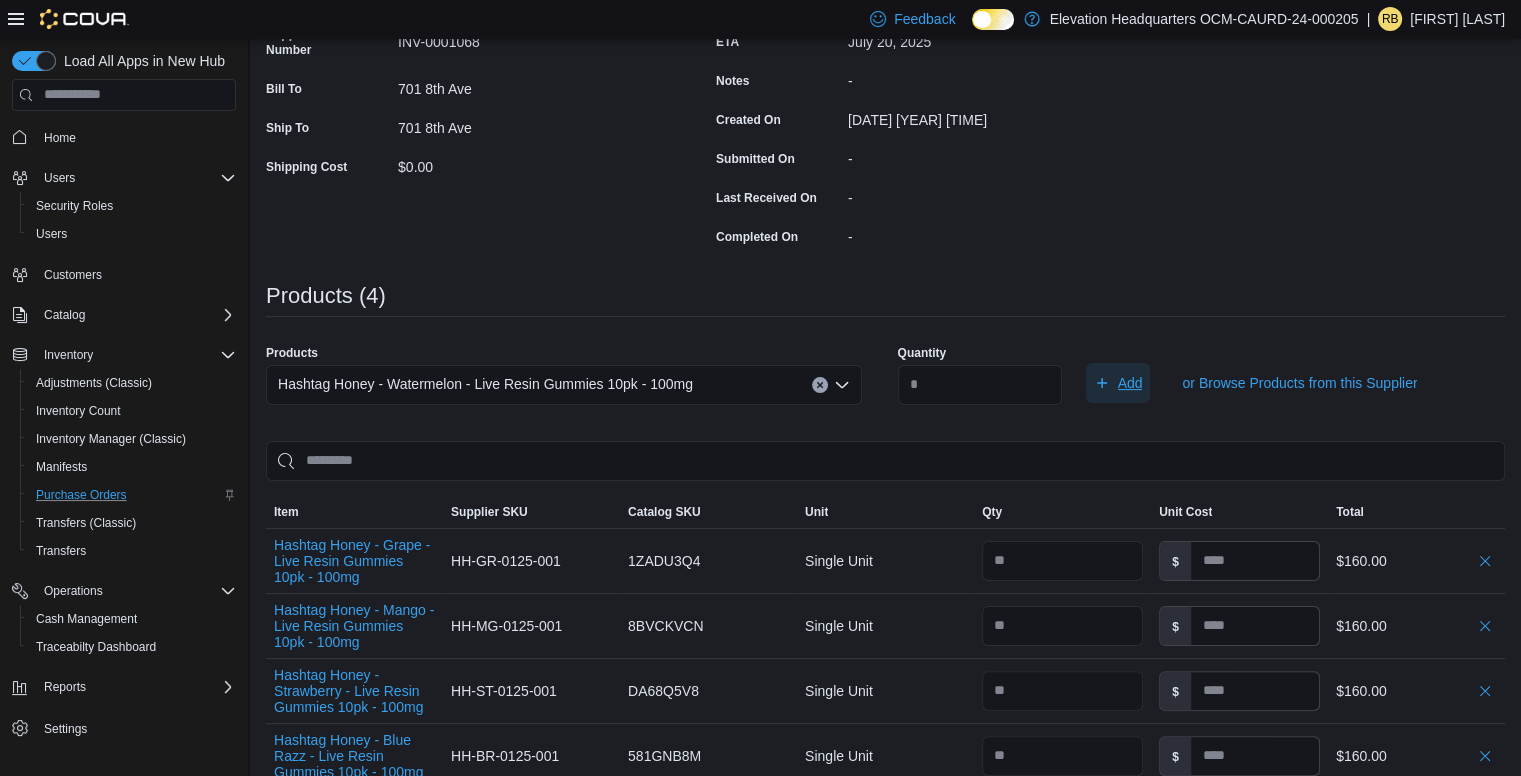 click on "Add" at bounding box center [1130, 383] 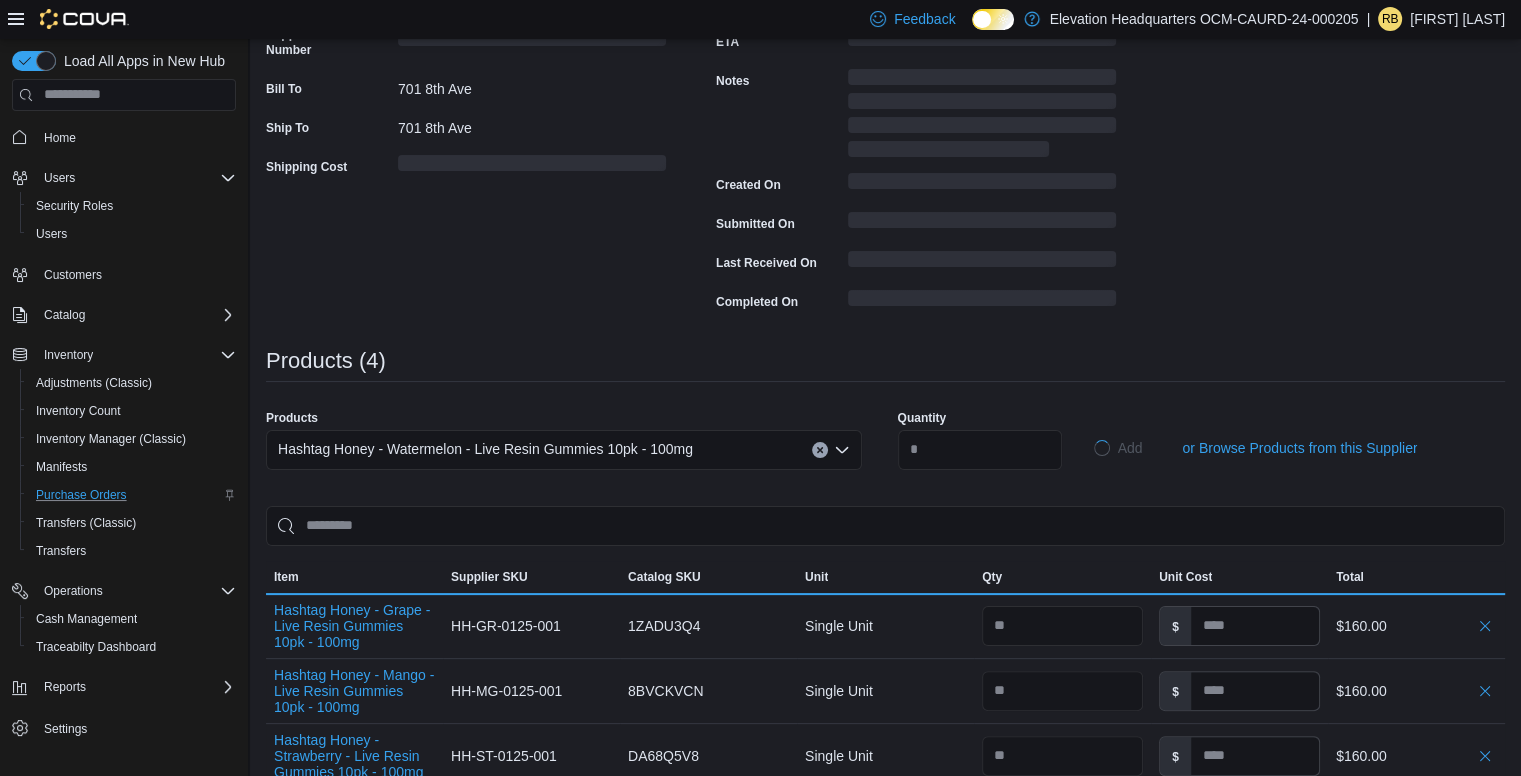 type 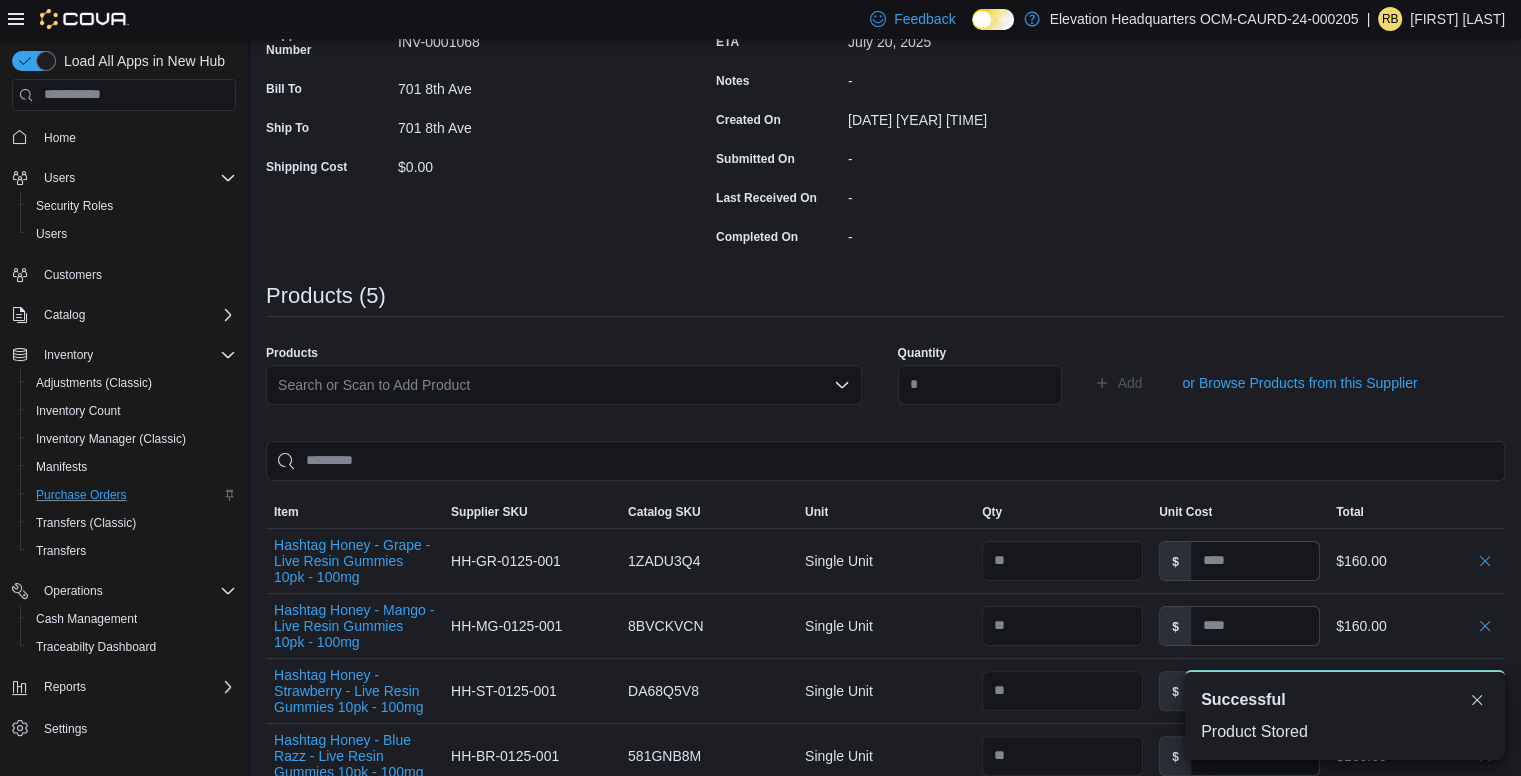 scroll, scrollTop: 0, scrollLeft: 0, axis: both 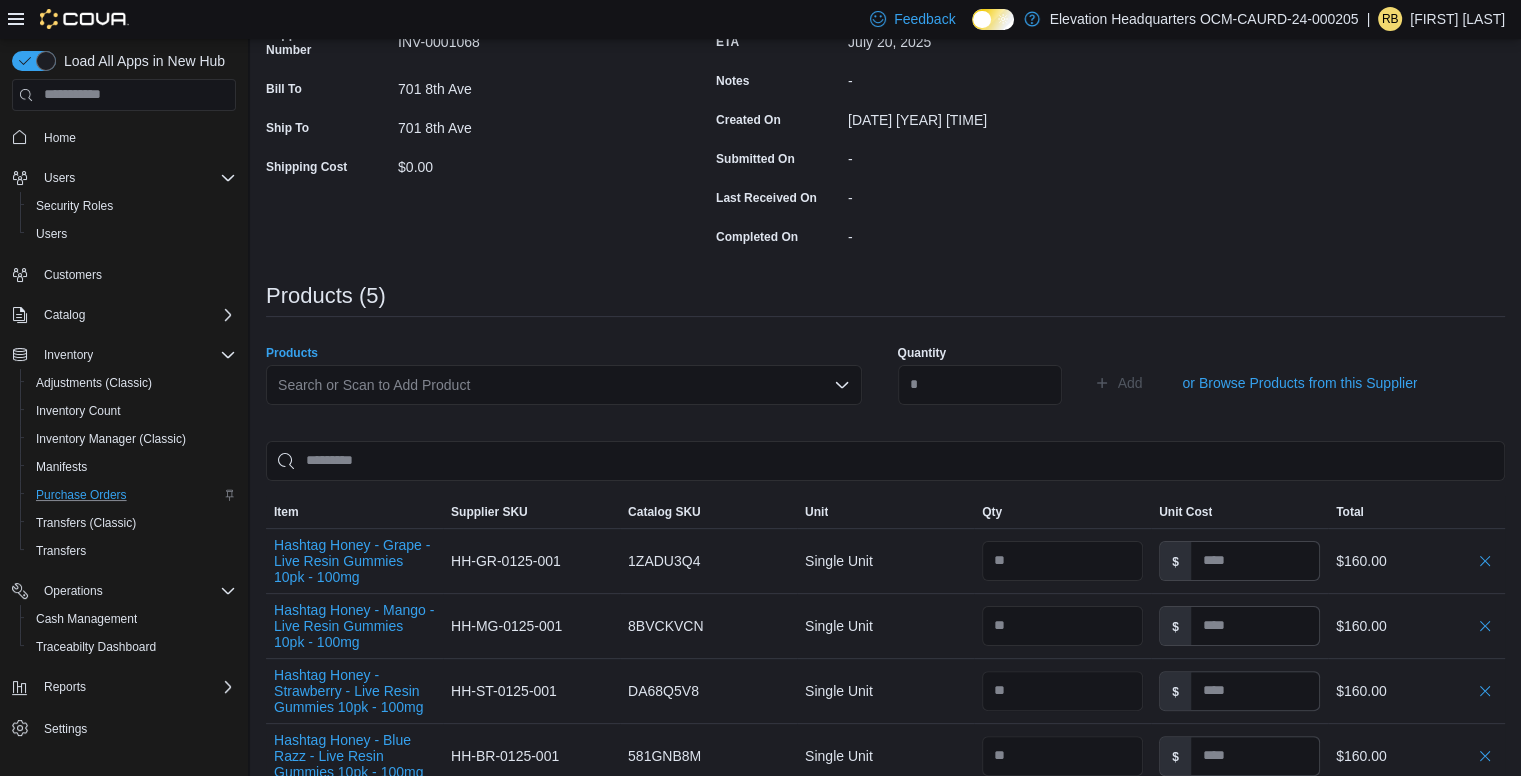 click on "Search or Scan to Add Product" at bounding box center (564, 385) 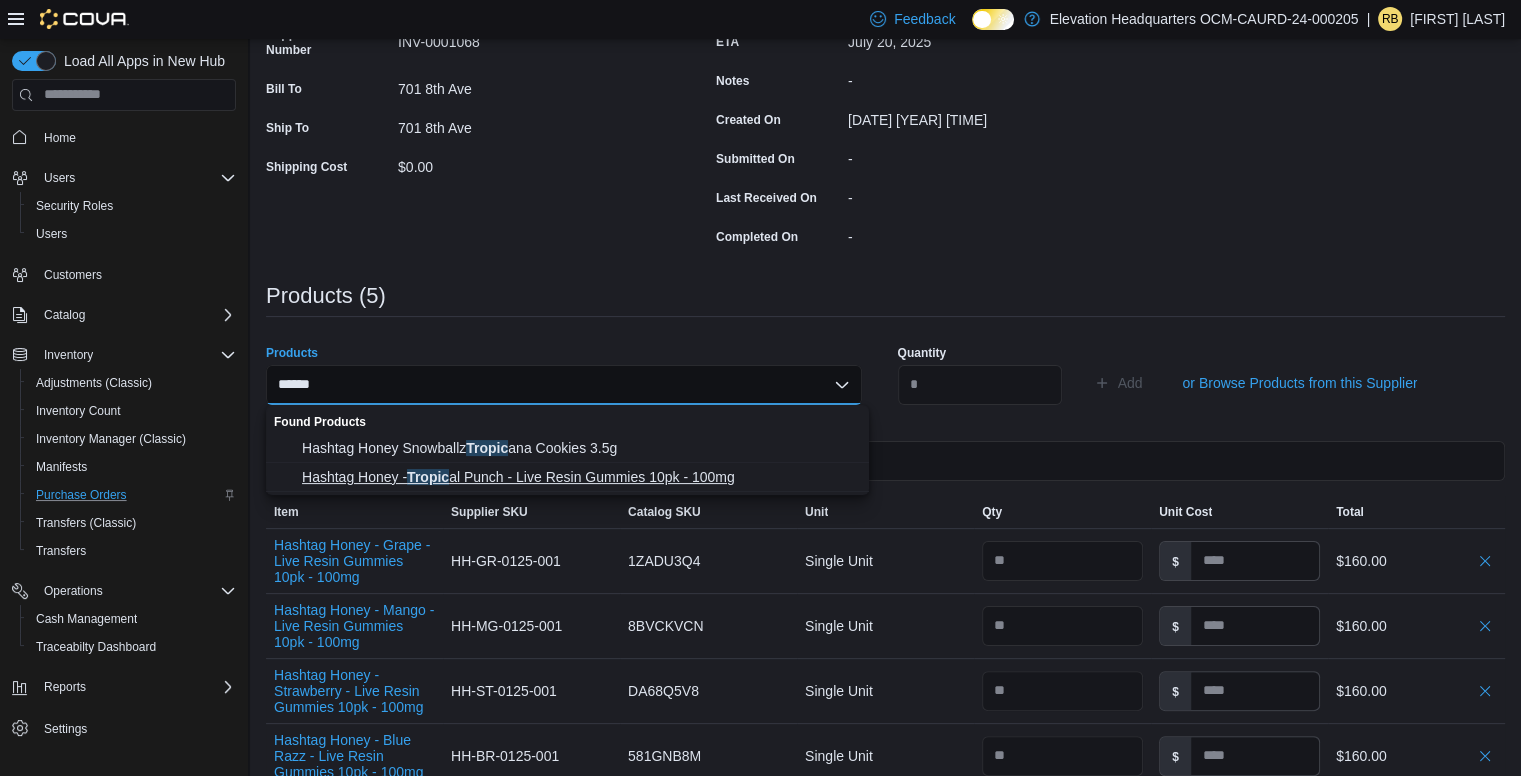 type on "******" 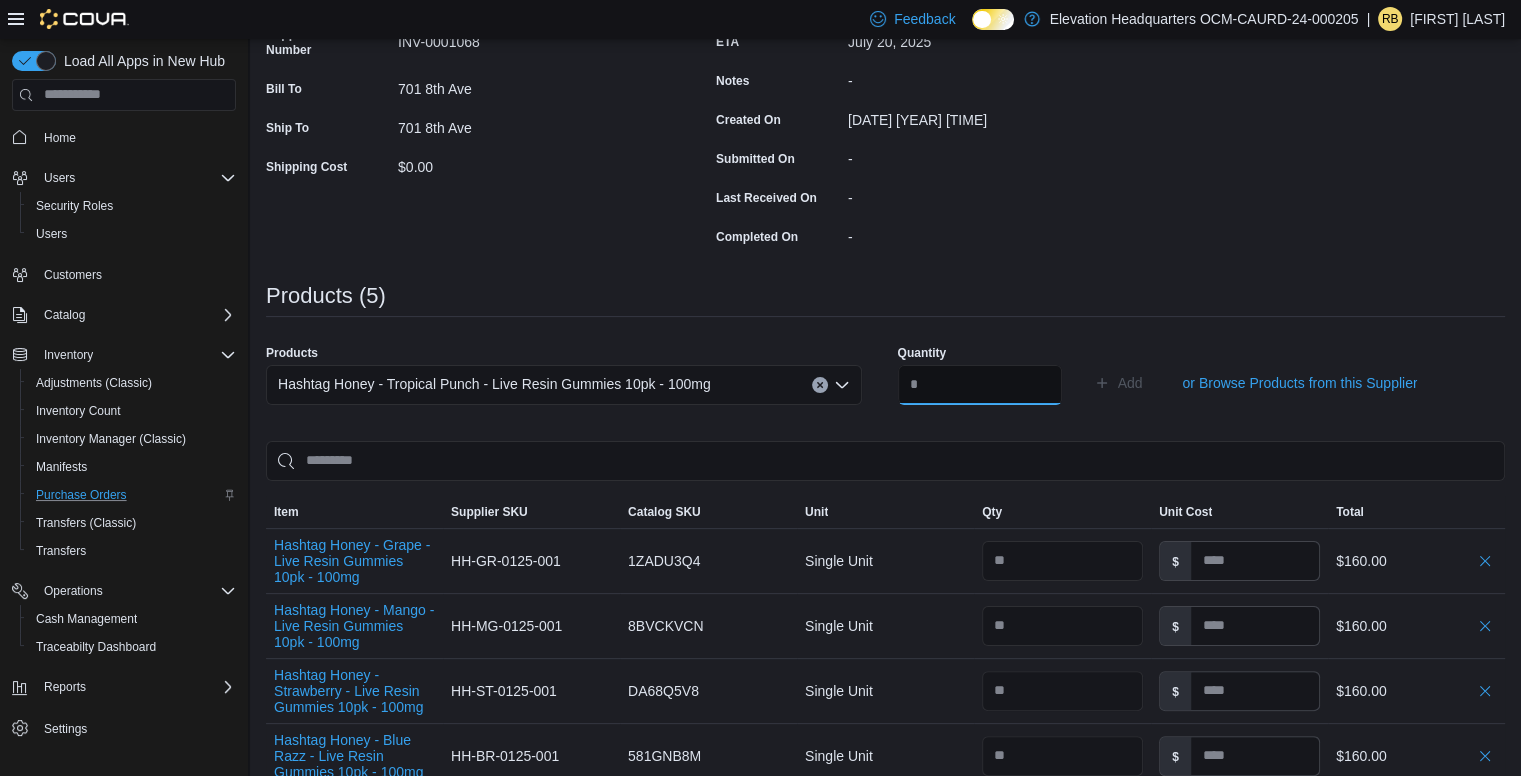 click at bounding box center [980, 385] 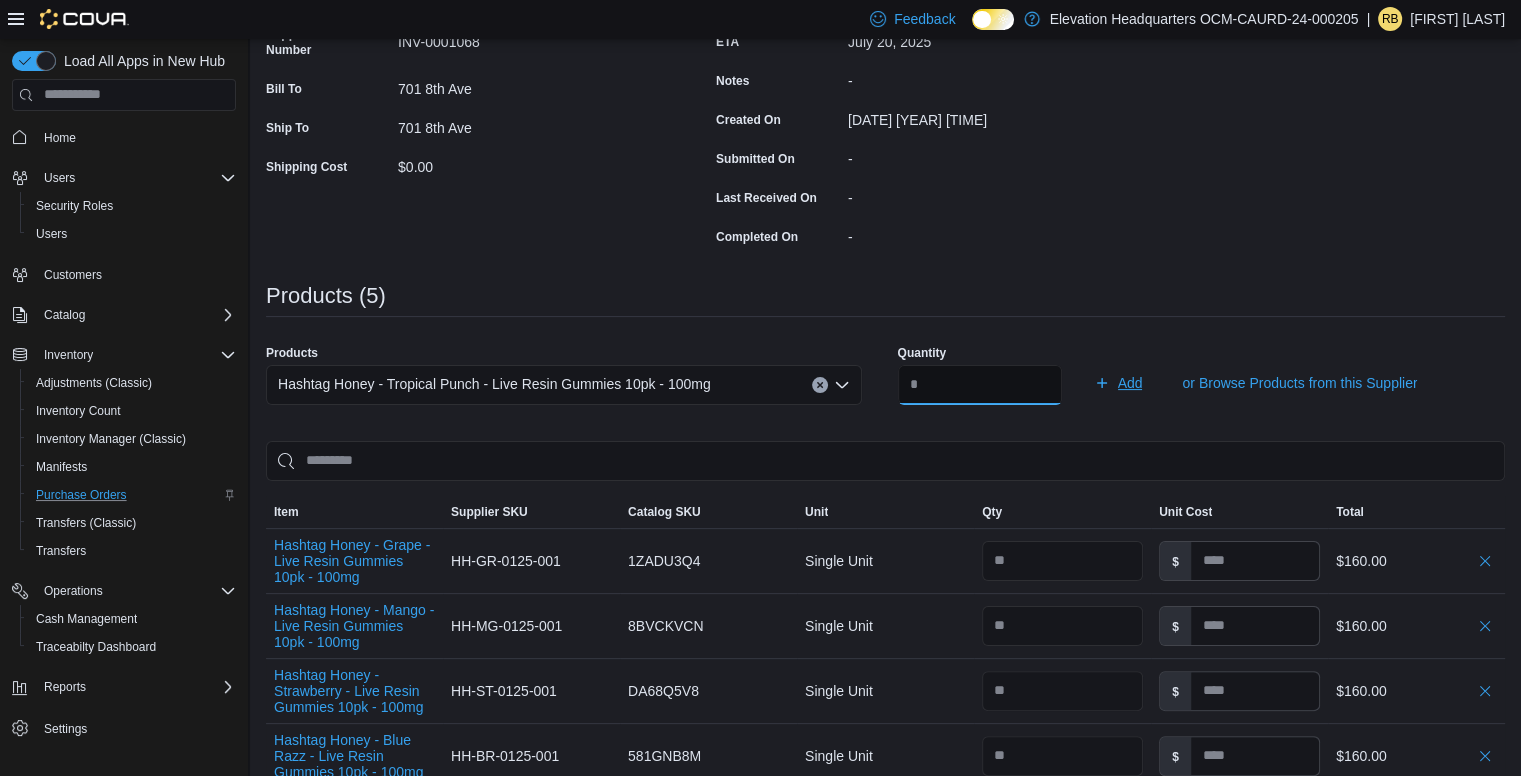 type on "**" 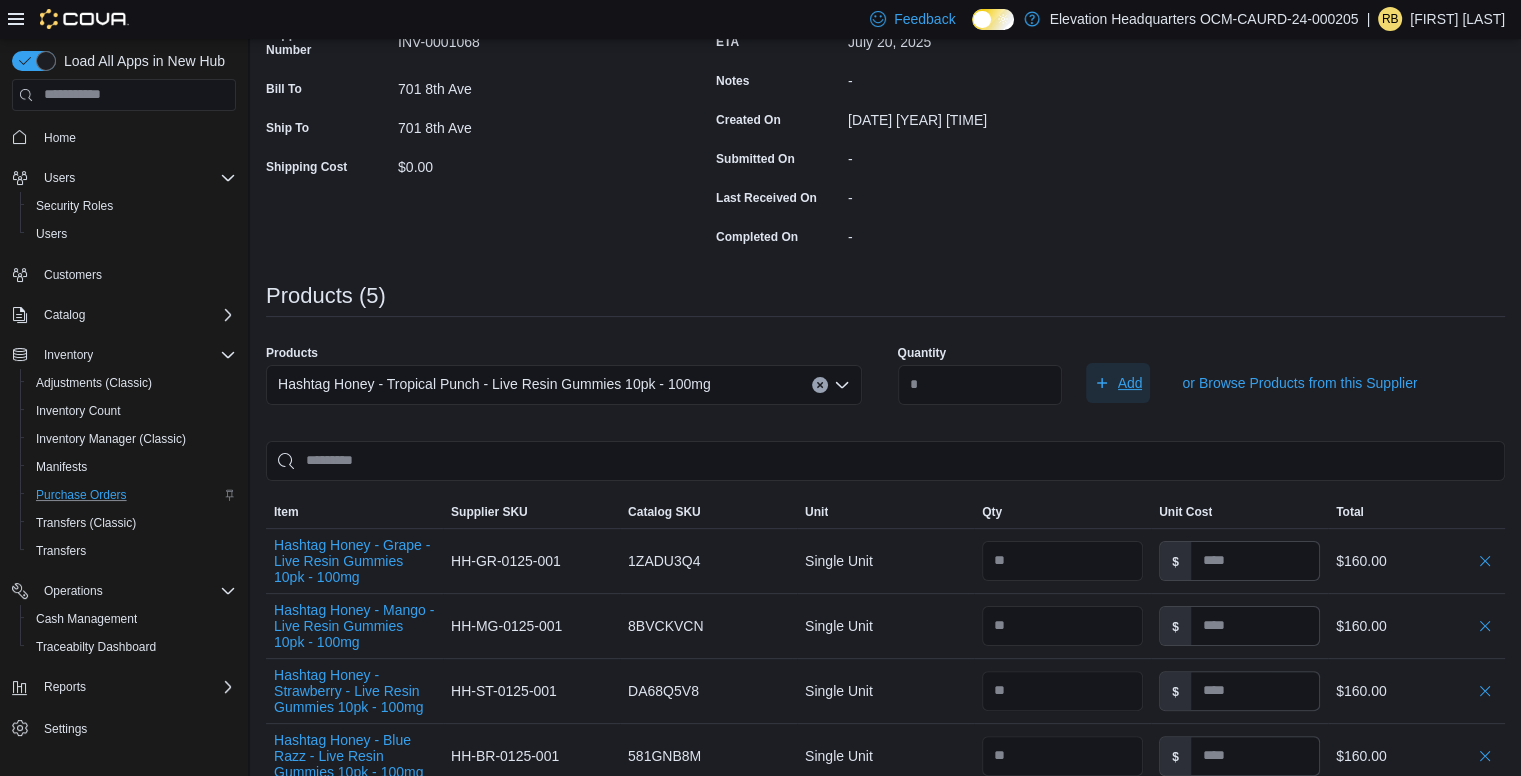 click on "Add" at bounding box center [1130, 383] 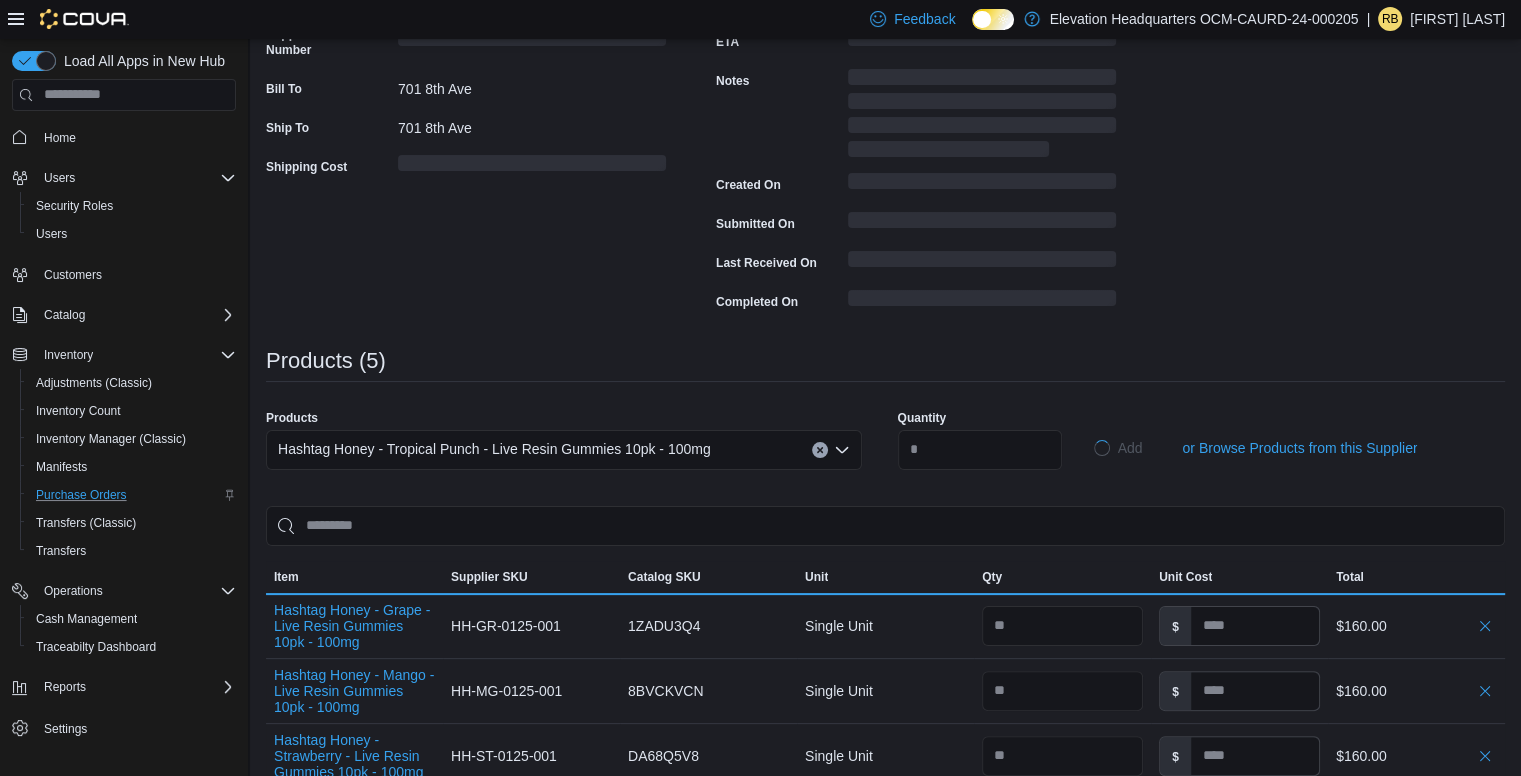 type 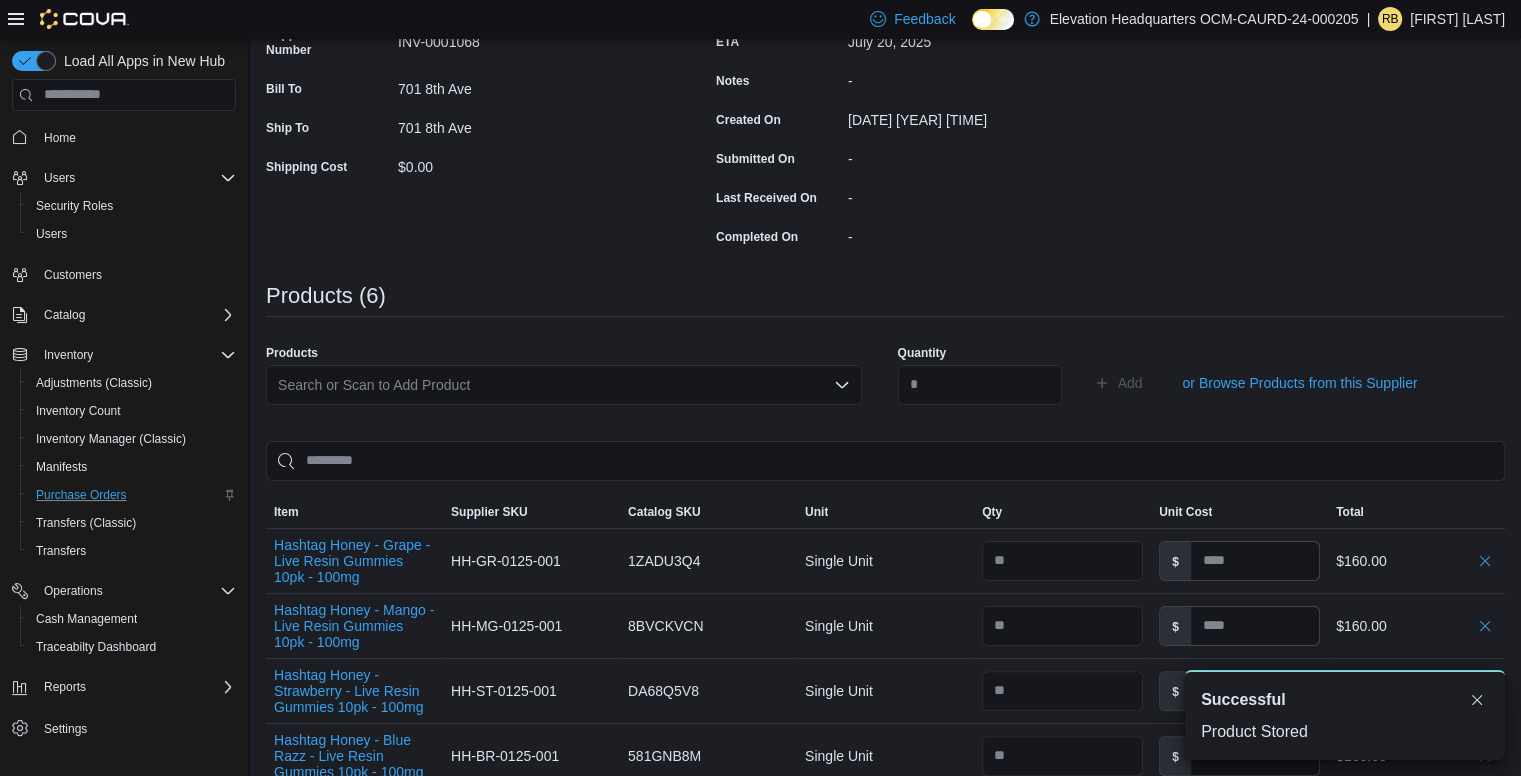 scroll, scrollTop: 0, scrollLeft: 0, axis: both 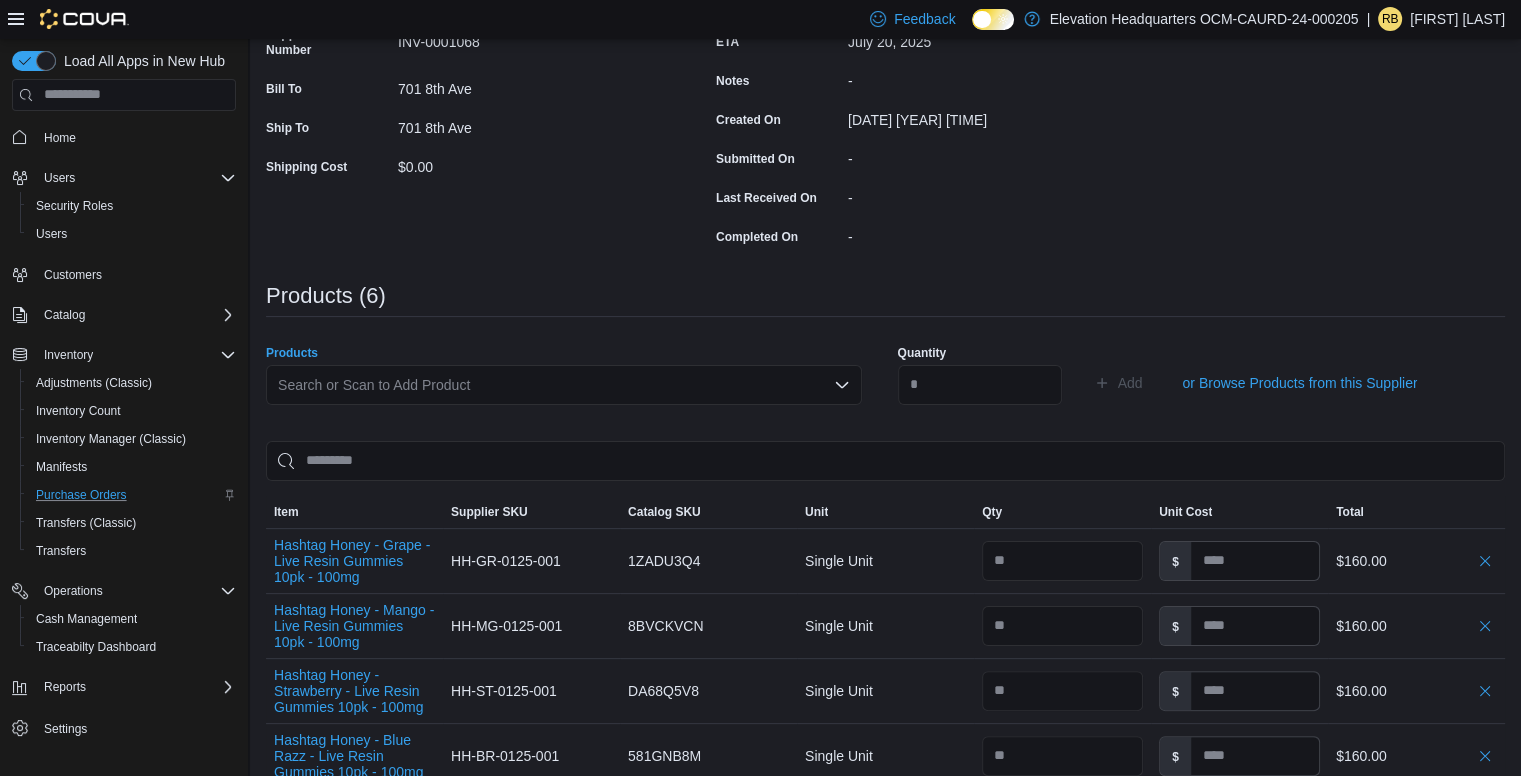 click on "Search or Scan to Add Product" at bounding box center [564, 385] 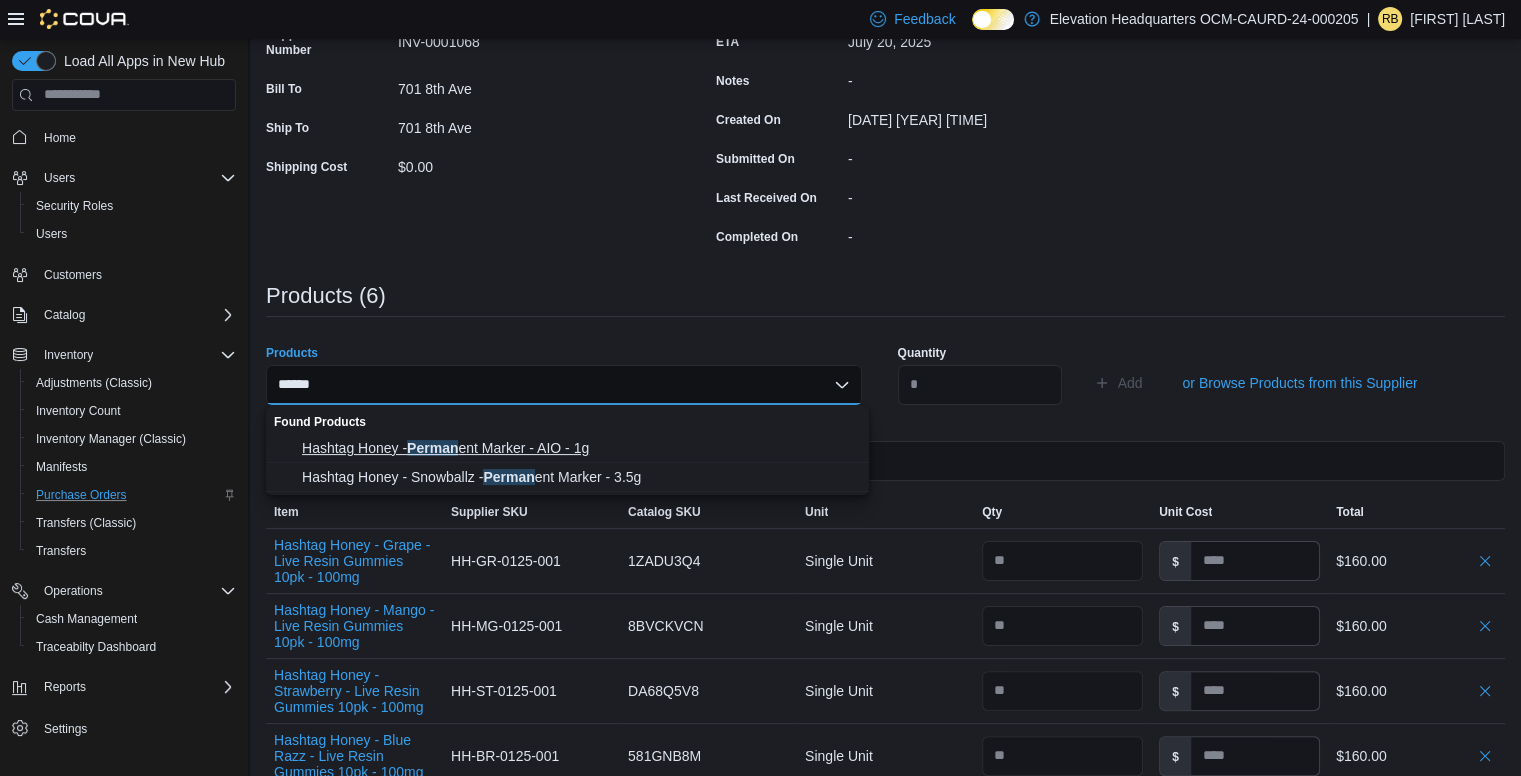 type on "******" 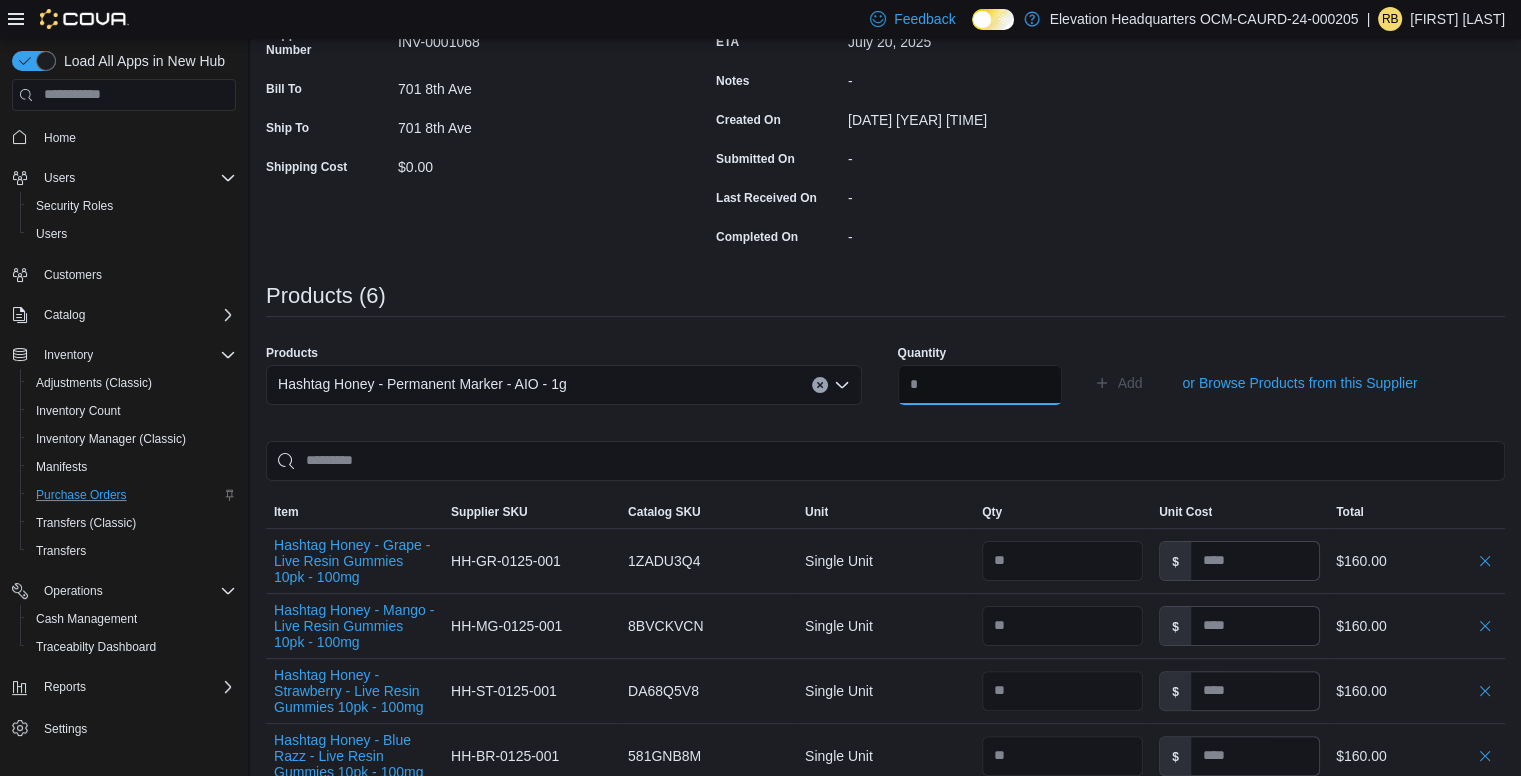 click at bounding box center (980, 385) 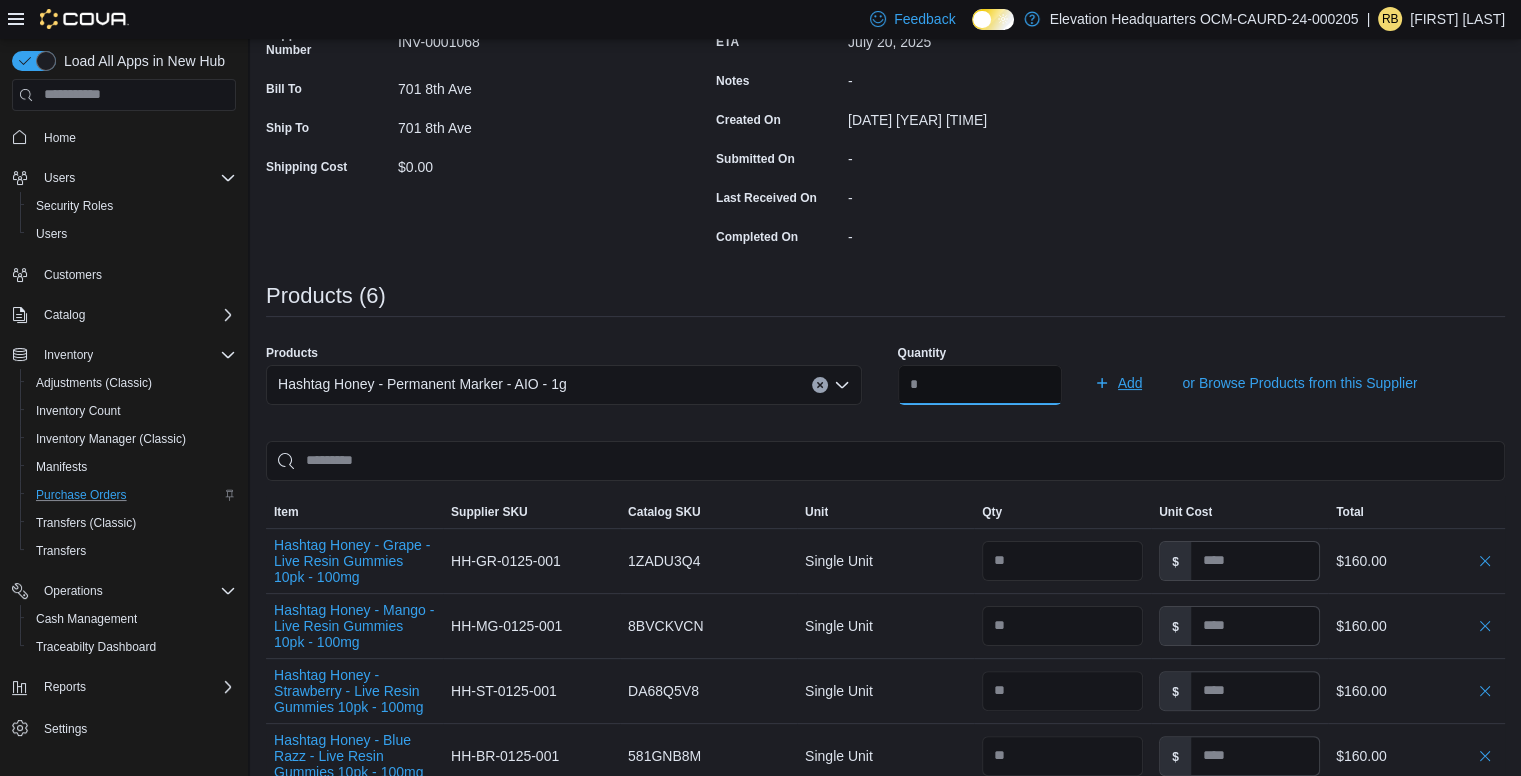 type on "**" 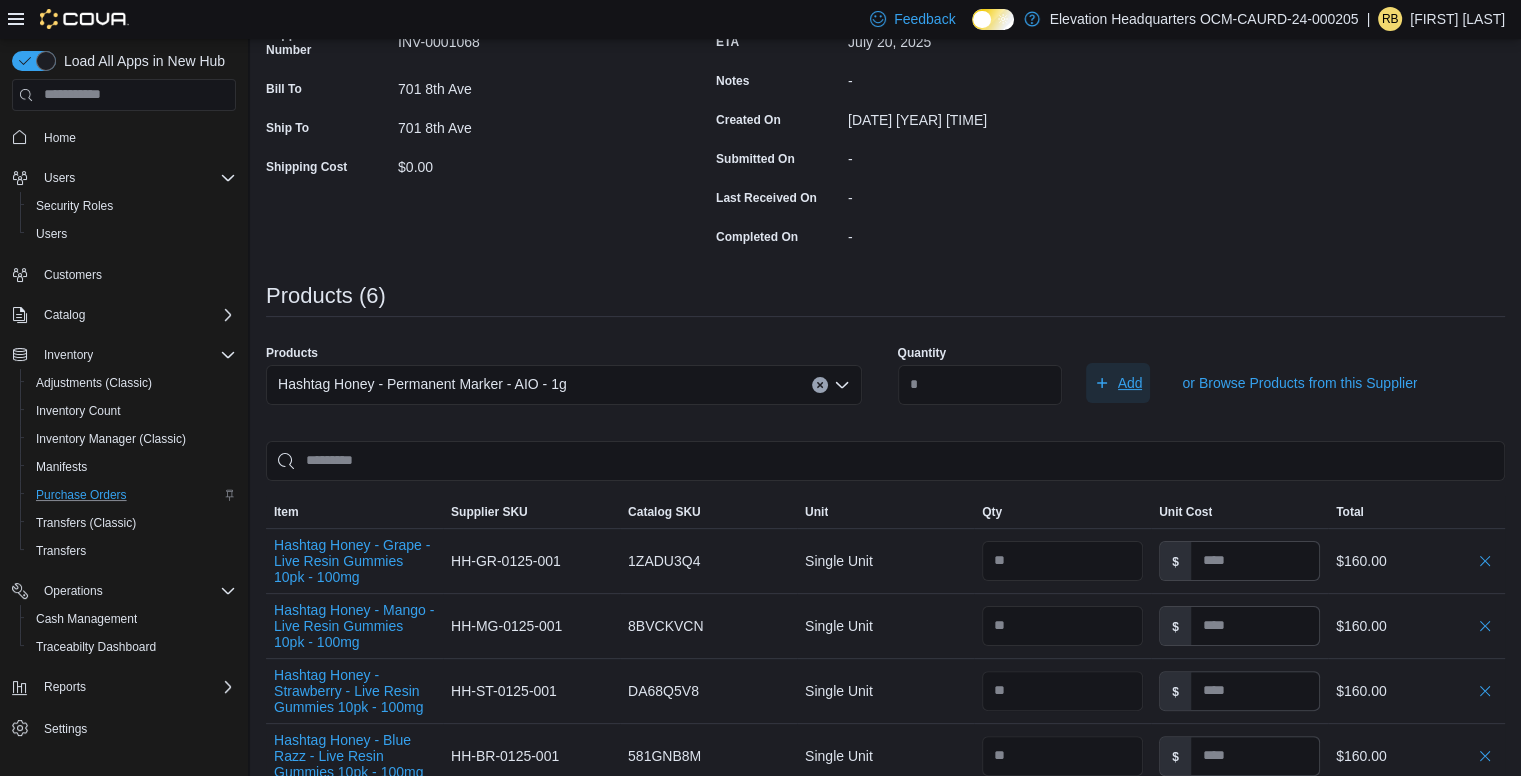 click on "Add" at bounding box center (1130, 383) 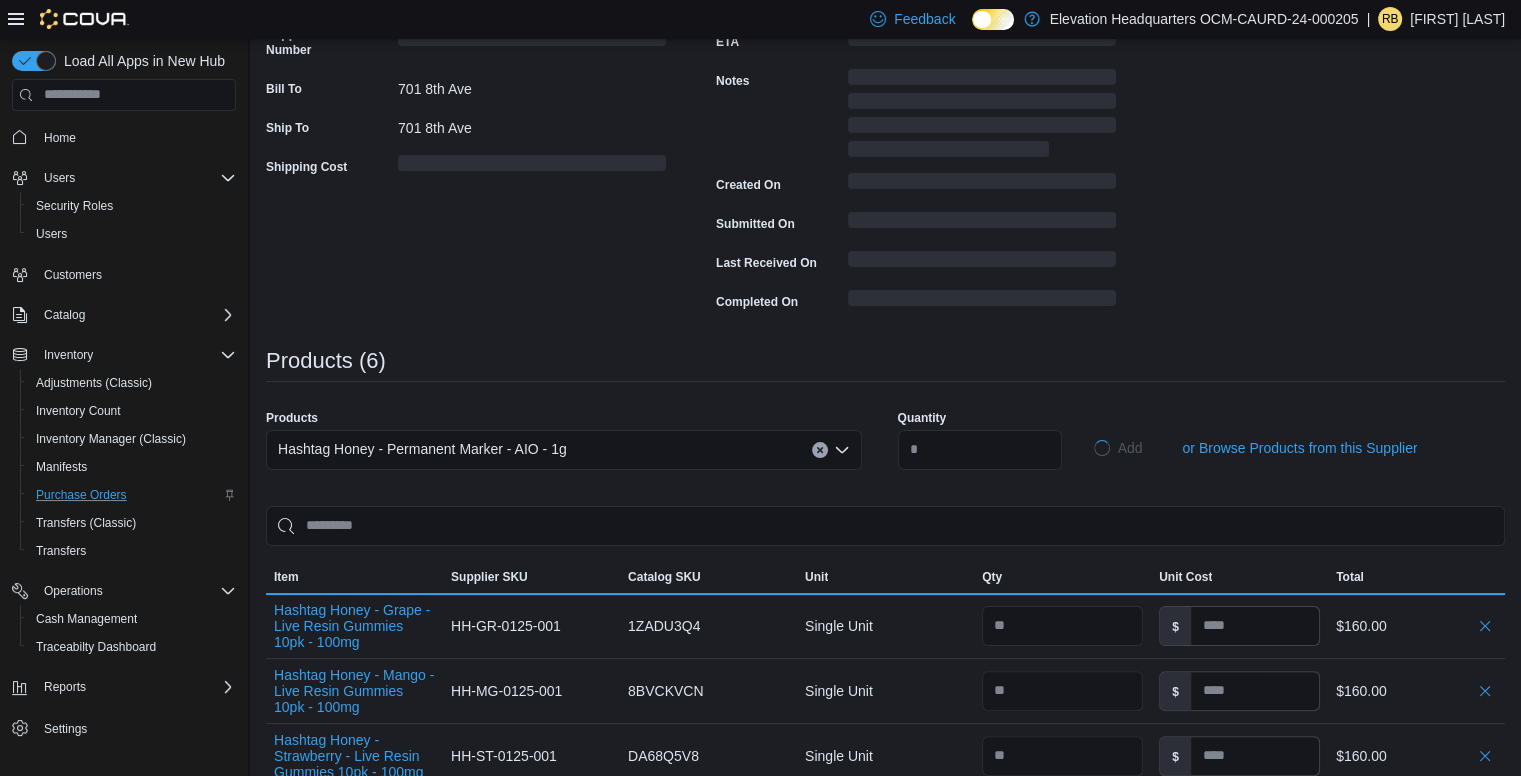 type 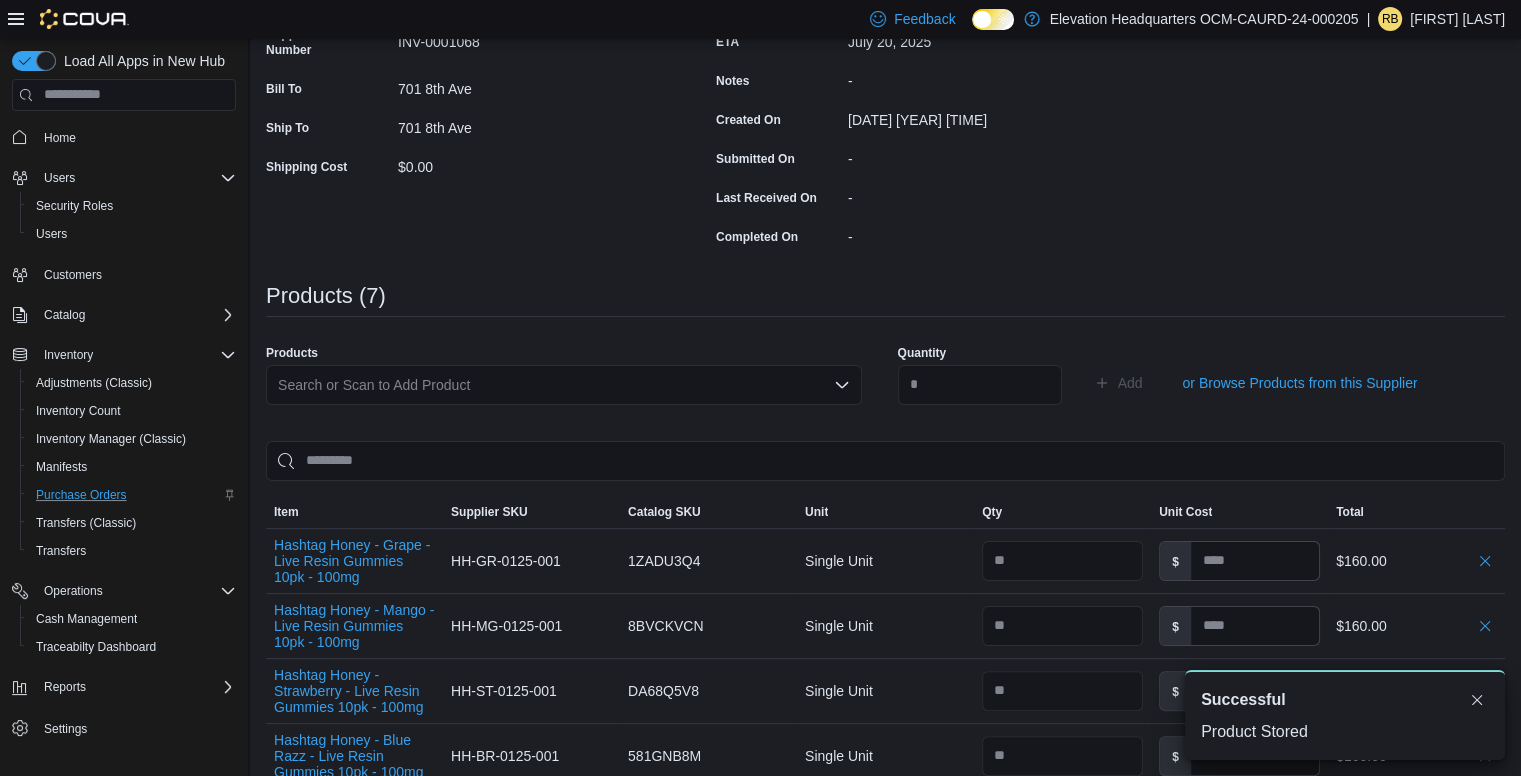 scroll, scrollTop: 0, scrollLeft: 0, axis: both 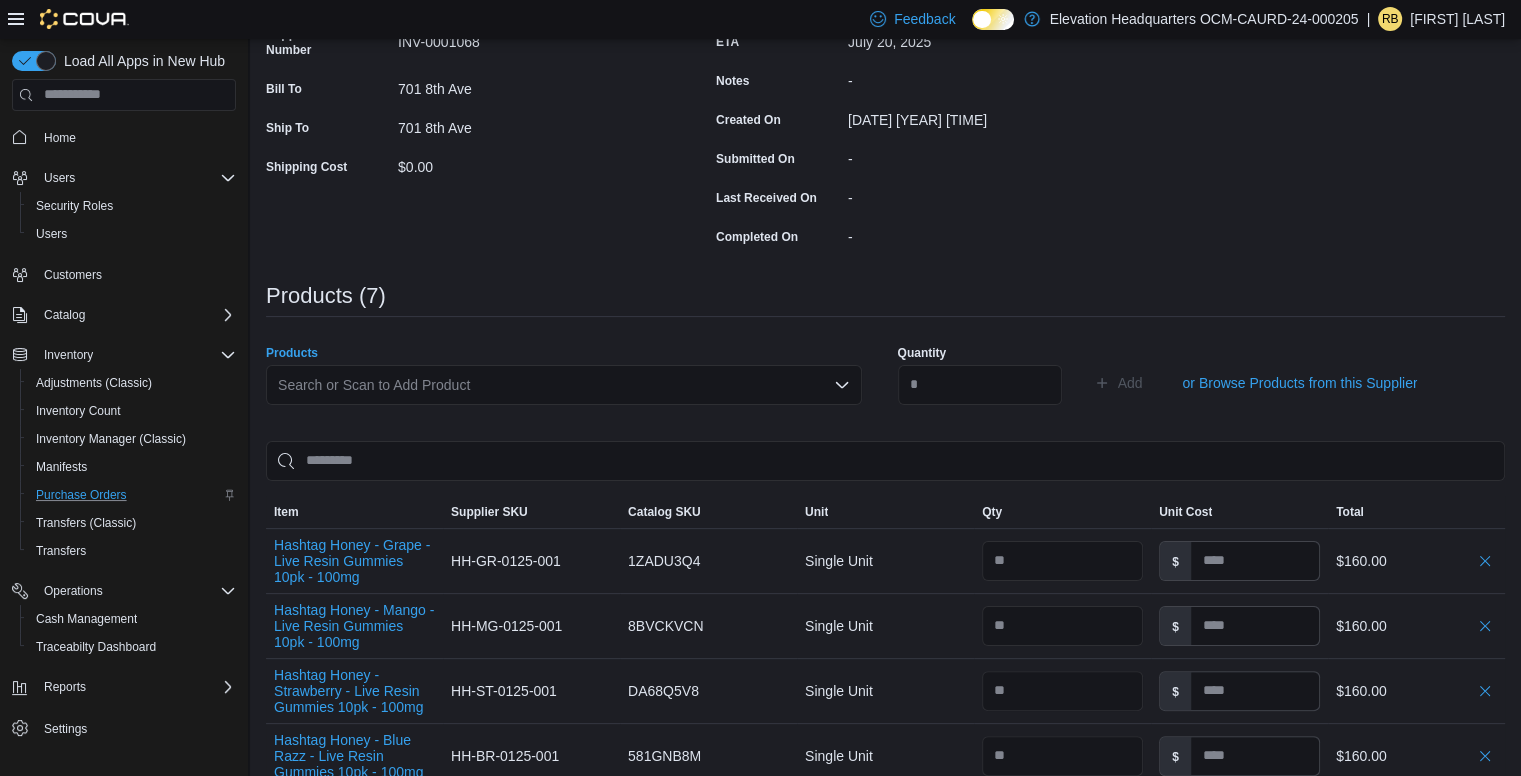 click on "Search or Scan to Add Product" at bounding box center [564, 385] 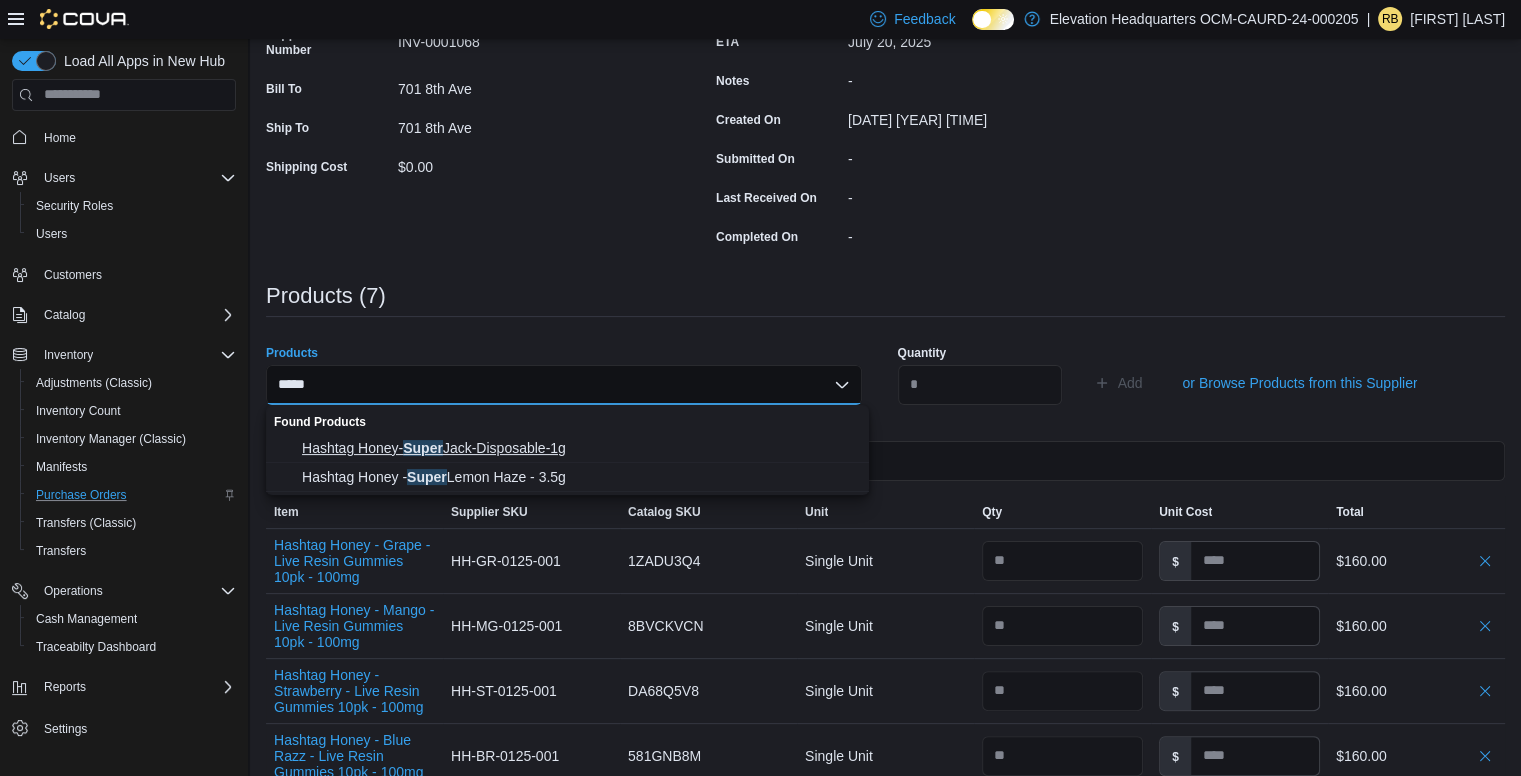 type on "*****" 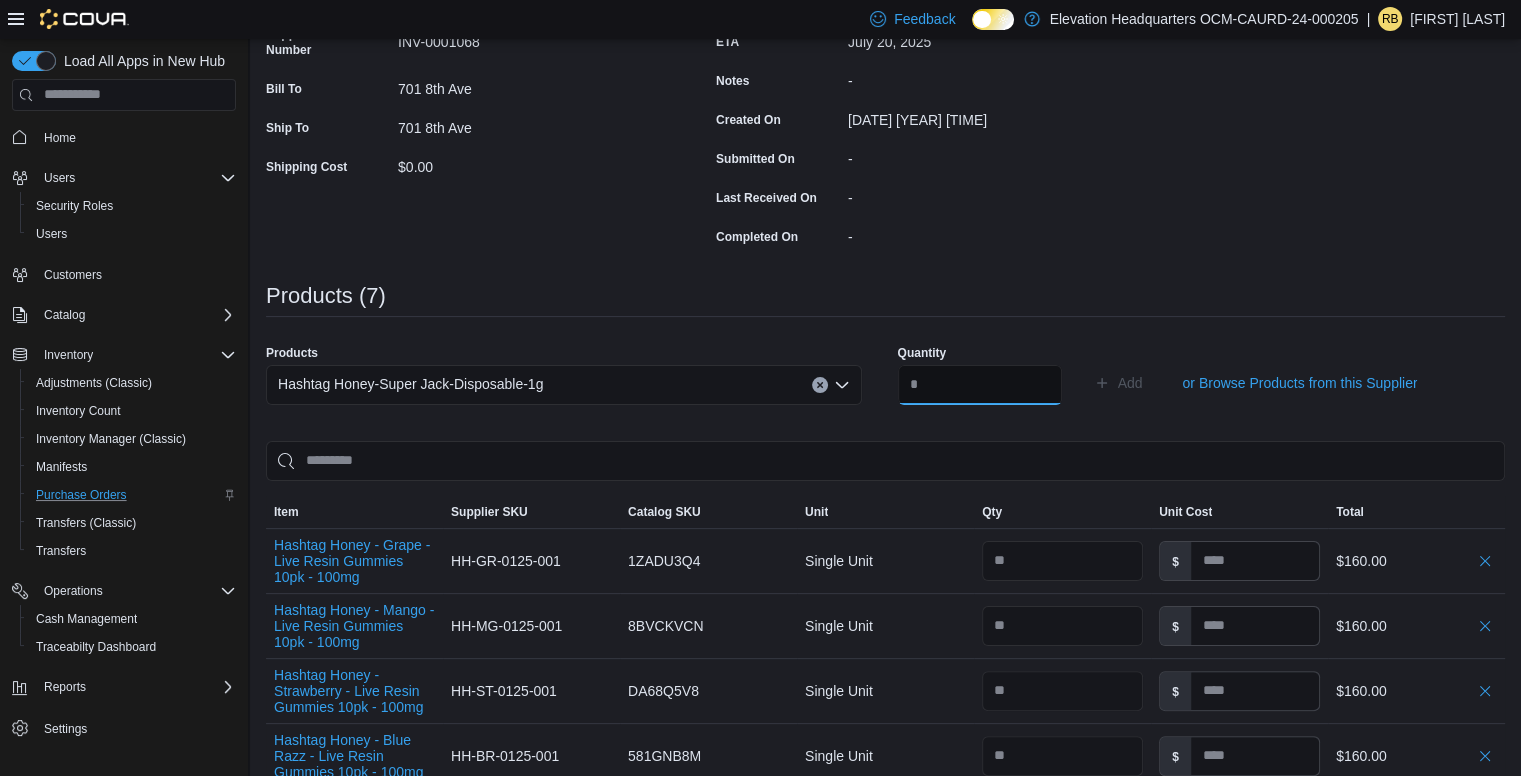 click at bounding box center [980, 385] 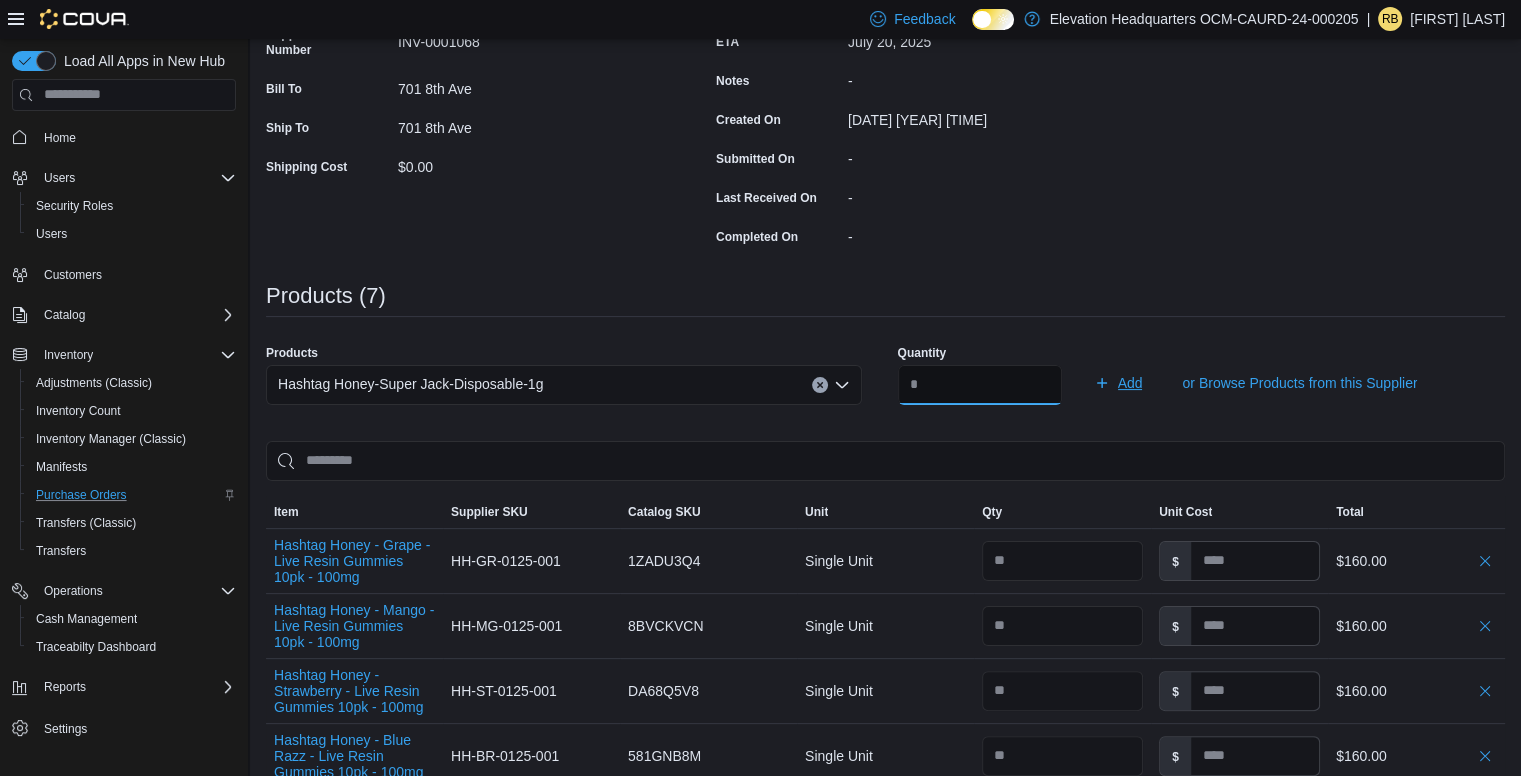 type on "**" 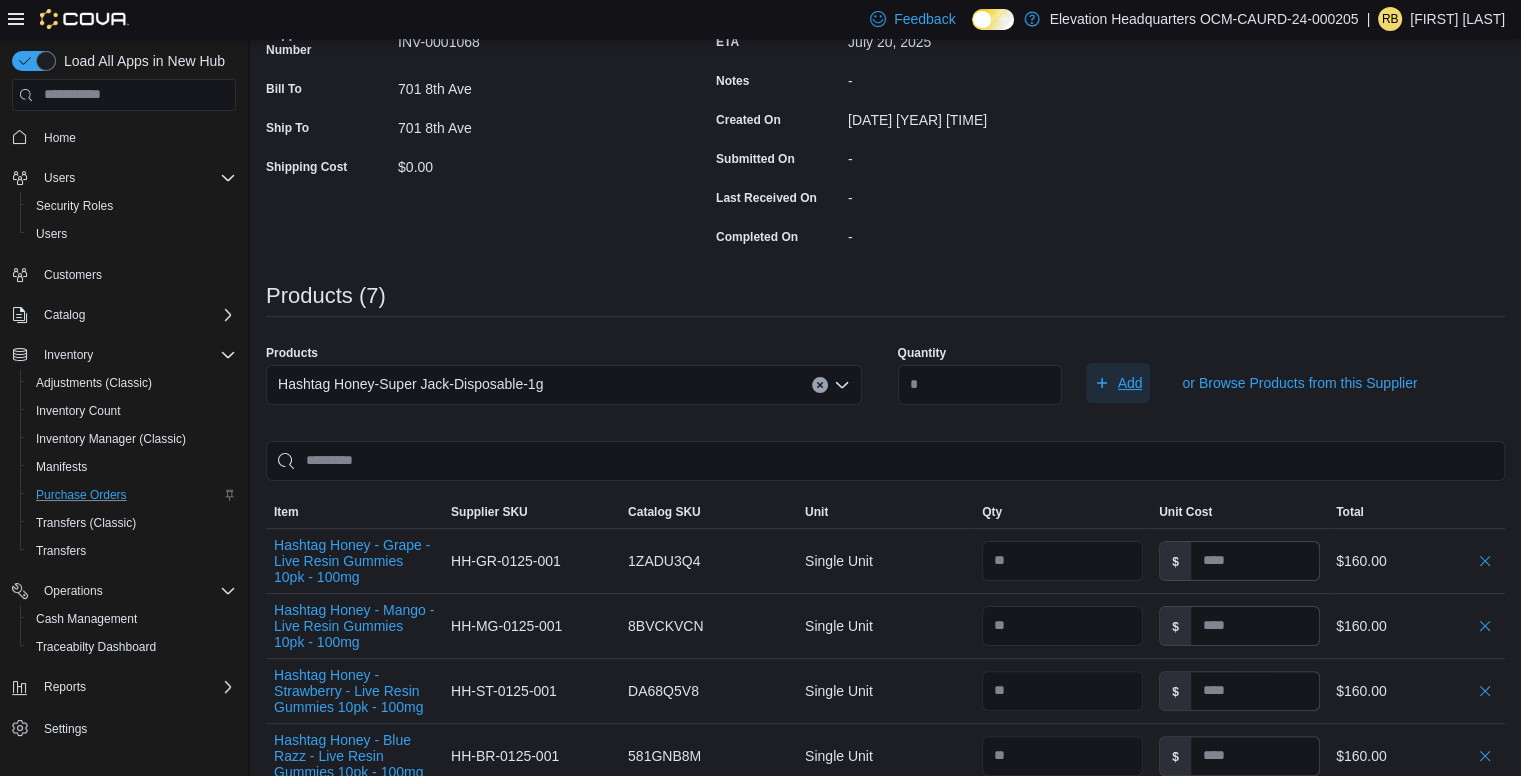 click on "Add" at bounding box center [1130, 383] 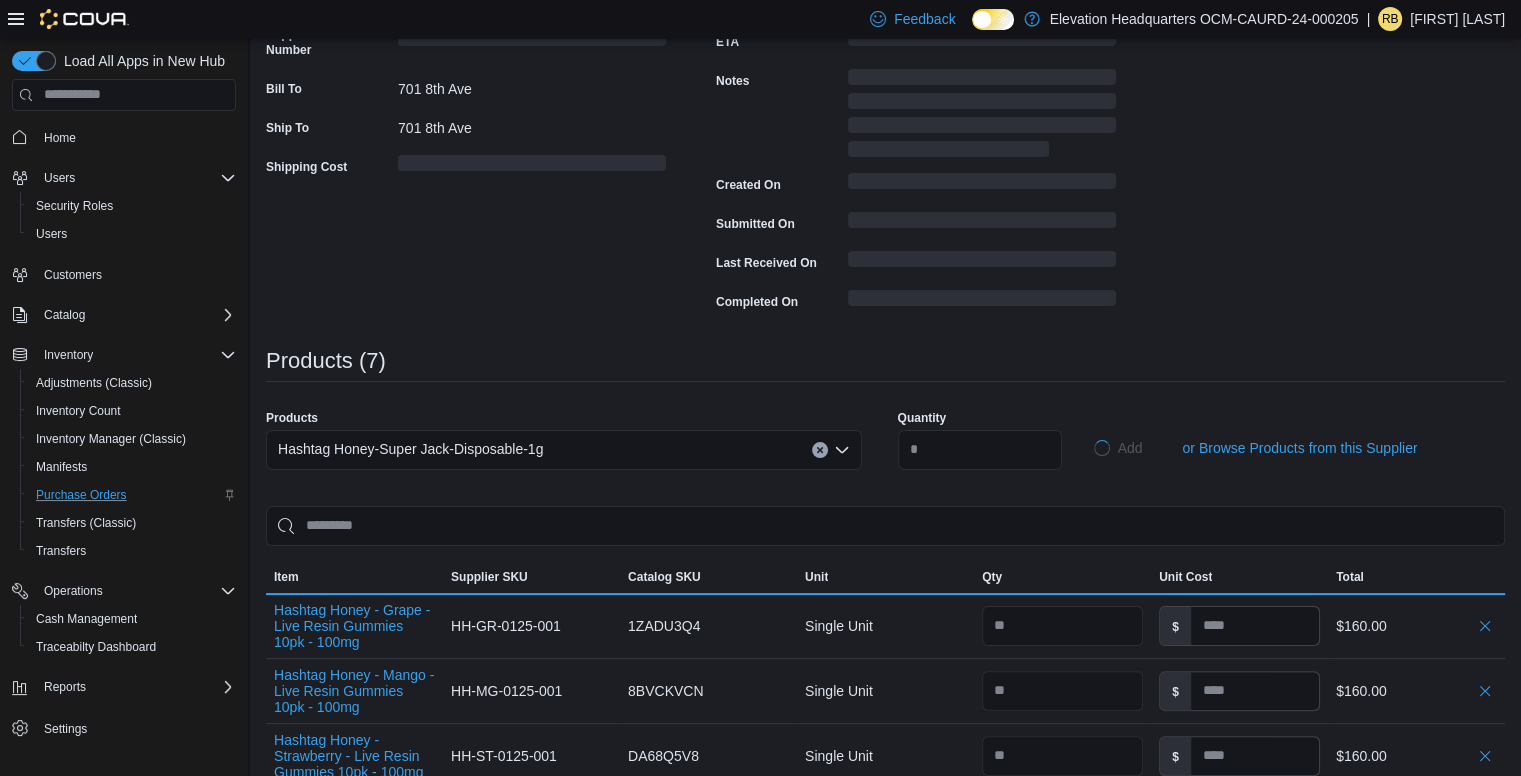 type 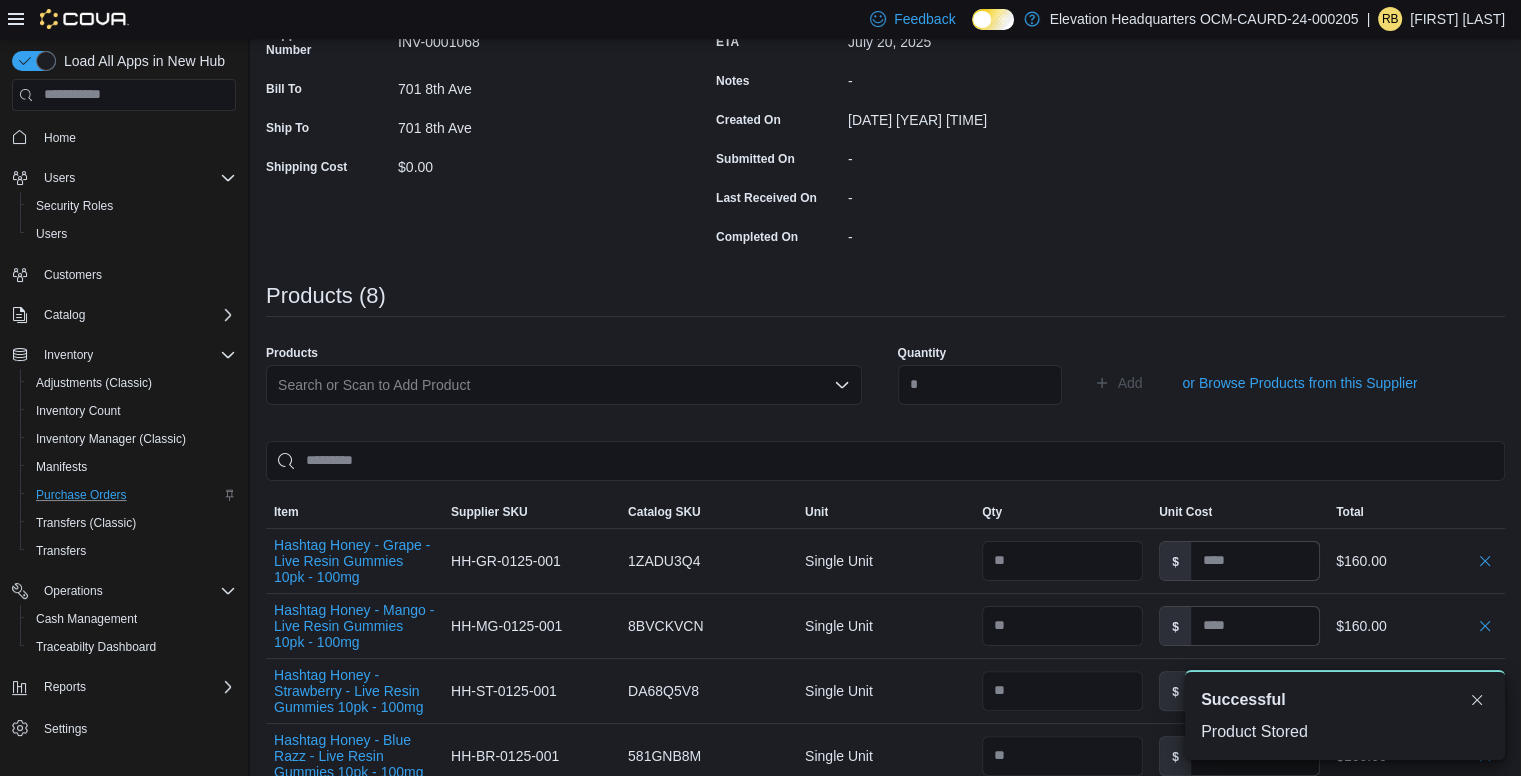 scroll, scrollTop: 0, scrollLeft: 0, axis: both 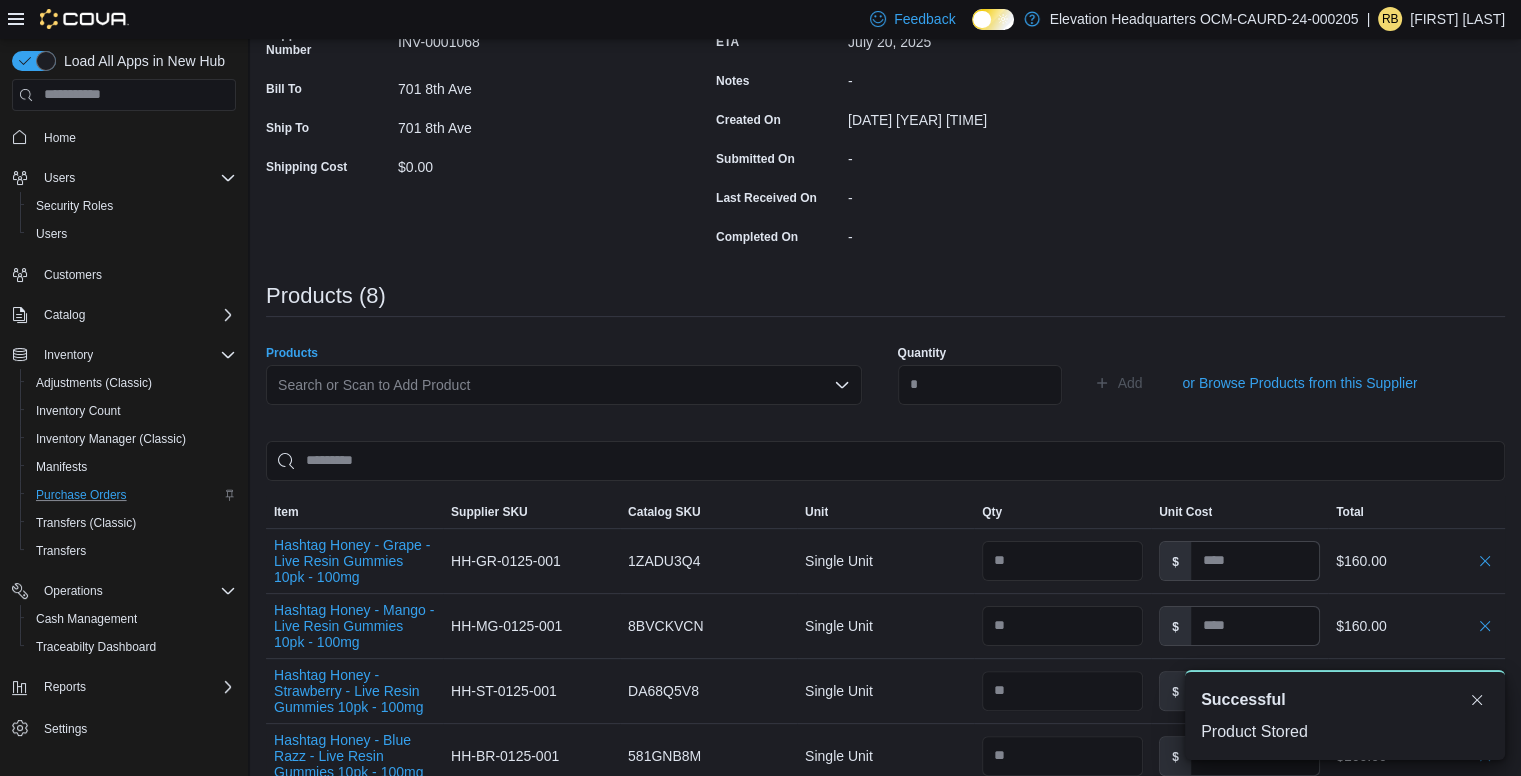 click on "Search or Scan to Add Product" at bounding box center (564, 385) 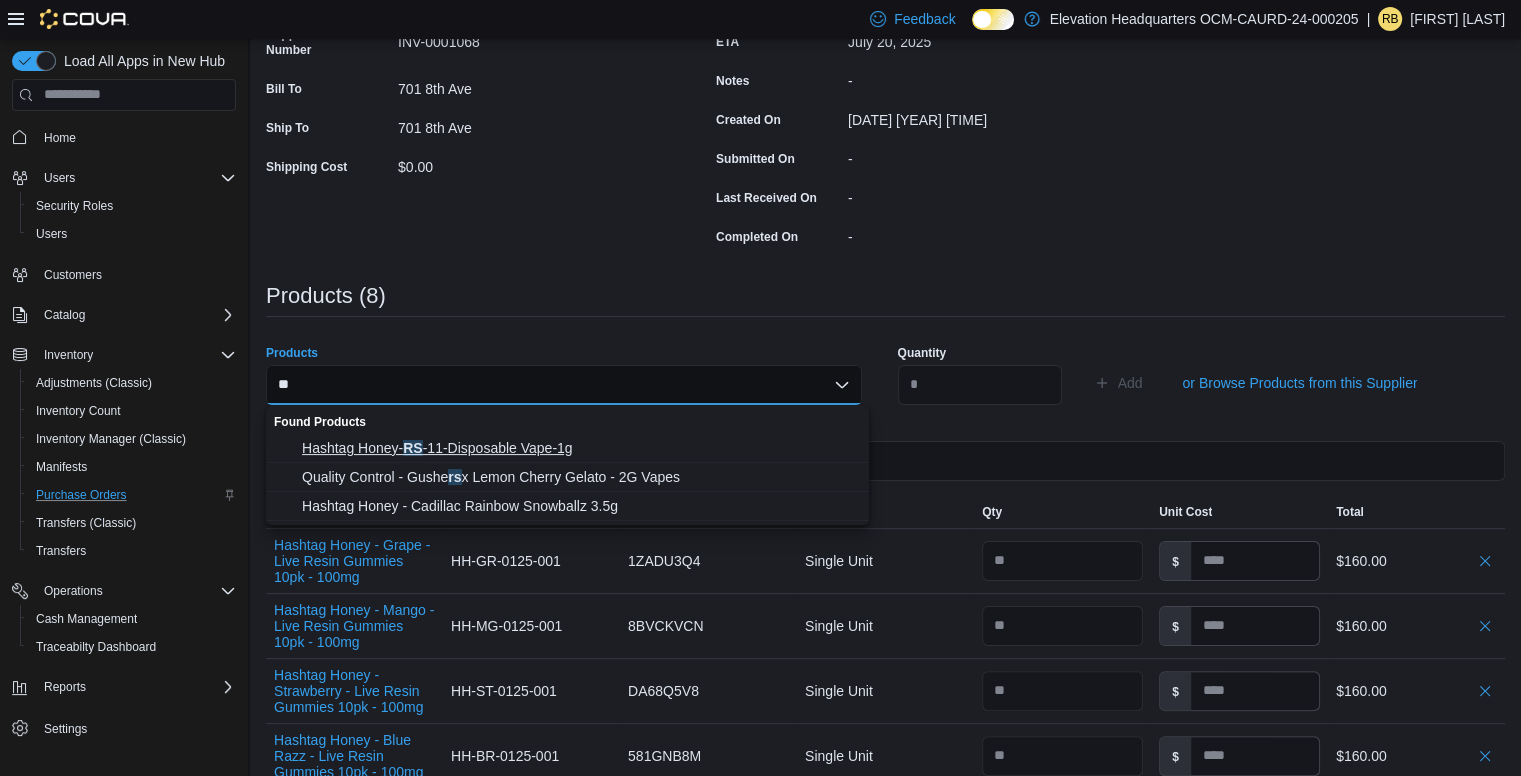 type on "**" 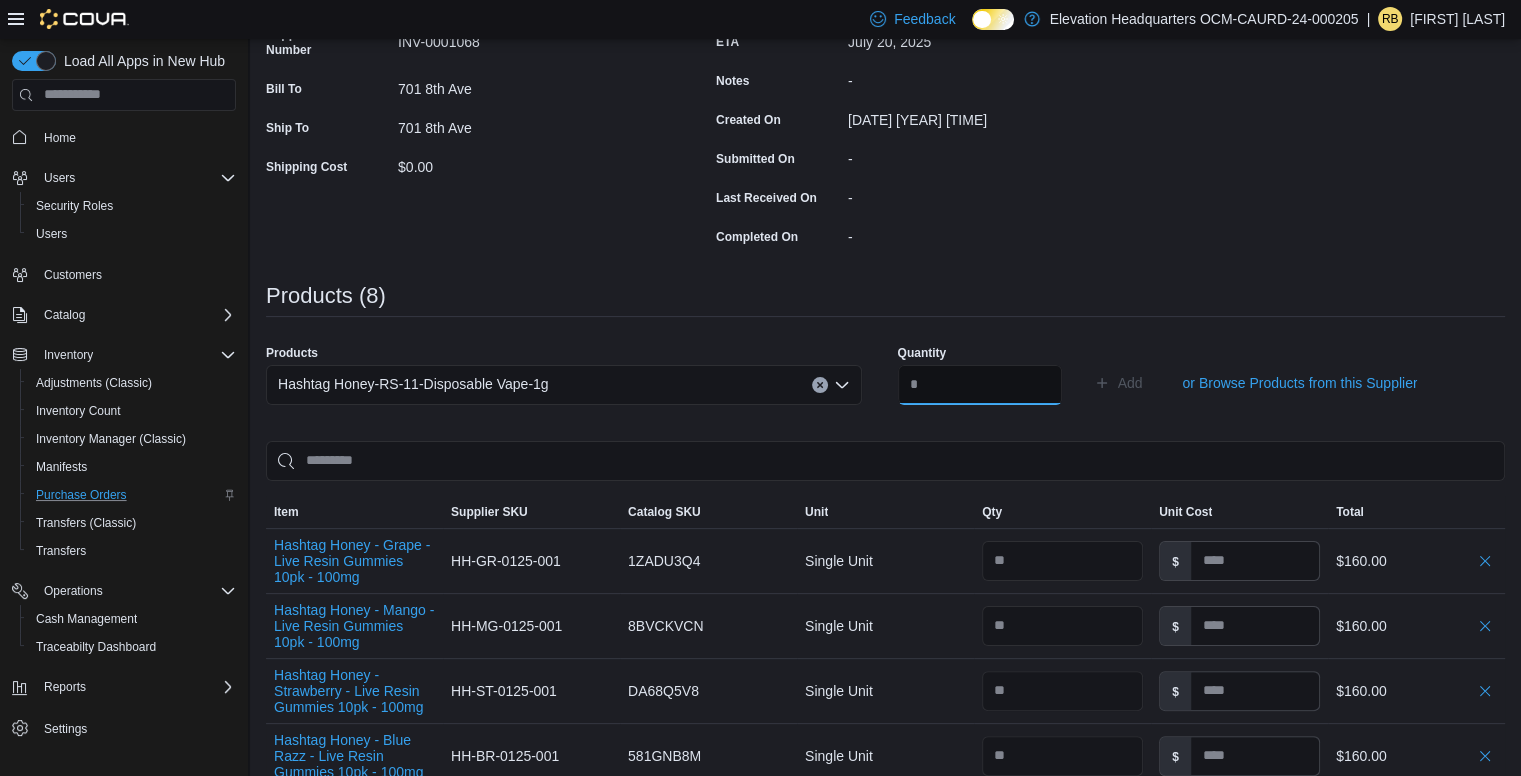 click at bounding box center (980, 385) 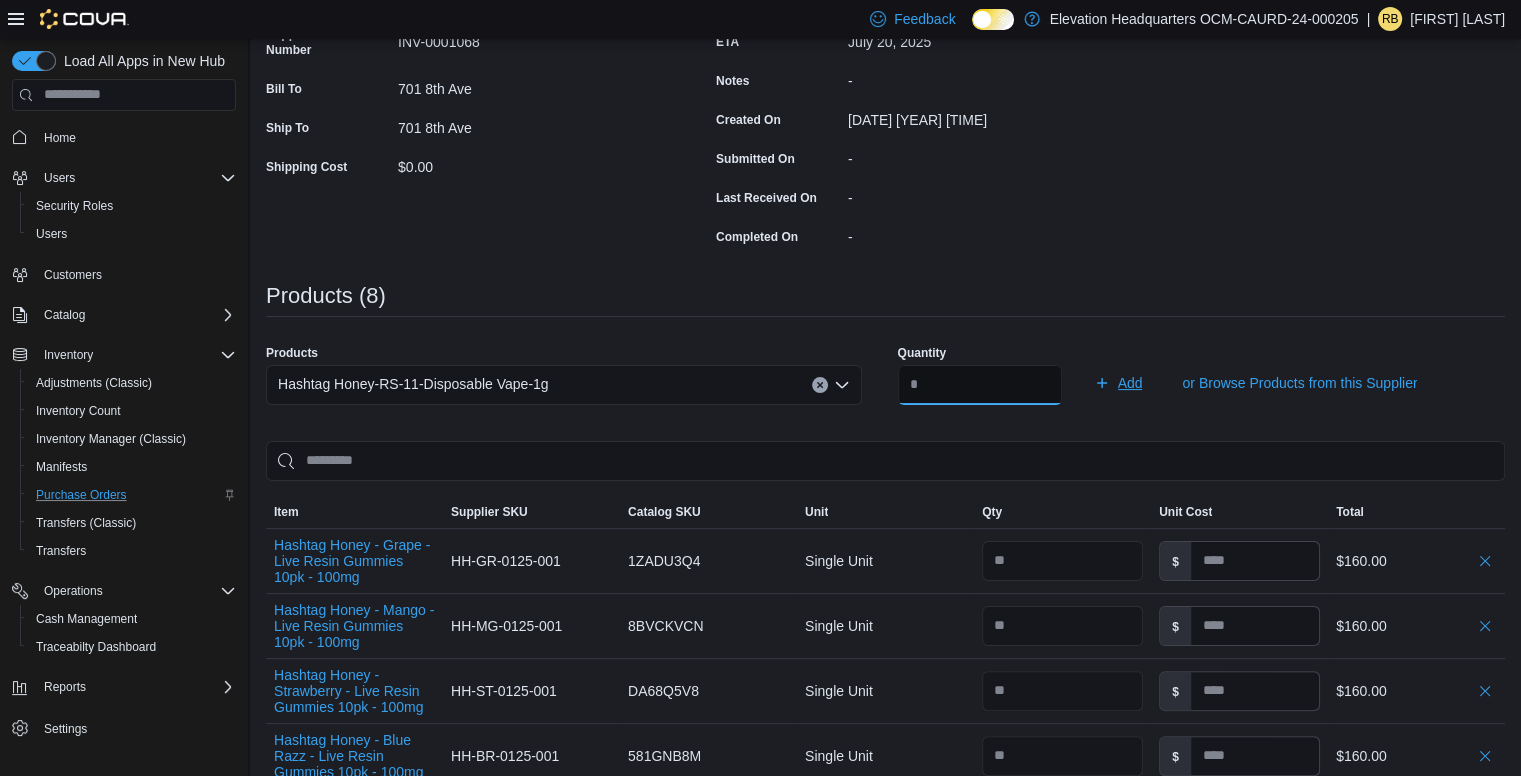 type on "**" 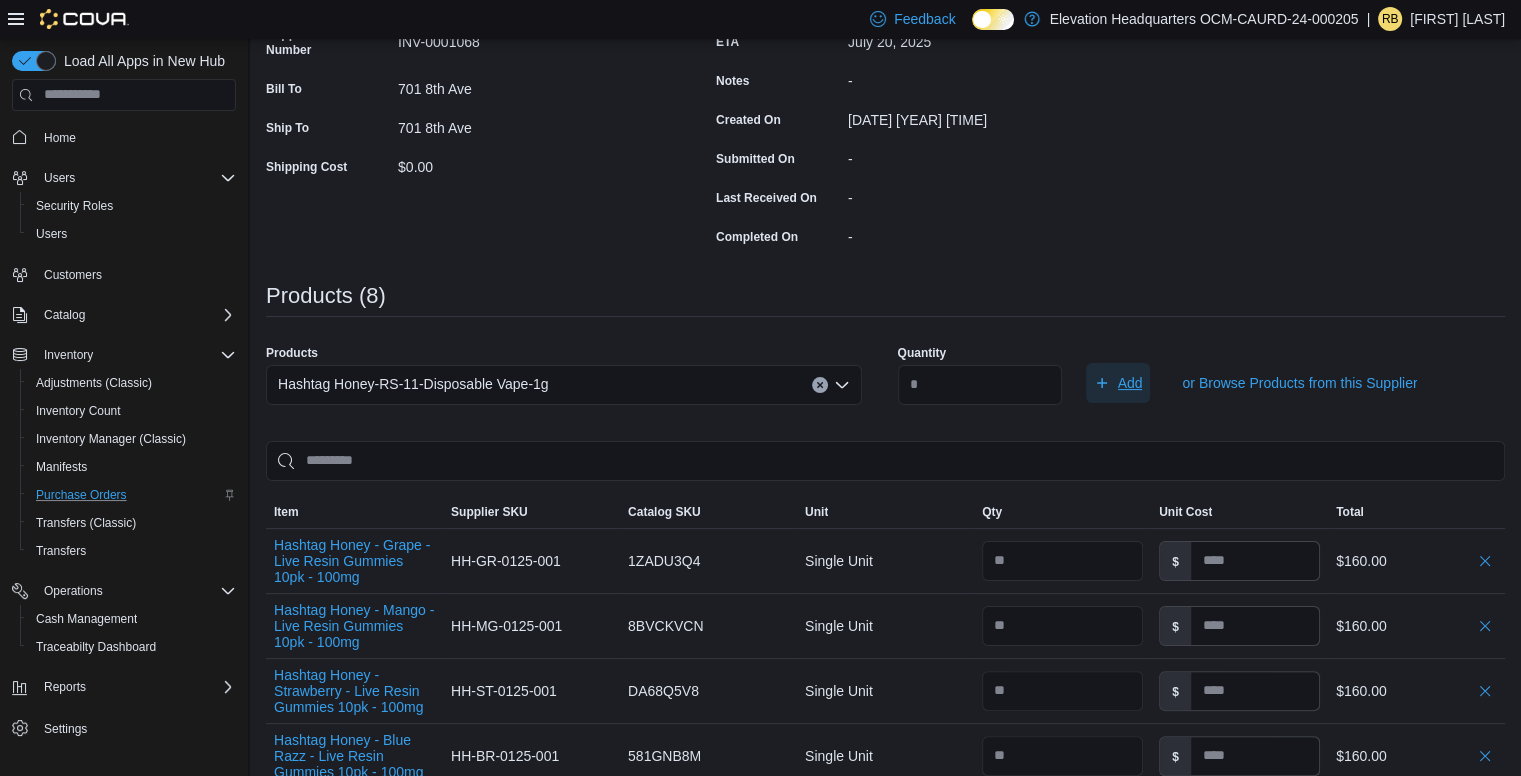 click on "Add" at bounding box center (1118, 383) 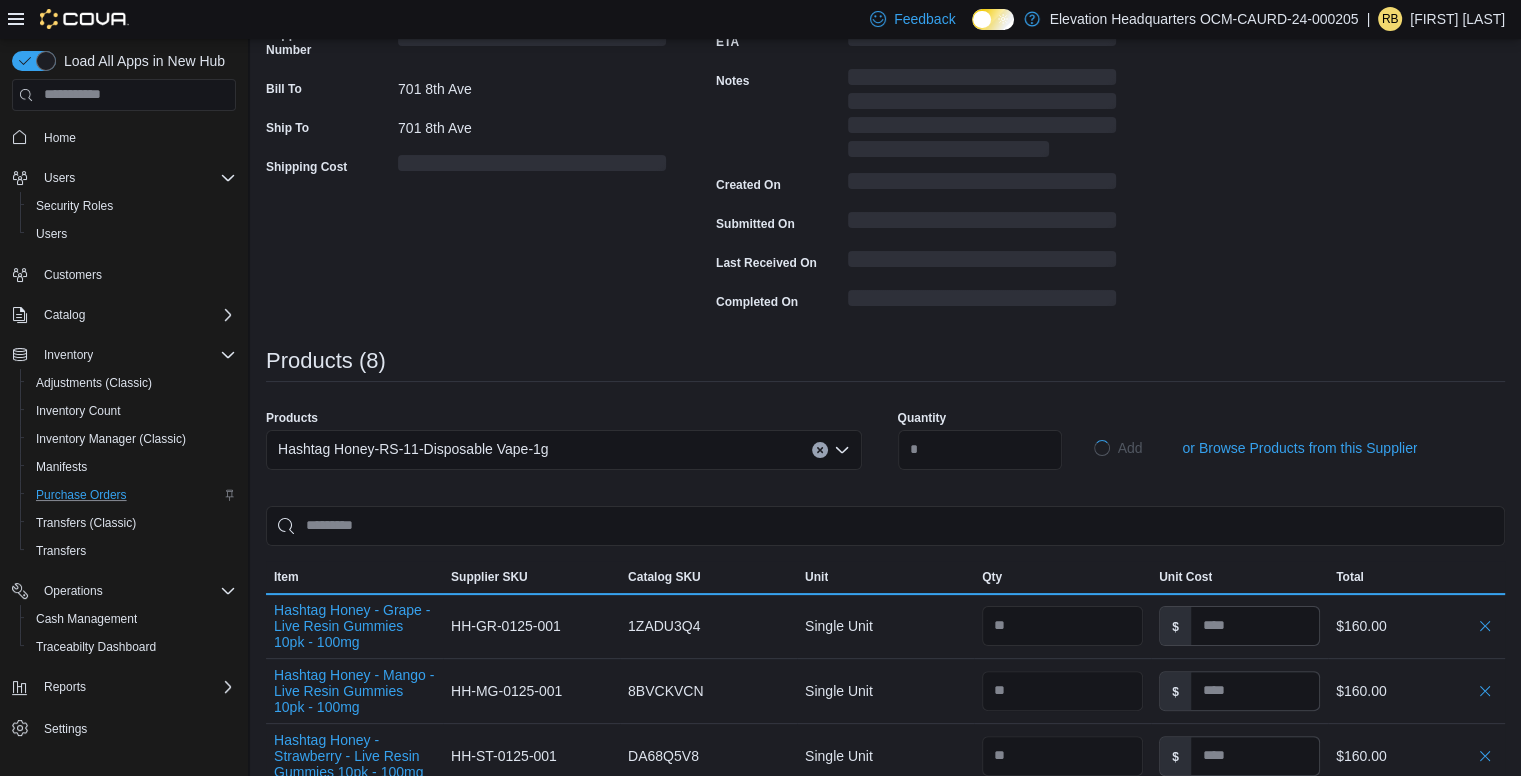 type 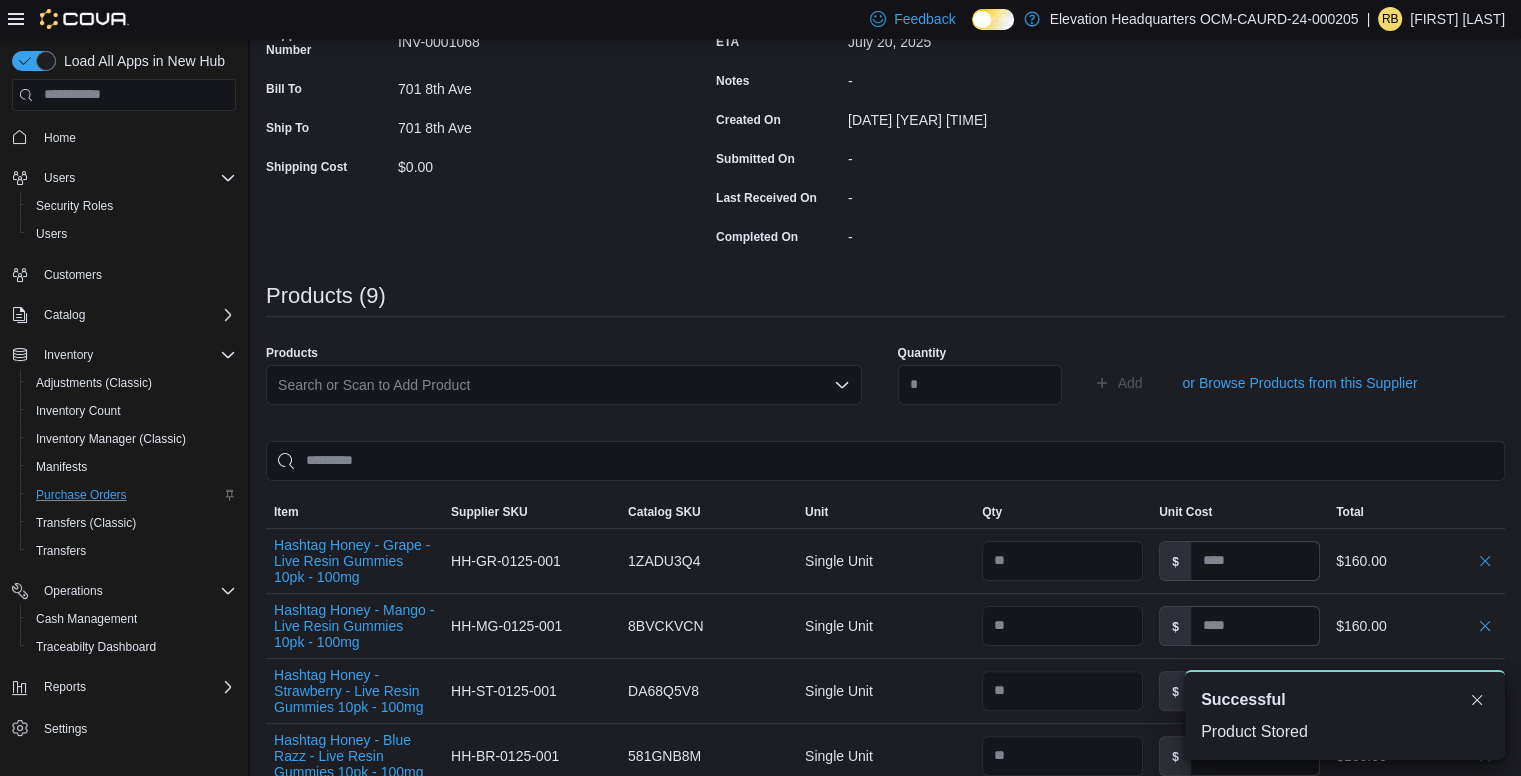 scroll, scrollTop: 0, scrollLeft: 0, axis: both 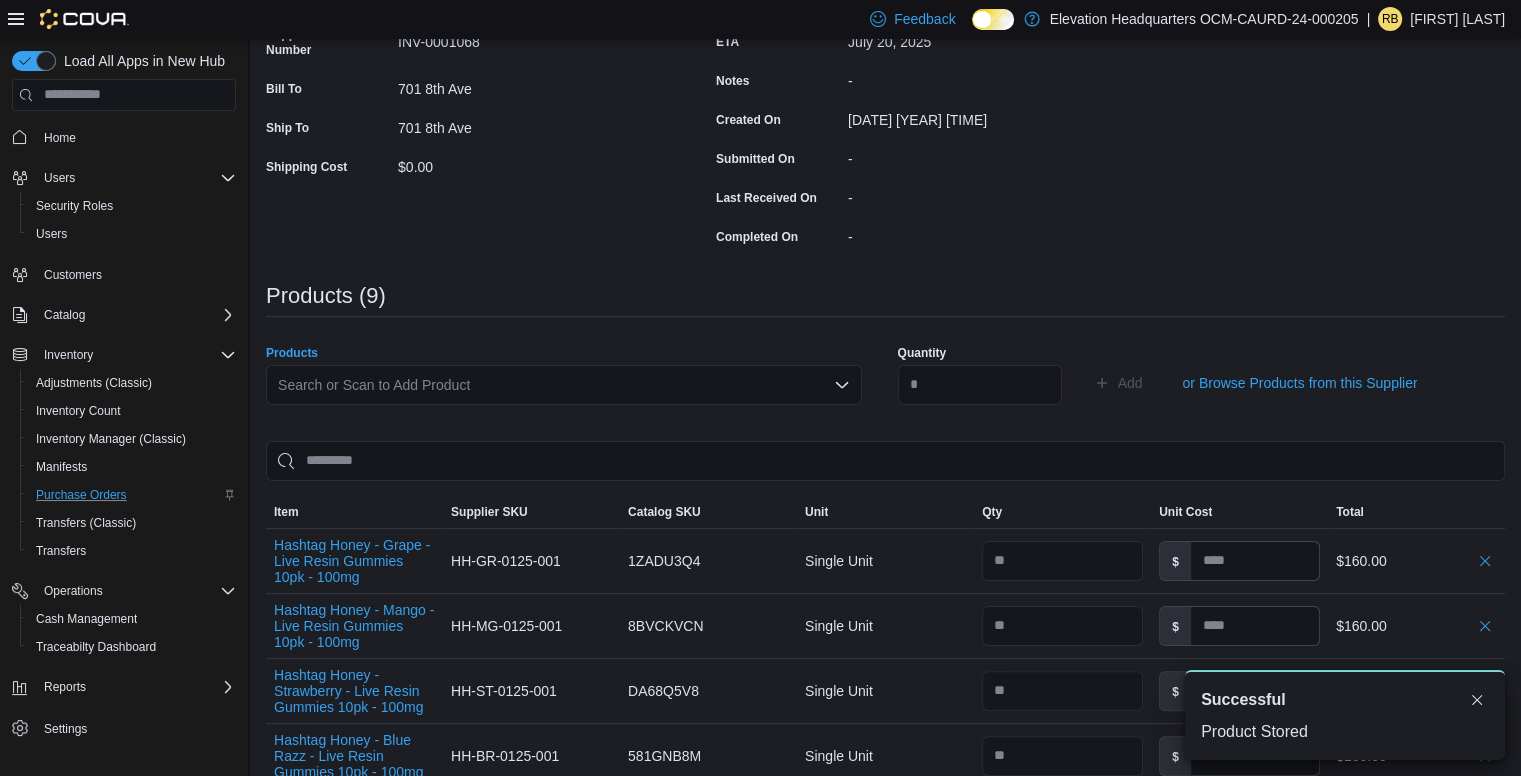 click on "Search or Scan to Add Product" at bounding box center [564, 385] 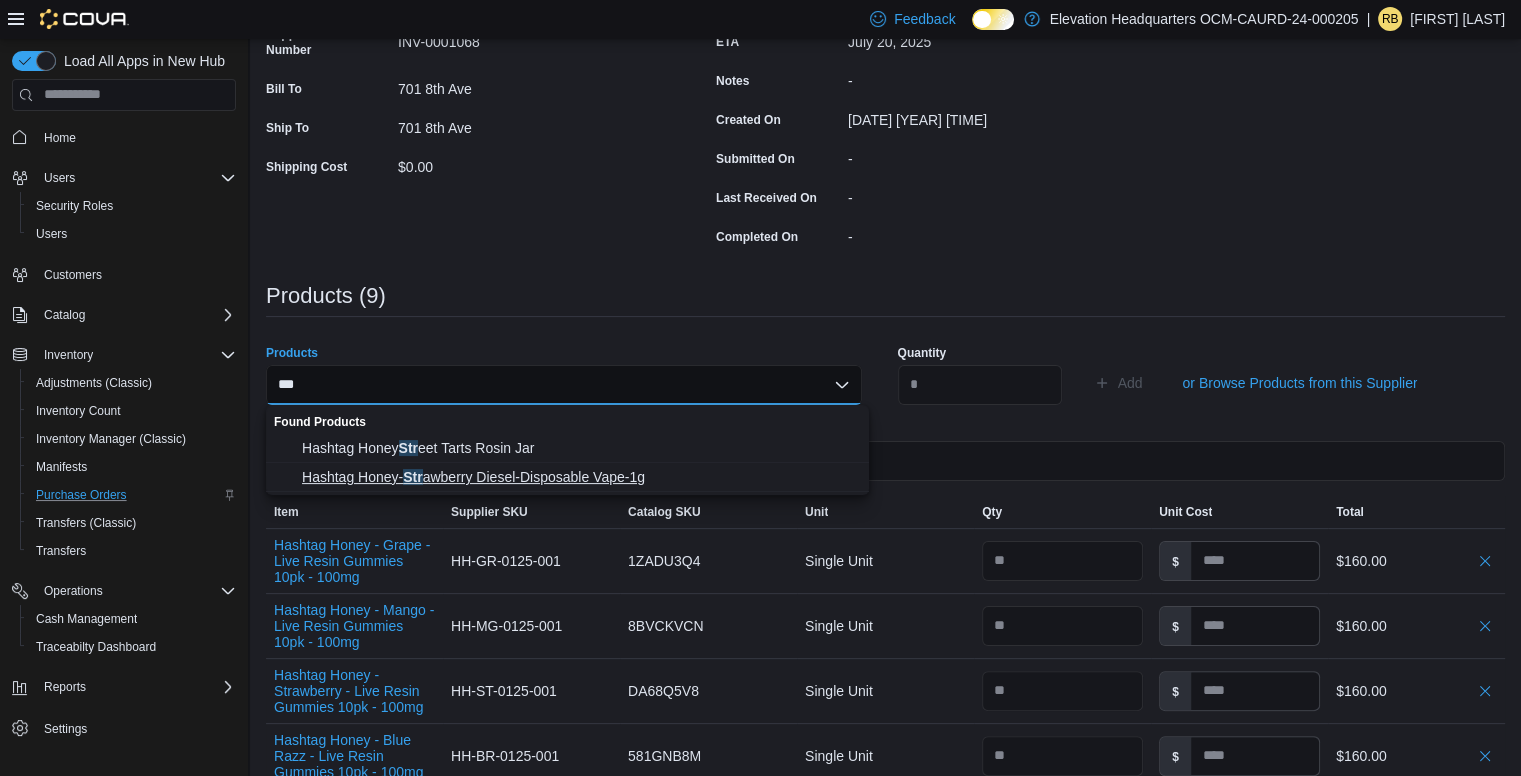 type on "***" 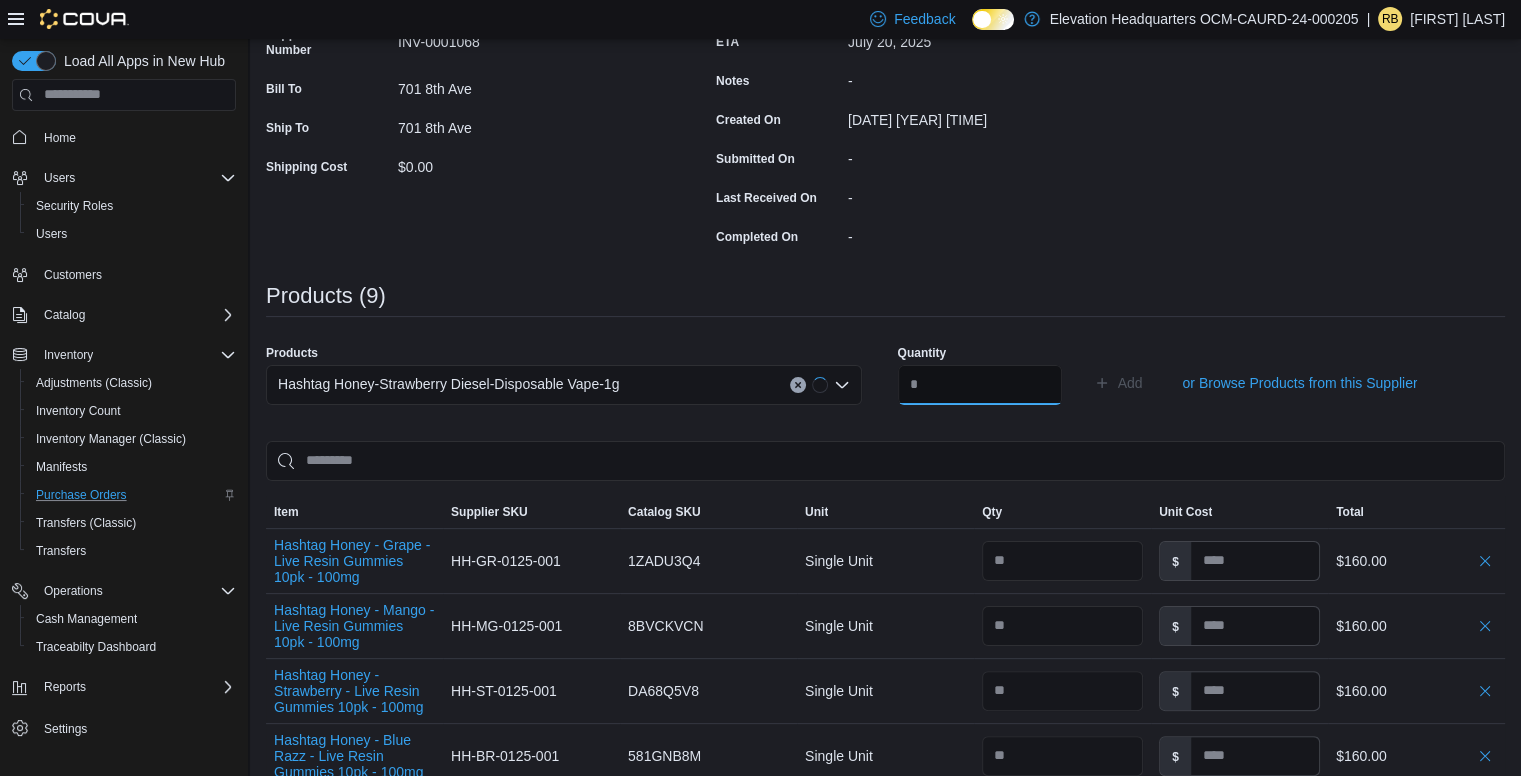 click at bounding box center (980, 385) 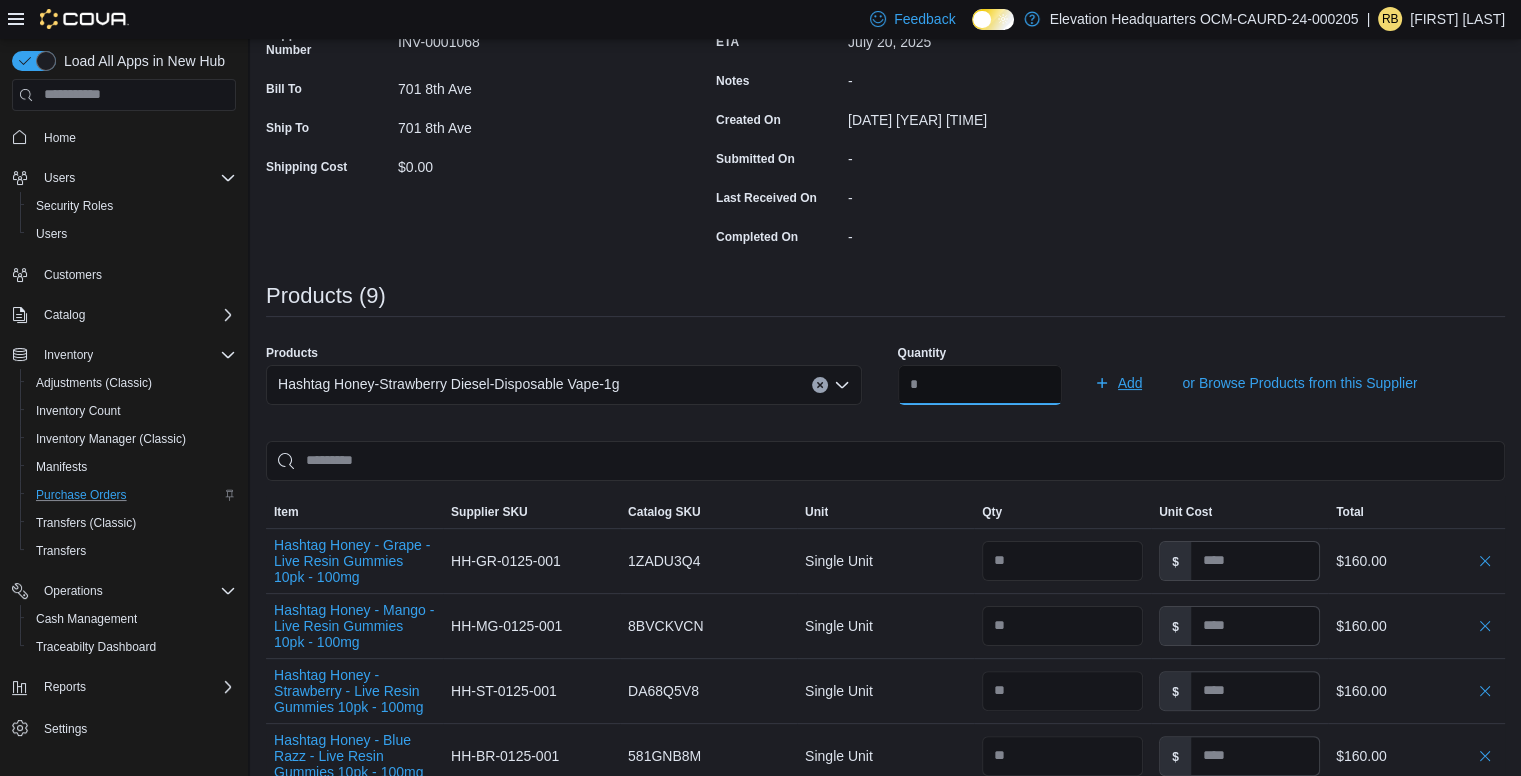 type on "**" 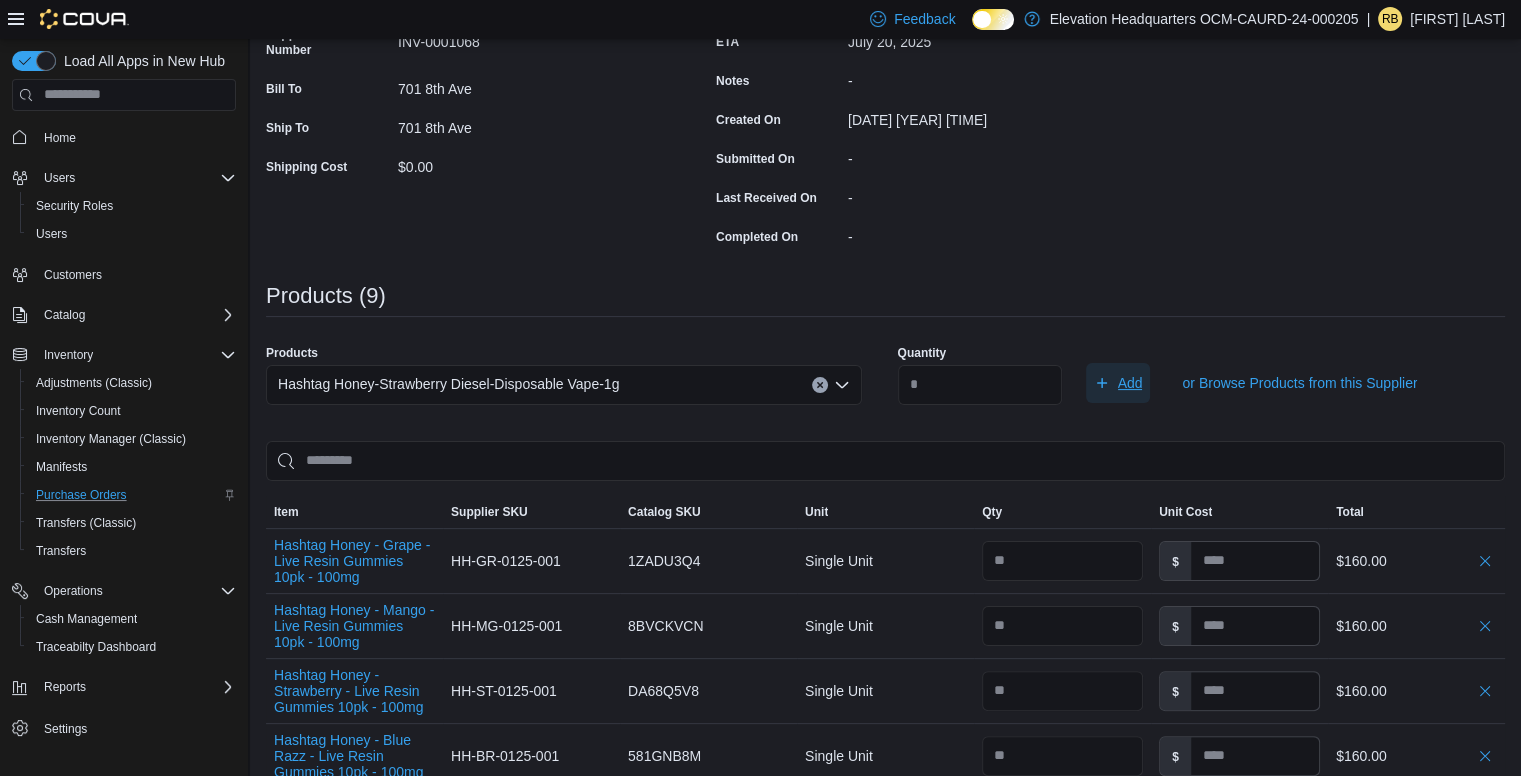 click on "Add" at bounding box center (1130, 383) 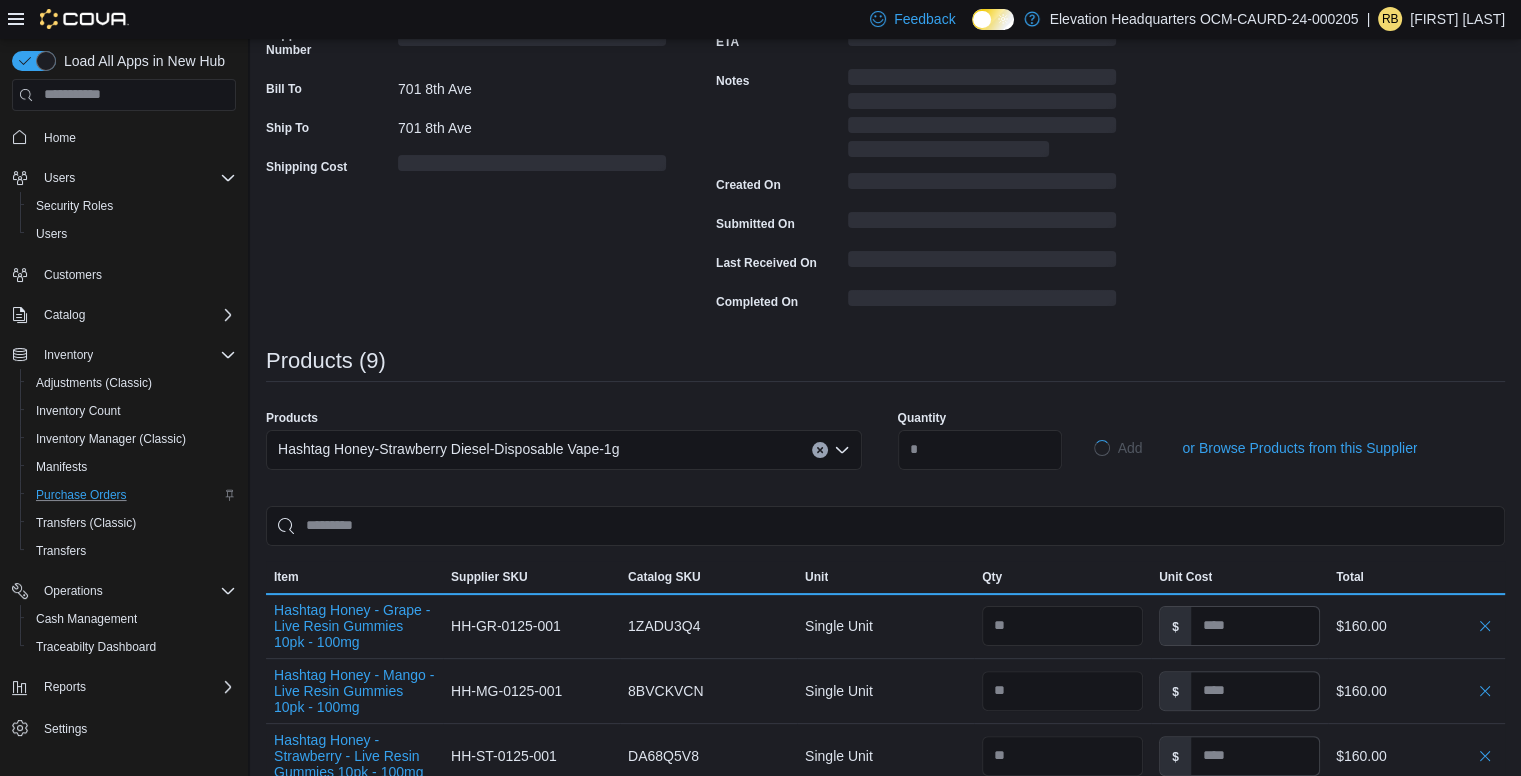 type 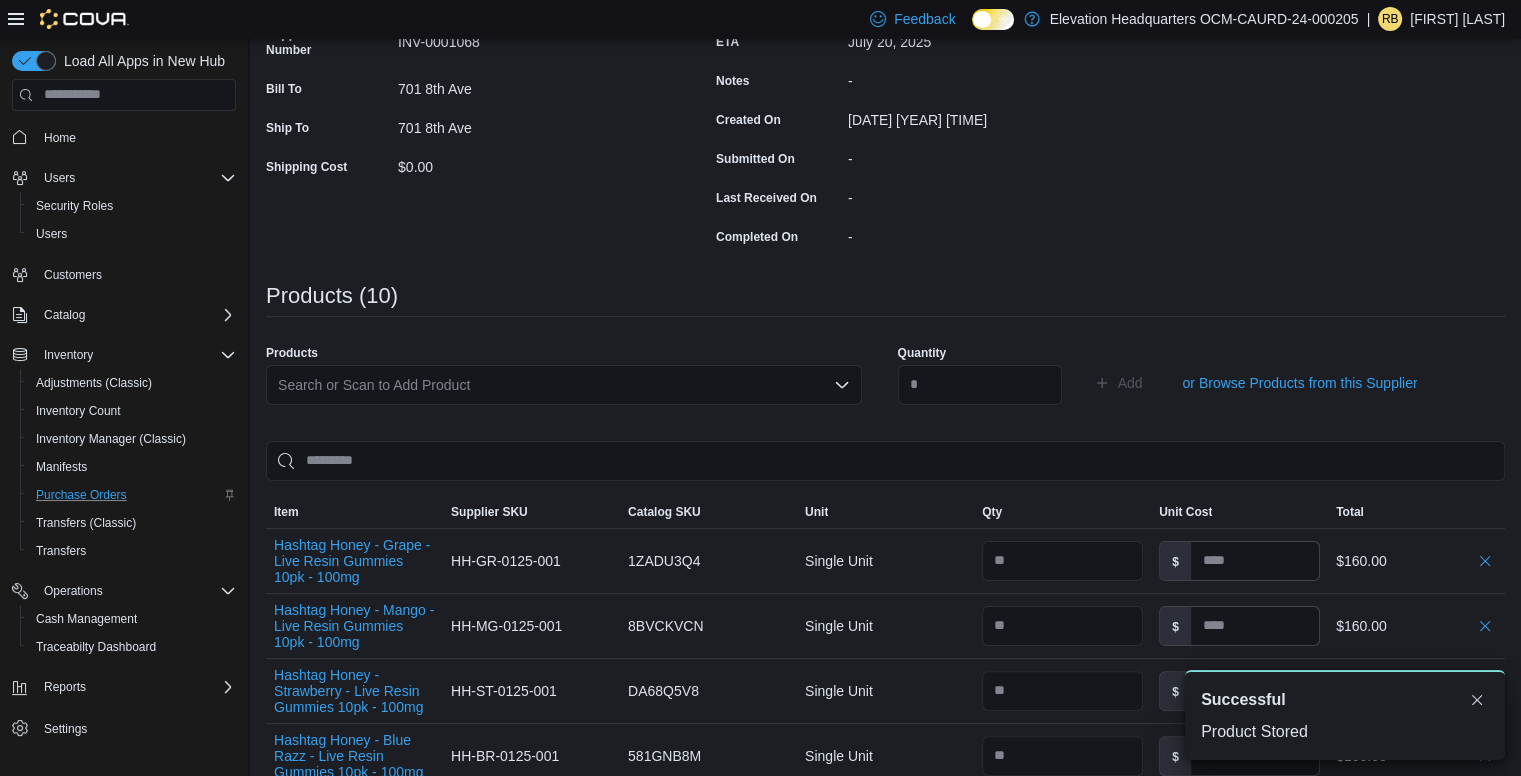 scroll, scrollTop: 0, scrollLeft: 0, axis: both 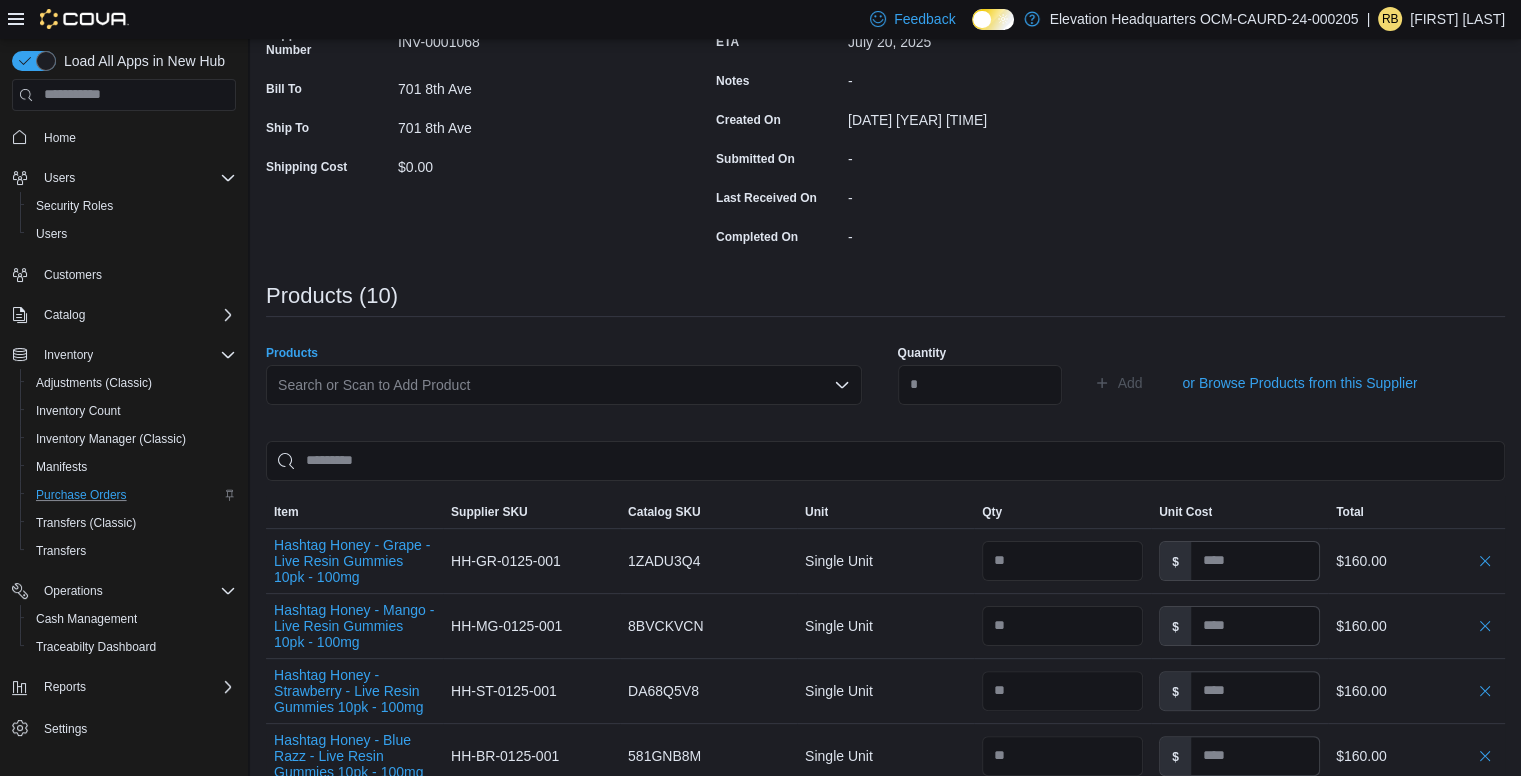 click on "Search or Scan to Add Product" at bounding box center [564, 385] 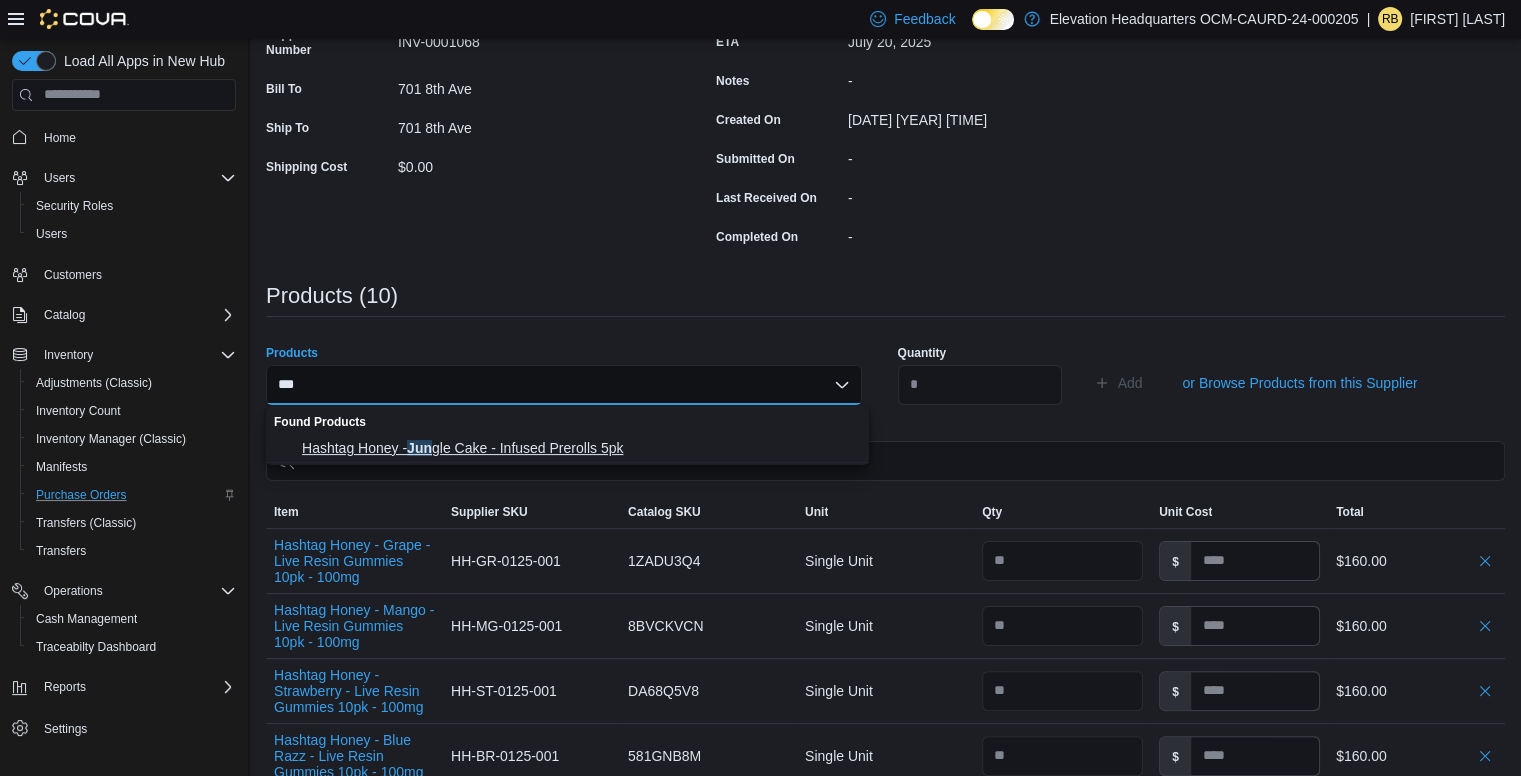 type on "***" 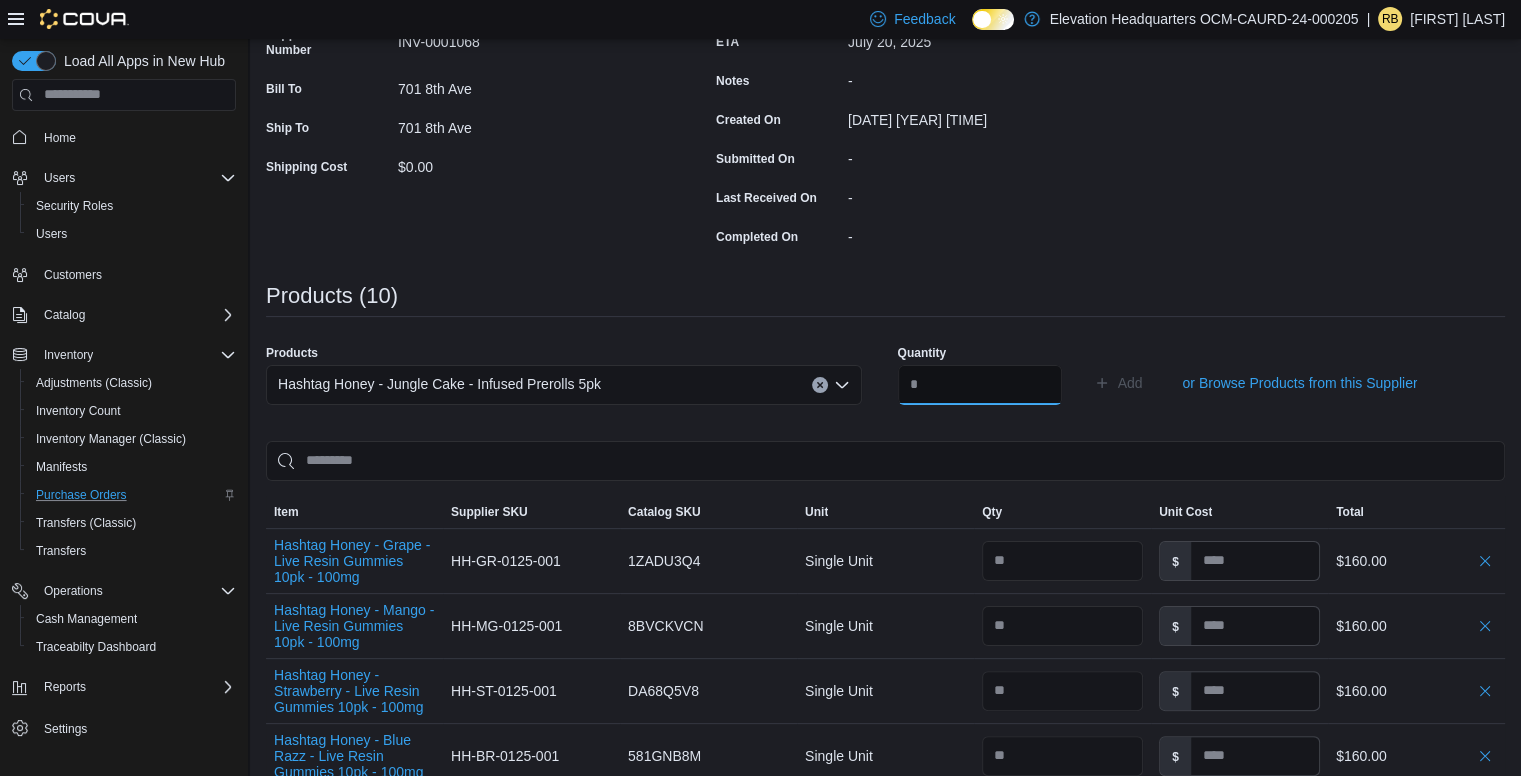 click at bounding box center [980, 385] 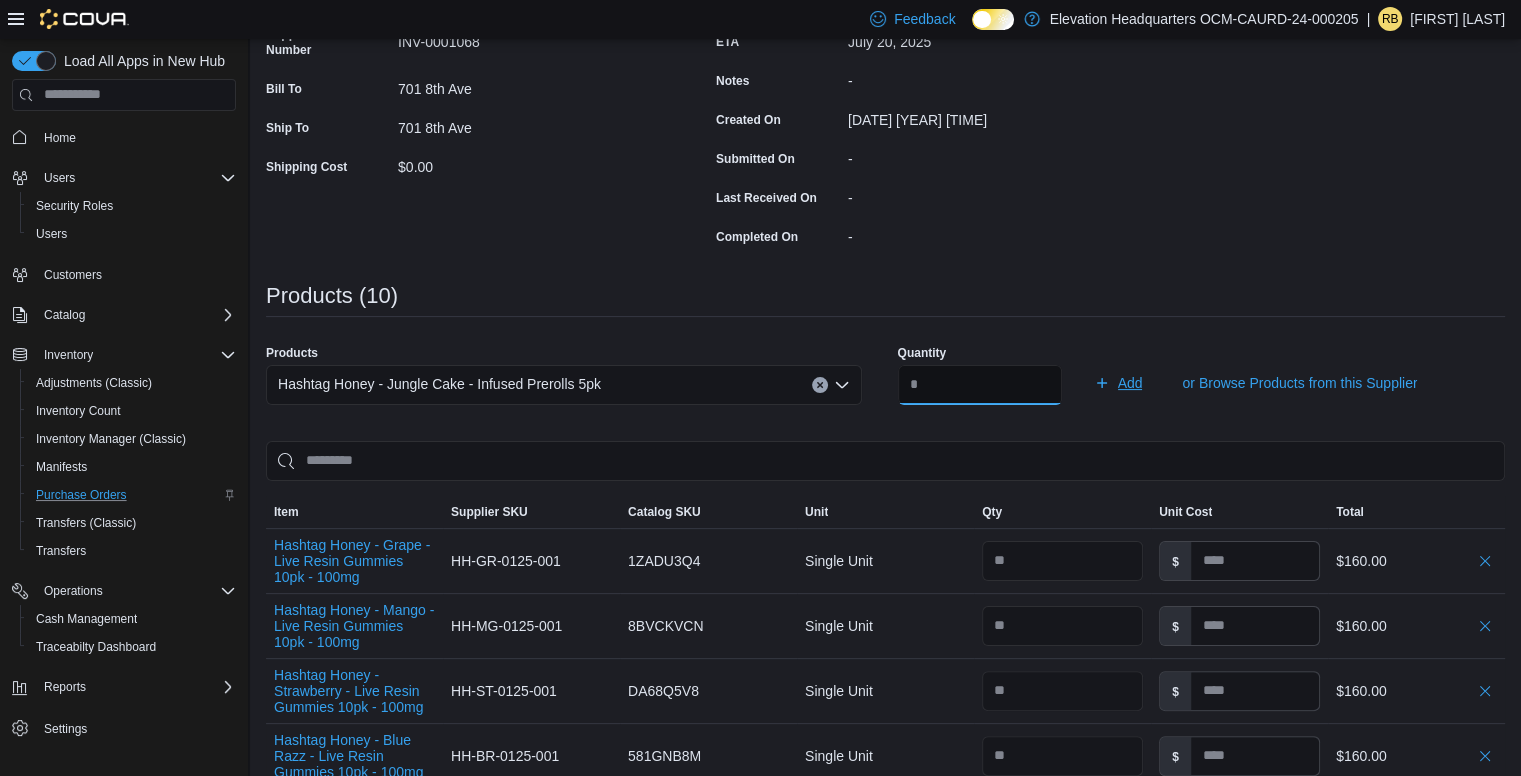 type on "**" 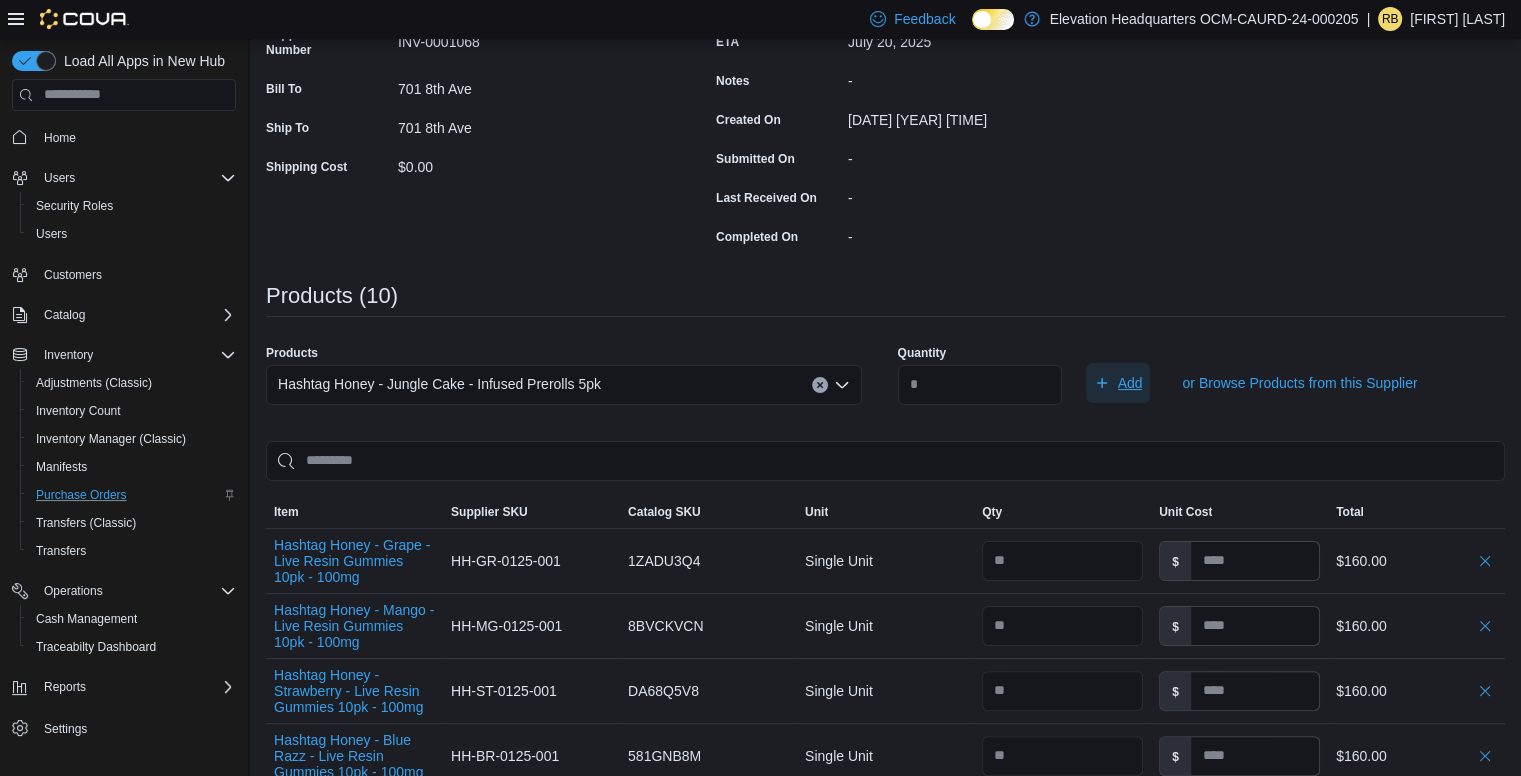 click on "Add" at bounding box center [1130, 383] 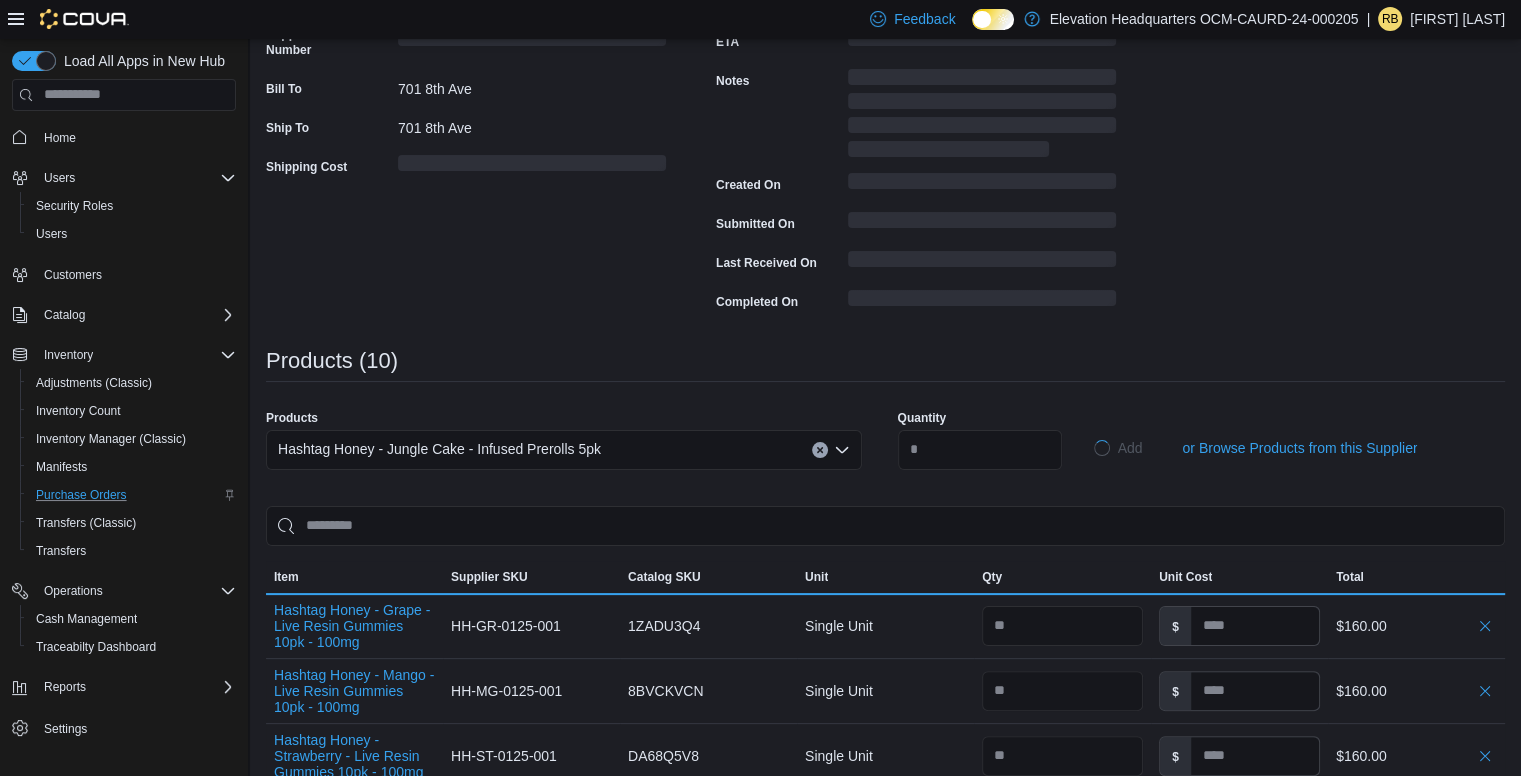 type 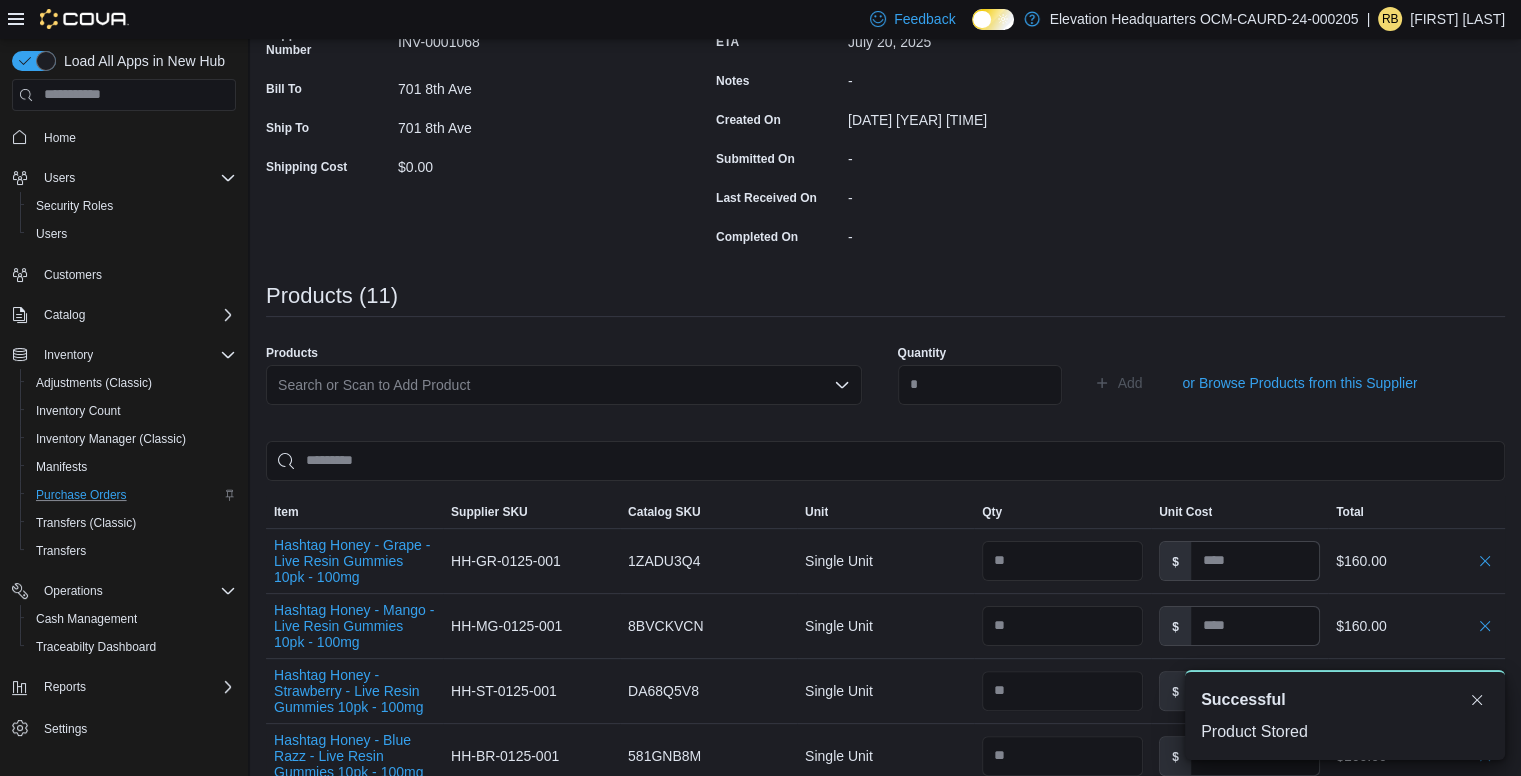 scroll, scrollTop: 0, scrollLeft: 0, axis: both 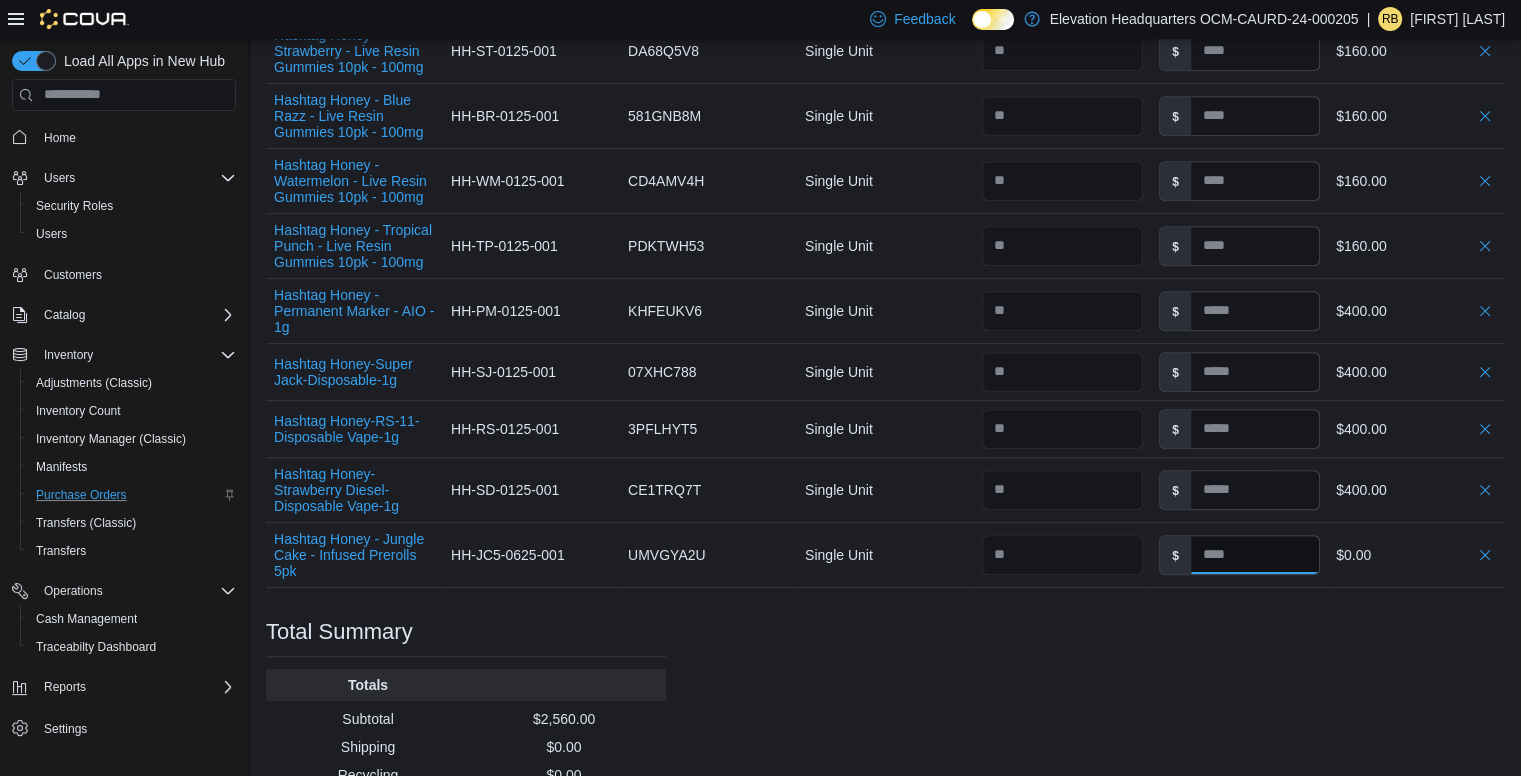 click at bounding box center (1255, 555) 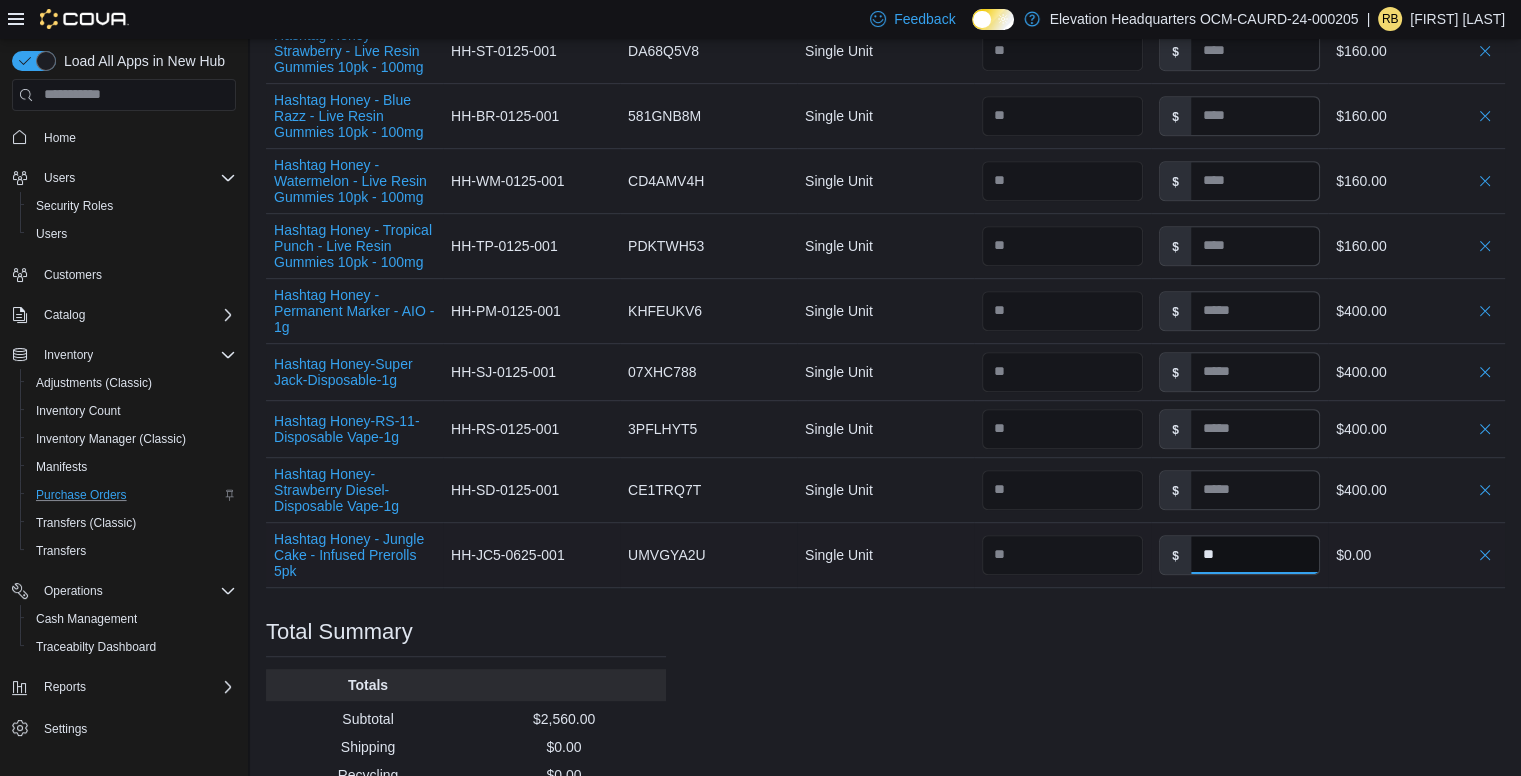 type on "**" 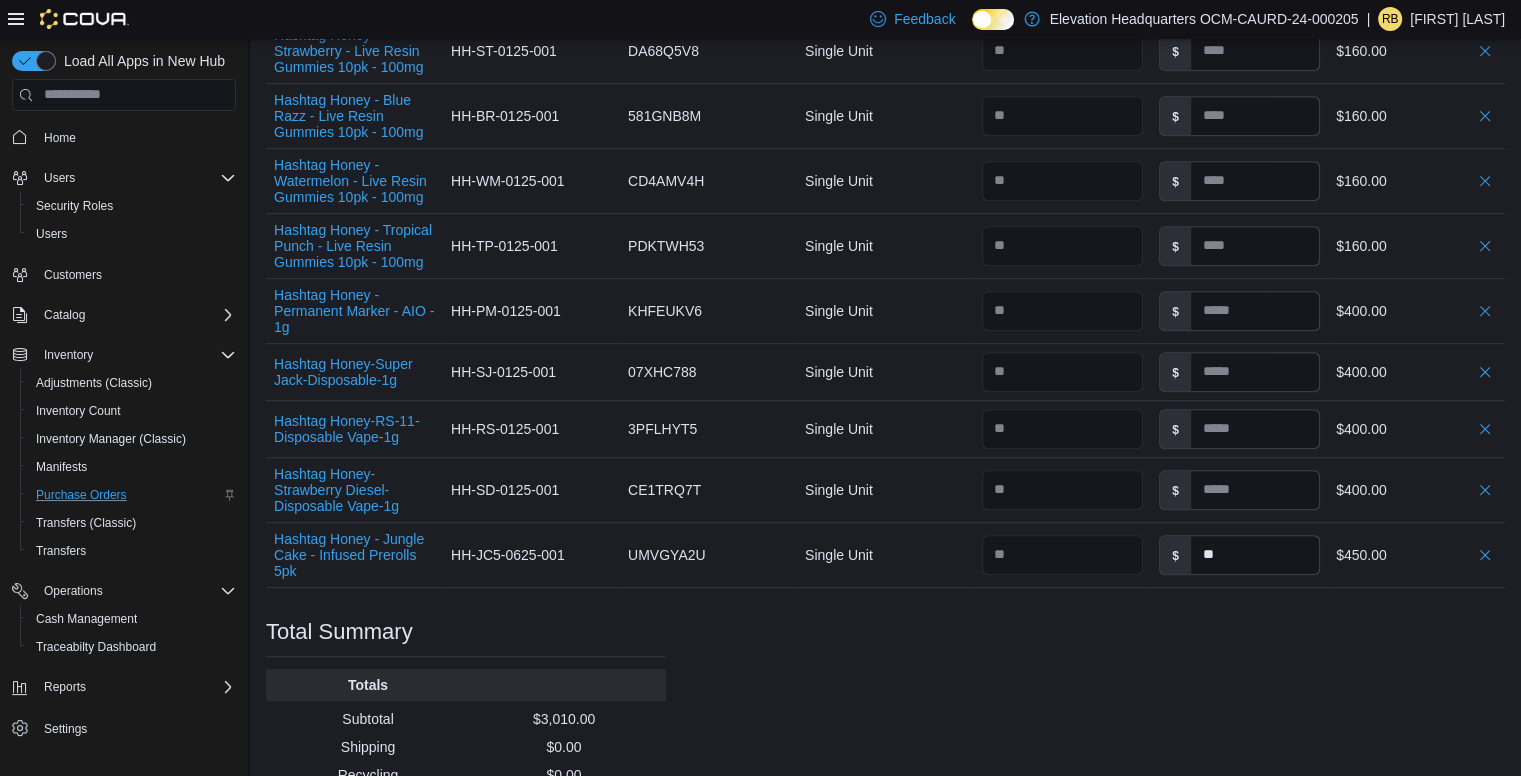 click on "Purchase Order: POFJ3J-410 Feedback Purchase Order Details   Edit Status Pending Supplier The Sauce Supplier Invoice Number INV-0001068 Bill To 701 8th Ave Ship To 701 8th Ave Shipping Cost $0.00 Recycling Cost $0.00 Tax $0.00 ETA July 20, 2025 Notes - Created On July 13, 2025 10:36 AM Submitted On - Last Received On - Completed On - Products (11)     Products Search or Scan to Add Product Quantity  Add or Browse Products from this Supplier Sorting Item Supplier SKU Catalog SKU Unit Qty Unit Cost Total Hashtag Honey - Grape - Live Resin Gummies 10pk - 100mg Supplier SKU HH-GR-0125-001 Catalog SKU 1ZADU3Q4 Unit Single Unit Qty Unit Cost $ Total $160.00 Hashtag Honey - Mango - Live Resin Gummies 10pk - 100mg Supplier SKU HH-MG-0125-001 Catalog SKU 8BVCKVCN Unit Single Unit Qty Unit Cost $ Total $160.00 Hashtag Honey - Strawberry - Live Resin Gummies 10pk - 100mg Supplier SKU HH-ST-0125-001 Catalog SKU DA68Q5V8 Unit Single Unit Qty Unit Cost $ Total $160.00 Supplier SKU HH-BR-0125-001 Catalog SKU 581GNB8M Unit $" at bounding box center (885, 55) 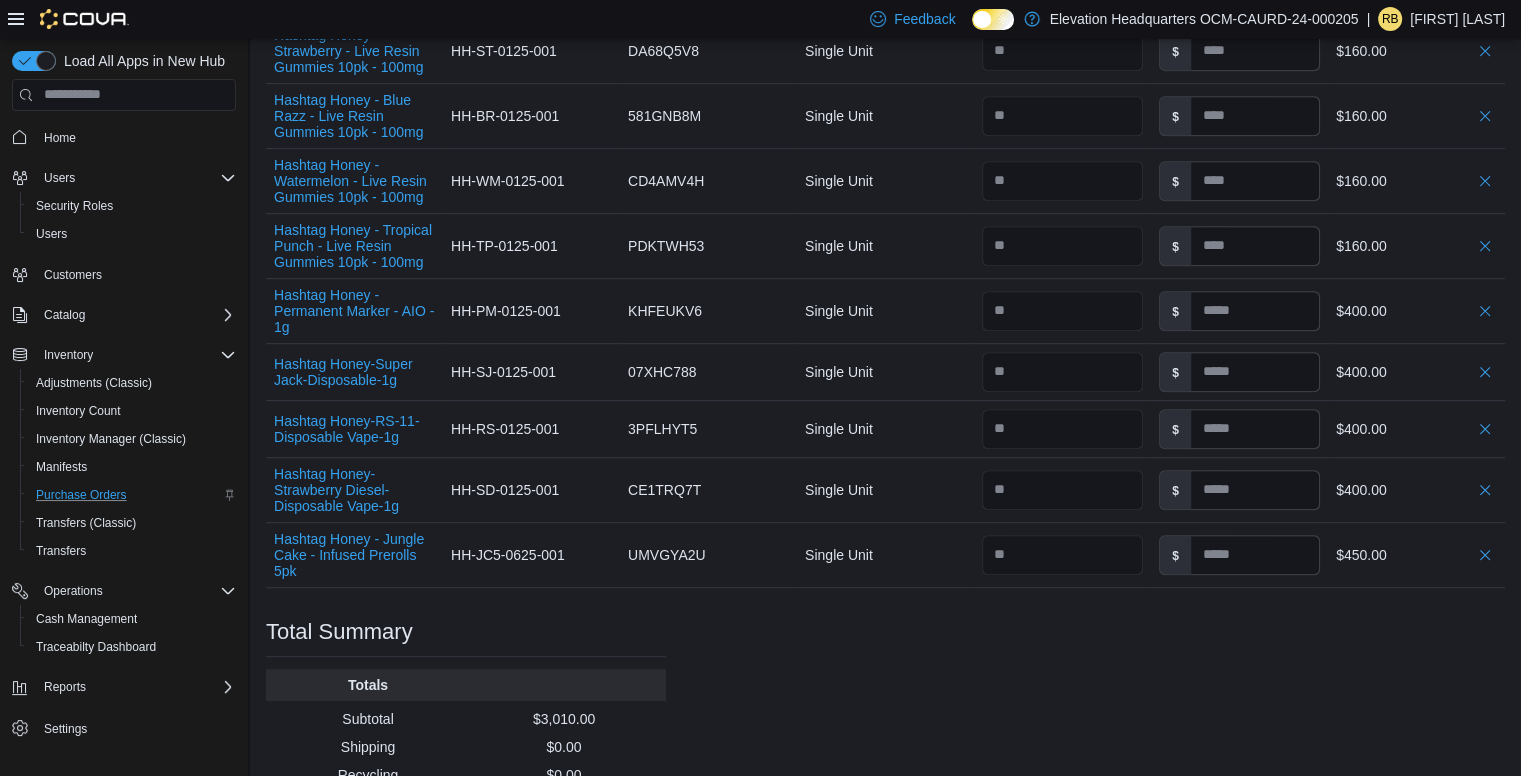 click on "Purchase Order: POFJ3J-410 Feedback Purchase Order Details   Edit Status Pending Supplier The Sauce Supplier Invoice Number INV-0001068 Bill To 701 8th Ave Ship To 701 8th Ave Shipping Cost $0.00 Recycling Cost $0.00 Tax $0.00 ETA July 20, 2025 Notes - Created On July 13, 2025 10:36 AM Submitted On - Last Received On - Completed On - Products (11)     Products Search or Scan to Add Product Quantity  Add or Browse Products from this Supplier Sorting EuiBasicTable with search callback Item Supplier SKU Catalog SKU Unit Qty Unit Cost Total Hashtag Honey - Grape - Live Resin Gummies 10pk - 100mg Supplier SKU HH-GR-0125-001 Catalog SKU 1ZADU3Q4 Unit Single Unit Qty Unit Cost $ Total $160.00 Hashtag Honey - Mango - Live Resin Gummies 10pk - 100mg Supplier SKU HH-MG-0125-001 Catalog SKU 8BVCKVCN Unit Single Unit Qty Unit Cost $ Total $160.00 Hashtag Honey - Strawberry - Live Resin Gummies 10pk - 100mg Supplier SKU HH-ST-0125-001 Catalog SKU DA68Q5V8 Unit Single Unit Qty Unit Cost $ Total $160.00 Supplier SKU Unit $" at bounding box center (885, 55) 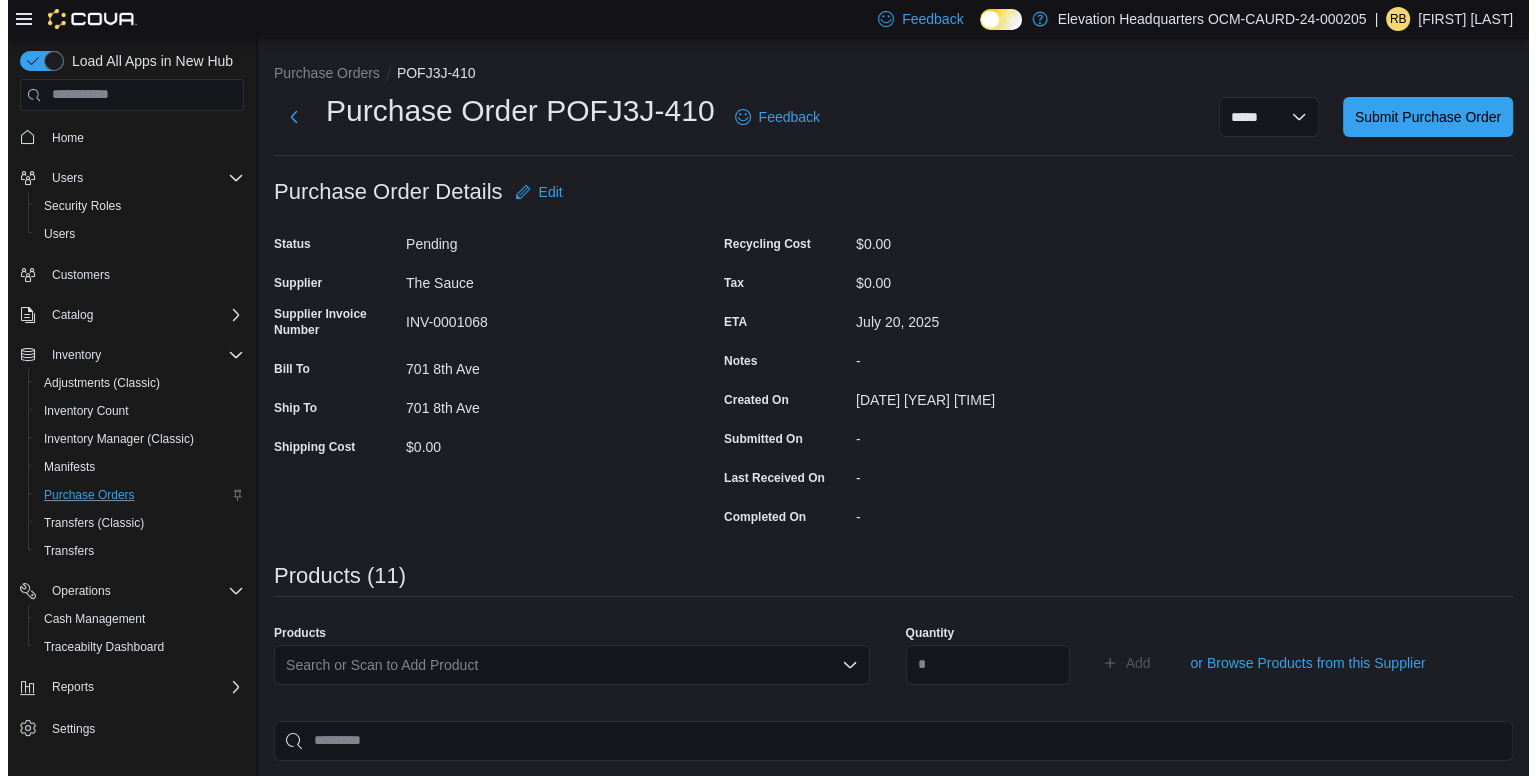 scroll, scrollTop: 0, scrollLeft: 0, axis: both 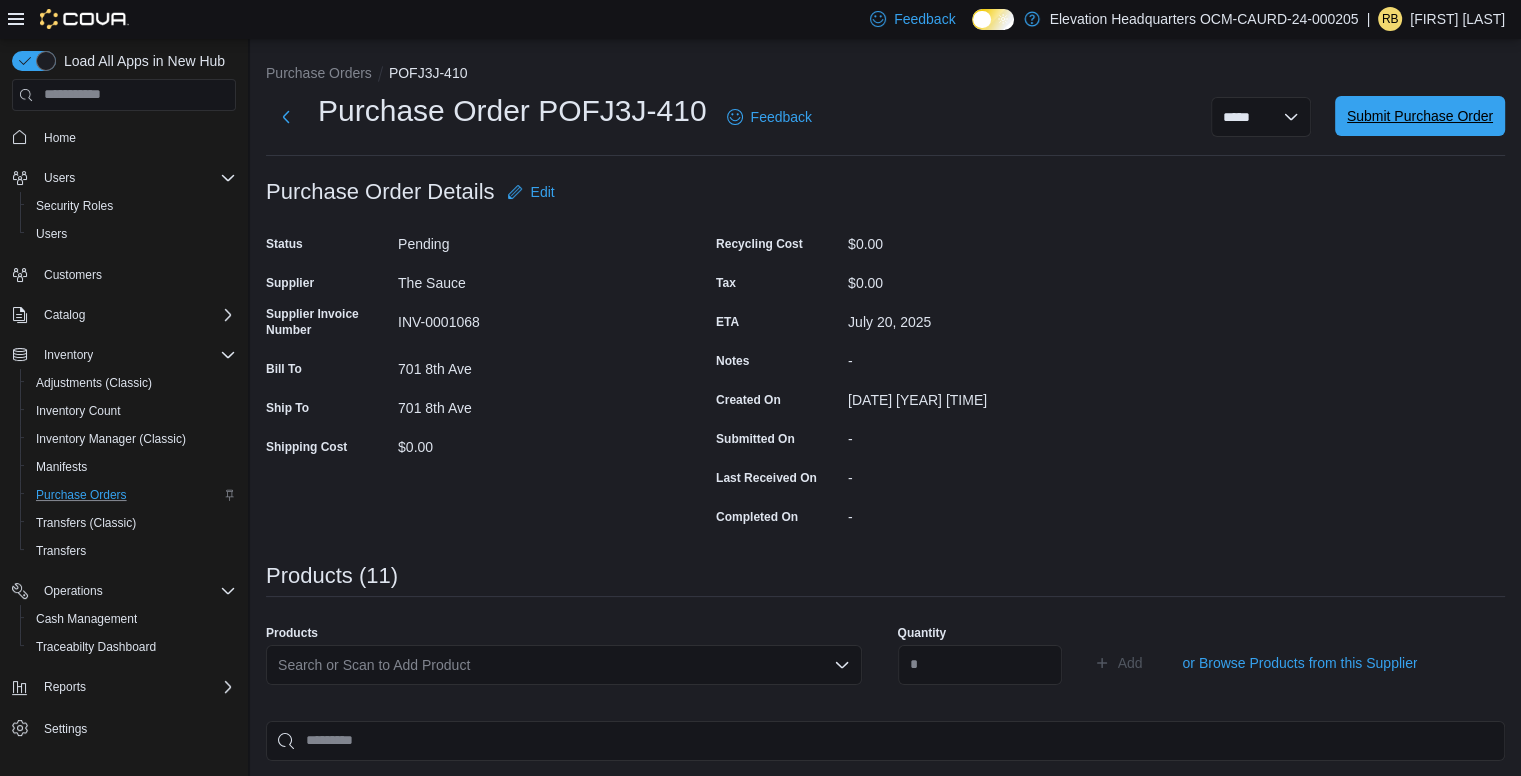 click on "Submit Purchase Order" at bounding box center [1420, 116] 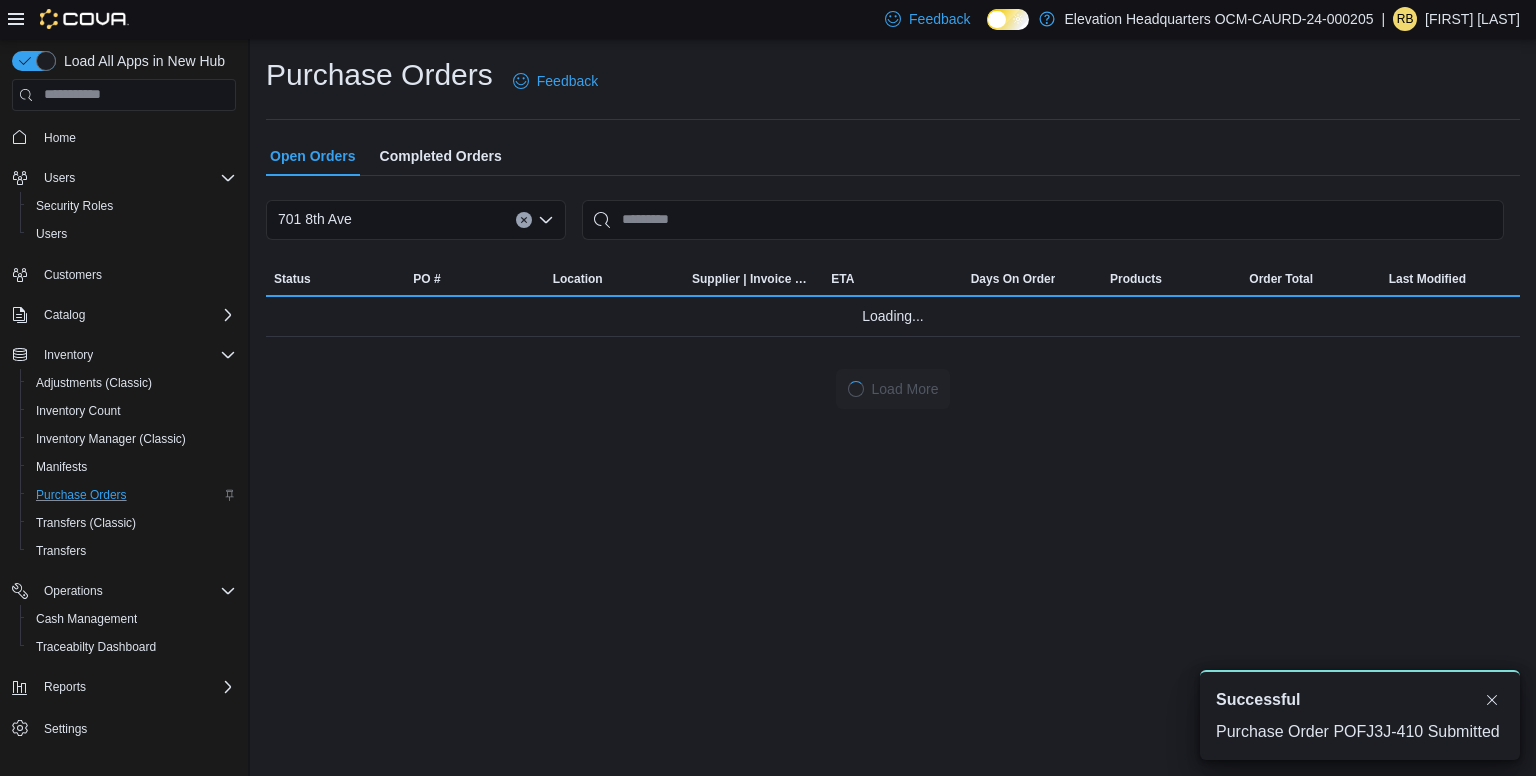 scroll, scrollTop: 0, scrollLeft: 0, axis: both 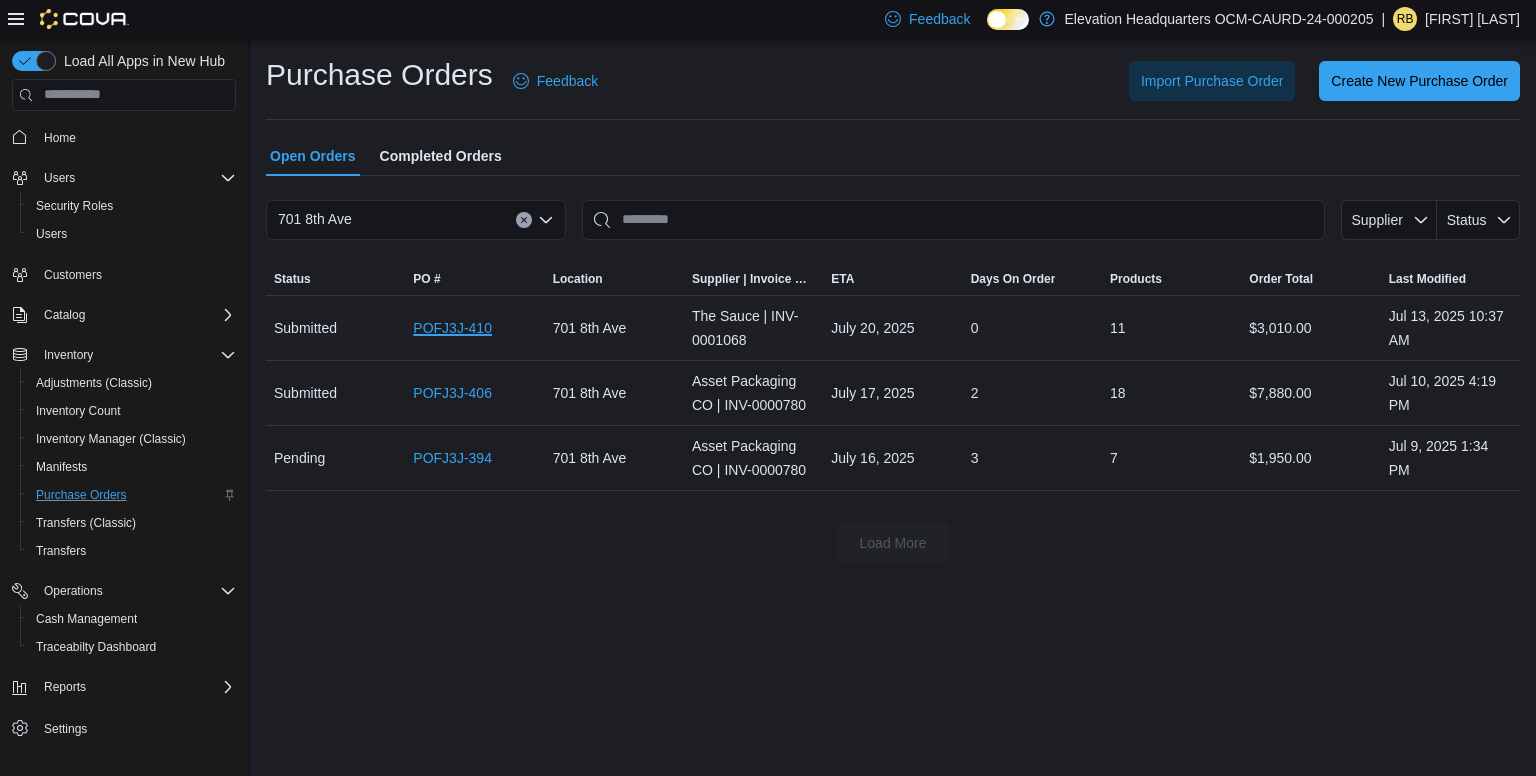 click on "POFJ3J-410" at bounding box center [452, 328] 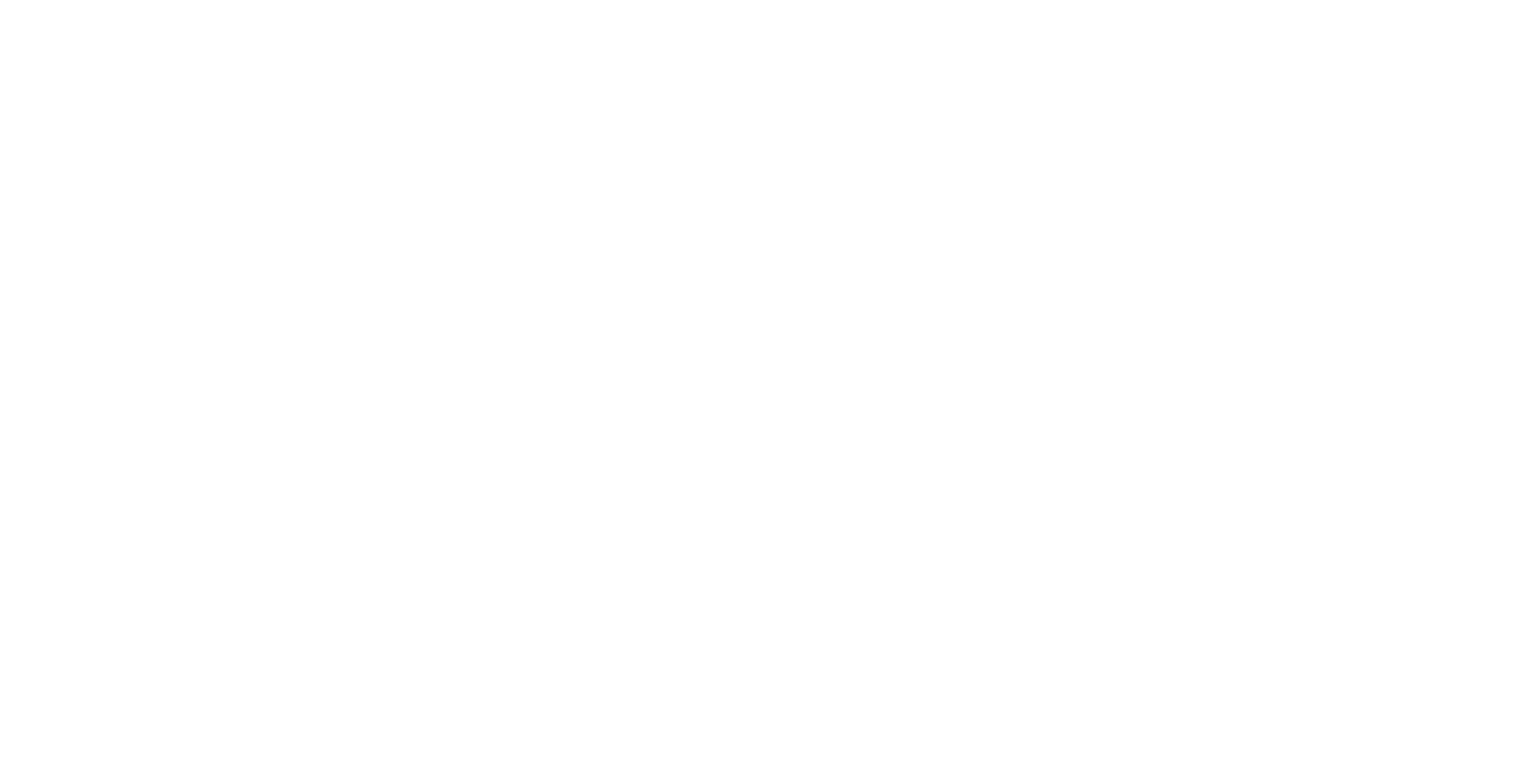 scroll, scrollTop: 0, scrollLeft: 0, axis: both 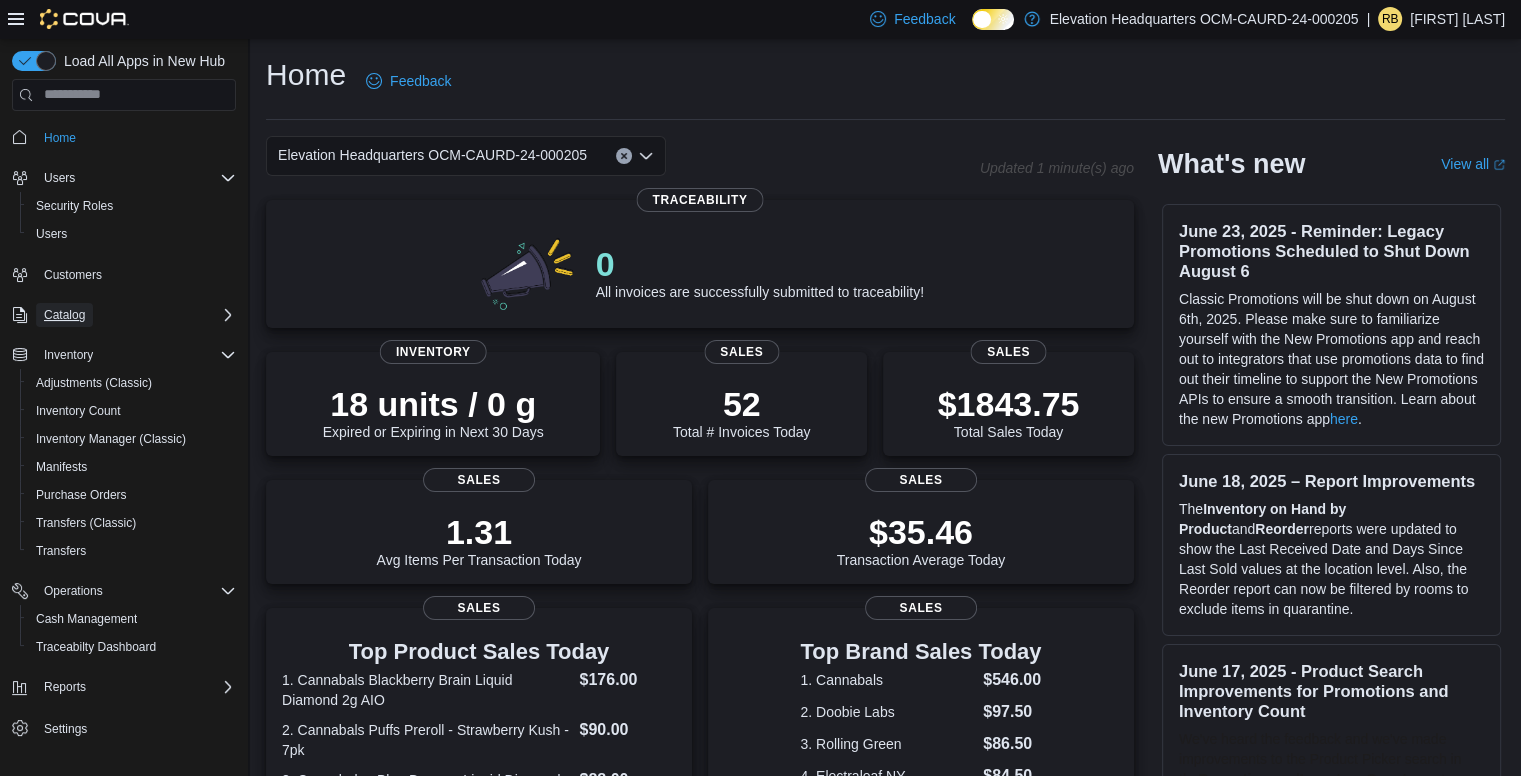 click on "Catalog" at bounding box center (64, 315) 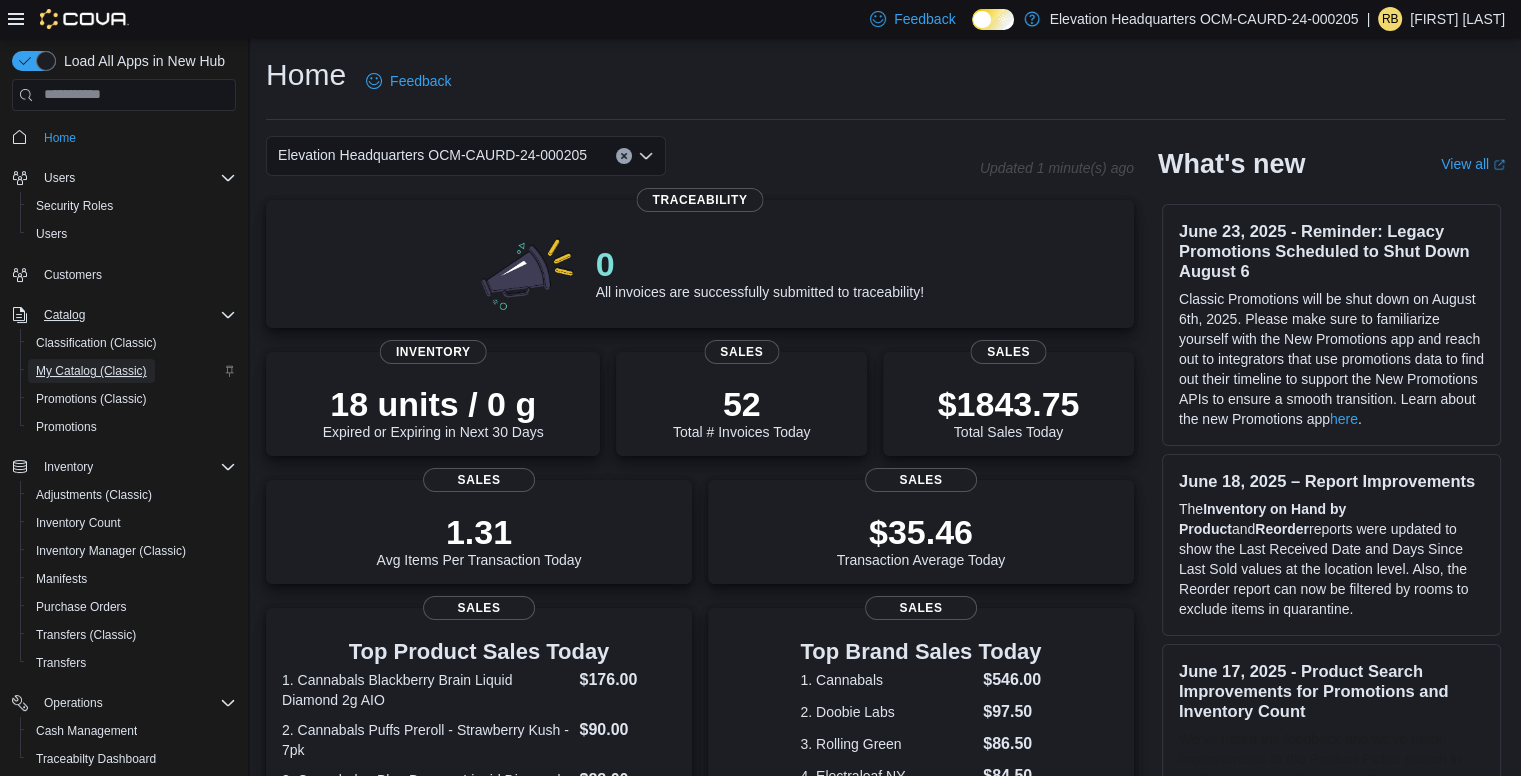 click on "My Catalog (Classic)" at bounding box center (91, 371) 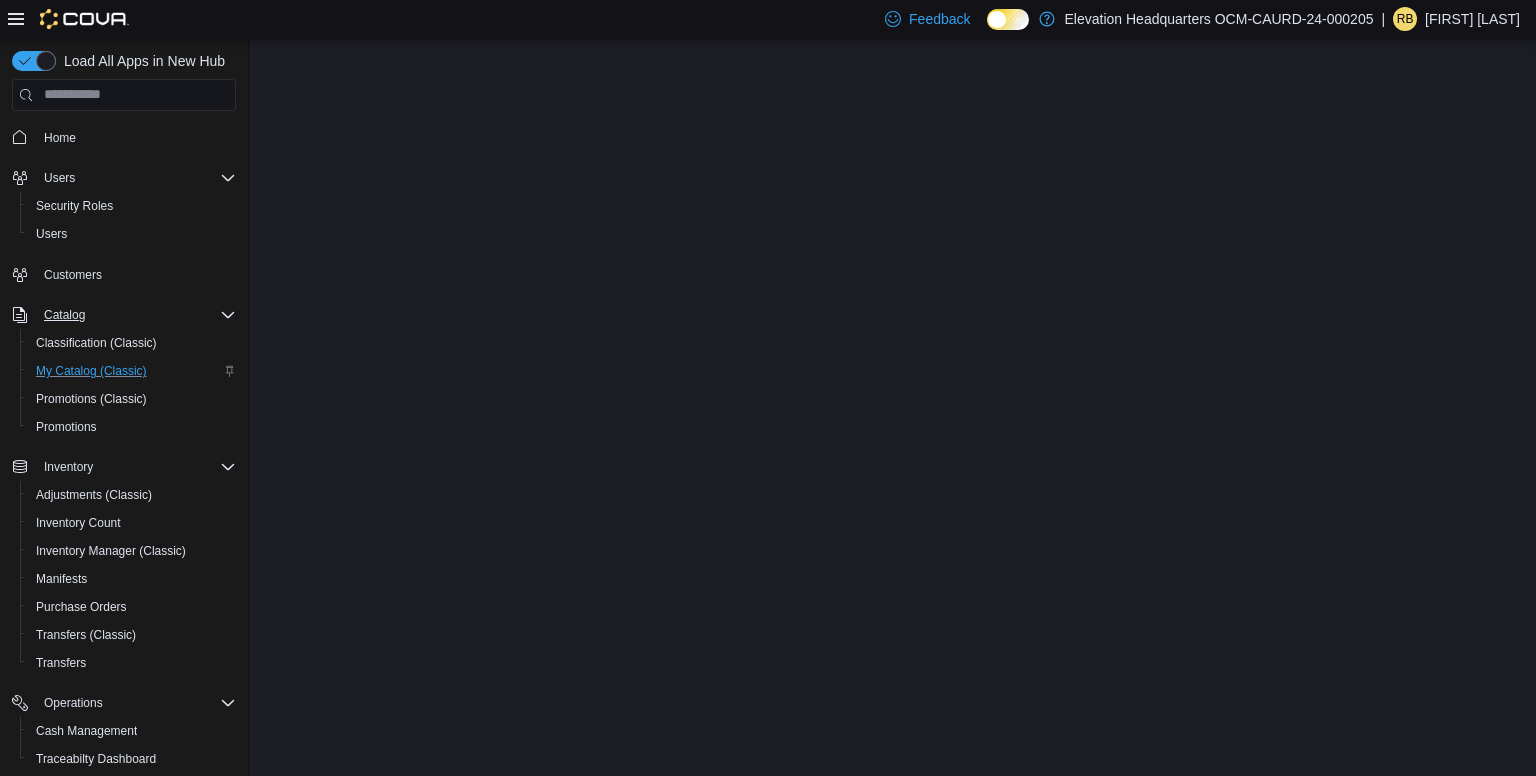 scroll, scrollTop: 0, scrollLeft: 0, axis: both 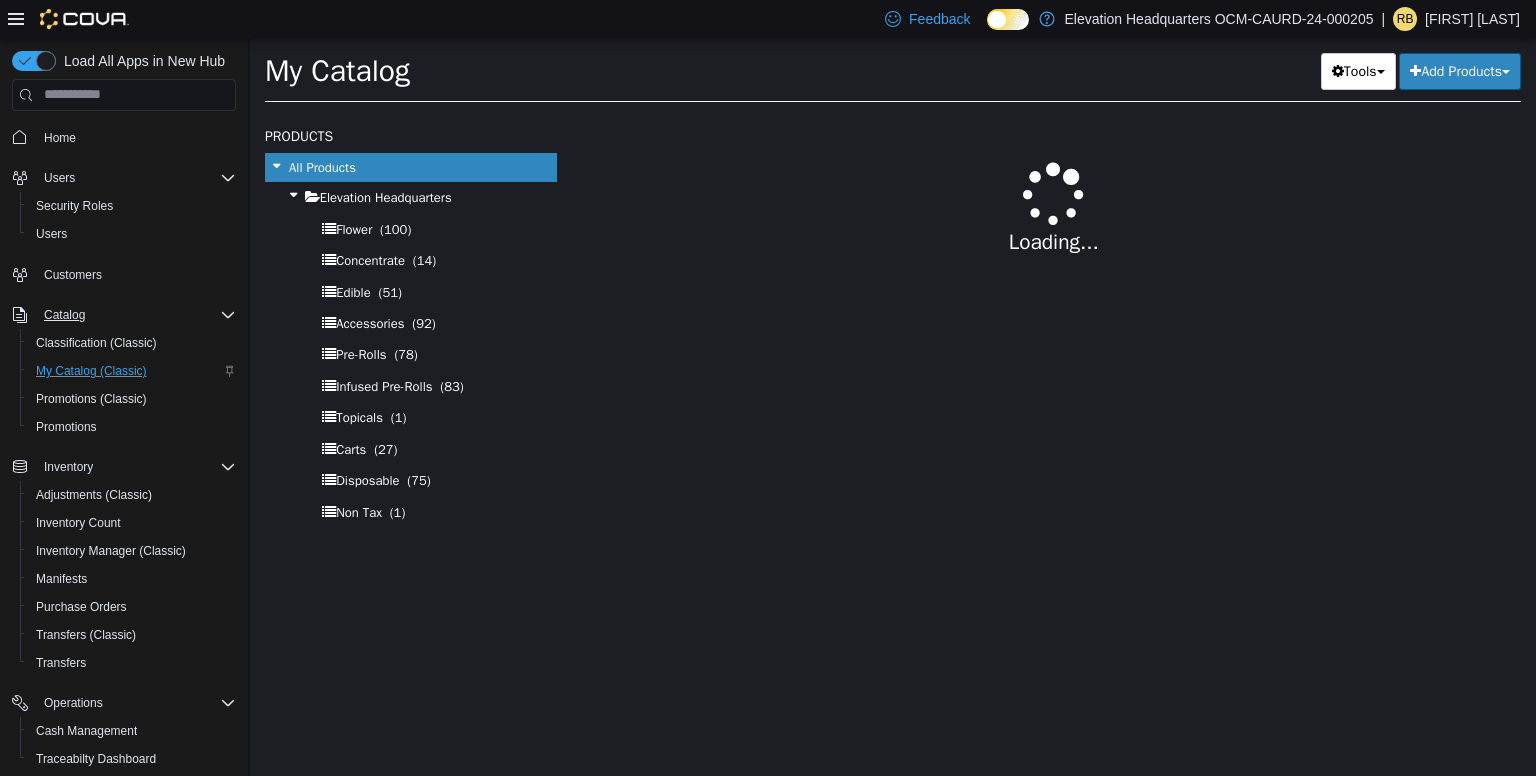 select on "**********" 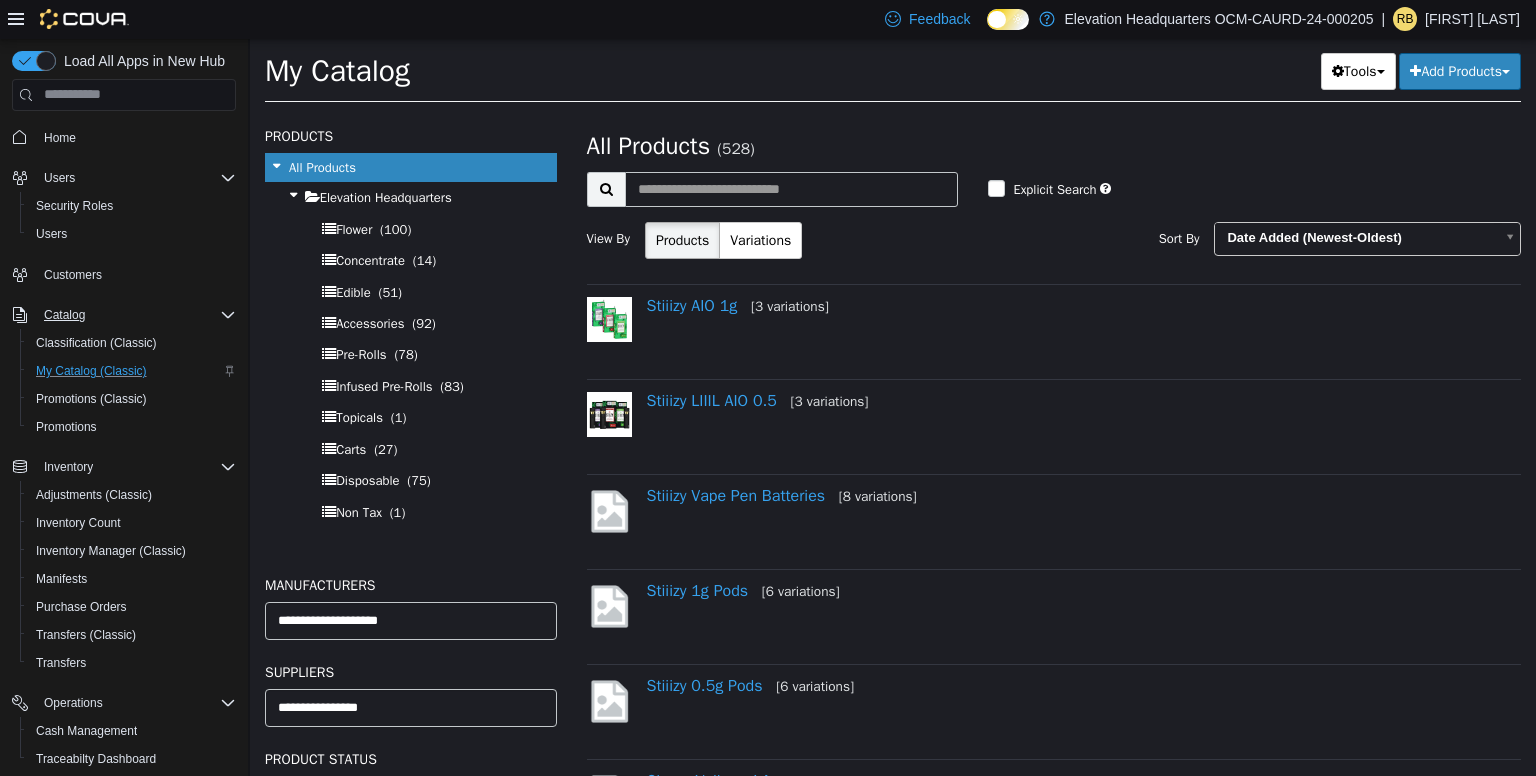 click on "Add Products" at bounding box center [1460, 70] 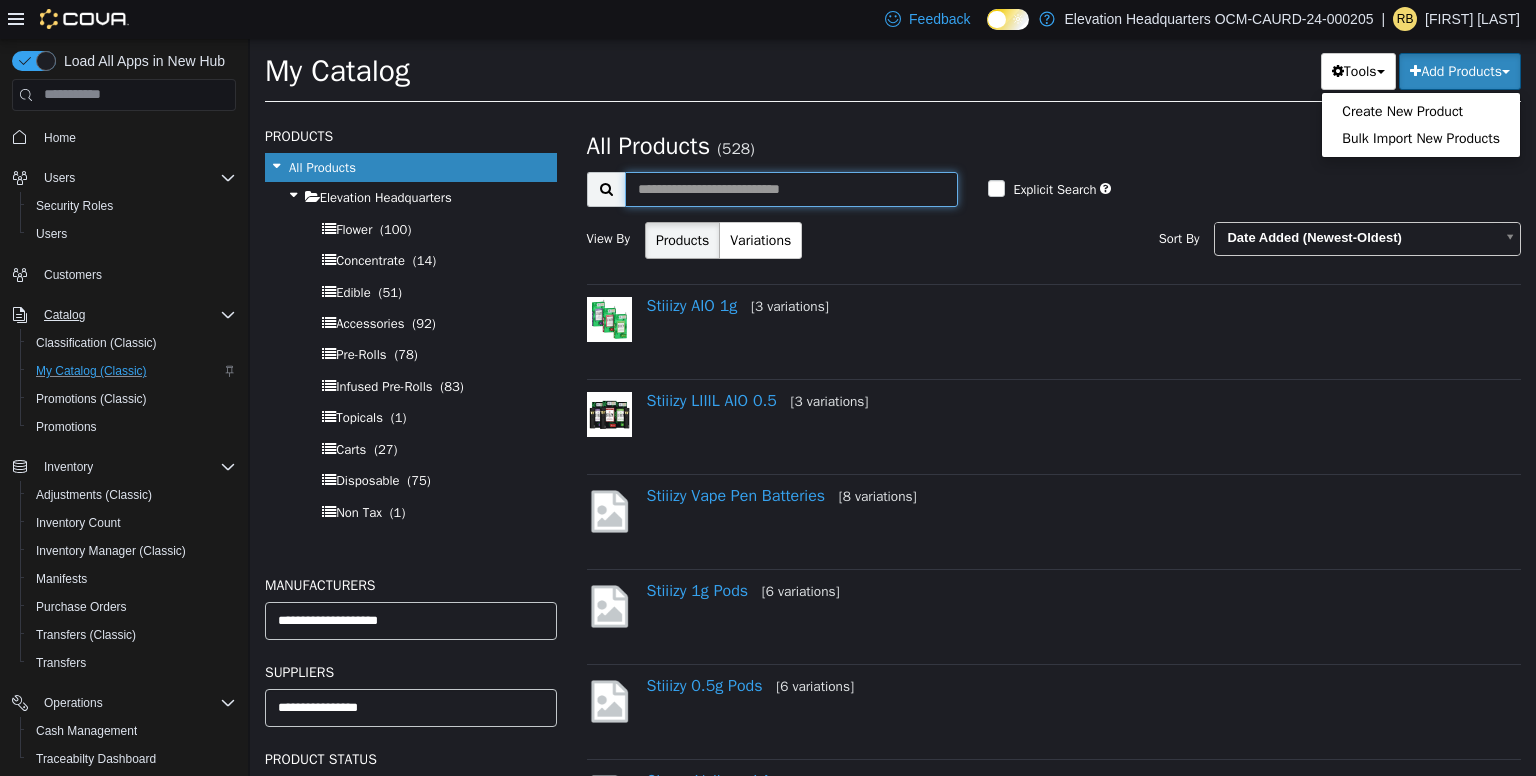 click at bounding box center (792, 188) 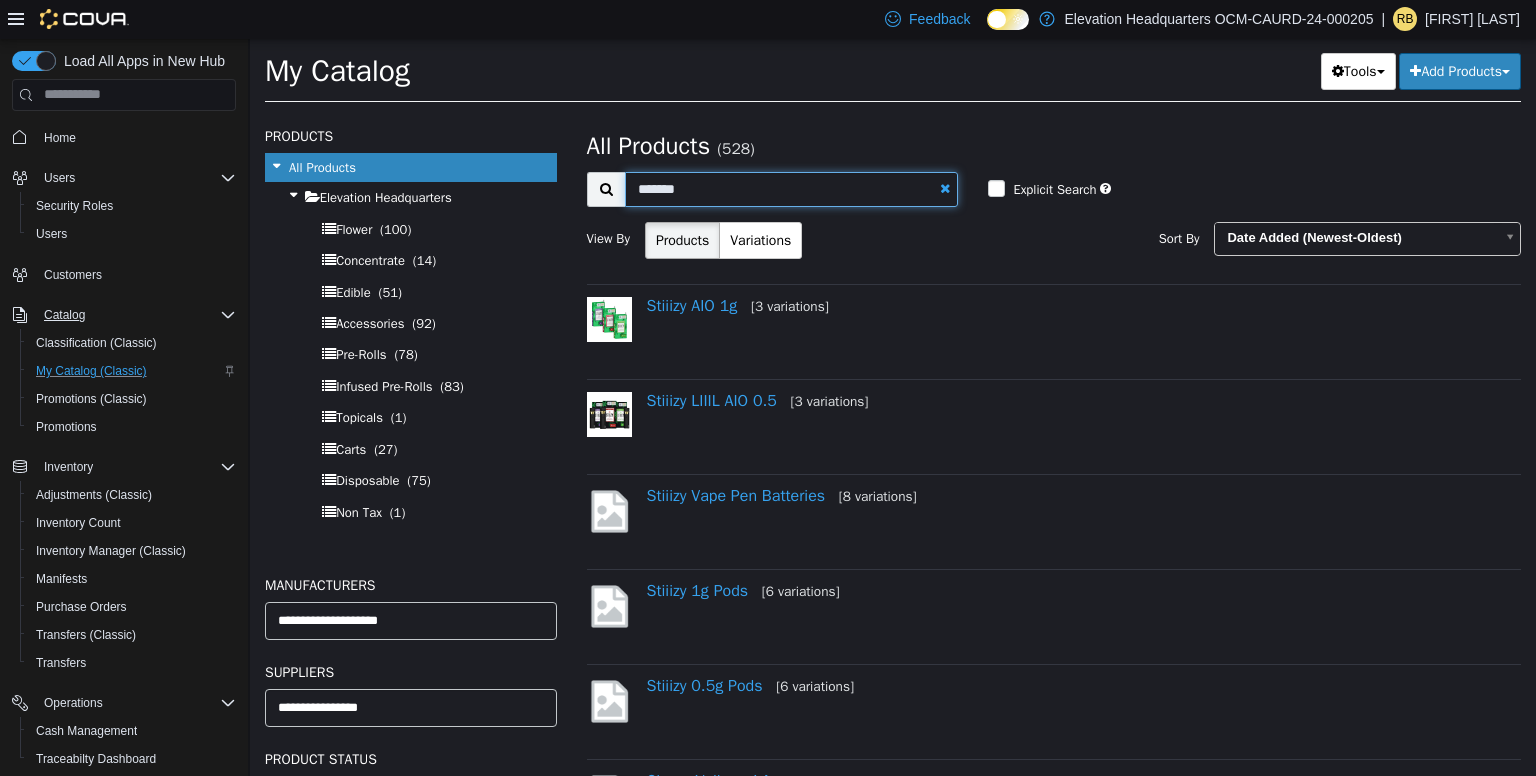 type on "*******" 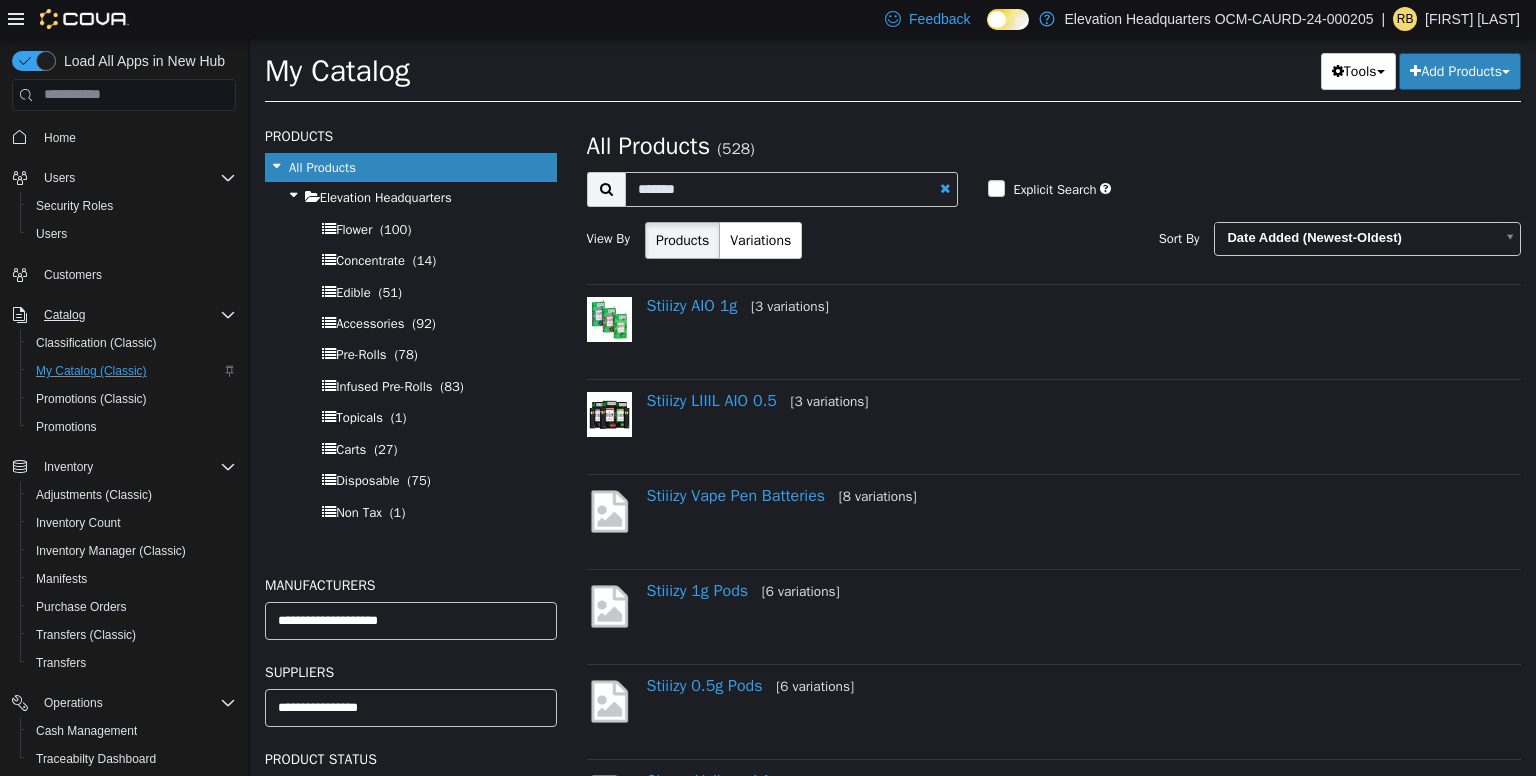 select on "**********" 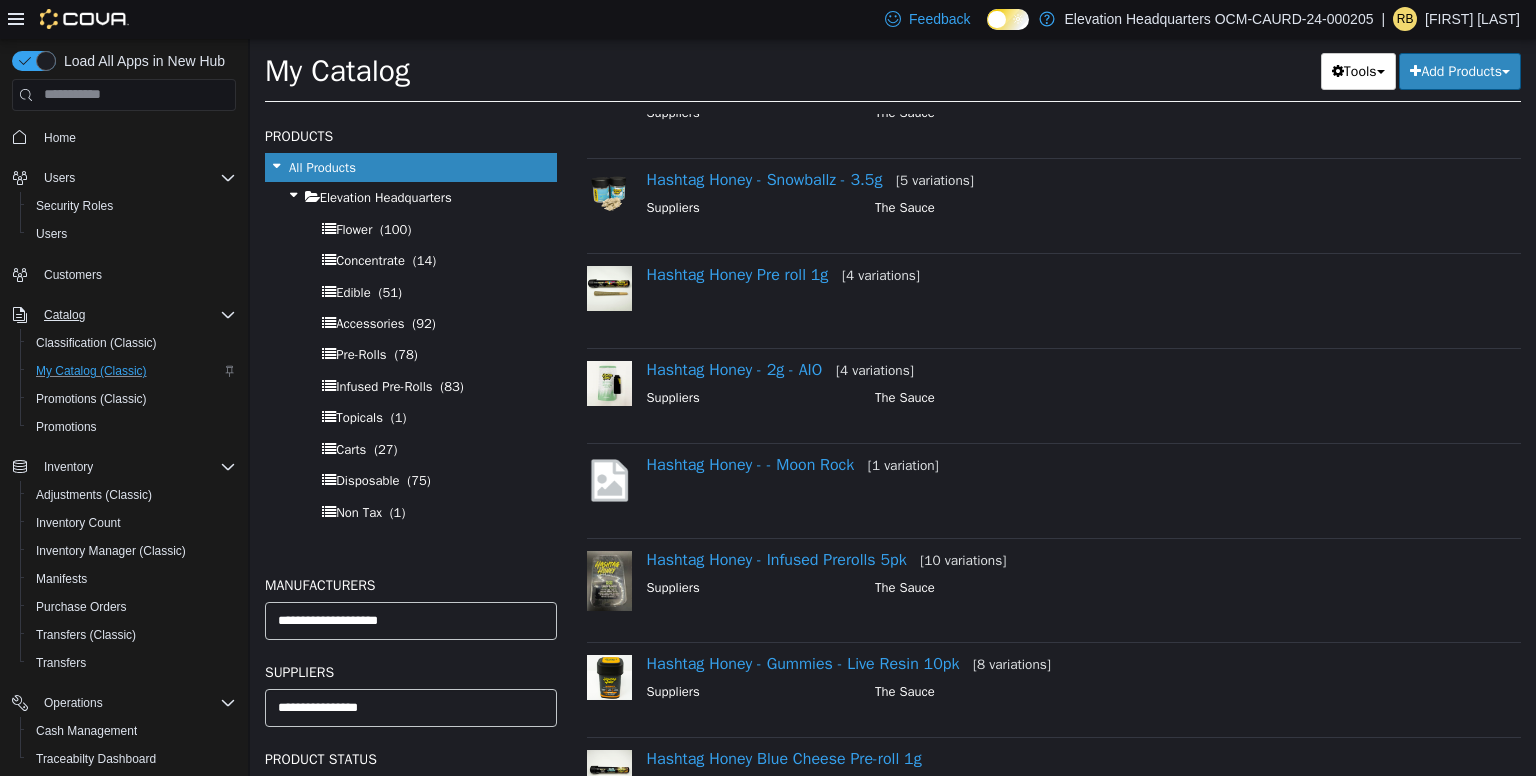 scroll, scrollTop: 520, scrollLeft: 0, axis: vertical 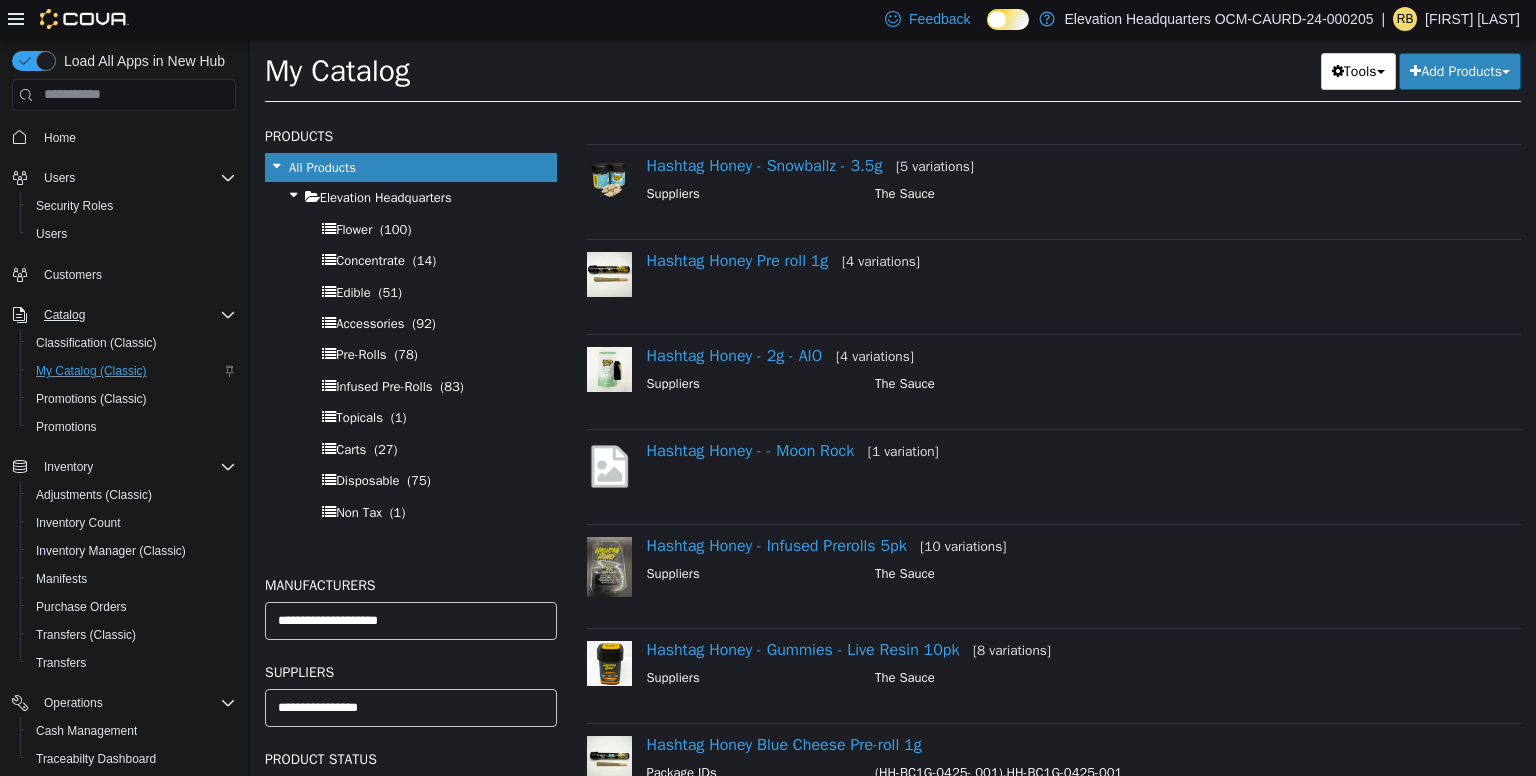 click on "The Sauce" at bounding box center (1180, 575) 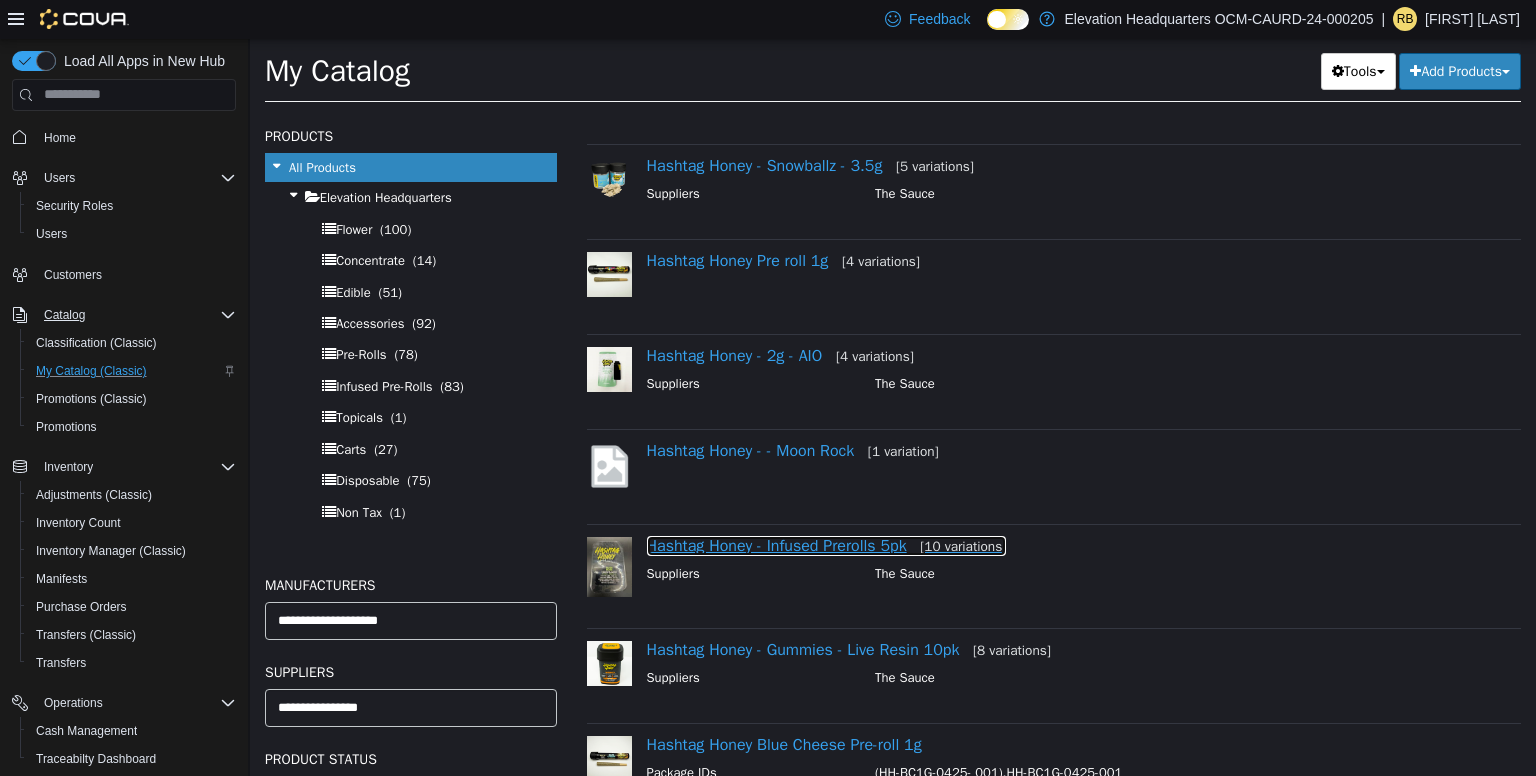 click on "Hashtag Honey - Infused Prerolls 5pk
[10 variations]" at bounding box center [827, 545] 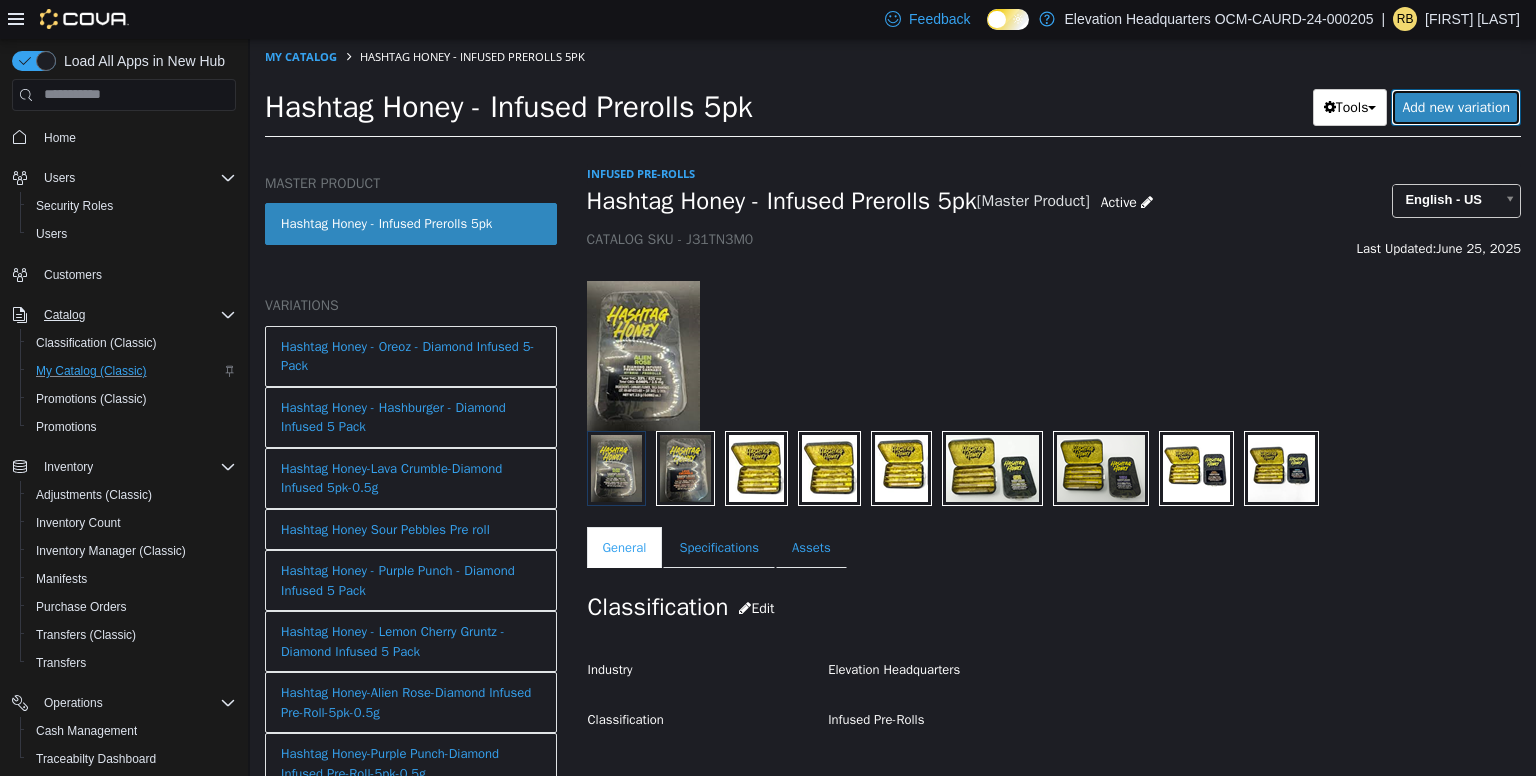 click on "Add new variation" at bounding box center (1456, 106) 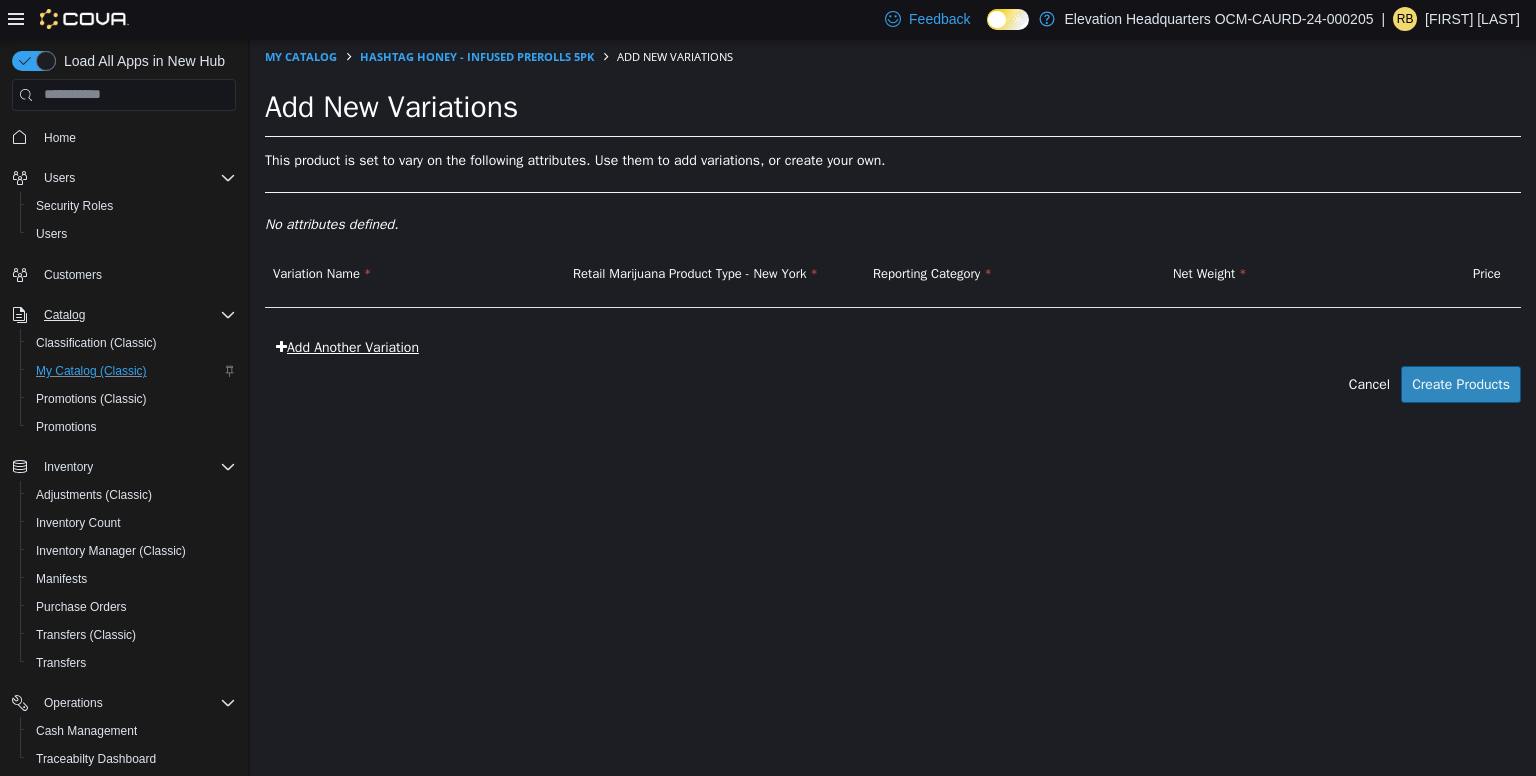 click on "Add Another Variation" at bounding box center (347, 346) 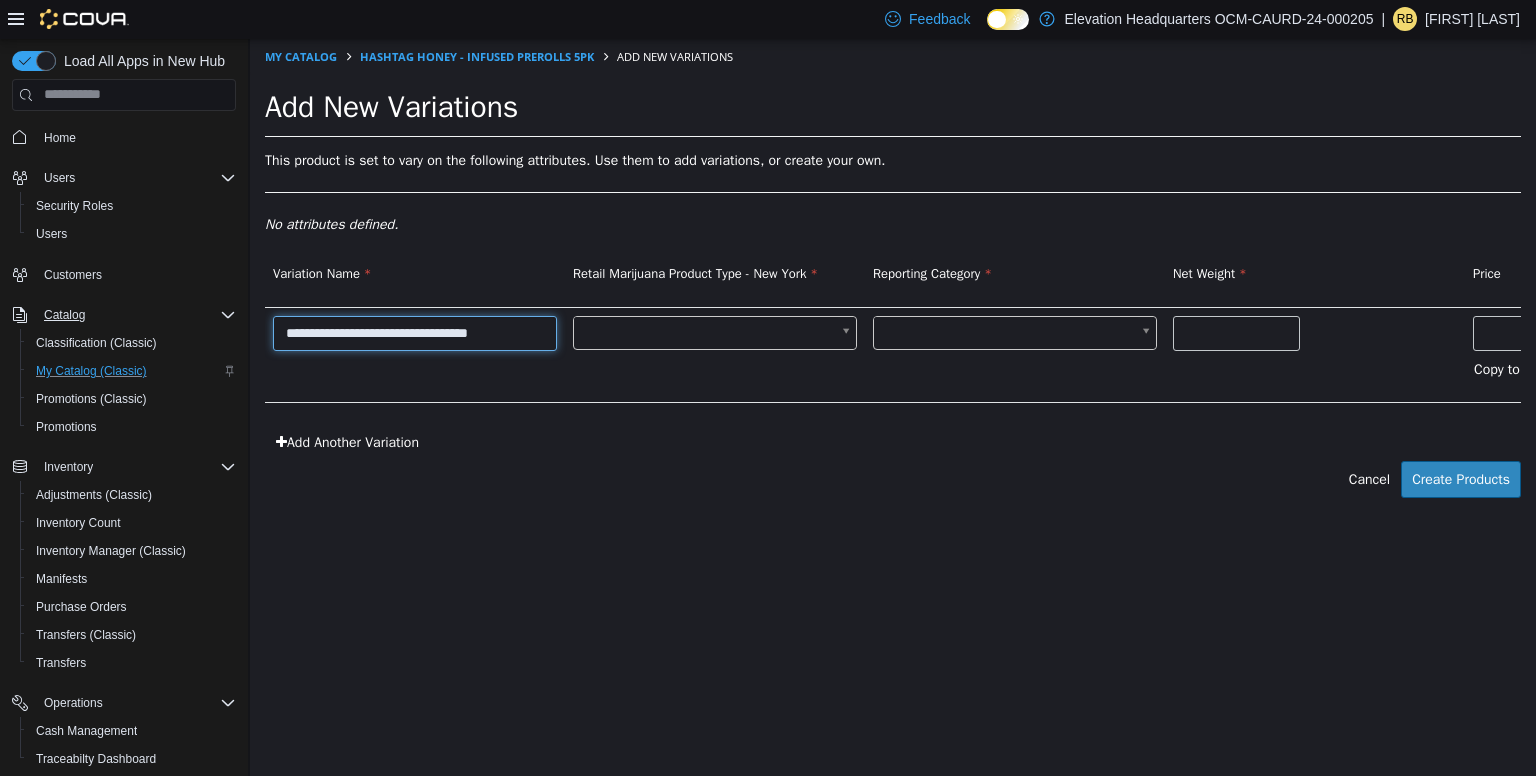 click on "**********" at bounding box center [415, 332] 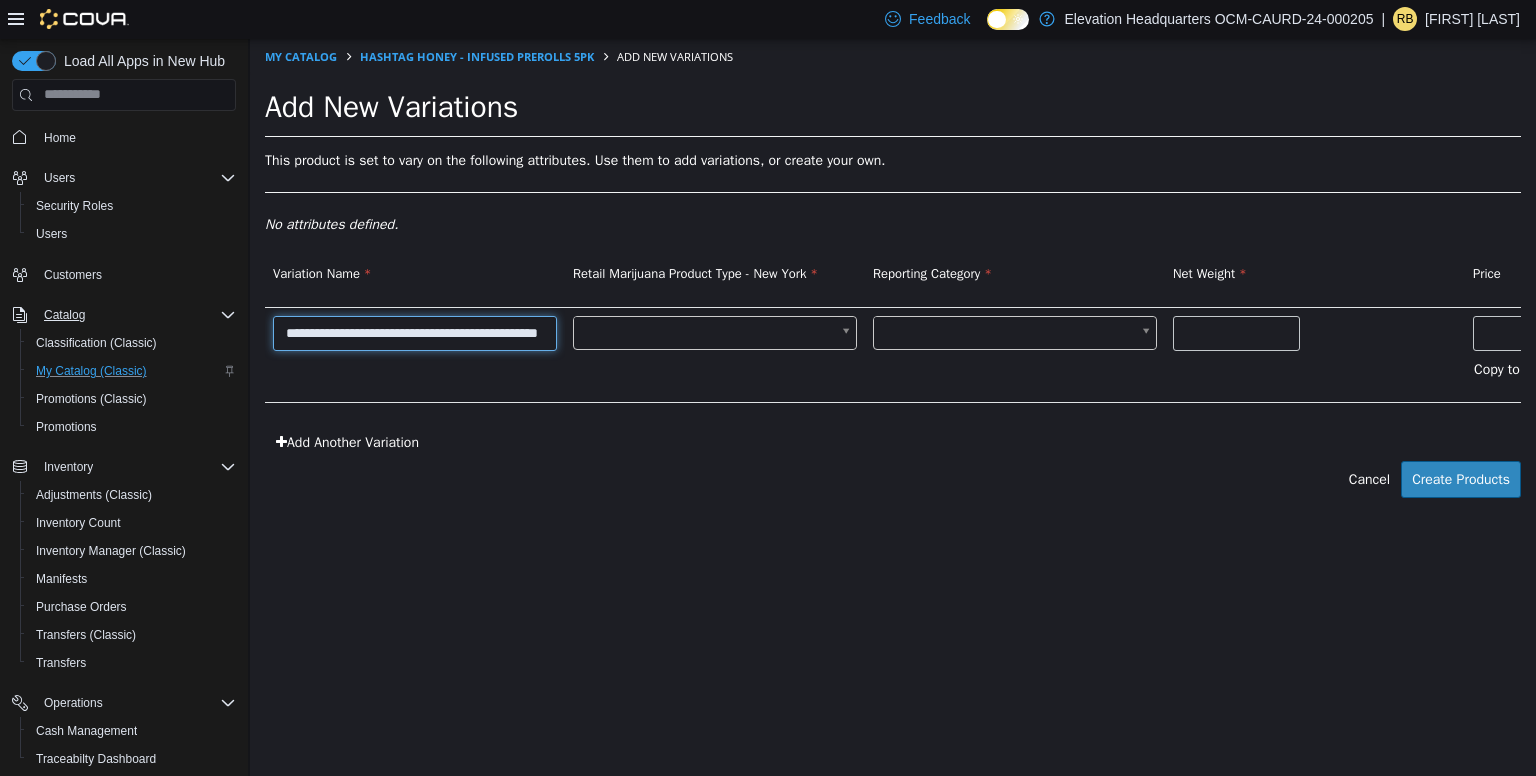 type on "**********" 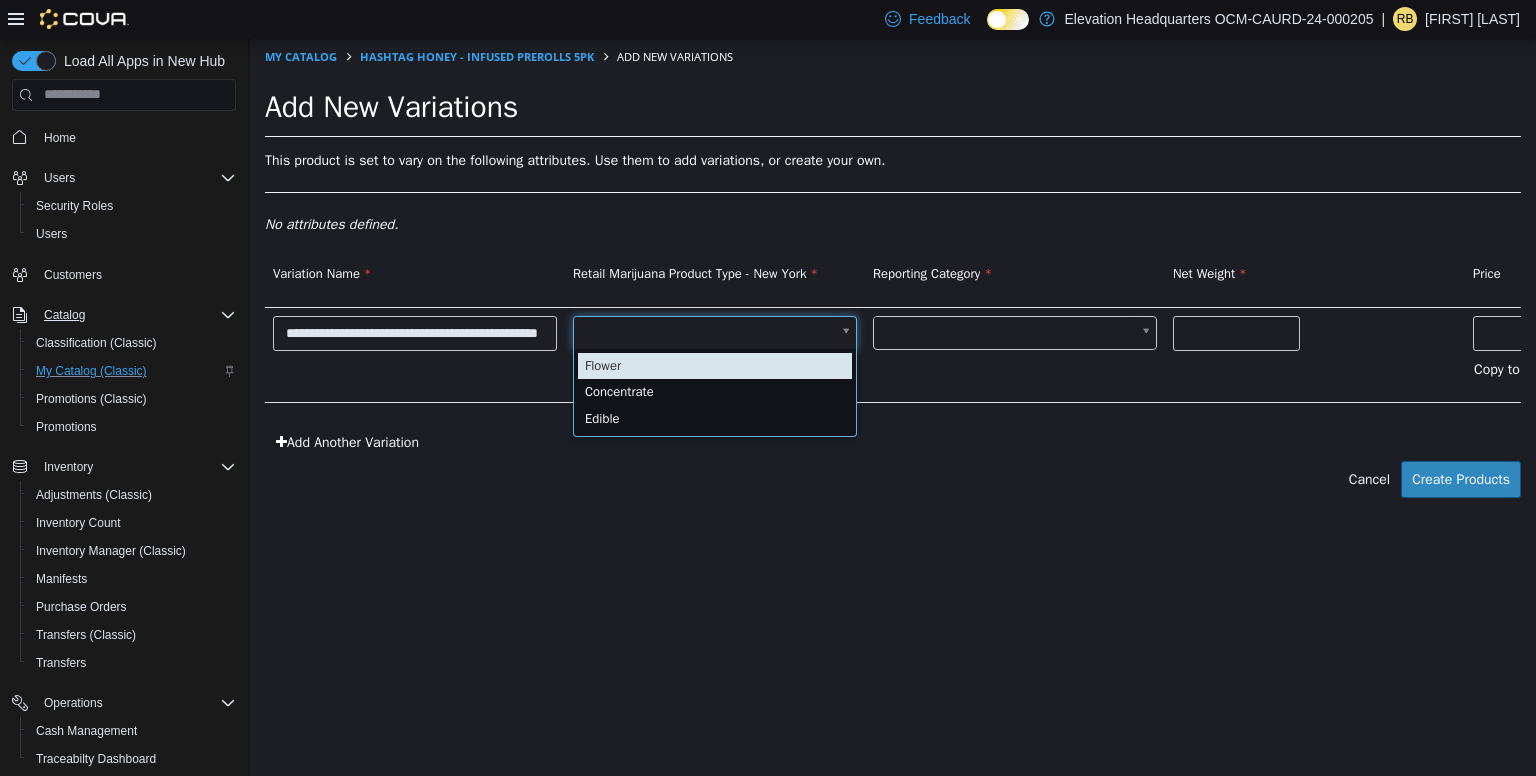click on "**********" at bounding box center [893, 278] 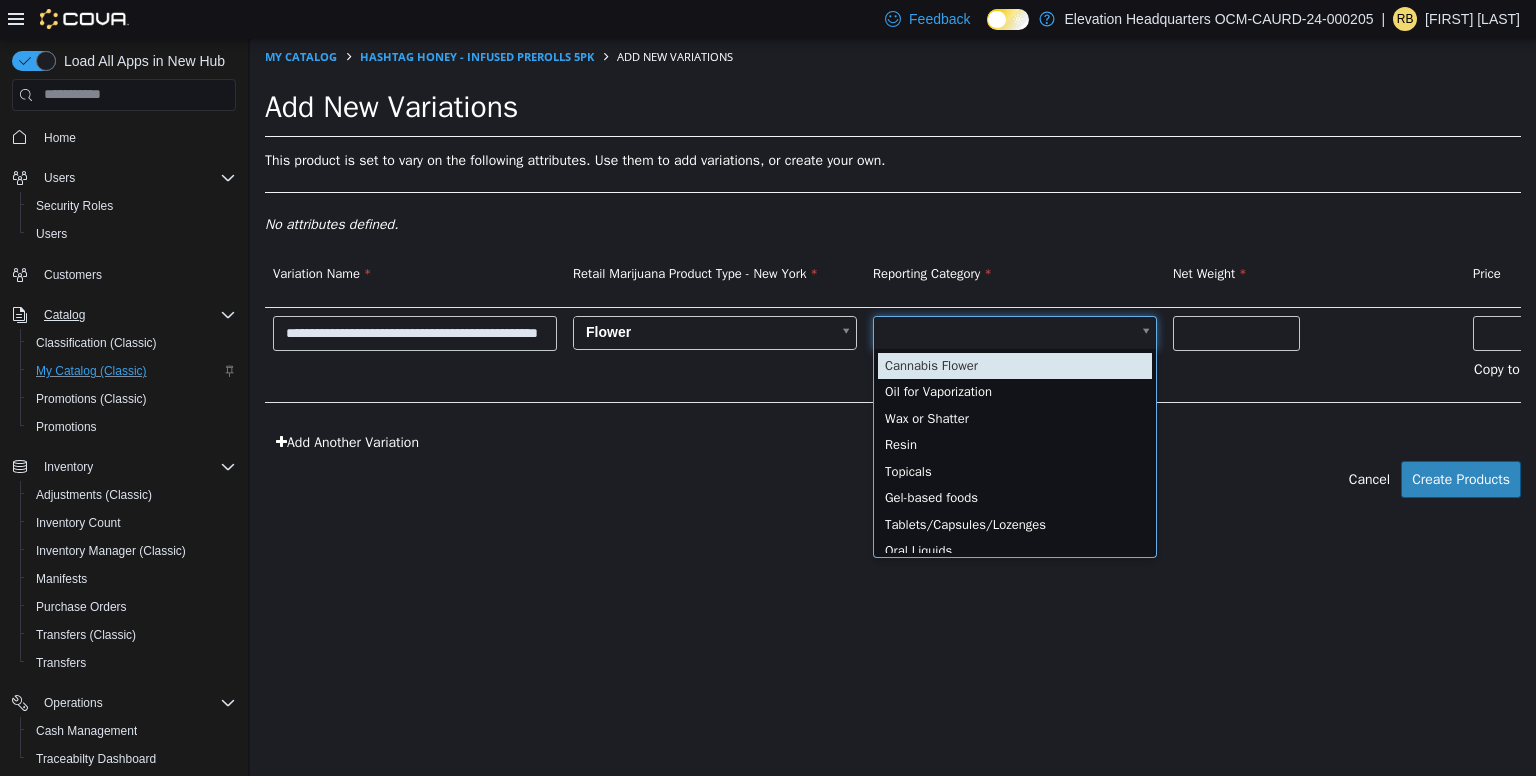 click on "**********" at bounding box center (893, 278) 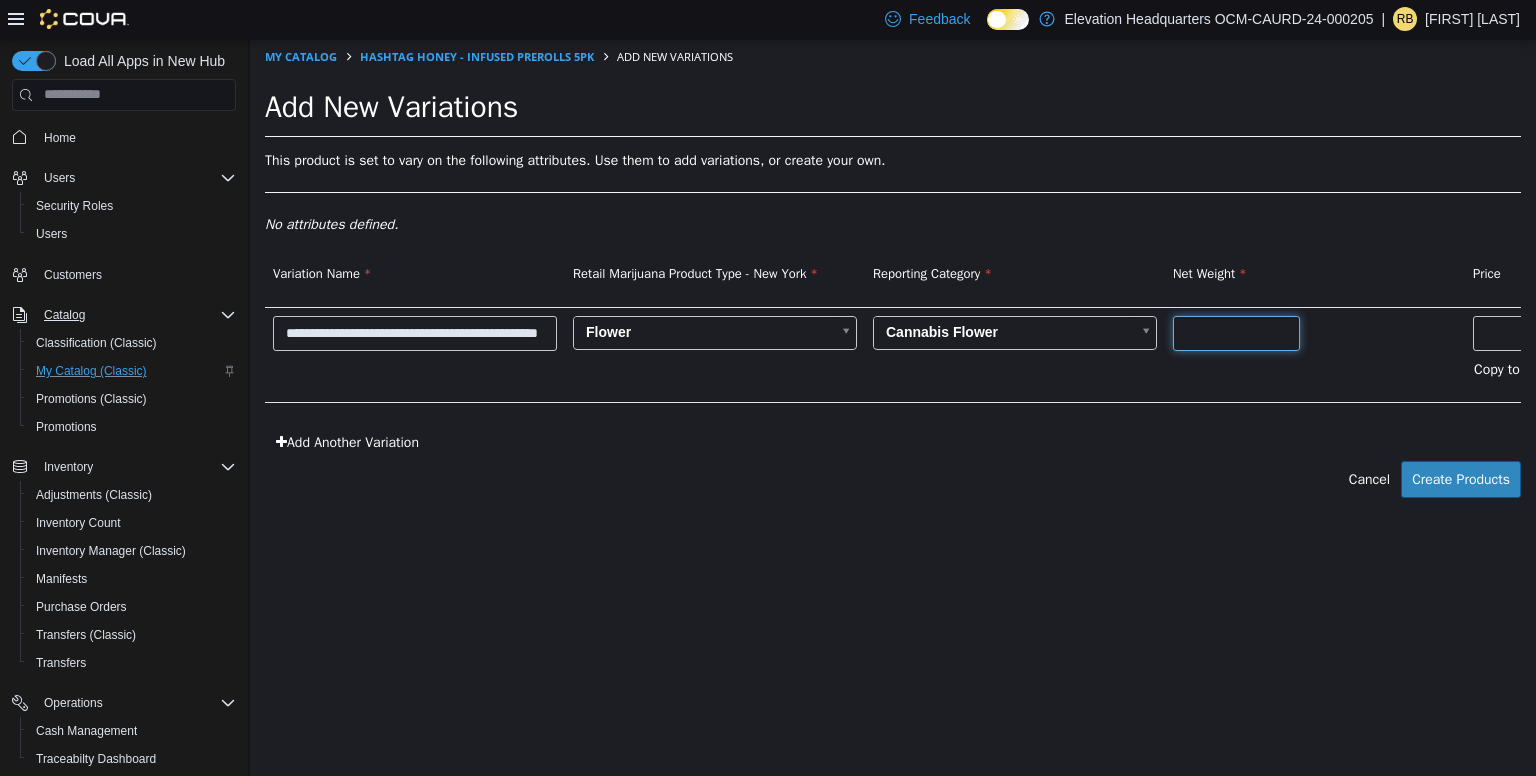 click at bounding box center (1236, 332) 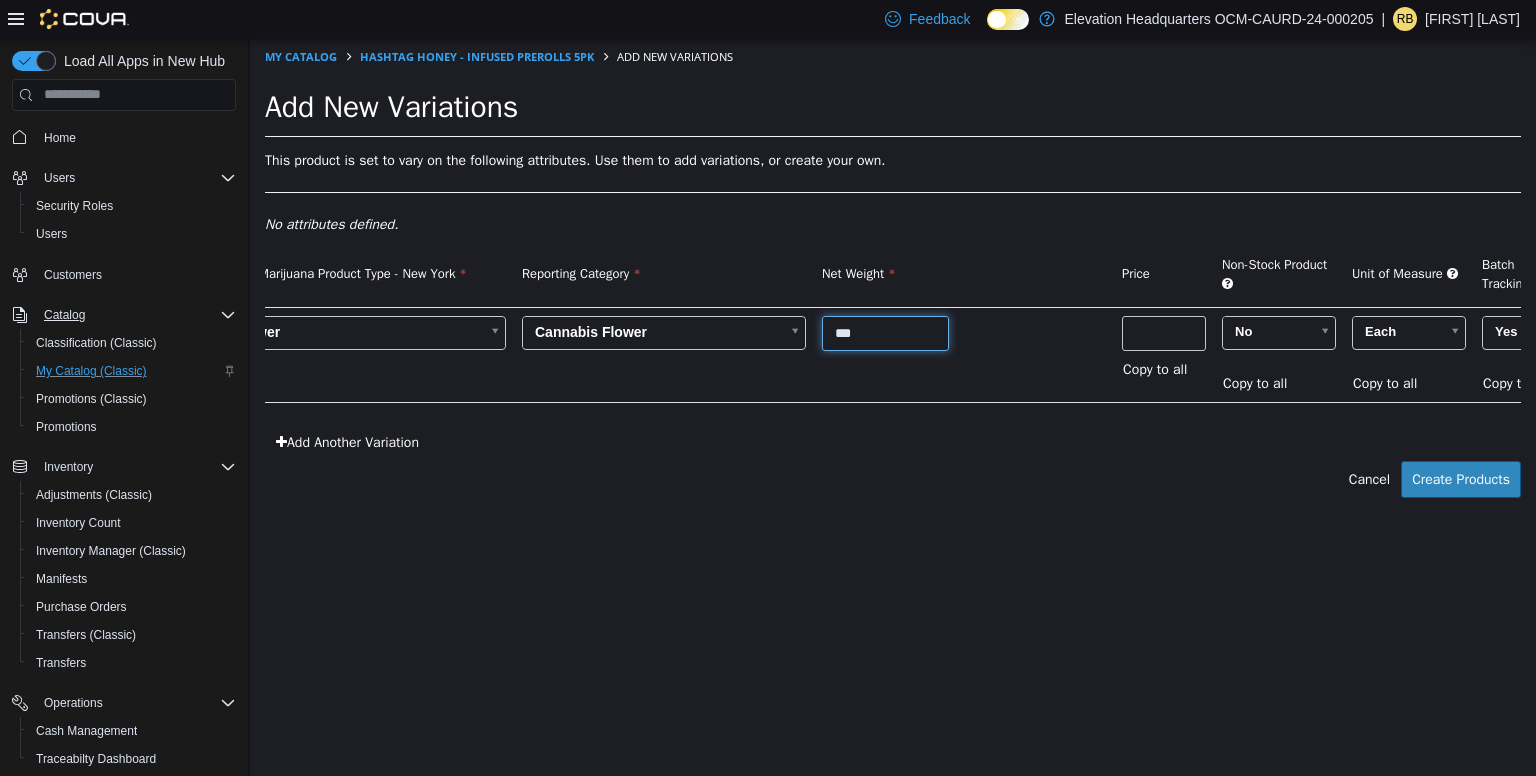 scroll, scrollTop: 0, scrollLeft: 360, axis: horizontal 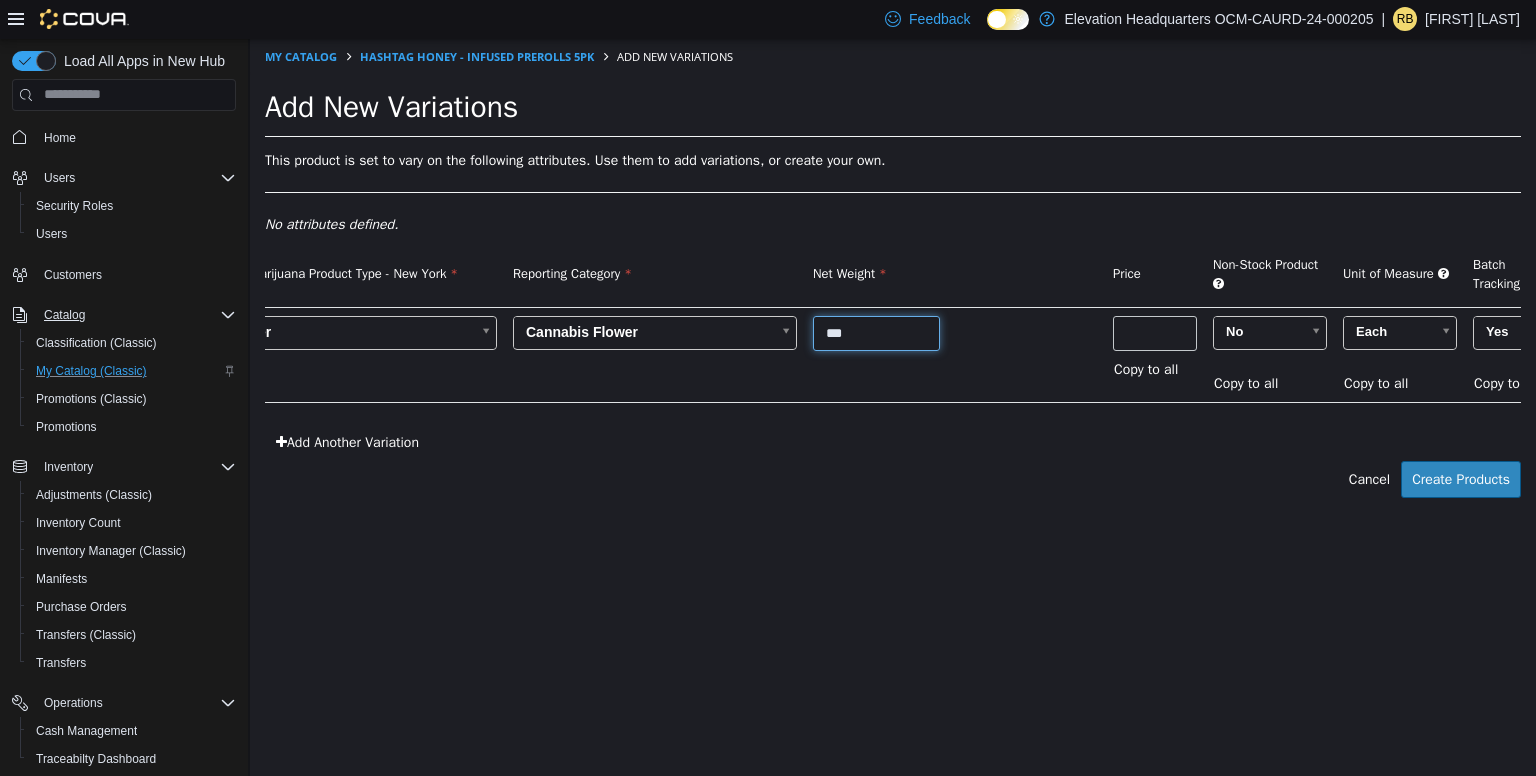 type on "***" 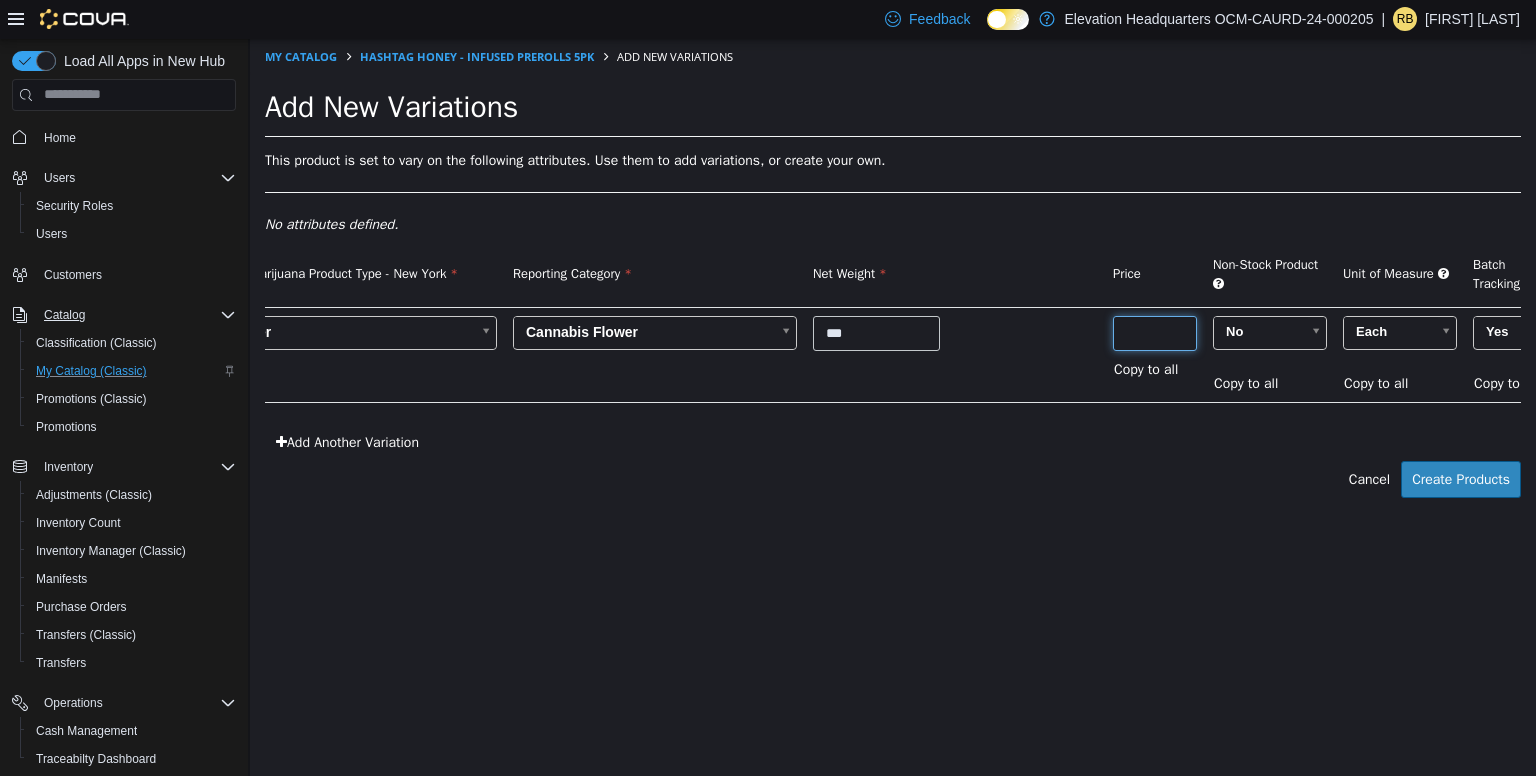 click at bounding box center [1155, 332] 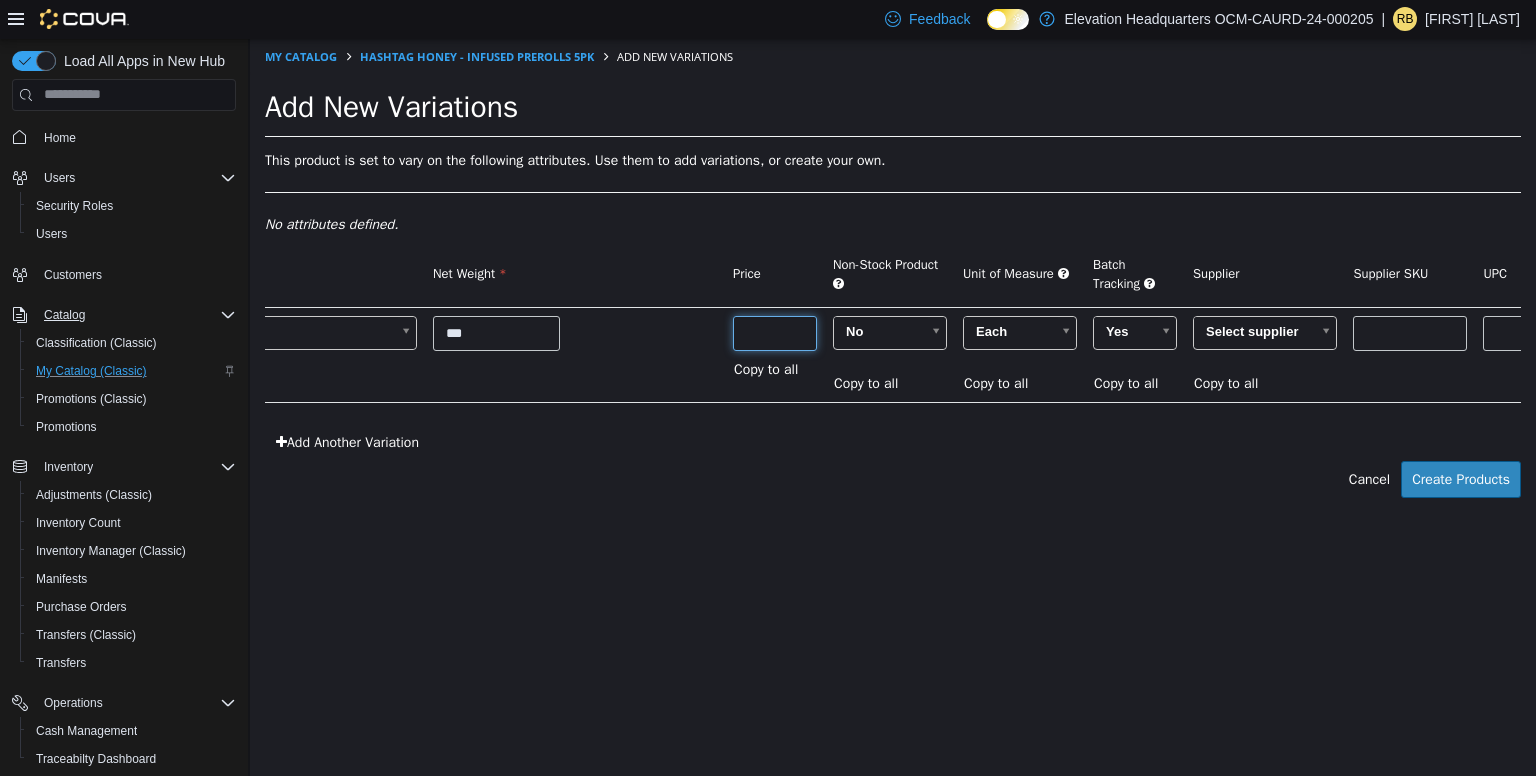 scroll, scrollTop: 0, scrollLeft: 760, axis: horizontal 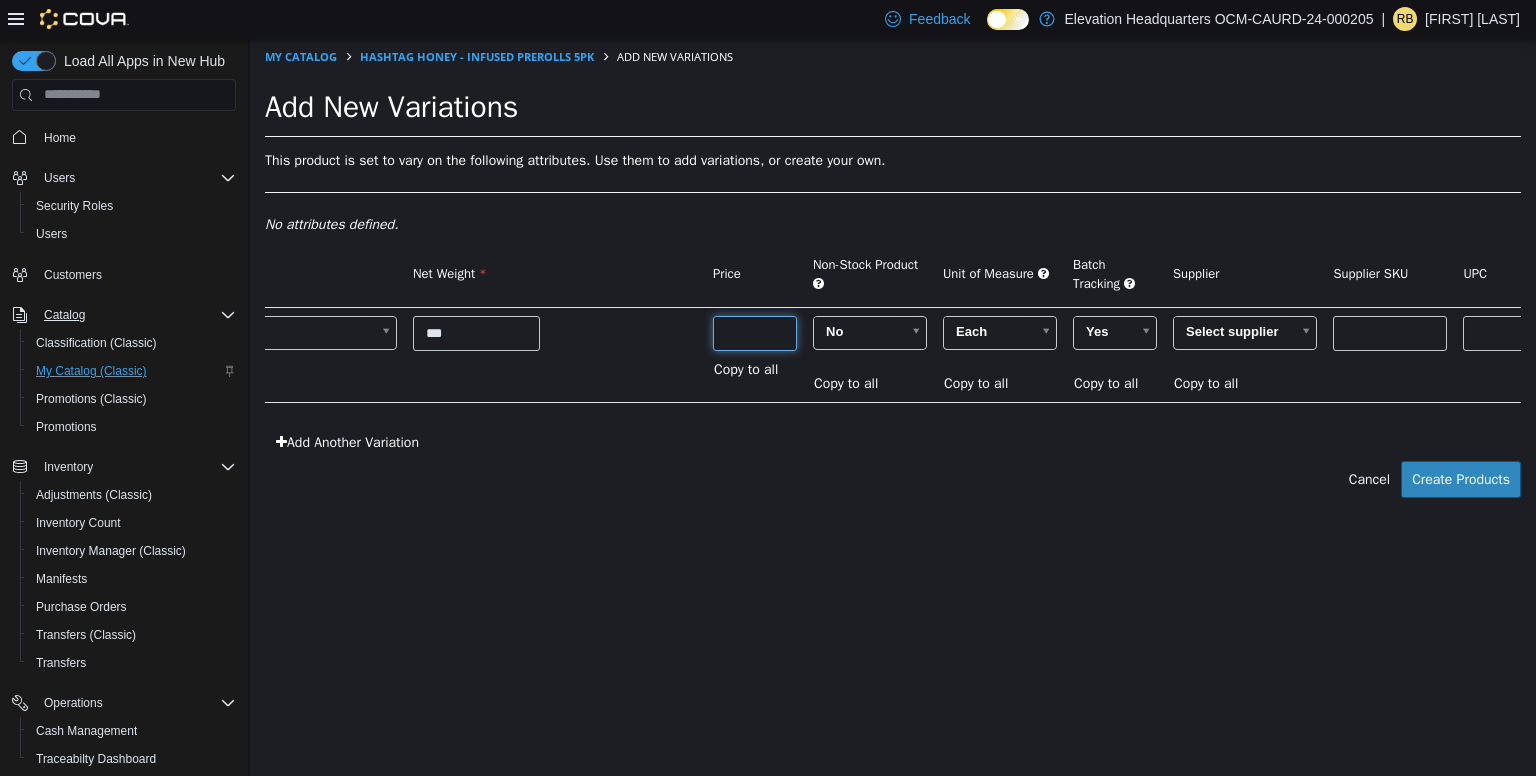 type on "**" 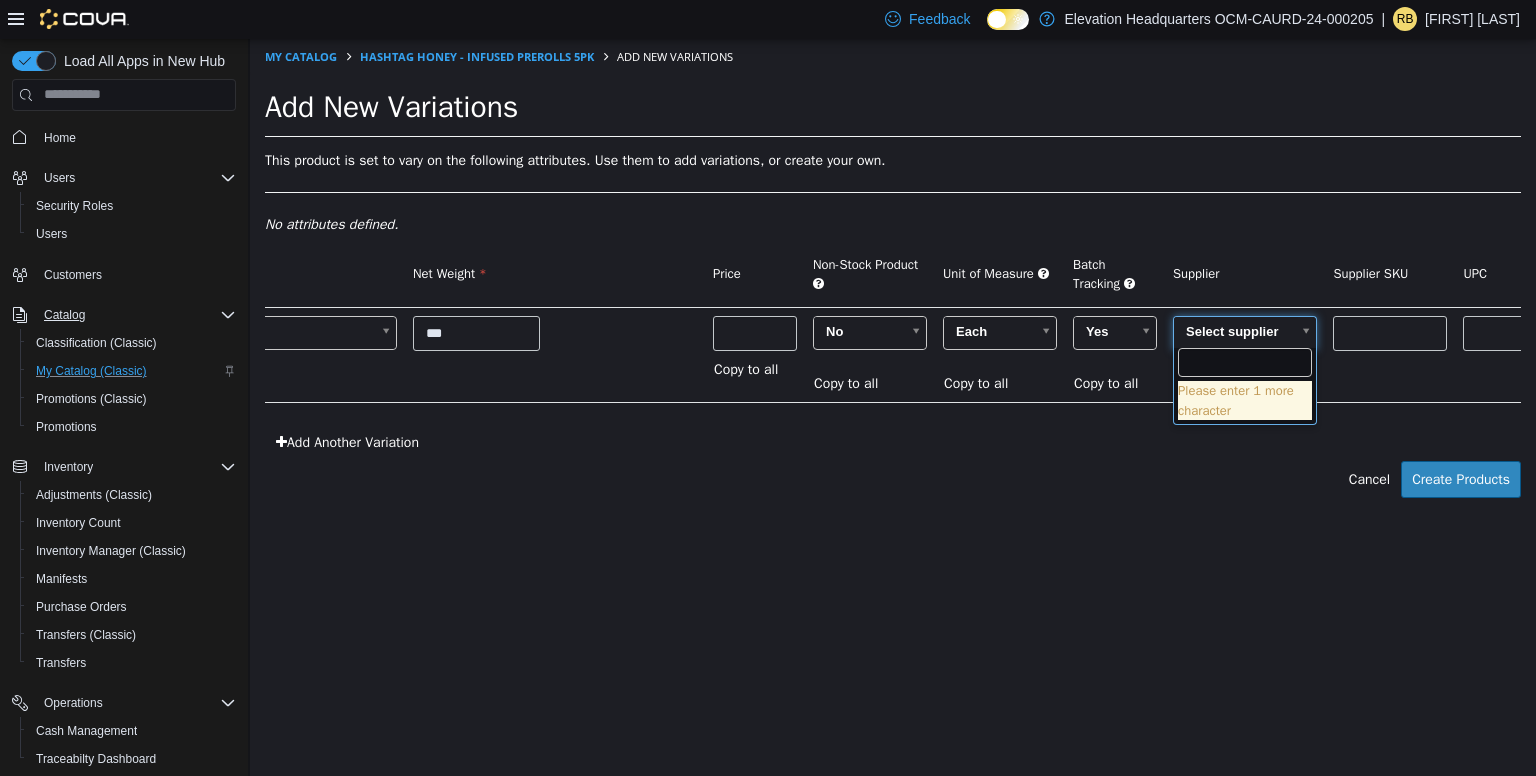 click on "**********" at bounding box center (893, 278) 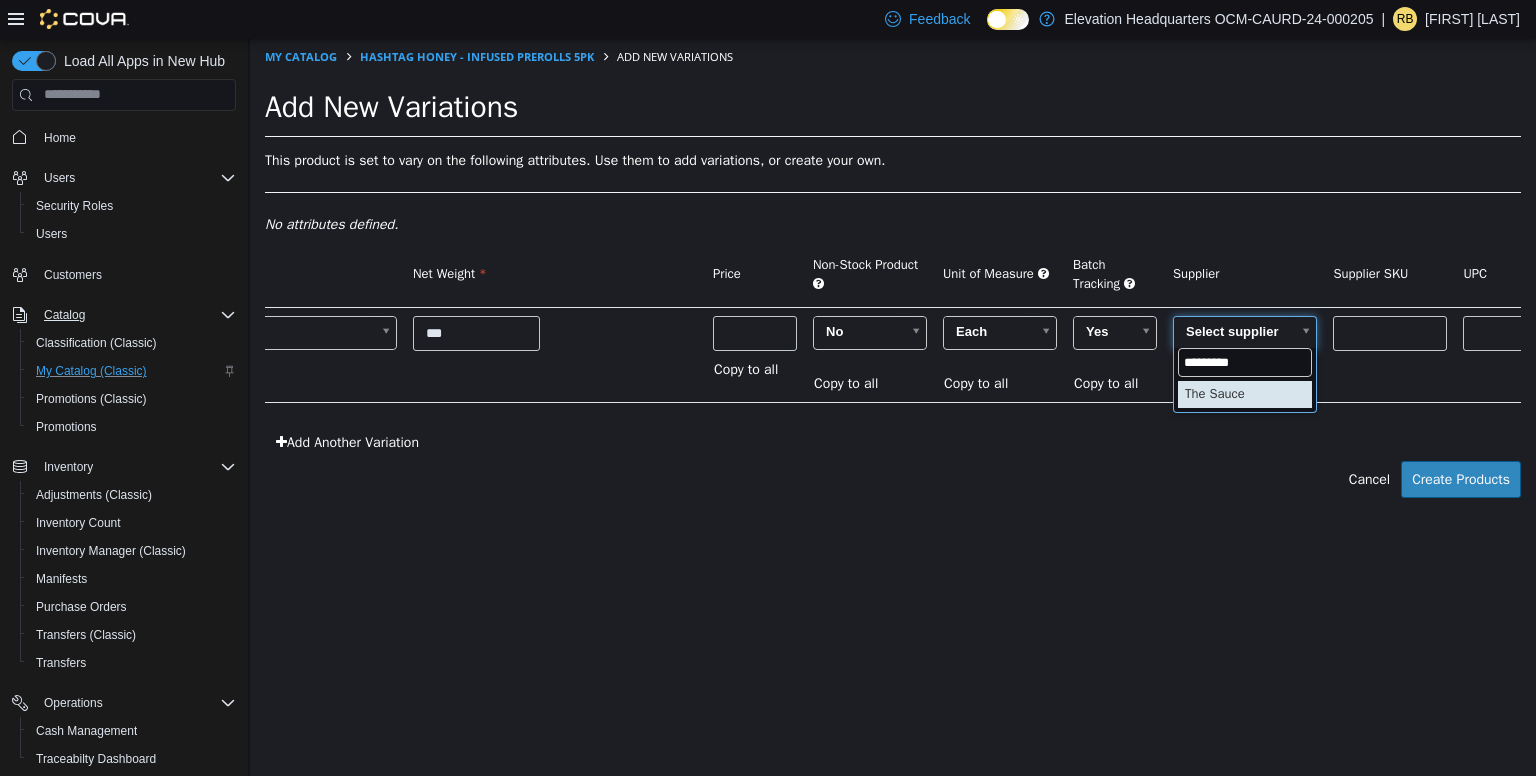 type on "*********" 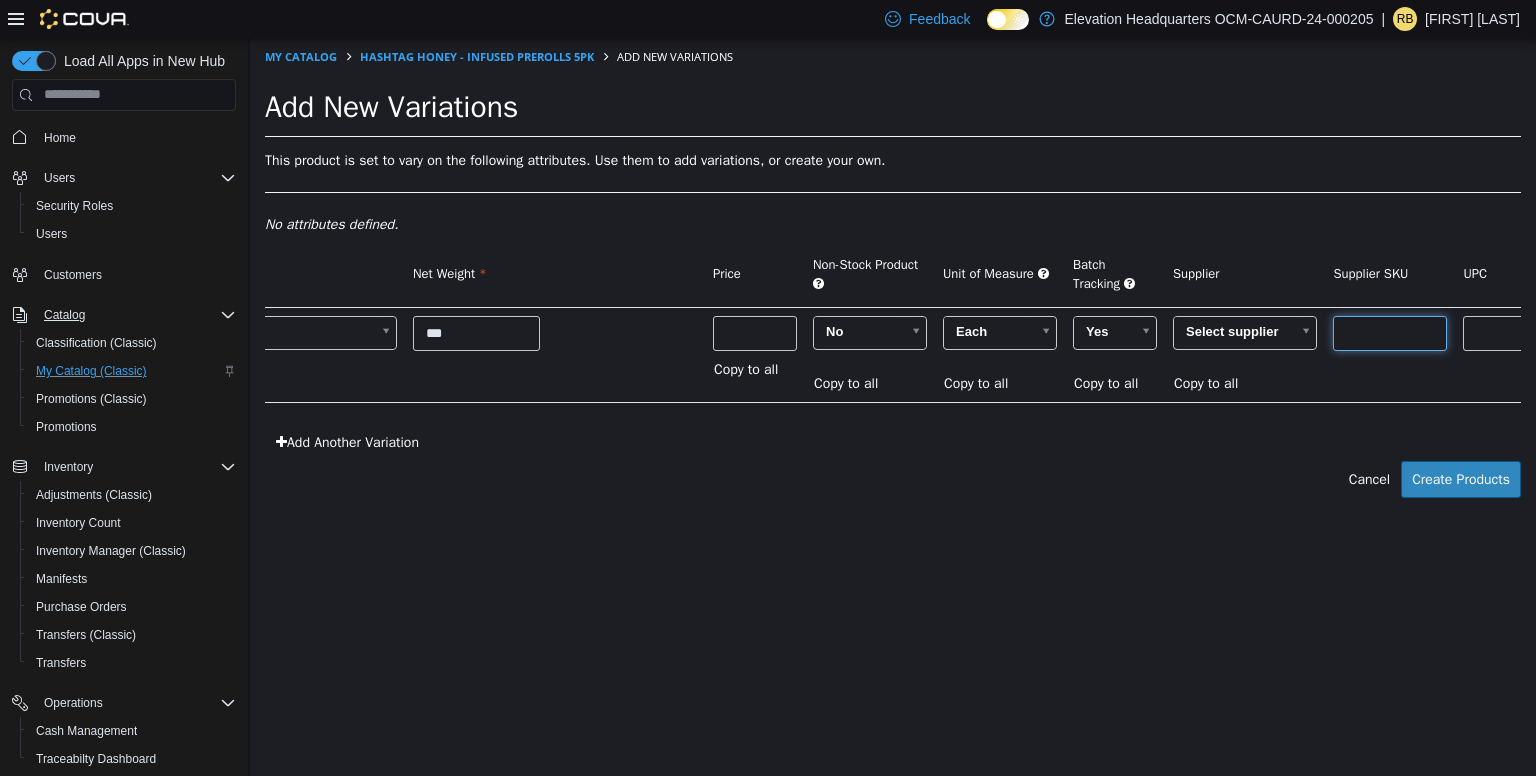 click at bounding box center [1390, 332] 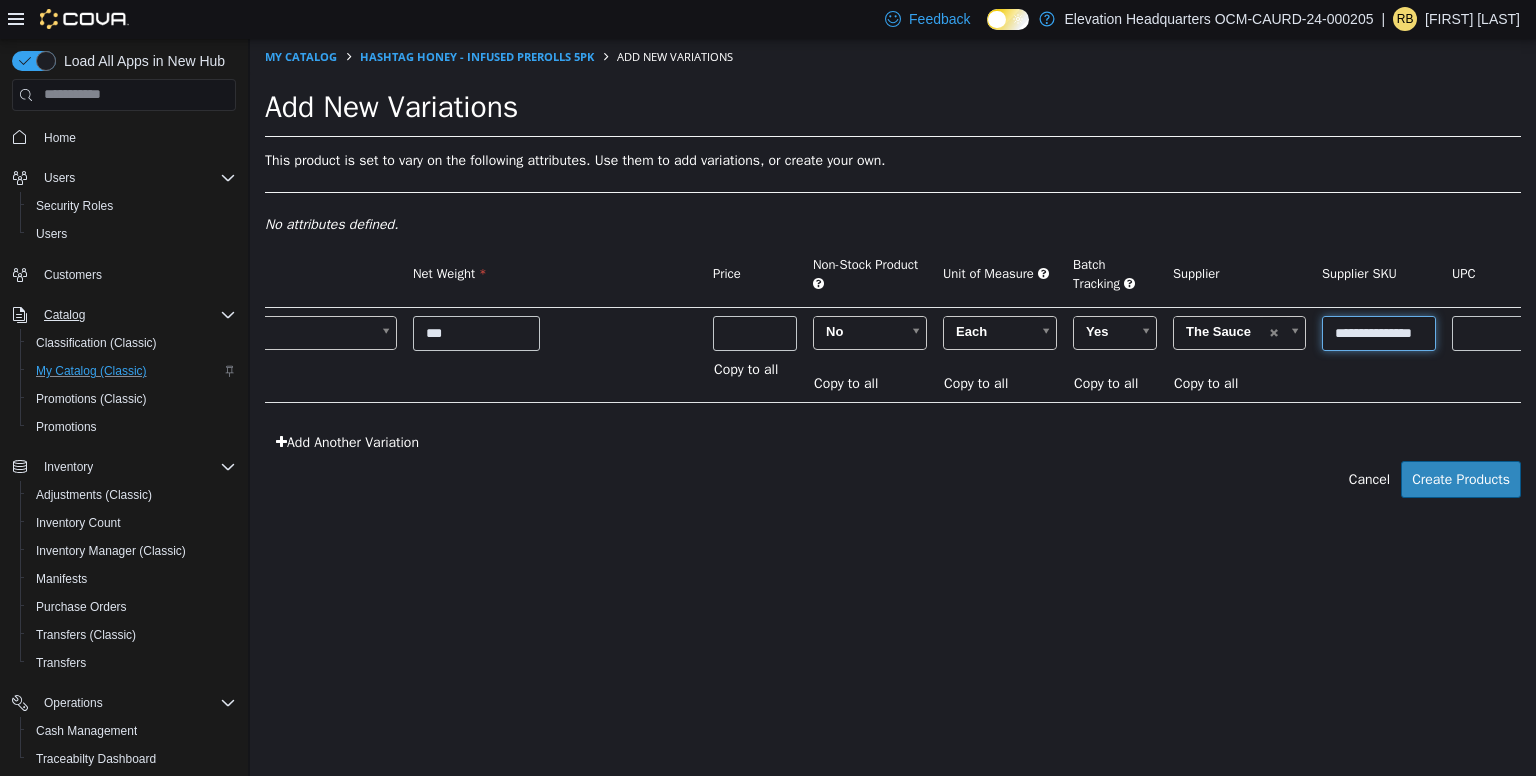 scroll, scrollTop: 0, scrollLeft: 21, axis: horizontal 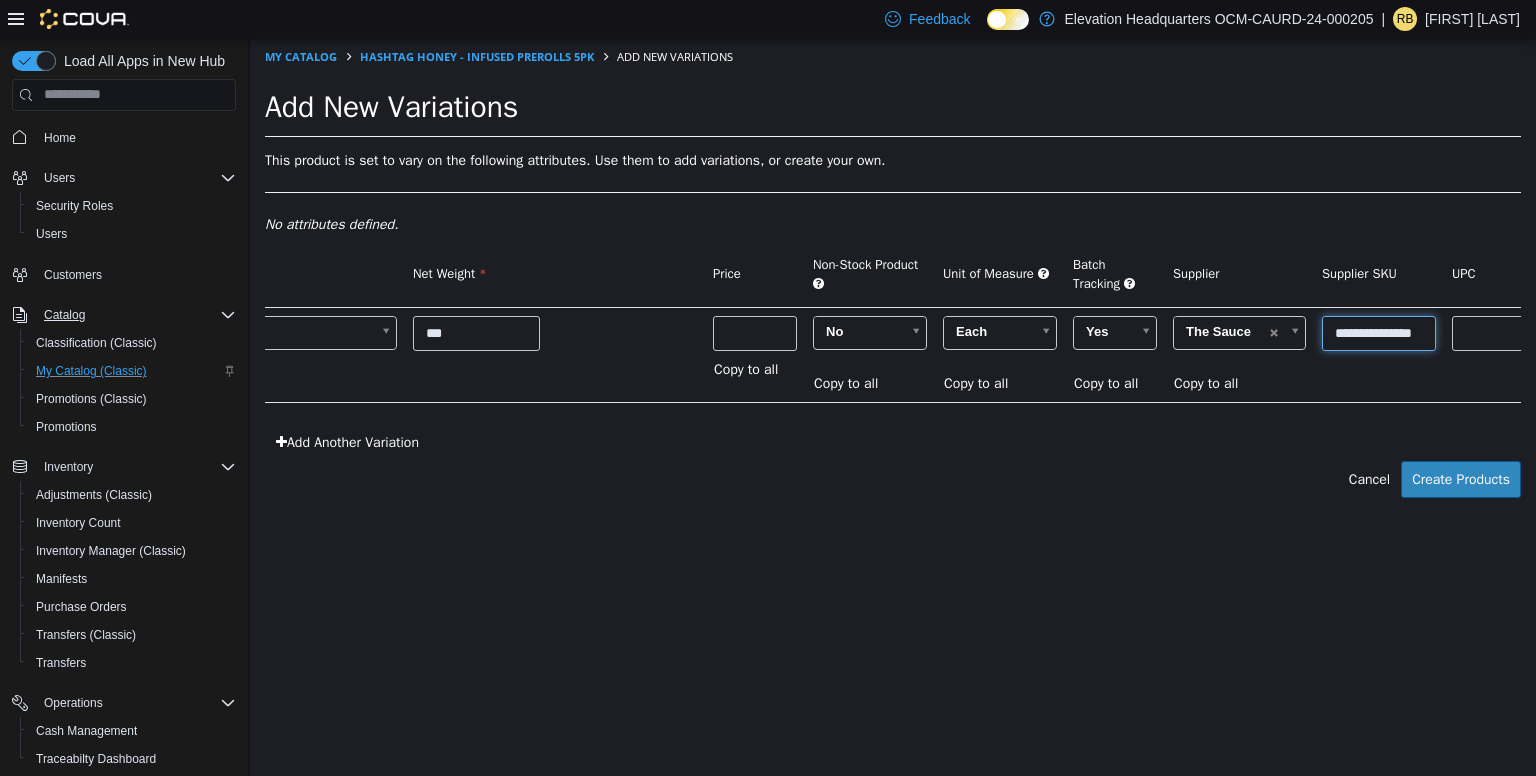 type on "**********" 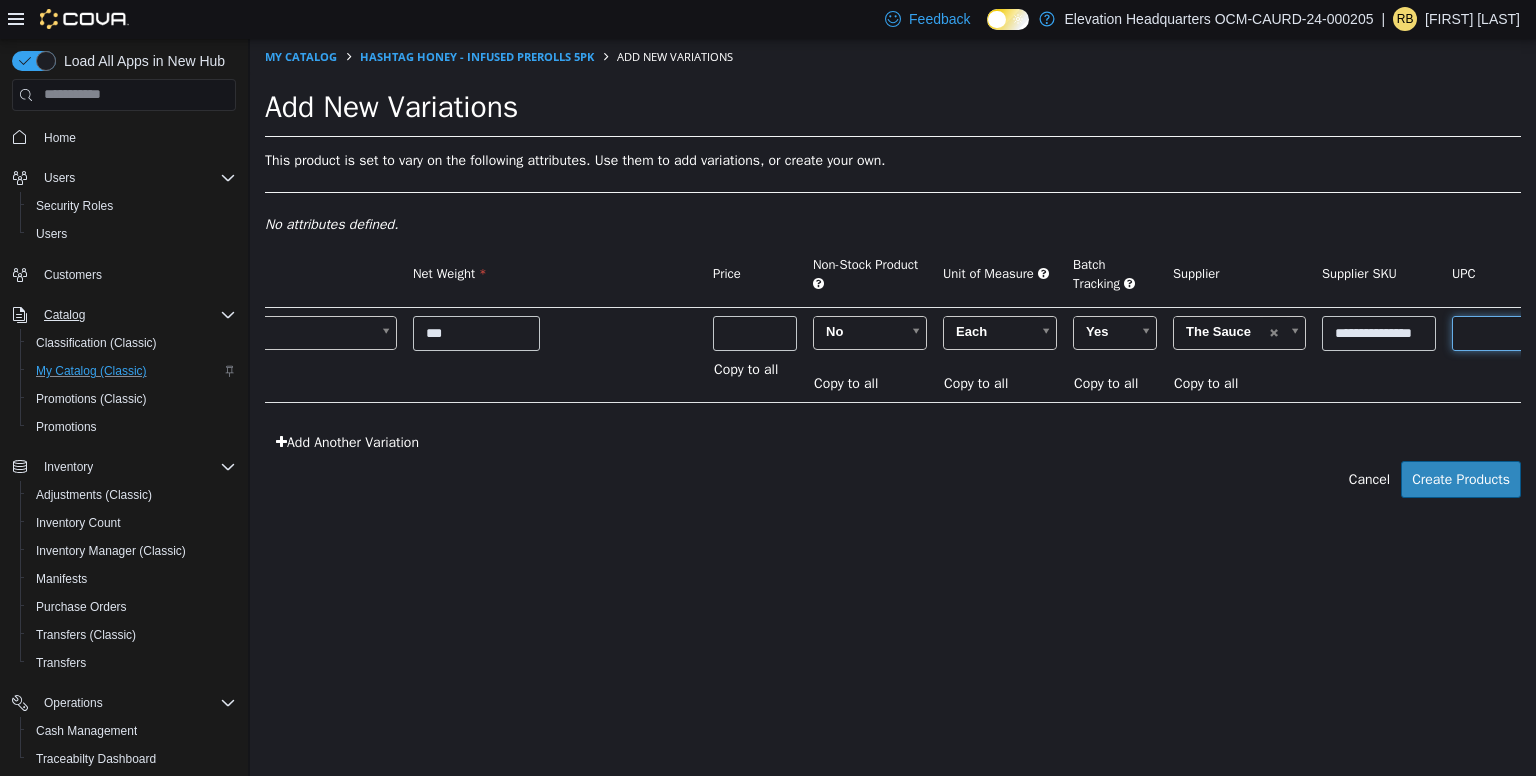 scroll, scrollTop: 0, scrollLeft: 0, axis: both 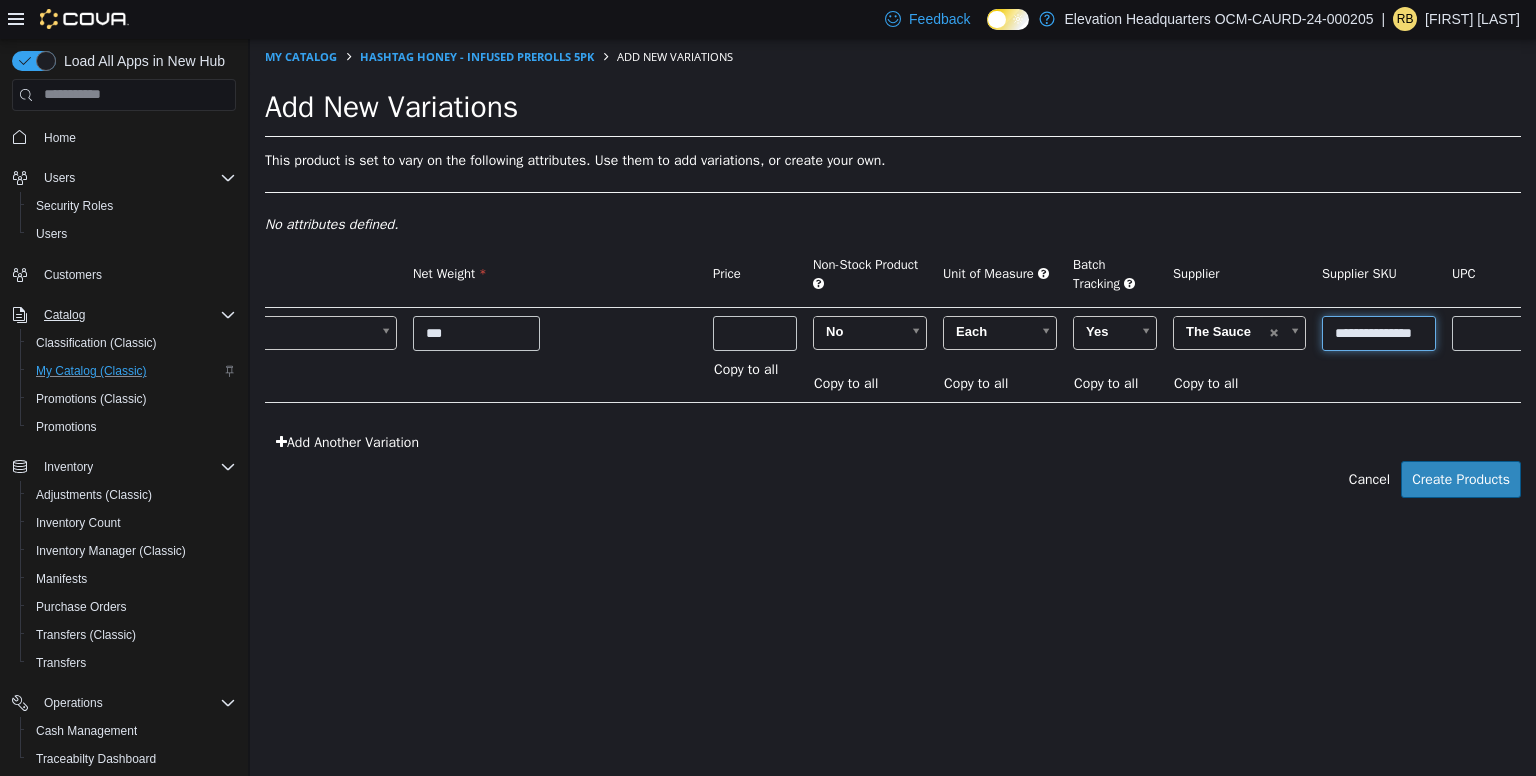 click on "**********" at bounding box center [1379, 332] 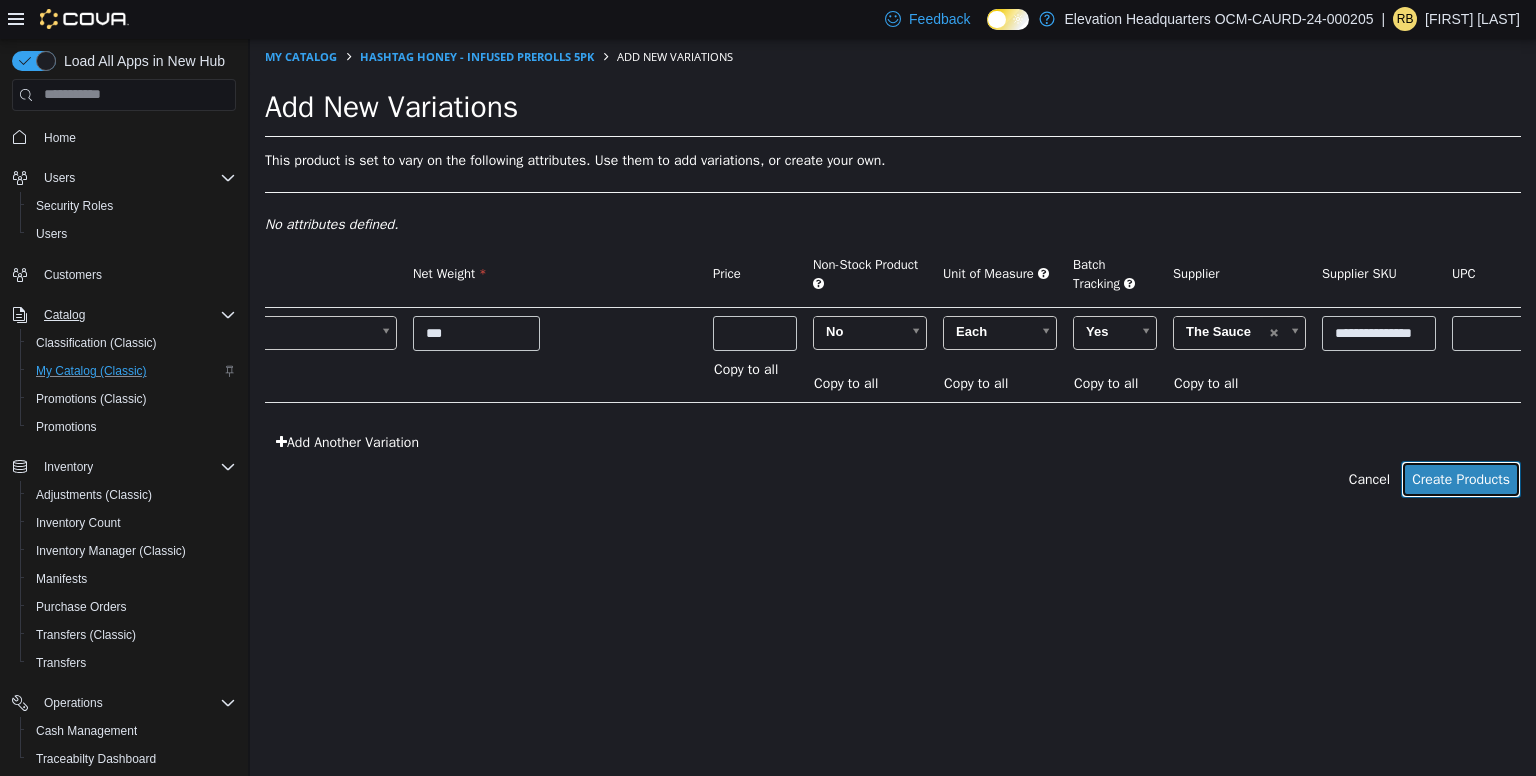 scroll, scrollTop: 0, scrollLeft: 0, axis: both 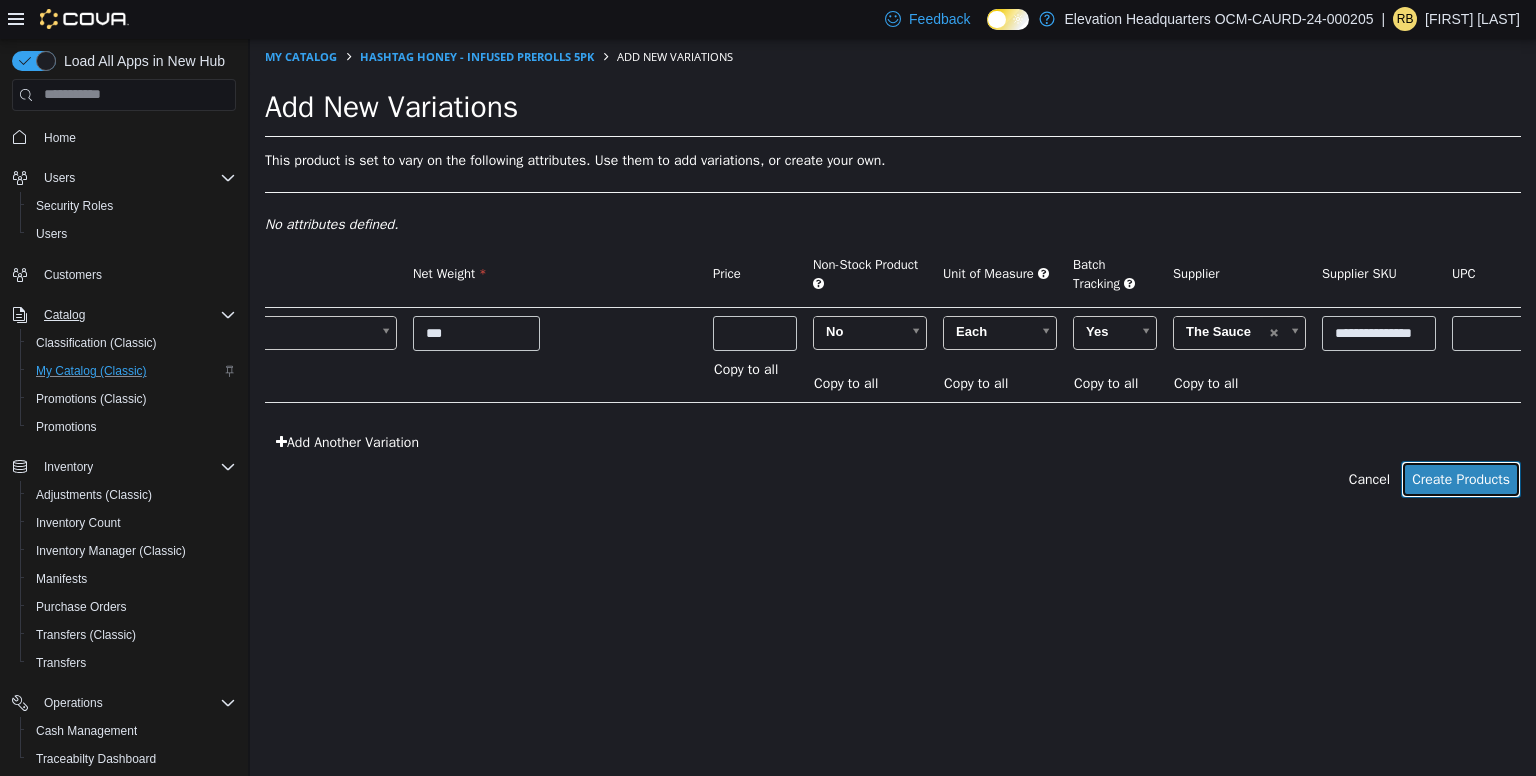 click on "Create Products" at bounding box center [1461, 478] 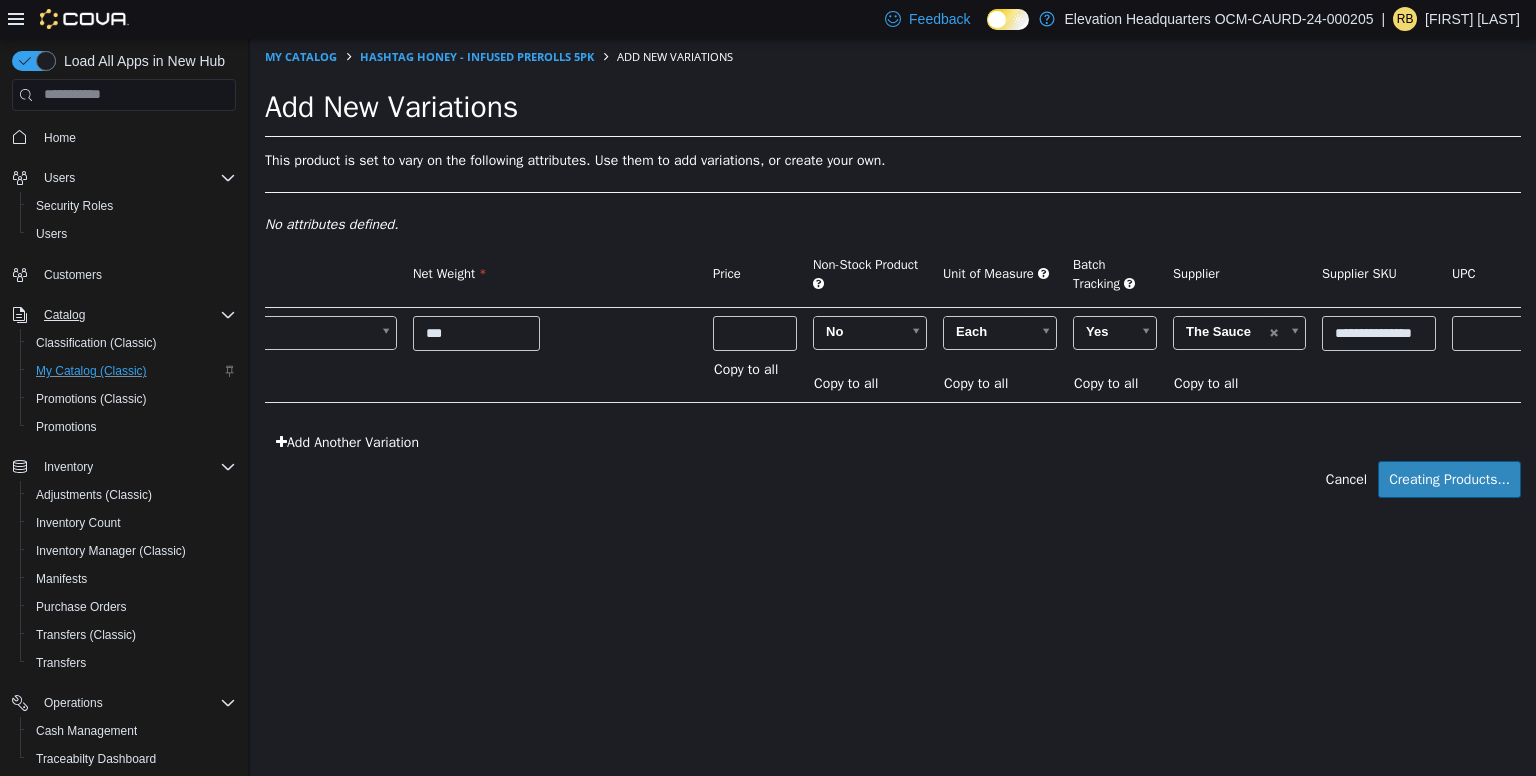 type on "*****" 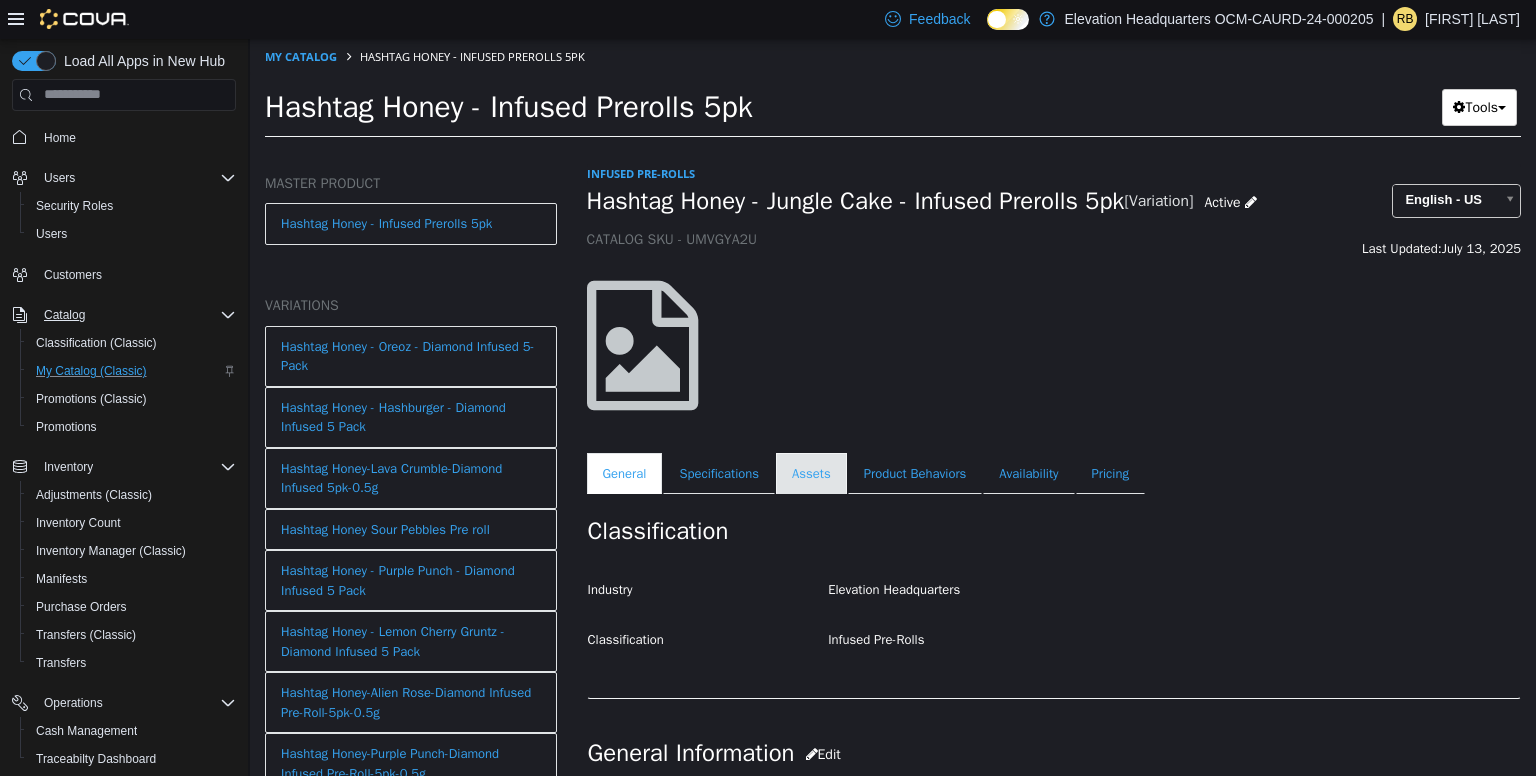 click on "Assets" at bounding box center (811, 473) 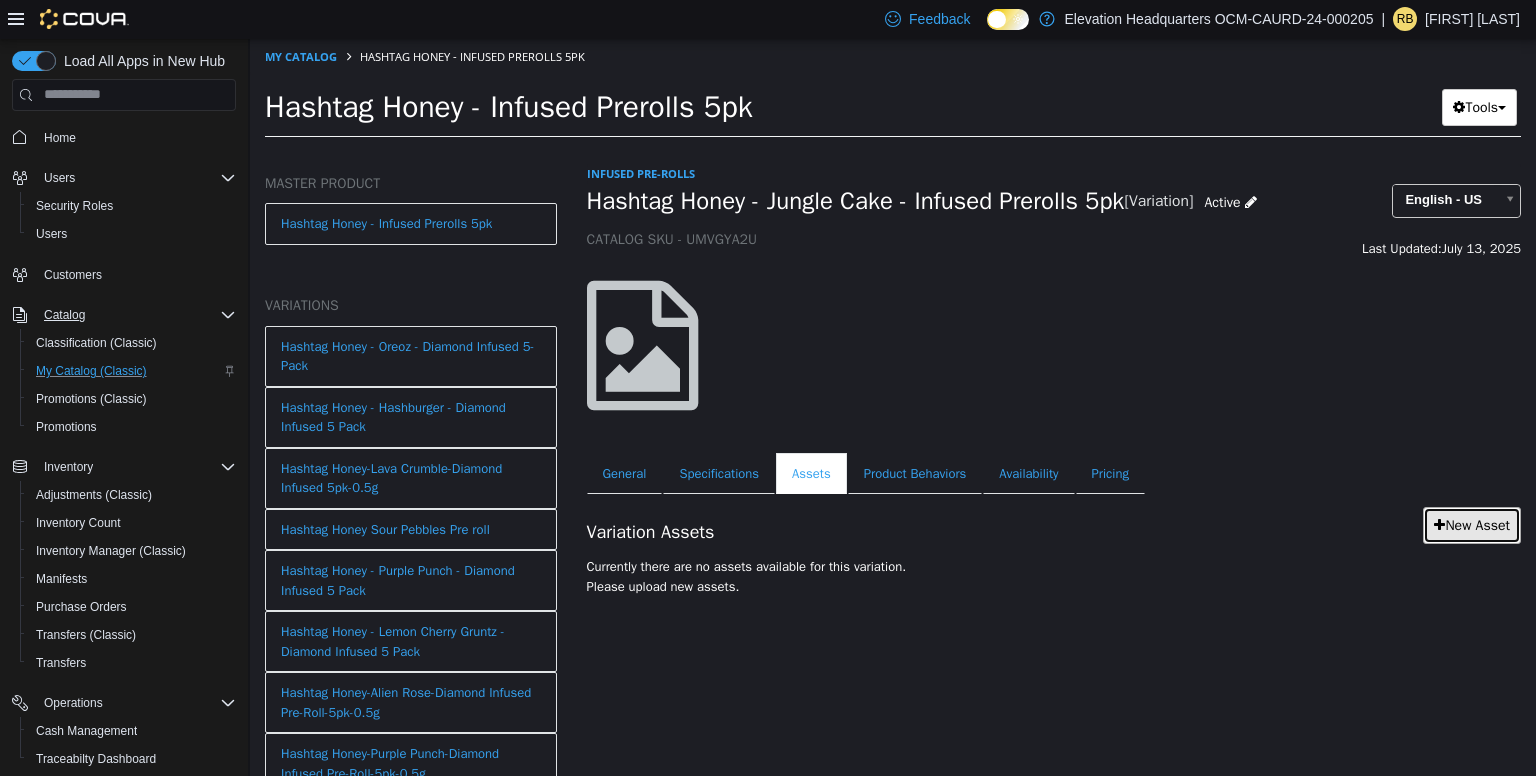 click on "New Asset" at bounding box center (1472, 524) 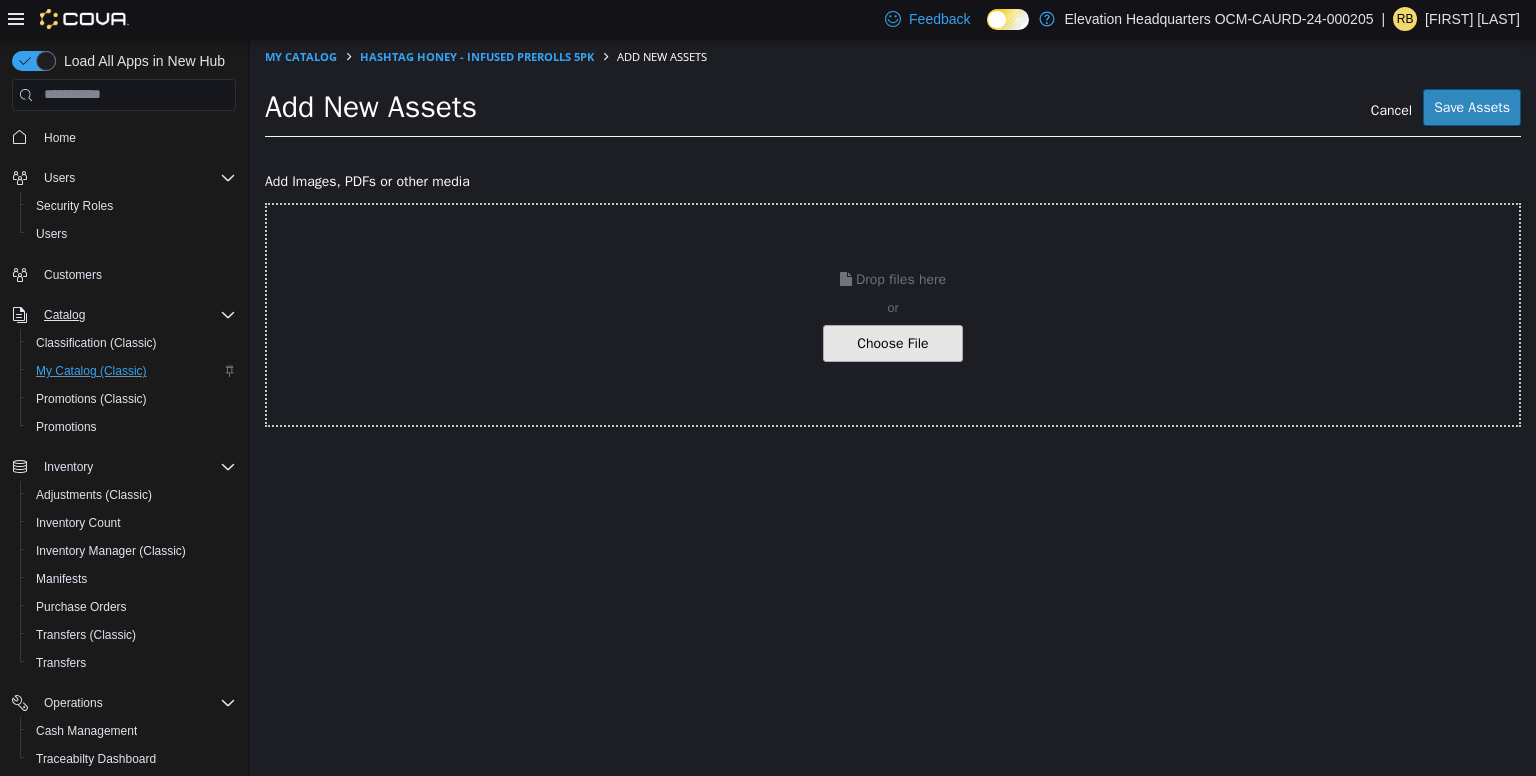 click at bounding box center (-154, 342) 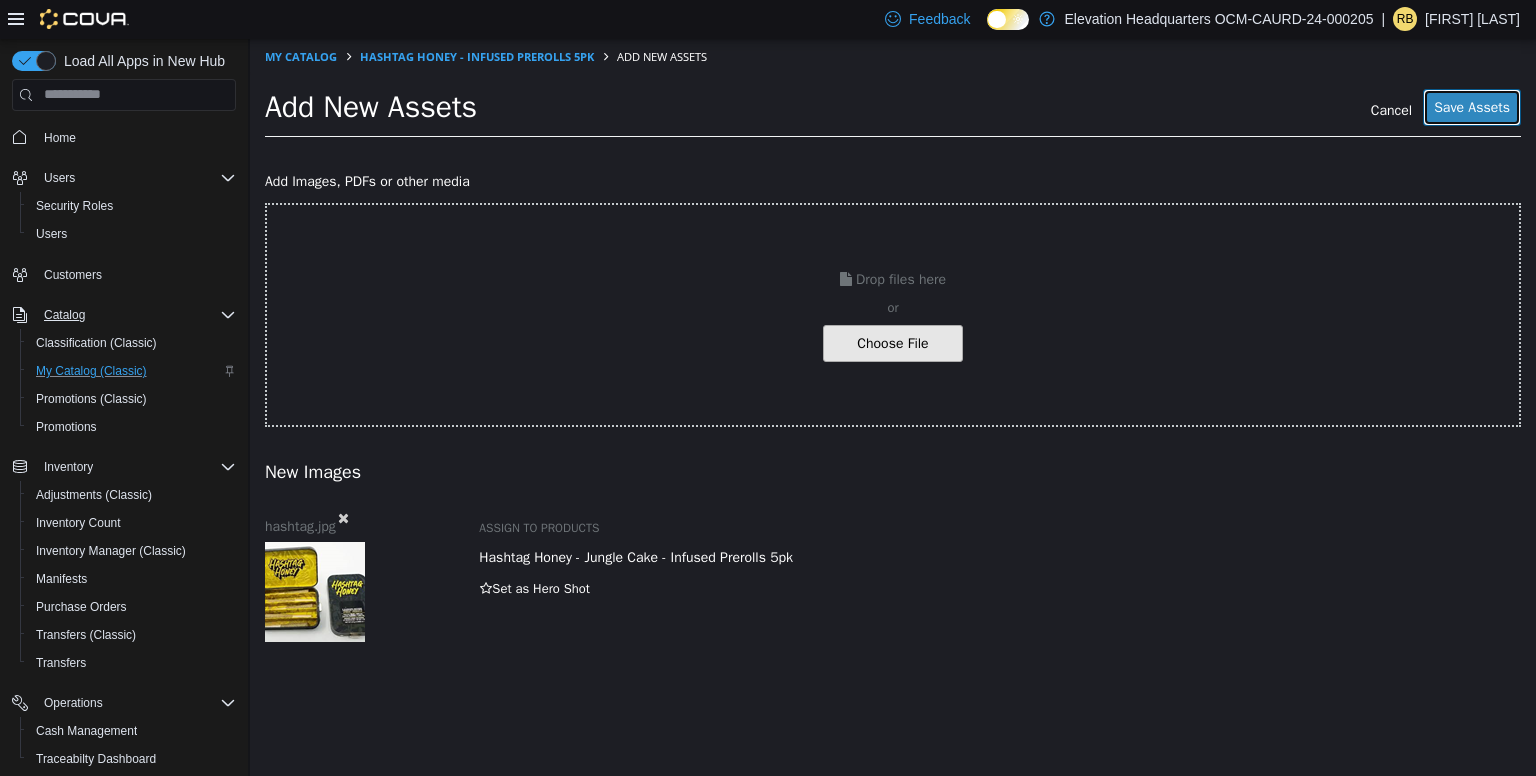 click on "Save Assets" at bounding box center (1472, 106) 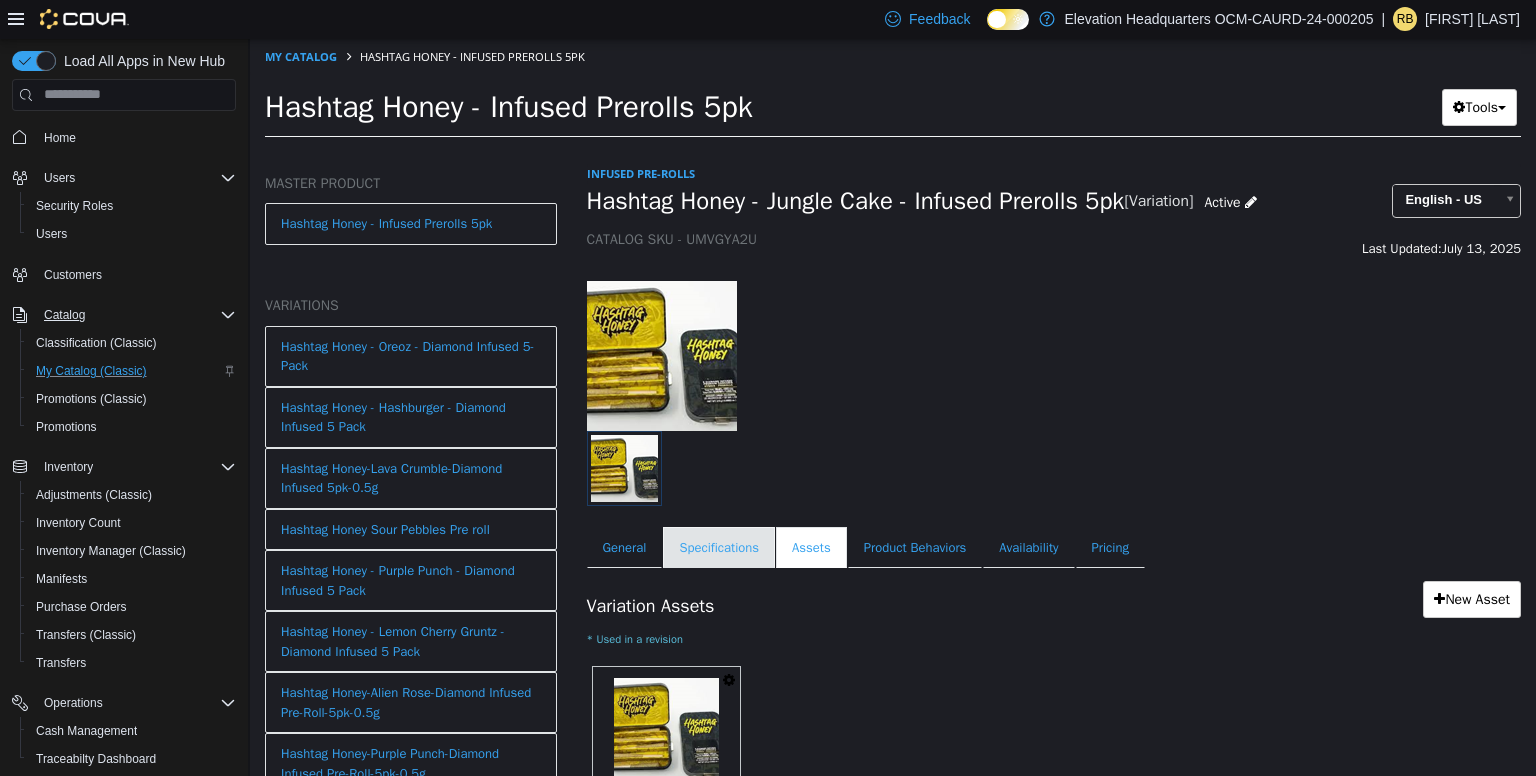 click on "Specifications" at bounding box center (719, 547) 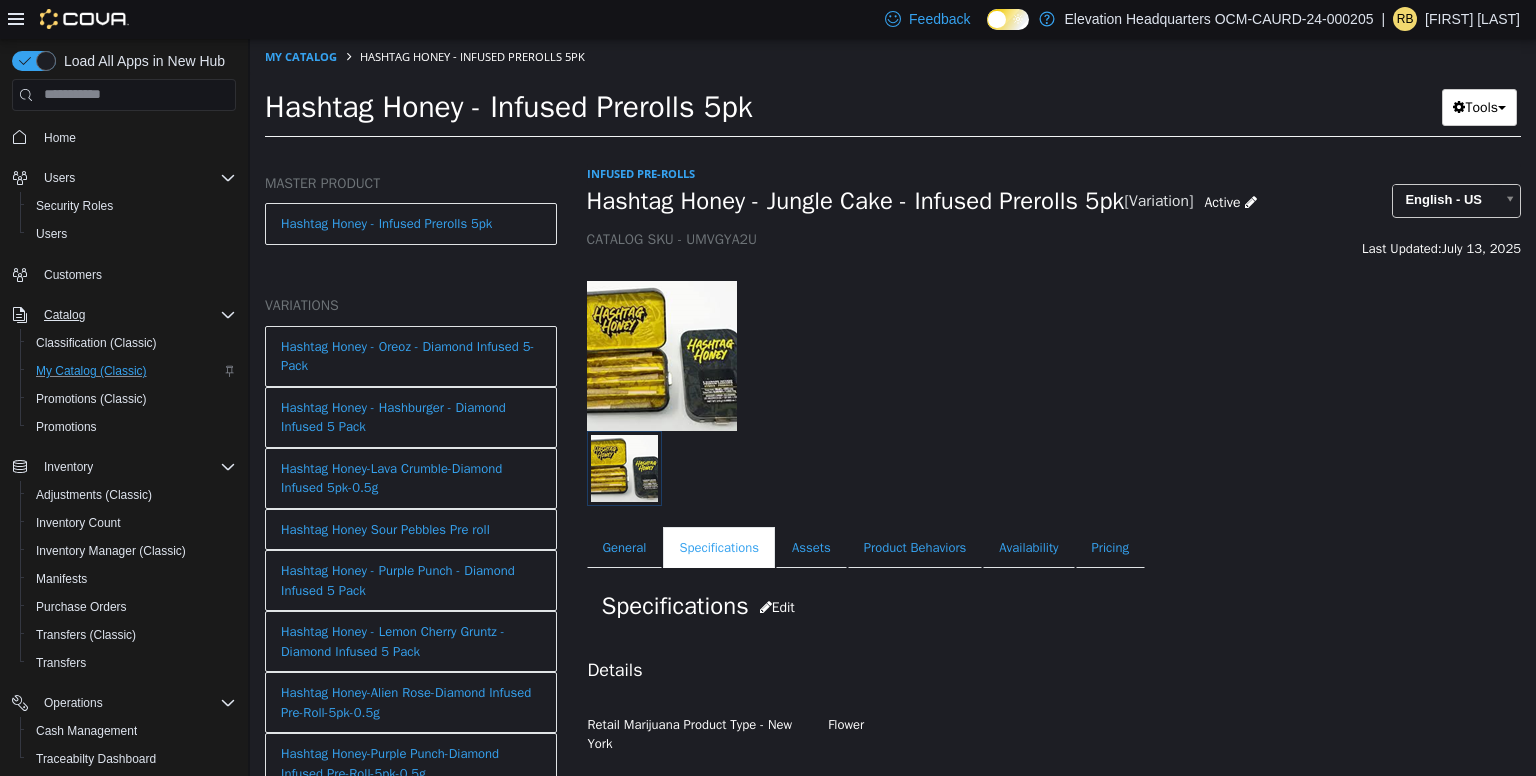 click on "Details" at bounding box center (1054, 669) 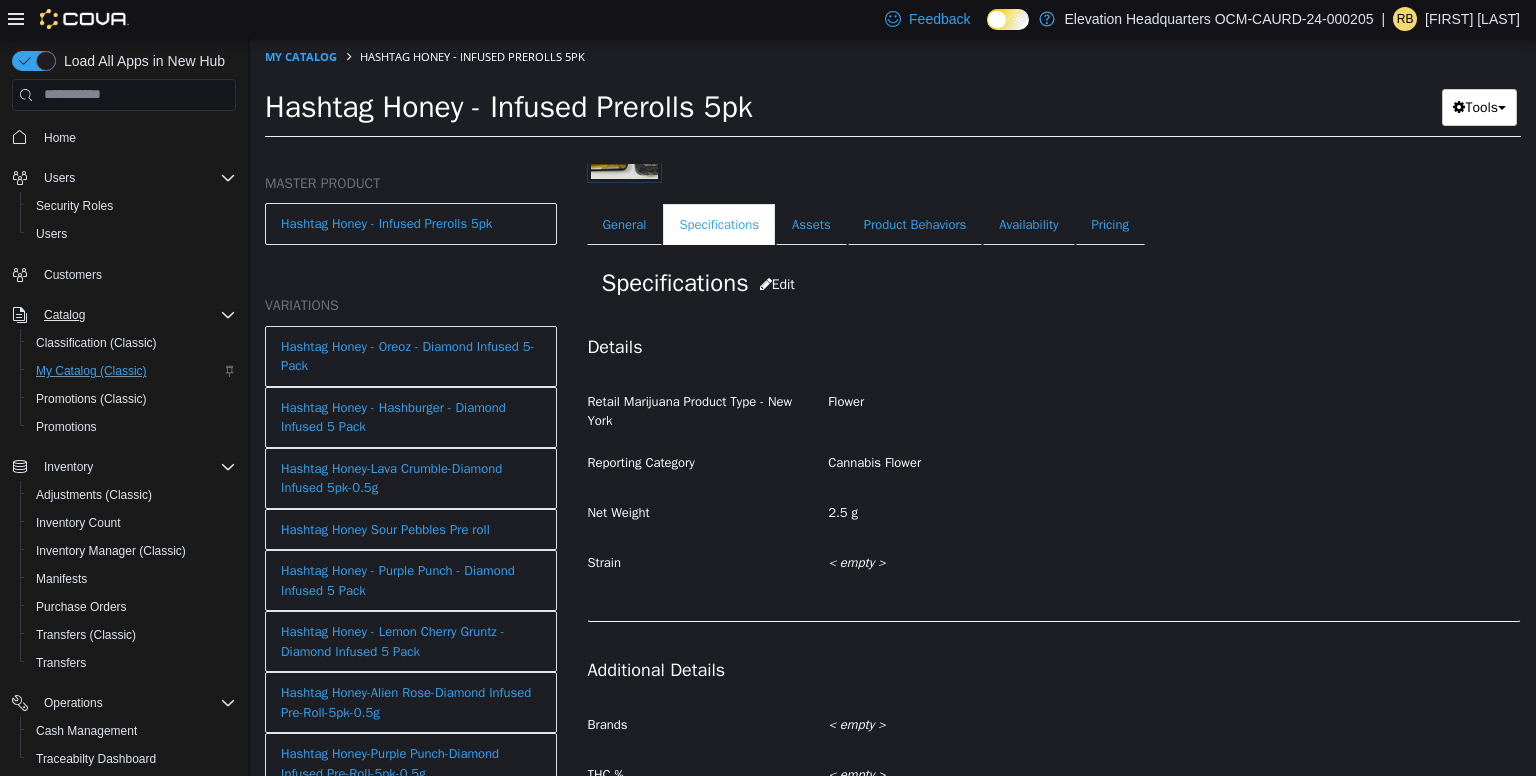 scroll, scrollTop: 320, scrollLeft: 0, axis: vertical 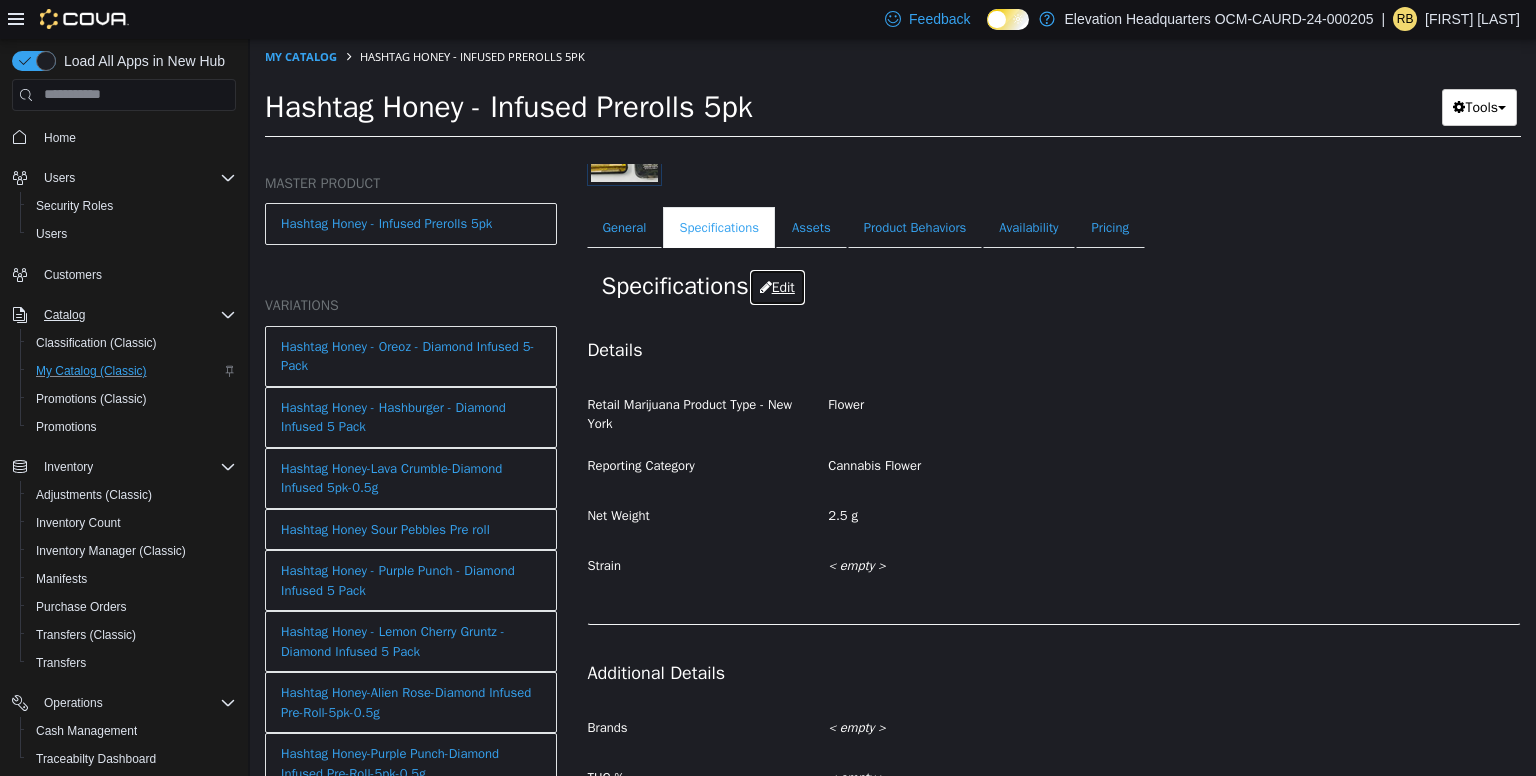 click on "Edit" at bounding box center [777, 286] 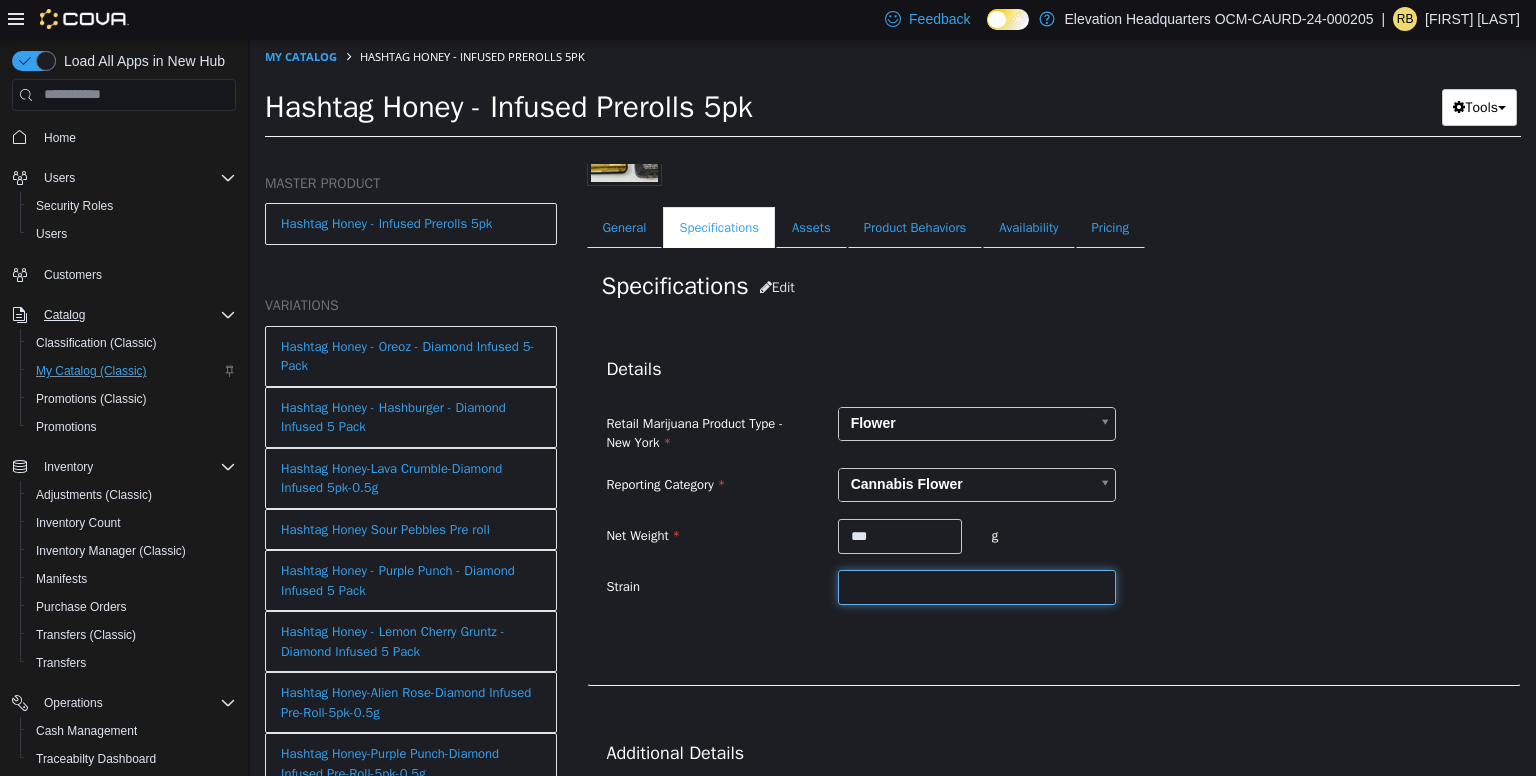 click at bounding box center (977, 586) 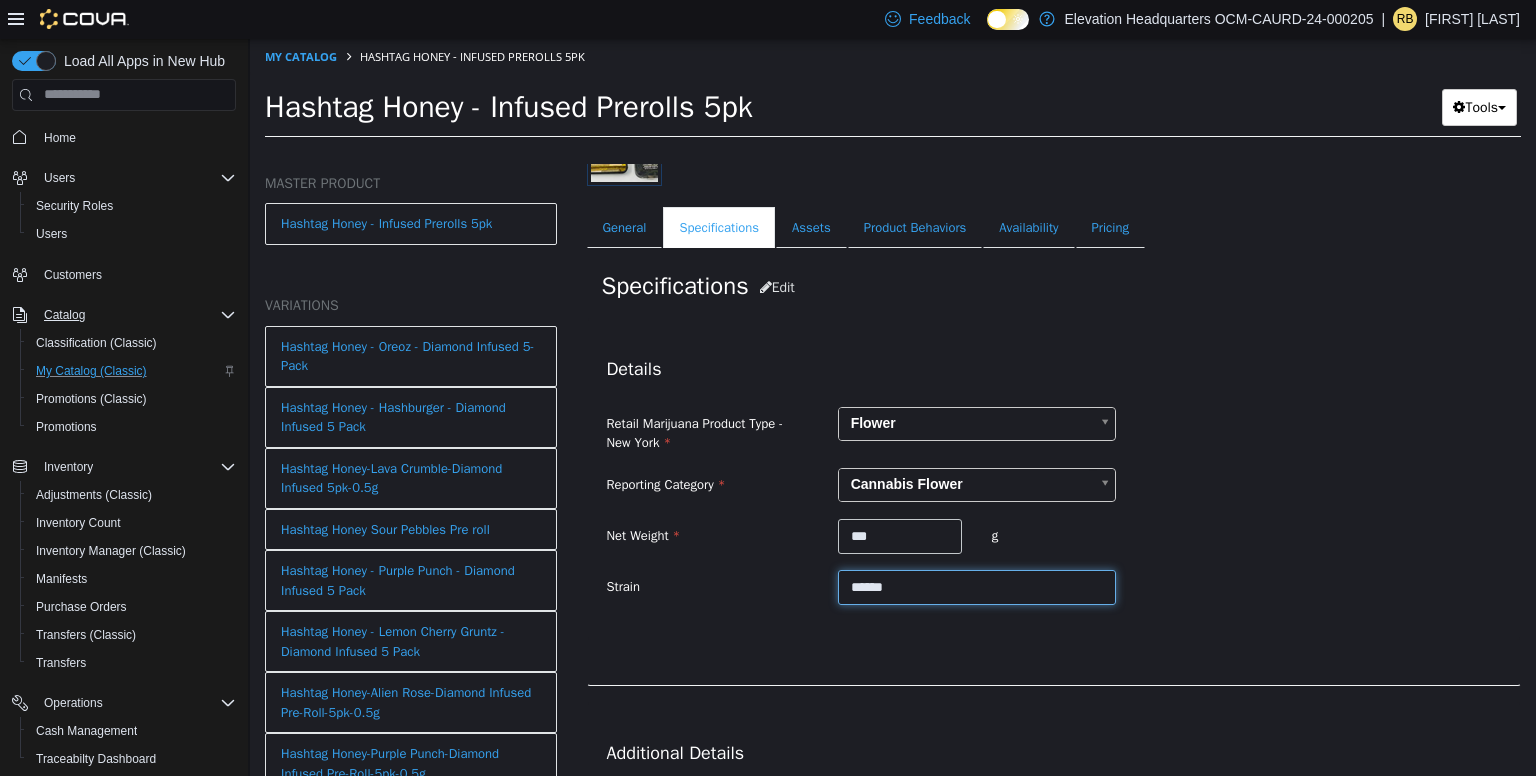 type on "******" 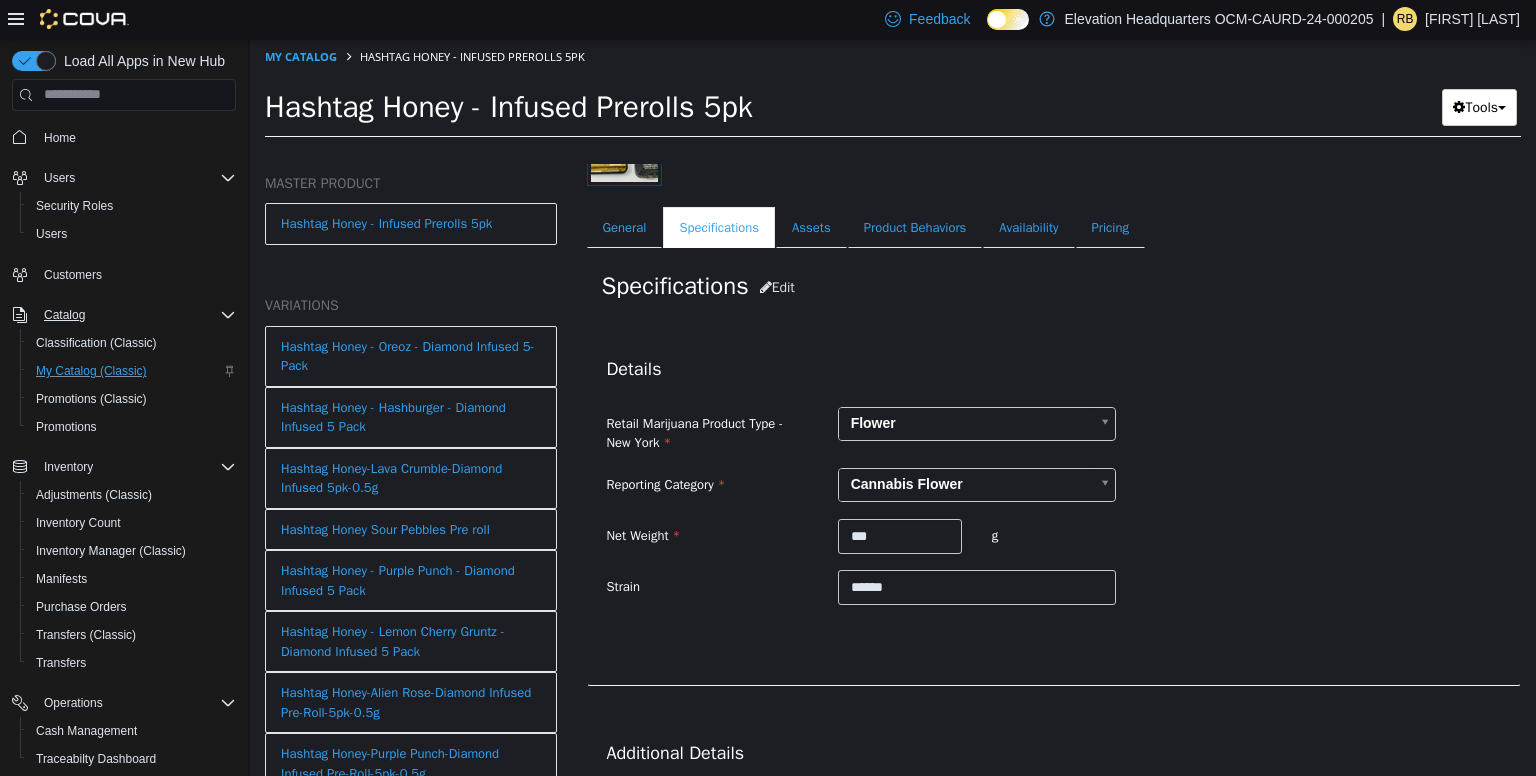 click on "Strain
******" at bounding box center [1054, 587] 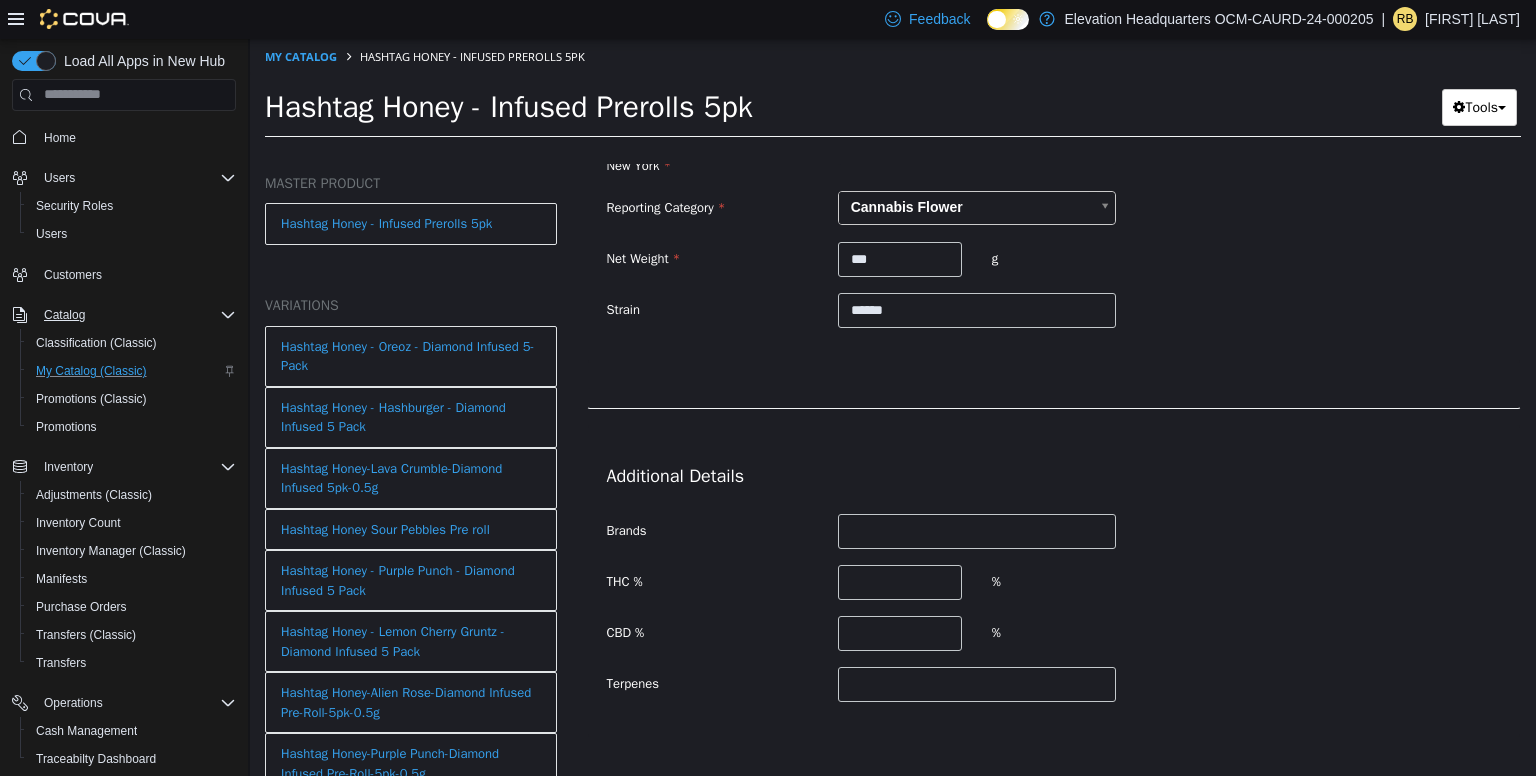 scroll, scrollTop: 600, scrollLeft: 0, axis: vertical 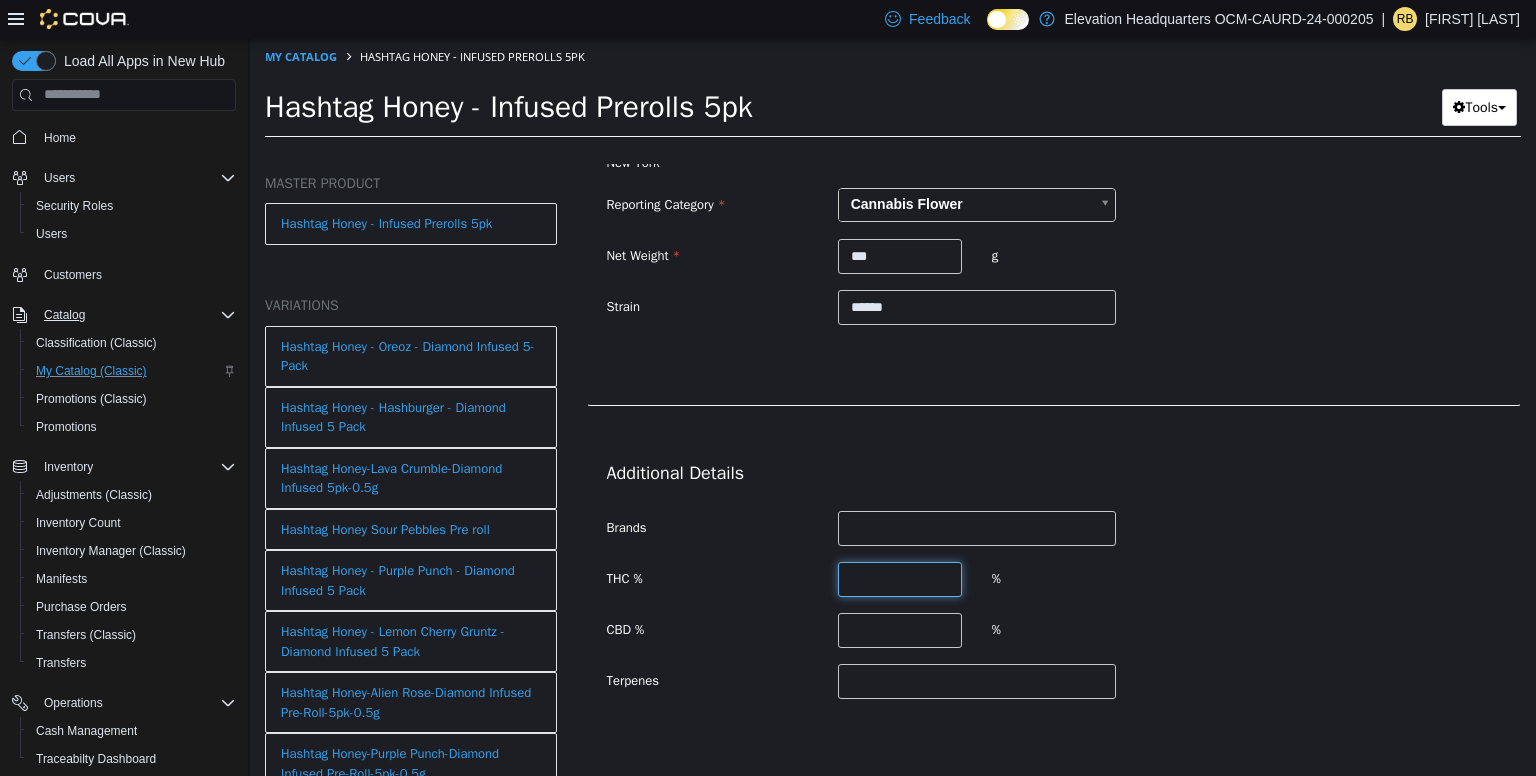 click at bounding box center (900, 578) 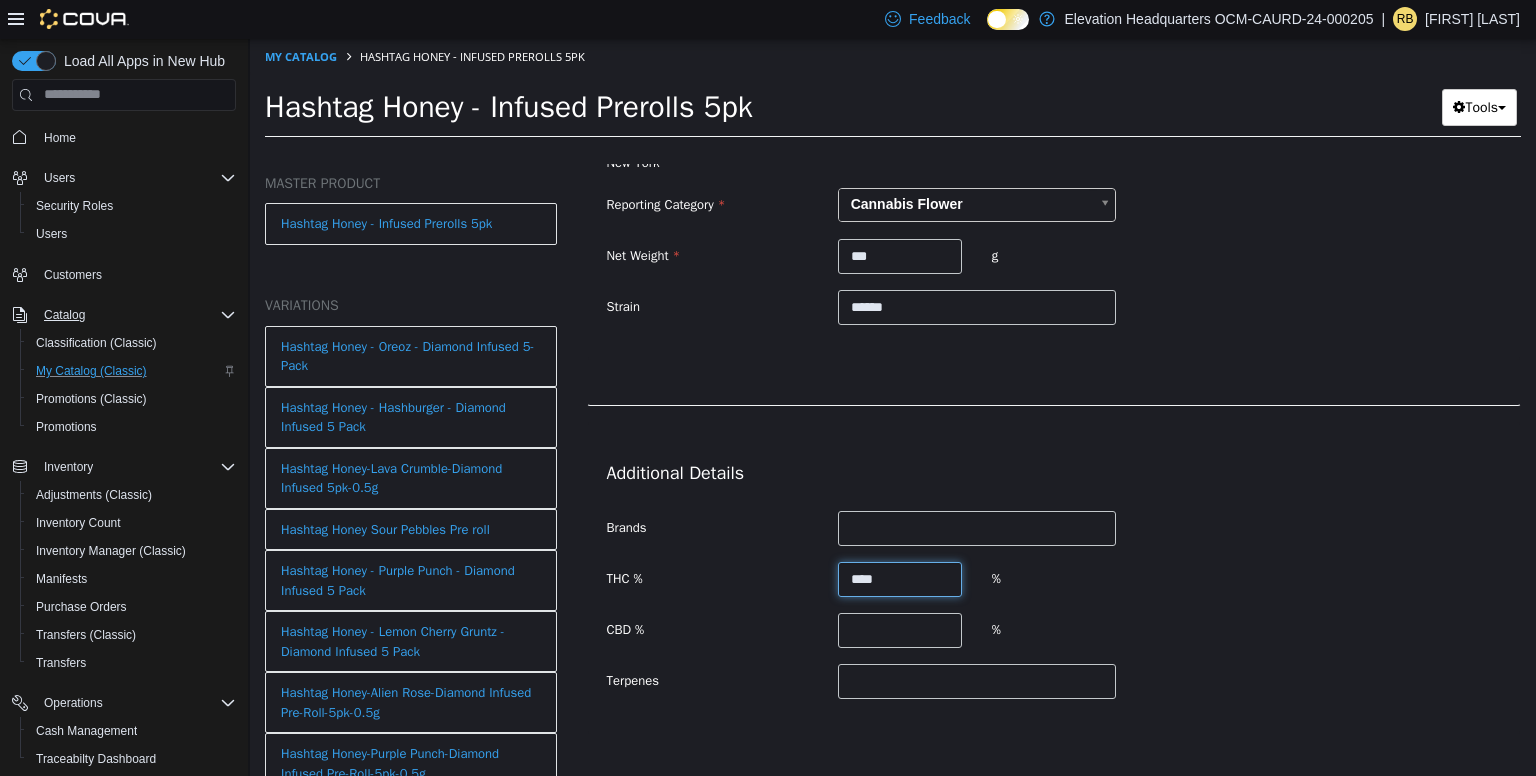 type on "****" 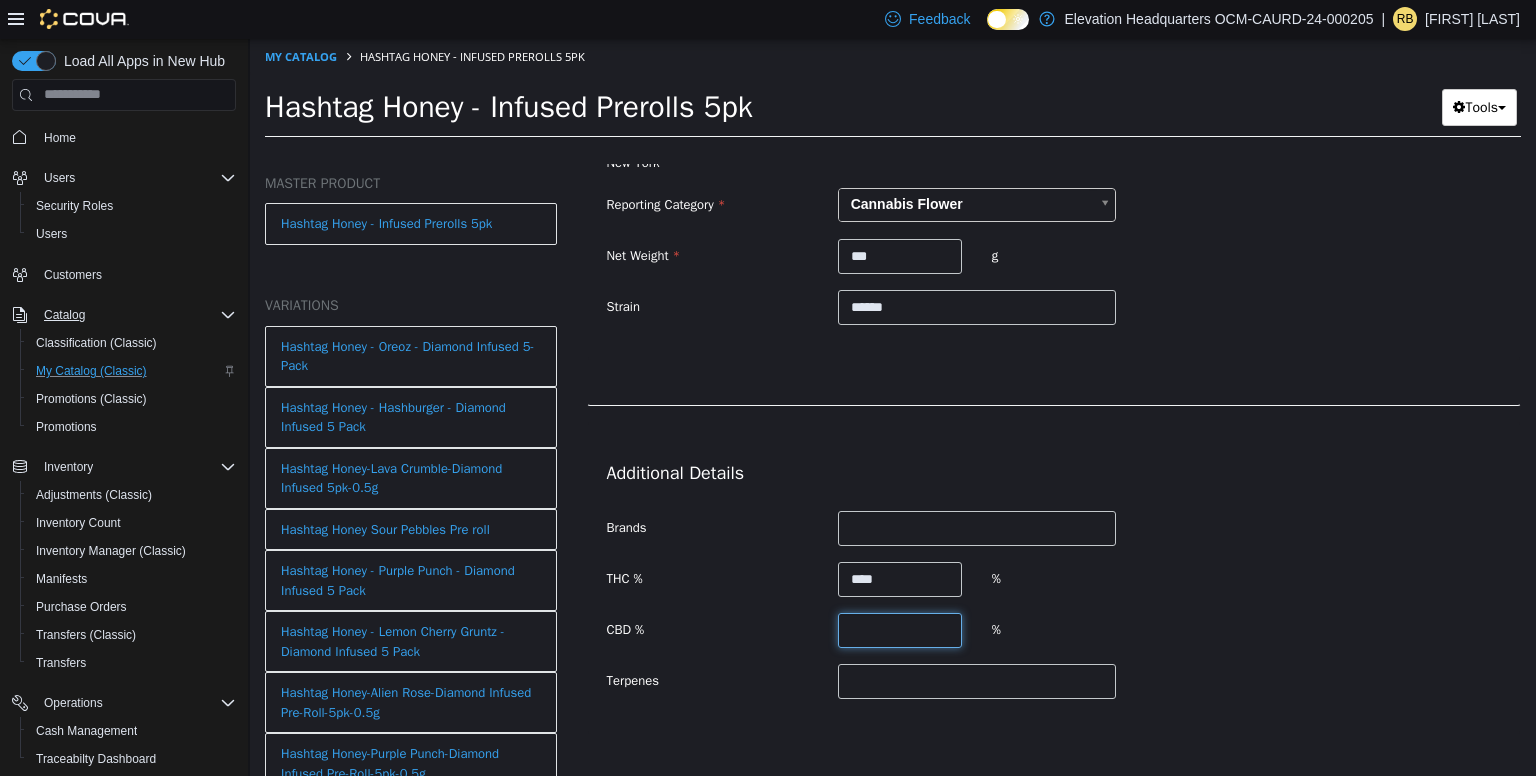 click at bounding box center (900, 629) 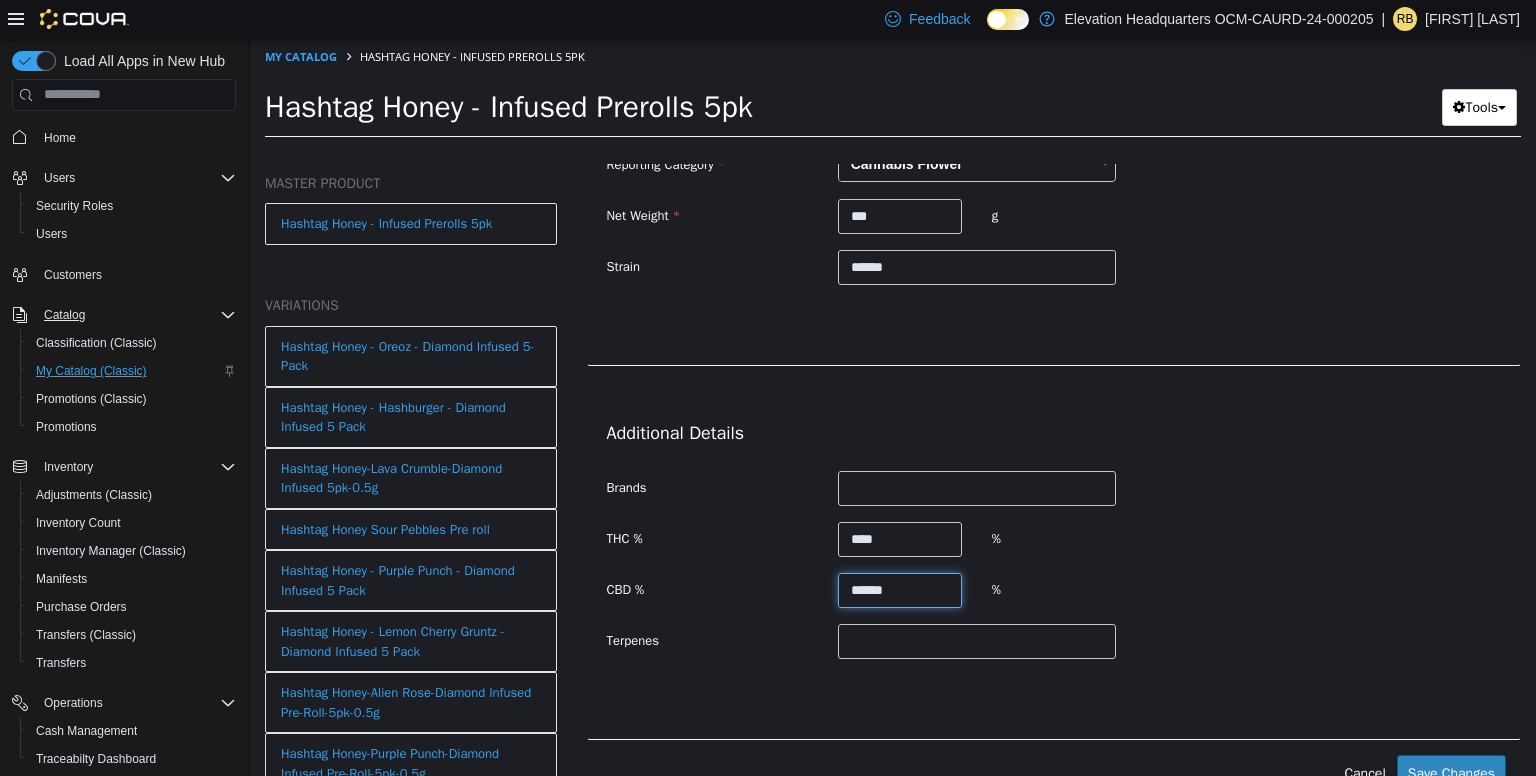 scroll, scrollTop: 652, scrollLeft: 0, axis: vertical 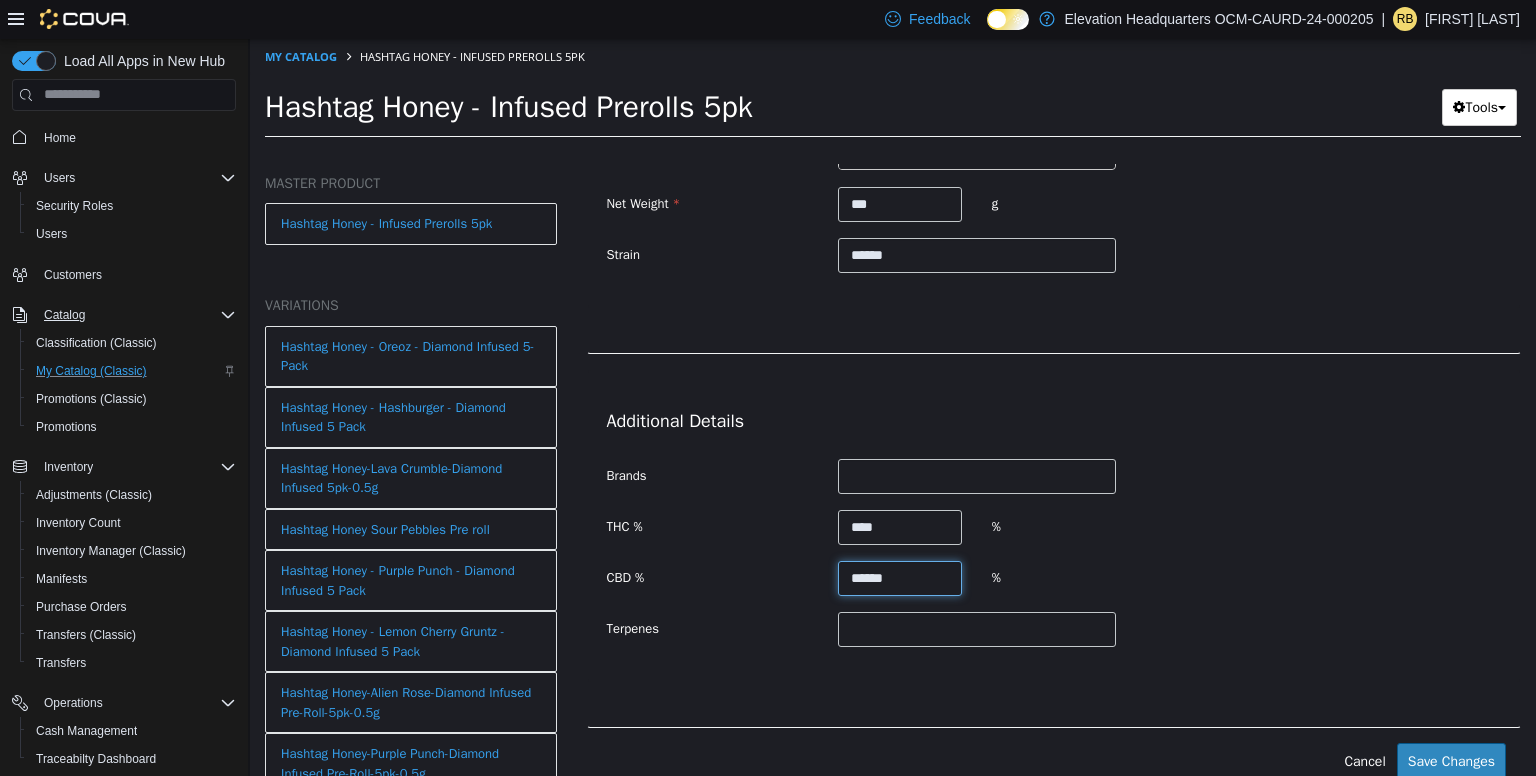 type on "******" 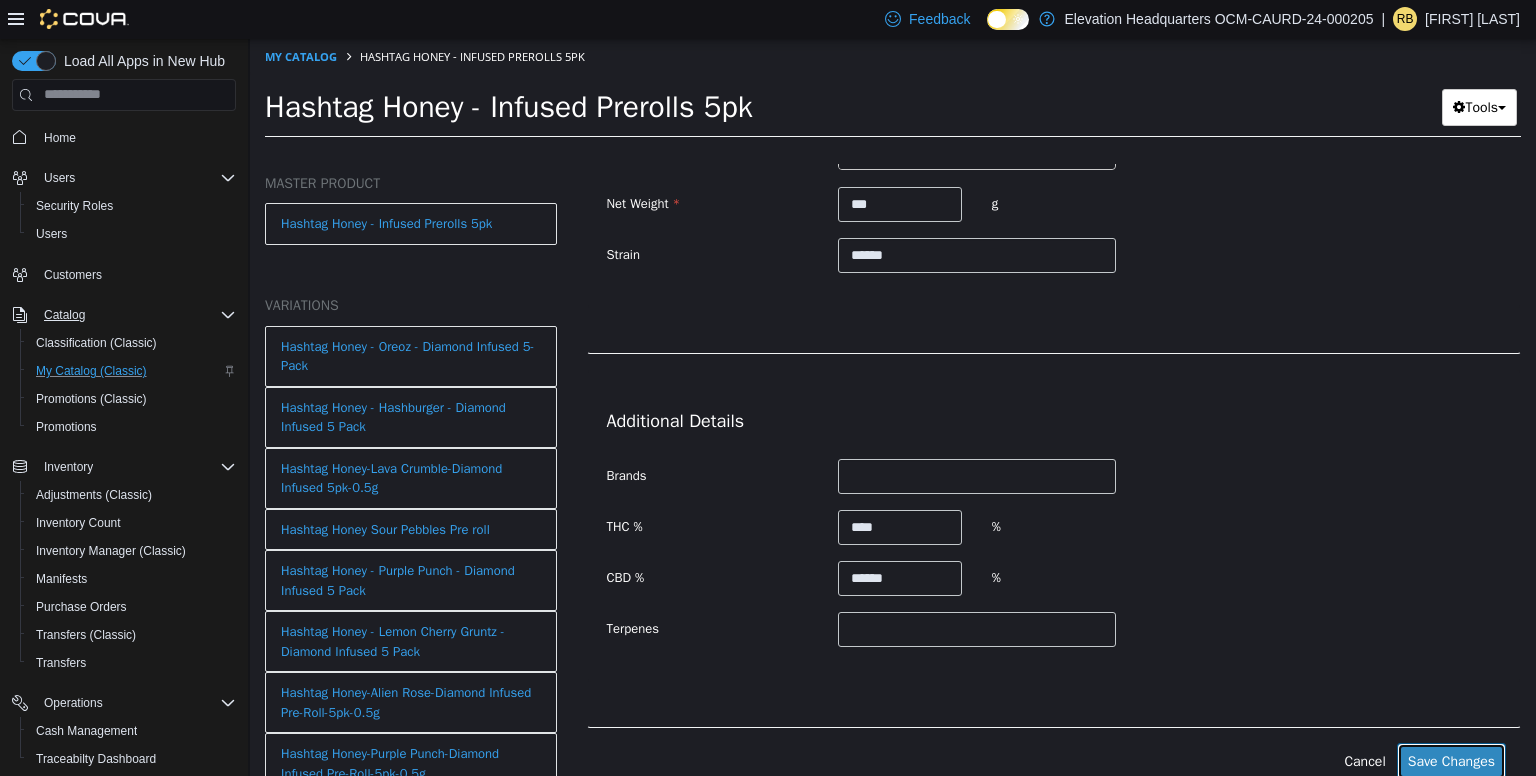 click on "Save Changes" at bounding box center [1451, 760] 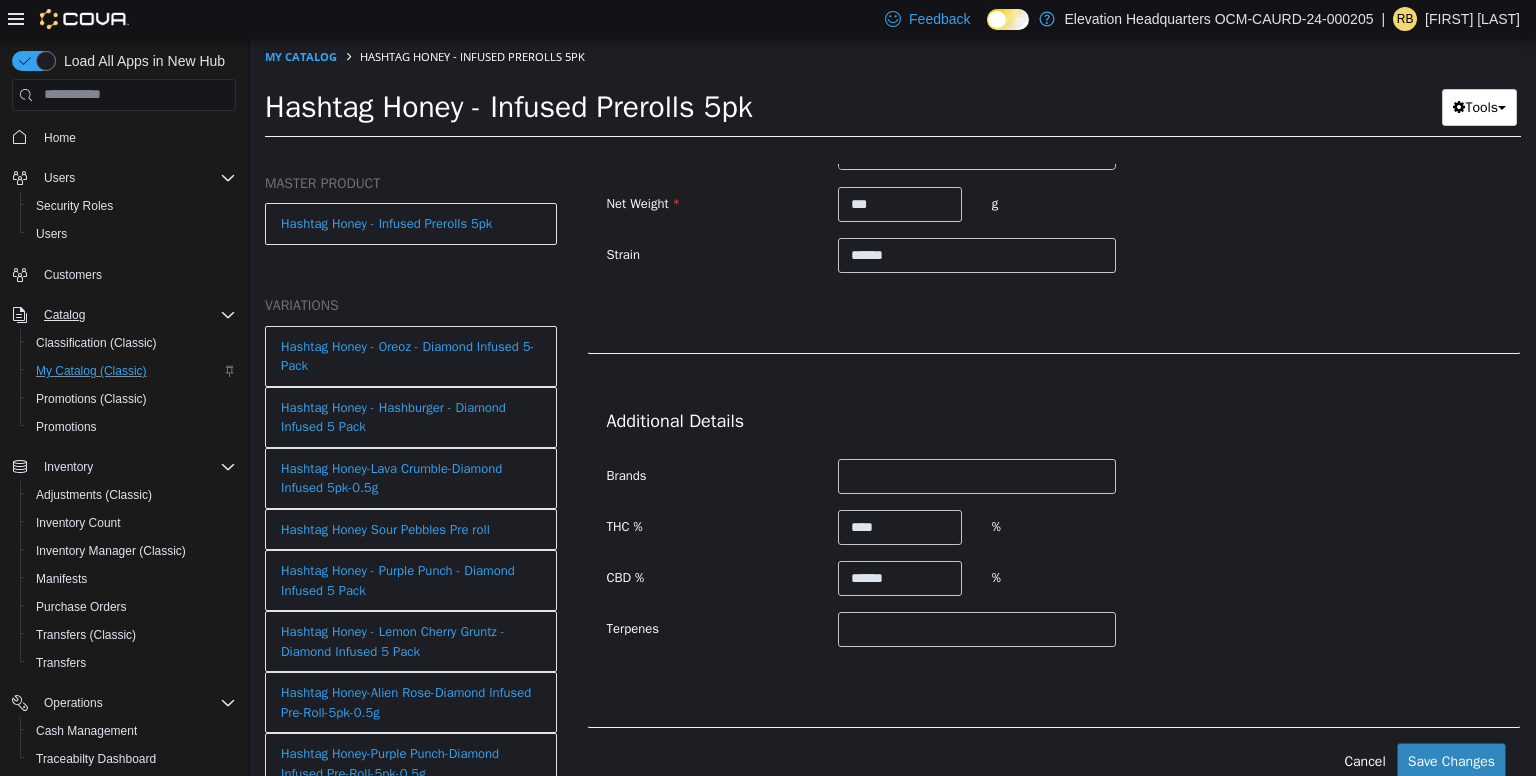 scroll, scrollTop: 493, scrollLeft: 0, axis: vertical 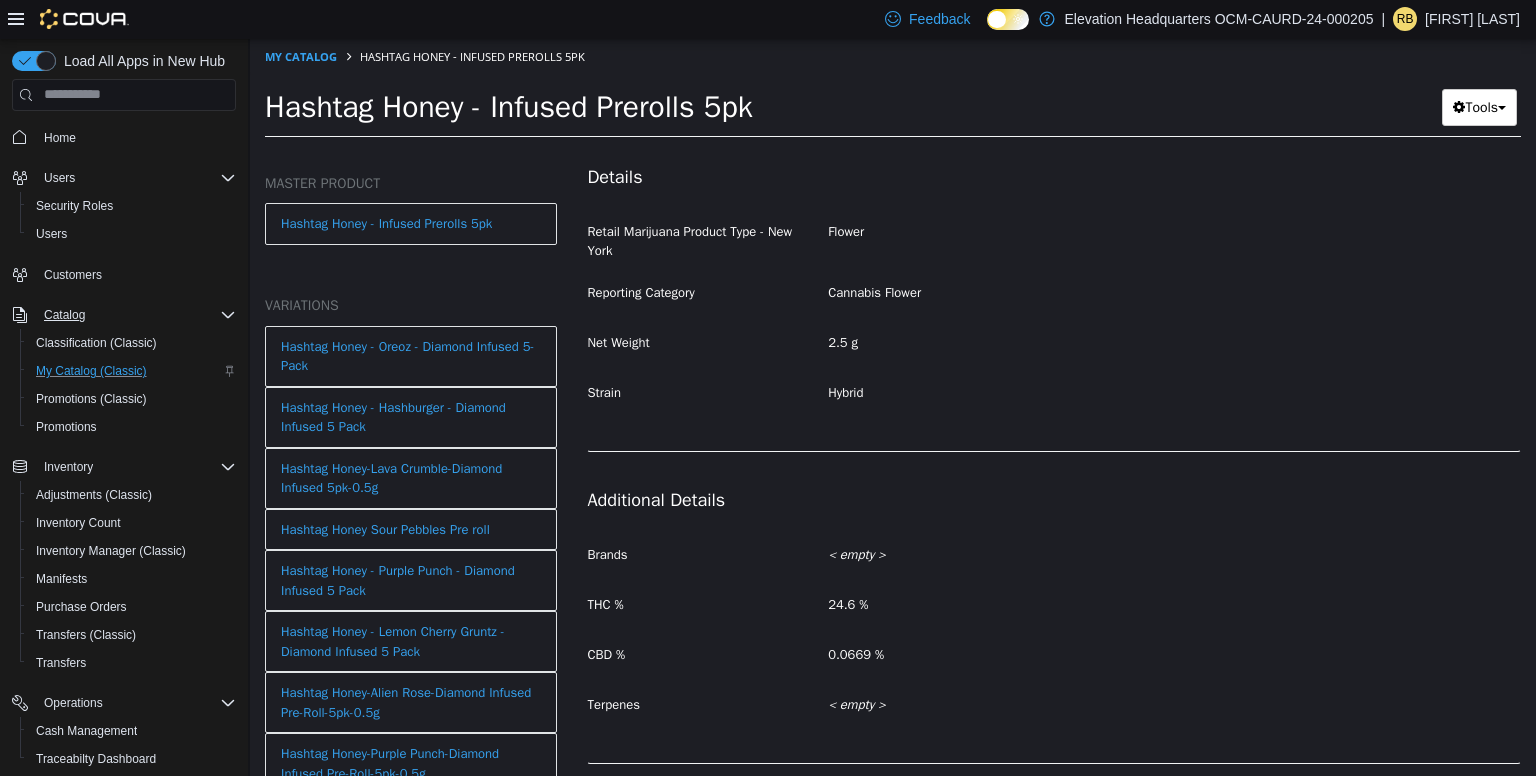 click on "24.6 %" at bounding box center (1174, 604) 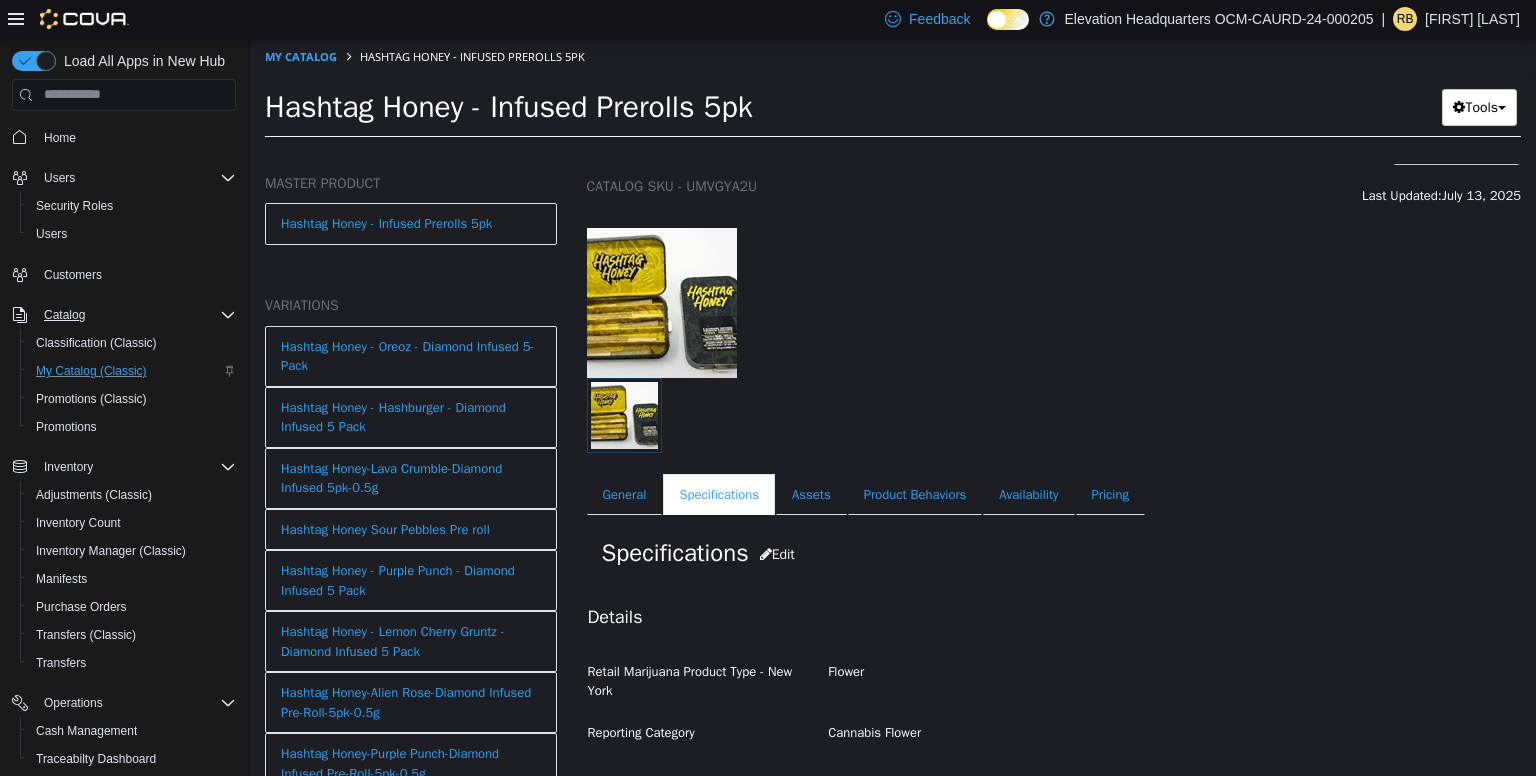 scroll, scrollTop: 0, scrollLeft: 0, axis: both 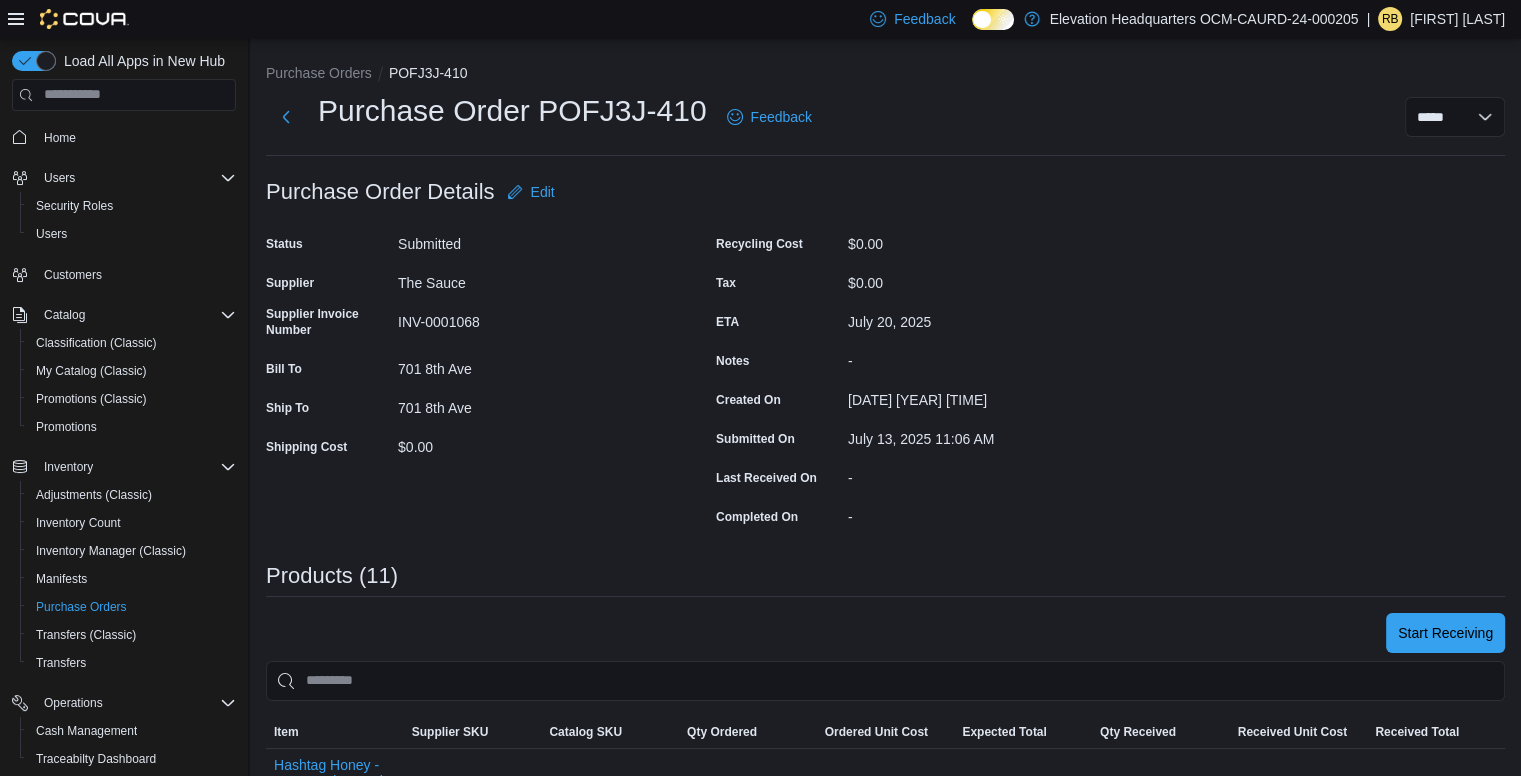 click on "-" at bounding box center (982, 474) 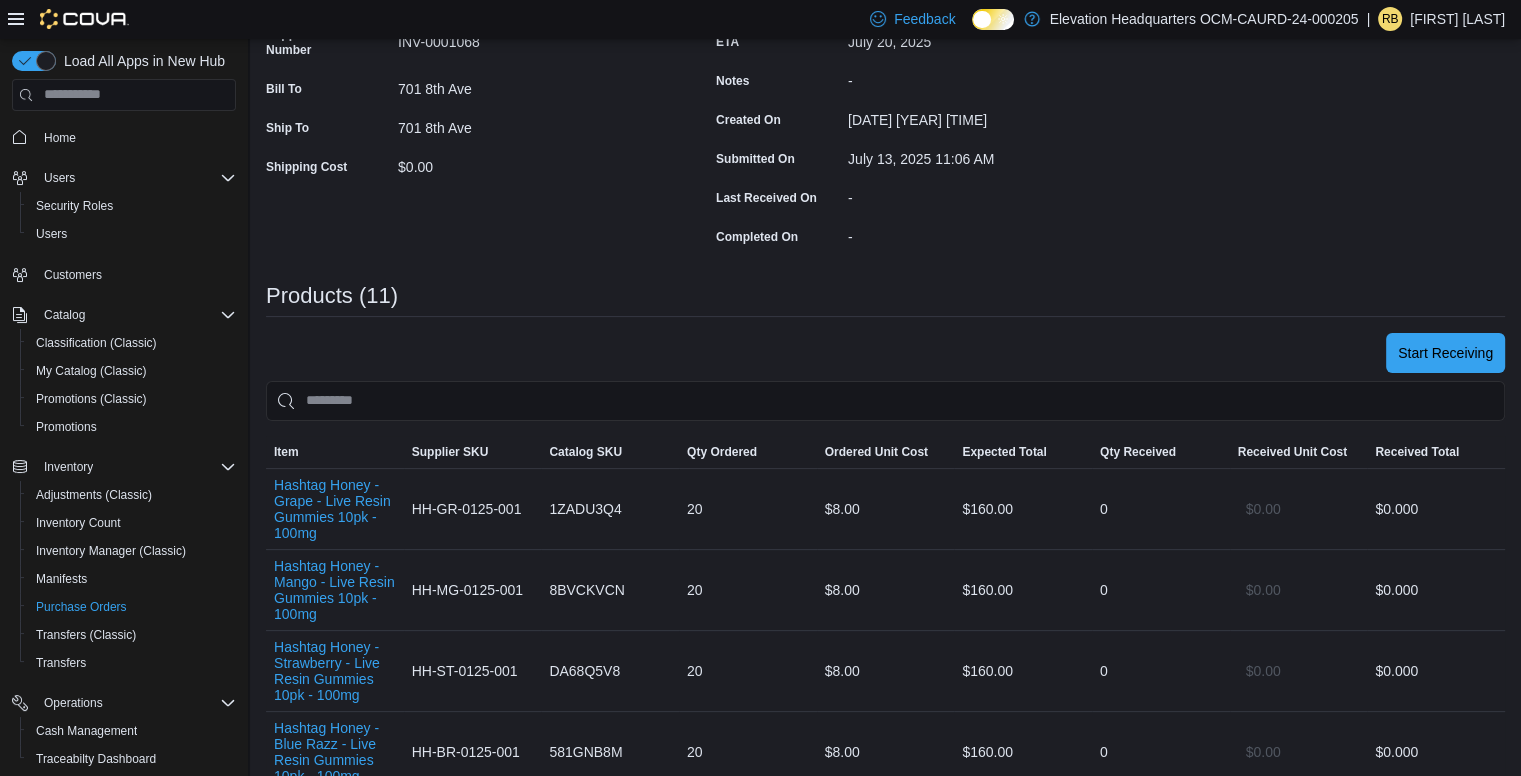 scroll, scrollTop: 320, scrollLeft: 0, axis: vertical 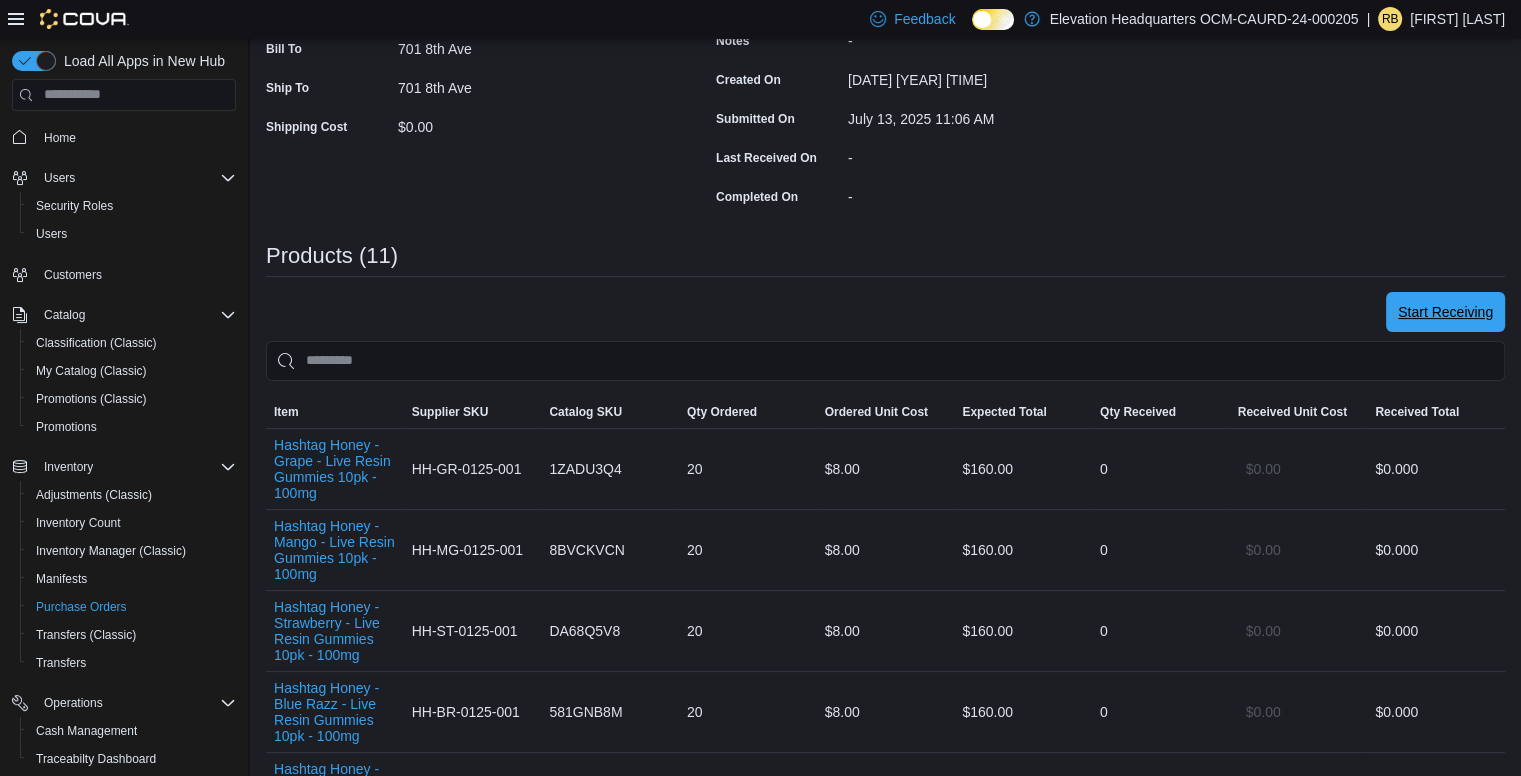 click on "Start Receiving" at bounding box center [1445, 312] 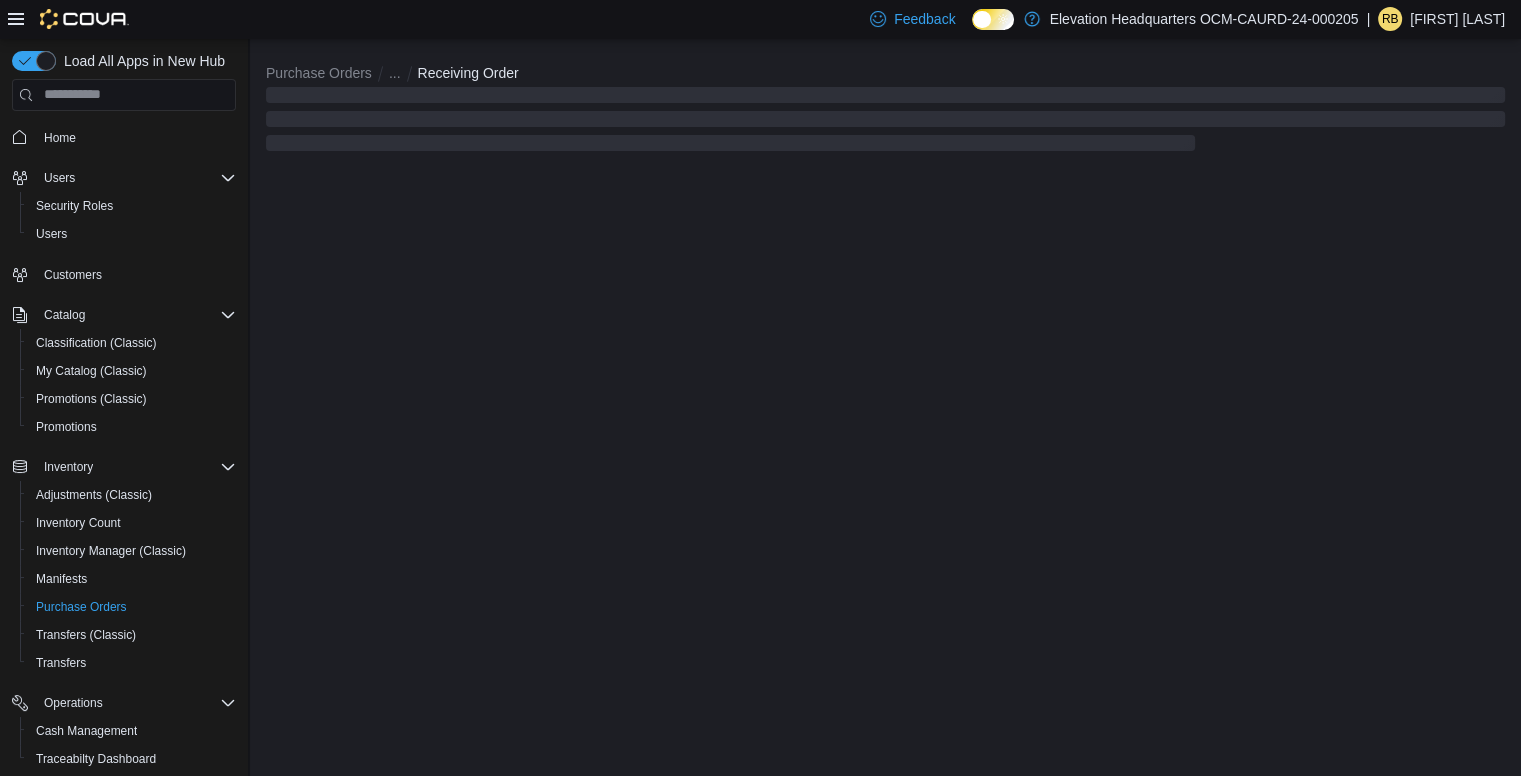 scroll, scrollTop: 0, scrollLeft: 0, axis: both 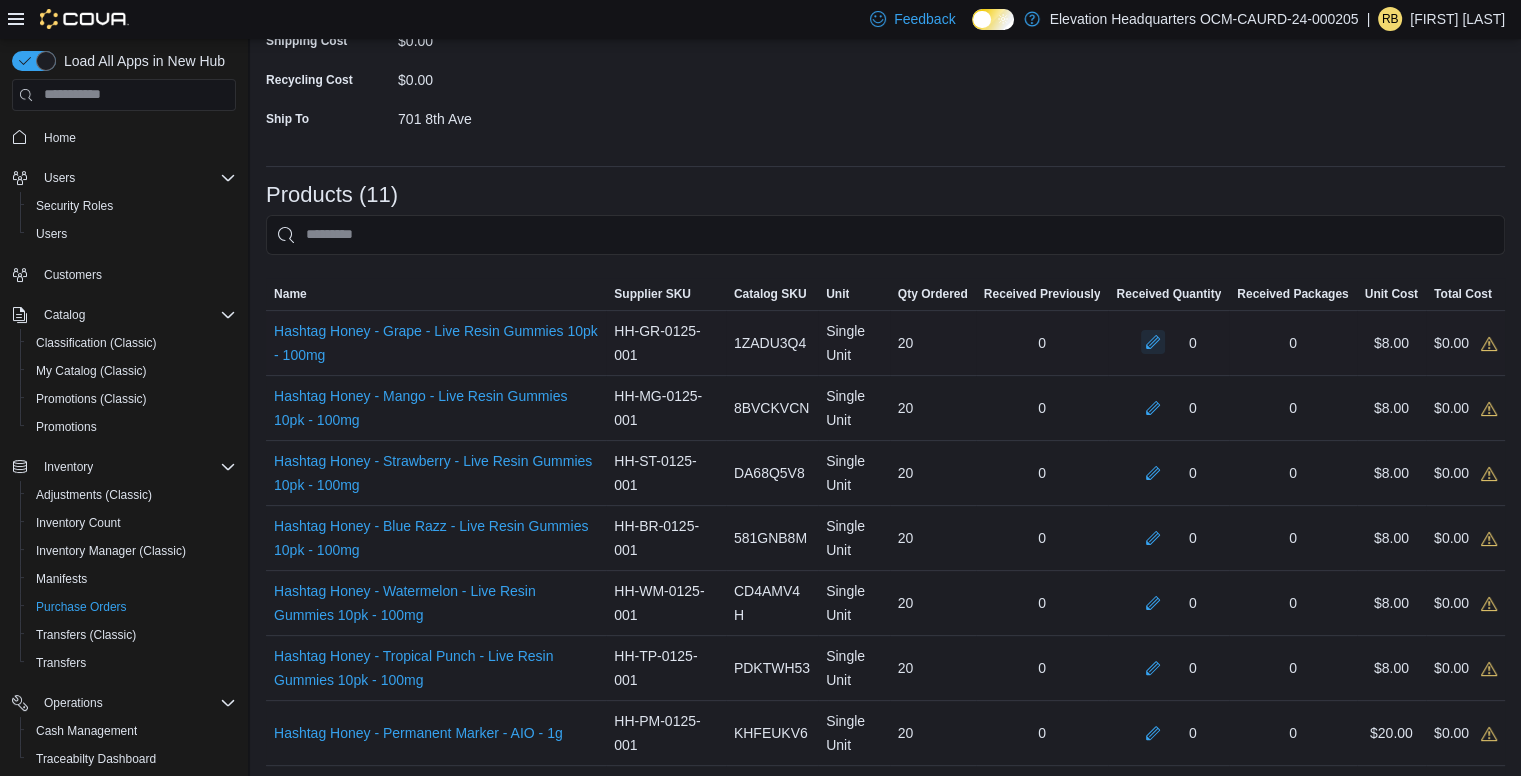click at bounding box center (1153, 342) 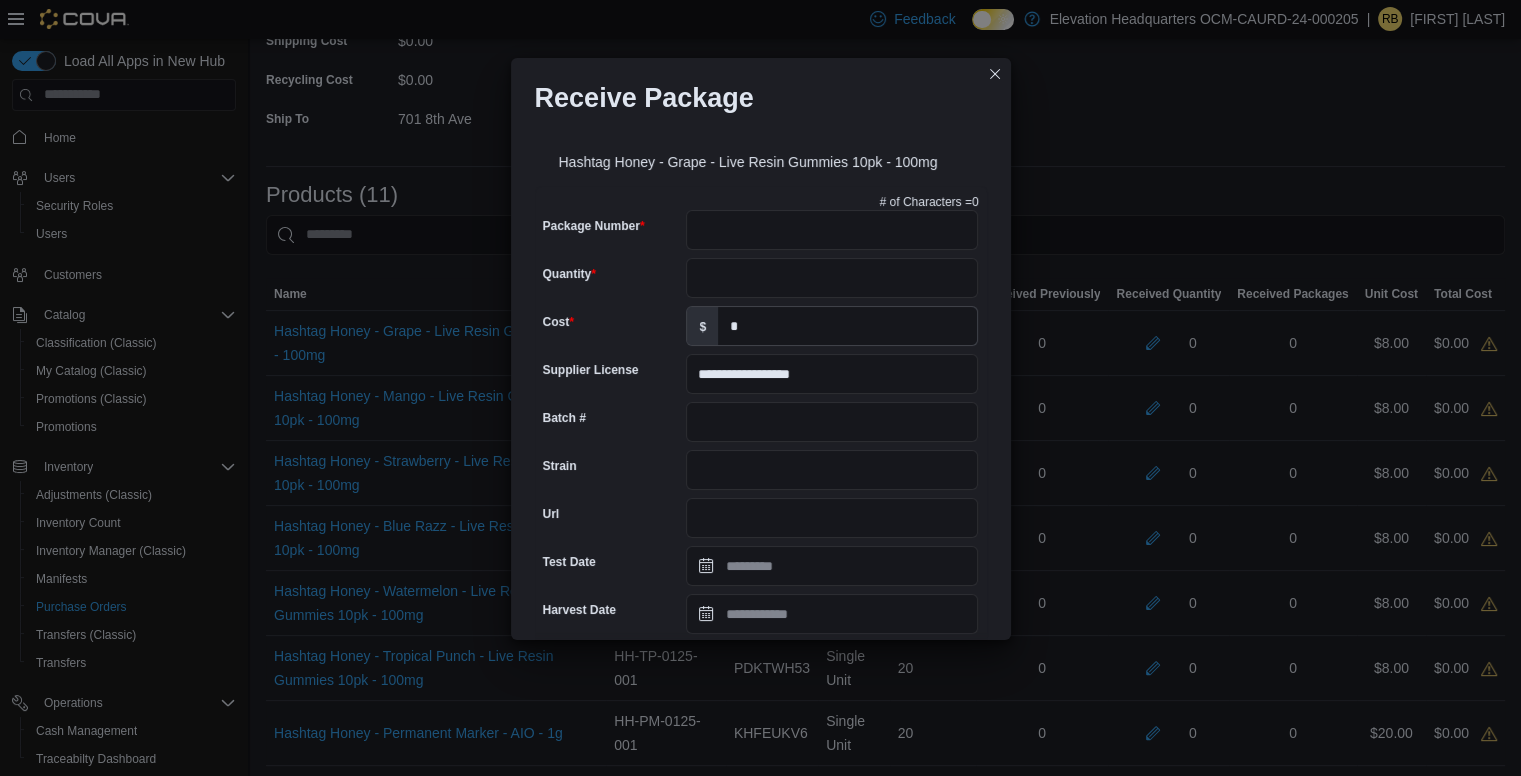 click on "**********" at bounding box center [760, 388] 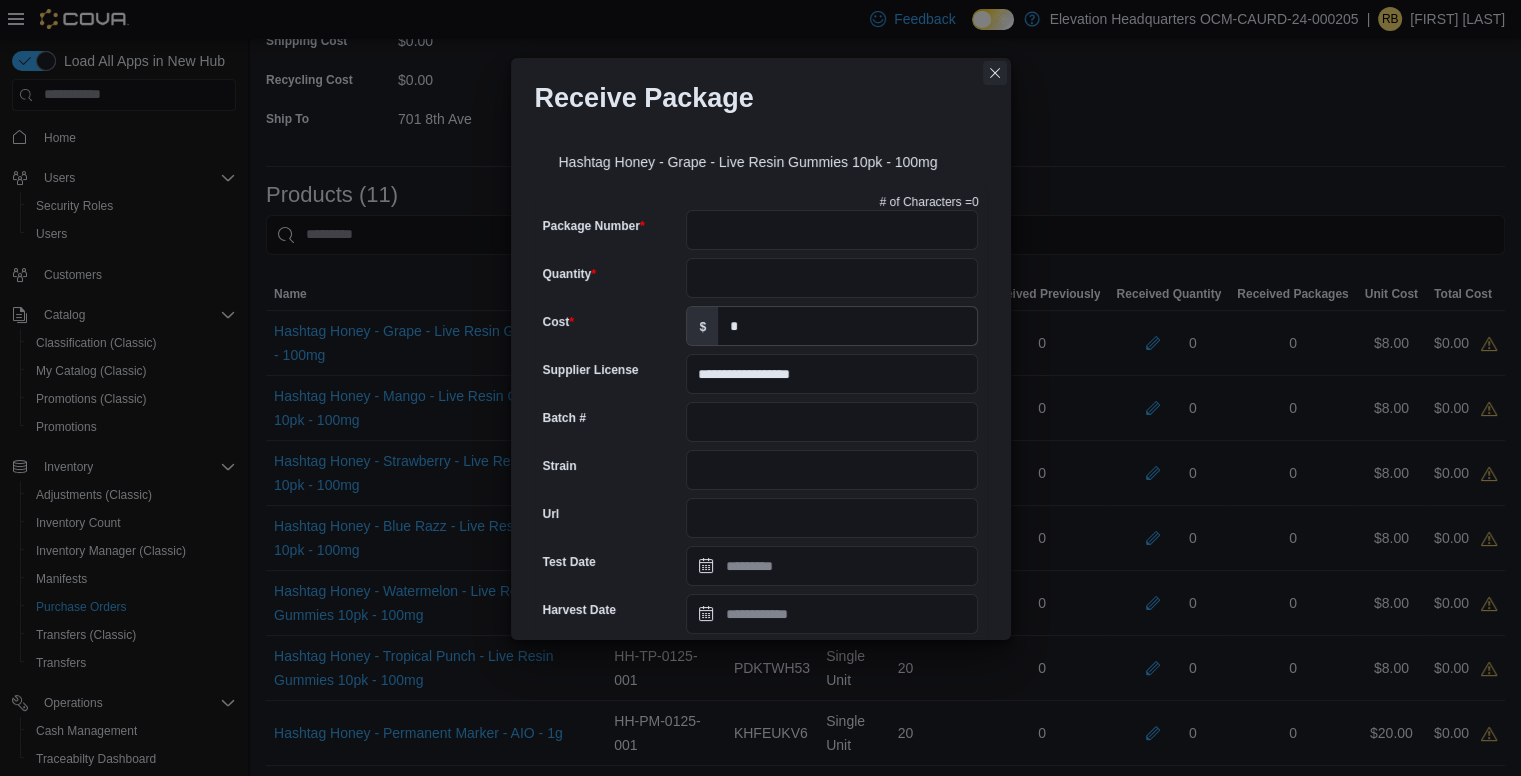 click at bounding box center (995, 73) 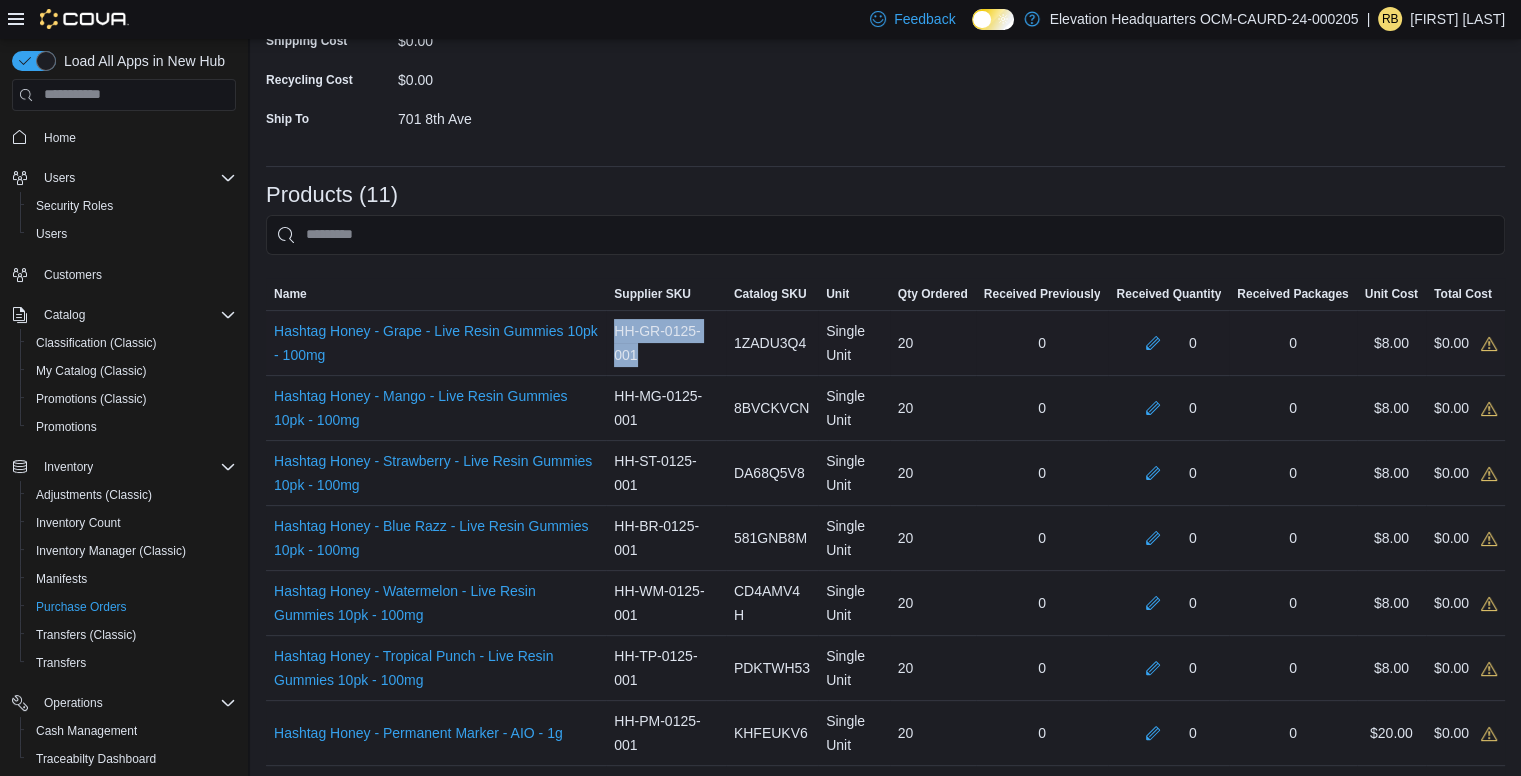 drag, startPoint x: 631, startPoint y: 325, endPoint x: 651, endPoint y: 348, distance: 30.479502 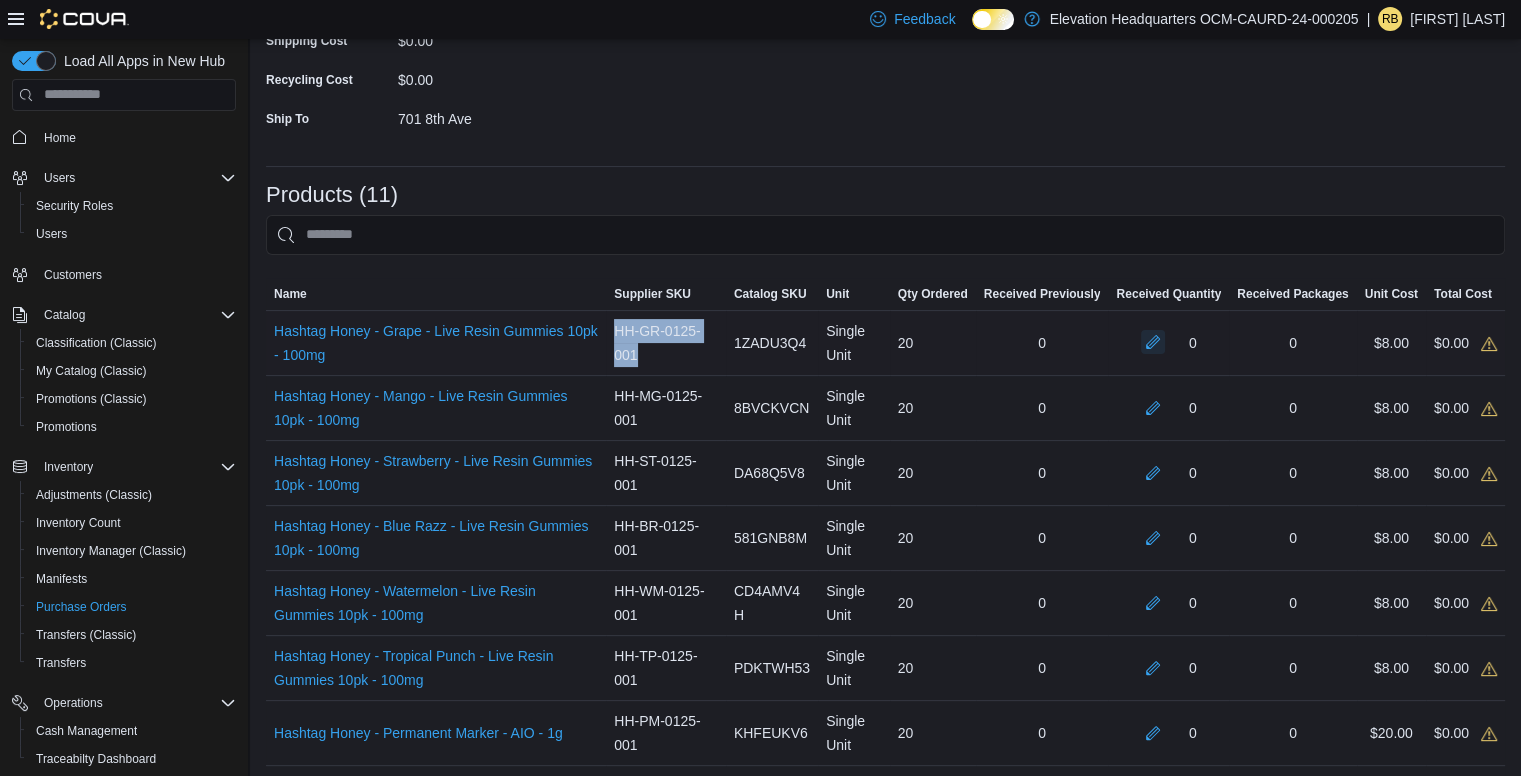 click at bounding box center [1153, 342] 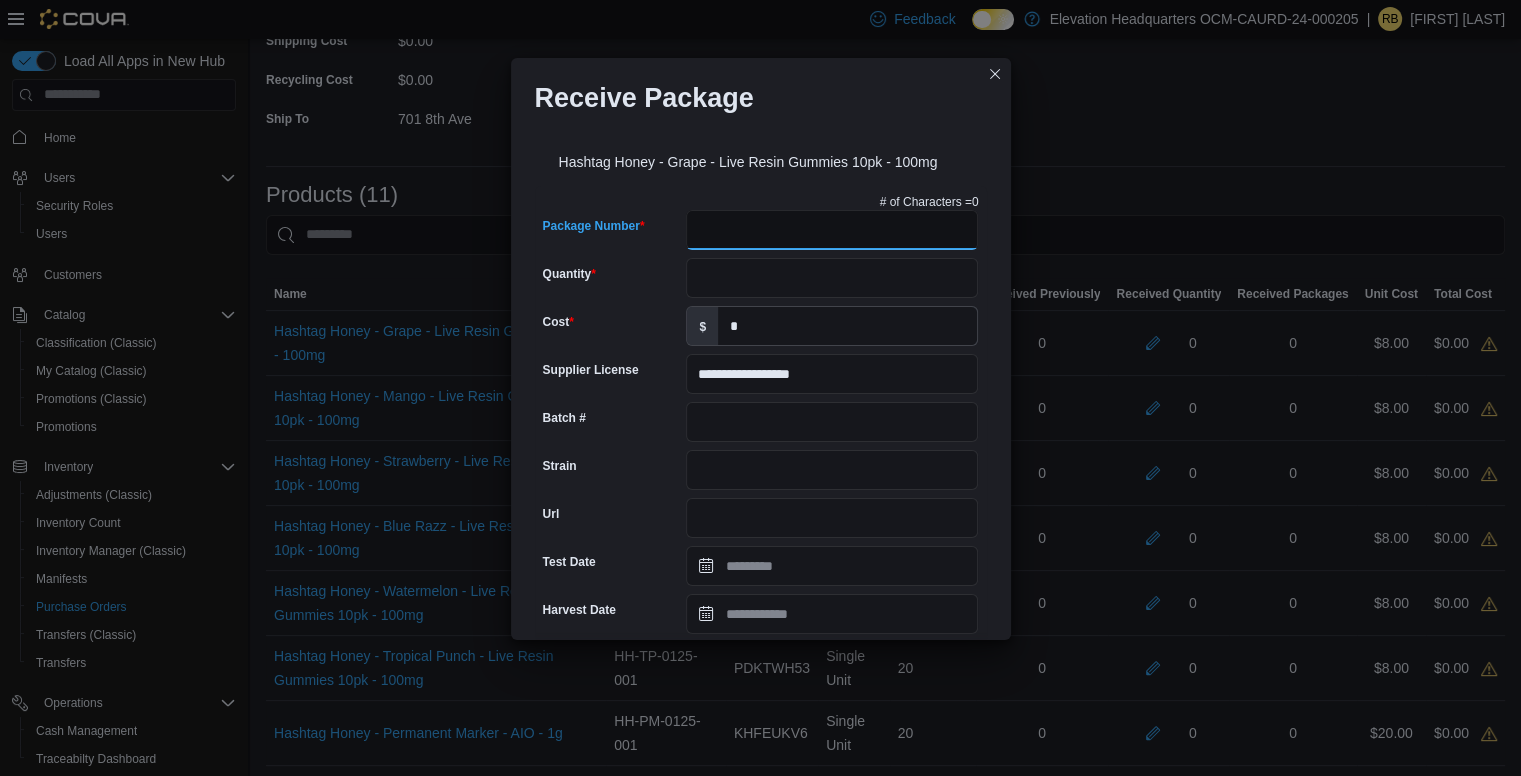 click on "Package Number" at bounding box center [832, 230] 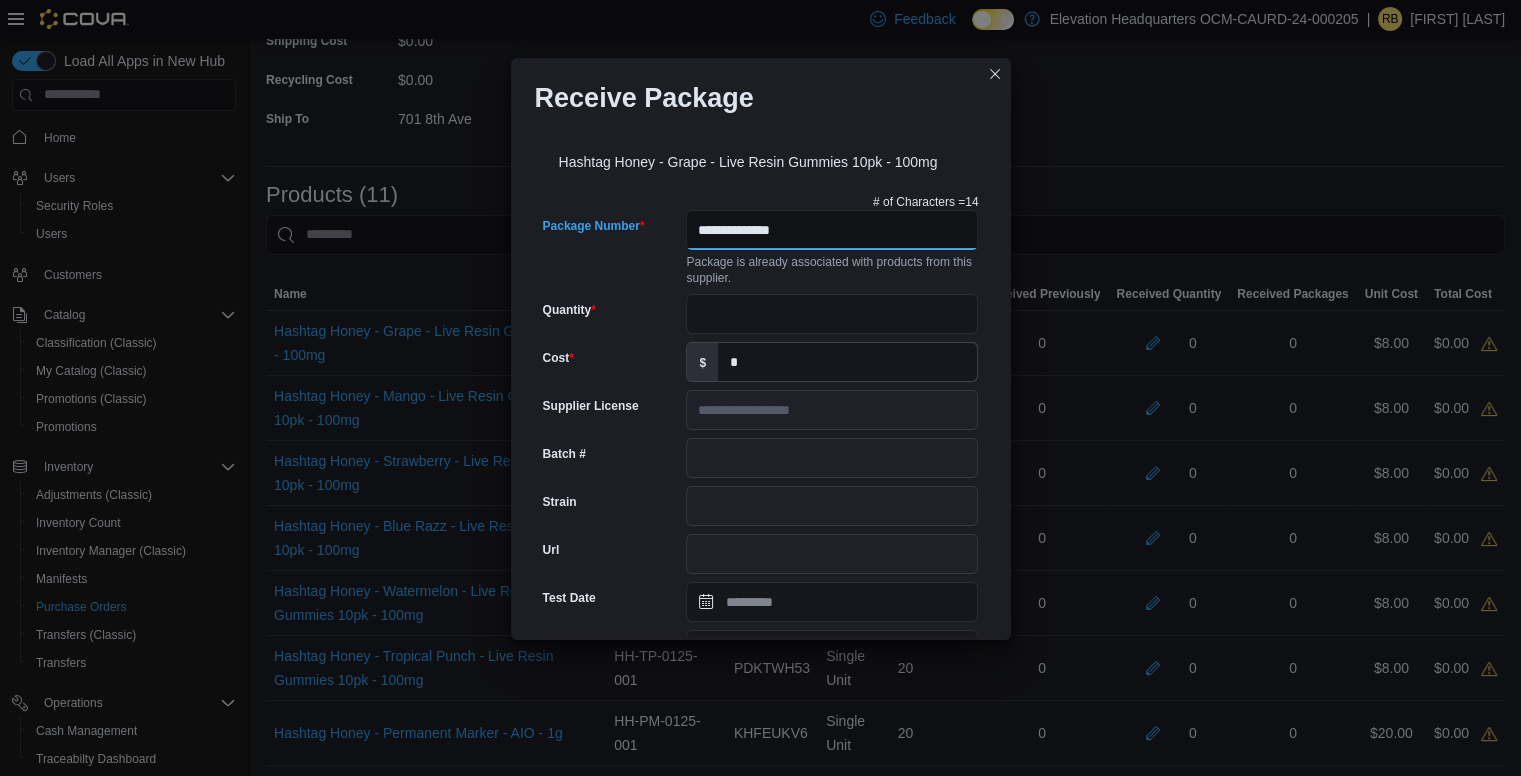 type on "**********" 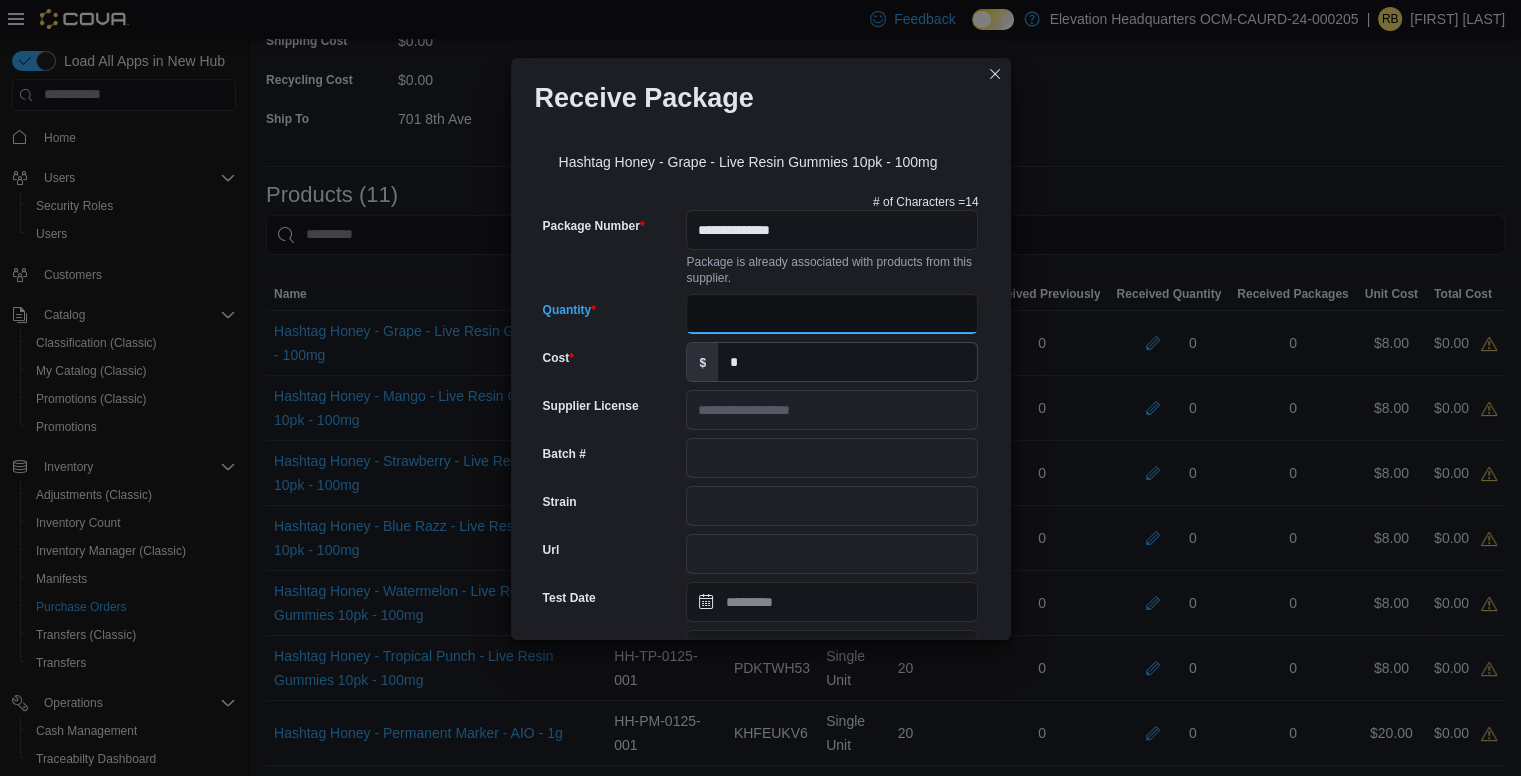 click on "Quantity" at bounding box center [832, 314] 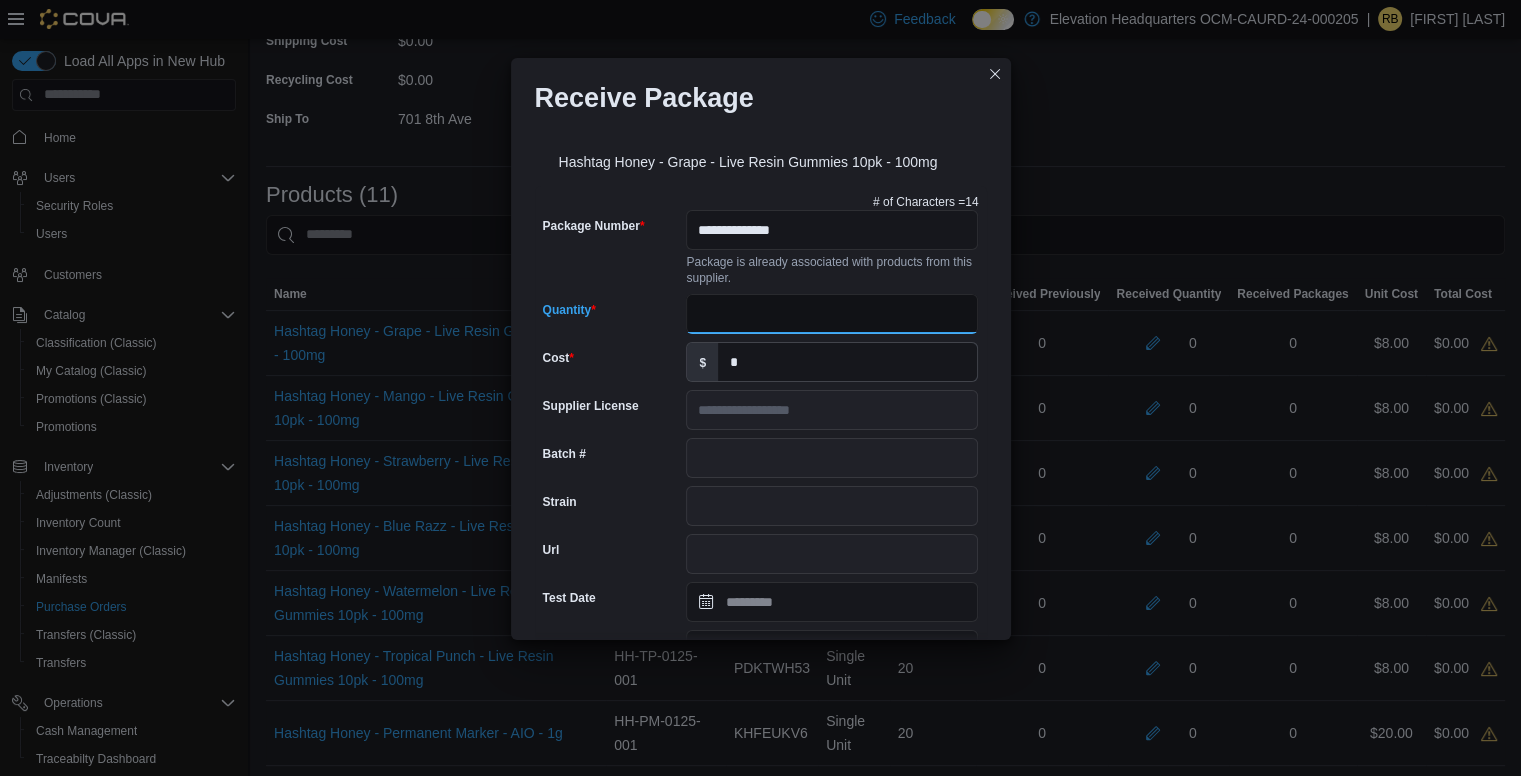 type on "**" 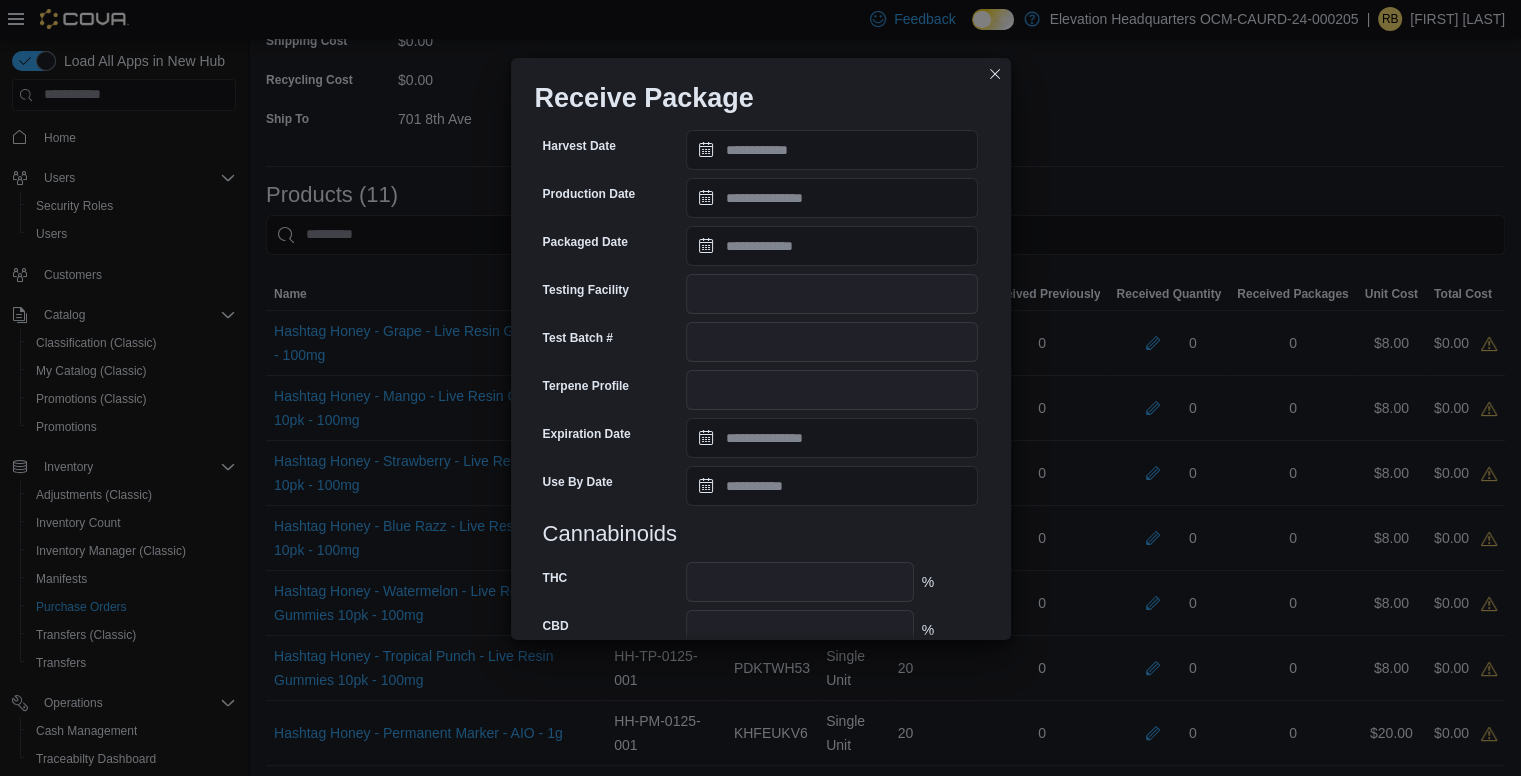 scroll, scrollTop: 661, scrollLeft: 0, axis: vertical 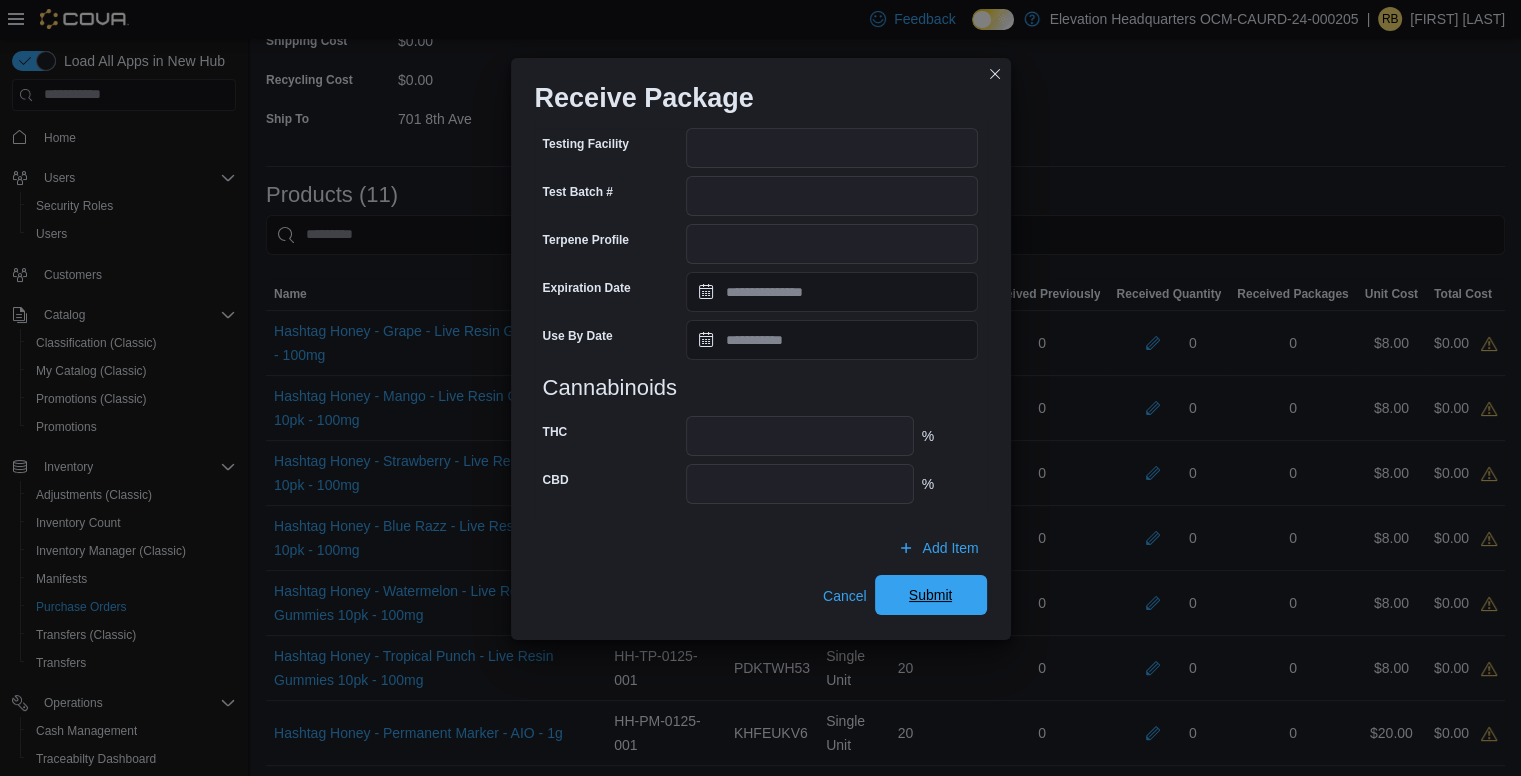 click on "Submit" at bounding box center (931, 595) 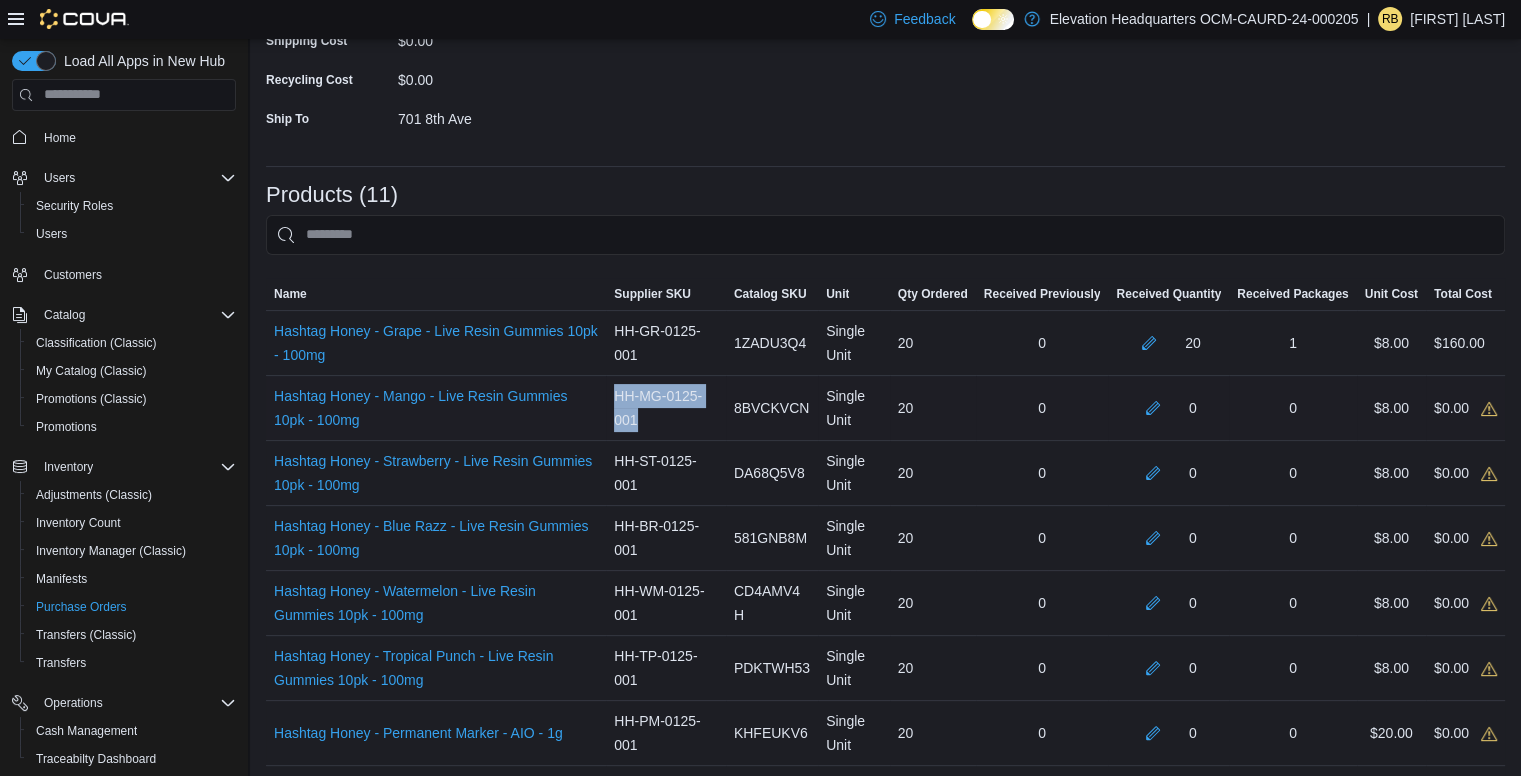 drag, startPoint x: 660, startPoint y: 417, endPoint x: 624, endPoint y: 401, distance: 39.39543 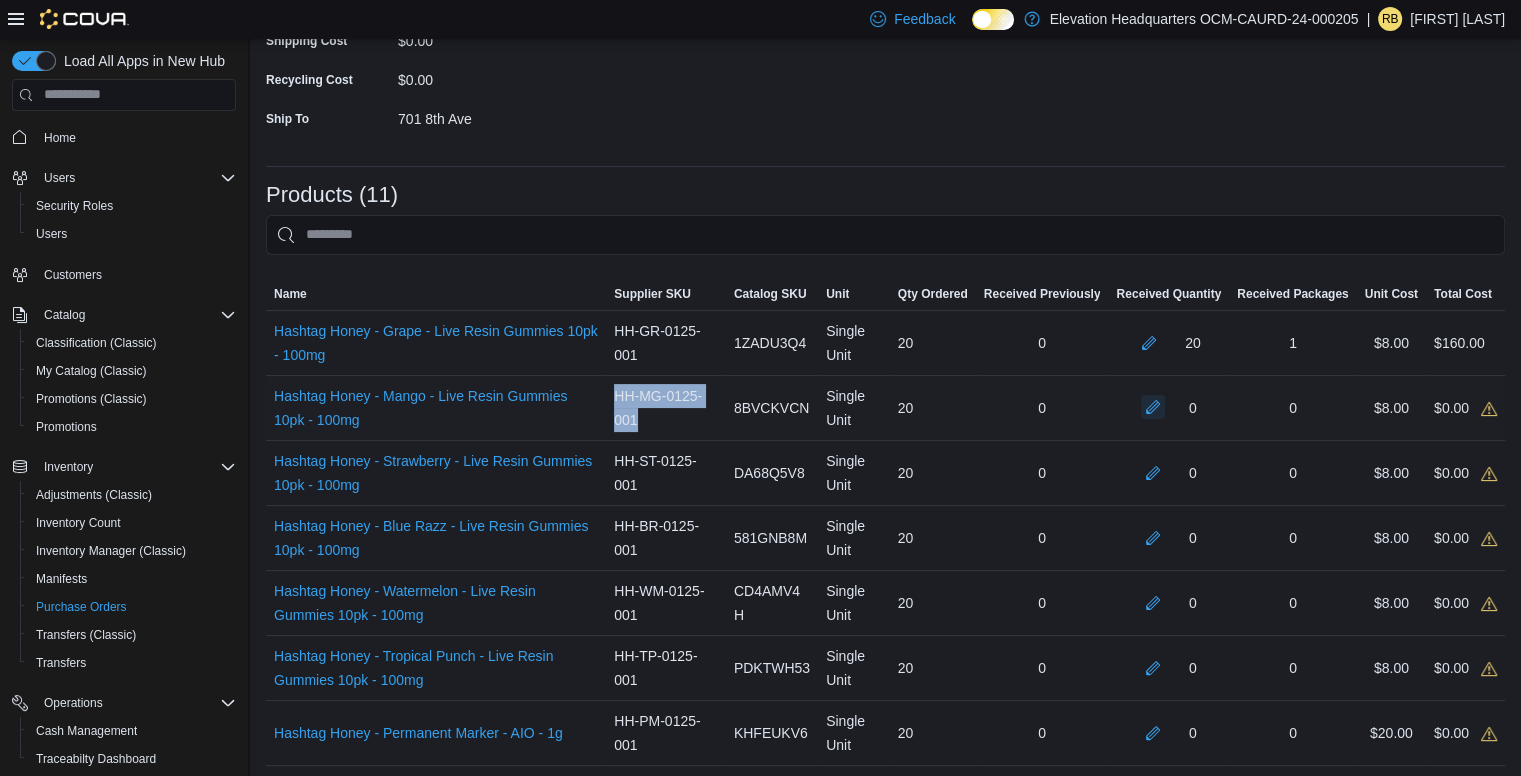 click at bounding box center (1153, 407) 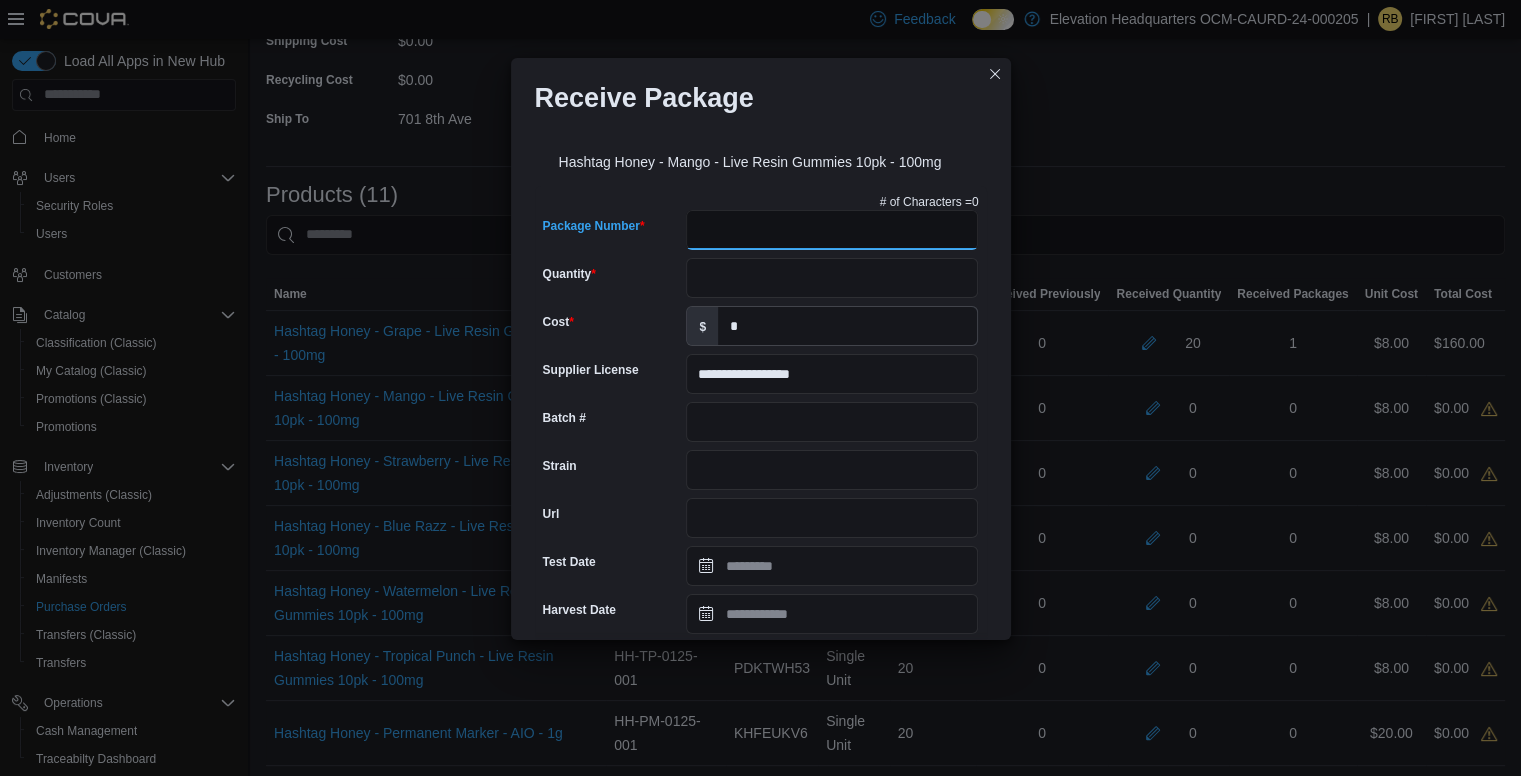 click on "Package Number" at bounding box center (832, 230) 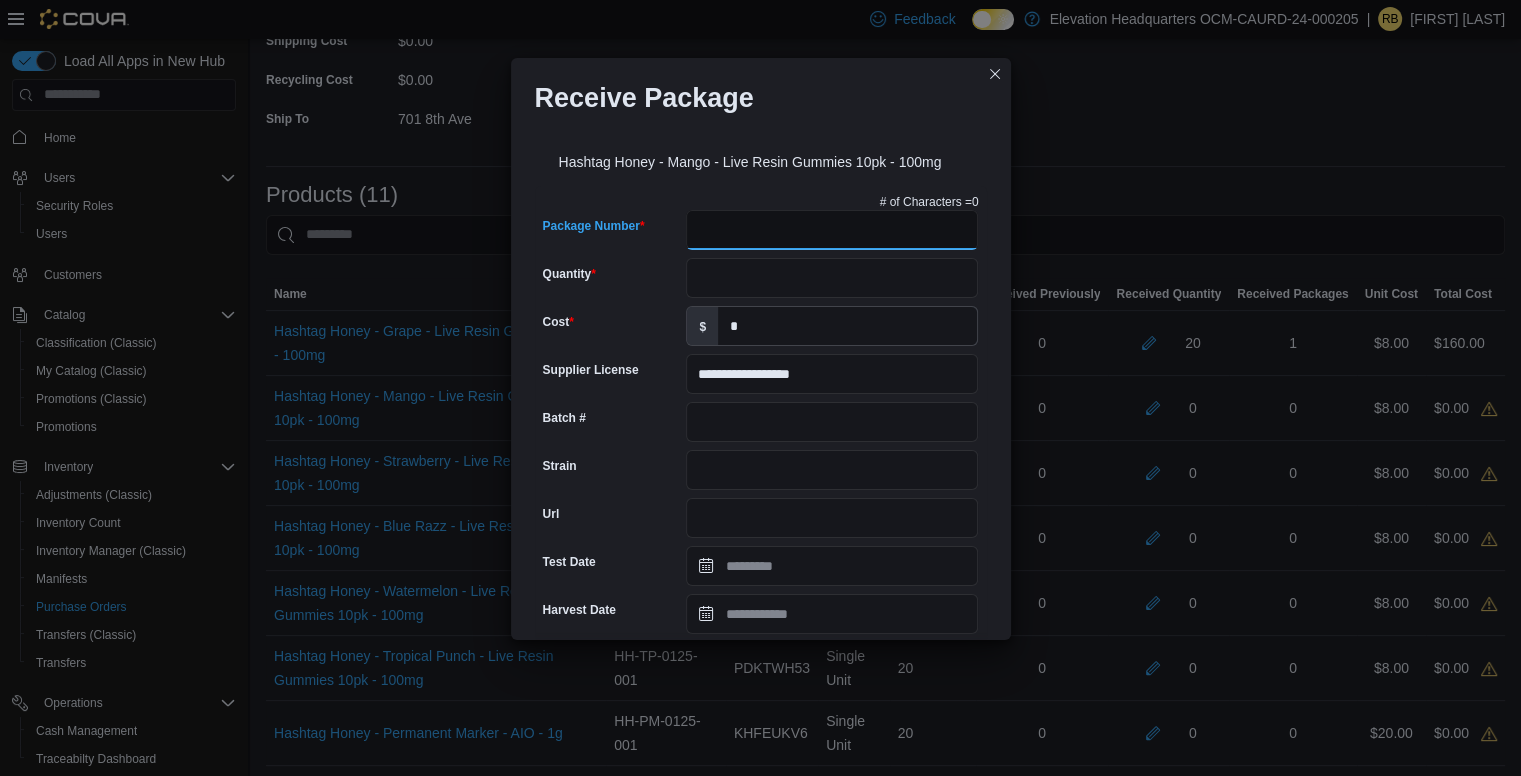 paste on "**********" 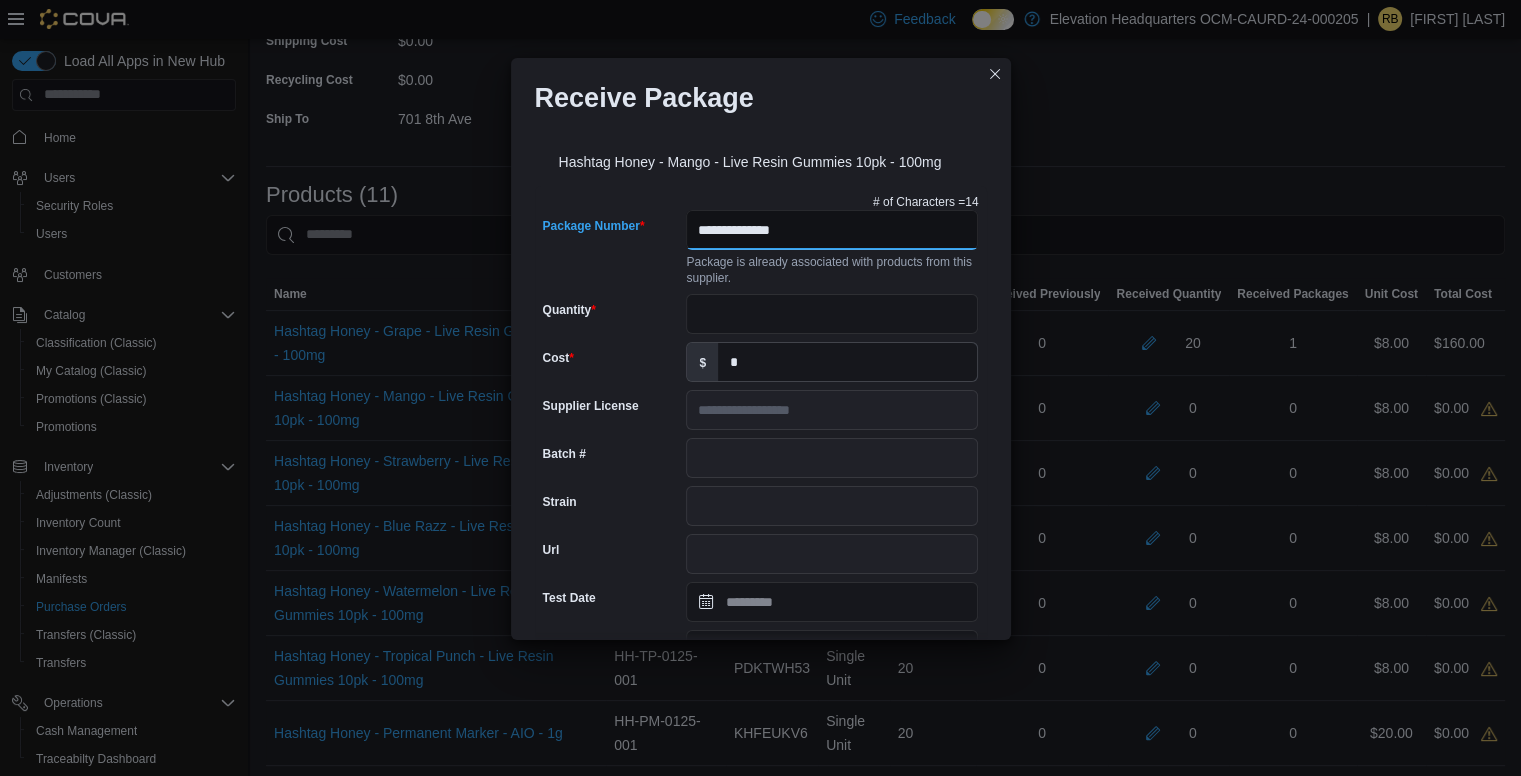 type on "**********" 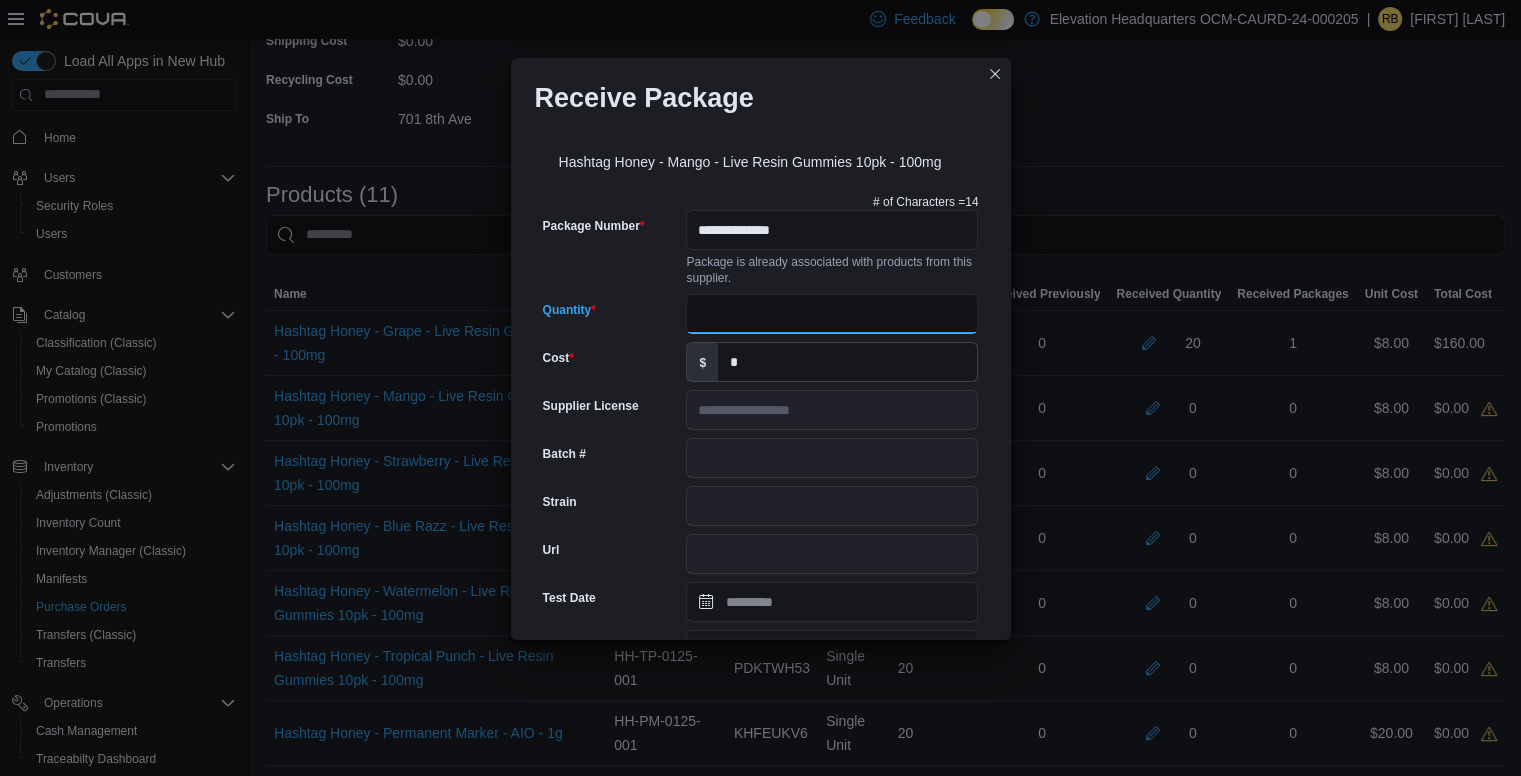 click on "Quantity" at bounding box center [832, 314] 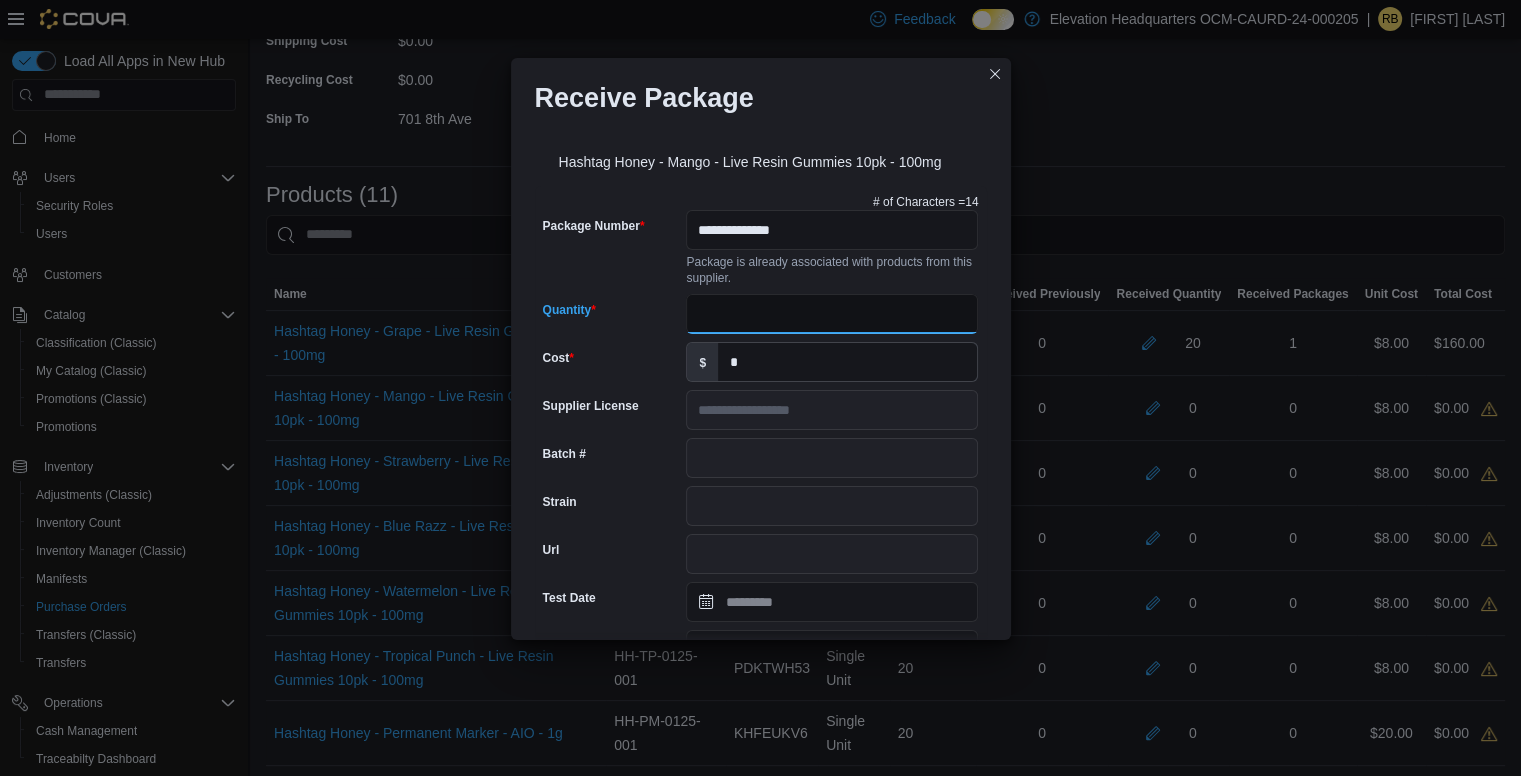 type on "**" 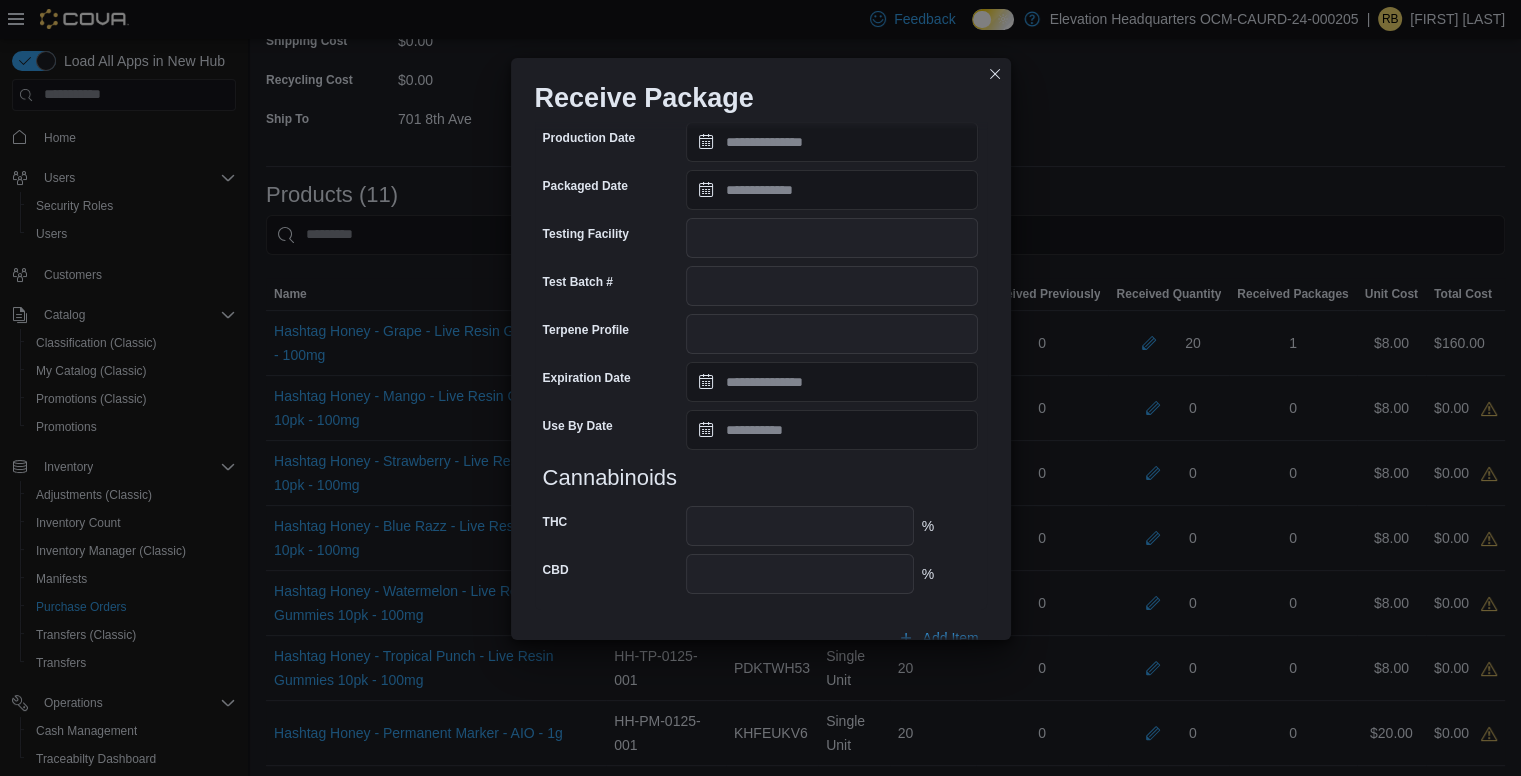 scroll, scrollTop: 661, scrollLeft: 0, axis: vertical 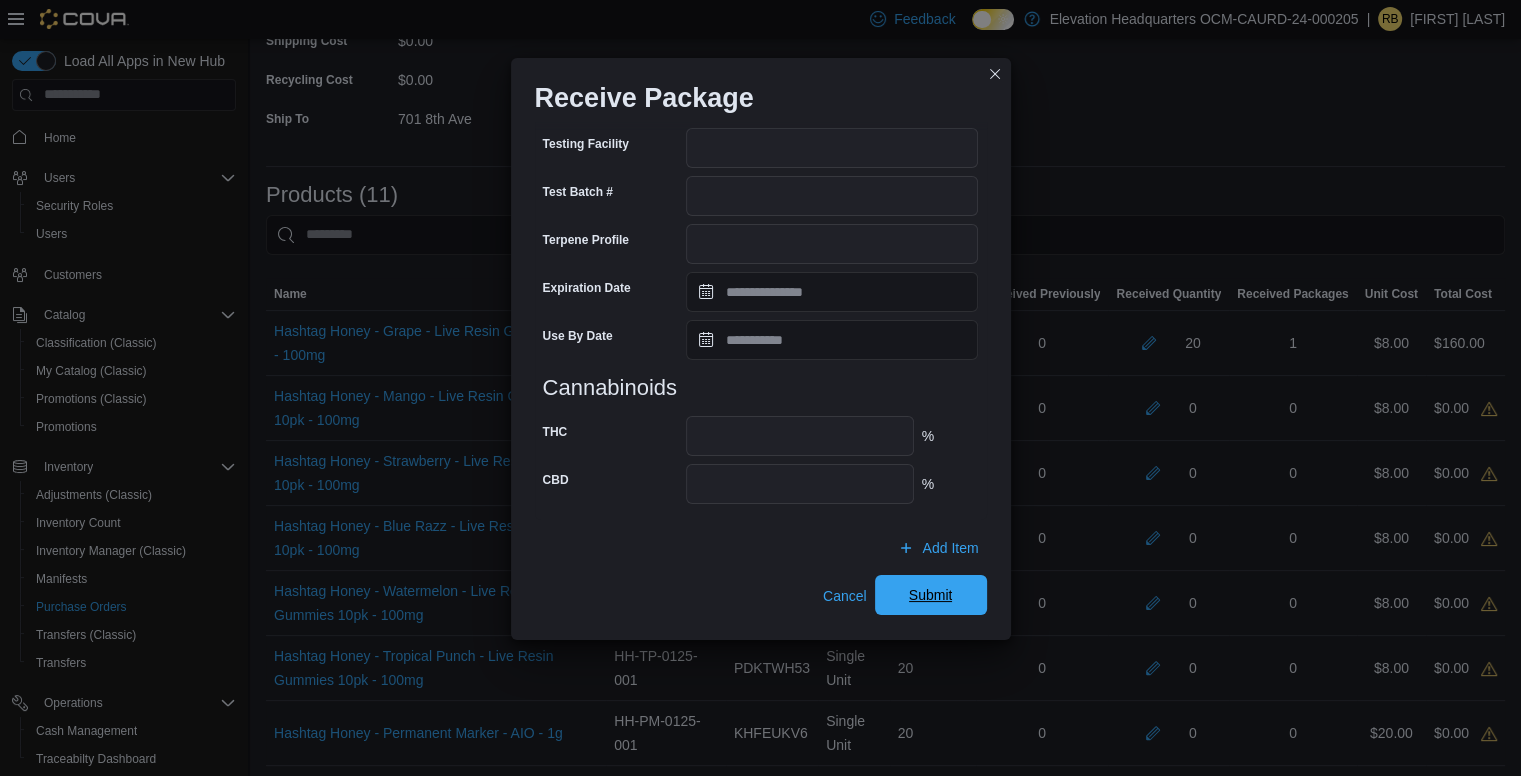 click on "Submit" at bounding box center (931, 595) 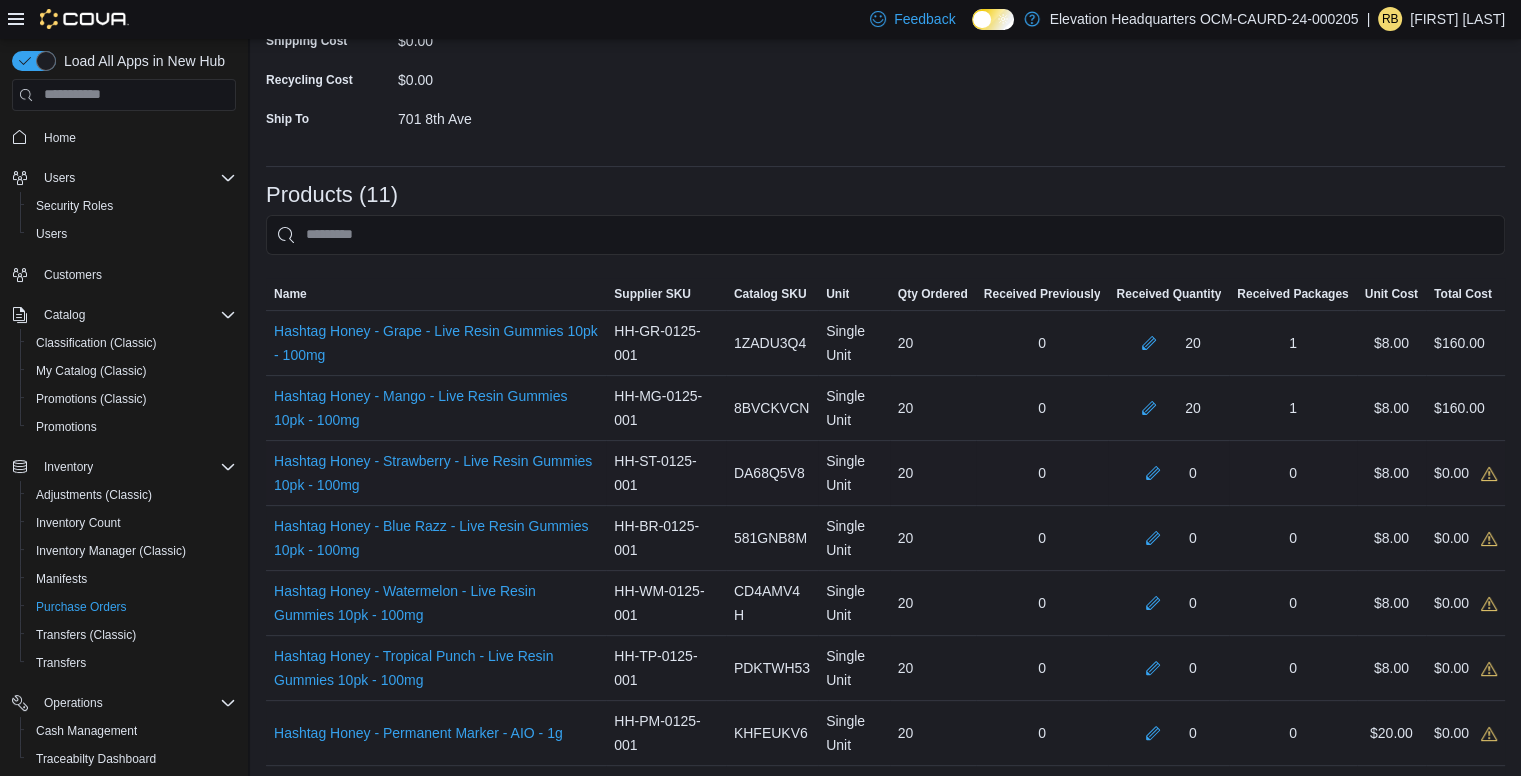 click on "HH-ST-0125-001" at bounding box center [666, 473] 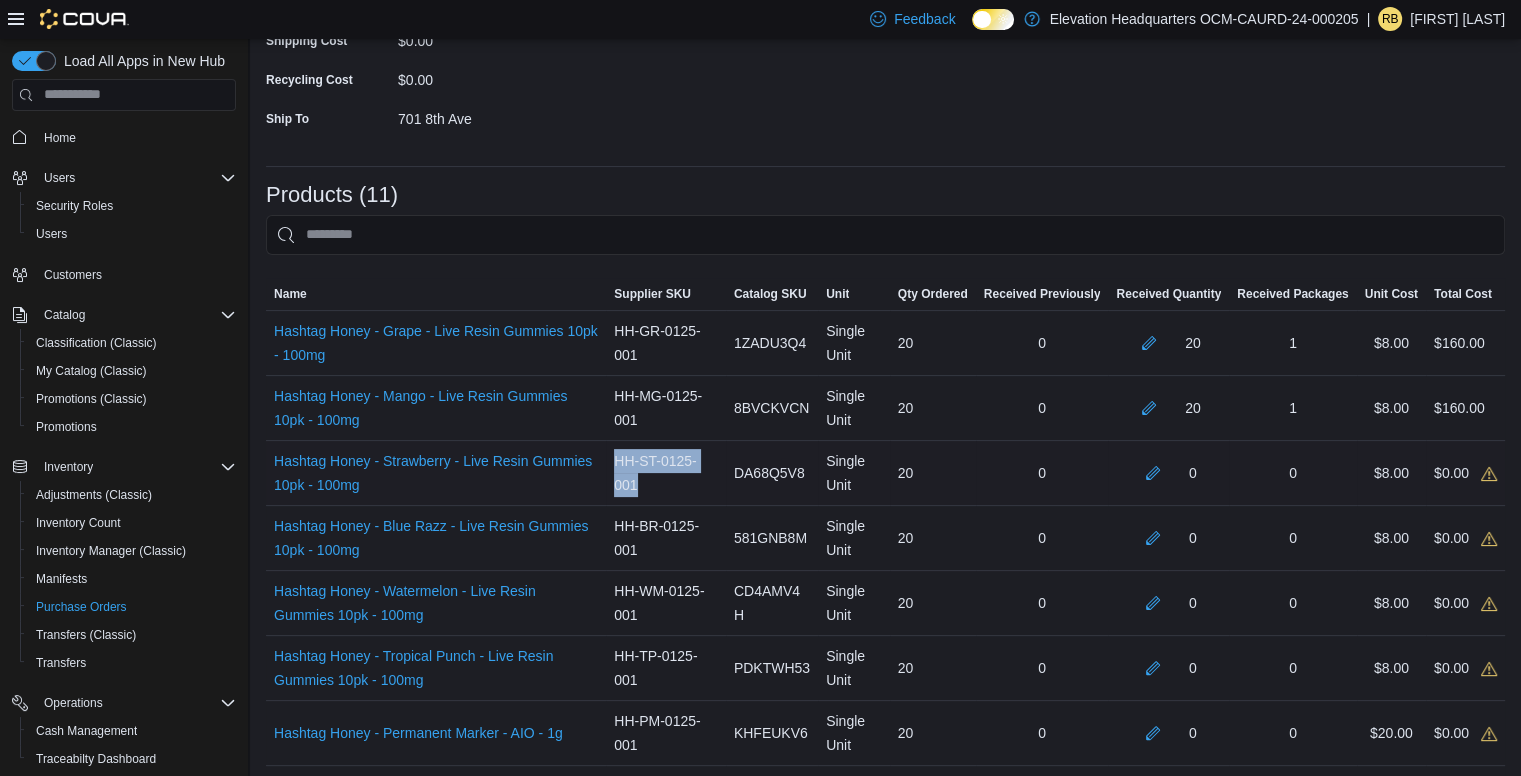 drag, startPoint x: 665, startPoint y: 480, endPoint x: 620, endPoint y: 462, distance: 48.466484 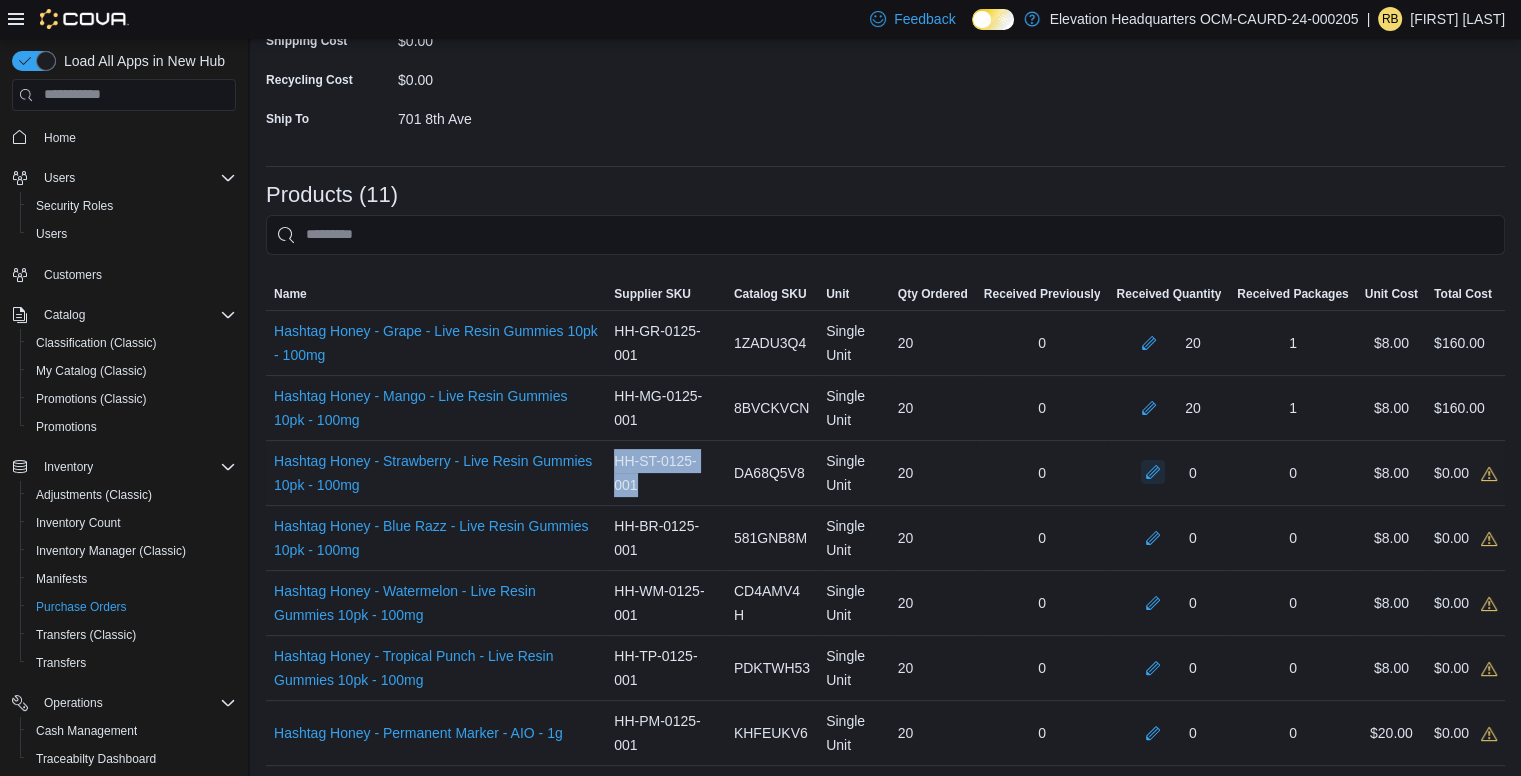 click at bounding box center [1153, 472] 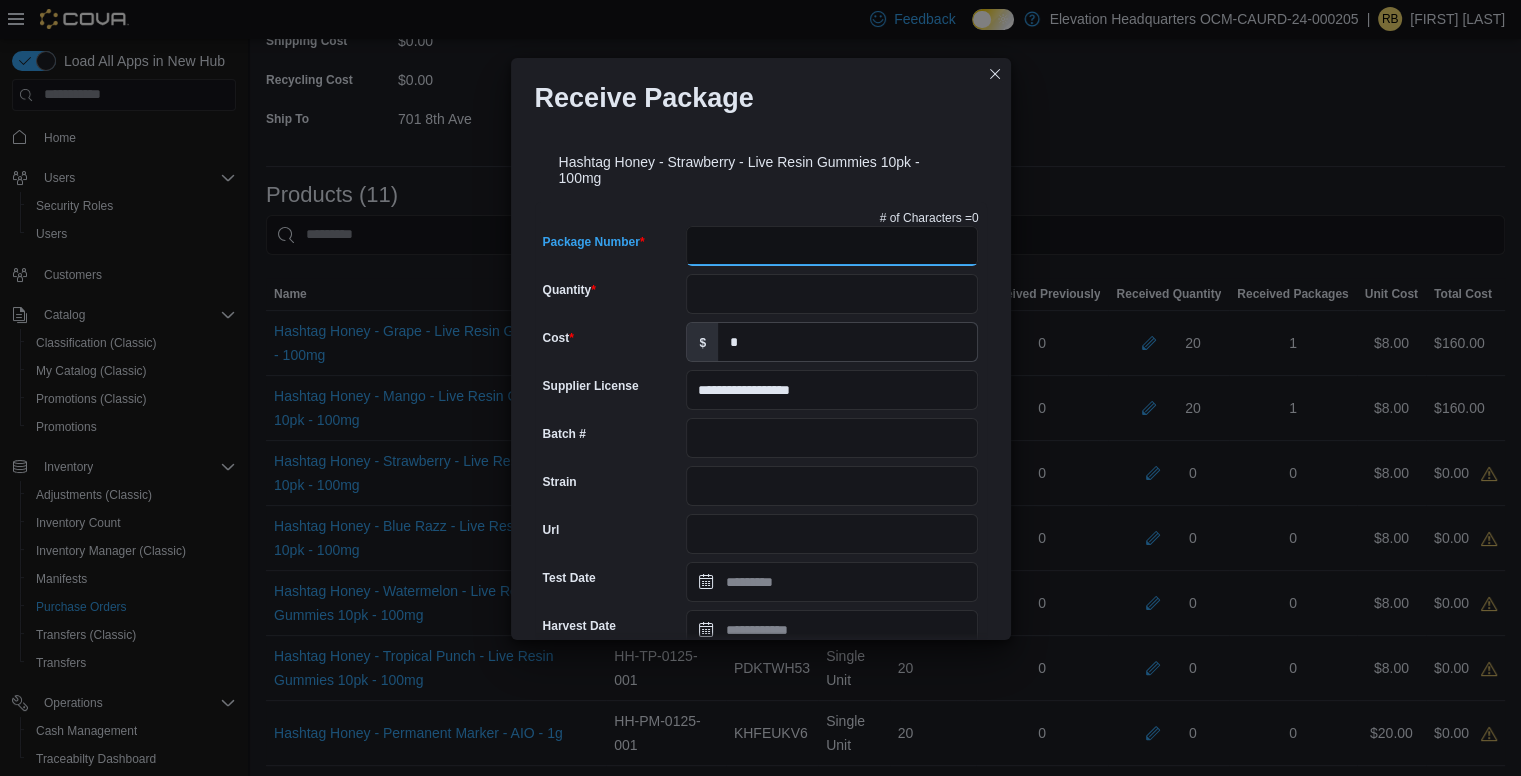 click on "Package Number" at bounding box center [832, 246] 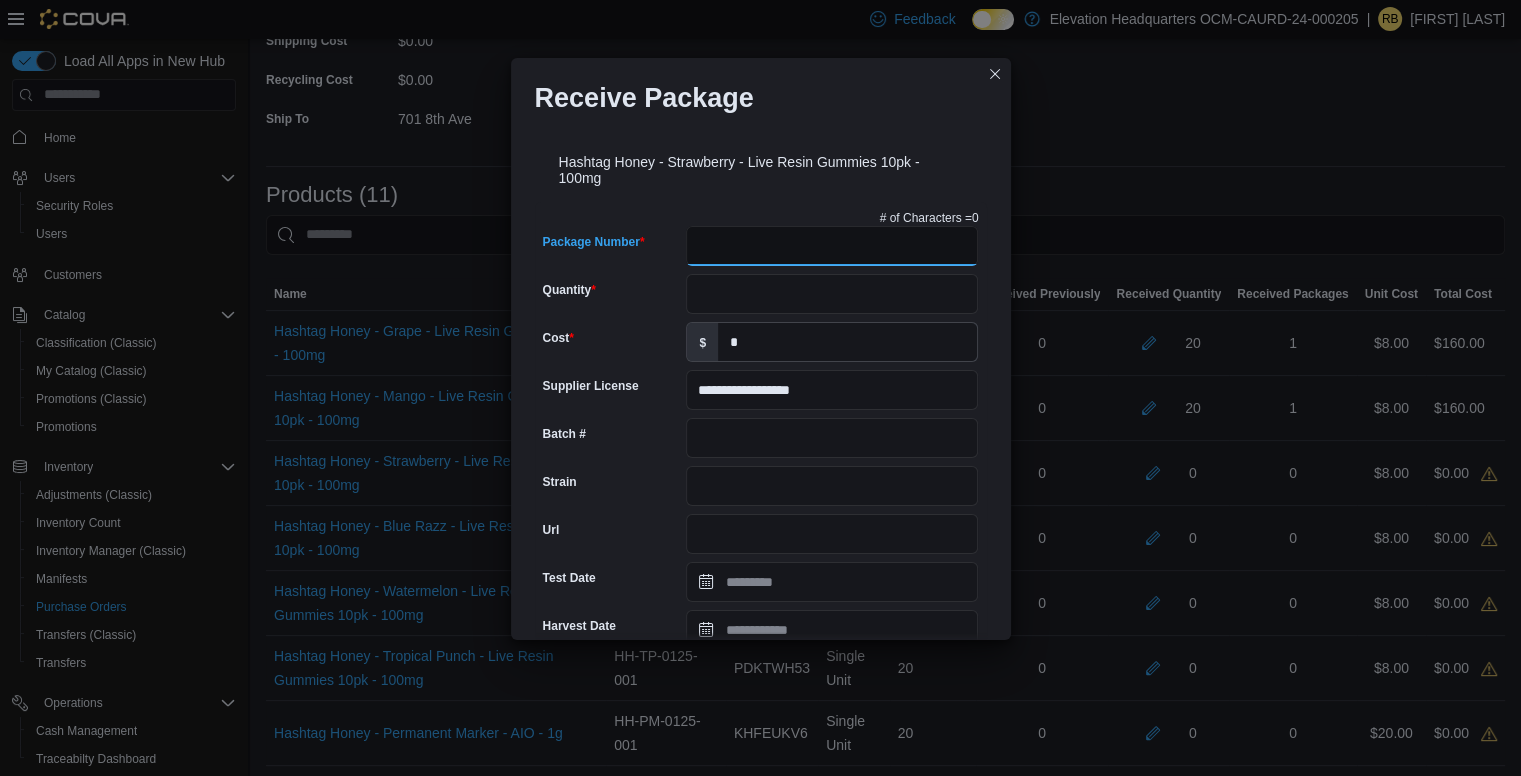 paste on "**********" 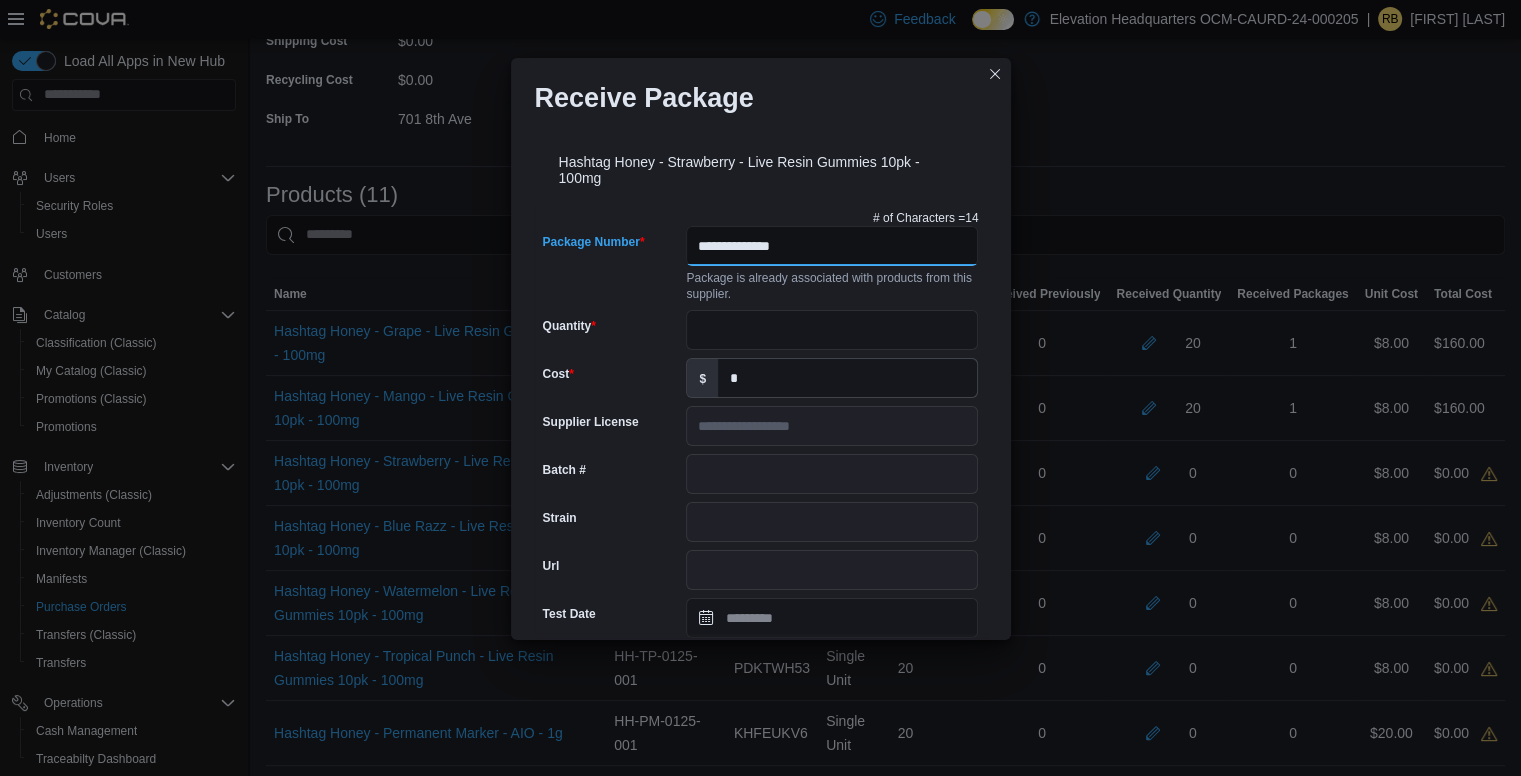 type on "**********" 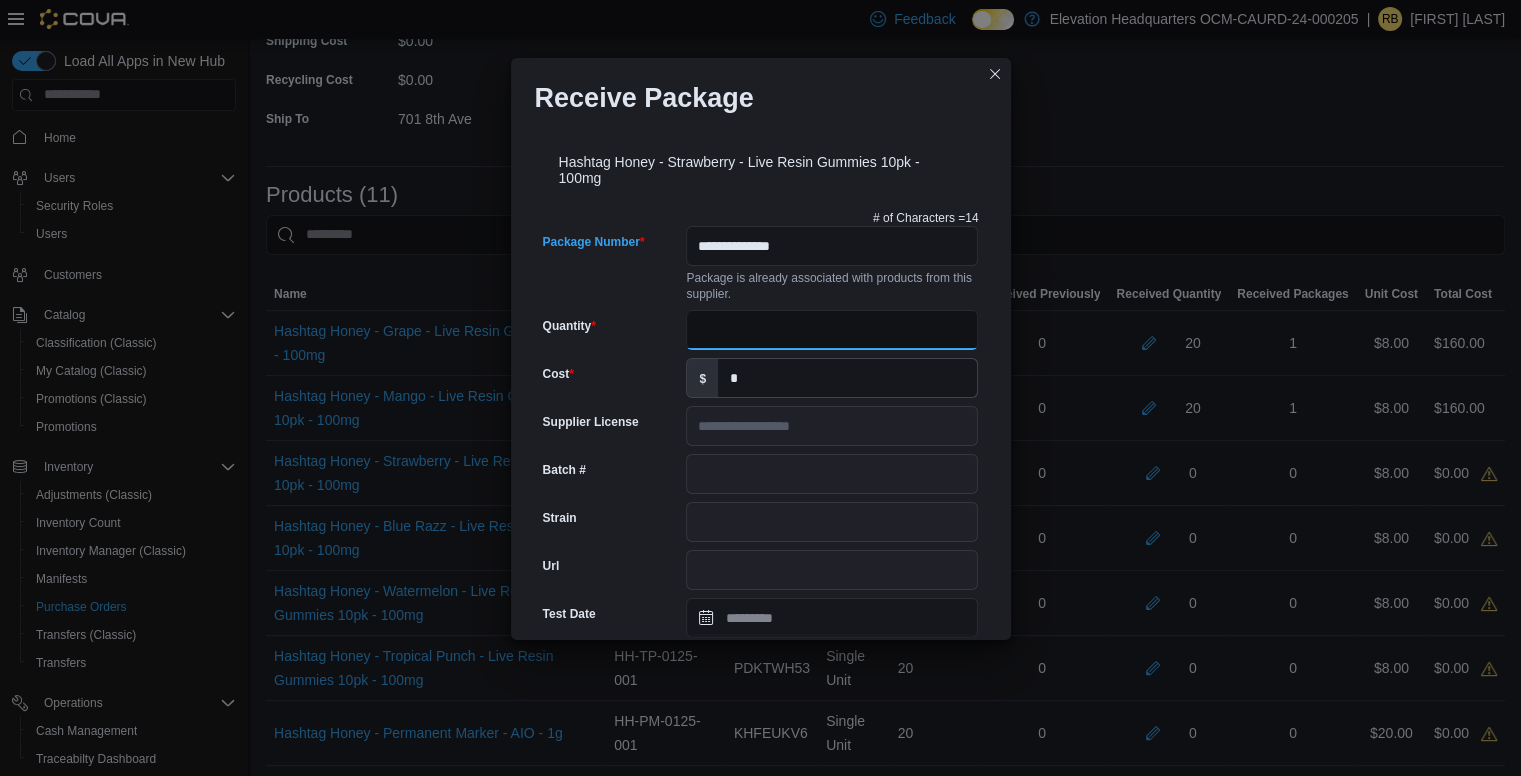 click on "Quantity" at bounding box center [832, 330] 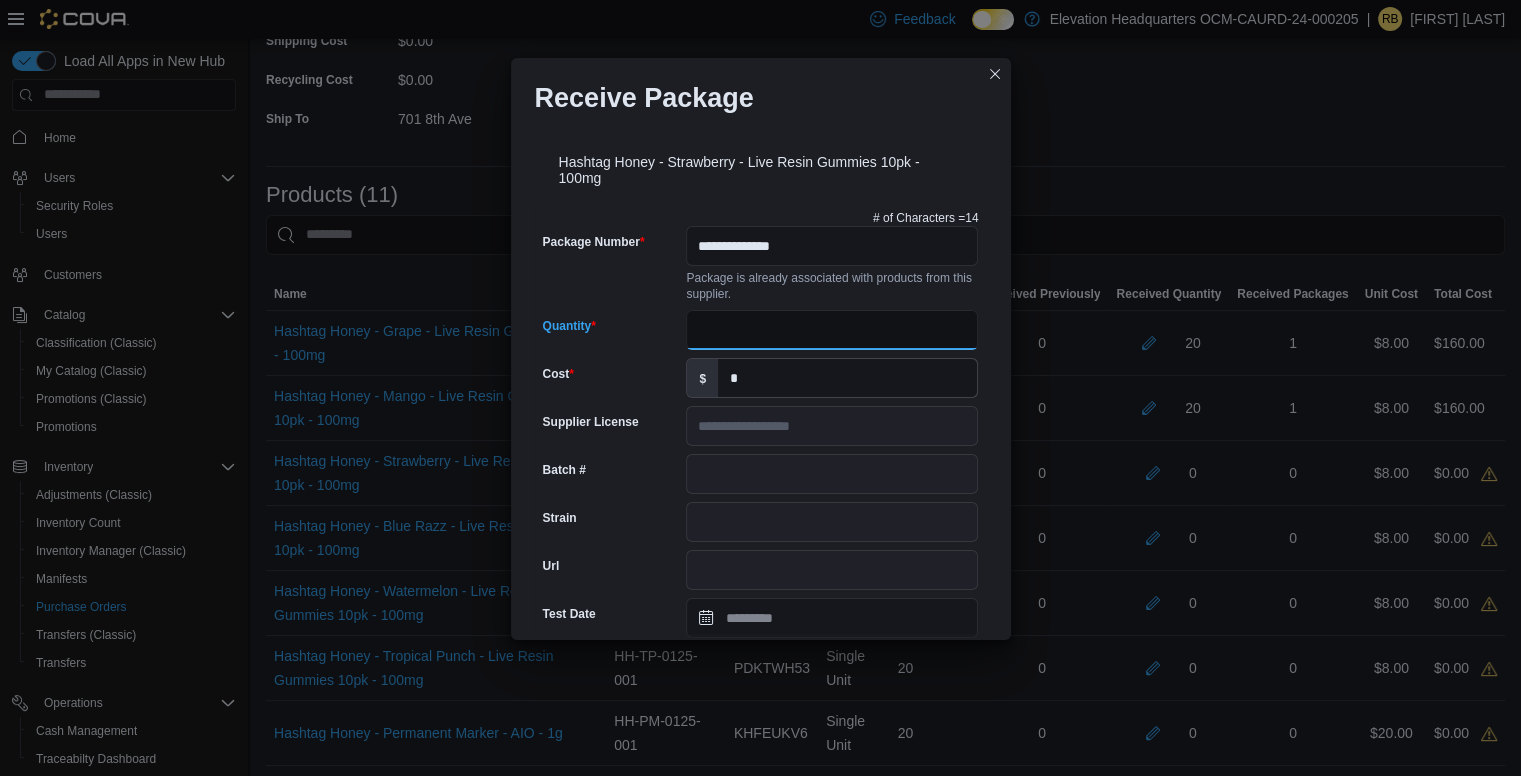 type on "**" 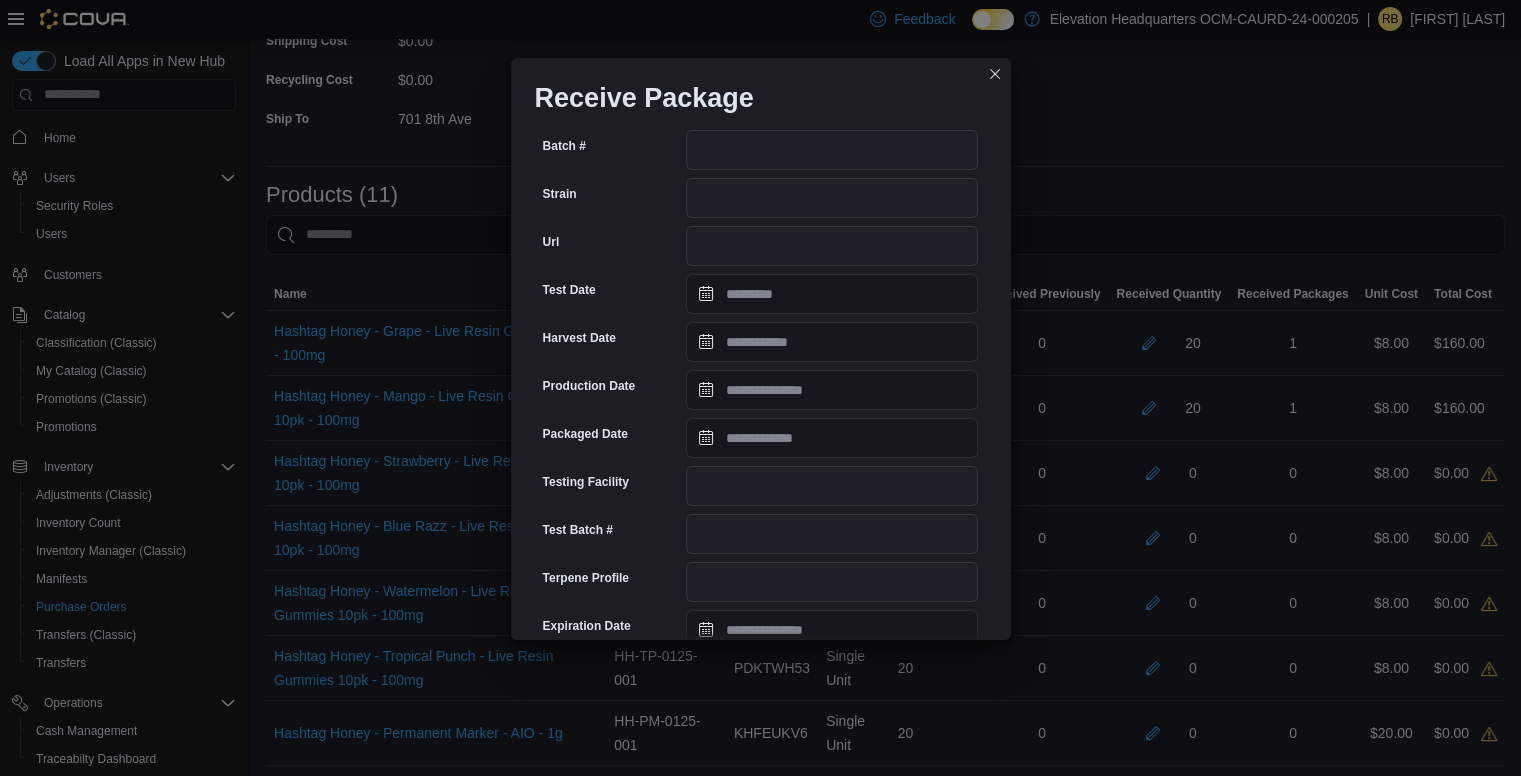 scroll, scrollTop: 661, scrollLeft: 0, axis: vertical 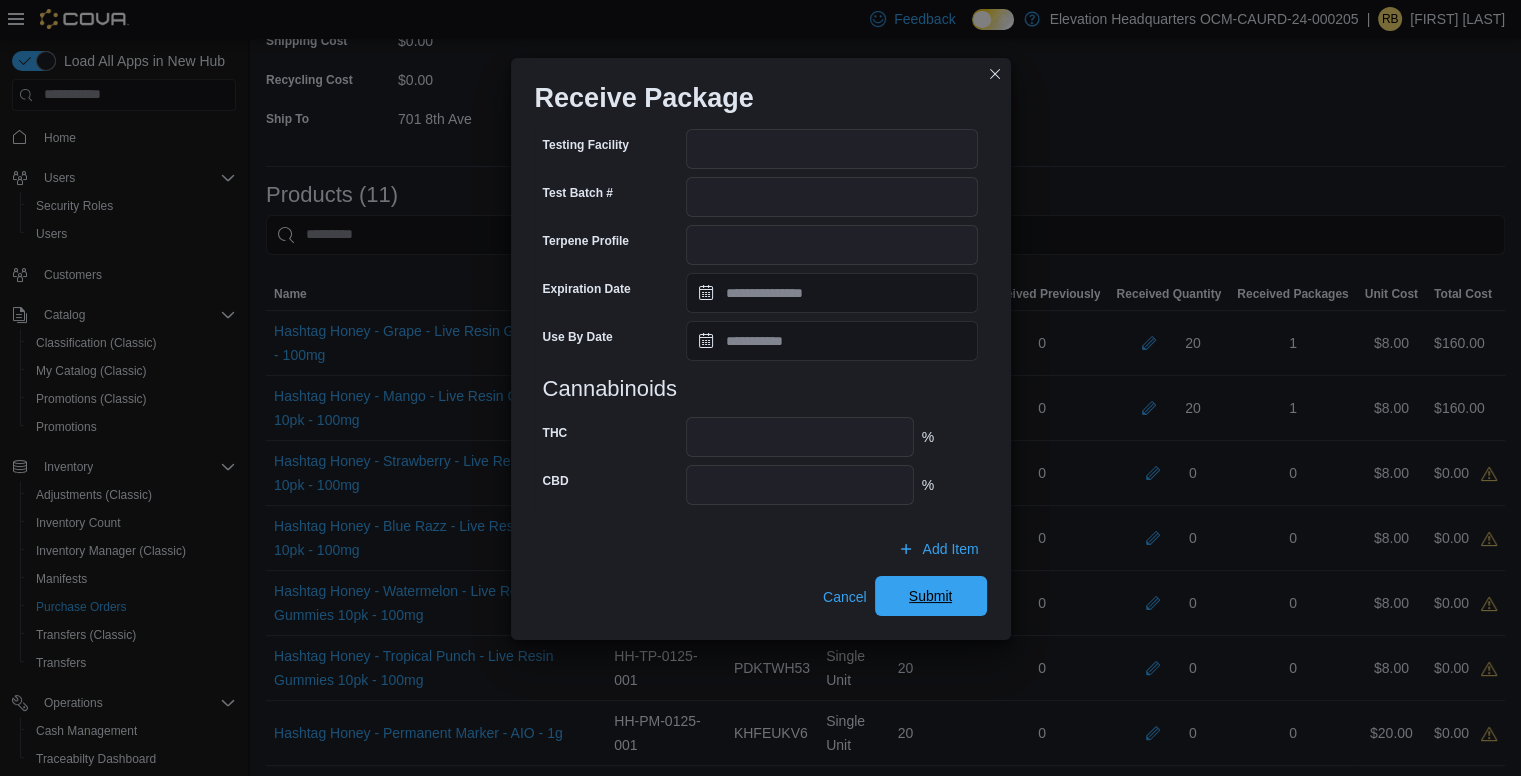click on "Submit" at bounding box center (931, 596) 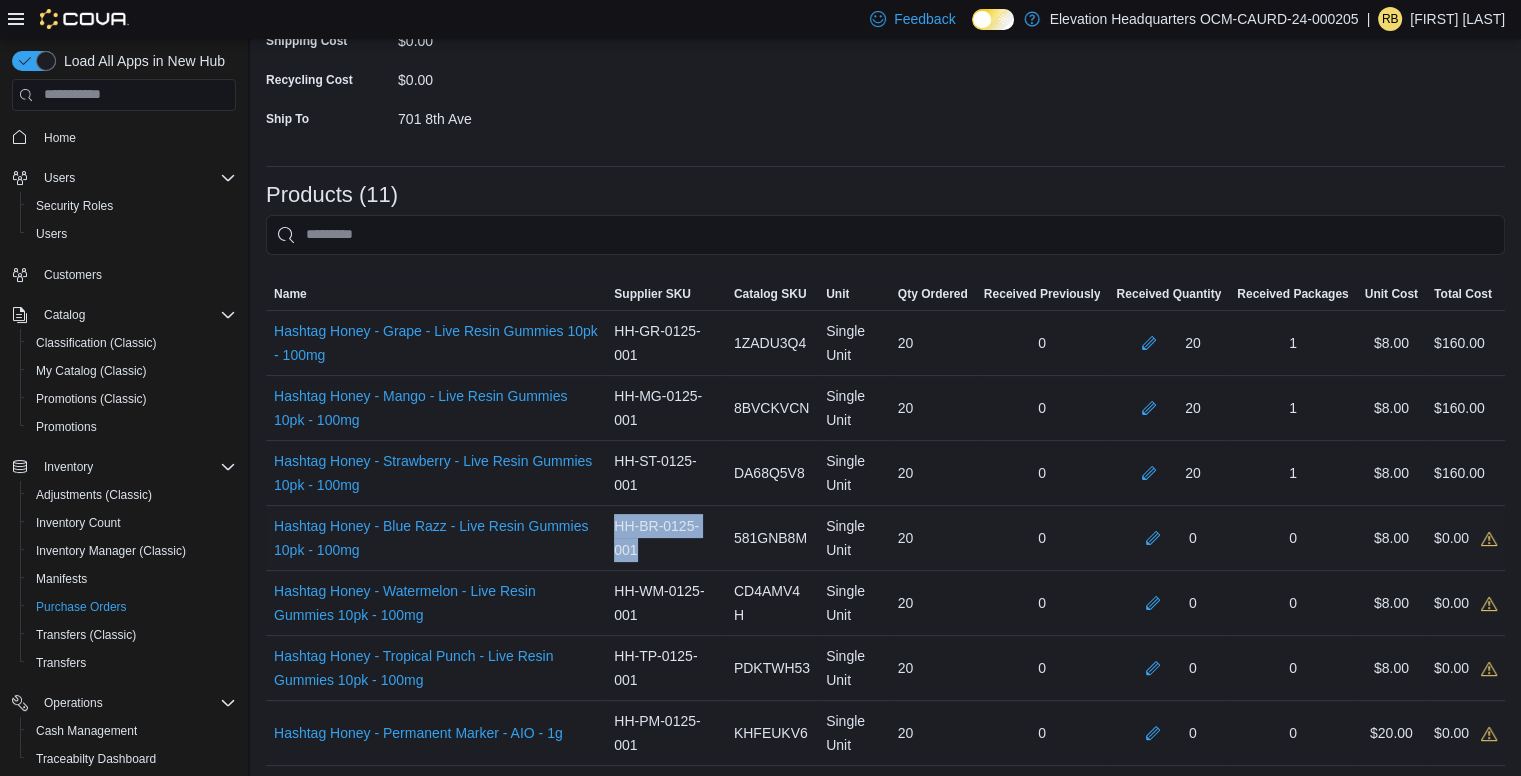 drag, startPoint x: 660, startPoint y: 557, endPoint x: 624, endPoint y: 518, distance: 53.075417 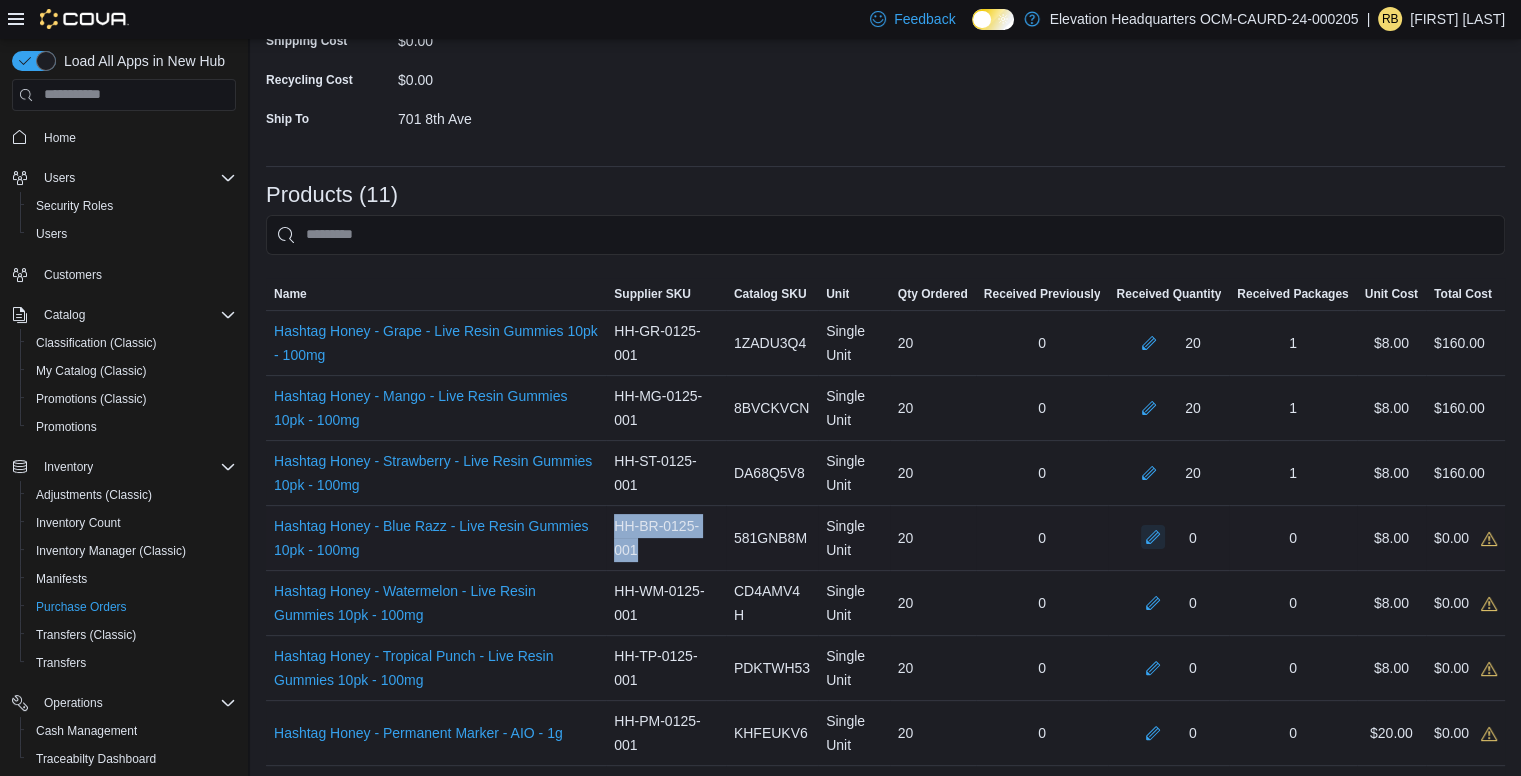 click at bounding box center (1153, 537) 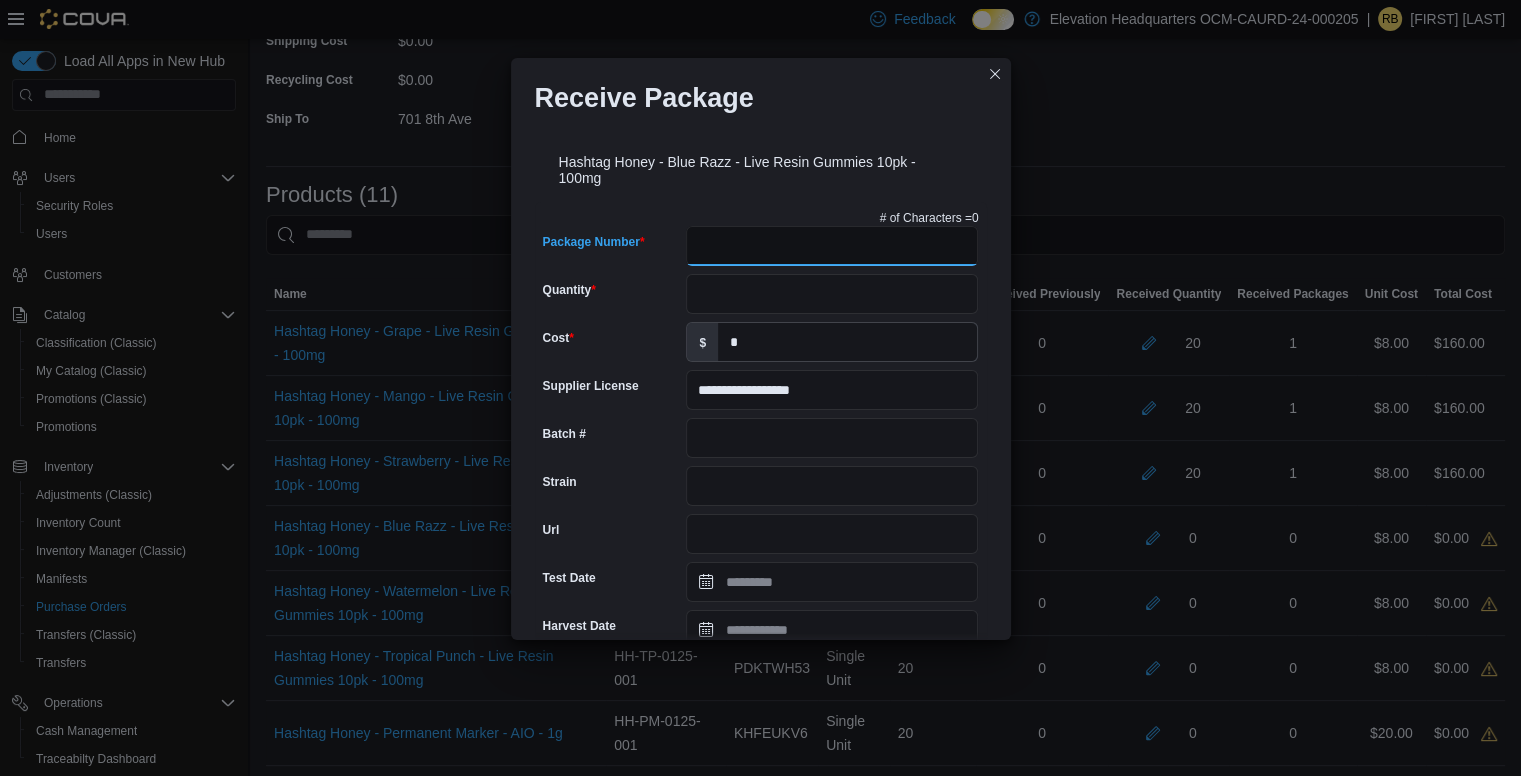 click on "Package Number" at bounding box center [832, 246] 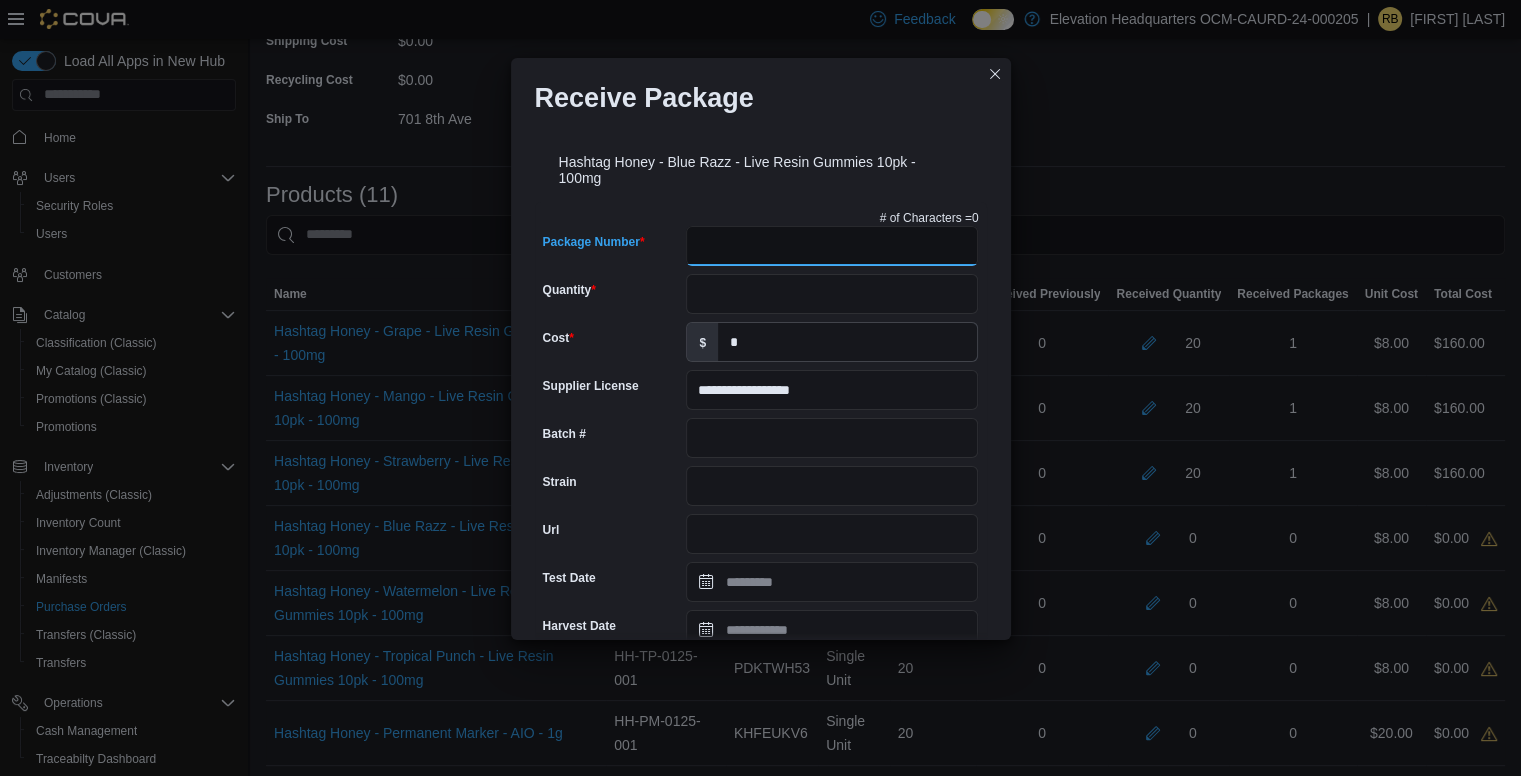 paste on "**********" 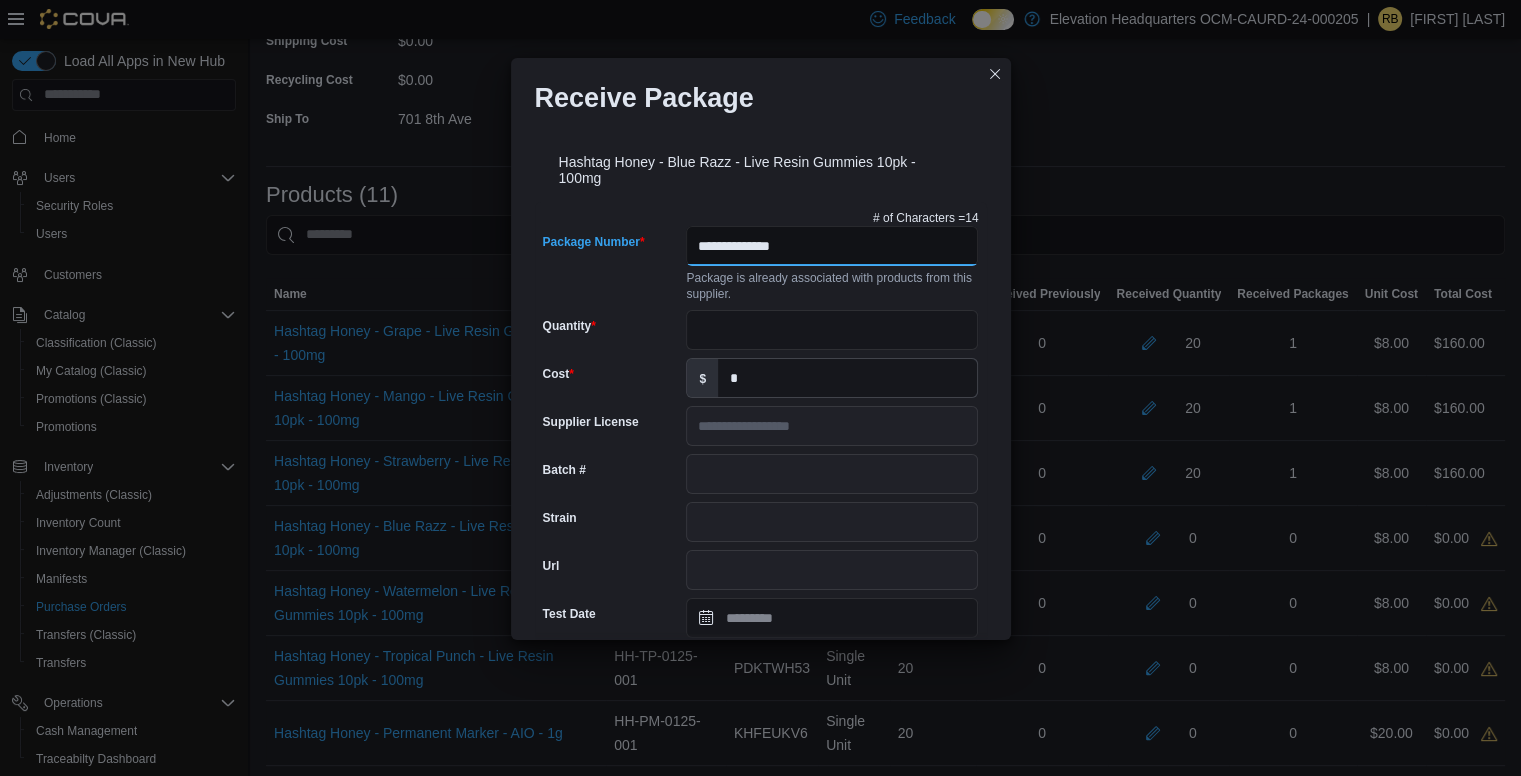 type on "**********" 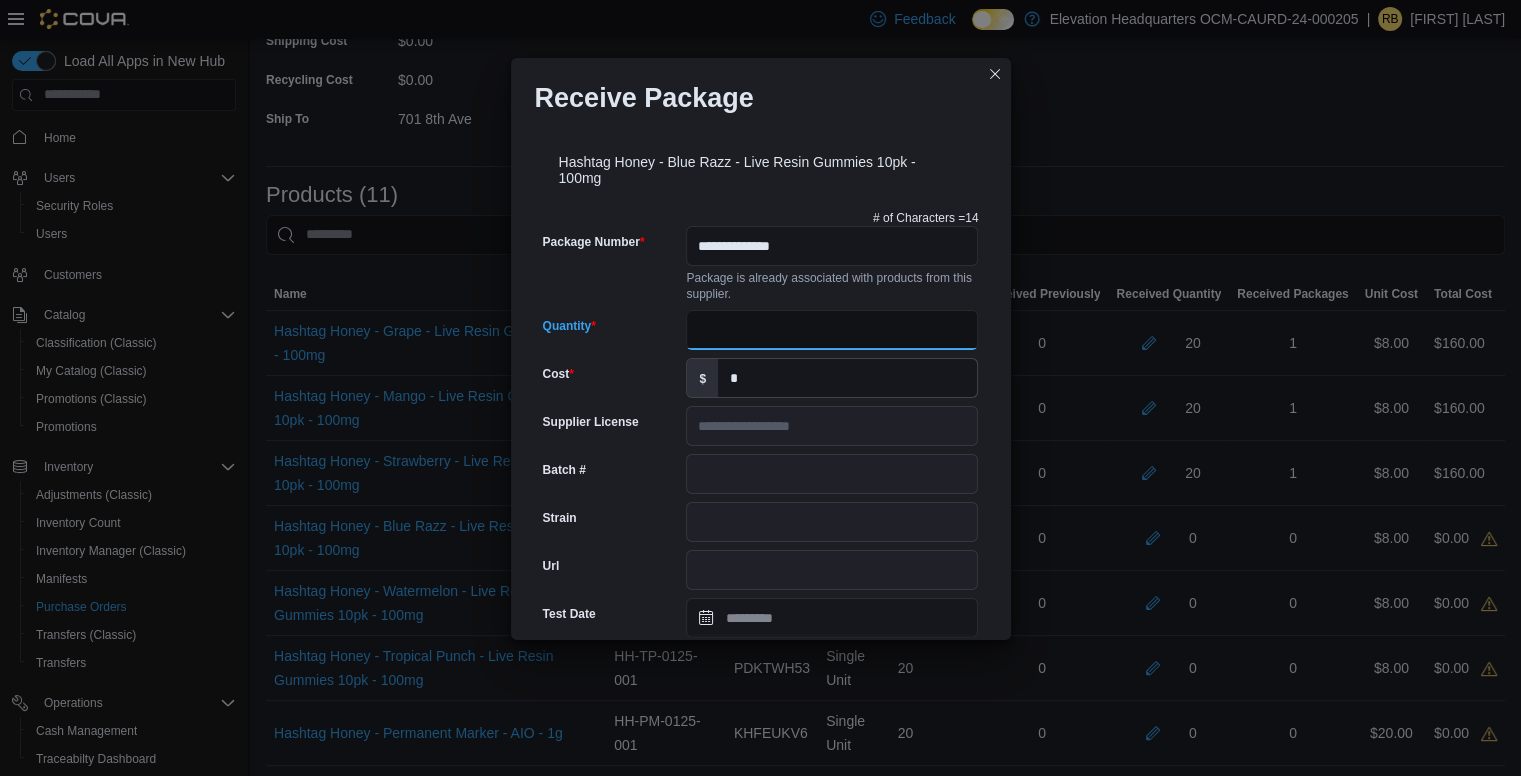 click on "Quantity" at bounding box center (832, 330) 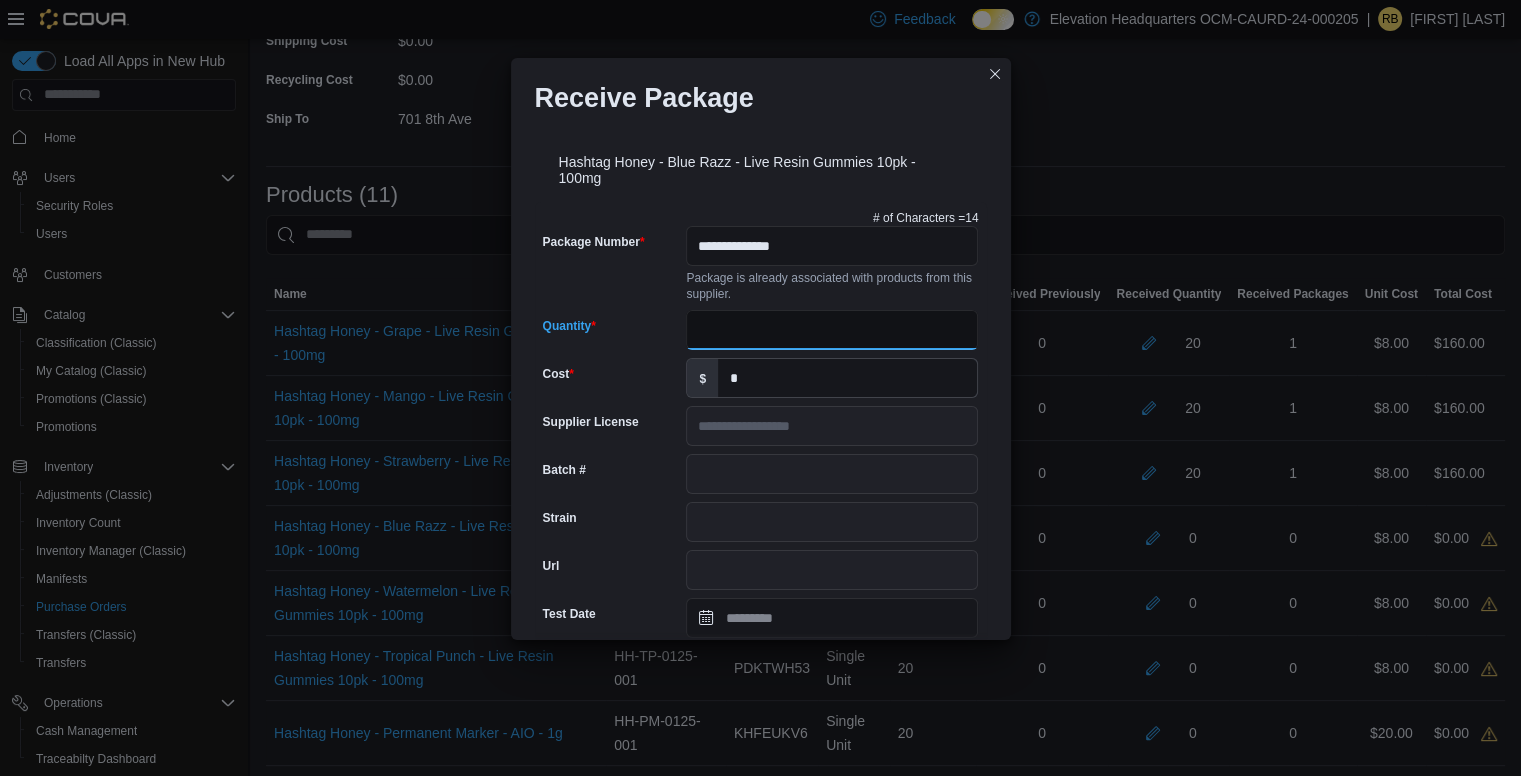 type on "**" 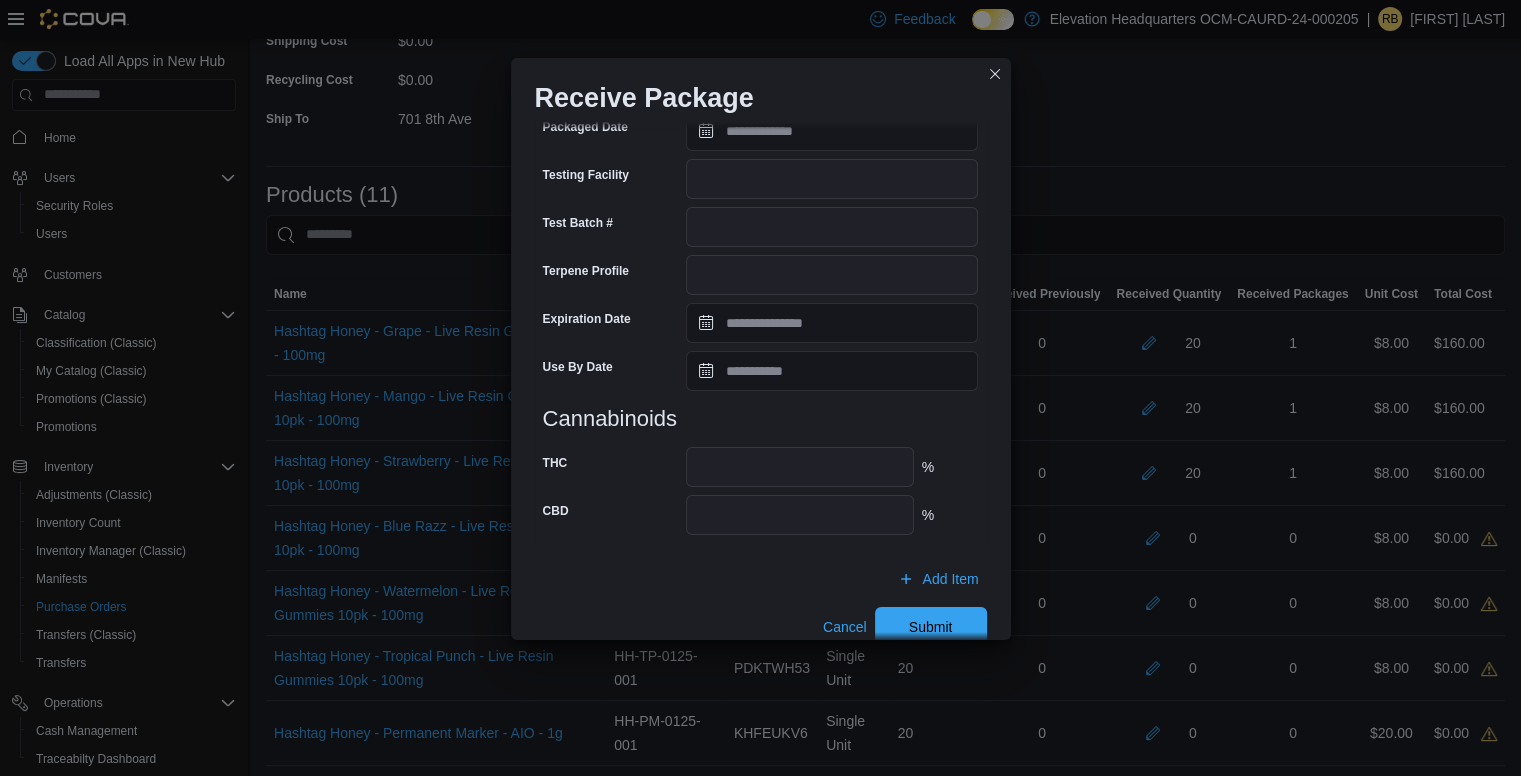 scroll, scrollTop: 661, scrollLeft: 0, axis: vertical 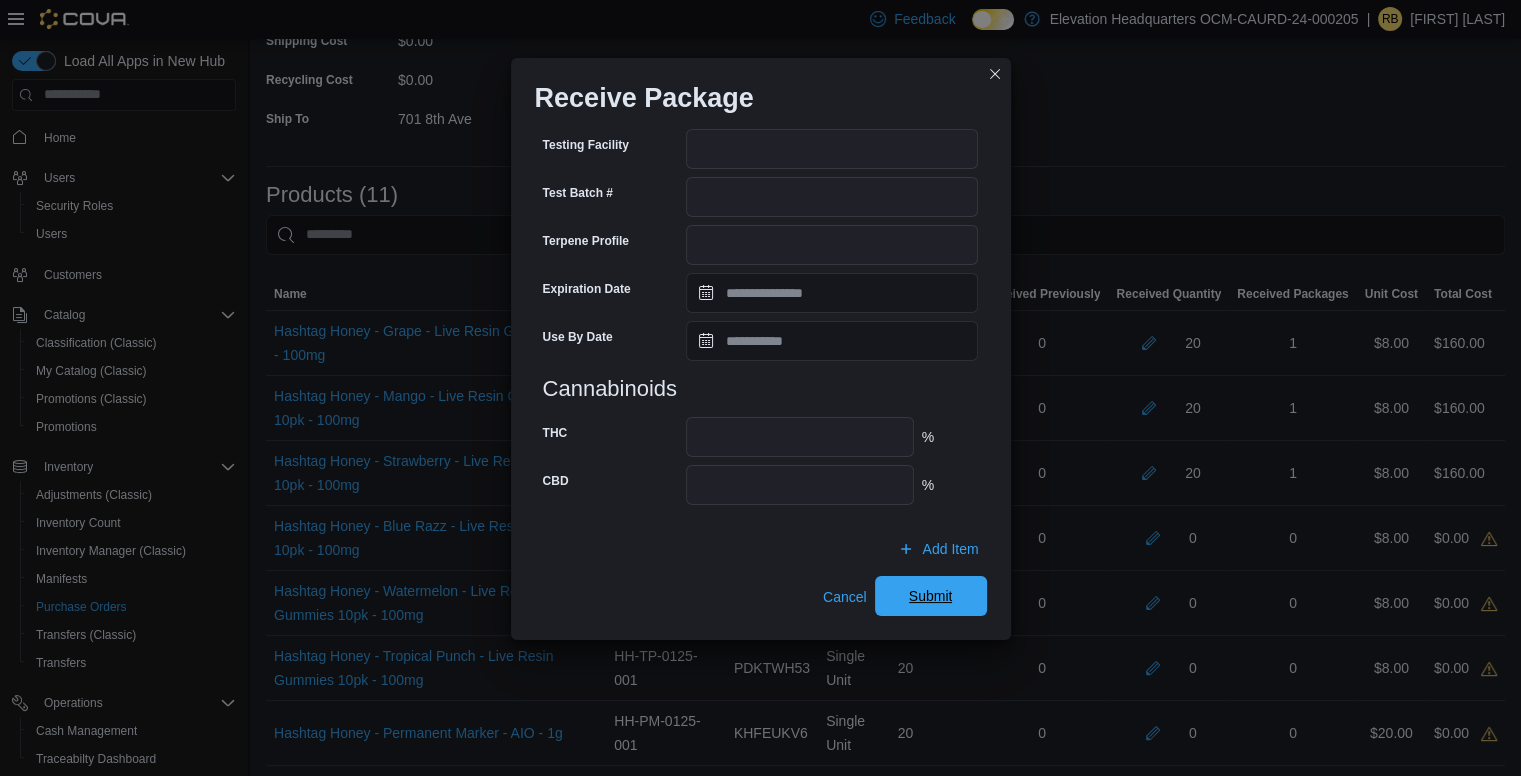 click on "Submit" at bounding box center (931, 596) 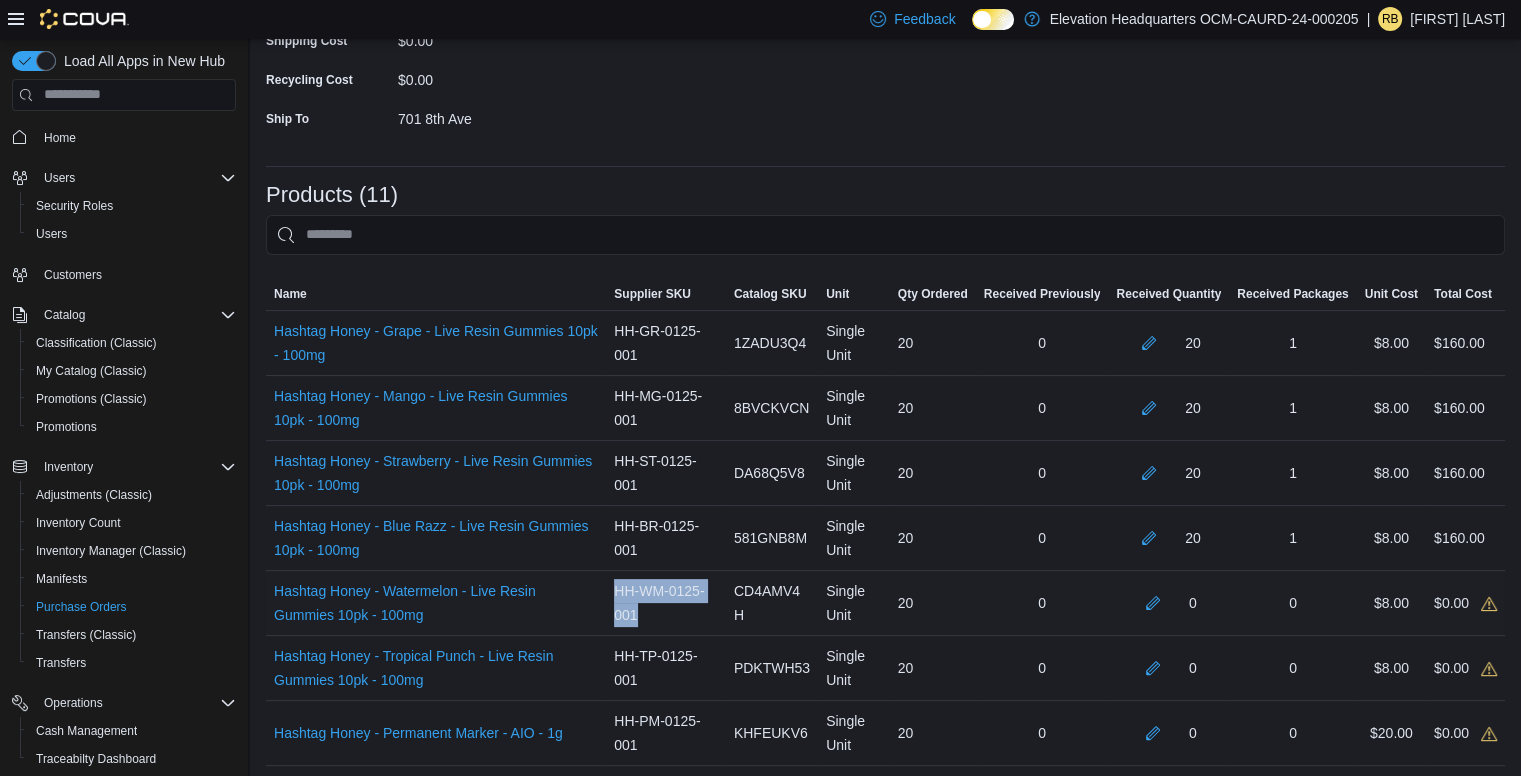 drag, startPoint x: 659, startPoint y: 607, endPoint x: 622, endPoint y: 579, distance: 46.400433 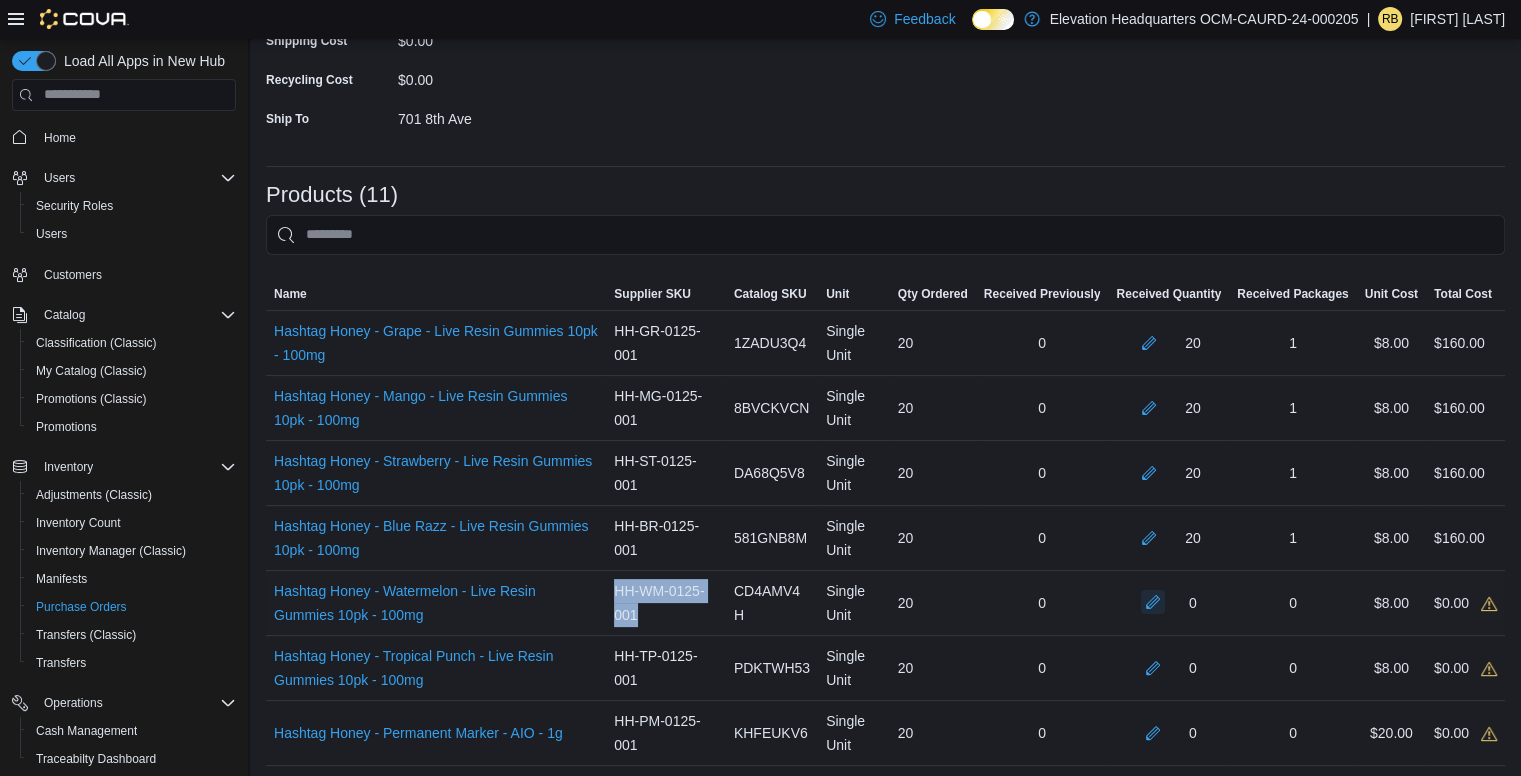 click at bounding box center [1153, 602] 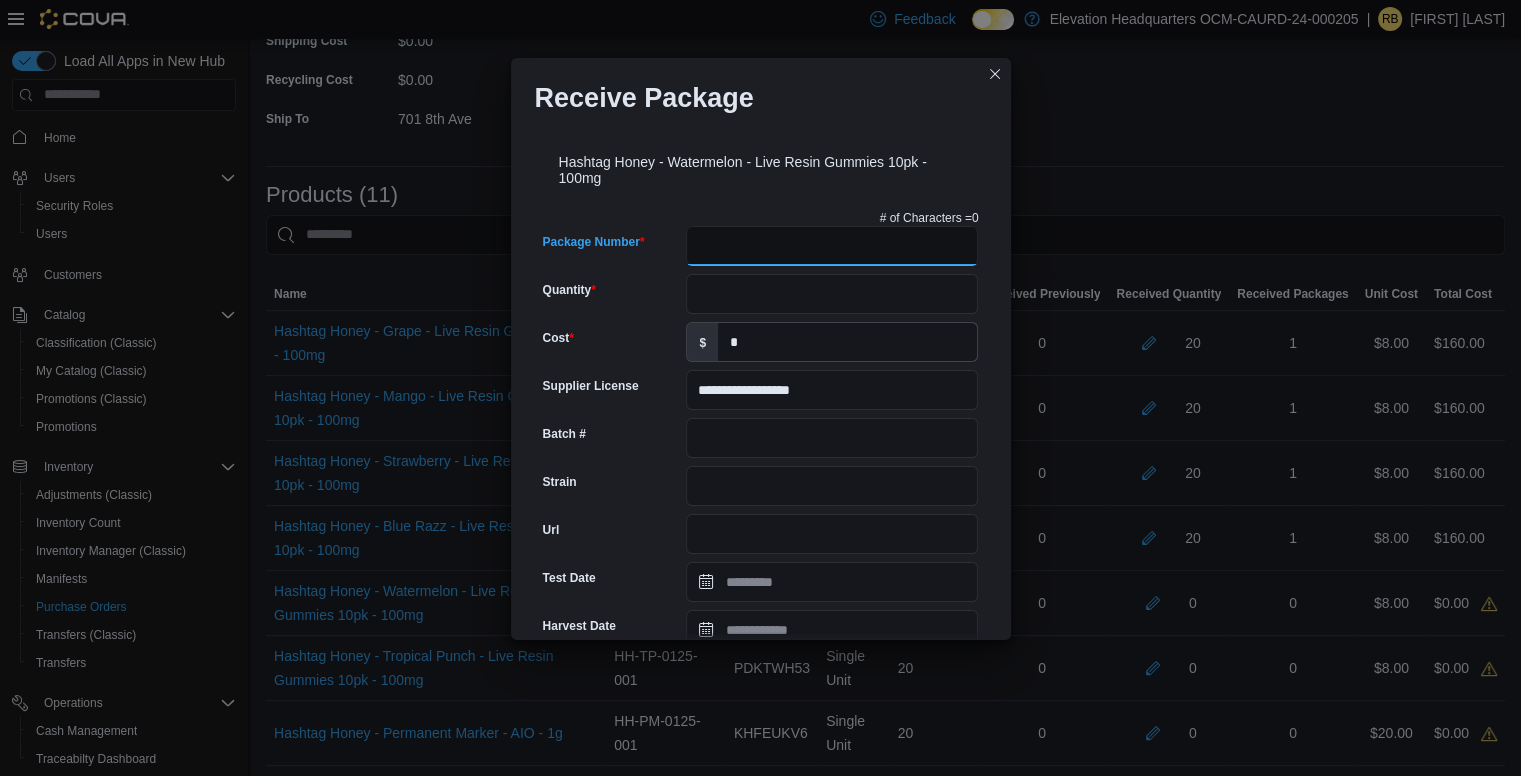 click on "Package Number" at bounding box center [832, 246] 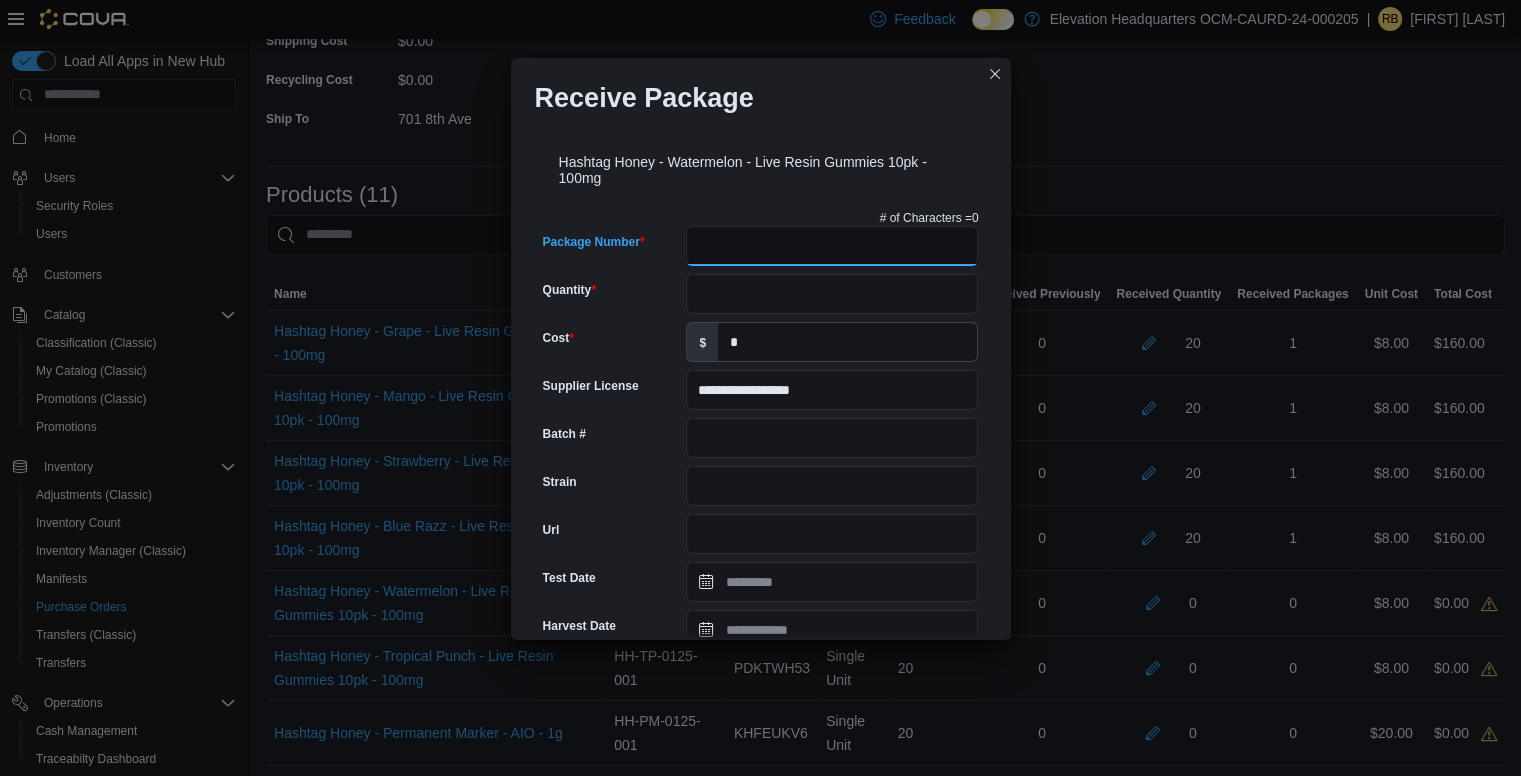 paste on "**********" 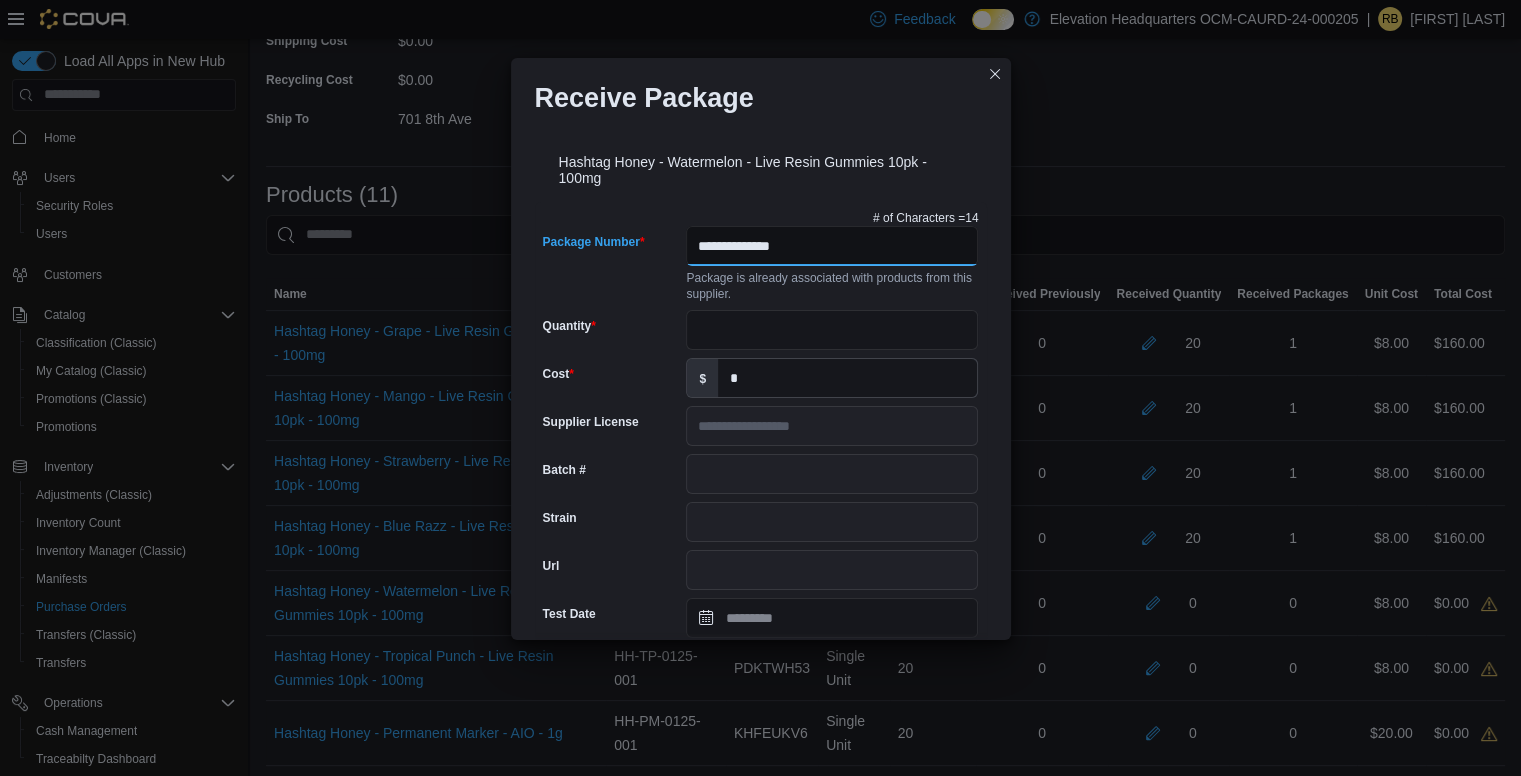 type on "**********" 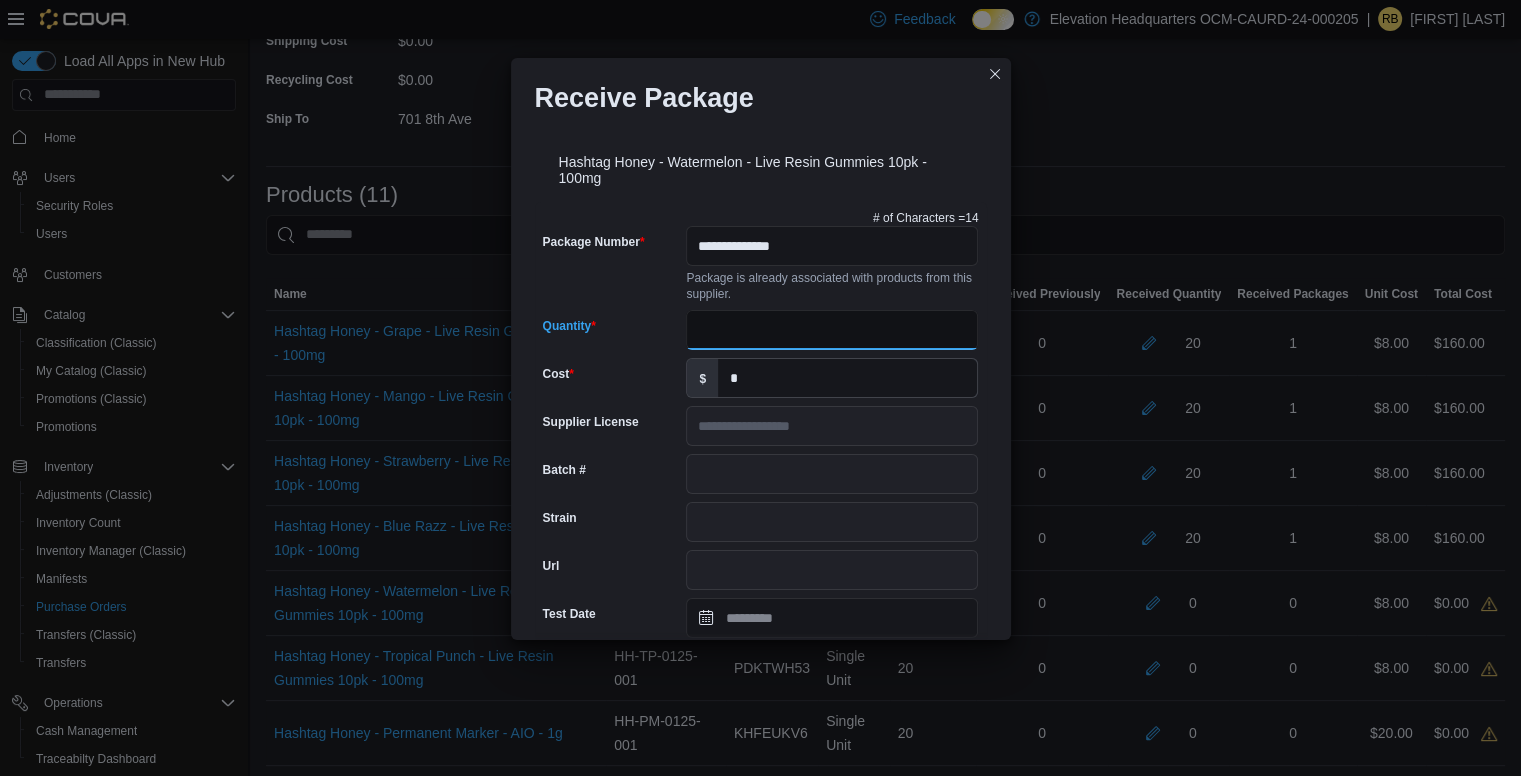 click on "Quantity" at bounding box center [832, 330] 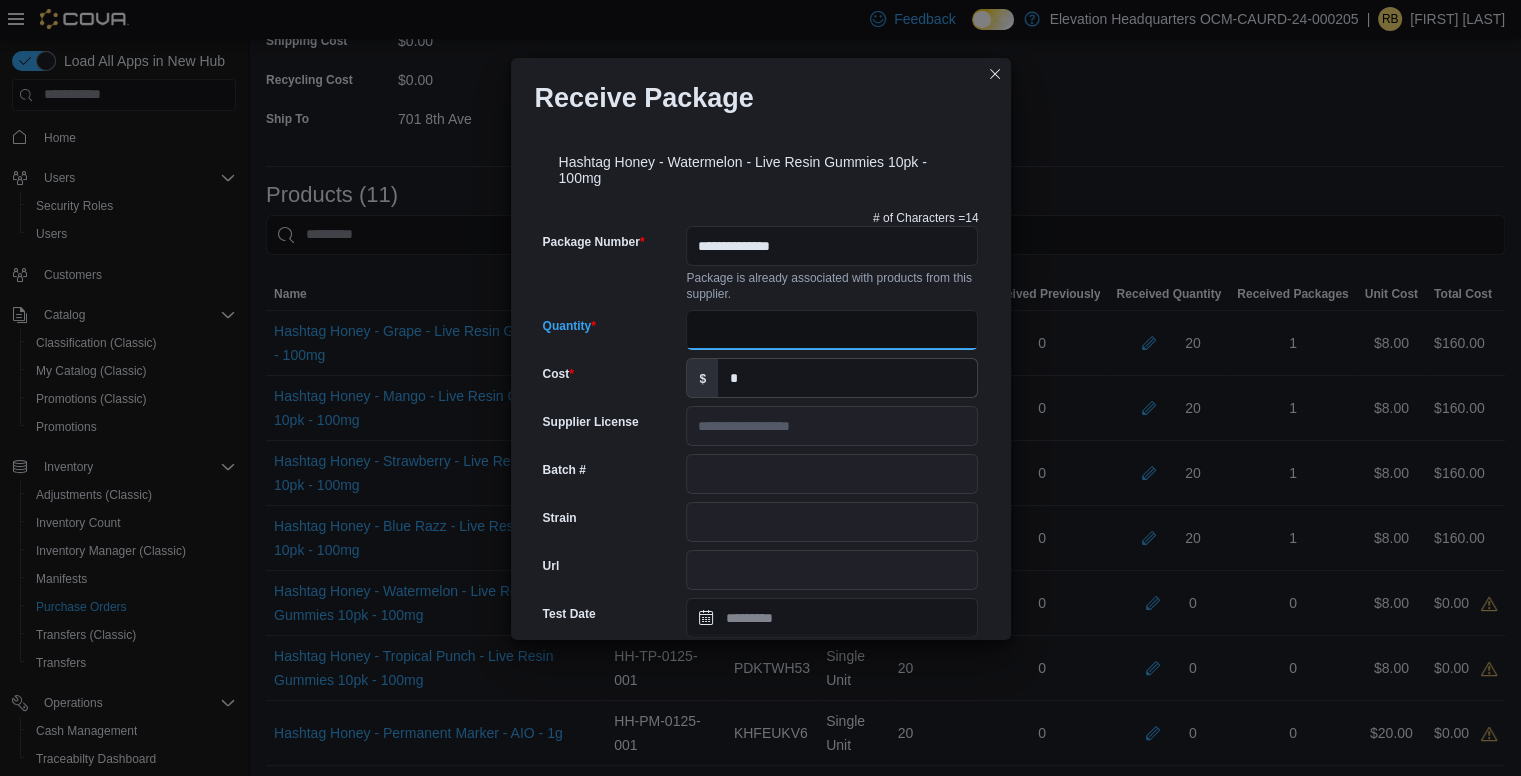 type on "**" 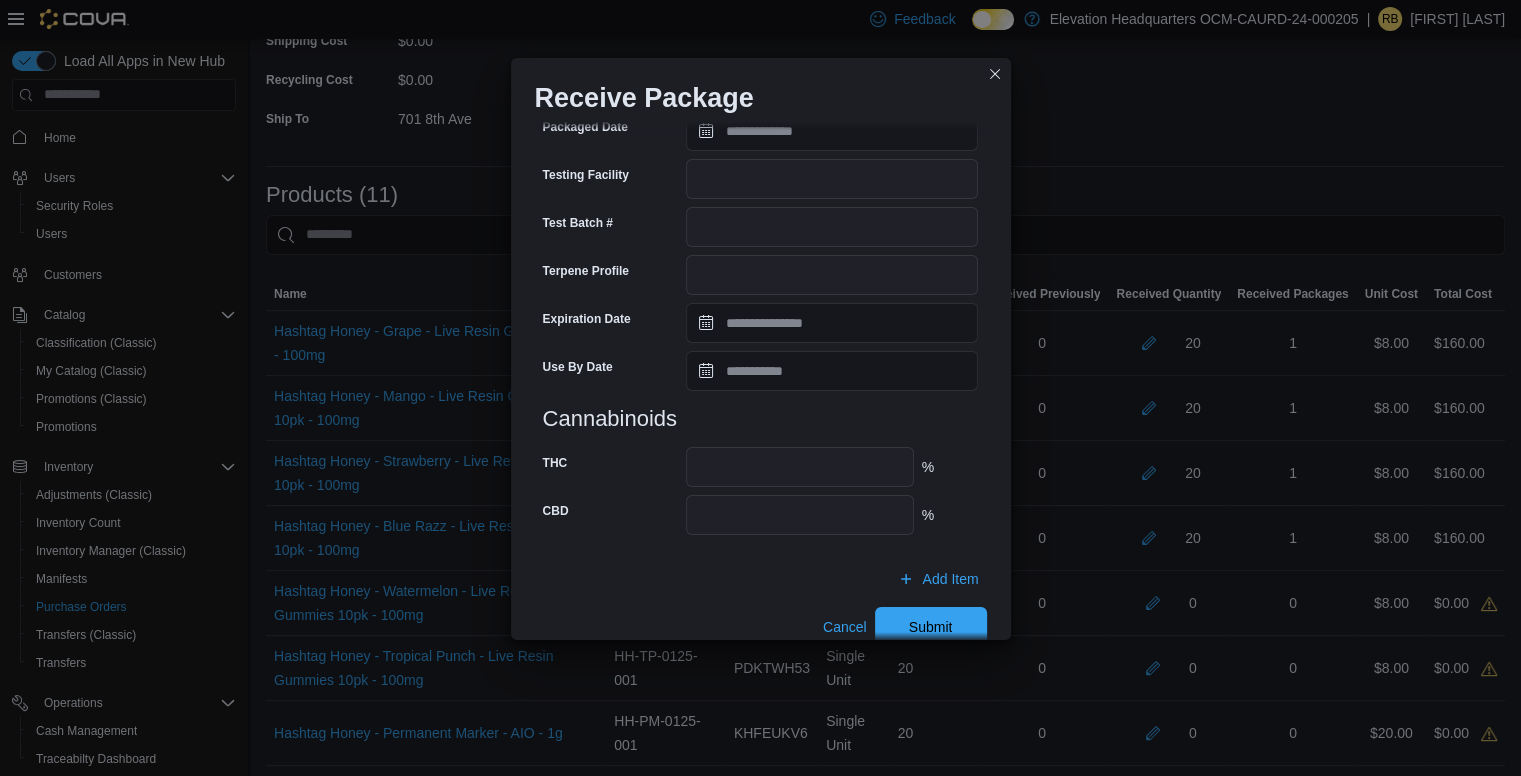 scroll, scrollTop: 661, scrollLeft: 0, axis: vertical 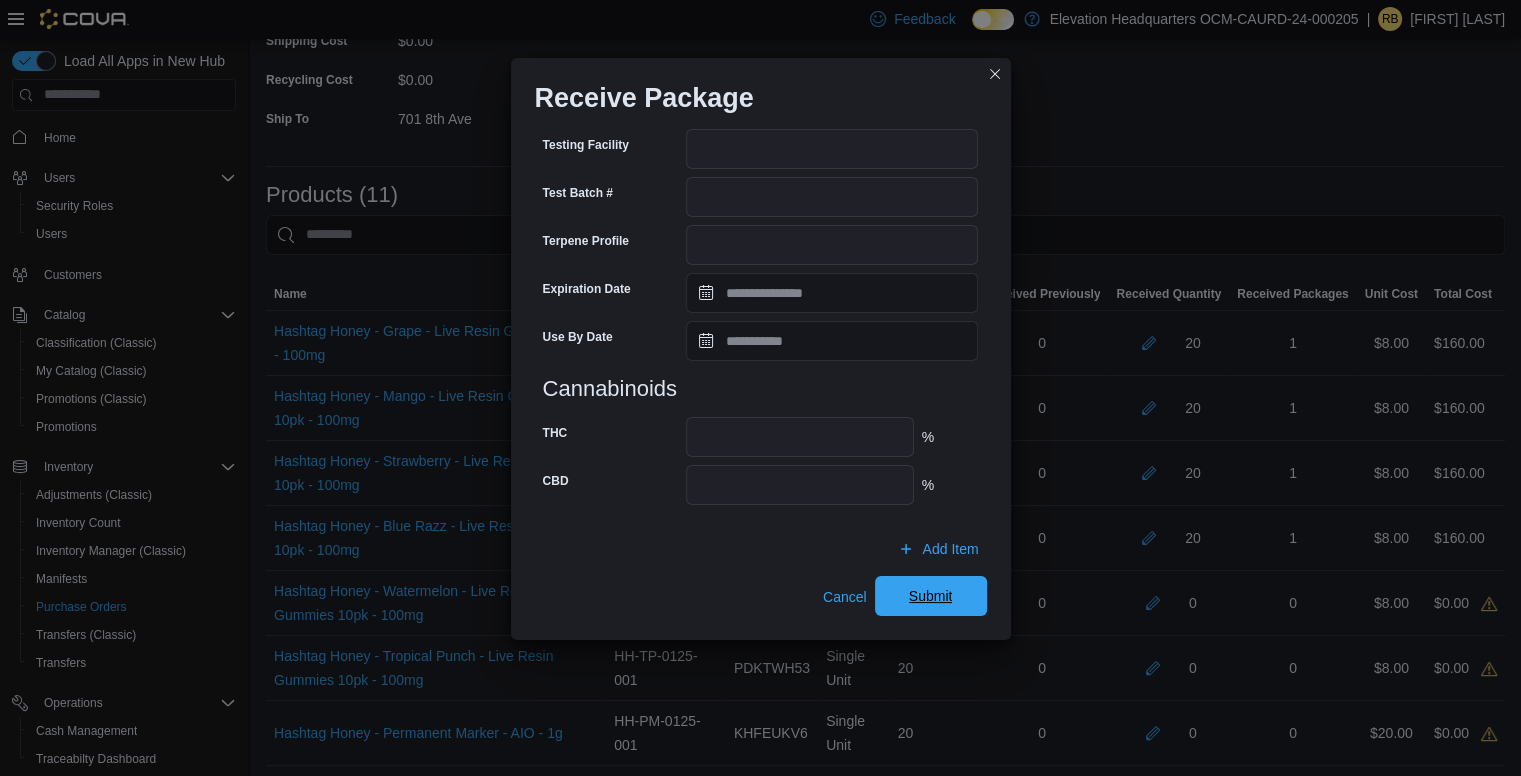 click on "Submit" at bounding box center (931, 596) 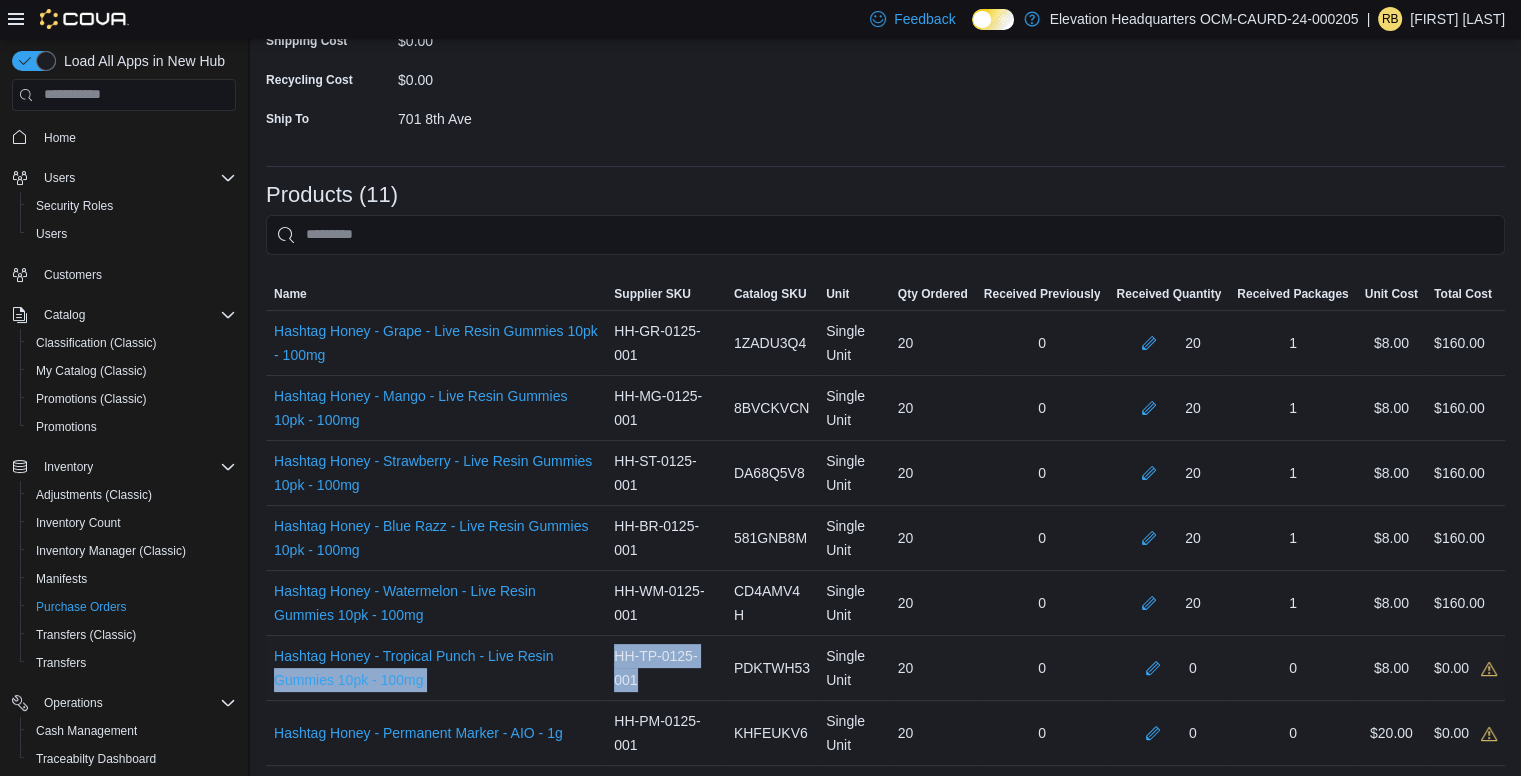 drag, startPoint x: 651, startPoint y: 680, endPoint x: 617, endPoint y: 653, distance: 43.416588 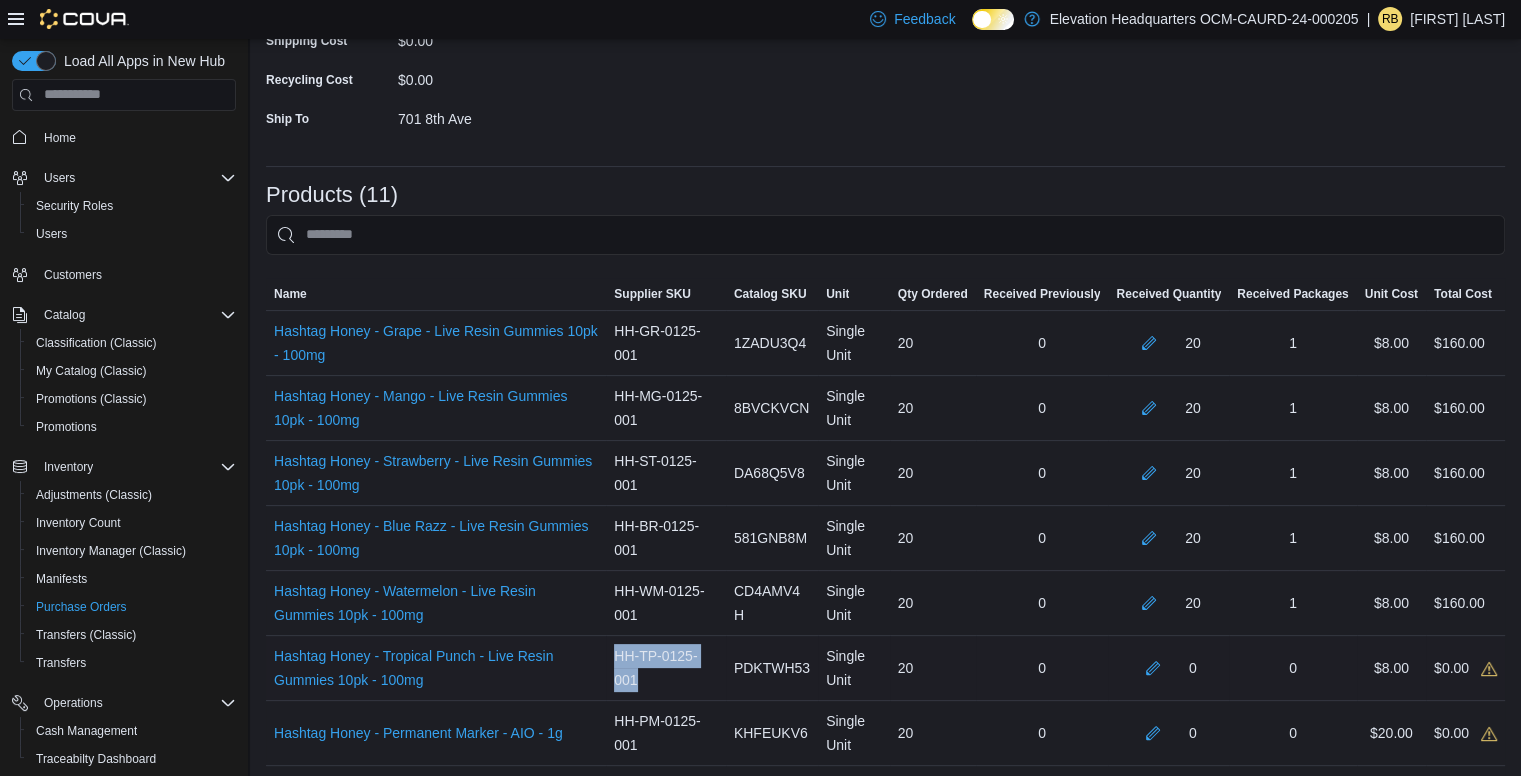 drag, startPoint x: 671, startPoint y: 685, endPoint x: 627, endPoint y: 652, distance: 55 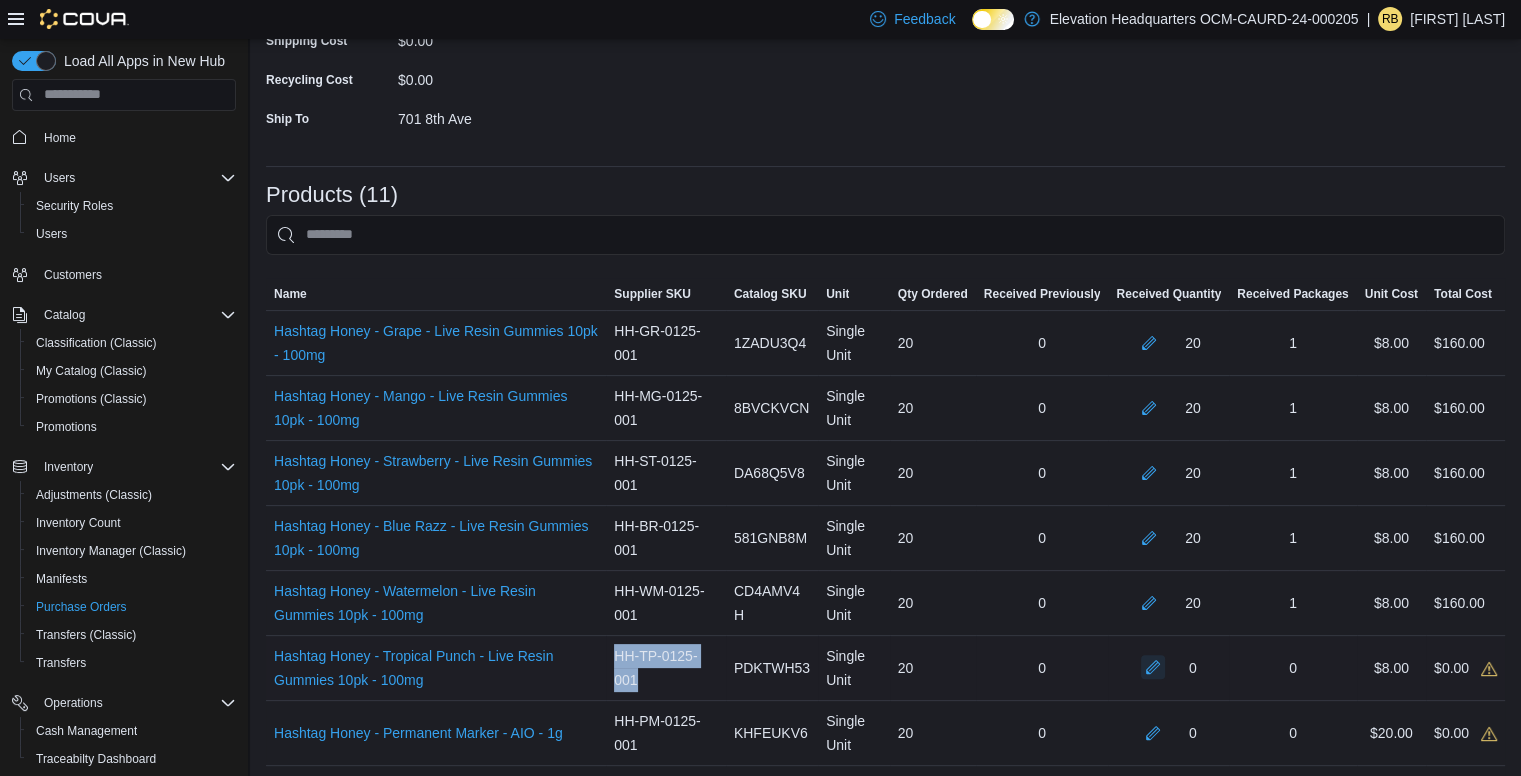 click at bounding box center (1153, 667) 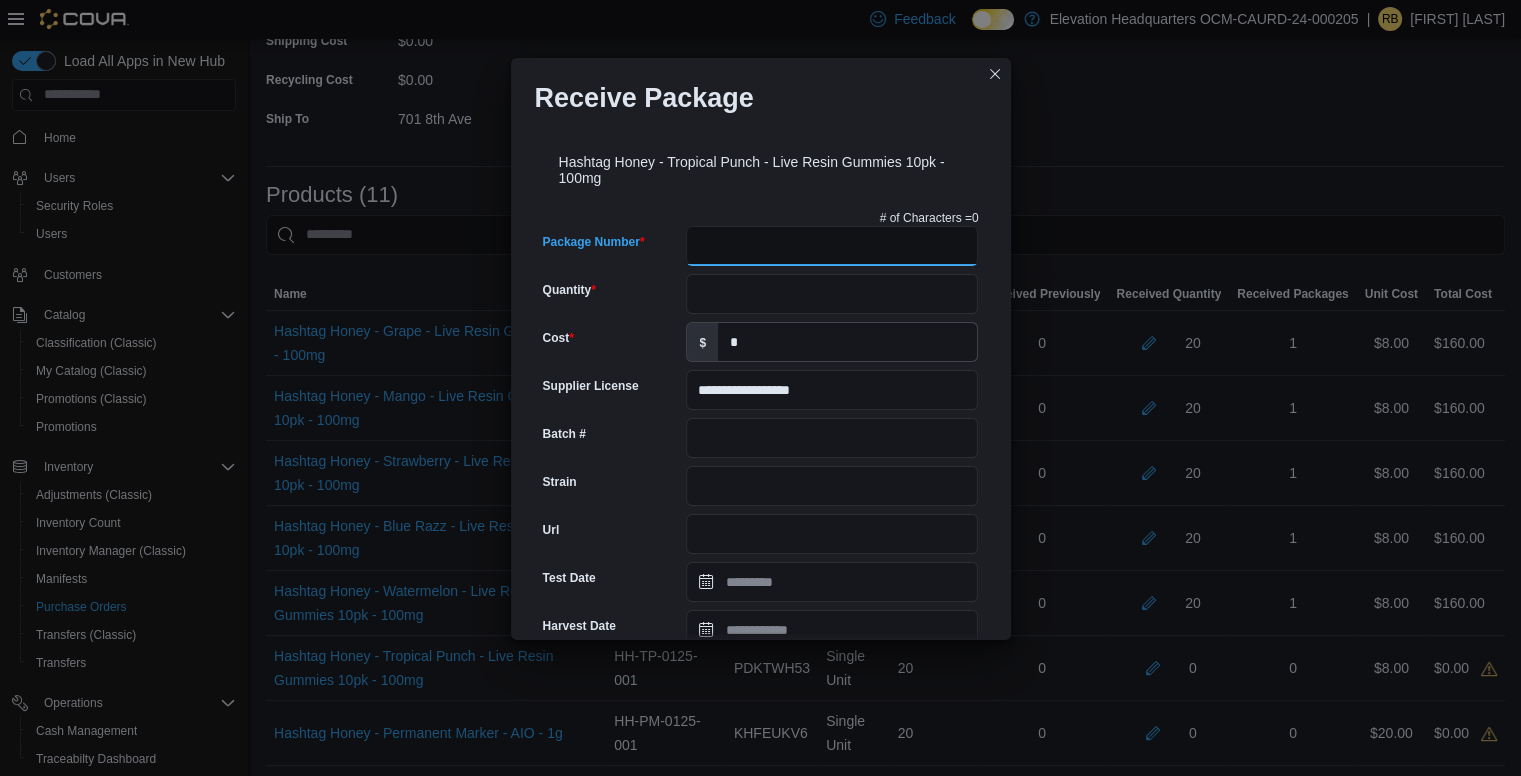 click on "Package Number" at bounding box center [832, 246] 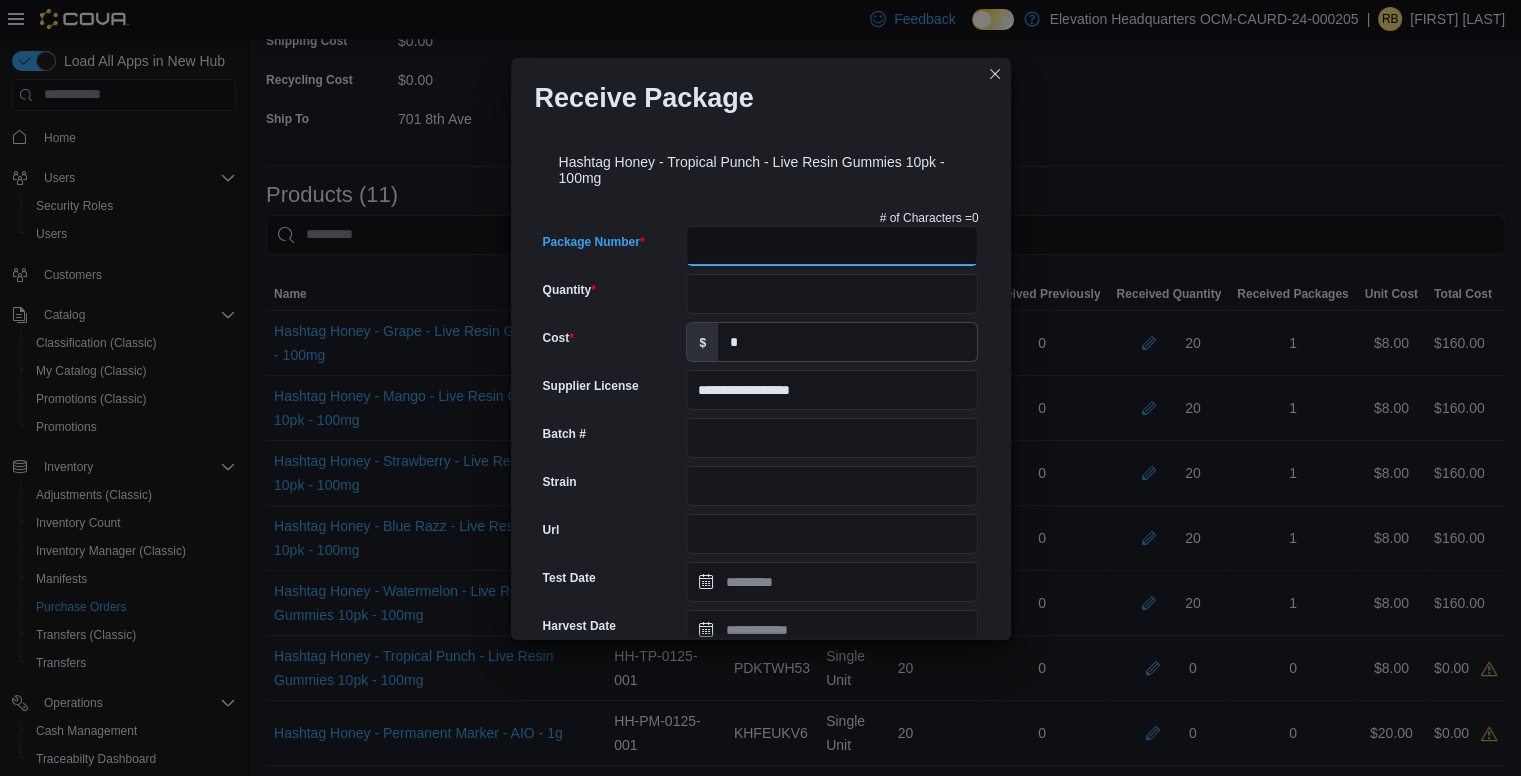 paste on "**********" 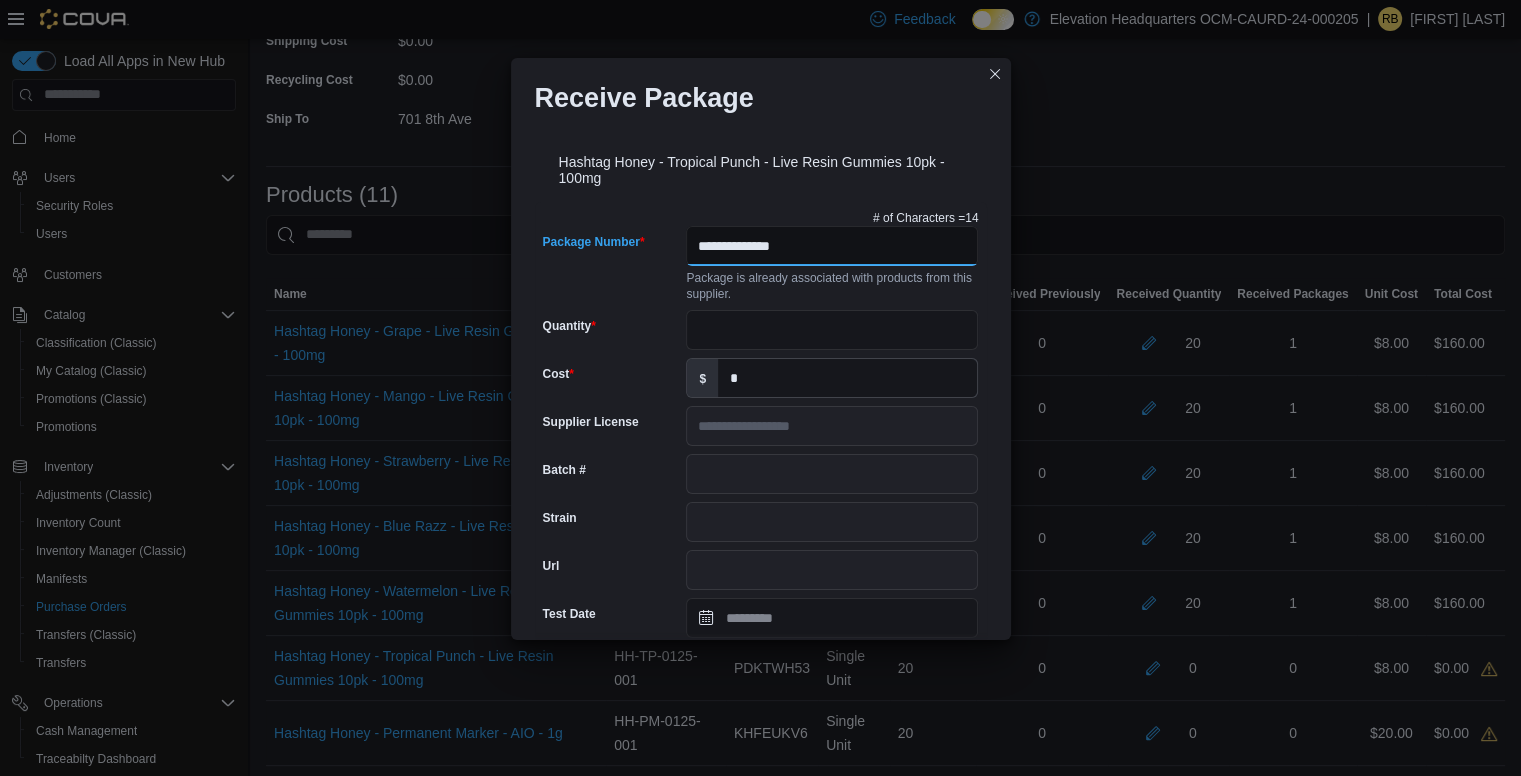 type on "**********" 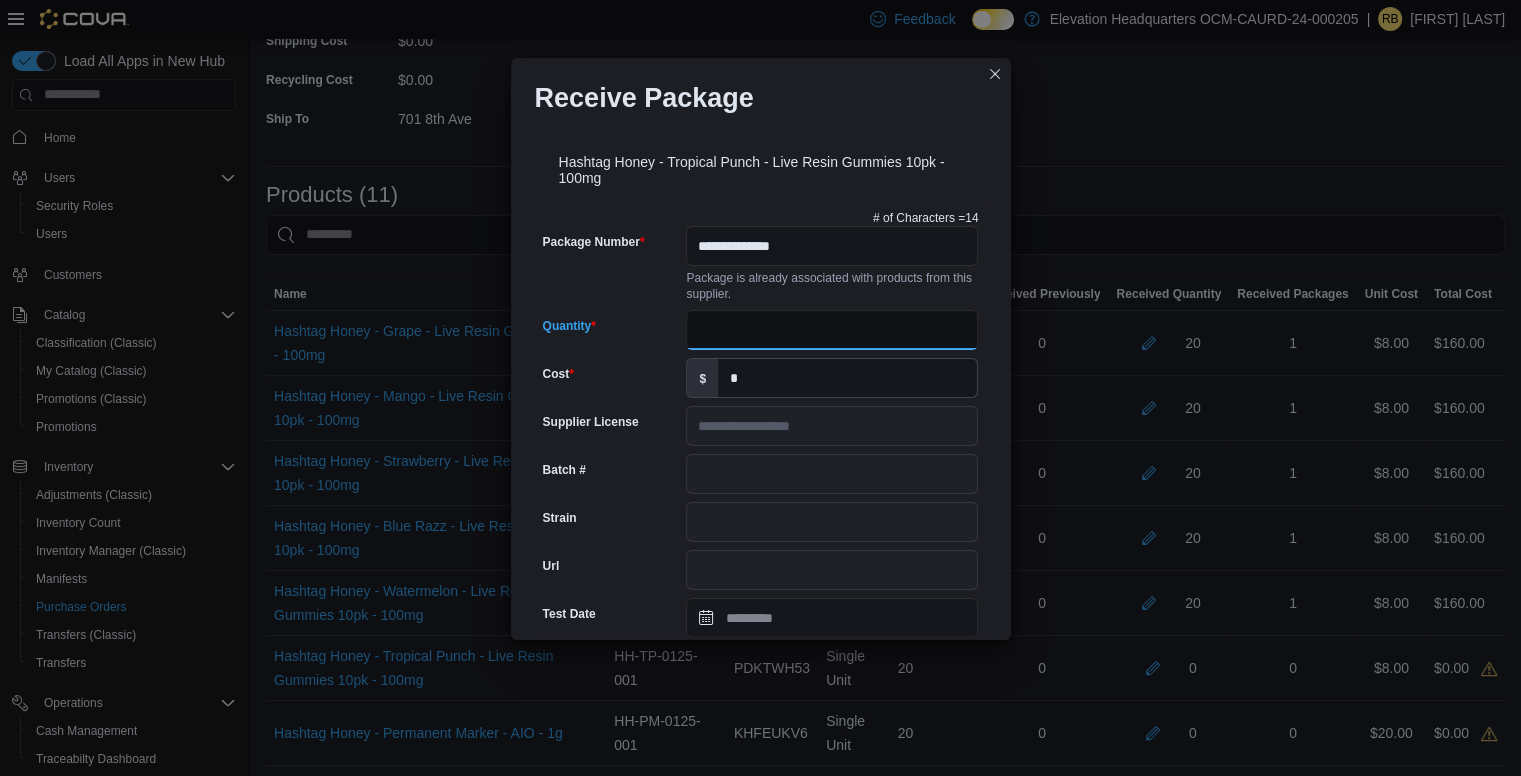 click on "Quantity" at bounding box center (832, 330) 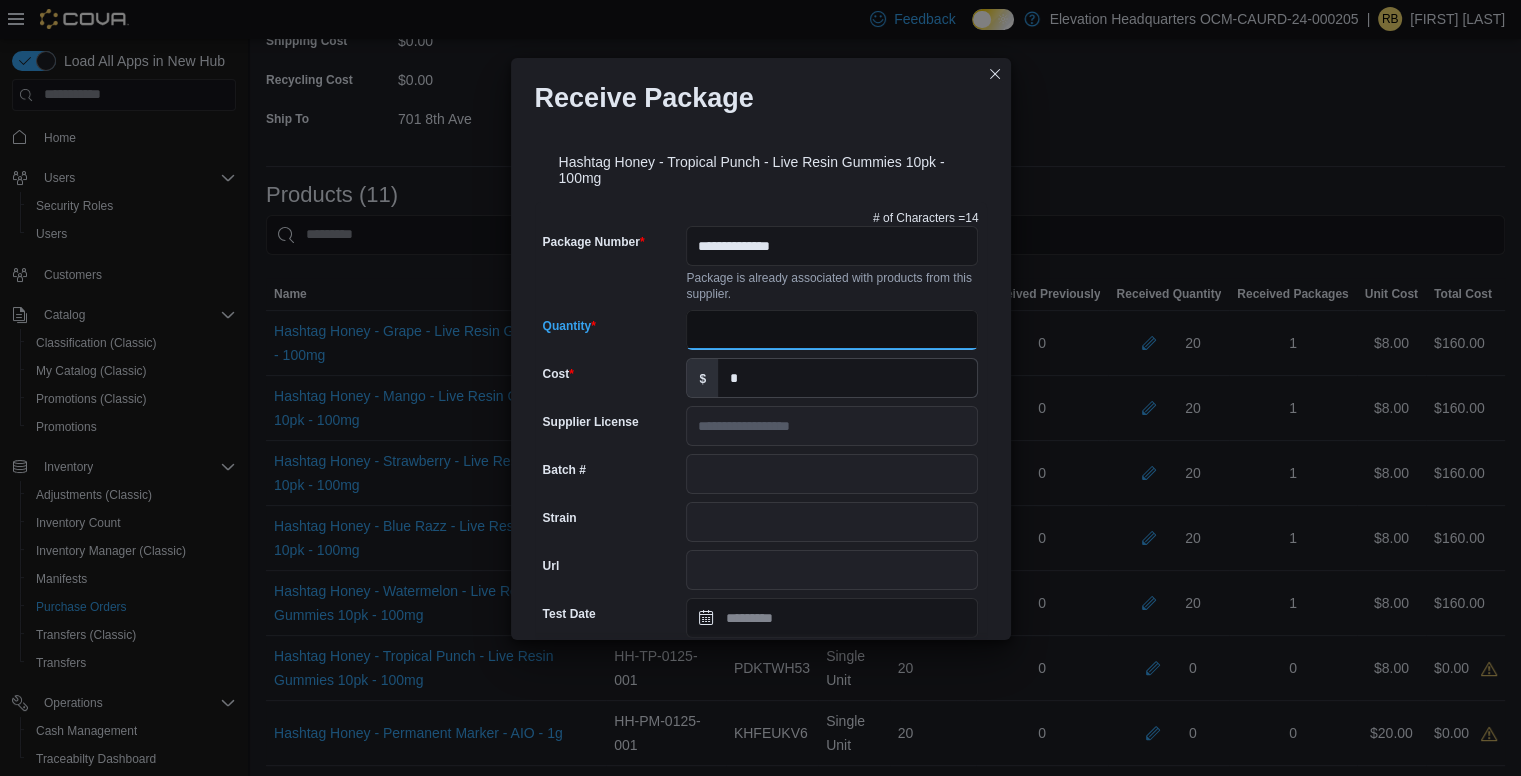 type on "**" 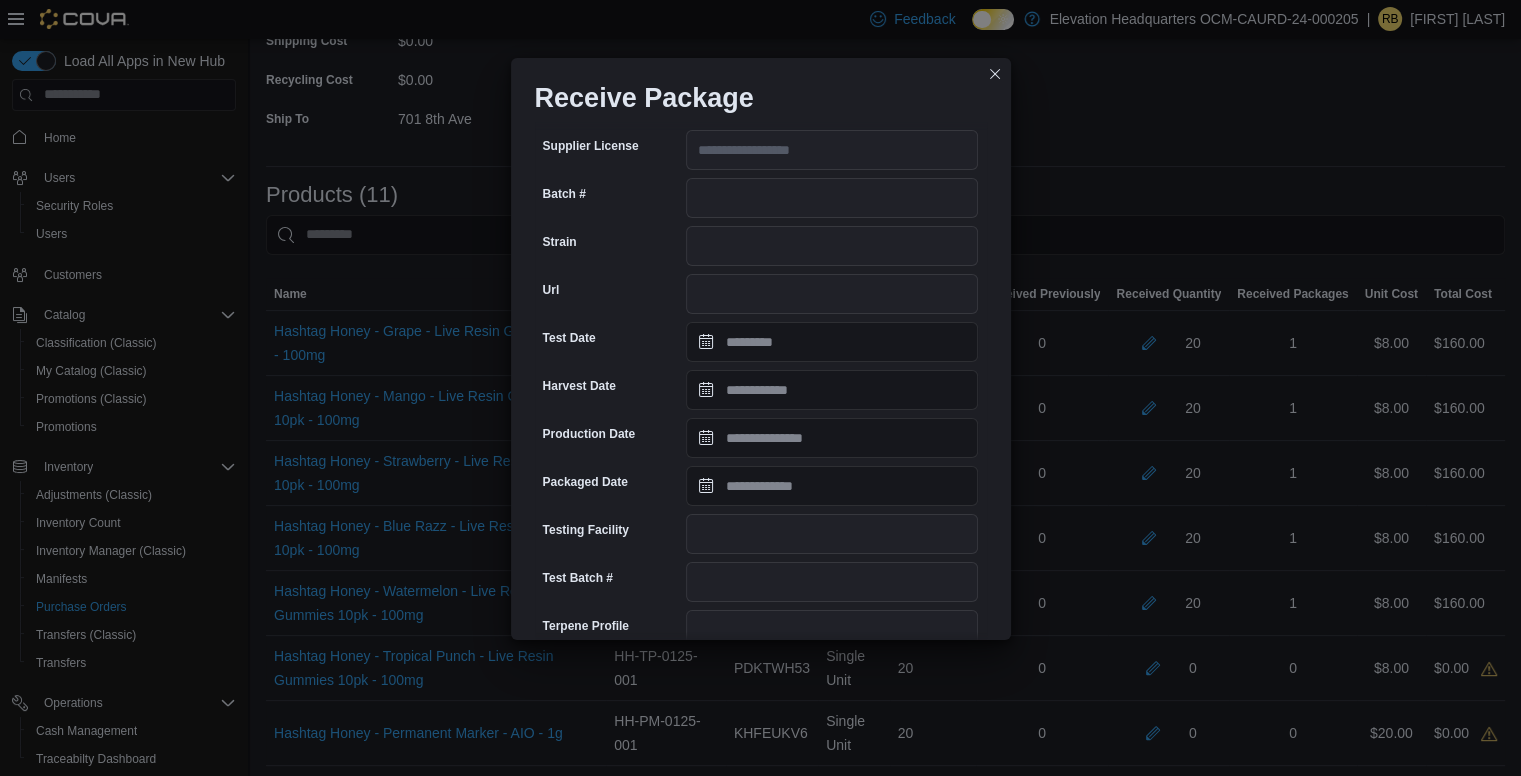 scroll, scrollTop: 661, scrollLeft: 0, axis: vertical 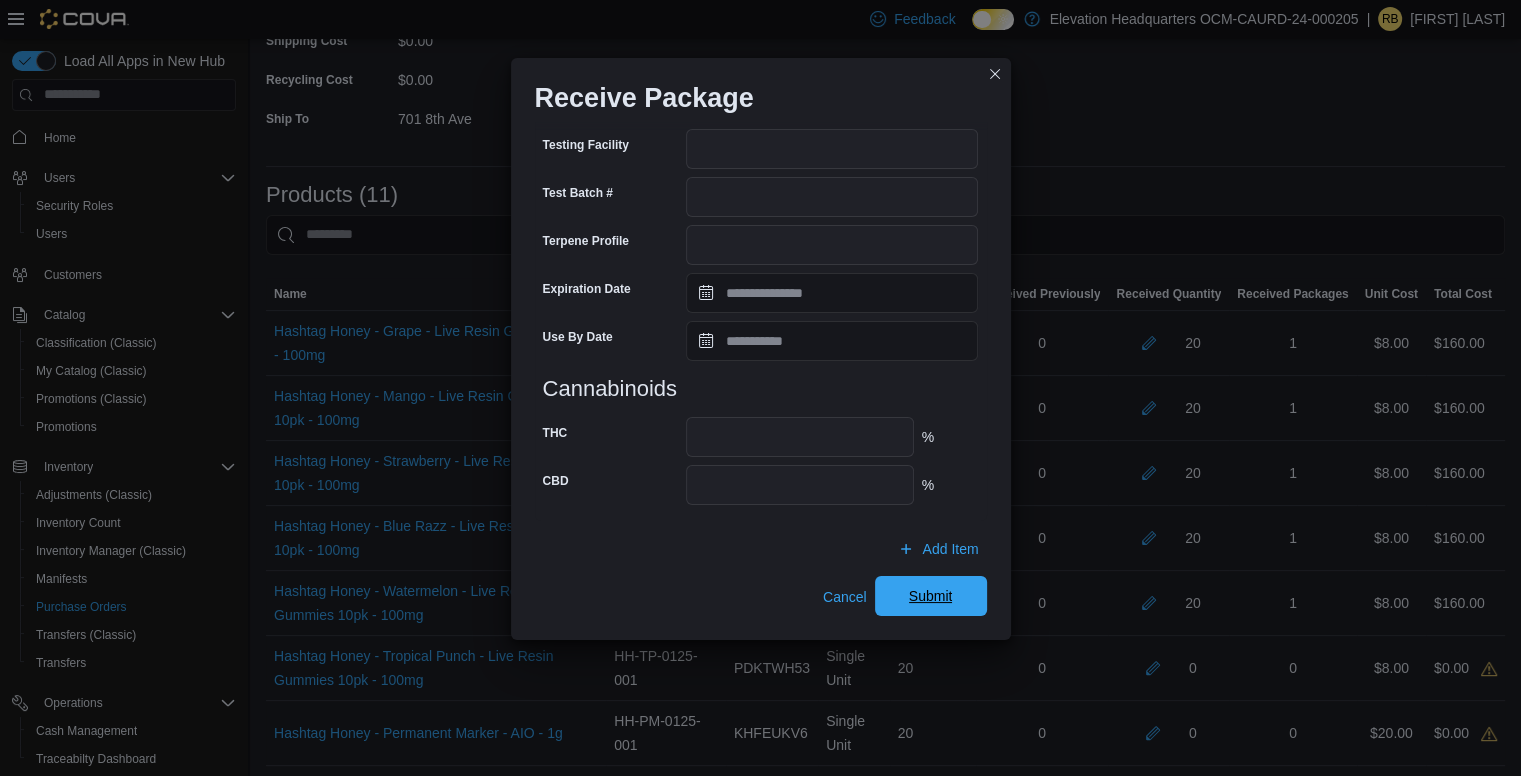 click on "Submit" at bounding box center [931, 596] 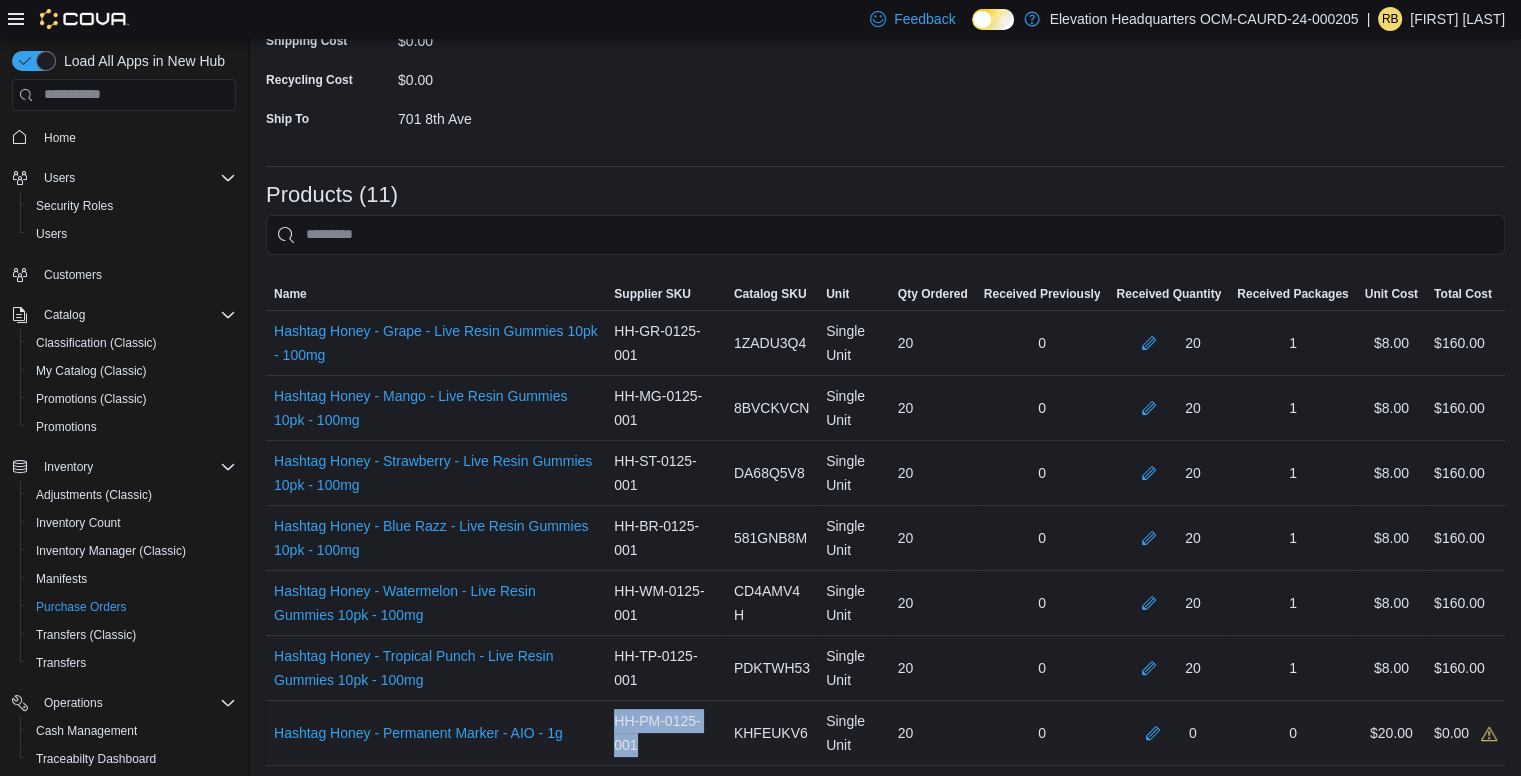 drag, startPoint x: 653, startPoint y: 740, endPoint x: 626, endPoint y: 713, distance: 38.183765 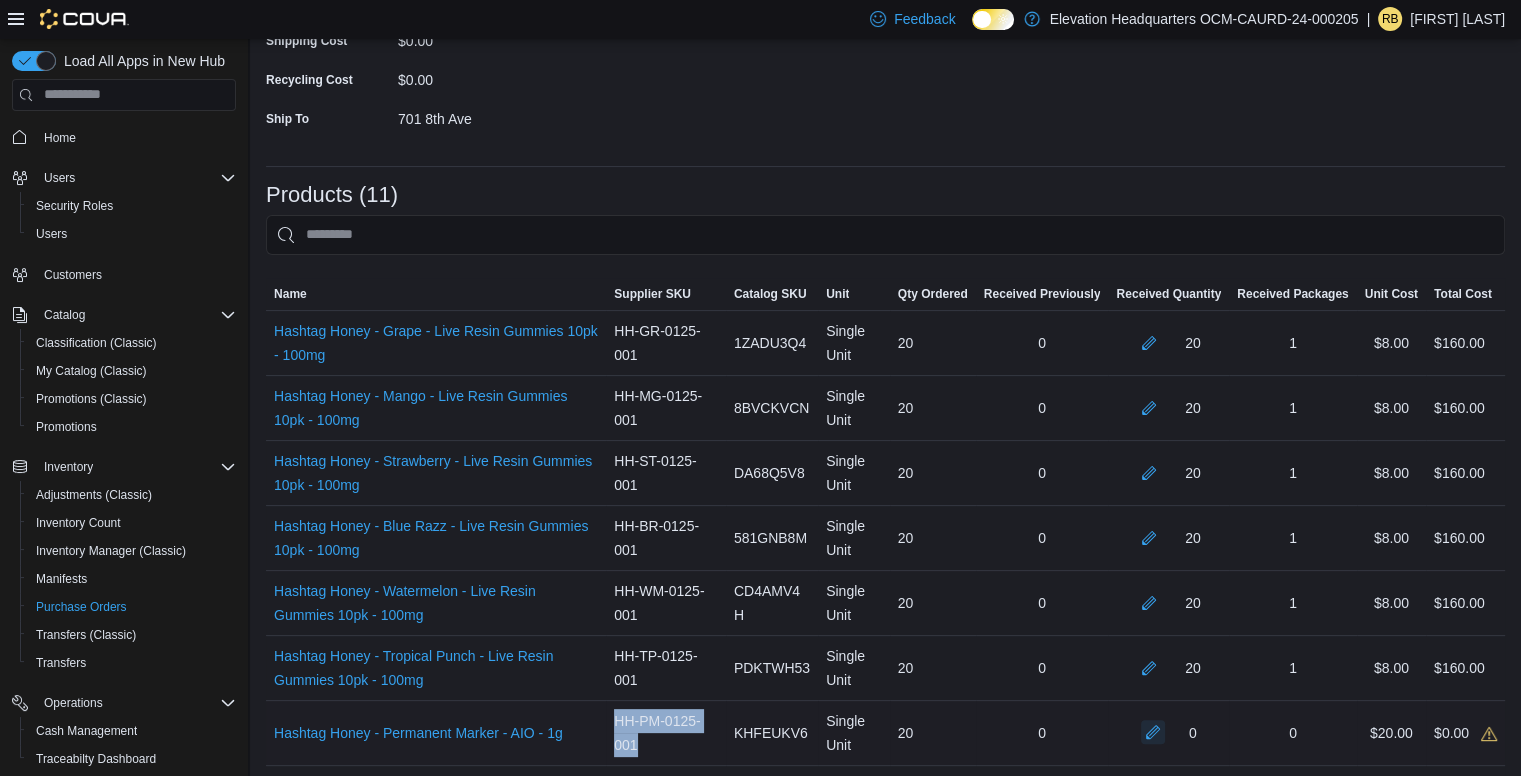click at bounding box center [1153, 732] 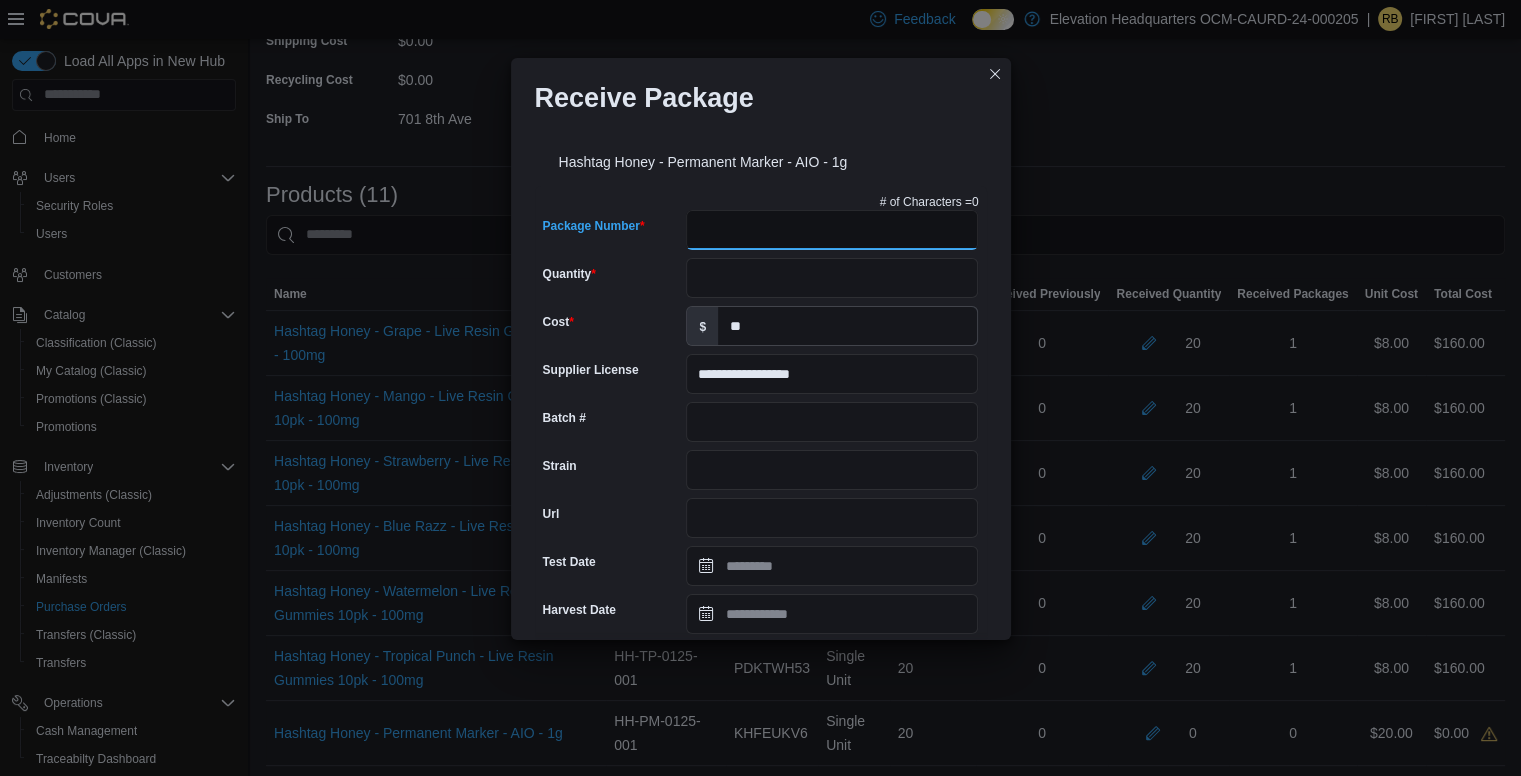 click on "Package Number" at bounding box center [832, 230] 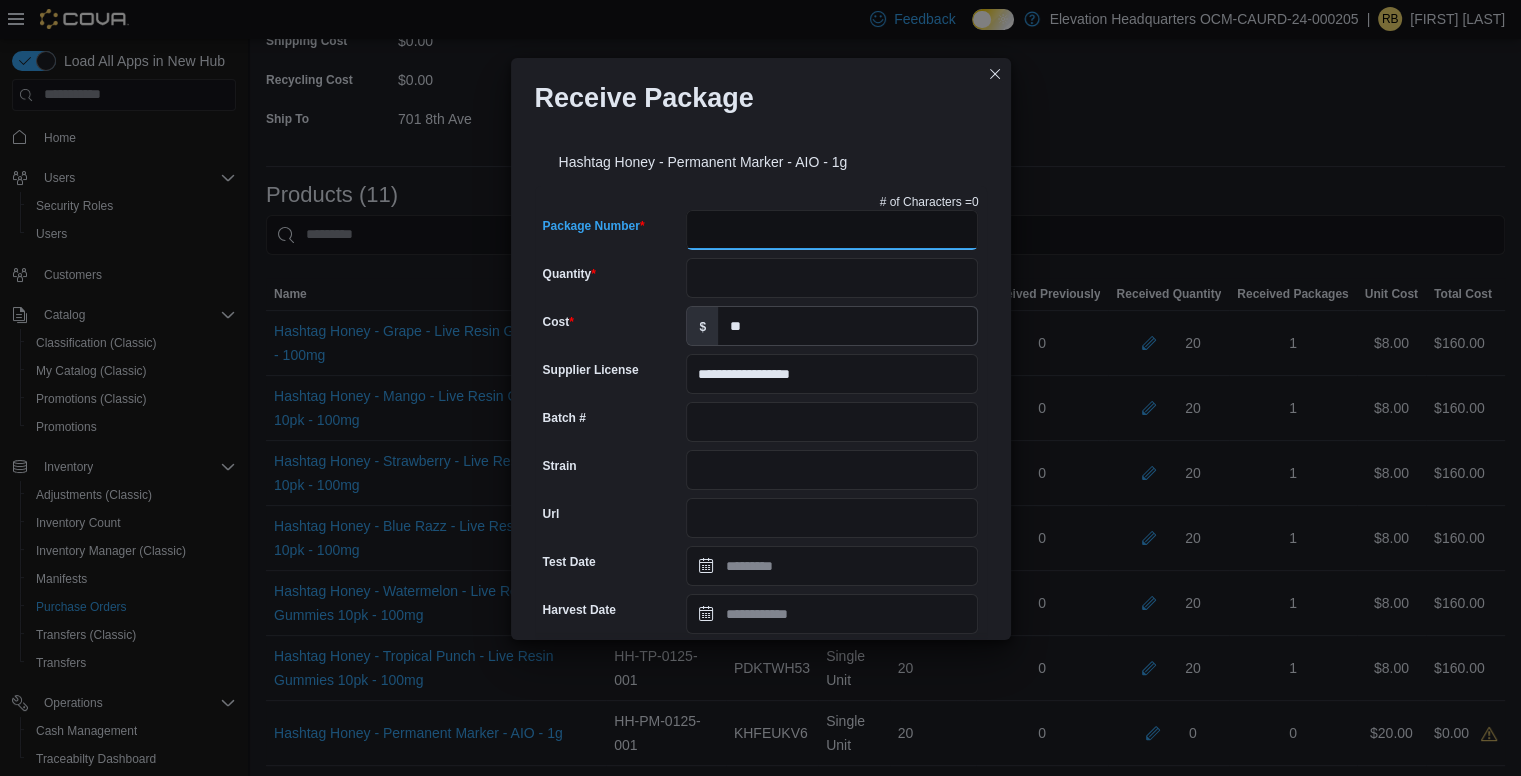 paste on "**********" 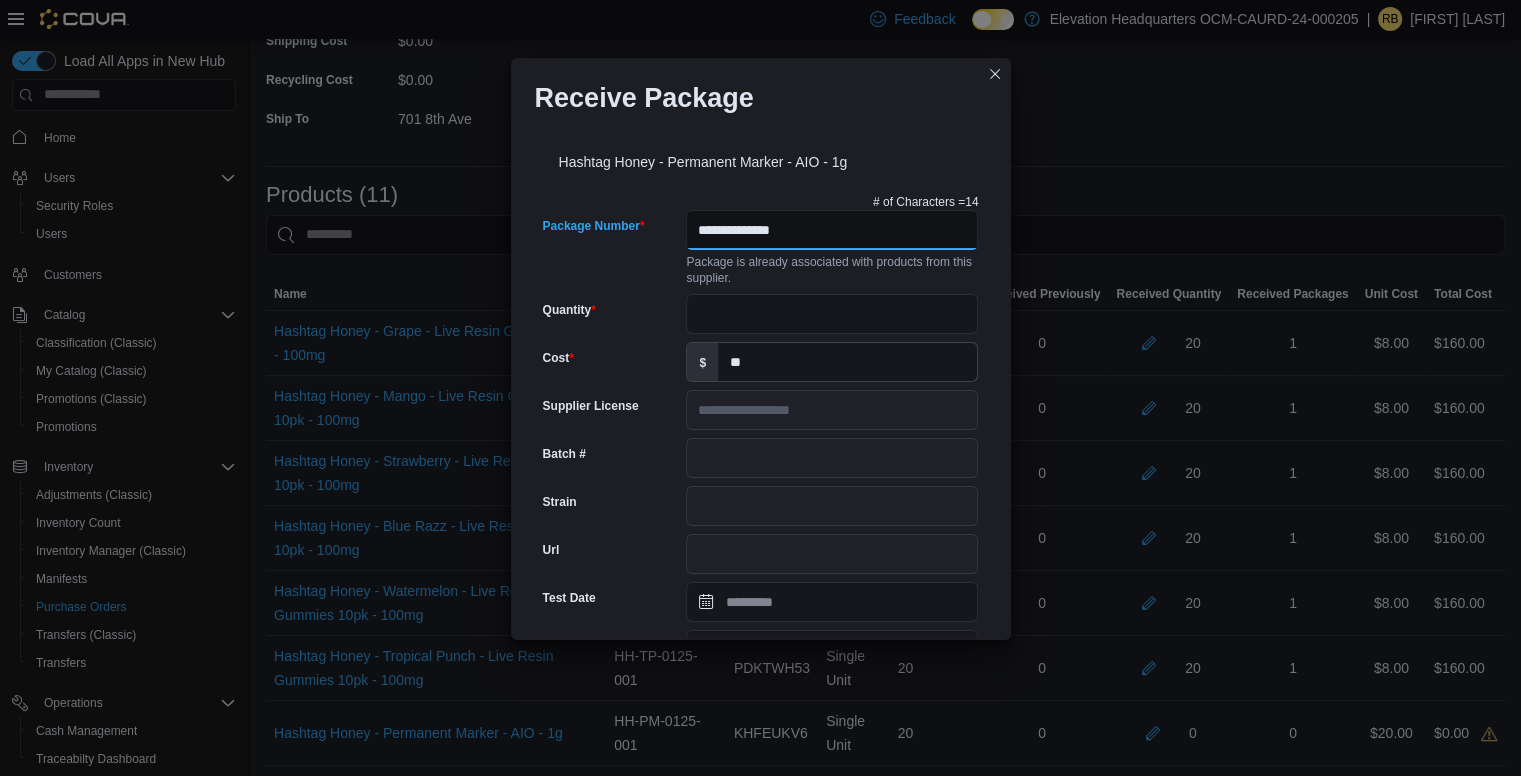 type on "**********" 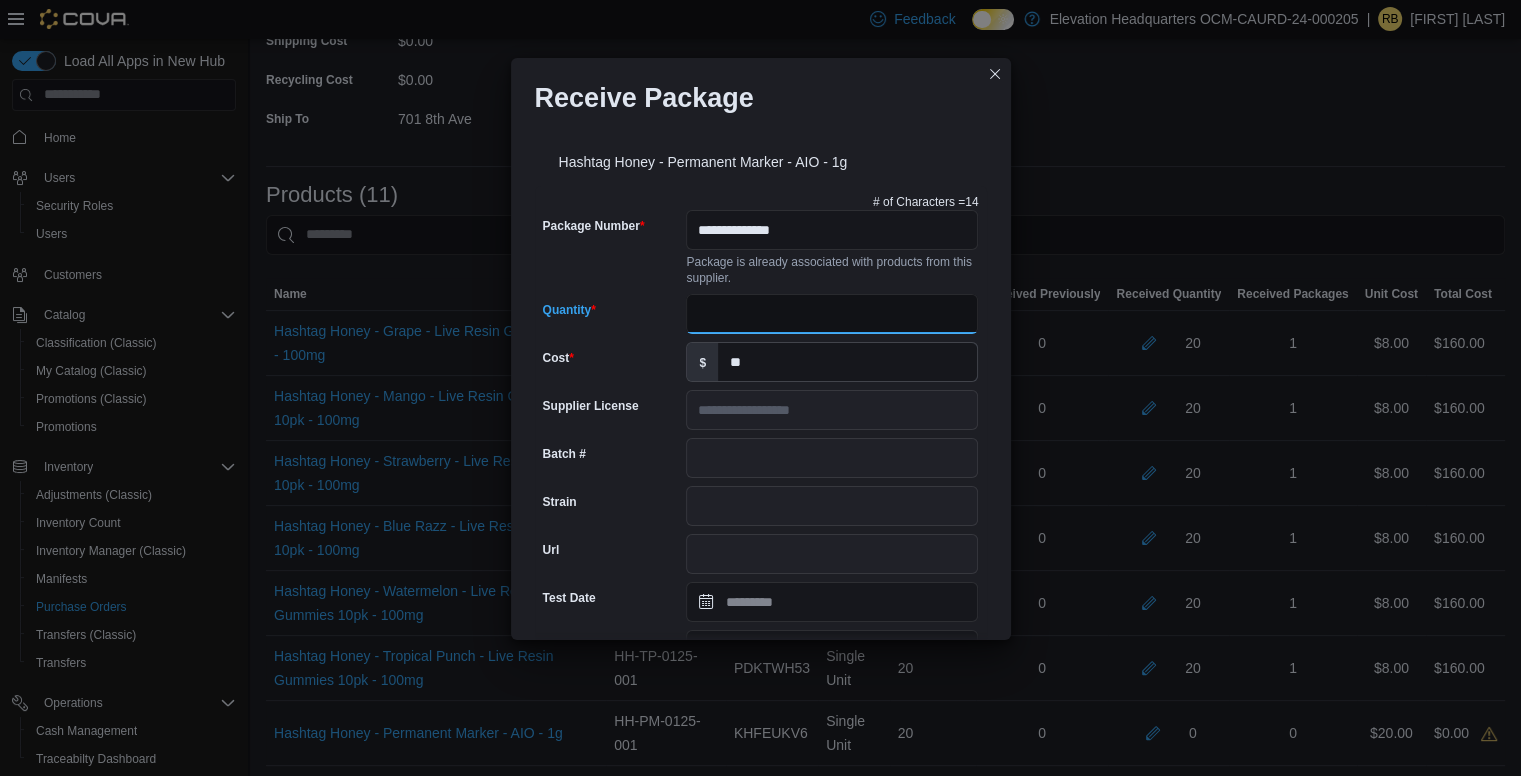click on "Quantity" at bounding box center (832, 314) 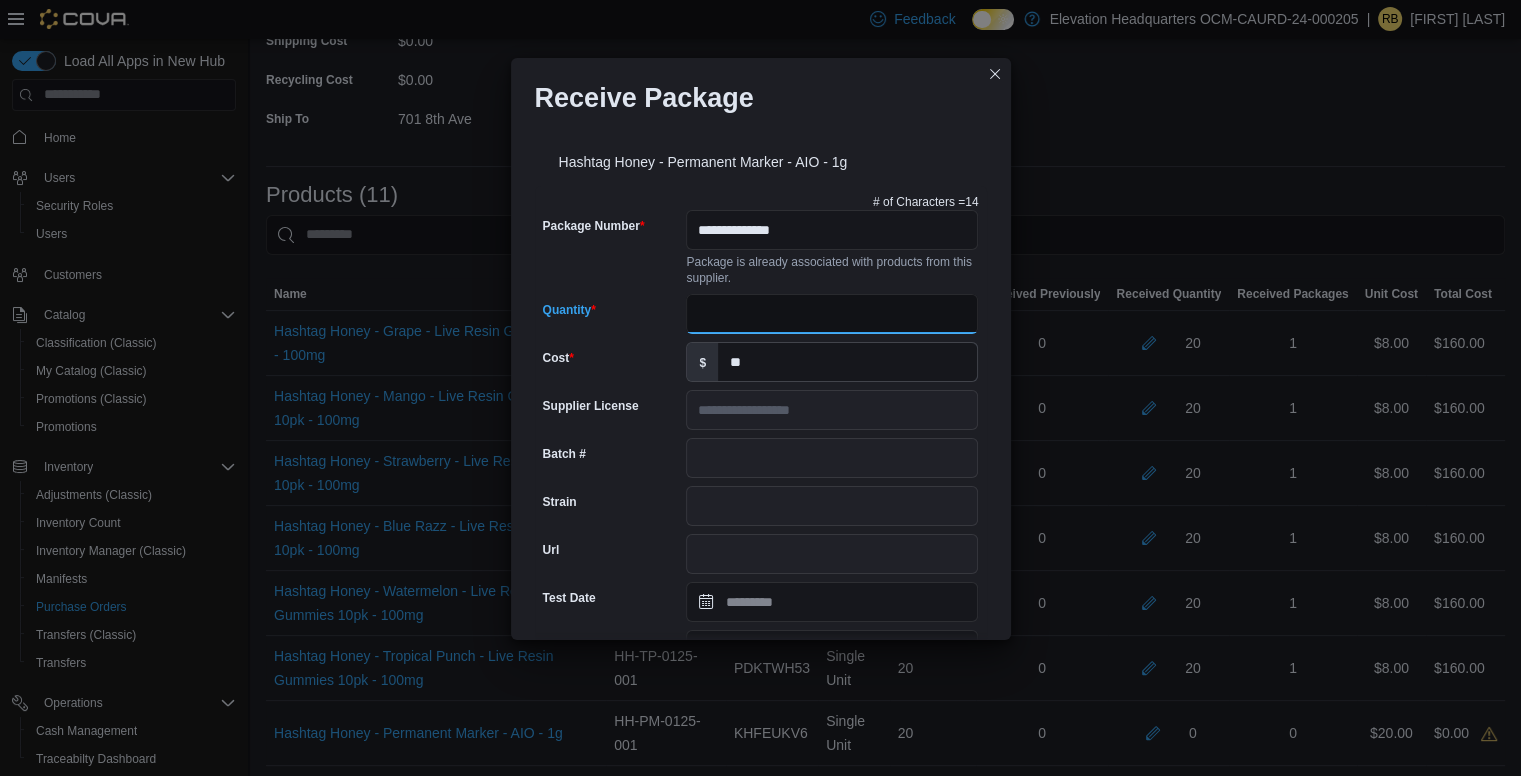 type on "**" 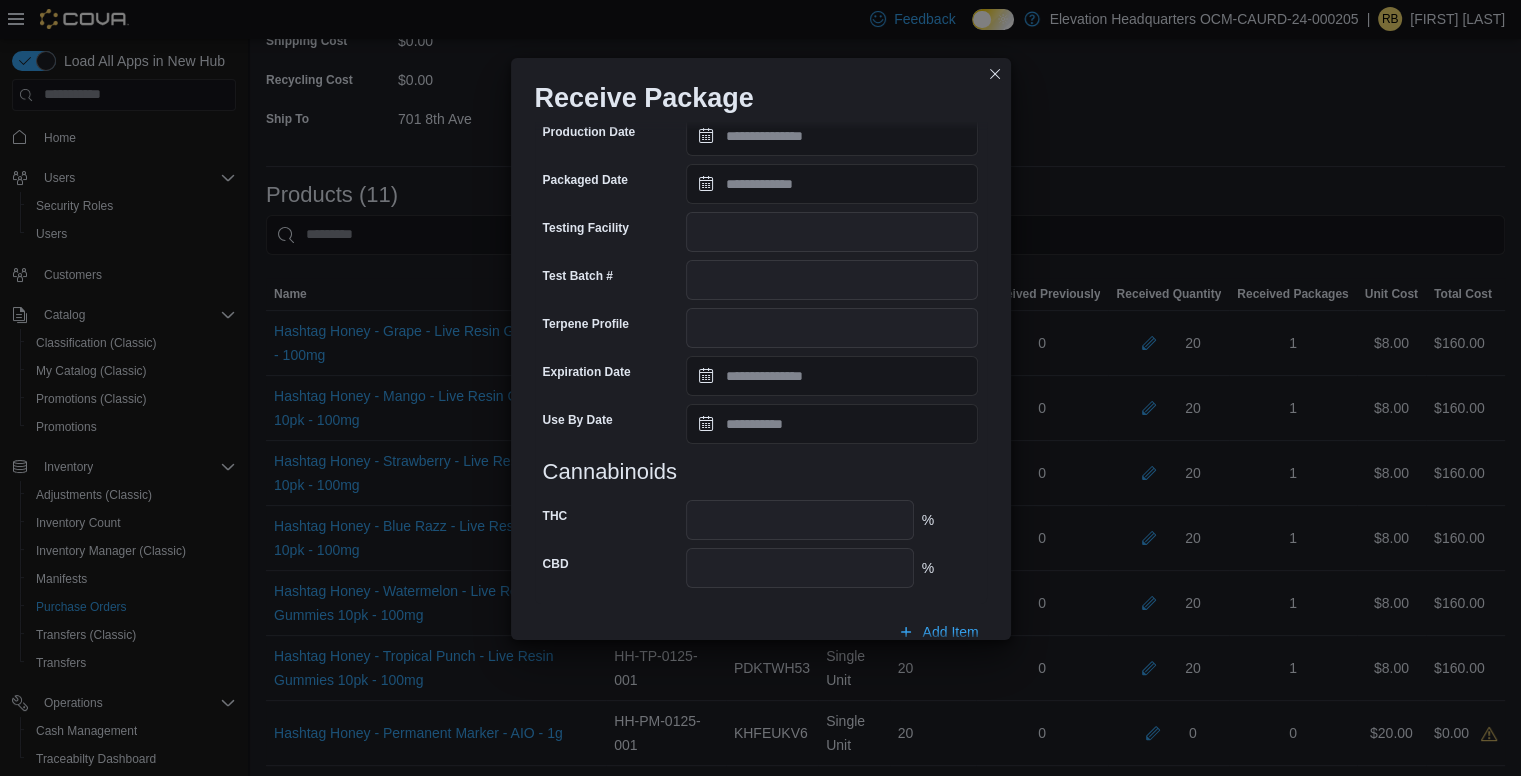 scroll, scrollTop: 645, scrollLeft: 0, axis: vertical 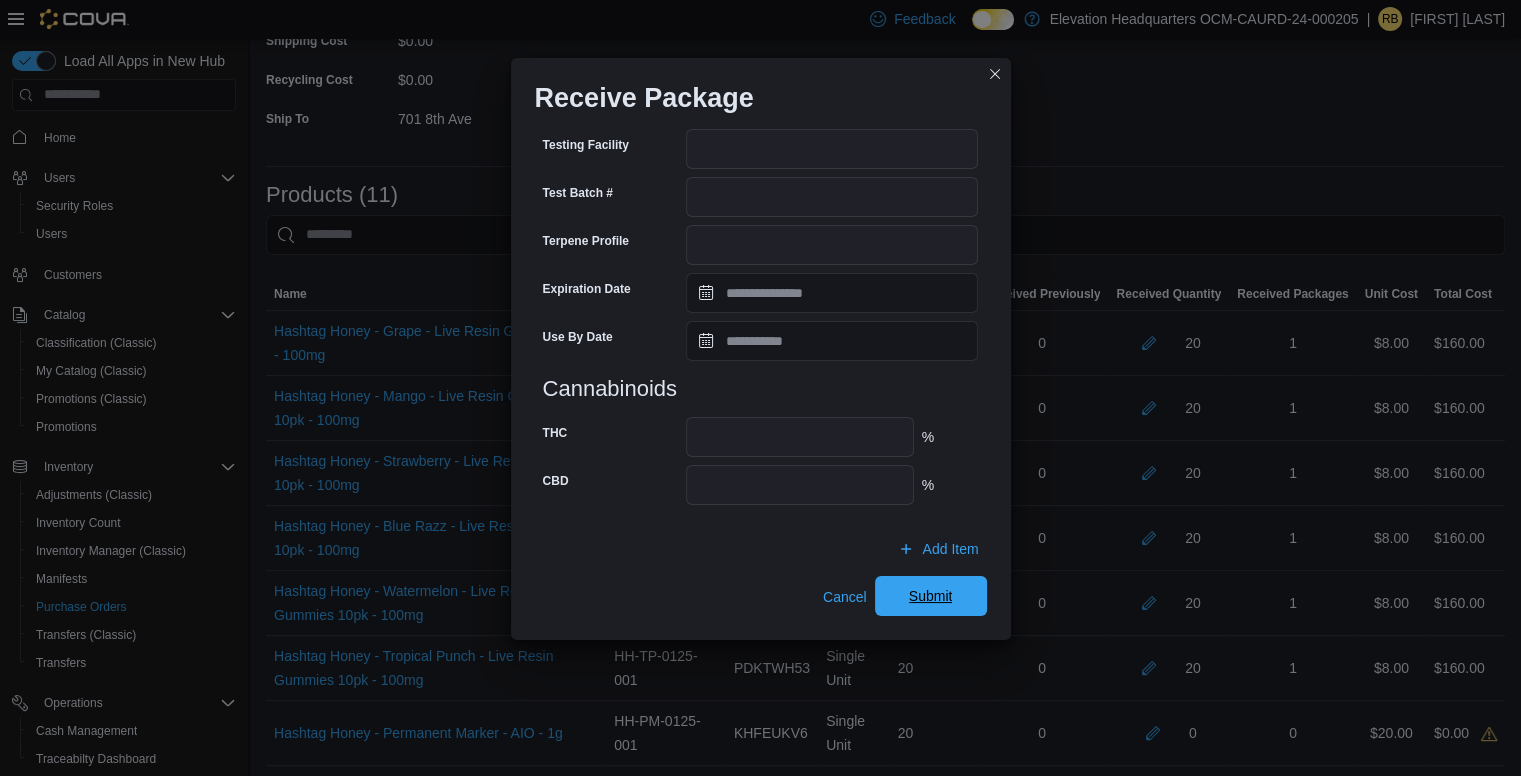 click on "Submit" at bounding box center [931, 596] 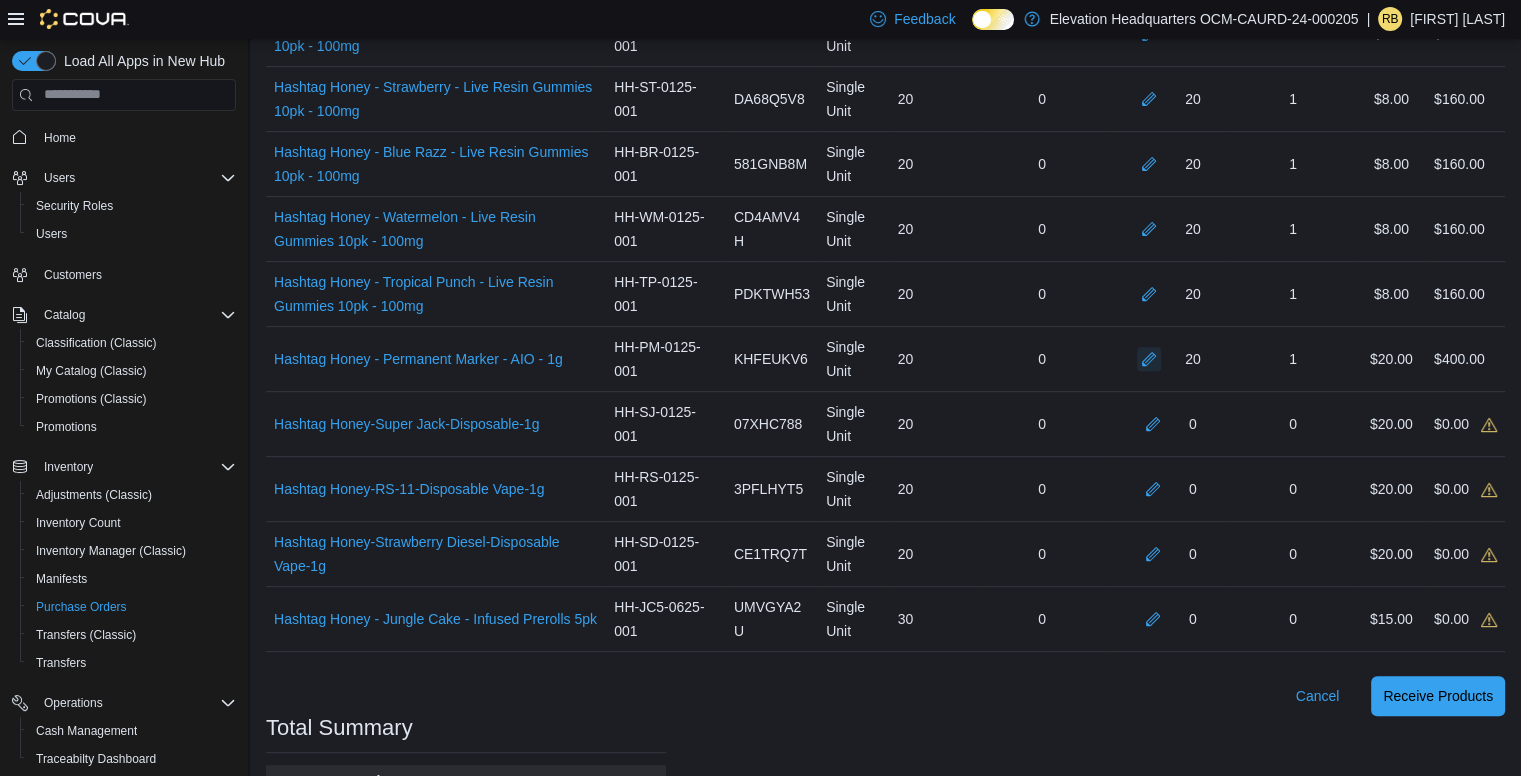 scroll, scrollTop: 704, scrollLeft: 0, axis: vertical 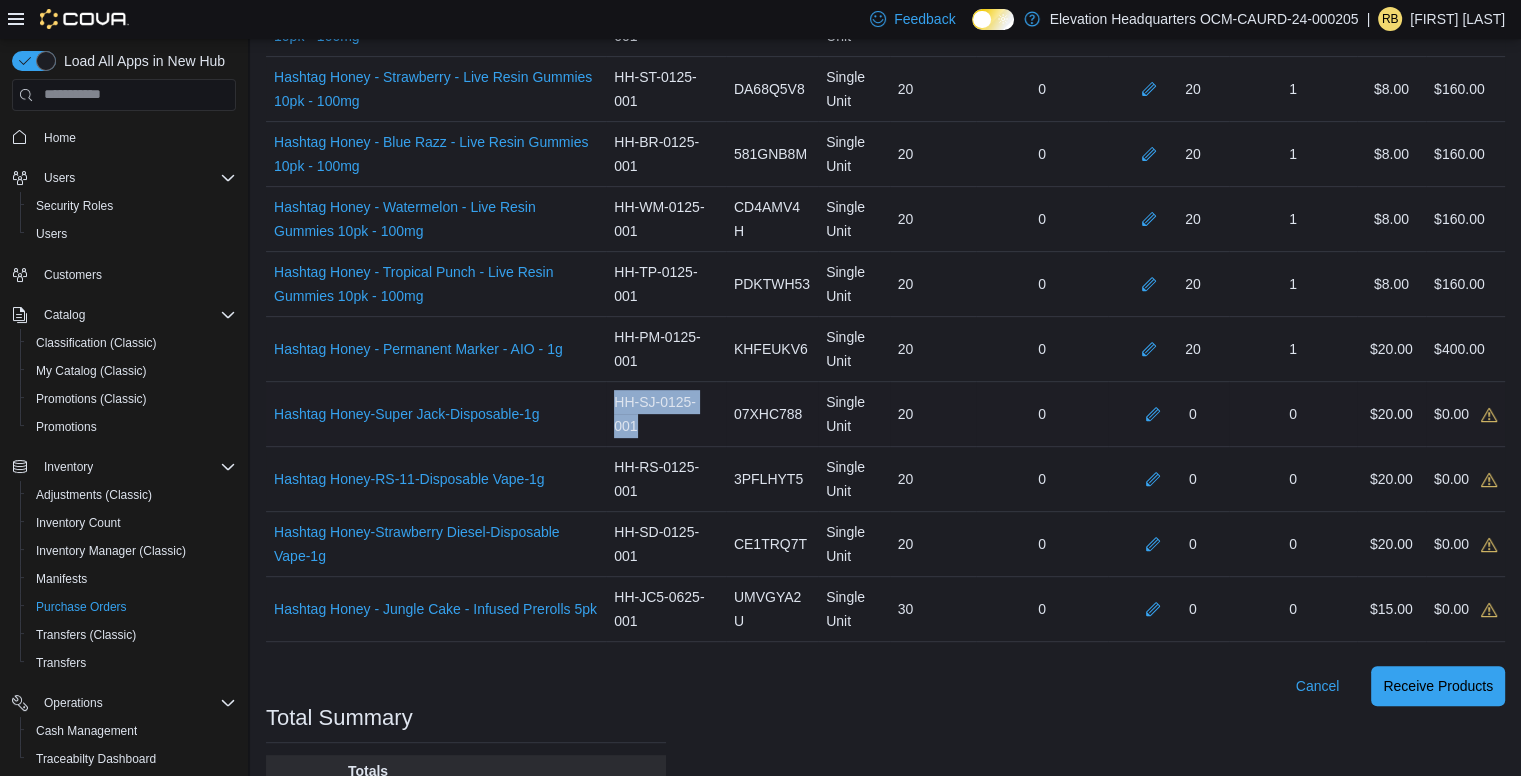 drag, startPoint x: 648, startPoint y: 420, endPoint x: 624, endPoint y: 397, distance: 33.24154 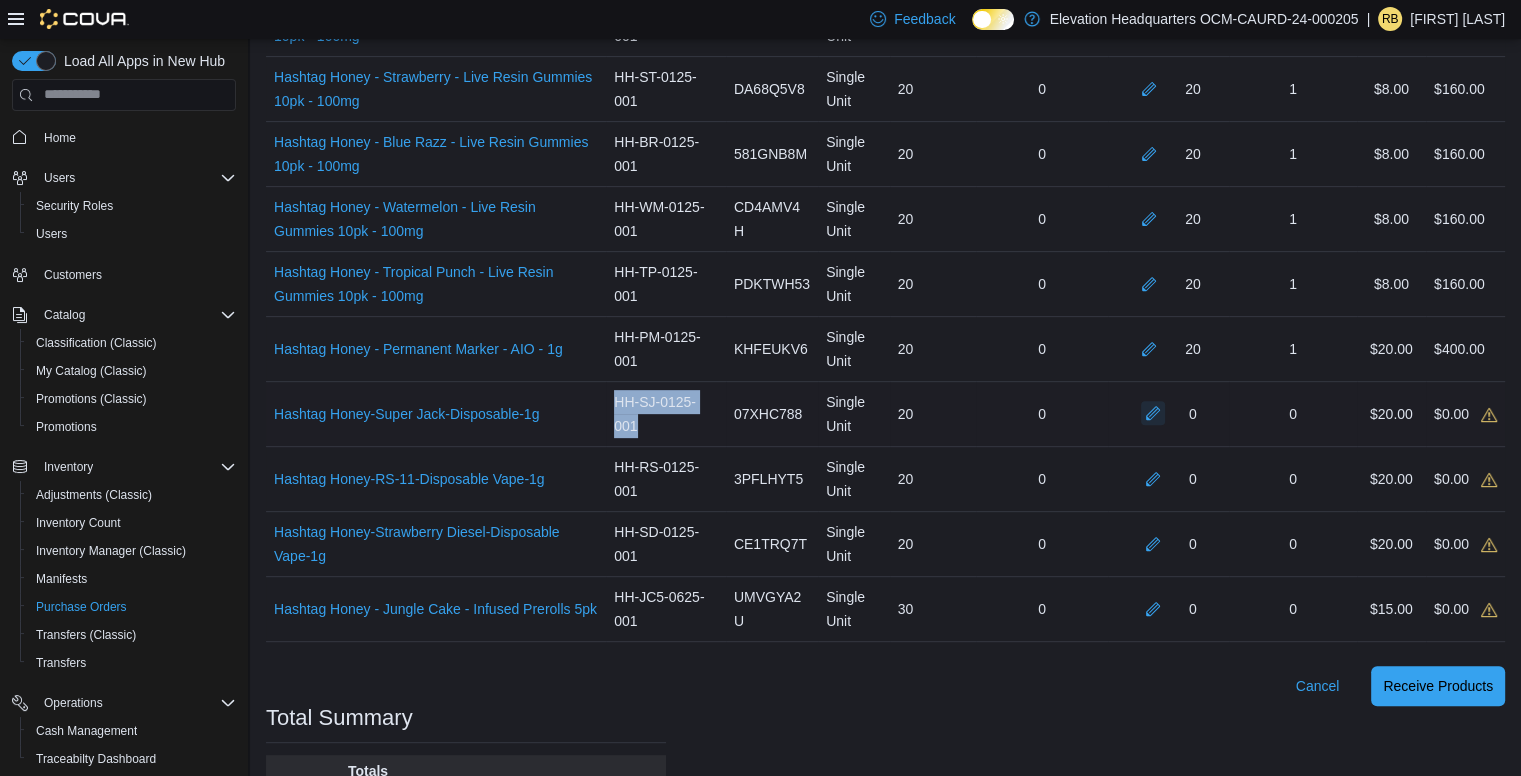 click at bounding box center [1153, 413] 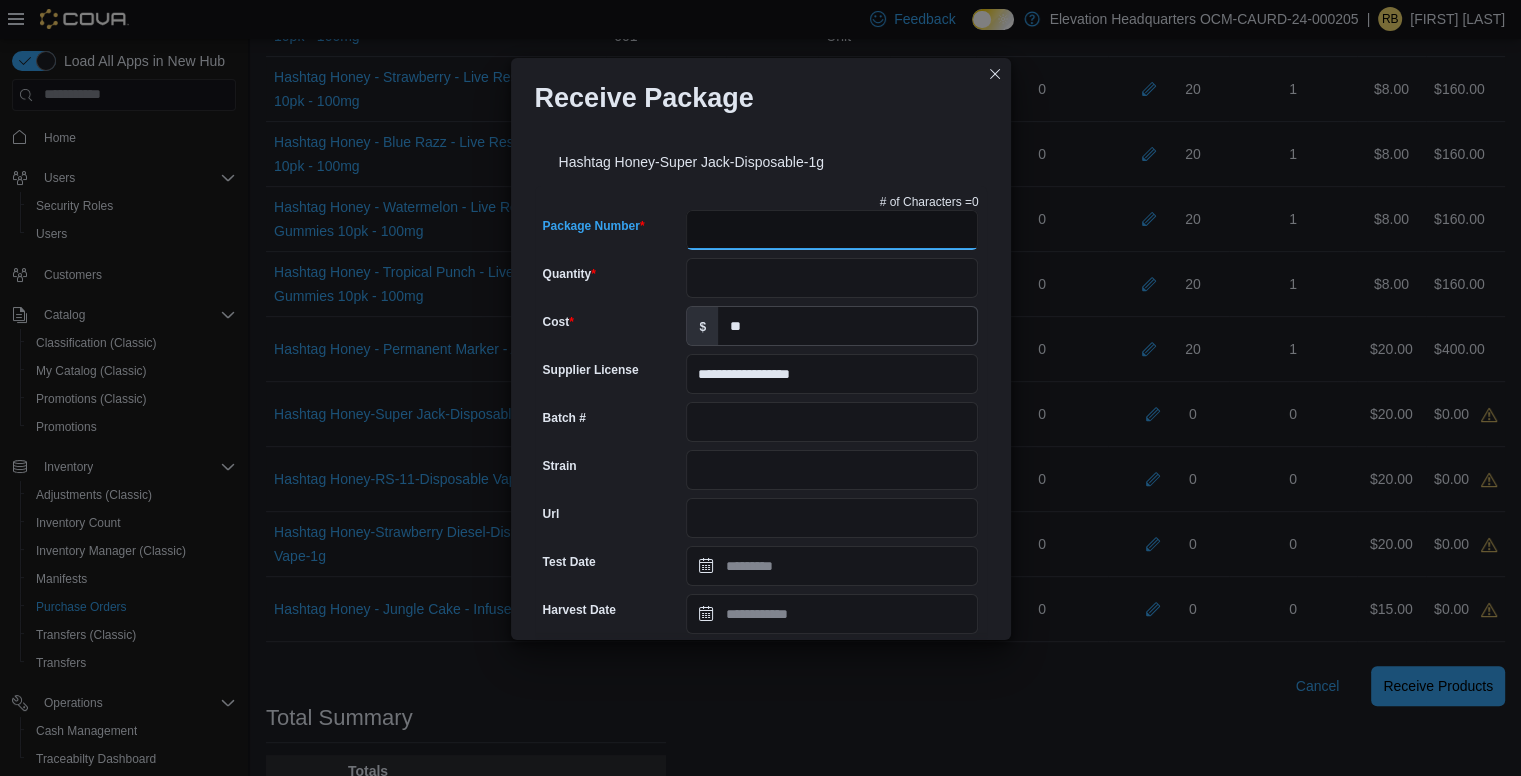 click on "Package Number" at bounding box center (832, 230) 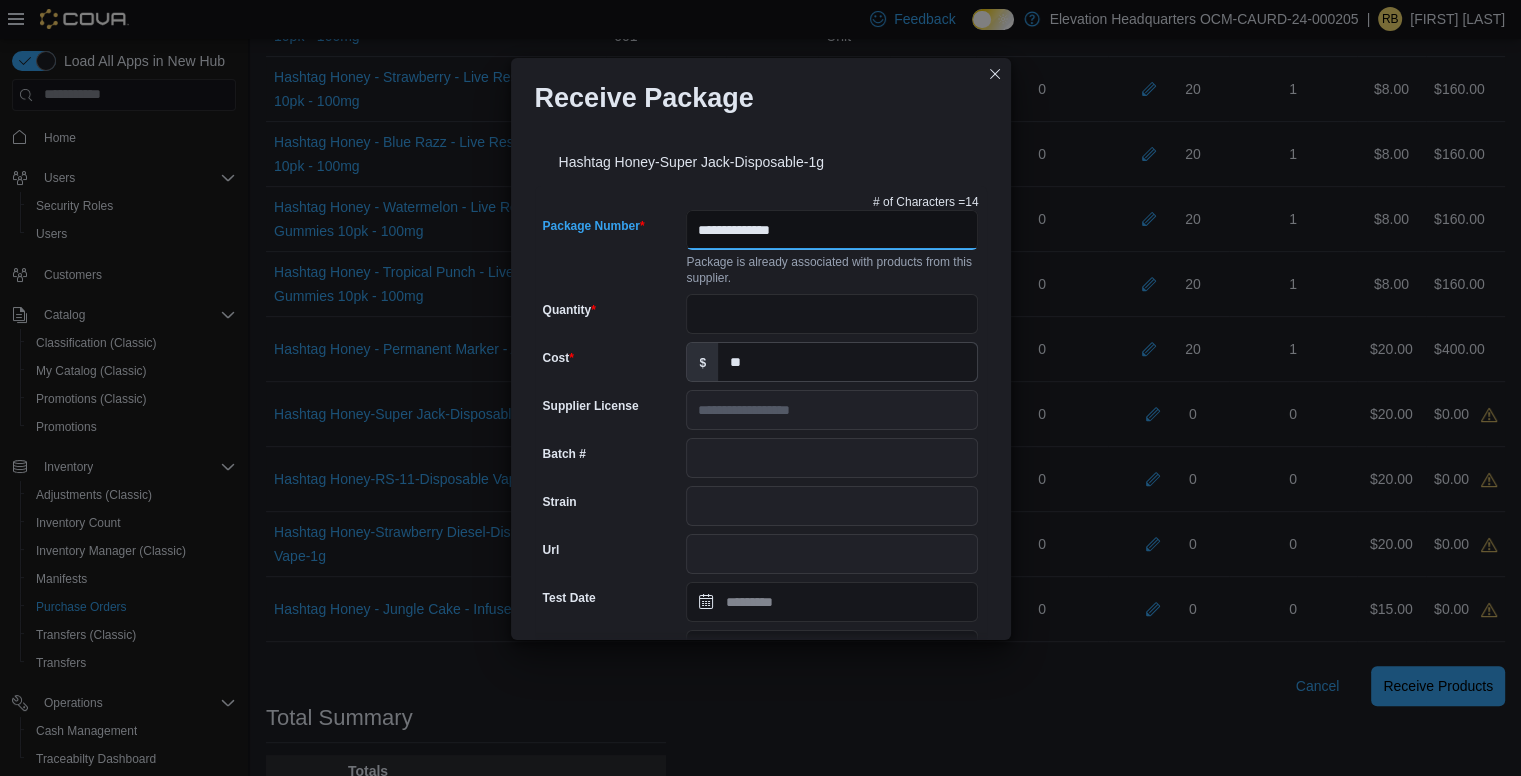 type on "**********" 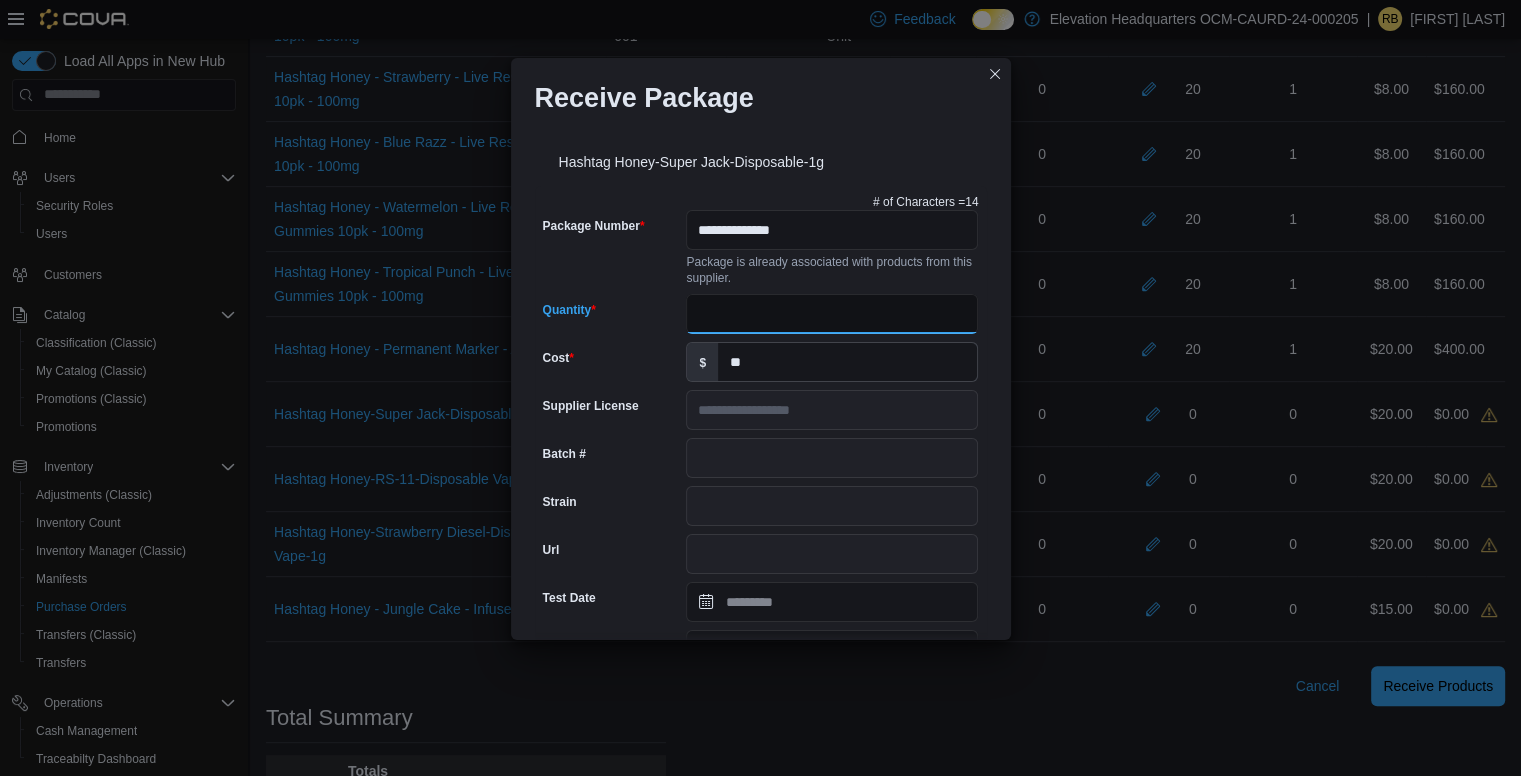 click on "Quantity" at bounding box center (832, 314) 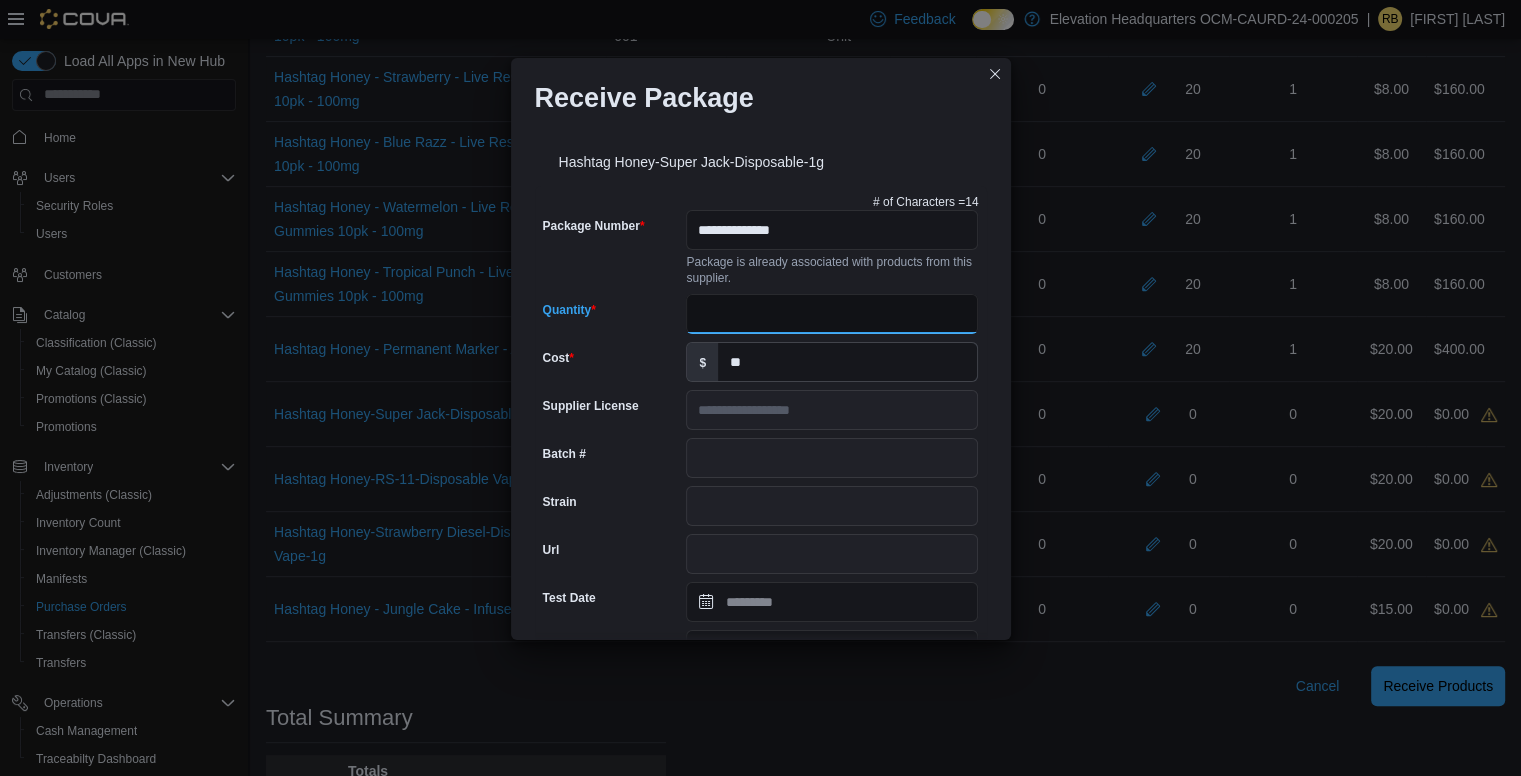 type on "**" 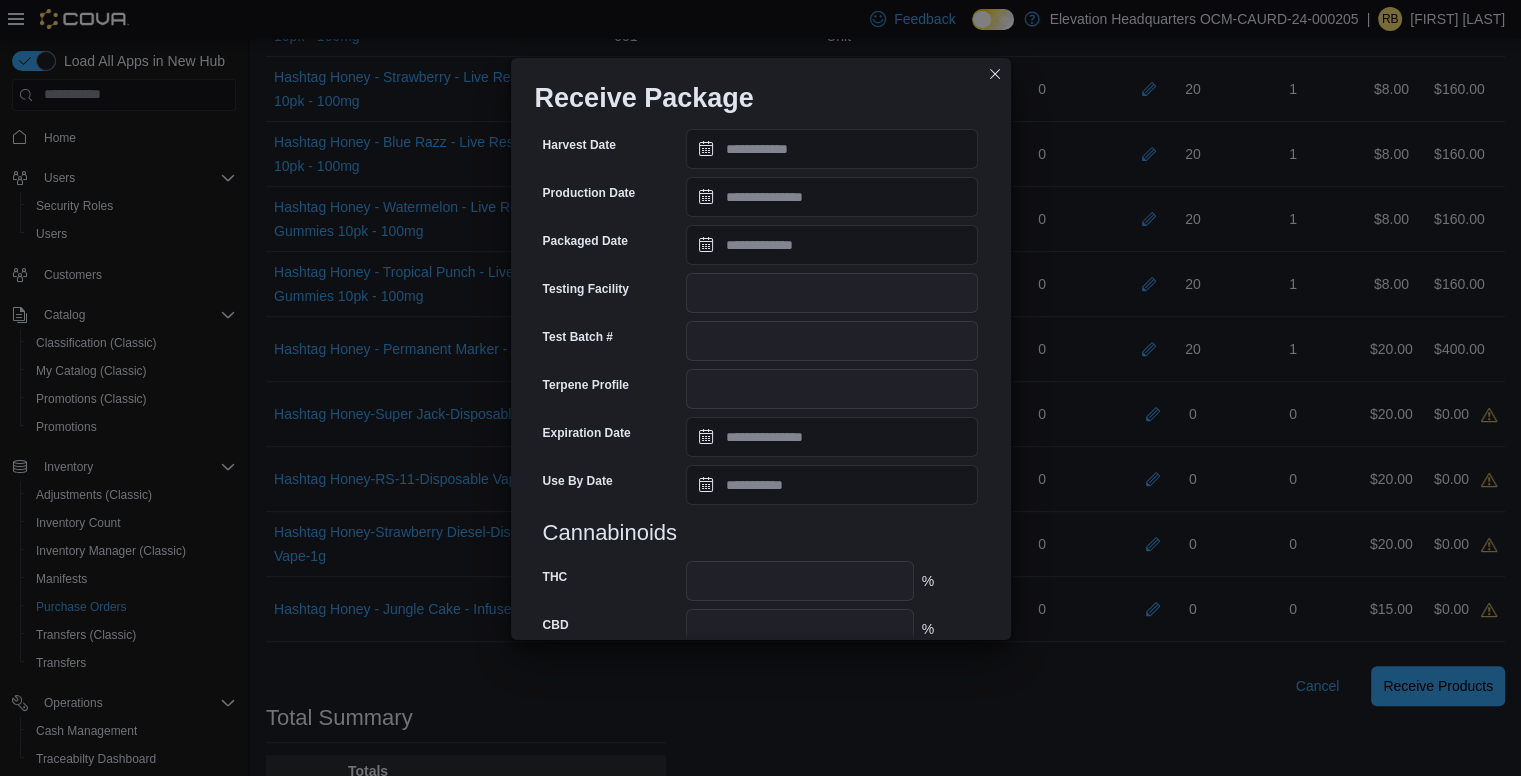 scroll, scrollTop: 645, scrollLeft: 0, axis: vertical 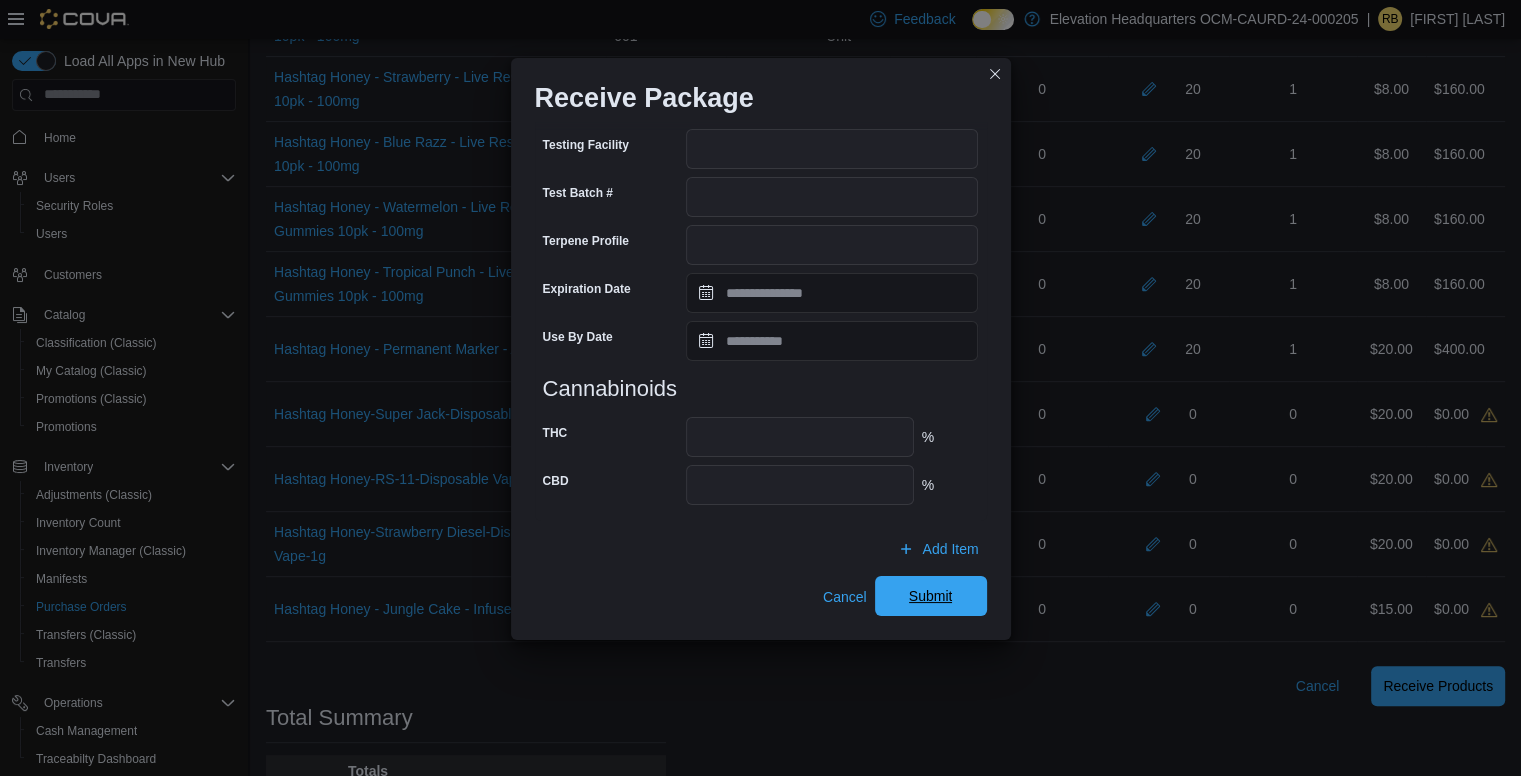 click on "Submit" at bounding box center (931, 596) 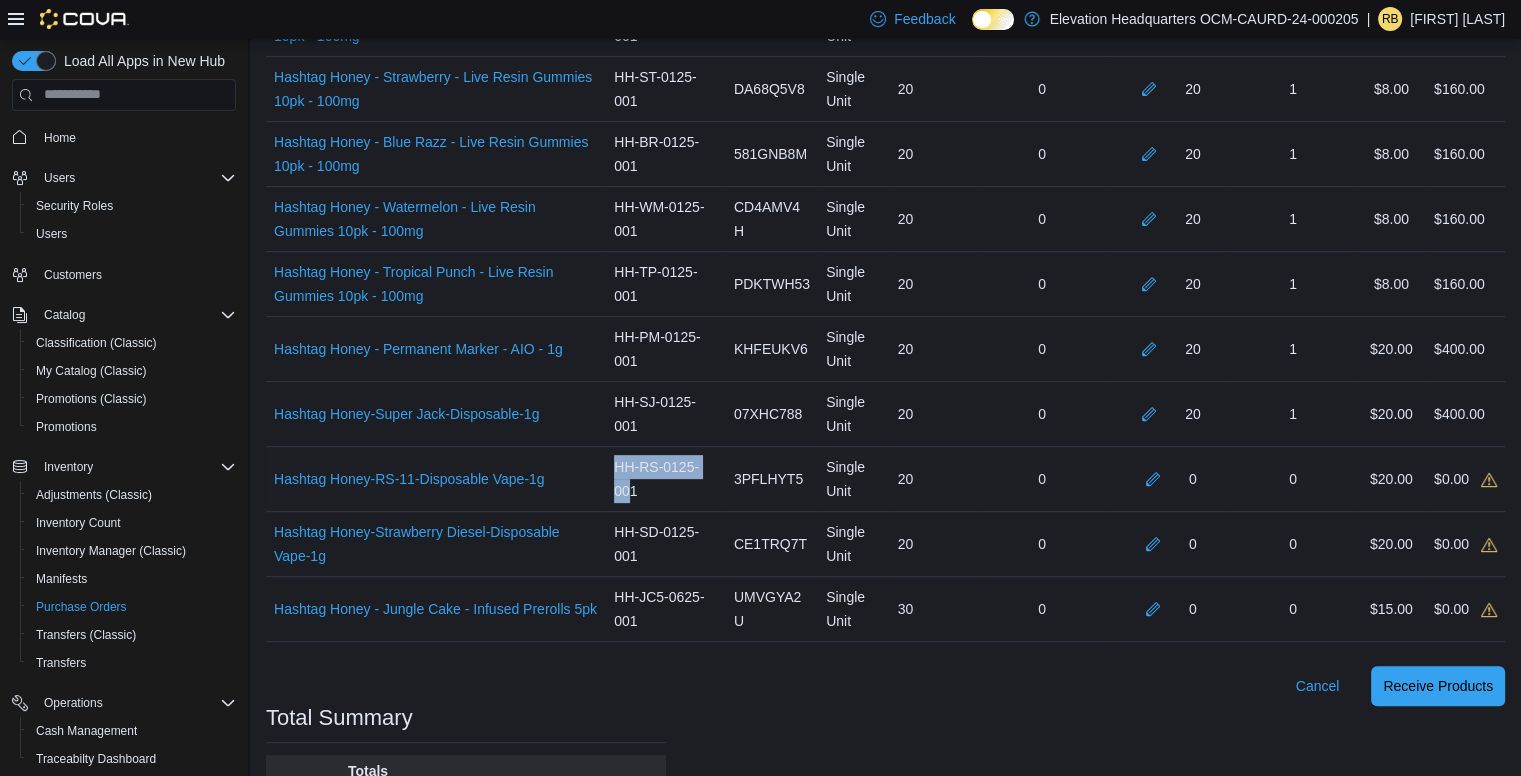 drag, startPoint x: 644, startPoint y: 489, endPoint x: 629, endPoint y: 464, distance: 29.15476 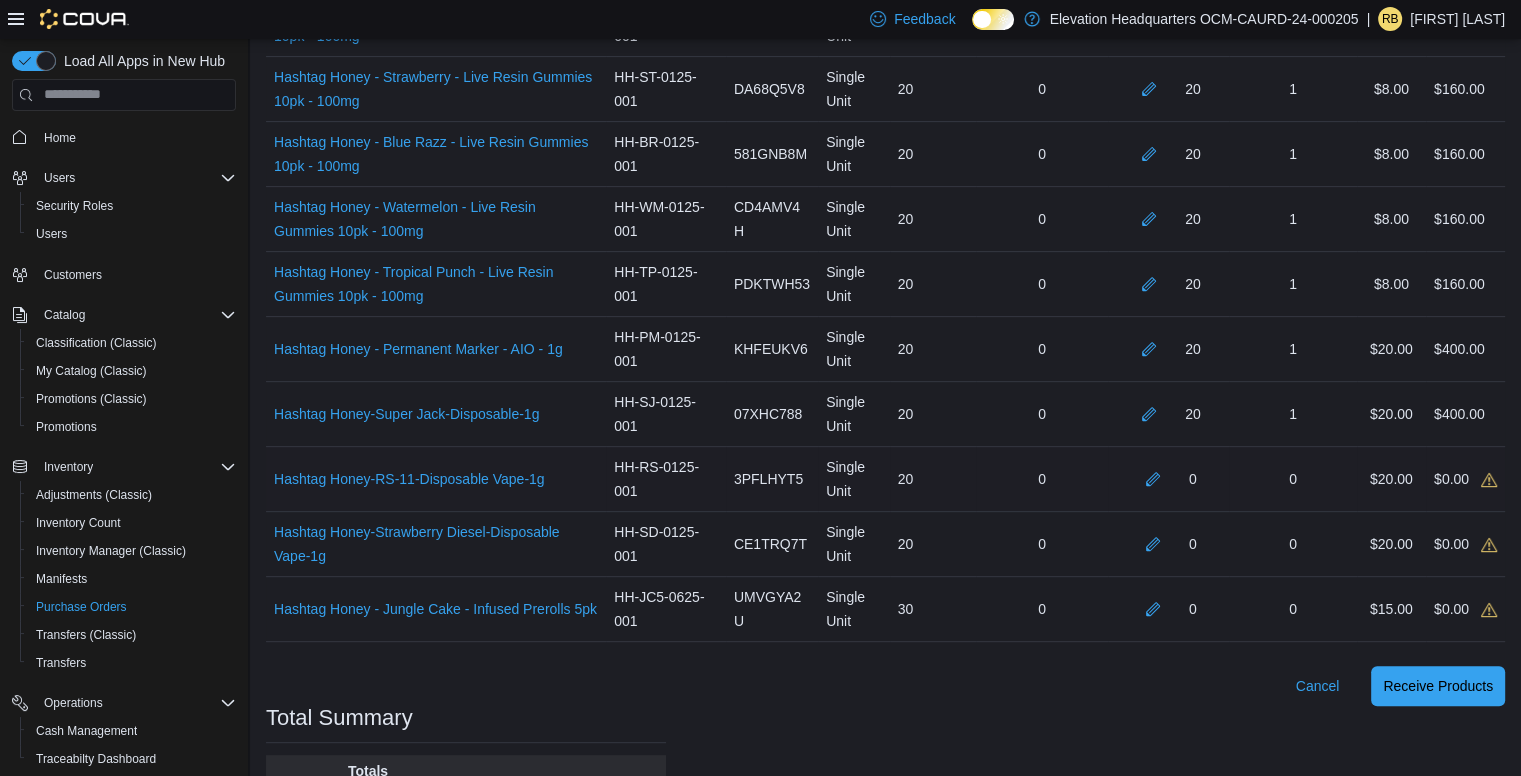 click on "HH-RS-0125-001" at bounding box center [666, 479] 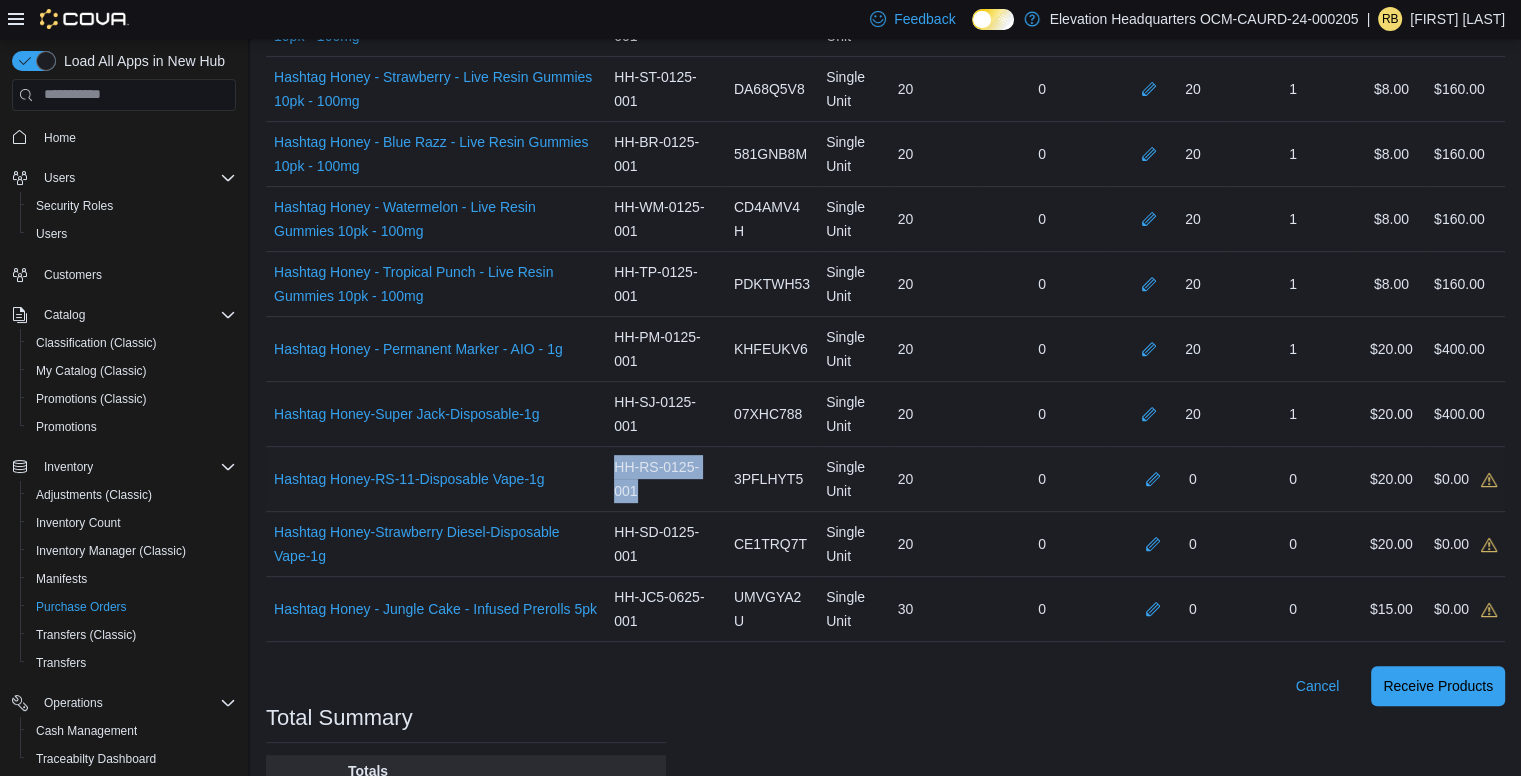 drag, startPoint x: 656, startPoint y: 483, endPoint x: 628, endPoint y: 466, distance: 32.75668 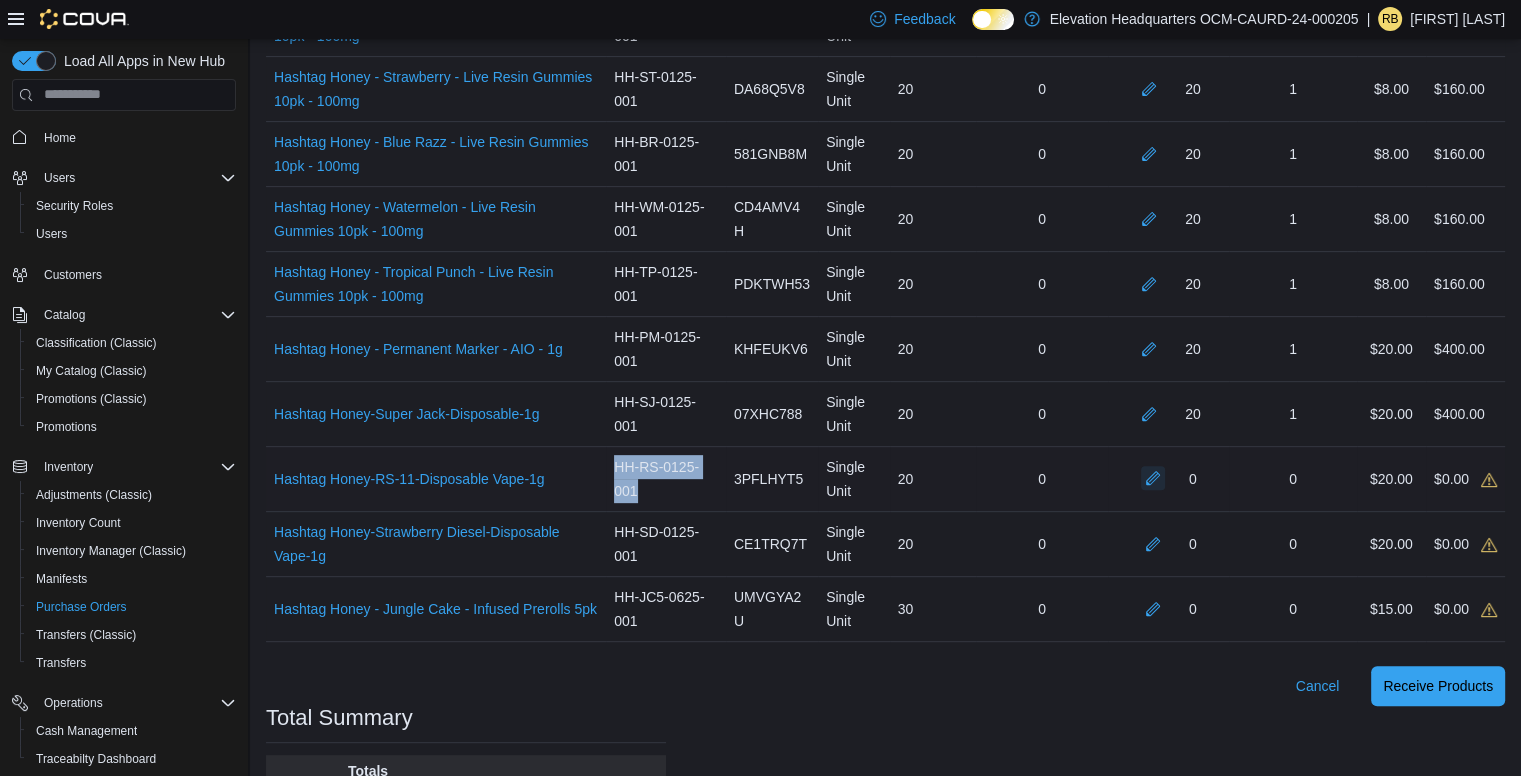 click at bounding box center [1153, 478] 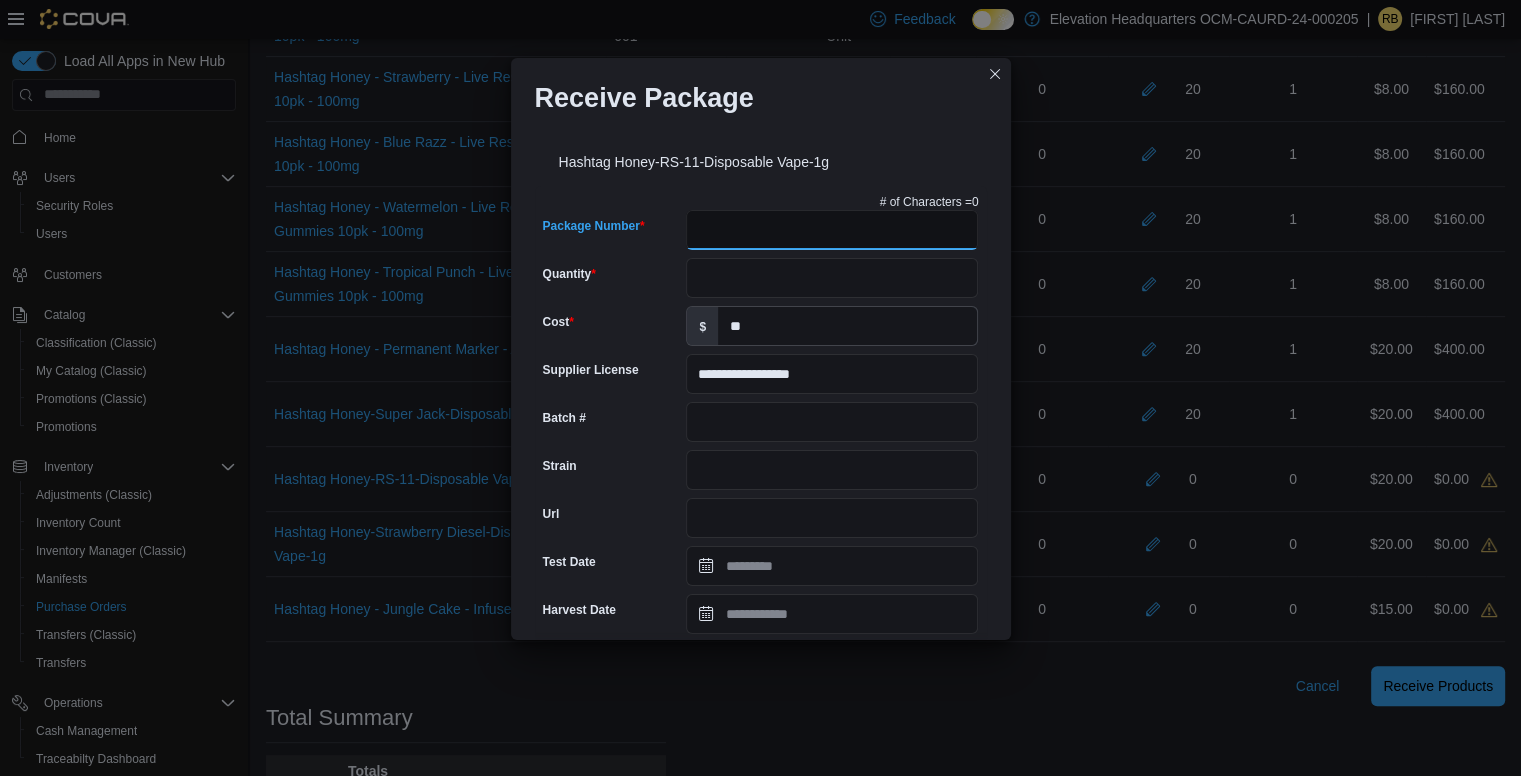 click on "Package Number" at bounding box center (832, 230) 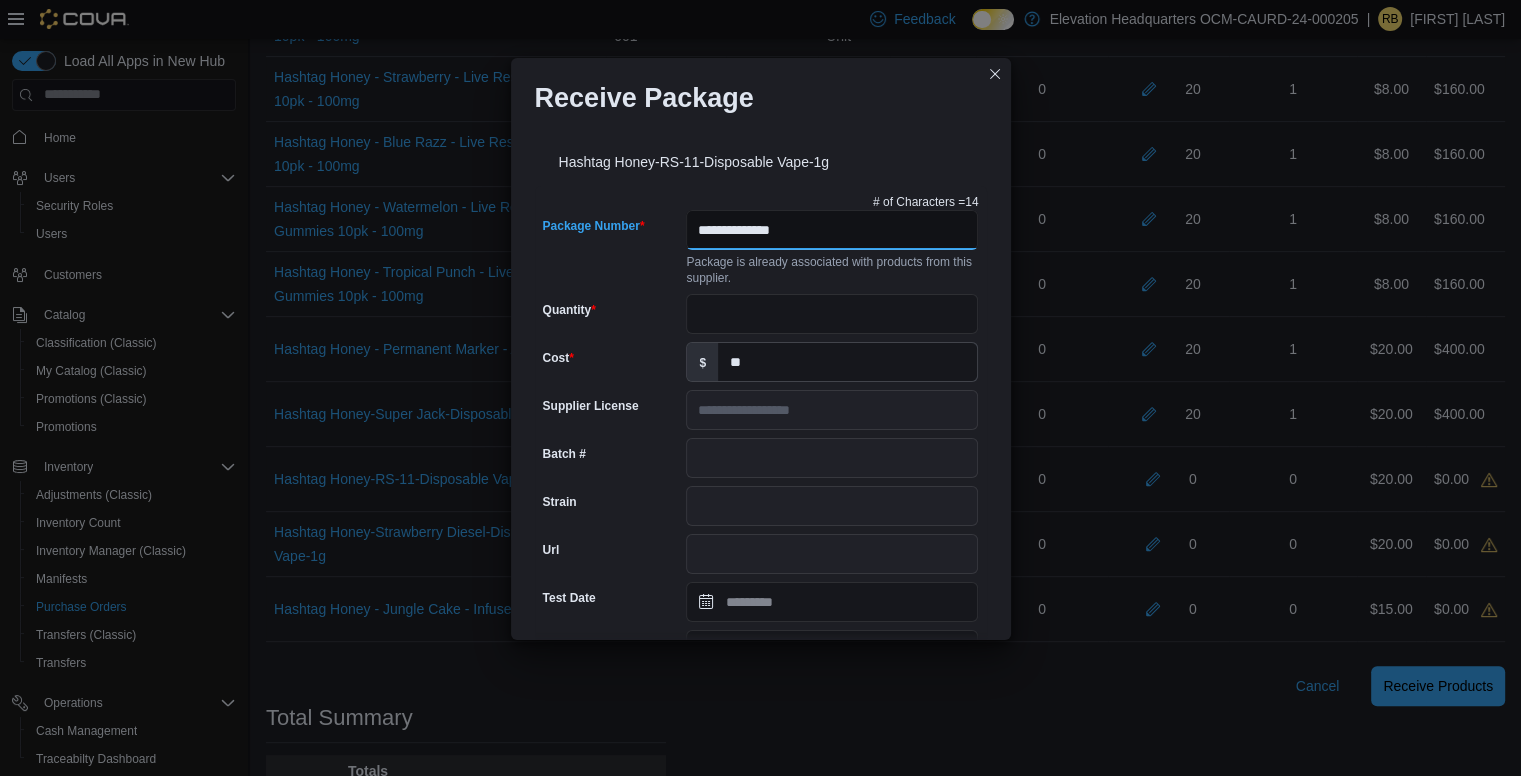 type on "**********" 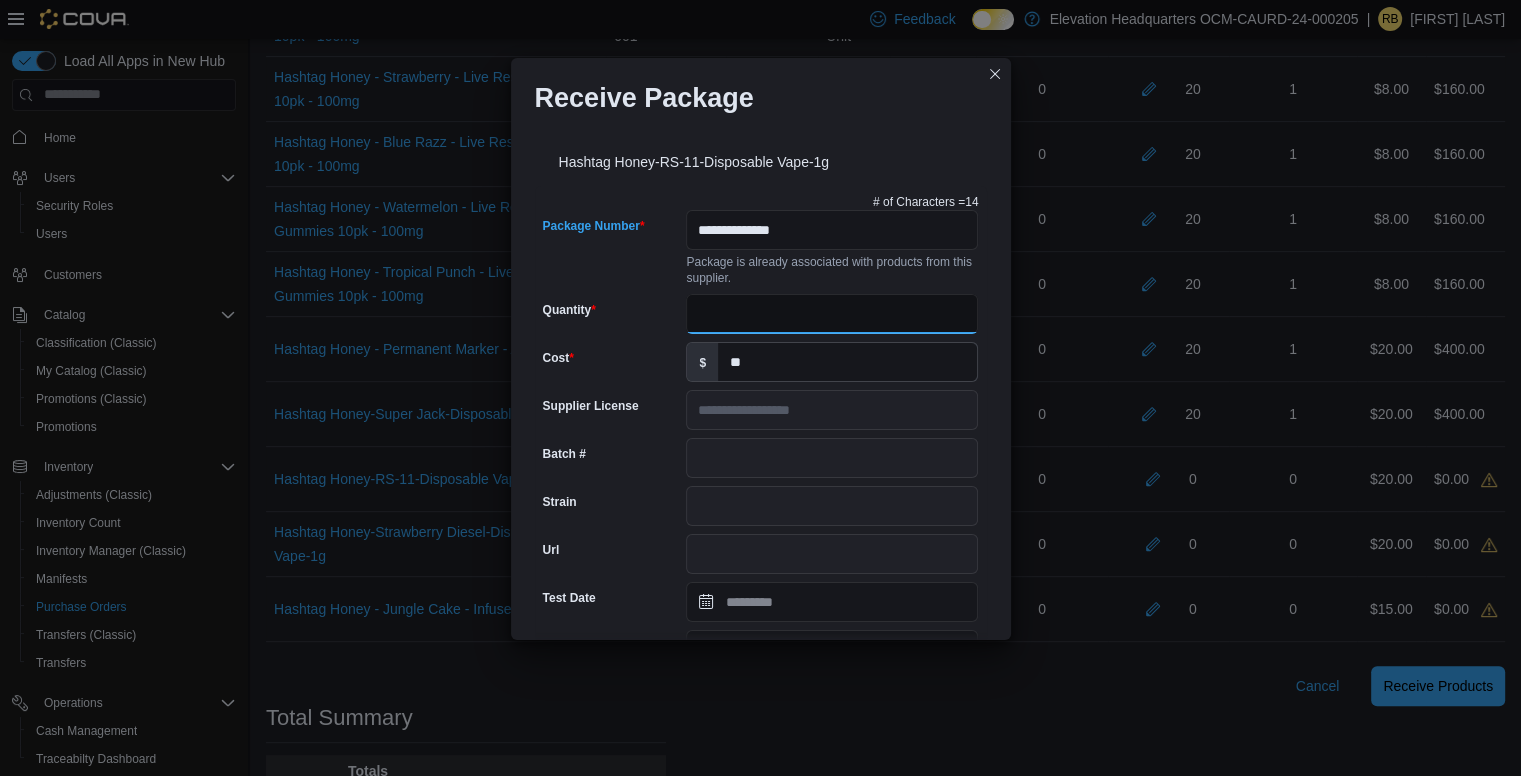 click on "Quantity" at bounding box center (832, 314) 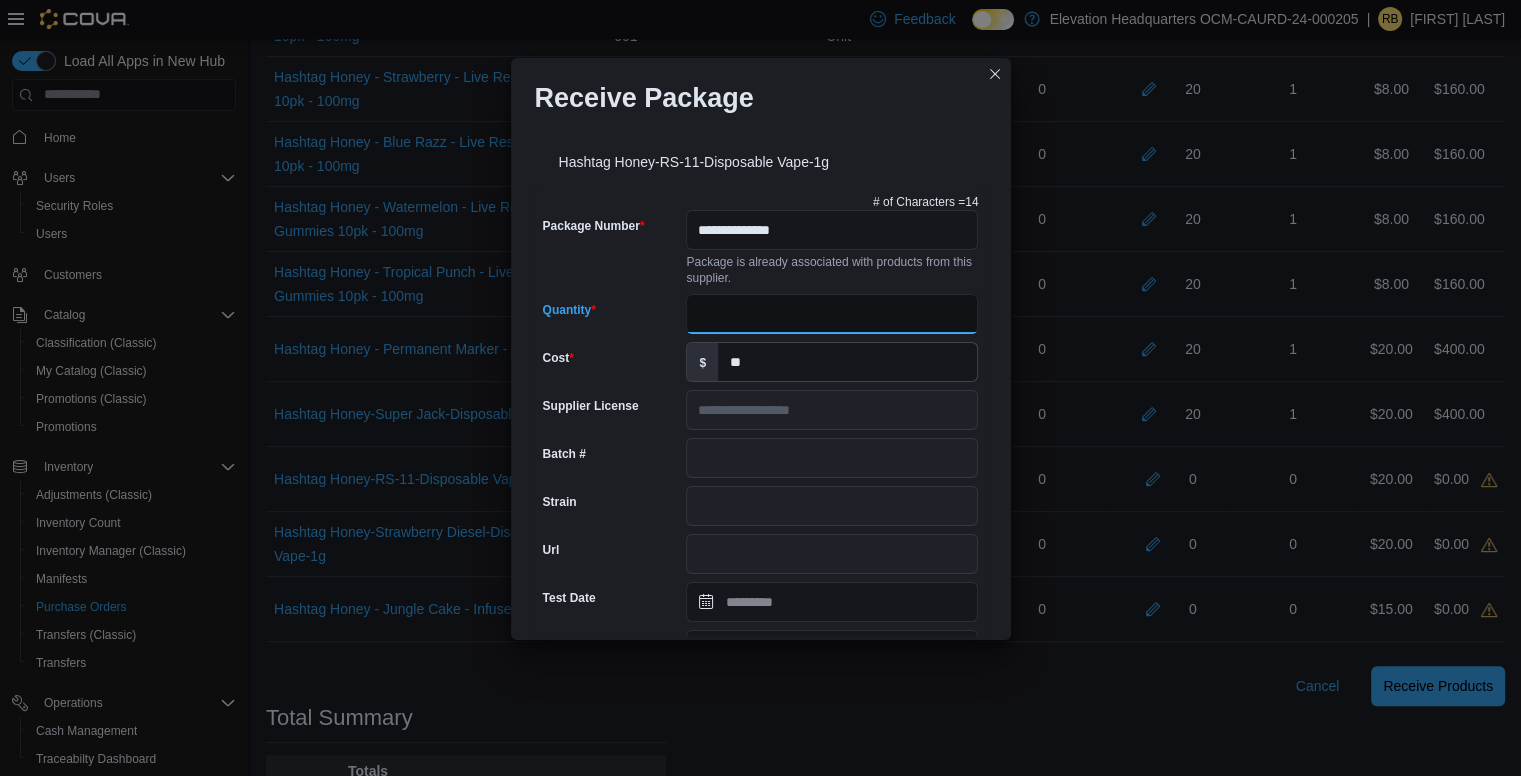 type on "**" 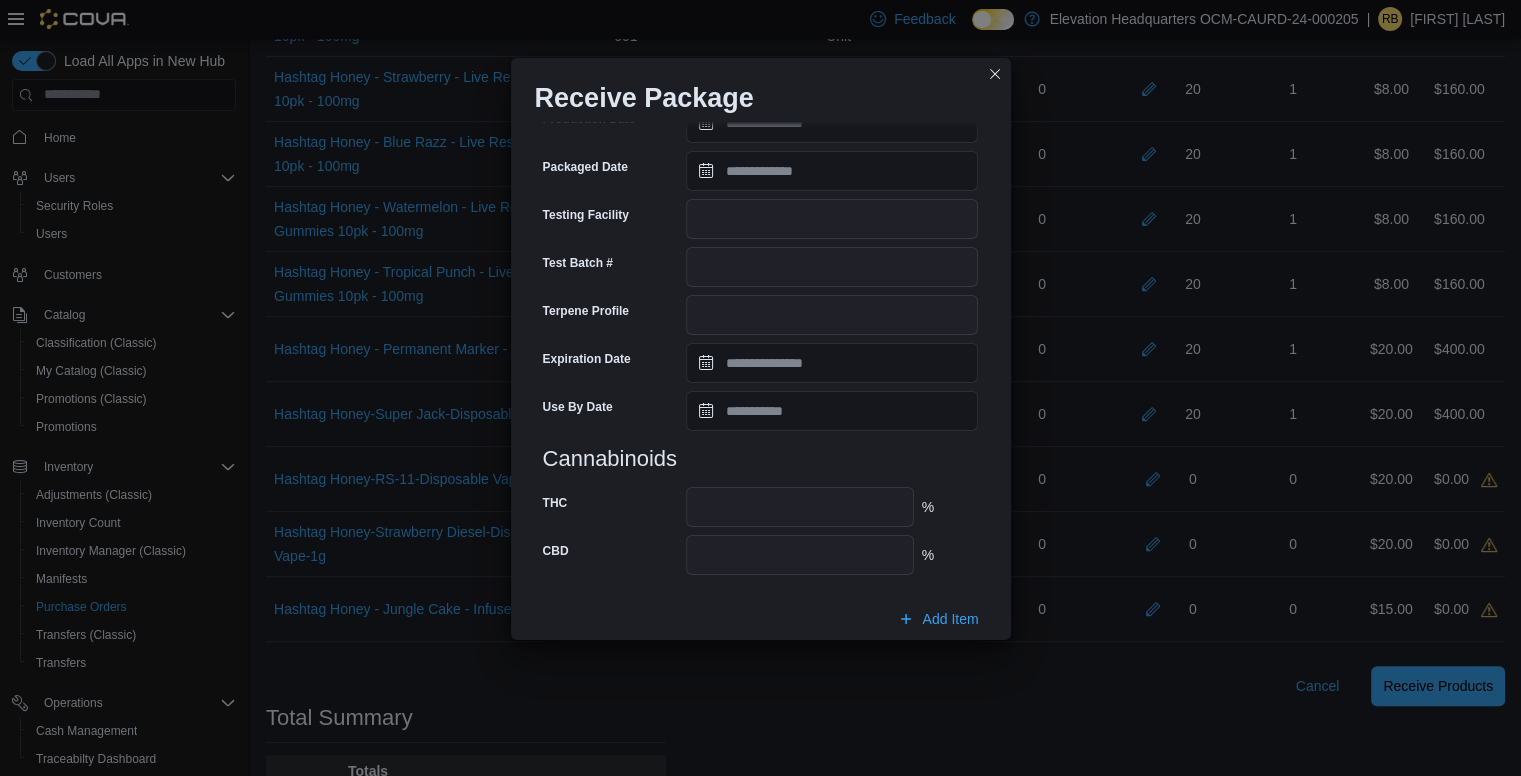 scroll, scrollTop: 645, scrollLeft: 0, axis: vertical 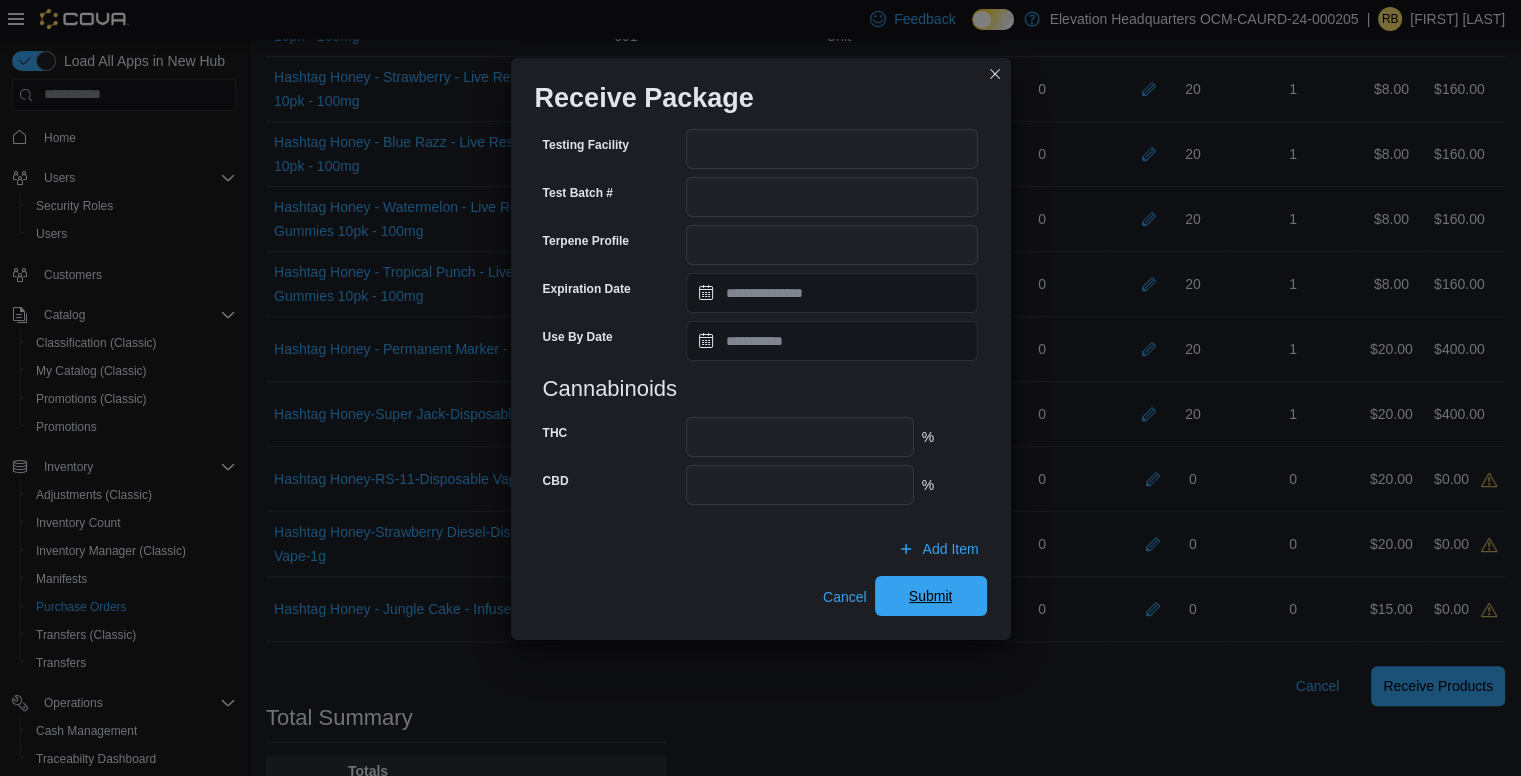 click on "Submit" at bounding box center (931, 596) 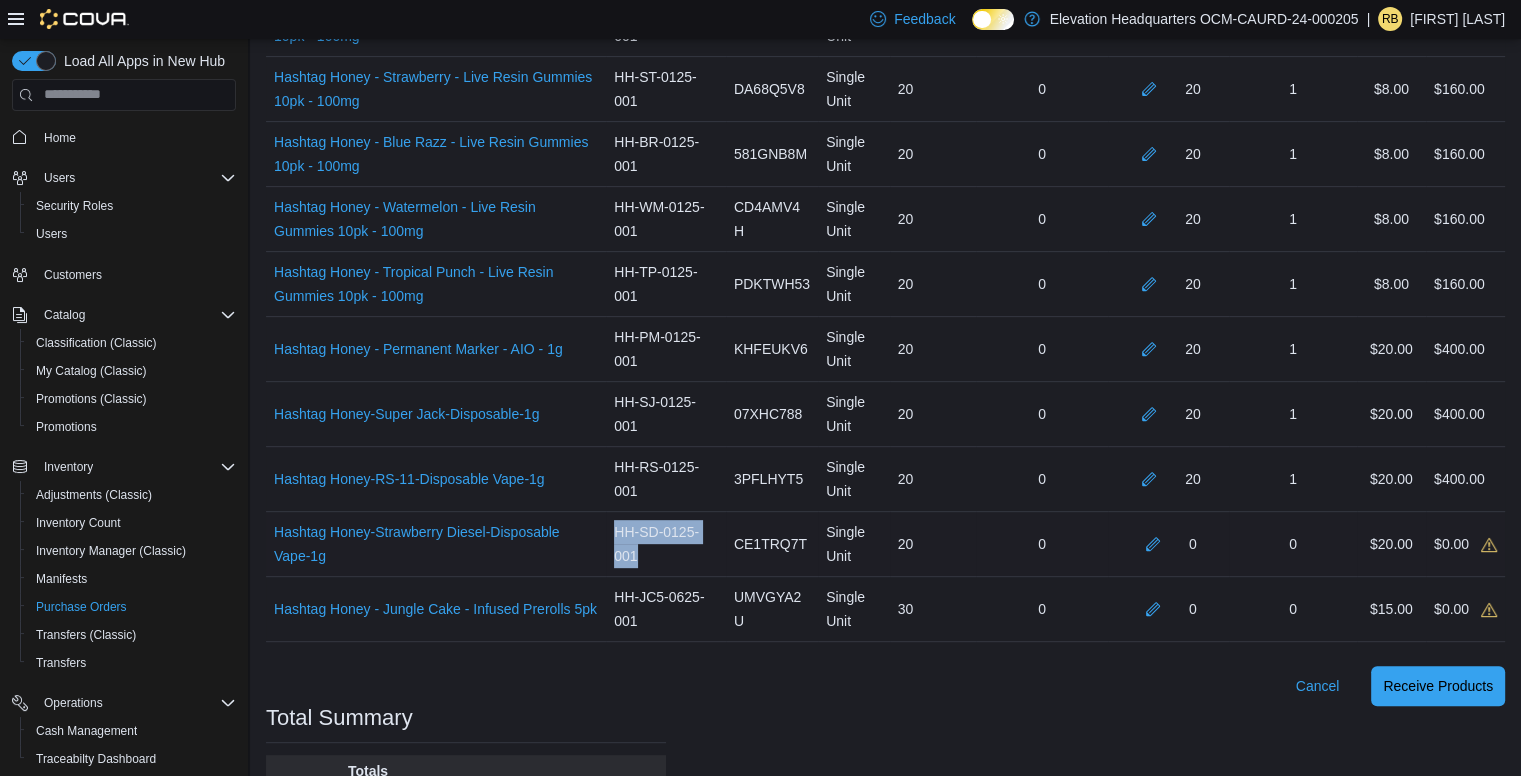 drag, startPoint x: 647, startPoint y: 553, endPoint x: 621, endPoint y: 521, distance: 41.231056 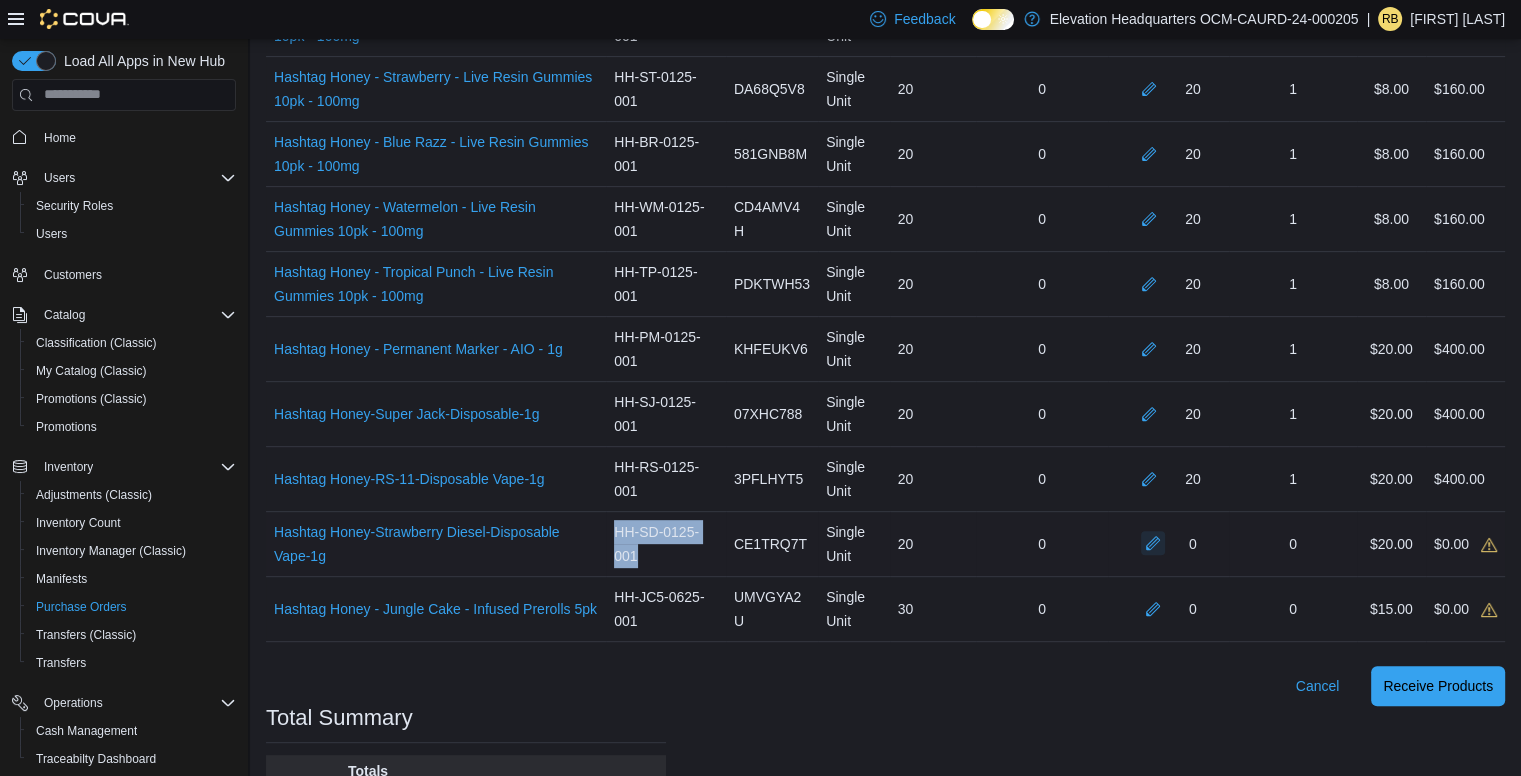 click at bounding box center [1153, 543] 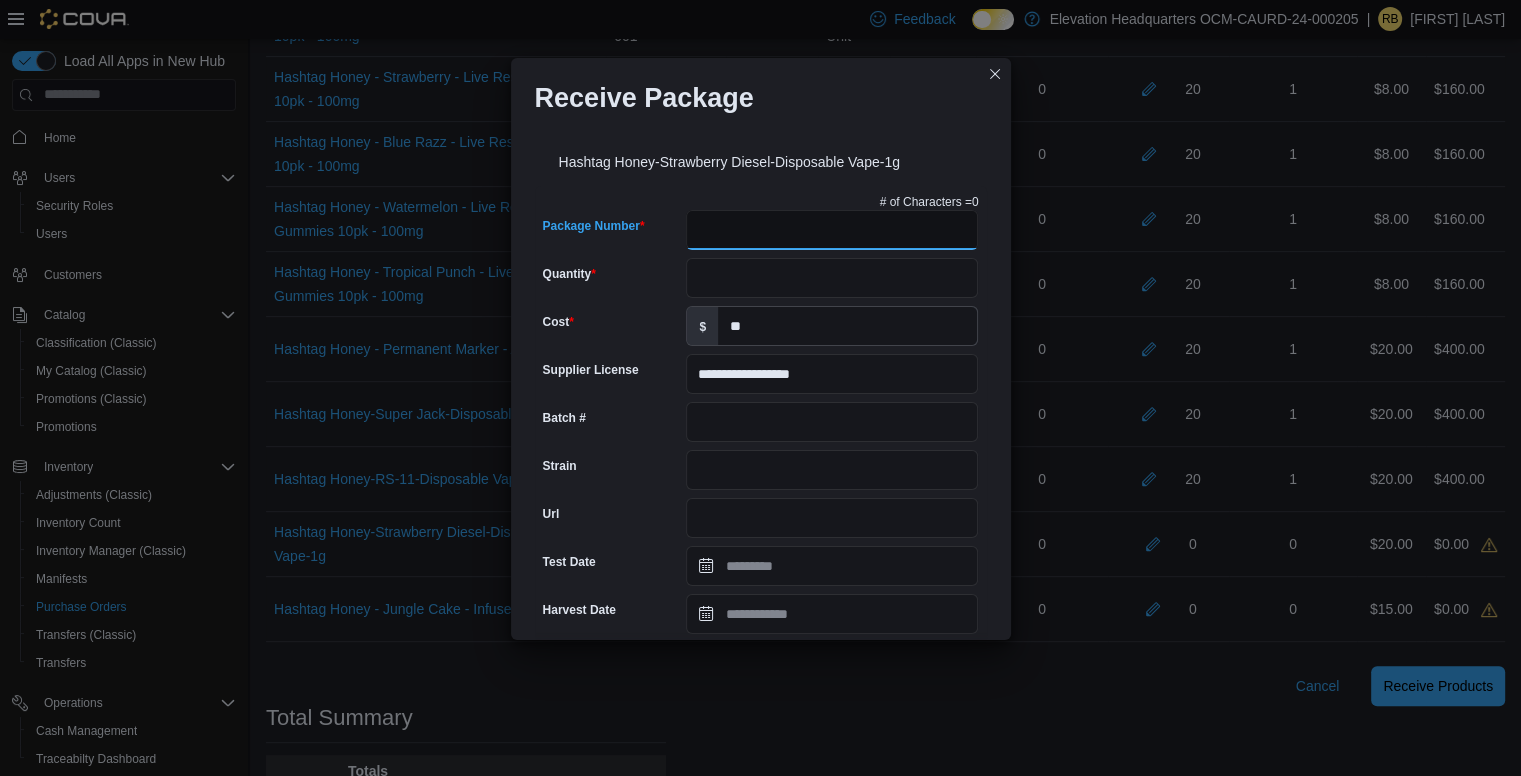 click on "Package Number" at bounding box center (832, 230) 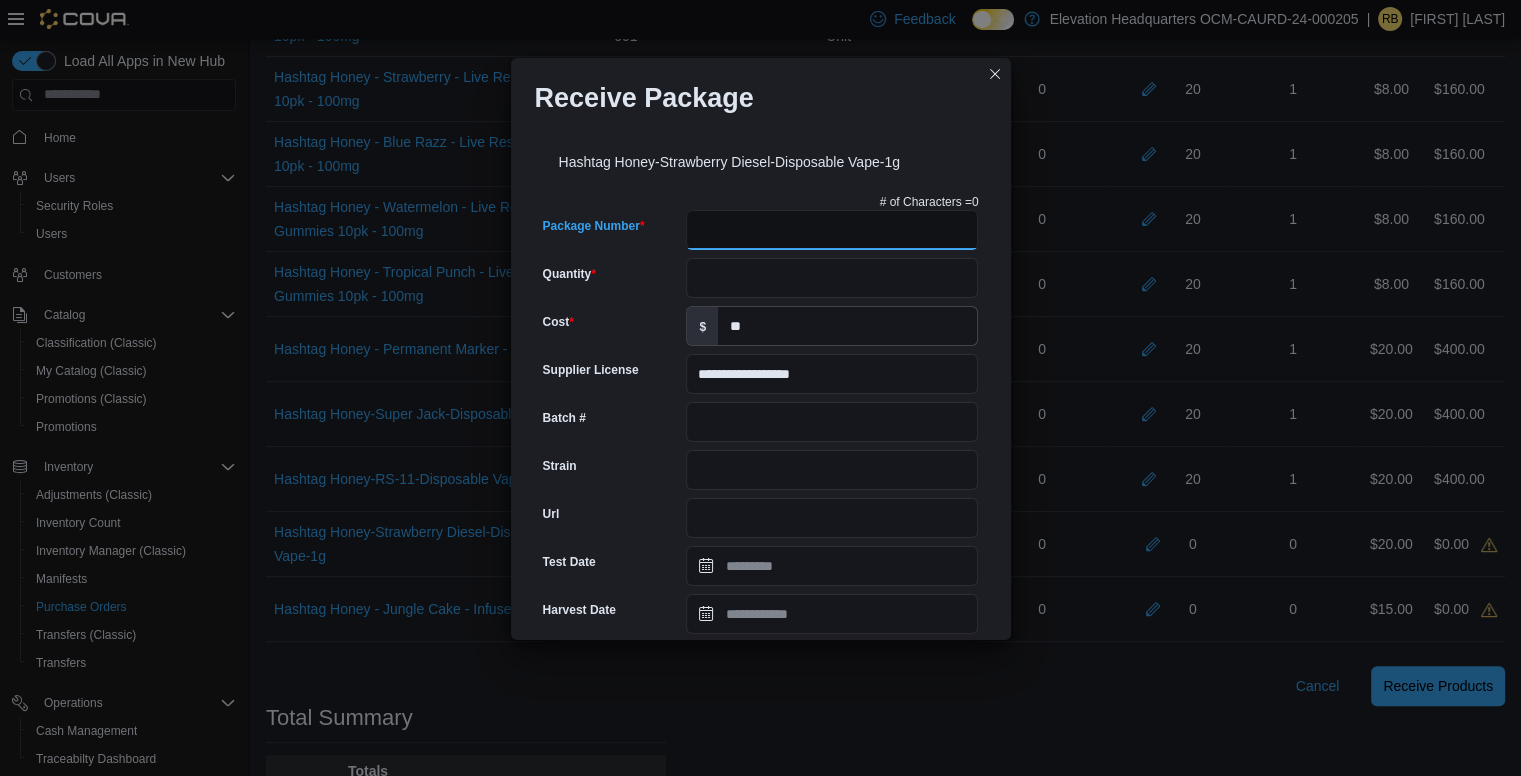 paste on "**********" 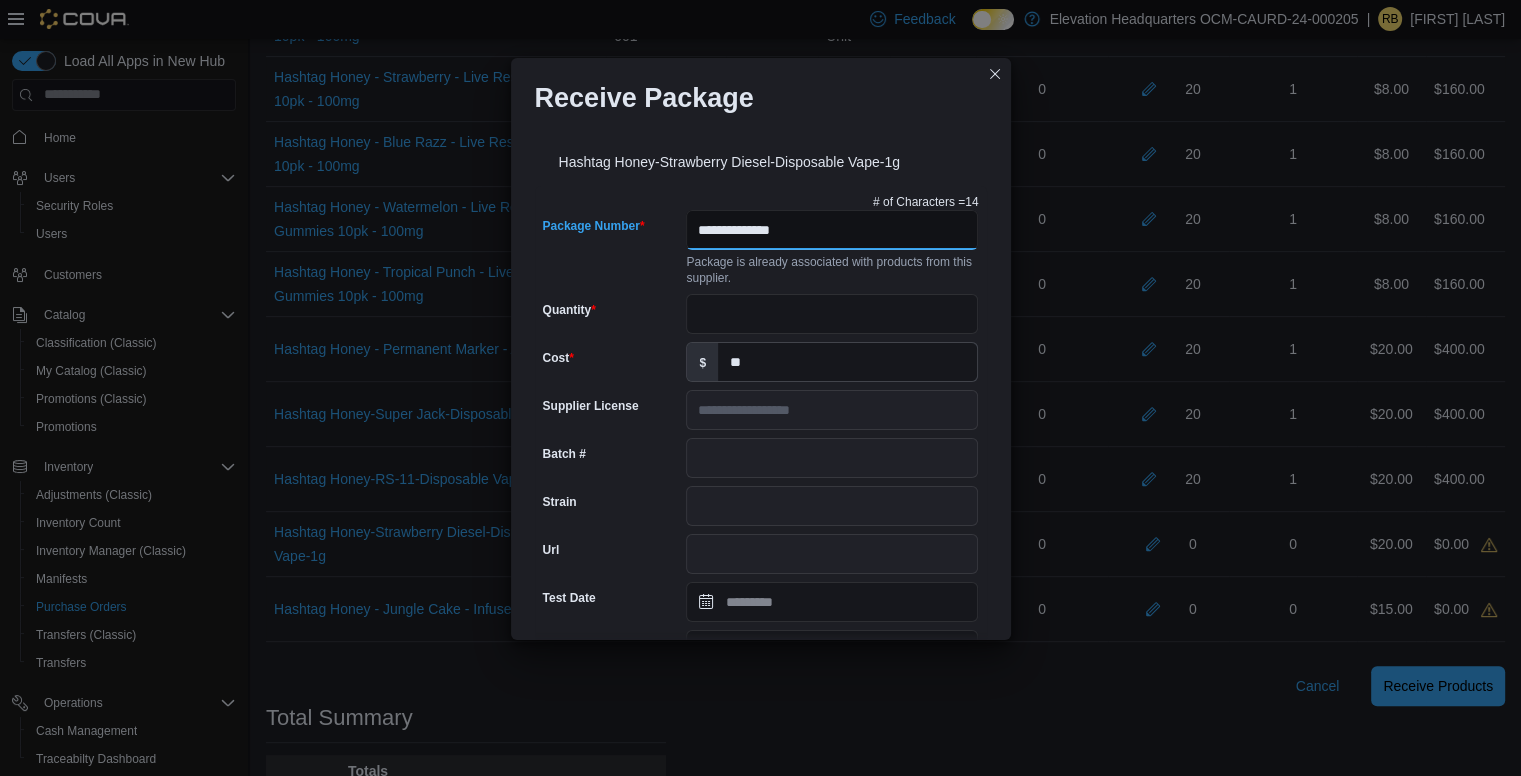 type on "**********" 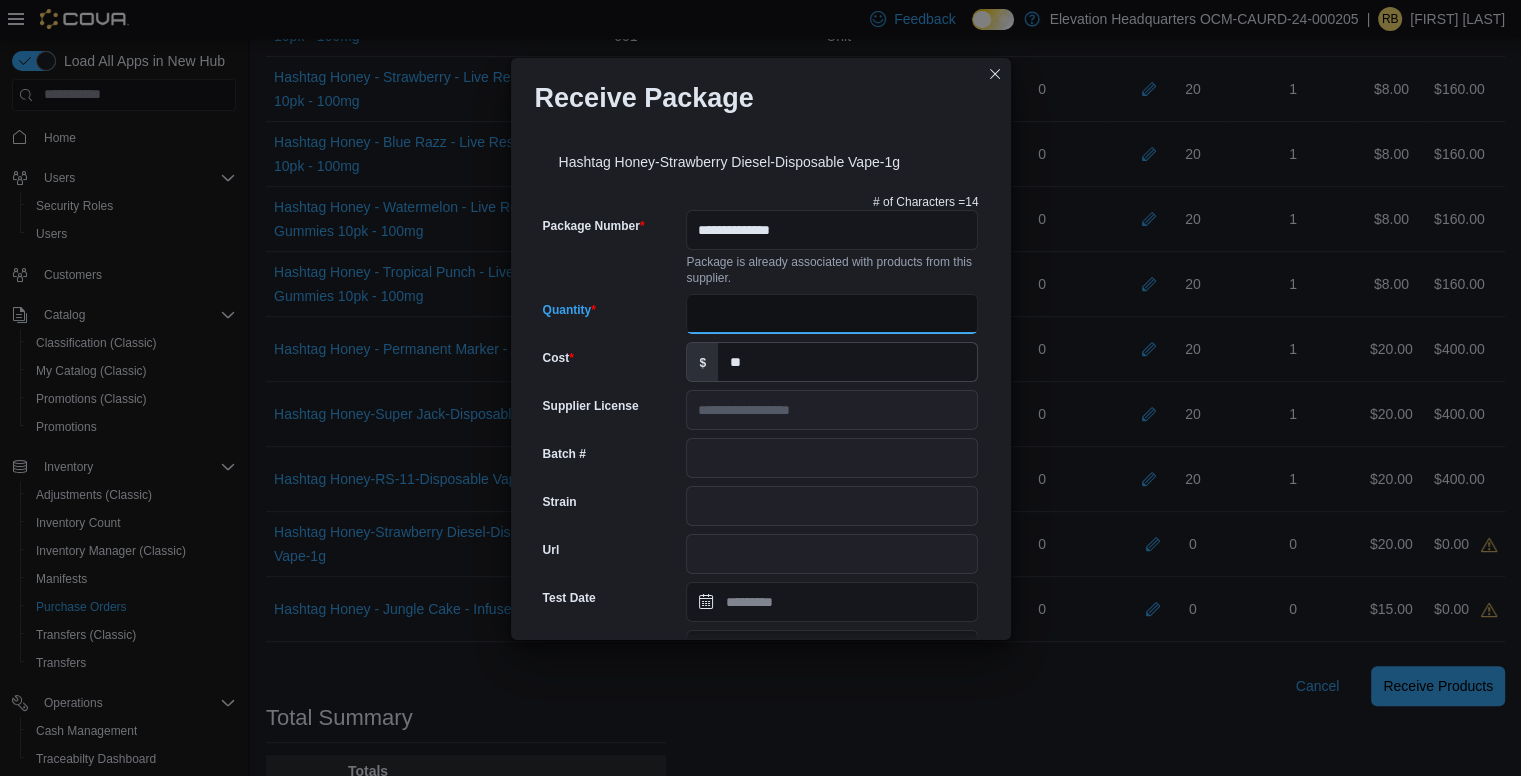 click on "Quantity" at bounding box center [832, 314] 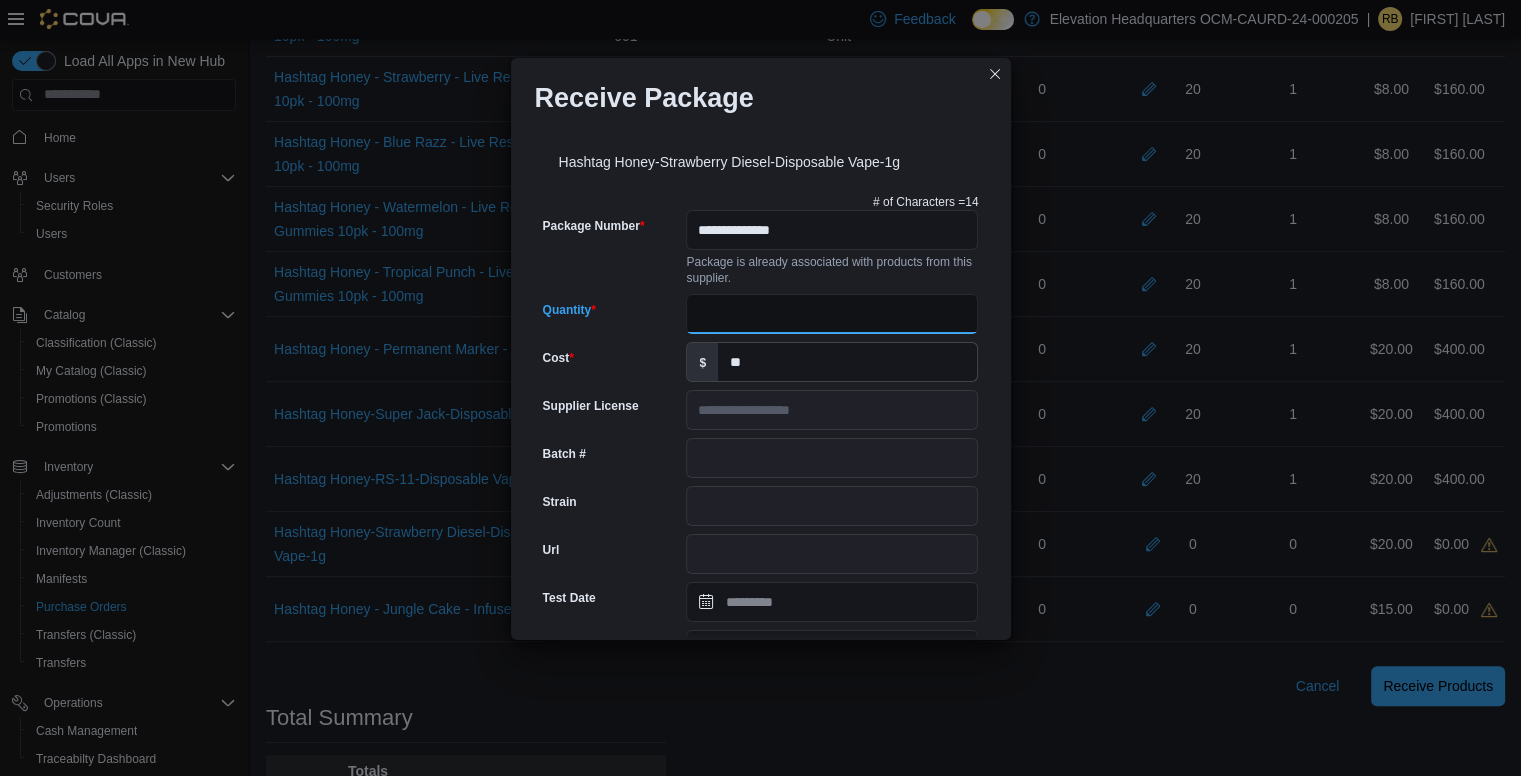 type on "**" 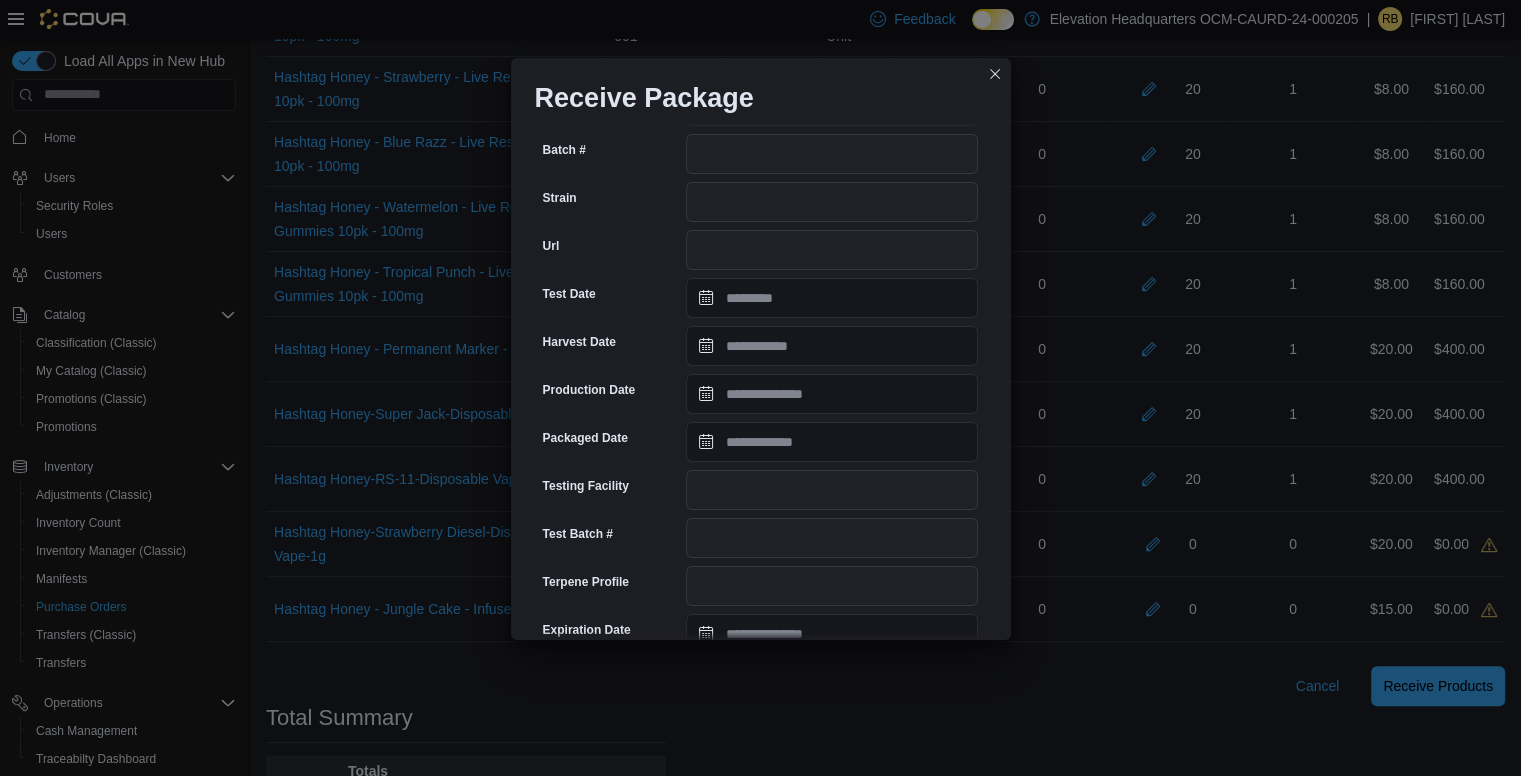 scroll, scrollTop: 645, scrollLeft: 0, axis: vertical 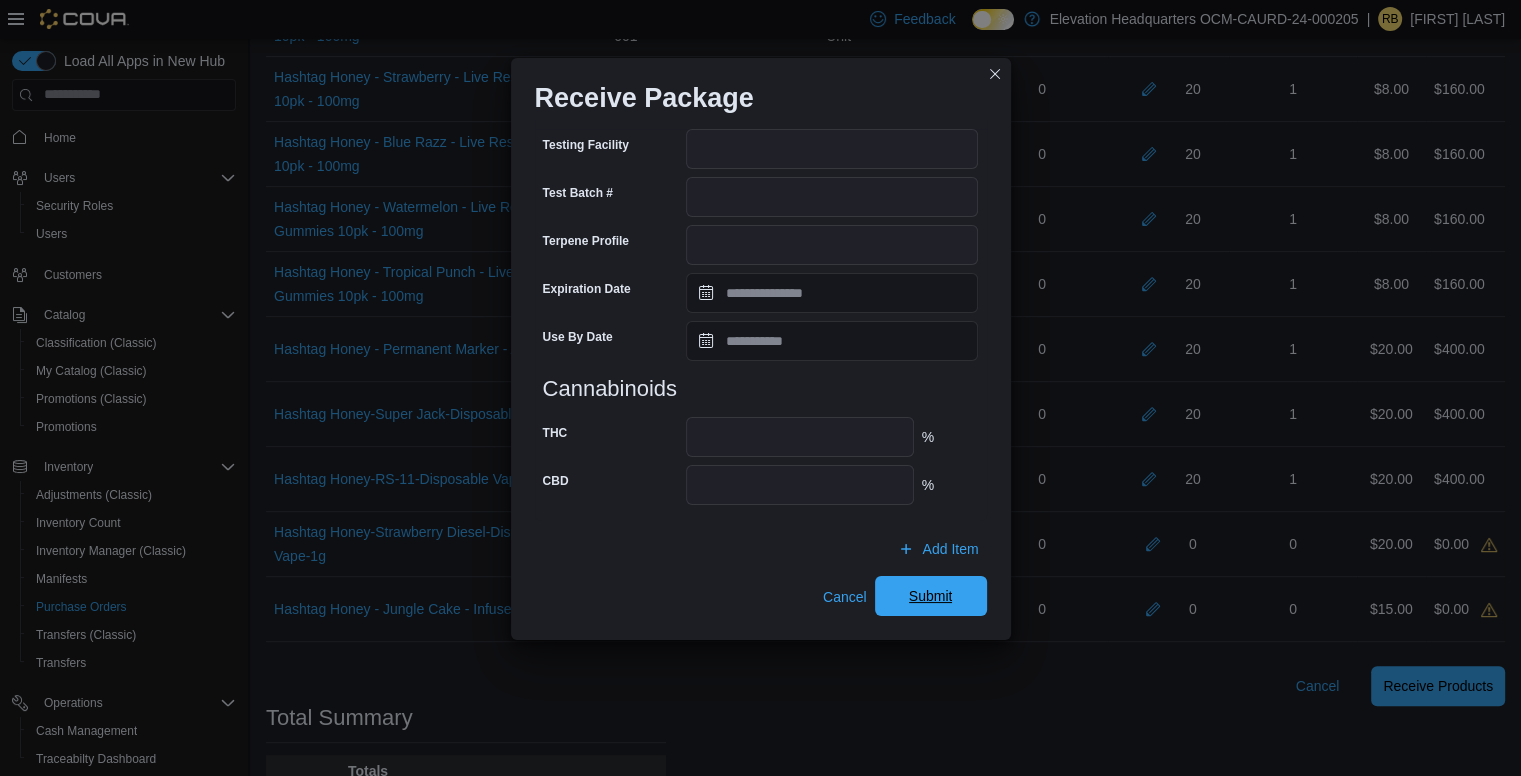 click on "Submit" at bounding box center (931, 596) 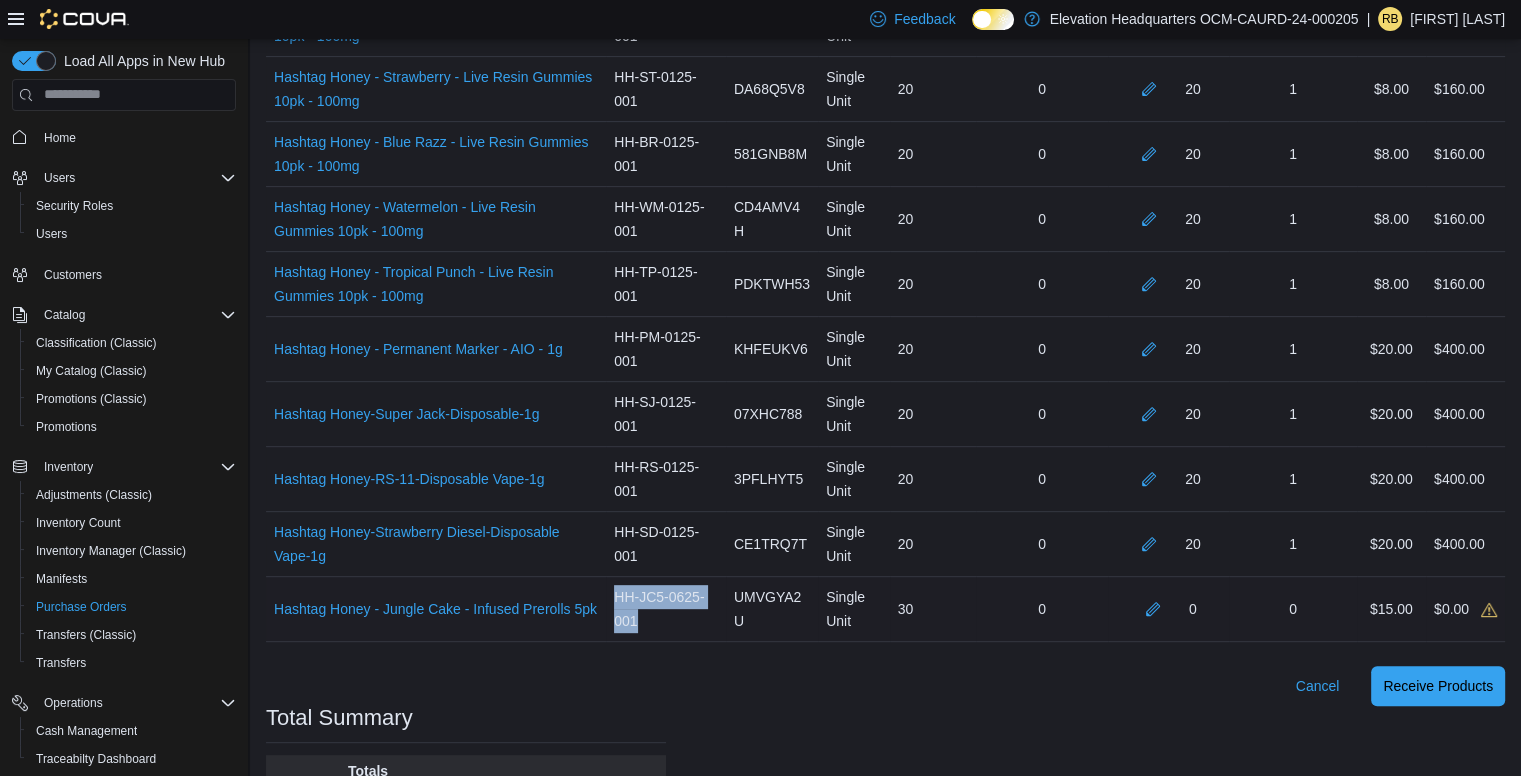 drag, startPoint x: 656, startPoint y: 617, endPoint x: 624, endPoint y: 594, distance: 39.40812 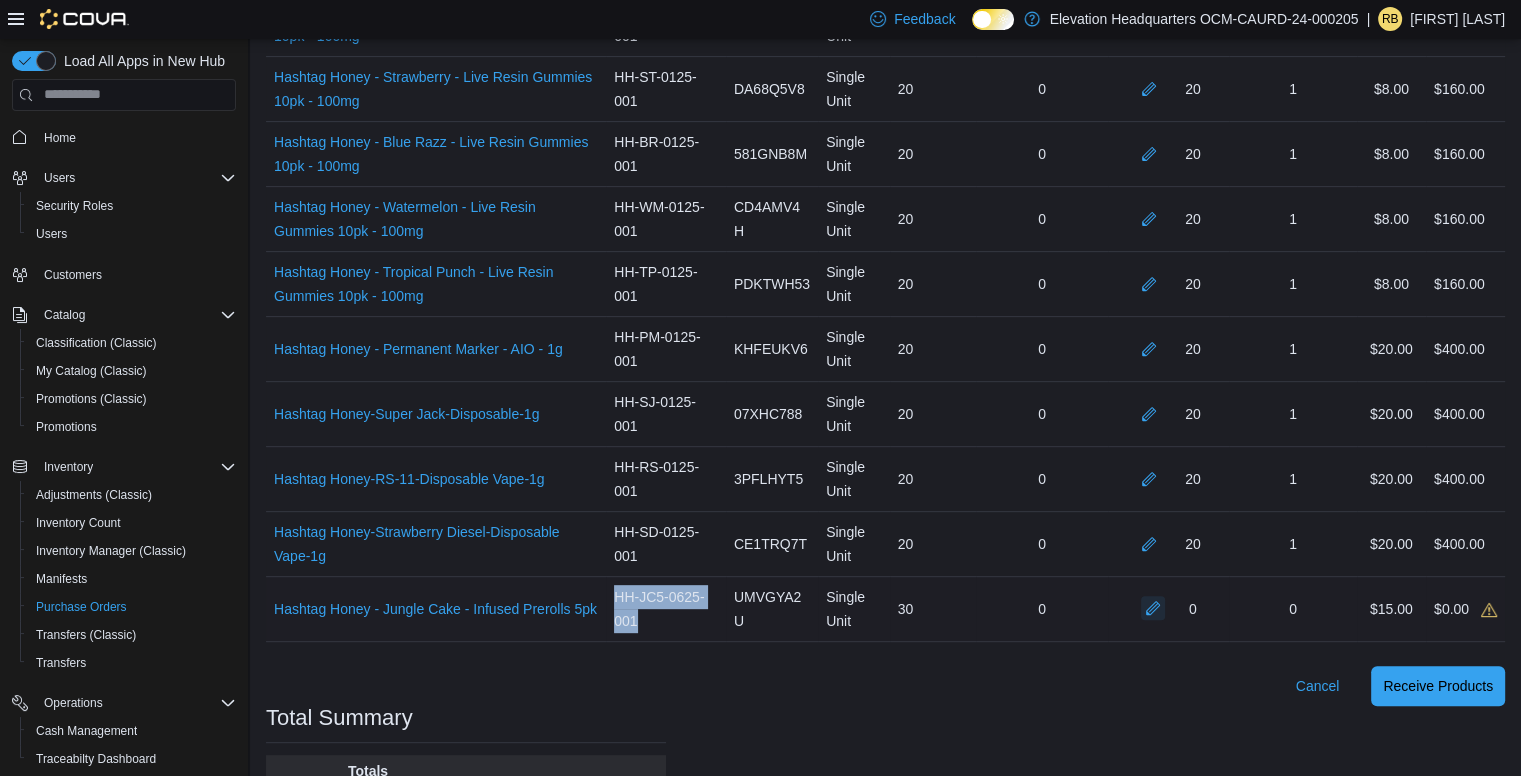 click at bounding box center [1153, 608] 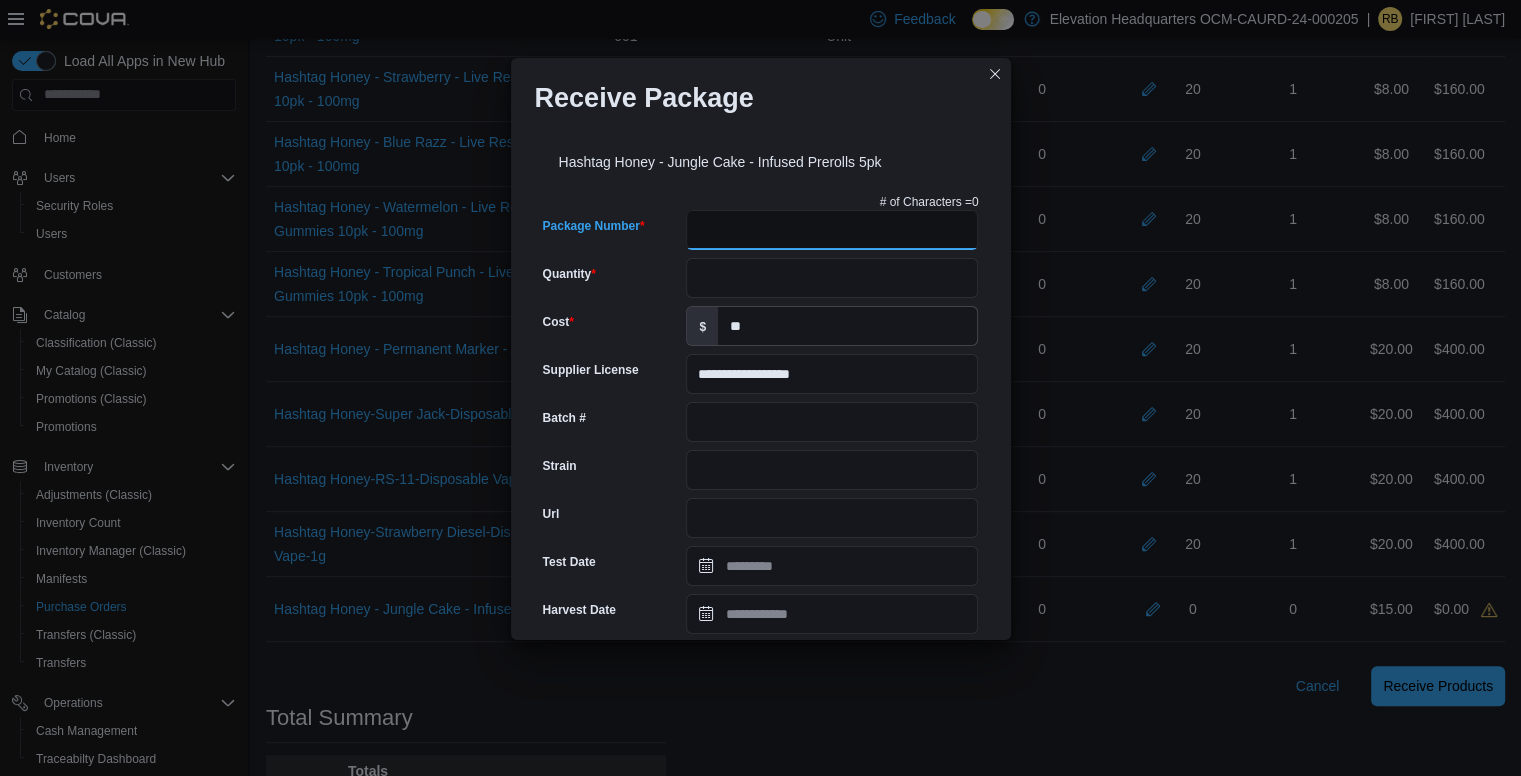click on "Package Number" at bounding box center (832, 230) 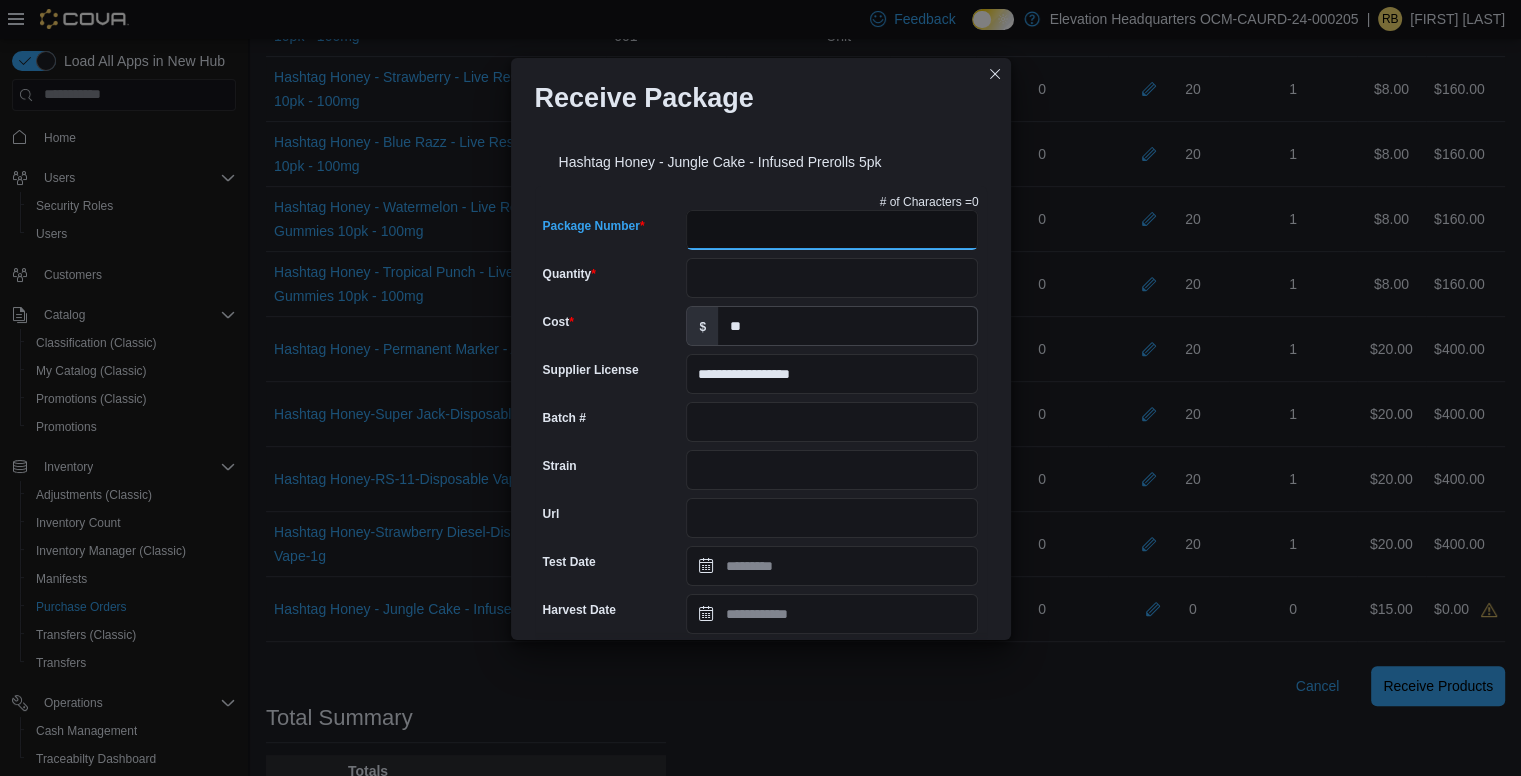 paste on "**********" 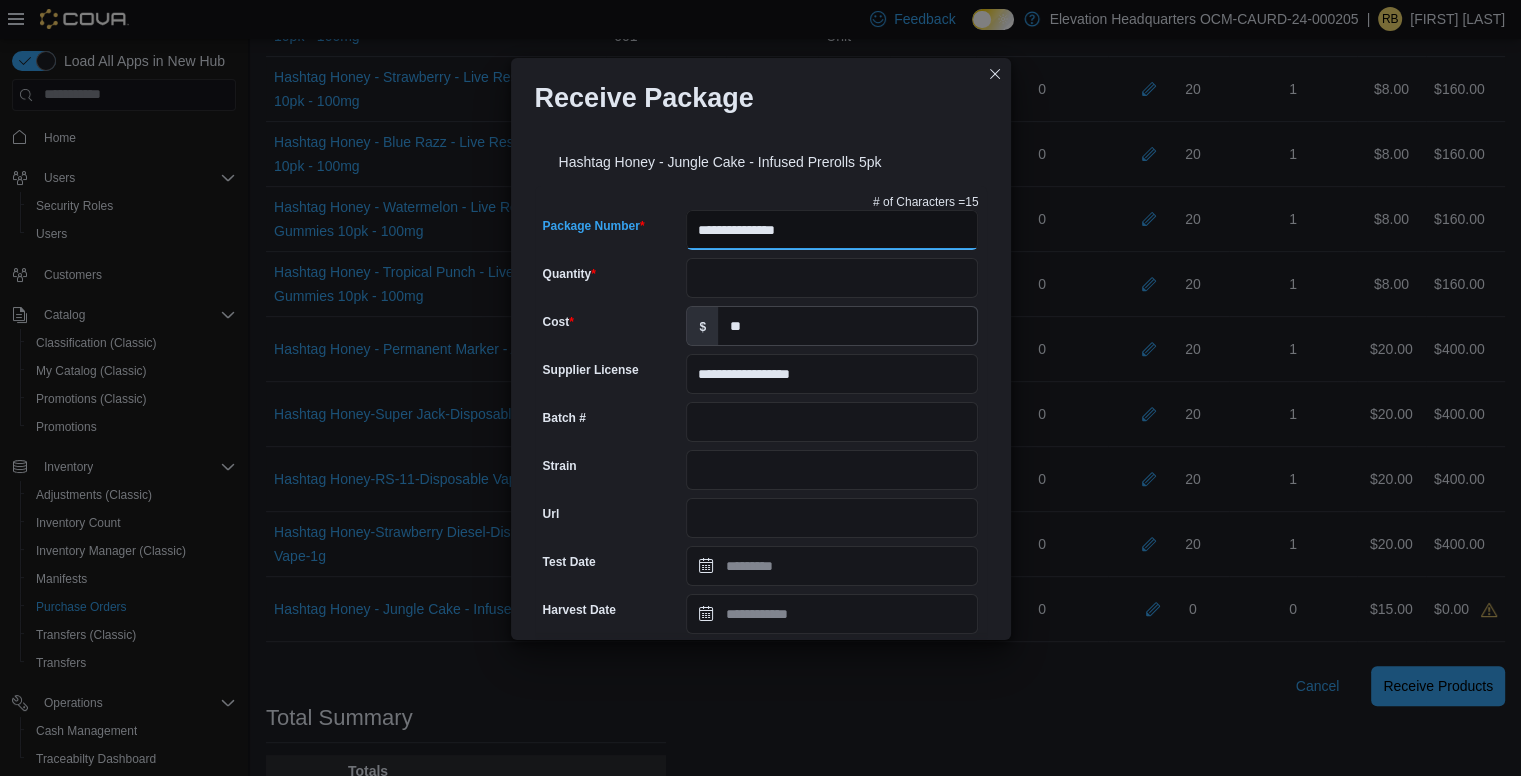 type on "**********" 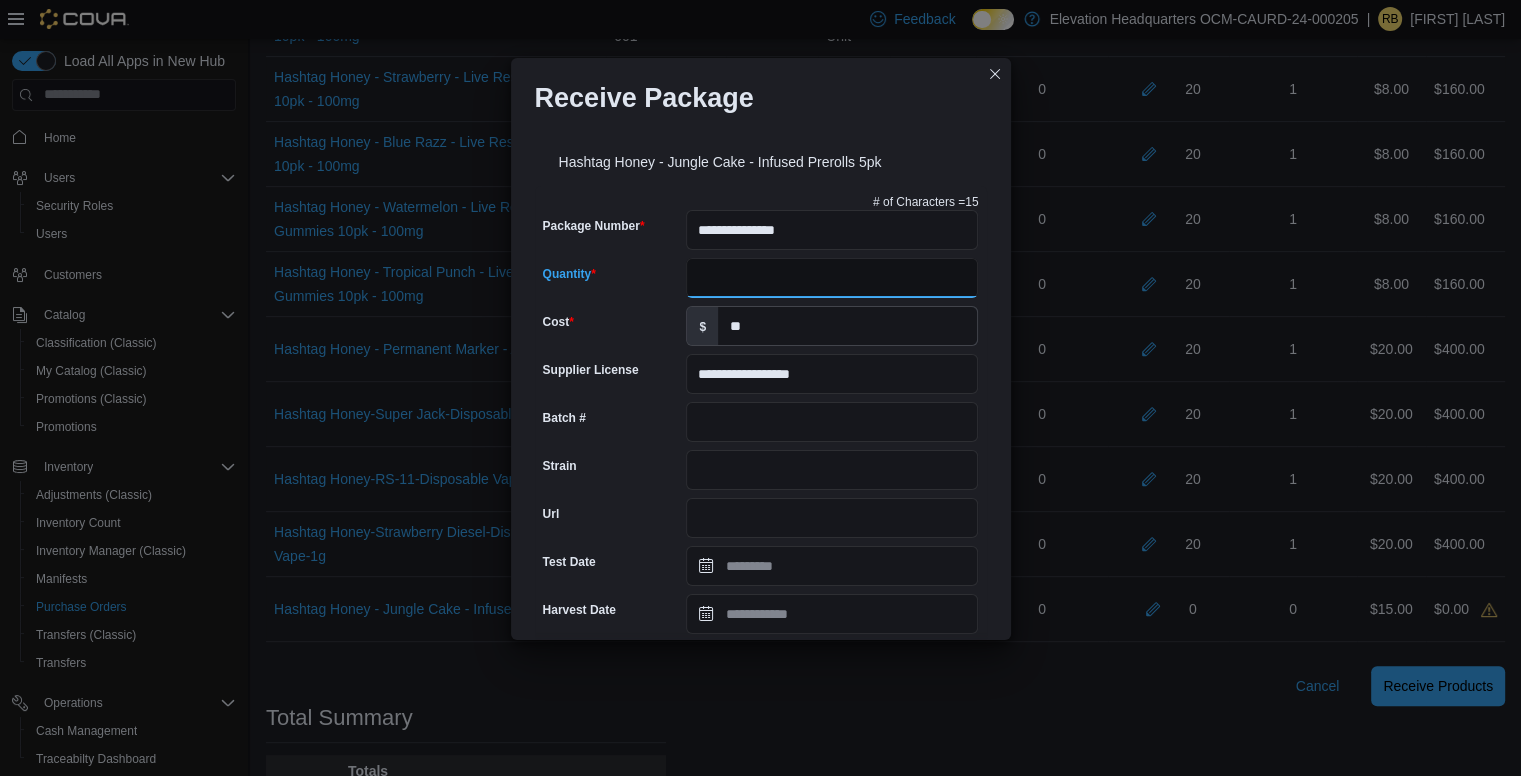 click on "Quantity" at bounding box center [832, 278] 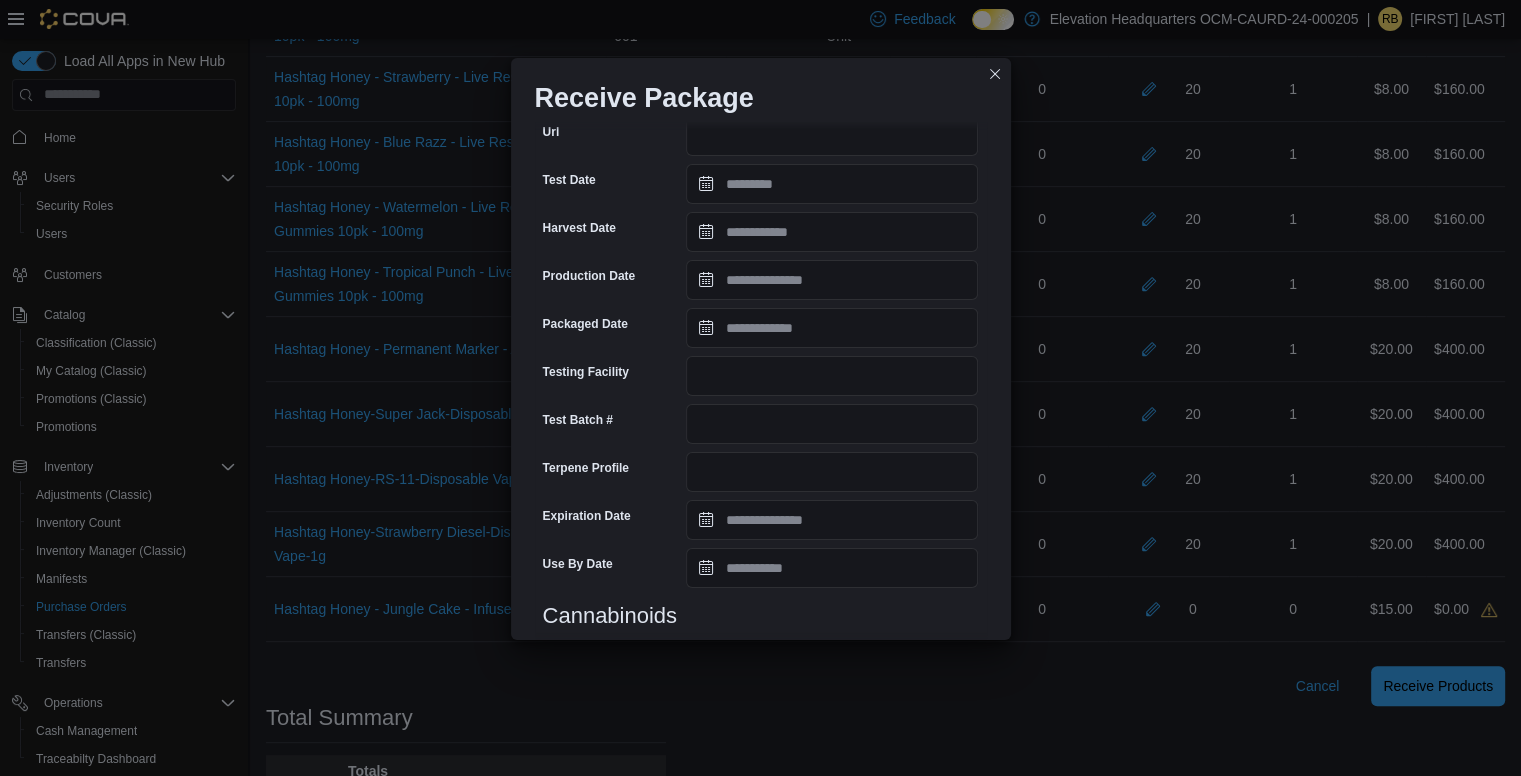 scroll, scrollTop: 0, scrollLeft: 0, axis: both 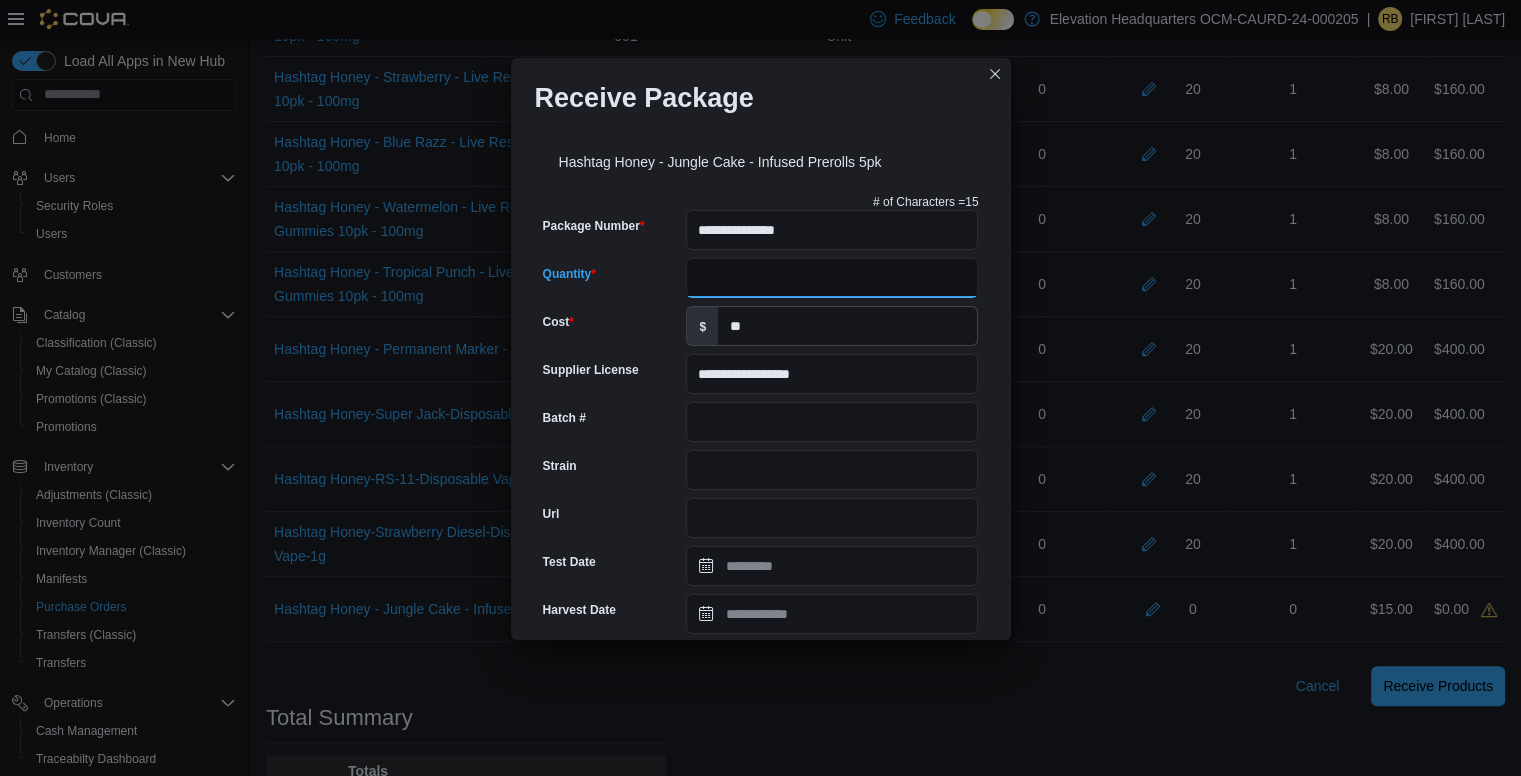 type on "*" 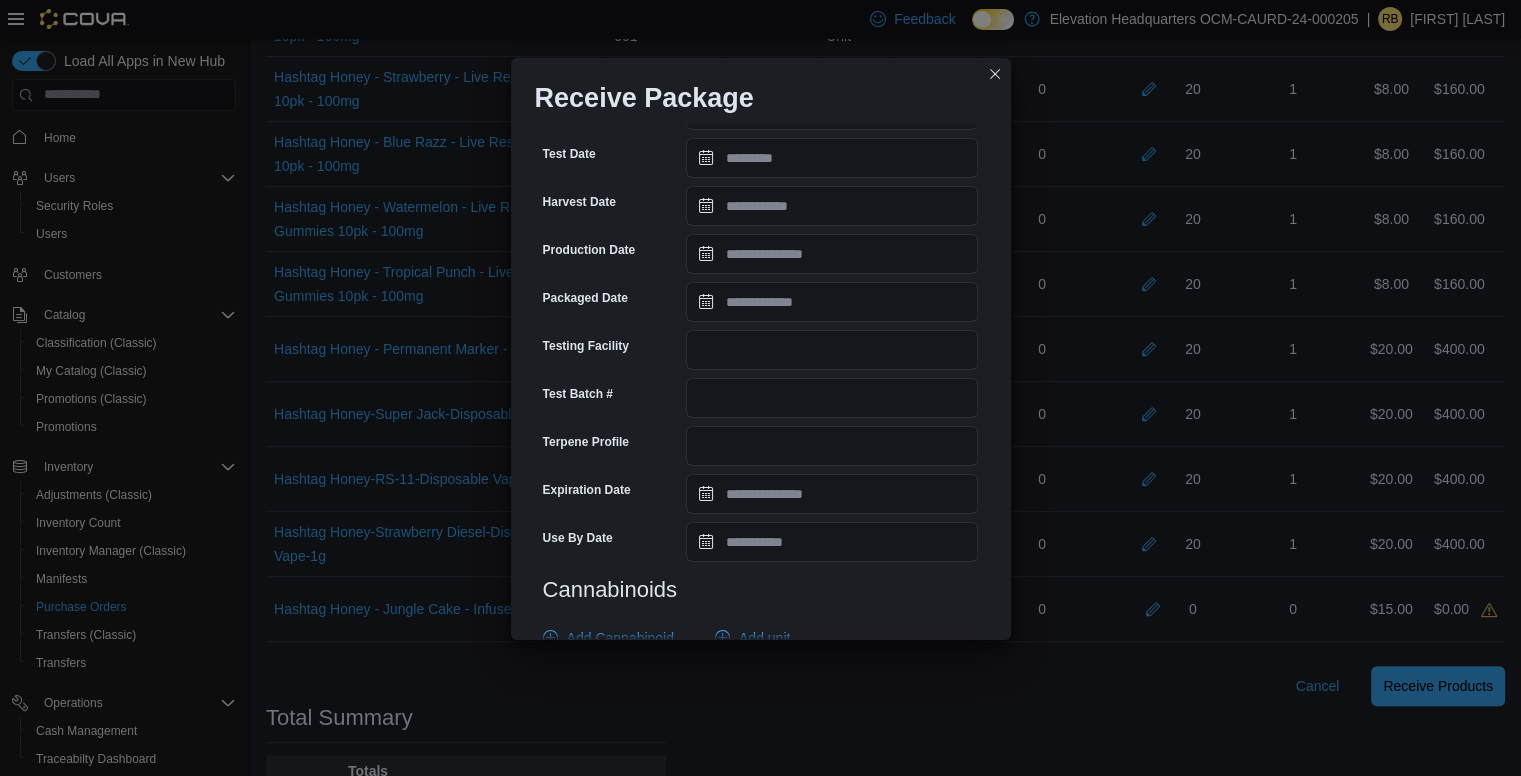 scroll, scrollTop: 665, scrollLeft: 0, axis: vertical 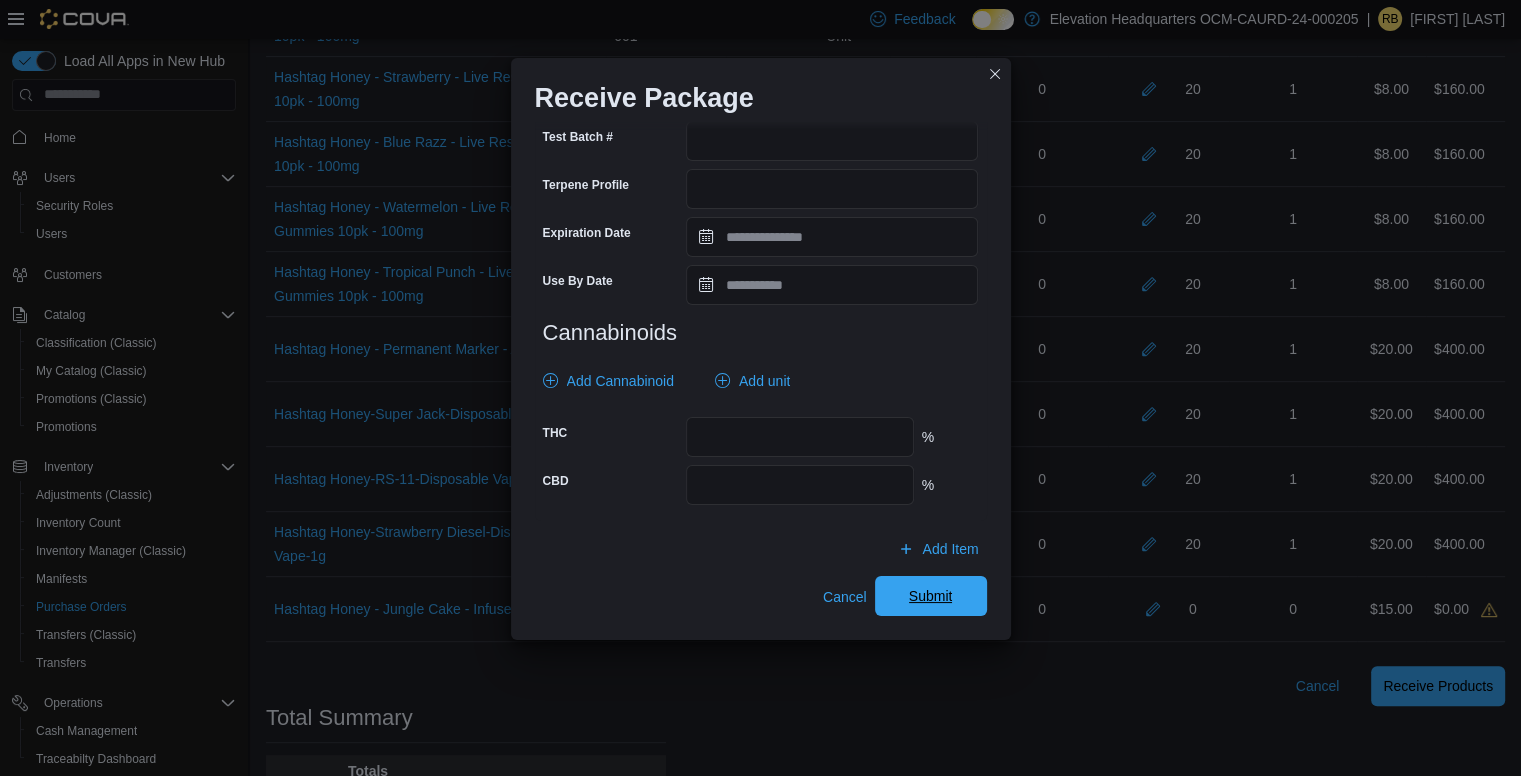 click on "Submit" at bounding box center [931, 596] 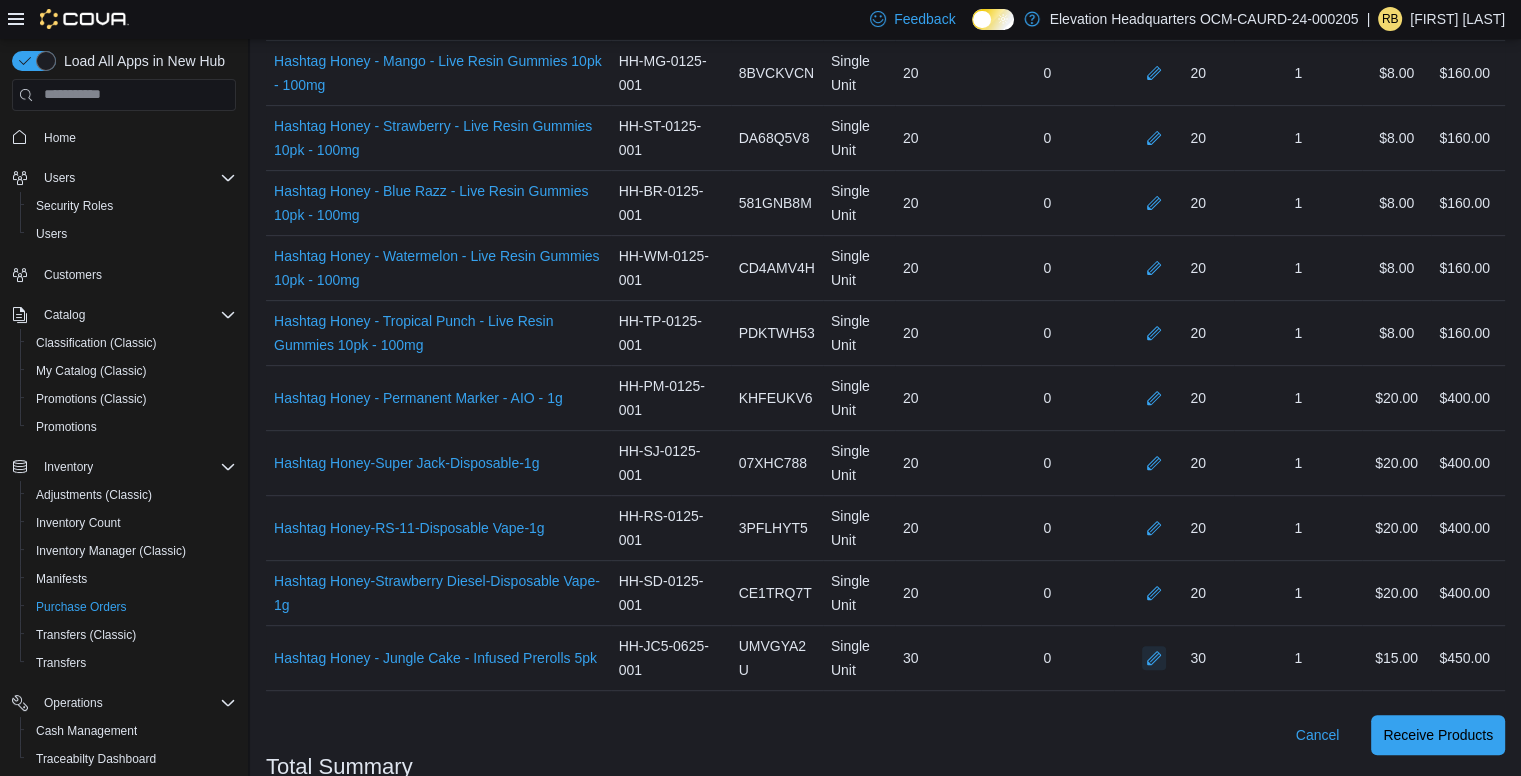 scroll, scrollTop: 885, scrollLeft: 0, axis: vertical 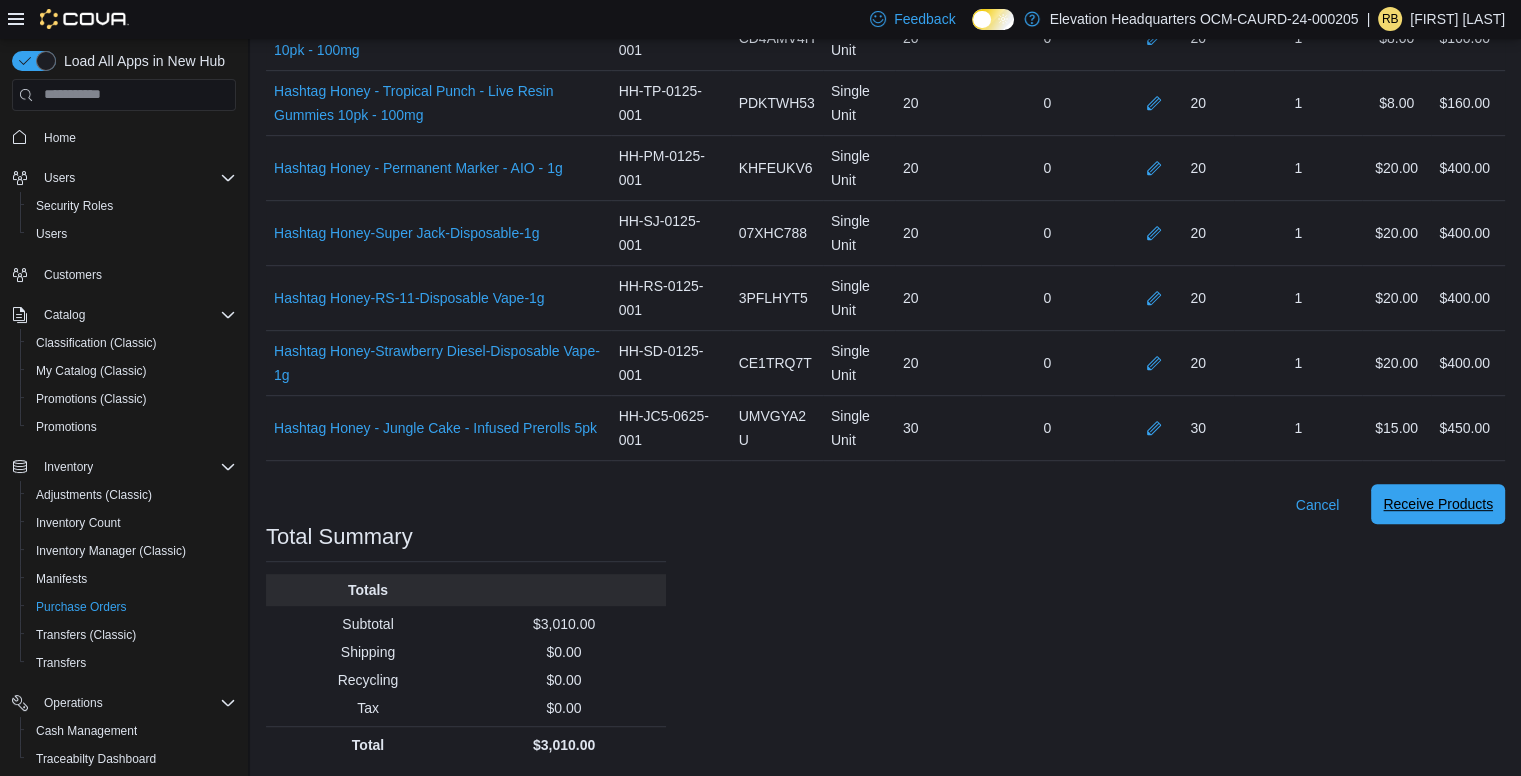 click on "Receive Products" at bounding box center (1438, 504) 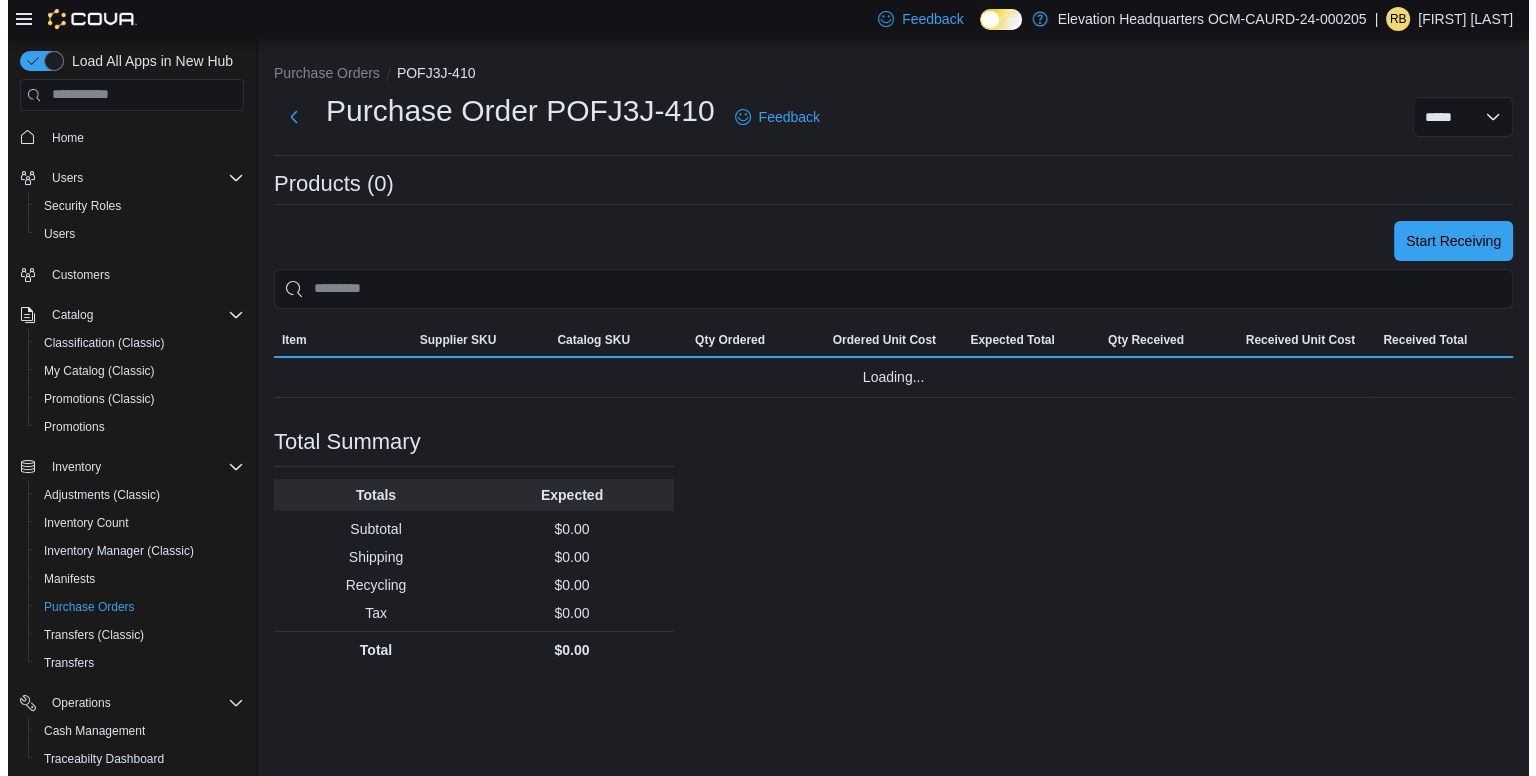 scroll, scrollTop: 0, scrollLeft: 0, axis: both 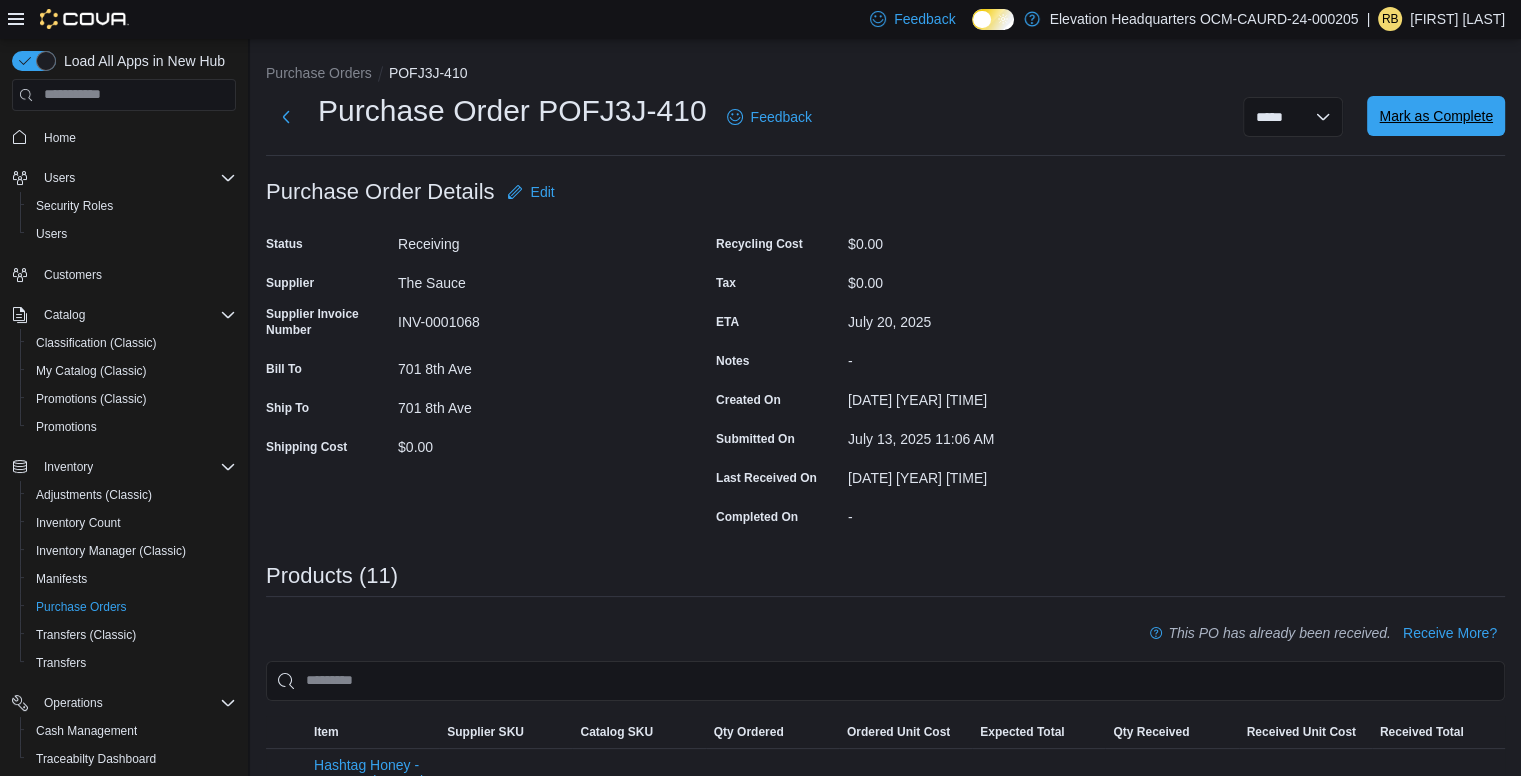 click on "Mark as Complete" at bounding box center (1436, 116) 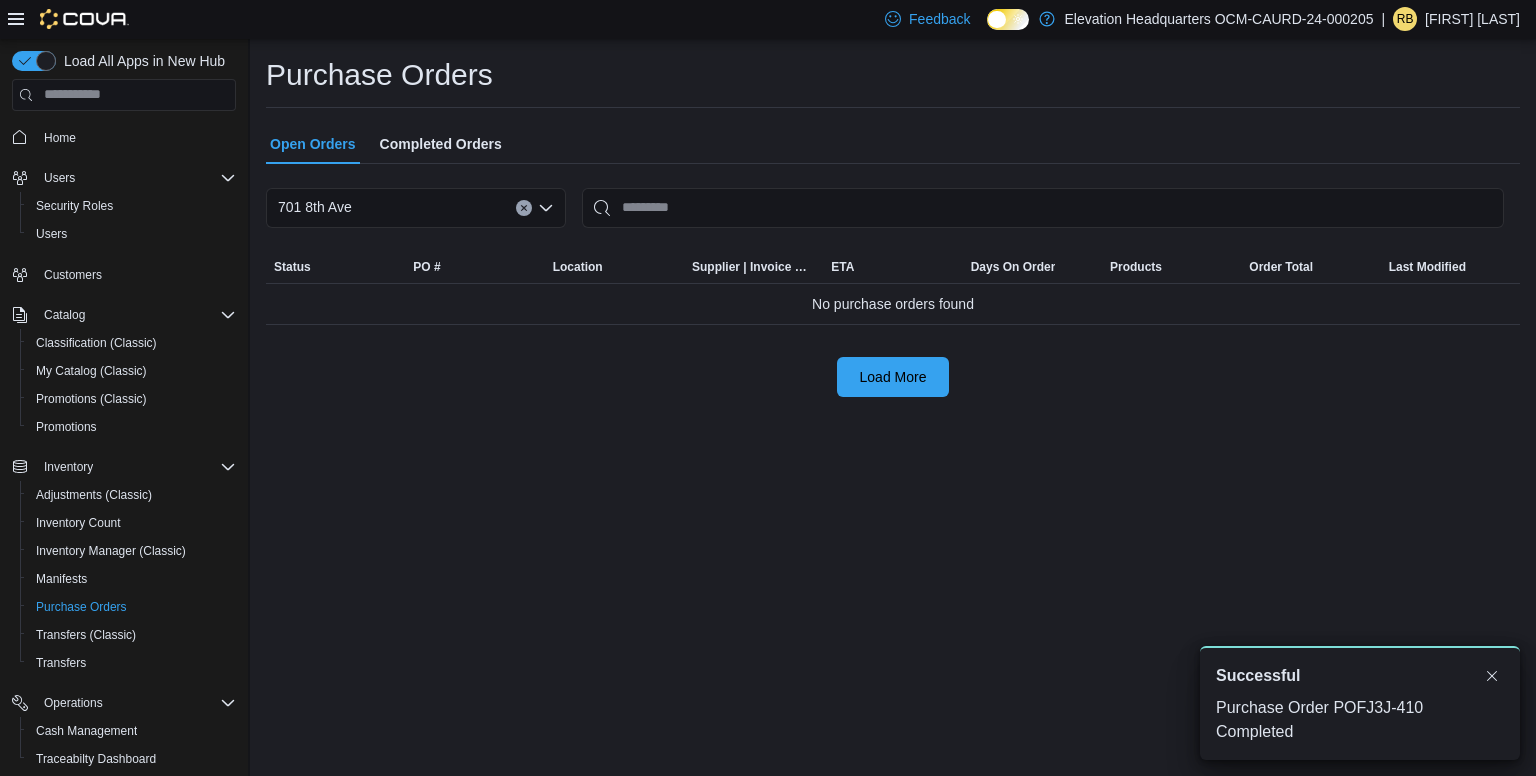 scroll, scrollTop: 0, scrollLeft: 0, axis: both 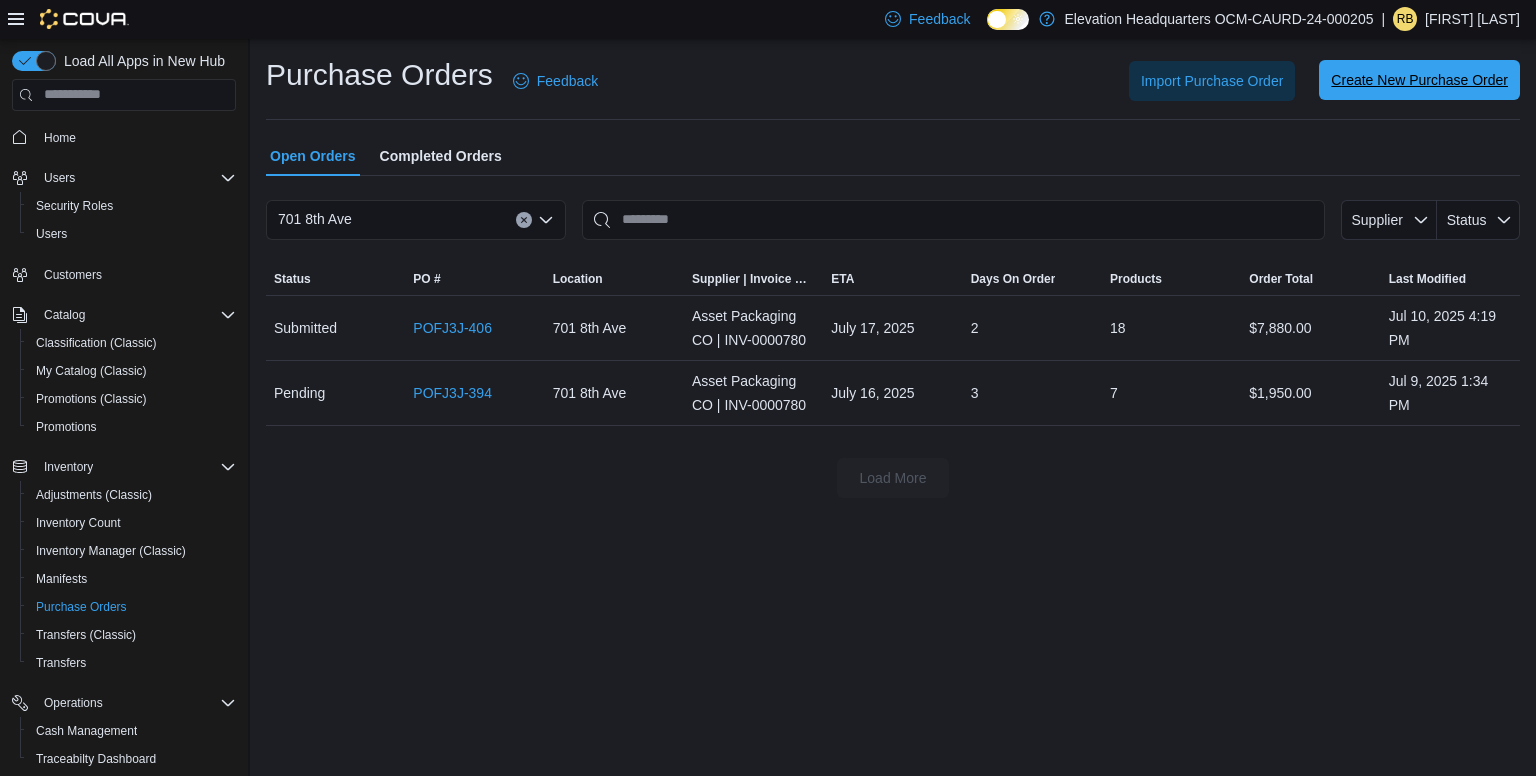 click on "Create New Purchase Order" at bounding box center (1419, 80) 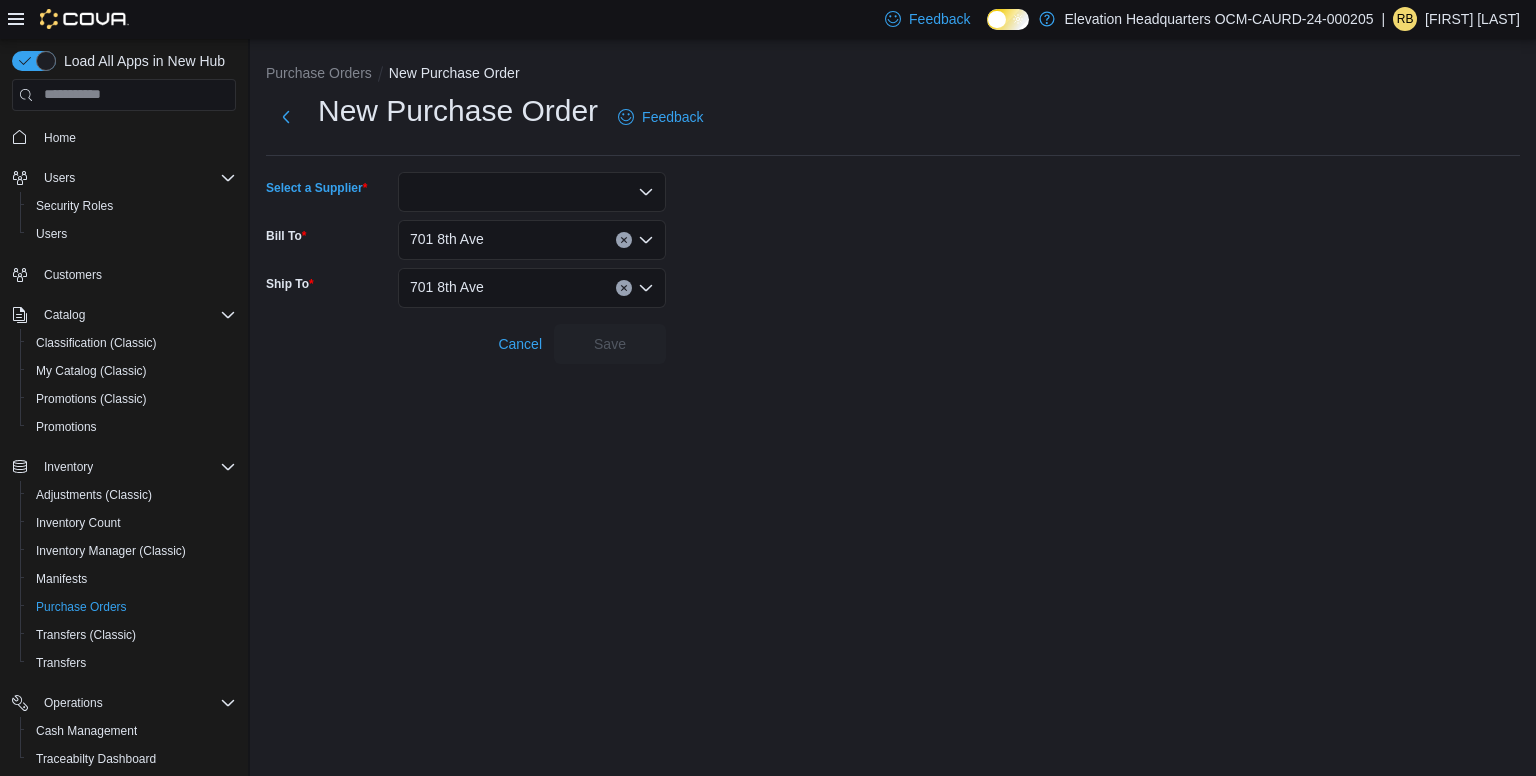 click at bounding box center (532, 192) 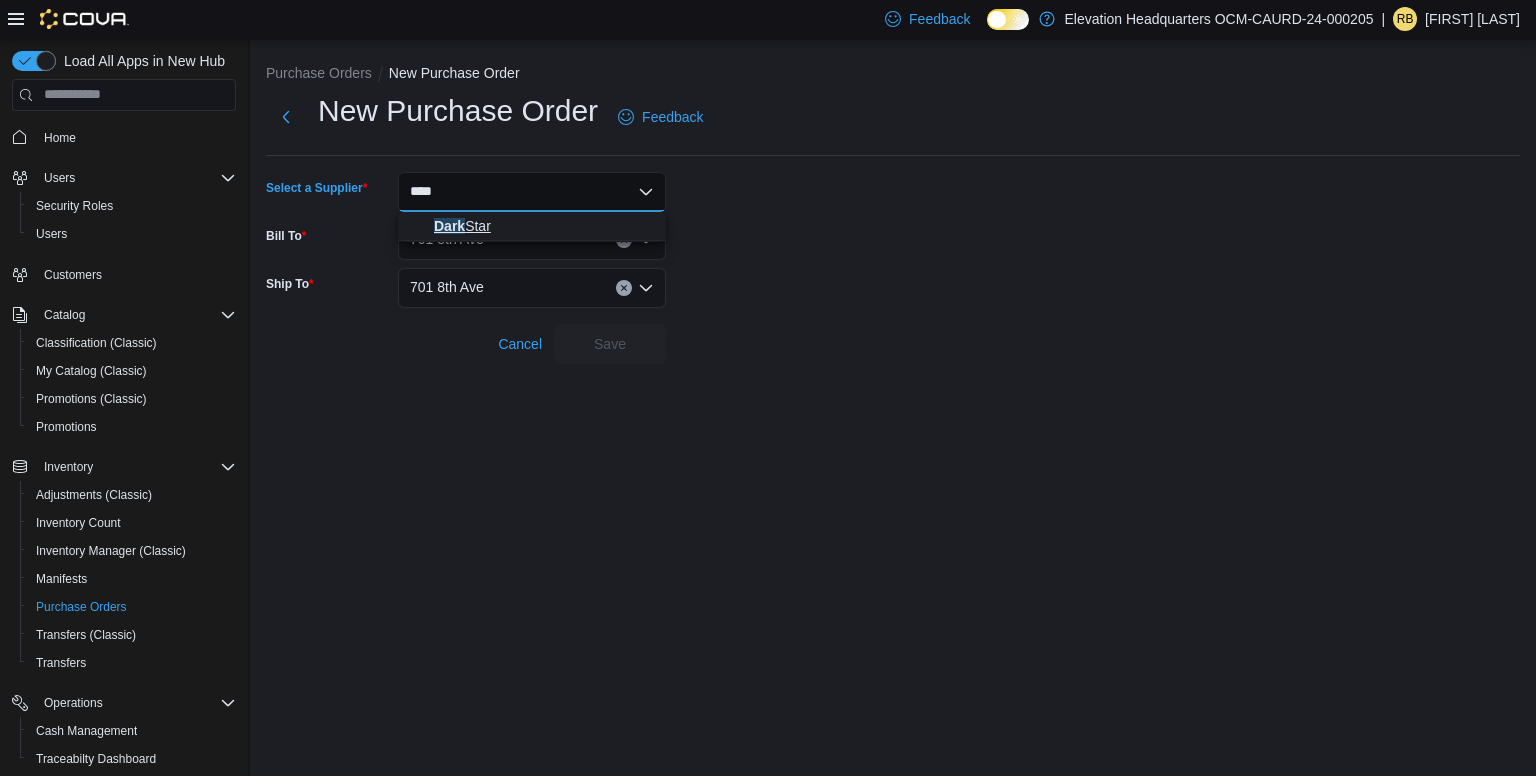 type on "****" 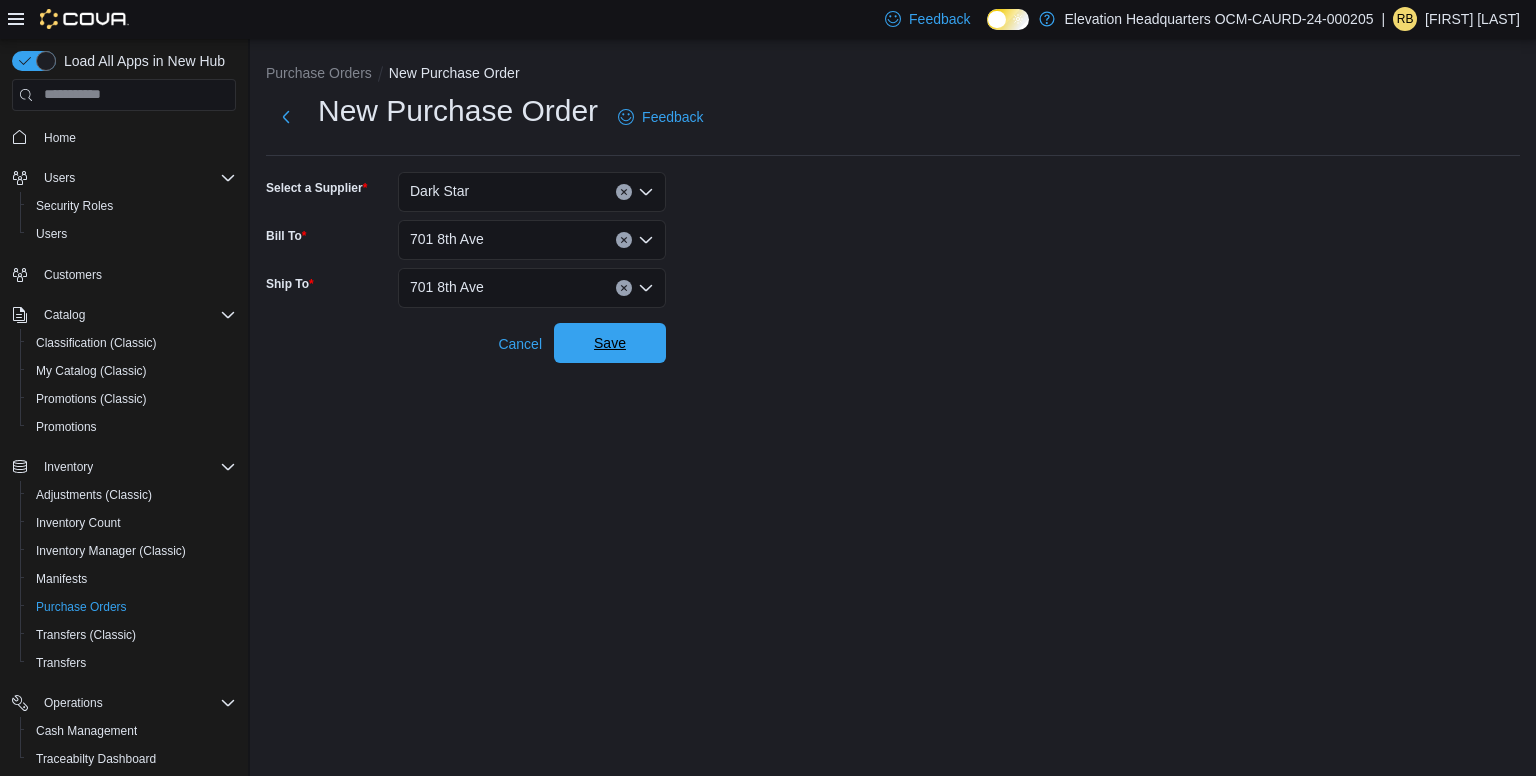 click on "Save" at bounding box center [610, 343] 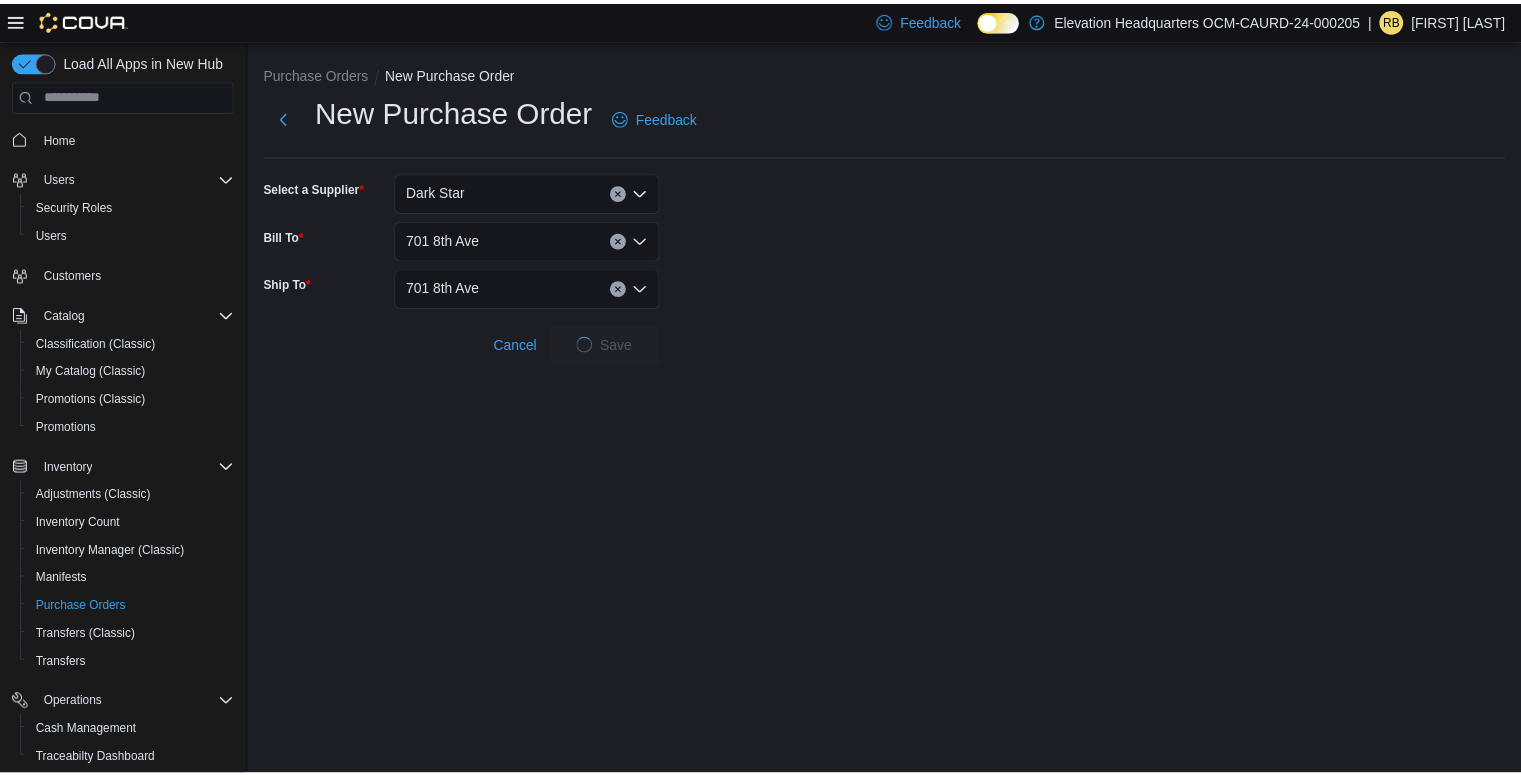 scroll, scrollTop: 0, scrollLeft: 0, axis: both 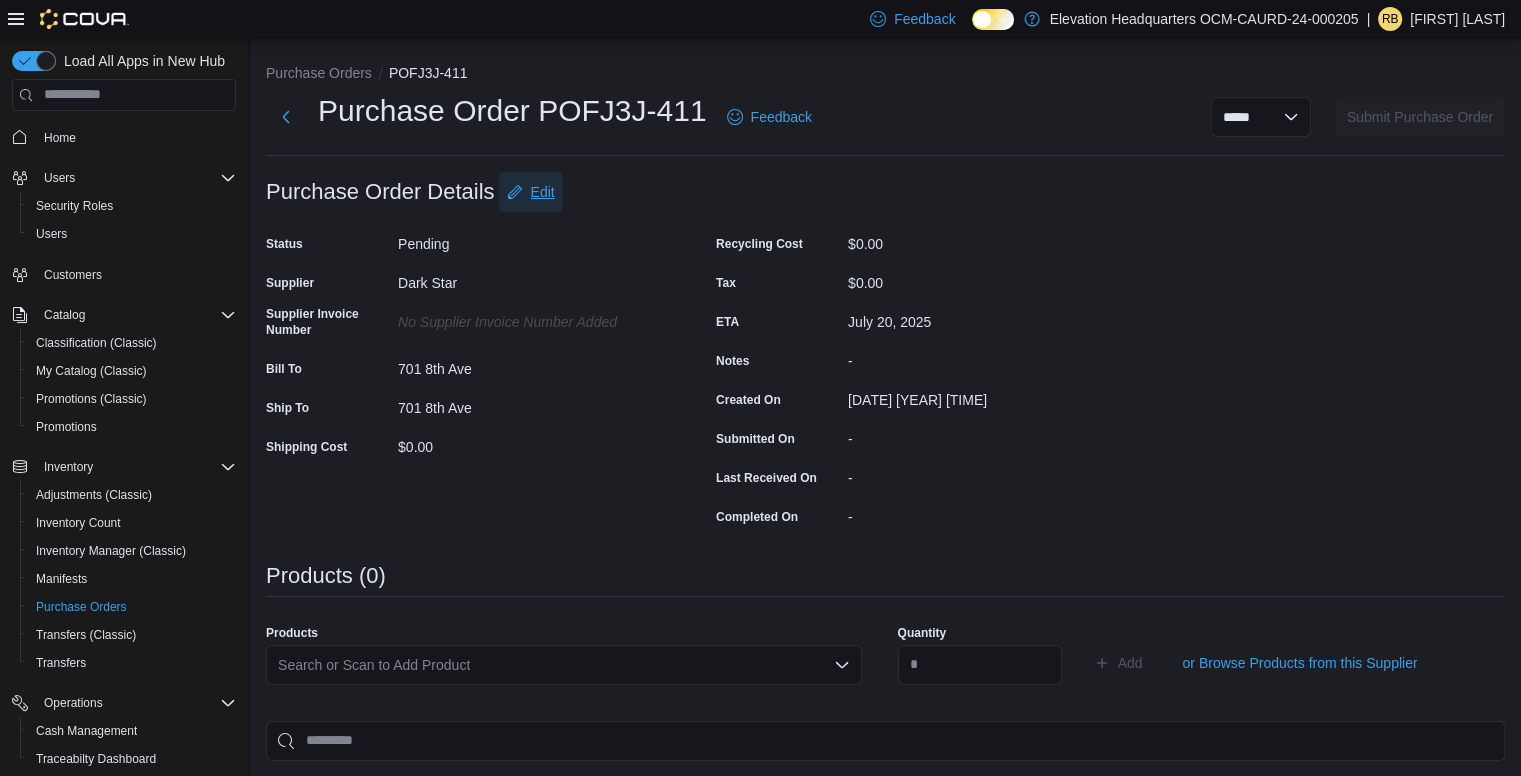 click on "Edit" at bounding box center [531, 192] 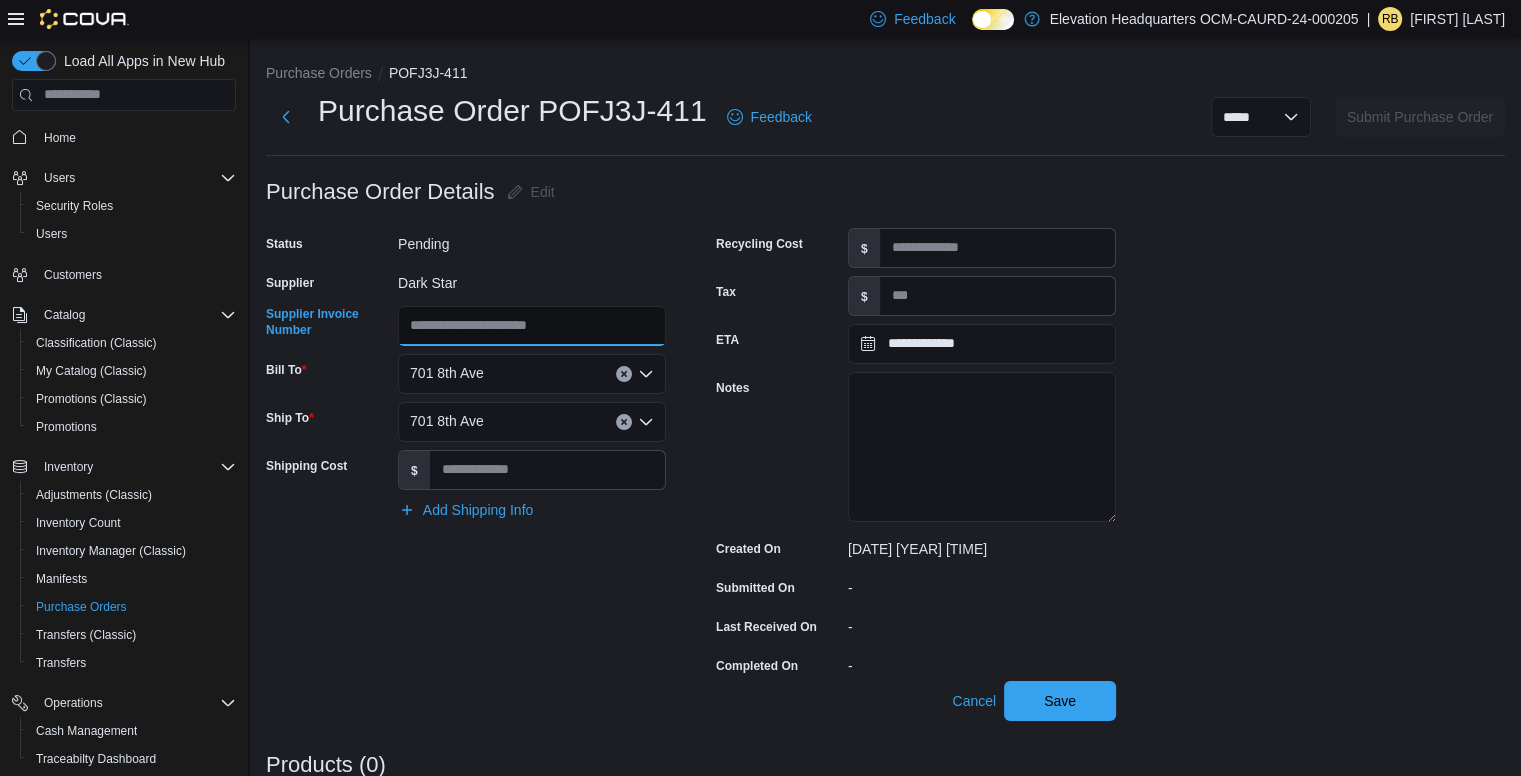 click on "Supplier Invoice Number" at bounding box center (532, 326) 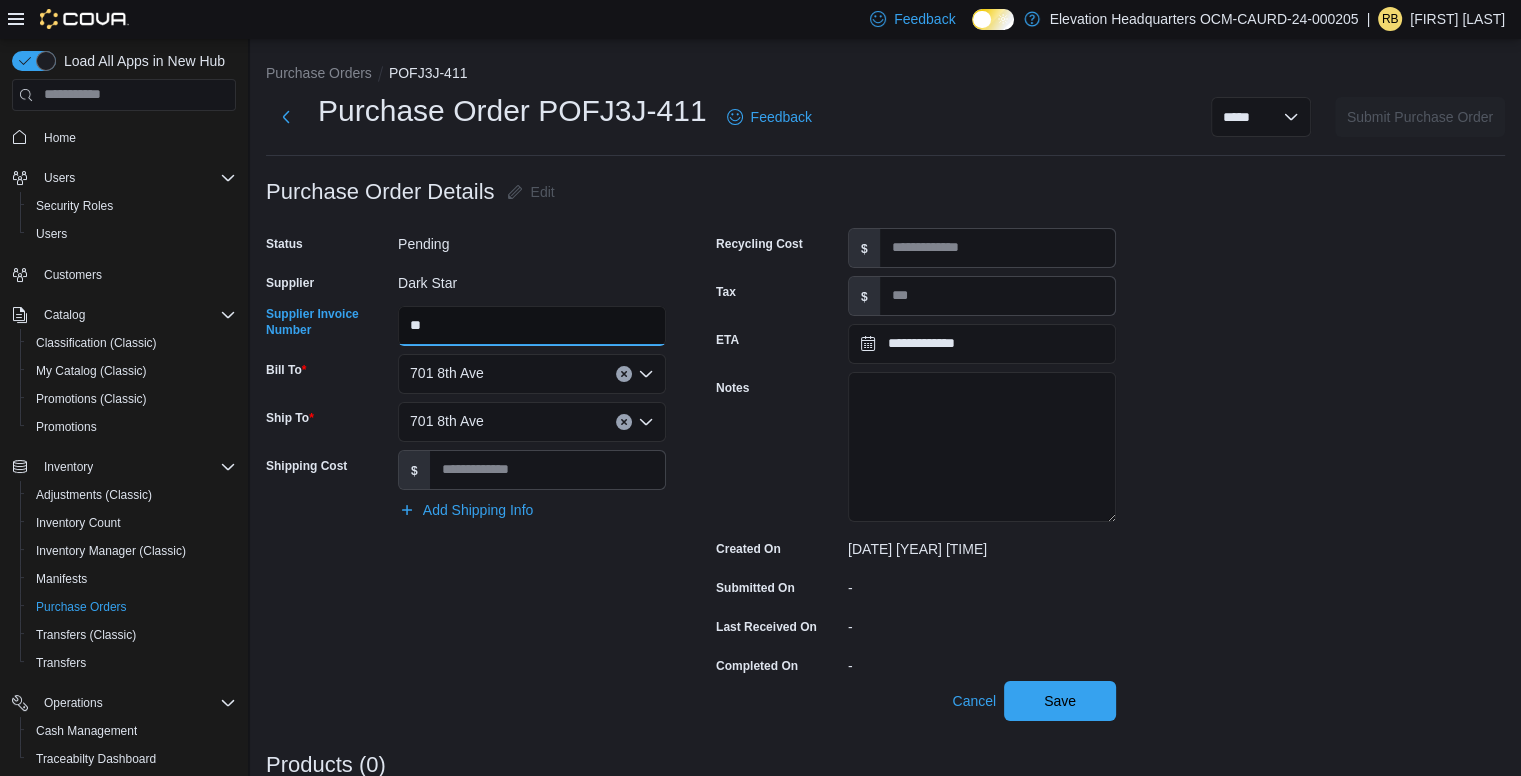 type on "**" 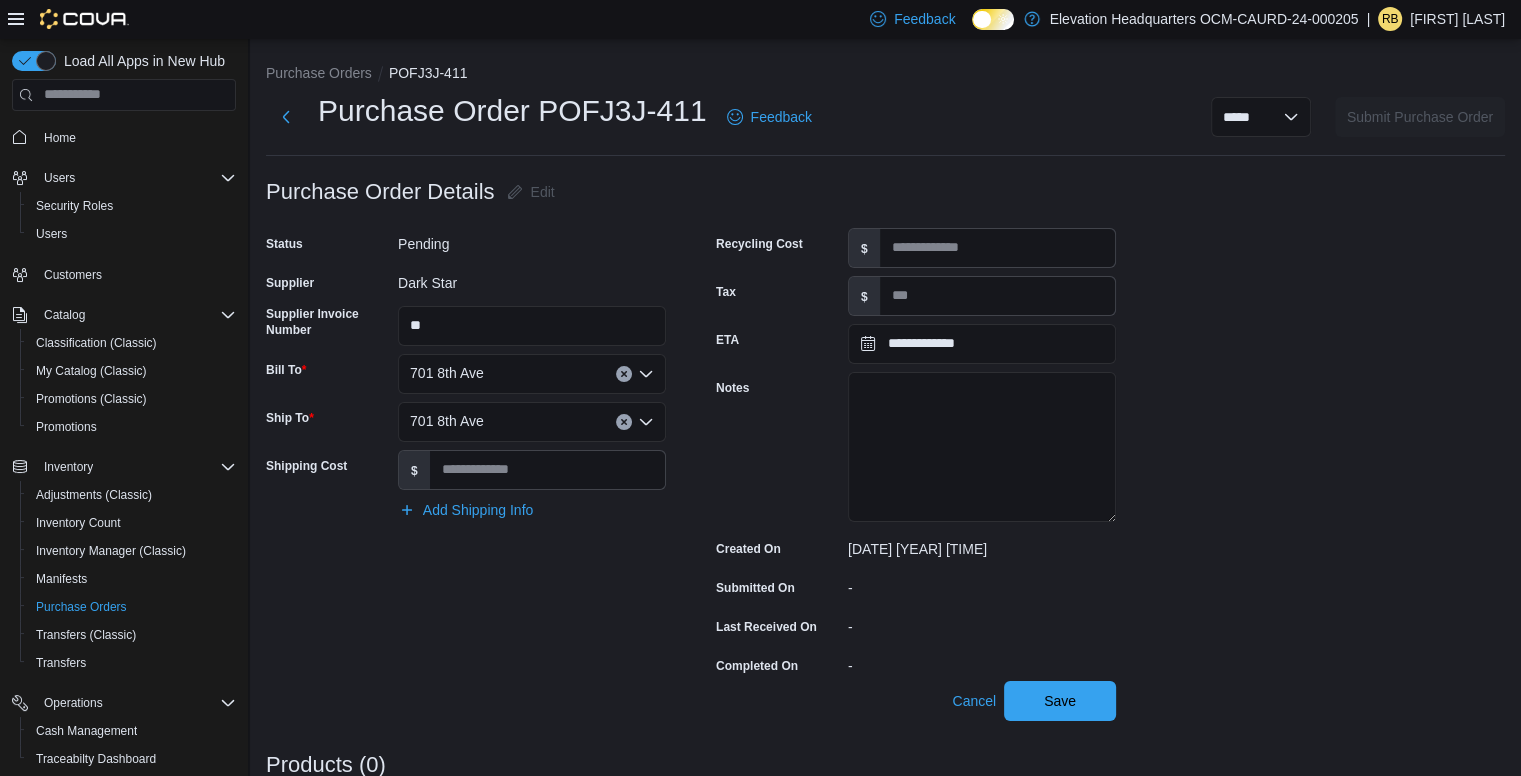click on "**********" at bounding box center (885, 740) 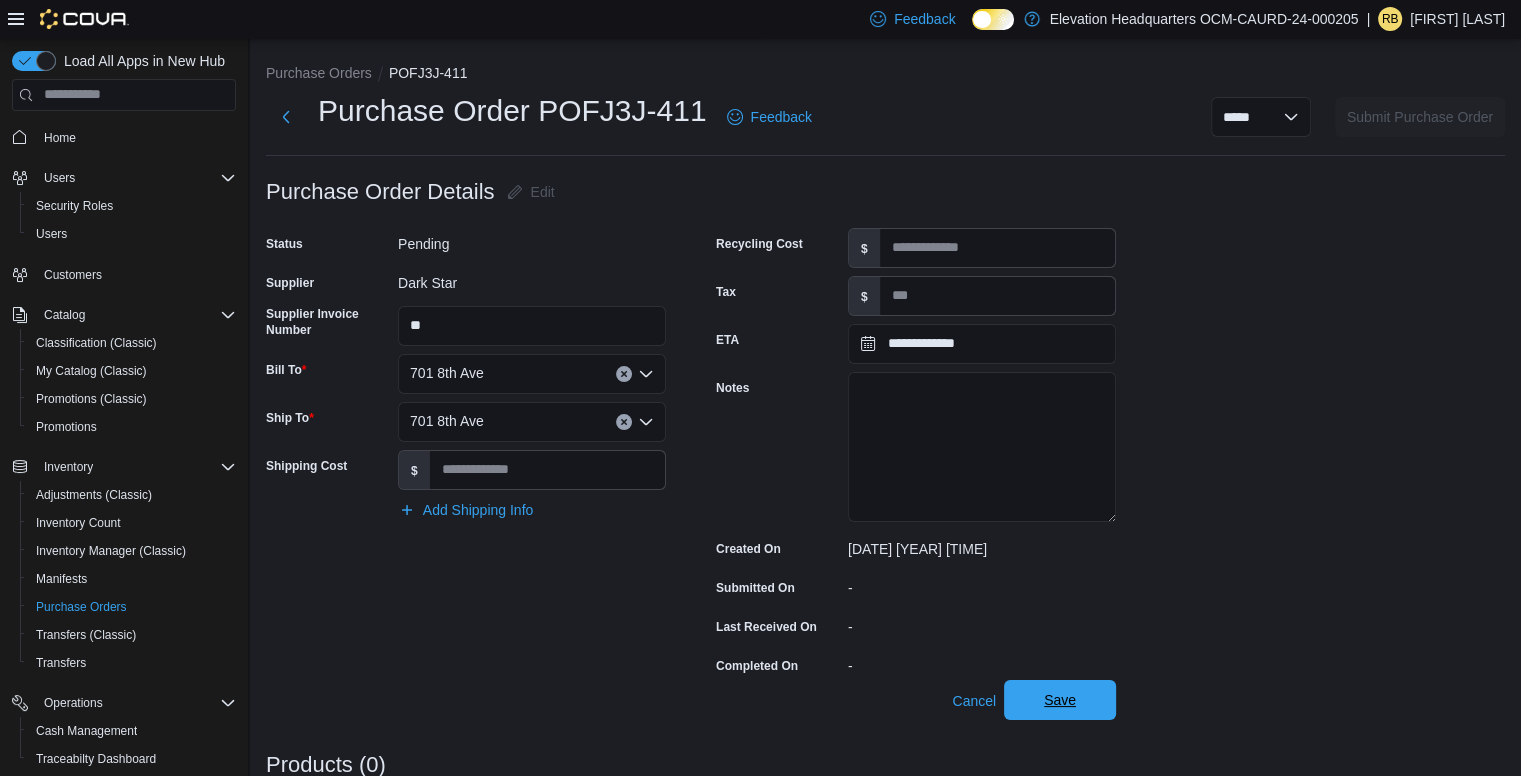click on "Save" at bounding box center (1060, 700) 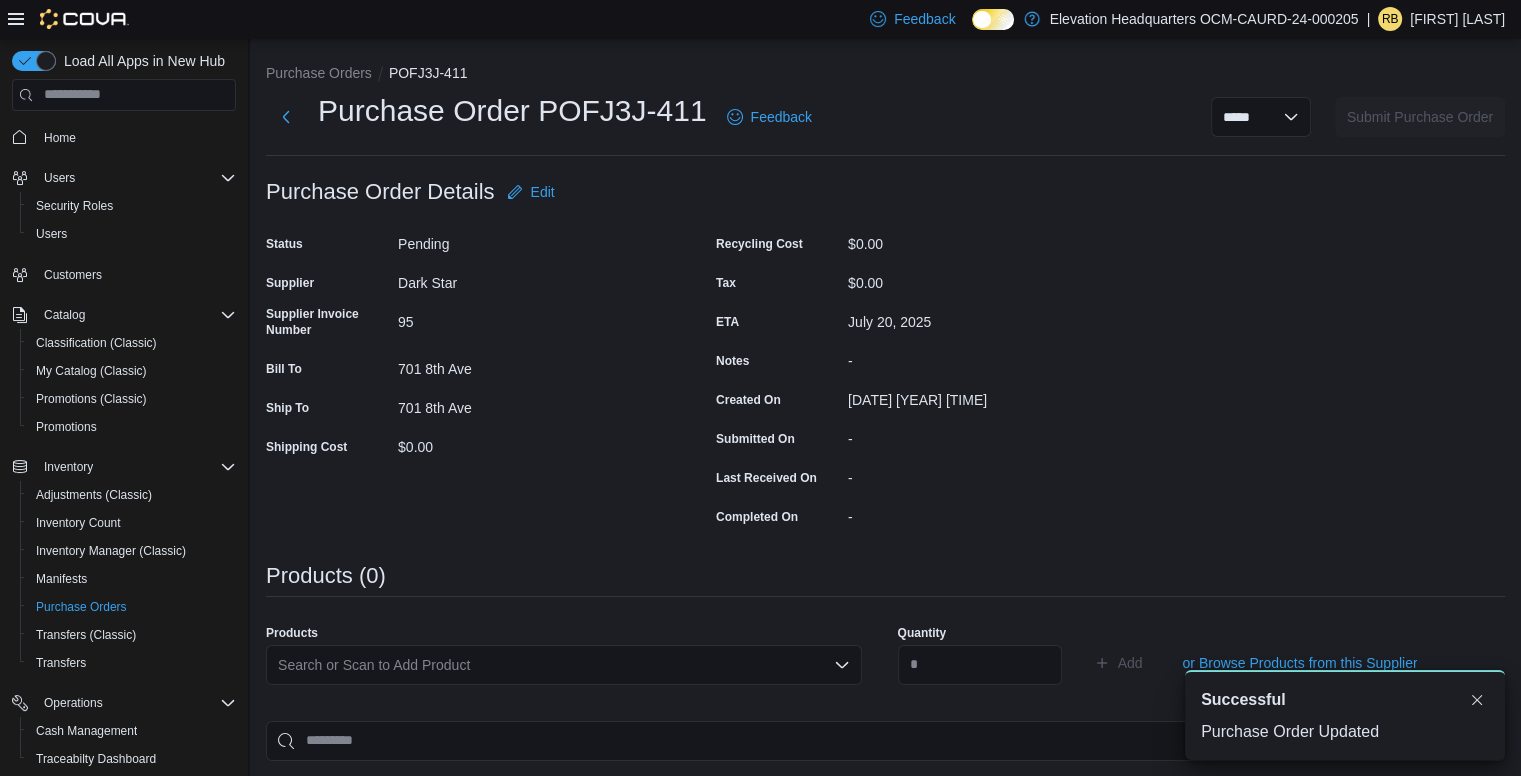 scroll, scrollTop: 0, scrollLeft: 0, axis: both 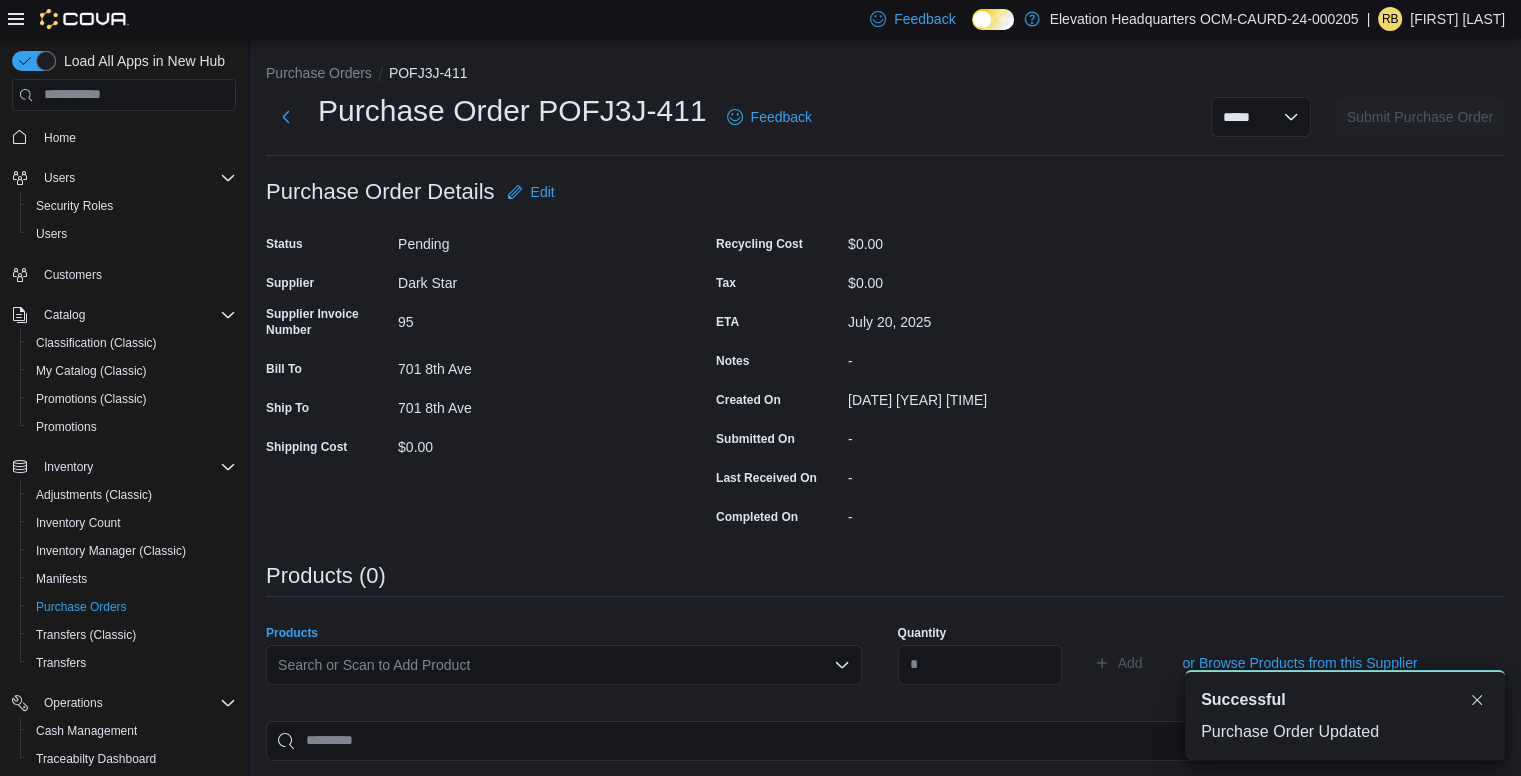 click on "Search or Scan to Add Product" at bounding box center [564, 665] 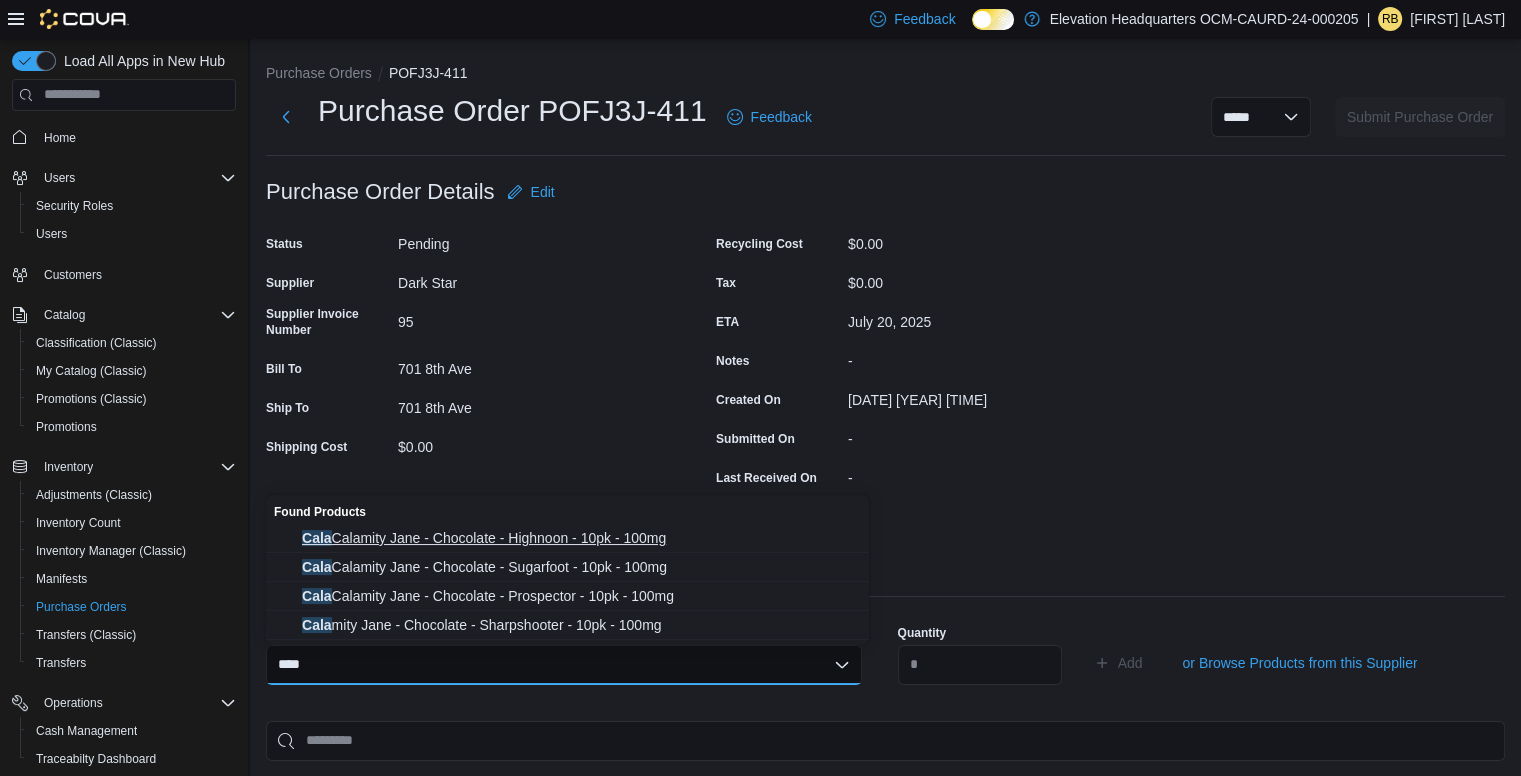 type on "****" 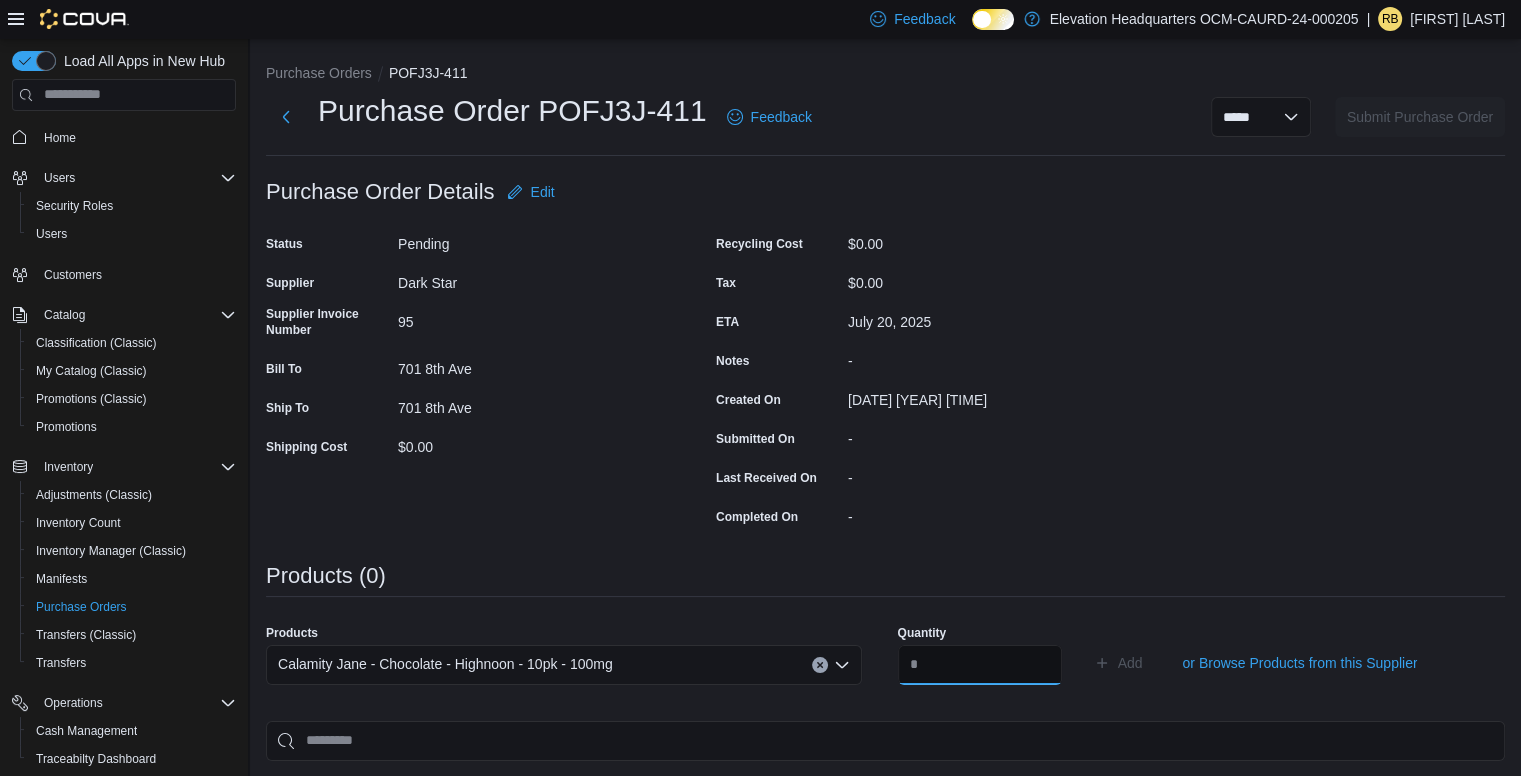 click at bounding box center [980, 665] 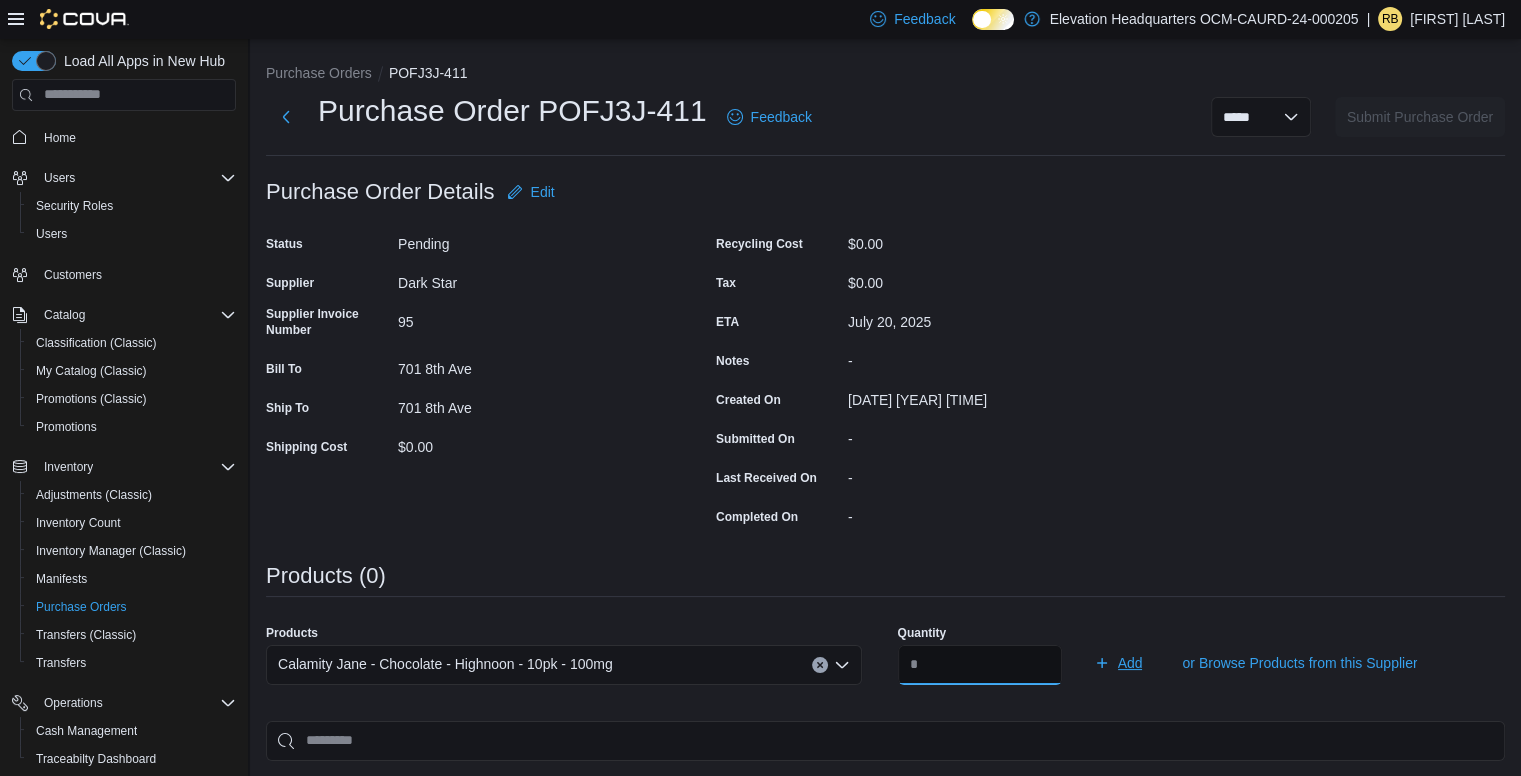 type on "**" 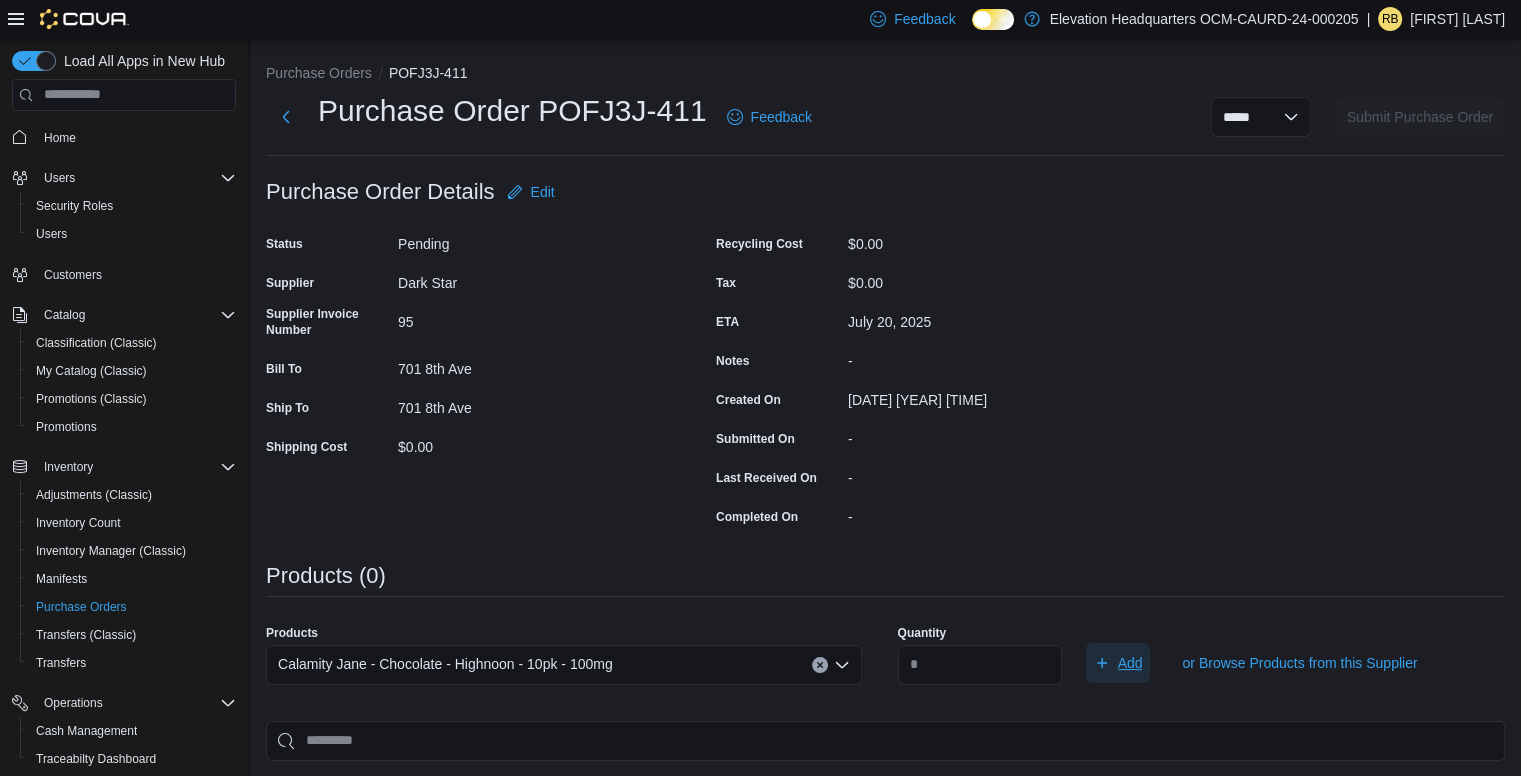 click on "Add" at bounding box center (1130, 663) 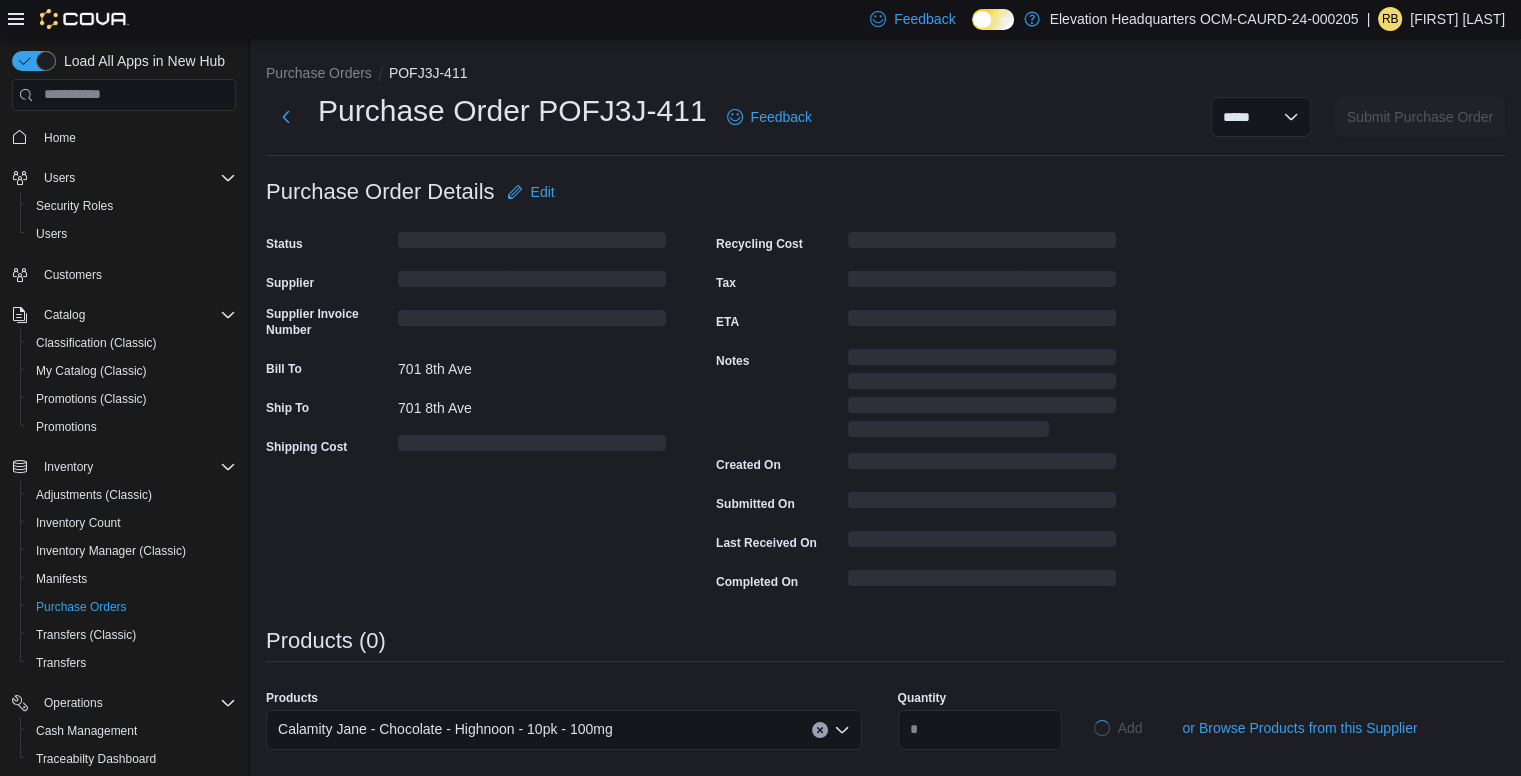 type 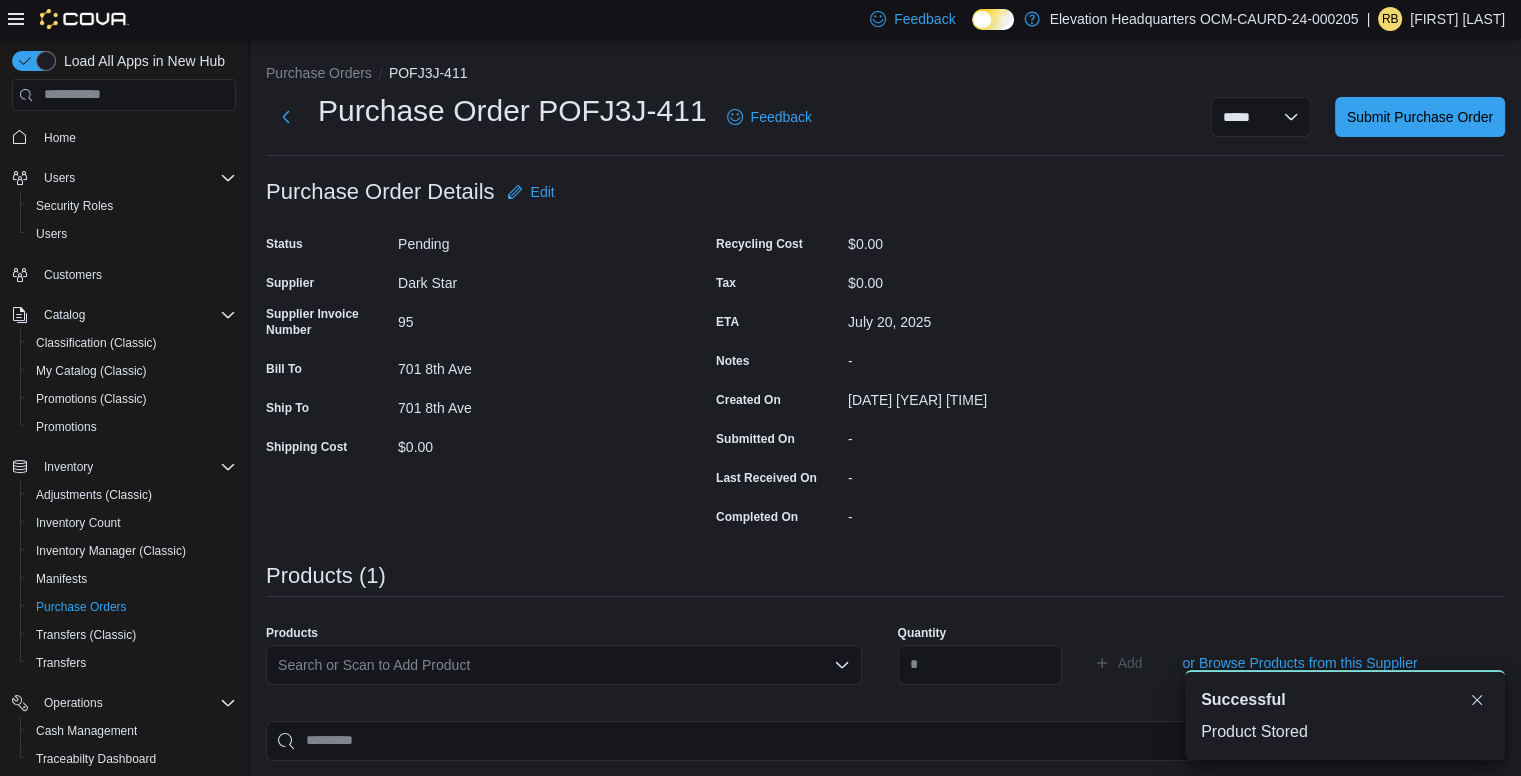 scroll, scrollTop: 0, scrollLeft: 0, axis: both 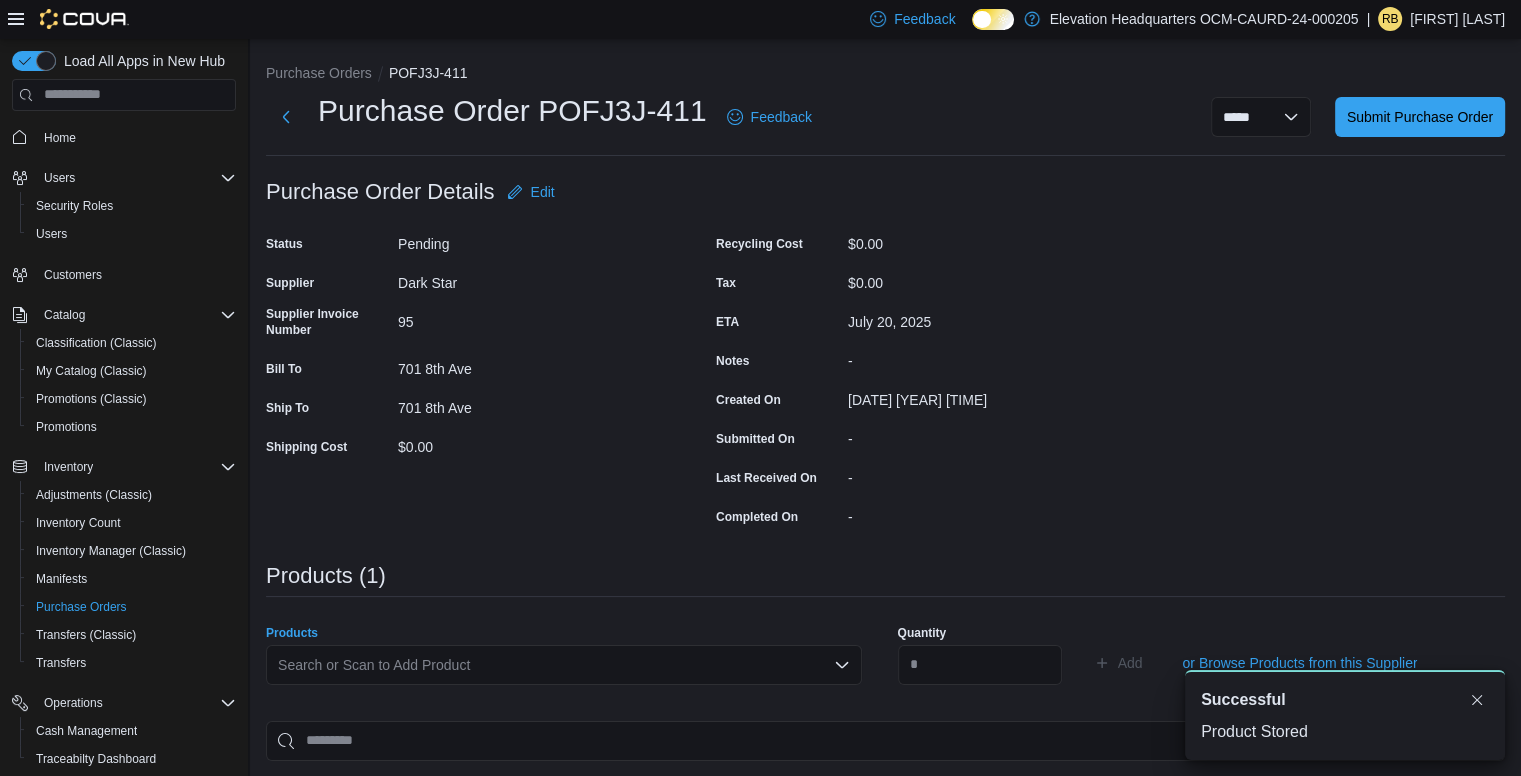 click on "Search or Scan to Add Product" at bounding box center [564, 665] 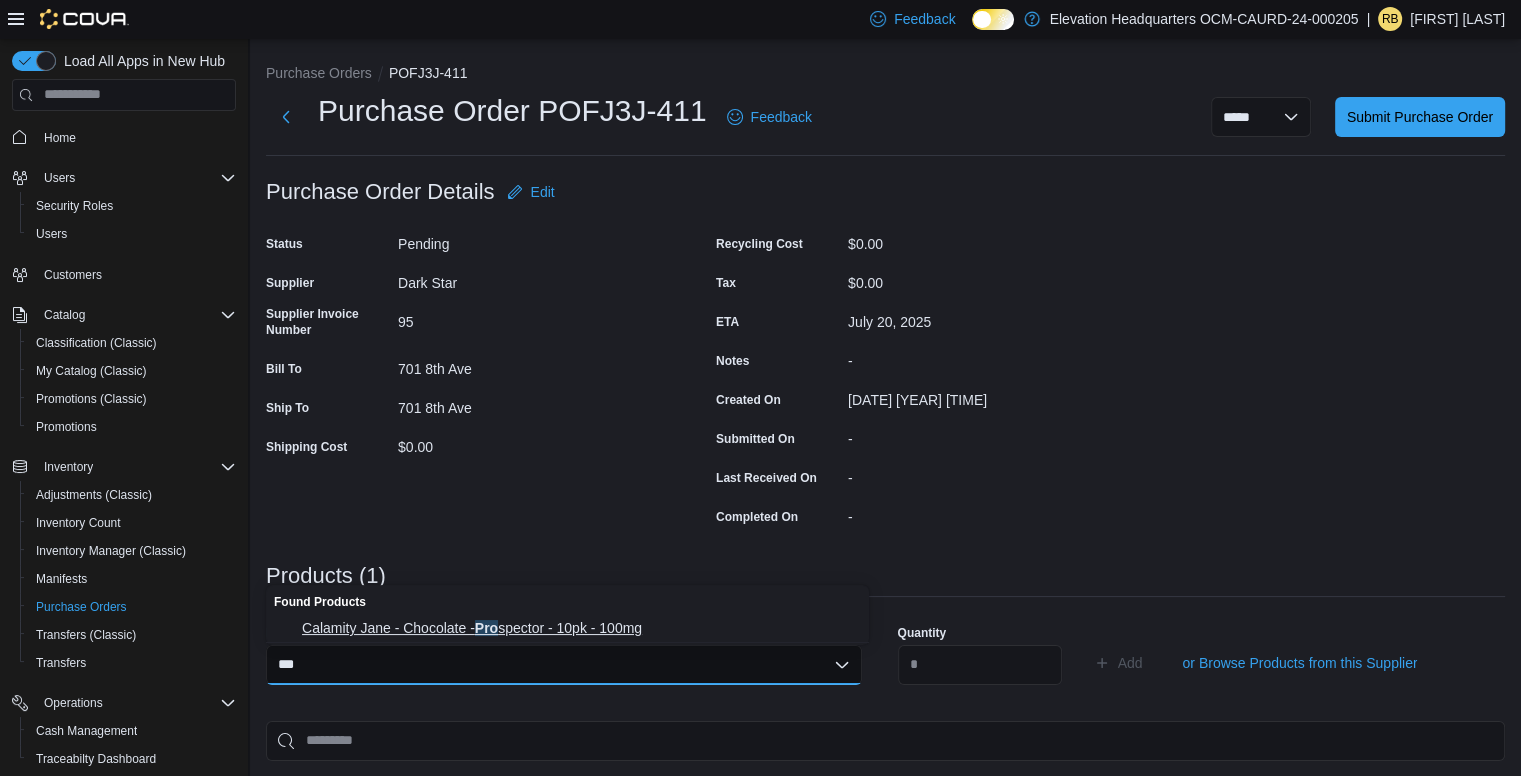 type on "***" 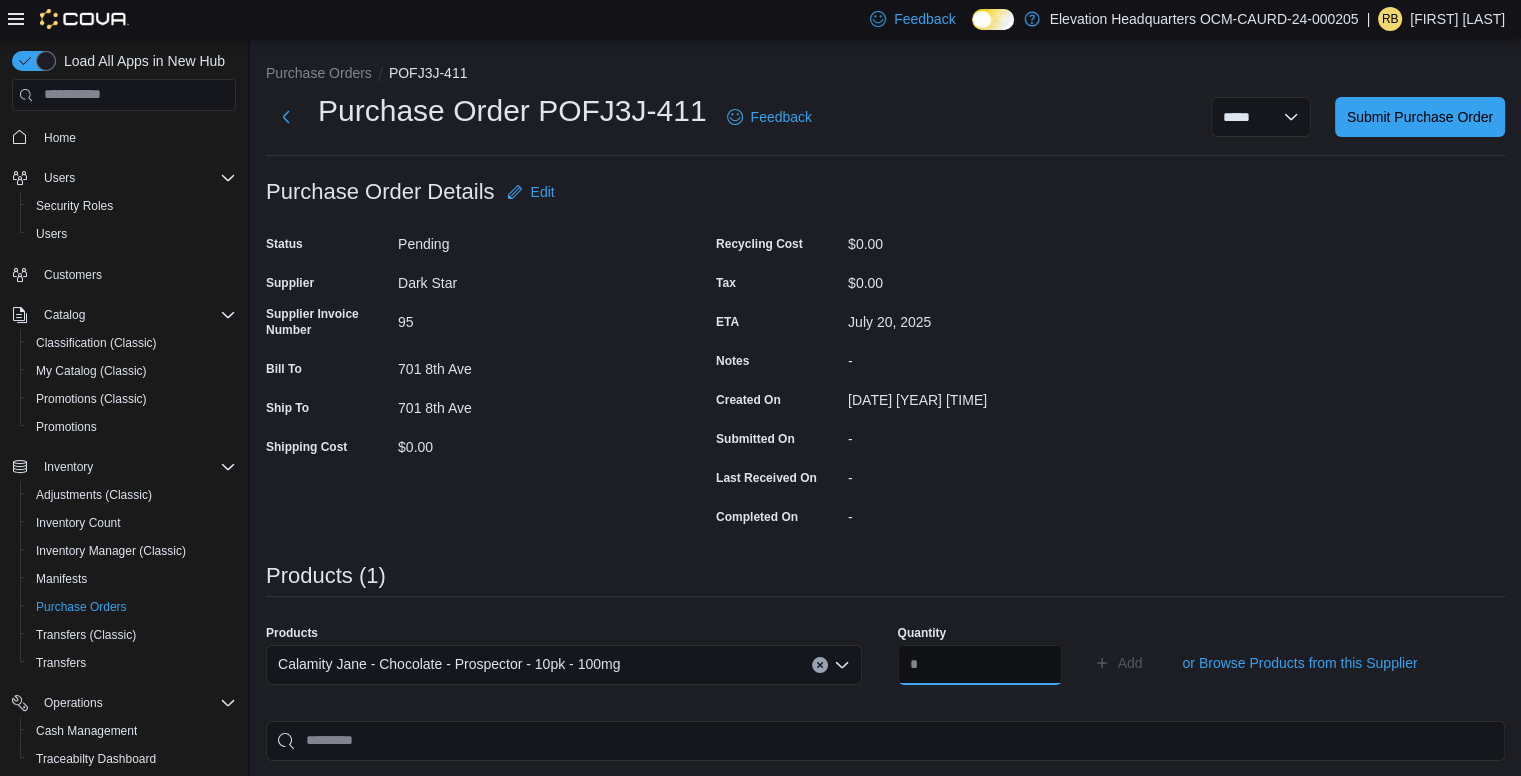 click at bounding box center [980, 665] 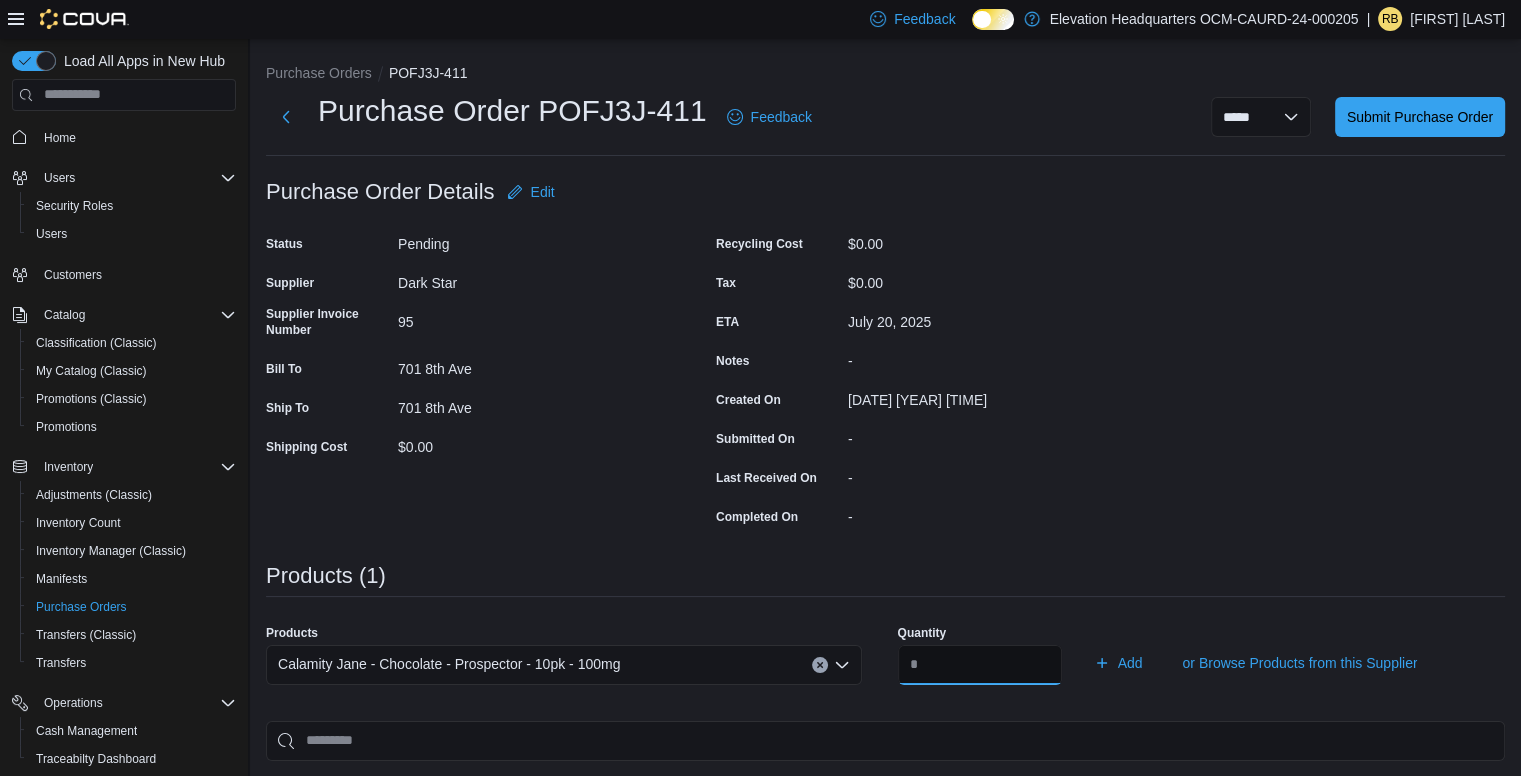 click on "*" at bounding box center [980, 665] 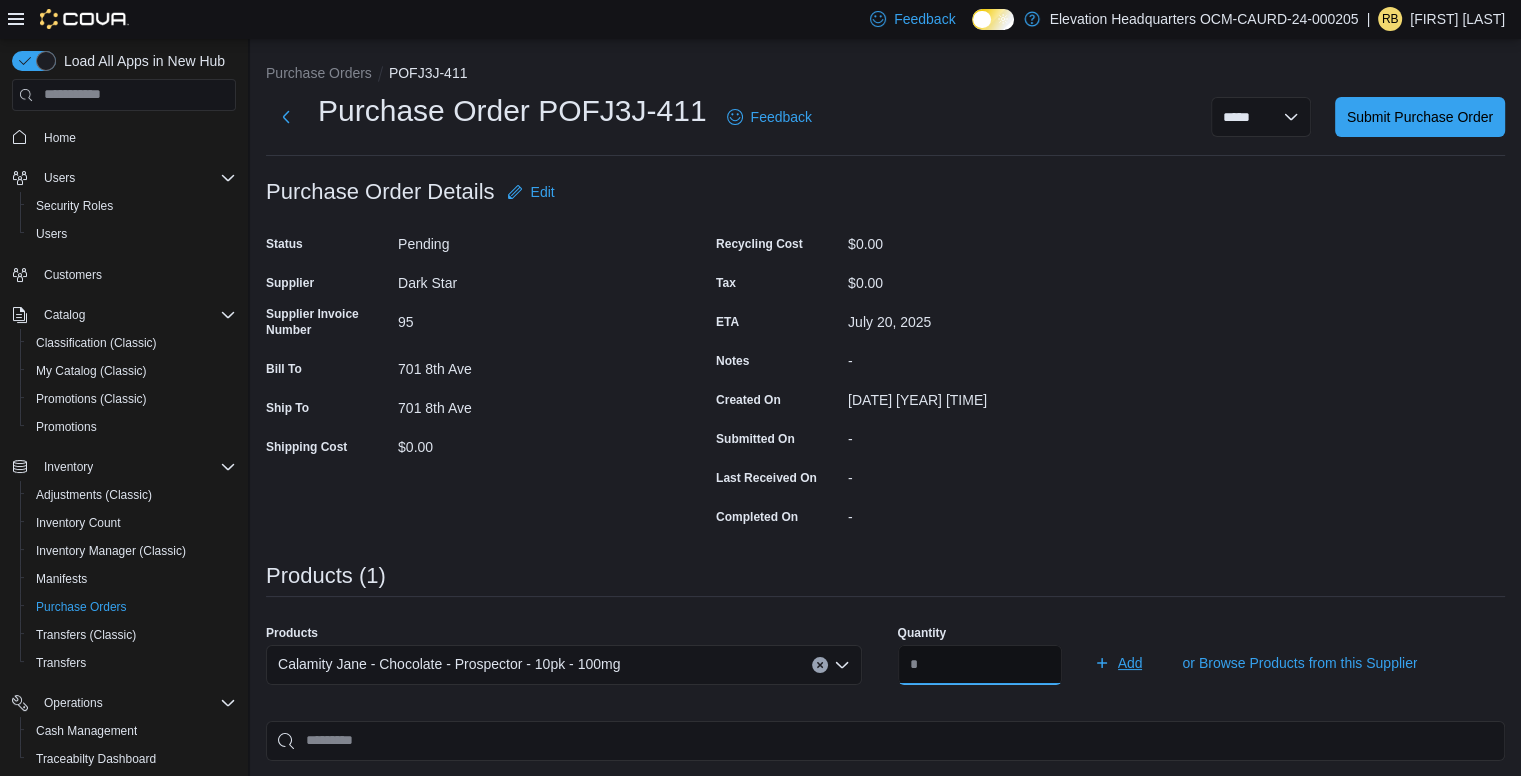 type on "**" 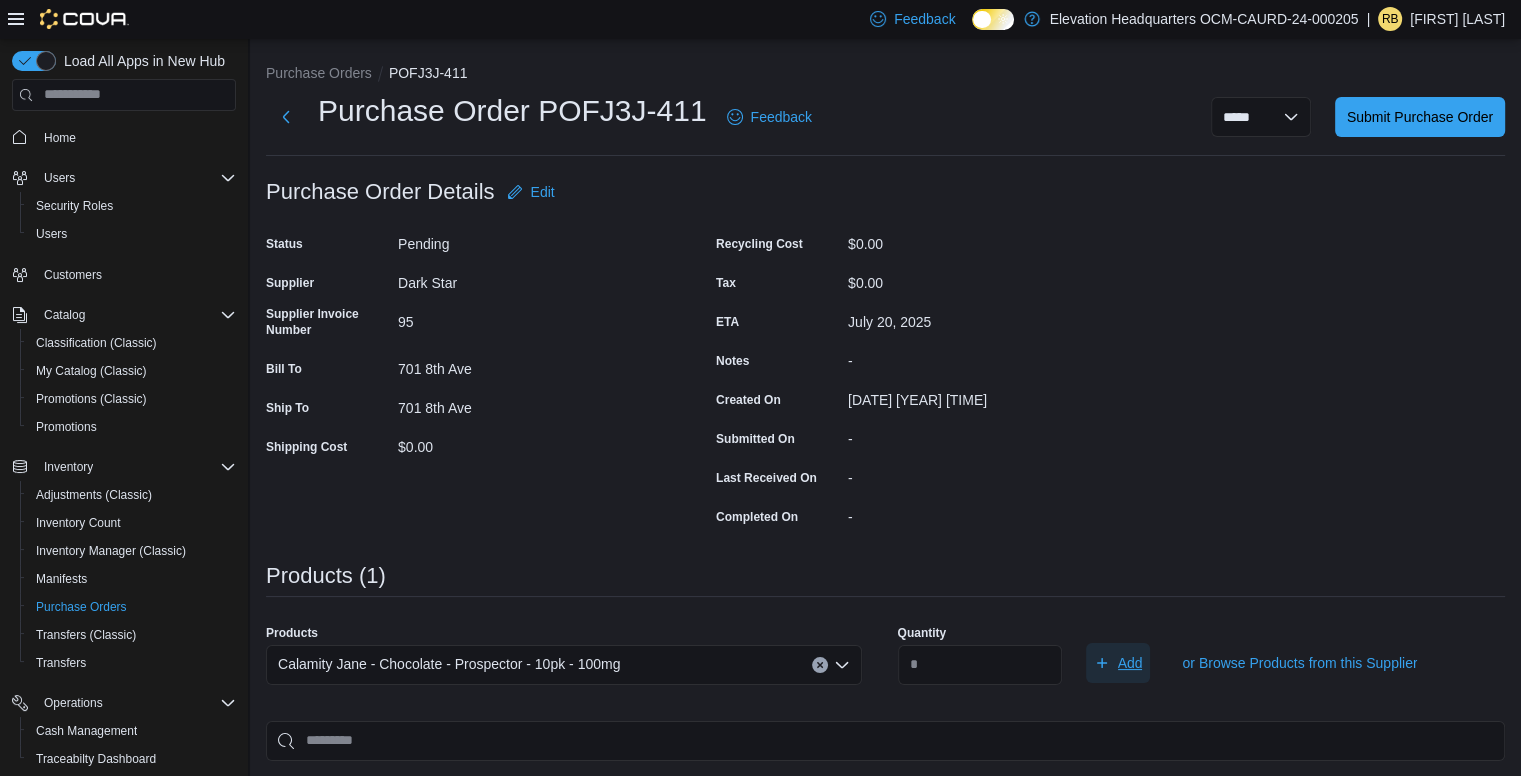 click on "Add" at bounding box center [1130, 663] 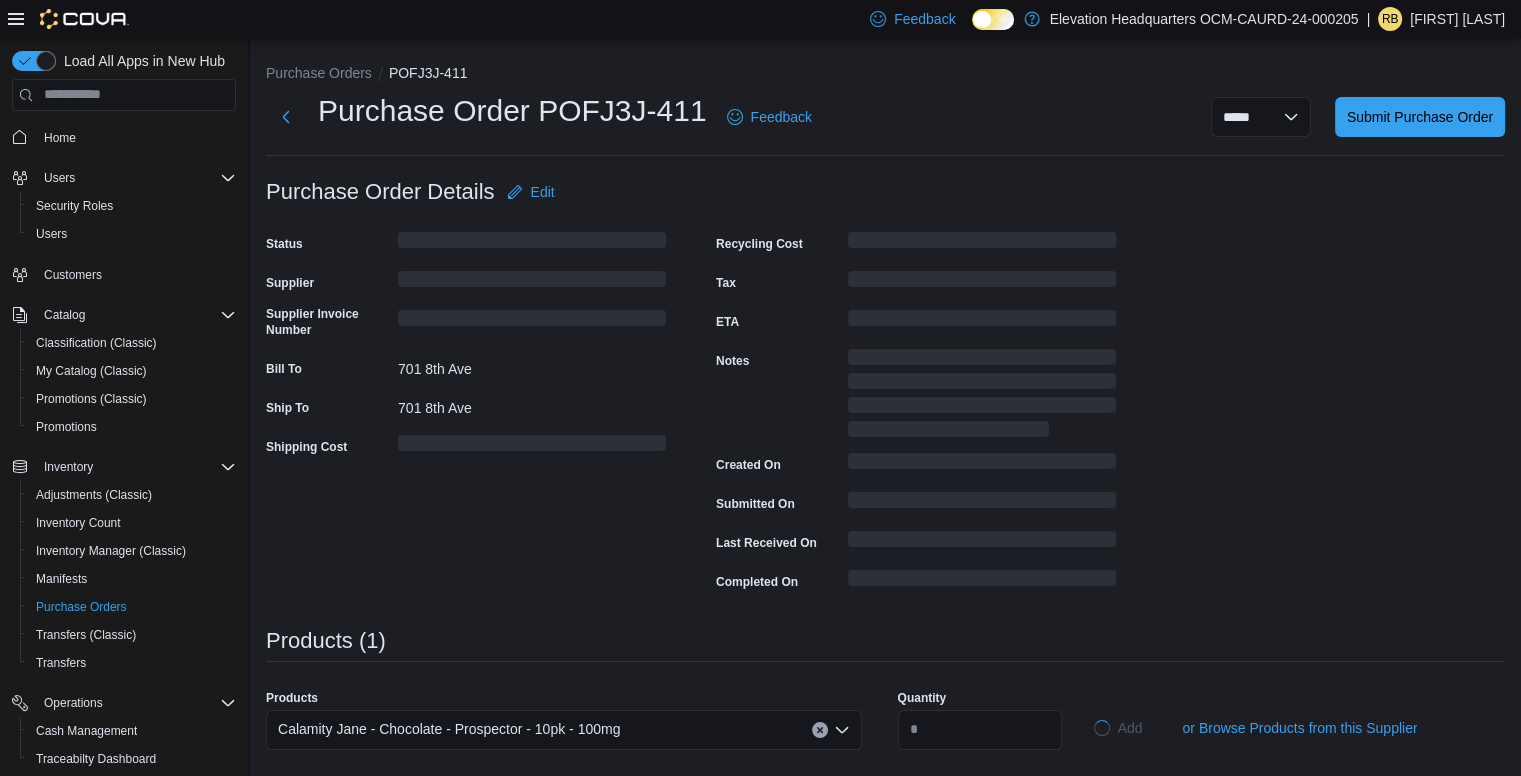 type 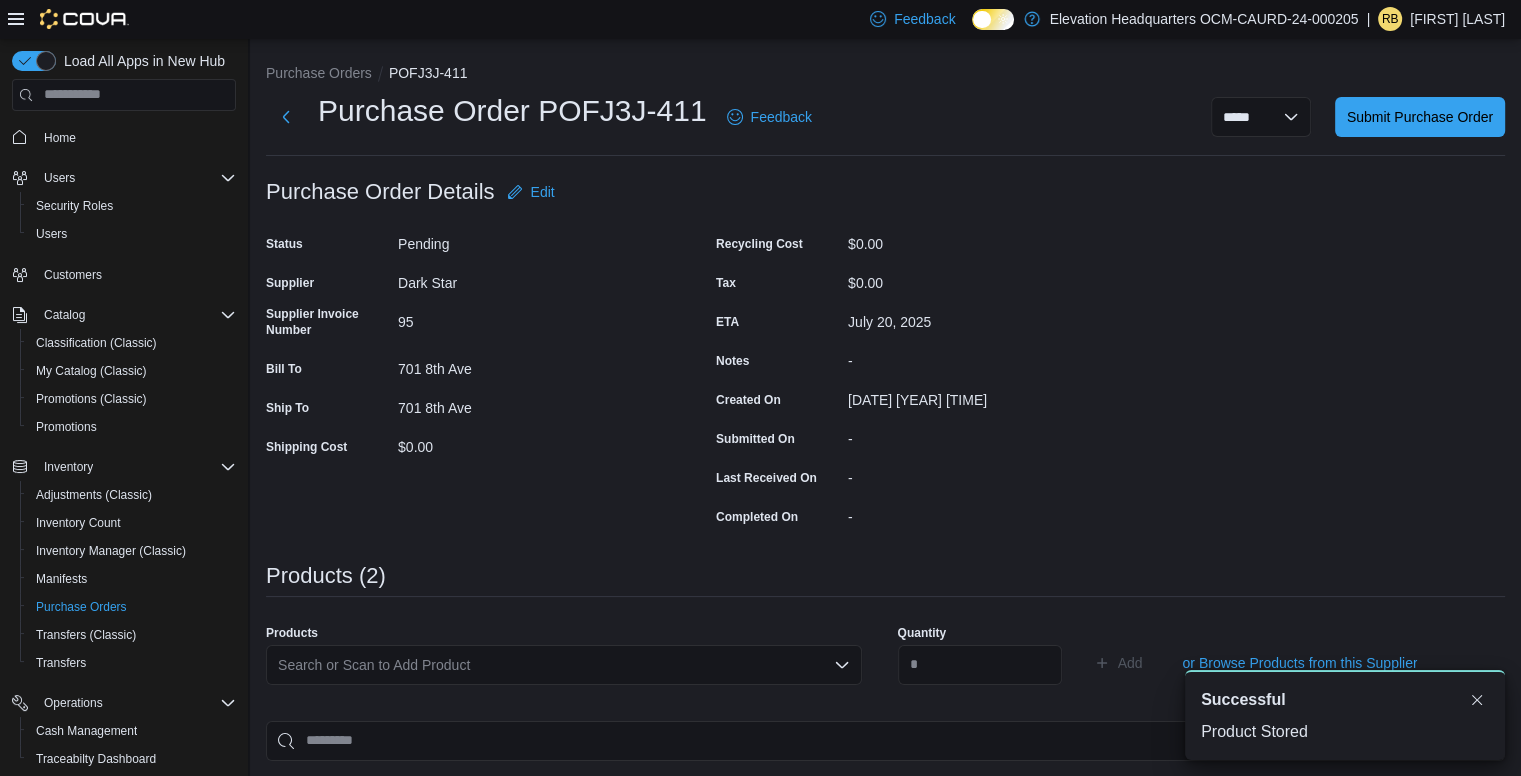 scroll, scrollTop: 0, scrollLeft: 0, axis: both 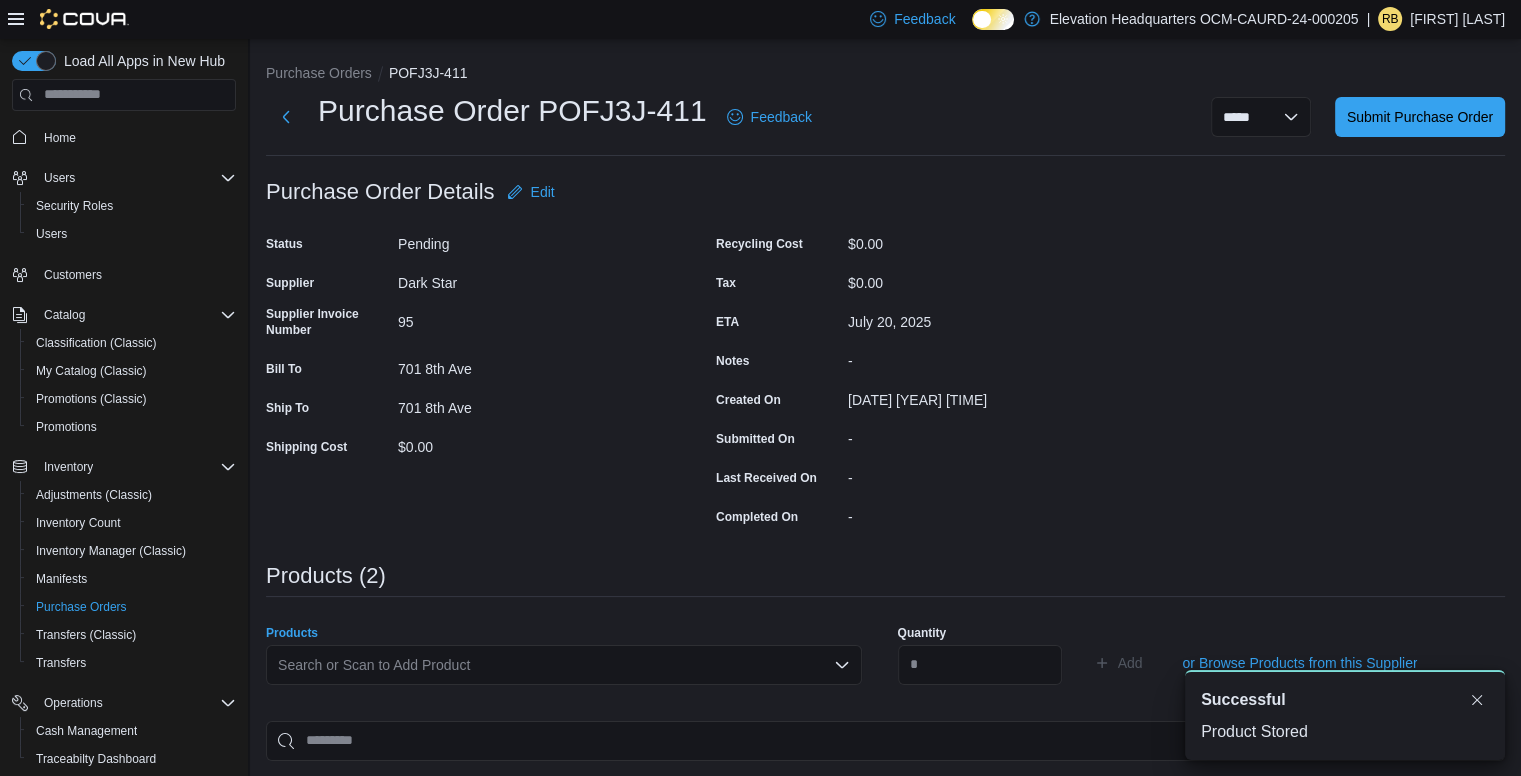 click on "Search or Scan to Add Product" at bounding box center [564, 665] 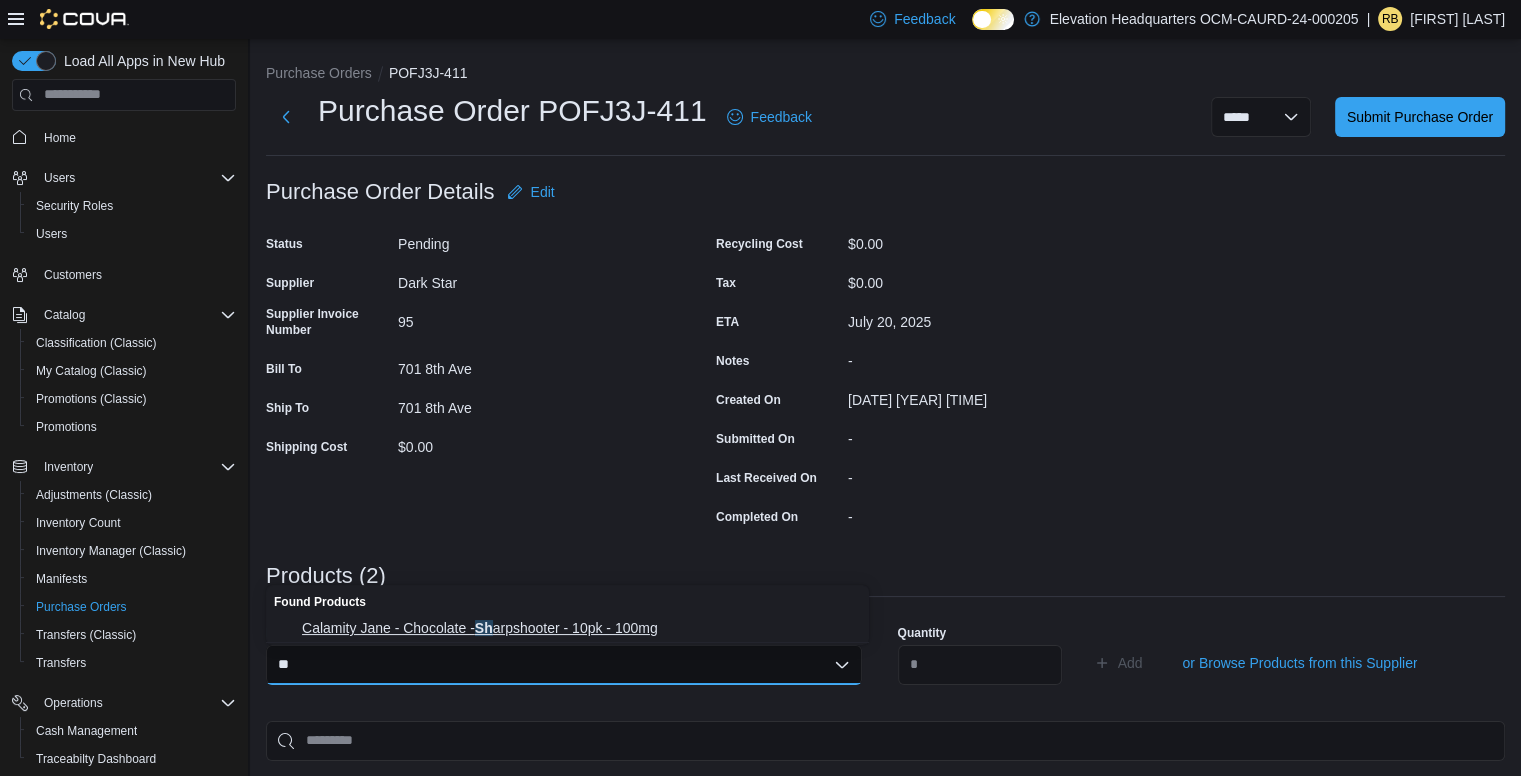 type on "**" 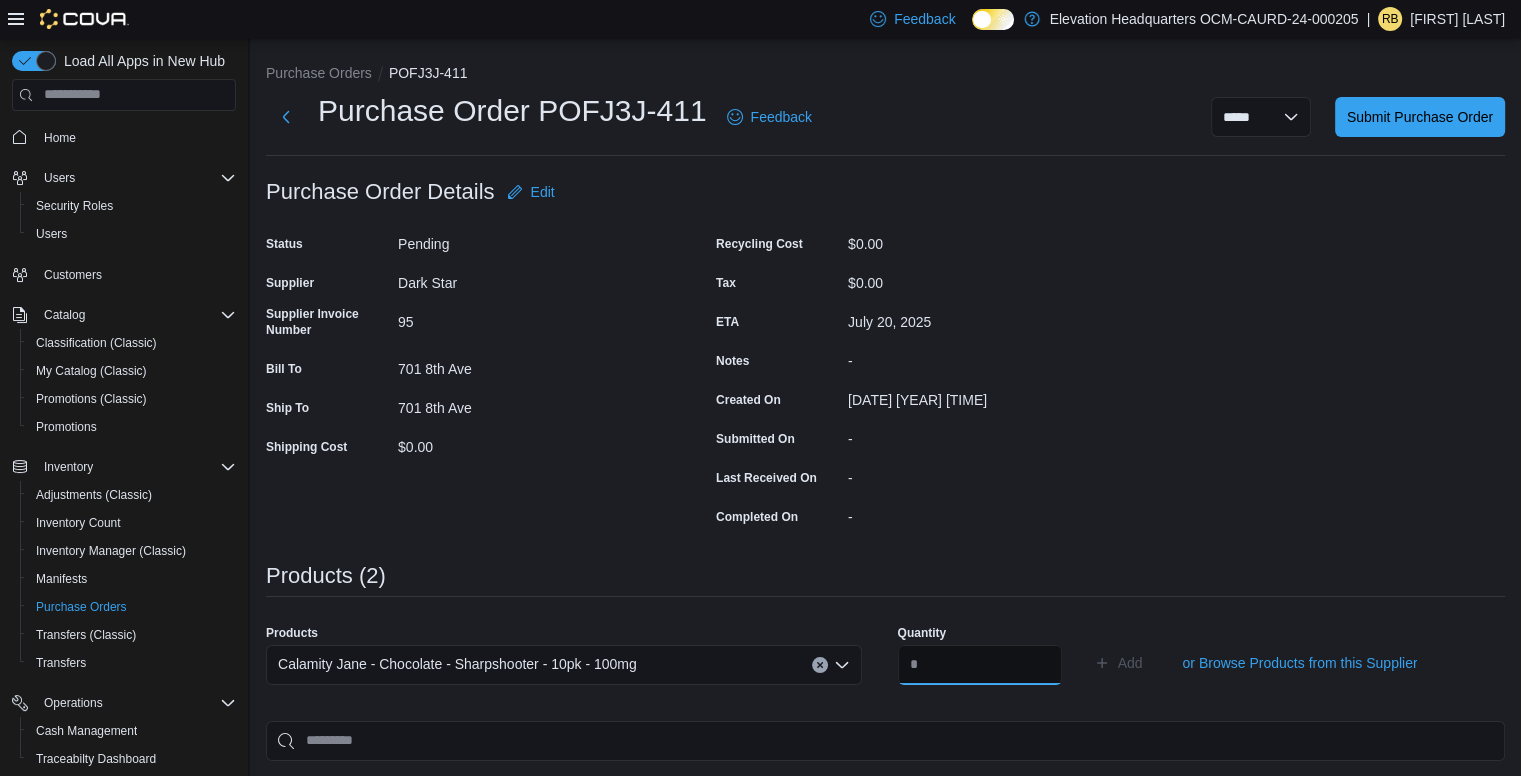 click at bounding box center [980, 665] 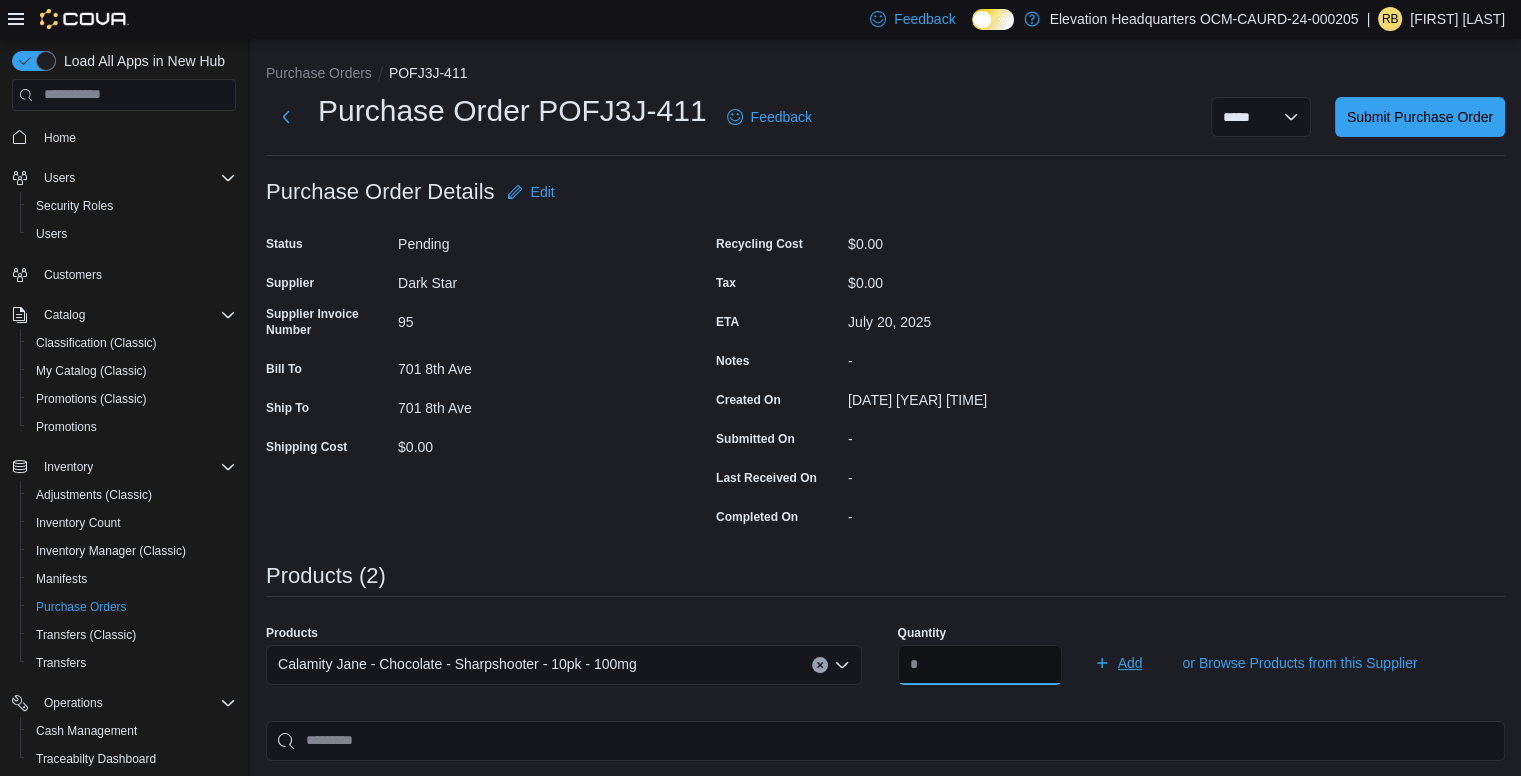 type on "**" 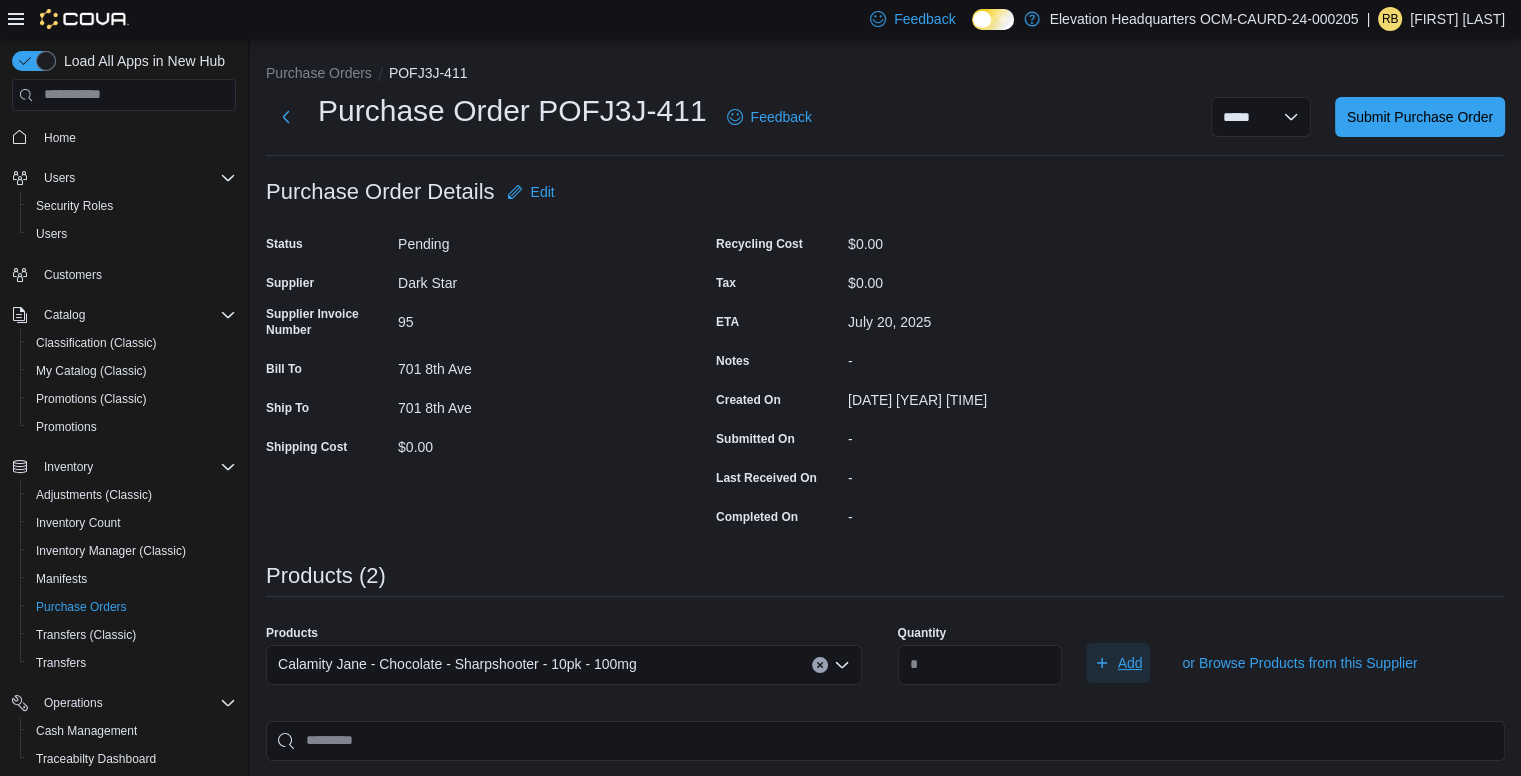 click on "Add" at bounding box center [1130, 663] 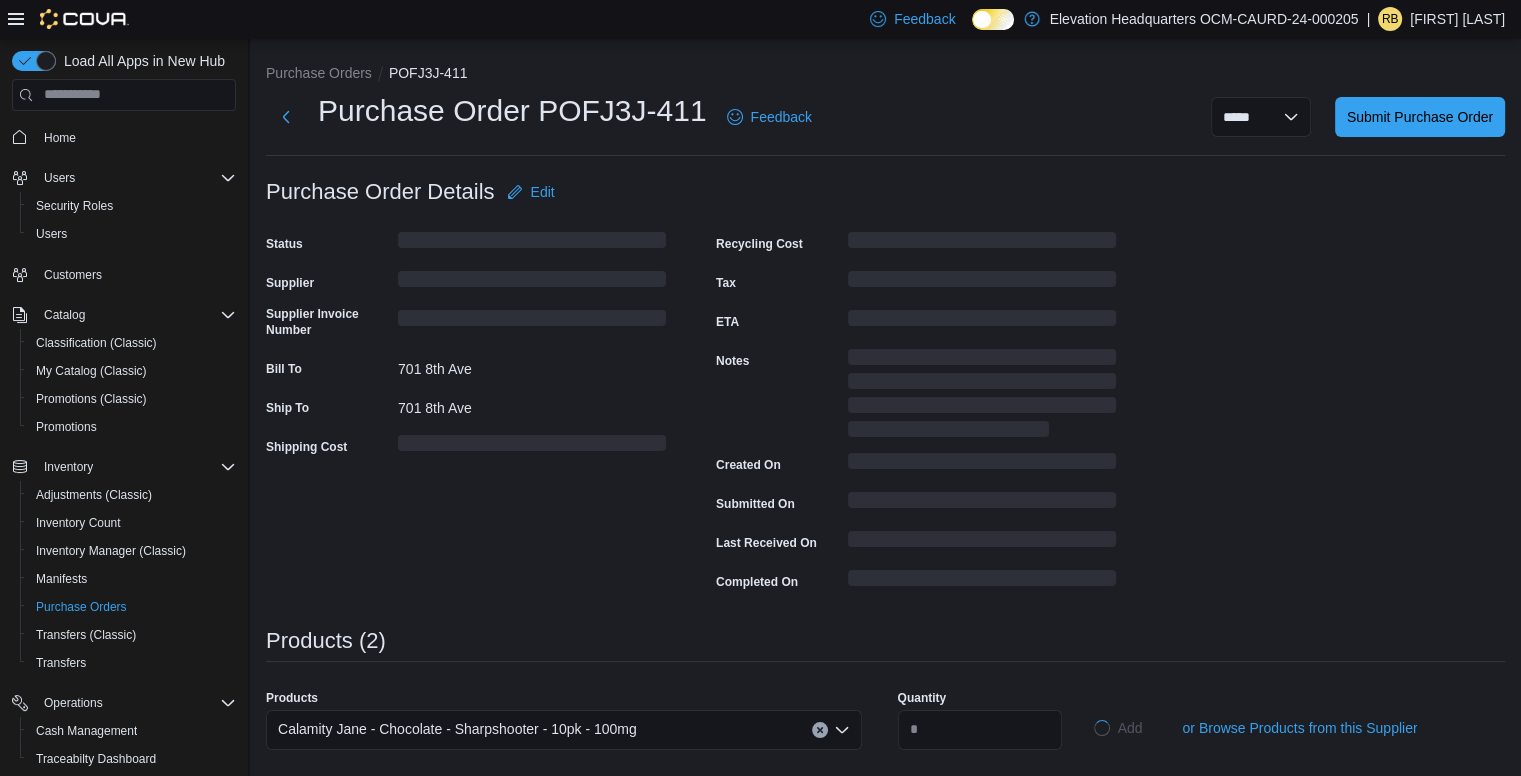 type 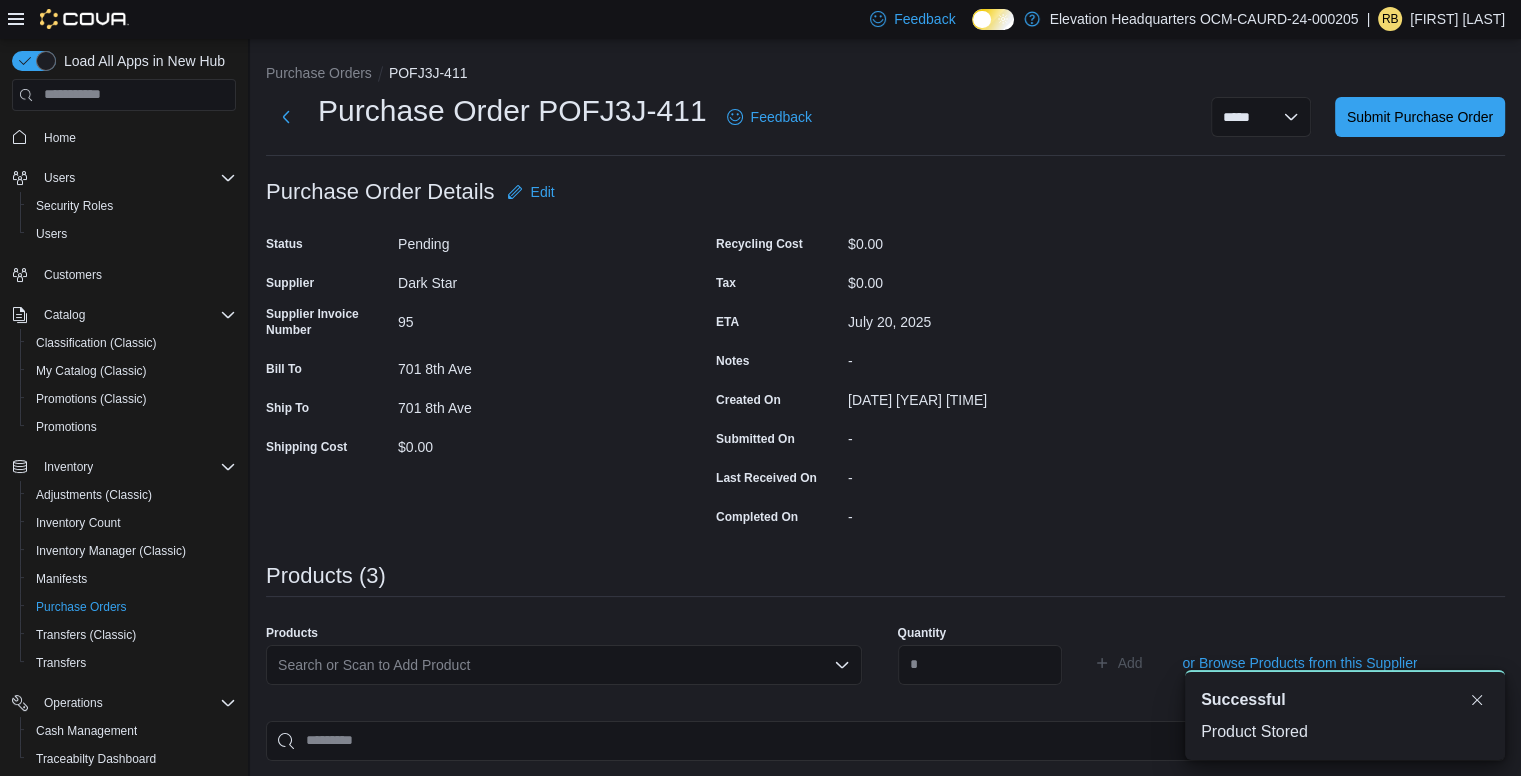 scroll, scrollTop: 0, scrollLeft: 0, axis: both 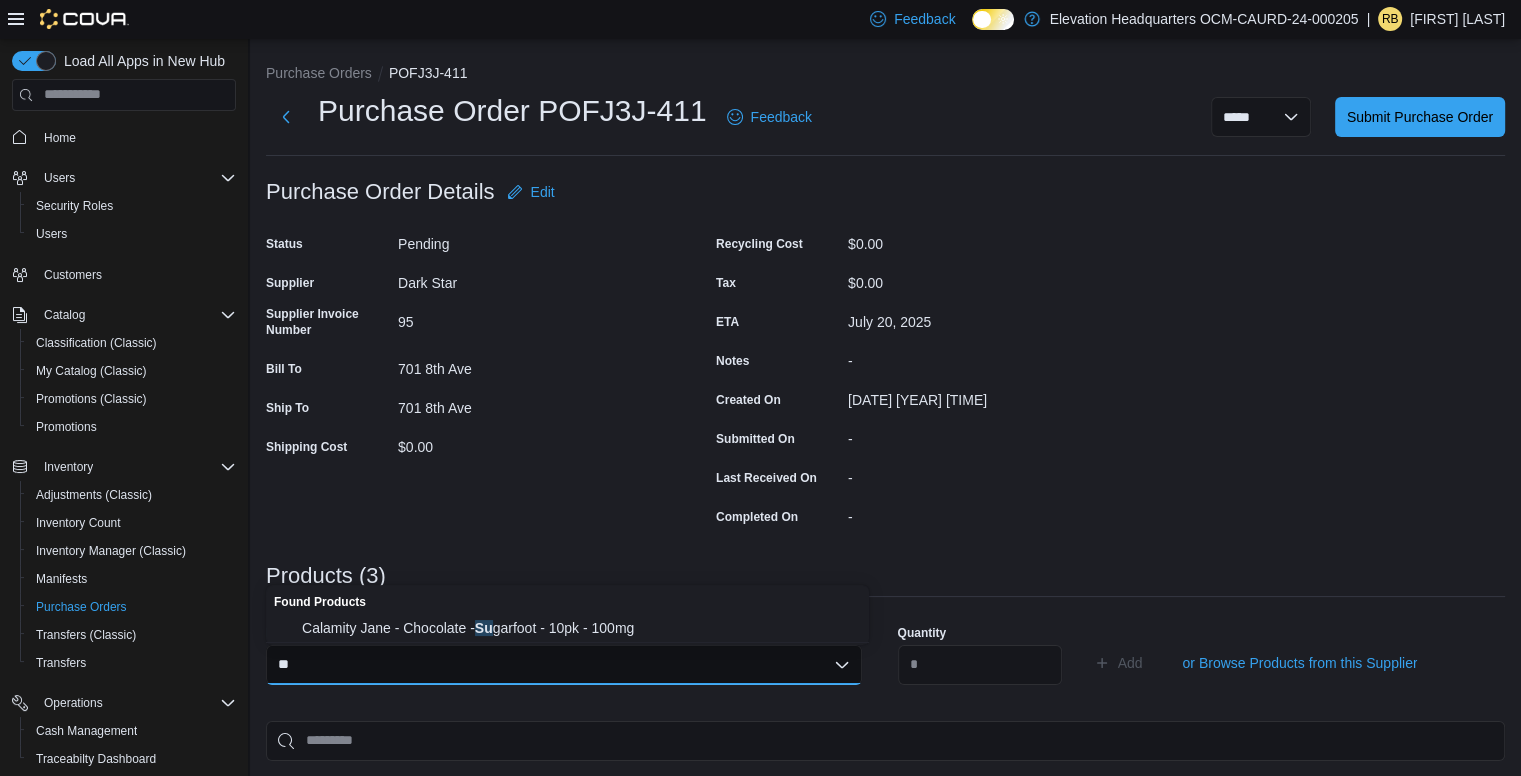 type on "*" 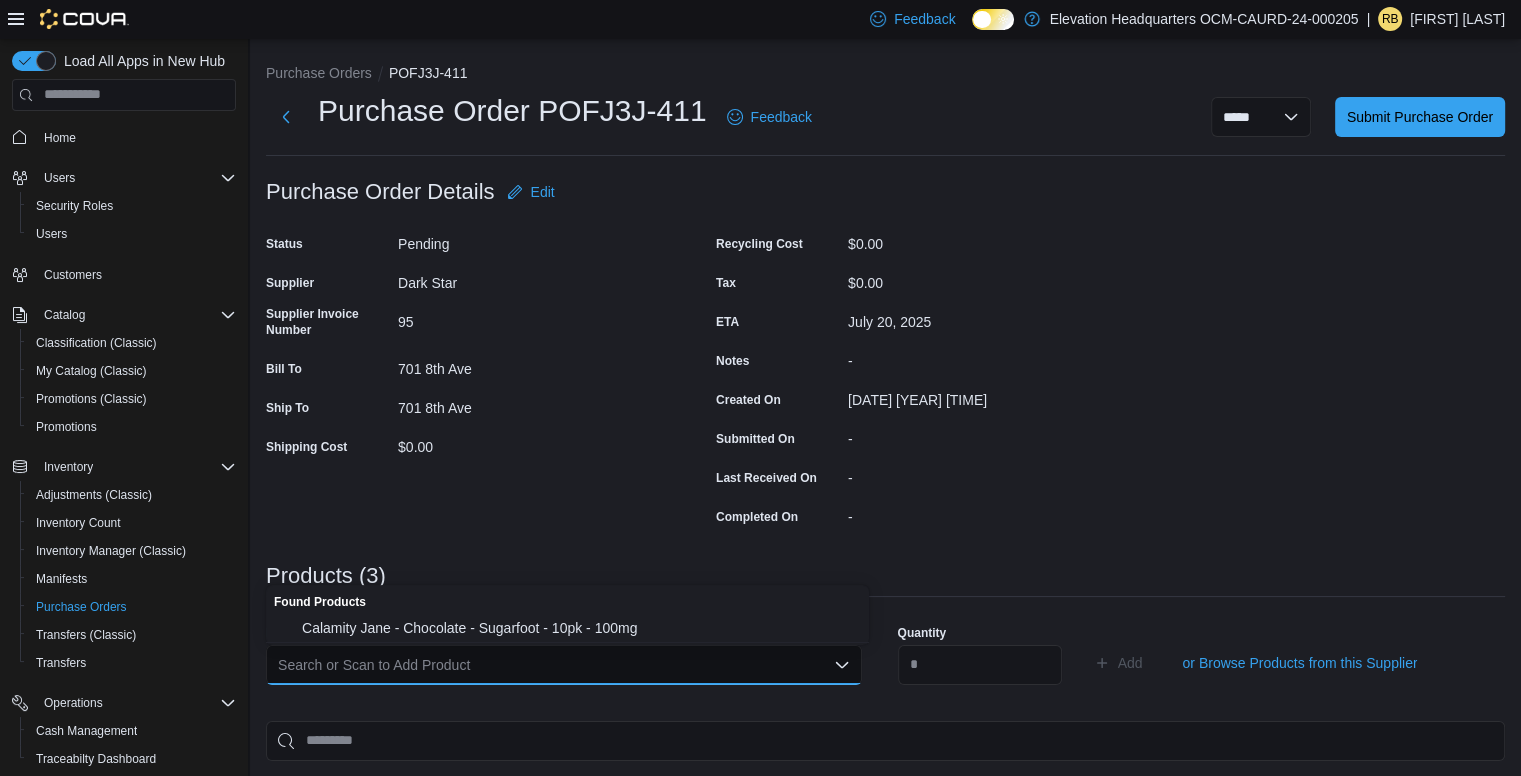 type on "*" 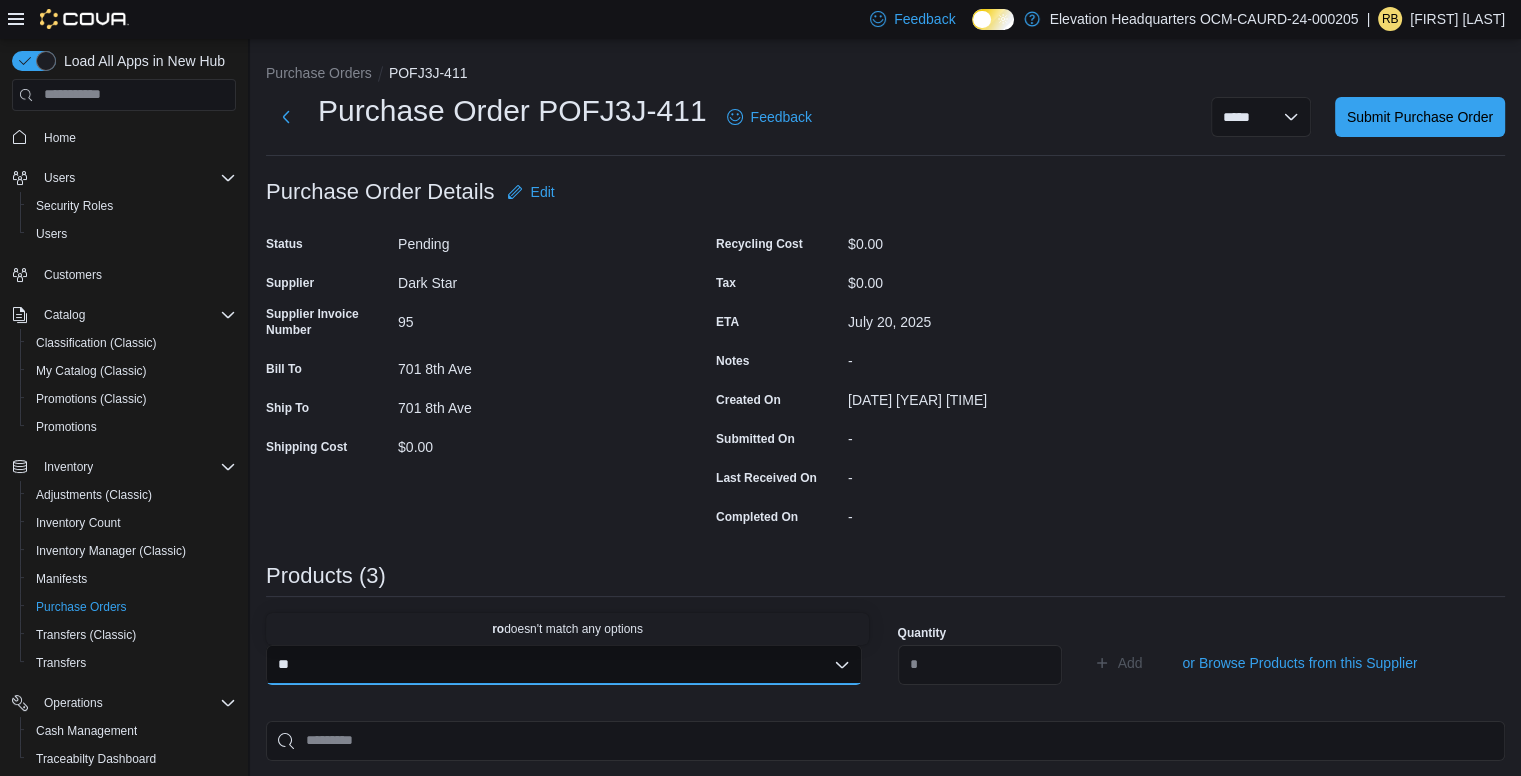 type on "*" 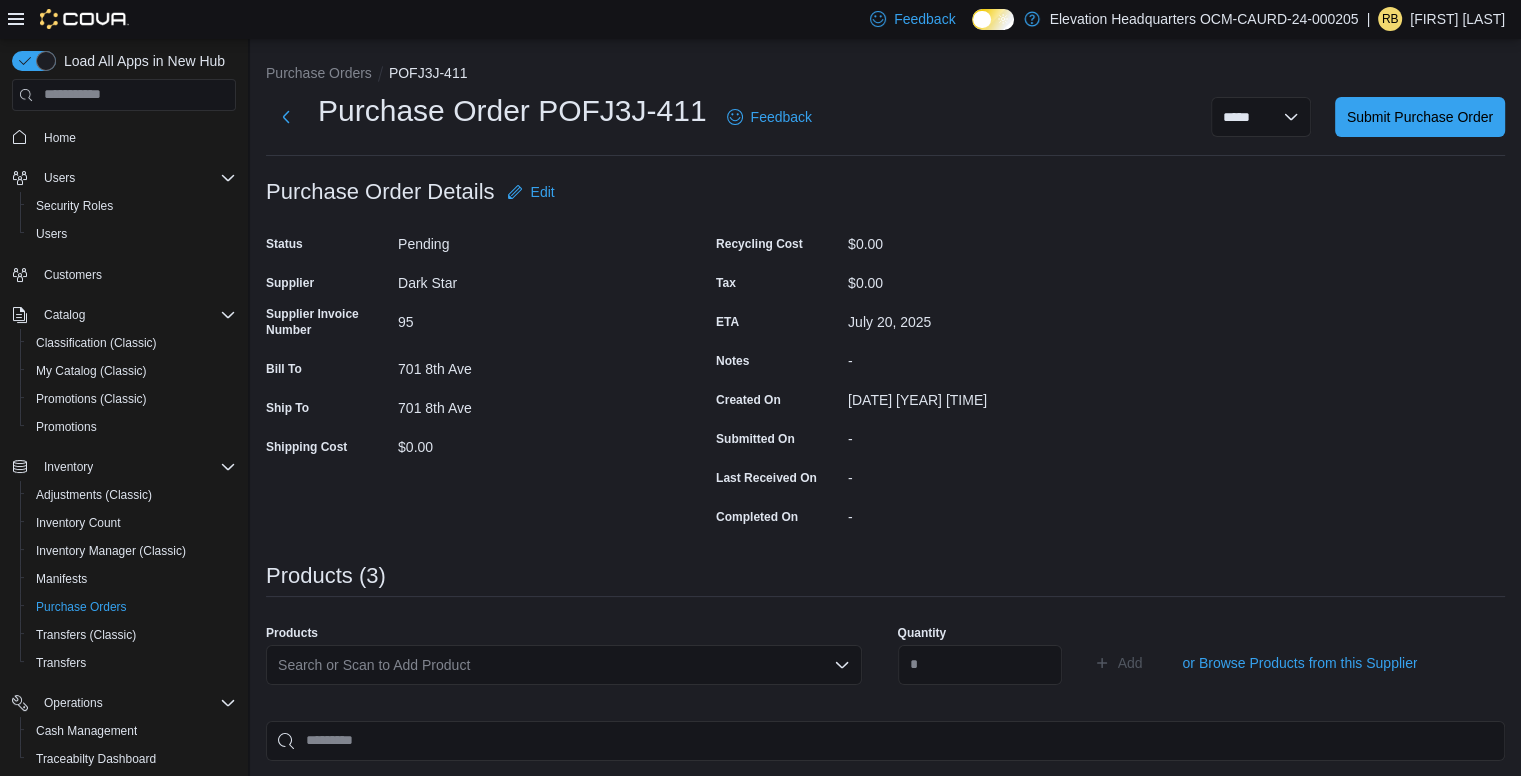 click on "Products (3)" at bounding box center (885, 576) 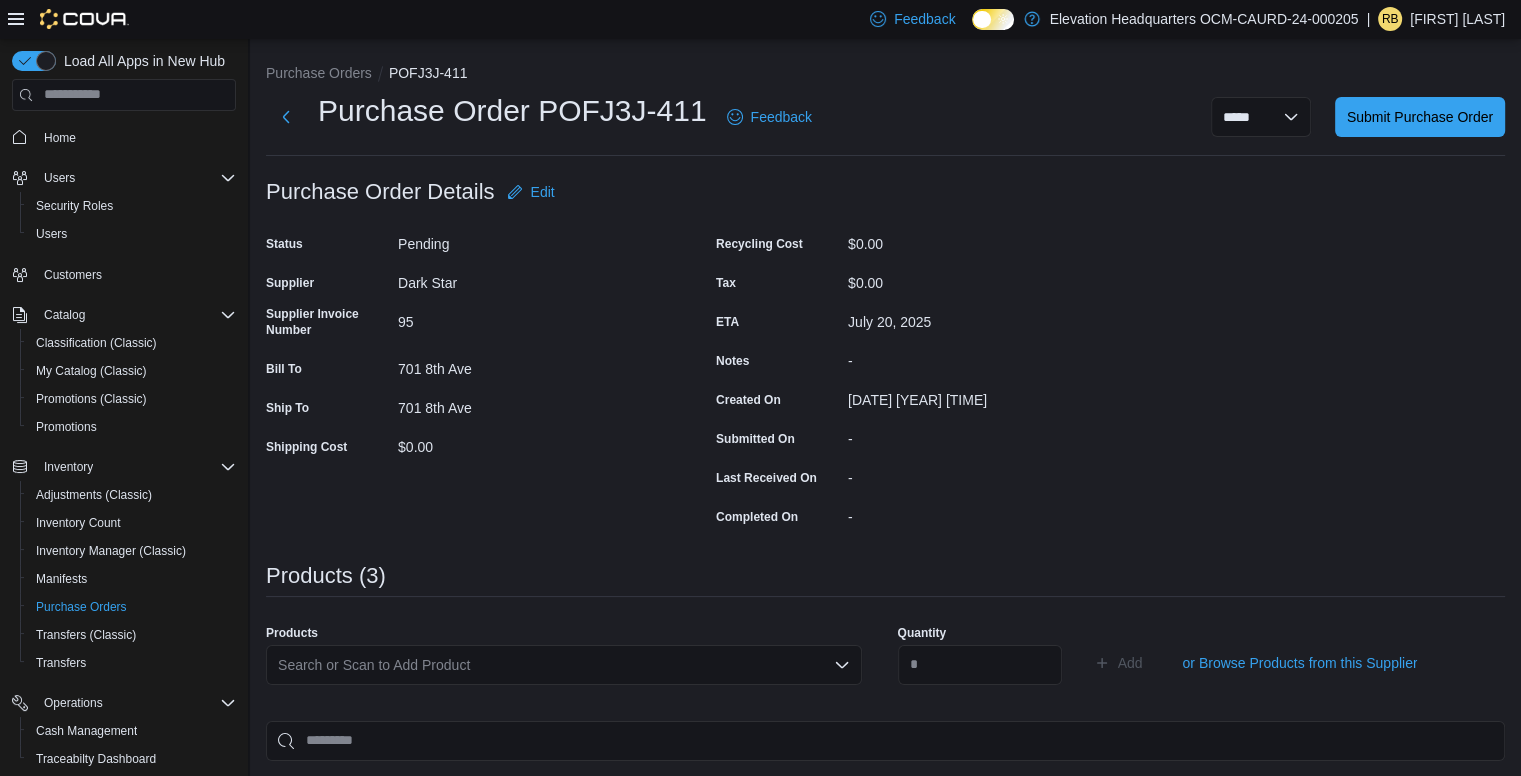 scroll, scrollTop: 520, scrollLeft: 0, axis: vertical 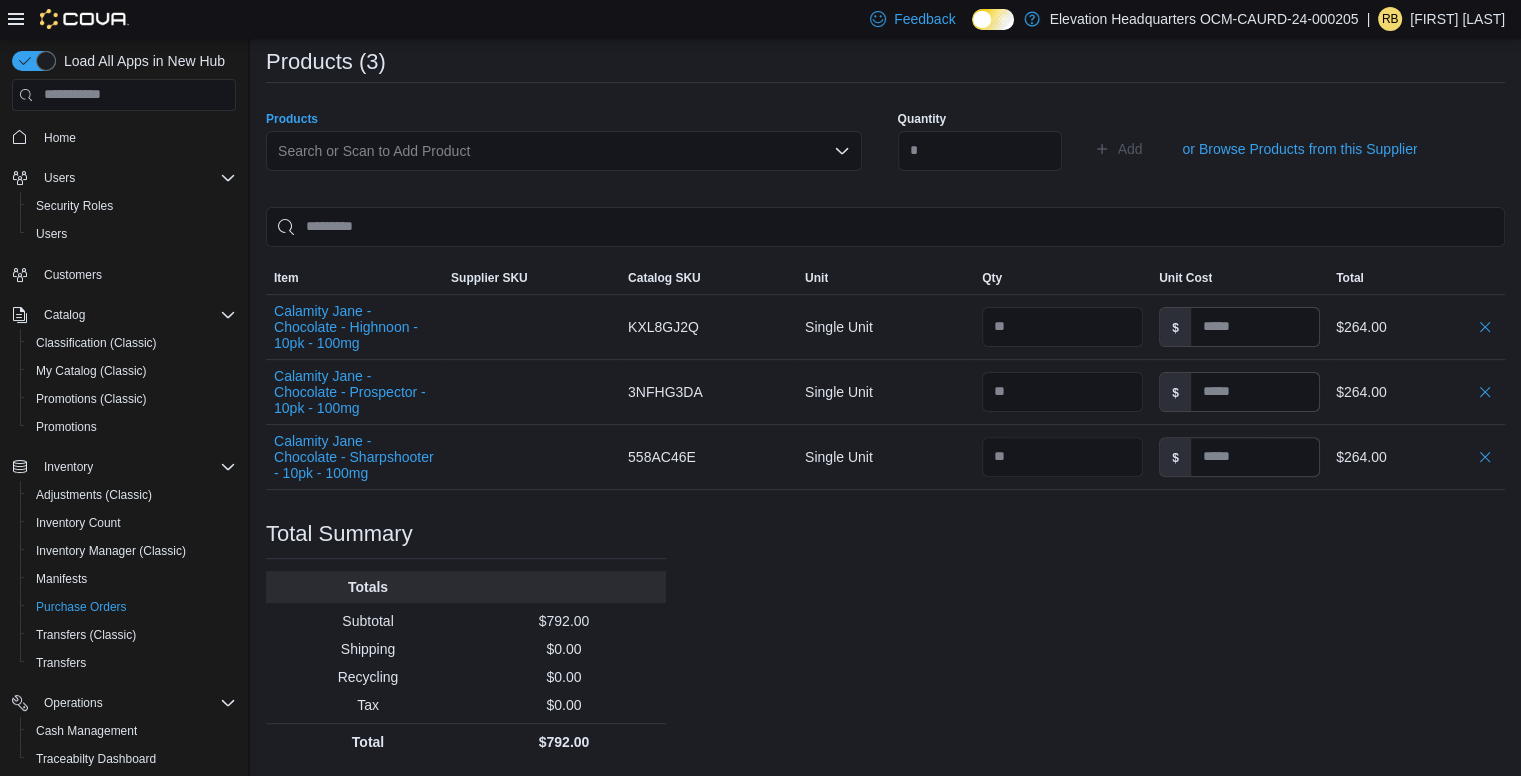 click on "Search or Scan to Add Product" at bounding box center (564, 151) 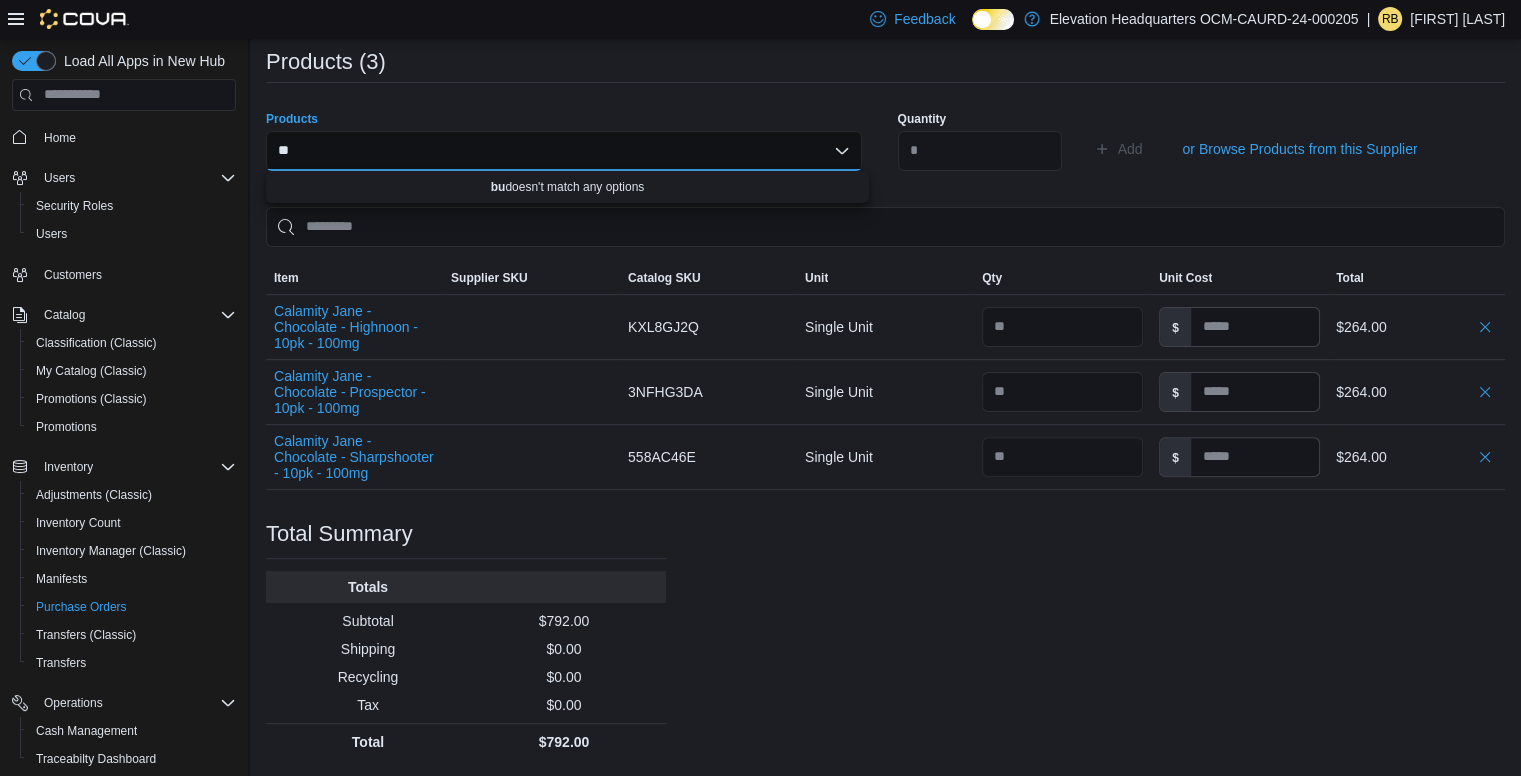 type on "*" 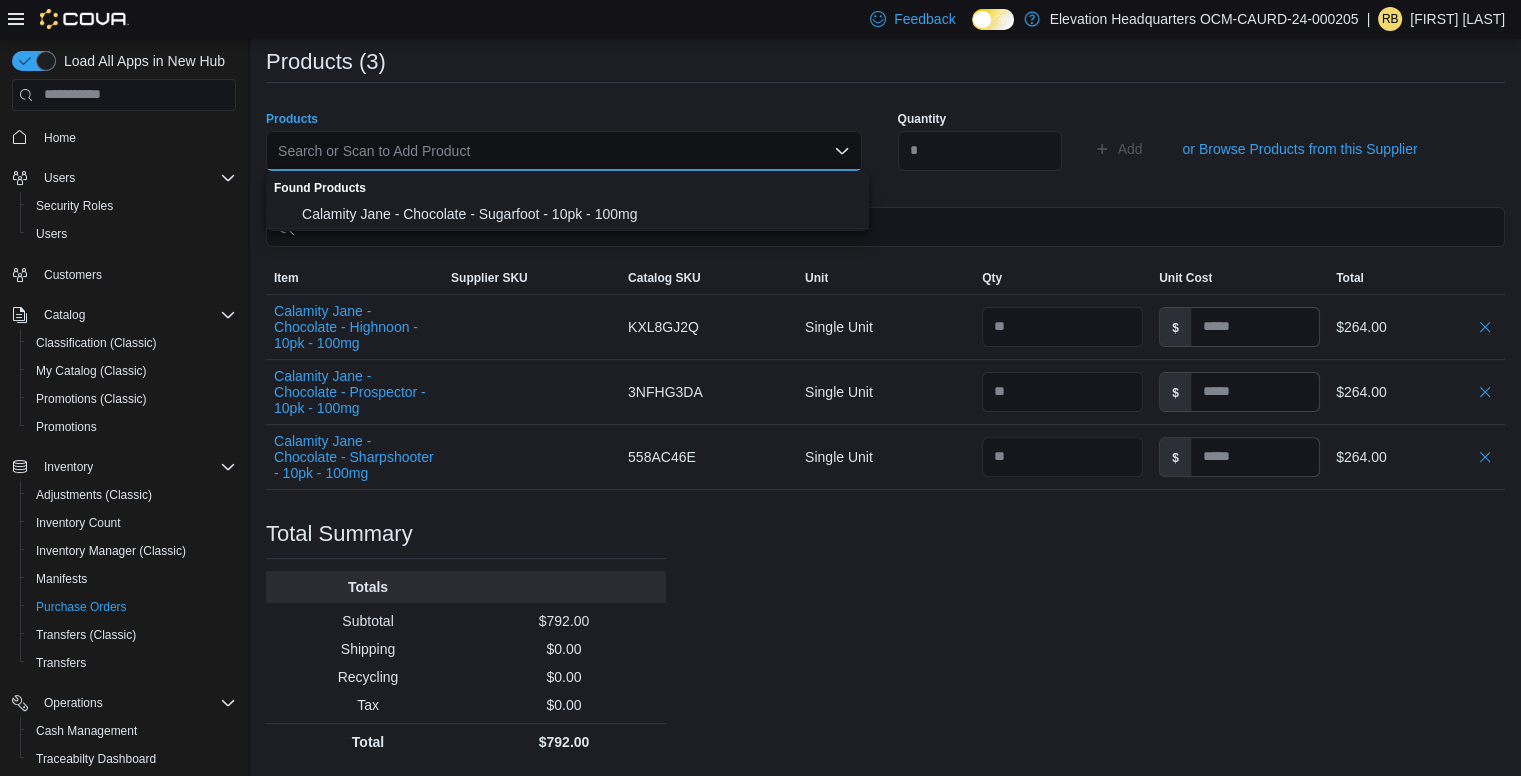 click on "Search or Scan to Add Product" at bounding box center (564, 151) 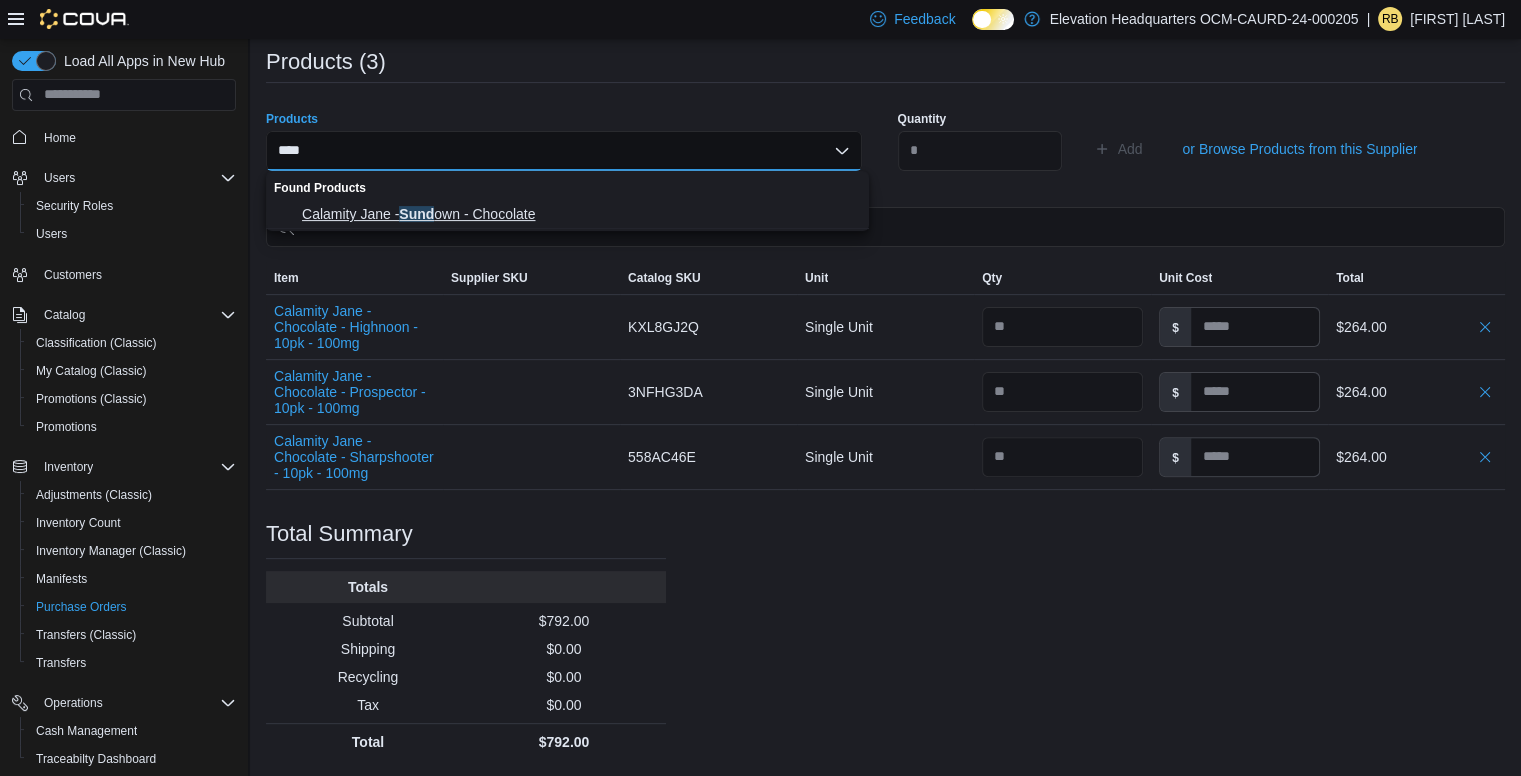 type on "****" 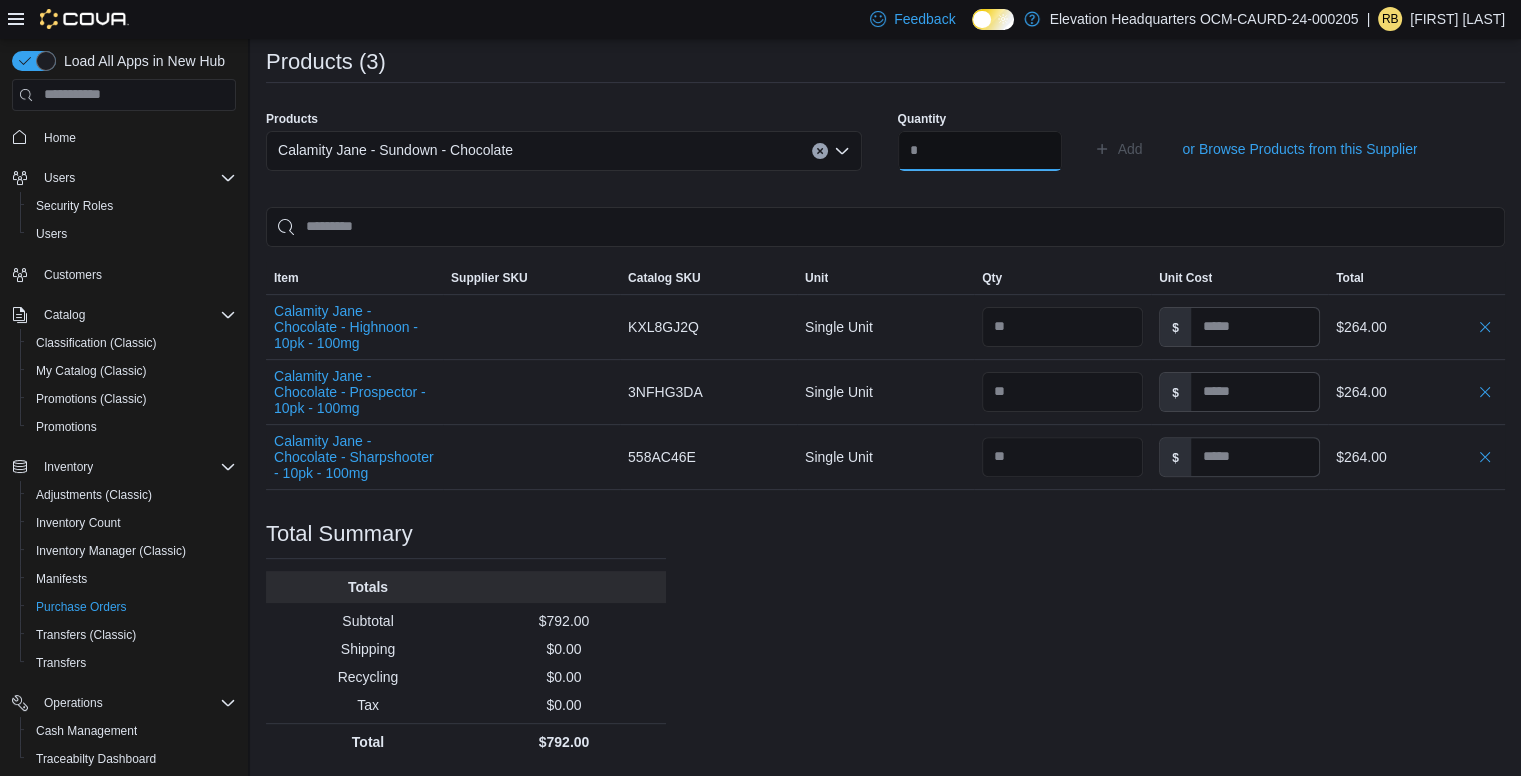 click at bounding box center (980, 151) 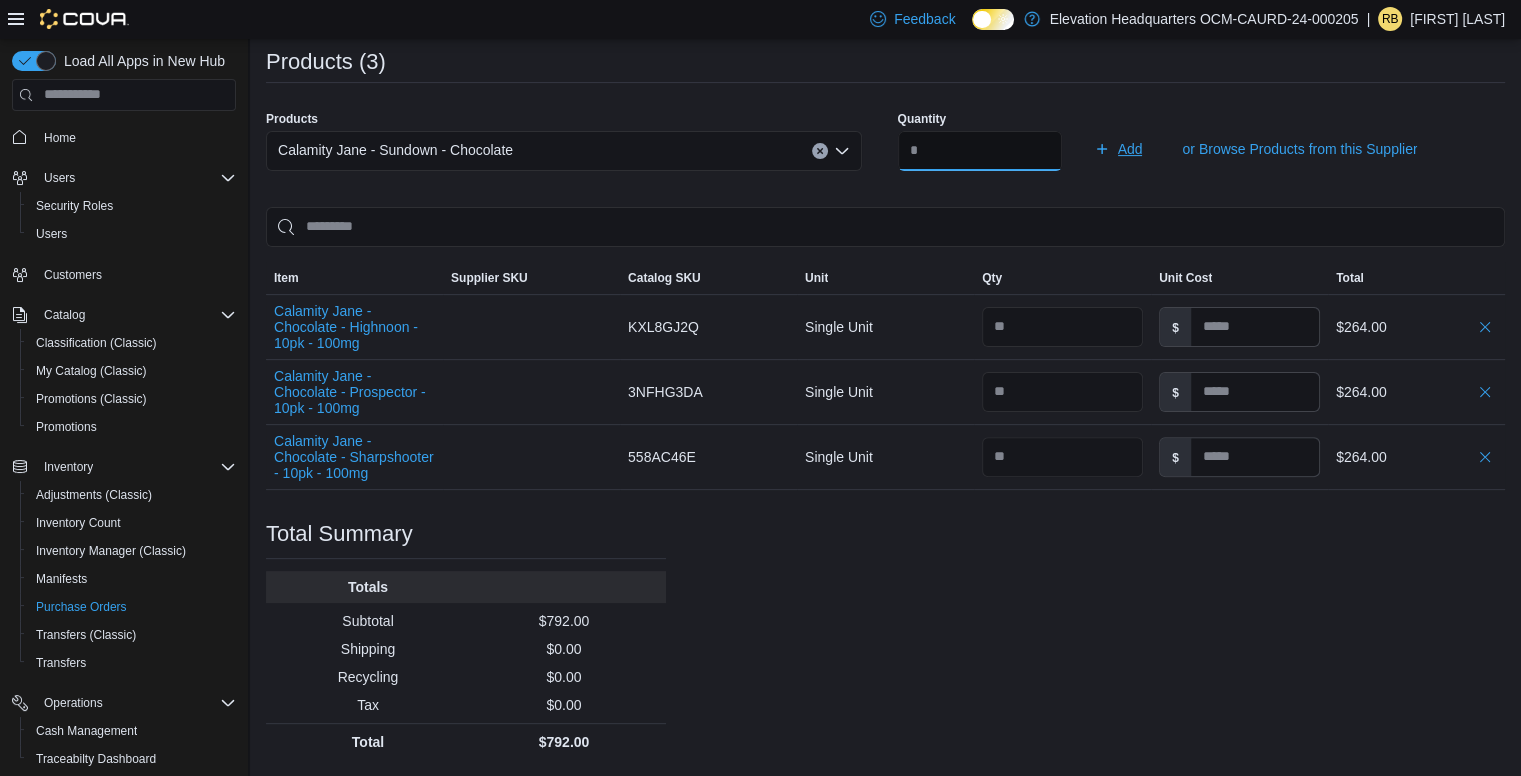 type on "**" 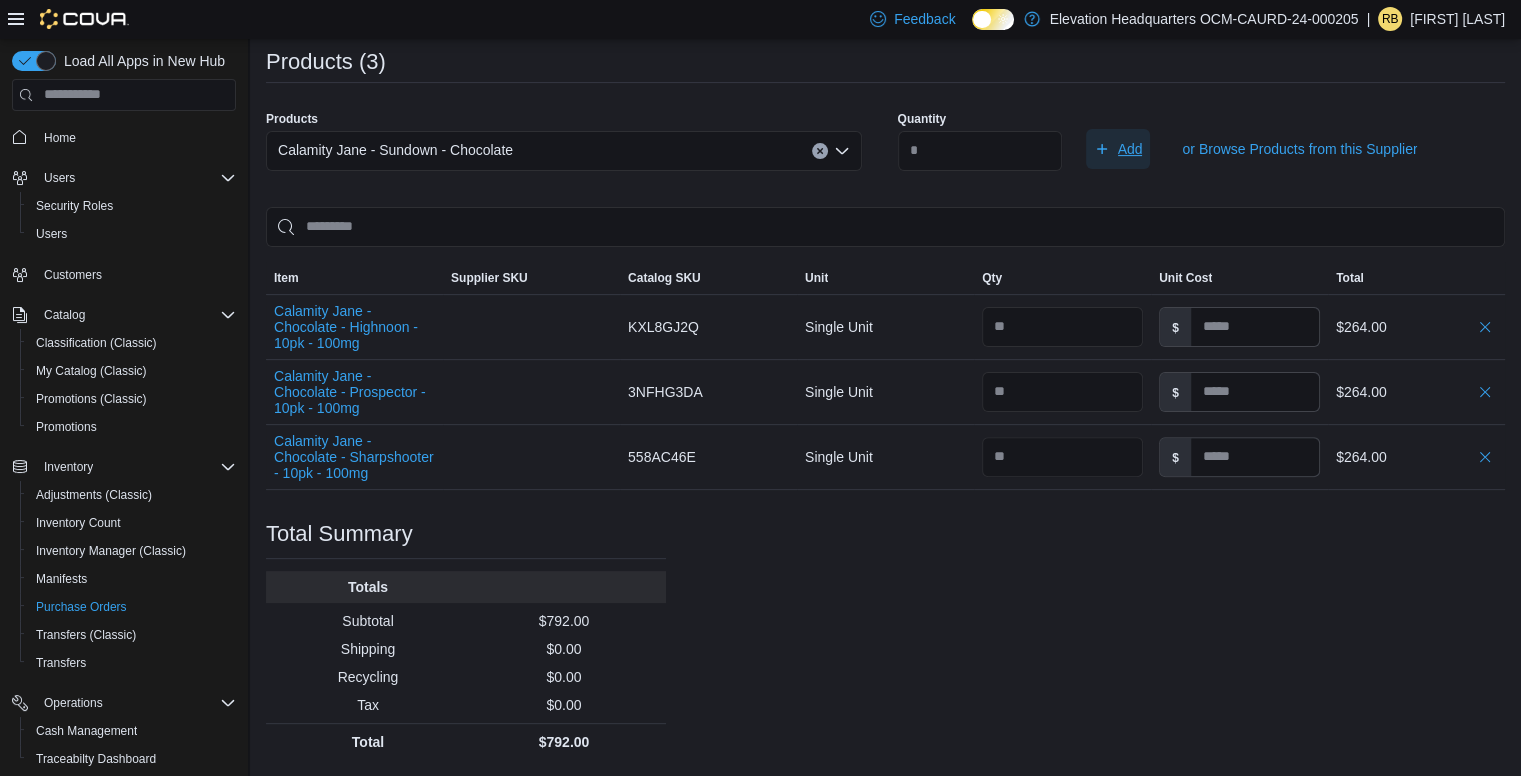 click on "Add" at bounding box center (1118, 149) 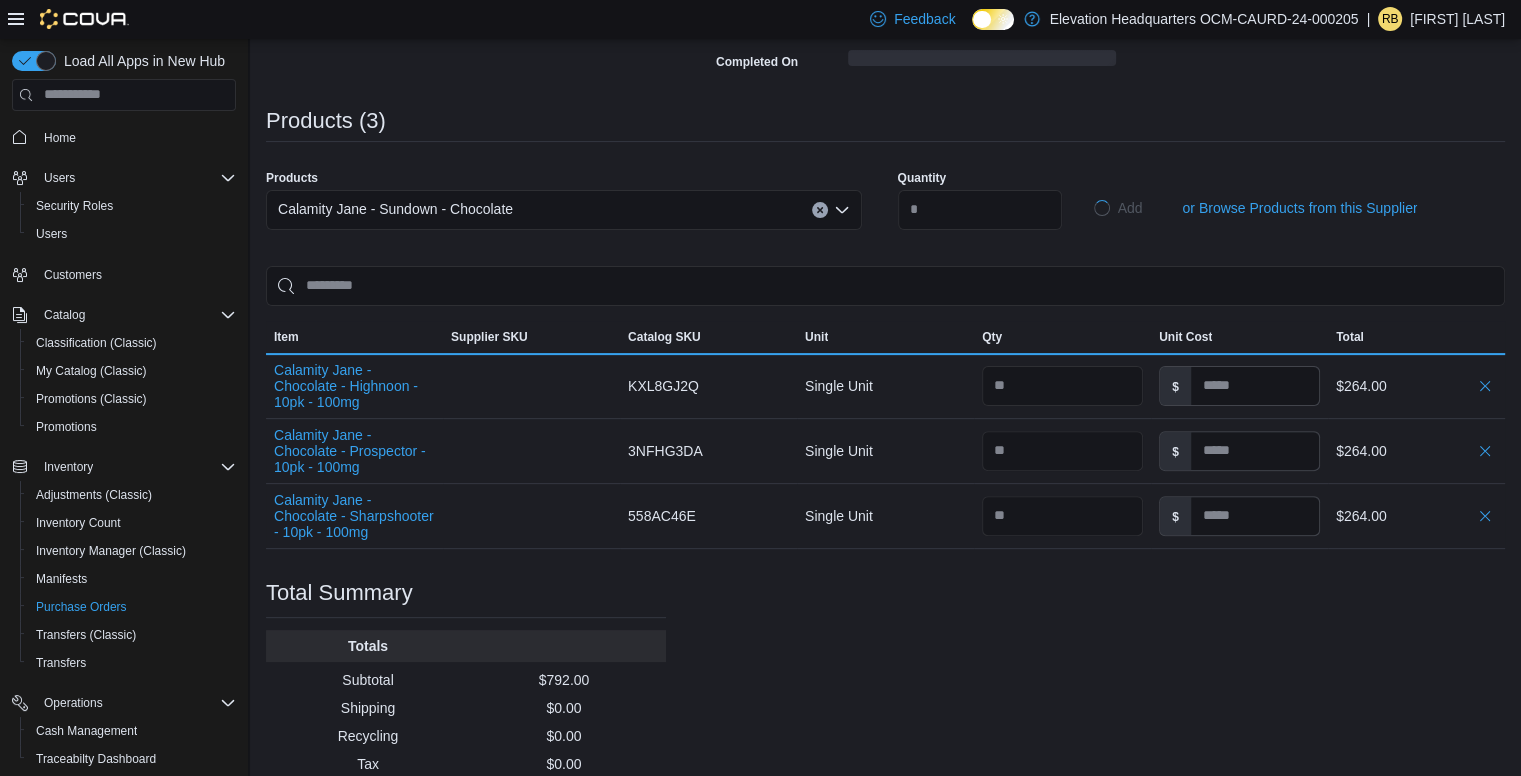 type 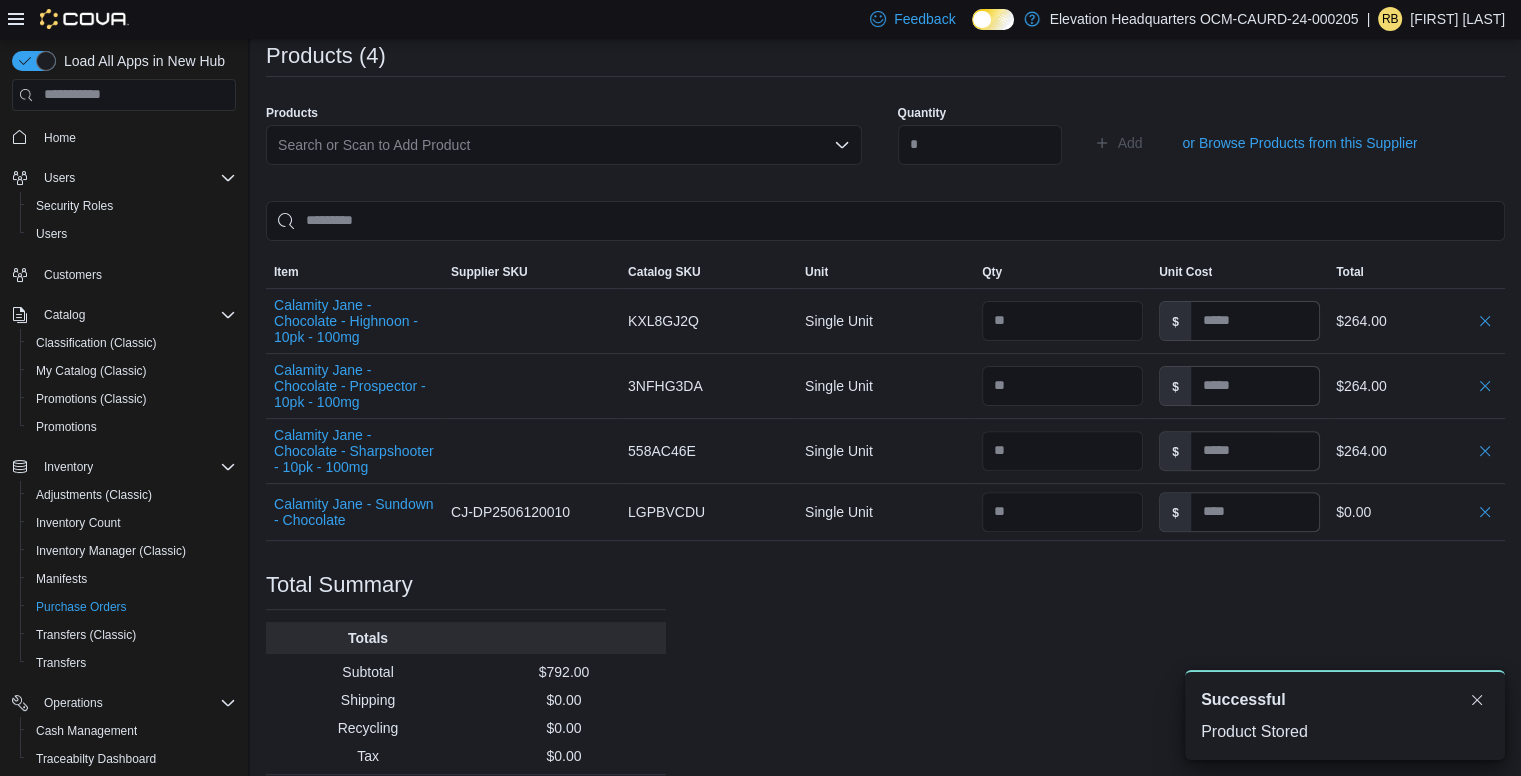 scroll, scrollTop: 0, scrollLeft: 0, axis: both 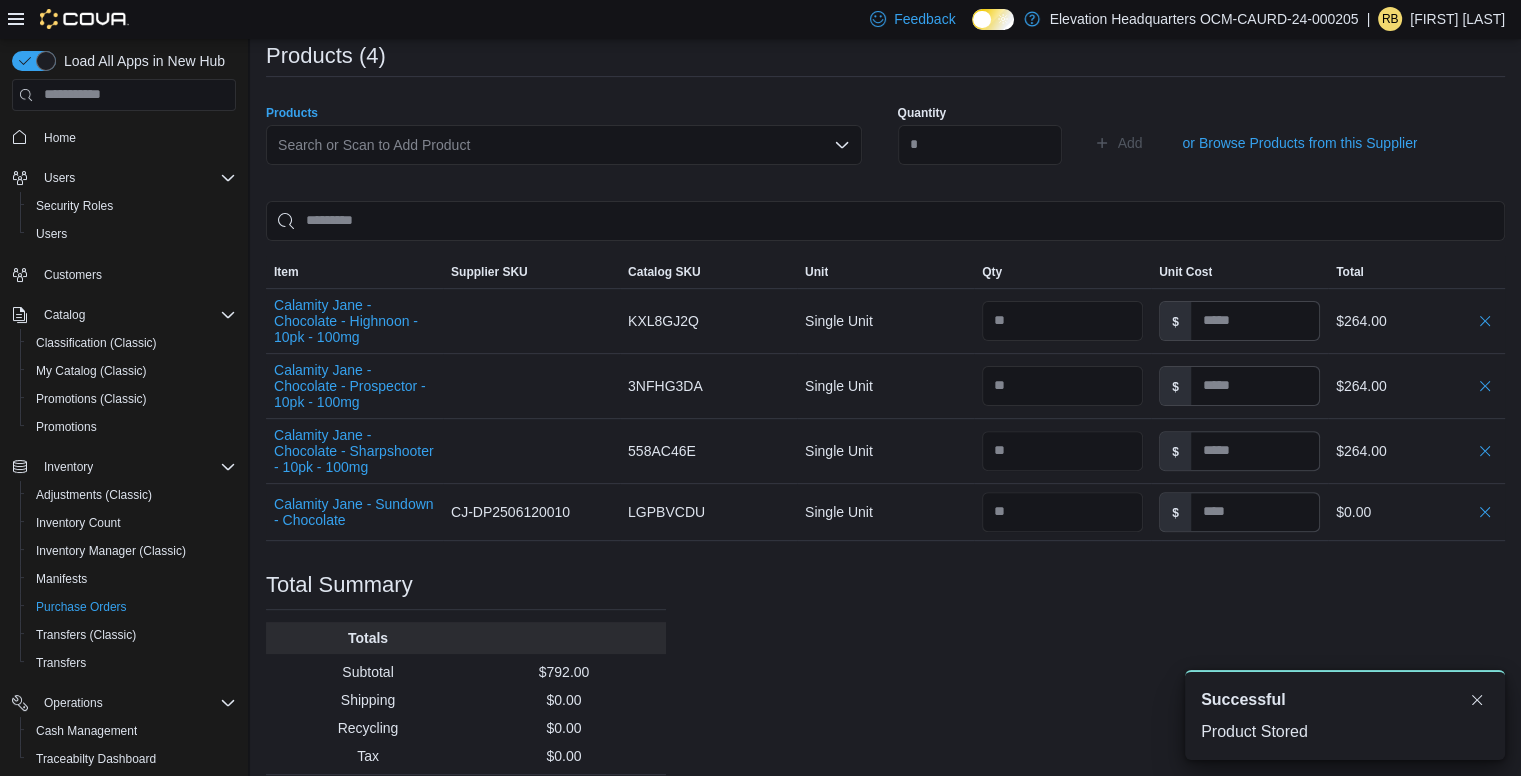 click on "Search or Scan to Add Product" at bounding box center (564, 145) 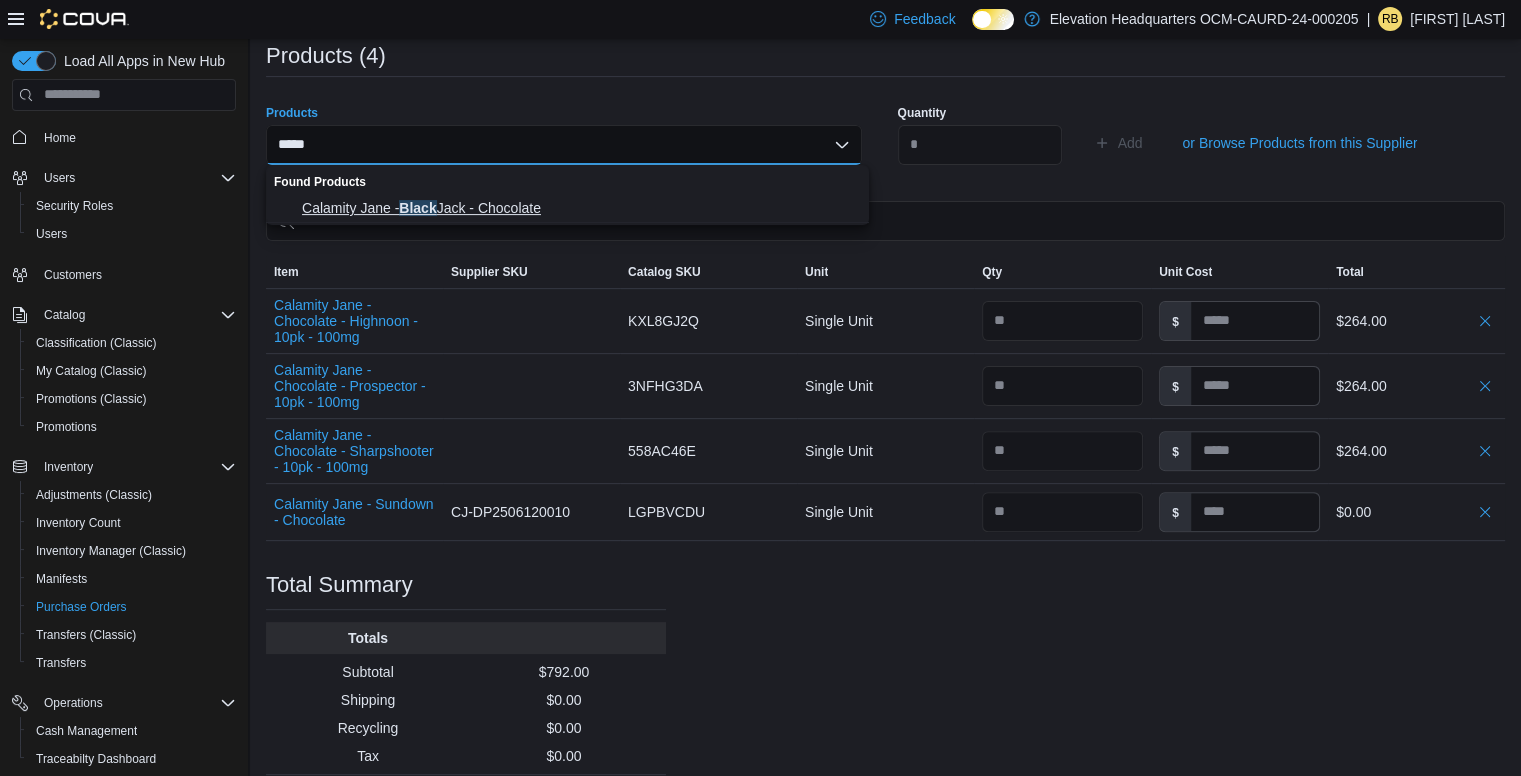 type on "*****" 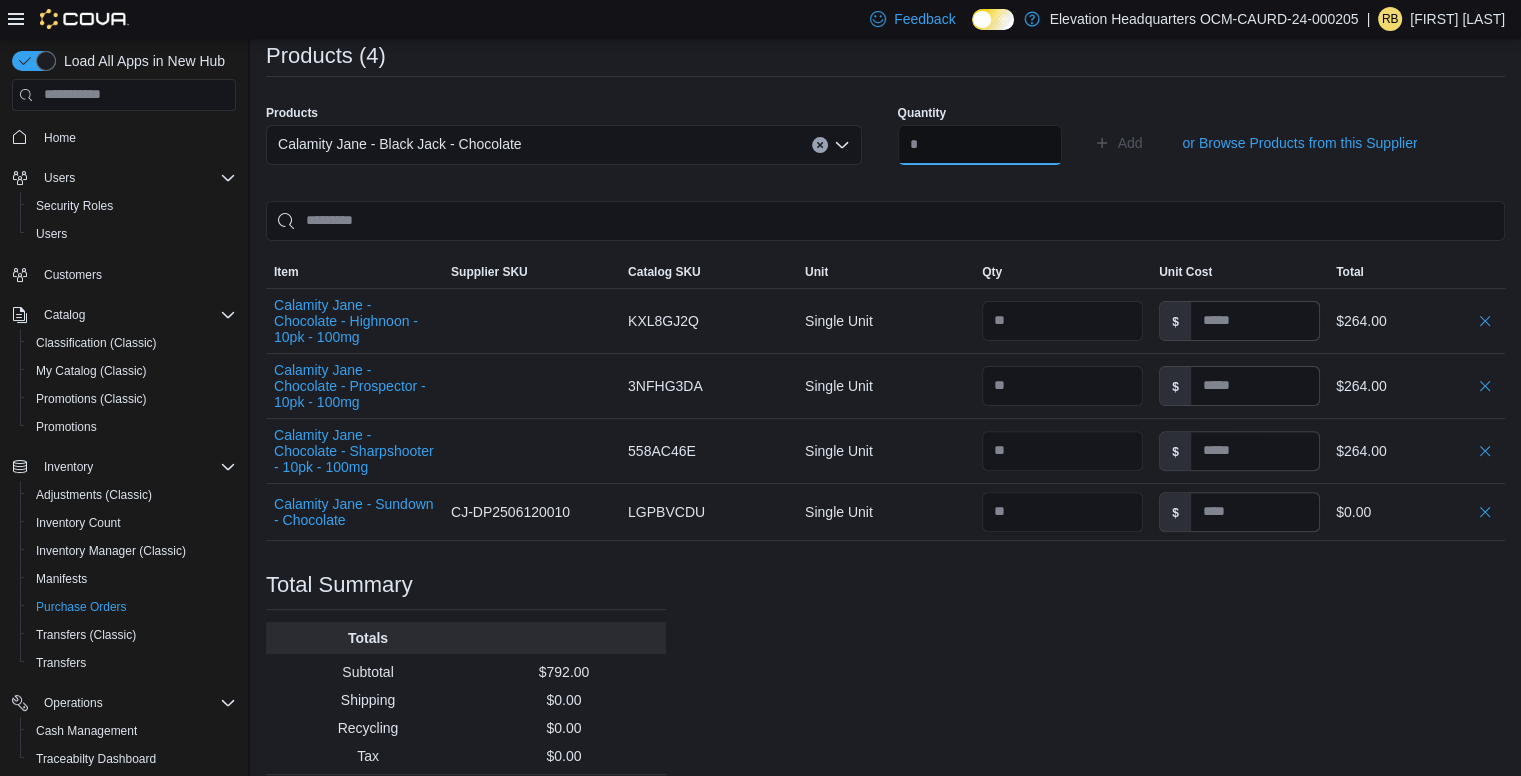 click at bounding box center [980, 145] 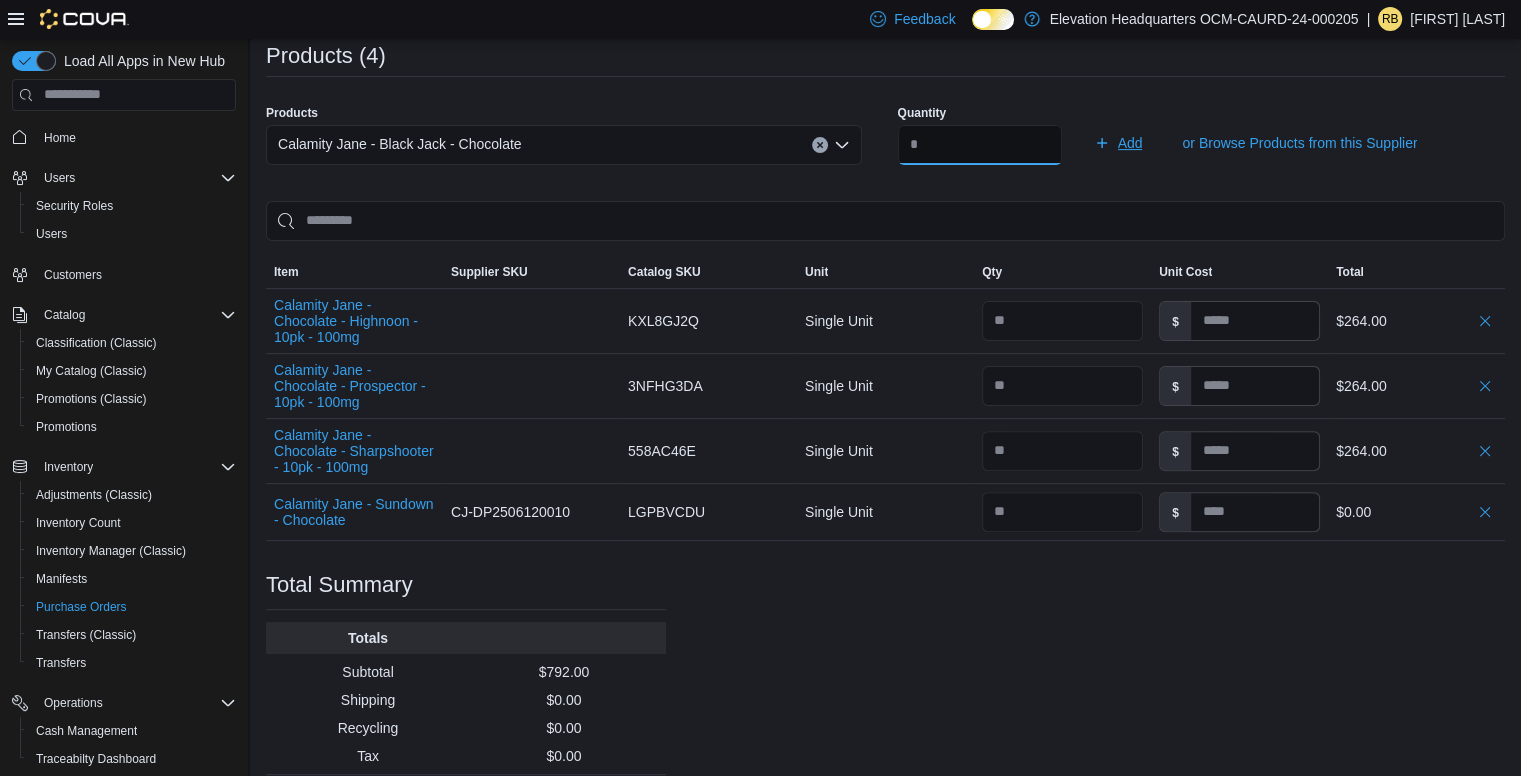 type on "**" 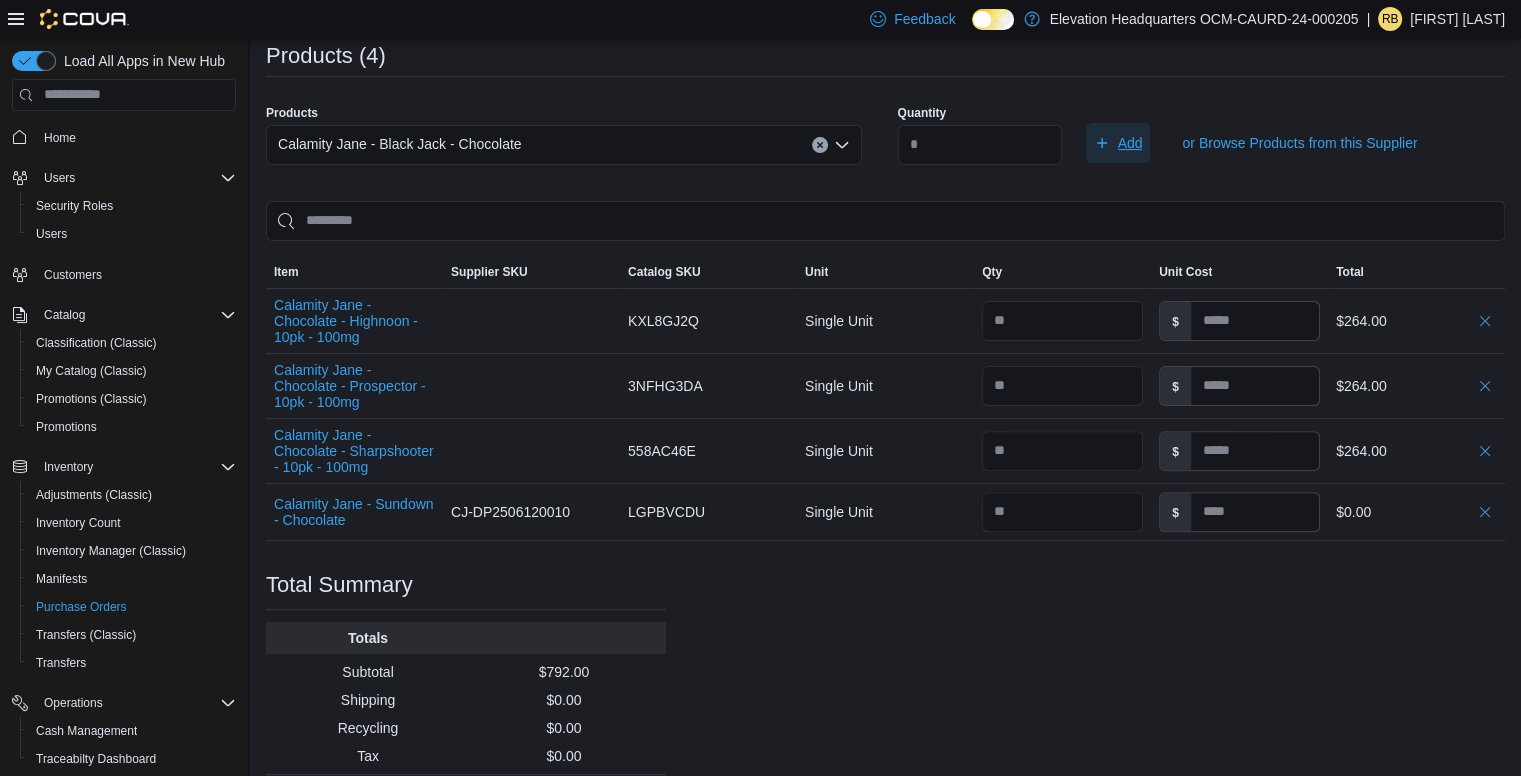 click on "Add" at bounding box center (1130, 143) 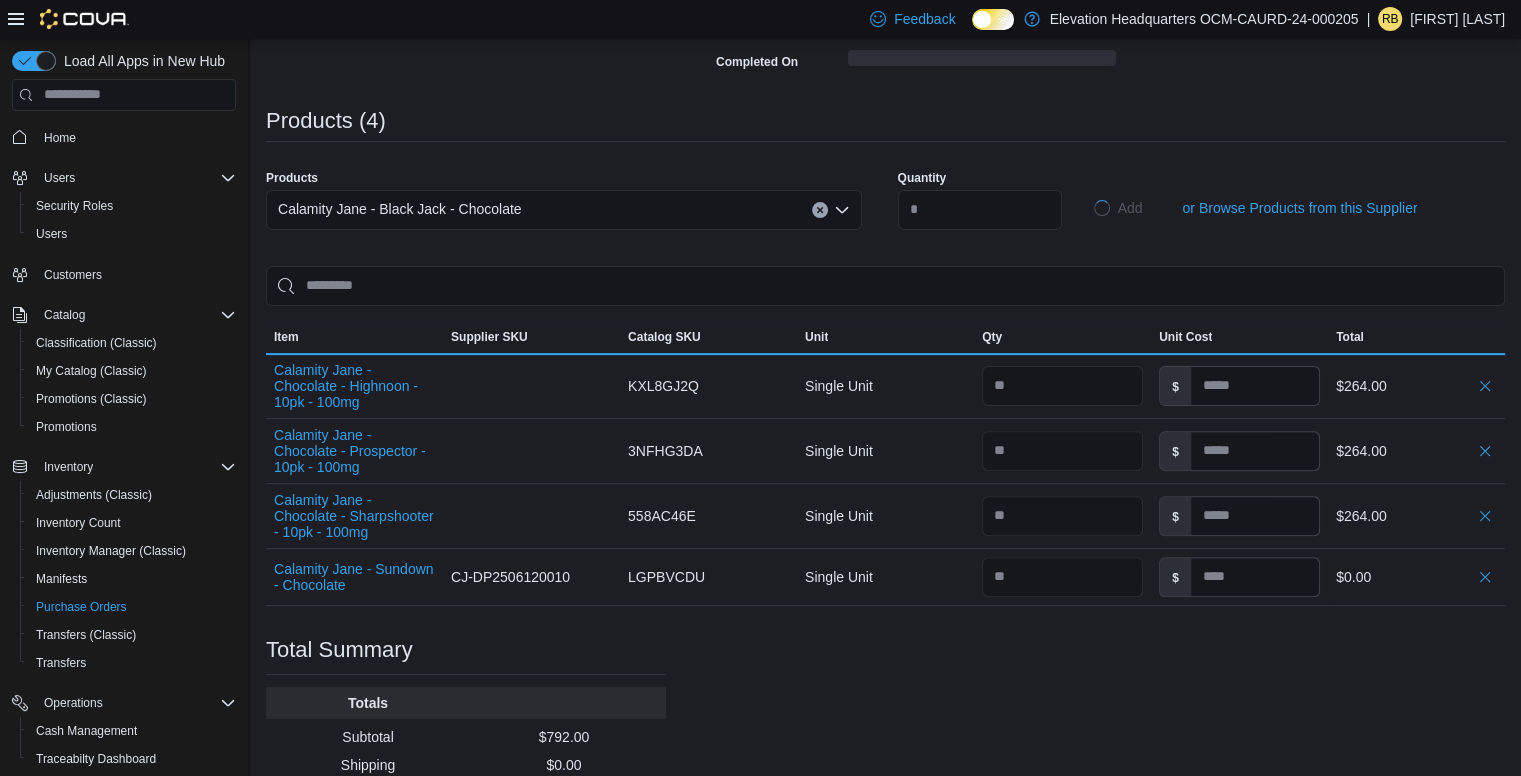 type 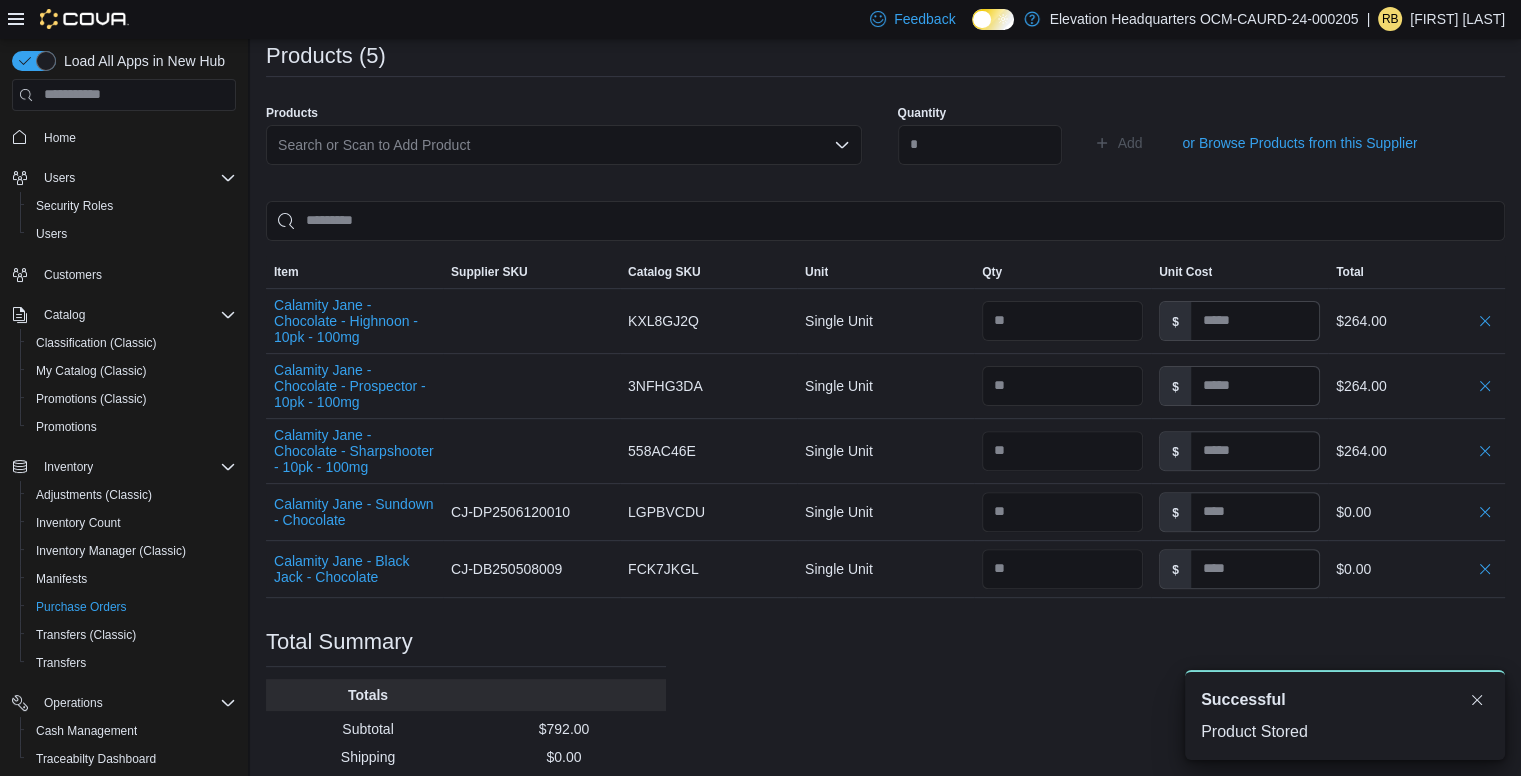 scroll, scrollTop: 0, scrollLeft: 0, axis: both 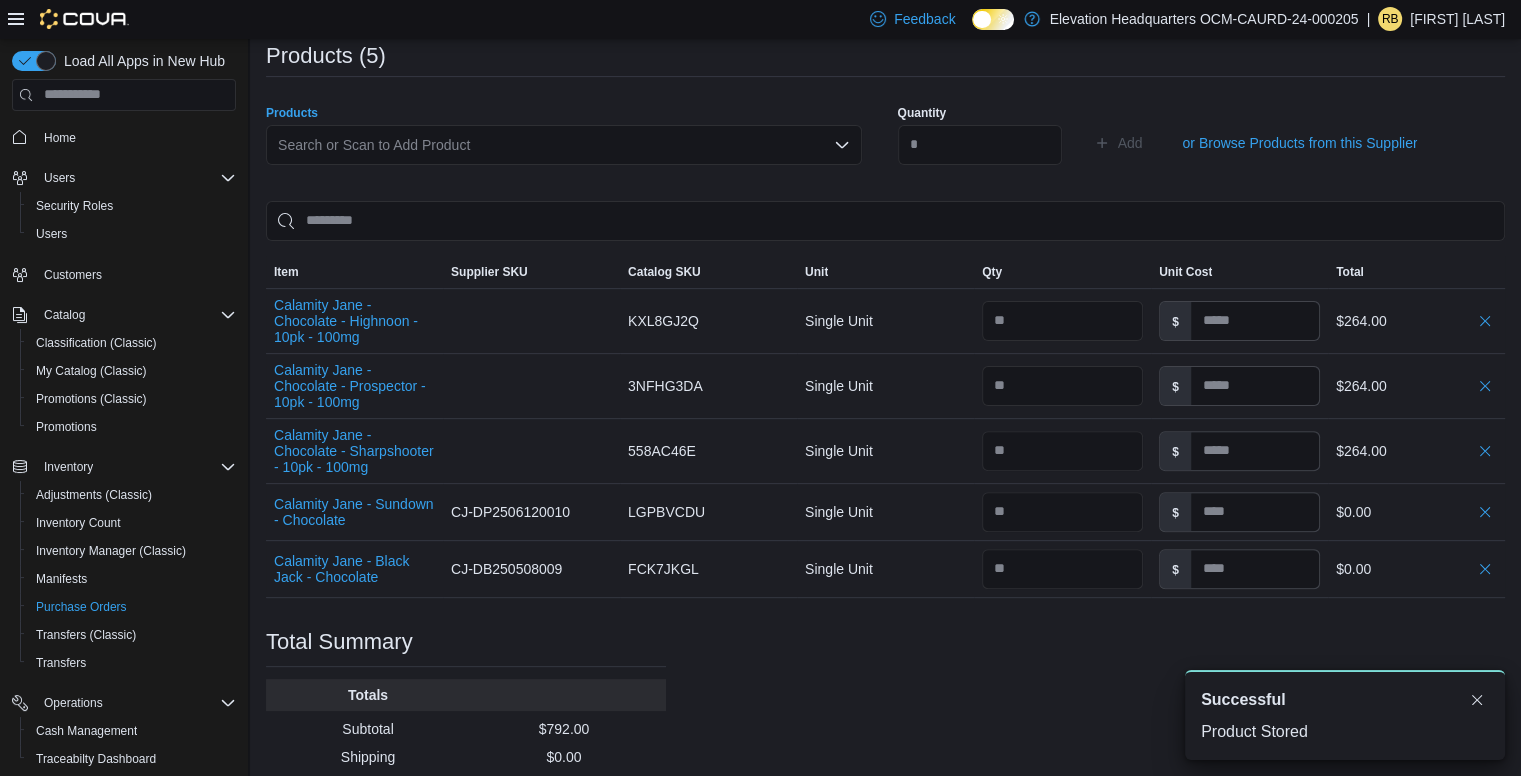 click on "Search or Scan to Add Product" at bounding box center [564, 145] 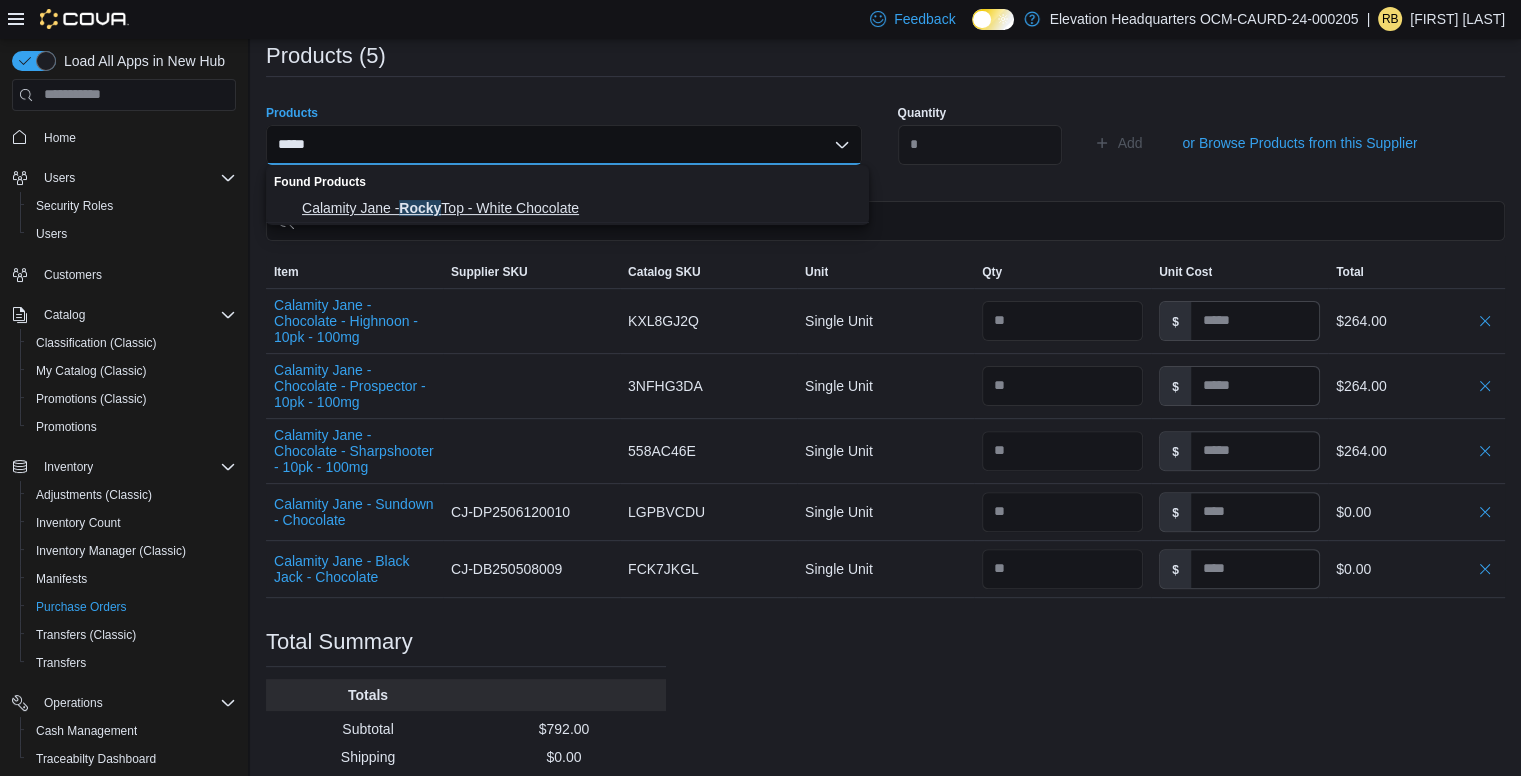 type on "*****" 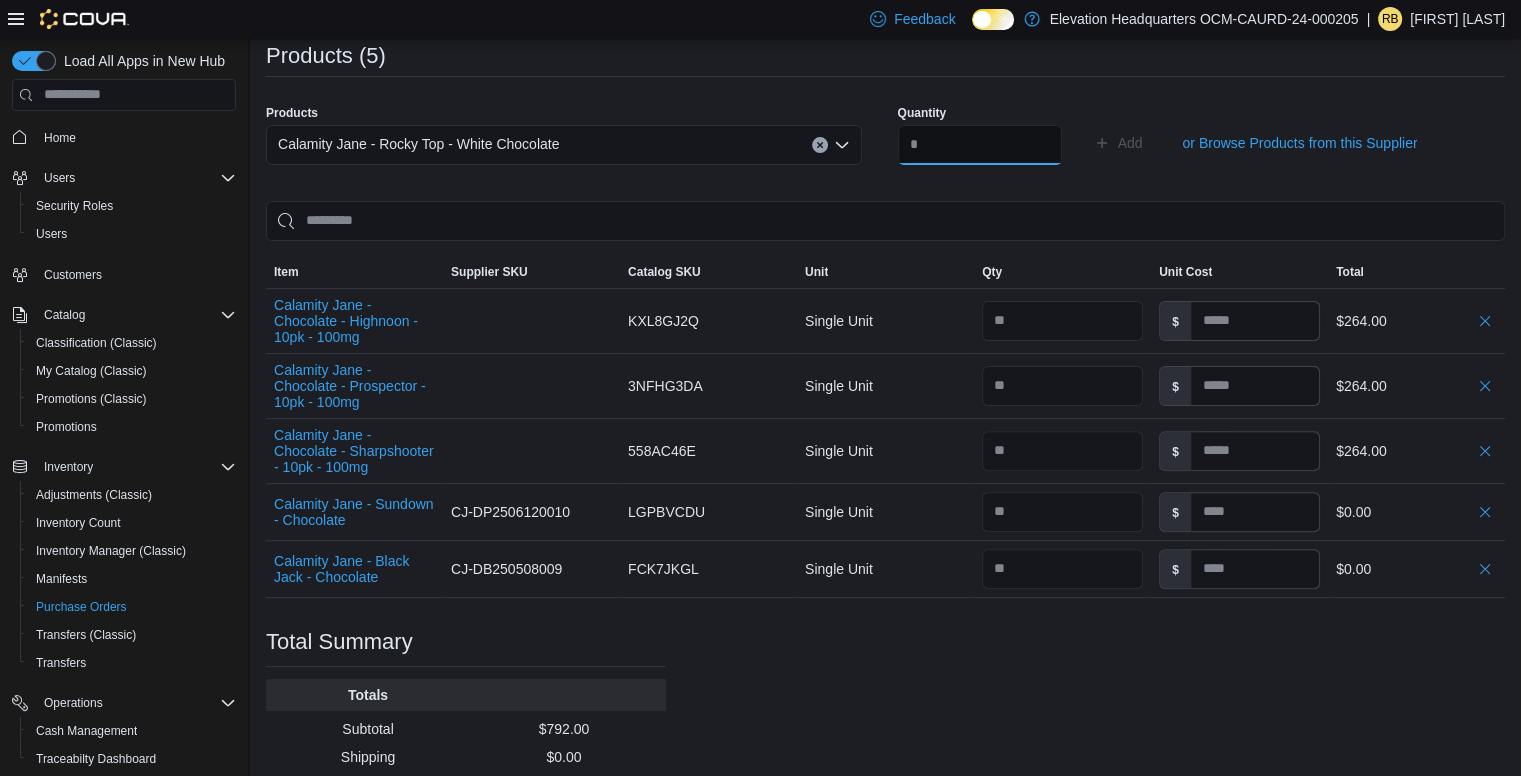 click at bounding box center [980, 145] 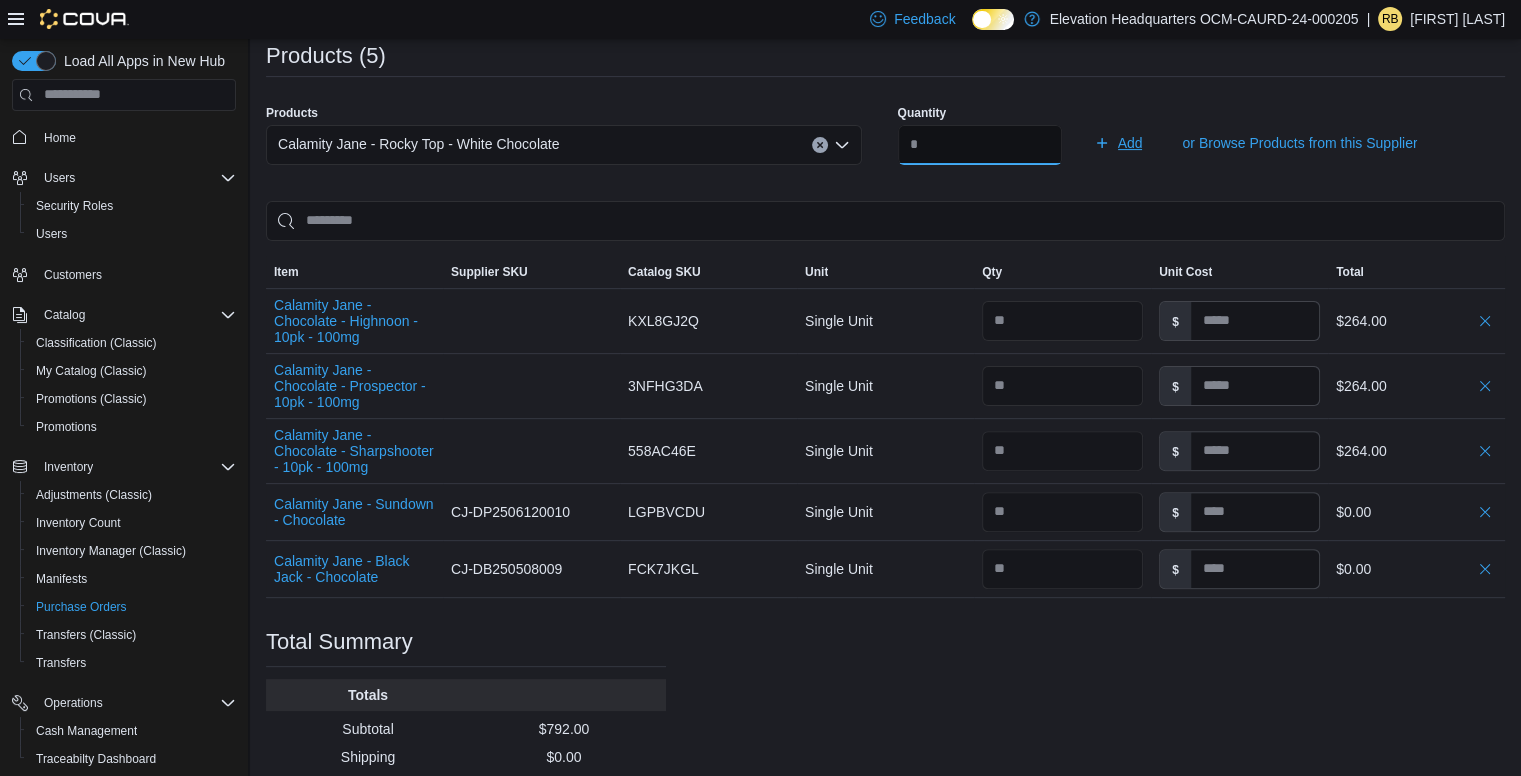 type on "**" 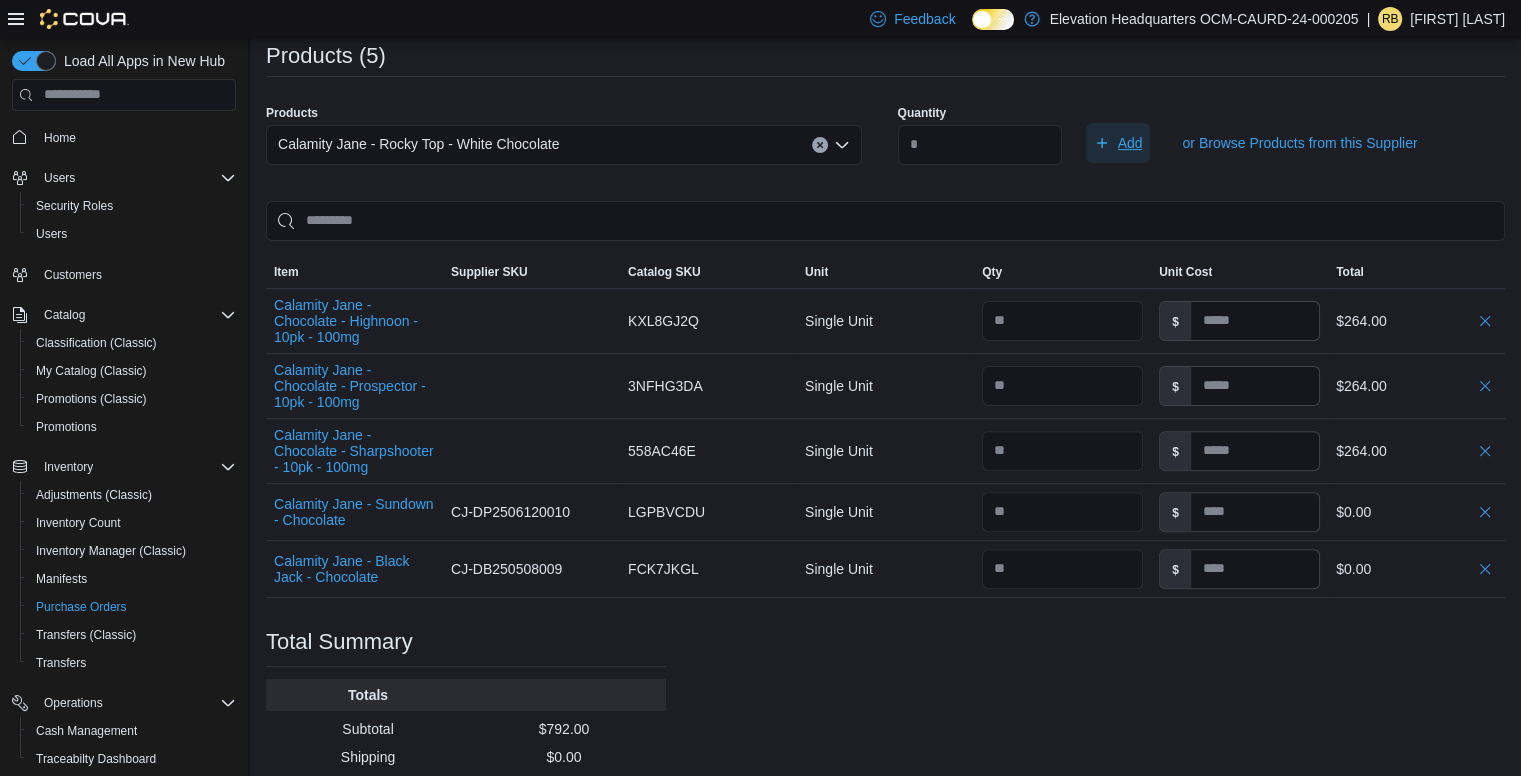 click on "Add" at bounding box center [1130, 143] 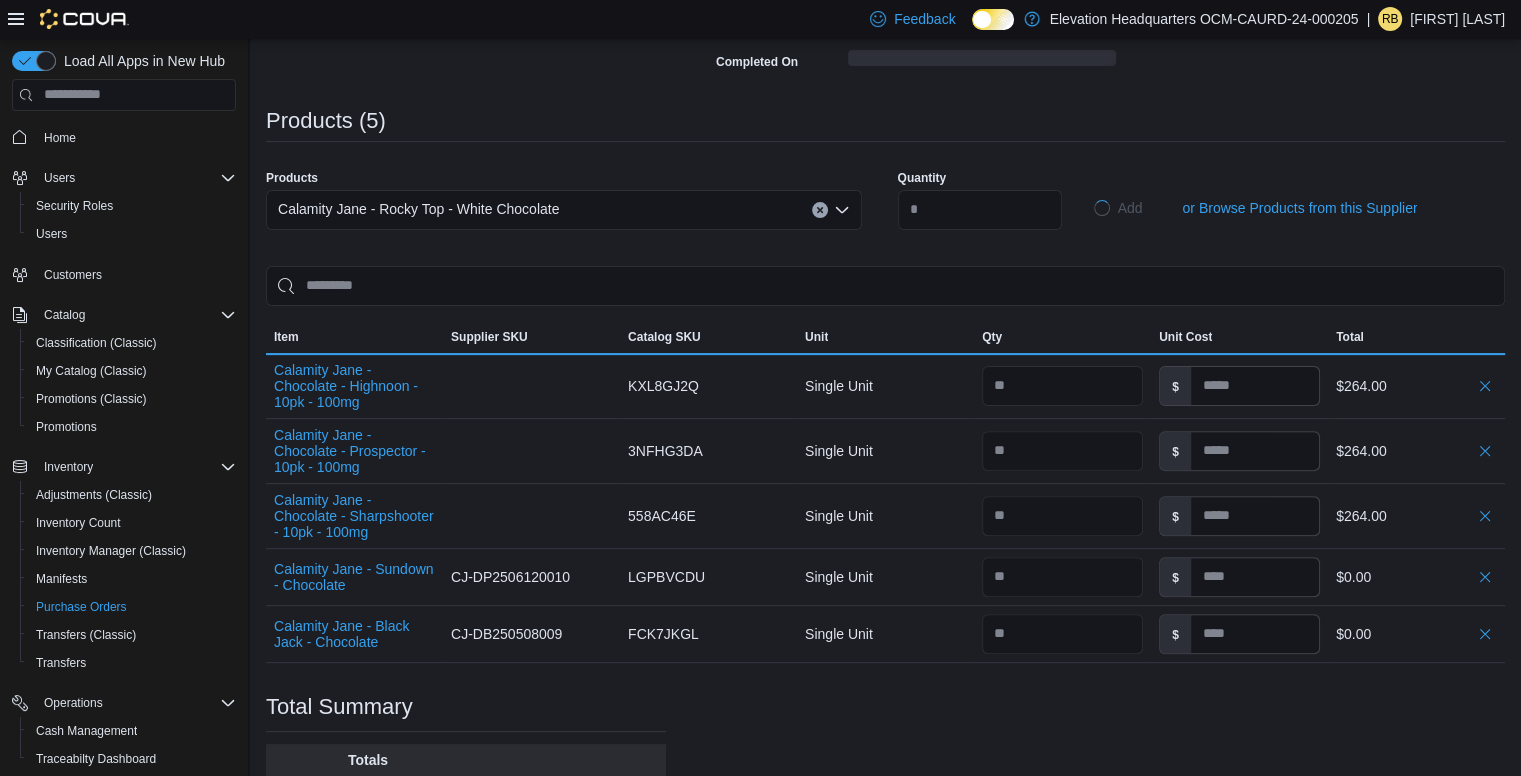 type 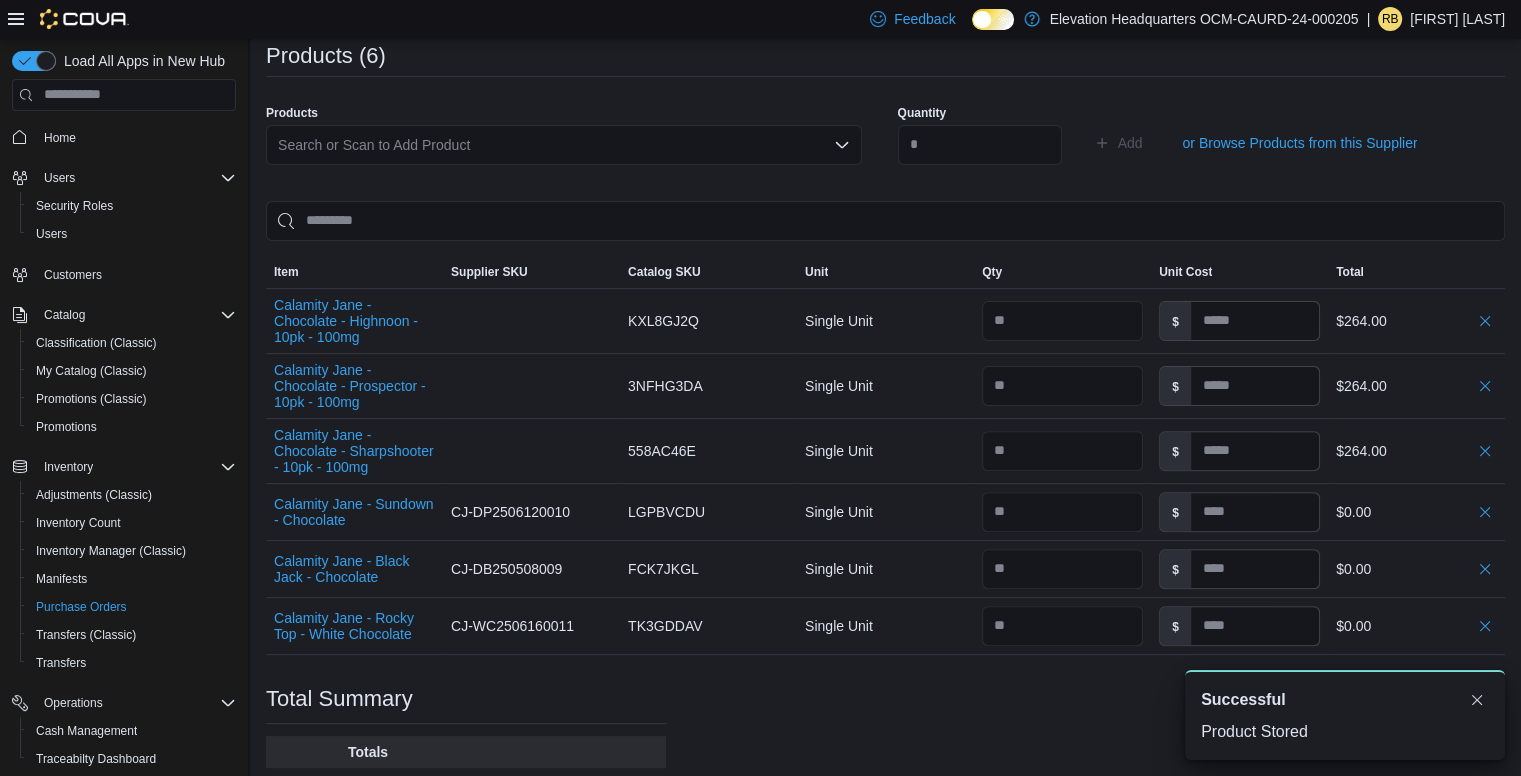 scroll, scrollTop: 0, scrollLeft: 0, axis: both 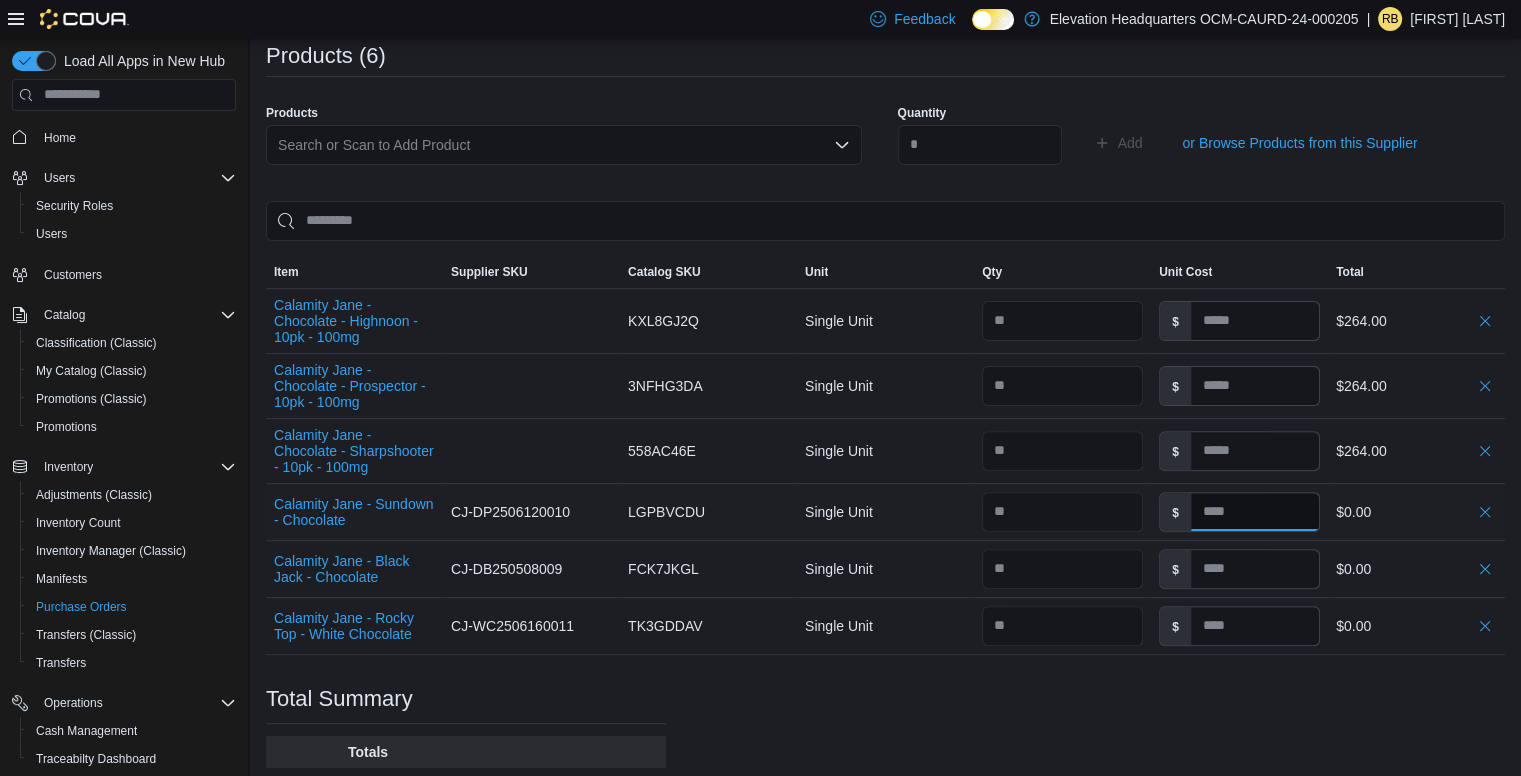 click at bounding box center [1255, 512] 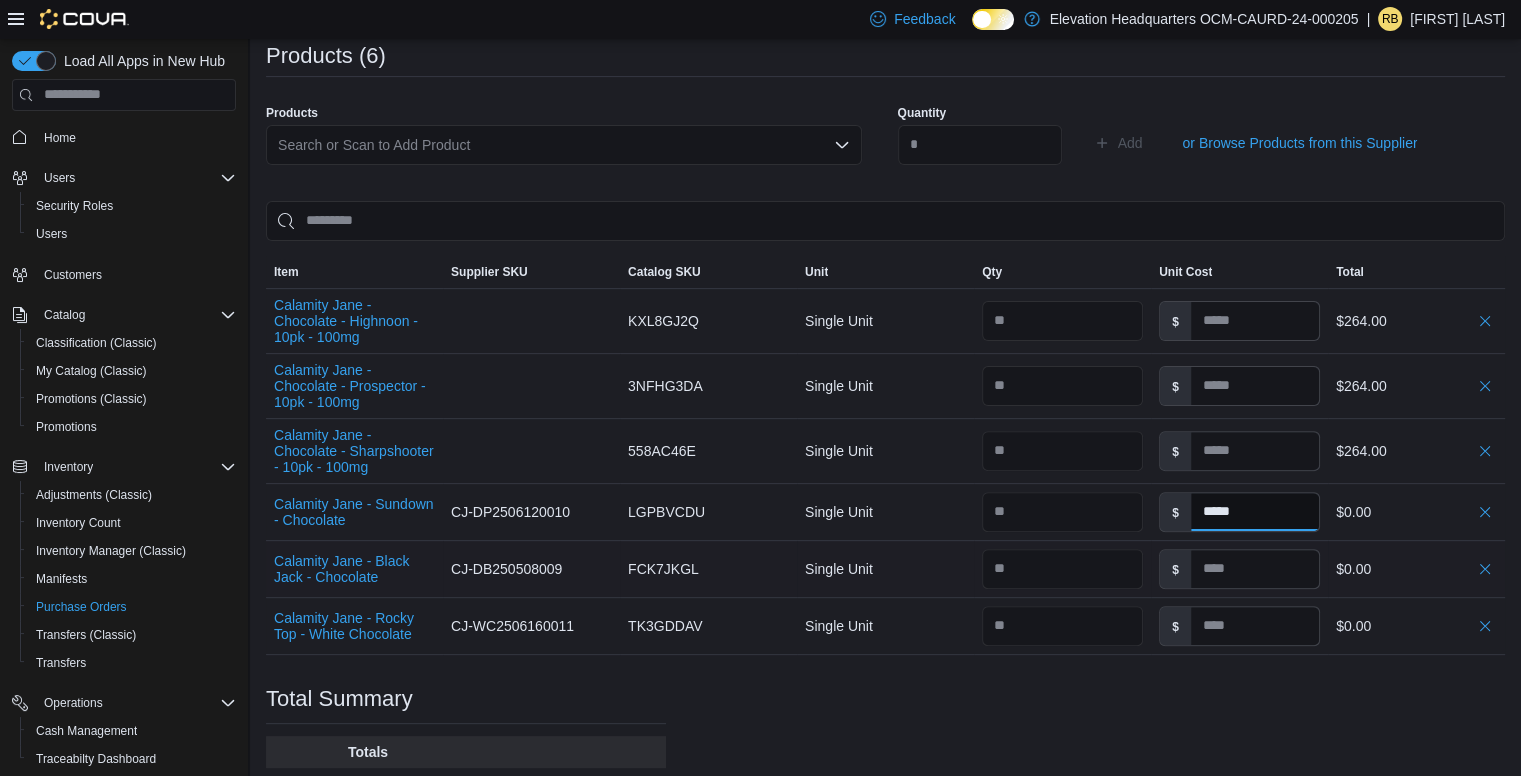 type on "*****" 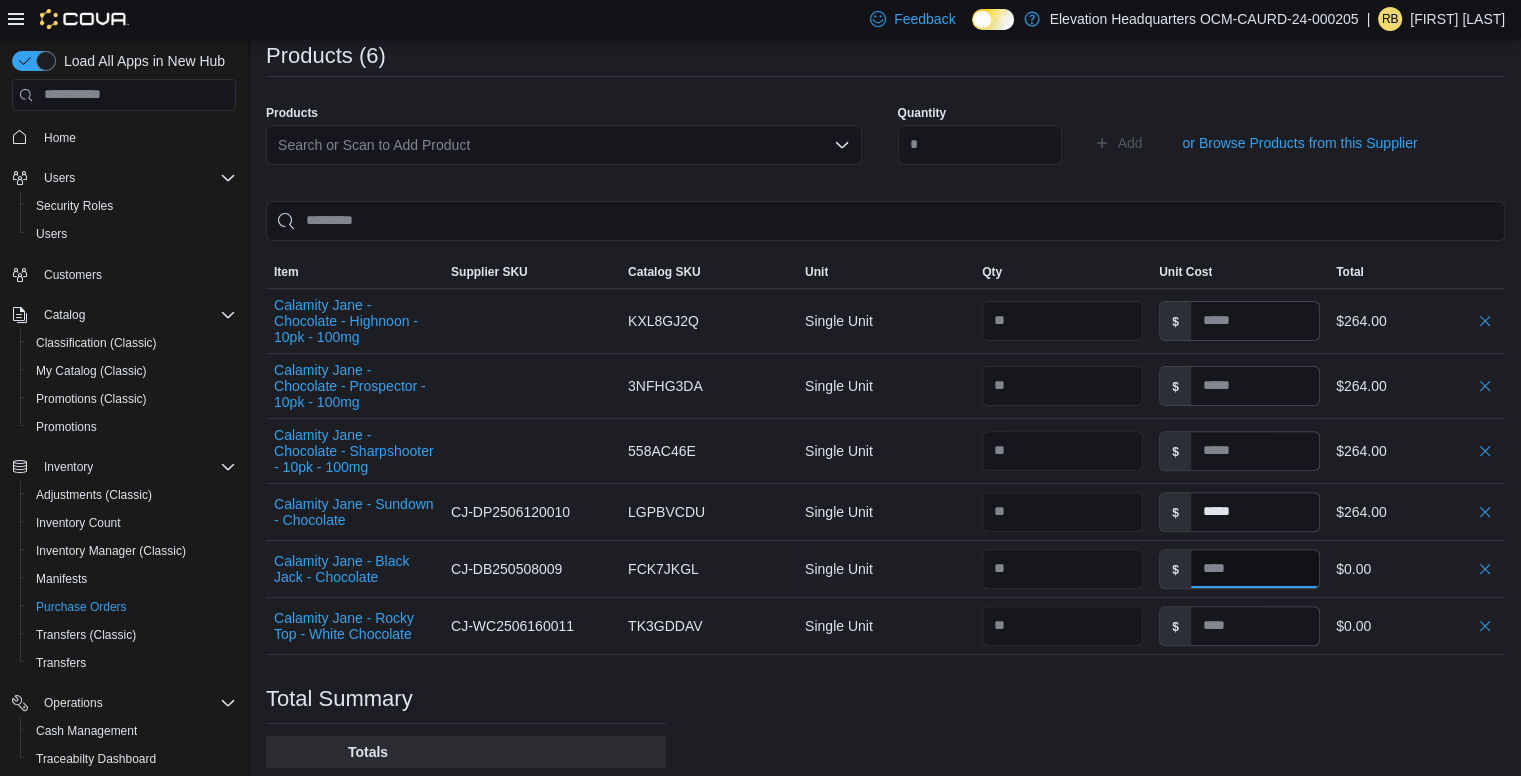 click at bounding box center (1255, 569) 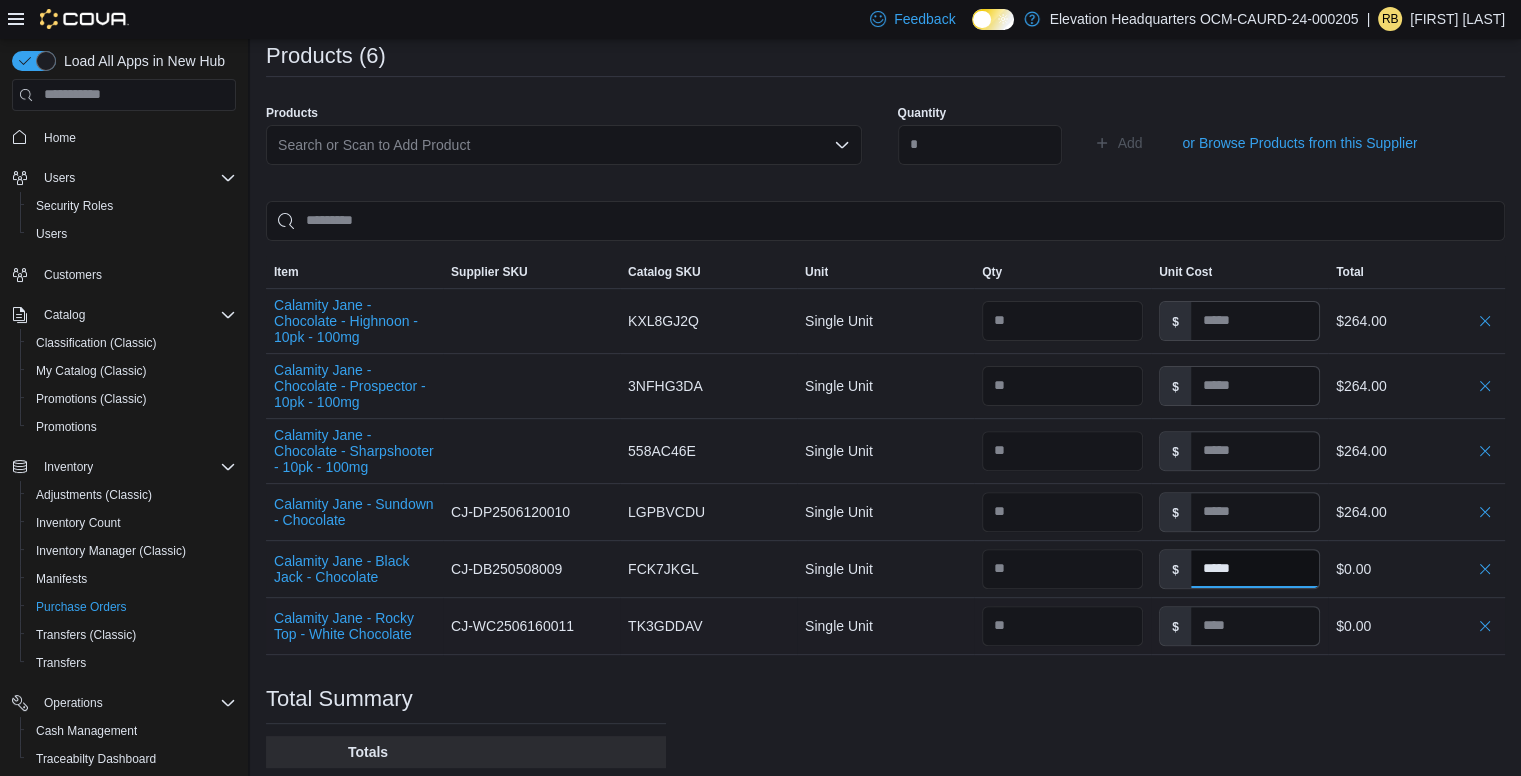 type on "*****" 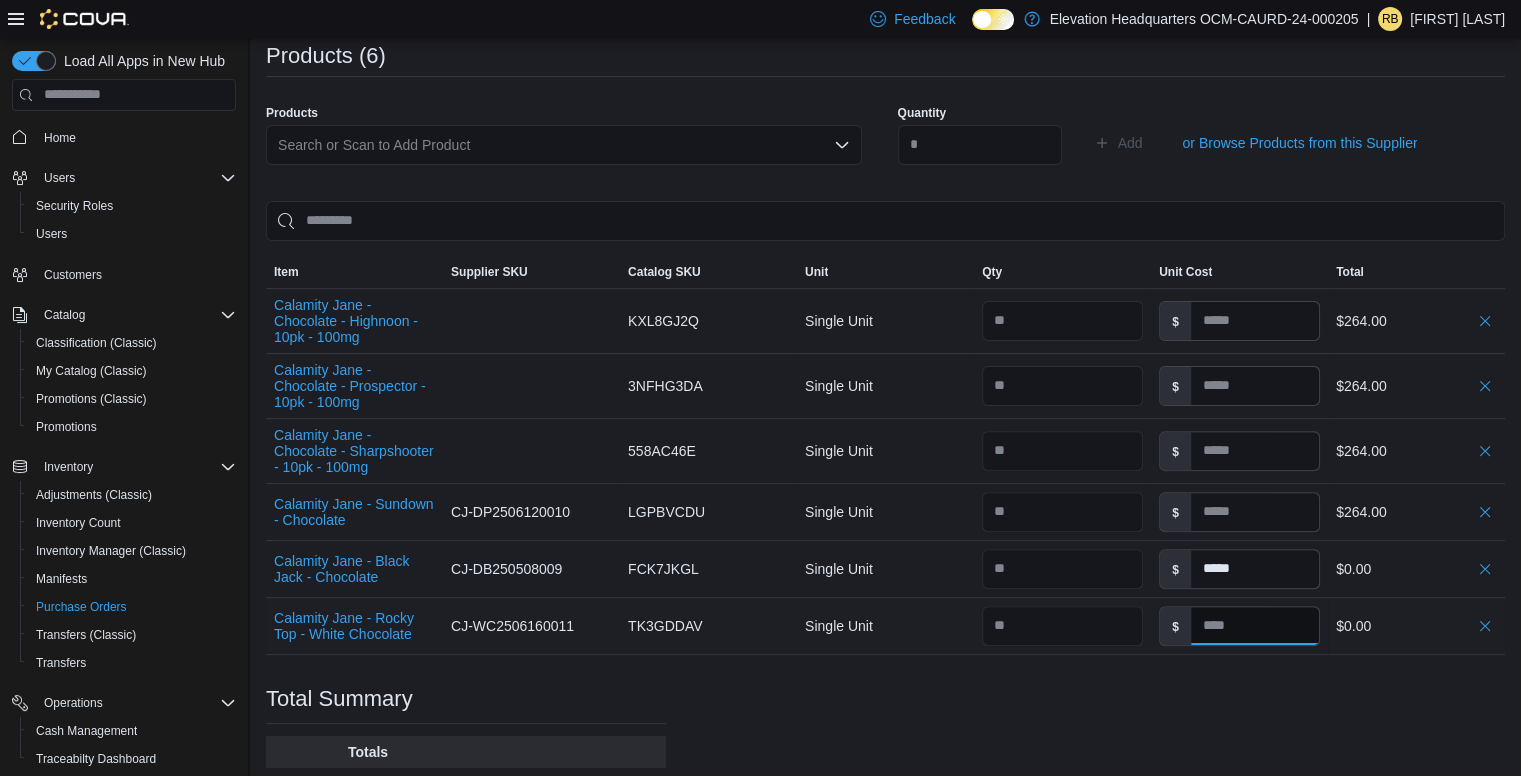 type on "*****" 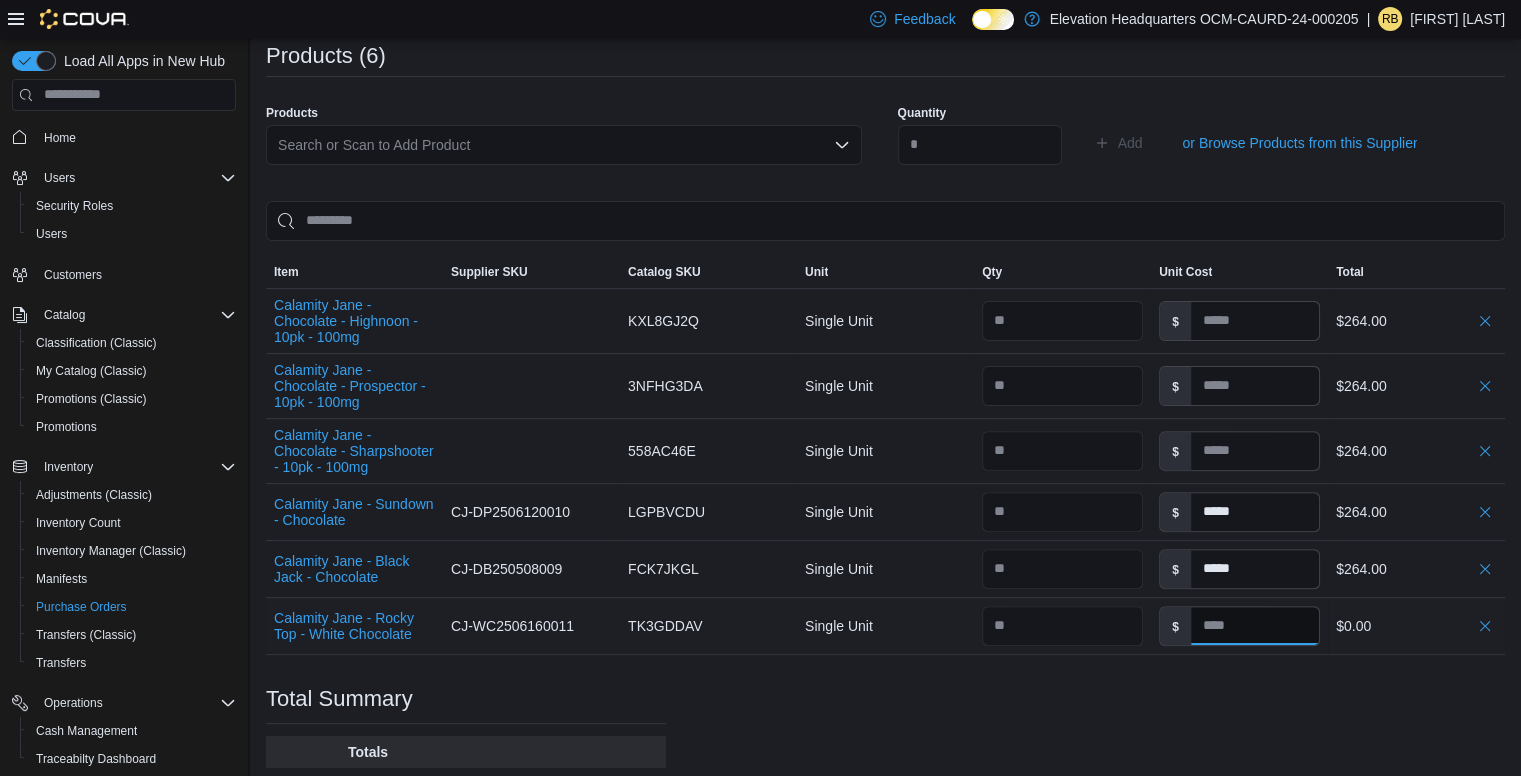 click at bounding box center (1255, 626) 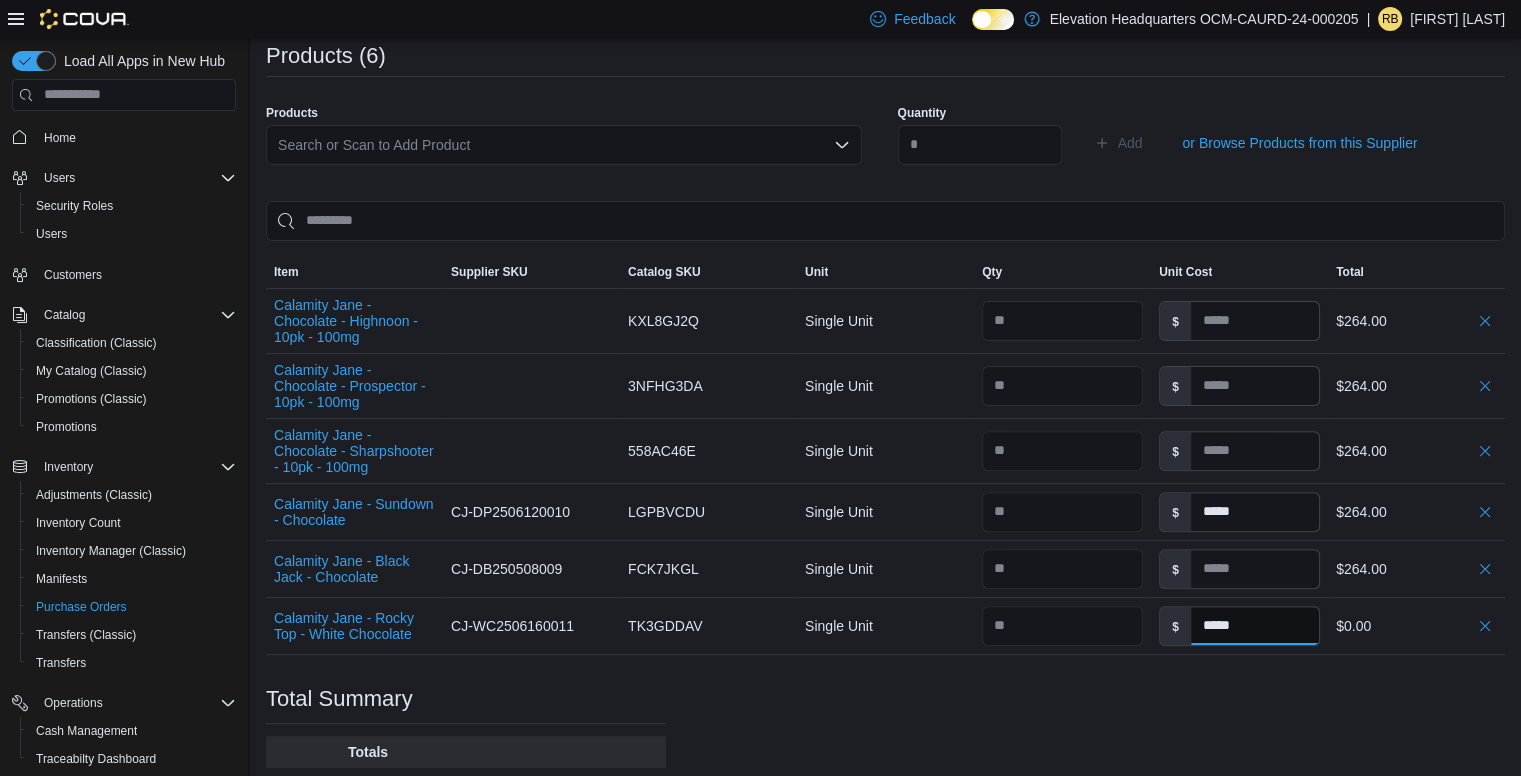 type on "*****" 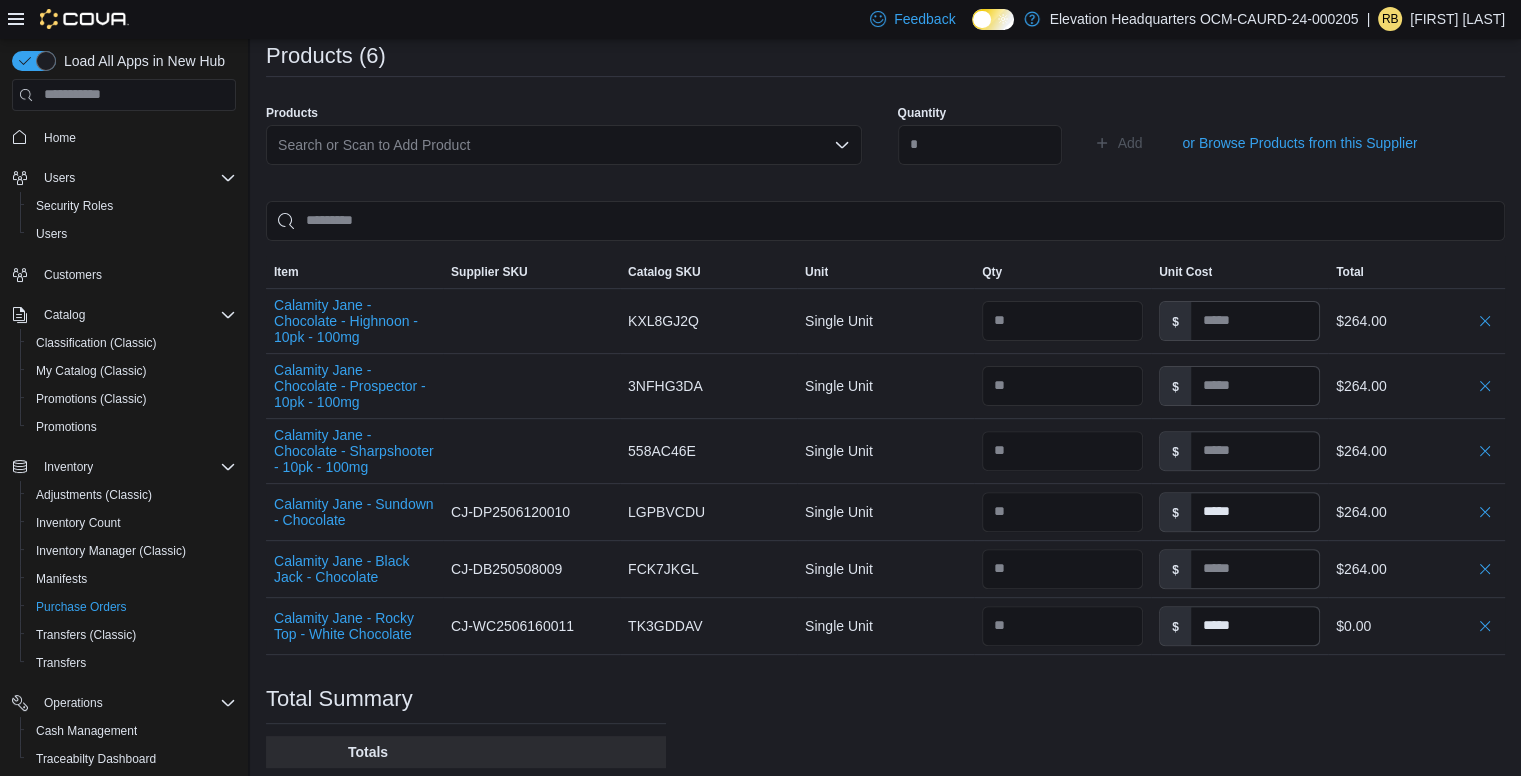 type on "*****" 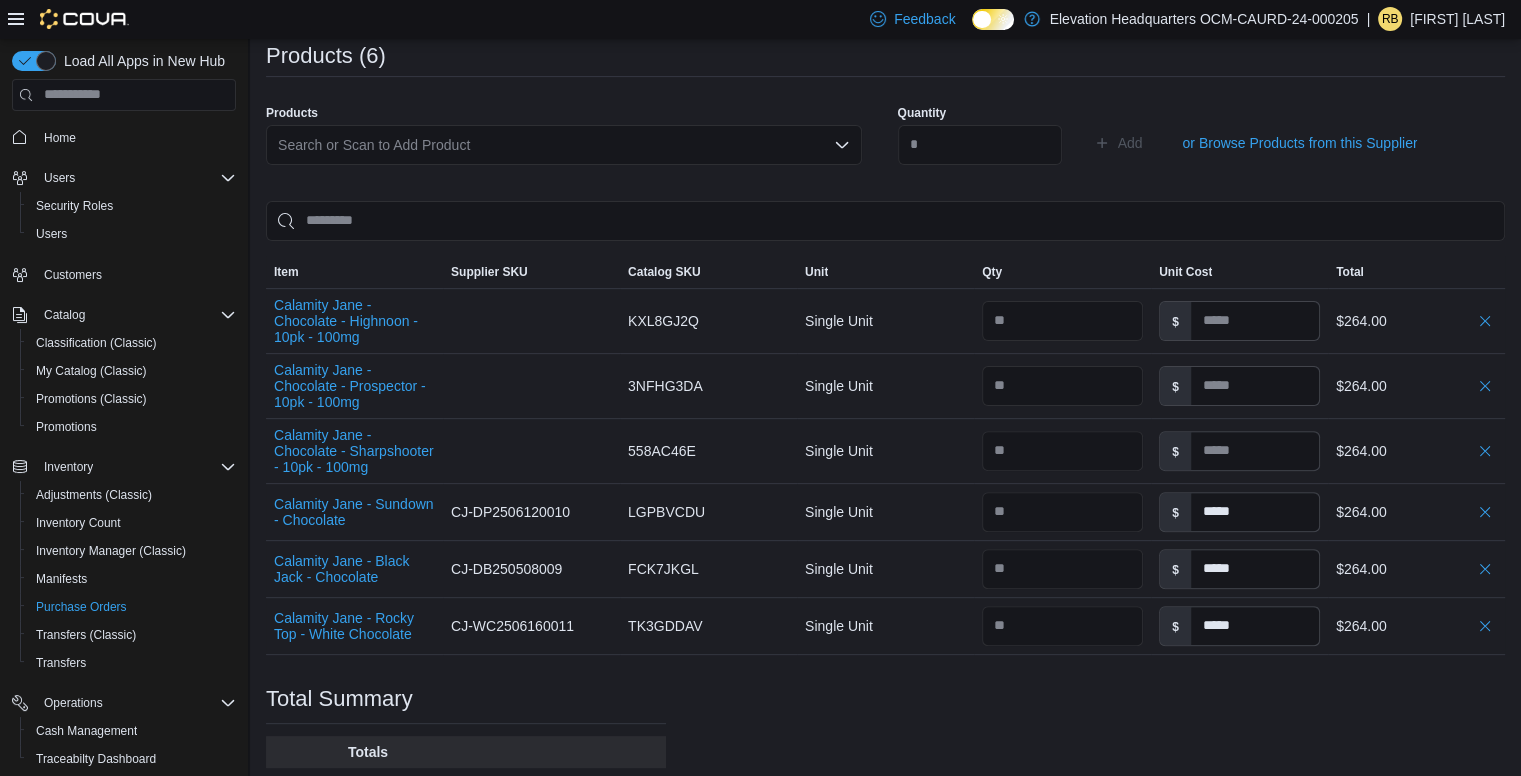 click on "Purchase Order: POFJ3J-411 Feedback Purchase Order Details   Edit Status Pending Supplier Dark Star Supplier Invoice Number 95 Bill To 701 8th Ave Ship To 701 8th Ave Shipping Cost $0.00 Recycling Cost $0.00 Tax $0.00 ETA July 20, 2025 Notes - Created On July 13, 2025 11:33 AM Submitted On - Last Received On - Completed On - Products (6)     Products Search or Scan to Add Product Quantity  Add or Browse Products from this Supplier Sorting Item Supplier SKU Catalog SKU Unit Qty Unit Cost Total Calamity Jane - Chocolate - Highnoon - 10pk - 100mg Supplier SKU Catalog SKU KXL8GJ2Q Unit Single Unit Qty Unit Cost $ Total $264.00 Calamity Jane - Chocolate - Prospector - 10pk - 100mg Supplier SKU Catalog SKU 3NFHG3DA Unit Single Unit Qty Unit Cost $ Total $264.00 Calamity Jane - Chocolate - Sharpshooter - 10pk - 100mg Supplier SKU Catalog SKU 558AC46E Unit Single Unit Qty Unit Cost $ Total $264.00 Calamity Jane - Sundown - Chocolate Supplier SKU CJ-DP2506120010 Catalog SKU LGPBVCDU Unit Single Unit Qty Unit Cost $ $" at bounding box center (885, 288) 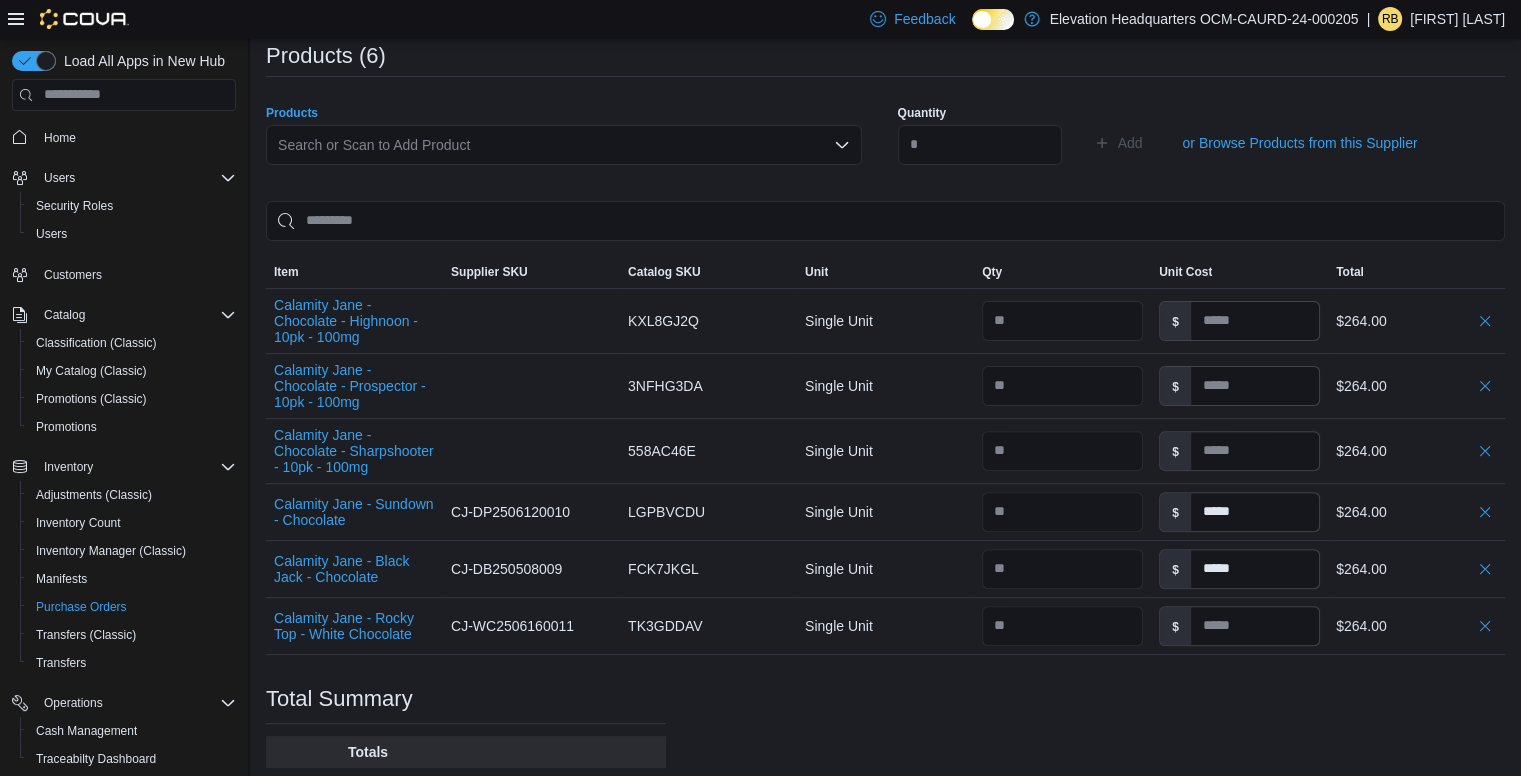 click on "Search or Scan to Add Product" at bounding box center [564, 145] 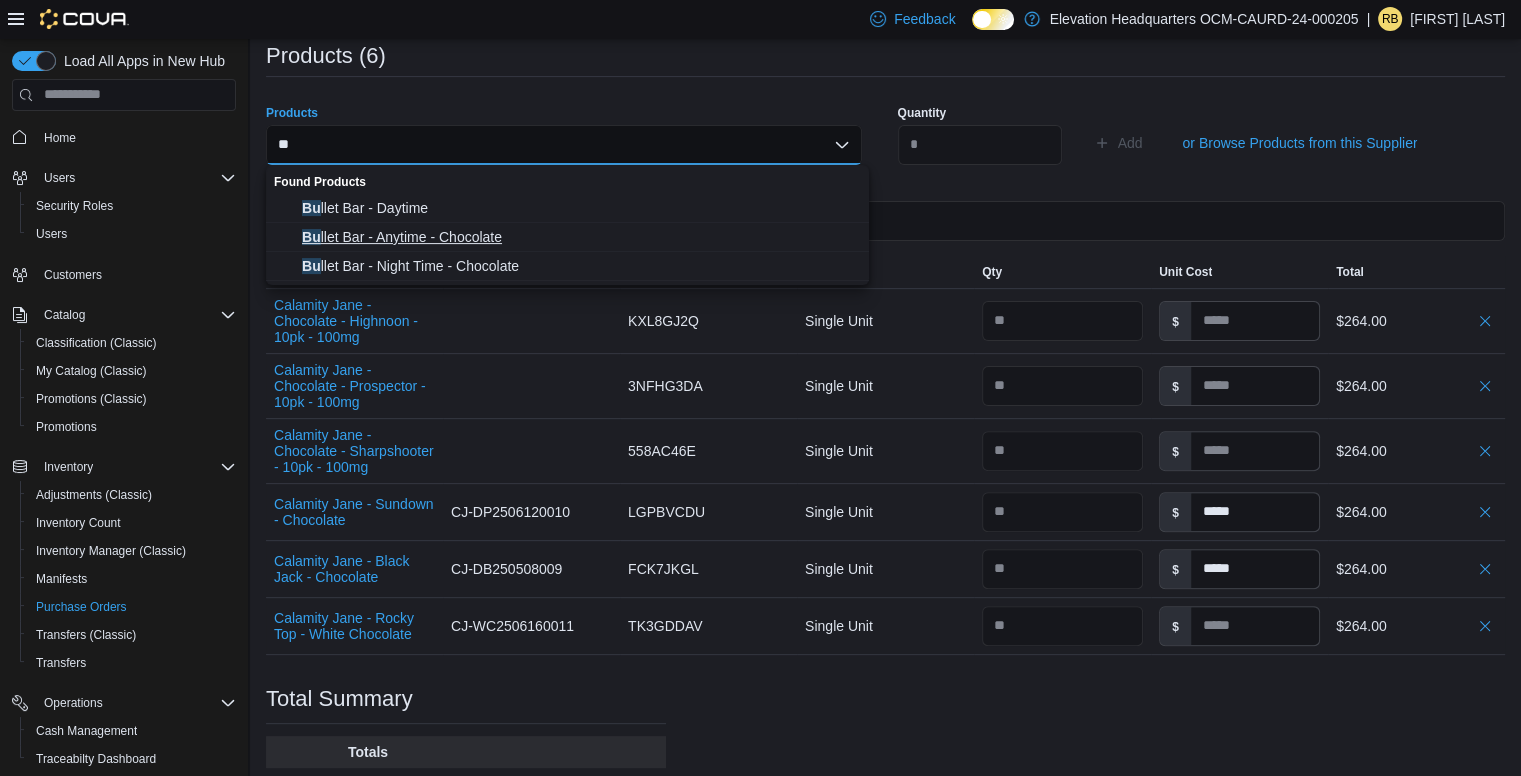 type on "**" 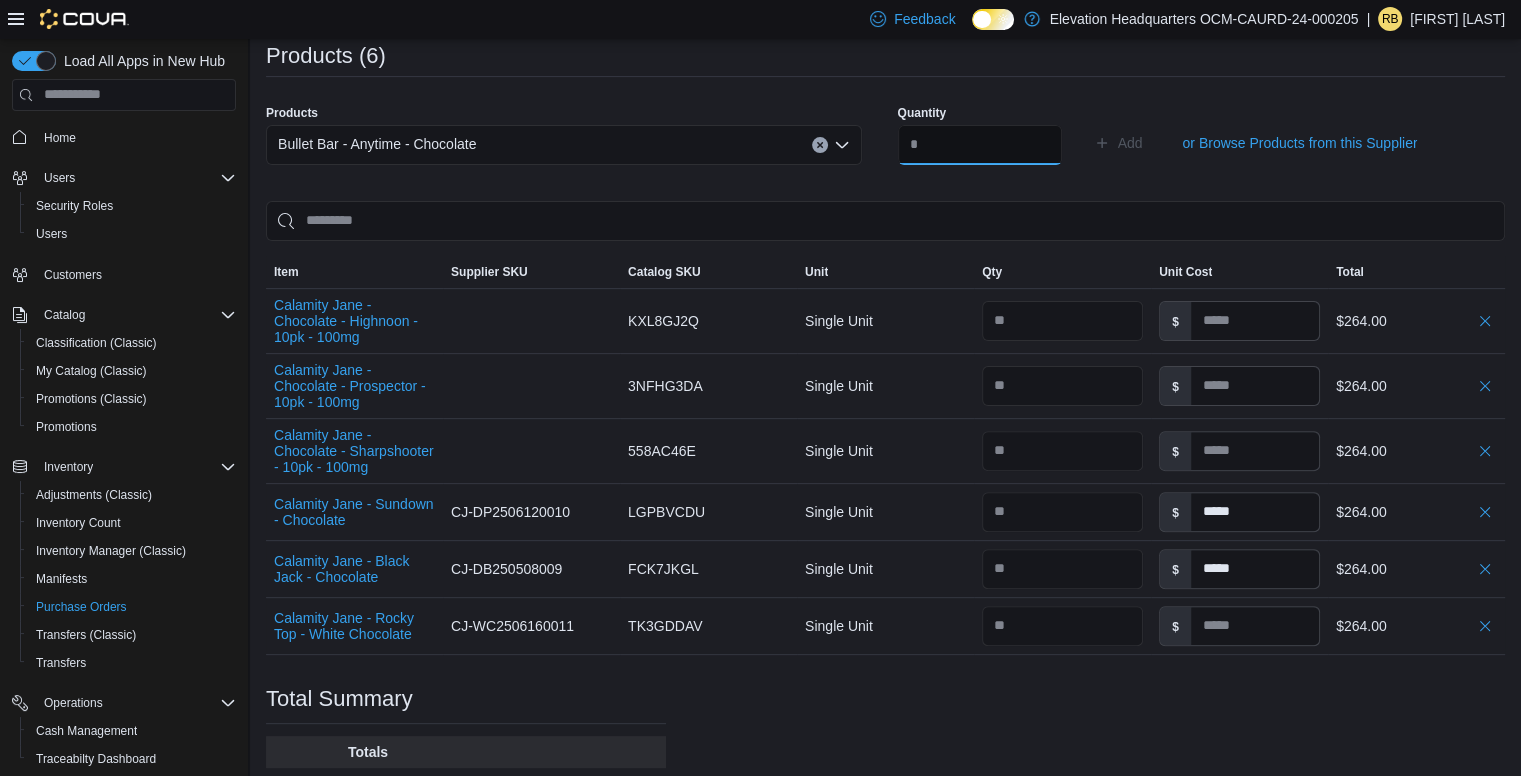 click at bounding box center [980, 145] 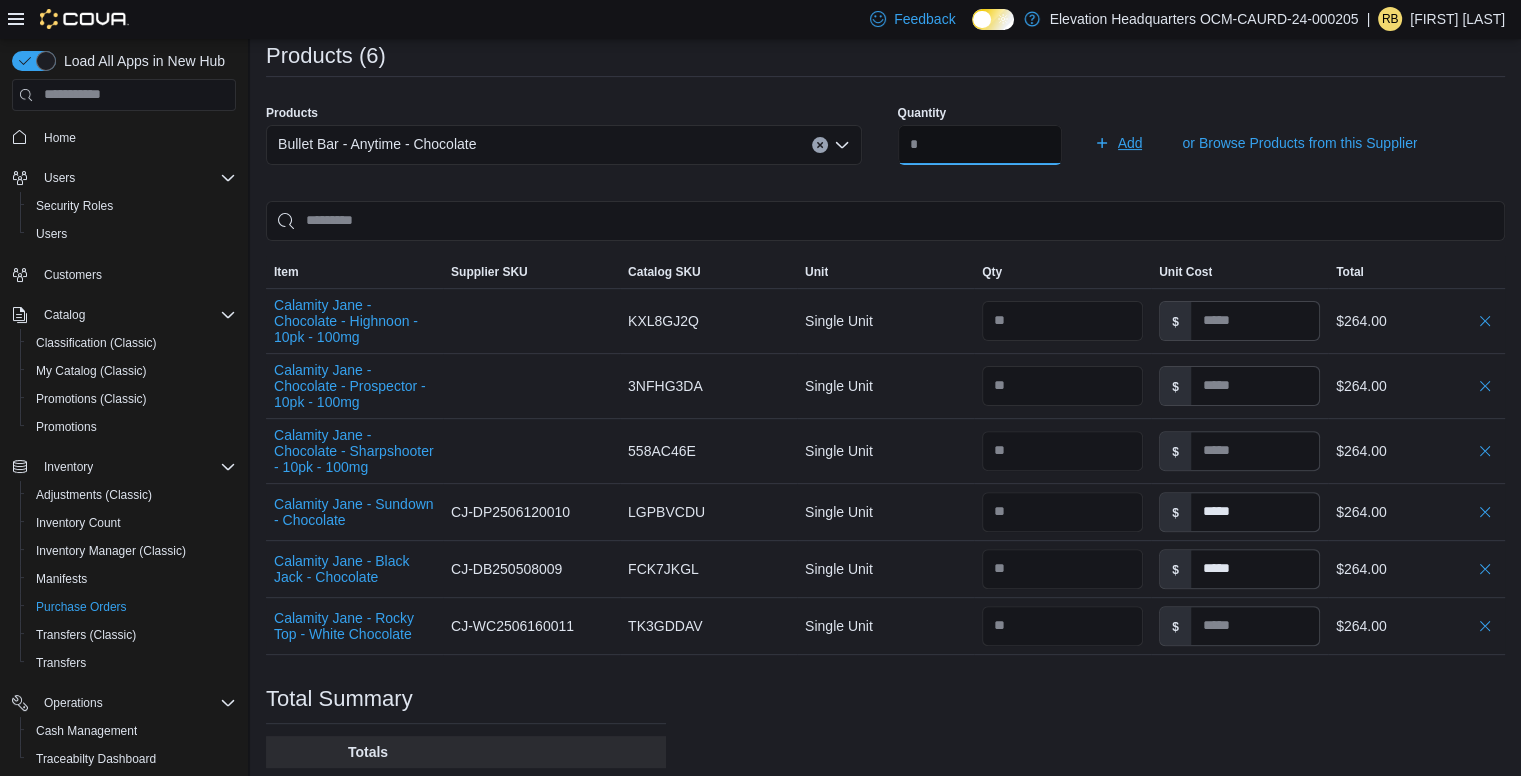 type on "**" 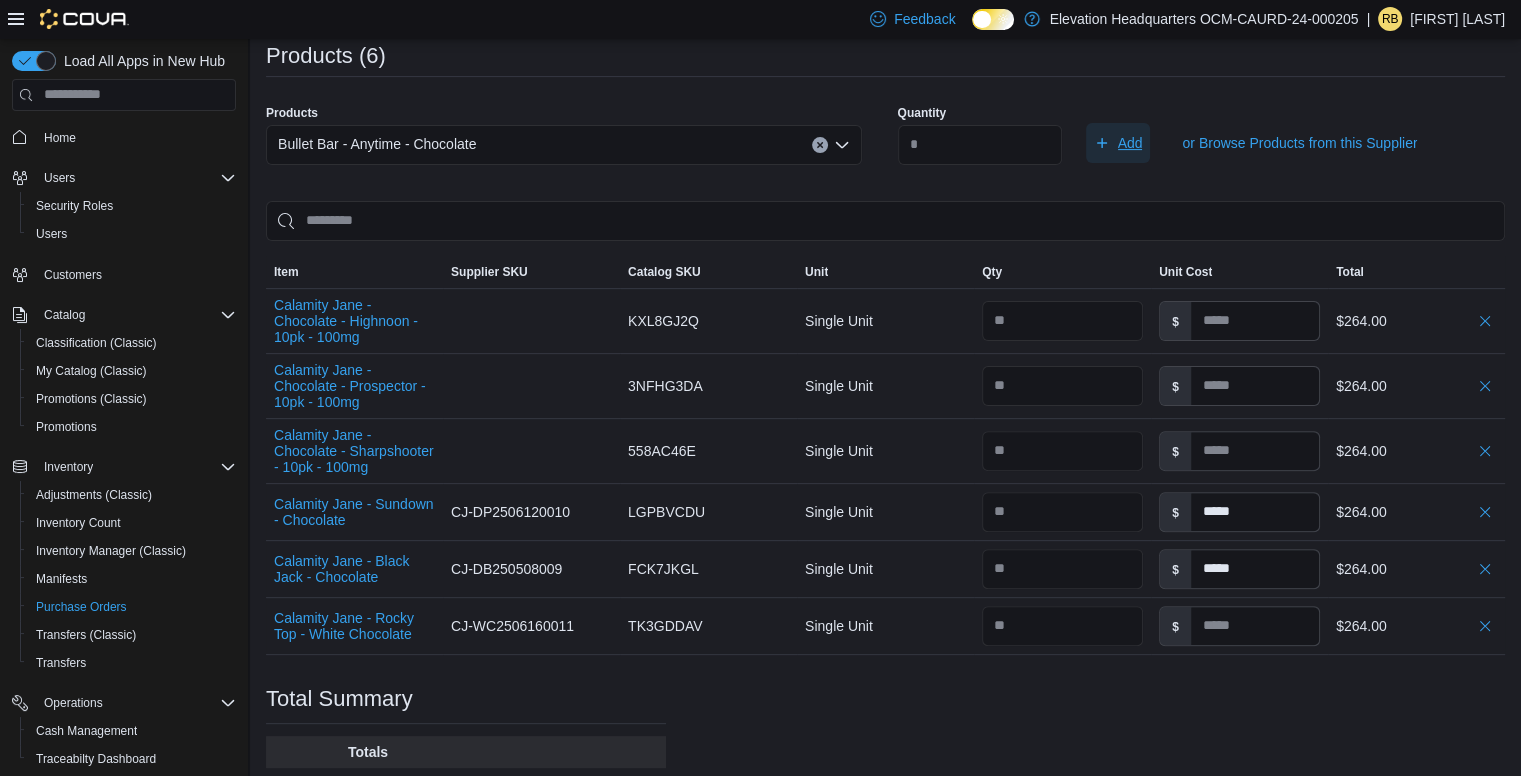 click on "Add" at bounding box center [1130, 143] 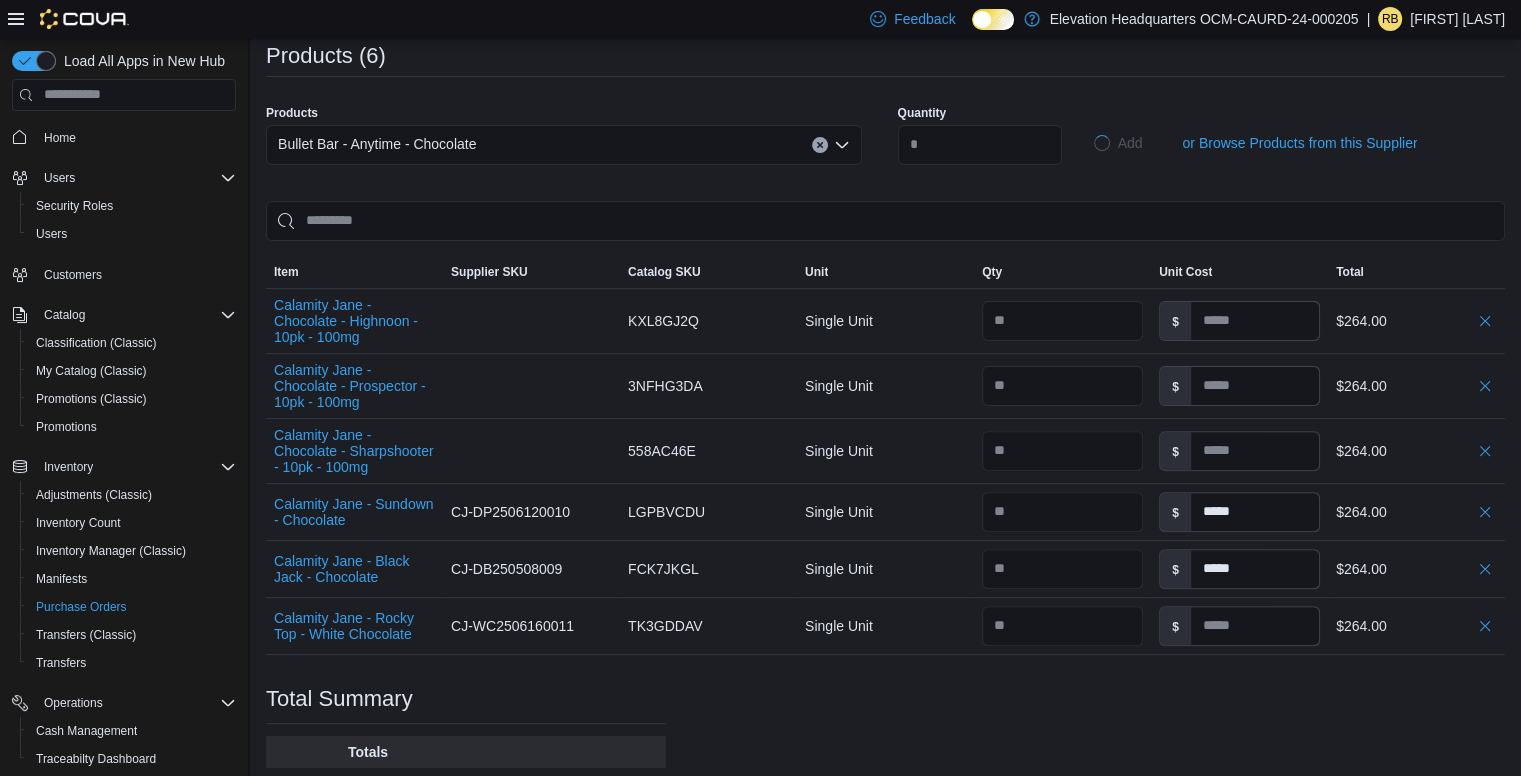 type on "*****" 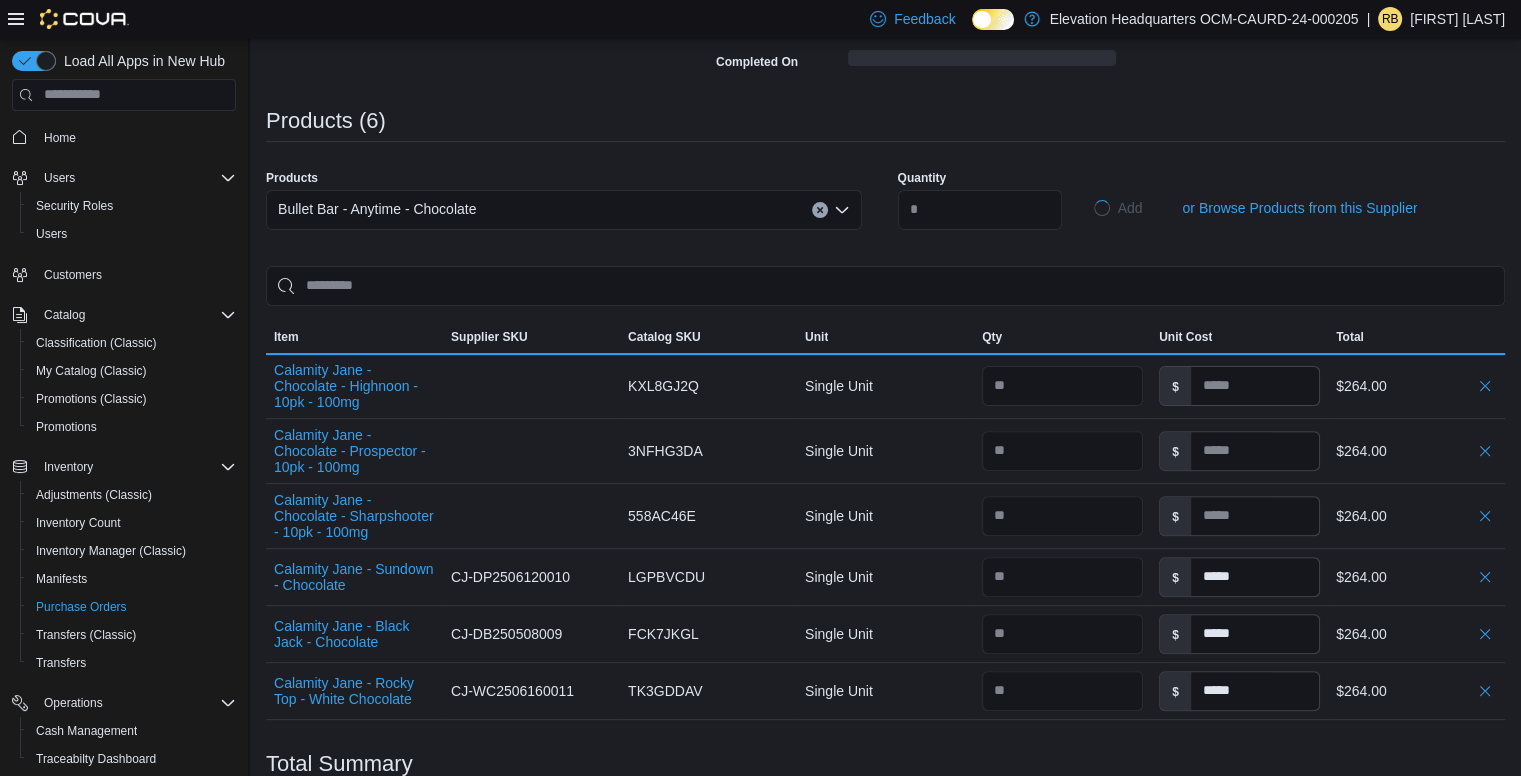 type 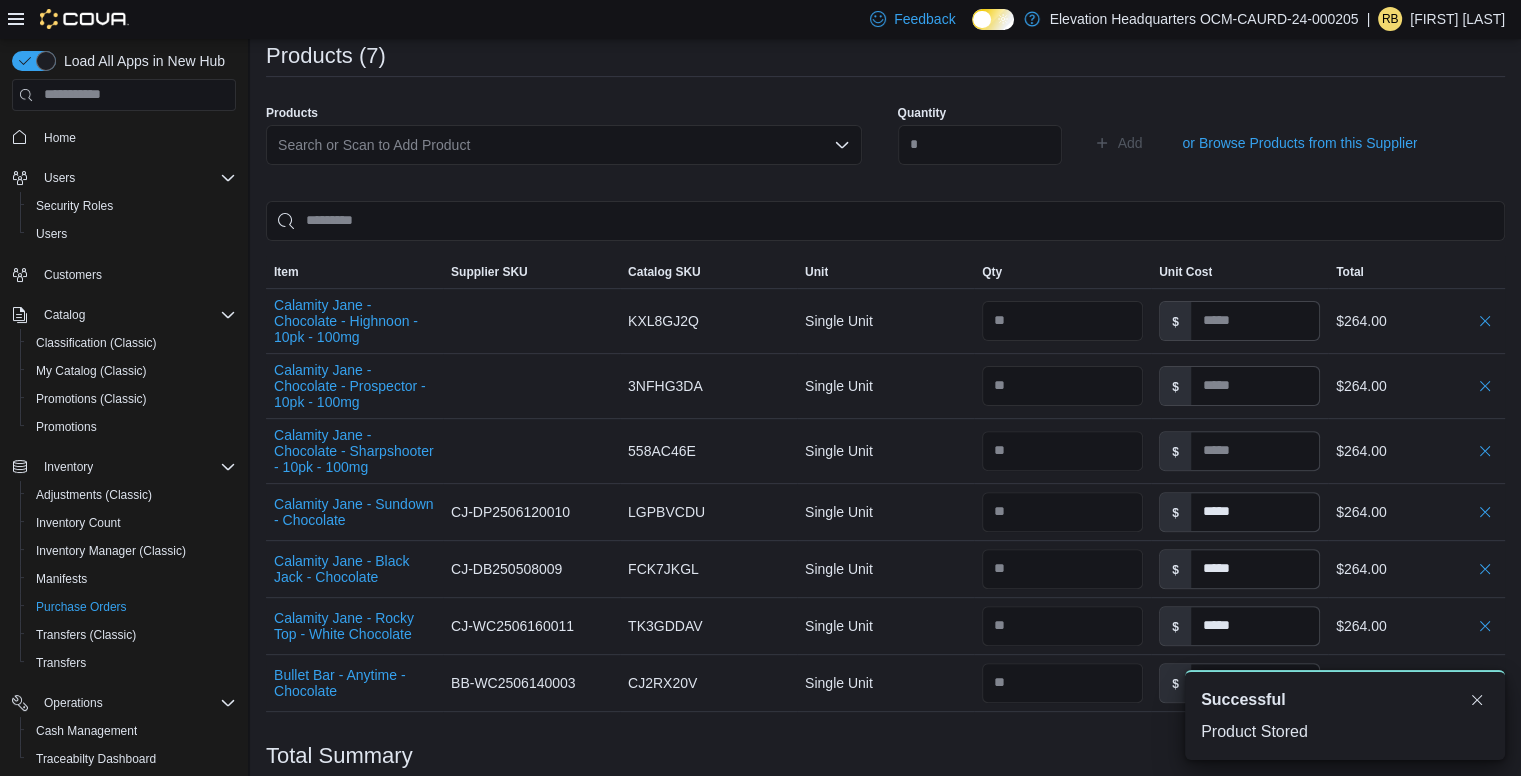 scroll, scrollTop: 0, scrollLeft: 0, axis: both 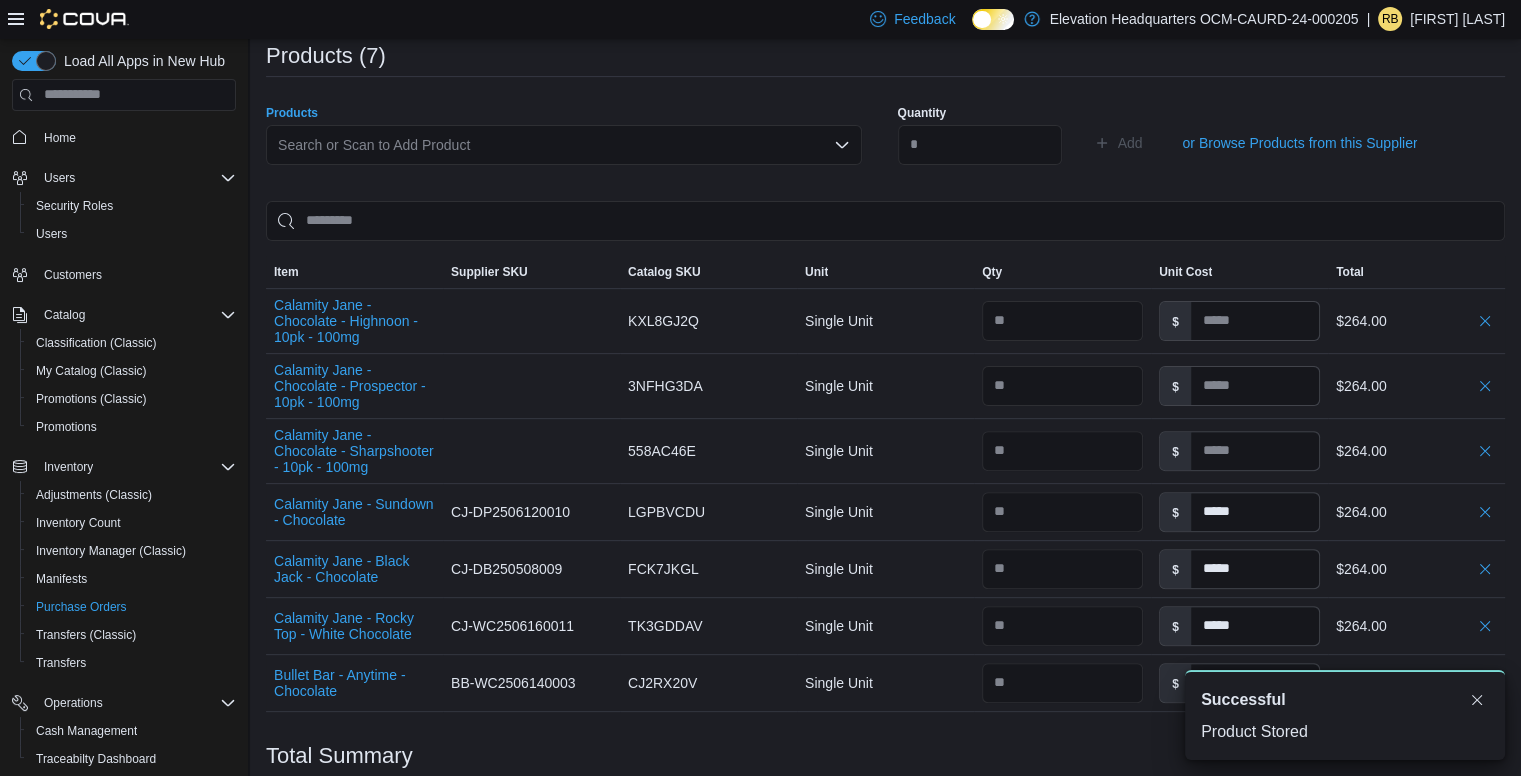 click on "Search or Scan to Add Product" at bounding box center (564, 145) 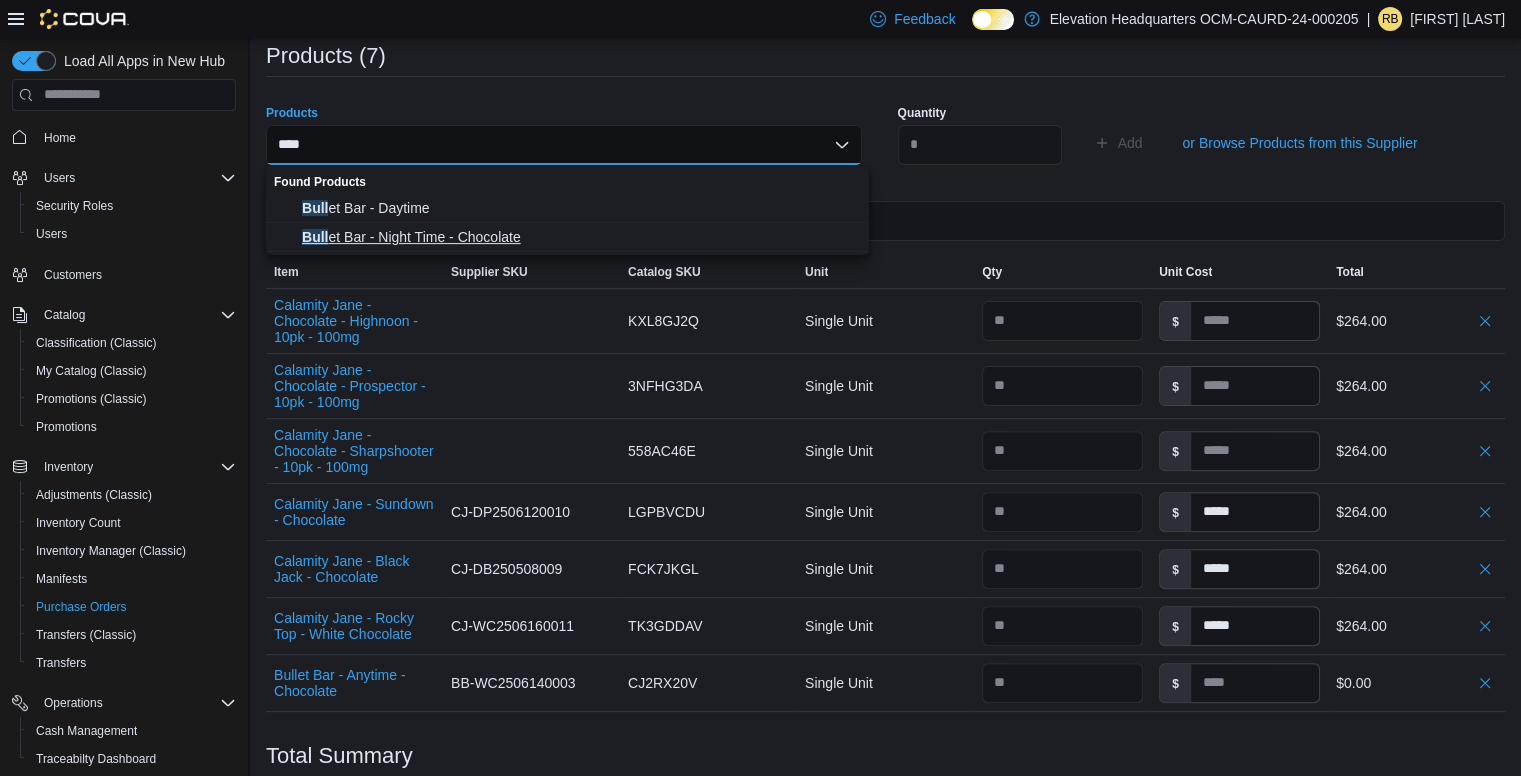 type on "****" 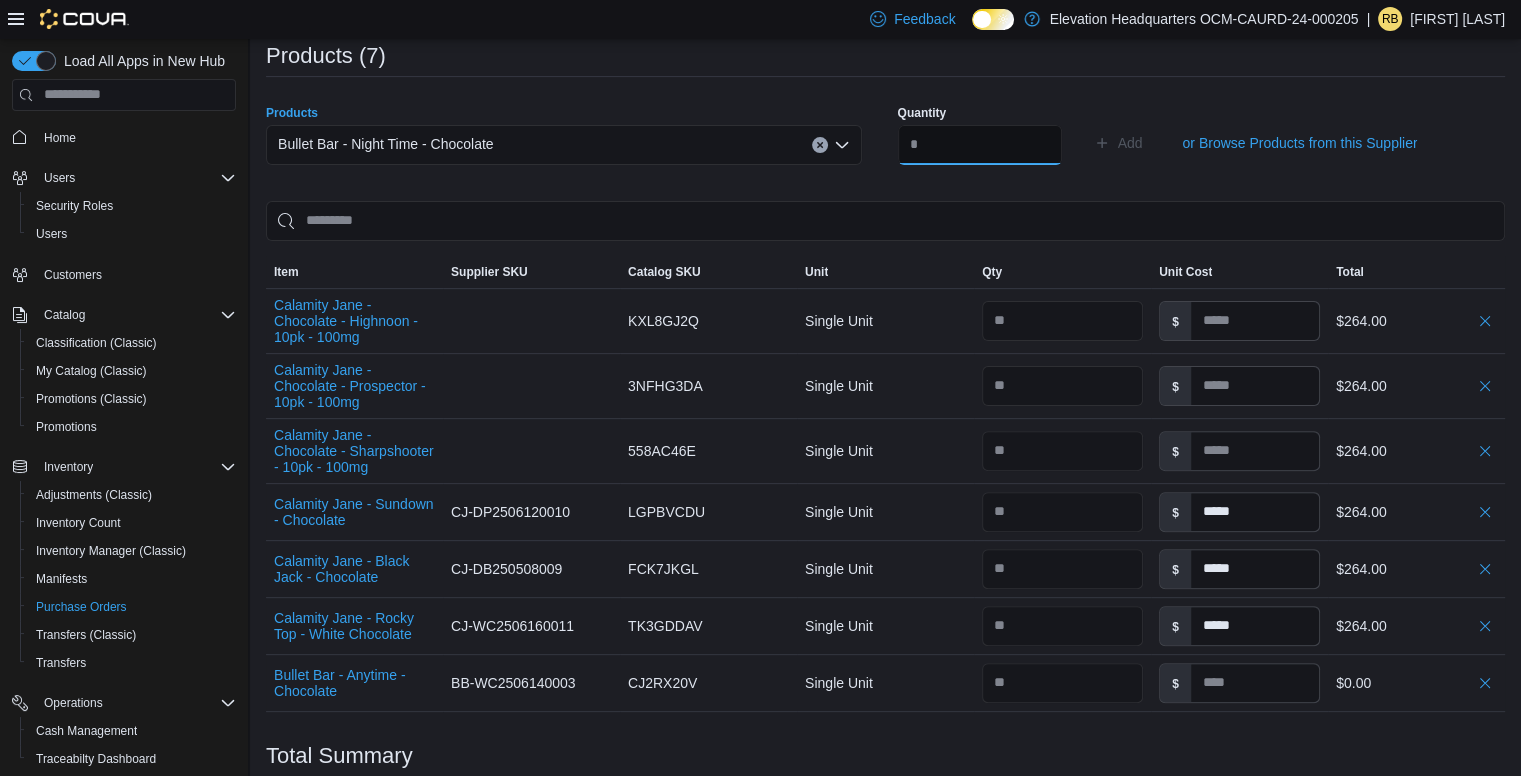 click at bounding box center [980, 145] 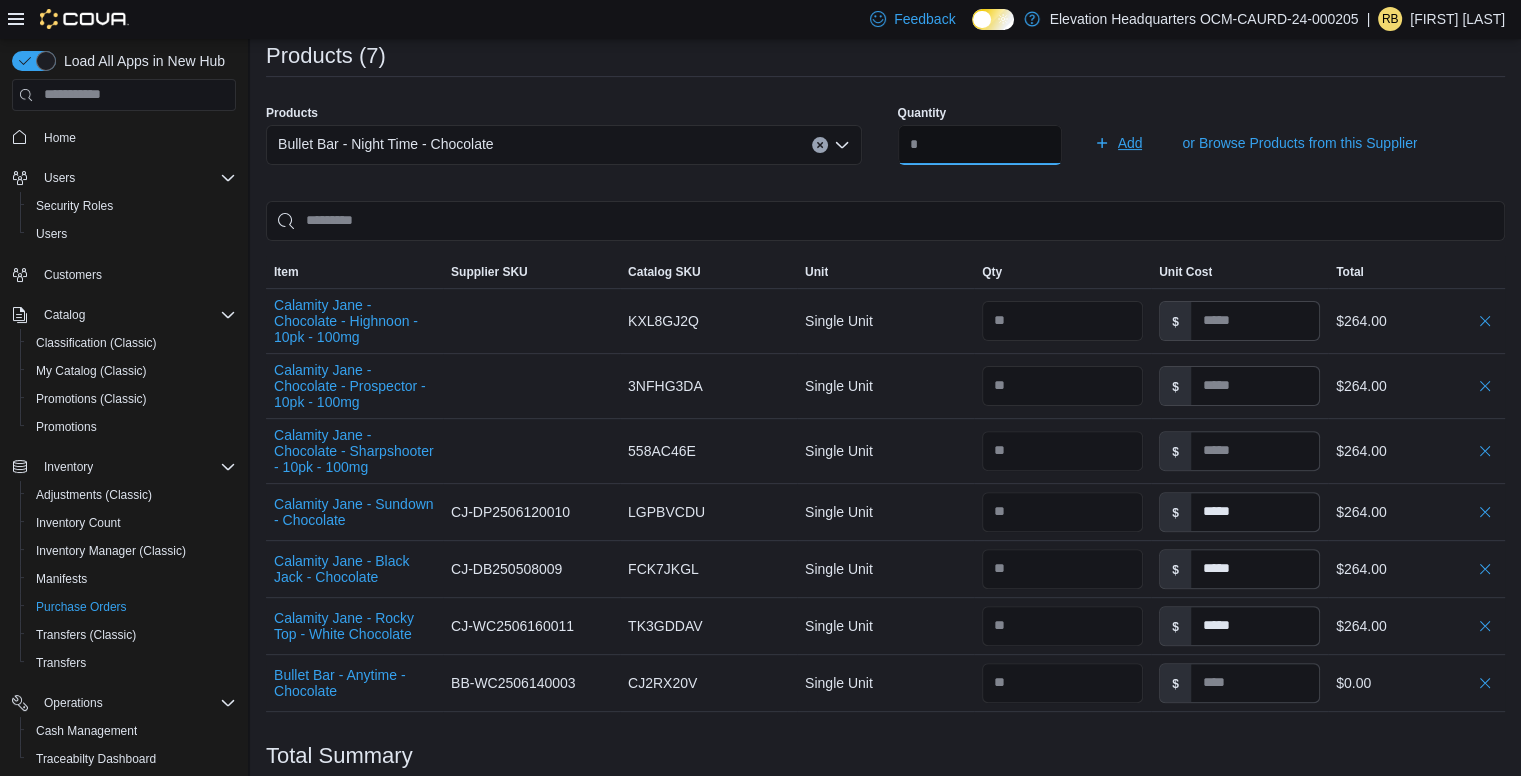 type on "**" 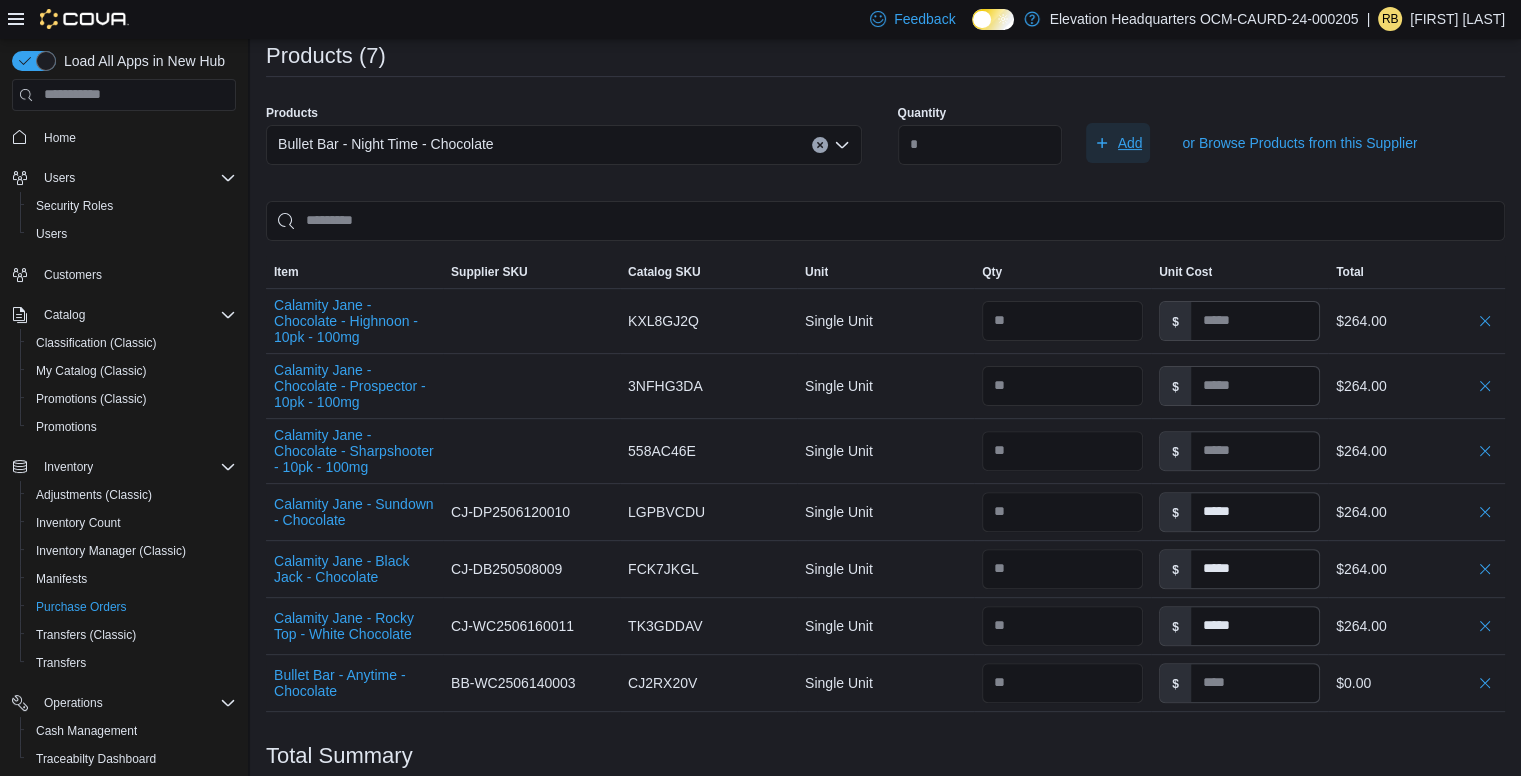 click on "Add" at bounding box center [1118, 143] 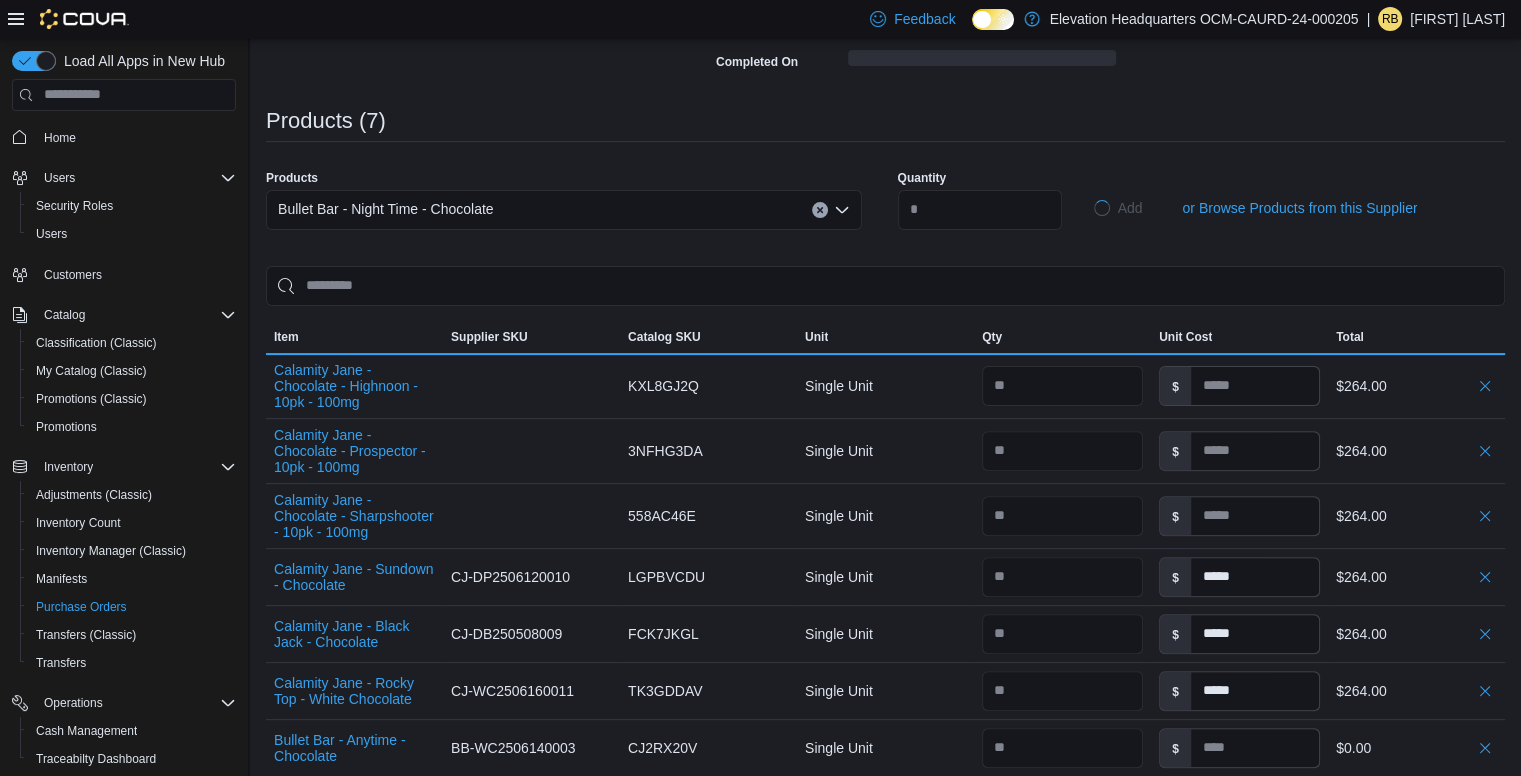 type 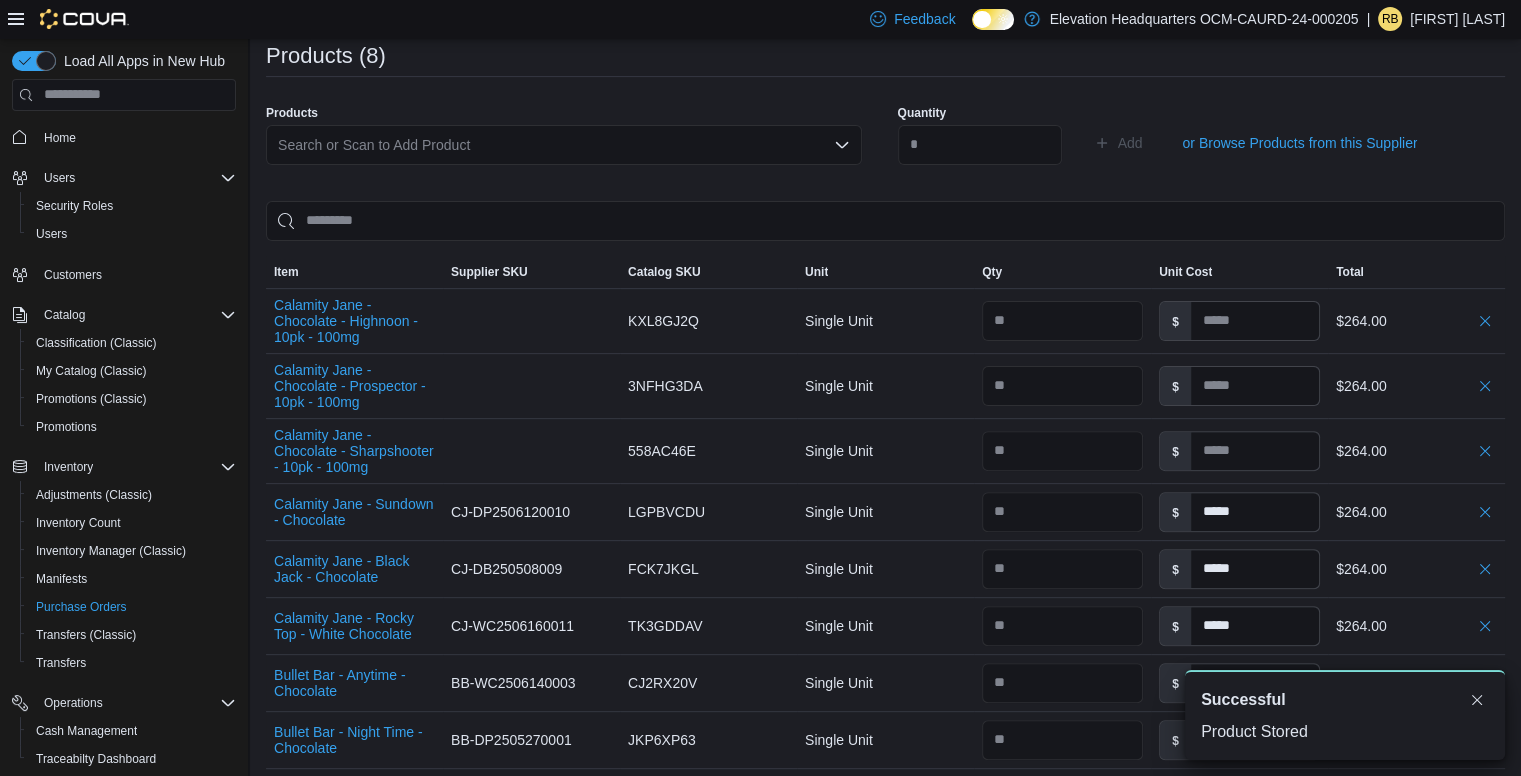scroll, scrollTop: 0, scrollLeft: 0, axis: both 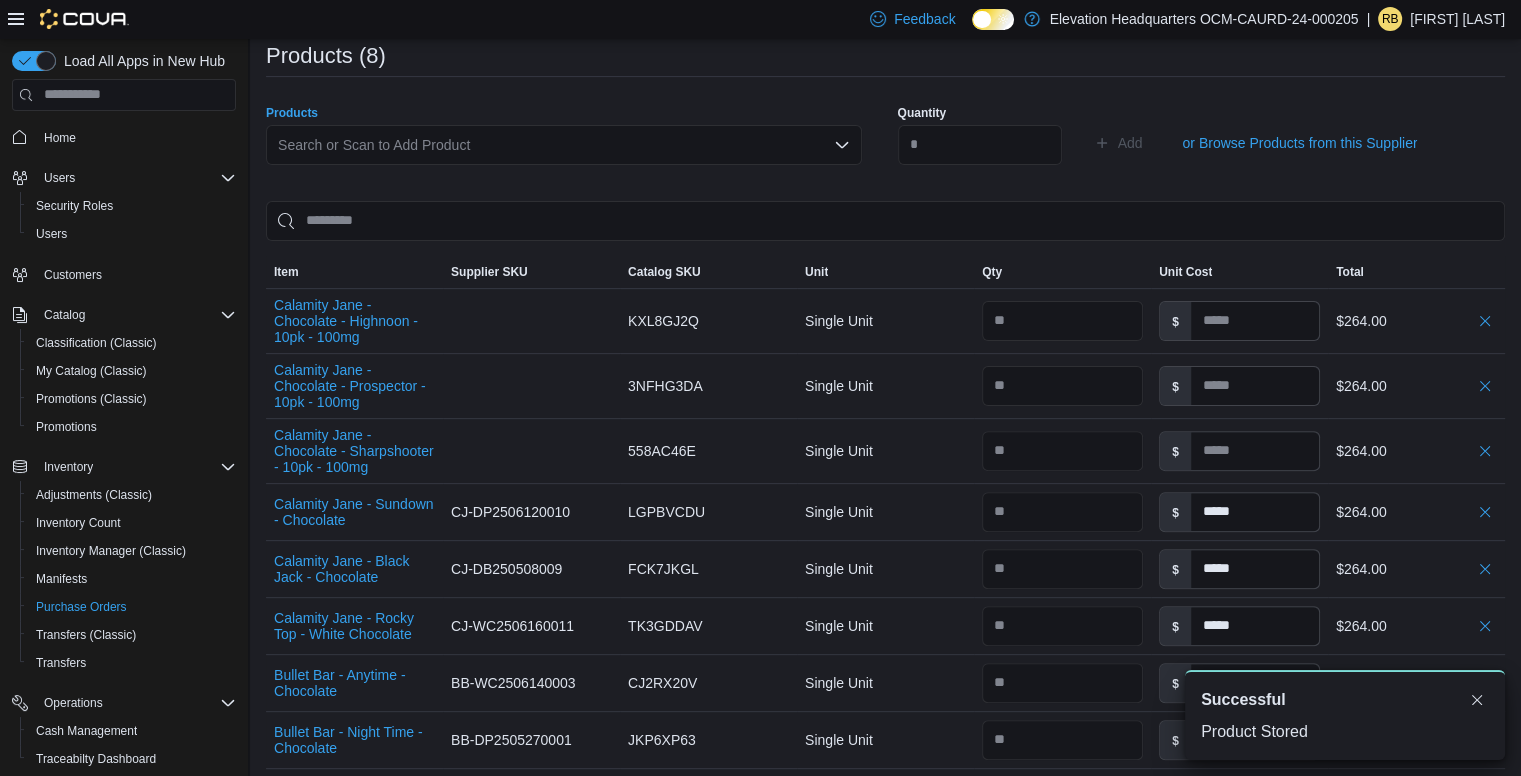 click on "Search or Scan to Add Product" at bounding box center [564, 145] 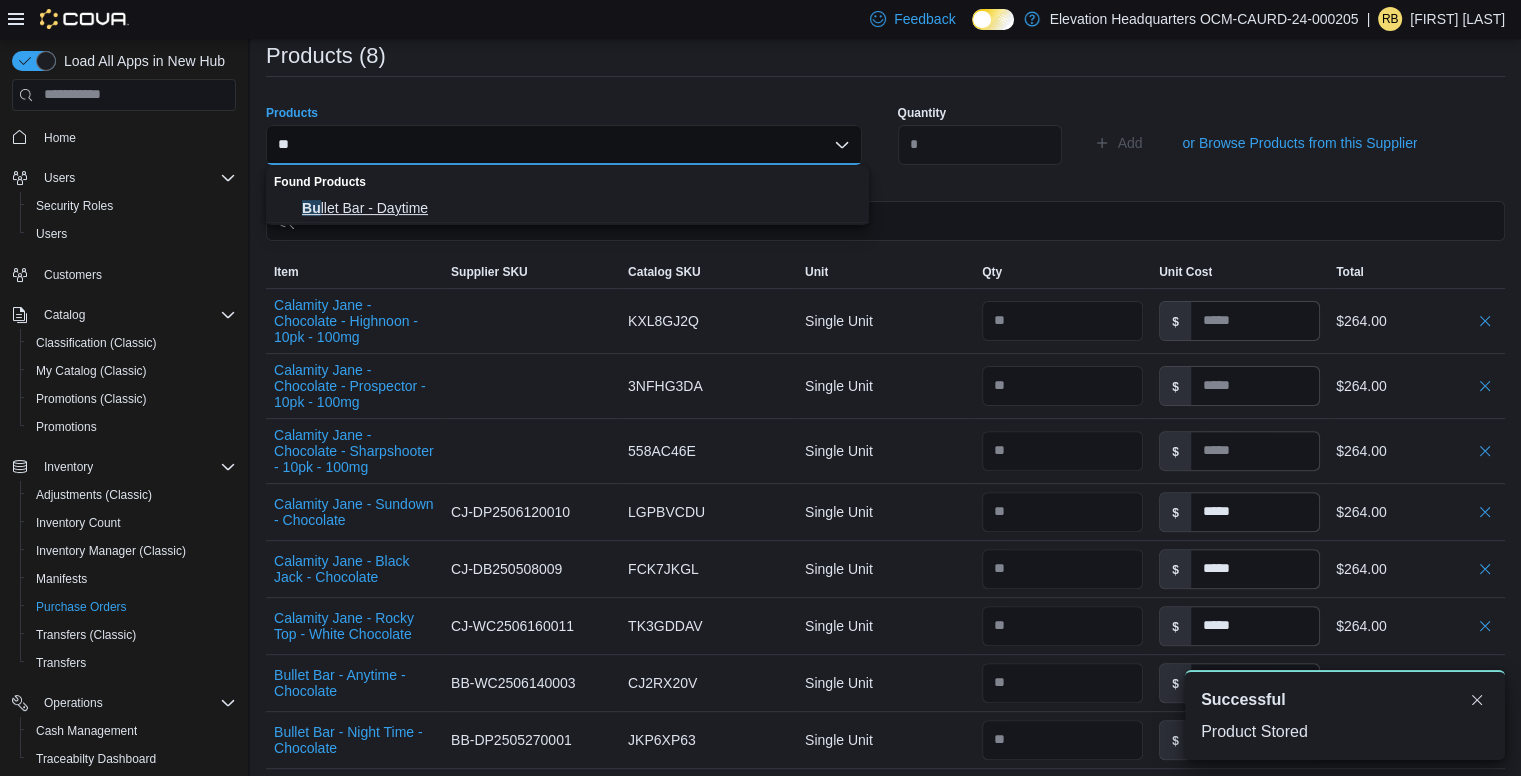 type on "**" 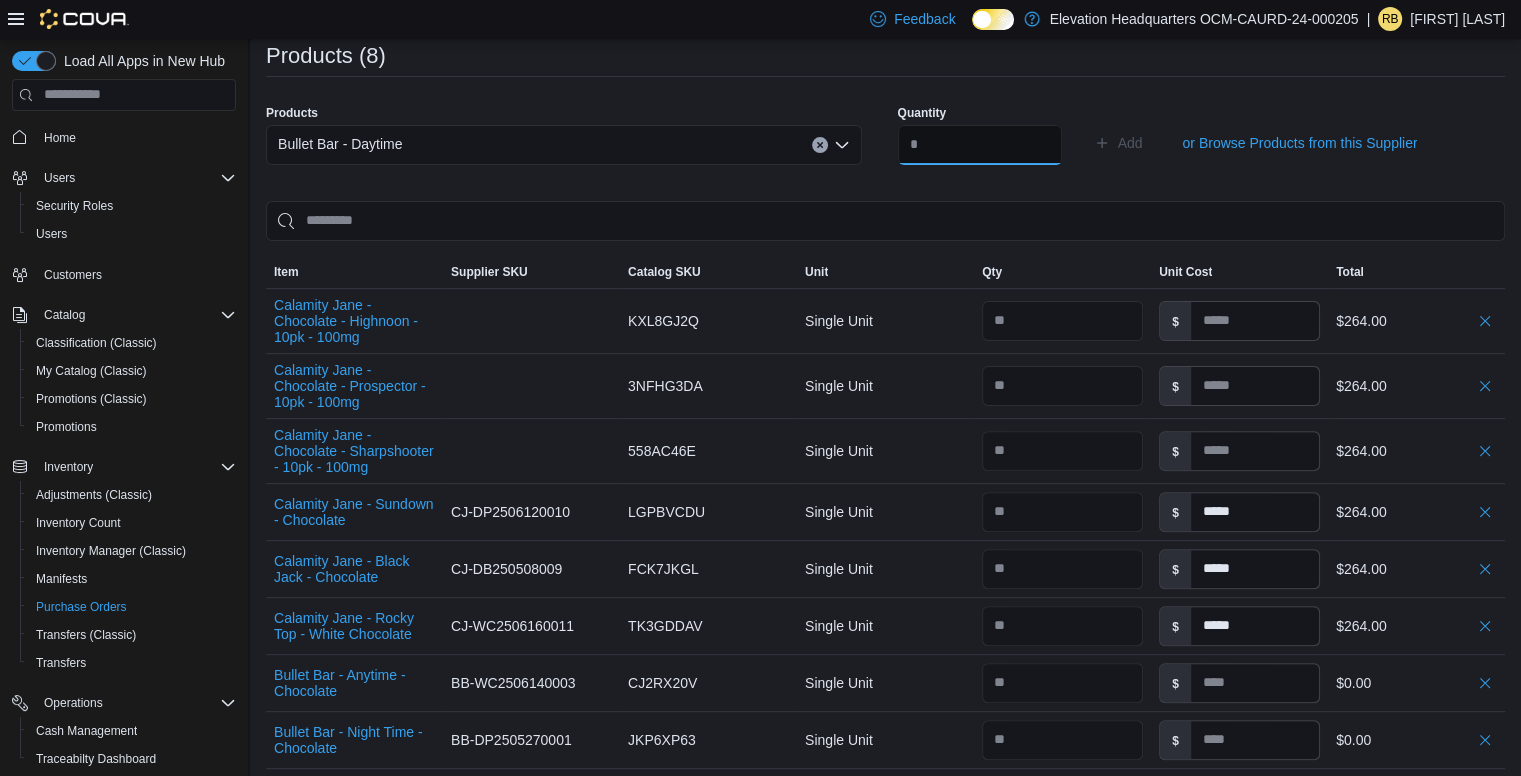 click at bounding box center (980, 145) 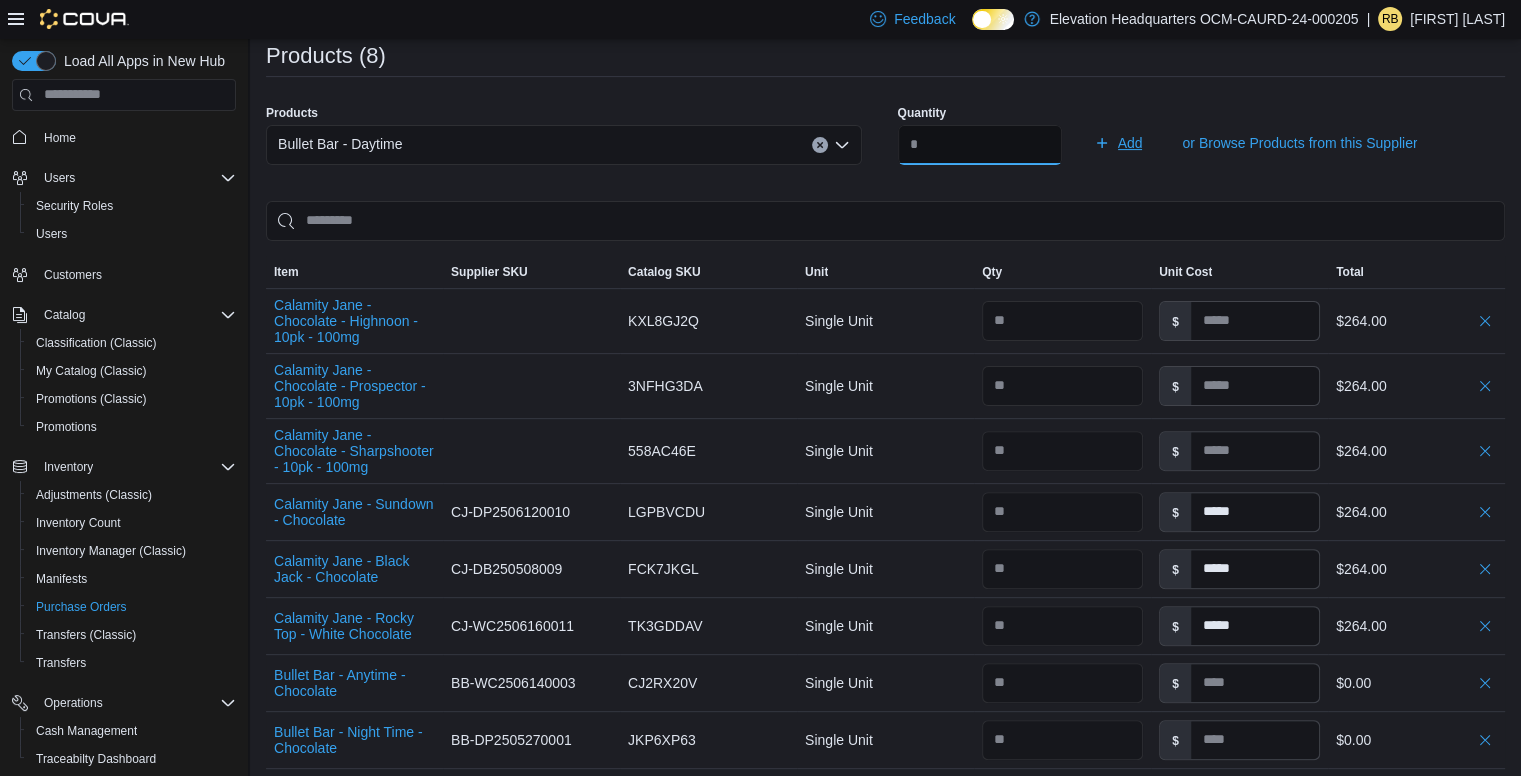type on "**" 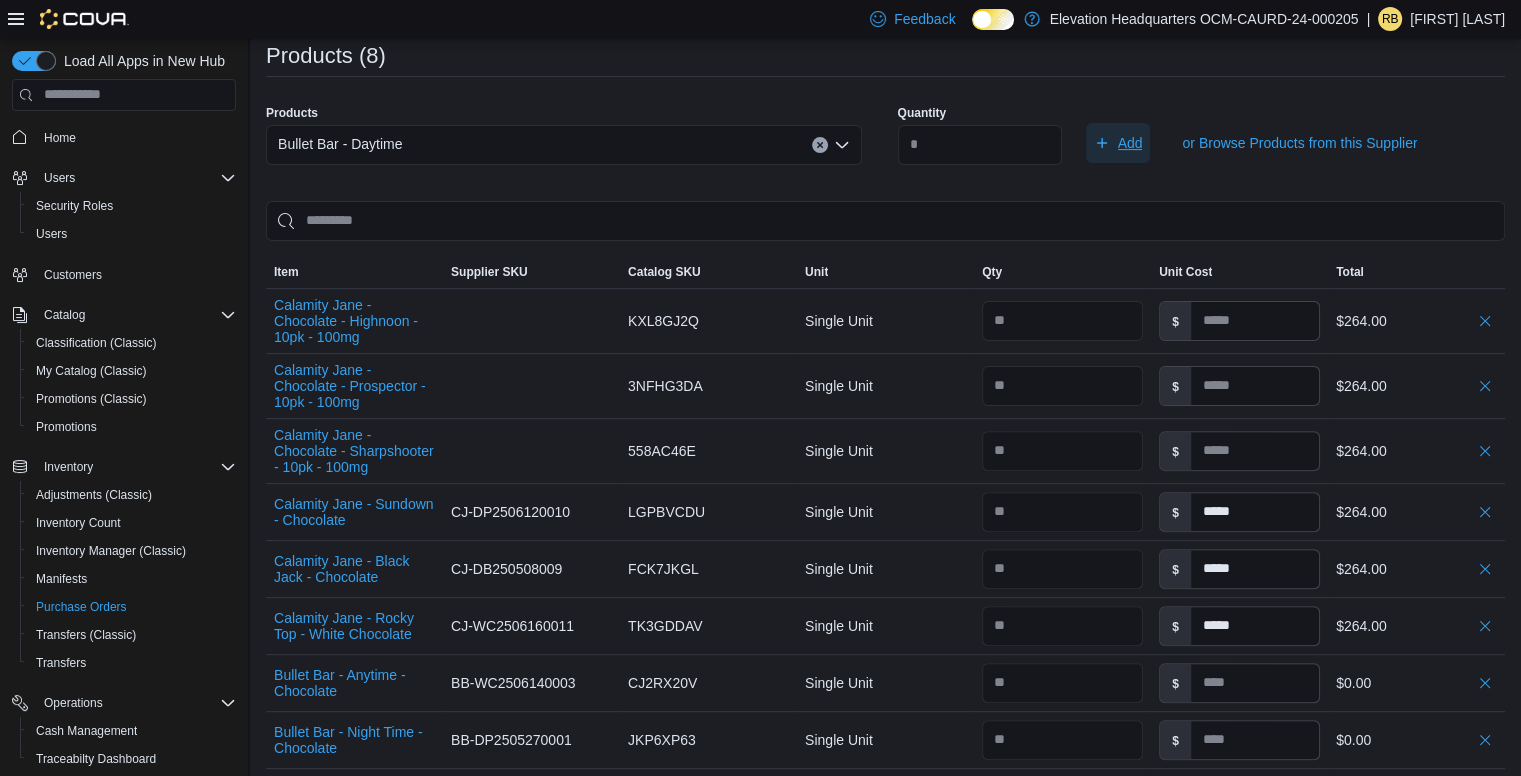 click on "Add" at bounding box center [1130, 143] 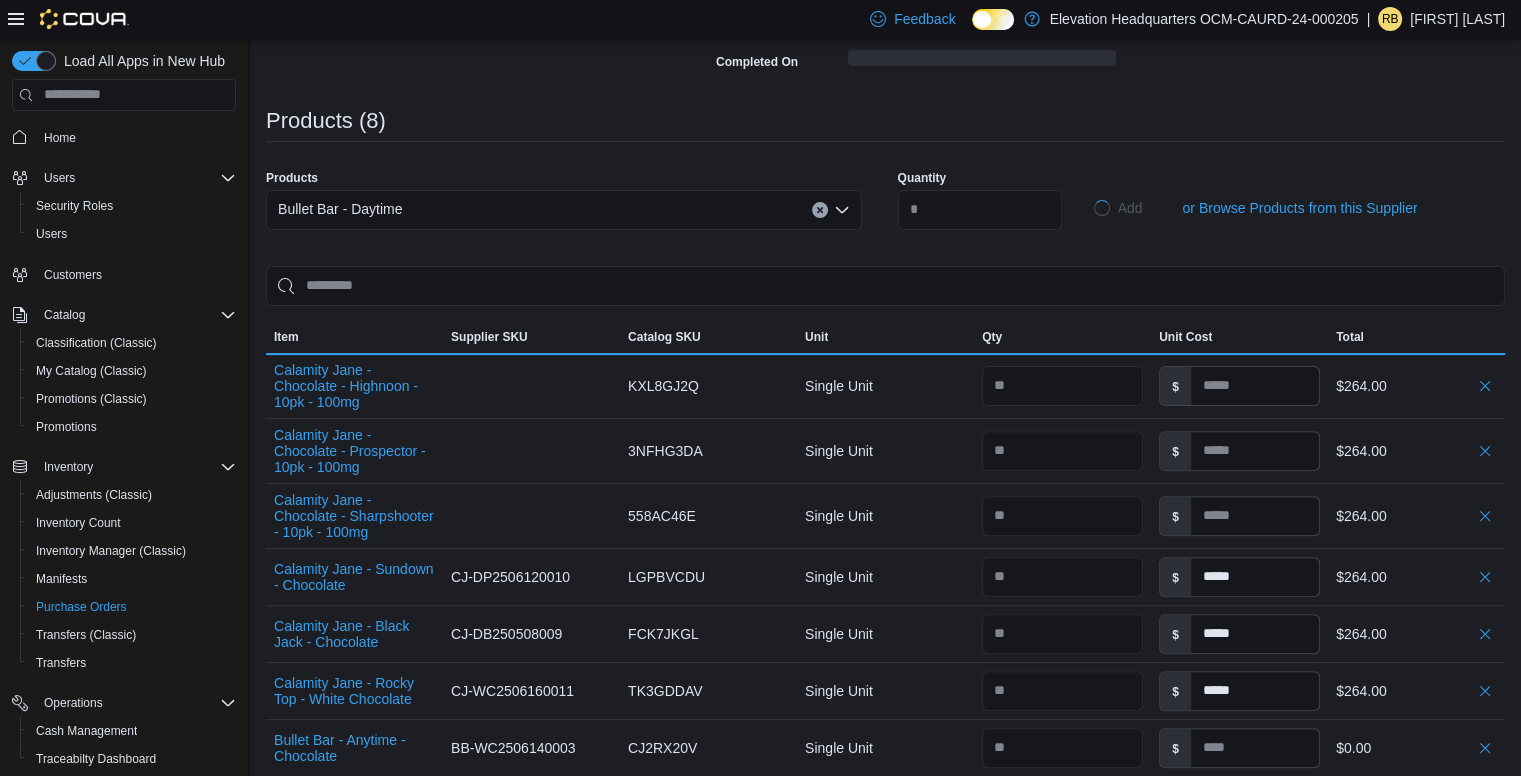 type 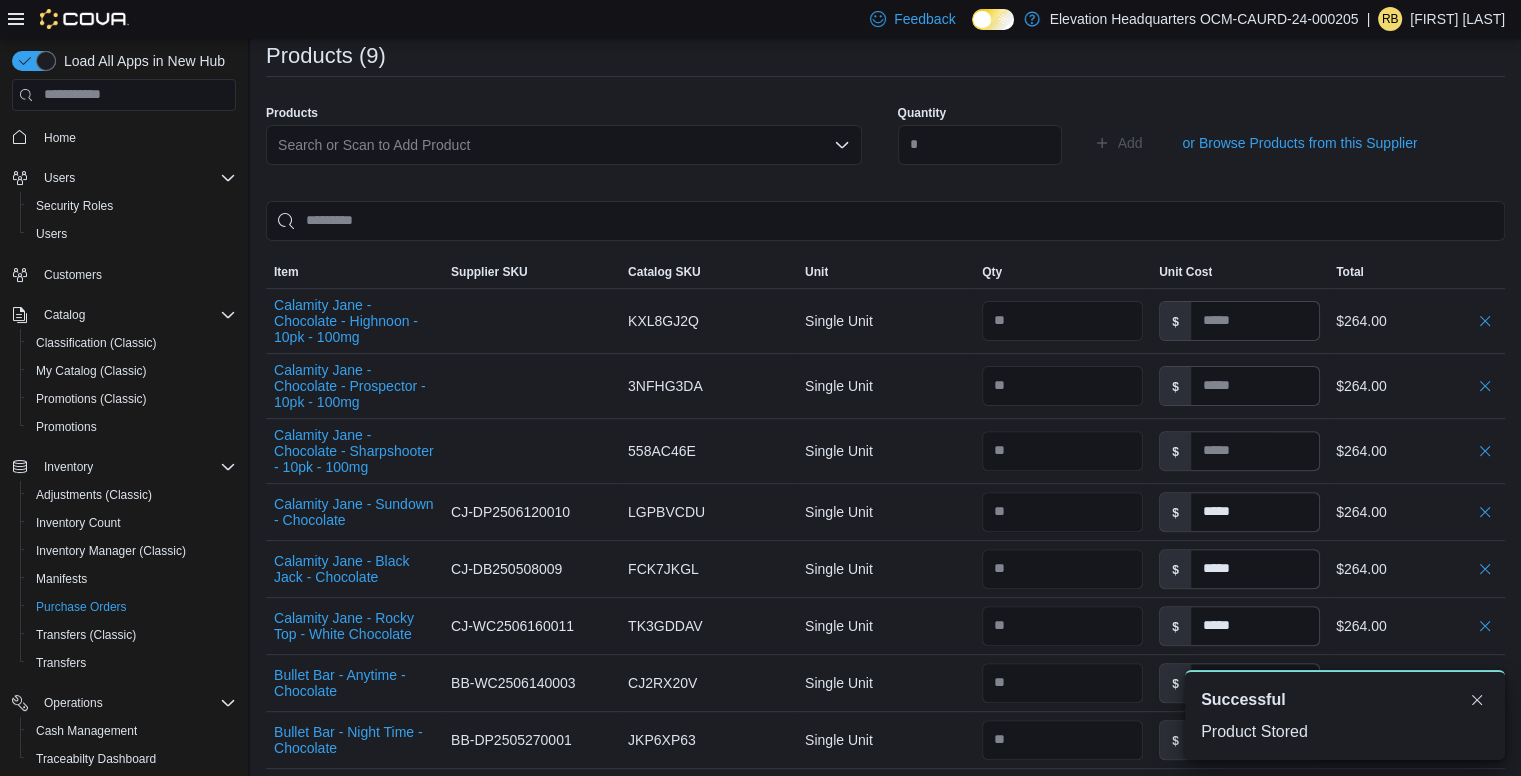 scroll, scrollTop: 0, scrollLeft: 0, axis: both 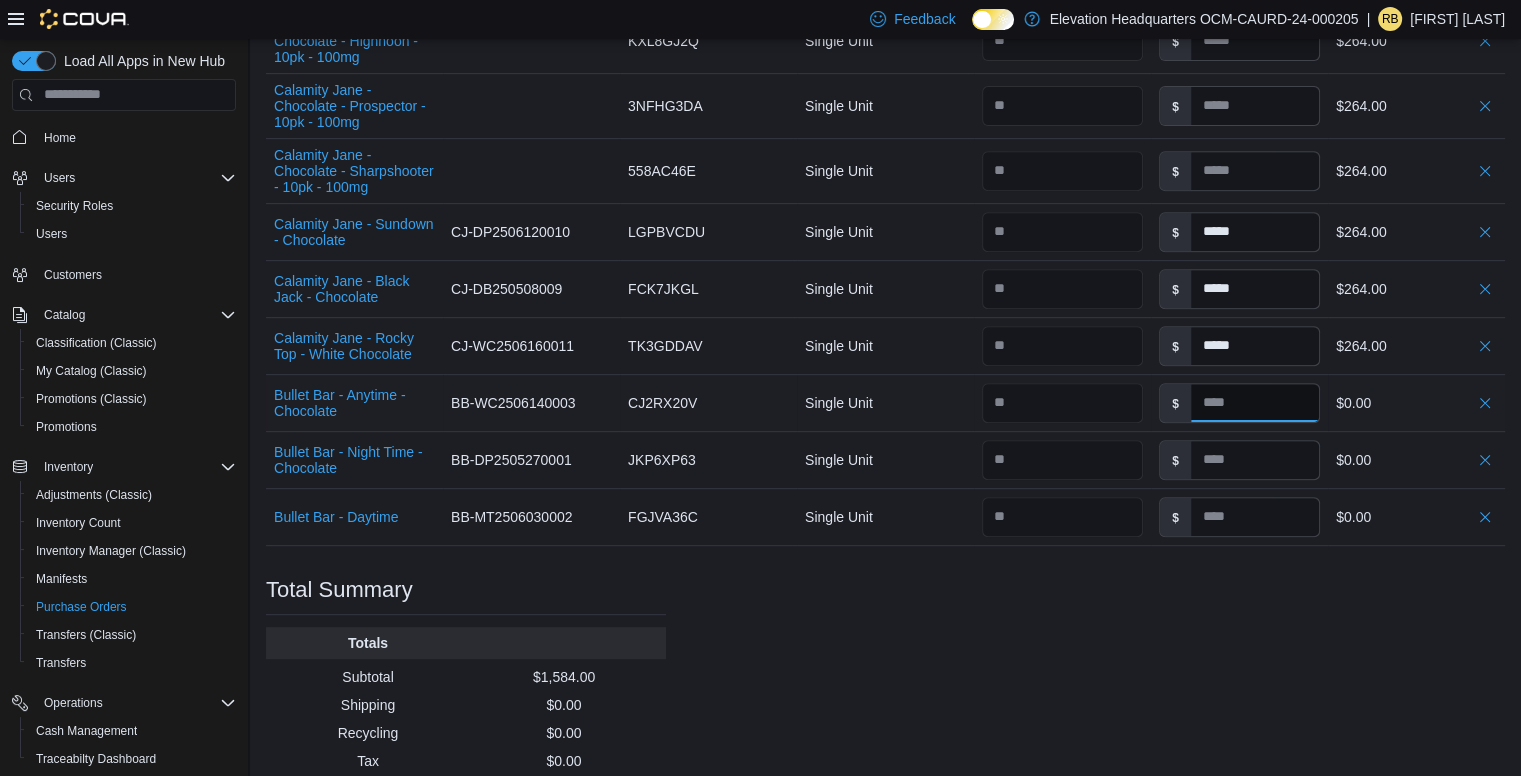 click at bounding box center [1255, 403] 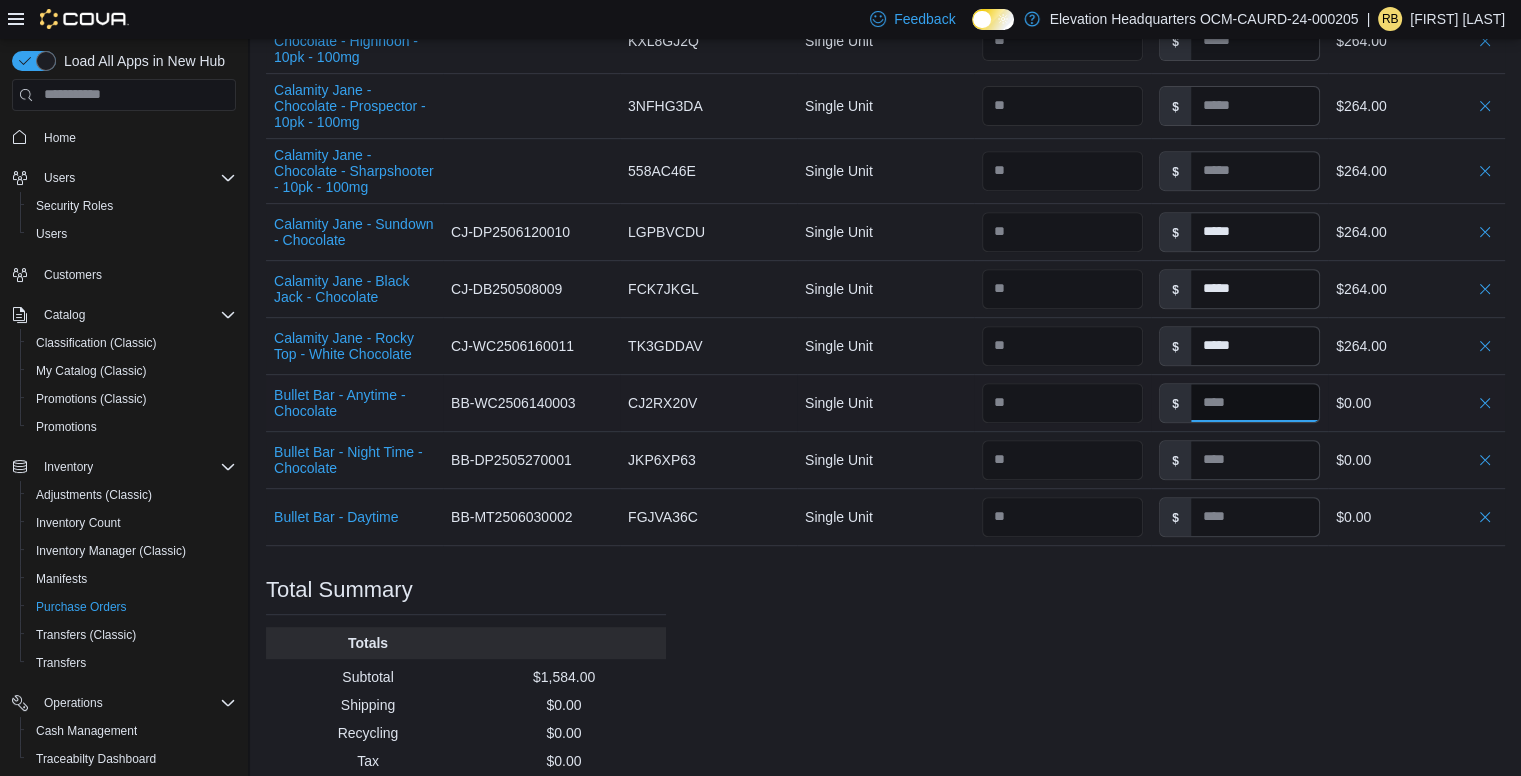 type on "*" 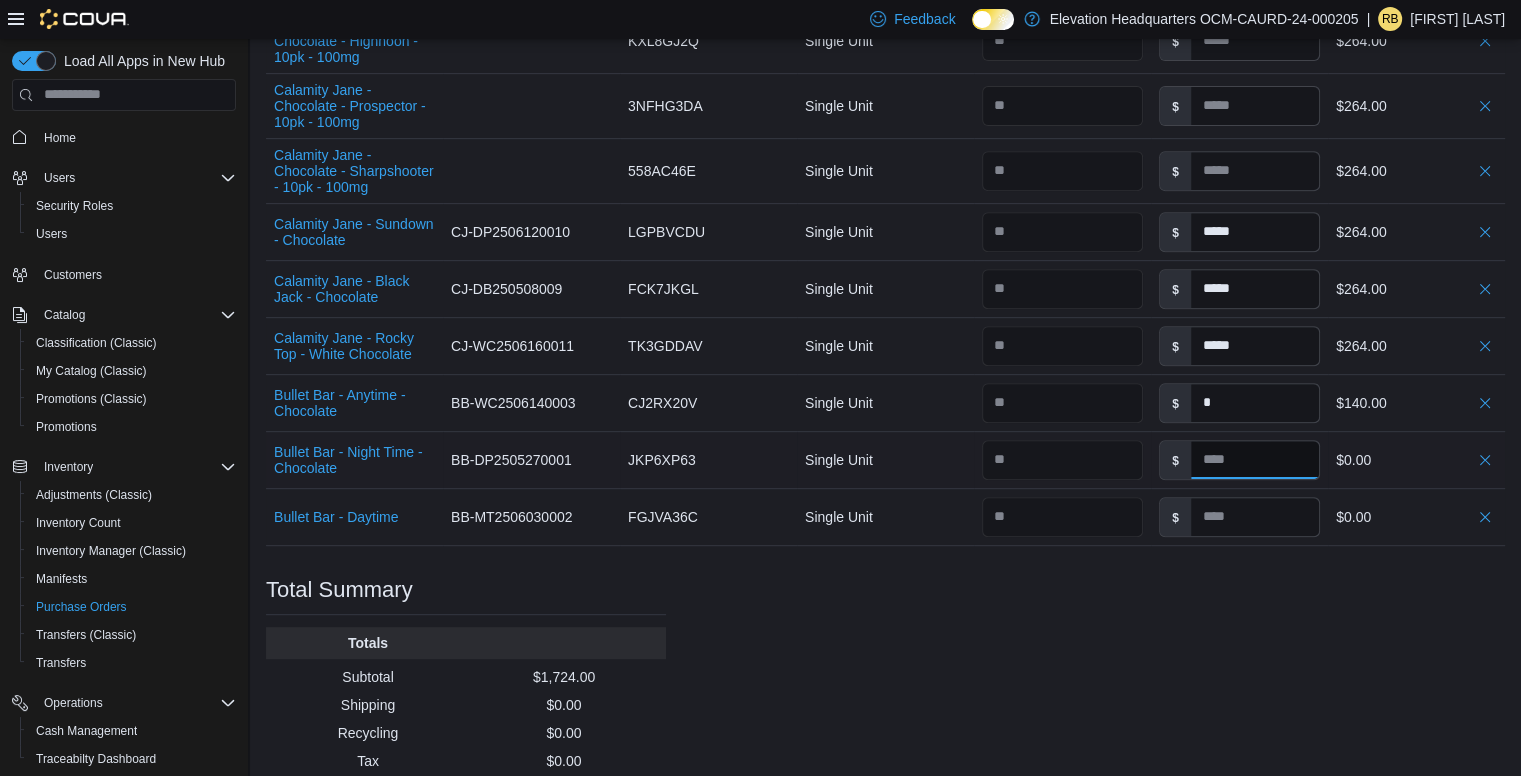 click at bounding box center (1255, 460) 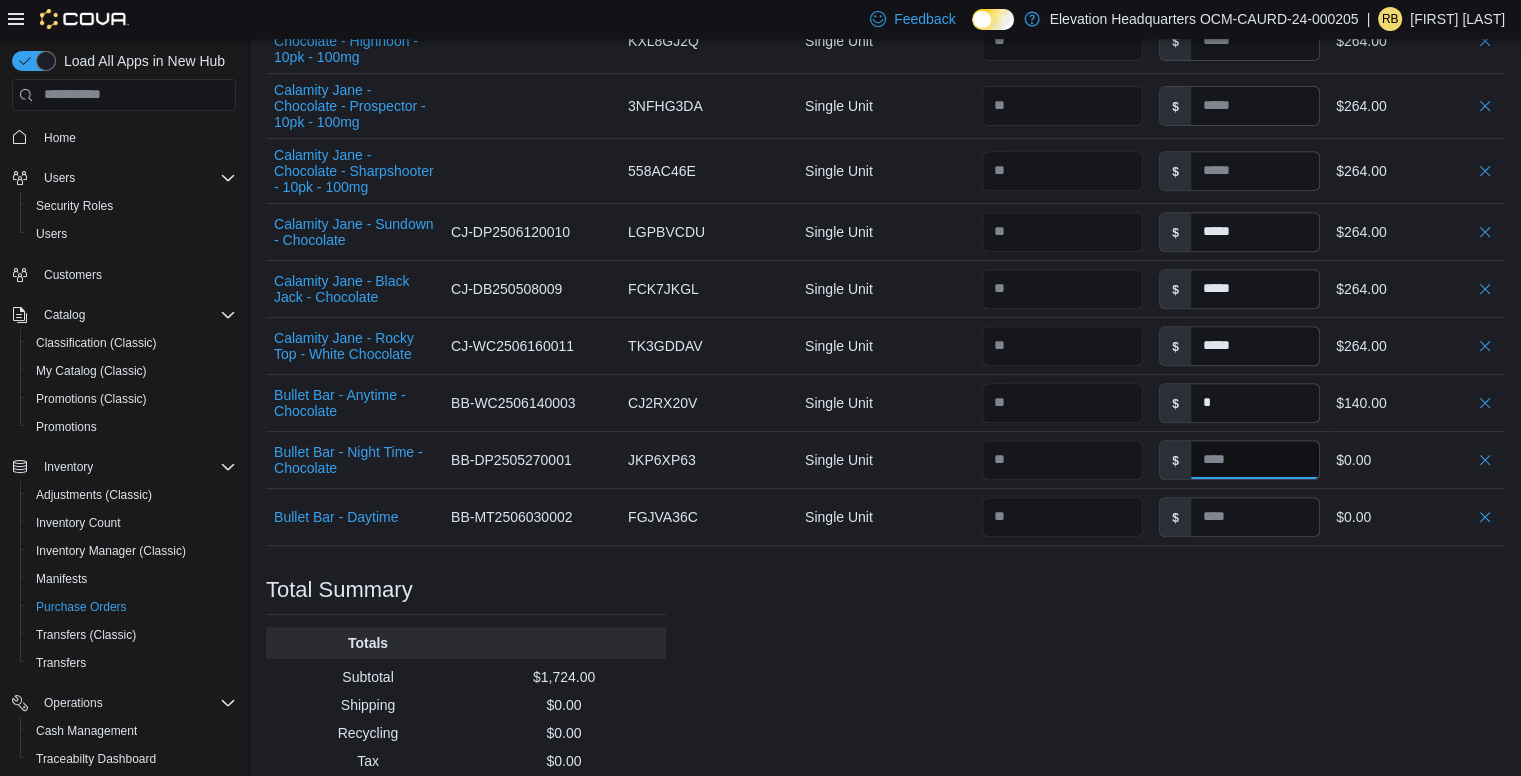 type 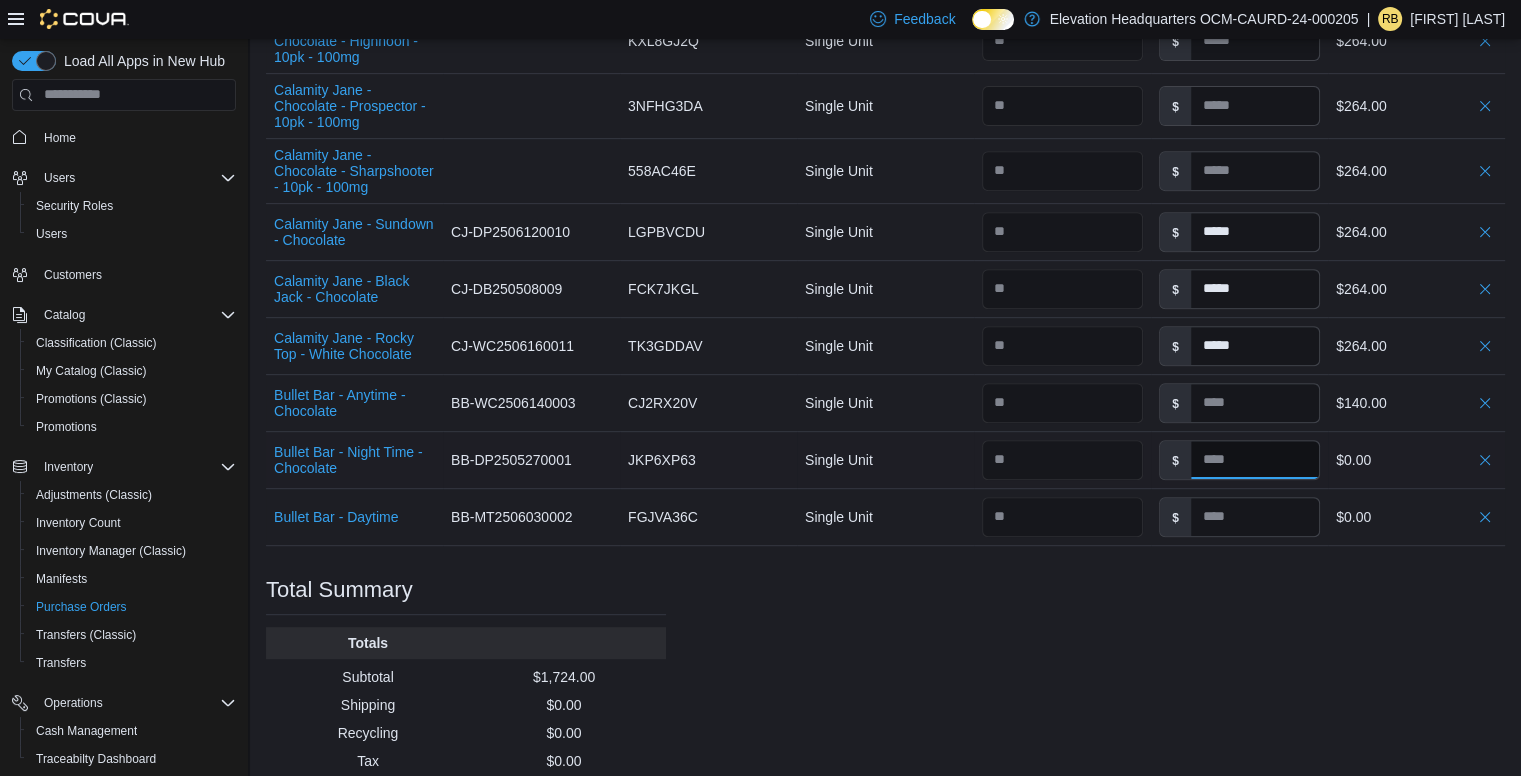 type on "*" 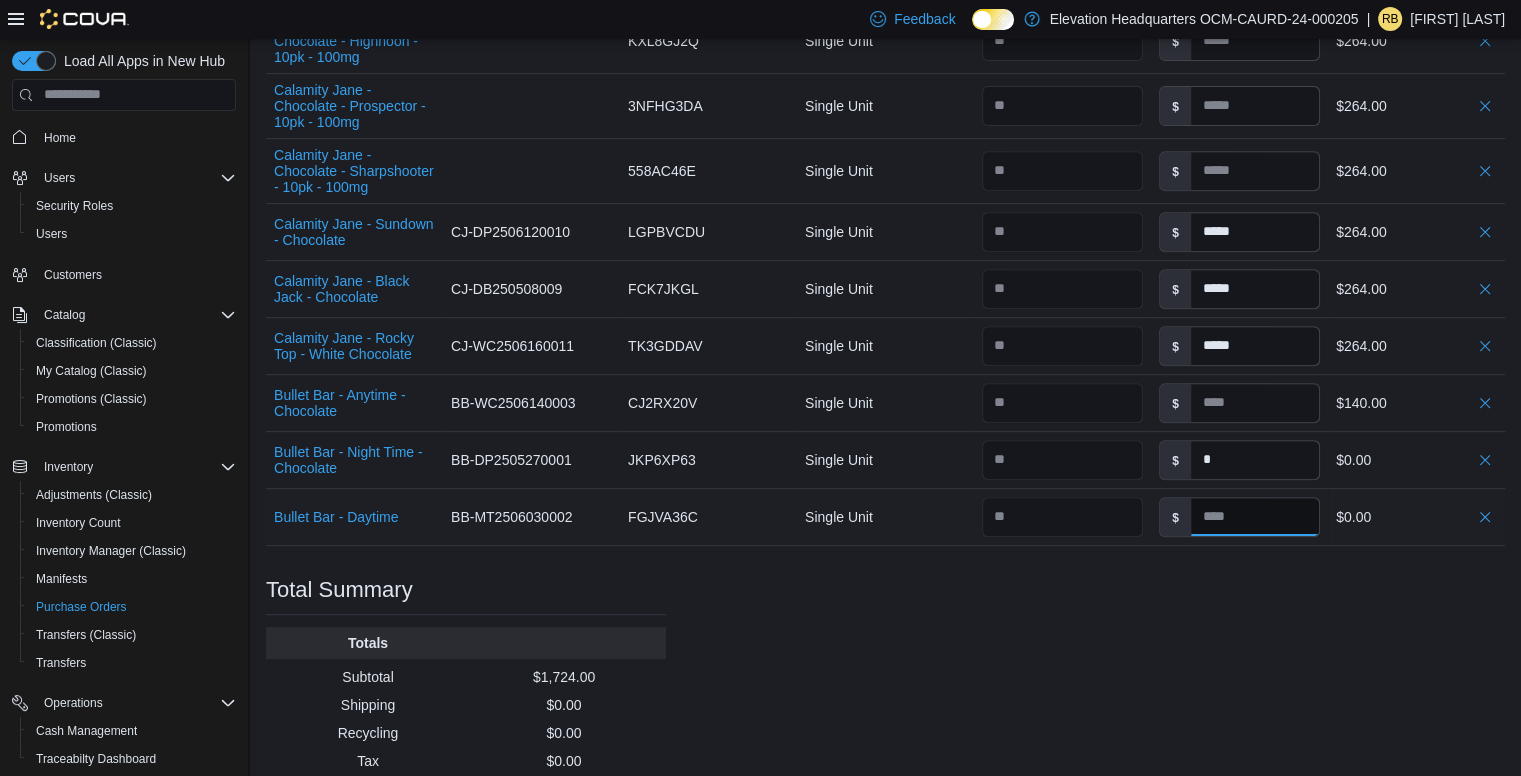 type on "*" 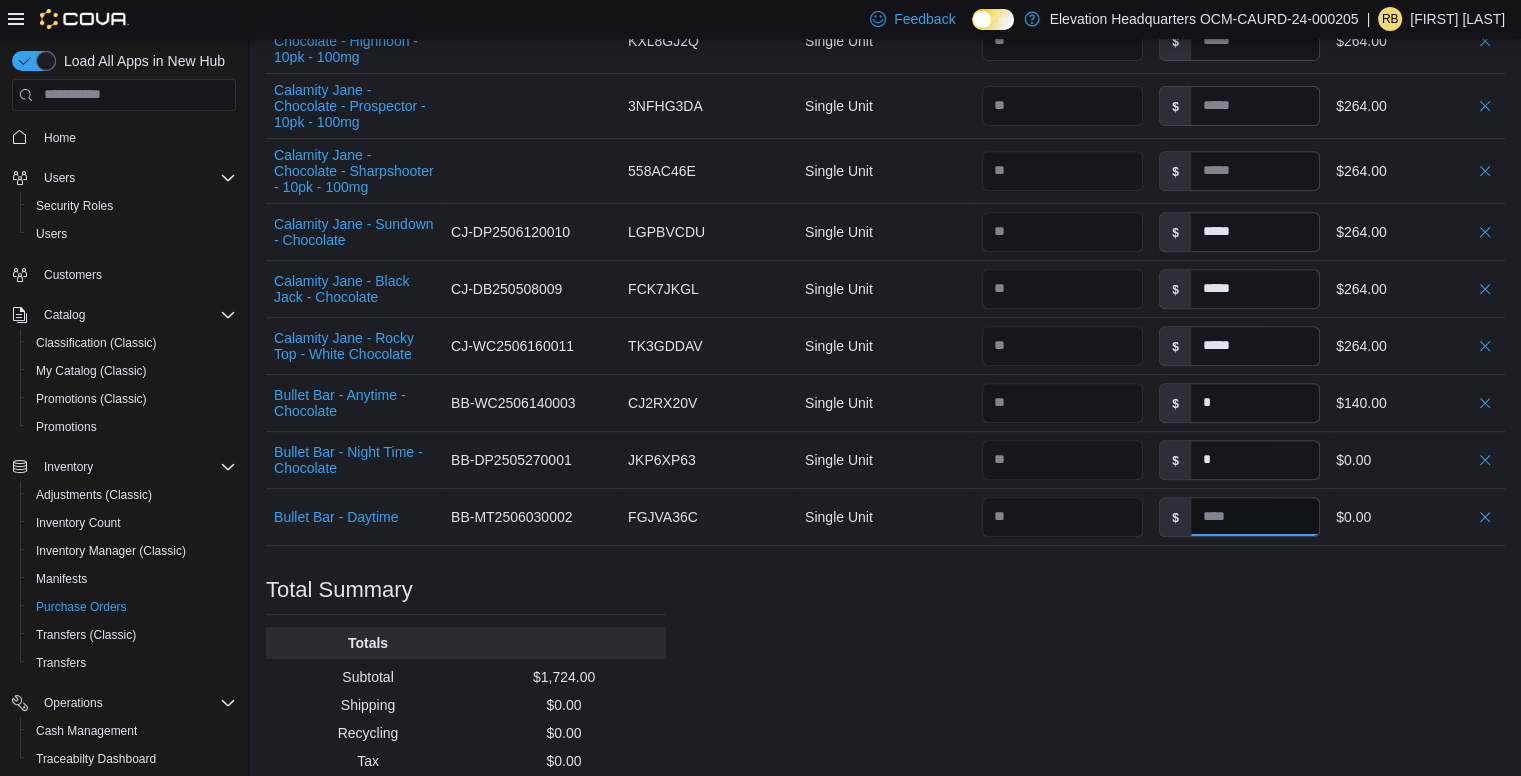 click at bounding box center [1255, 517] 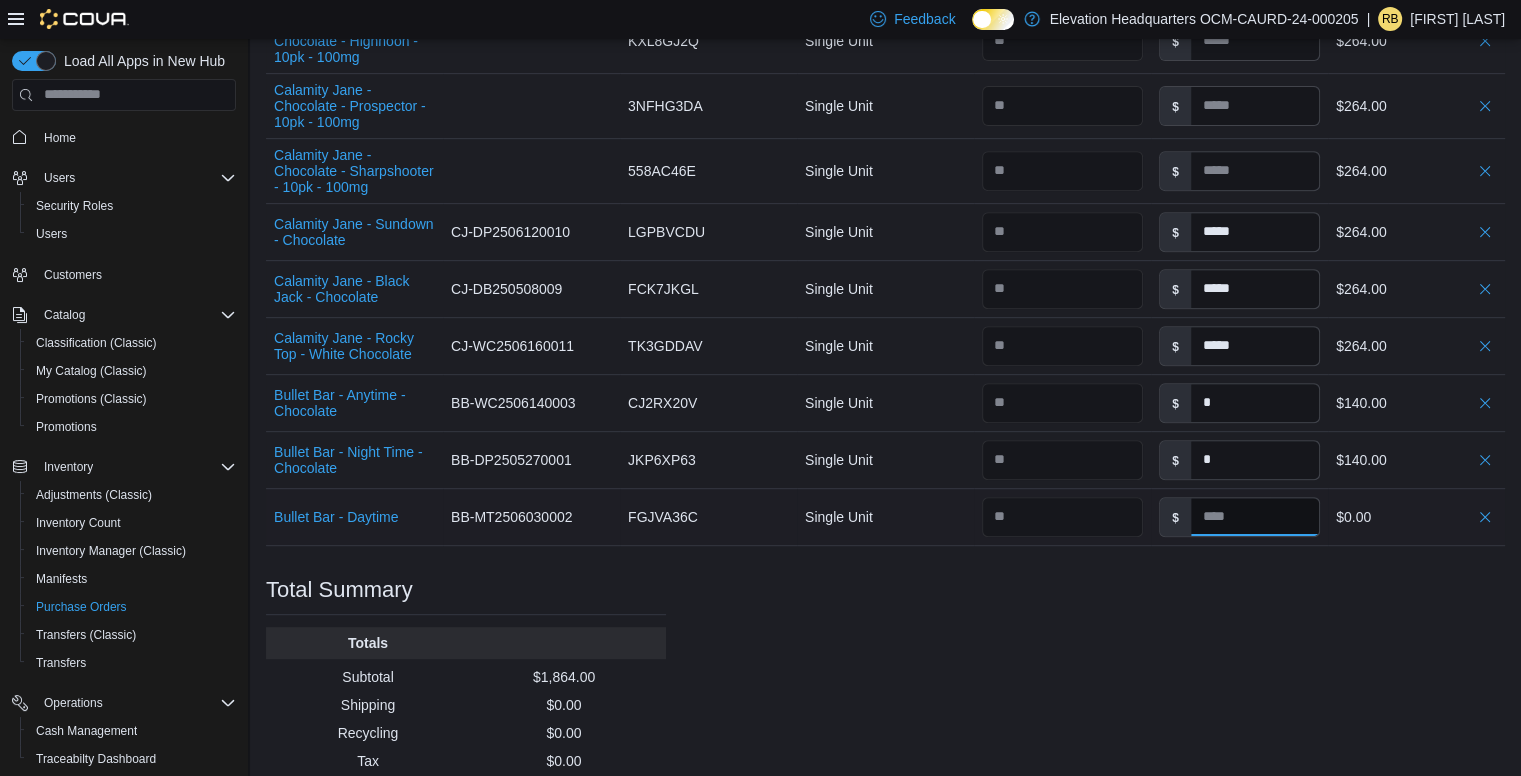 type 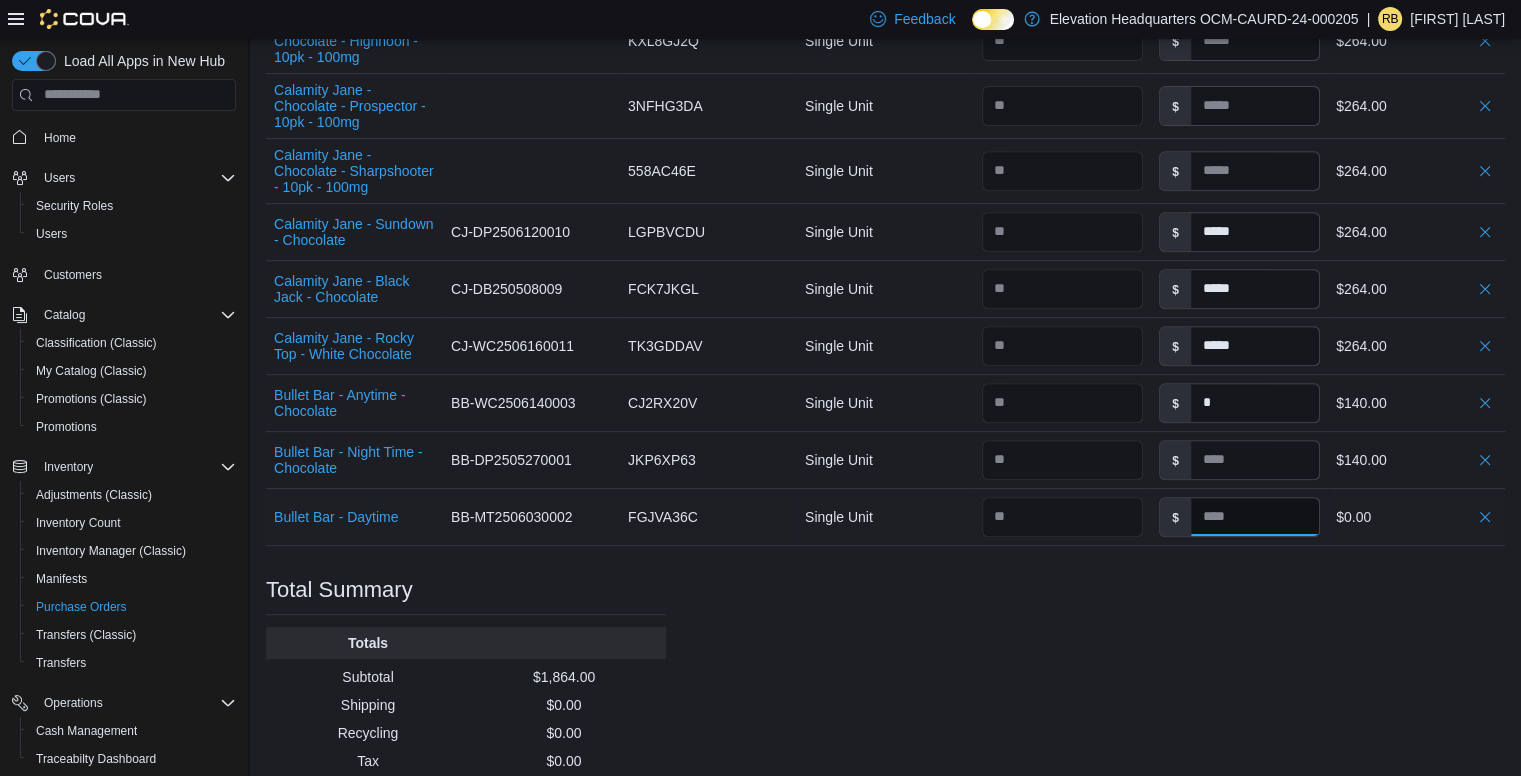 type on "*" 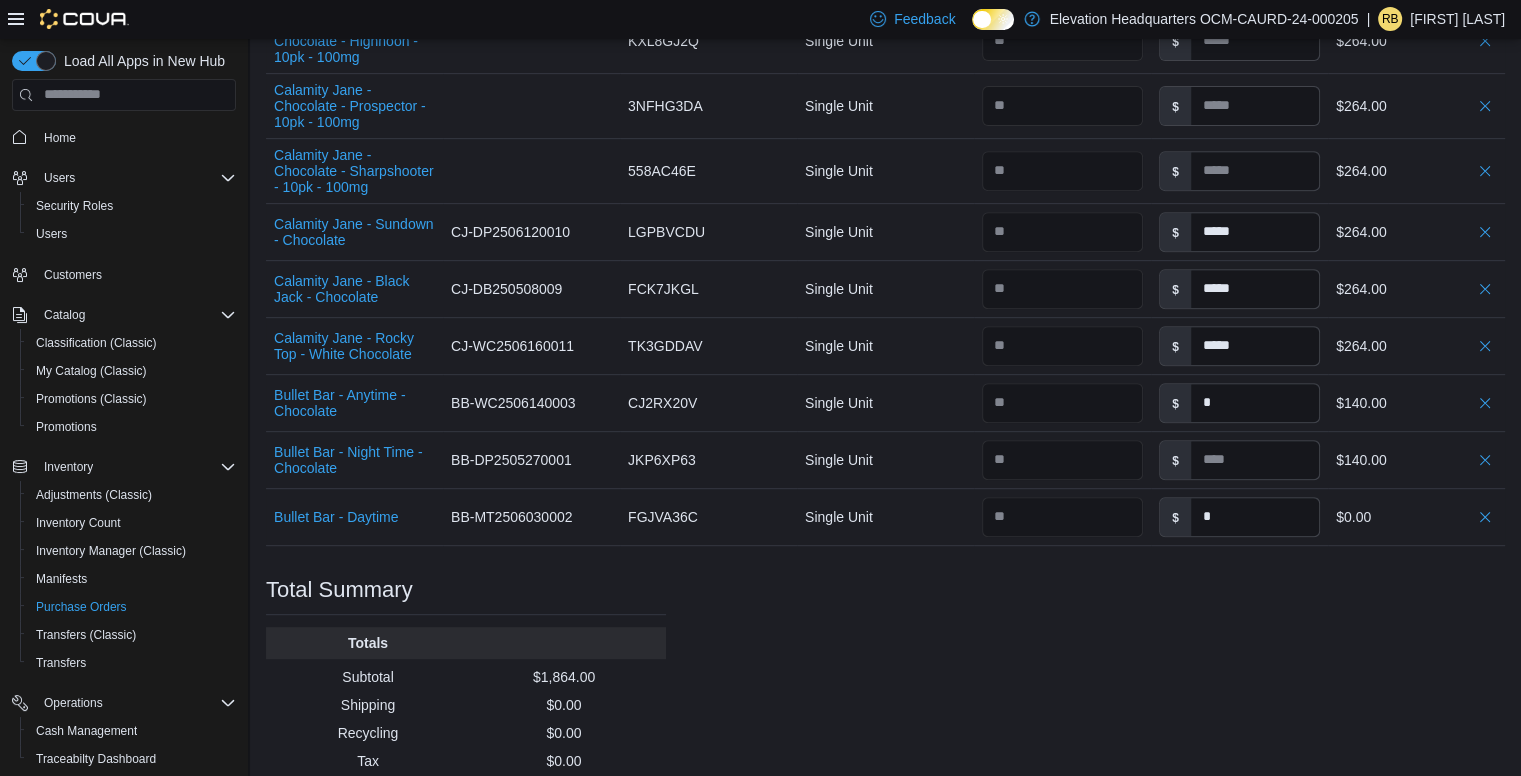 type on "*" 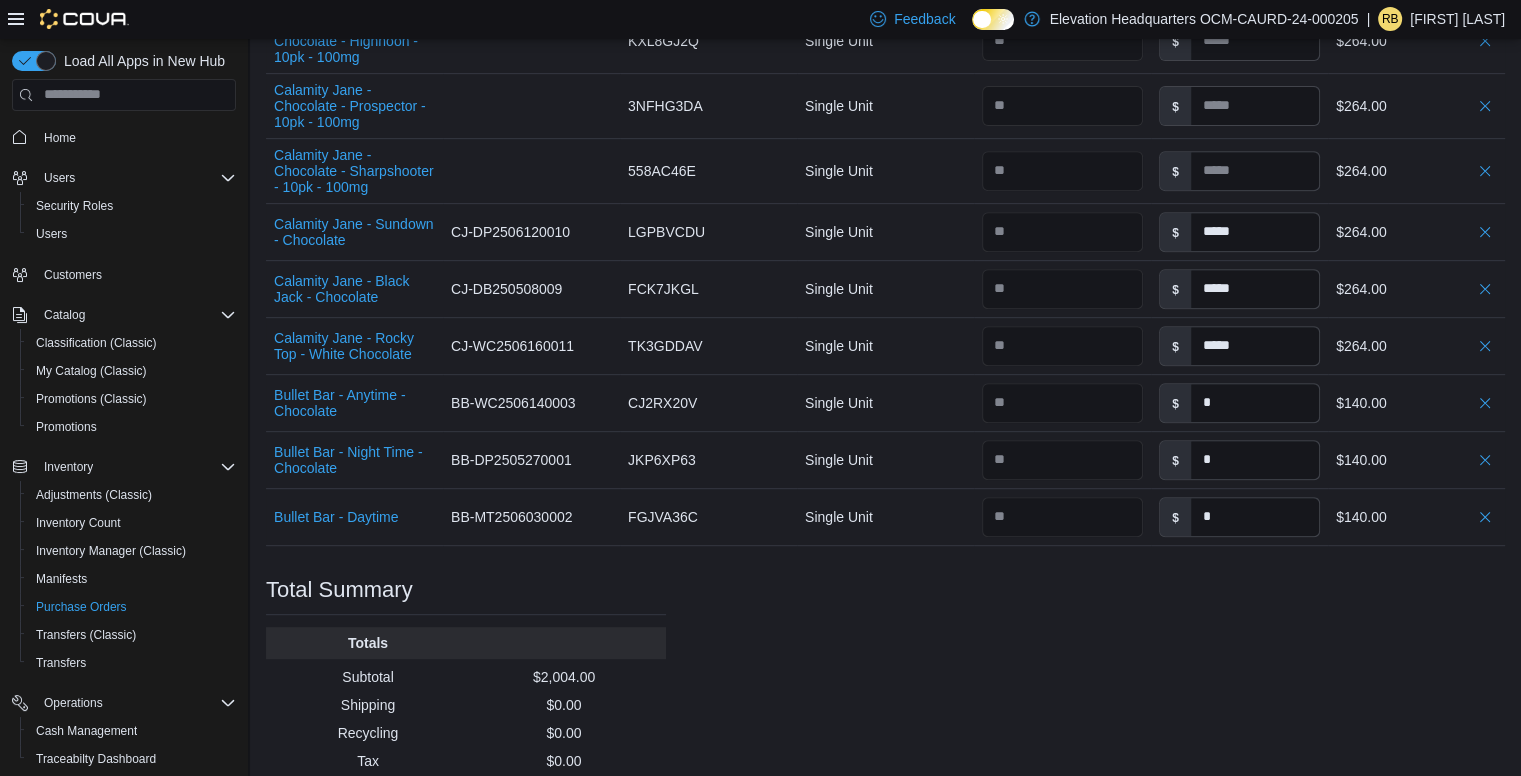 click on "Purchase Order: POFJ3J-411 Feedback Purchase Order Details   Edit Status Pending Supplier Dark Star Supplier Invoice Number 95 Bill To 701 8th Ave Ship To 701 8th Ave Shipping Cost $0.00 Recycling Cost $0.00 Tax $0.00 ETA July 20, 2025 Notes - Created On July 13, 2025 11:33 AM Submitted On - Last Received On - Completed On - Products (9)     Products Search or Scan to Add Product Quantity  Add or Browse Products from this Supplier Sorting Item Supplier SKU Catalog SKU Unit Qty Unit Cost Total Calamity Jane - Chocolate - Highnoon - 10pk - 100mg Supplier SKU Catalog SKU KXL8GJ2Q Unit Single Unit Qty Unit Cost $ Total $264.00 Calamity Jane - Chocolate - Prospector - 10pk - 100mg Supplier SKU Catalog SKU 3NFHG3DA Unit Single Unit Qty Unit Cost $ Total $264.00 Calamity Jane - Chocolate - Sharpshooter - 10pk - 100mg Supplier SKU Catalog SKU 558AC46E Unit Single Unit Qty Unit Cost $ Total $264.00 Calamity Jane - Sundown - Chocolate Supplier SKU CJ-DP2506120010 Catalog SKU LGPBVCDU Unit Single Unit Qty Unit Cost $ $" at bounding box center (885, 94) 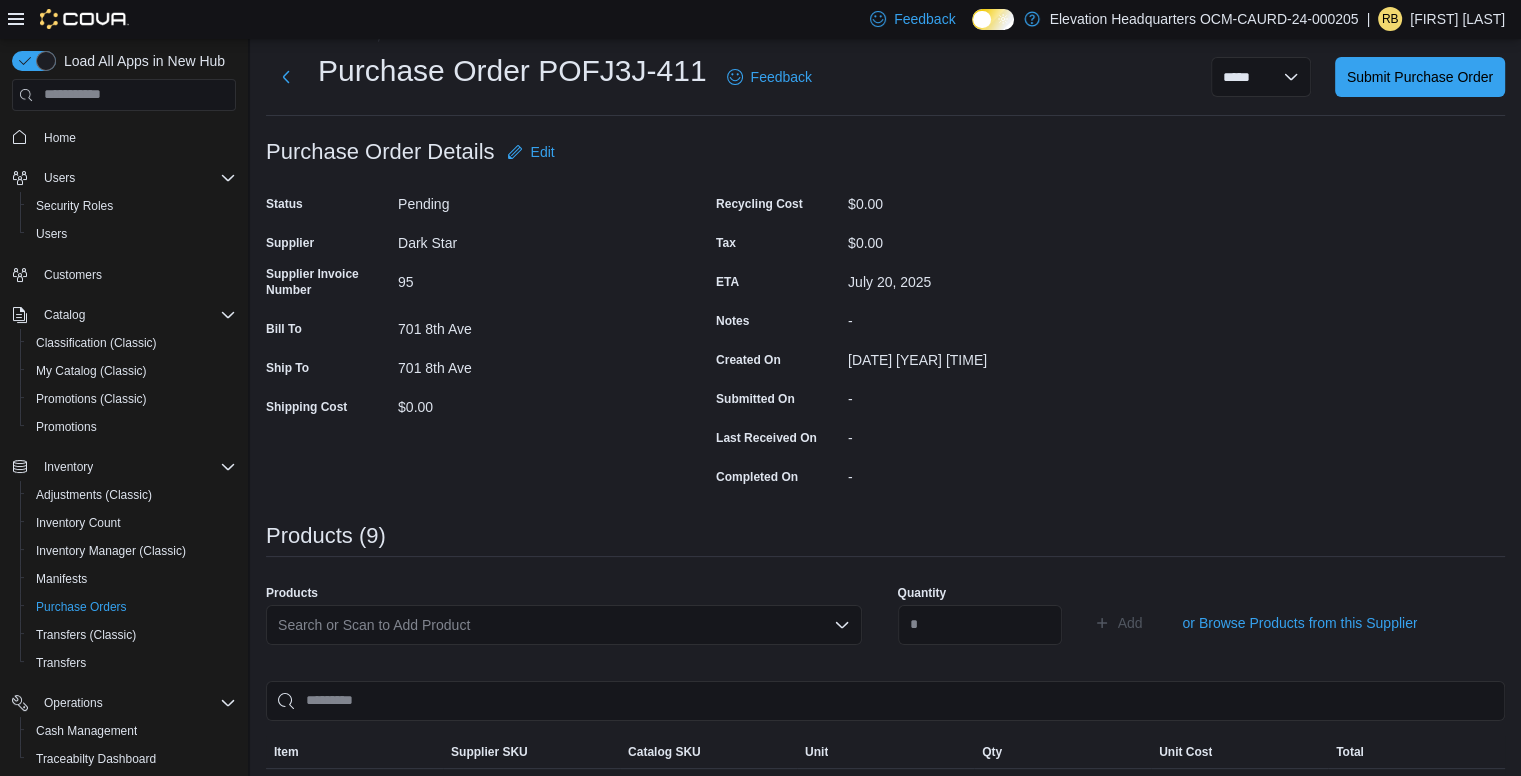 scroll, scrollTop: 36, scrollLeft: 0, axis: vertical 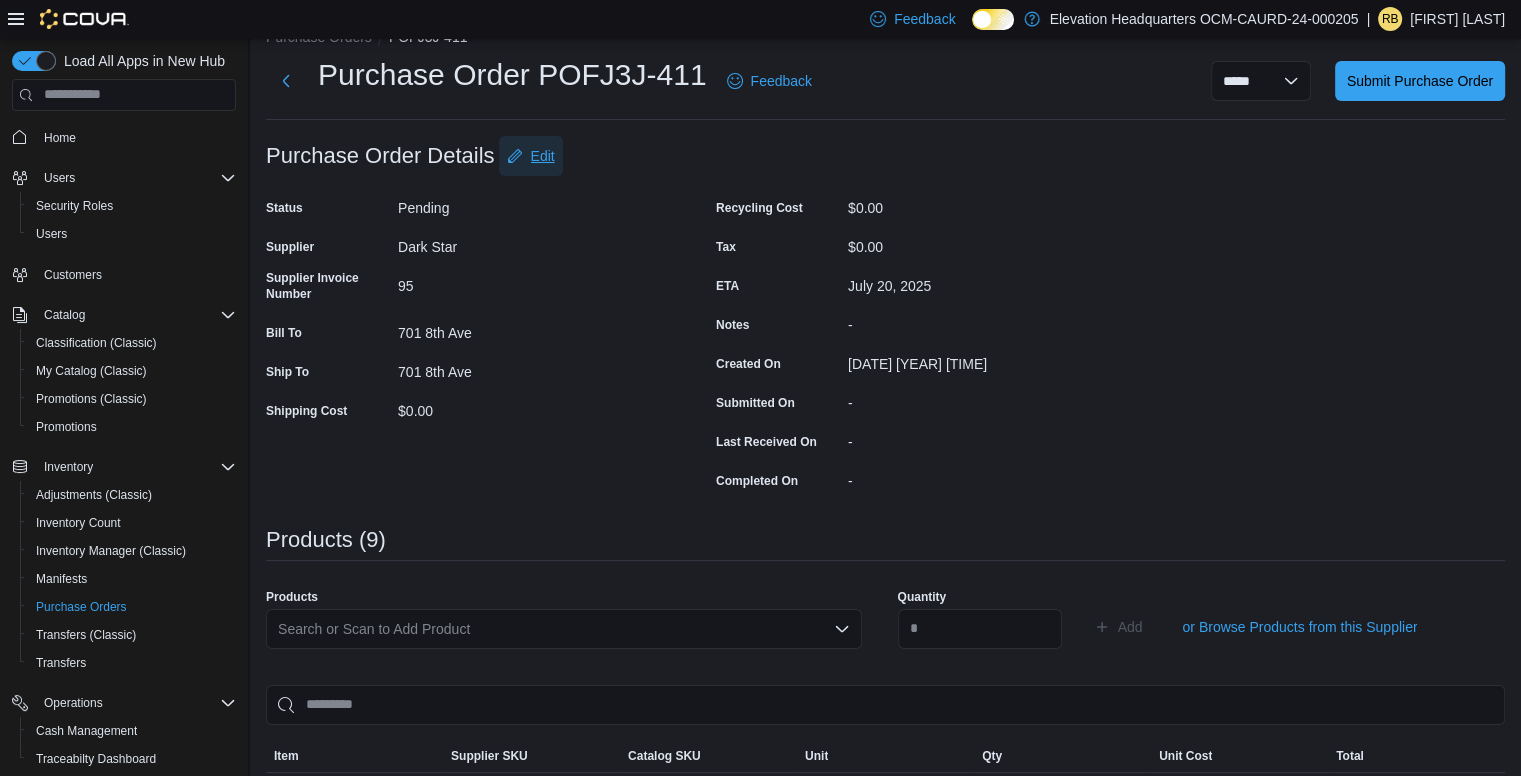 click on "Edit" at bounding box center [543, 156] 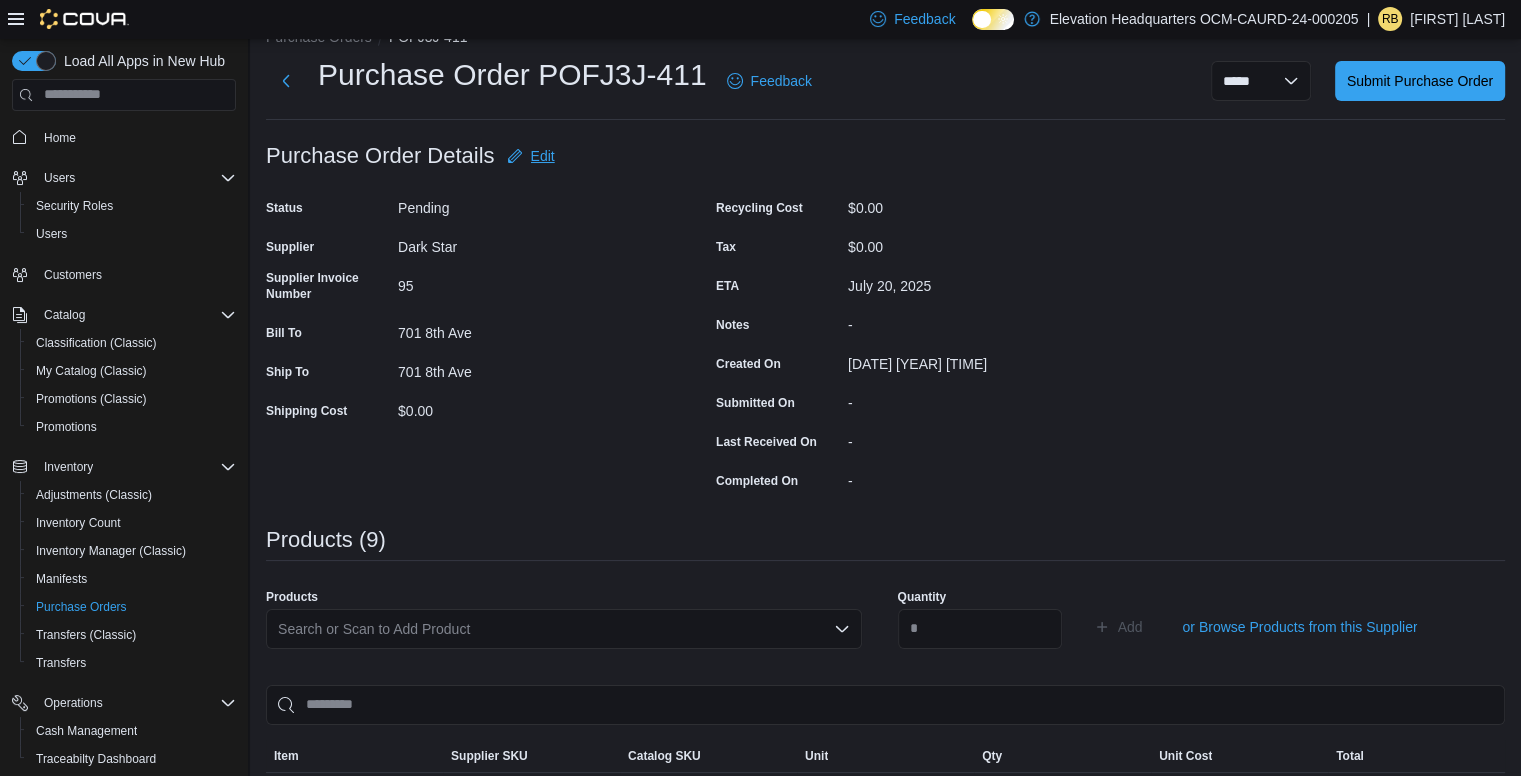 type on "*" 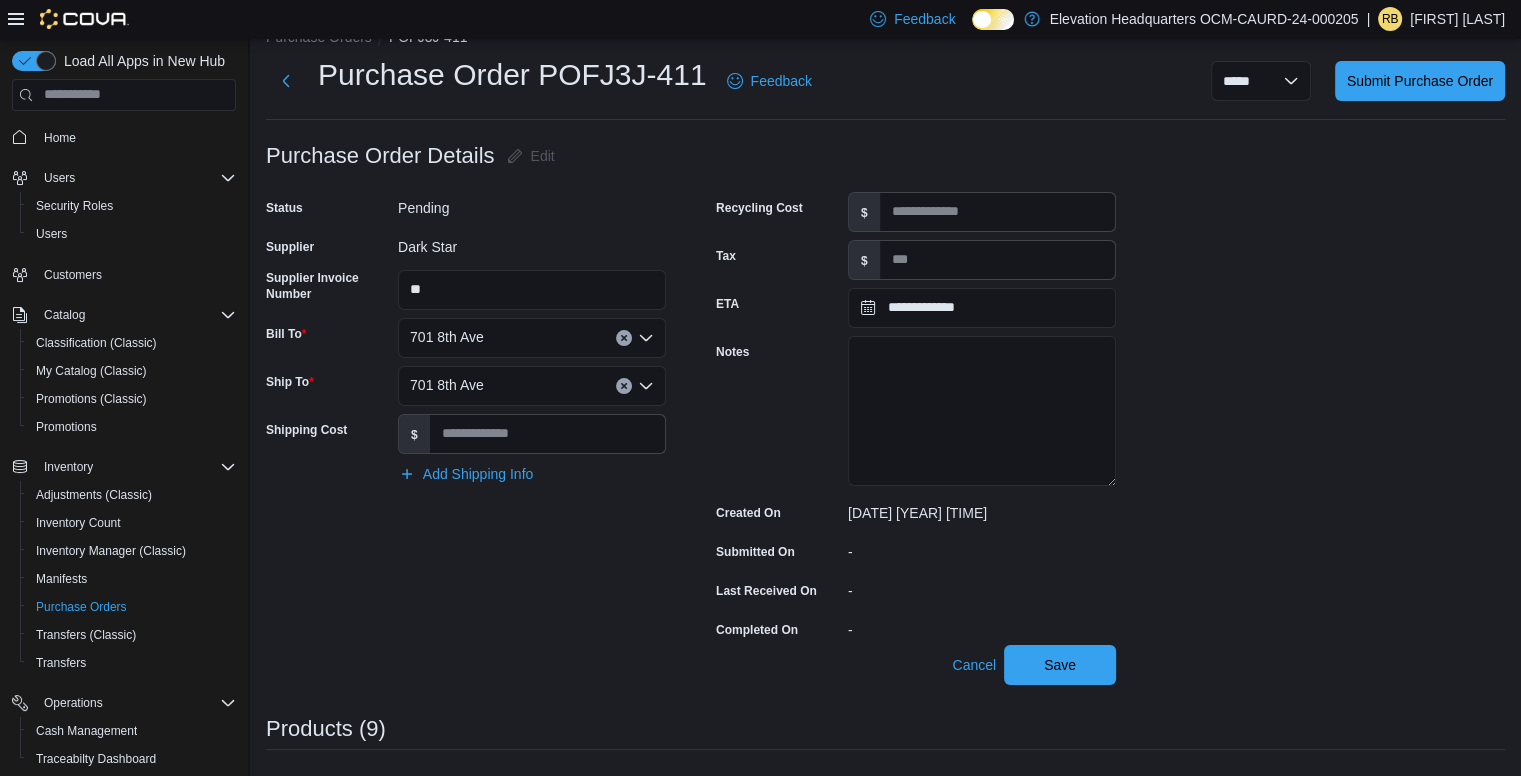 click on "**********" at bounding box center [885, 952] 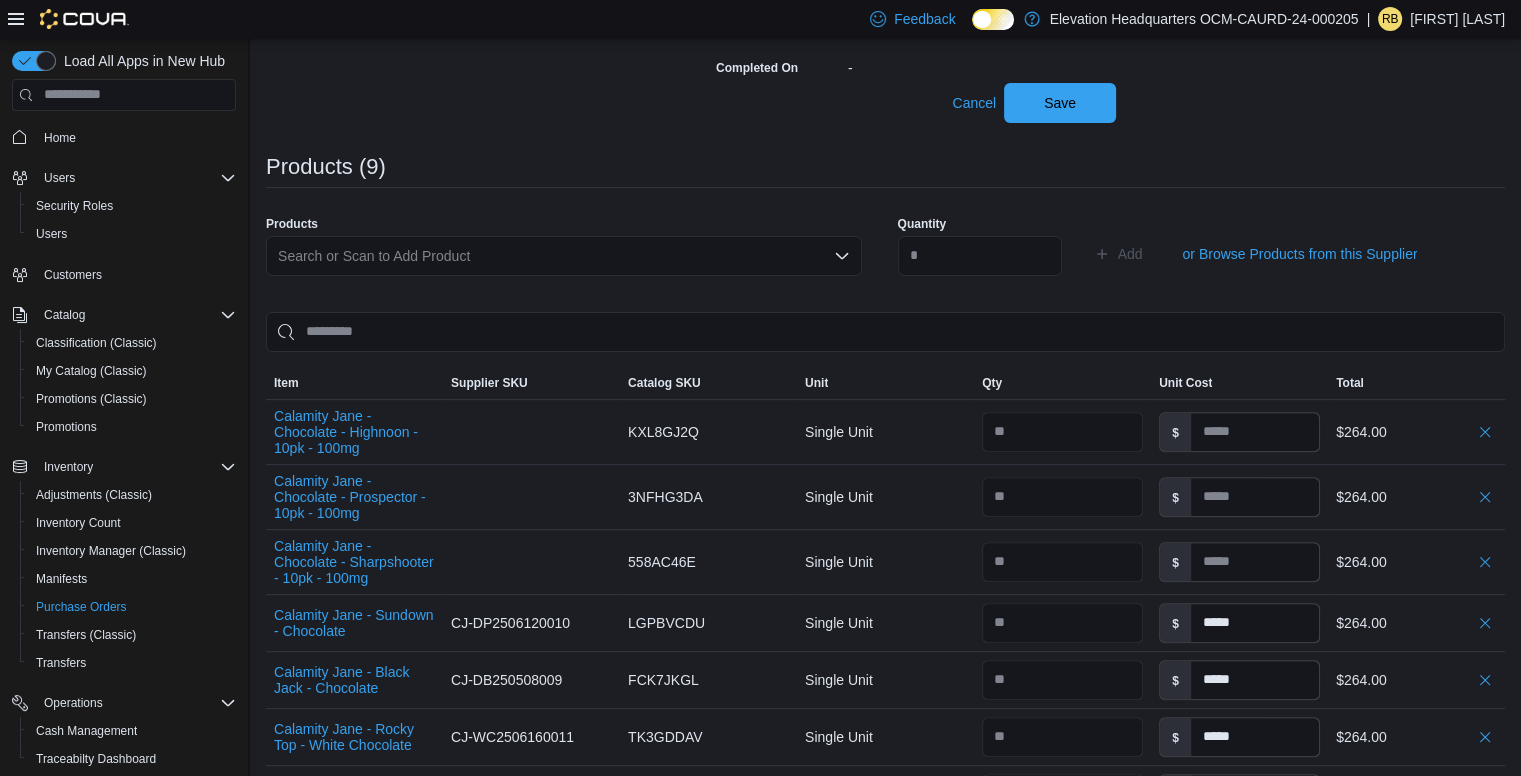 scroll, scrollTop: 600, scrollLeft: 0, axis: vertical 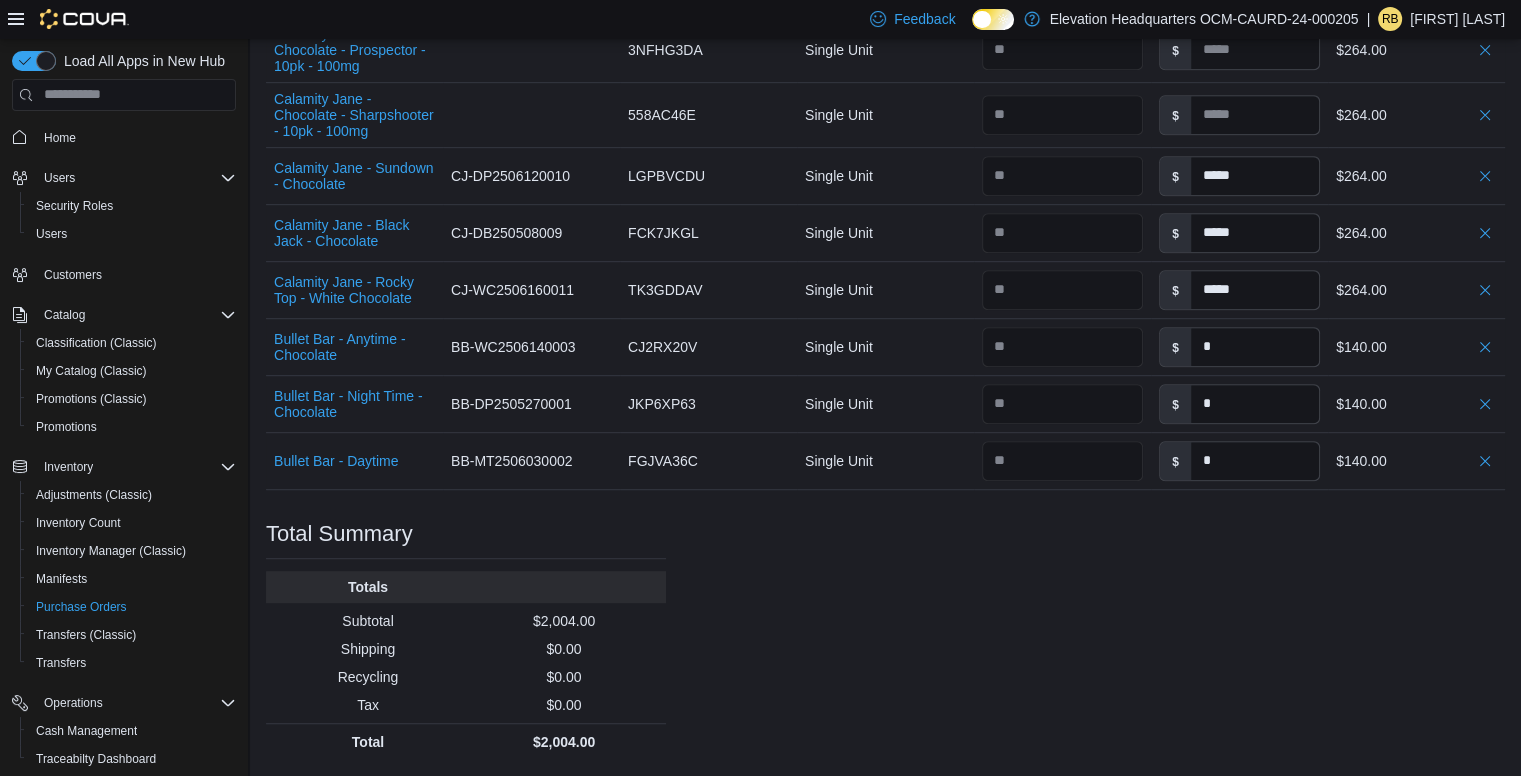 click on "**********" at bounding box center [885, -57] 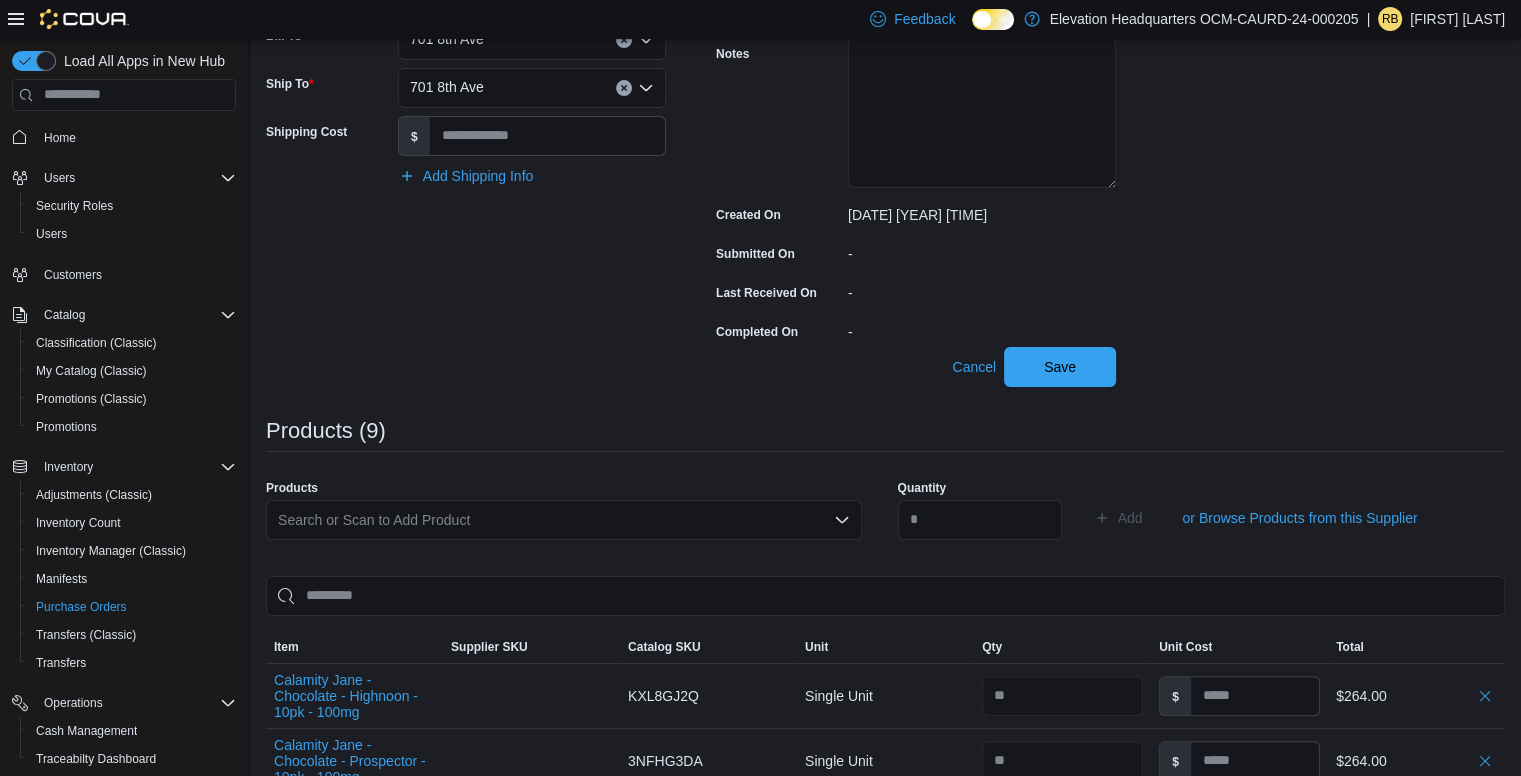 scroll, scrollTop: 130, scrollLeft: 0, axis: vertical 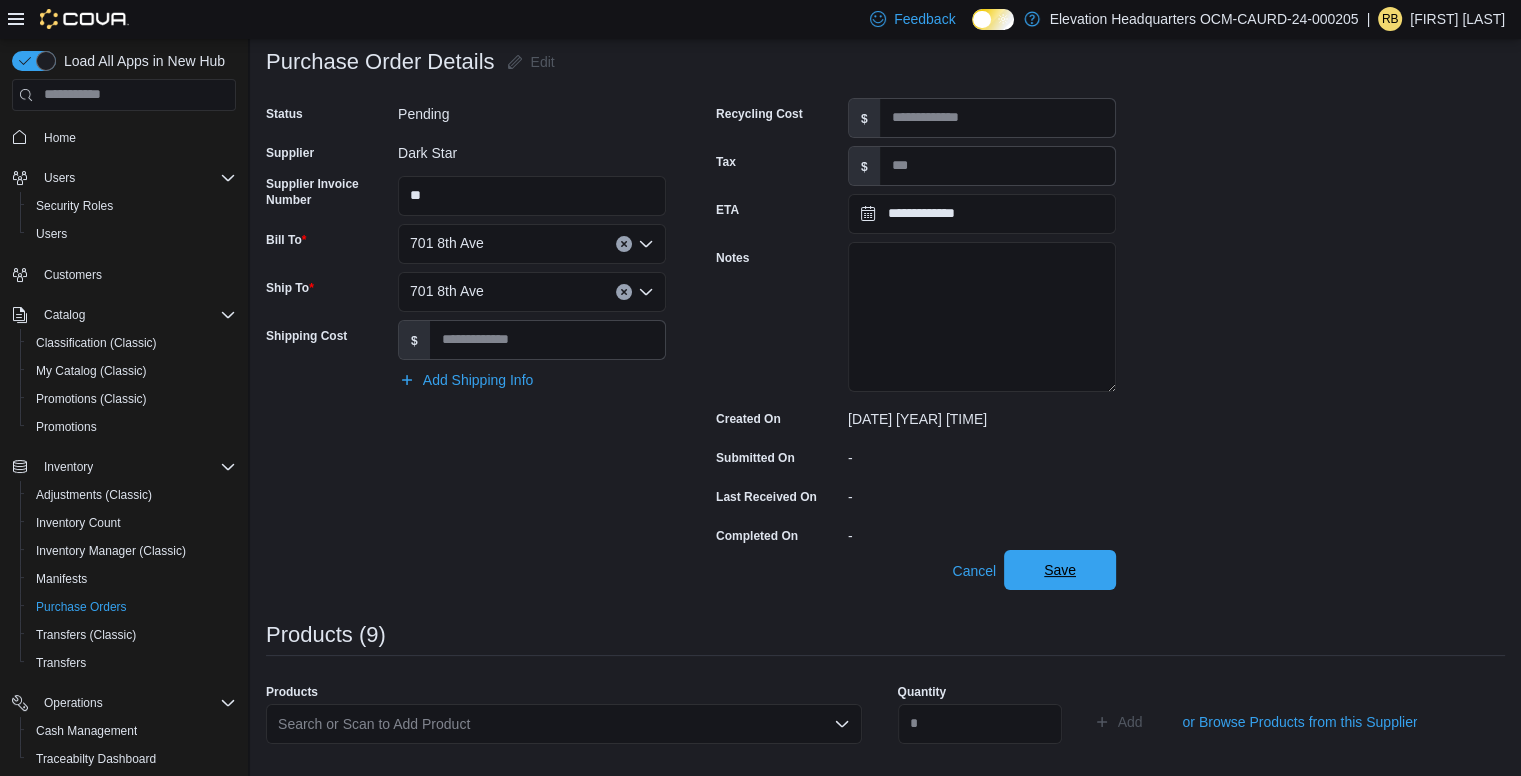 click on "Save" at bounding box center [1060, 570] 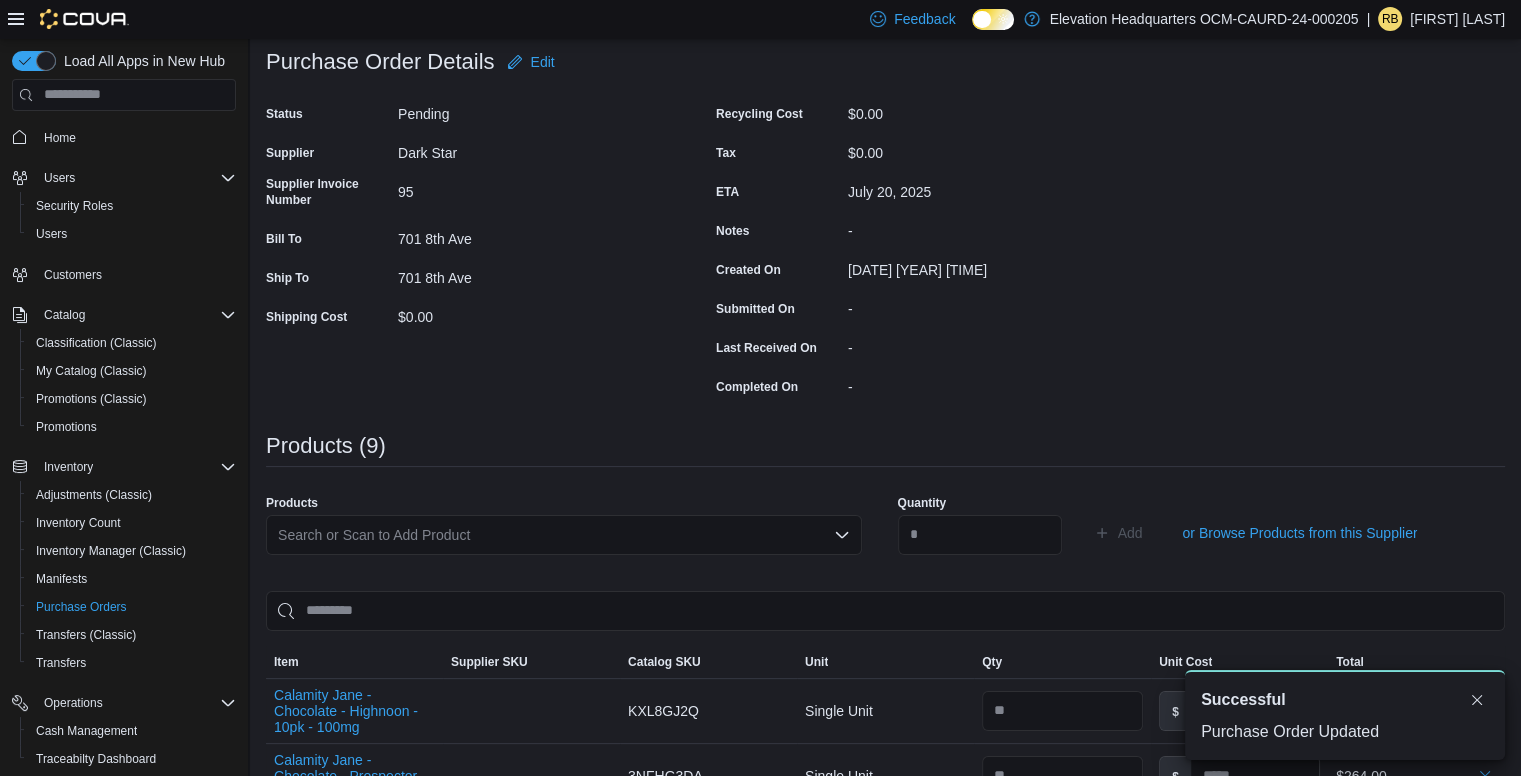 scroll, scrollTop: 0, scrollLeft: 0, axis: both 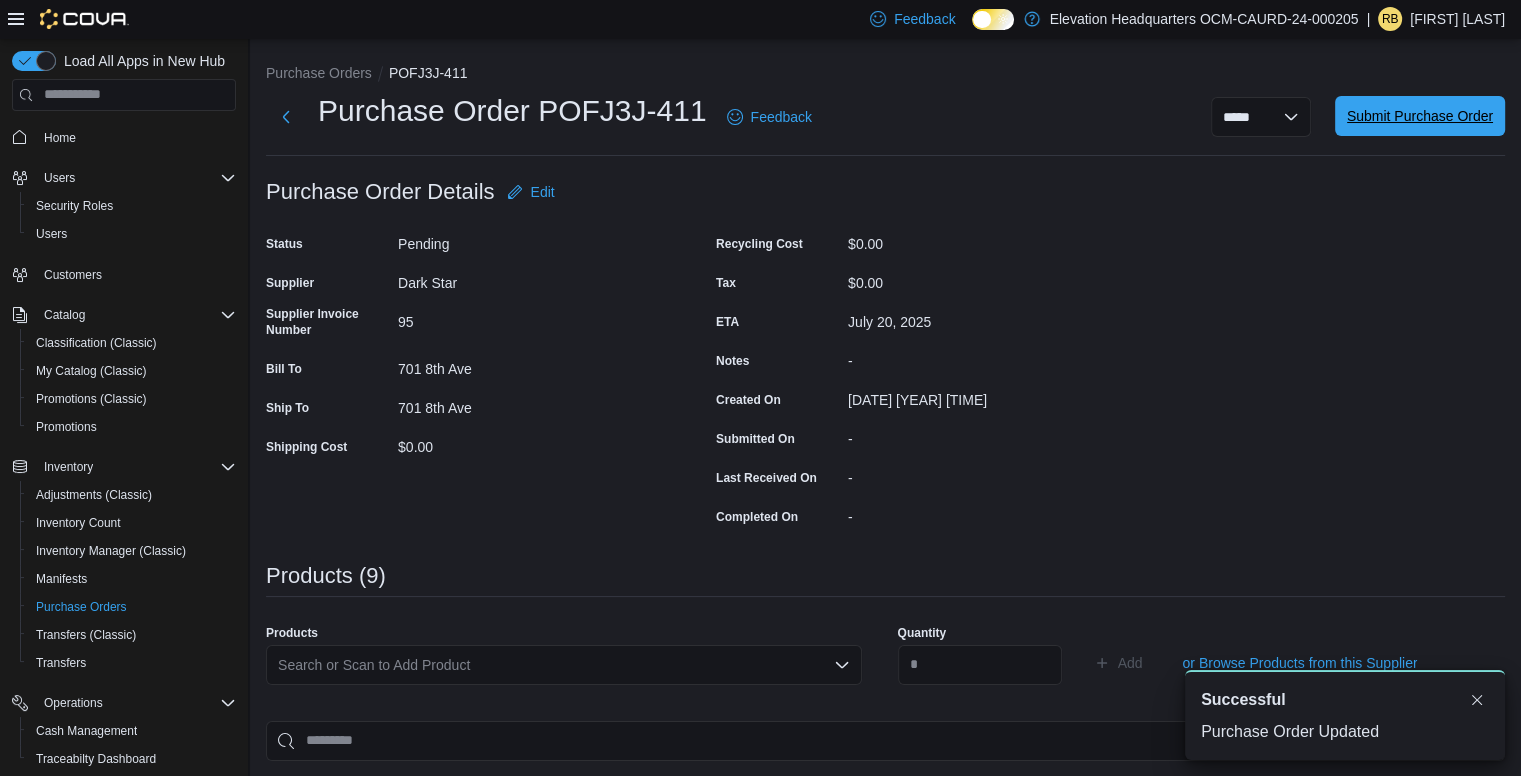 click on "Submit Purchase Order" at bounding box center [1420, 116] 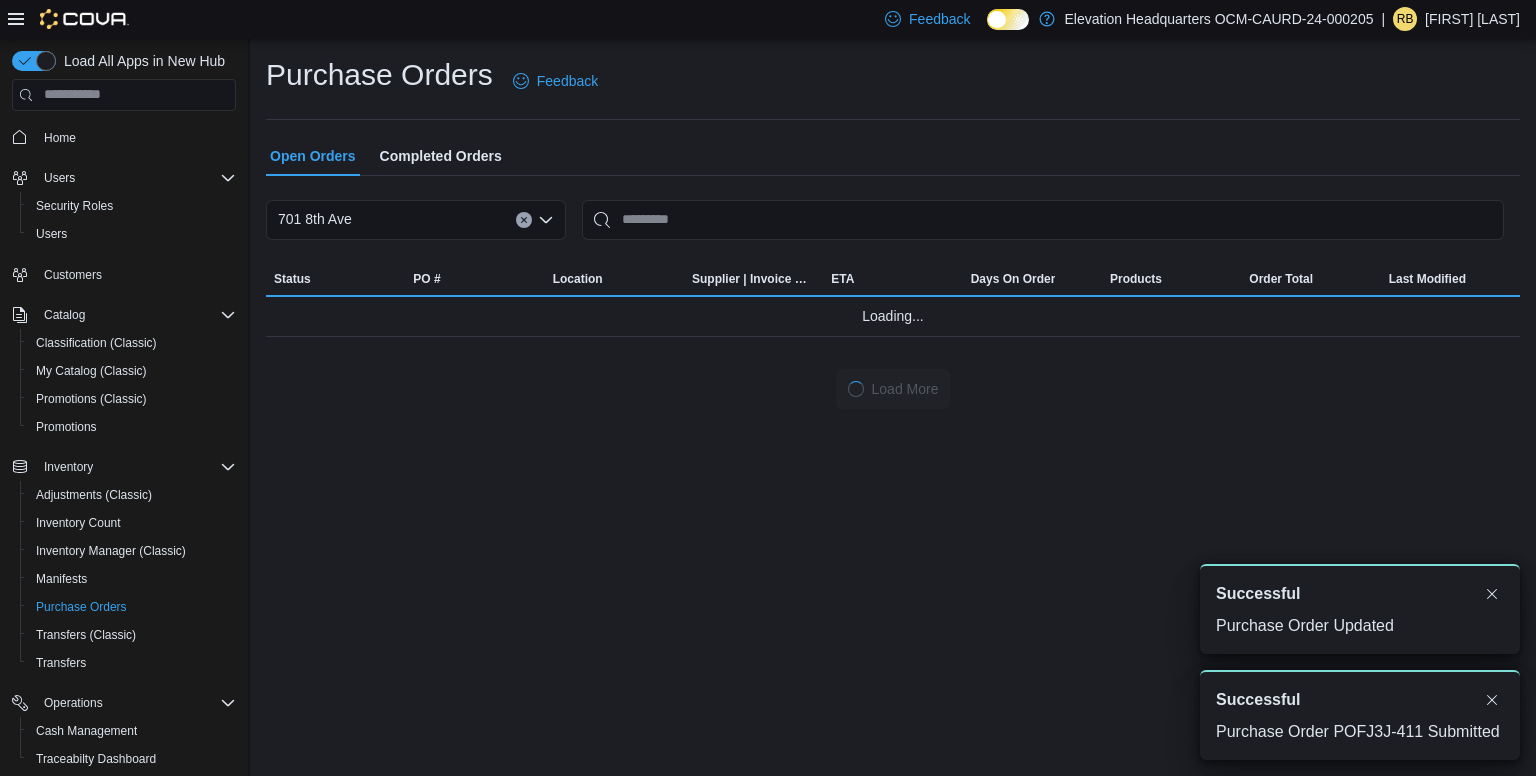 scroll, scrollTop: 0, scrollLeft: 0, axis: both 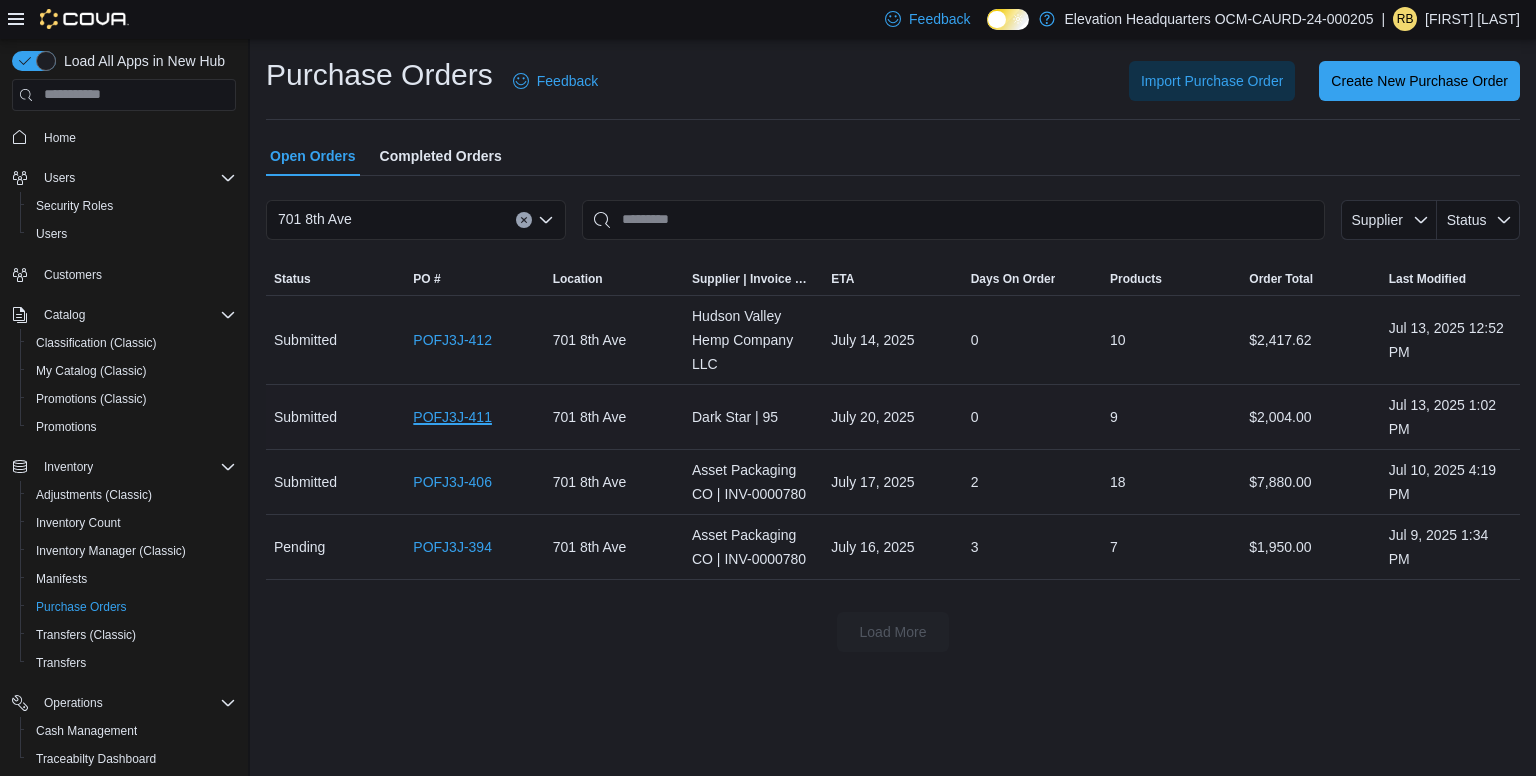 click on "POFJ3J-411" at bounding box center [452, 417] 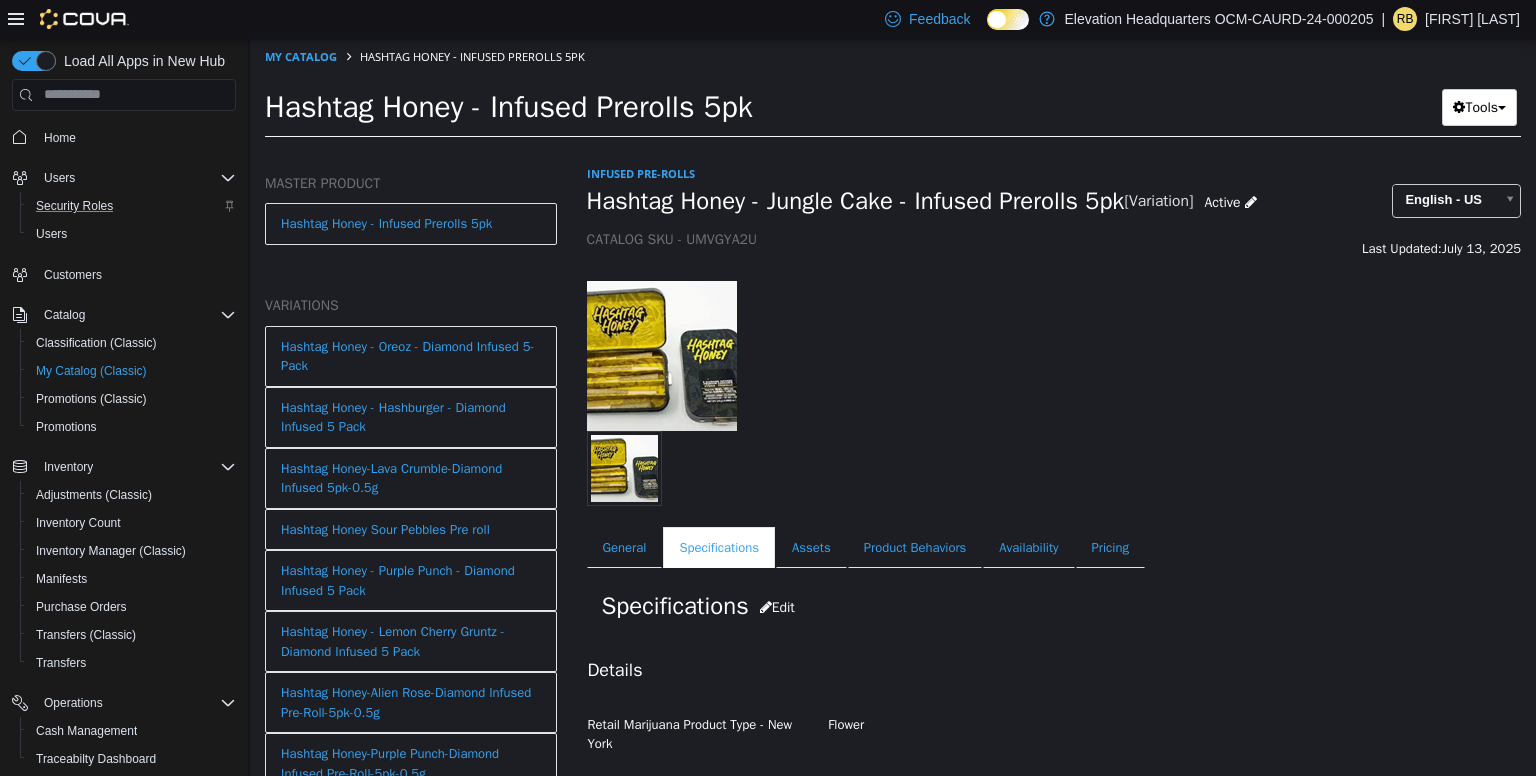 scroll, scrollTop: 0, scrollLeft: 0, axis: both 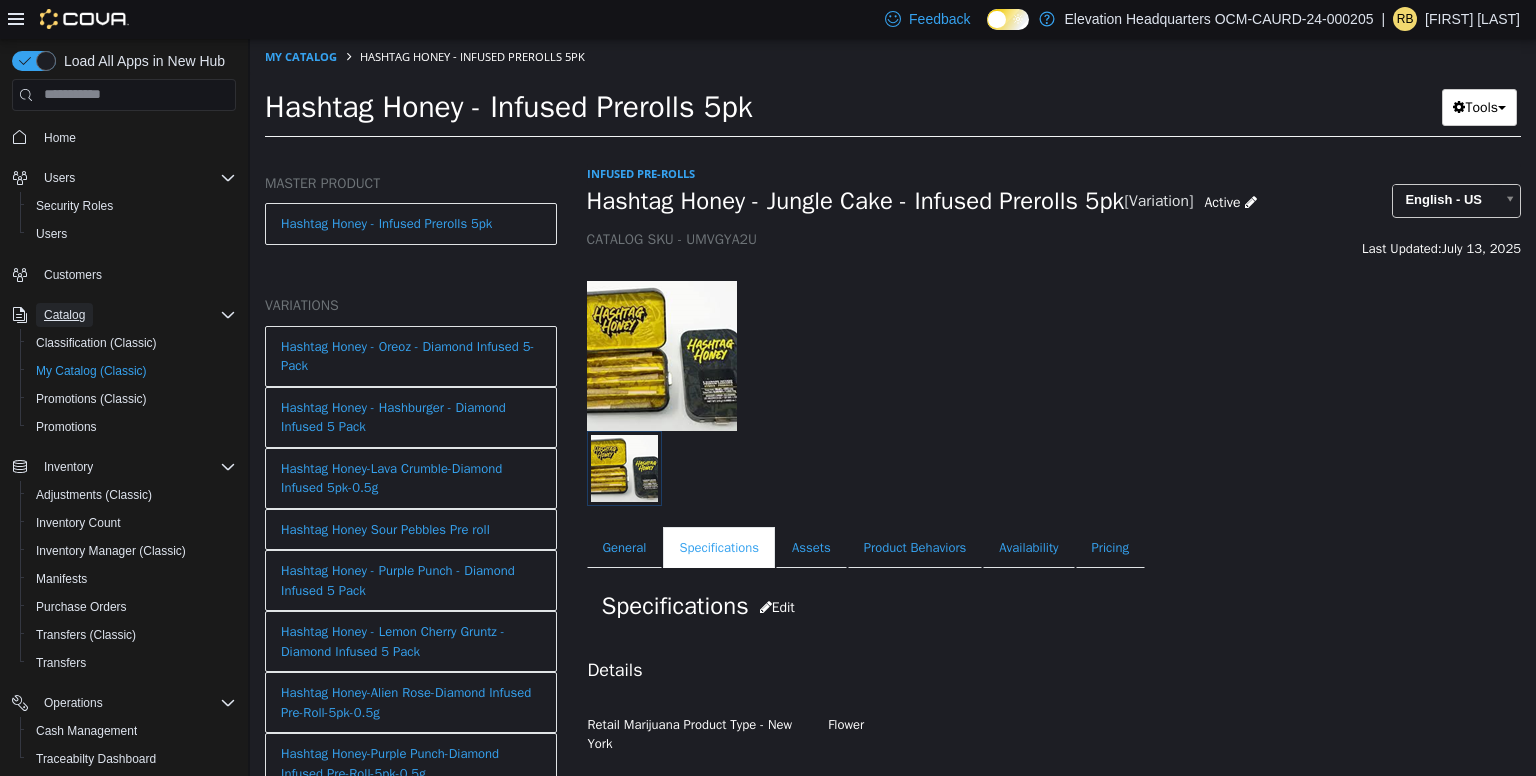 click on "Catalog" at bounding box center [64, 315] 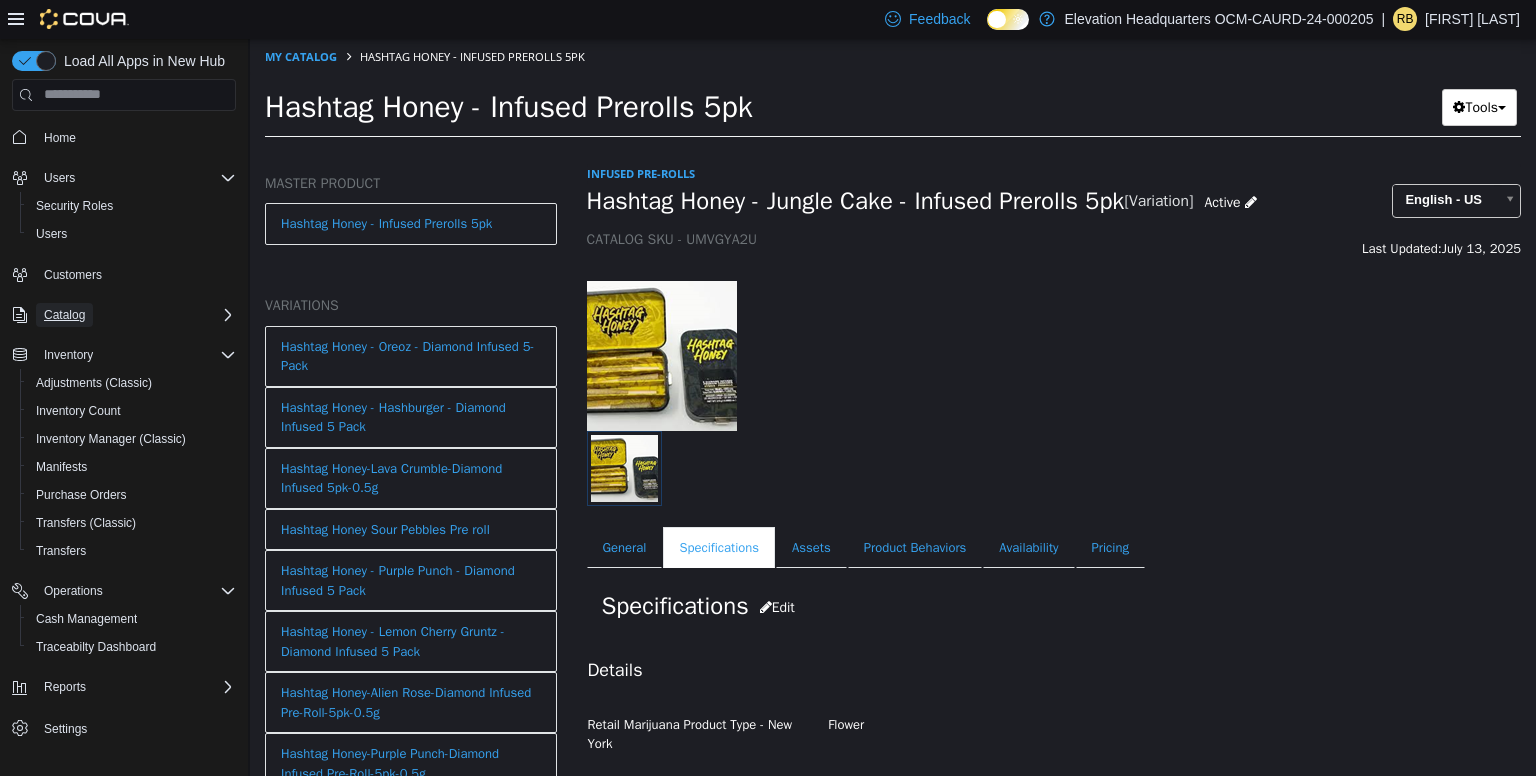 click on "Catalog" at bounding box center (64, 315) 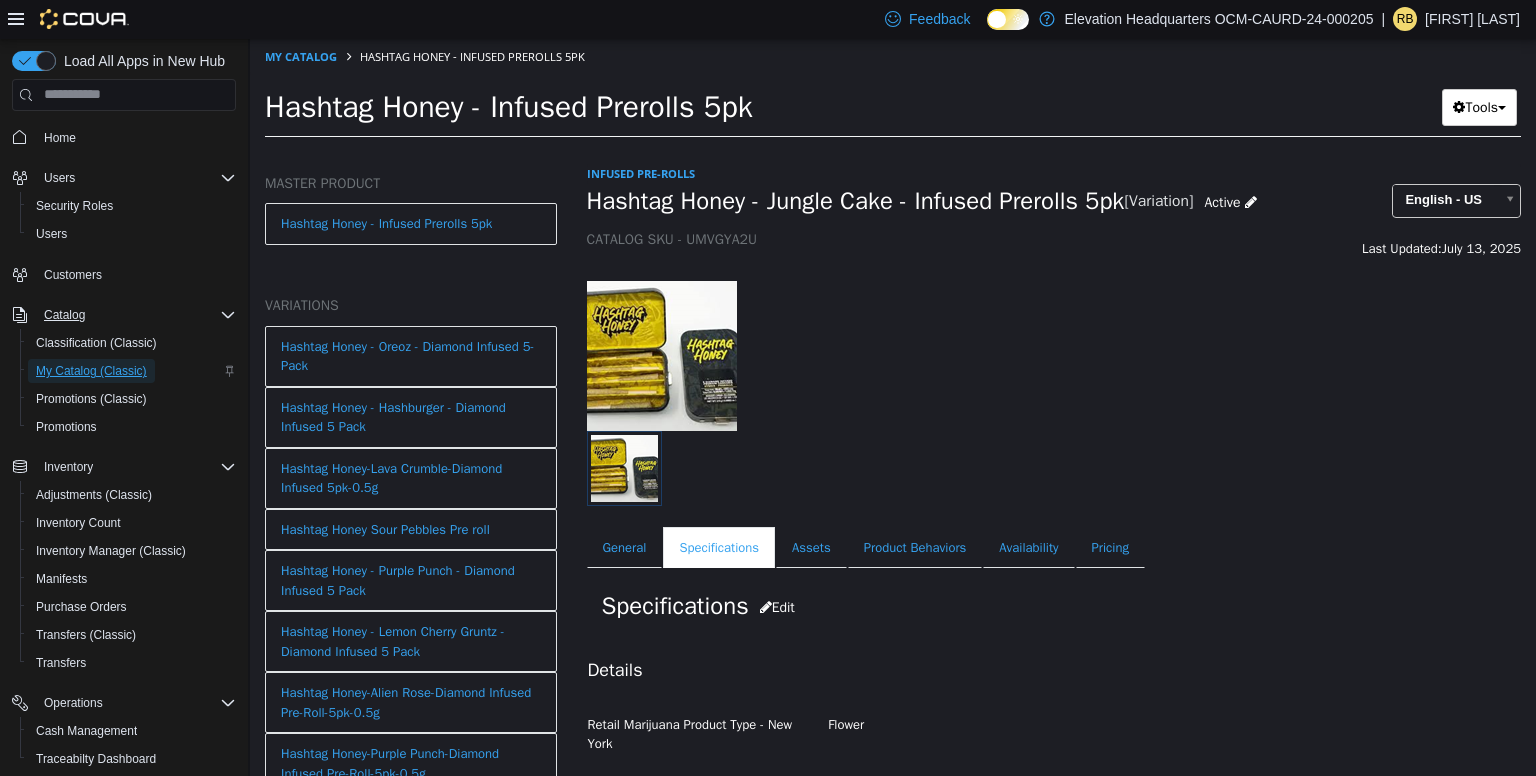 click on "My Catalog (Classic)" at bounding box center (91, 371) 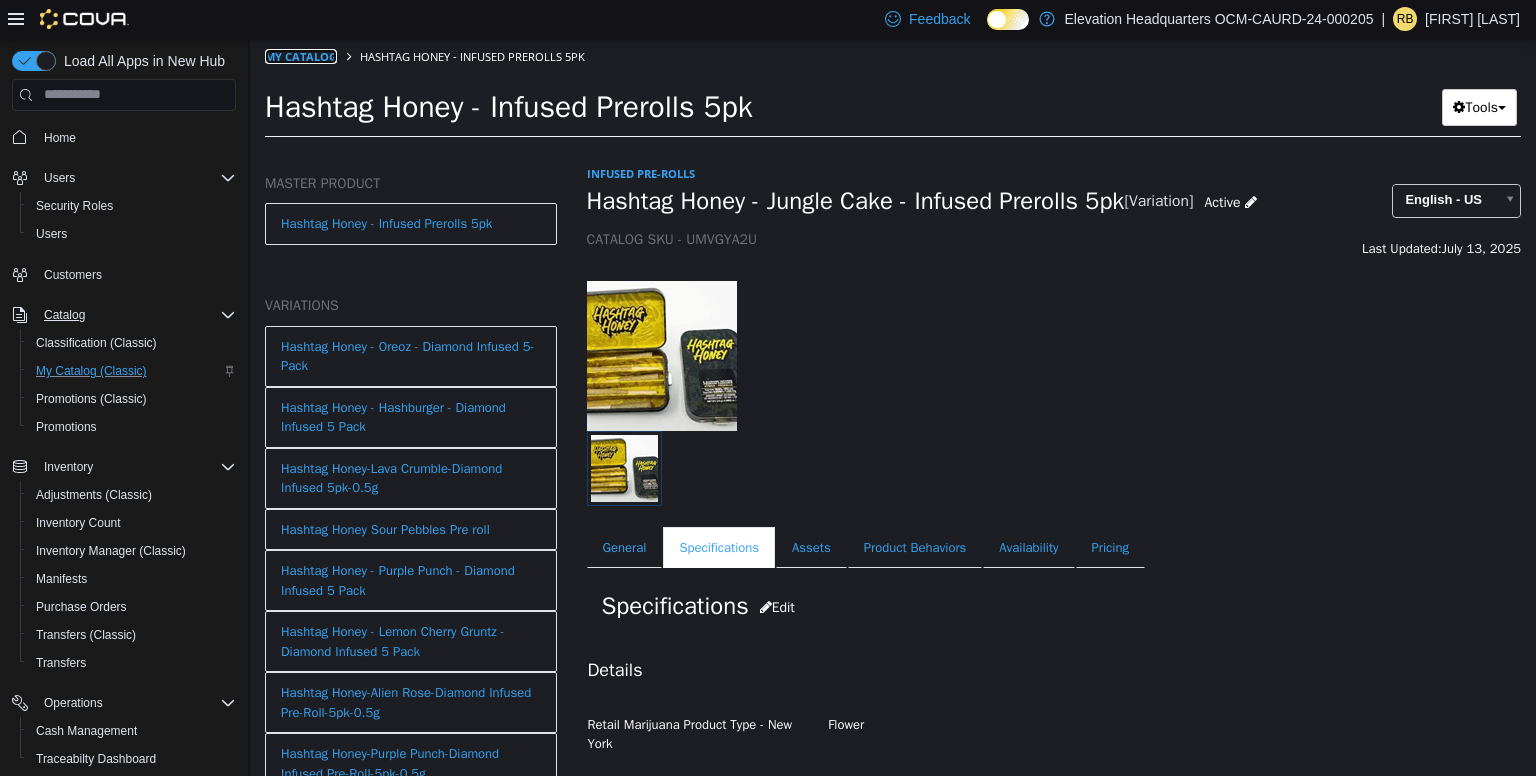 click on "My Catalog" at bounding box center [301, 55] 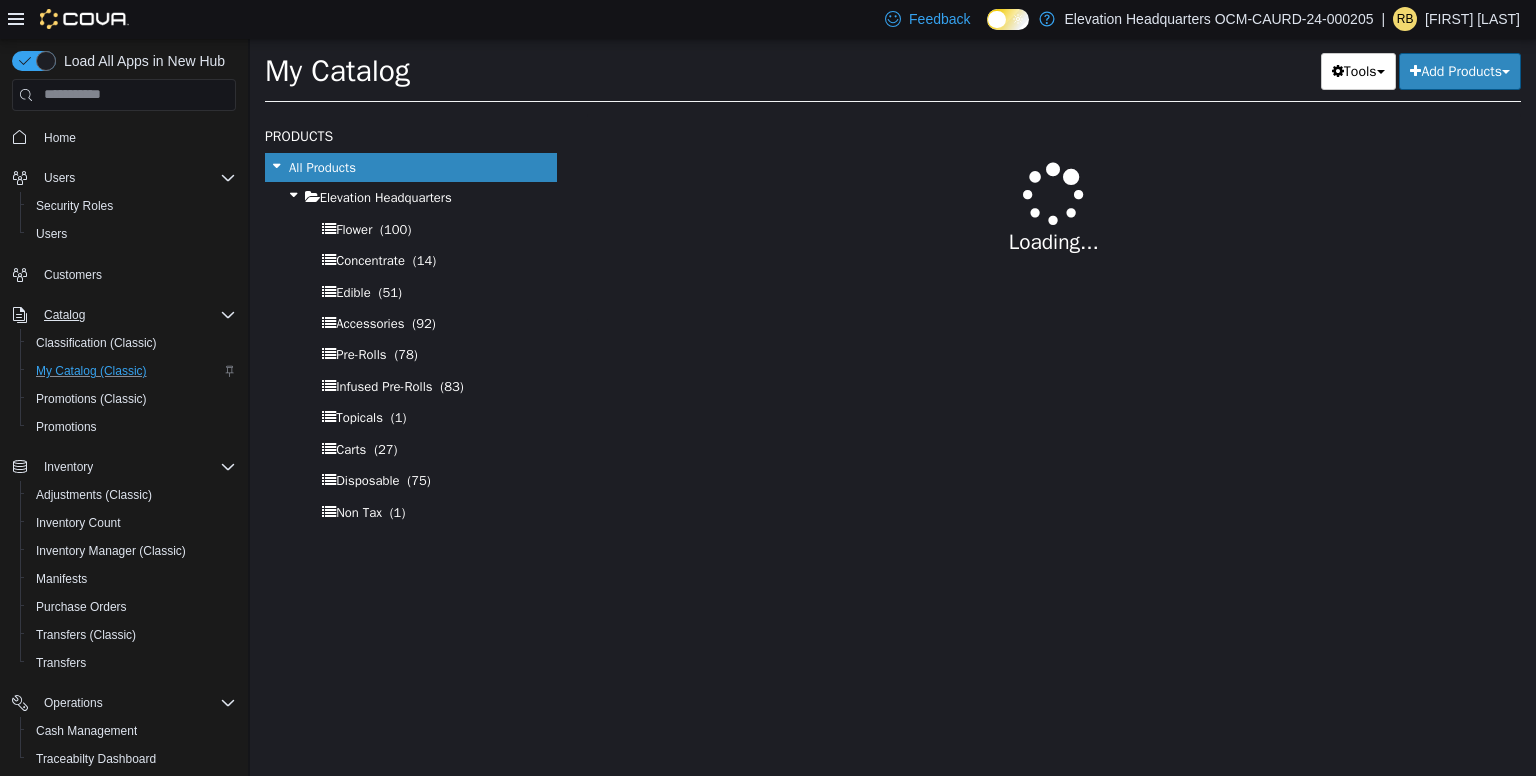 select on "**********" 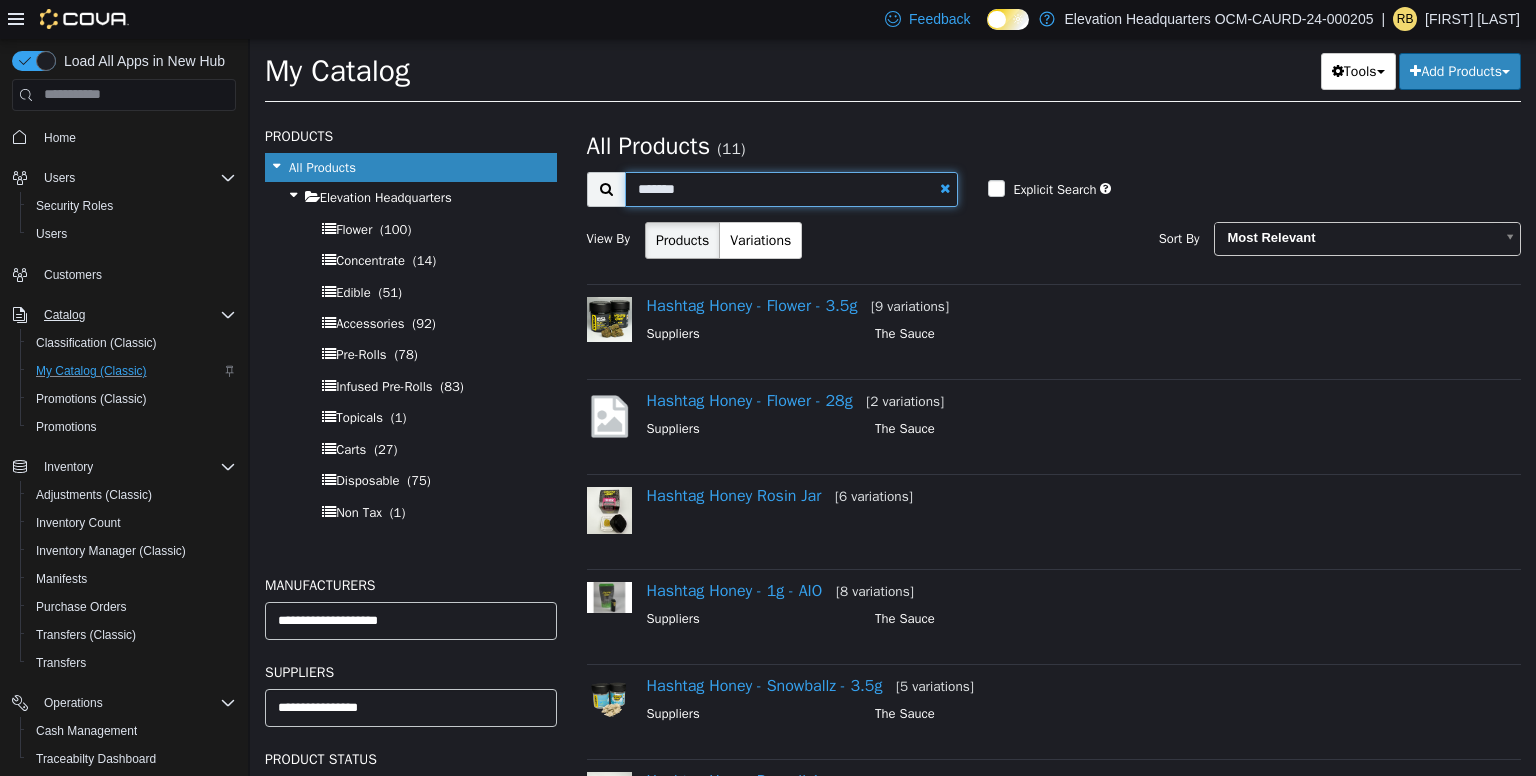 click on "*******" at bounding box center [792, 188] 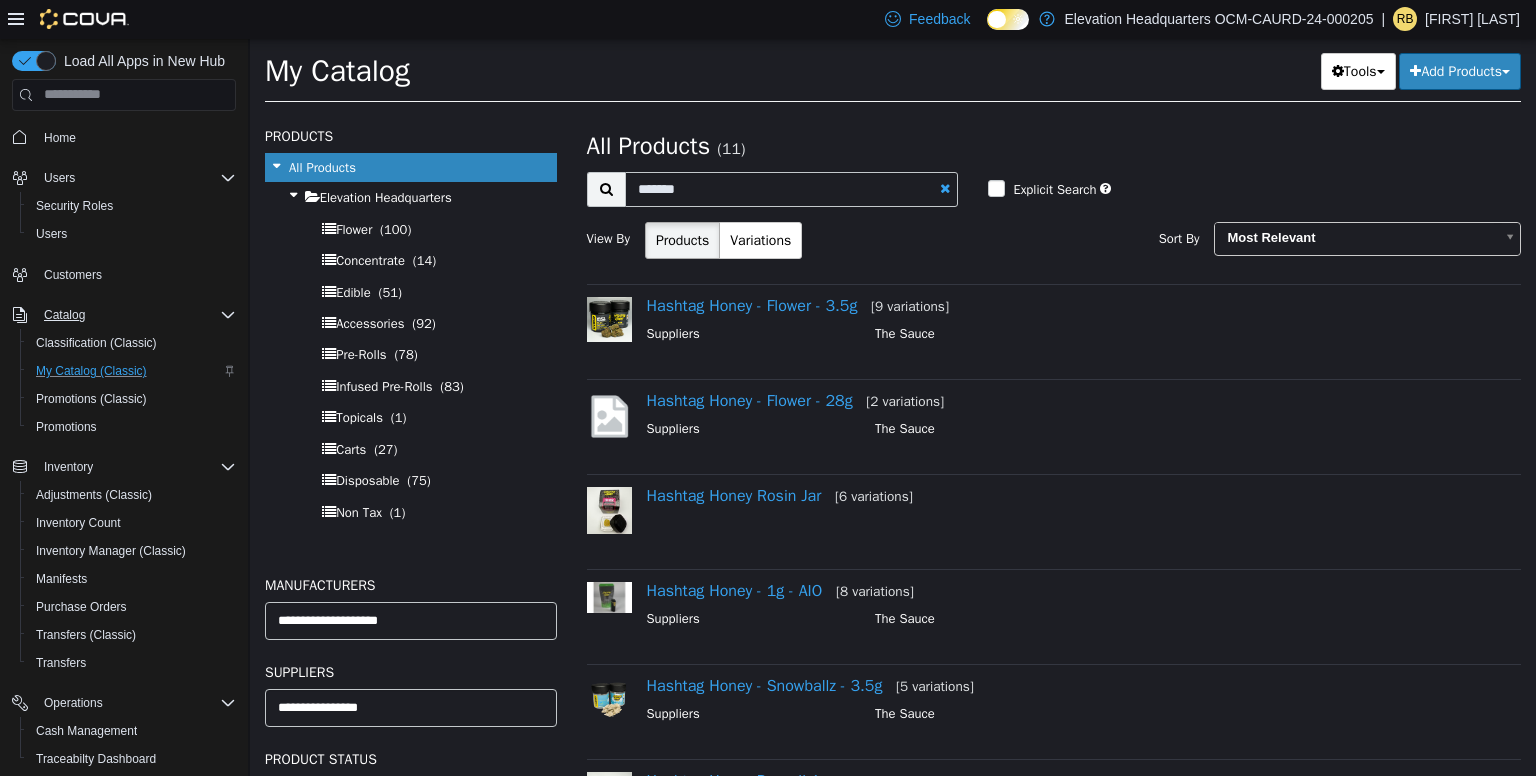 click at bounding box center [945, 187] 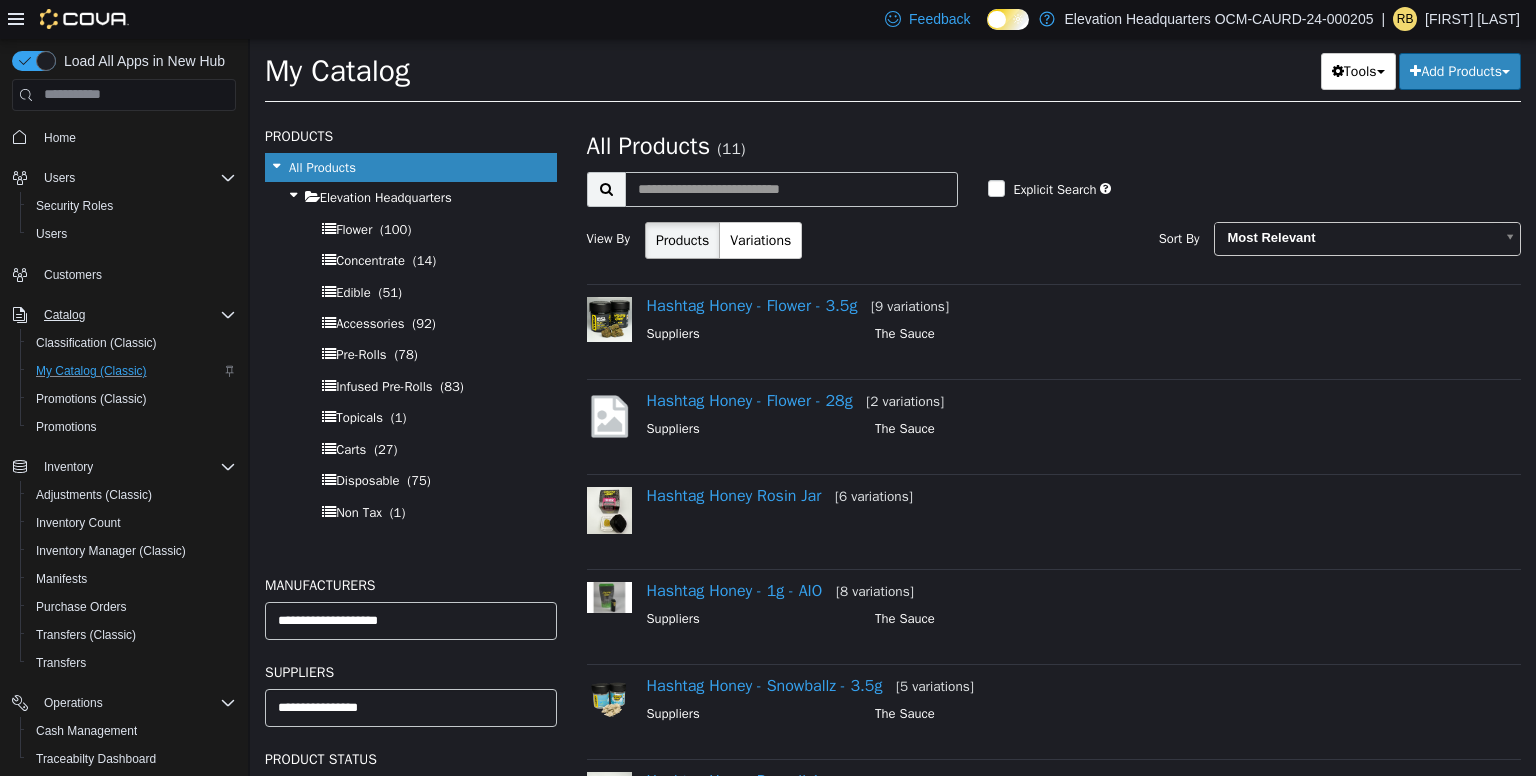 select on "**********" 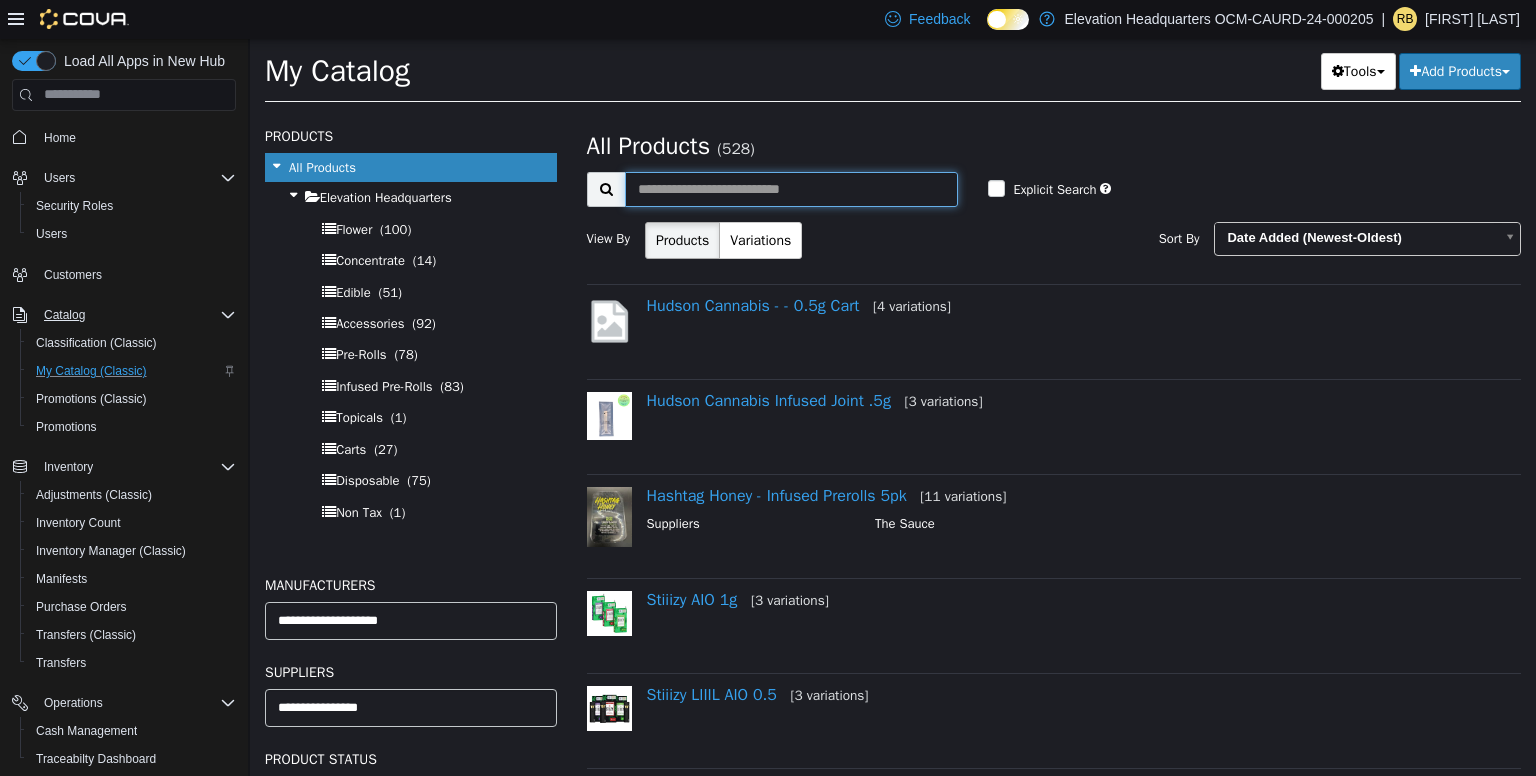 click at bounding box center (792, 188) 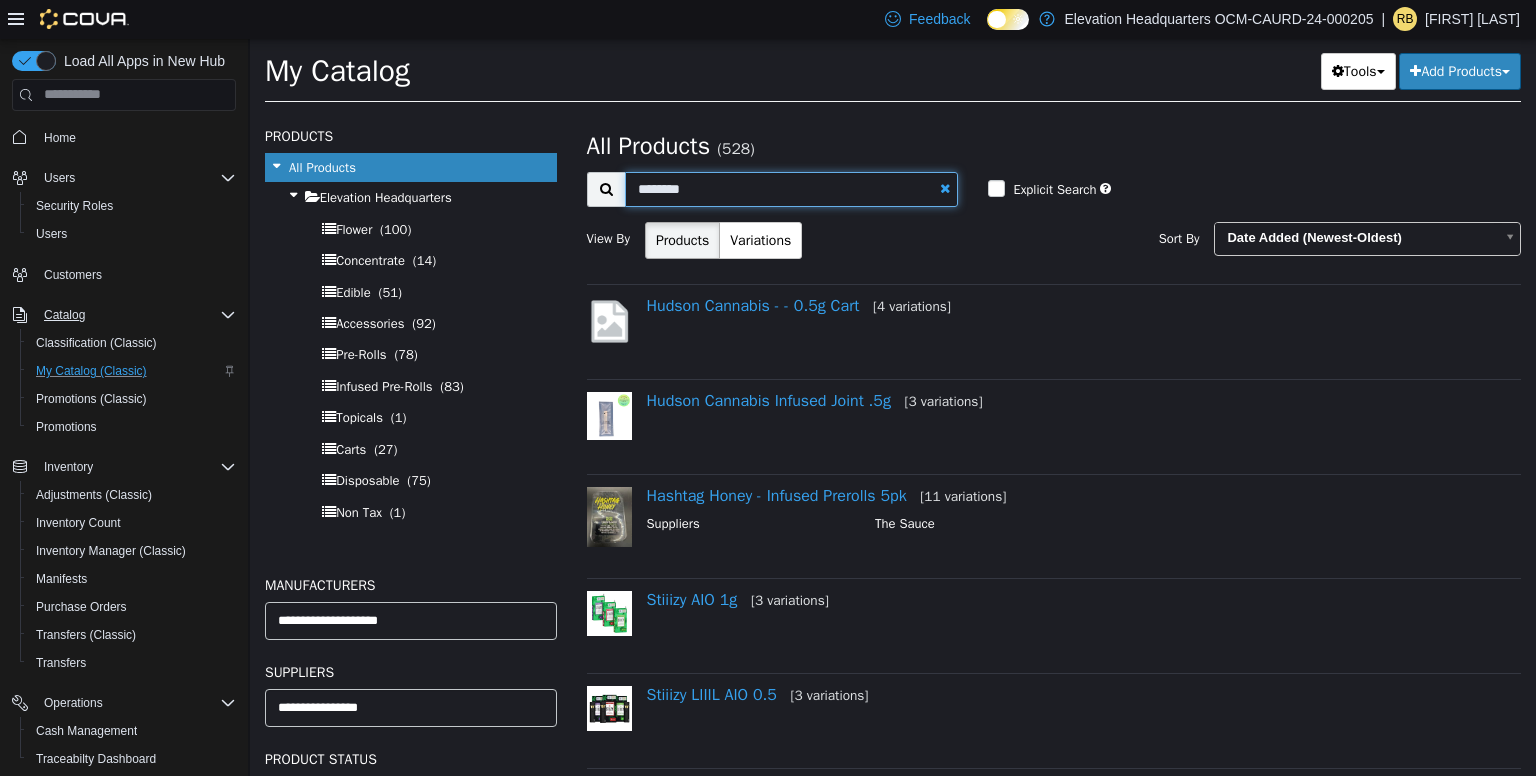 type on "********" 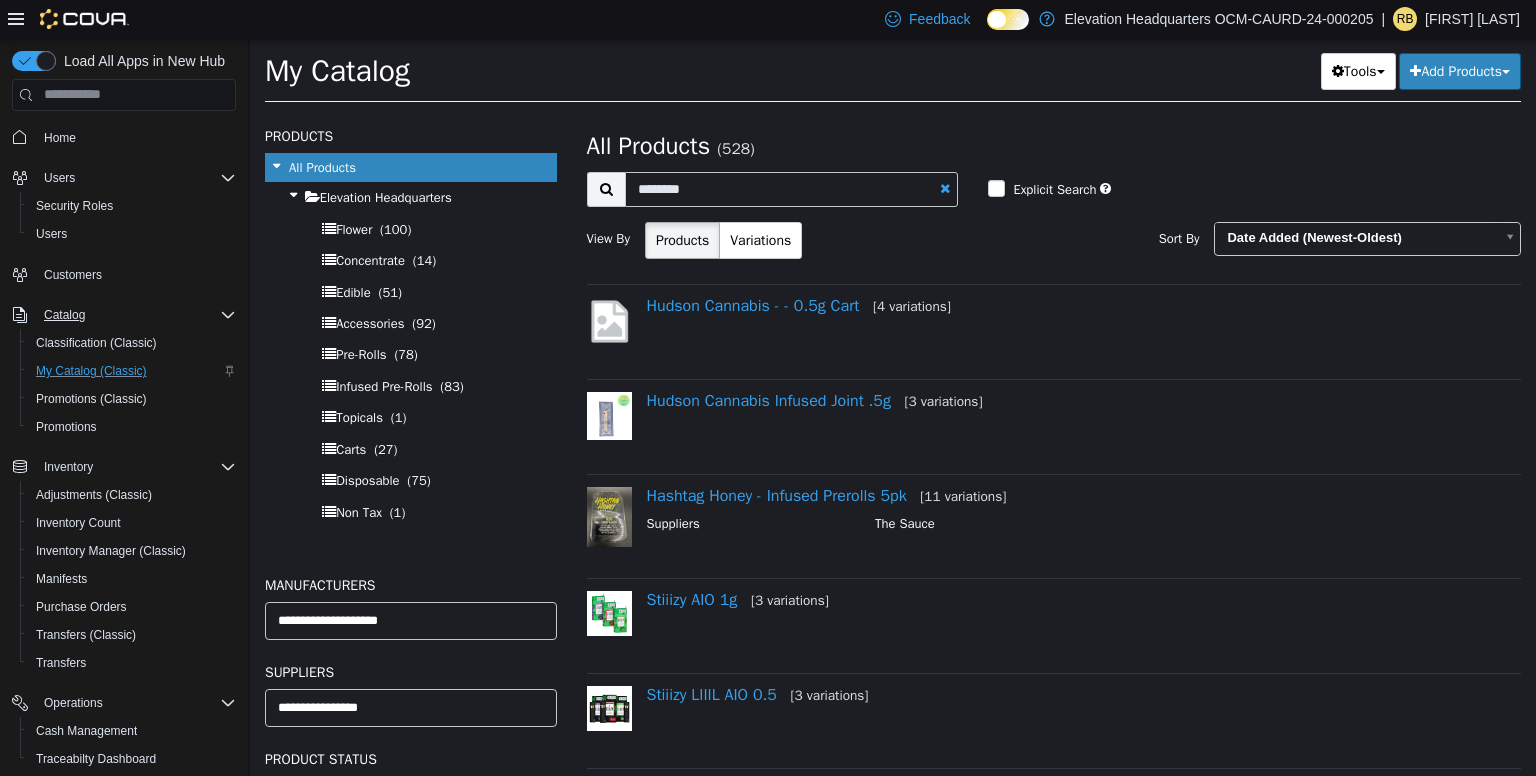 select on "**********" 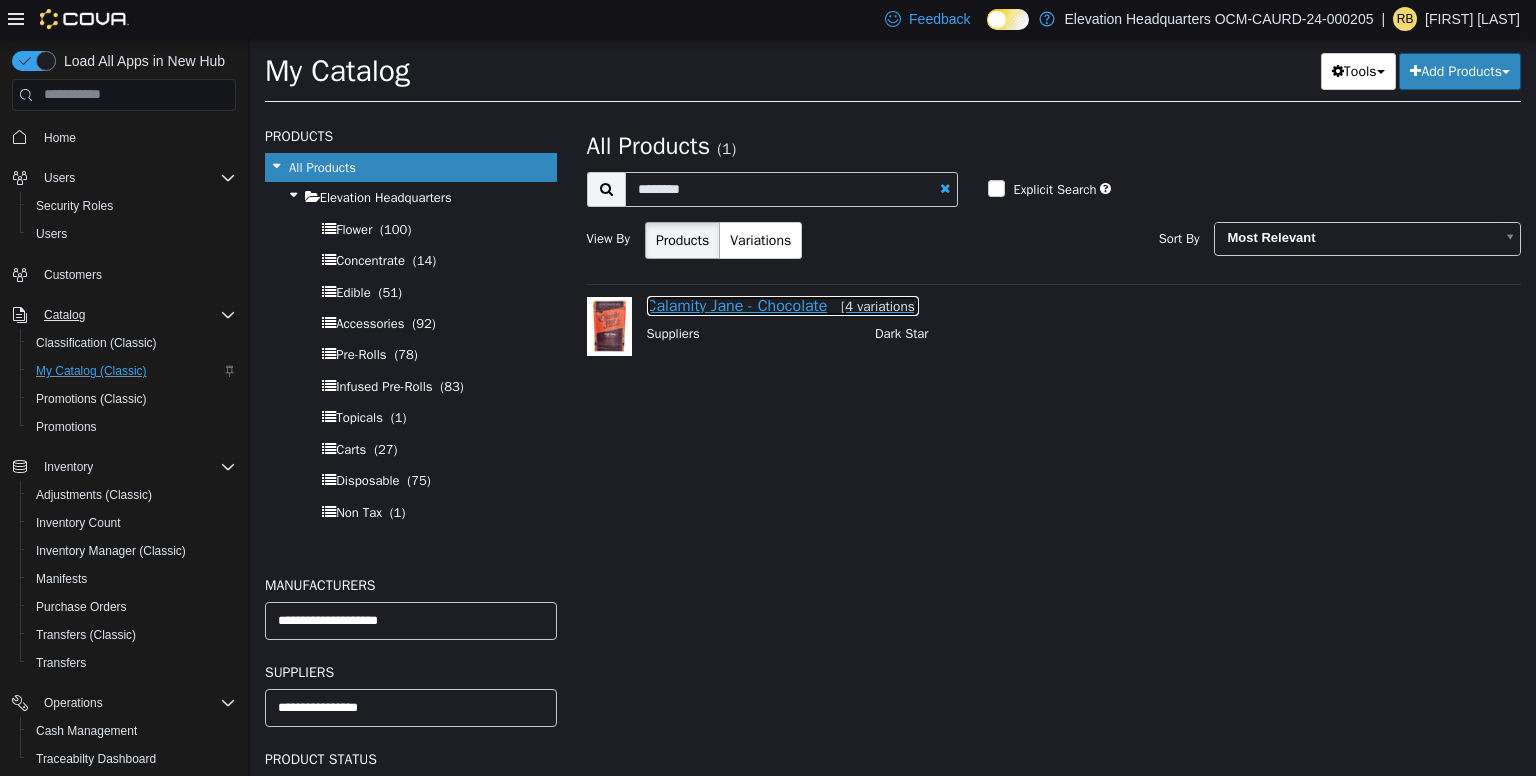 click on "Calamity Jane - Chocolate
[4 variations]" at bounding box center [783, 305] 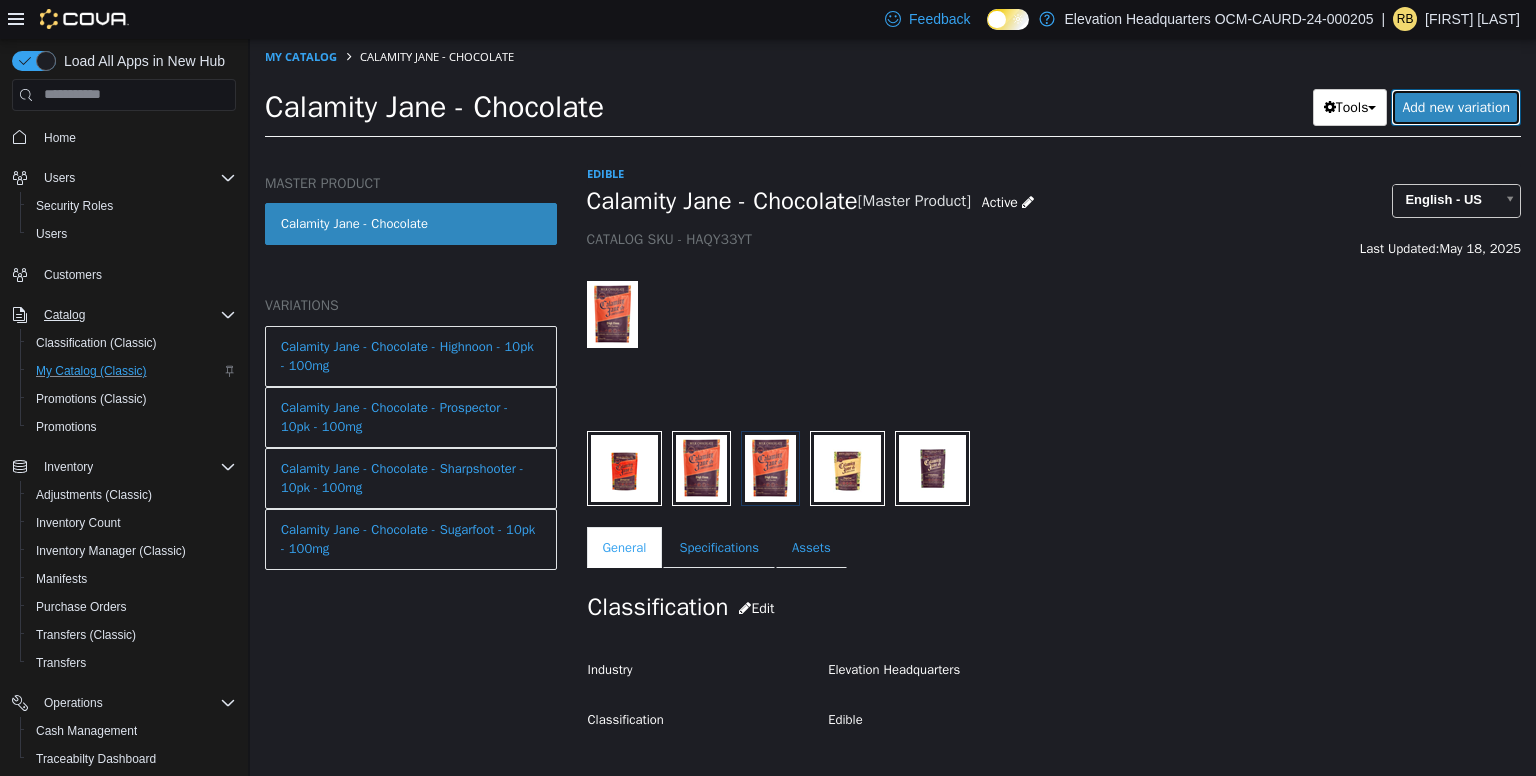 click on "Add new variation" at bounding box center (1456, 106) 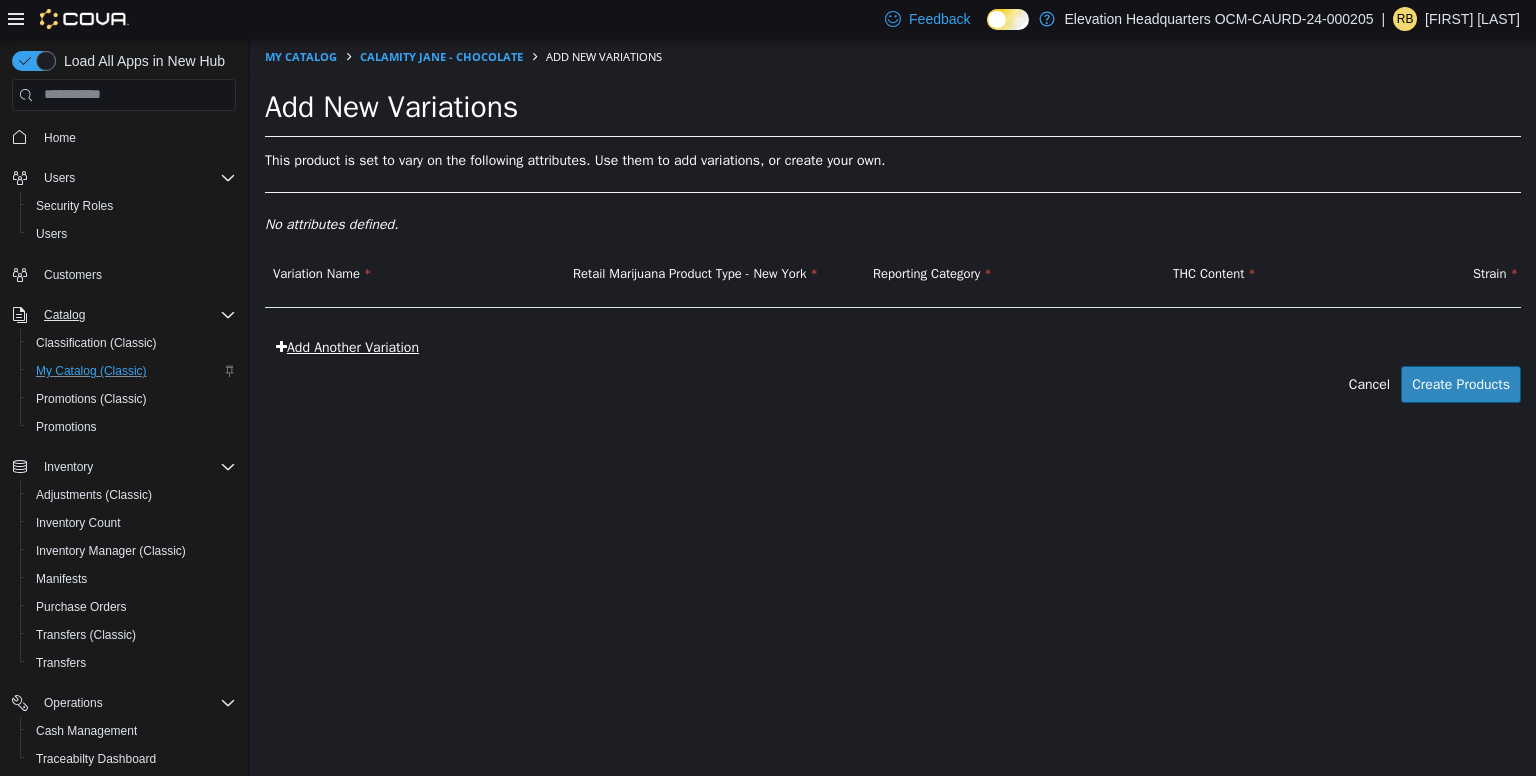 click on "Add Another Variation" at bounding box center (347, 346) 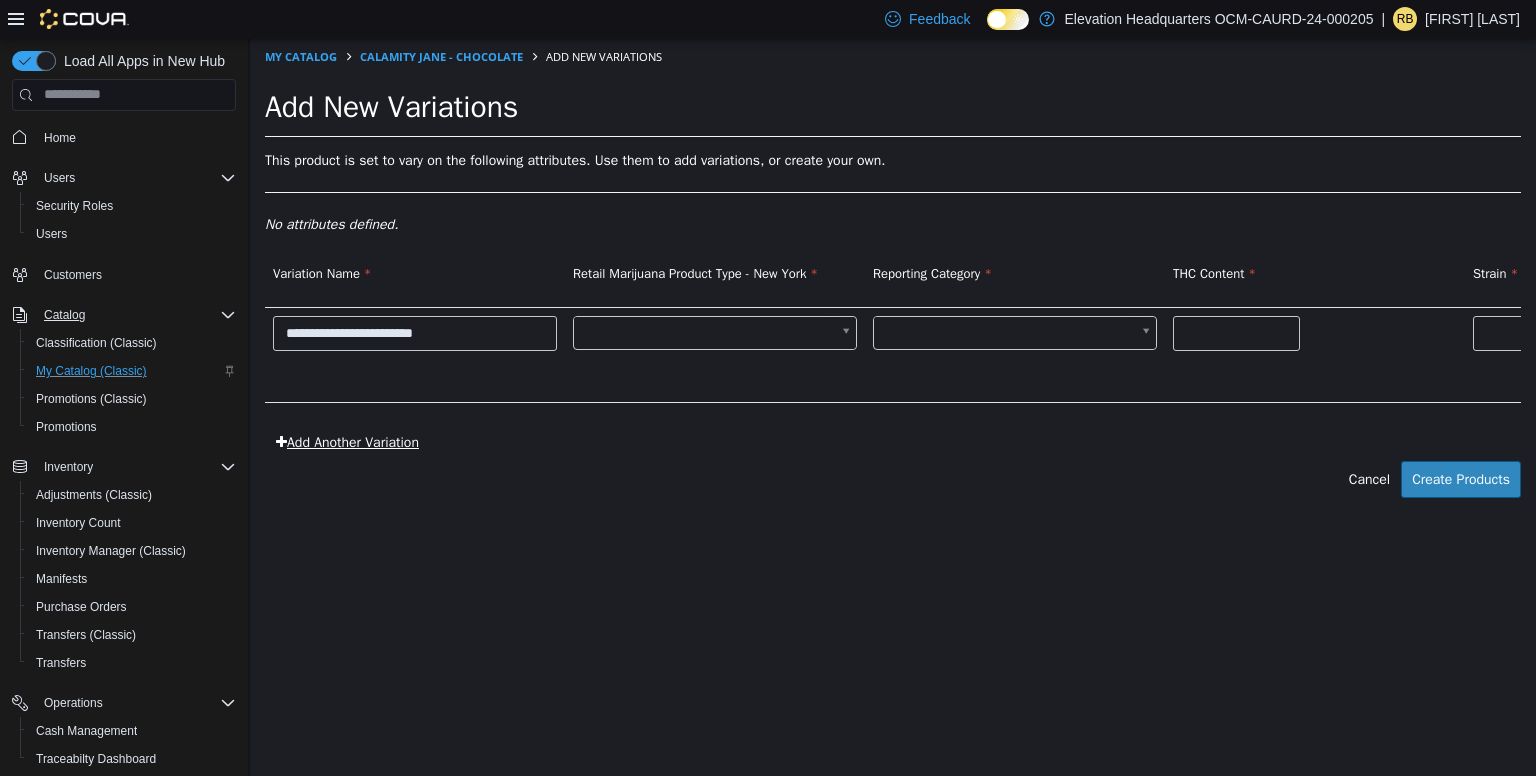 click on "Add Another Variation" at bounding box center (347, 441) 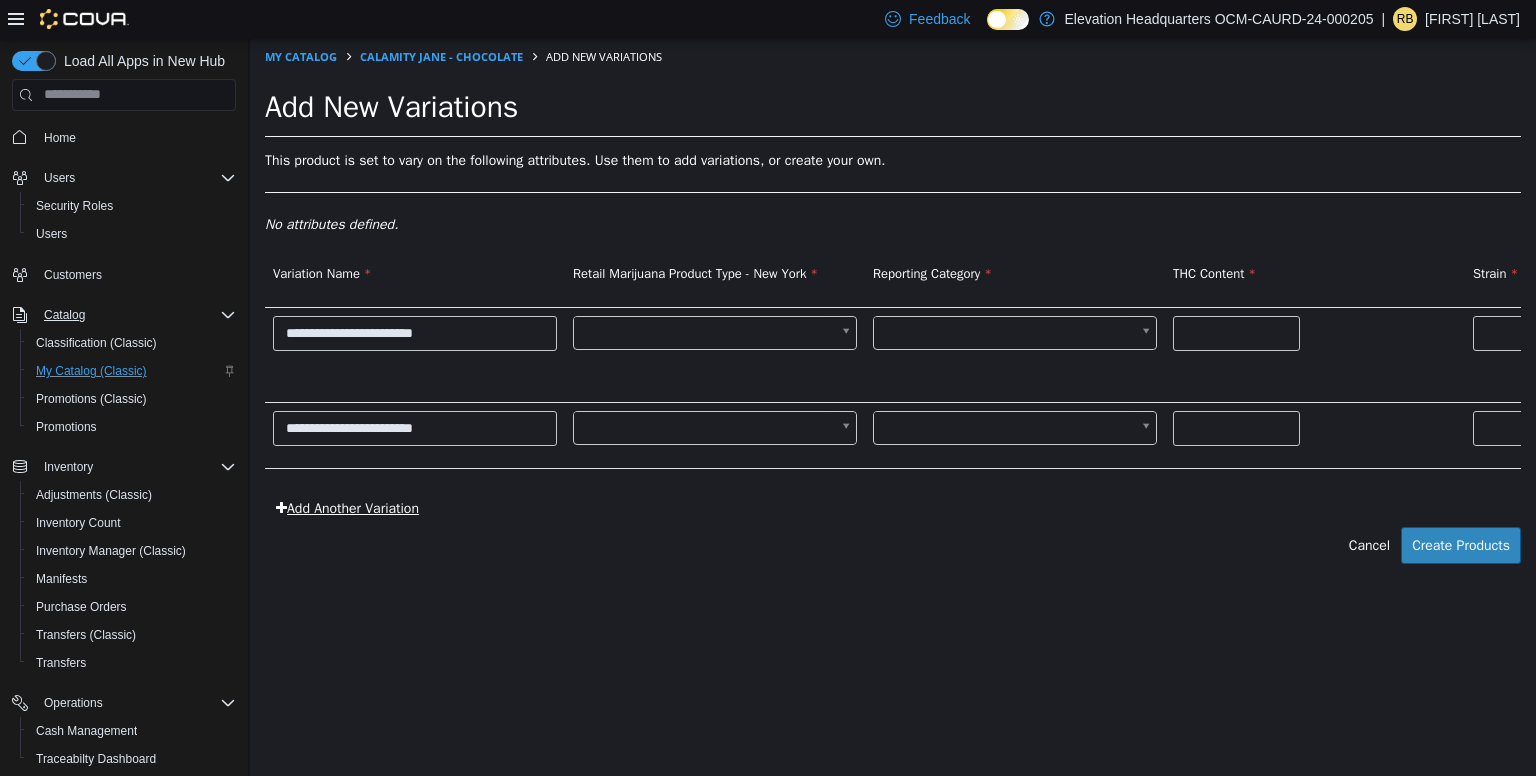 click on "Add Another Variation" at bounding box center [347, 507] 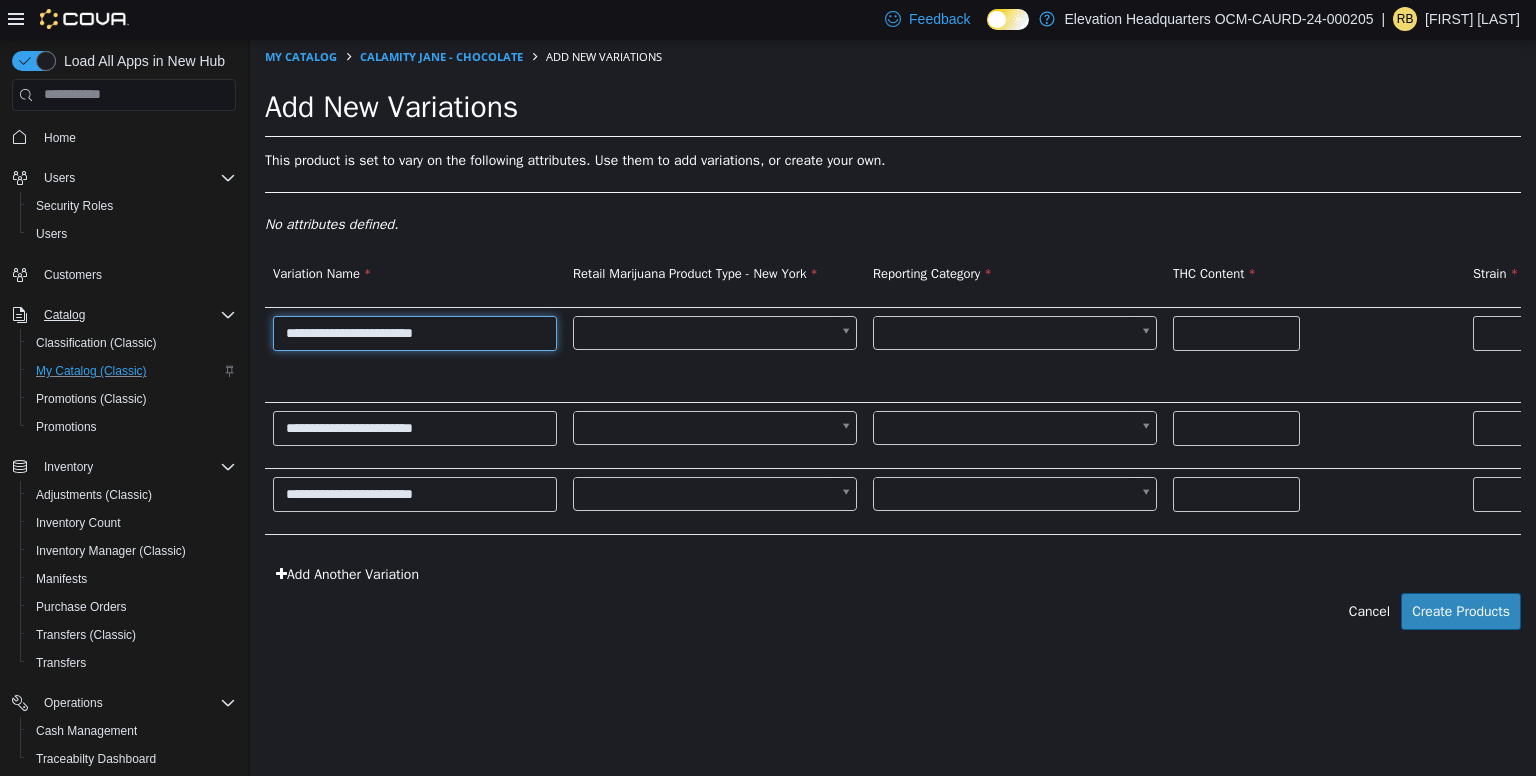 click on "**********" at bounding box center [415, 332] 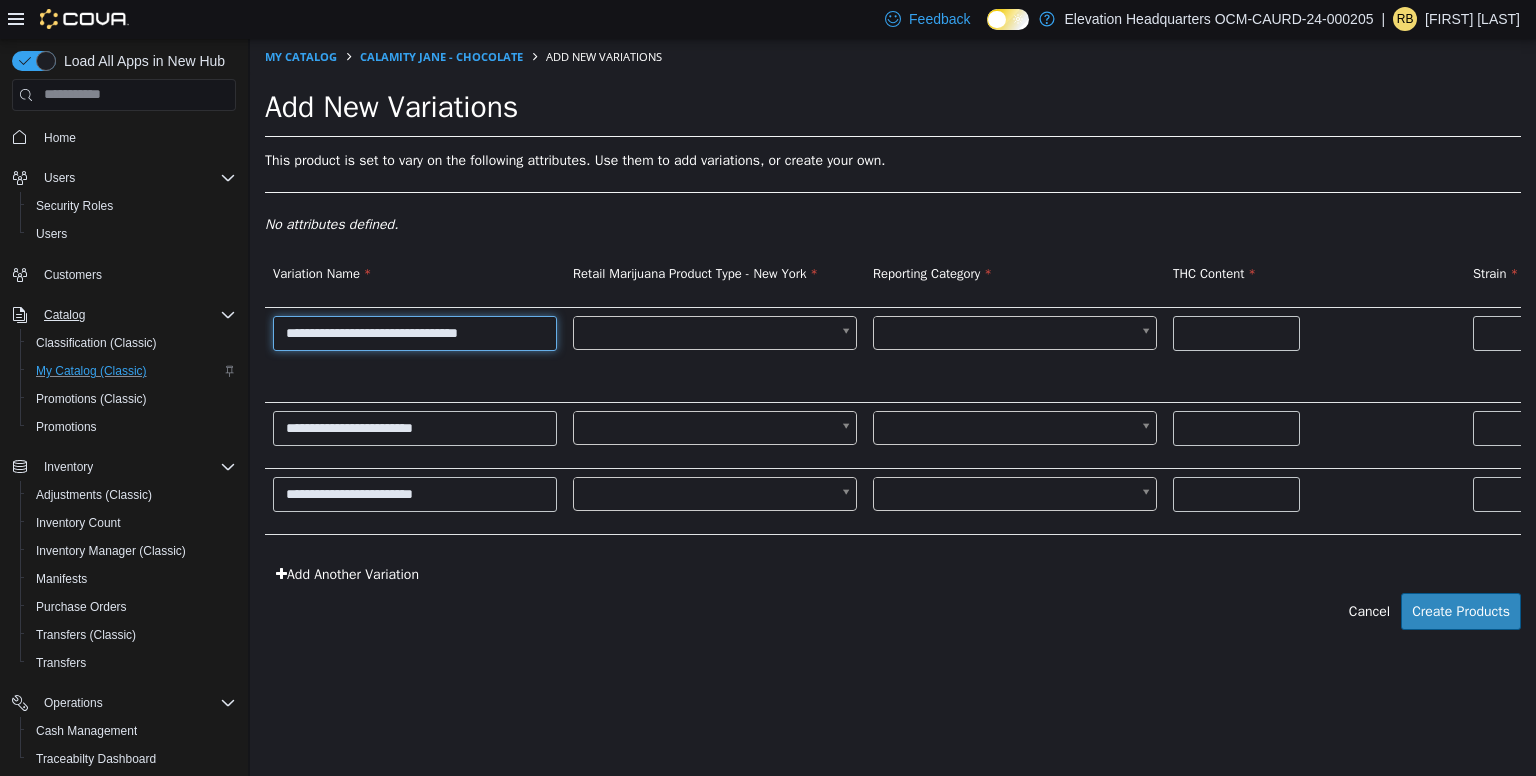 type on "**********" 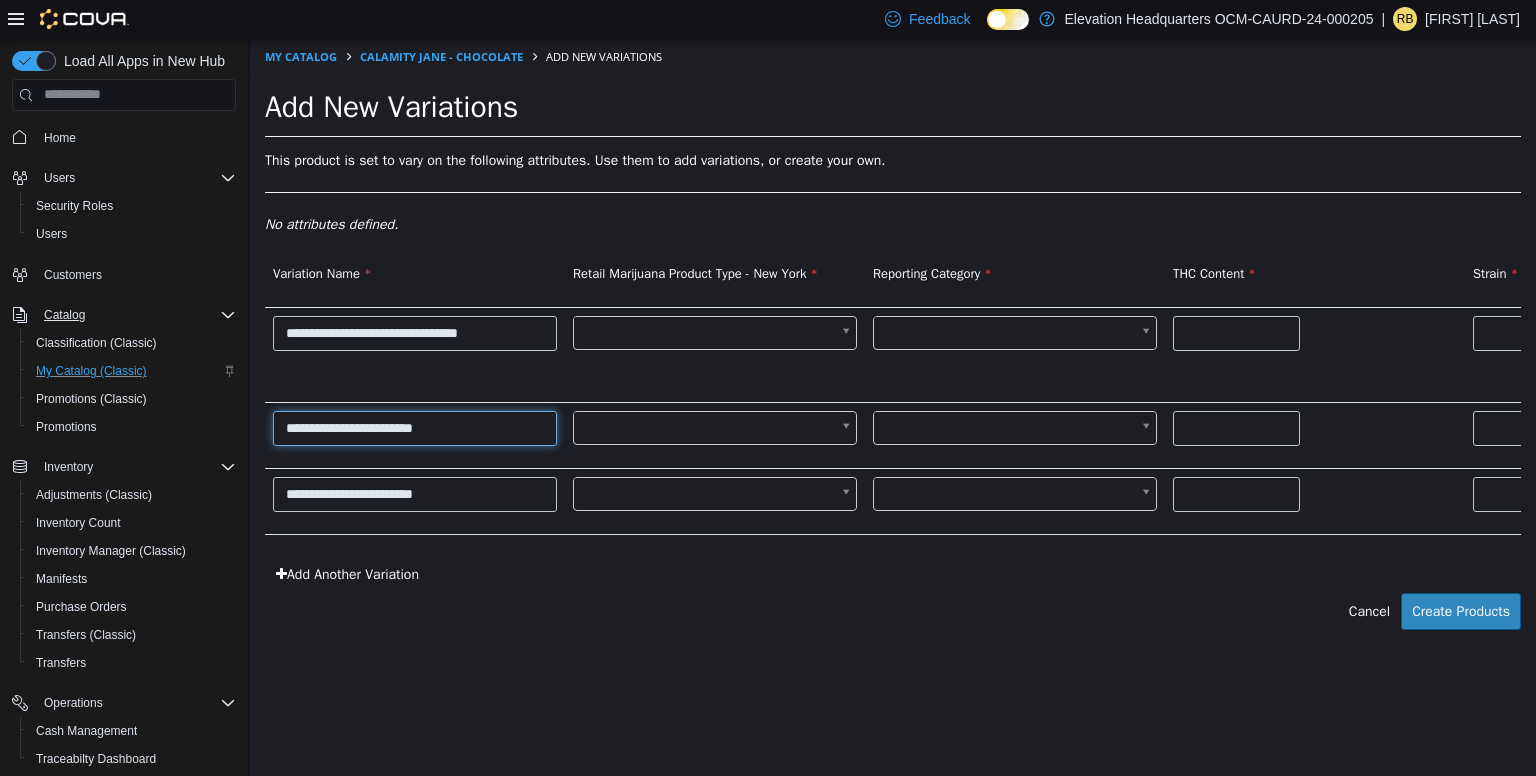 click on "**********" at bounding box center [415, 427] 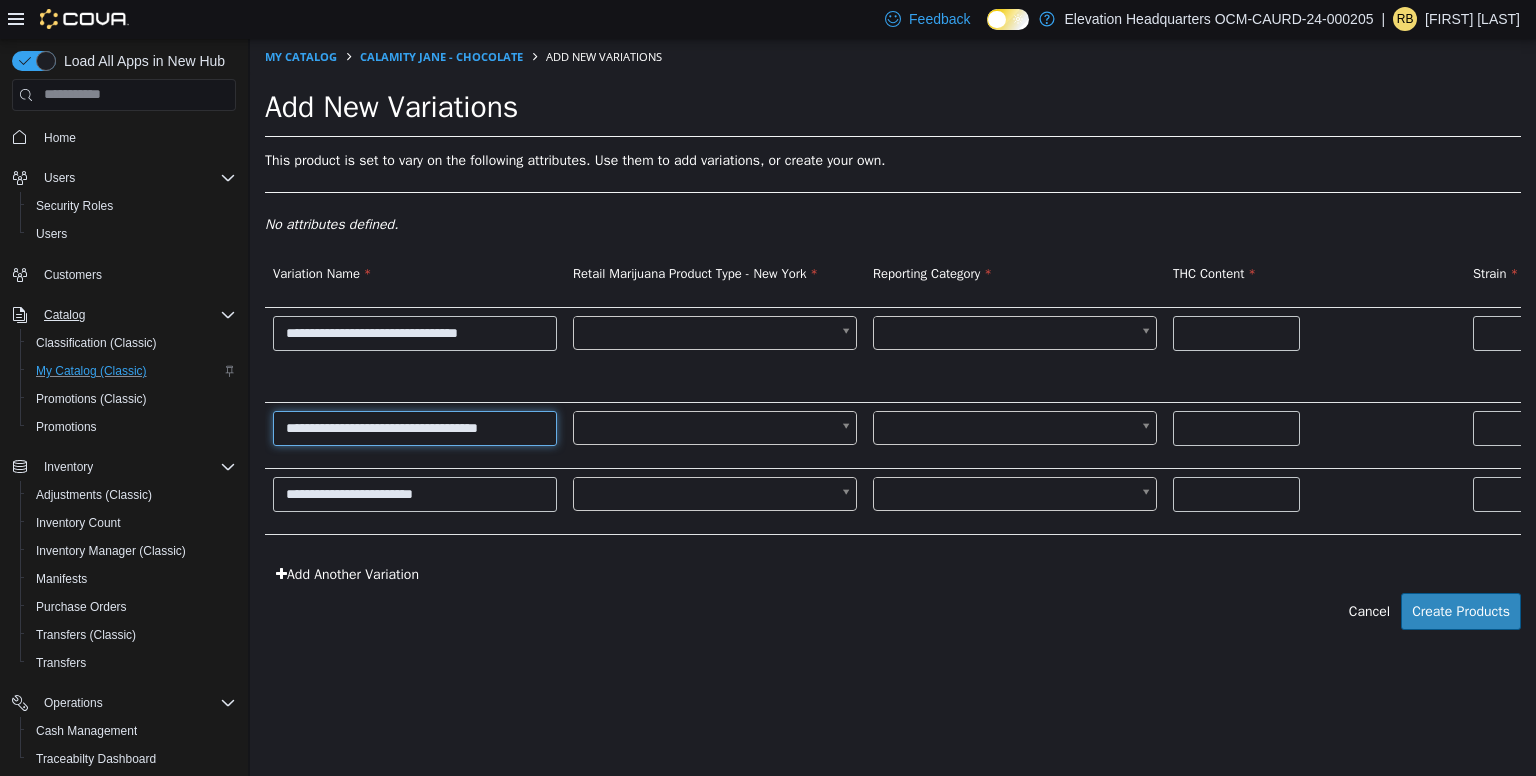 type on "**********" 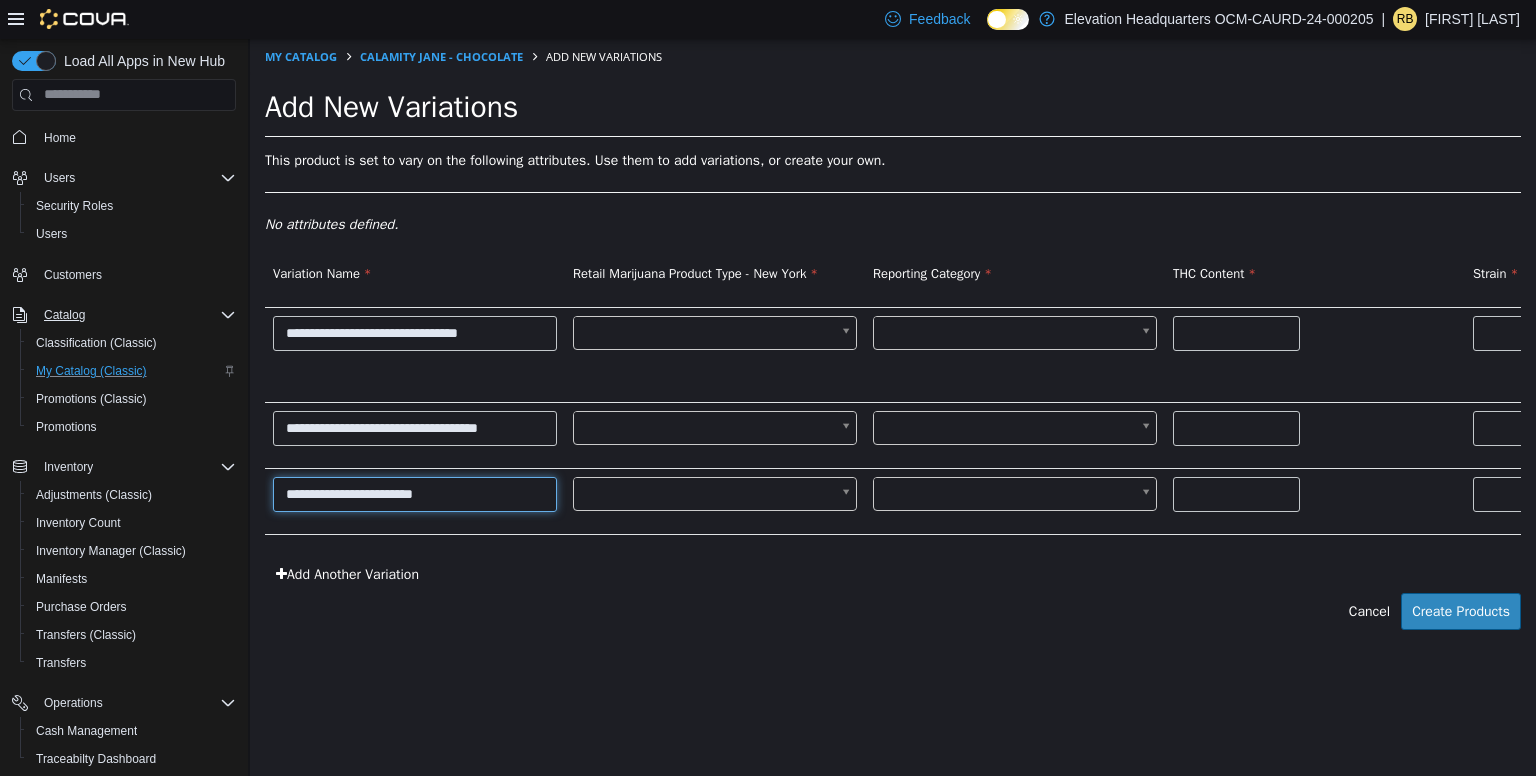 click on "**********" at bounding box center (415, 493) 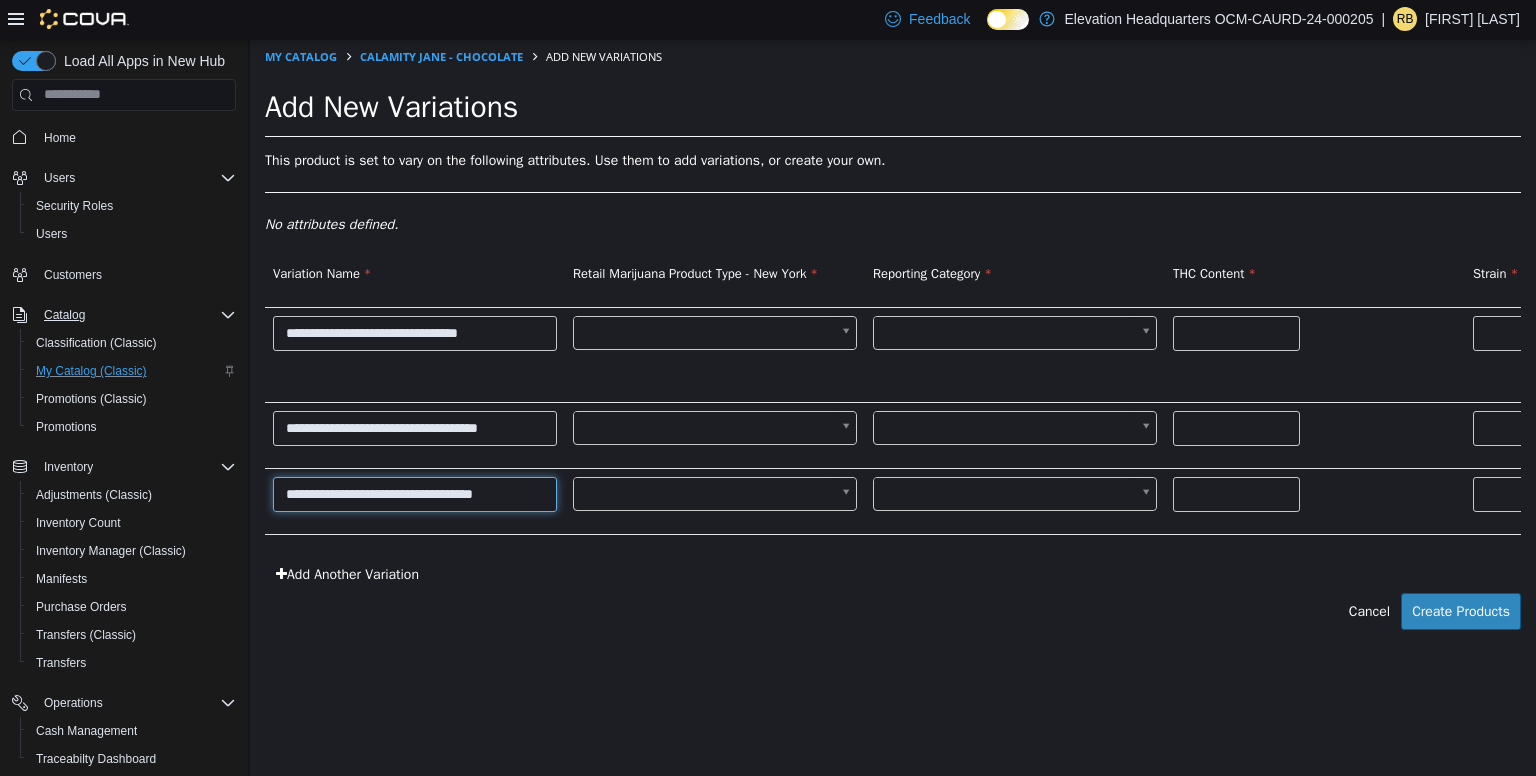 type on "**********" 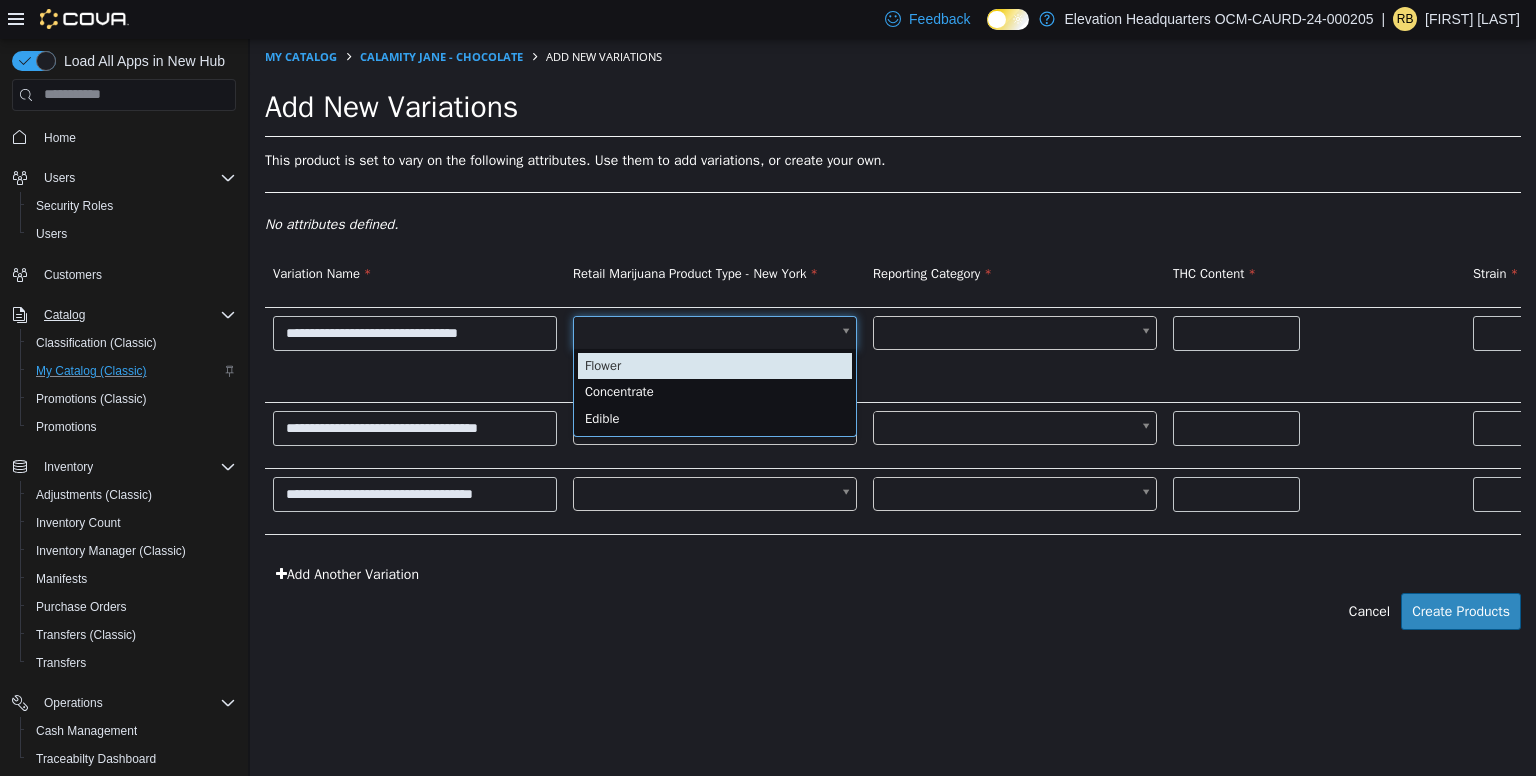 click on "**********" at bounding box center [893, 344] 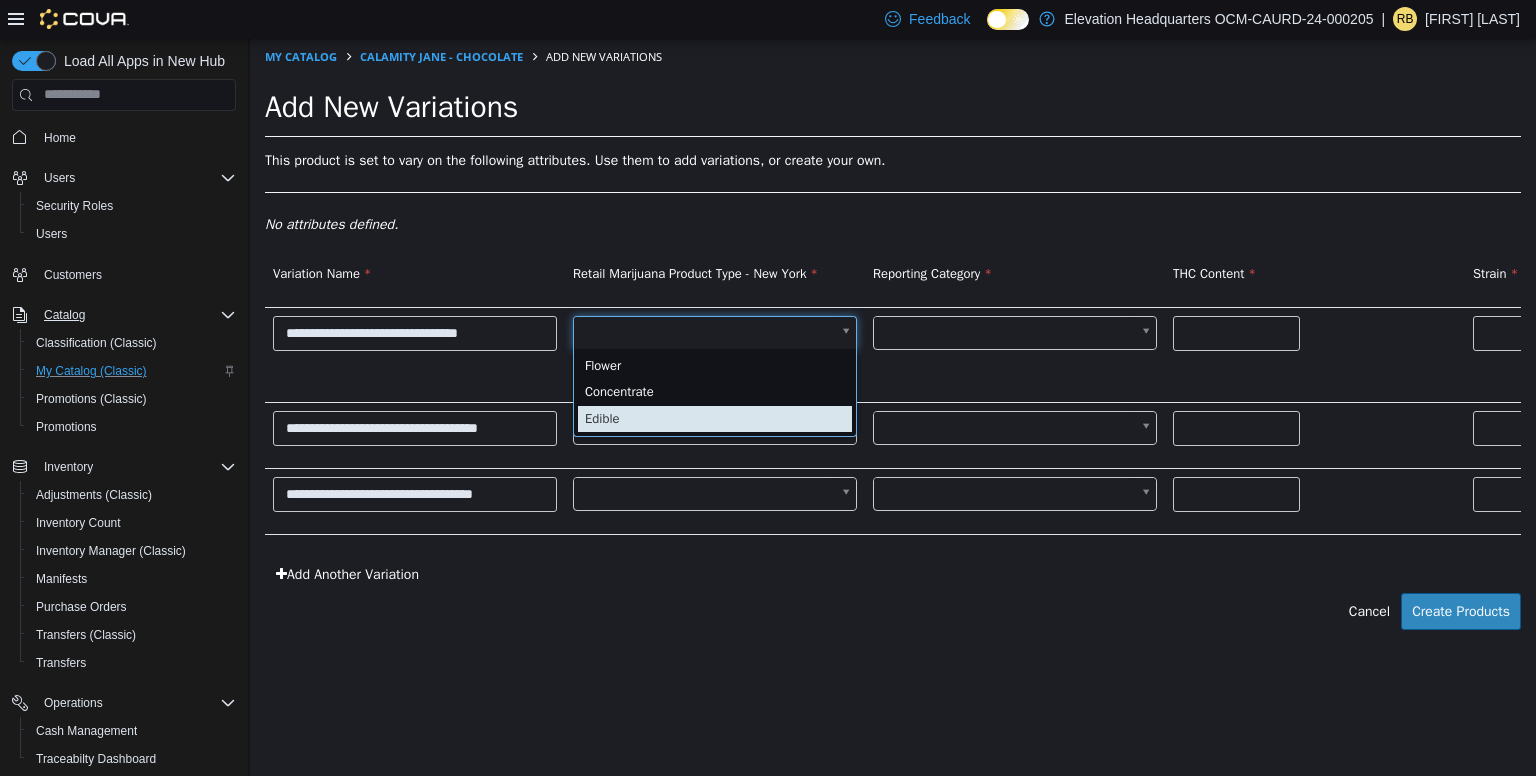 scroll, scrollTop: 0, scrollLeft: 5, axis: horizontal 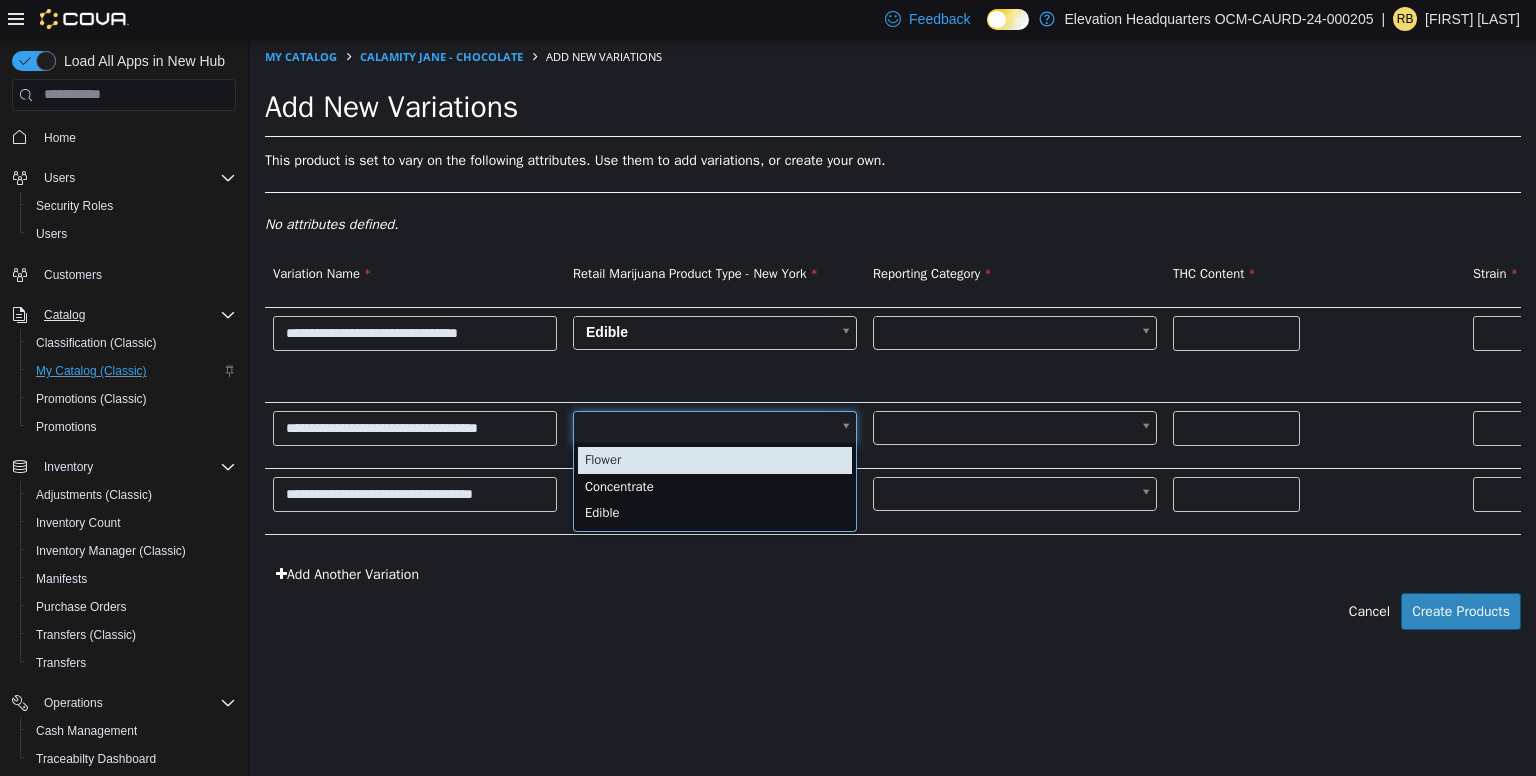 click on "**********" at bounding box center (893, 344) 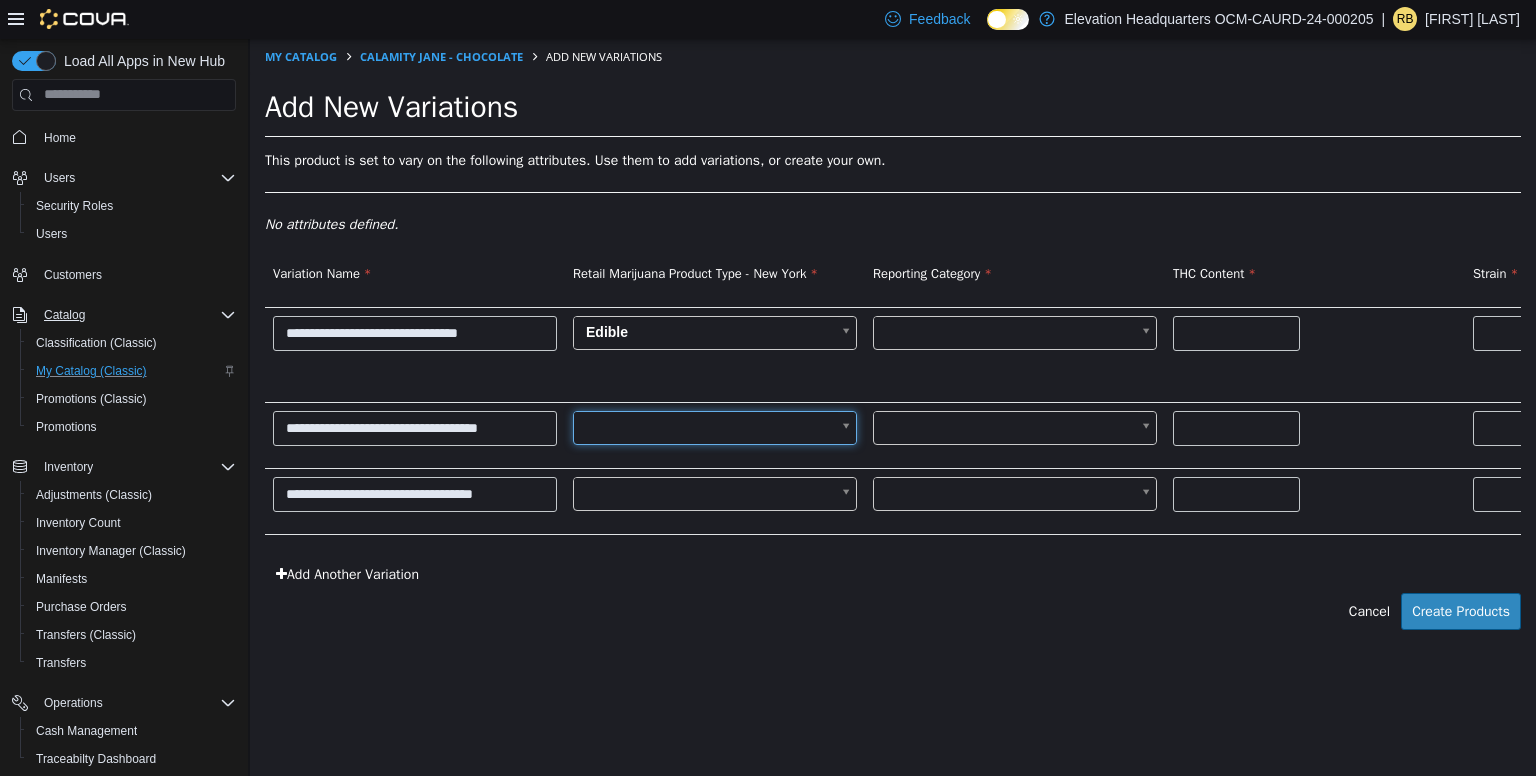 click on "**********" at bounding box center [893, 344] 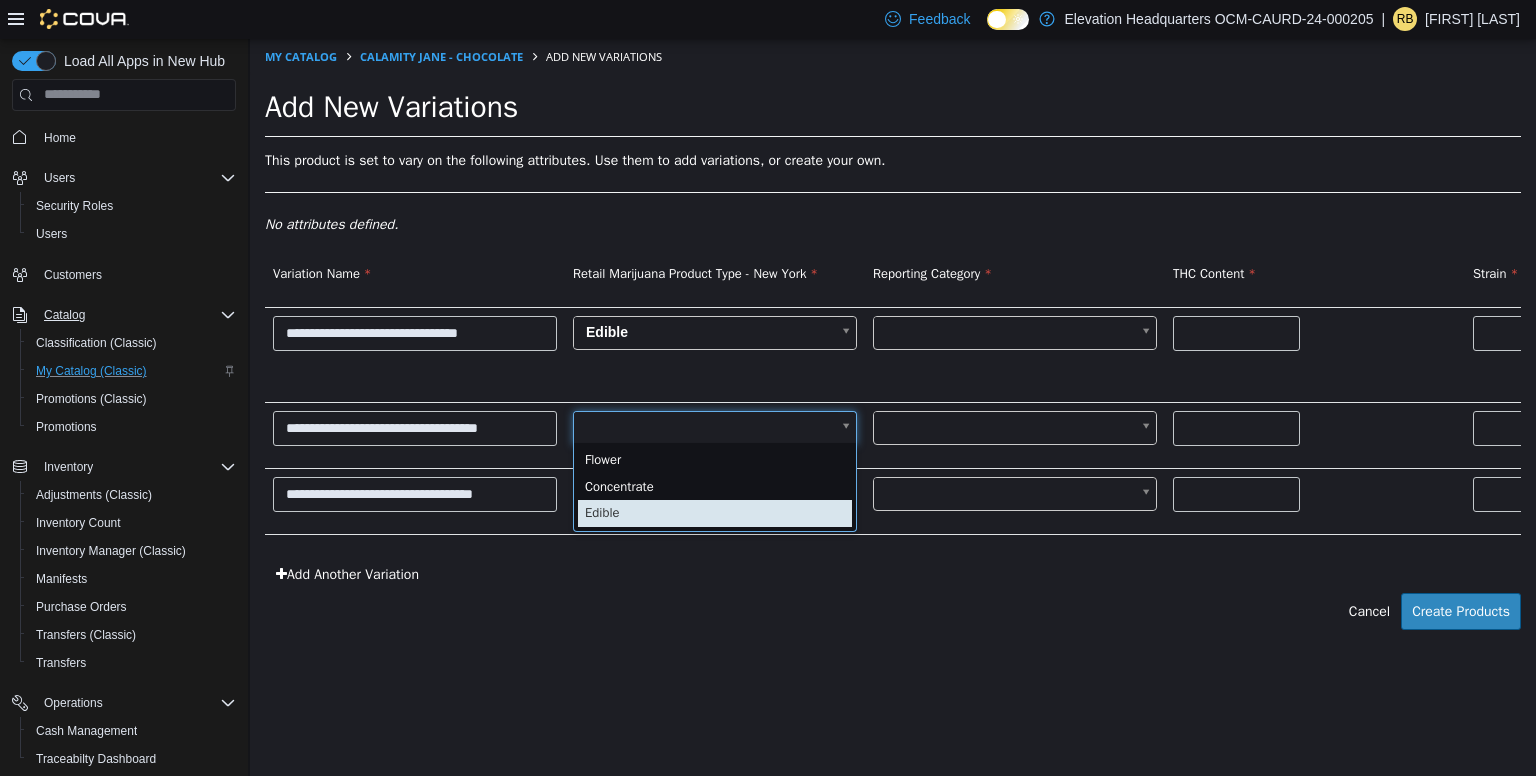 scroll, scrollTop: 0, scrollLeft: 5, axis: horizontal 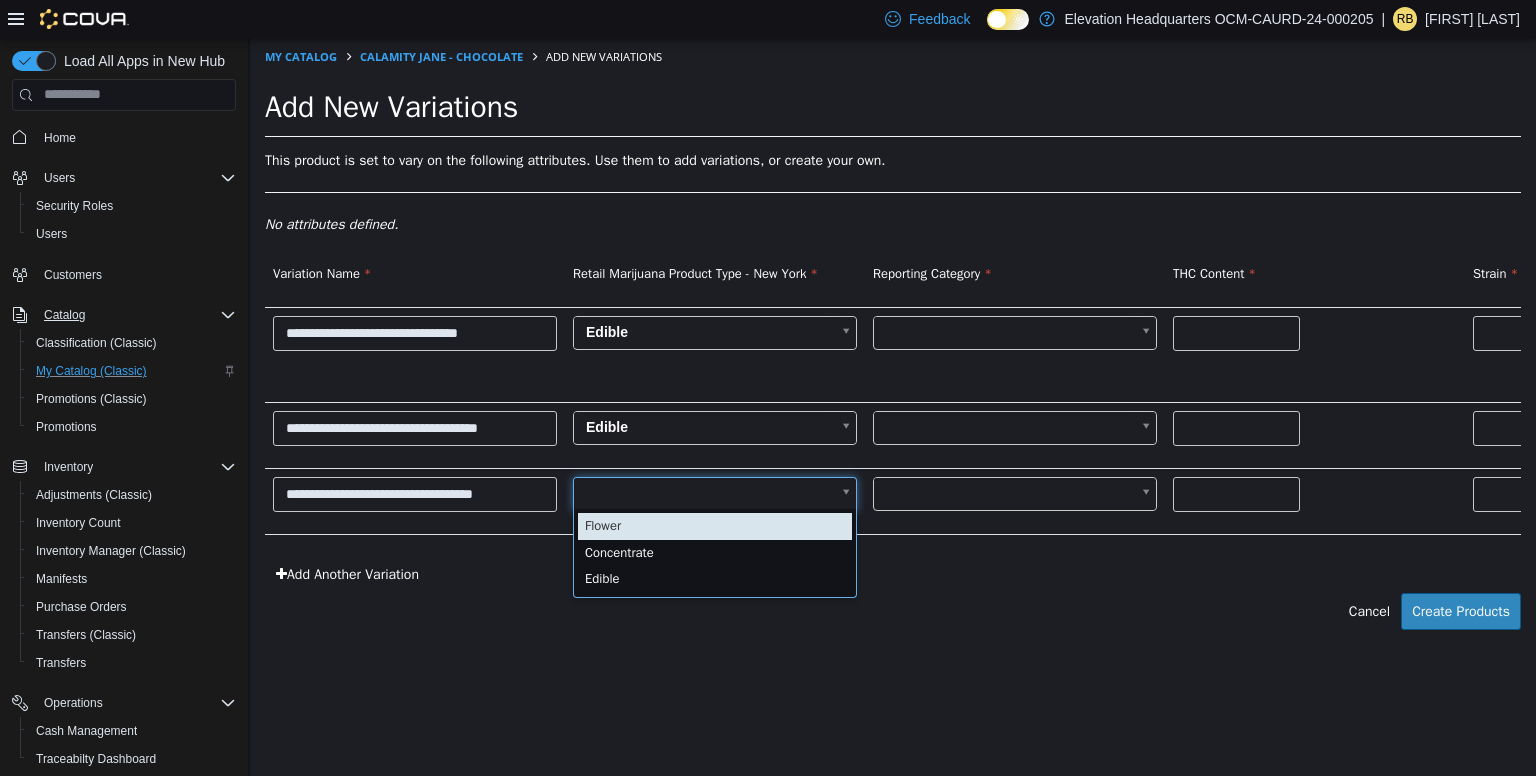 click on "**********" at bounding box center [893, 344] 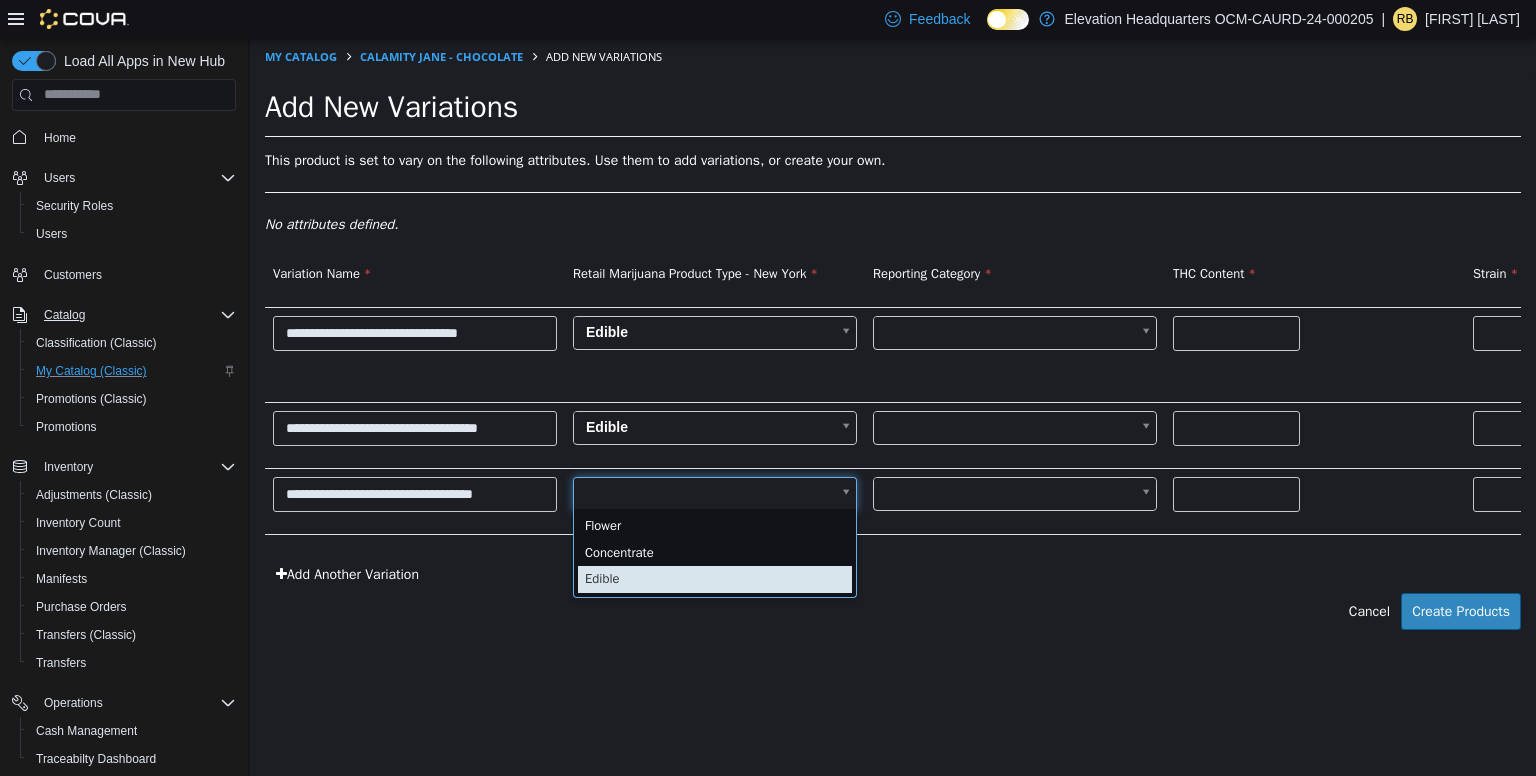 scroll, scrollTop: 0, scrollLeft: 5, axis: horizontal 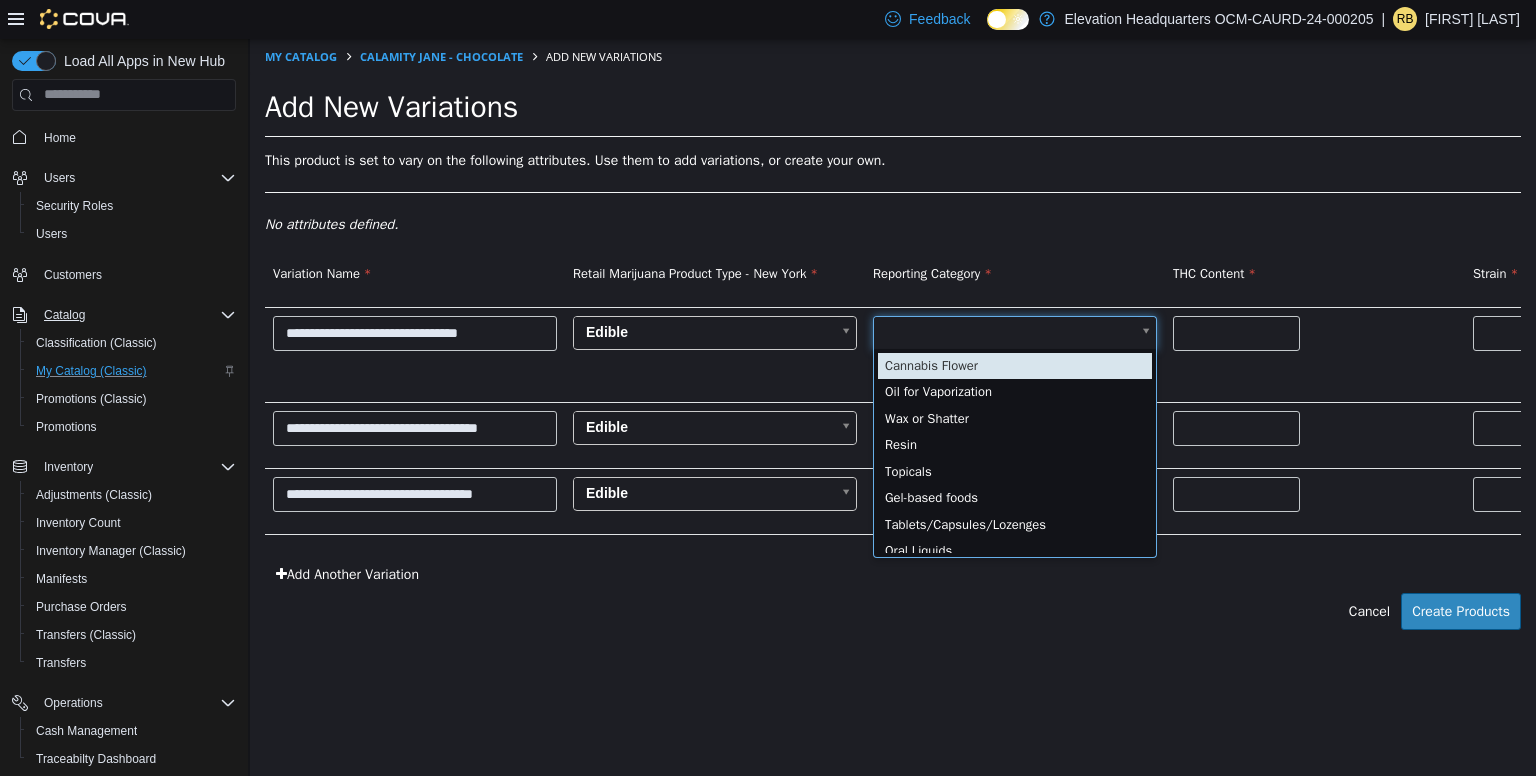 click on "**********" at bounding box center (893, 344) 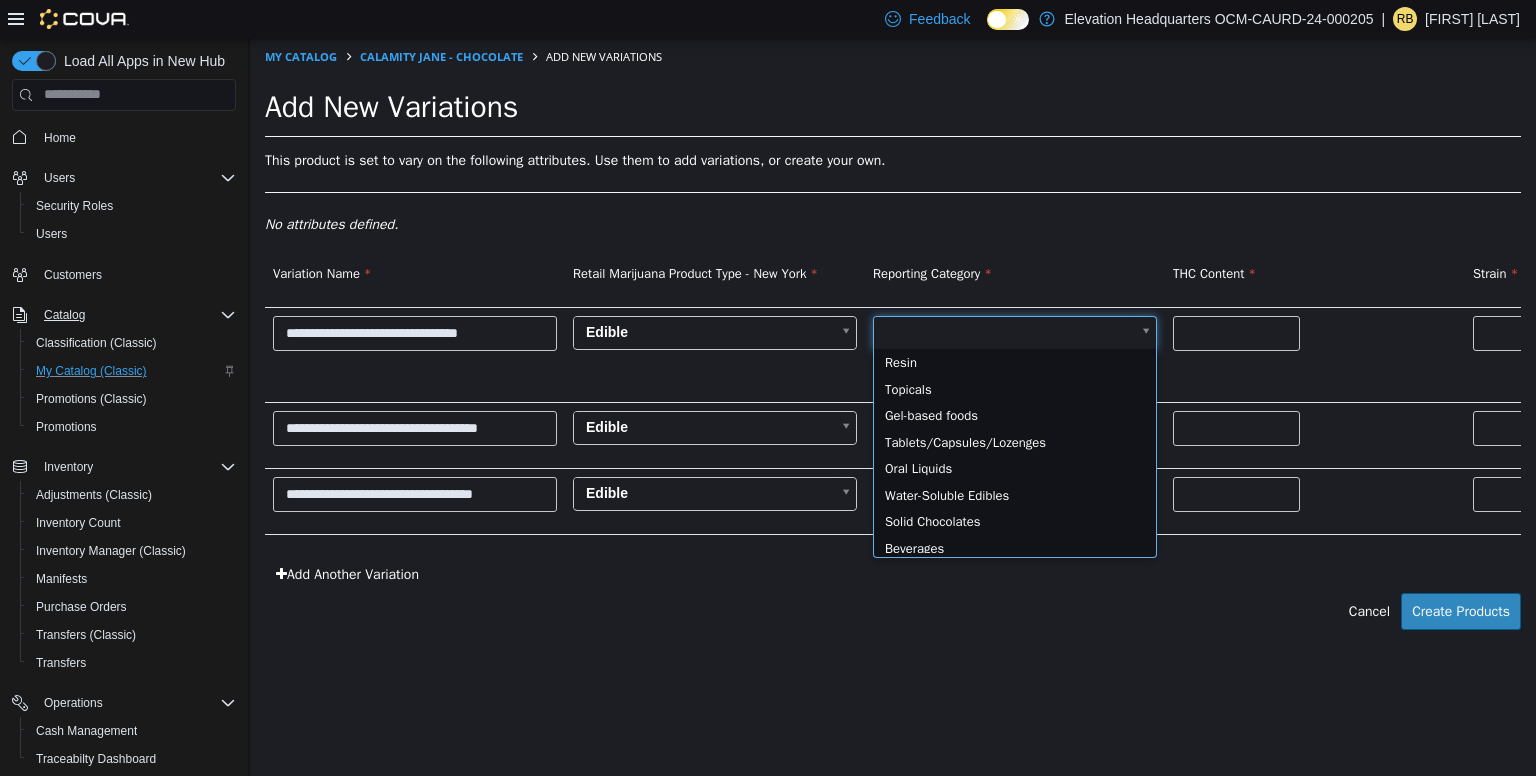 scroll, scrollTop: 91, scrollLeft: 0, axis: vertical 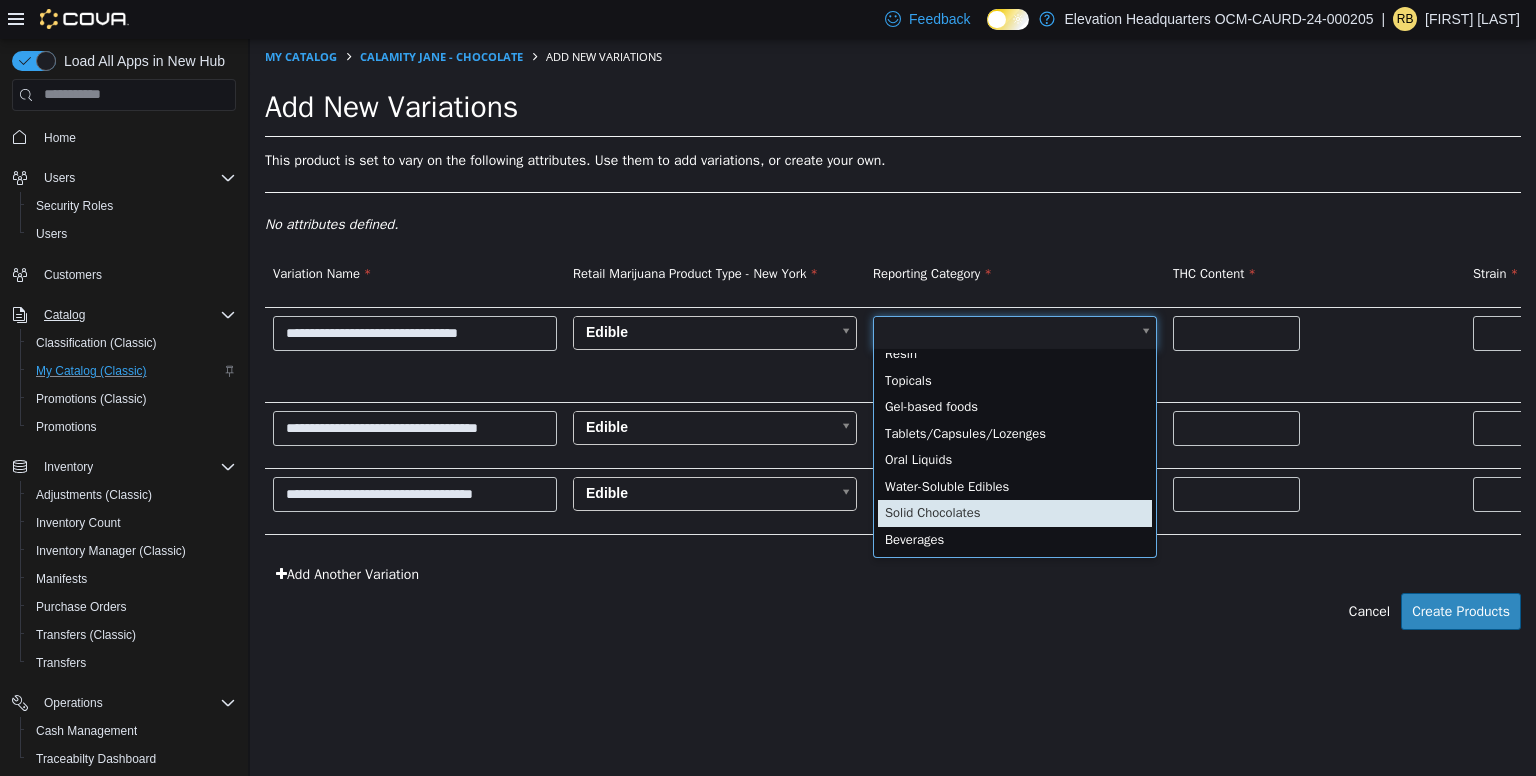 type on "**" 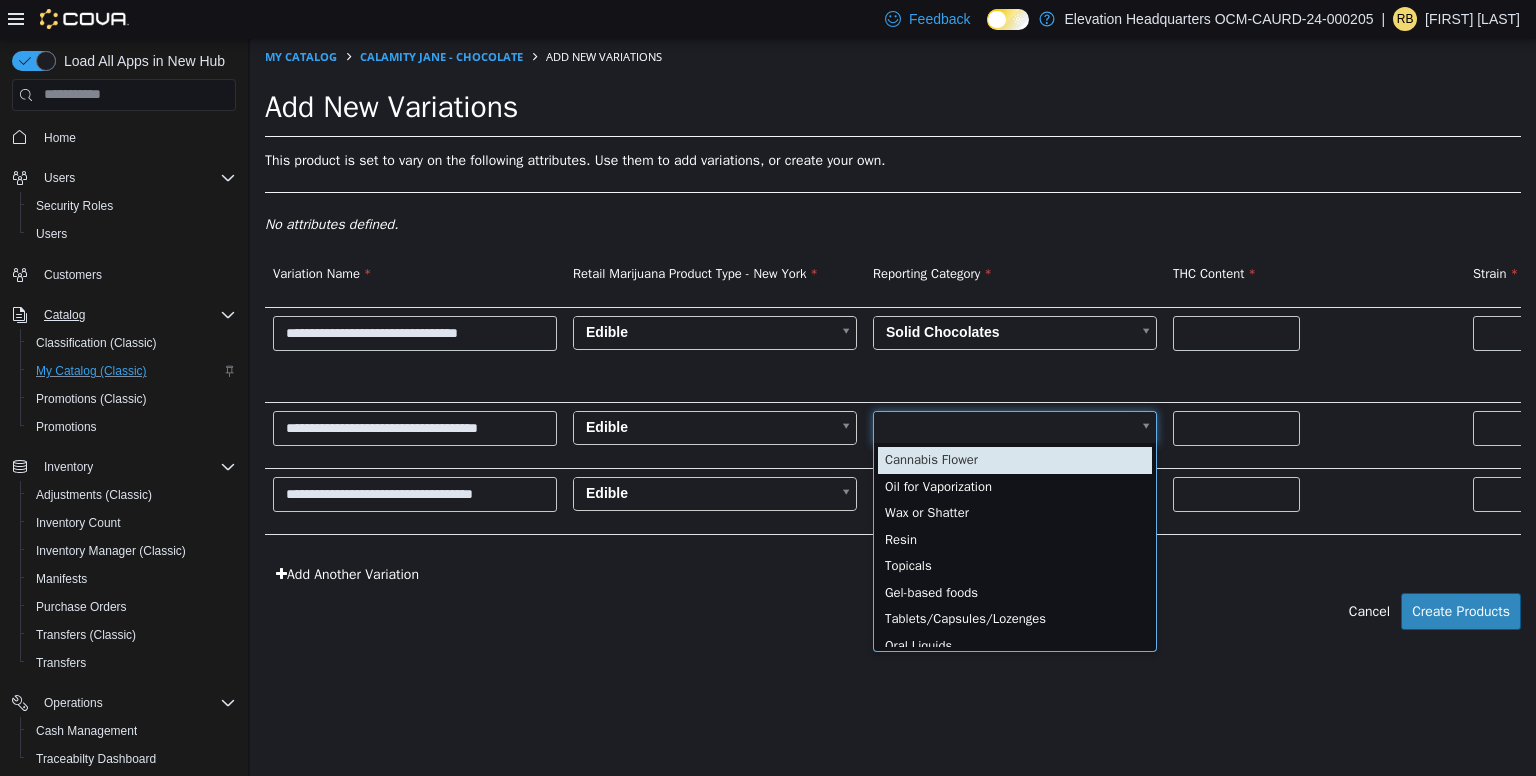 click on "**********" at bounding box center (893, 344) 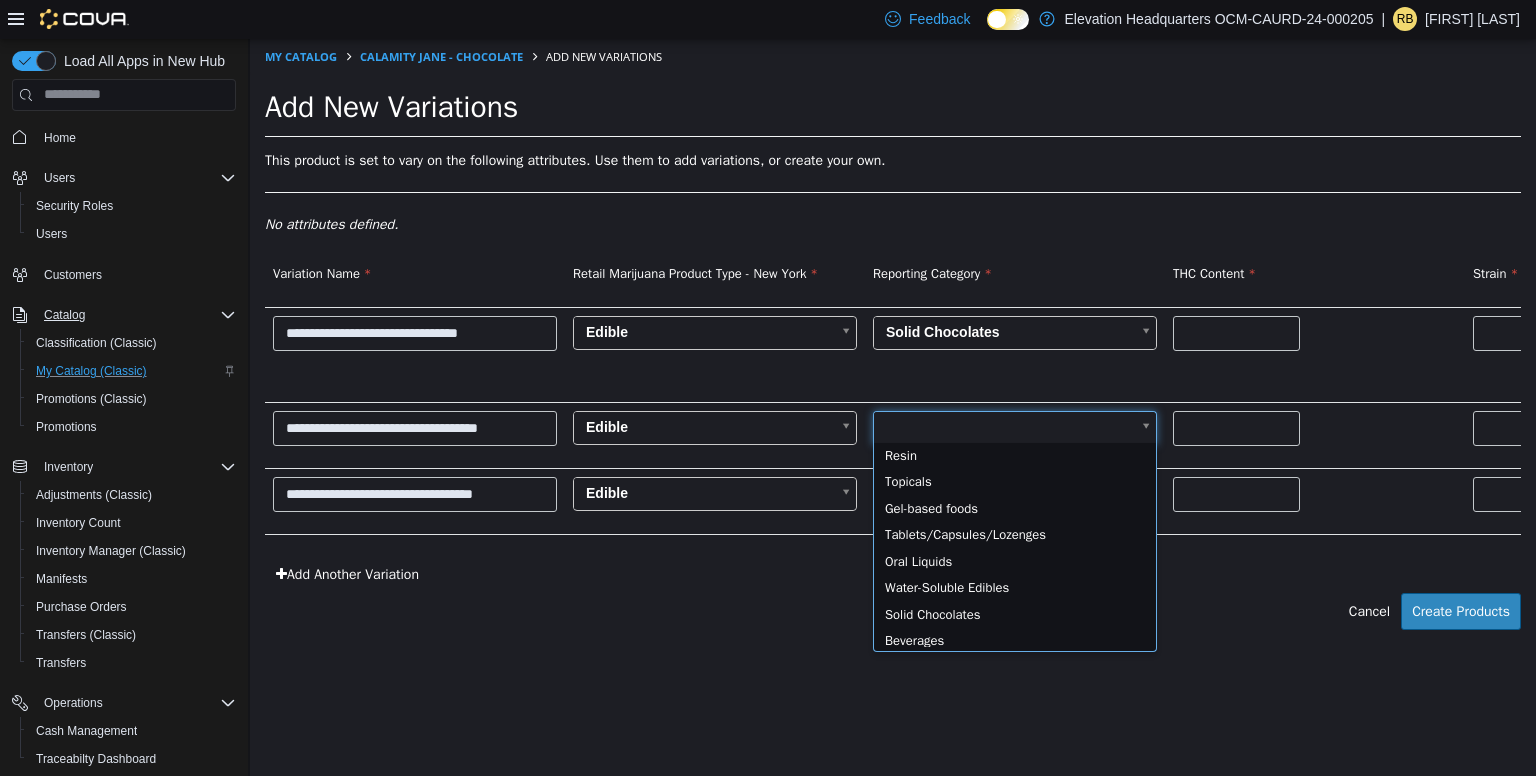 scroll, scrollTop: 91, scrollLeft: 0, axis: vertical 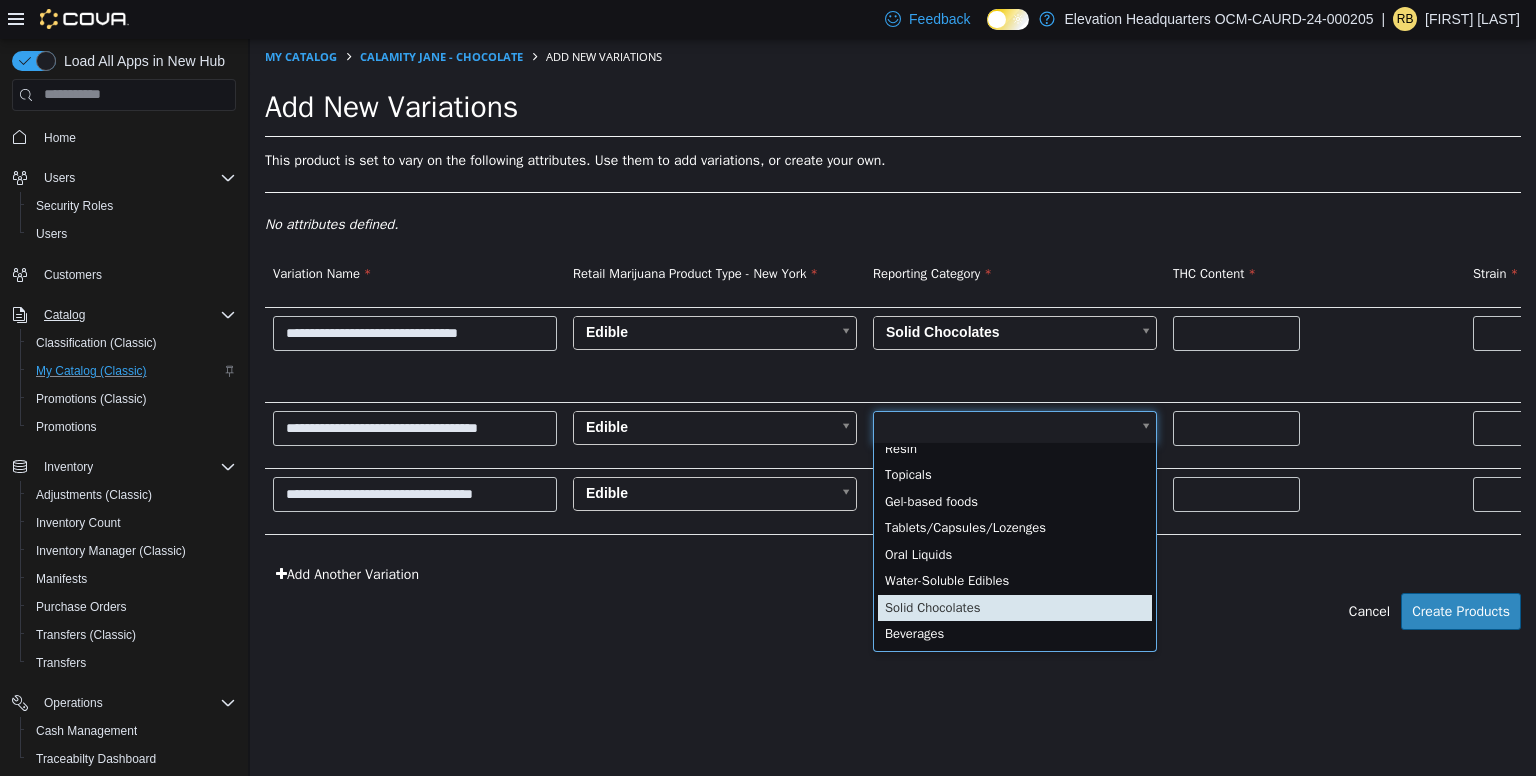 type on "**" 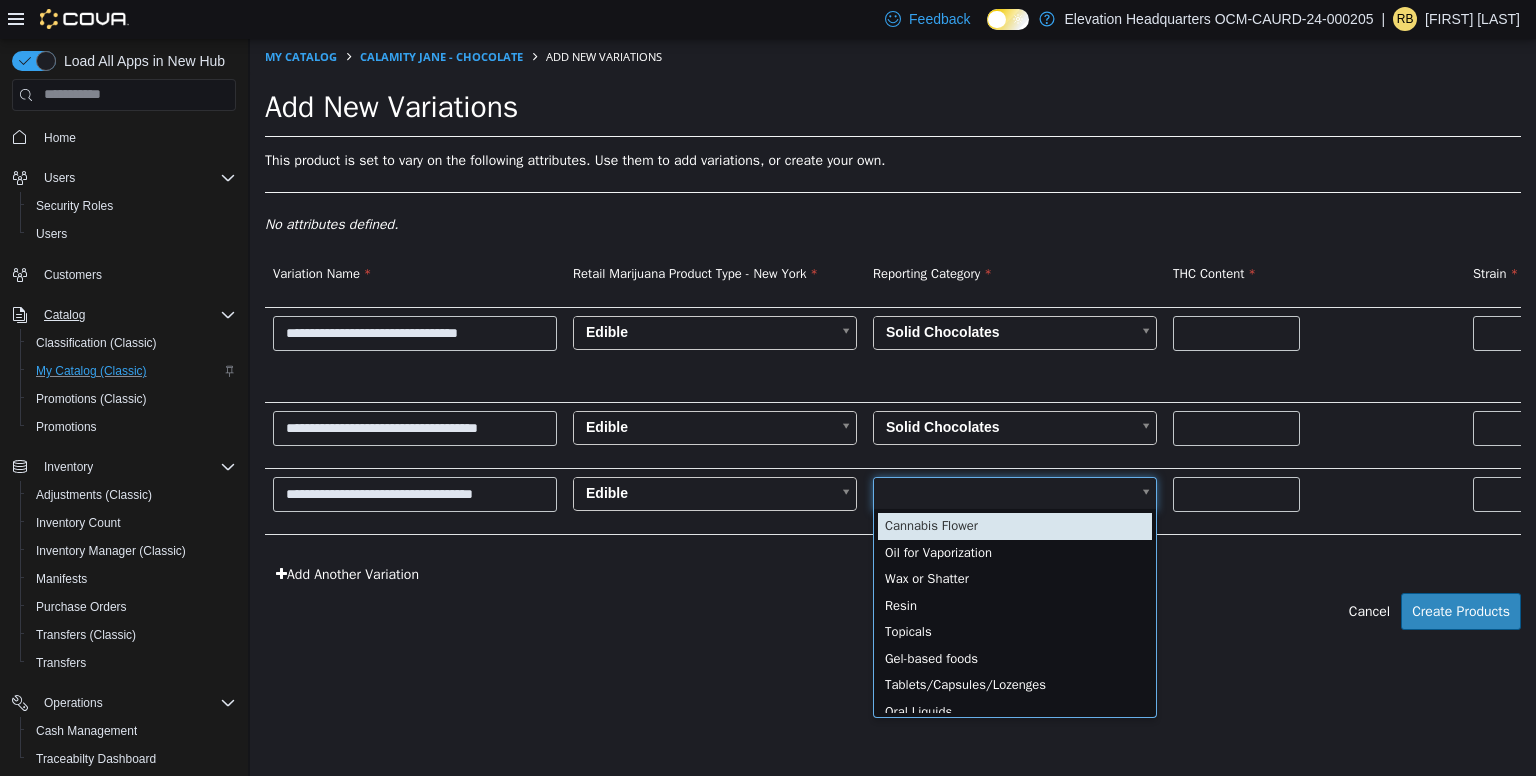 click on "**********" at bounding box center [893, 344] 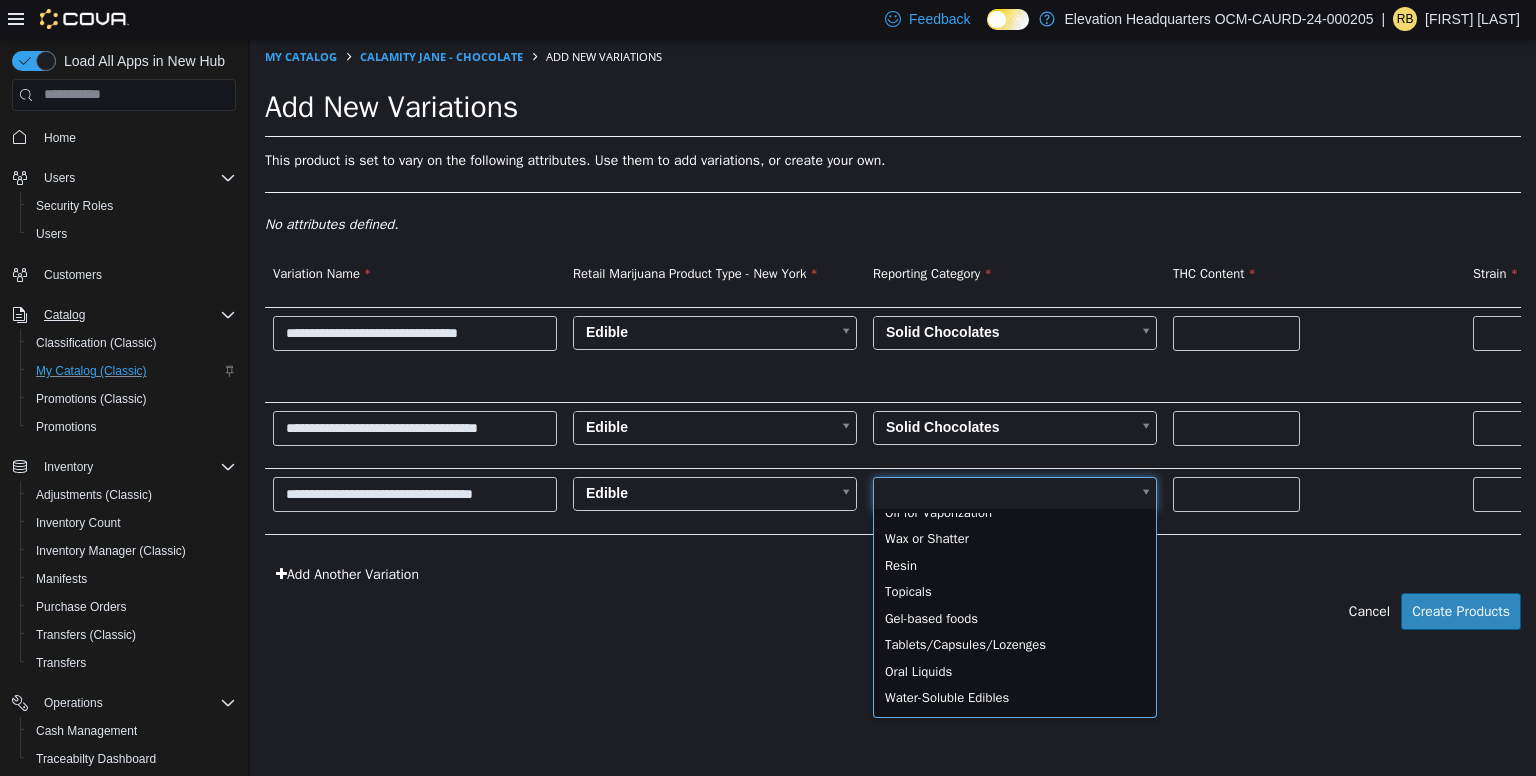 scroll, scrollTop: 80, scrollLeft: 0, axis: vertical 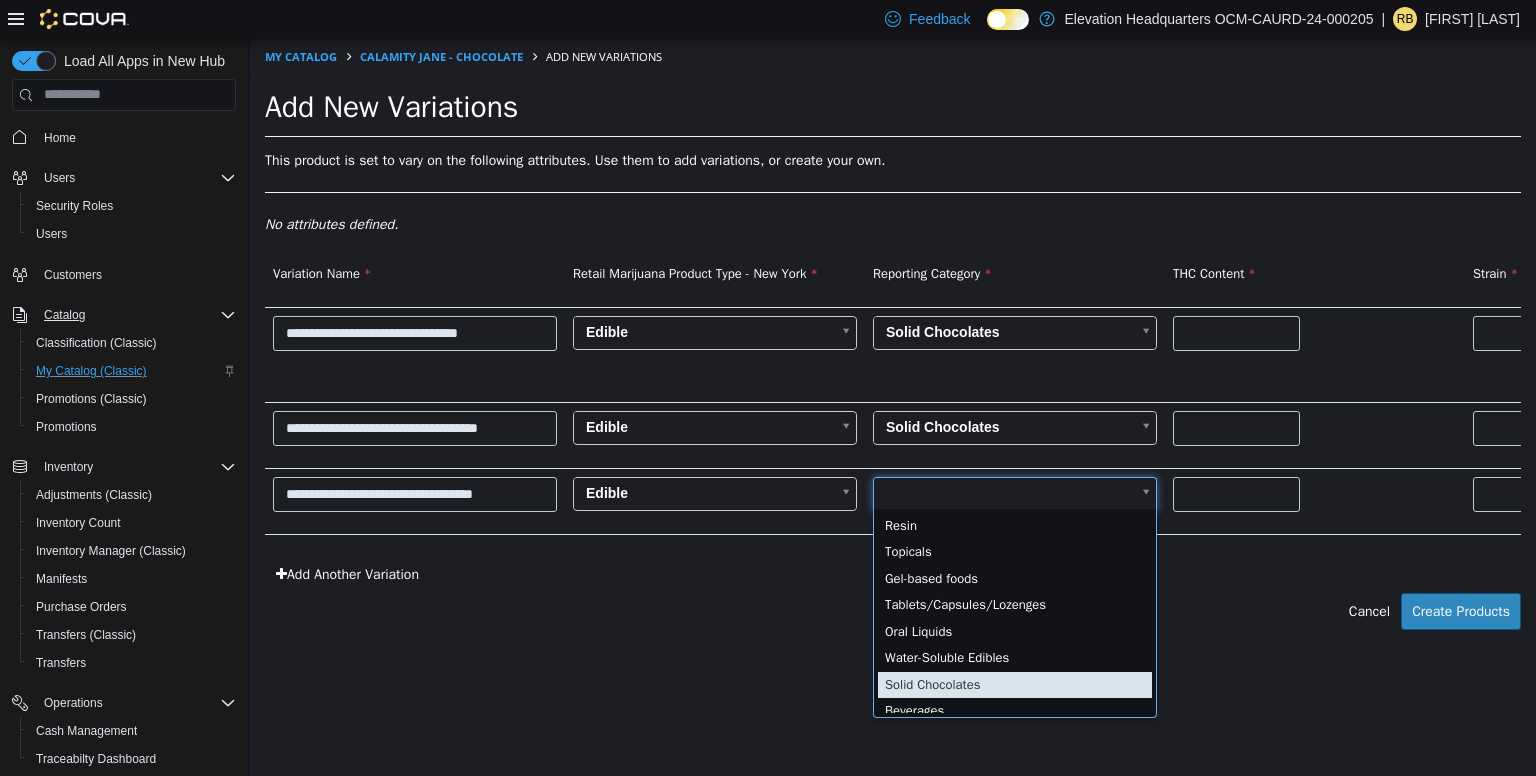type on "**" 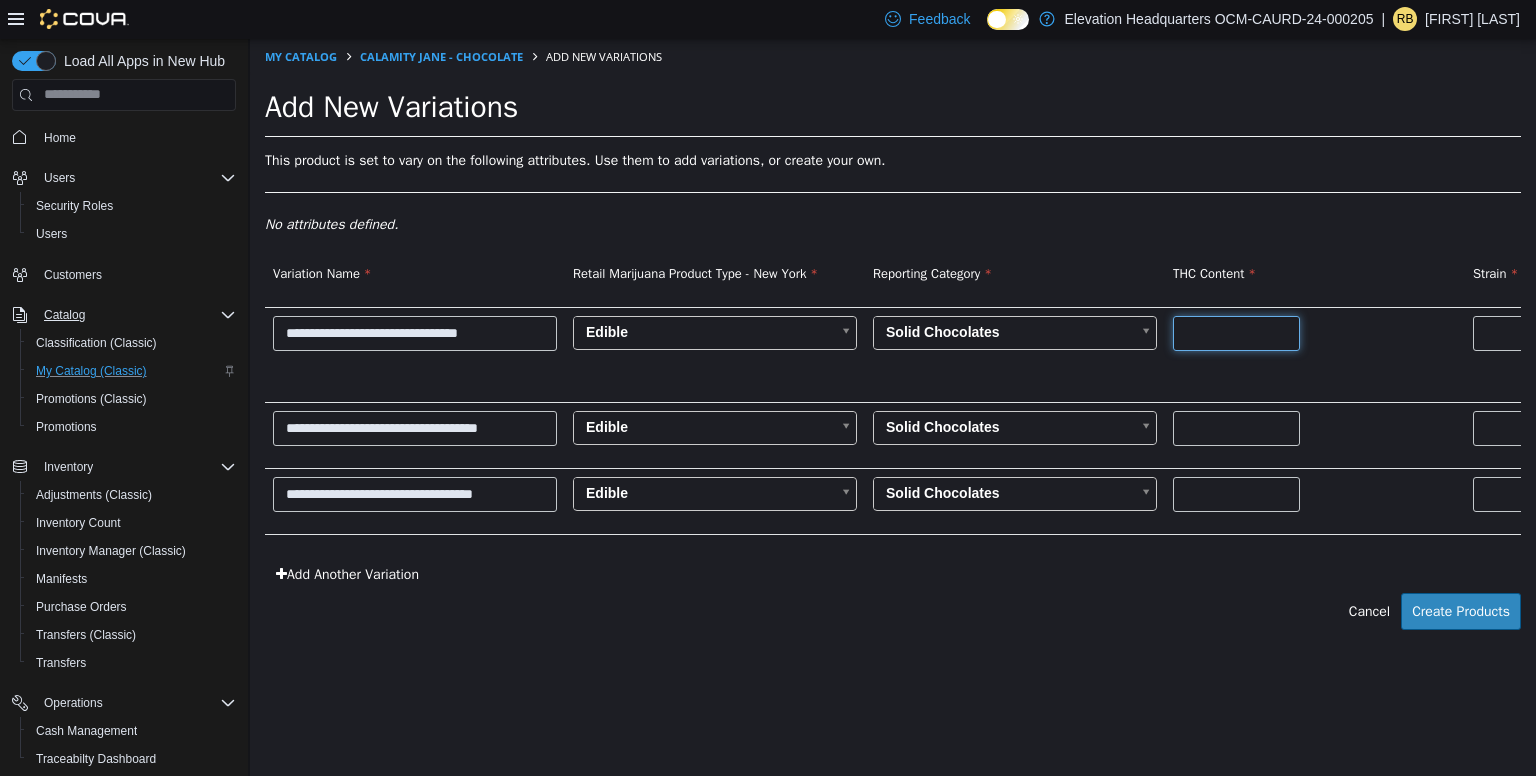 click at bounding box center [1236, 332] 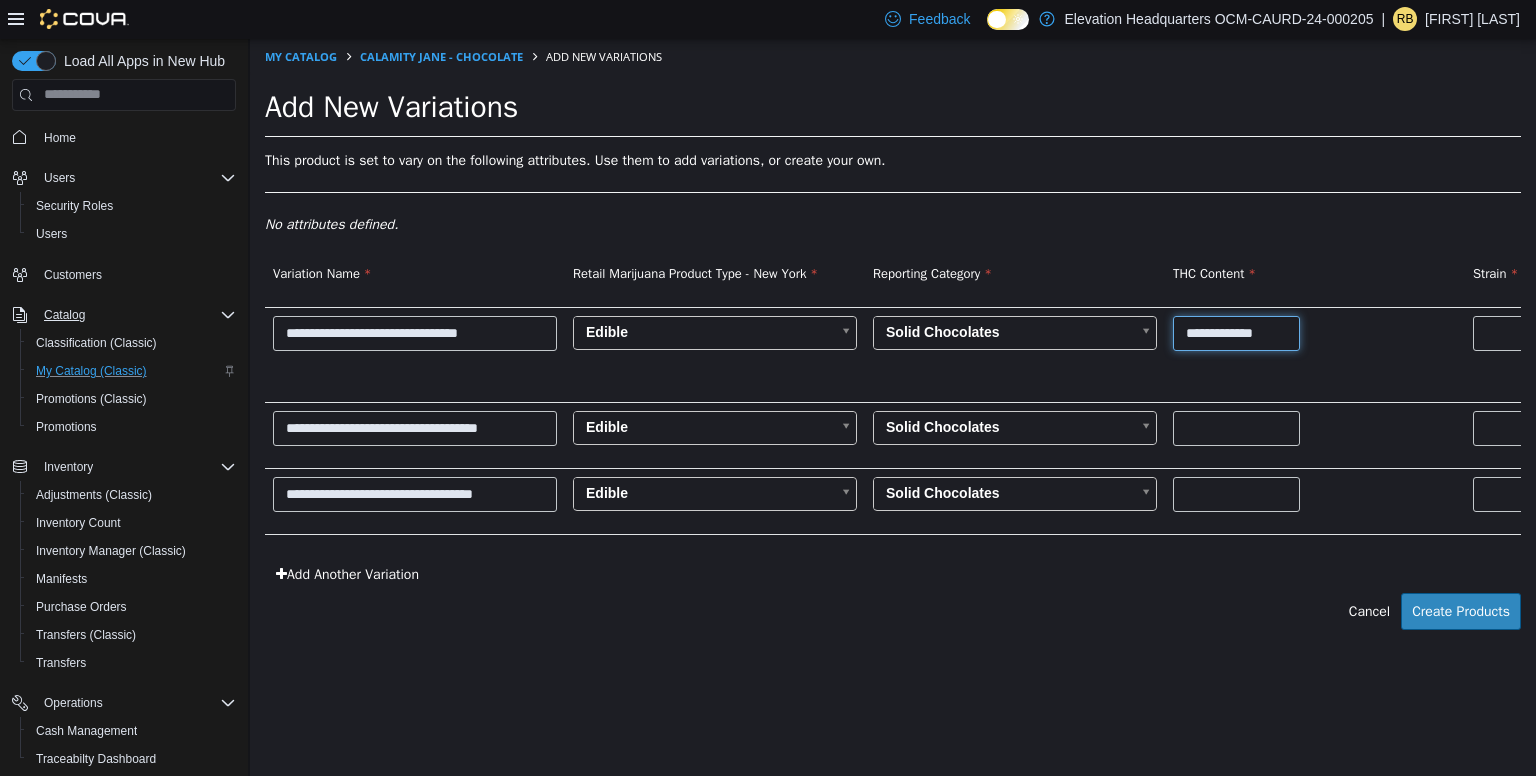 drag, startPoint x: 1284, startPoint y: 325, endPoint x: 1240, endPoint y: 332, distance: 44.553337 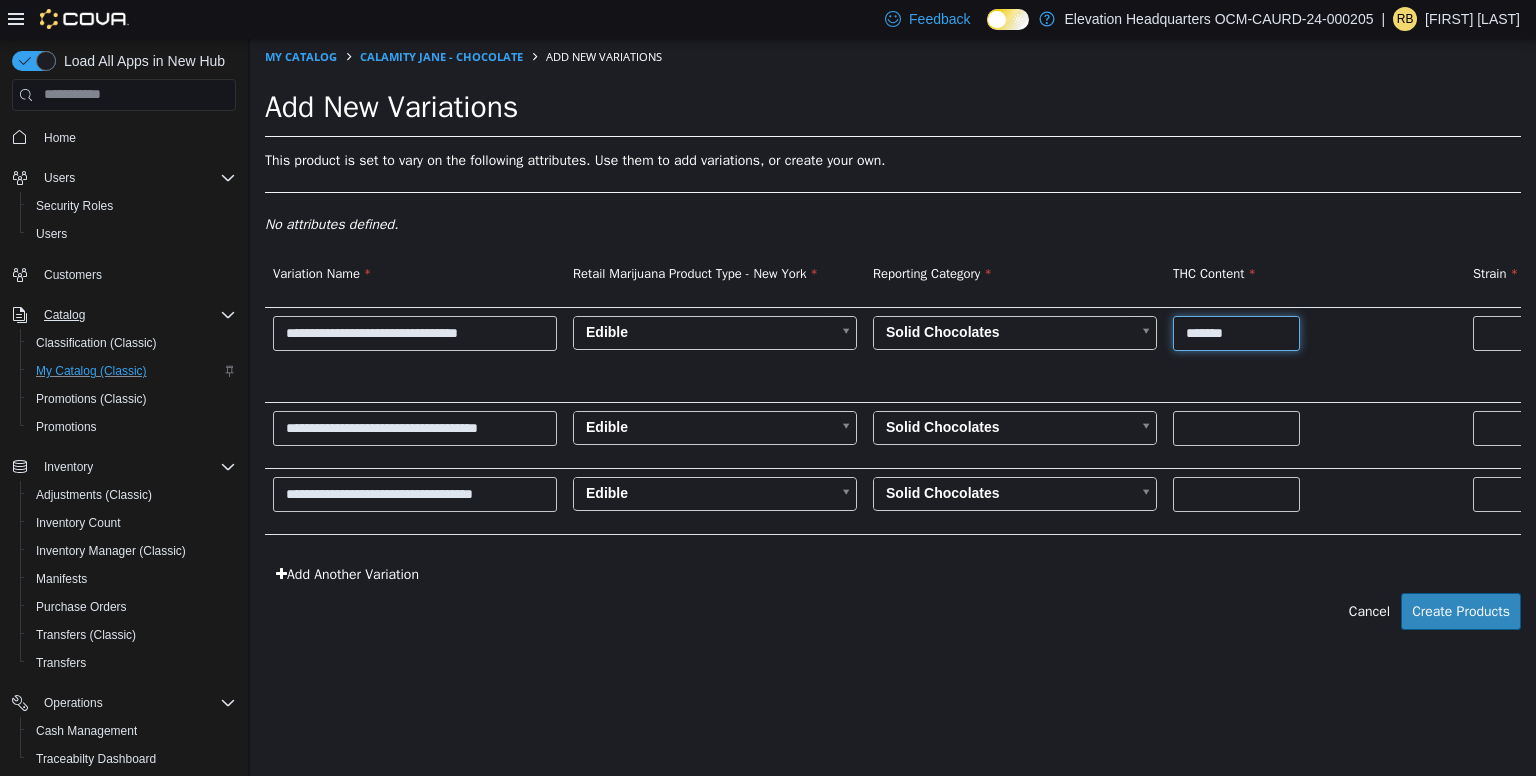 type on "*******" 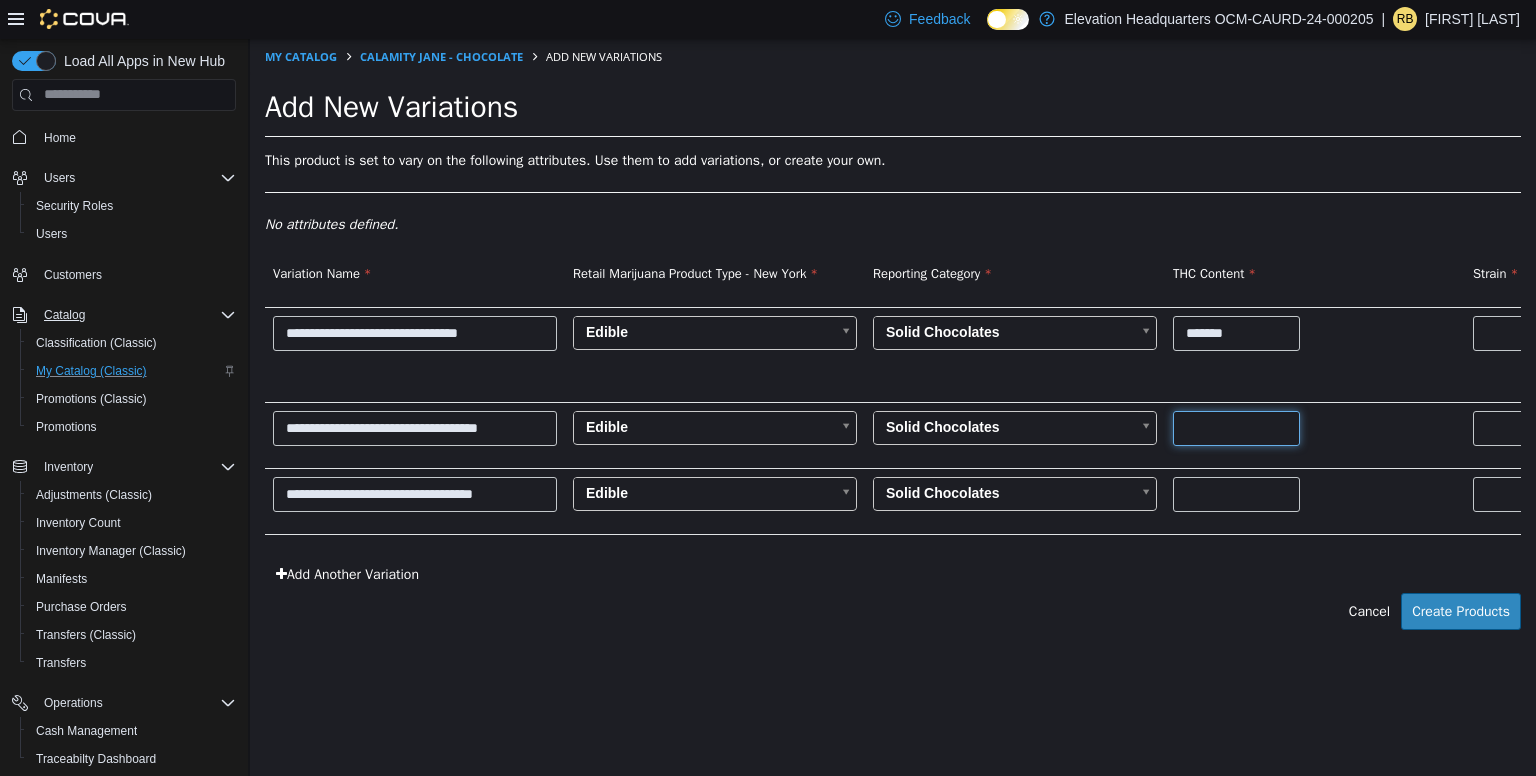 click at bounding box center (1236, 427) 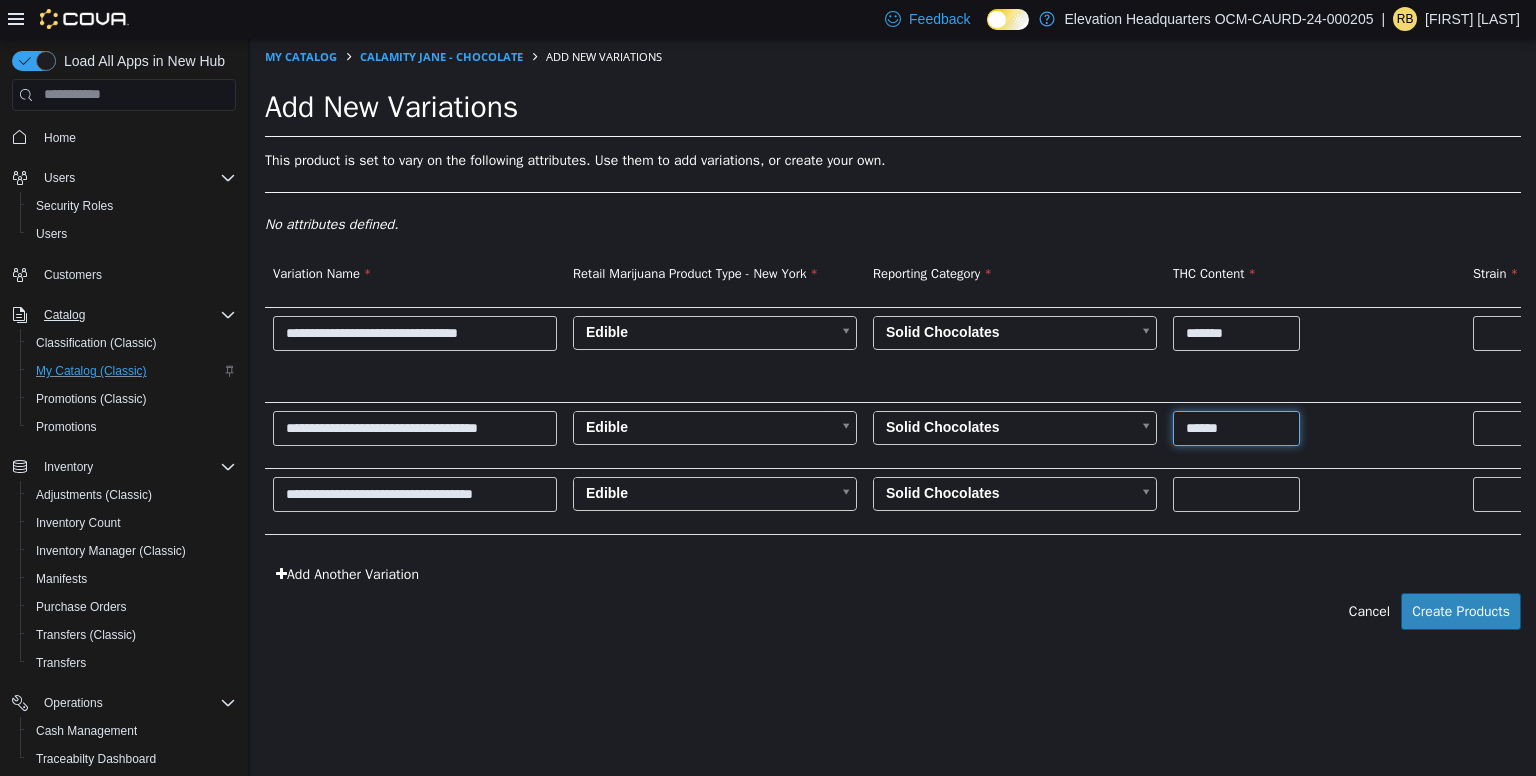 type on "******" 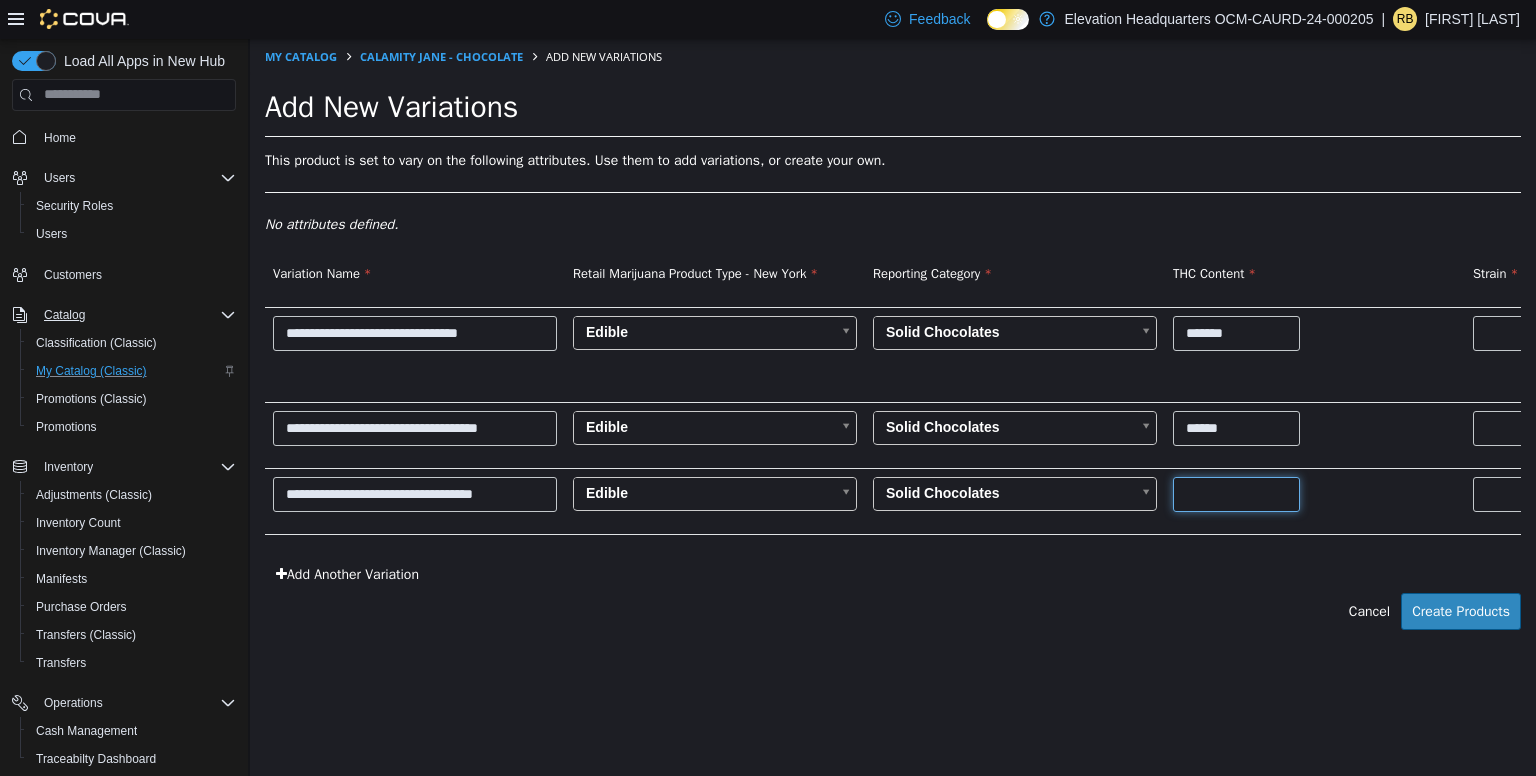 click at bounding box center [1236, 493] 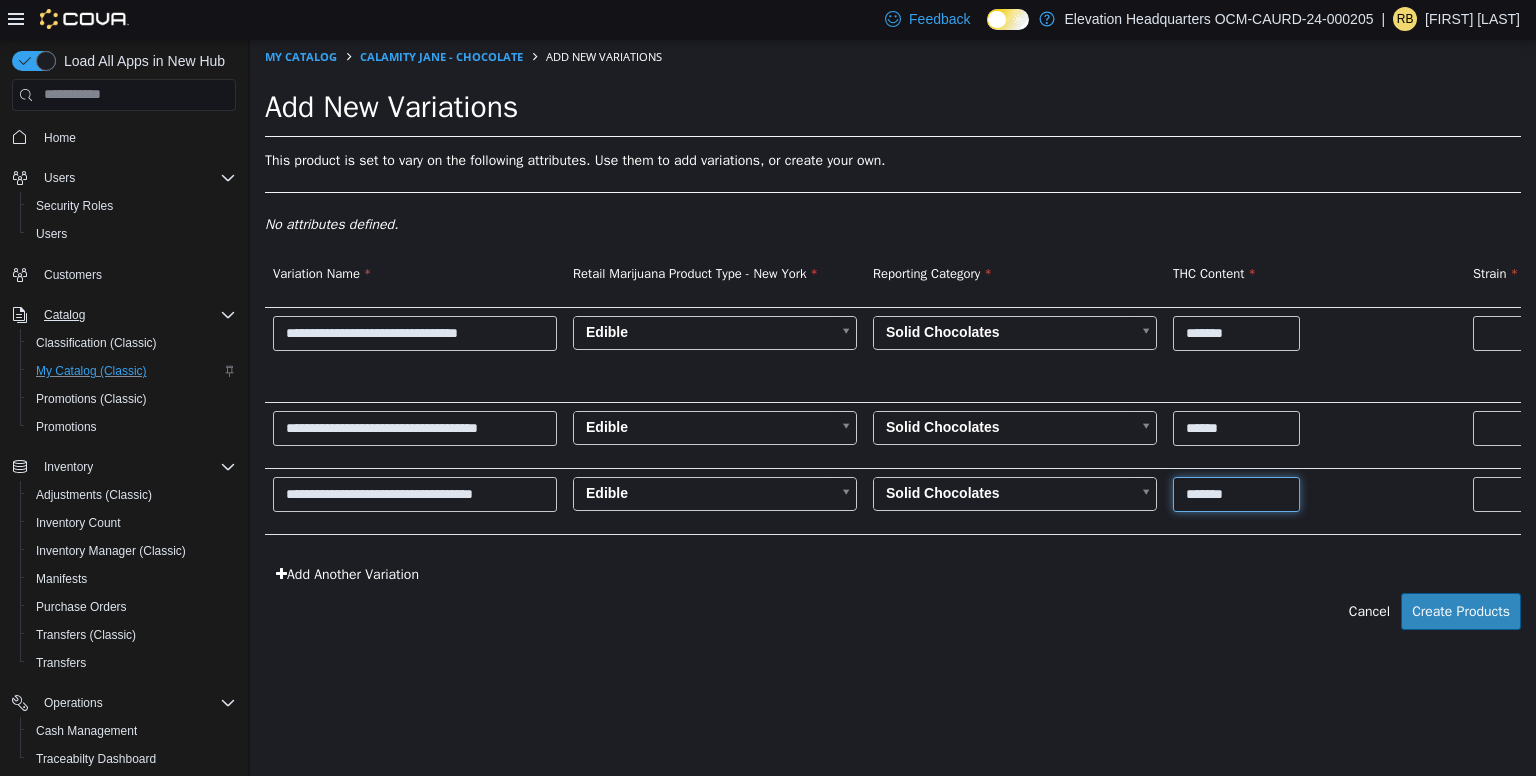type on "*******" 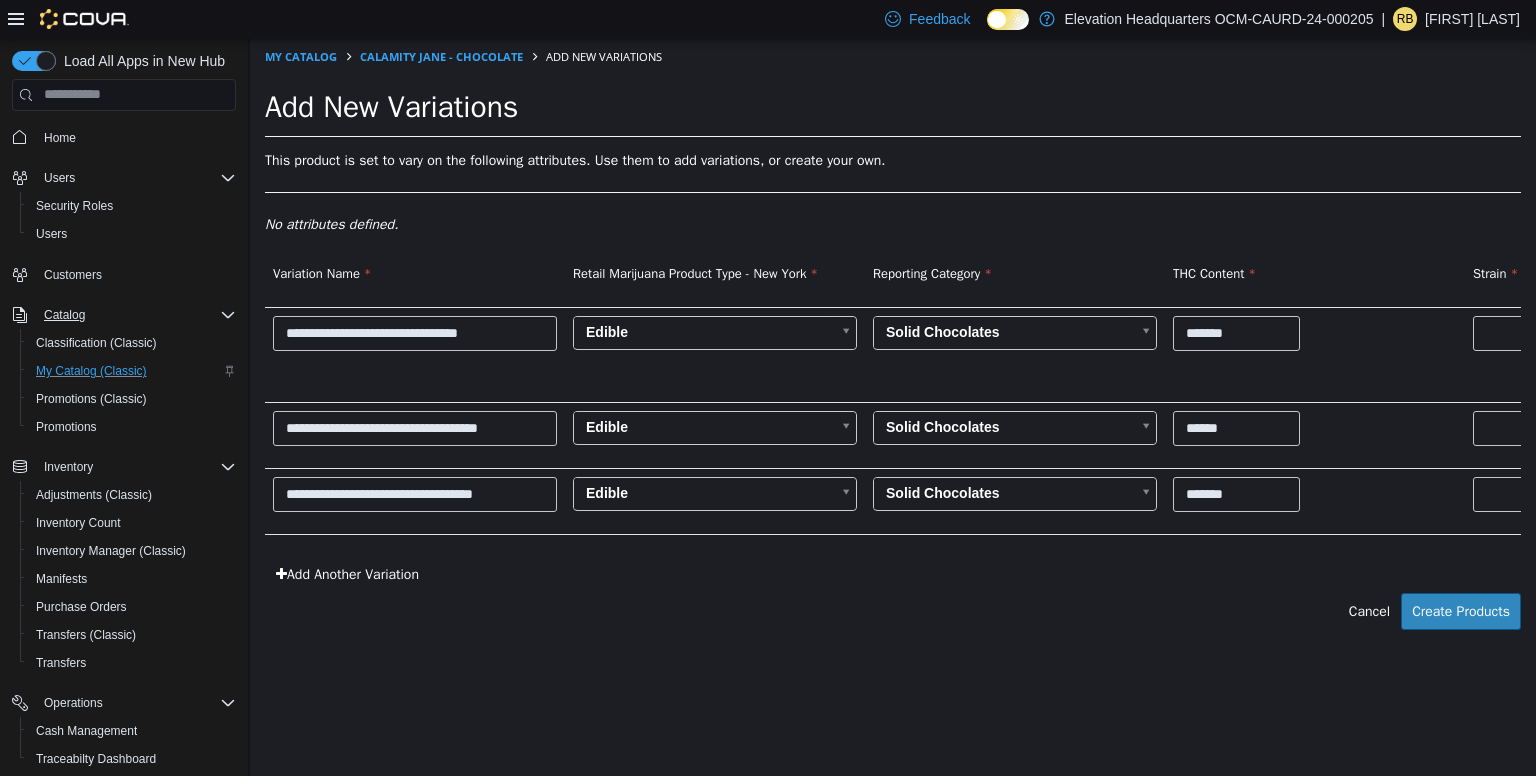 click at bounding box center [1393, 427] 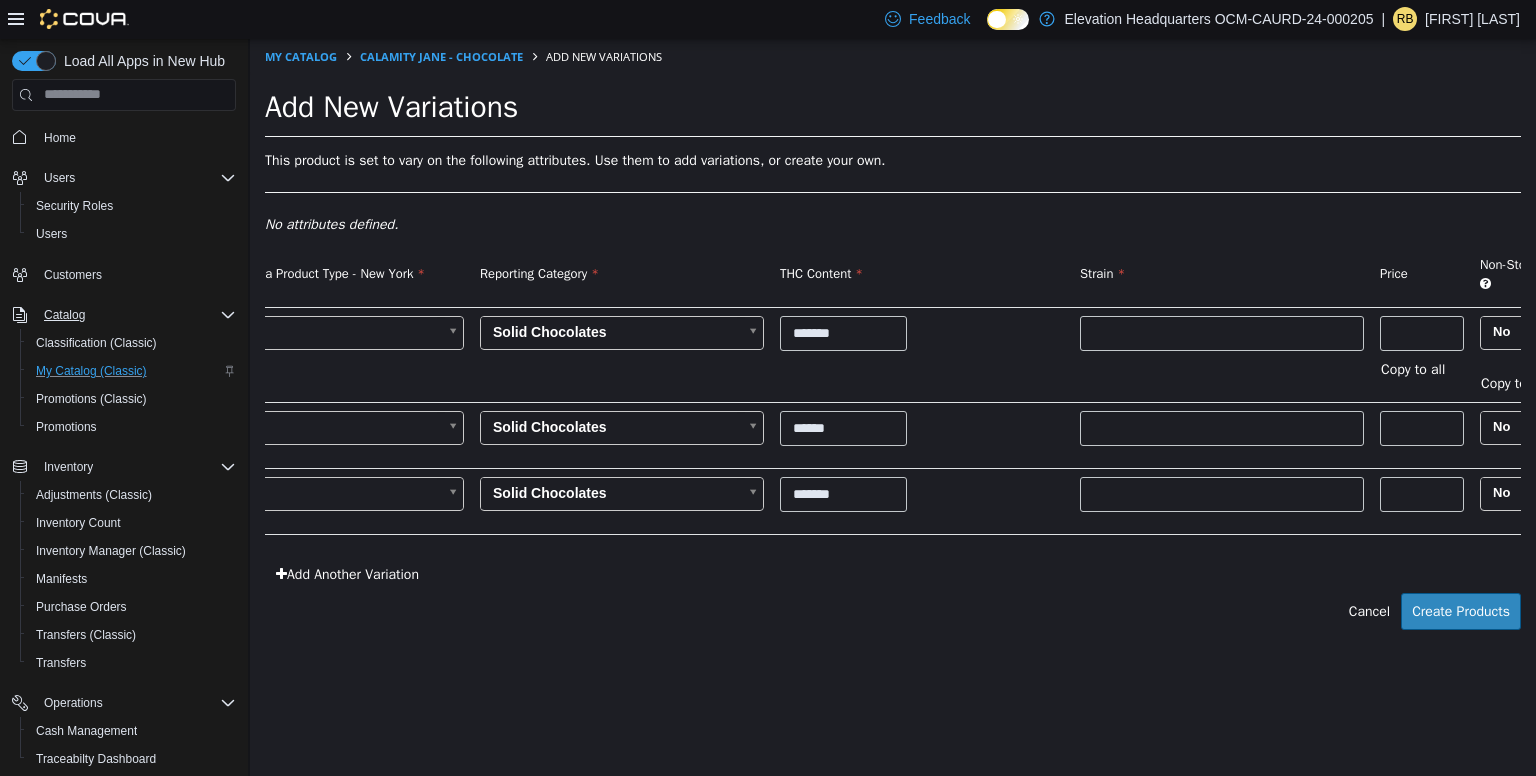 scroll, scrollTop: 0, scrollLeft: 440, axis: horizontal 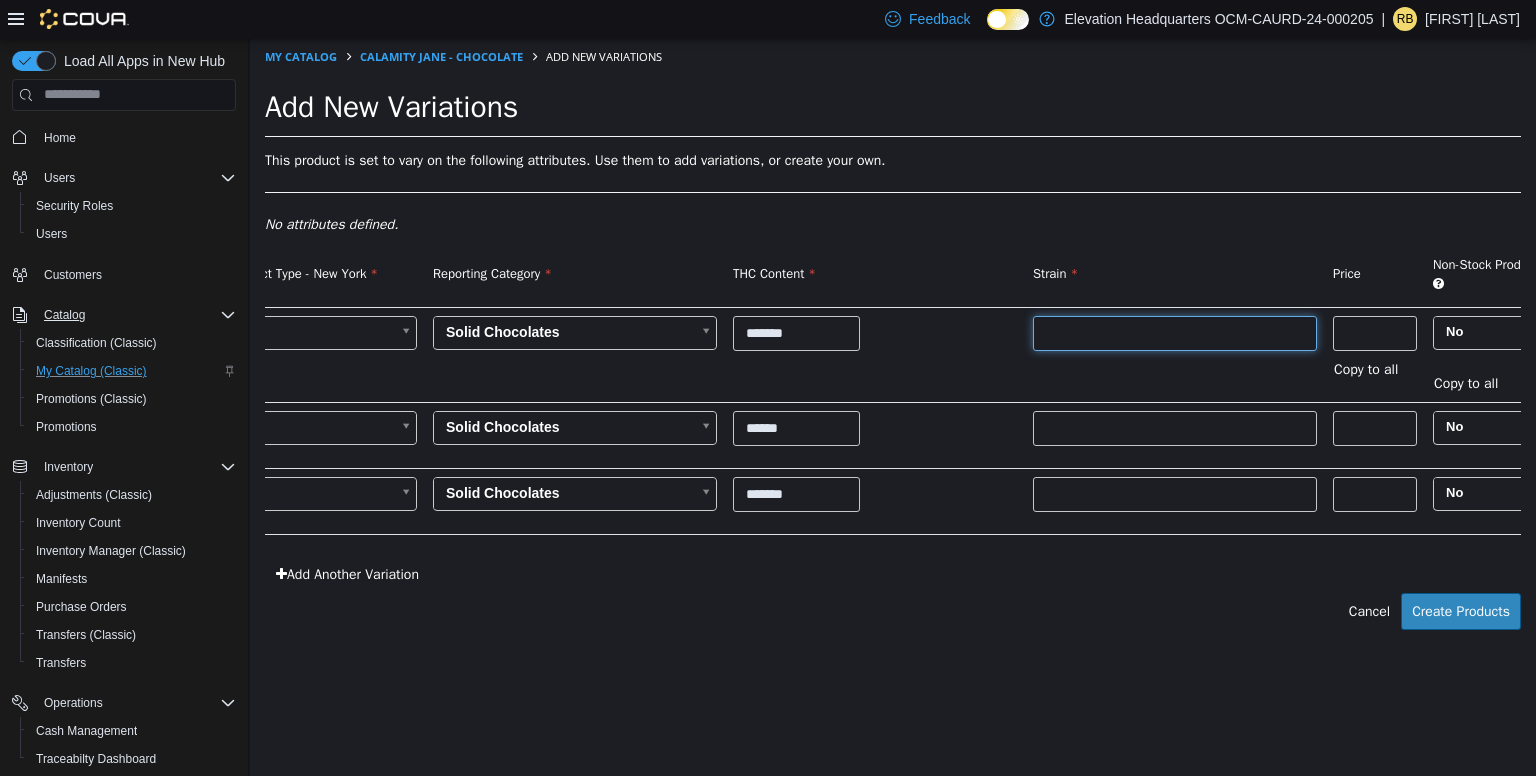 click at bounding box center (1175, 332) 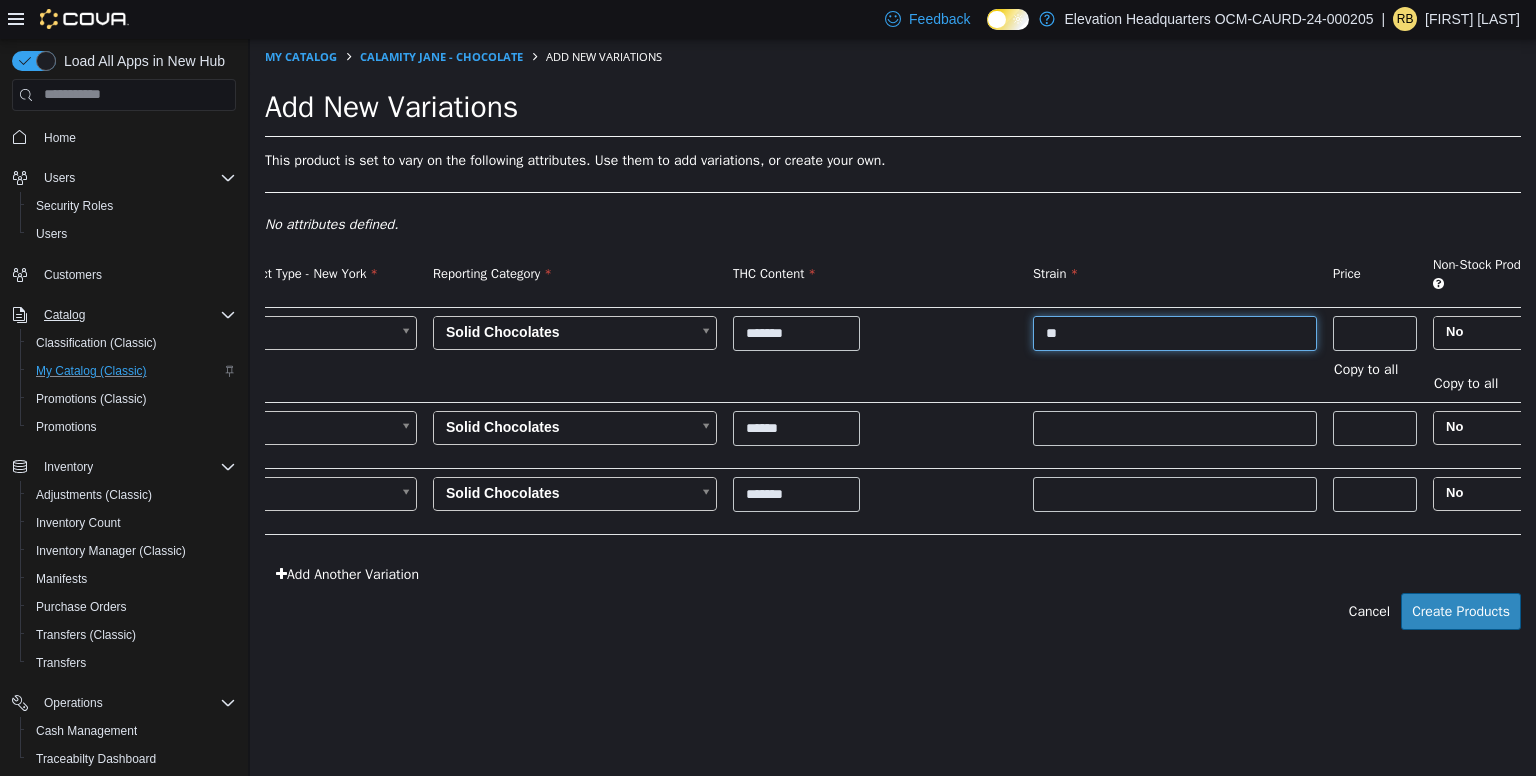 type on "**" 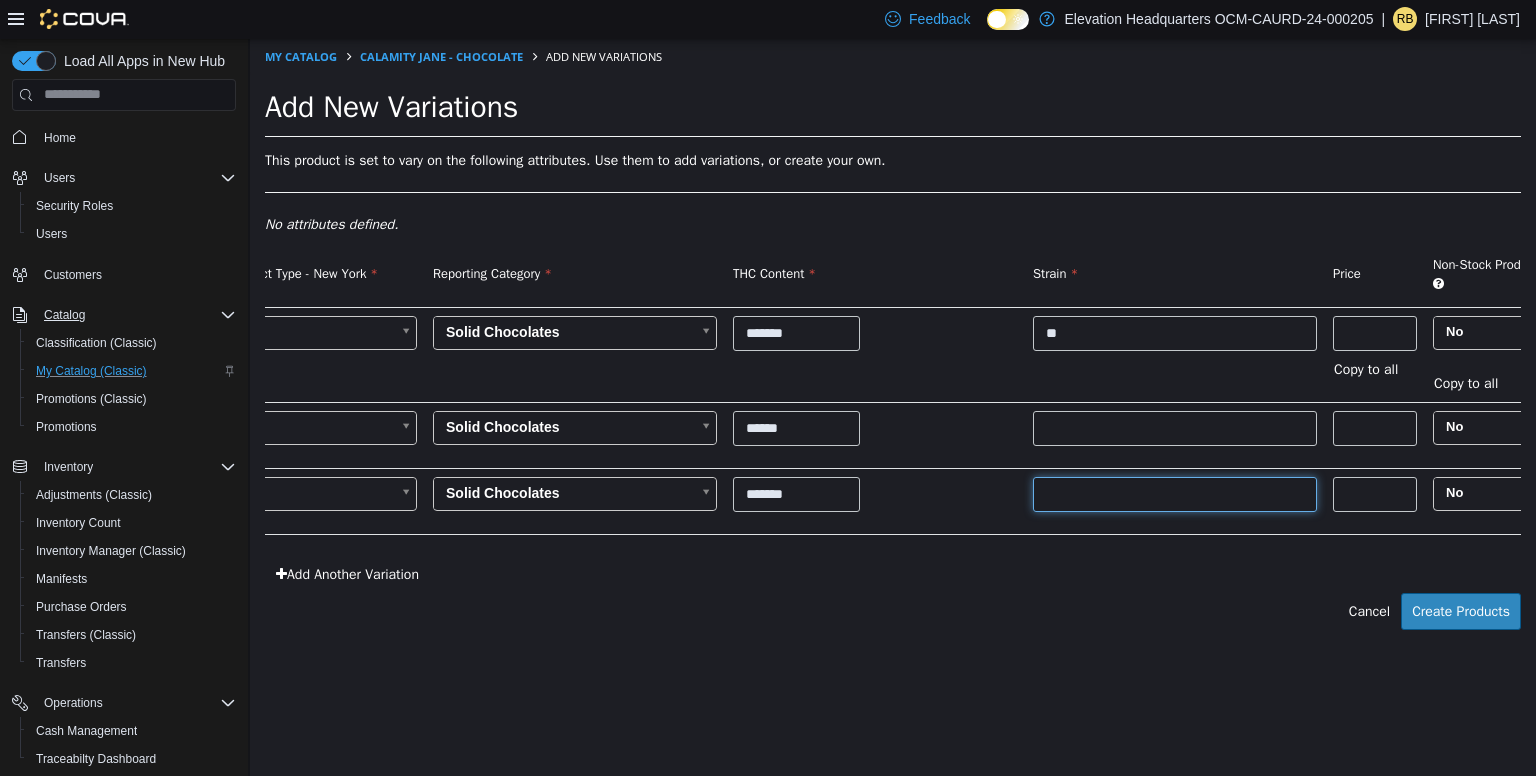 click at bounding box center [1175, 493] 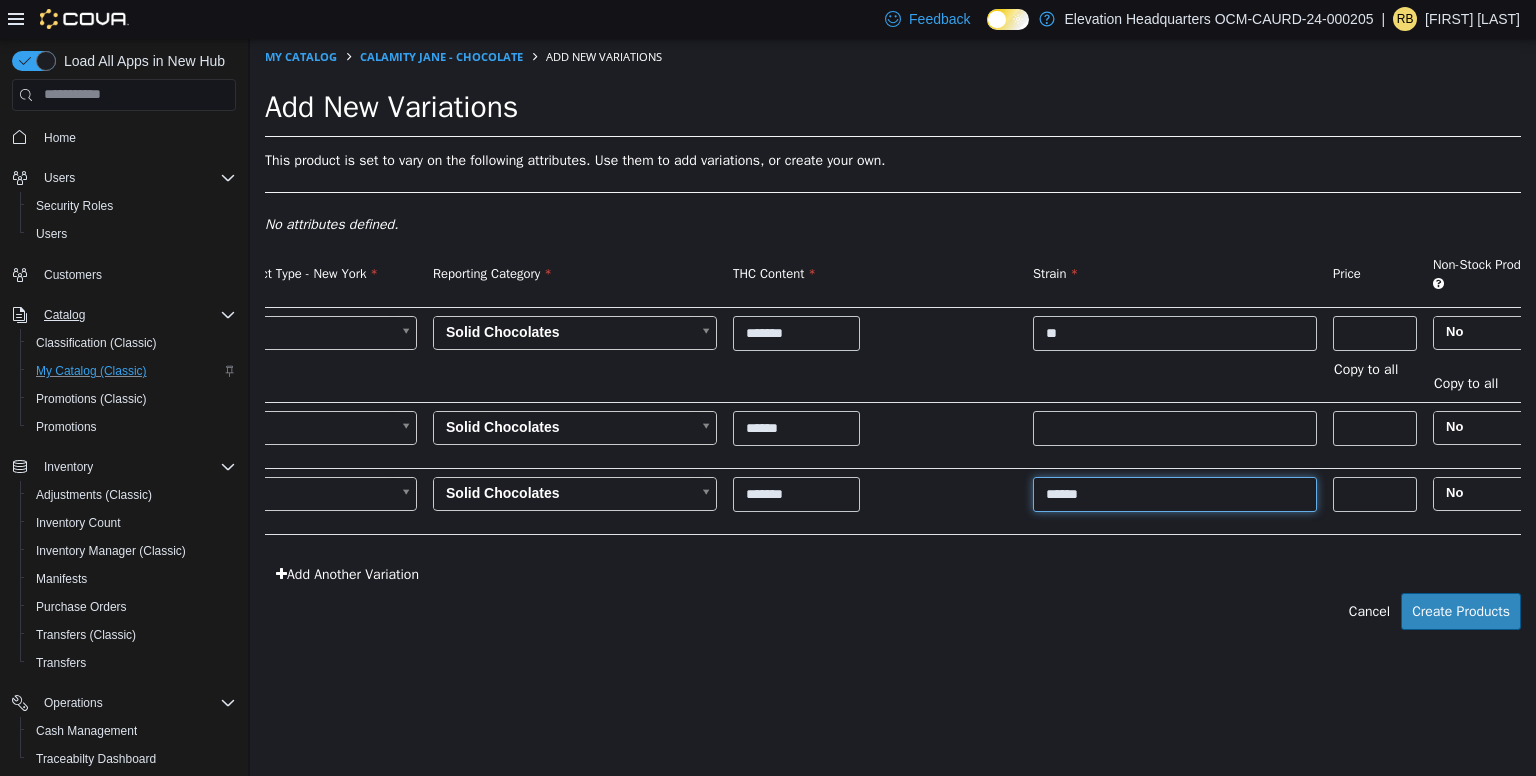 type on "******" 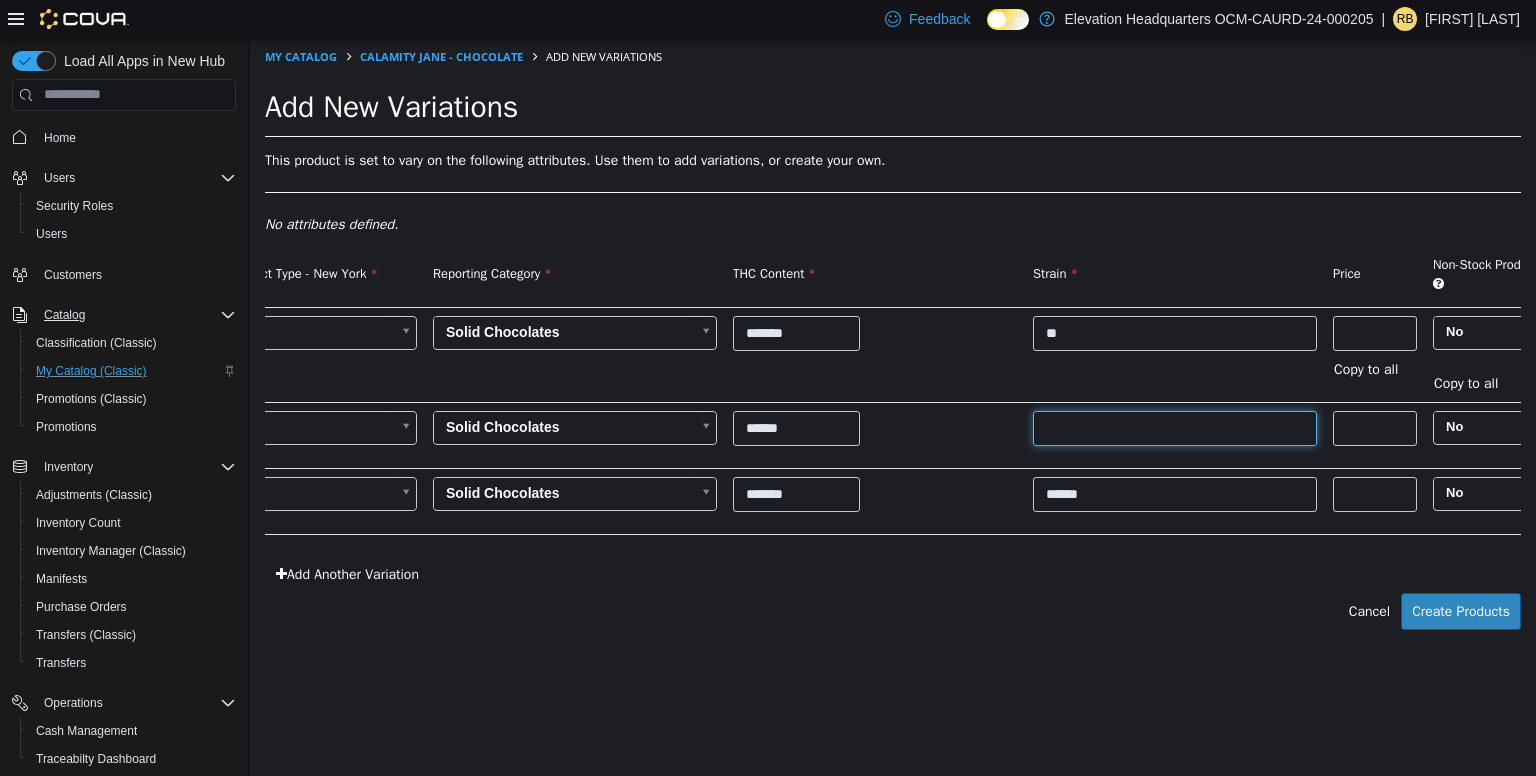 click at bounding box center [1175, 427] 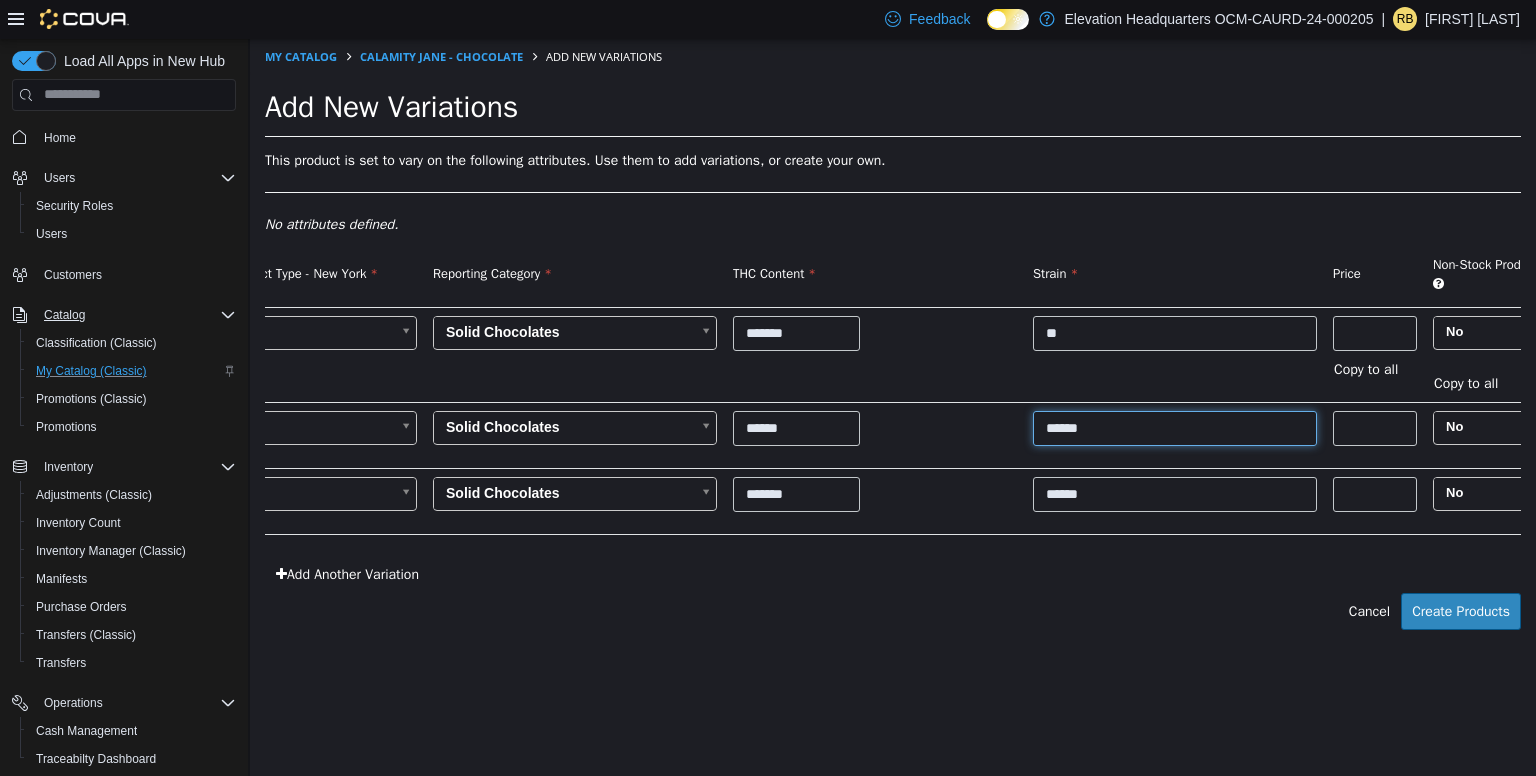 type on "******" 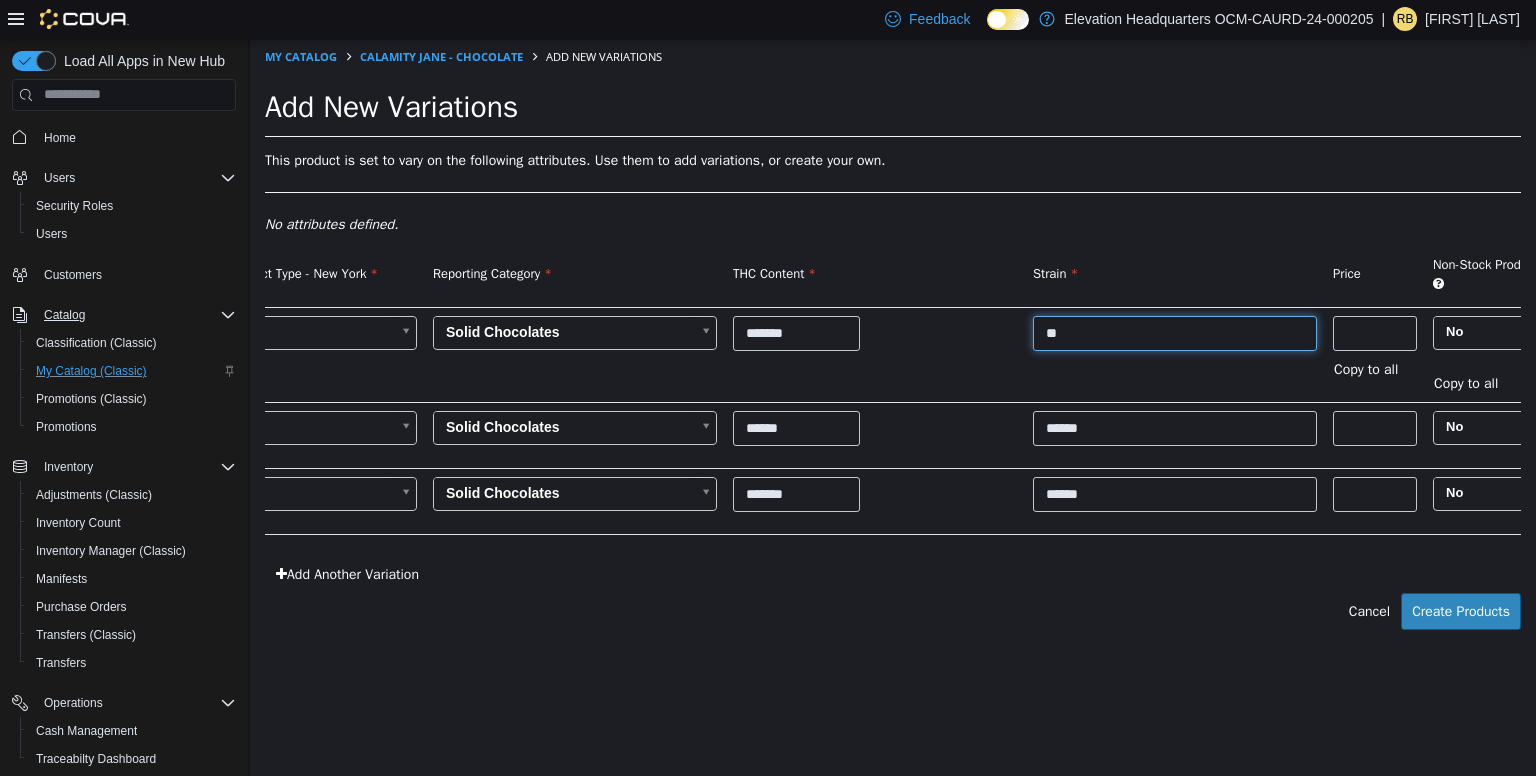 click on "**" at bounding box center (1175, 332) 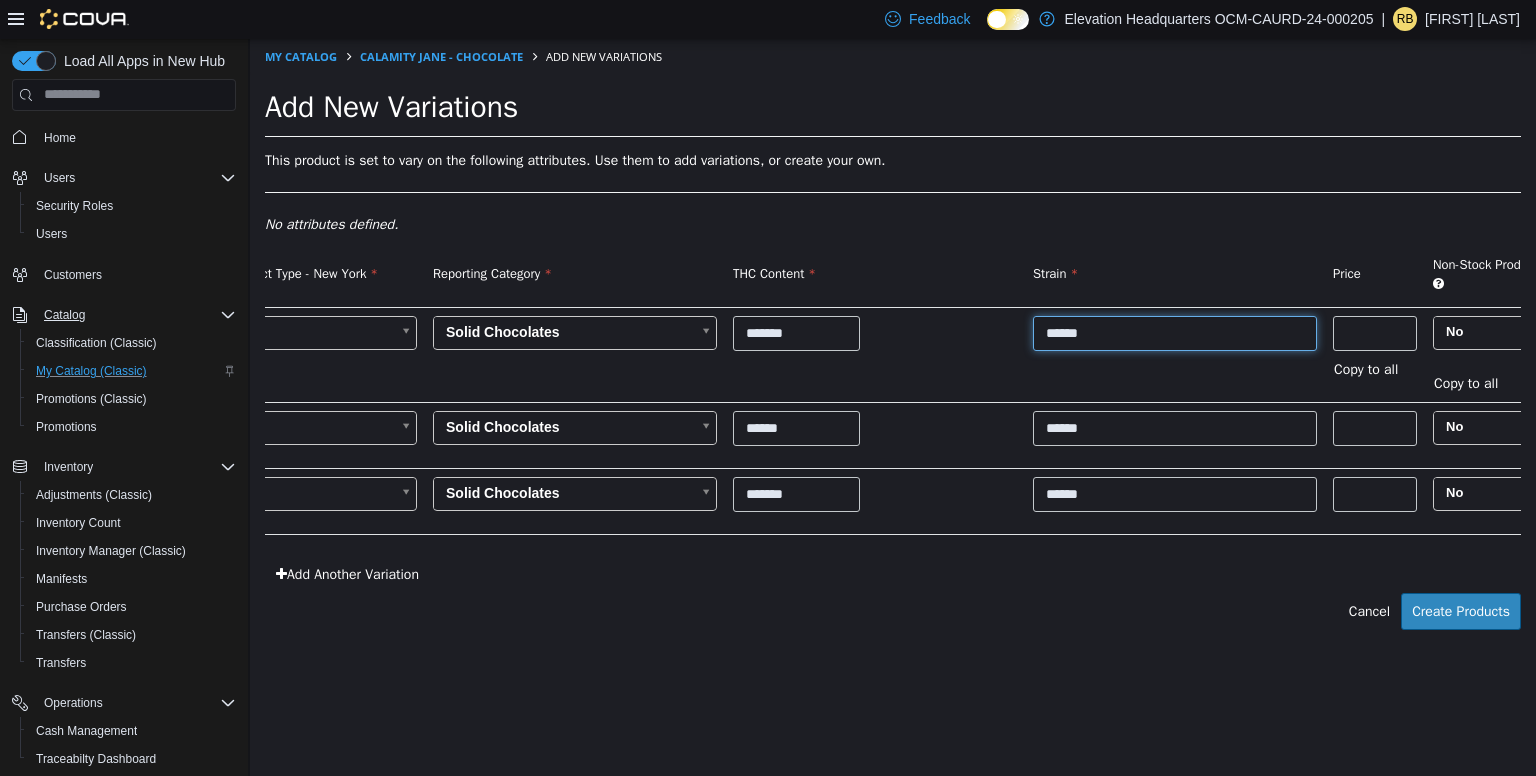 type on "******" 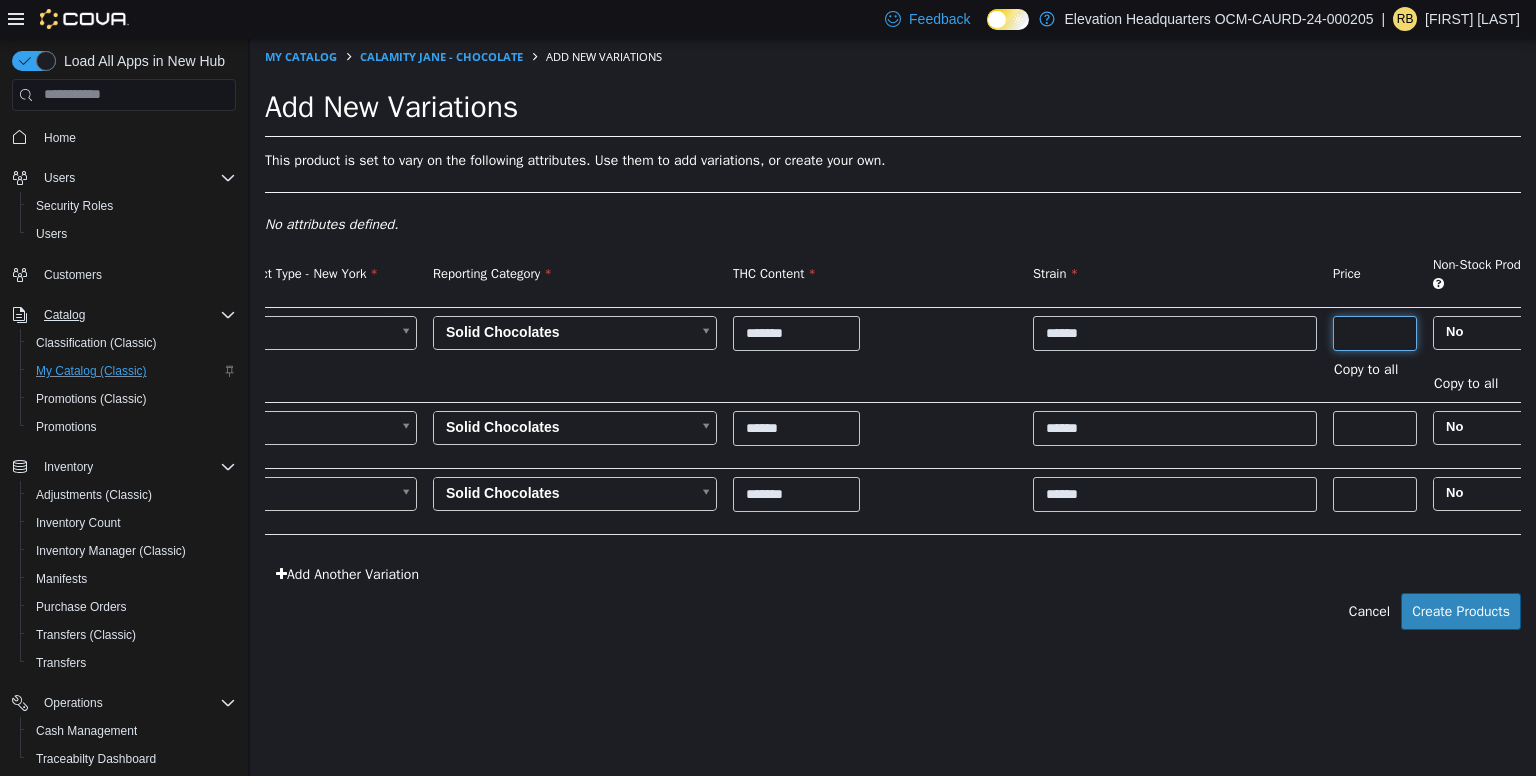 click at bounding box center (1375, 332) 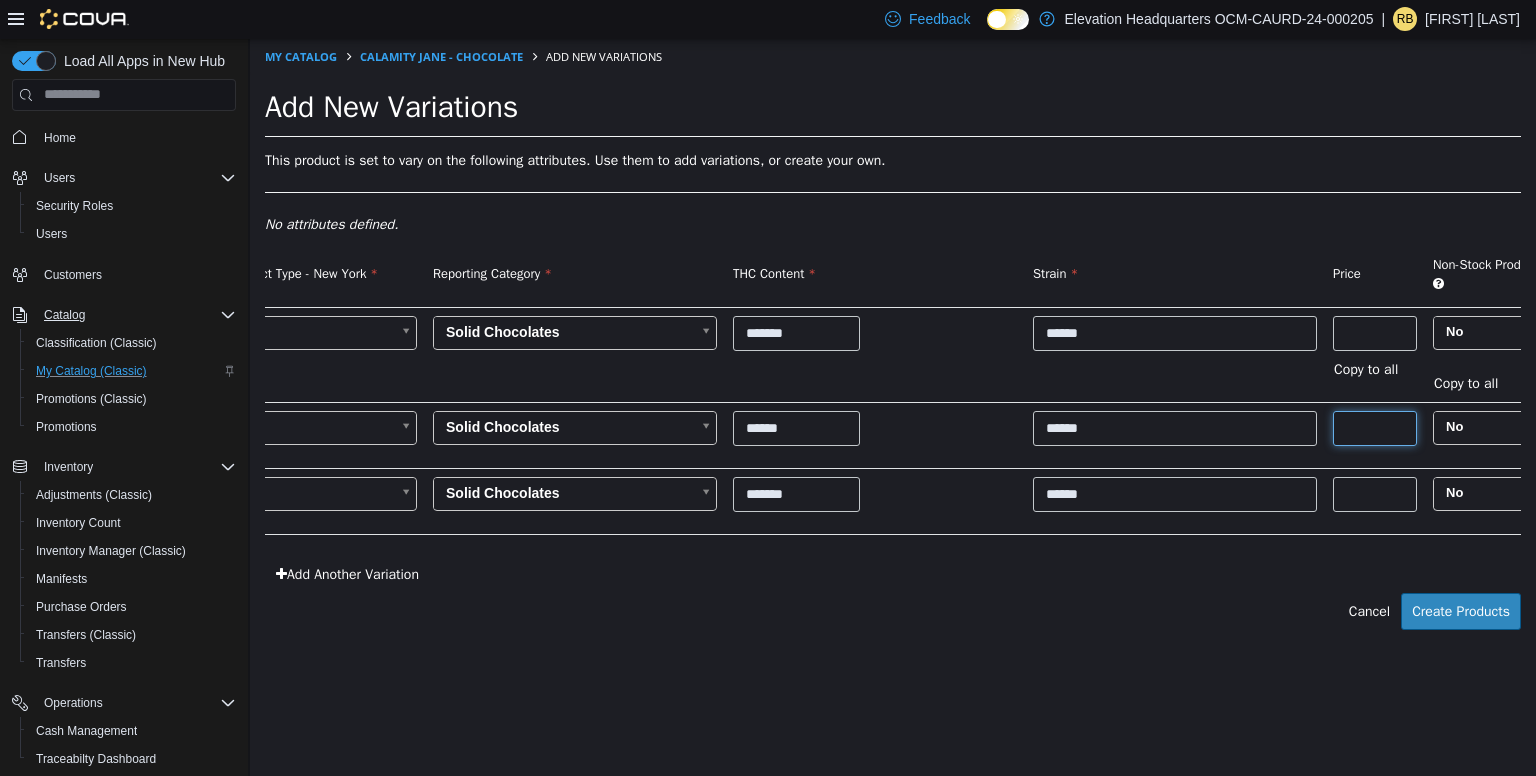 click at bounding box center [1375, 427] 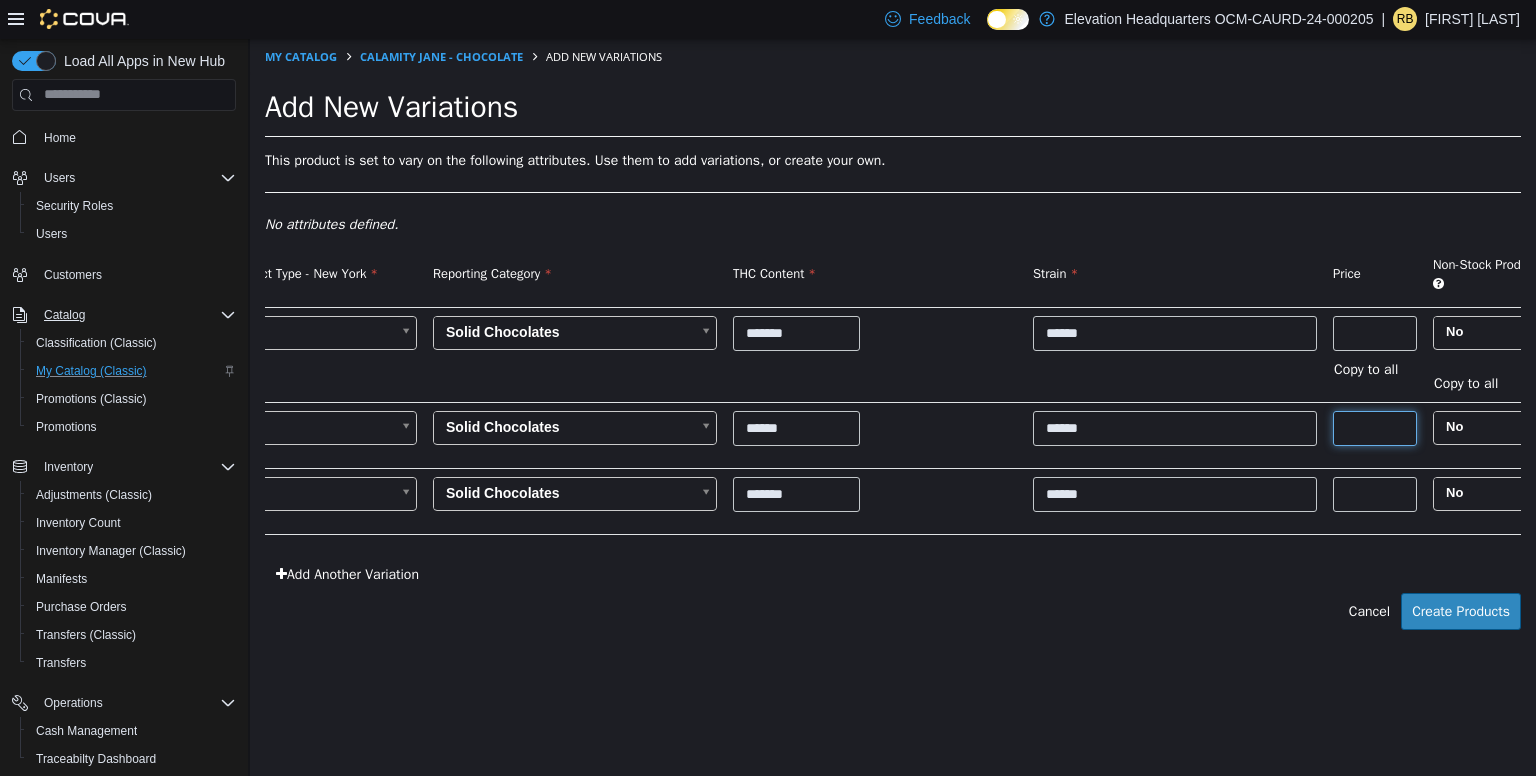type on "**" 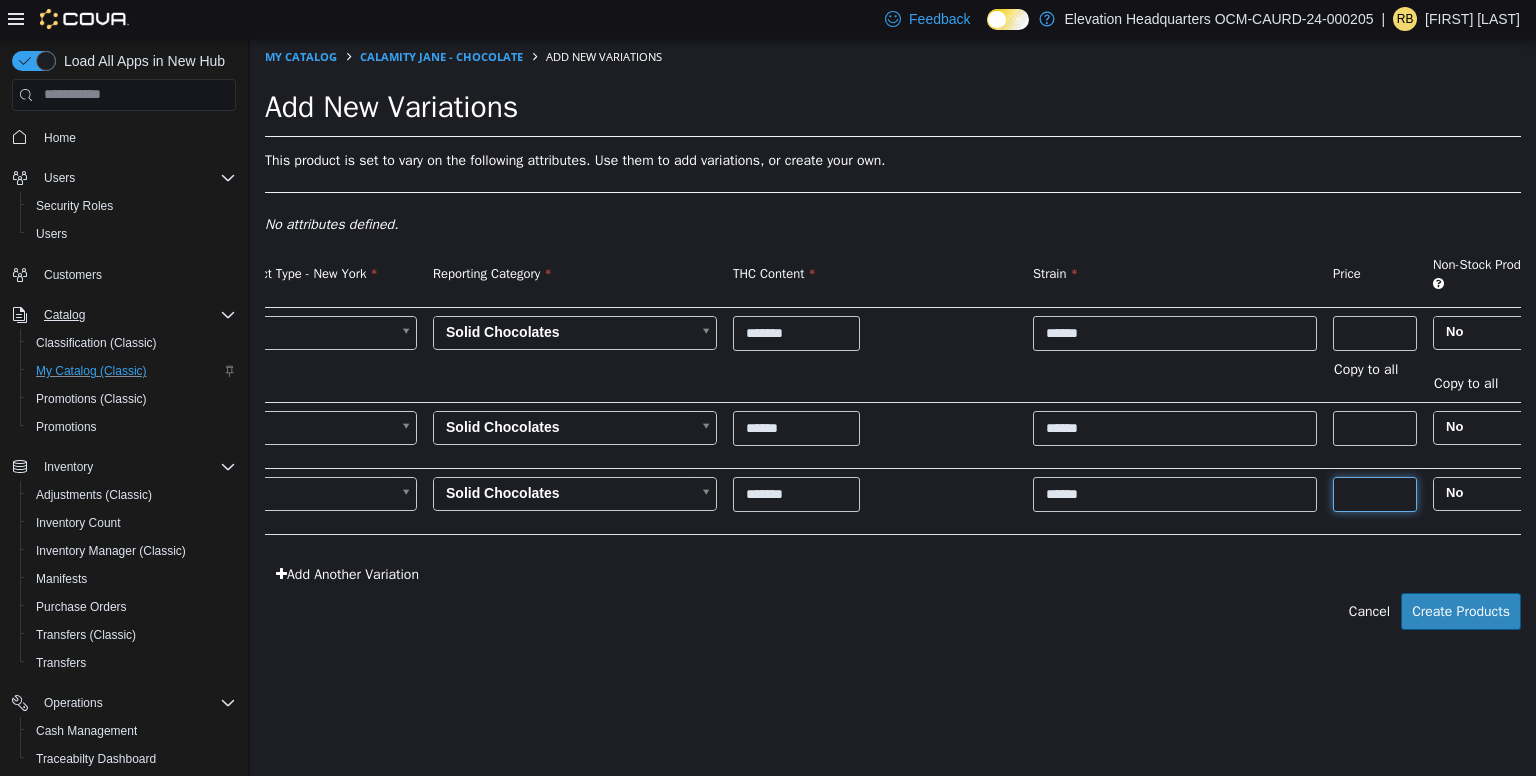 click at bounding box center [1375, 493] 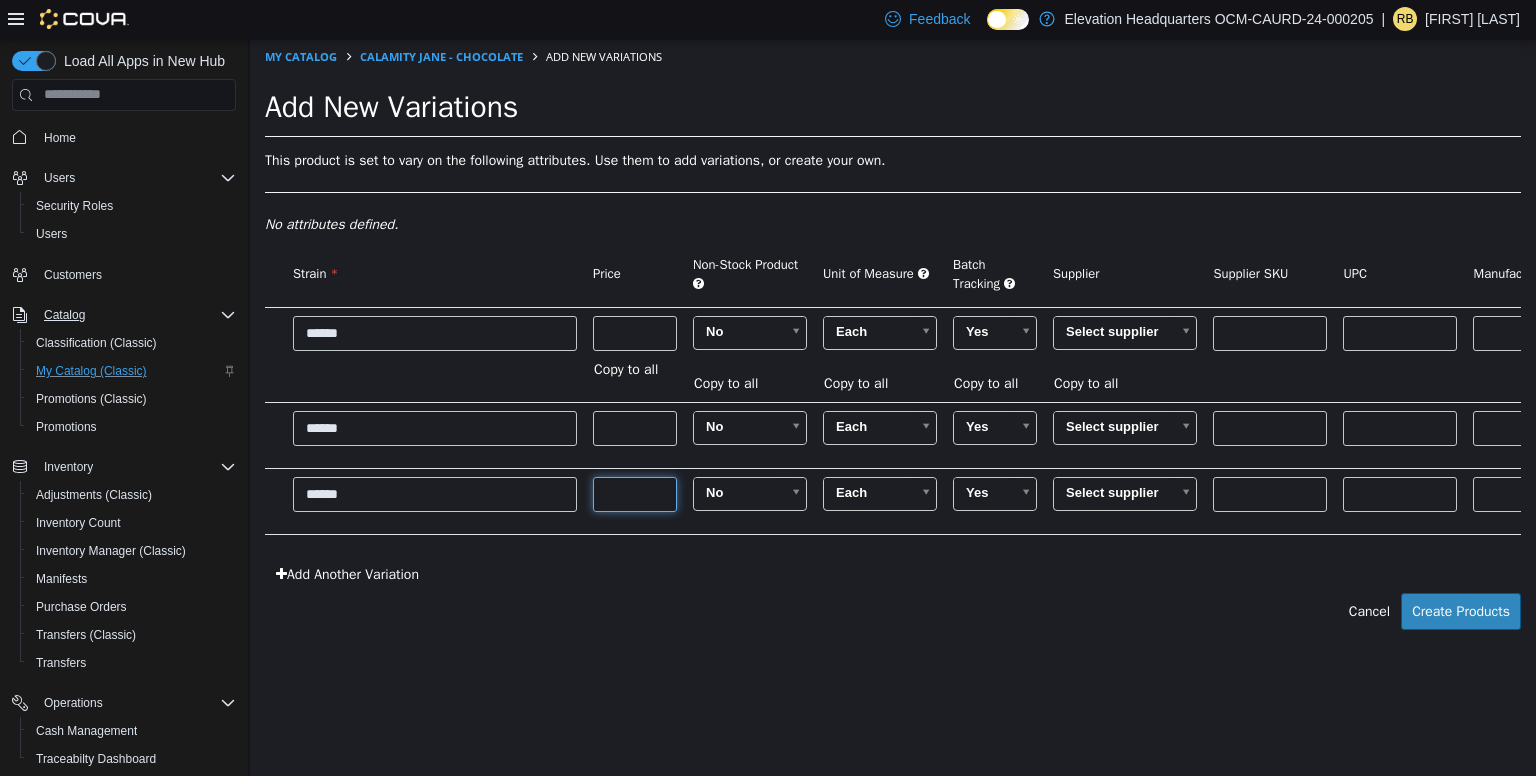scroll, scrollTop: 0, scrollLeft: 1213, axis: horizontal 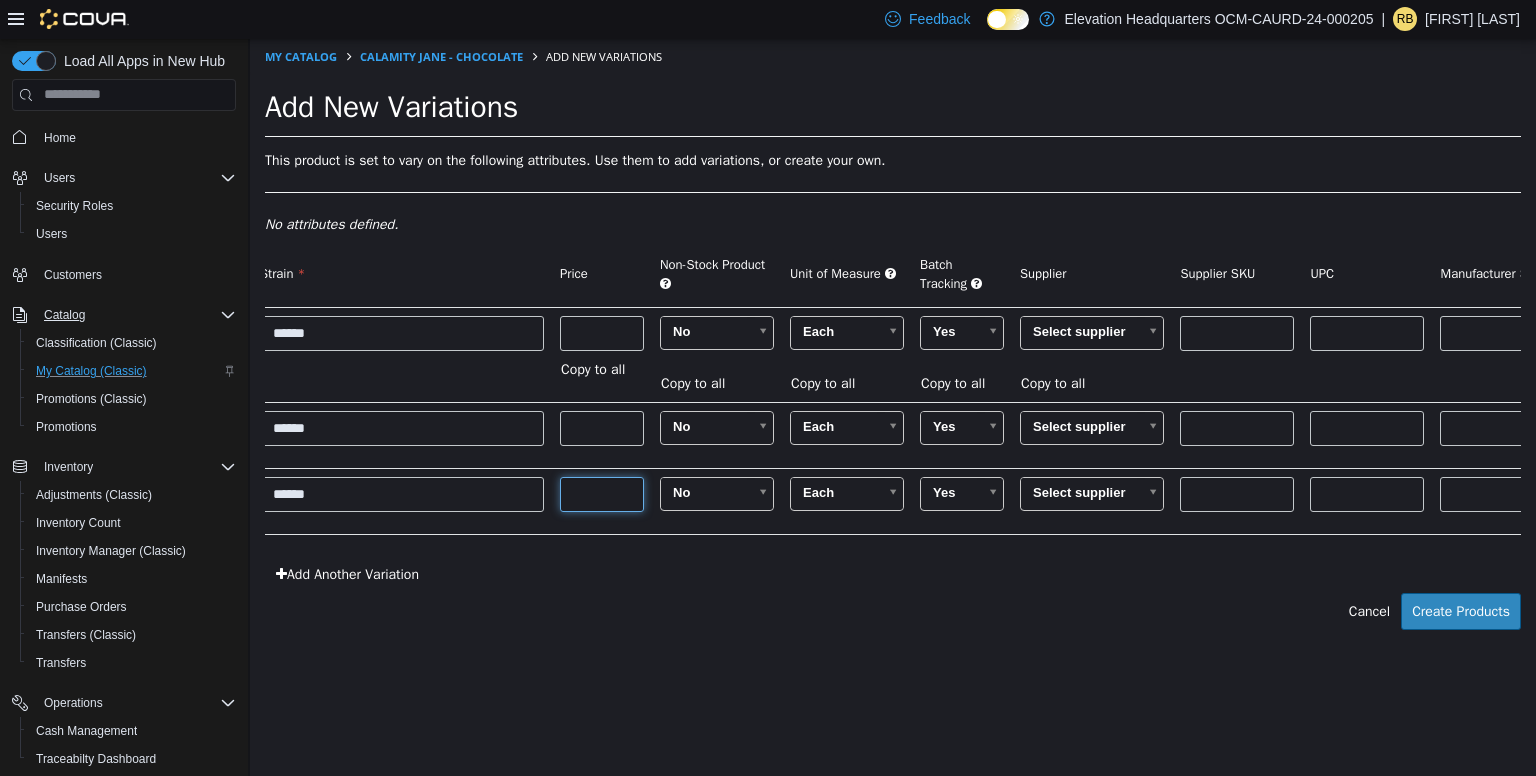 type on "**" 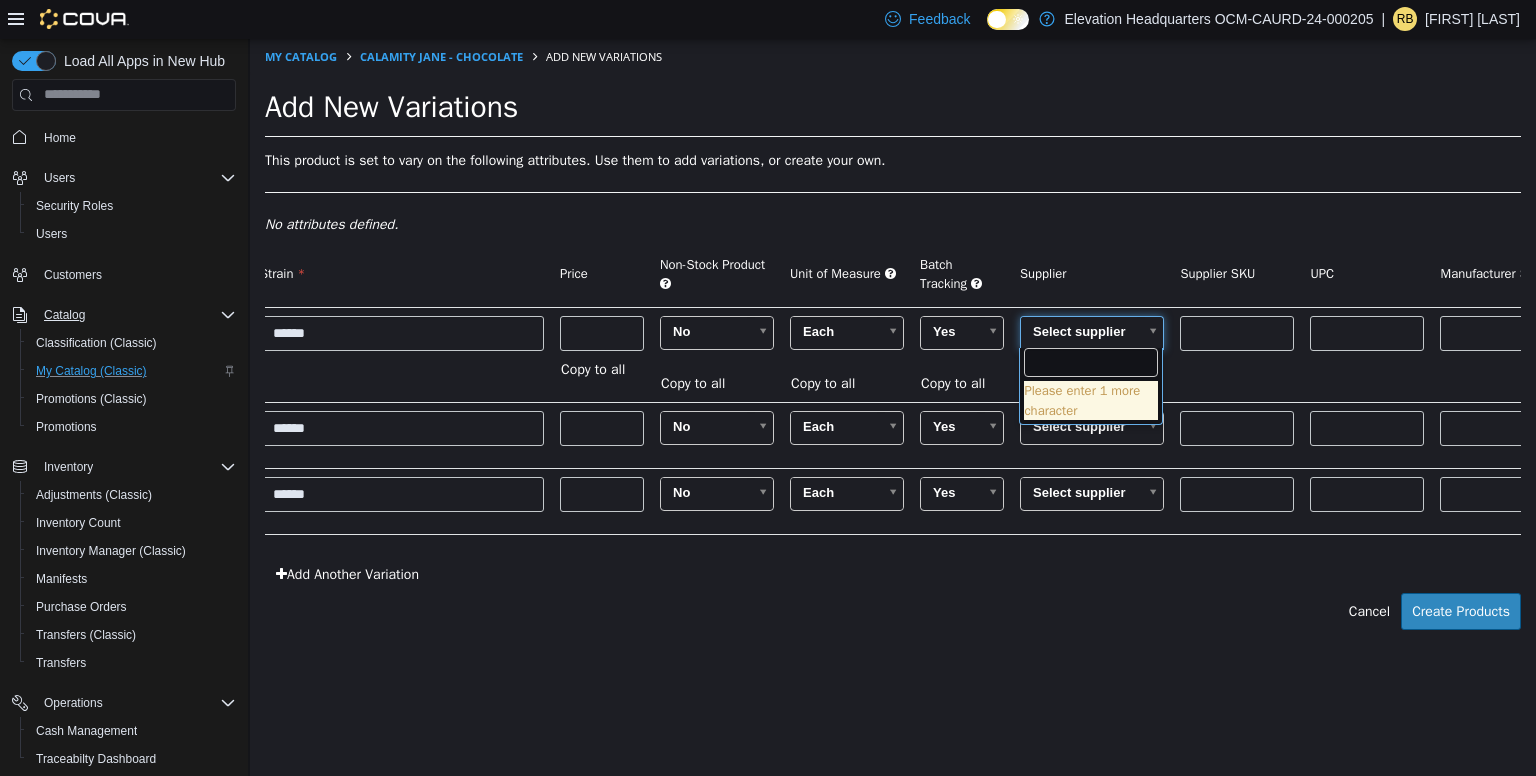 click on "**********" at bounding box center (893, 344) 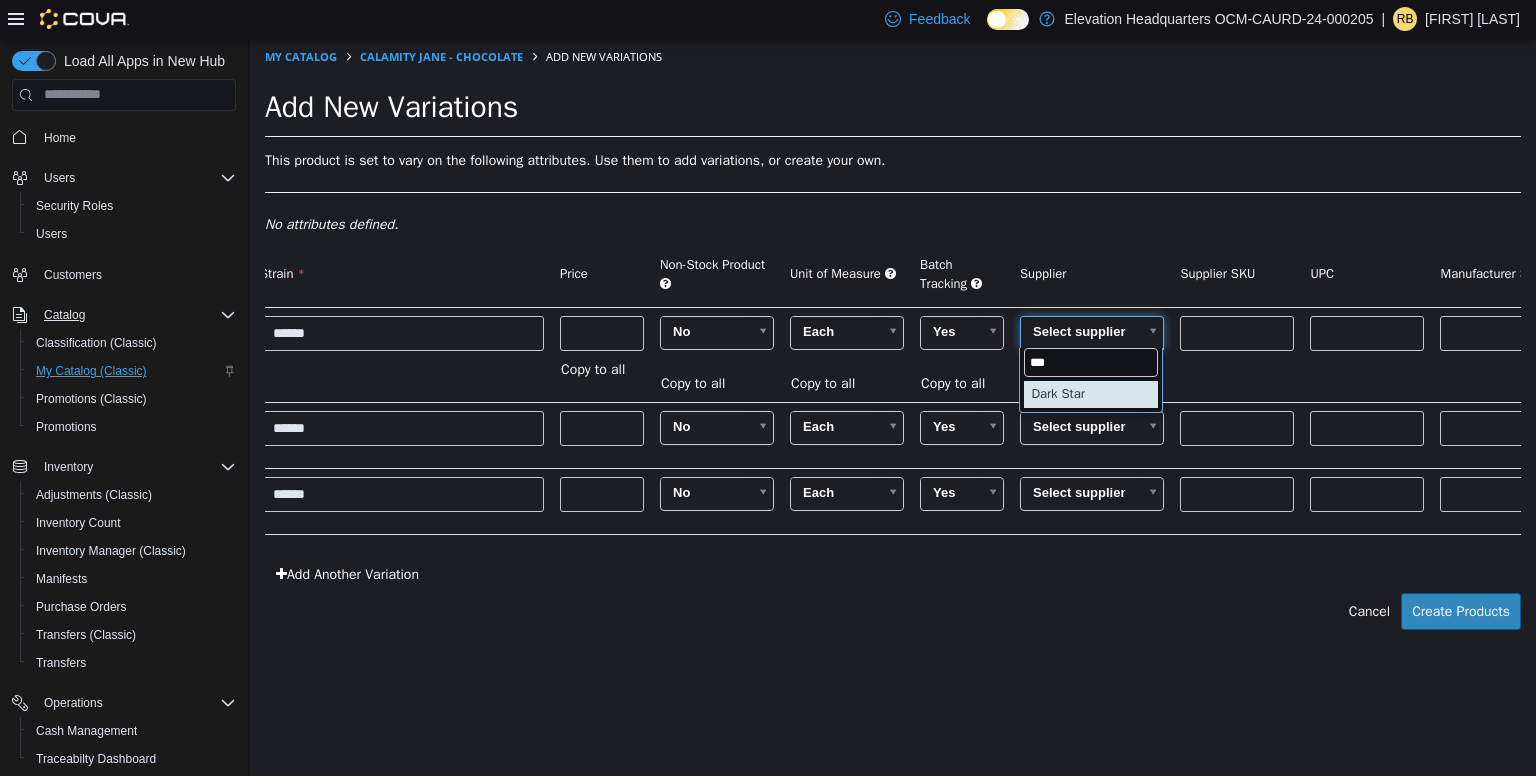 type on "***" 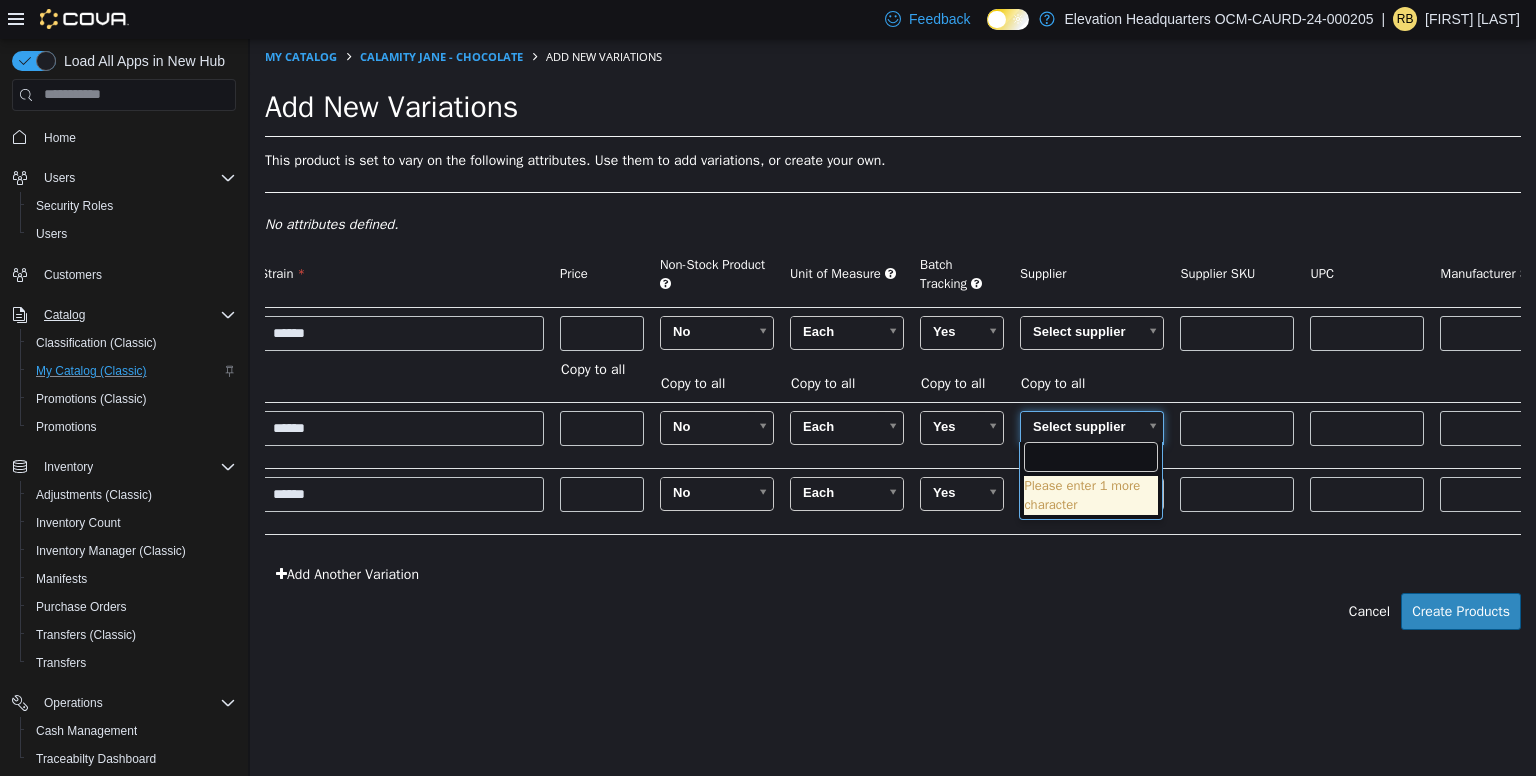 click on "**********" at bounding box center [893, 344] 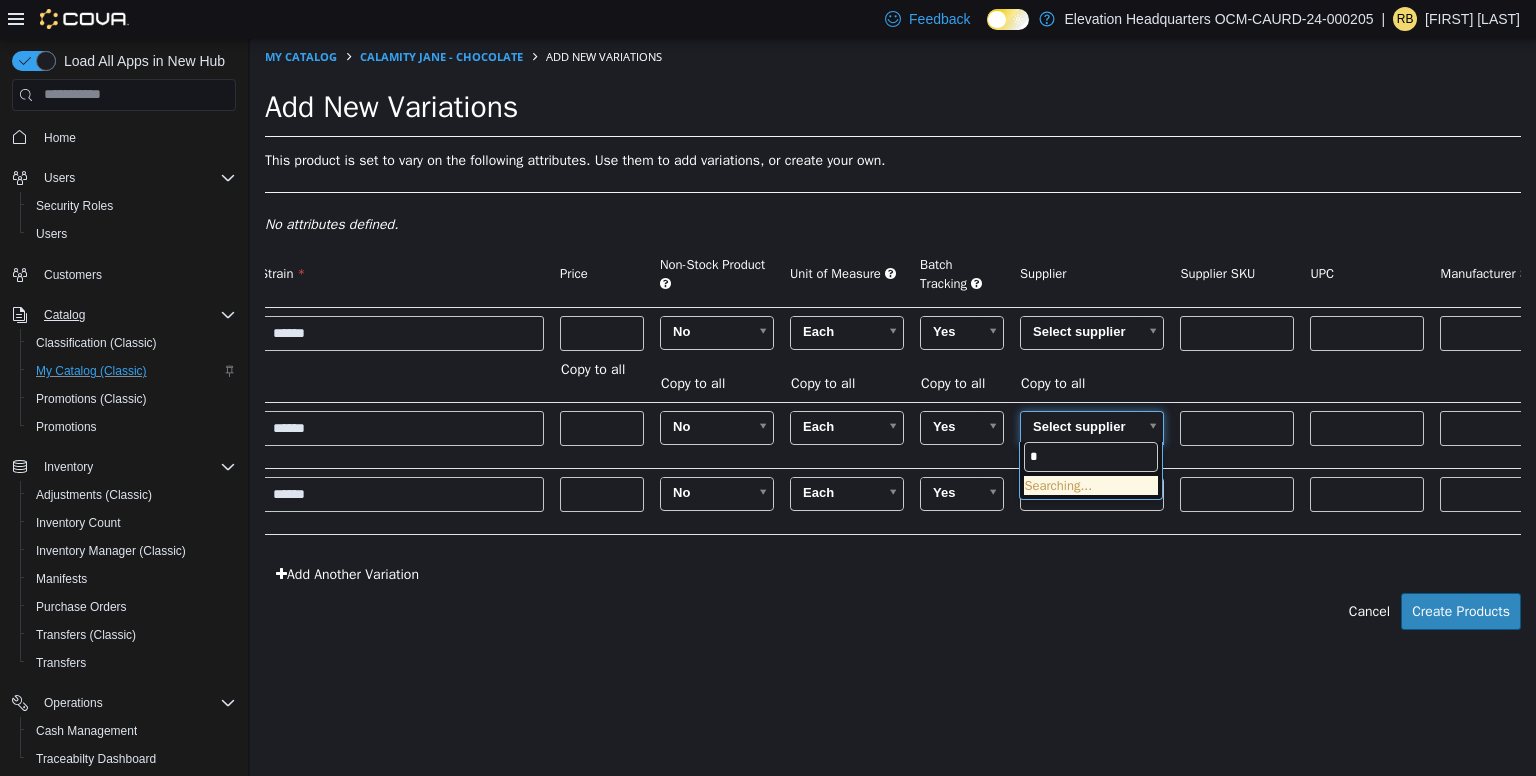 type on "**" 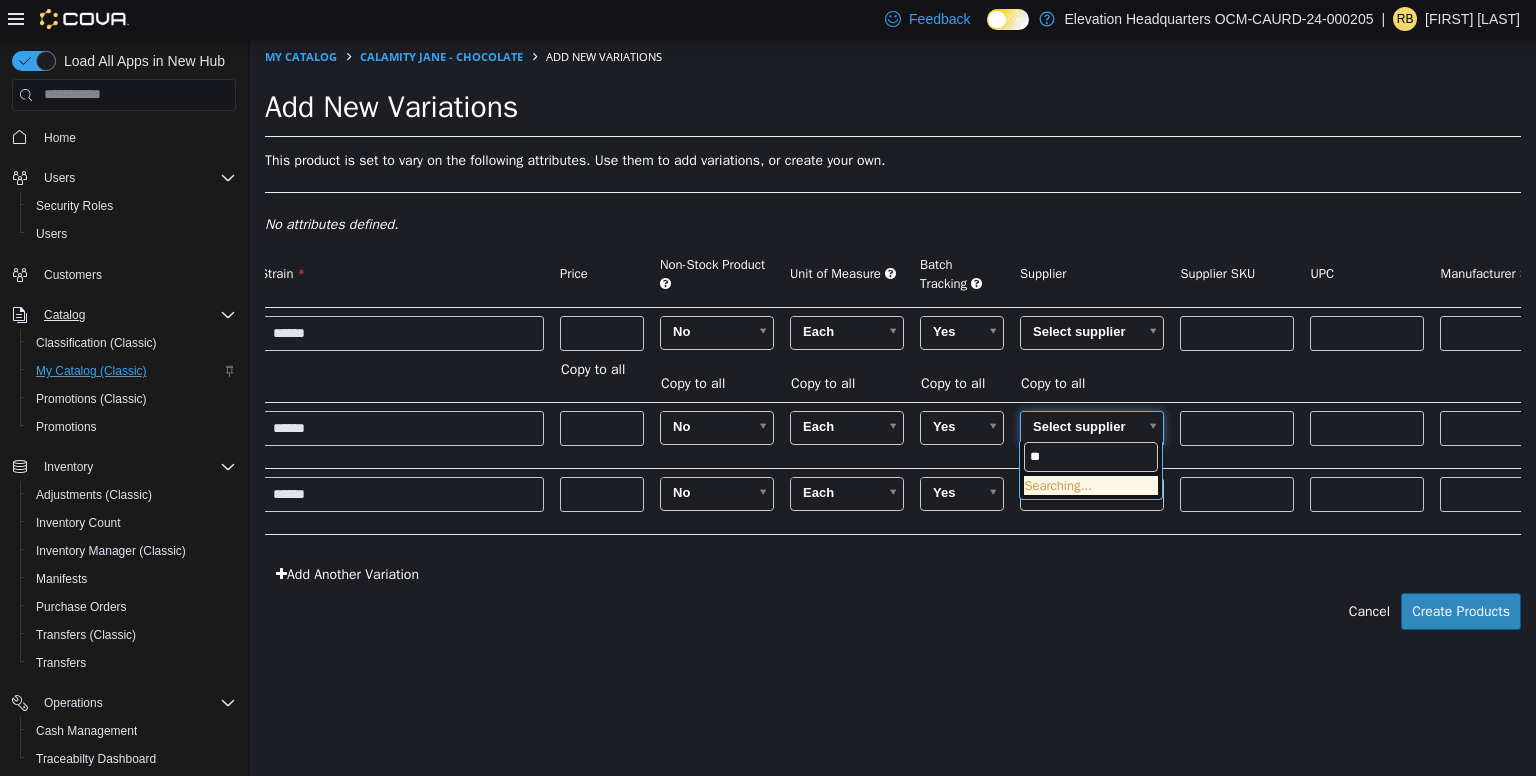 type on "******" 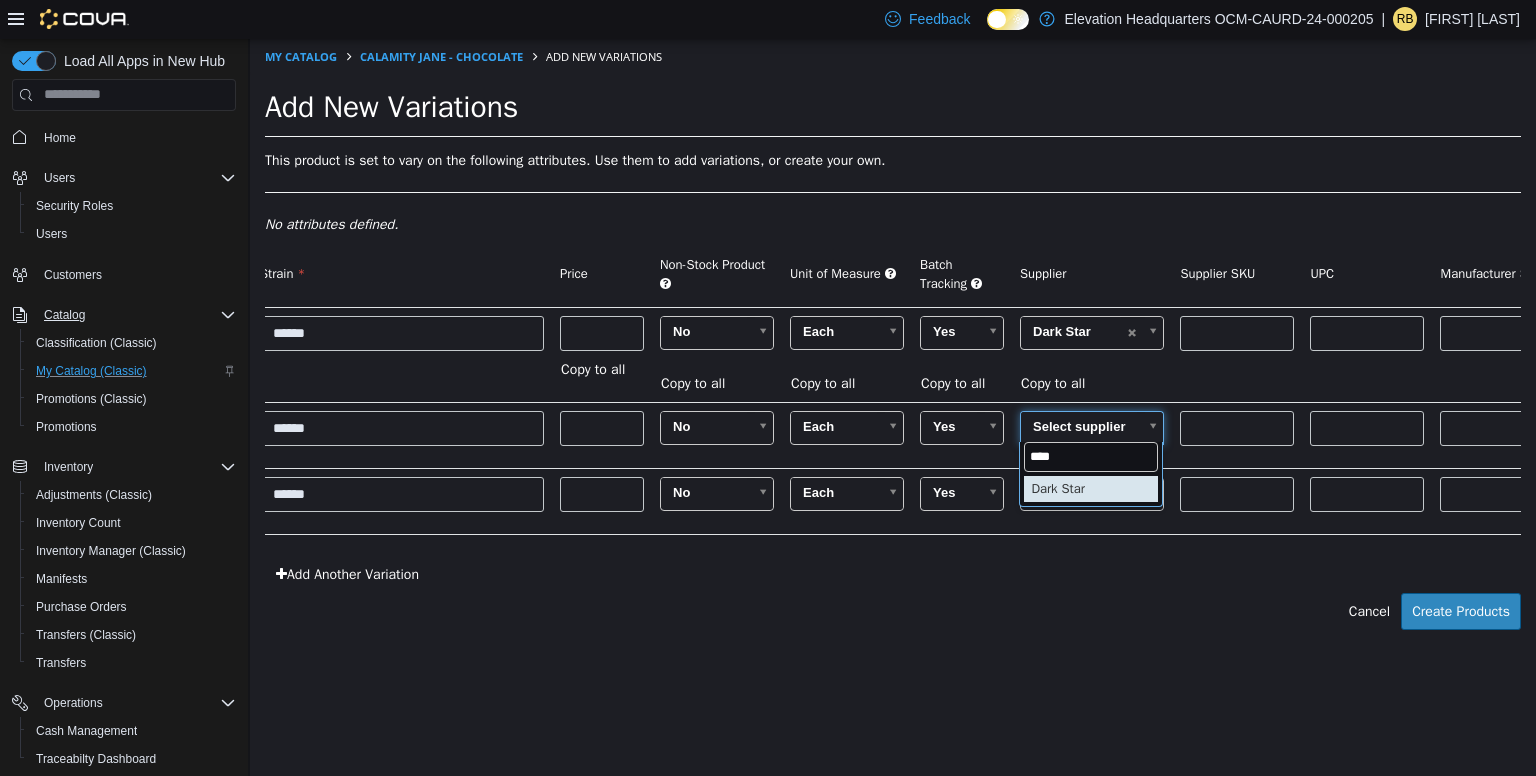 type on "****" 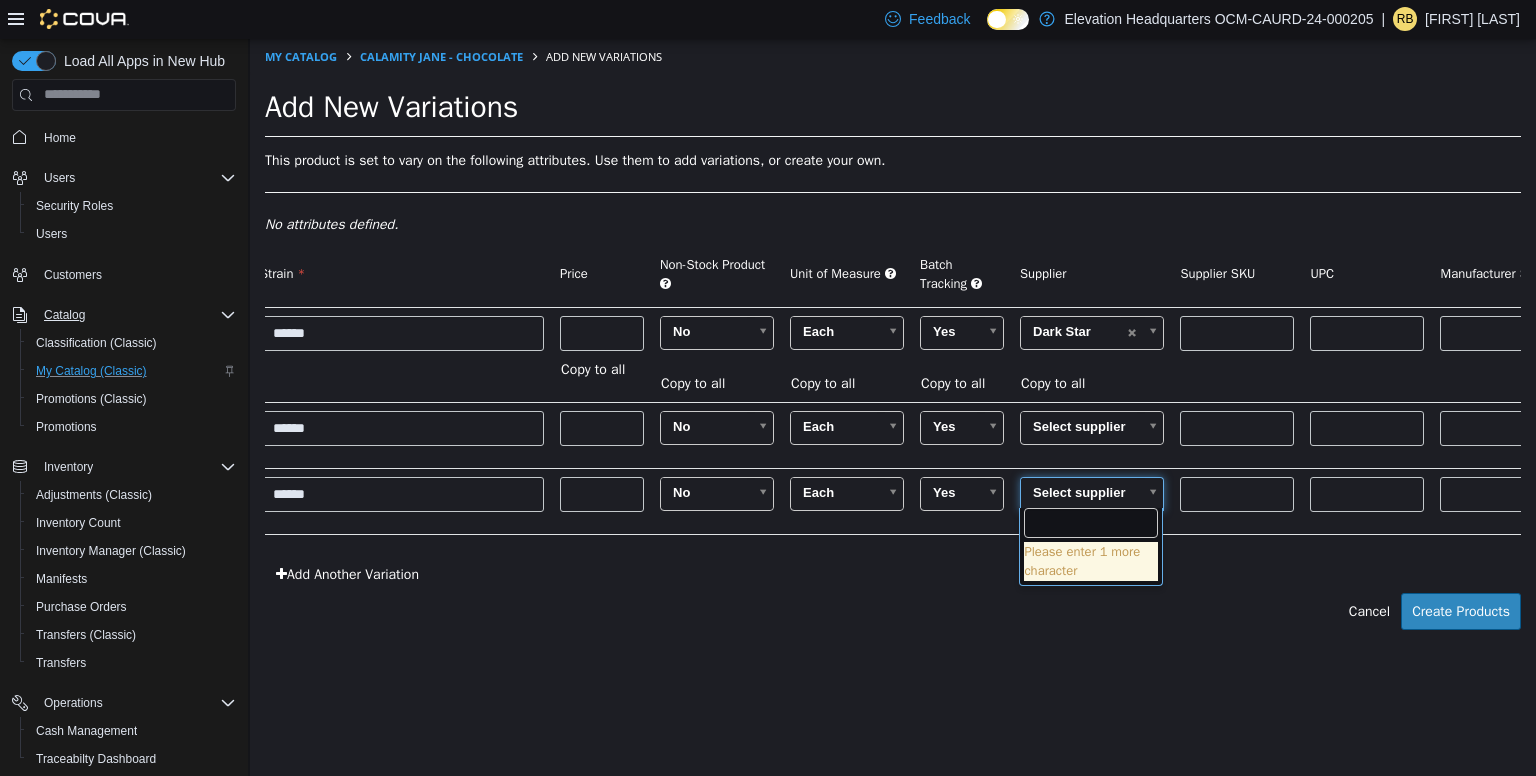 click on "**********" at bounding box center (893, 344) 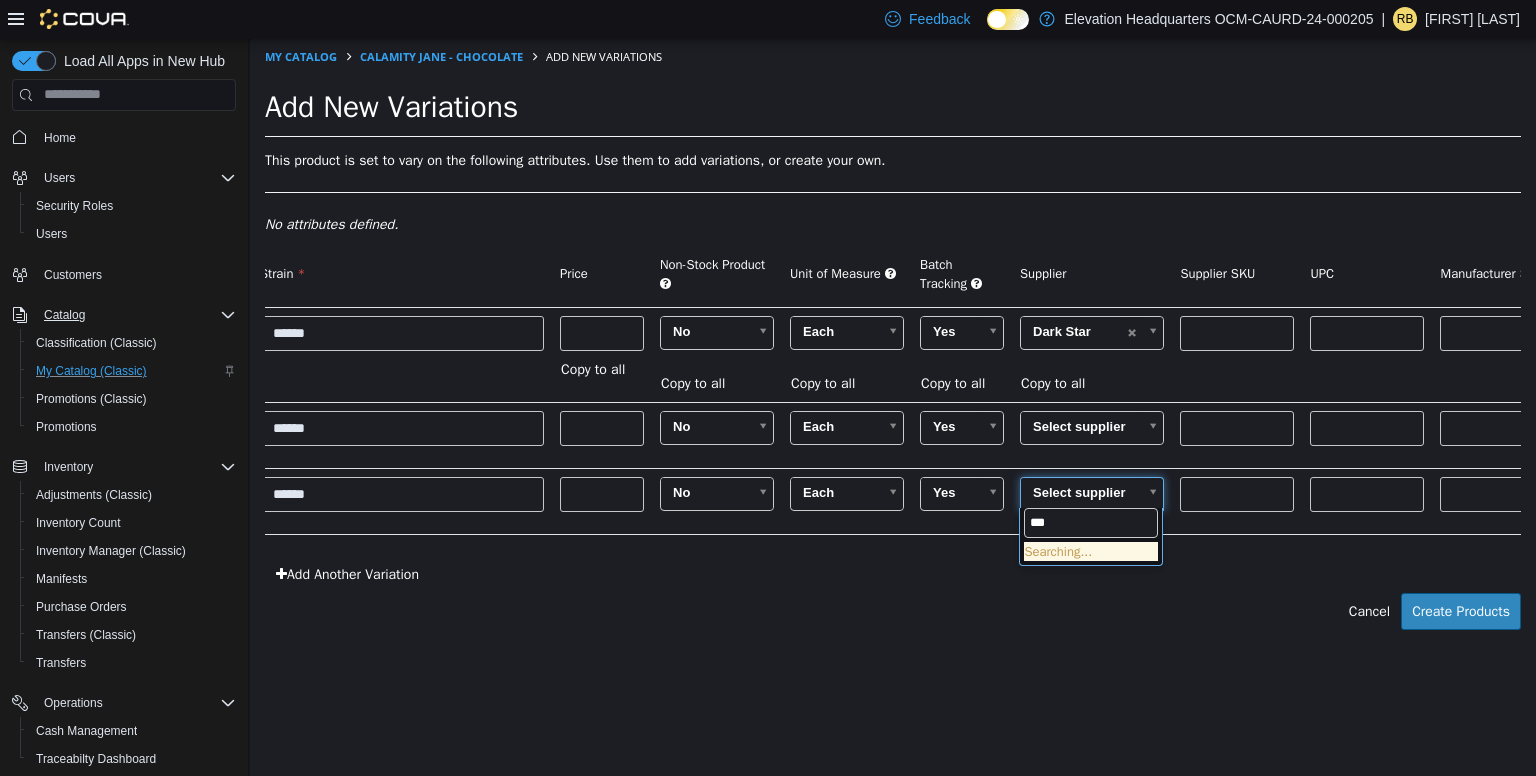 type on "****" 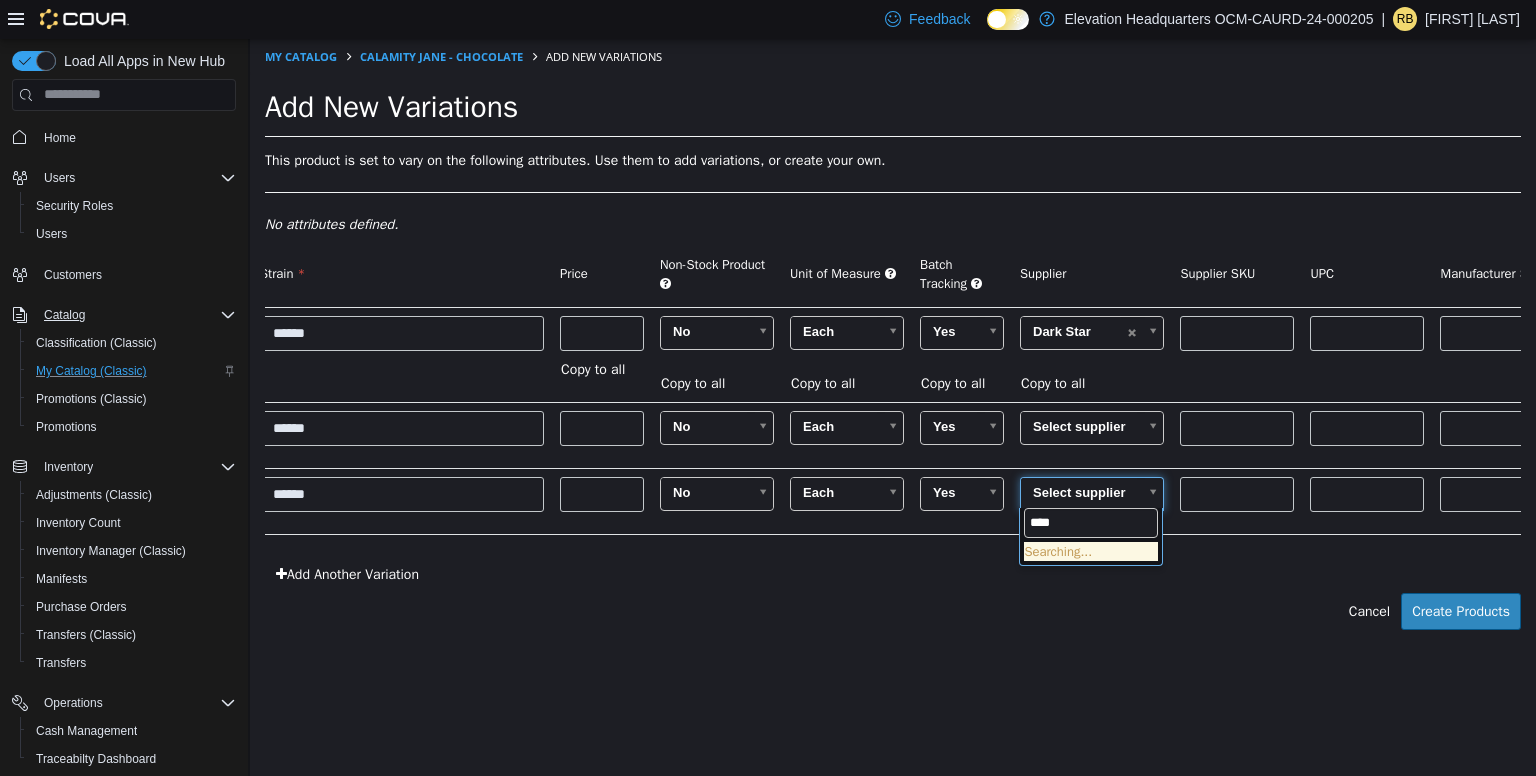 type on "******" 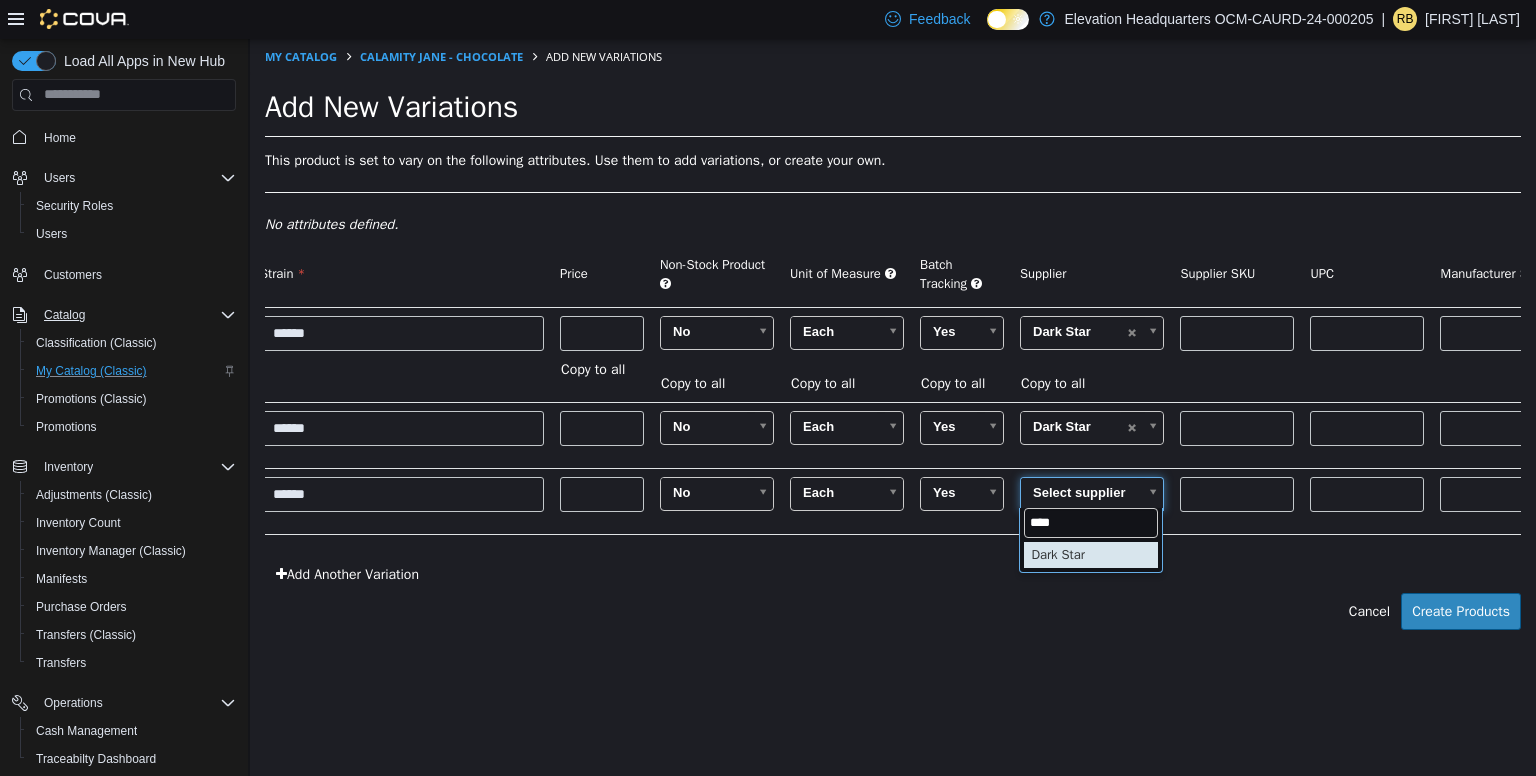 type on "****" 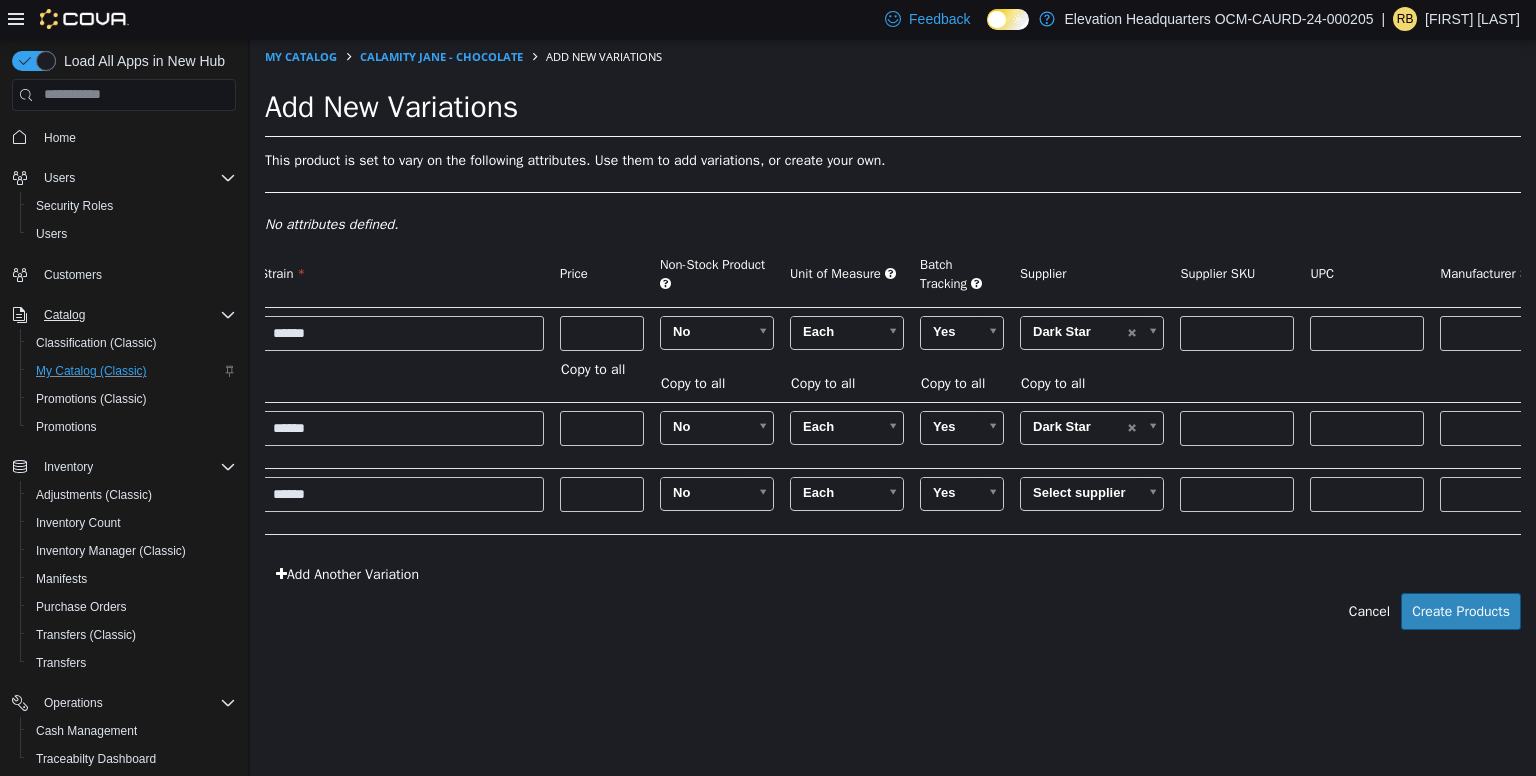 type on "******" 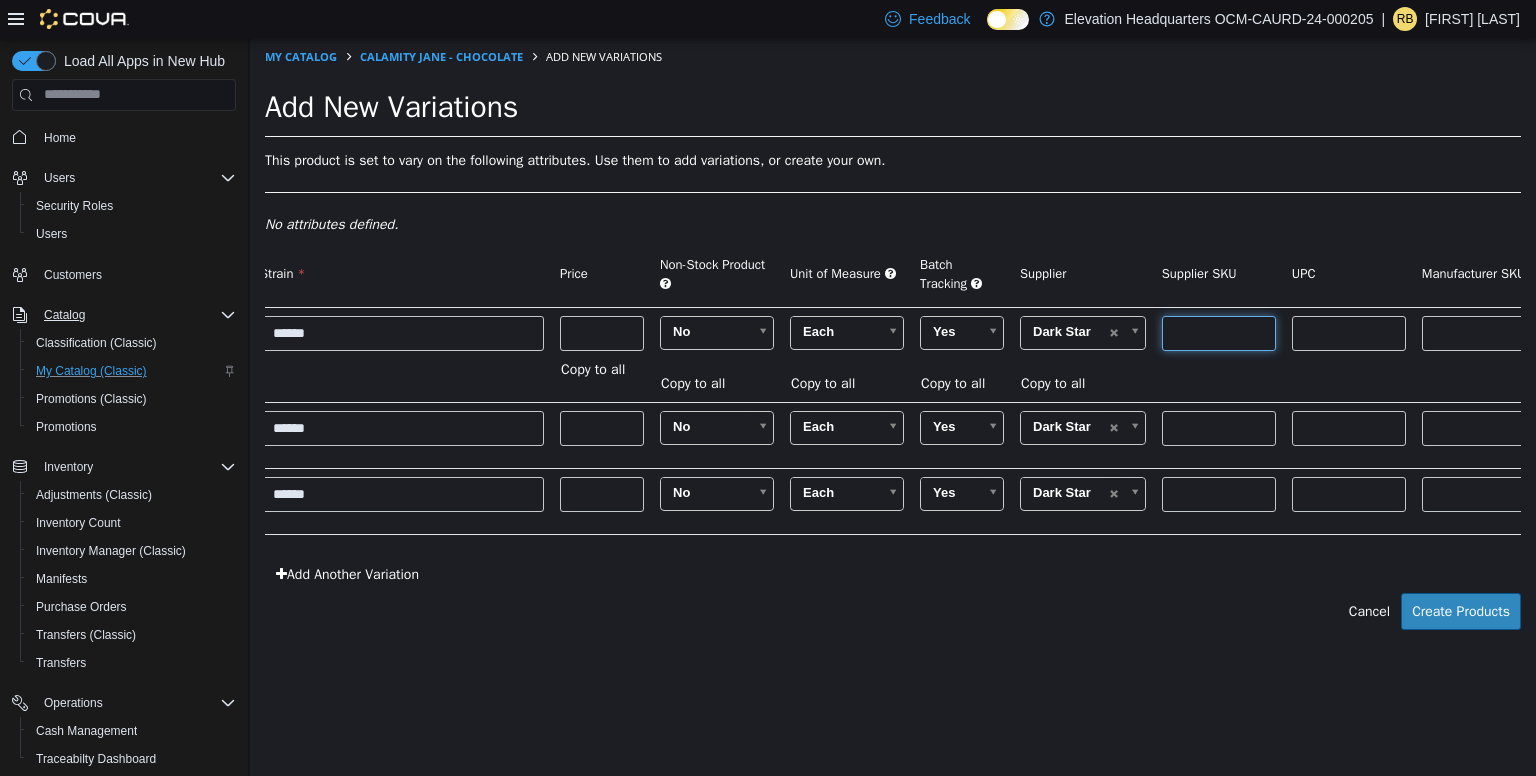 click at bounding box center [1219, 332] 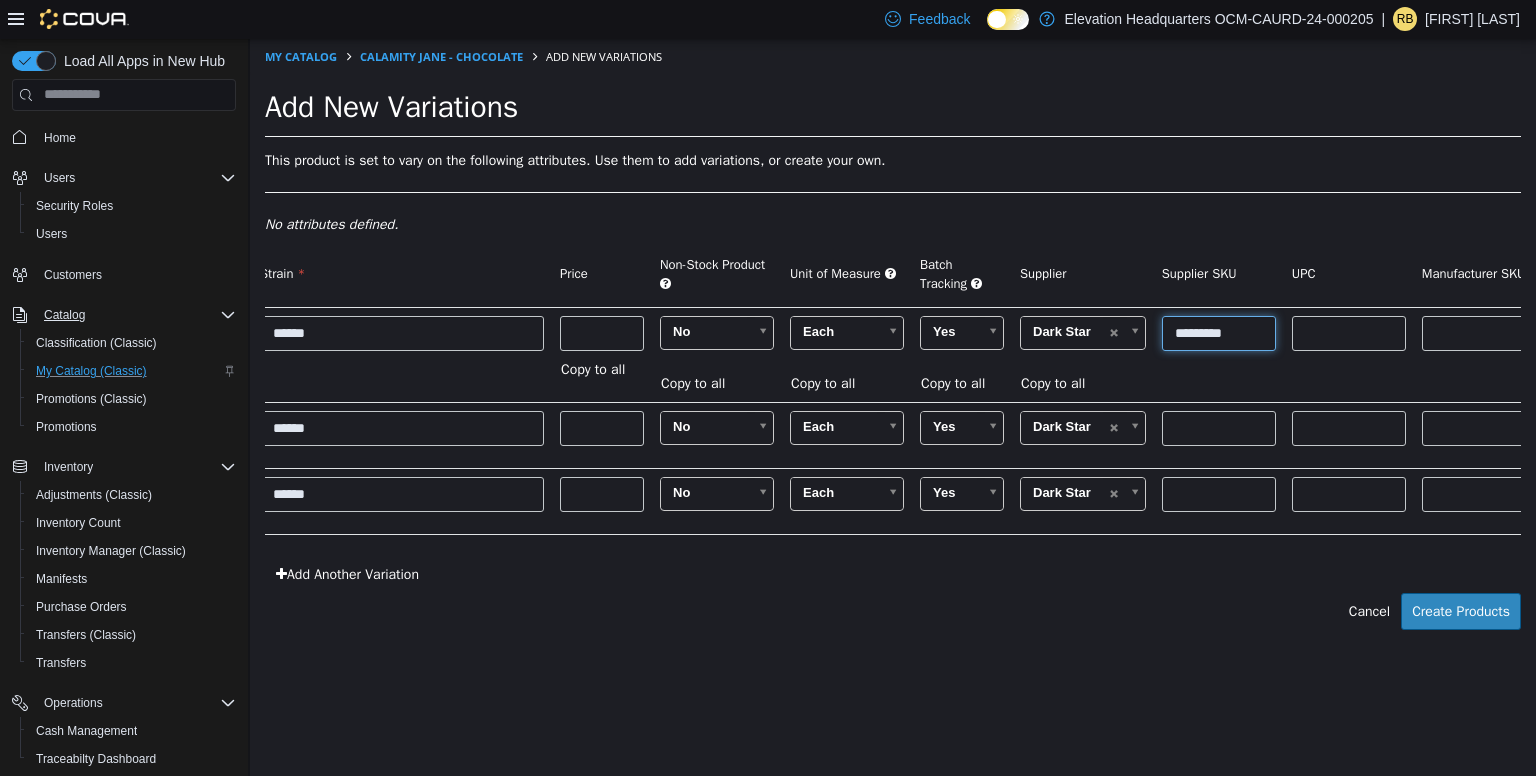 type on "**********" 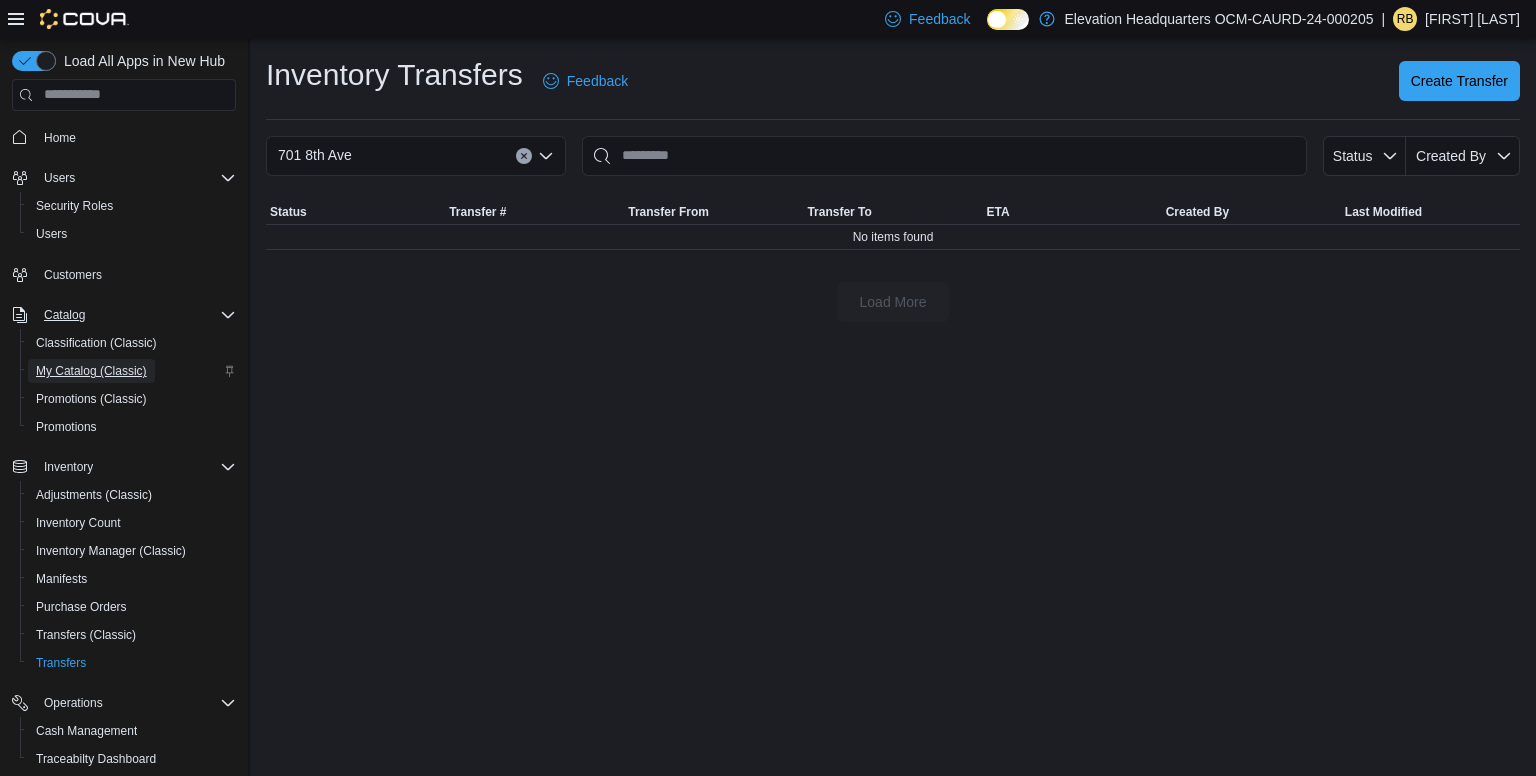 click on "My Catalog (Classic)" at bounding box center [91, 371] 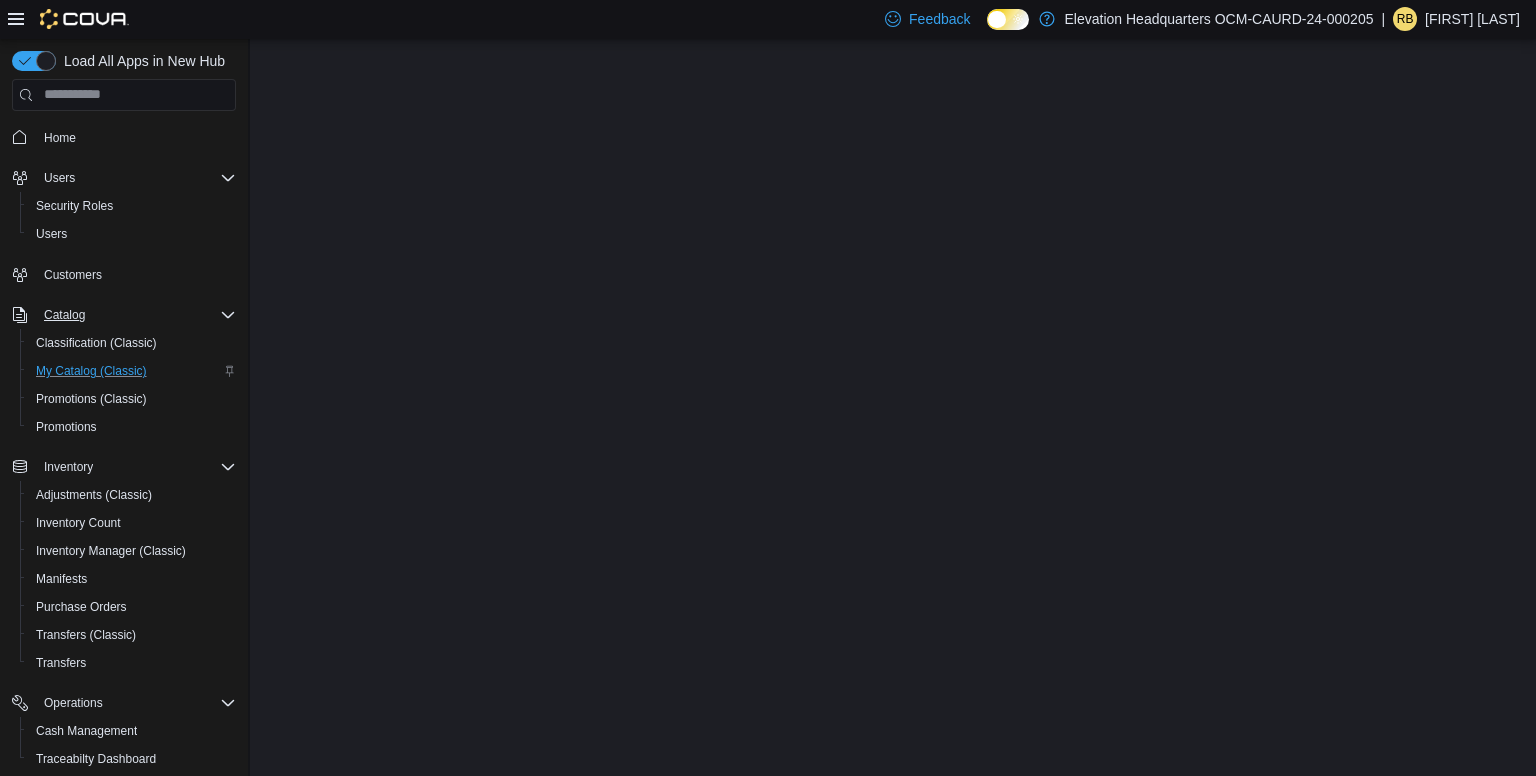 scroll, scrollTop: 0, scrollLeft: 0, axis: both 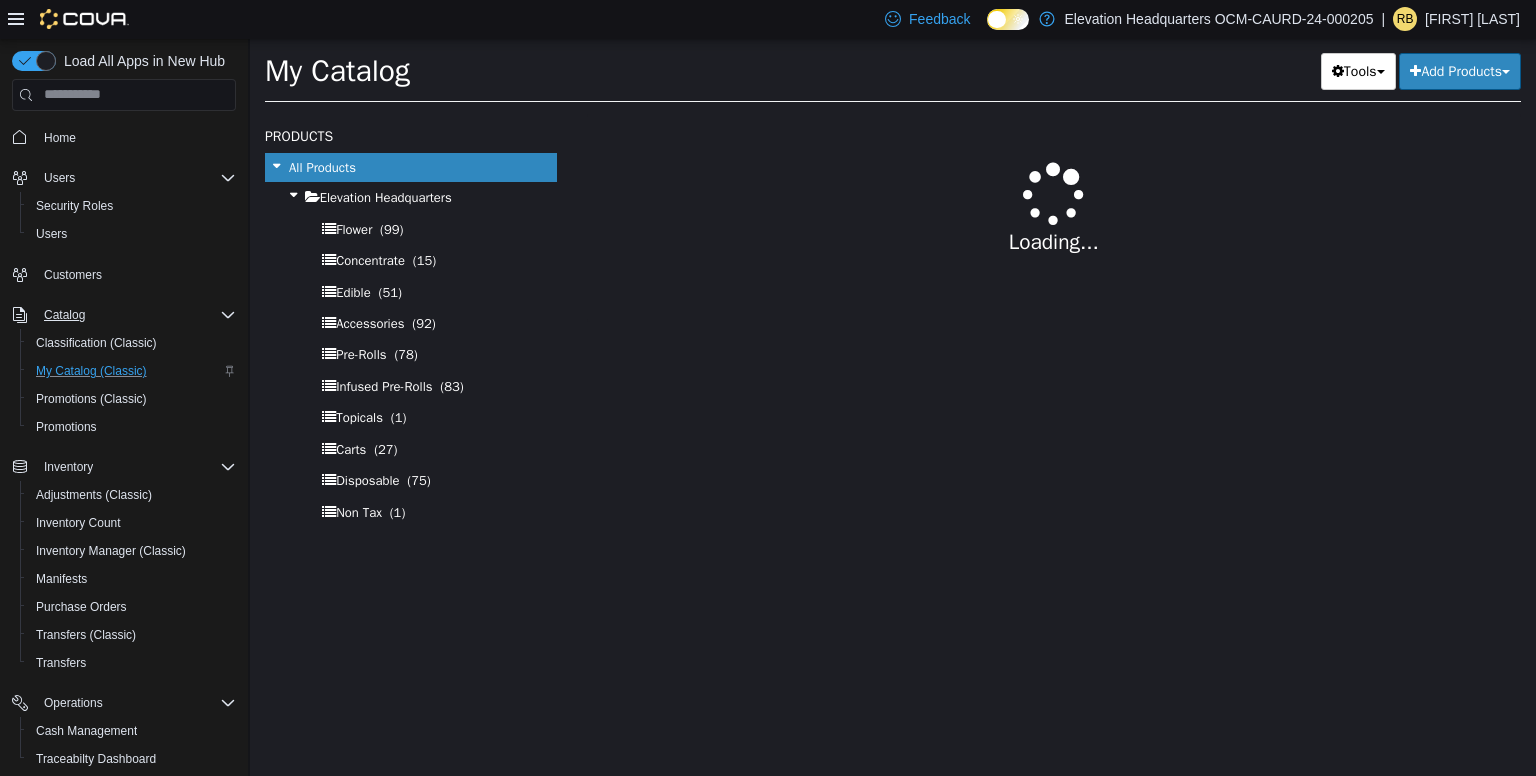 select on "**********" 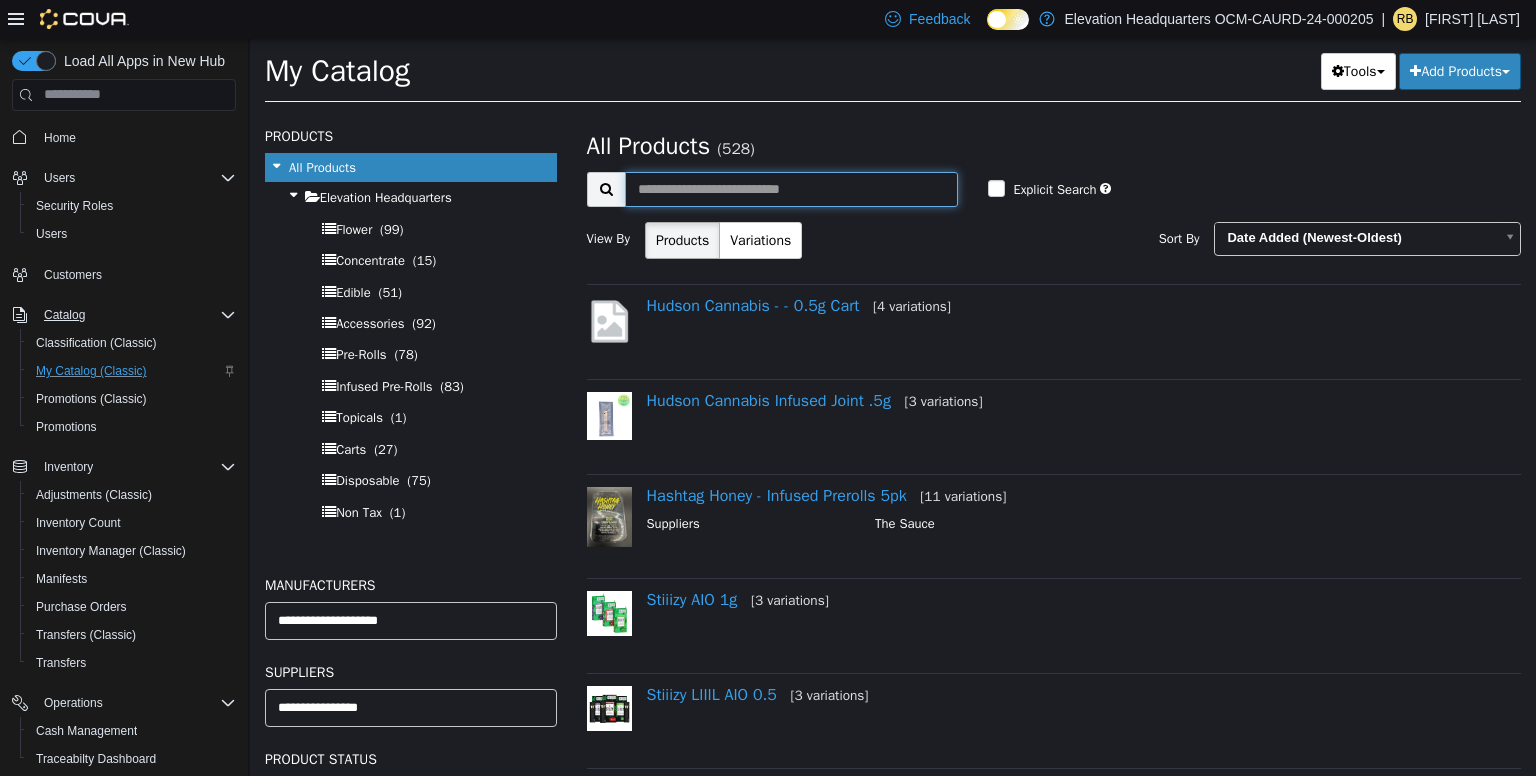 click at bounding box center [792, 188] 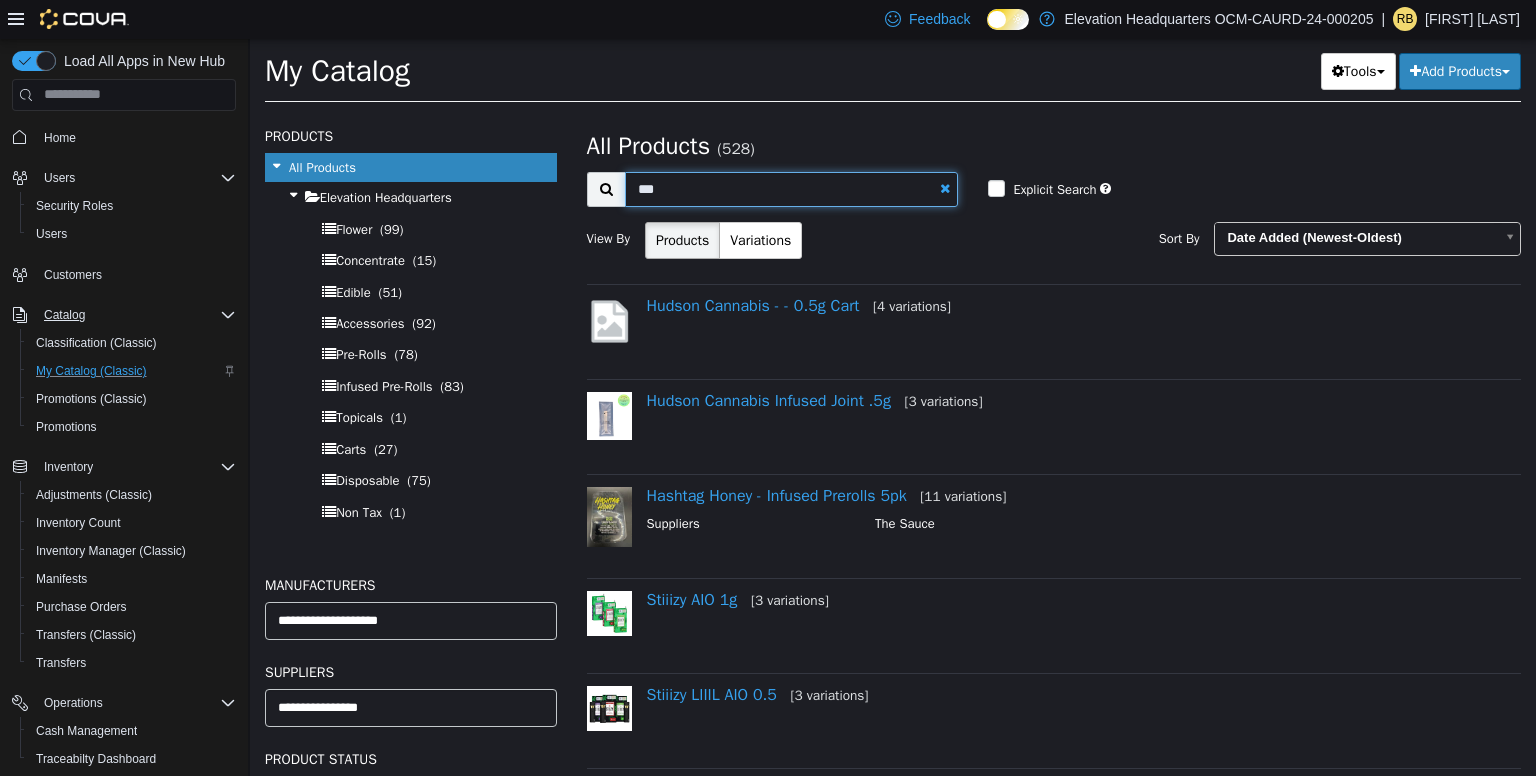 type on "***" 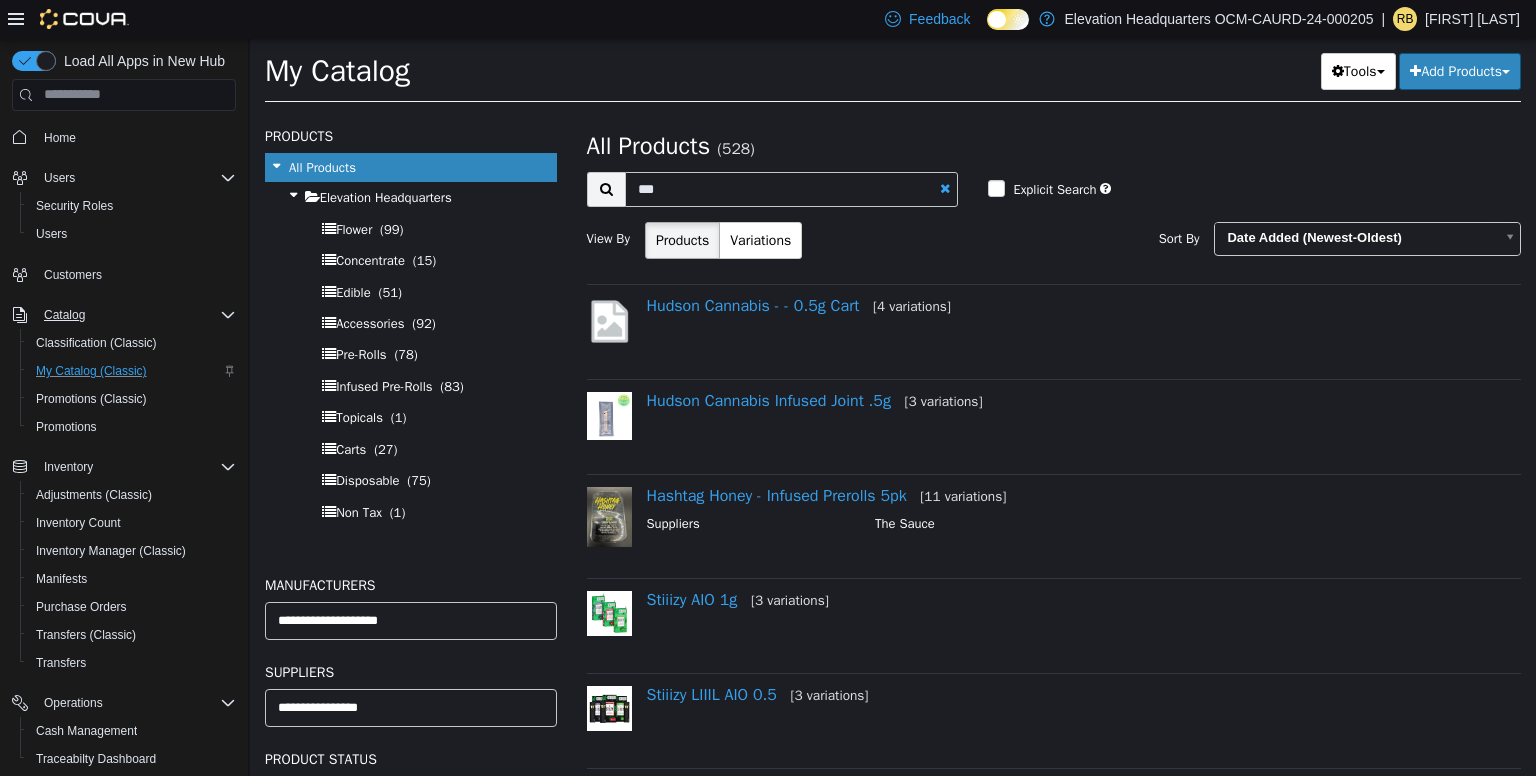 select on "**********" 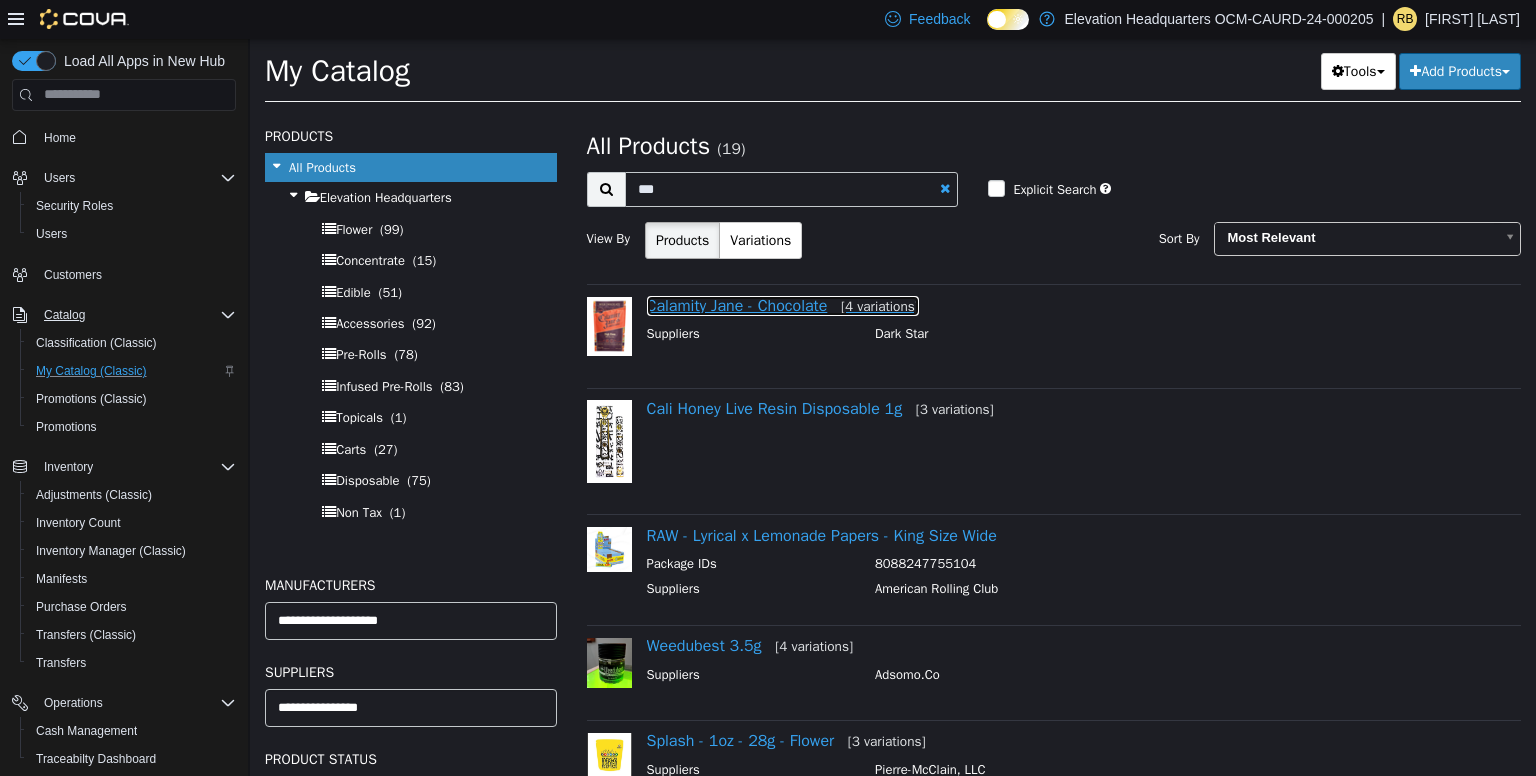 click on "Calamity Jane - Chocolate
[4 variations]" at bounding box center (783, 305) 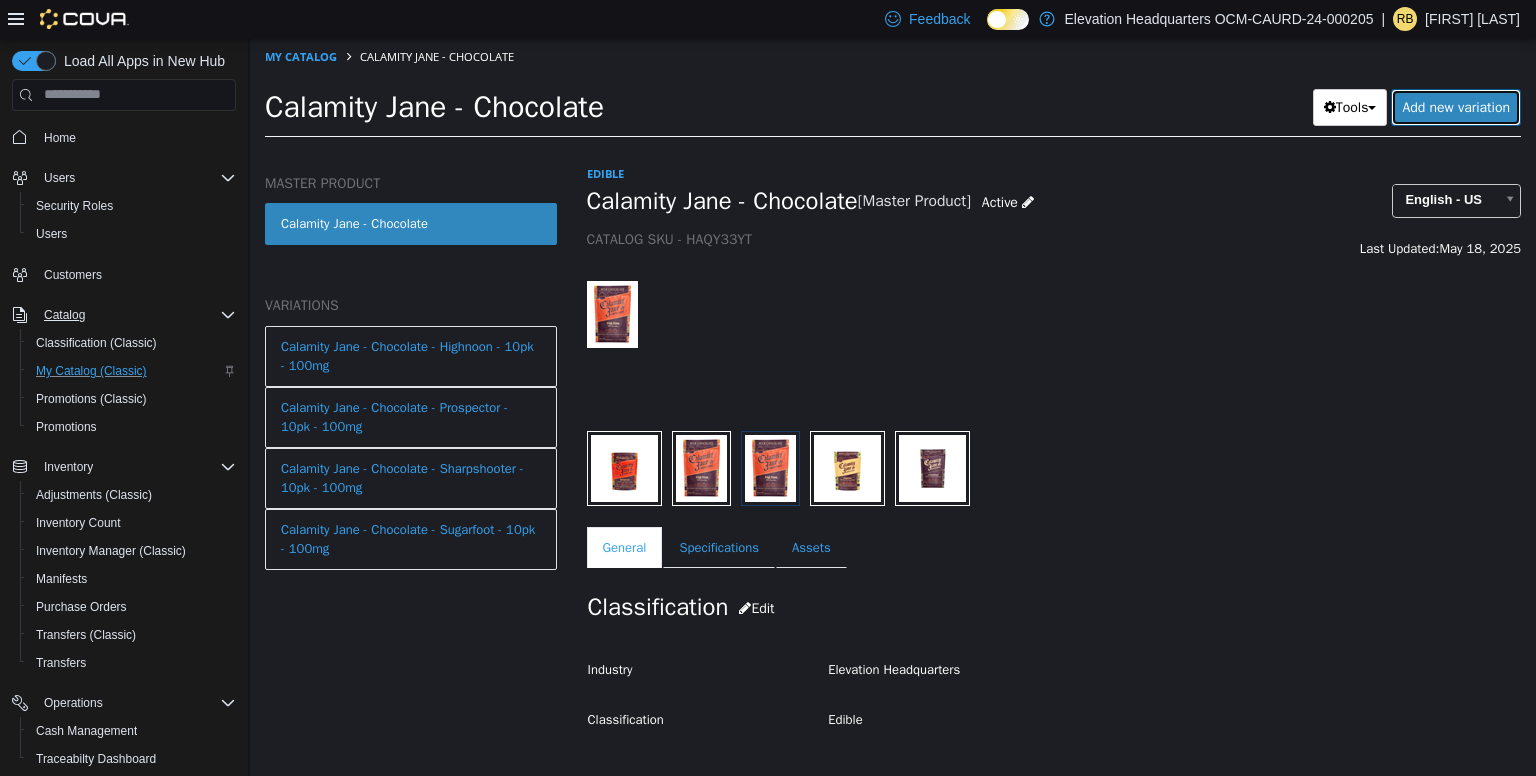 click on "Add new variation" at bounding box center (1456, 106) 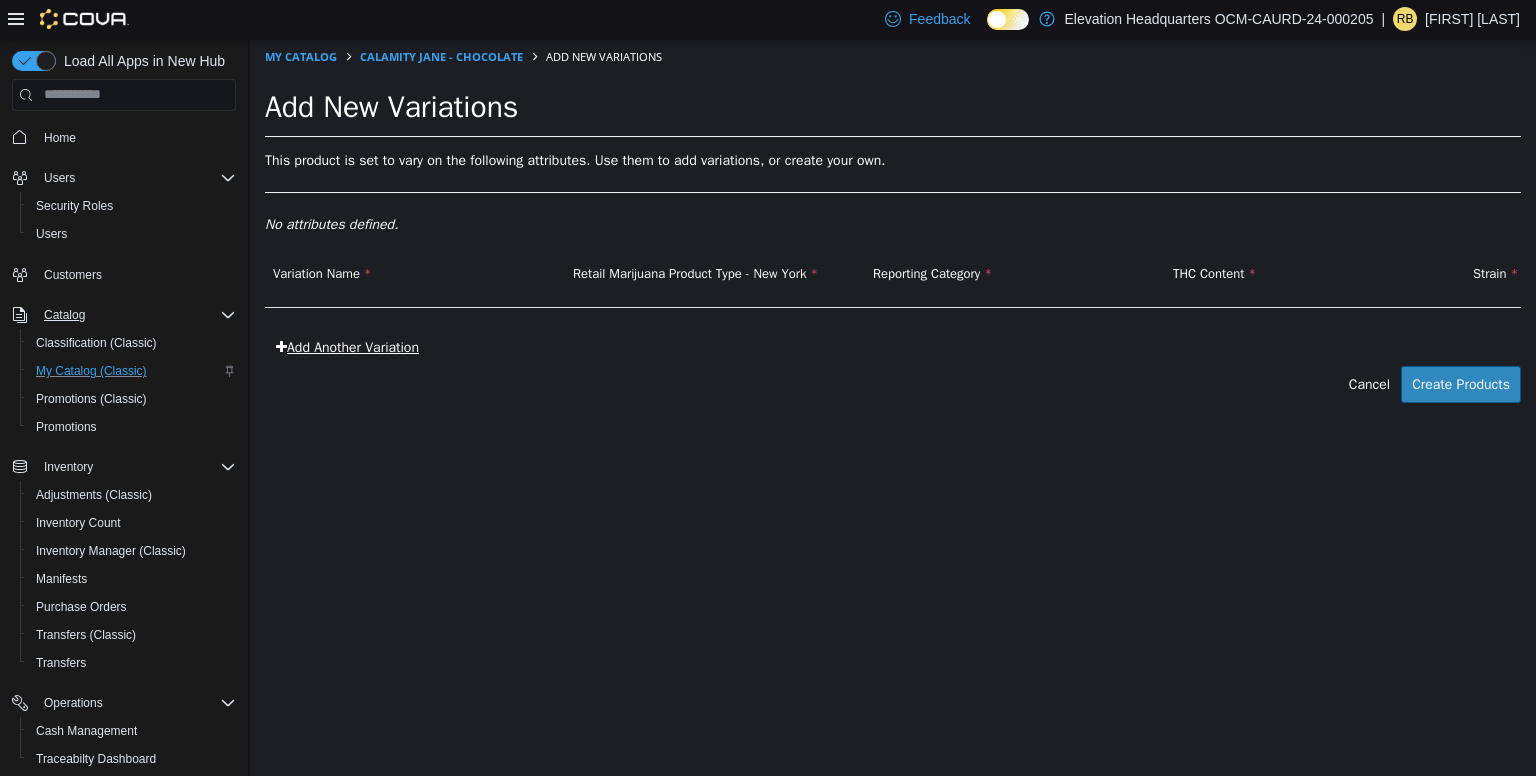click on "Add Another Variation" at bounding box center [347, 346] 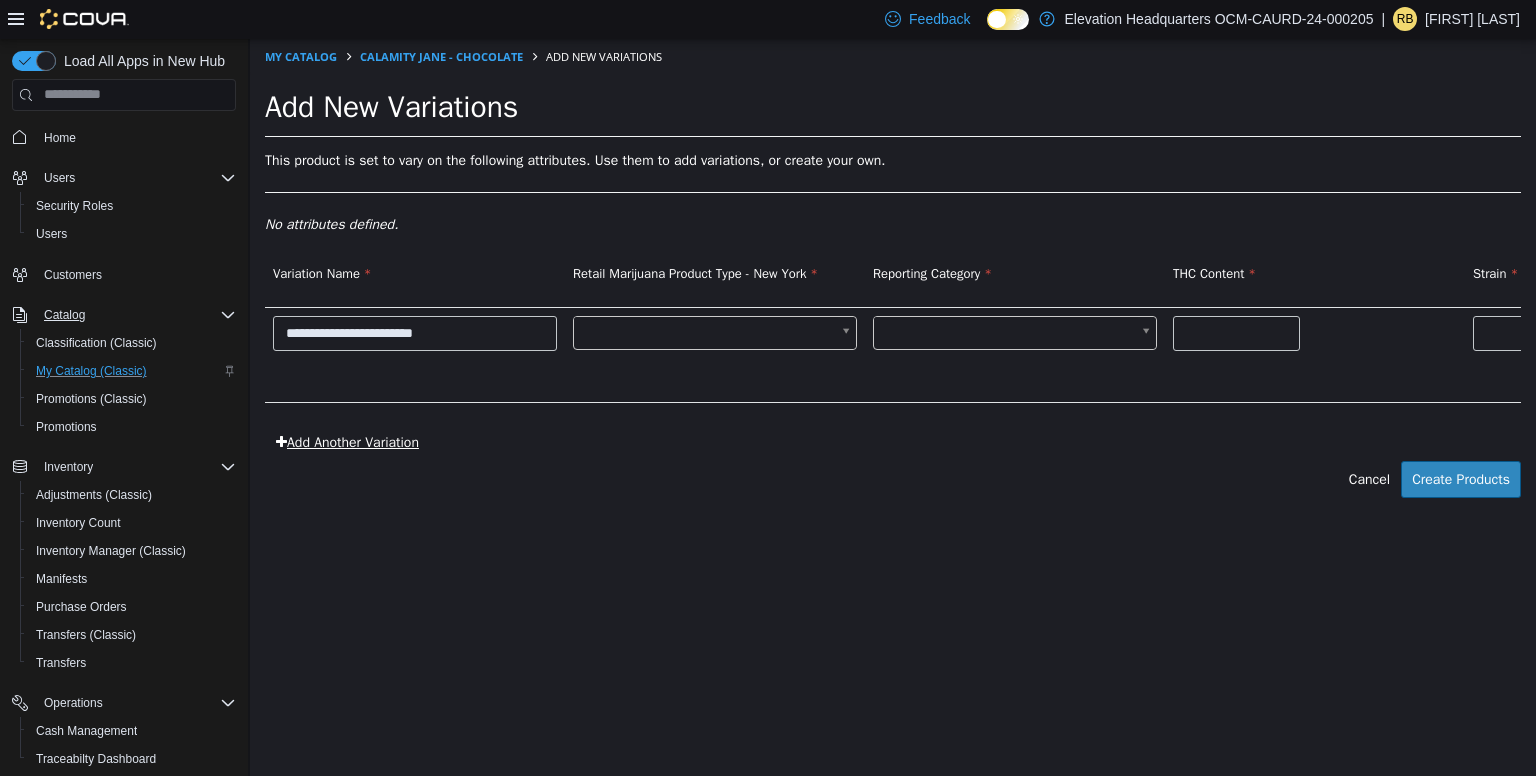 click on "Add Another Variation" at bounding box center (347, 441) 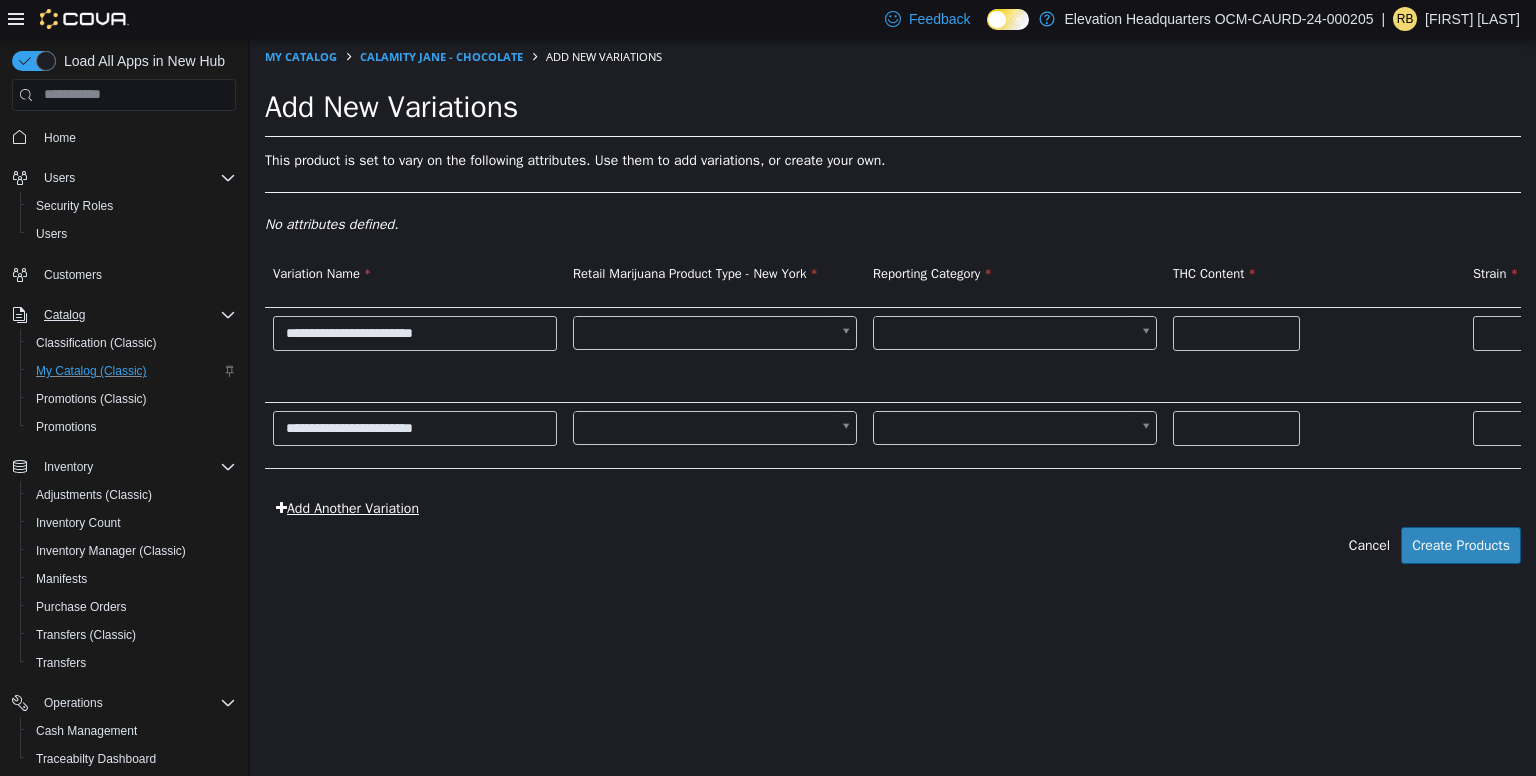 click on "Add Another Variation" at bounding box center [347, 507] 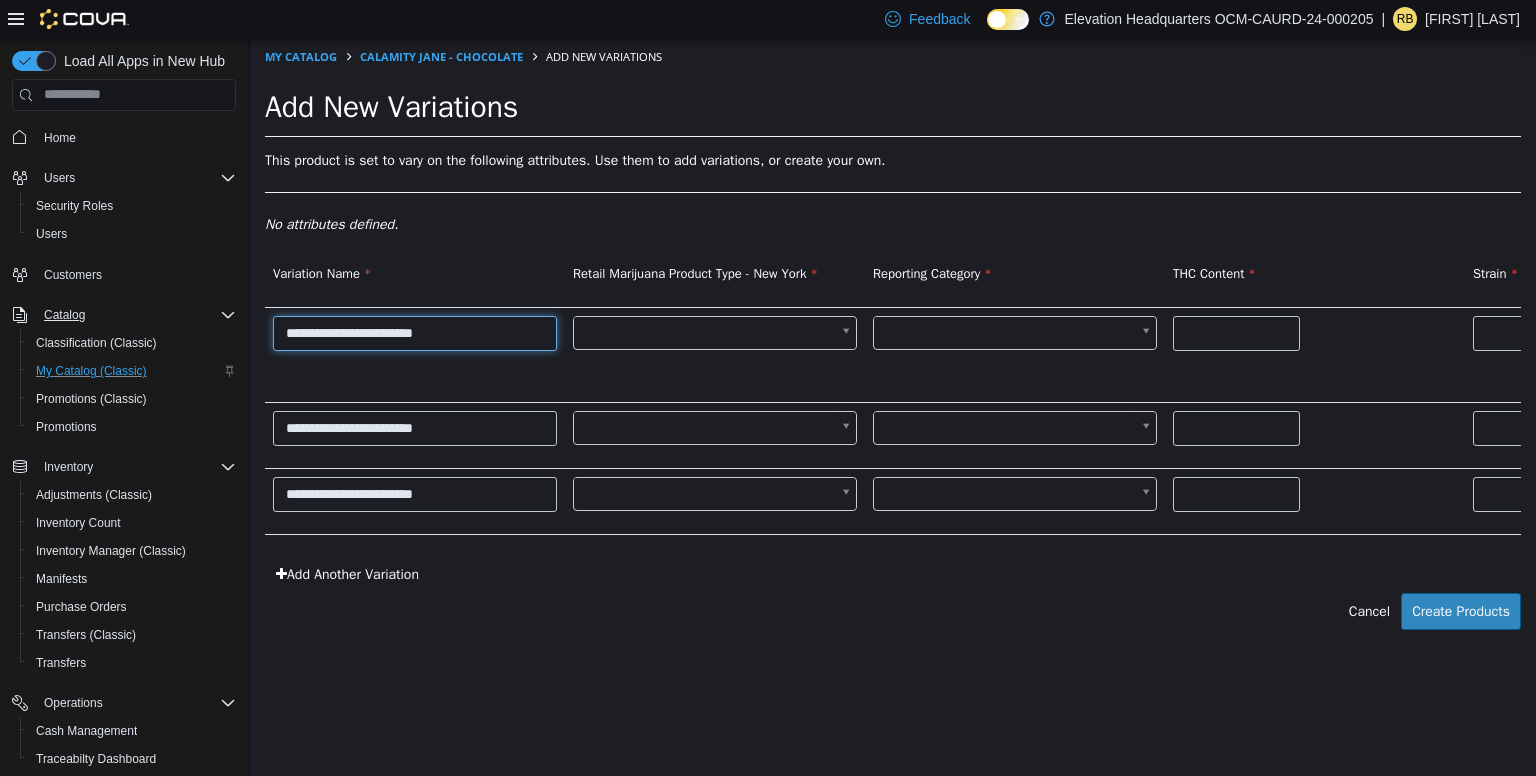 click on "**********" at bounding box center (415, 332) 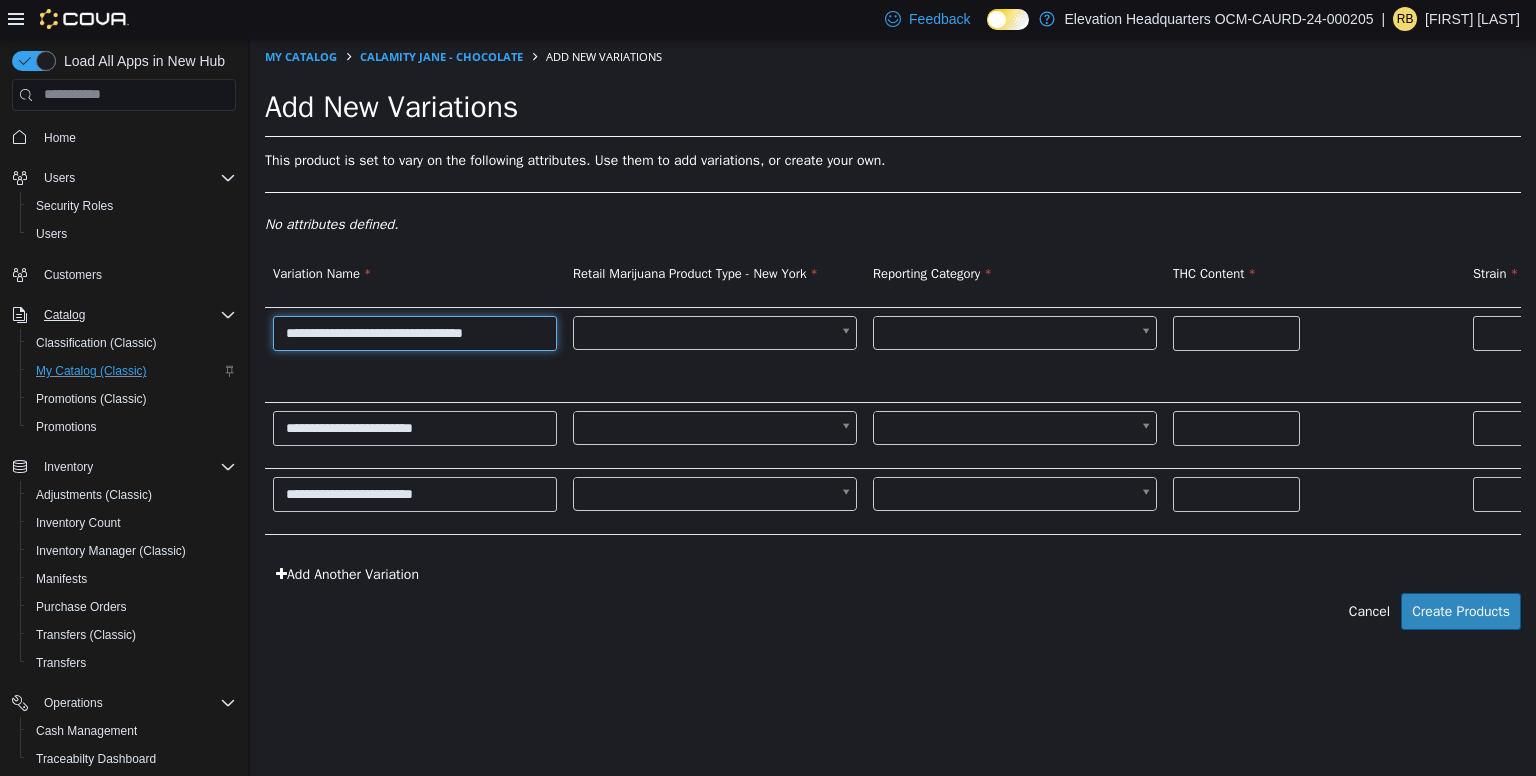 click on "**********" at bounding box center (415, 332) 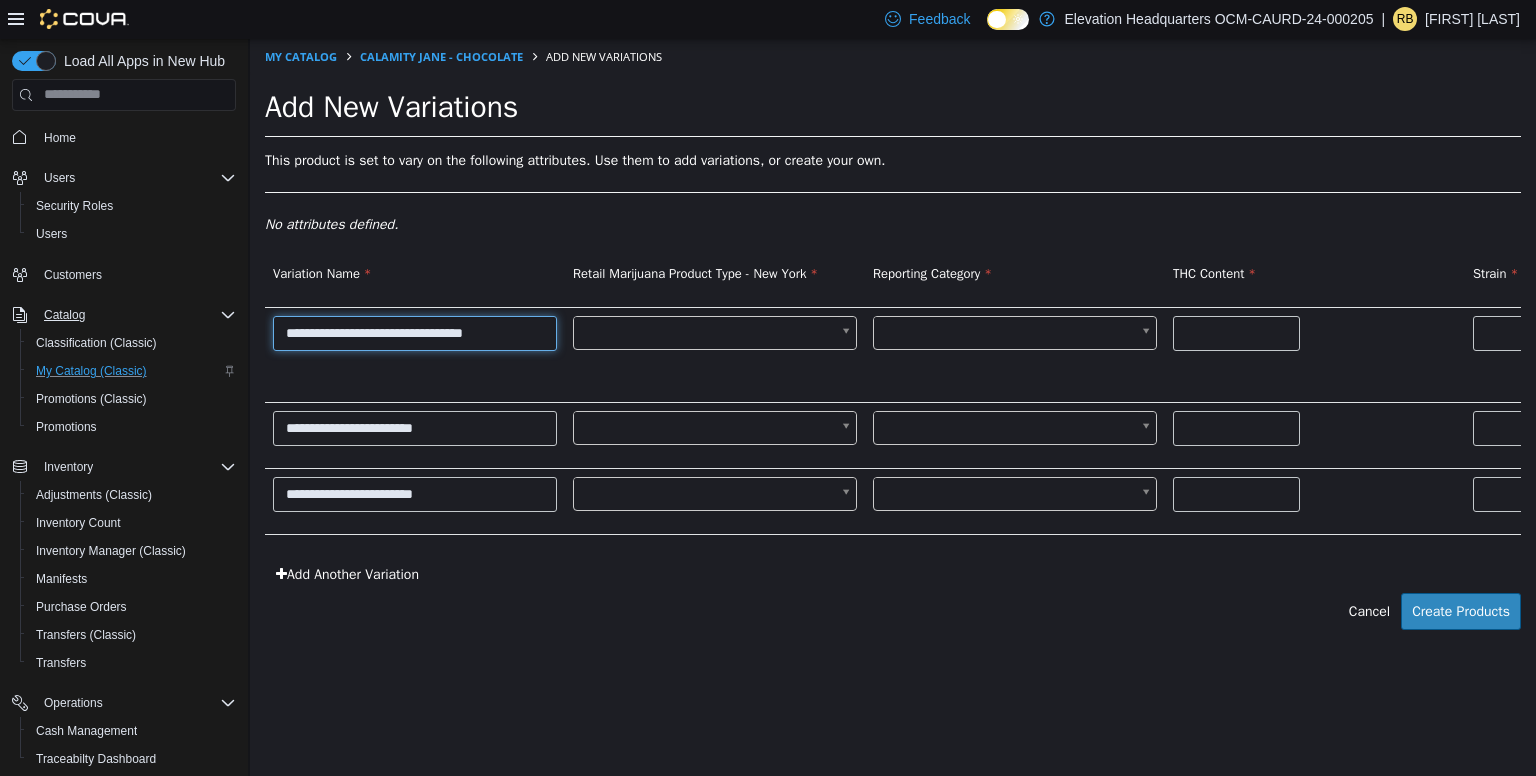 type on "**********" 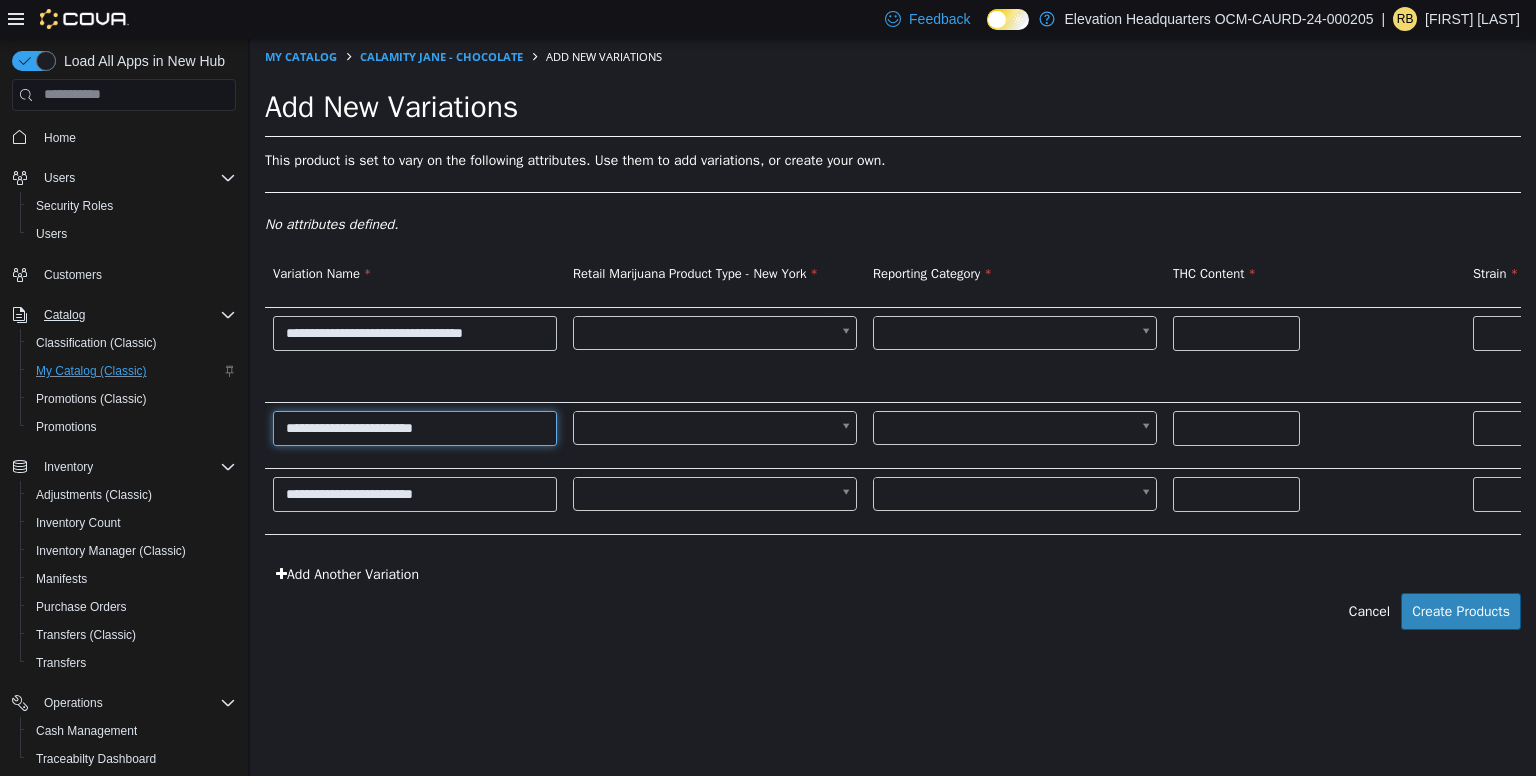 click on "**********" at bounding box center [415, 427] 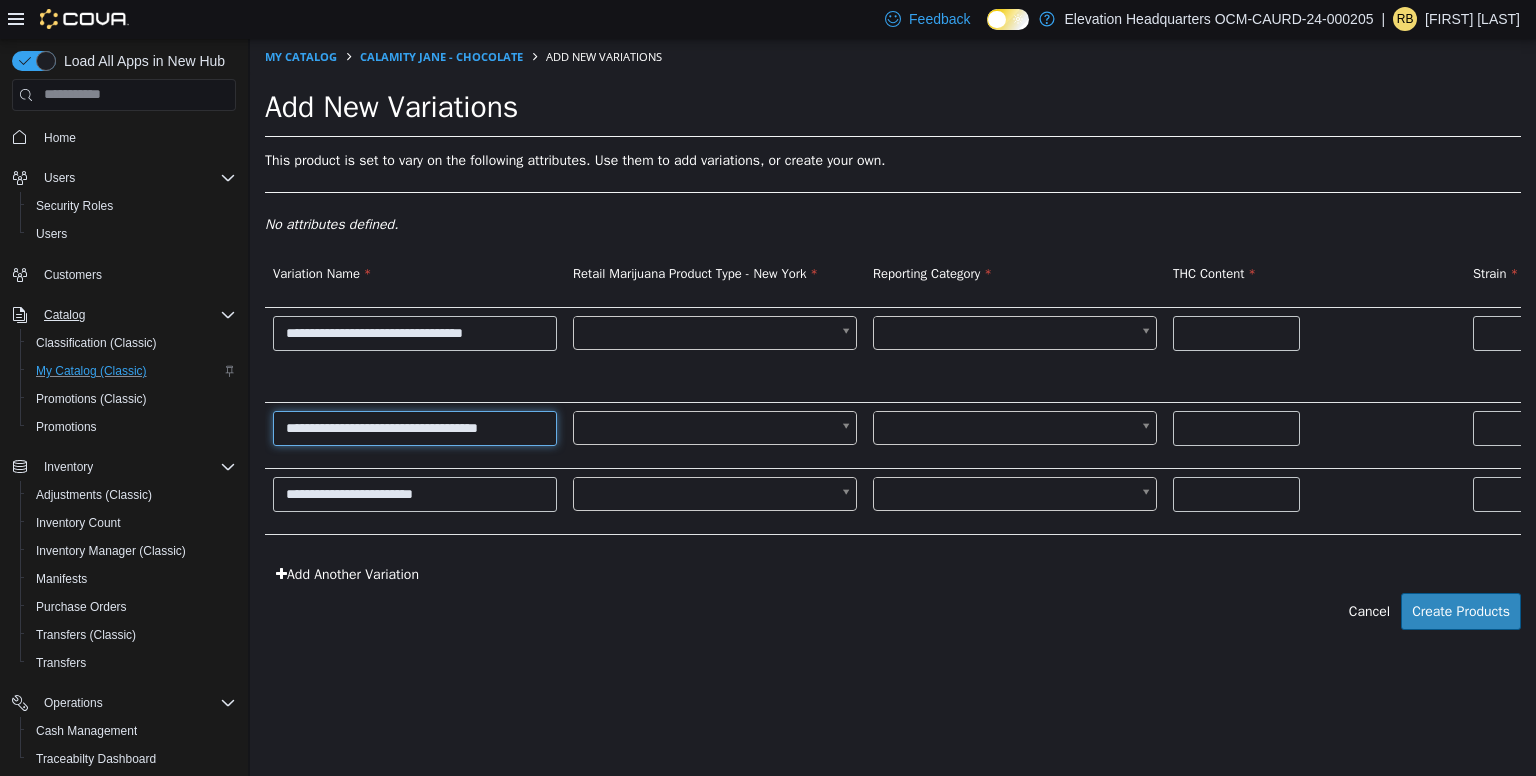 type on "**********" 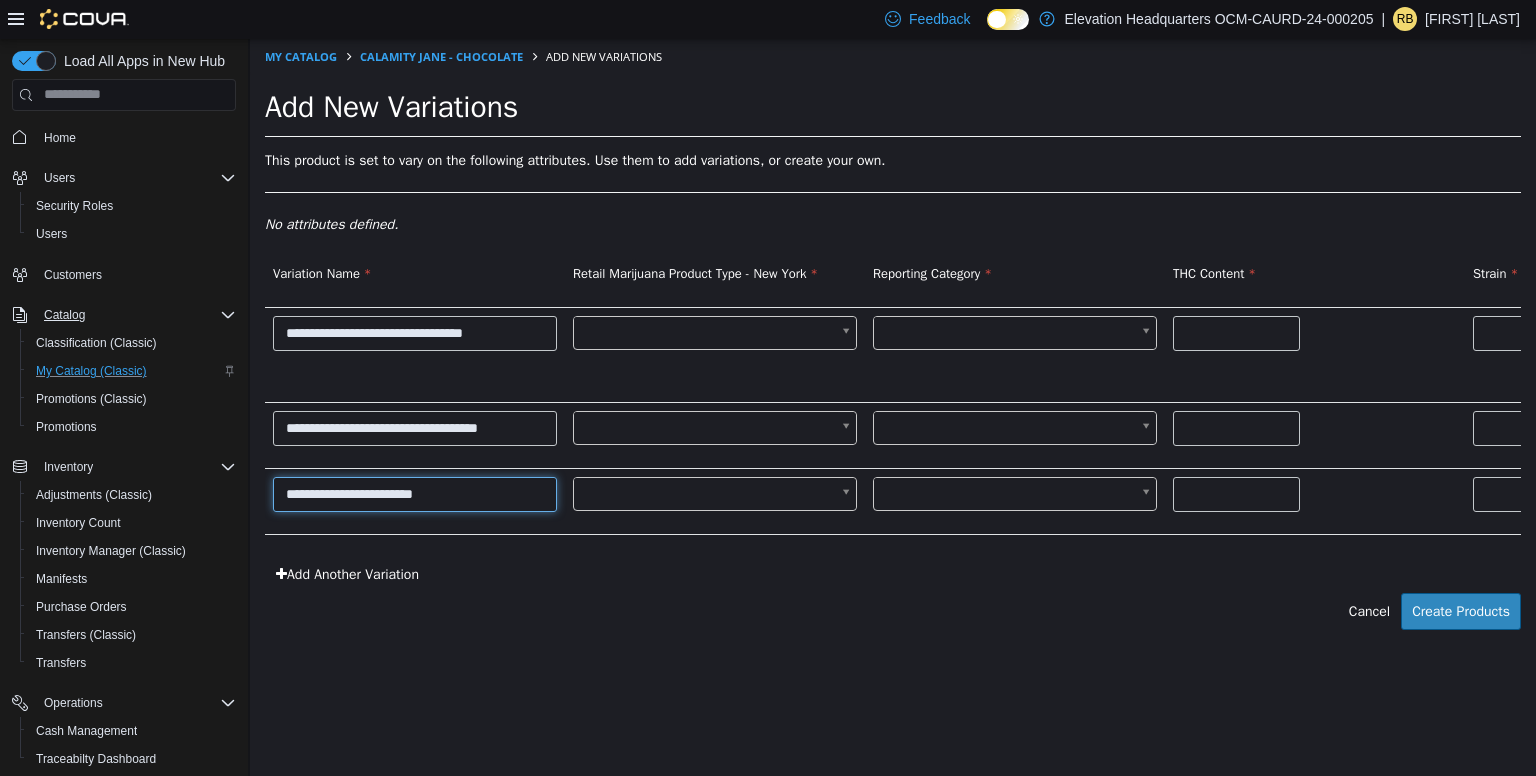 click on "**********" at bounding box center (415, 493) 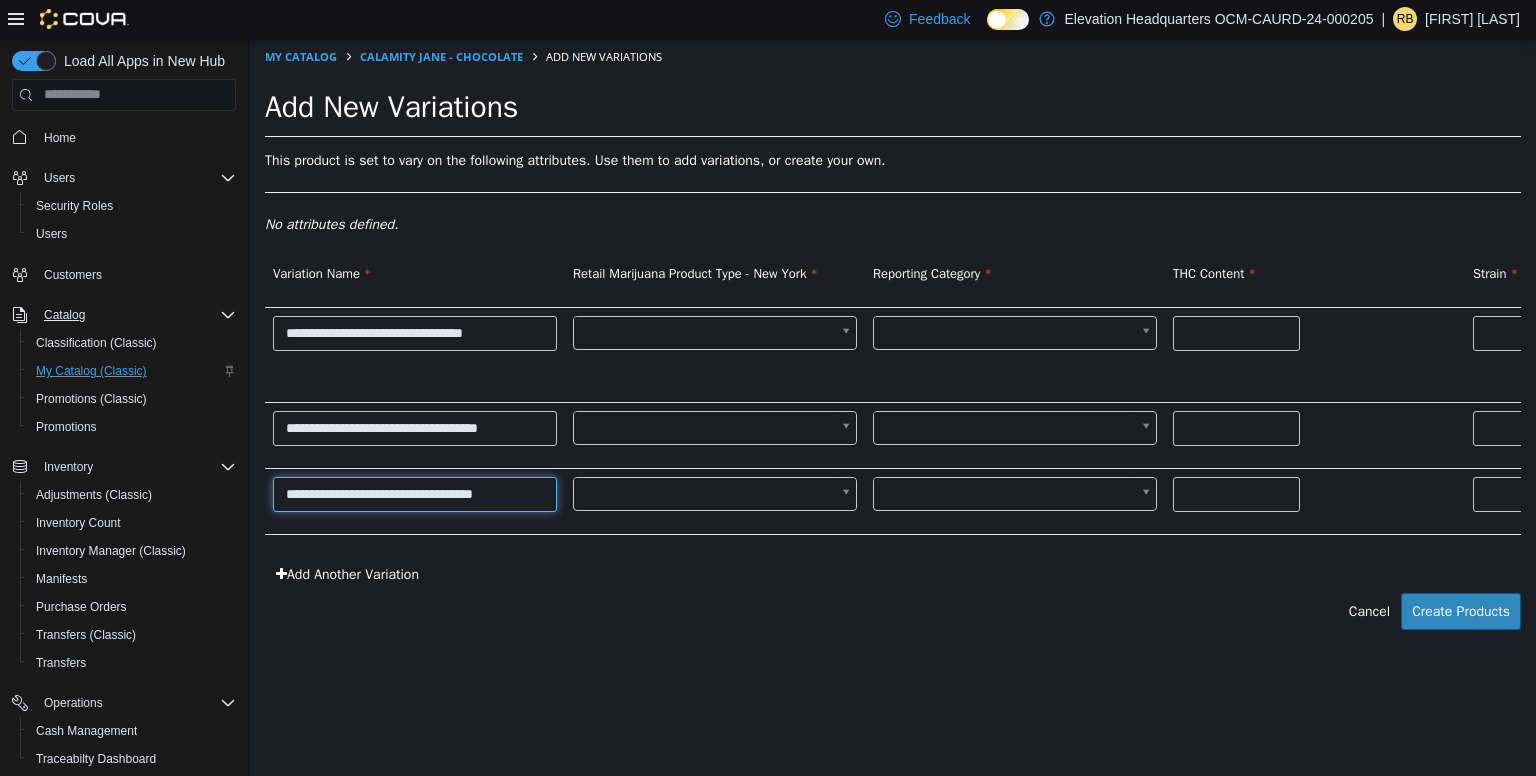type on "**********" 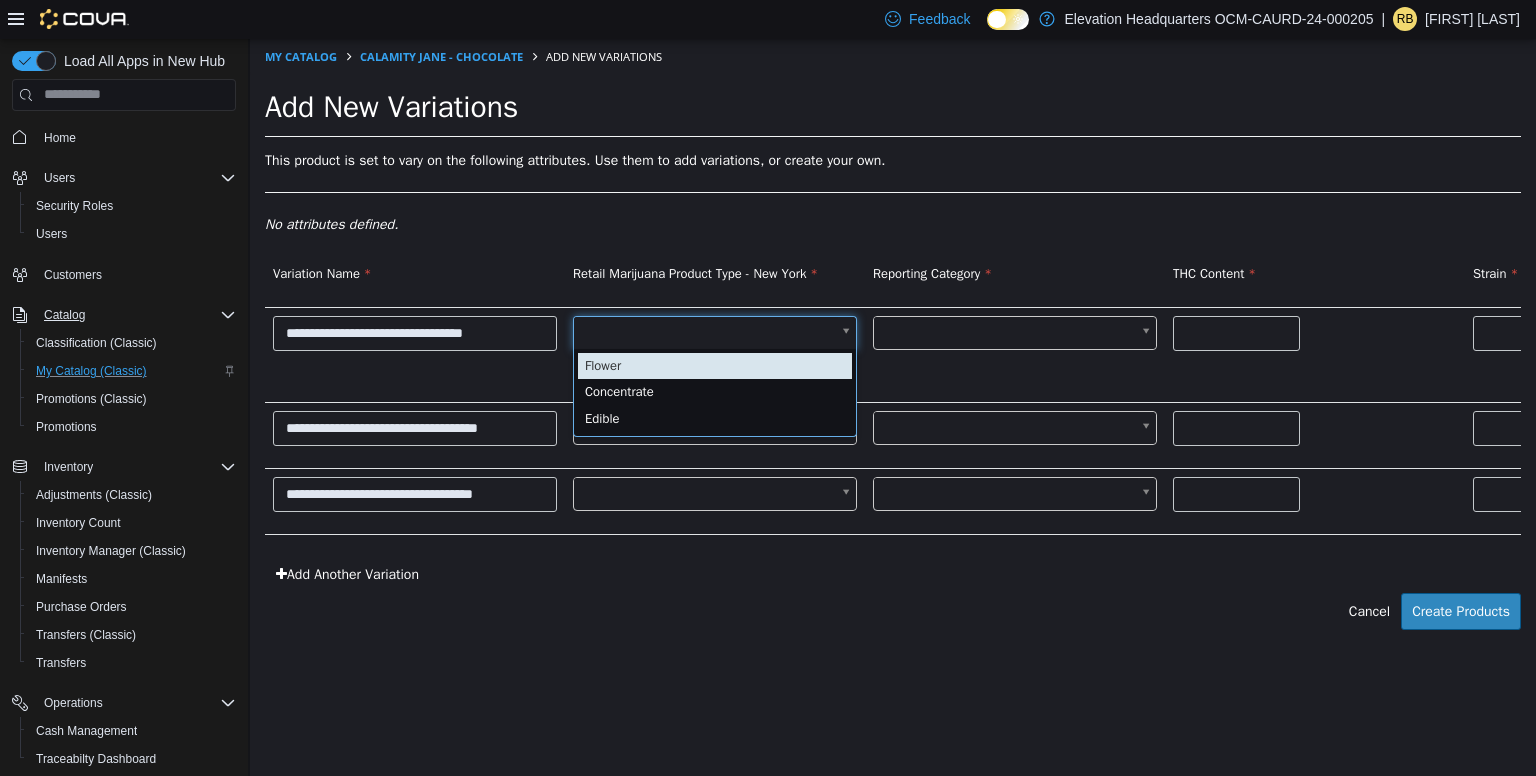 click on "**********" at bounding box center (893, 344) 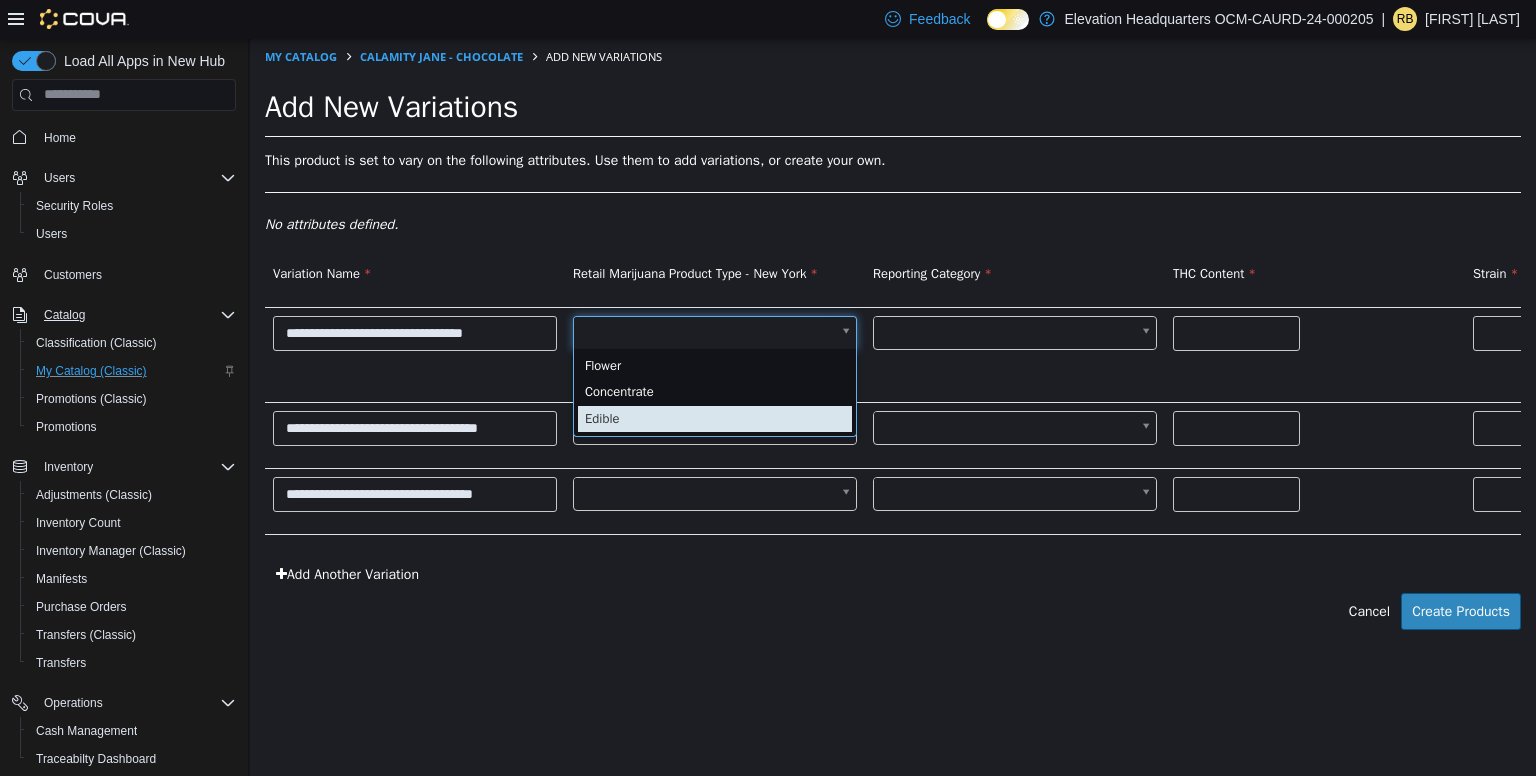 scroll, scrollTop: 0, scrollLeft: 5, axis: horizontal 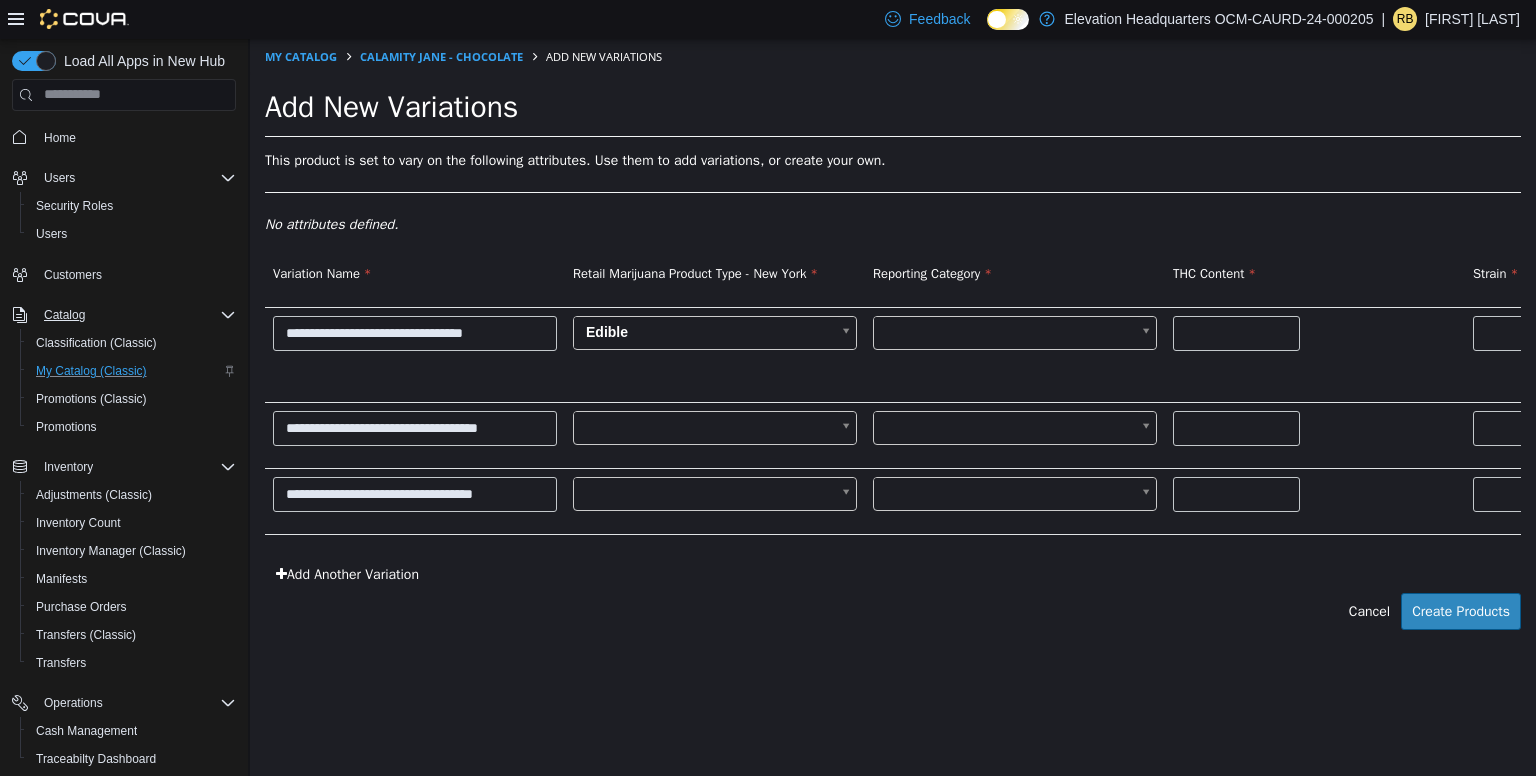 click on "**********" at bounding box center (893, 344) 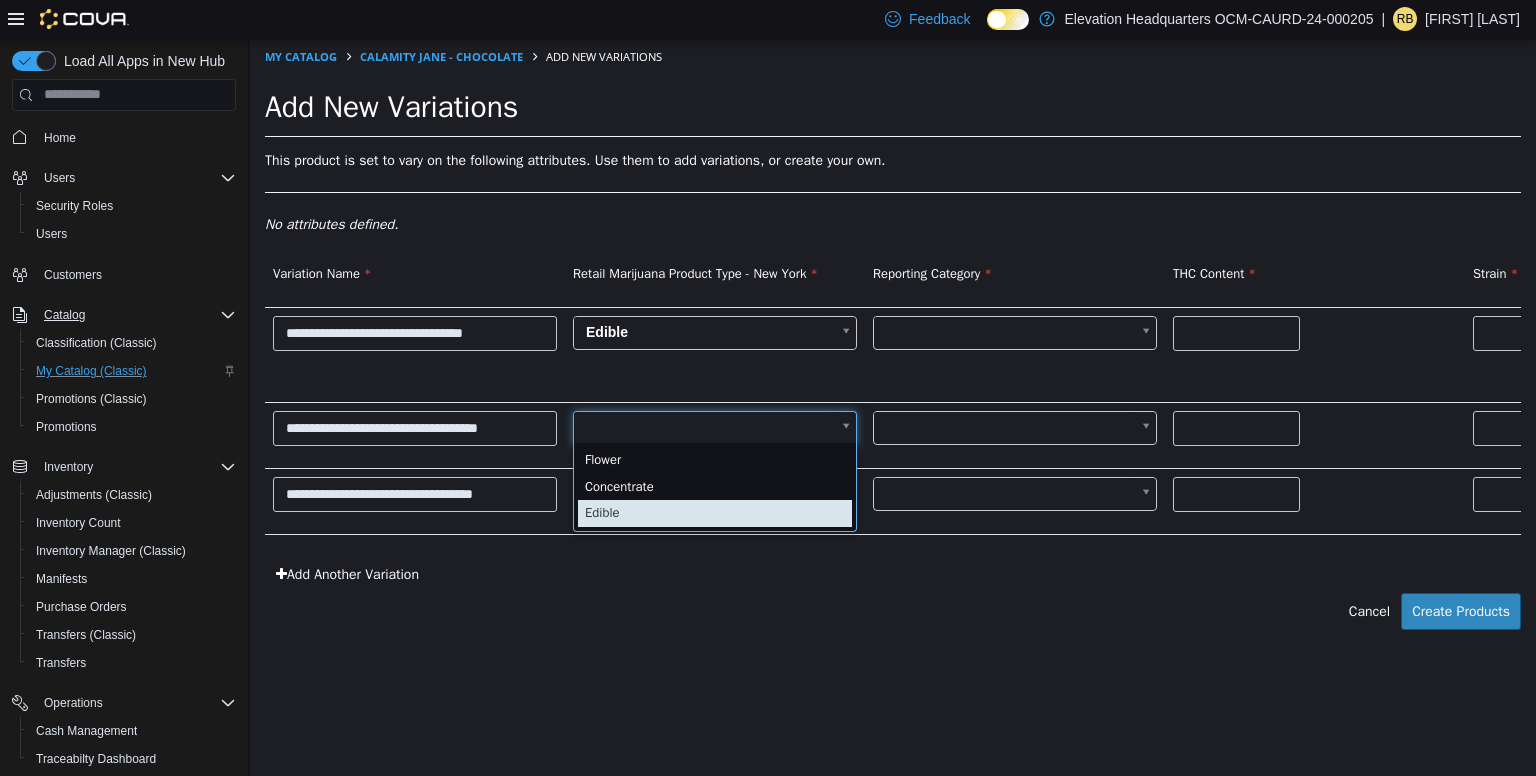 scroll, scrollTop: 0, scrollLeft: 5, axis: horizontal 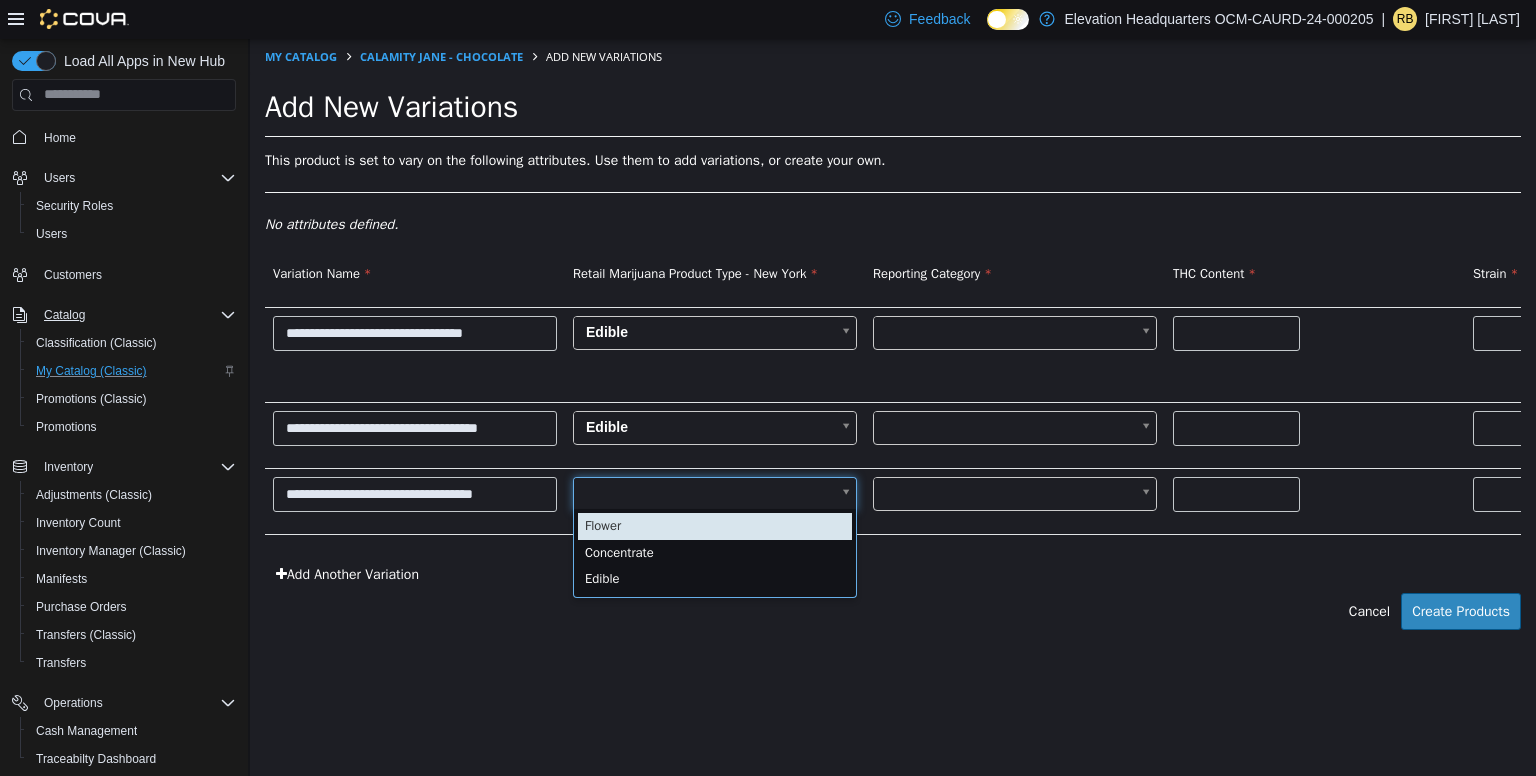click on "**********" at bounding box center (893, 344) 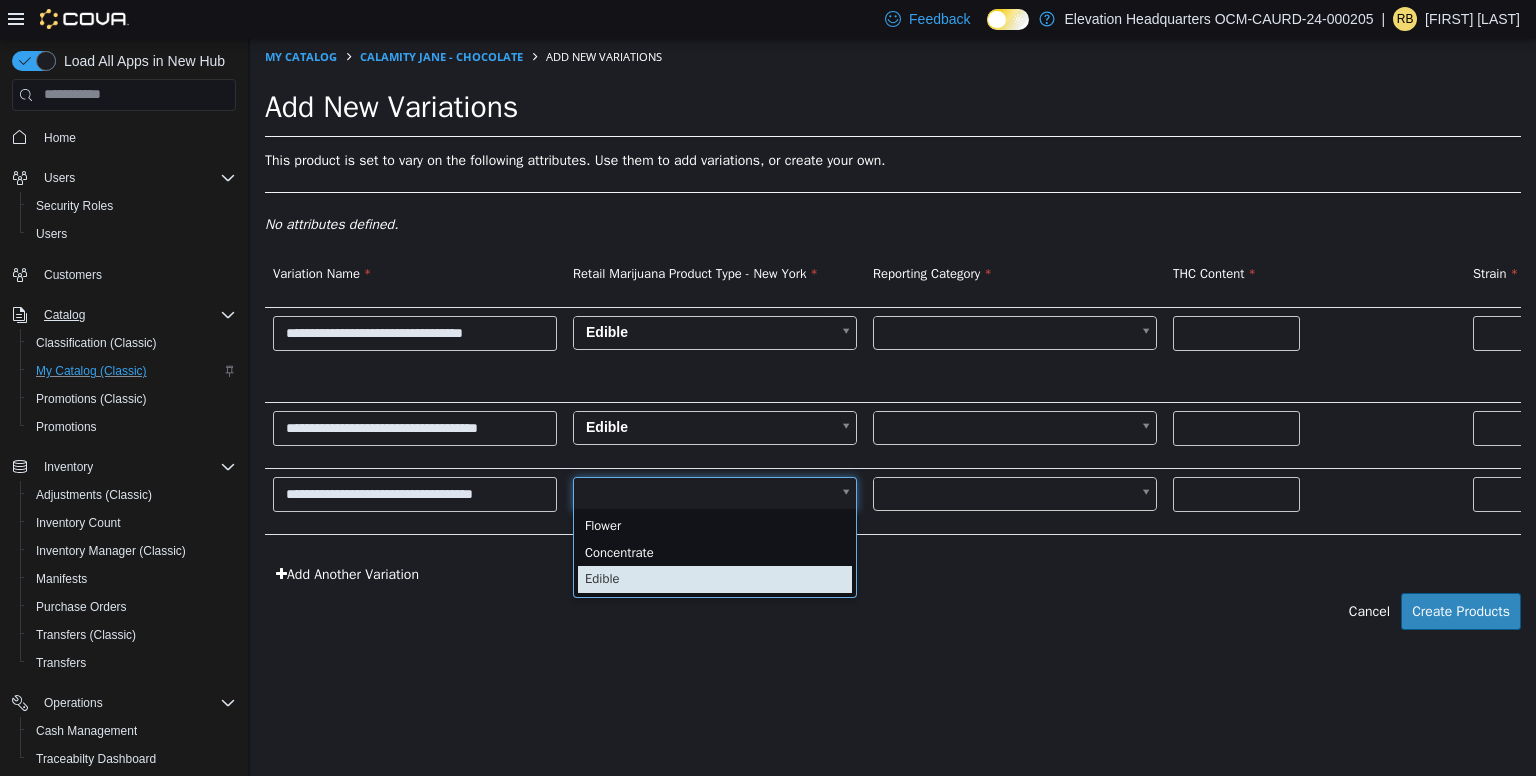 scroll, scrollTop: 0, scrollLeft: 5, axis: horizontal 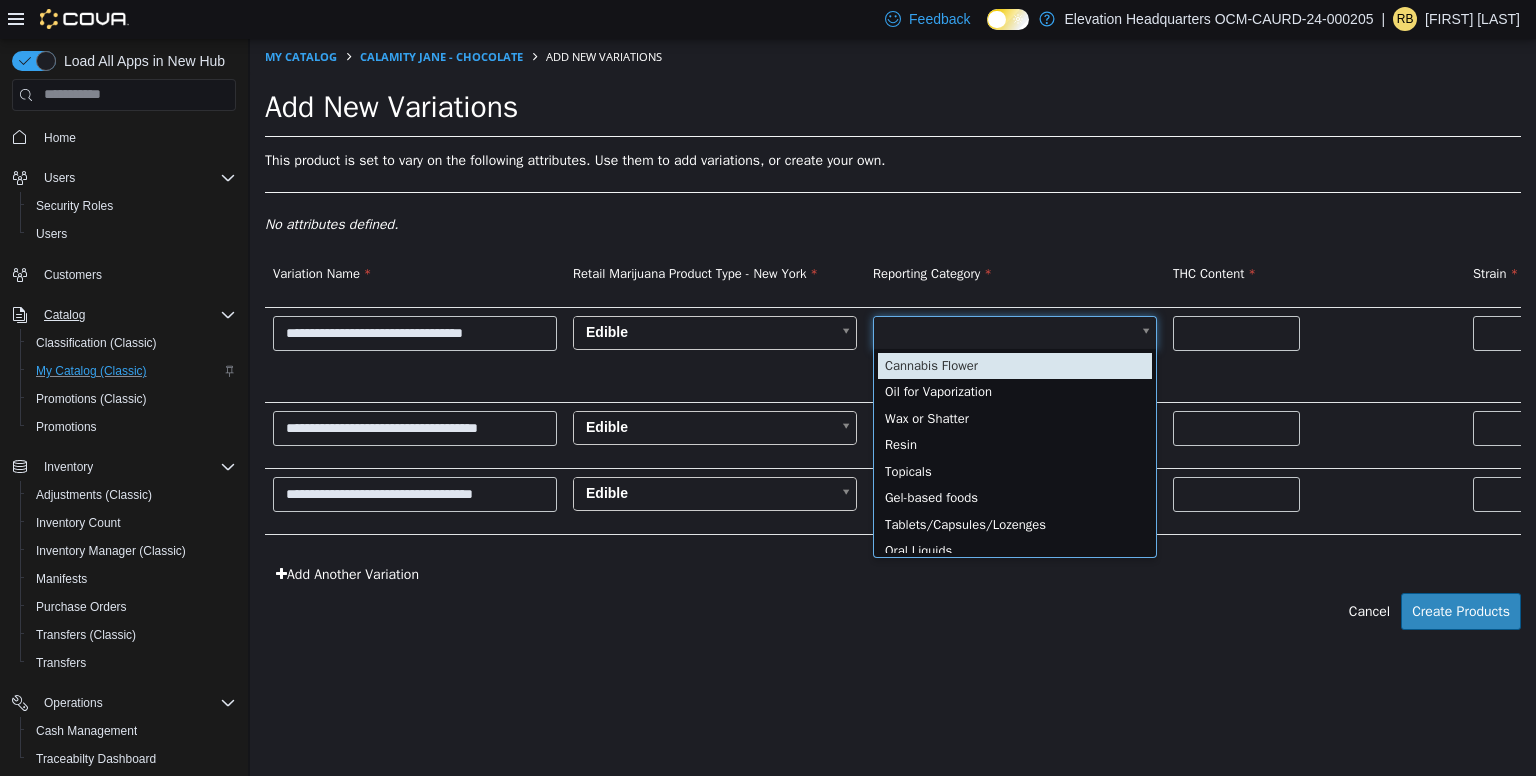 click on "**********" at bounding box center (893, 344) 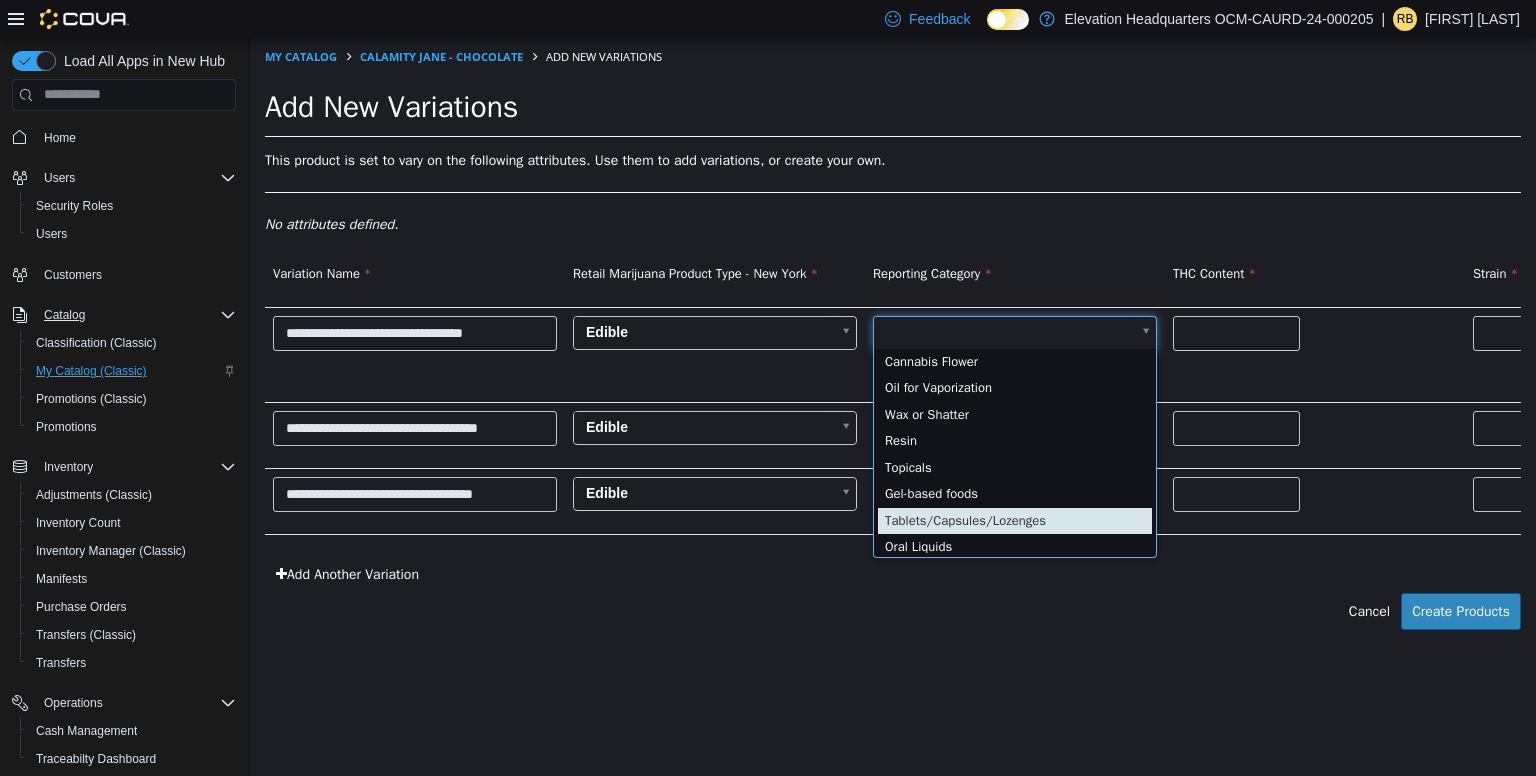 scroll, scrollTop: 91, scrollLeft: 0, axis: vertical 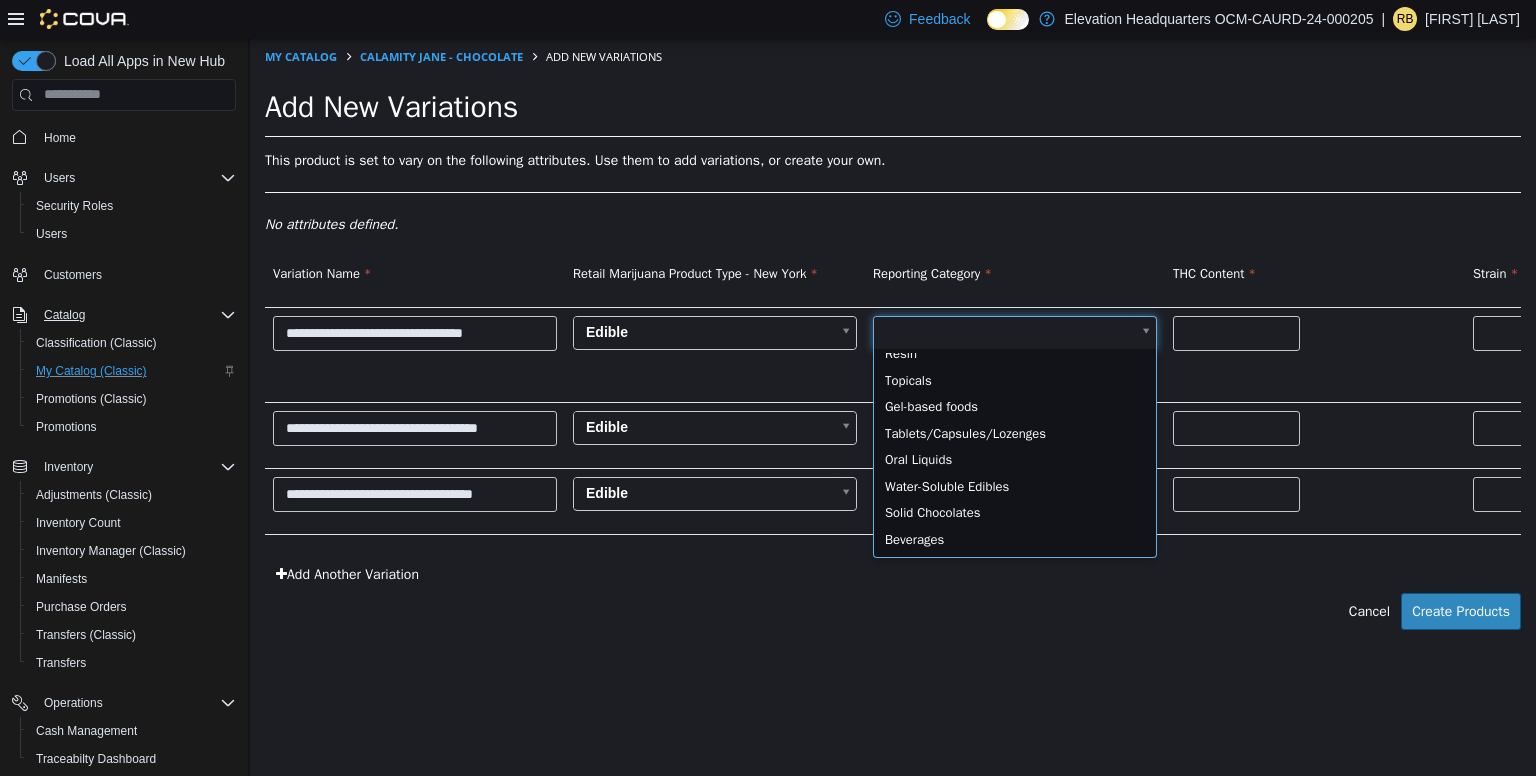 type on "**" 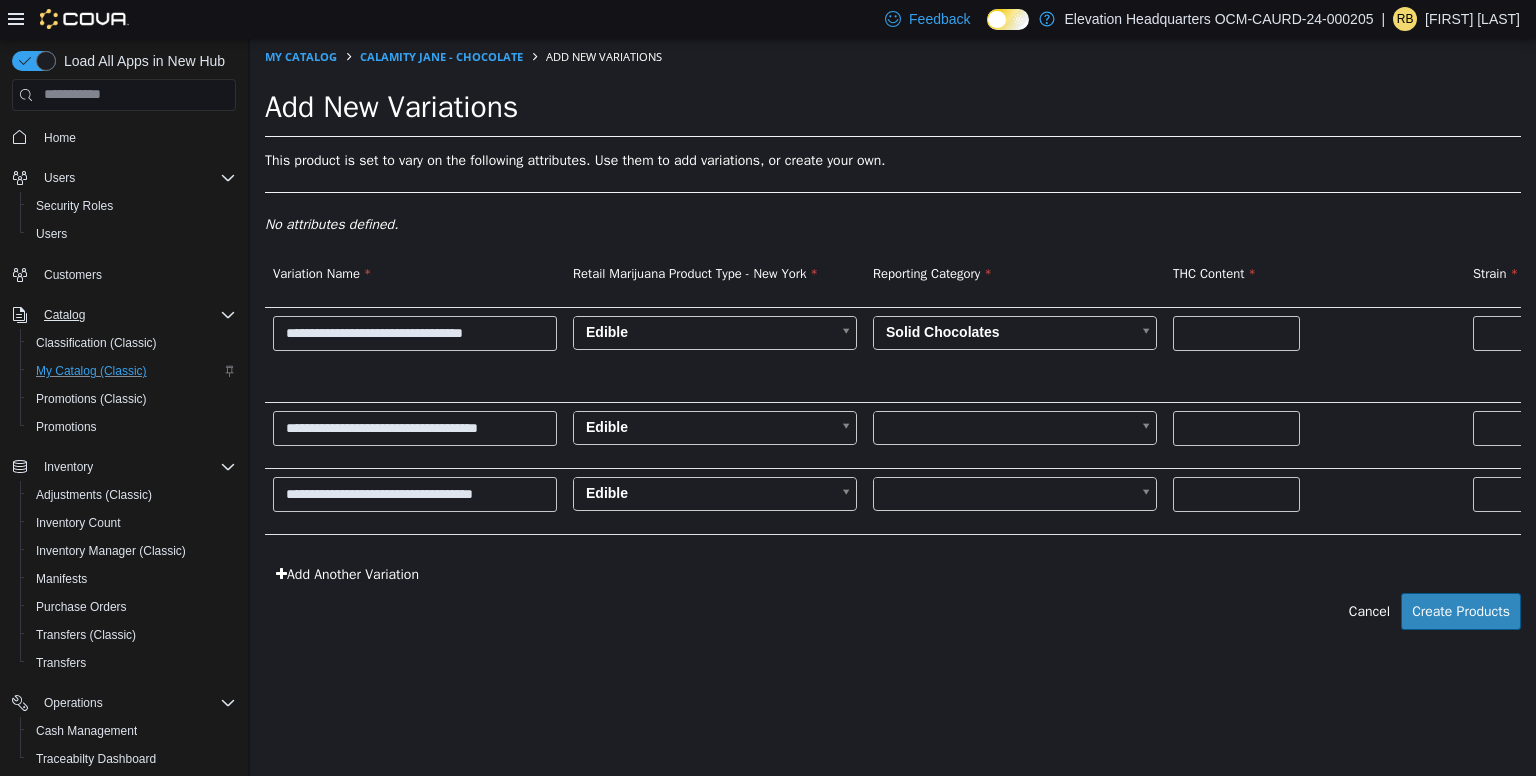 click on "**********" at bounding box center [893, 344] 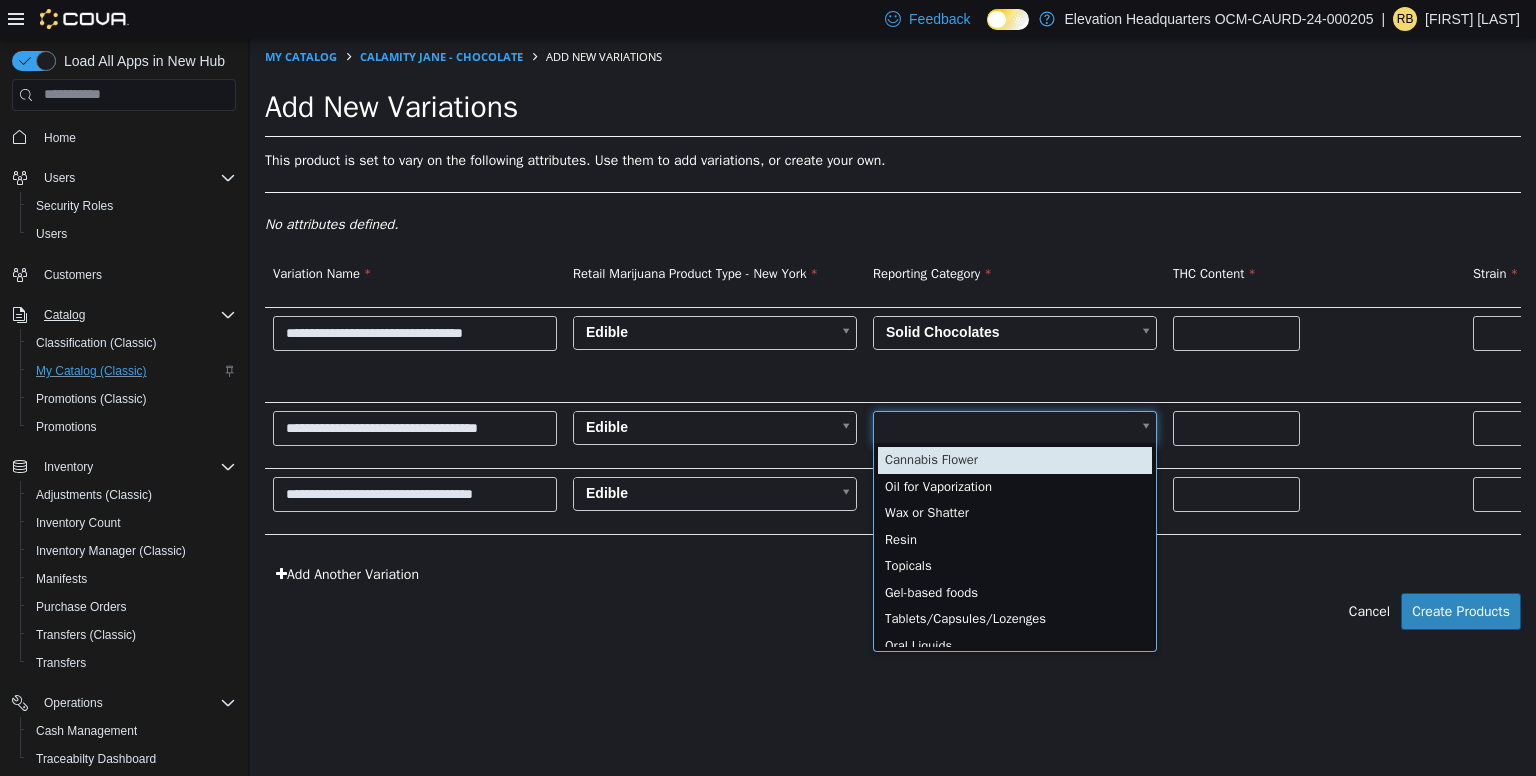 scroll, scrollTop: 91, scrollLeft: 0, axis: vertical 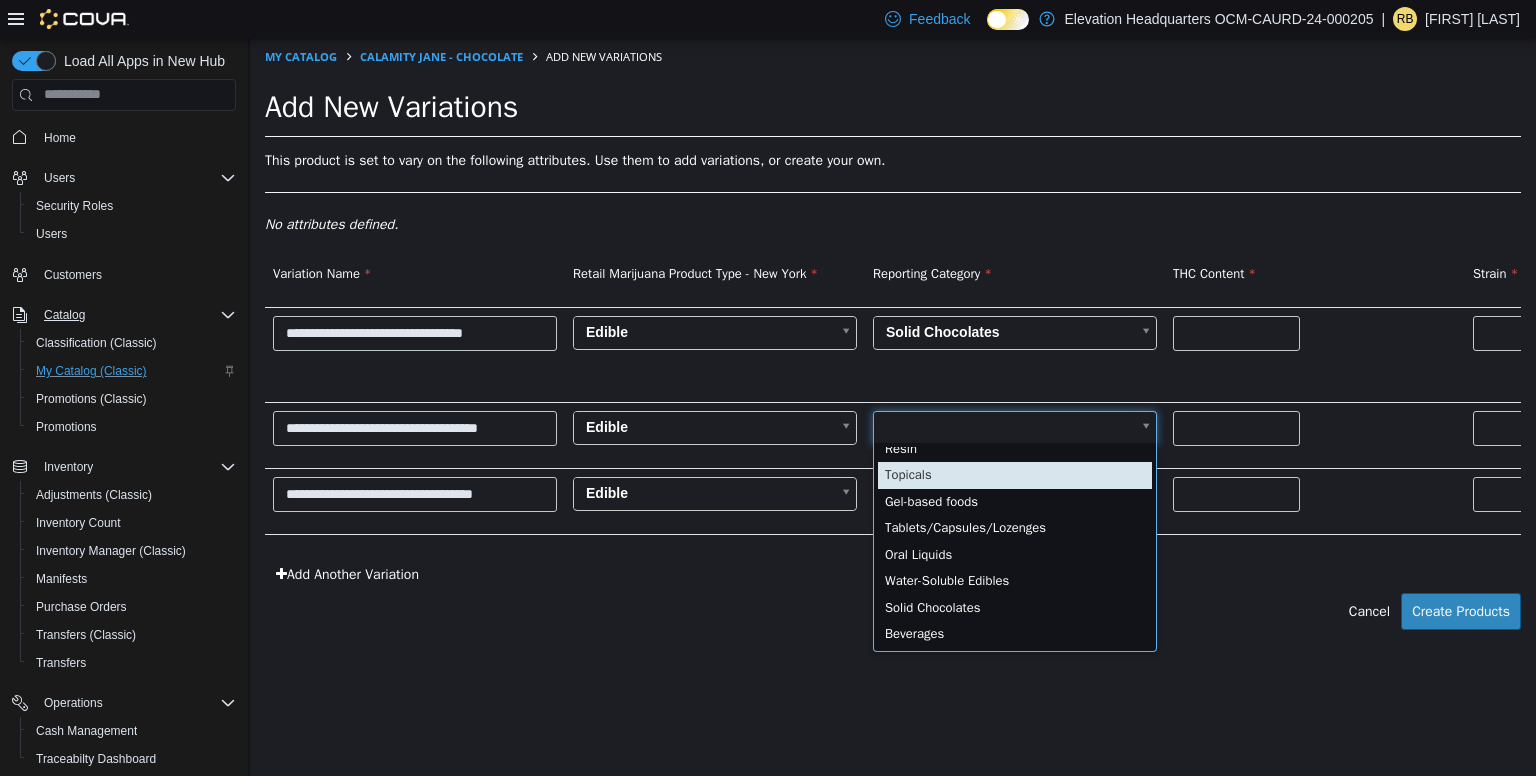 type on "**" 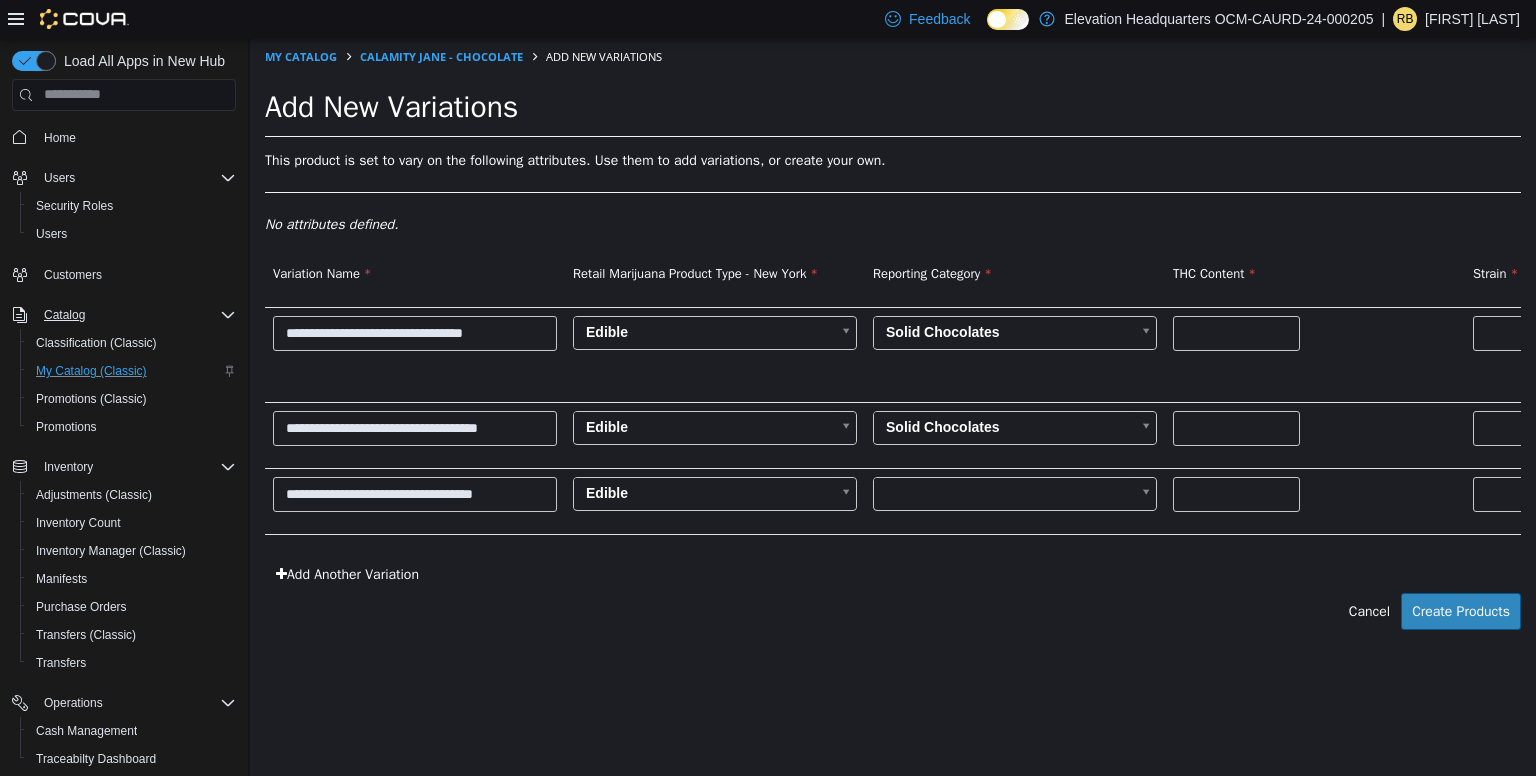 click on "**********" at bounding box center (893, 344) 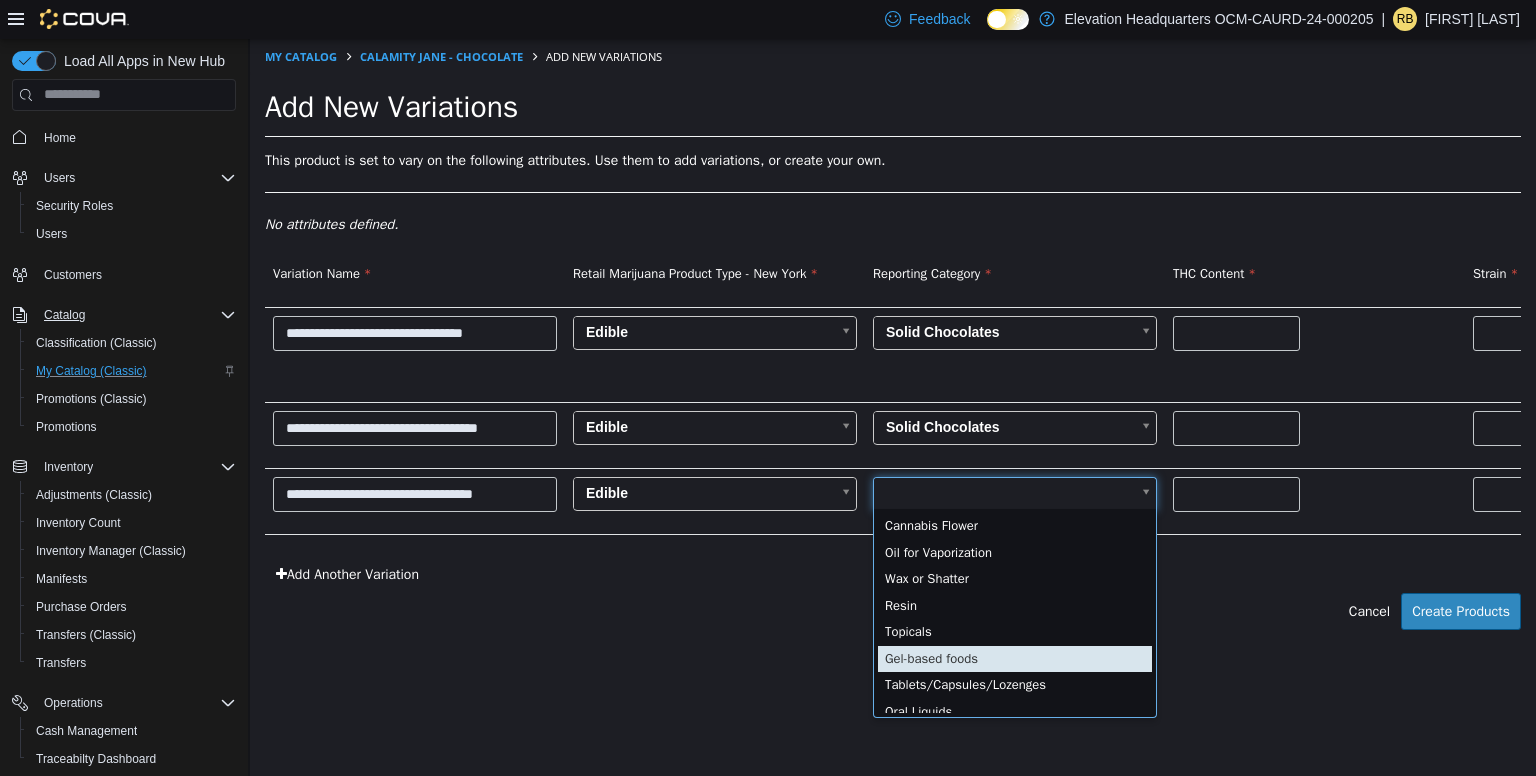scroll, scrollTop: 91, scrollLeft: 0, axis: vertical 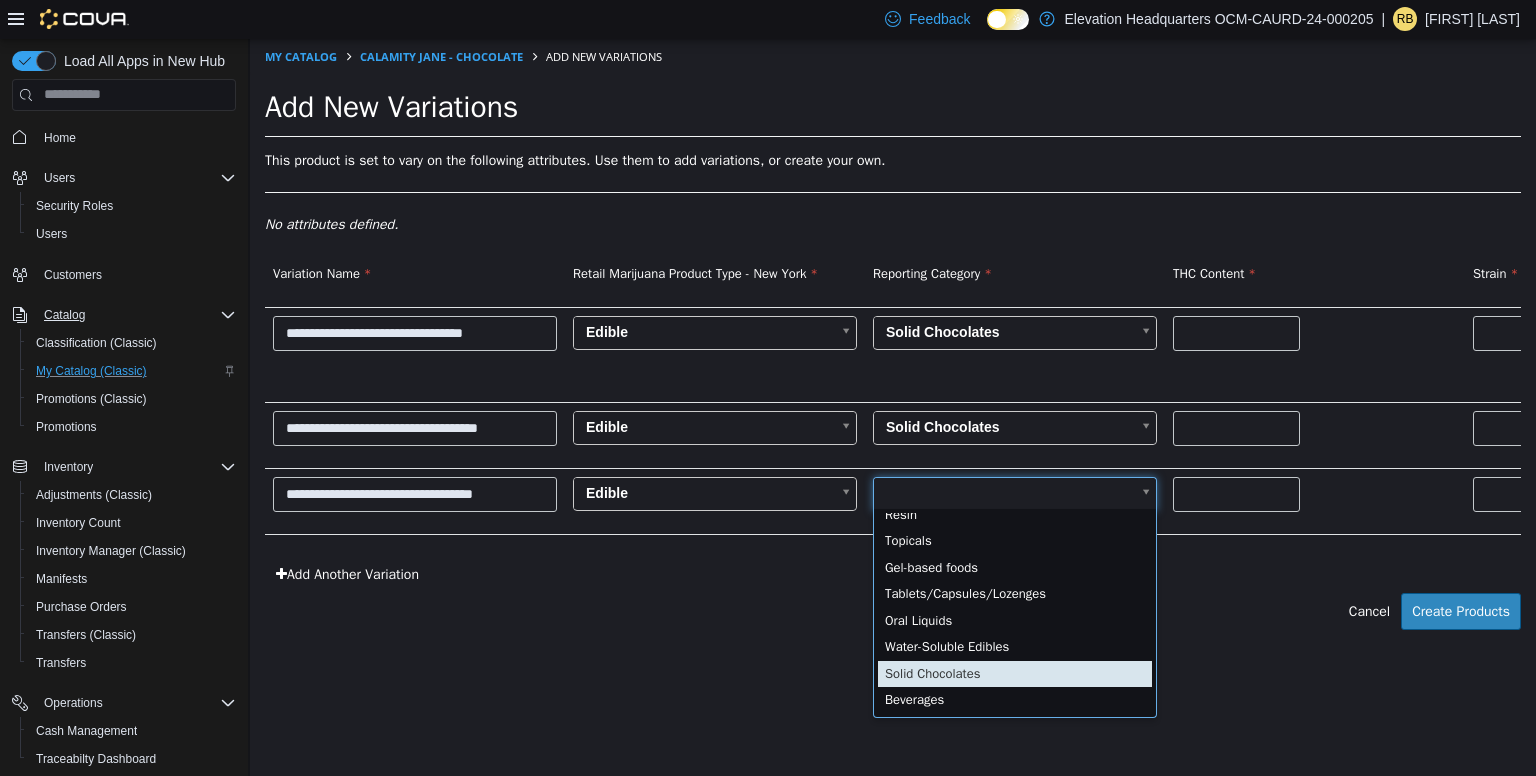 type on "**" 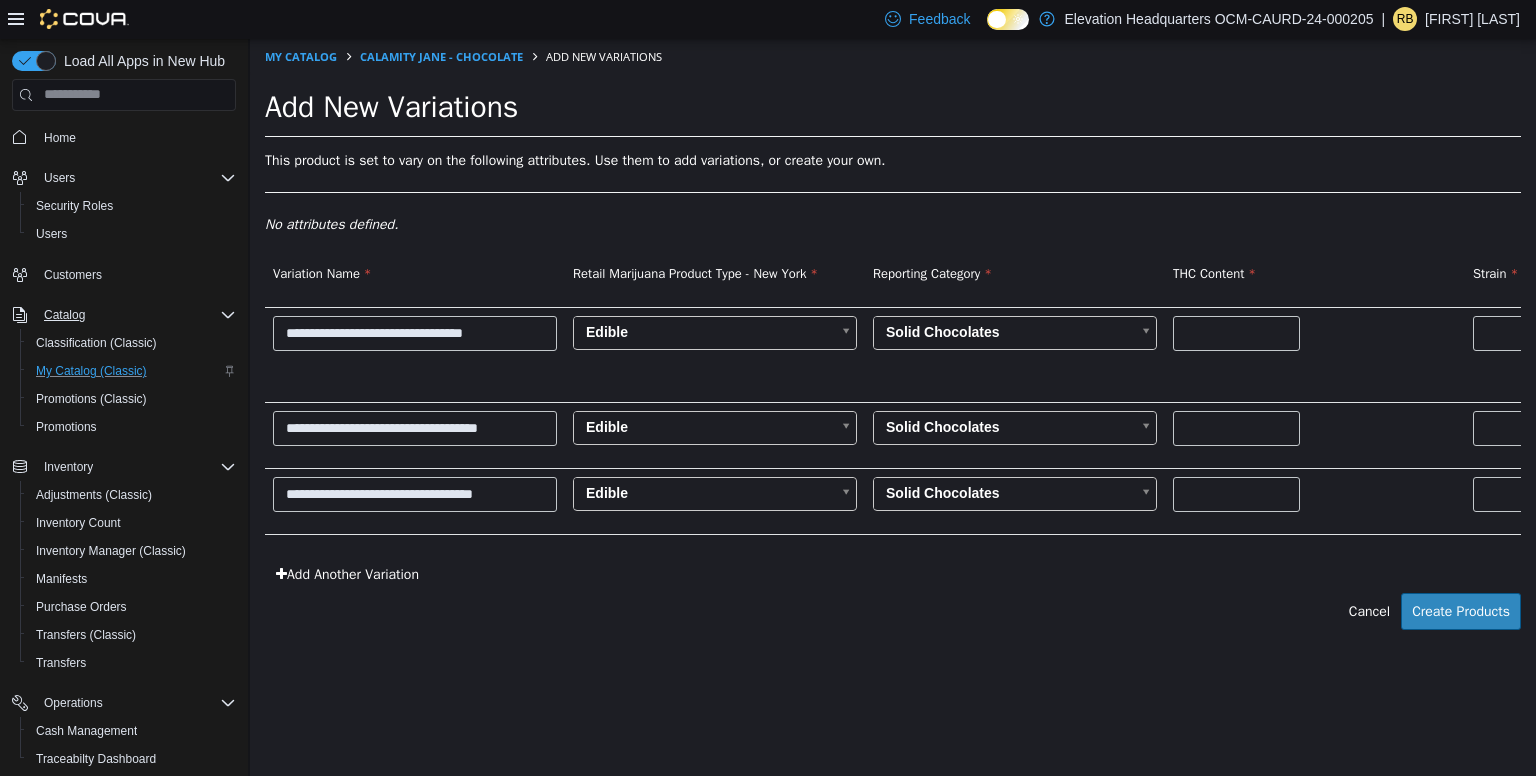 click on "THC Content" at bounding box center (1315, 276) 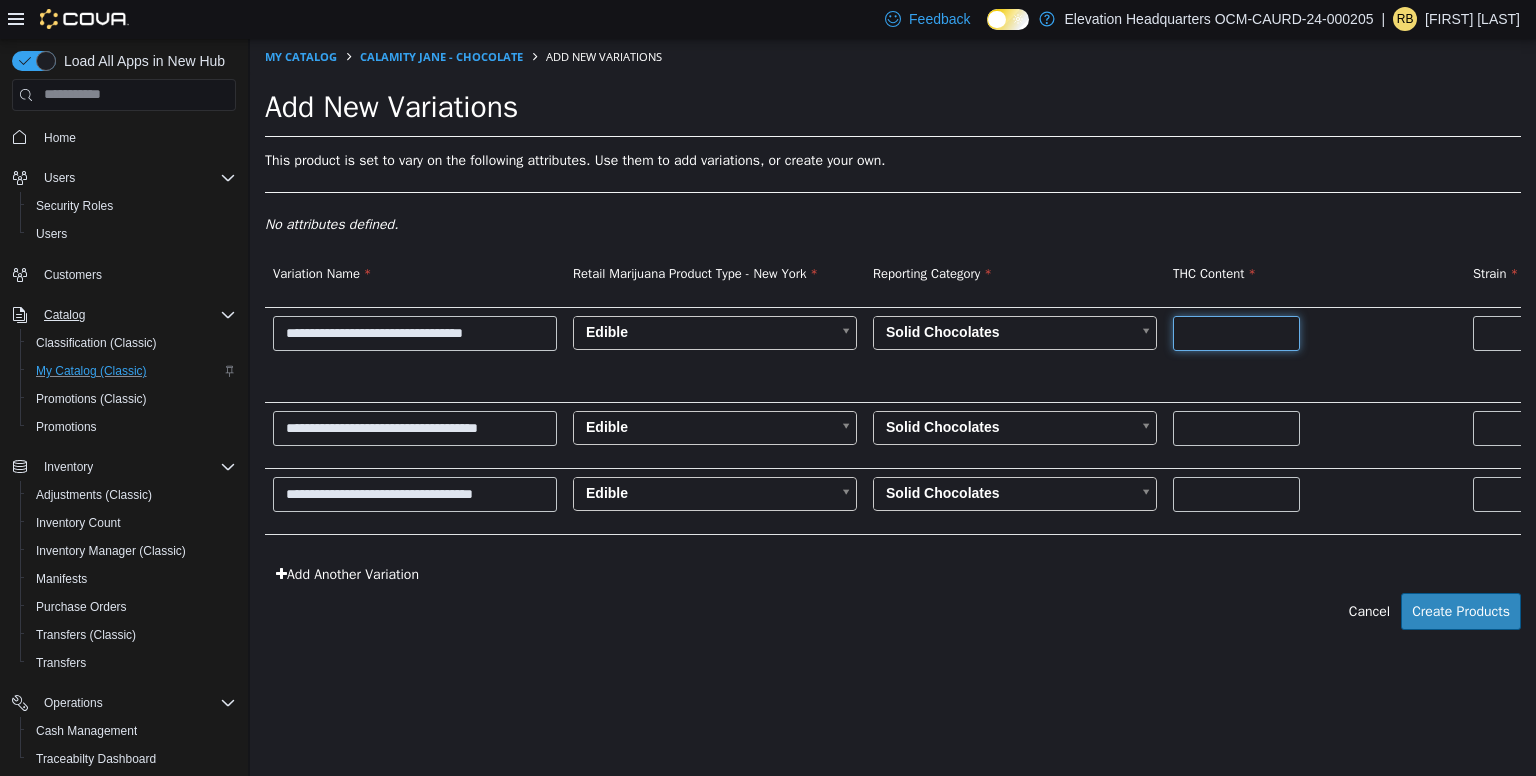 click at bounding box center (1236, 332) 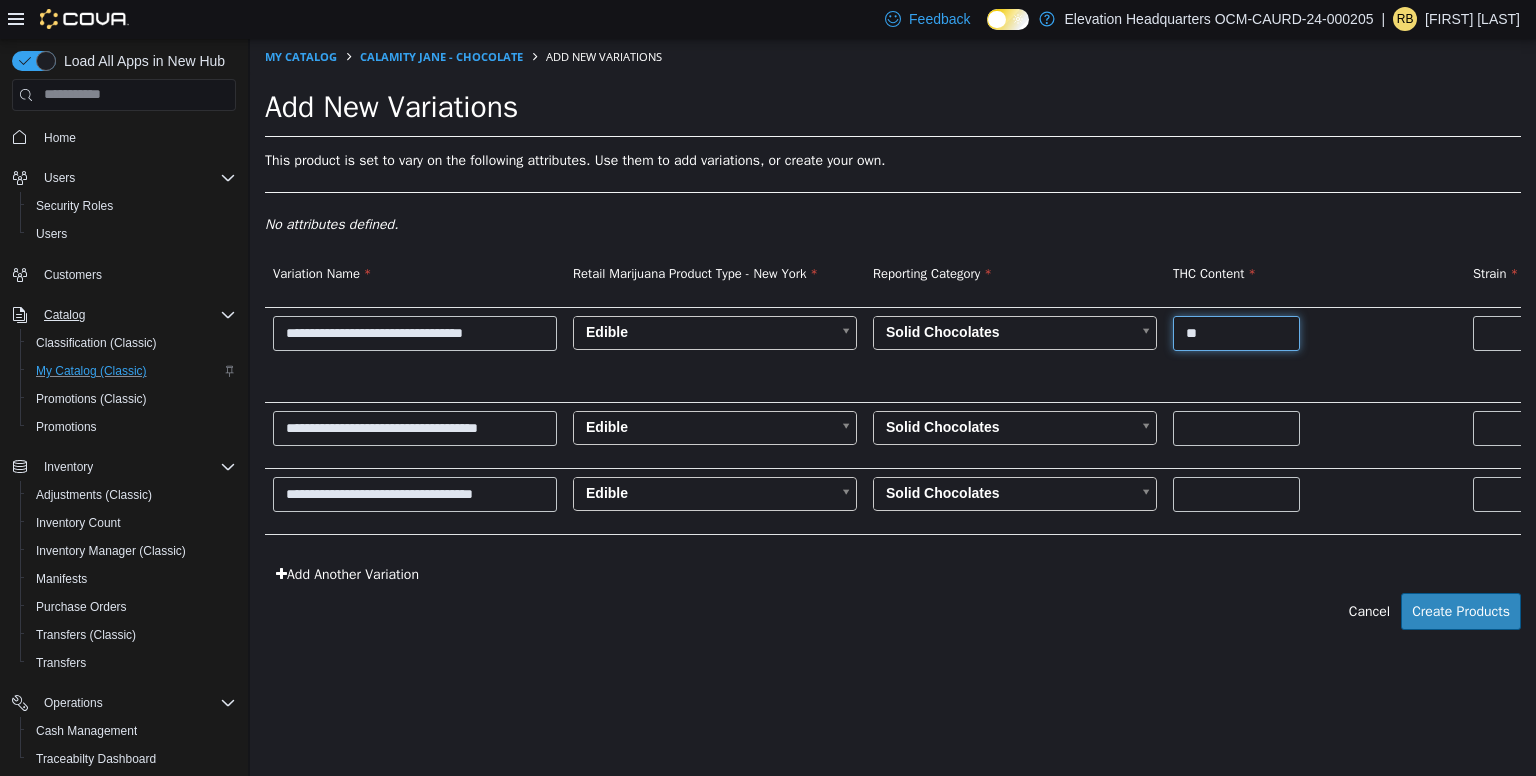 type on "*" 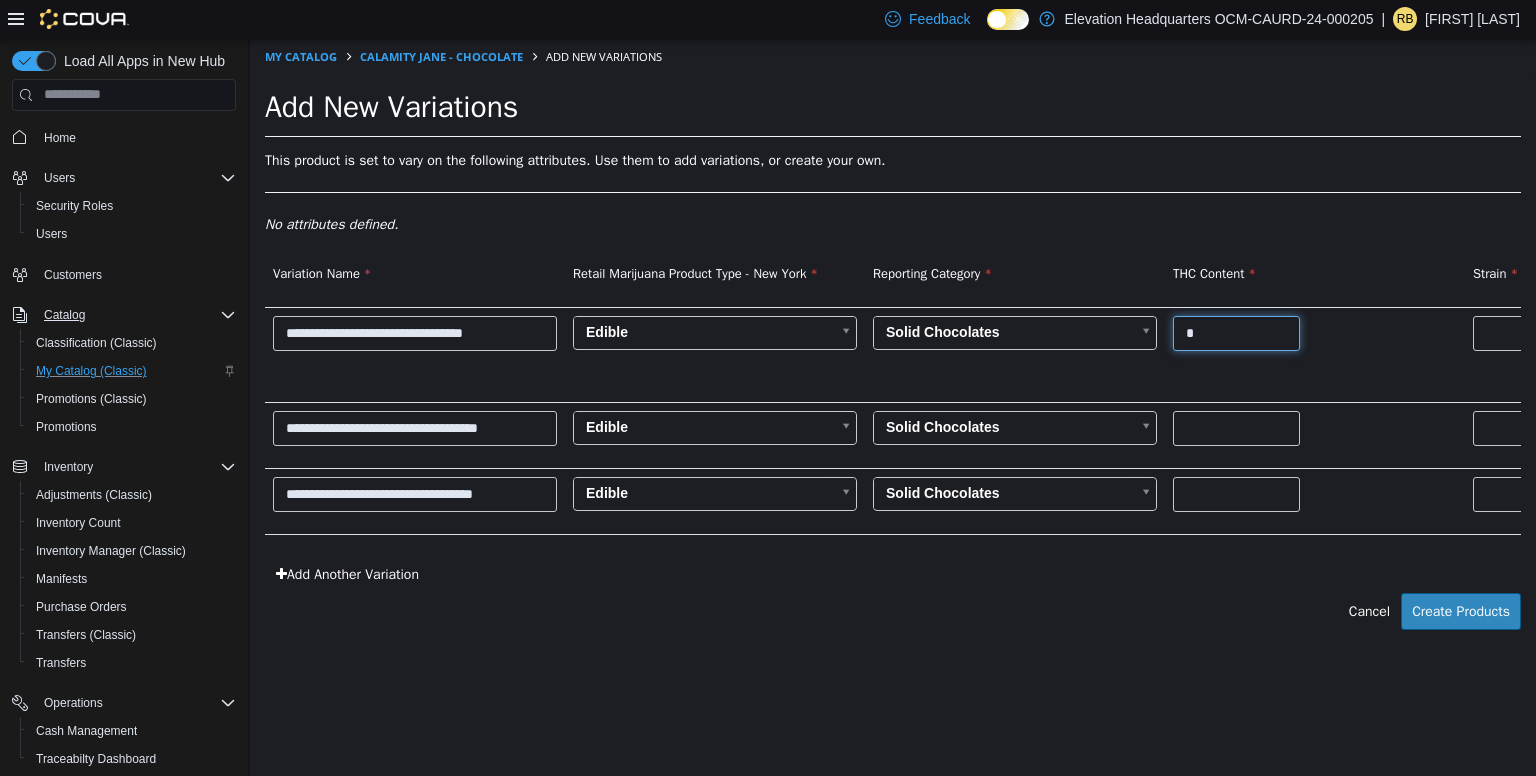 type 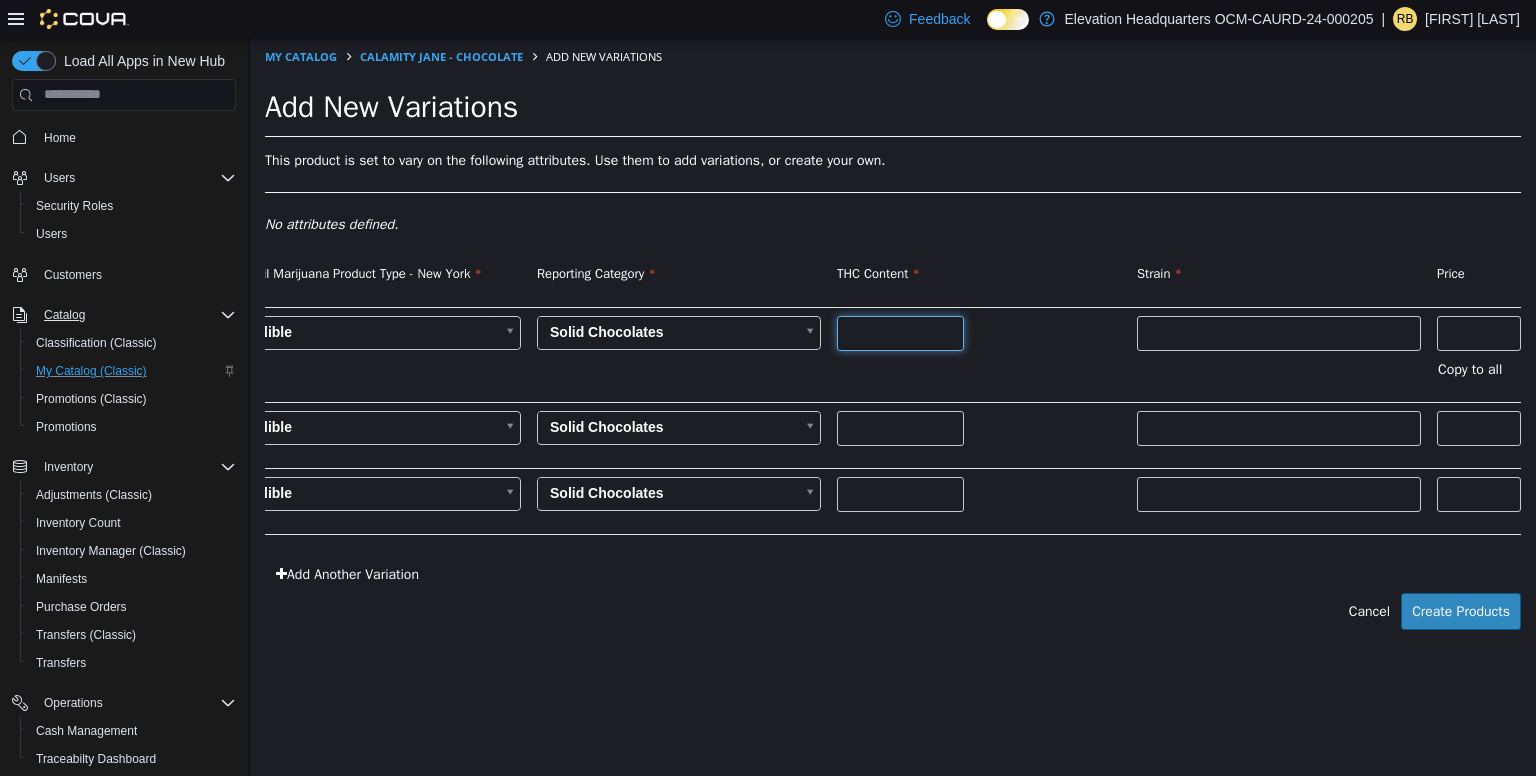 scroll, scrollTop: 0, scrollLeft: 360, axis: horizontal 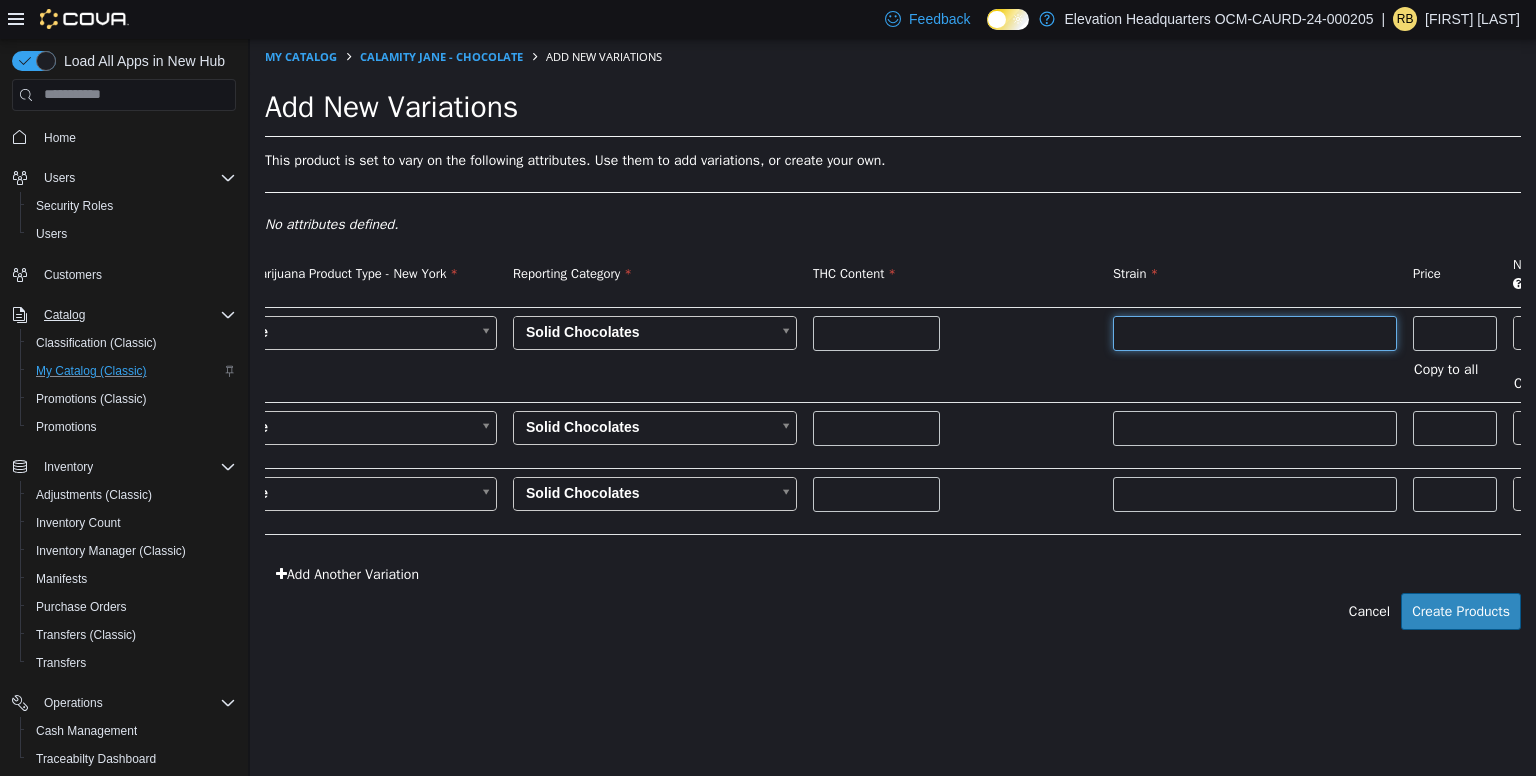 click at bounding box center [1255, 332] 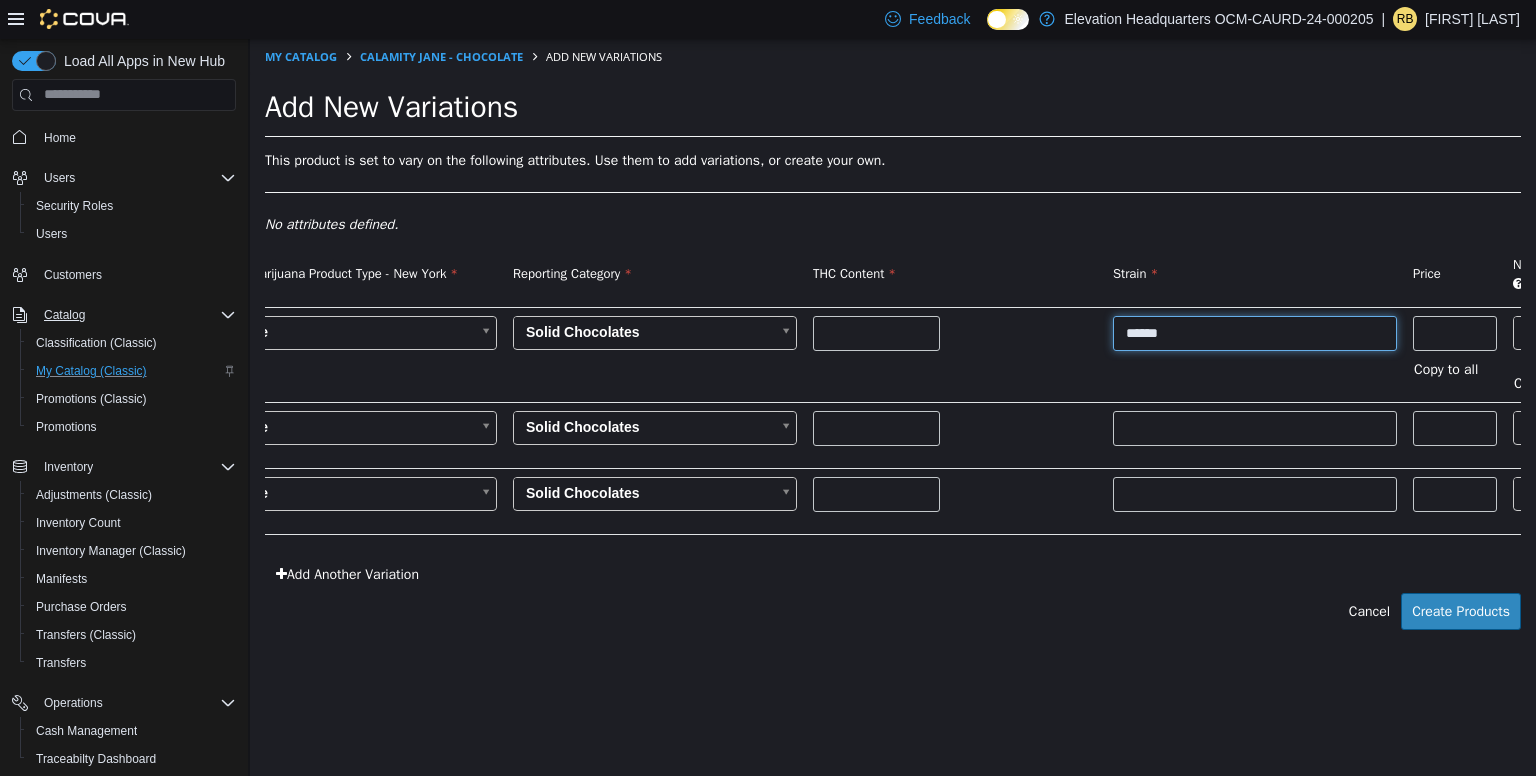 type on "******" 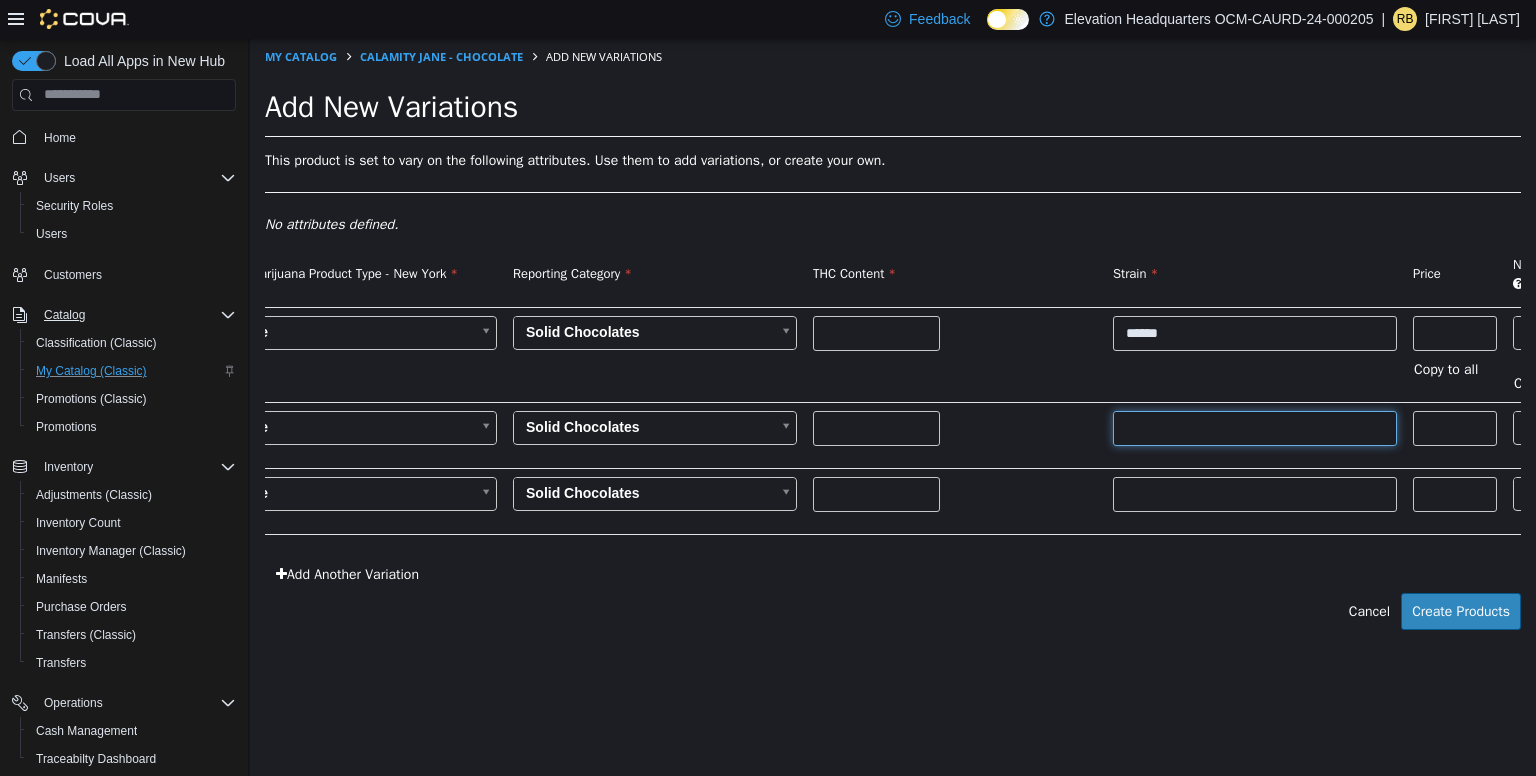 click at bounding box center [1255, 427] 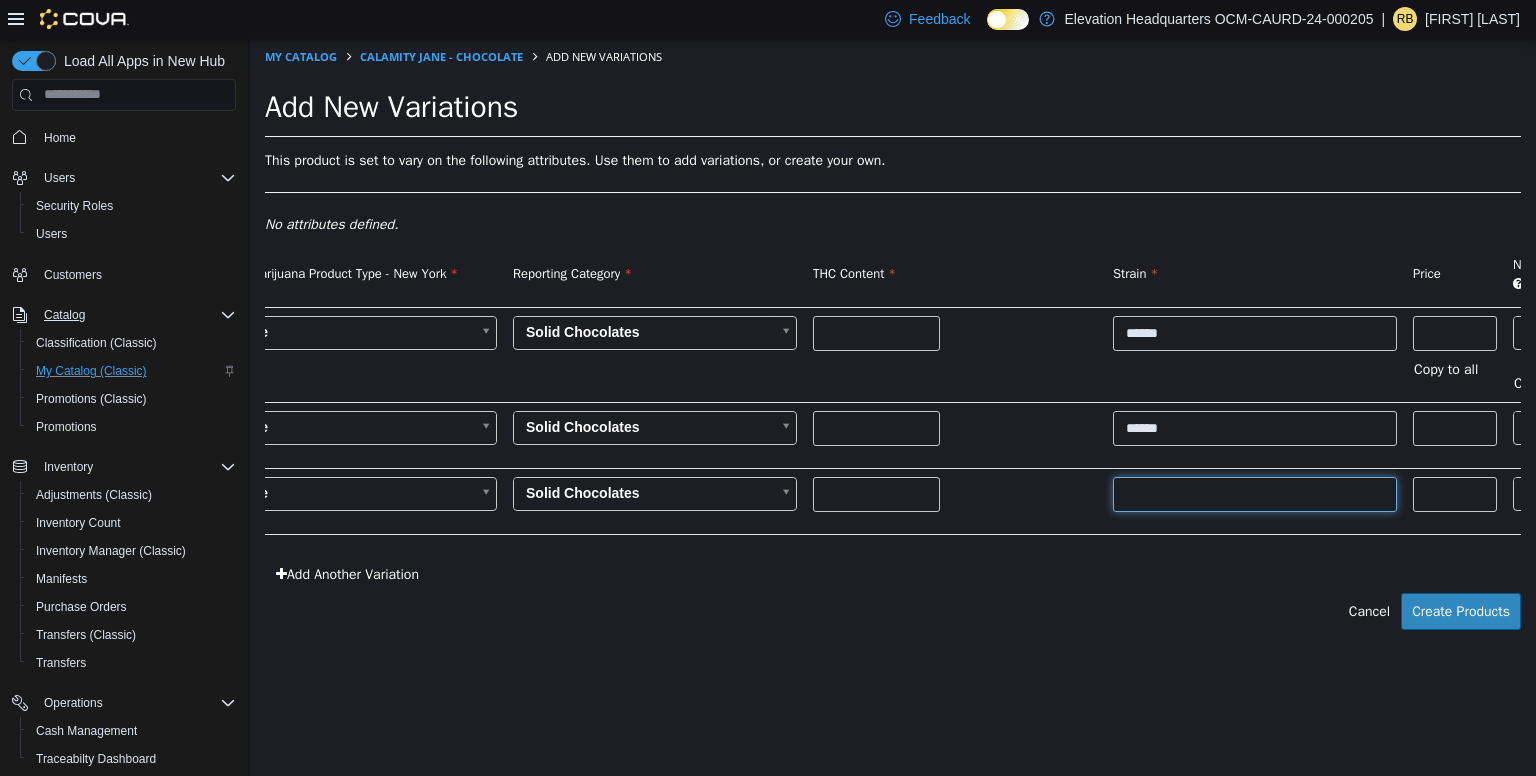 click at bounding box center [1255, 493] 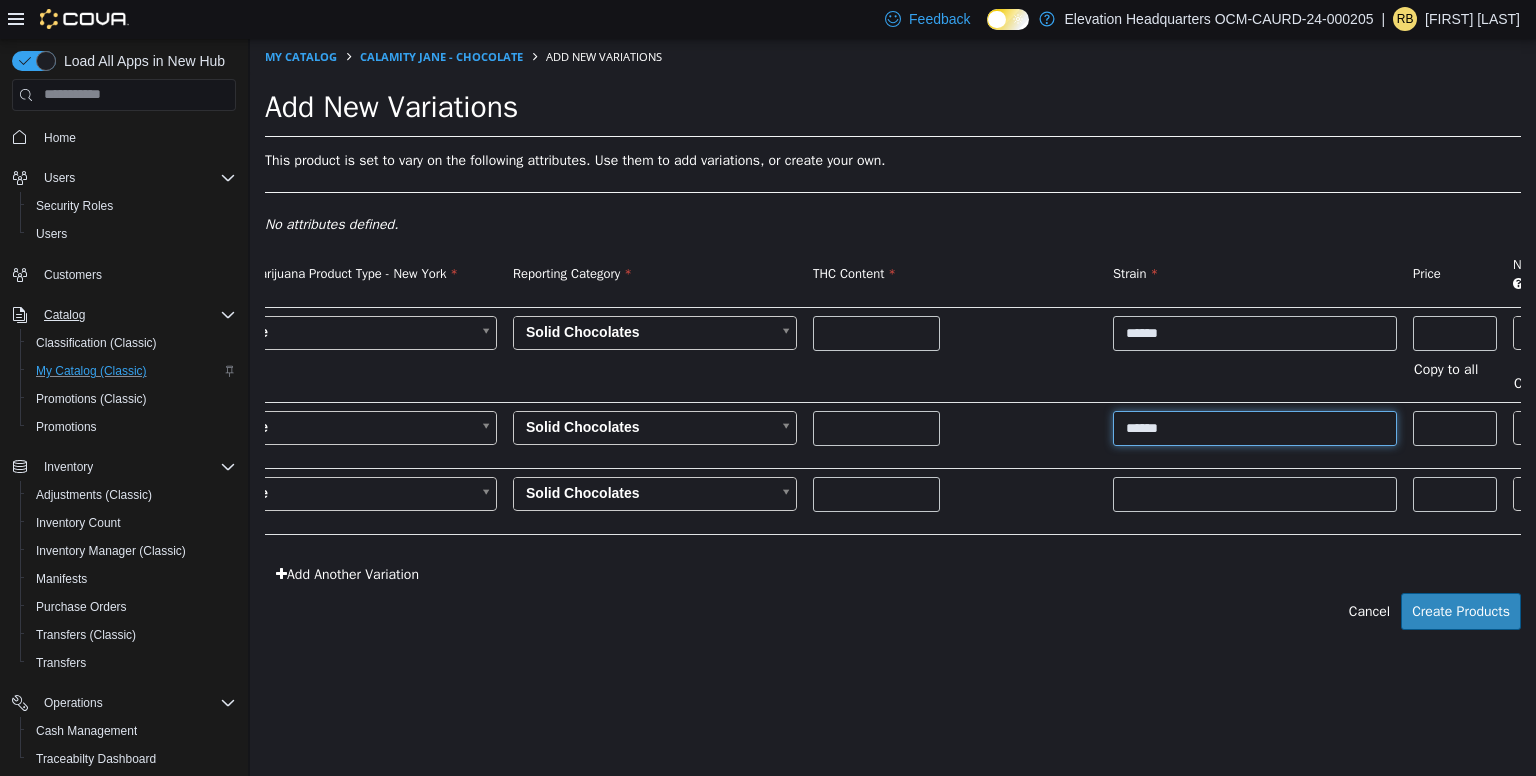 click on "******" at bounding box center [1255, 427] 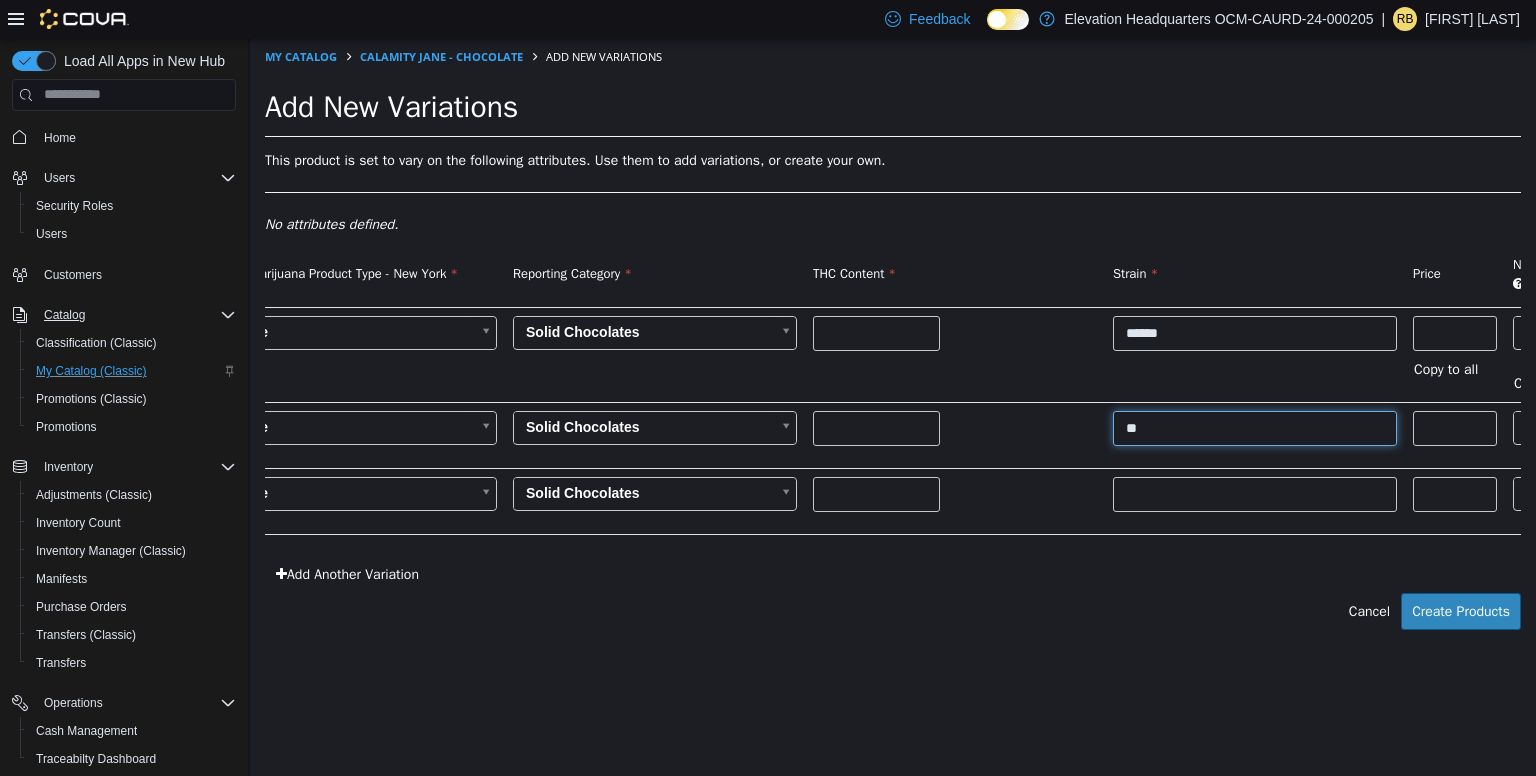 type on "*" 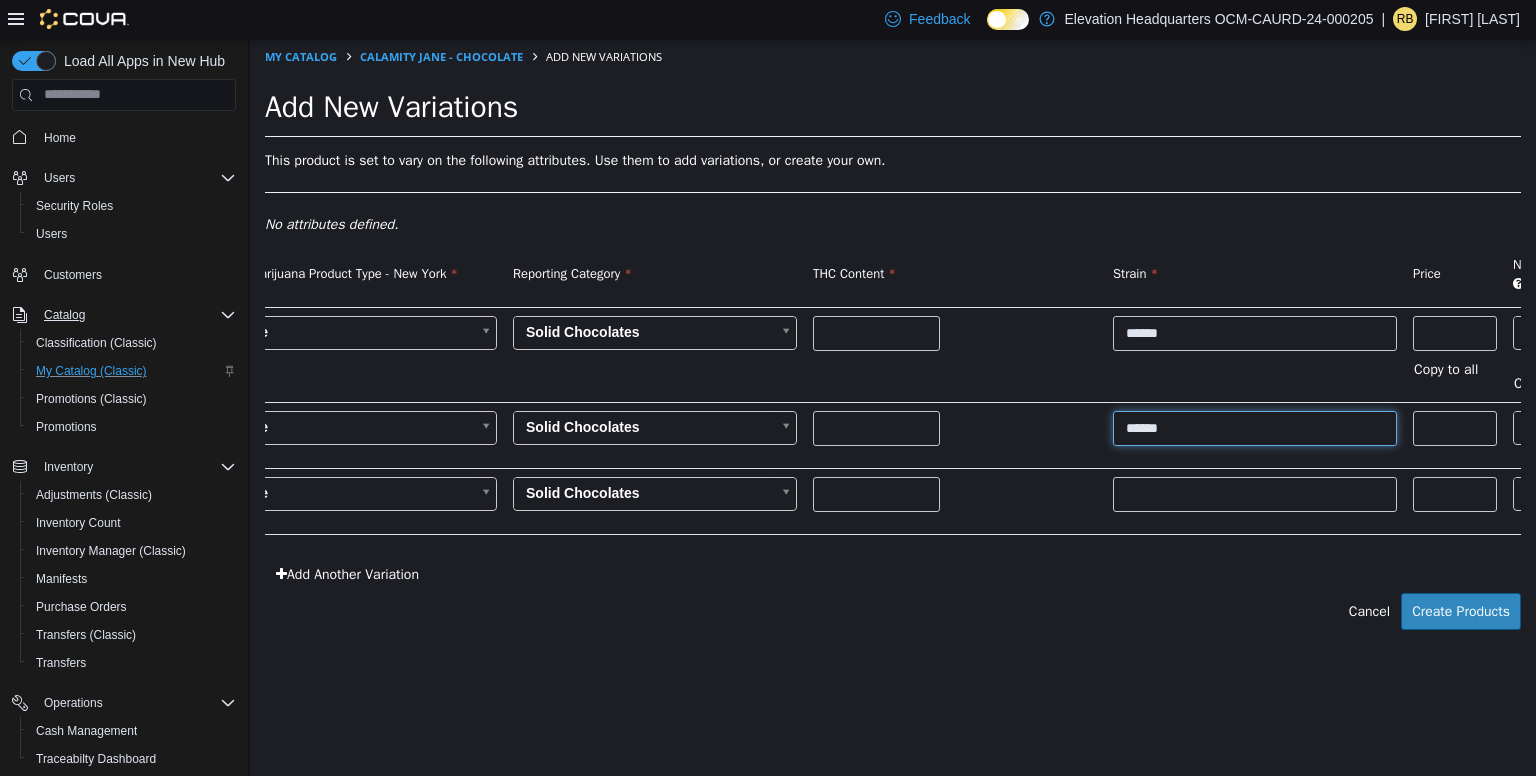 type on "******" 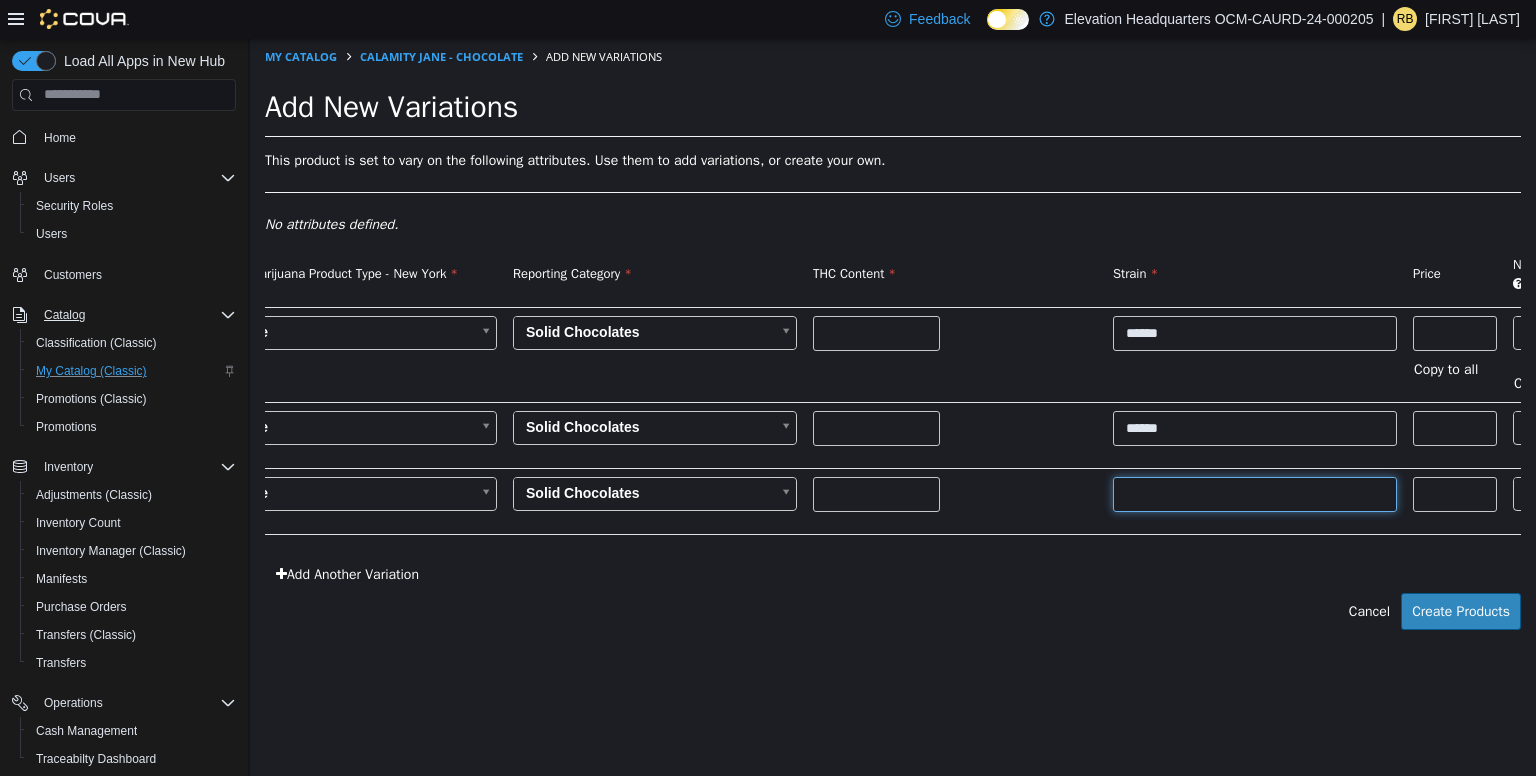 click at bounding box center [1255, 493] 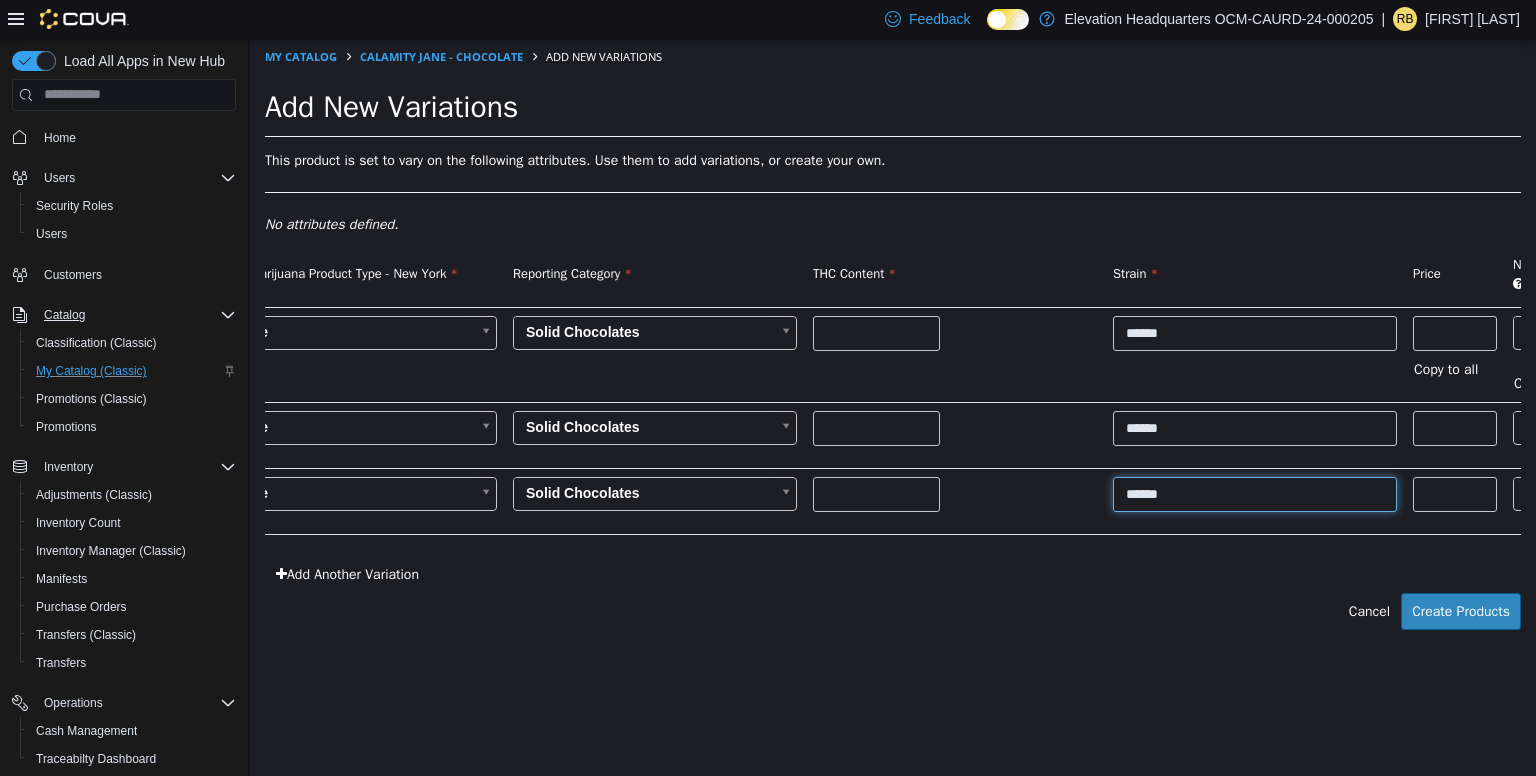 type on "******" 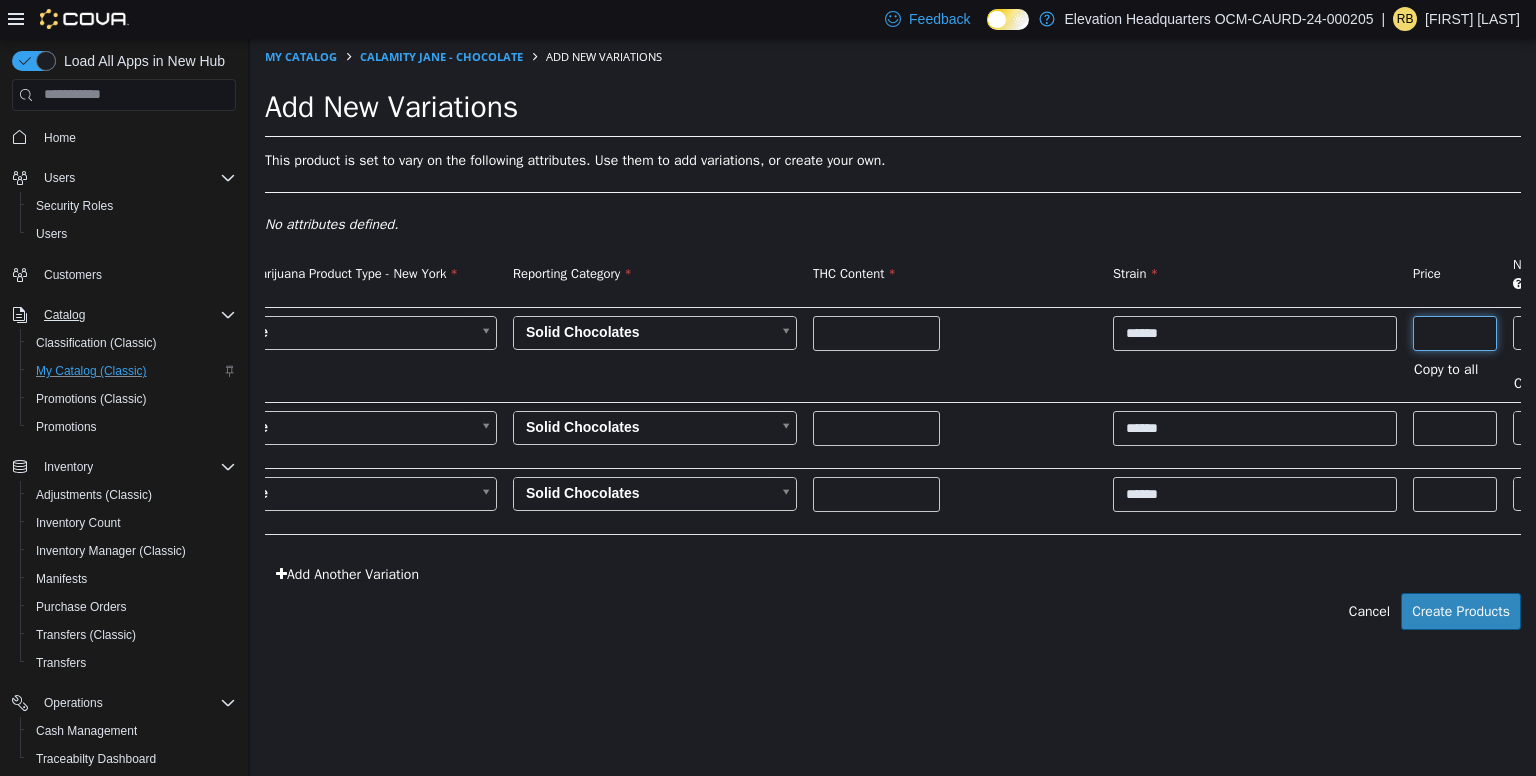 click at bounding box center (1455, 332) 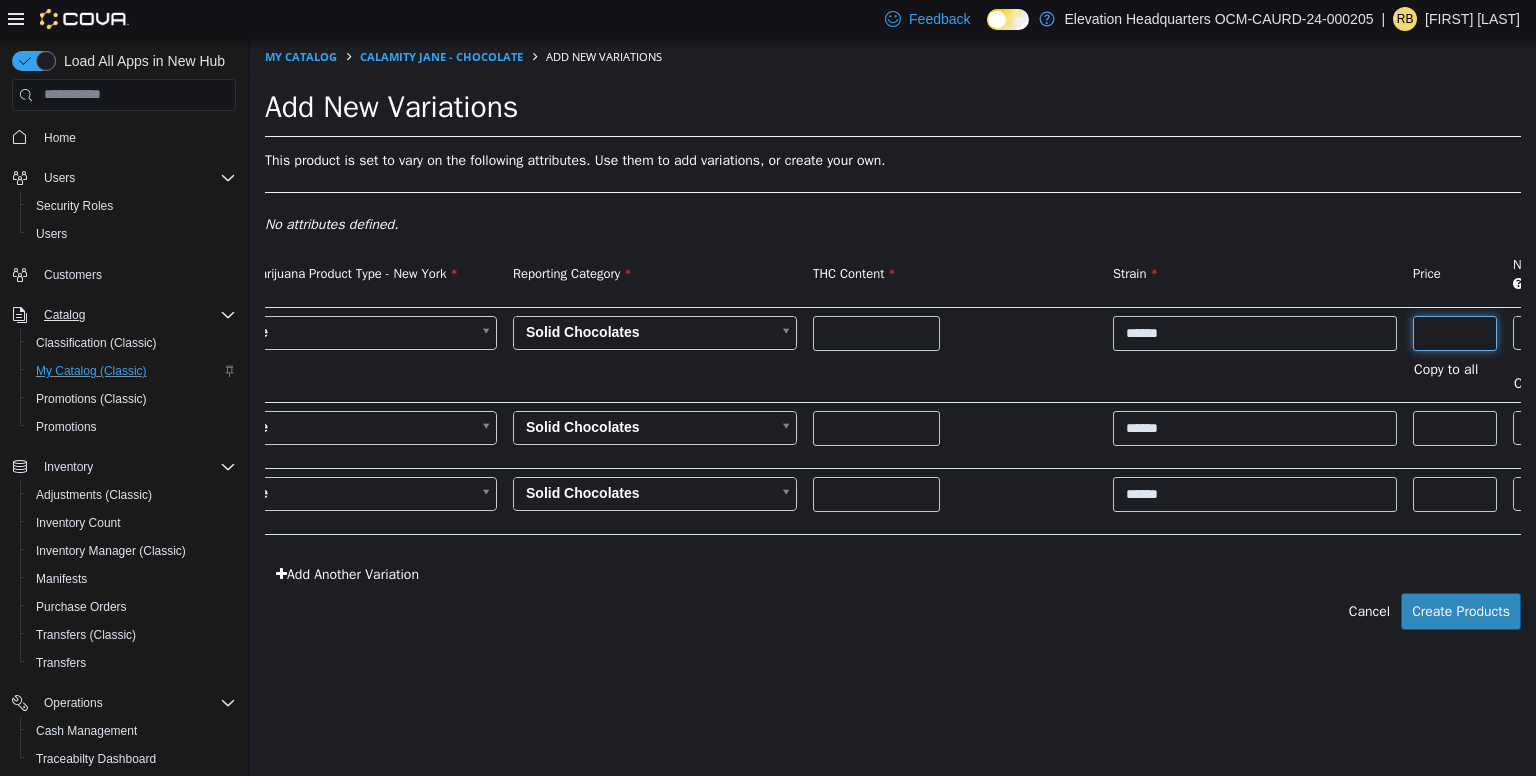 type on "**" 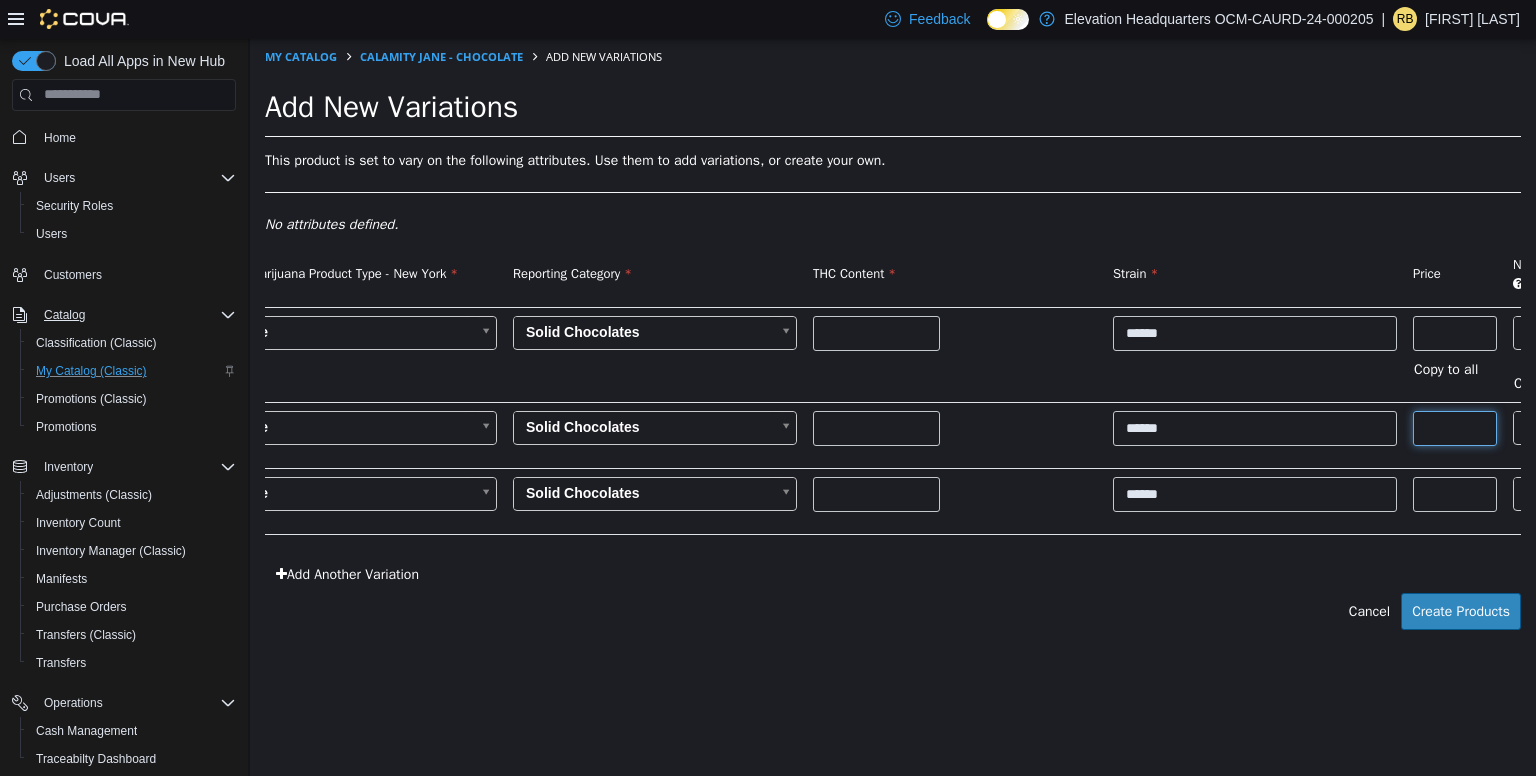 click at bounding box center (1455, 427) 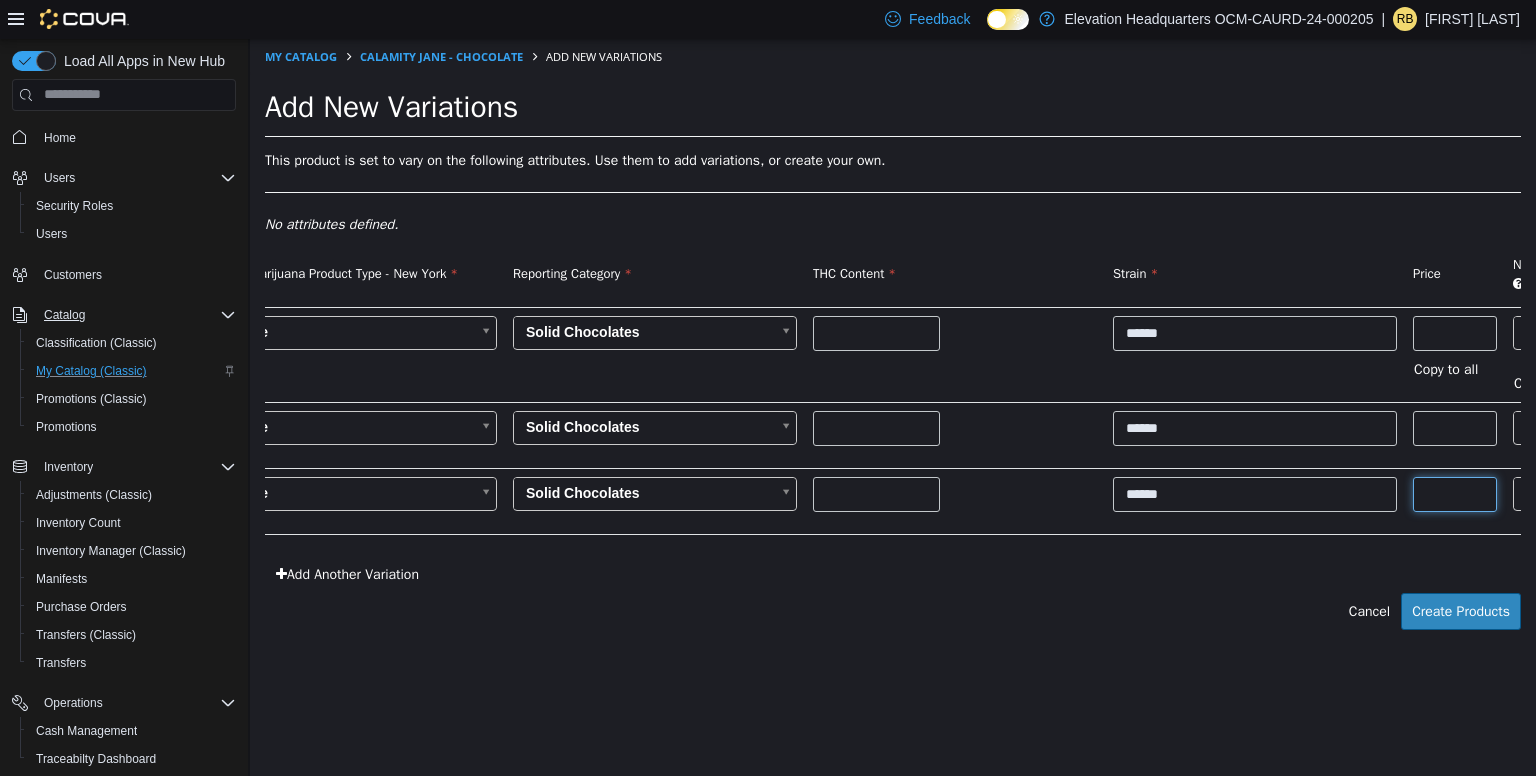 click at bounding box center (1455, 493) 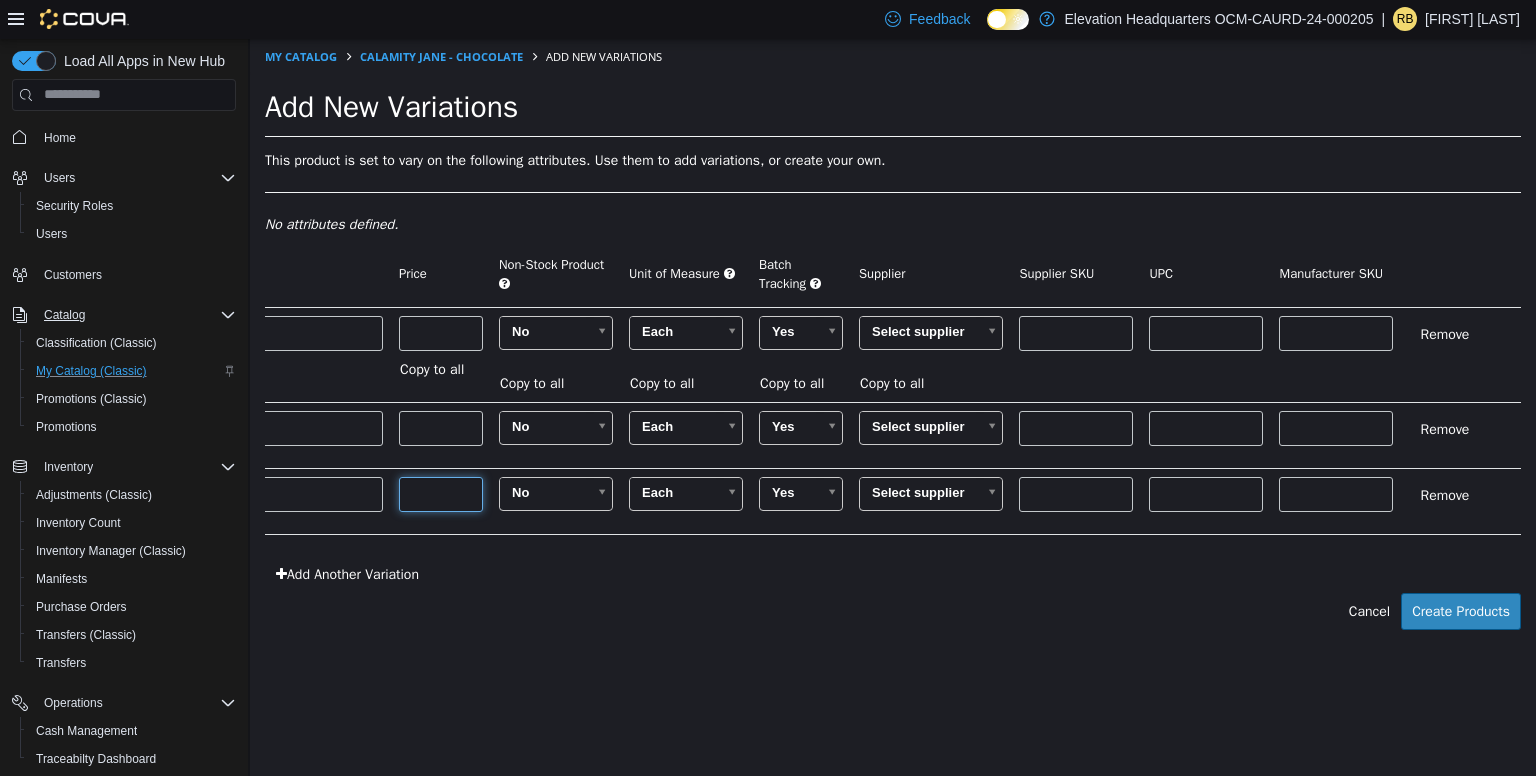 scroll, scrollTop: 0, scrollLeft: 1383, axis: horizontal 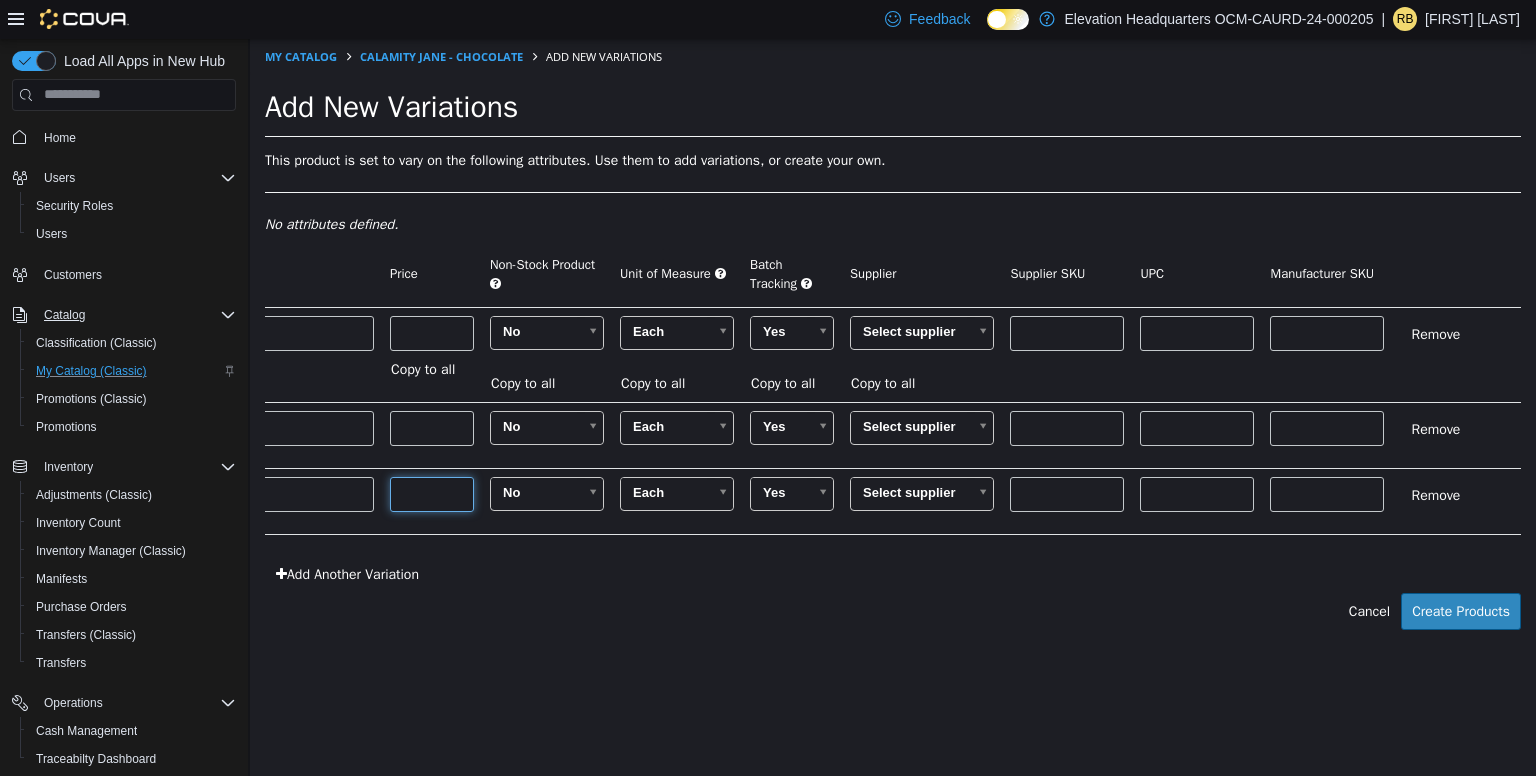 type on "**" 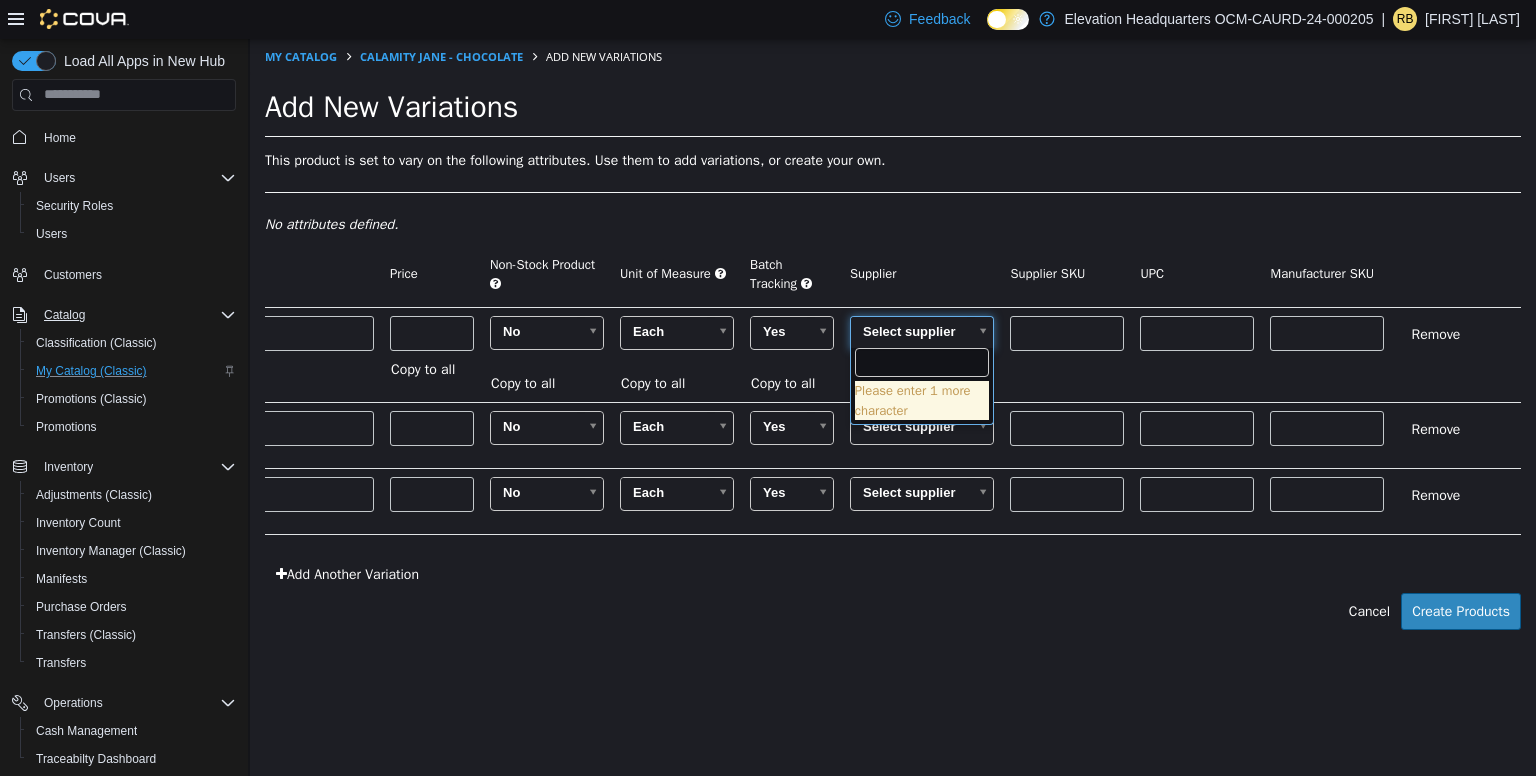 click on "**********" at bounding box center (893, 344) 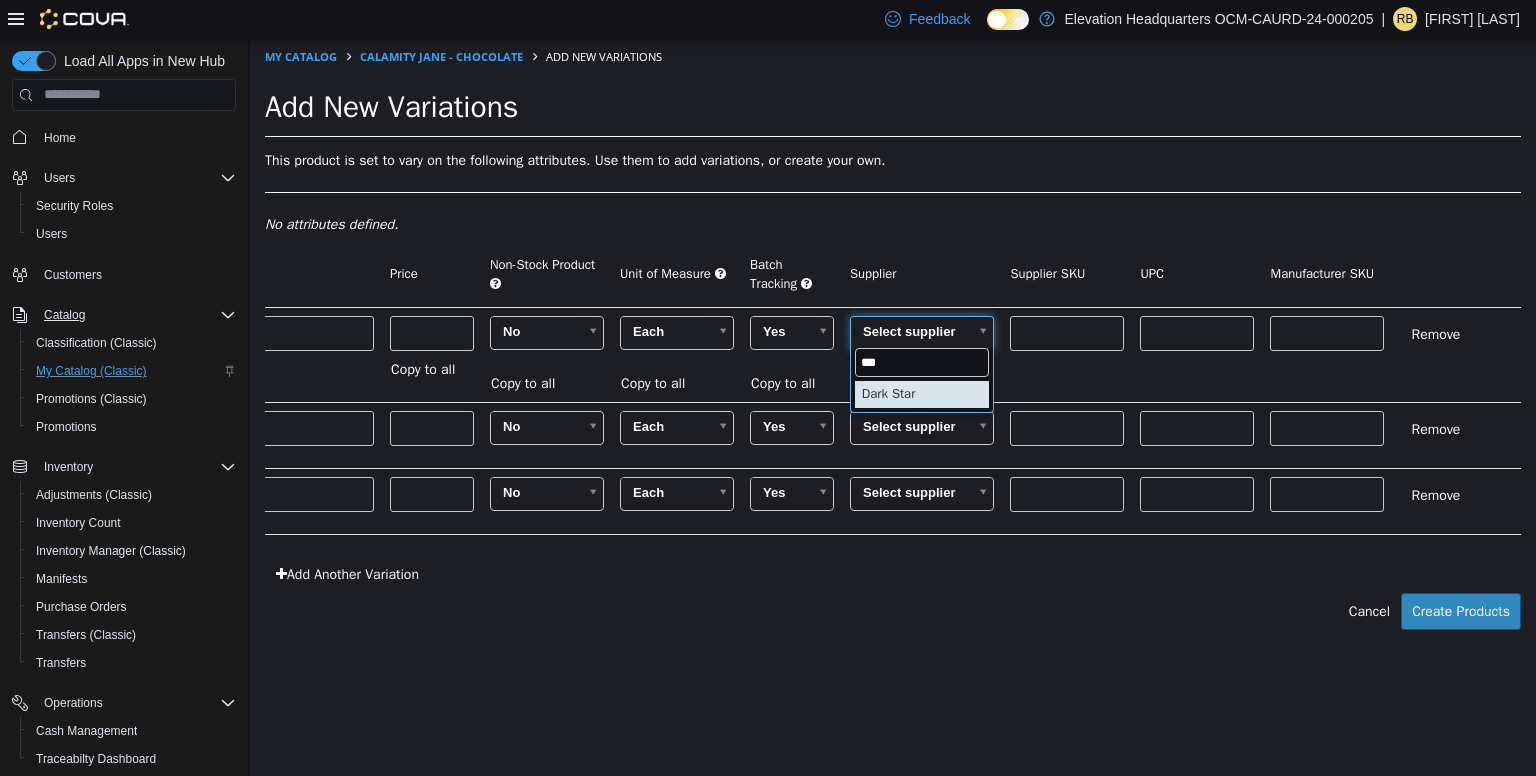 type on "***" 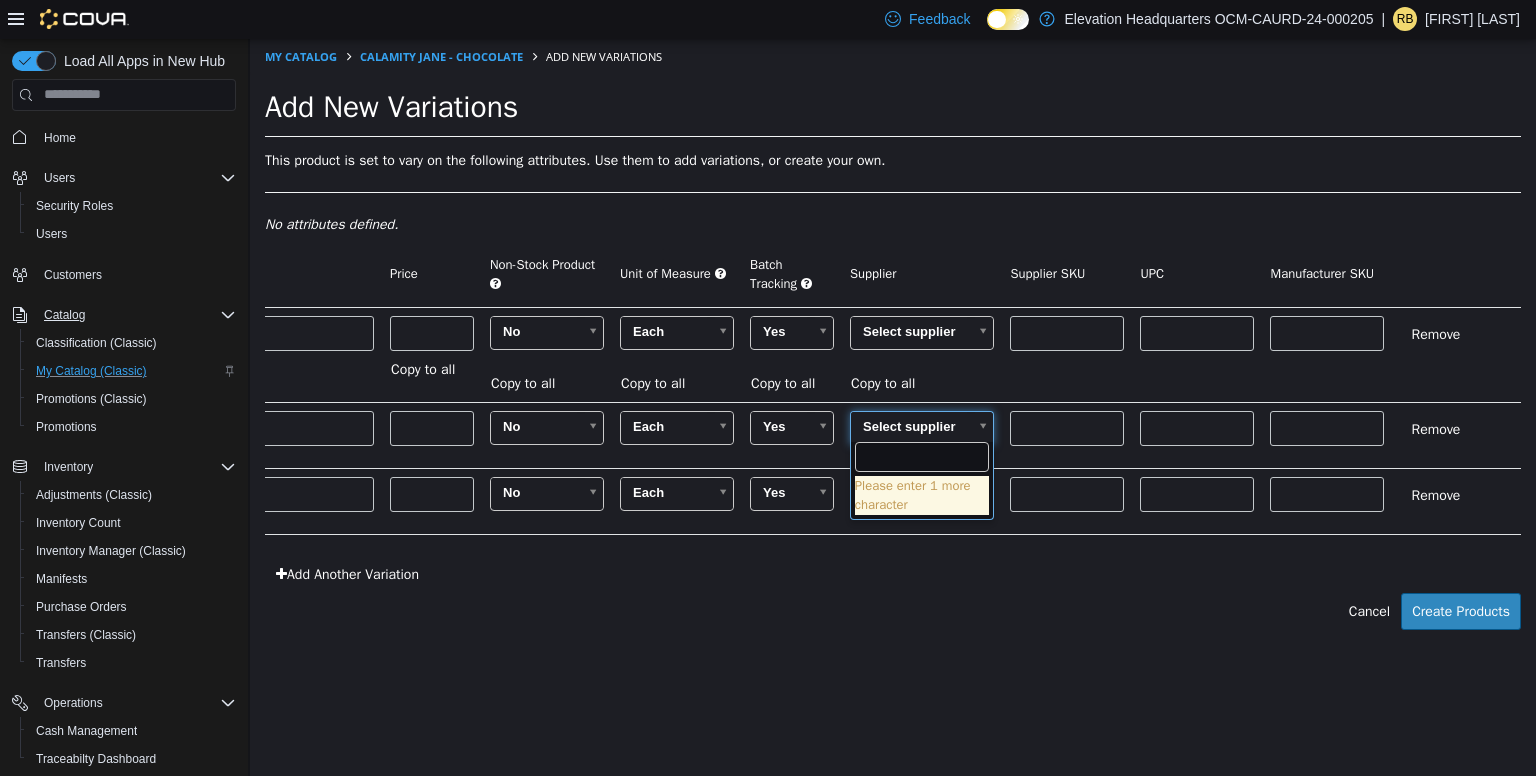 click on "**********" at bounding box center [893, 344] 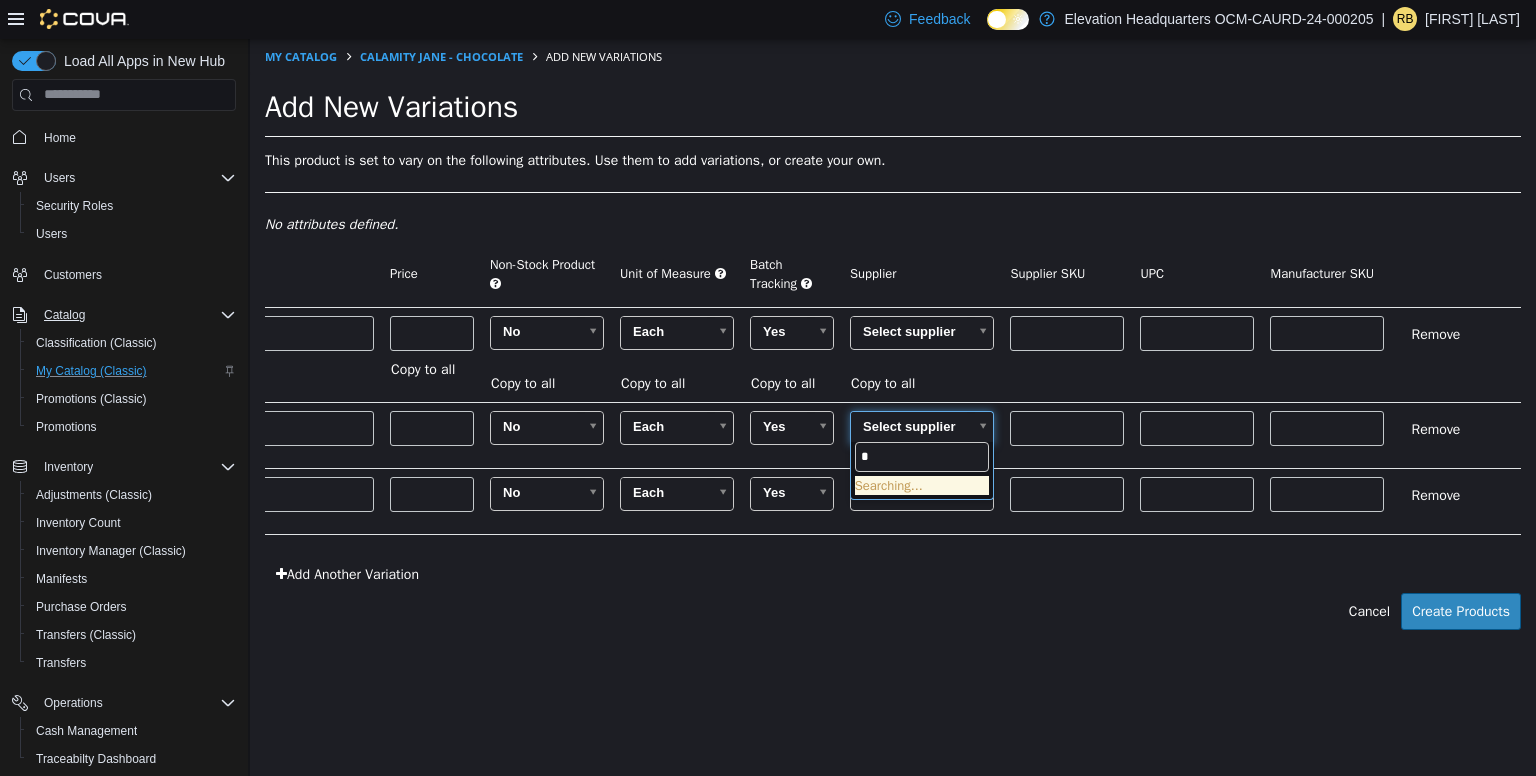 type on "**" 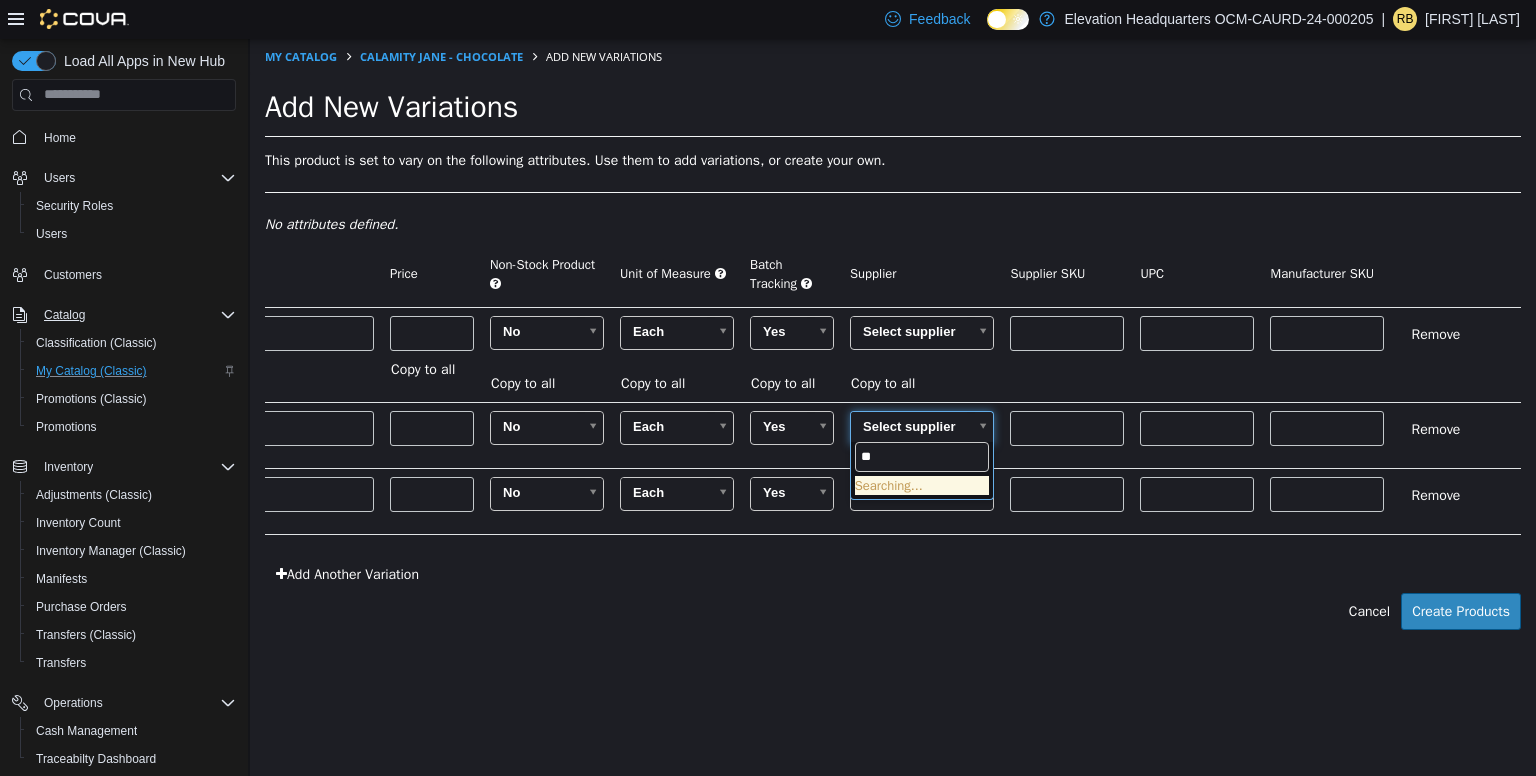 type on "******" 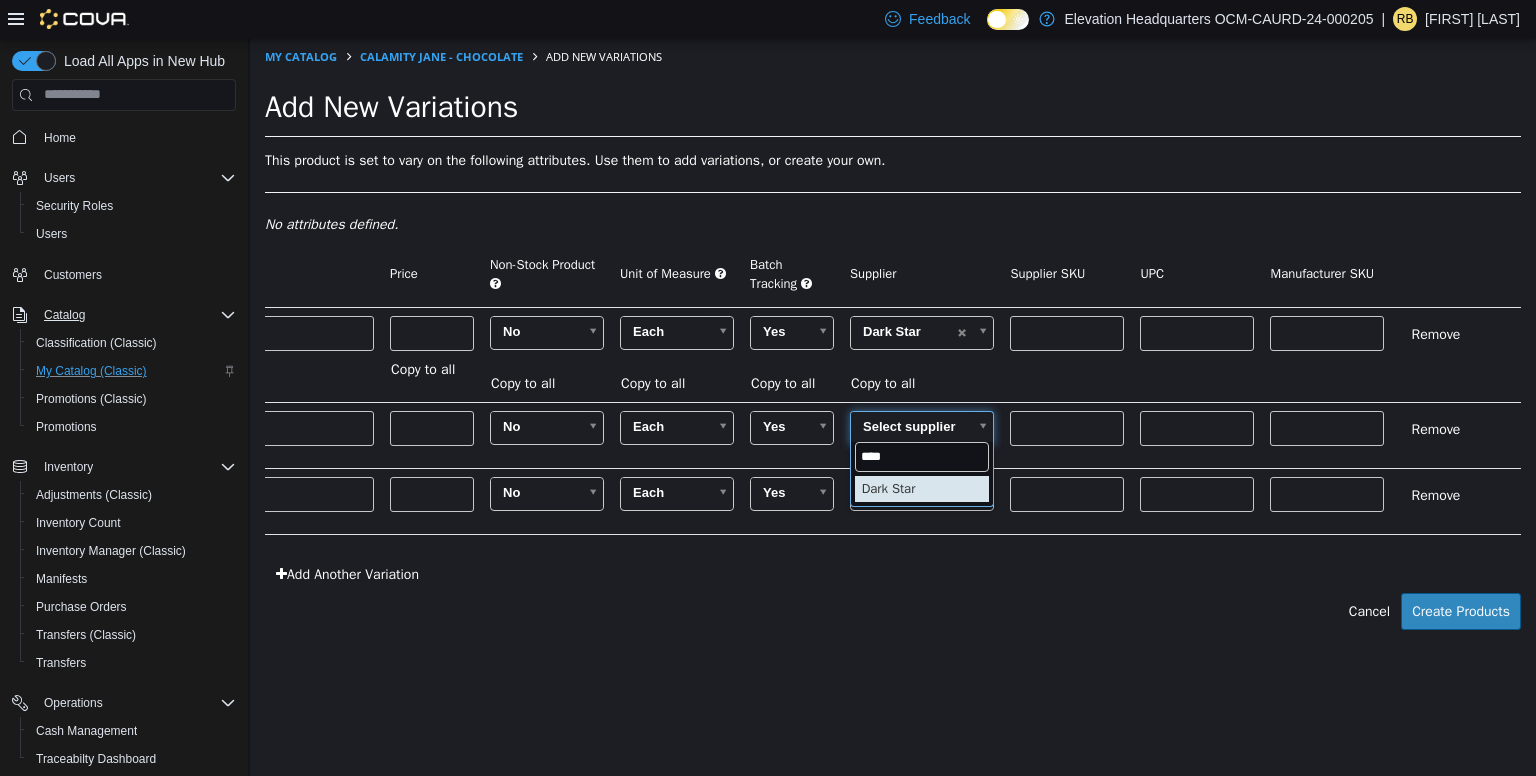 type on "****" 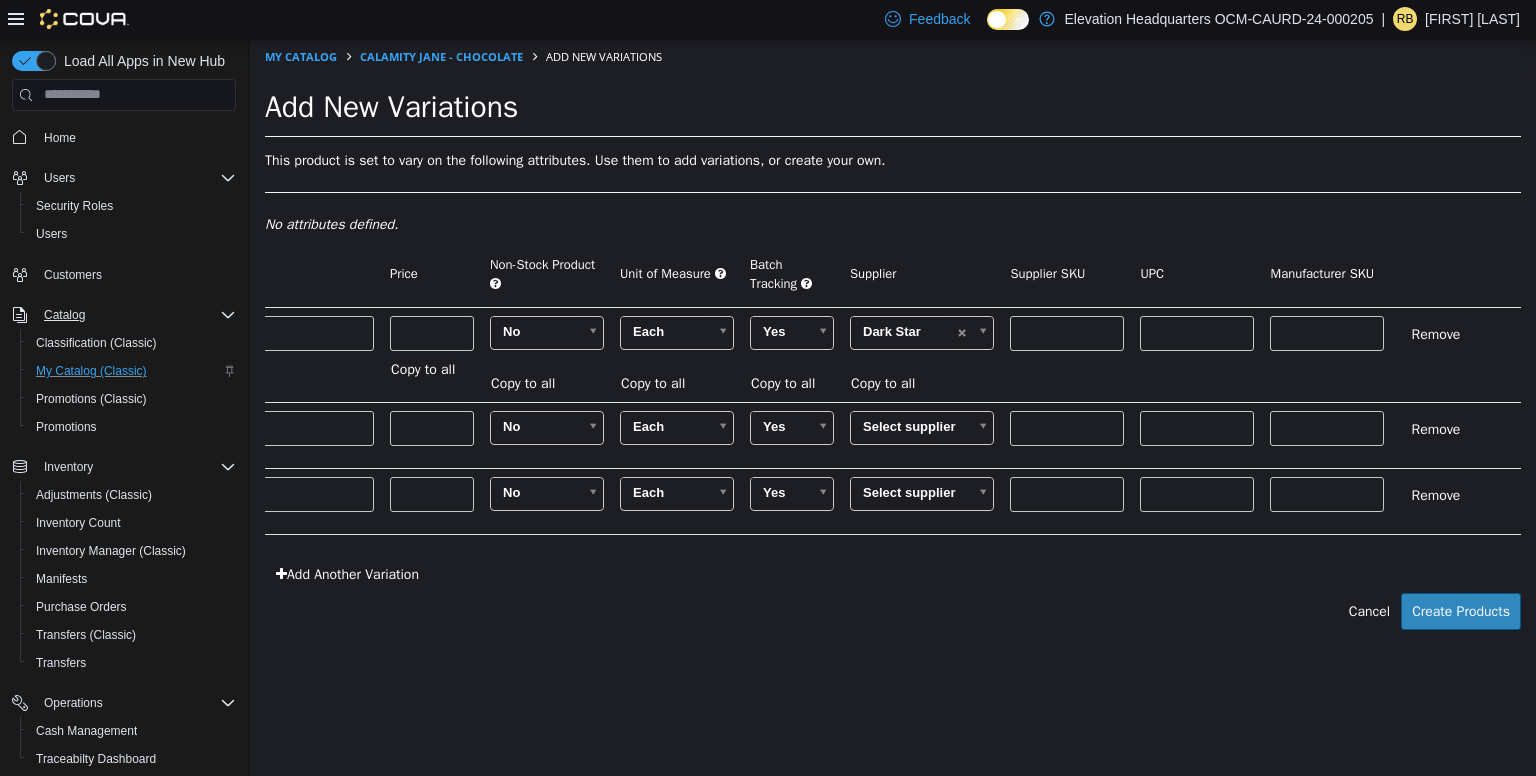 type on "******" 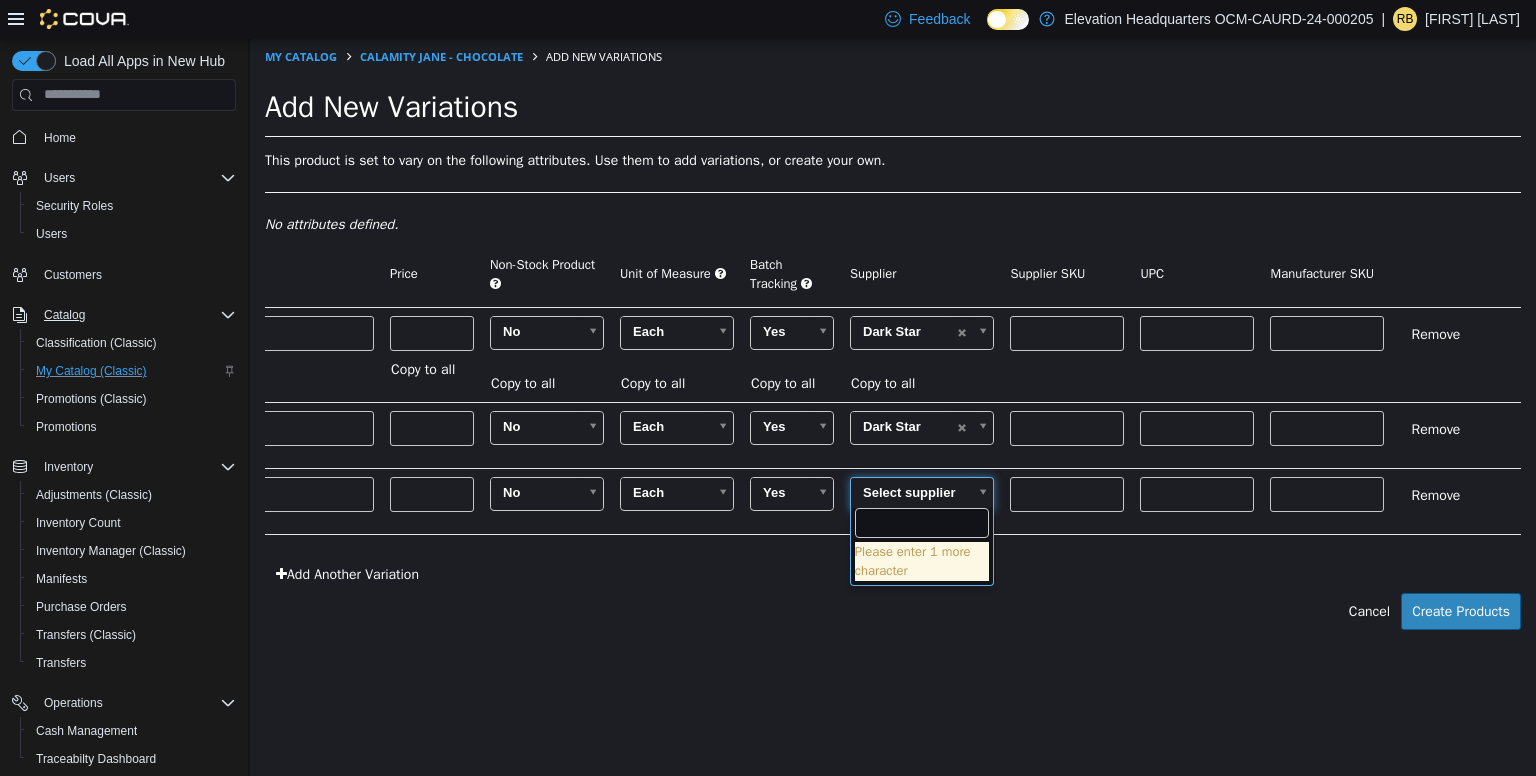 click on "**********" at bounding box center (893, 344) 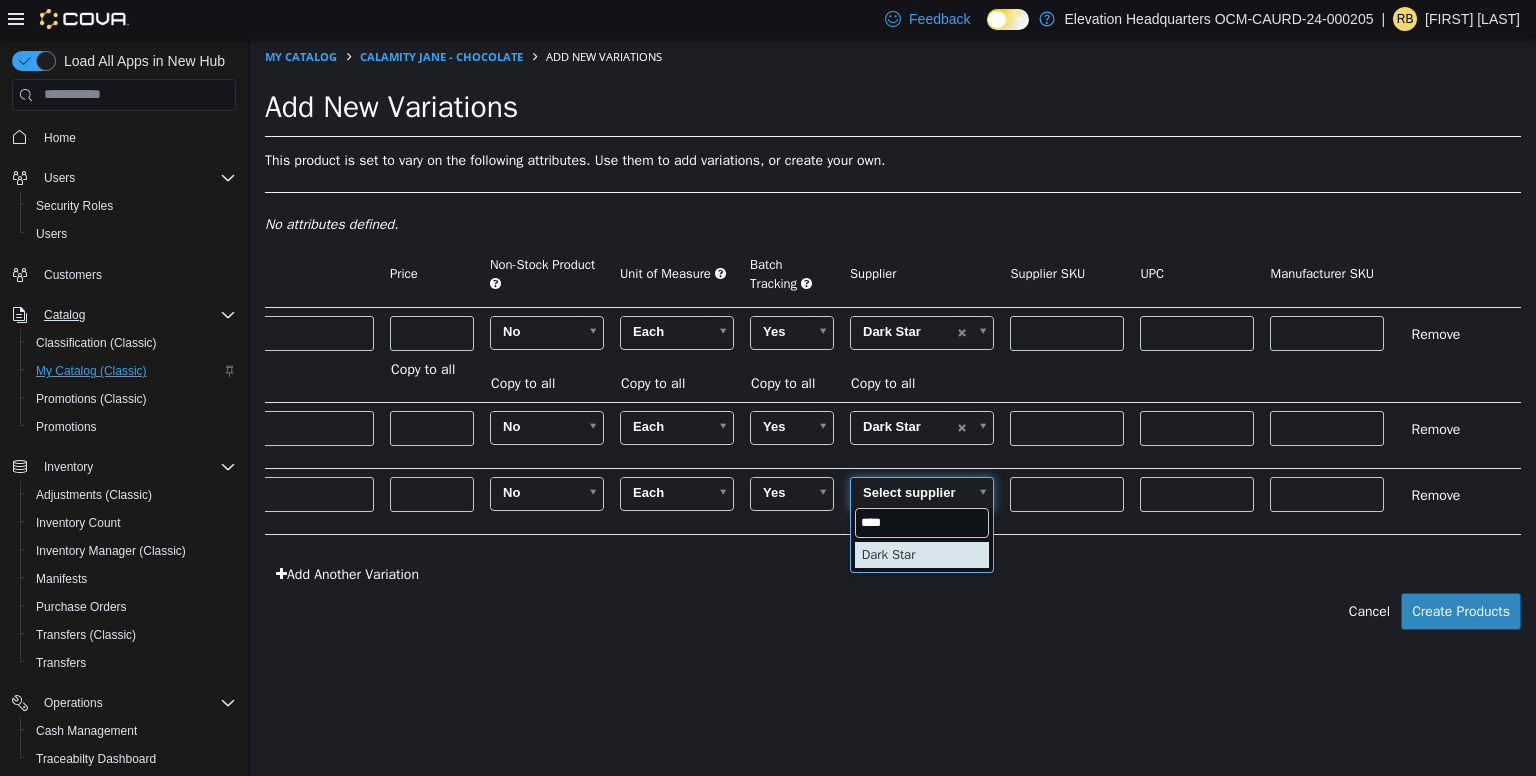 type on "****" 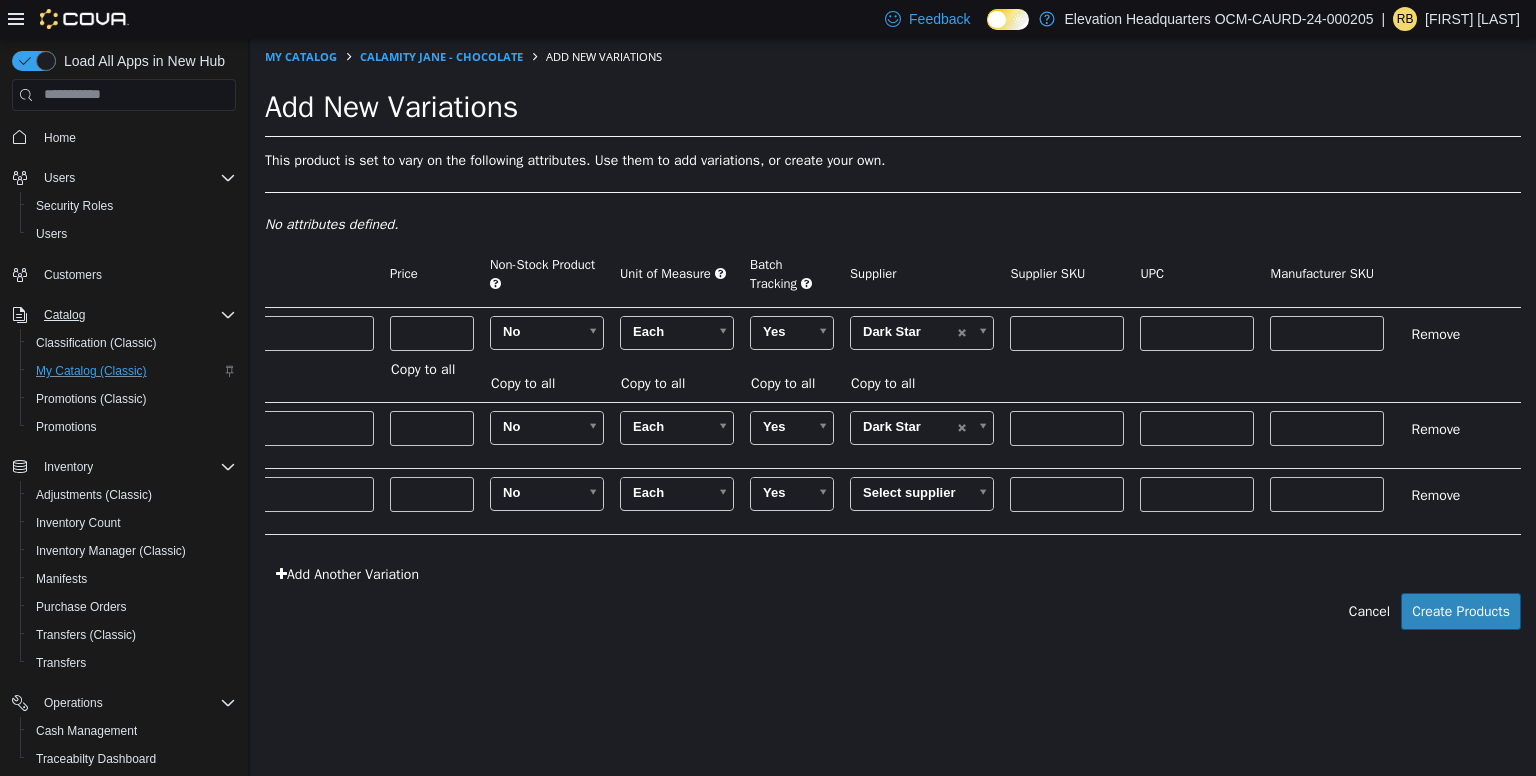 scroll, scrollTop: 0, scrollLeft: 1364, axis: horizontal 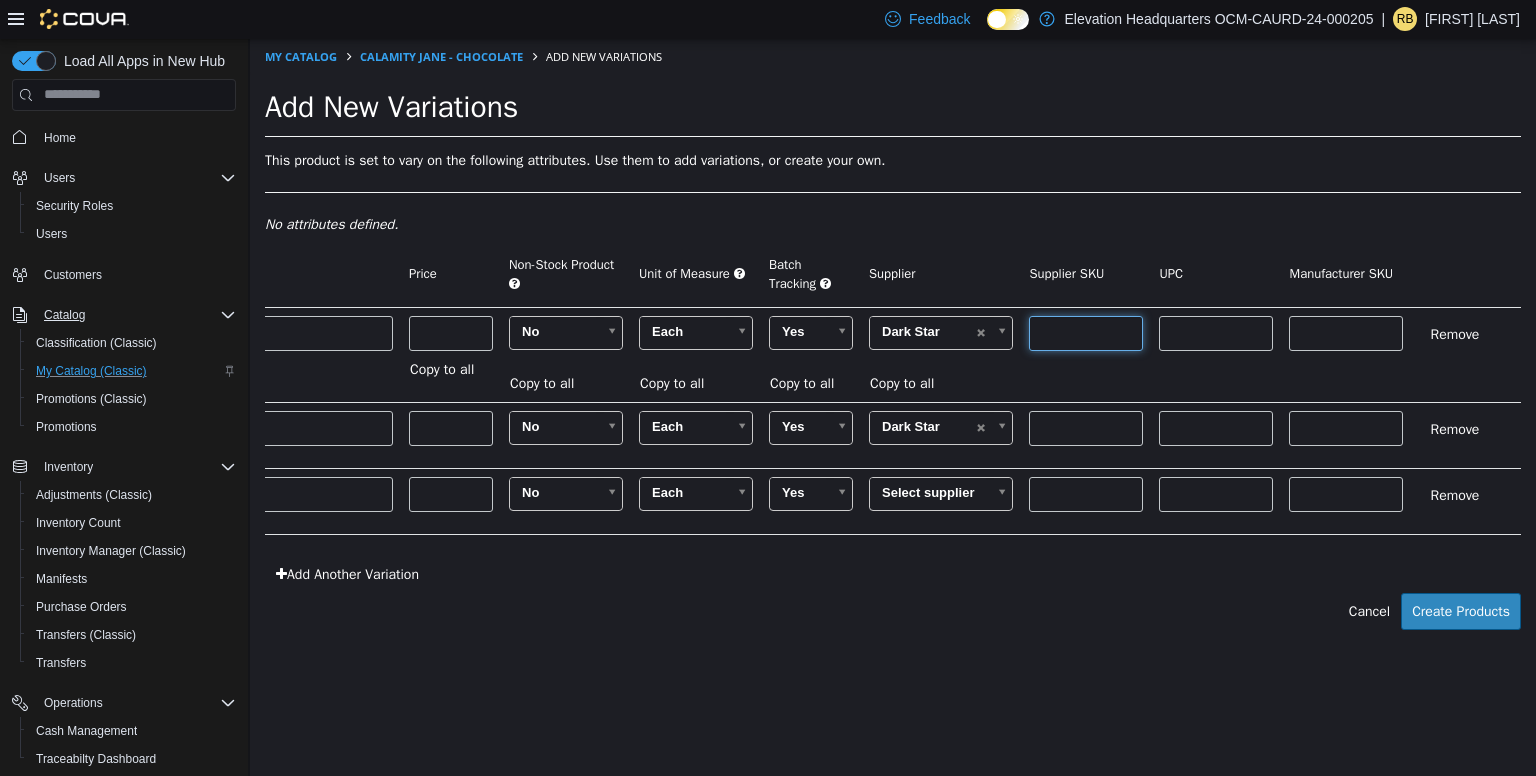 click at bounding box center (1086, 332) 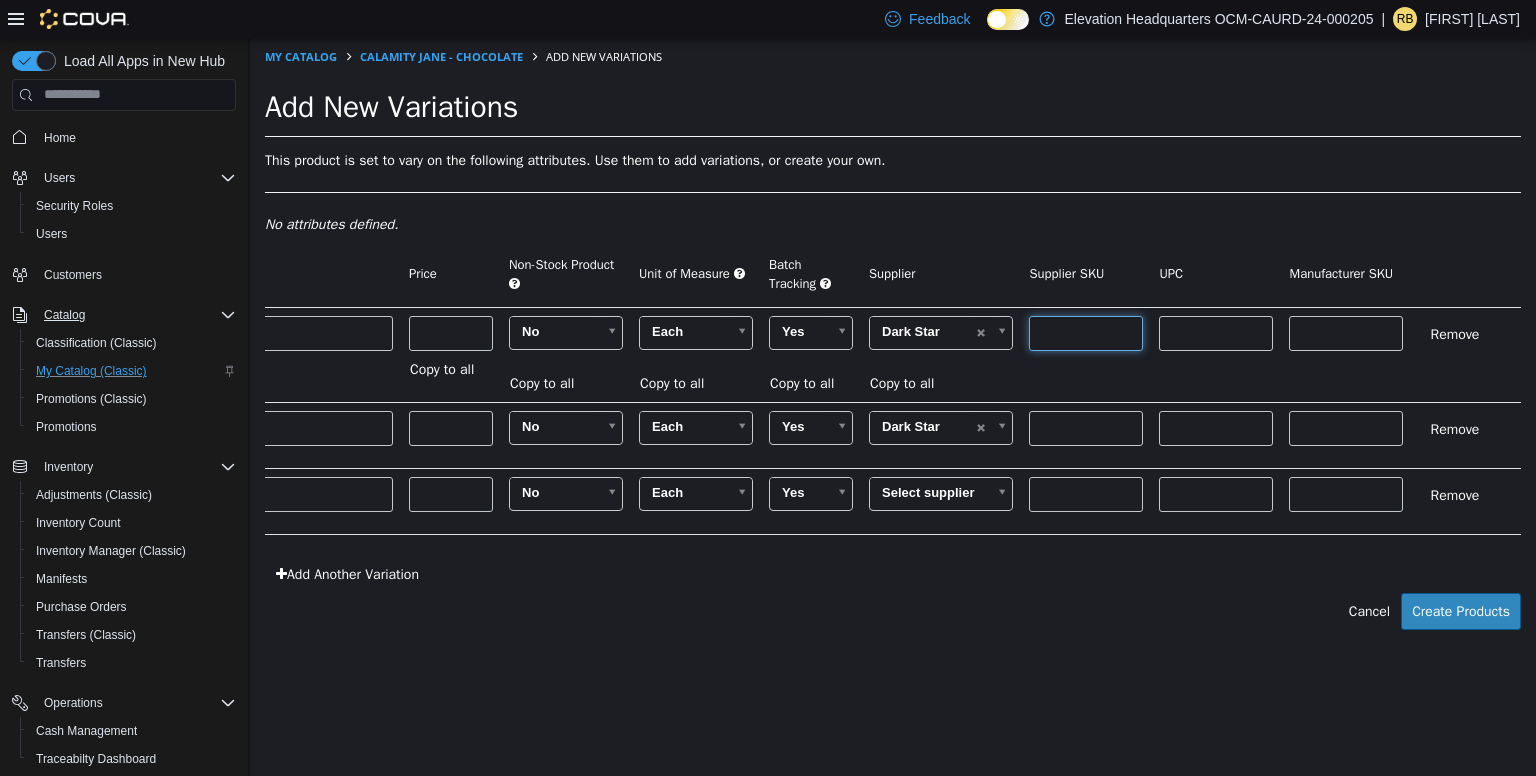 type on "******" 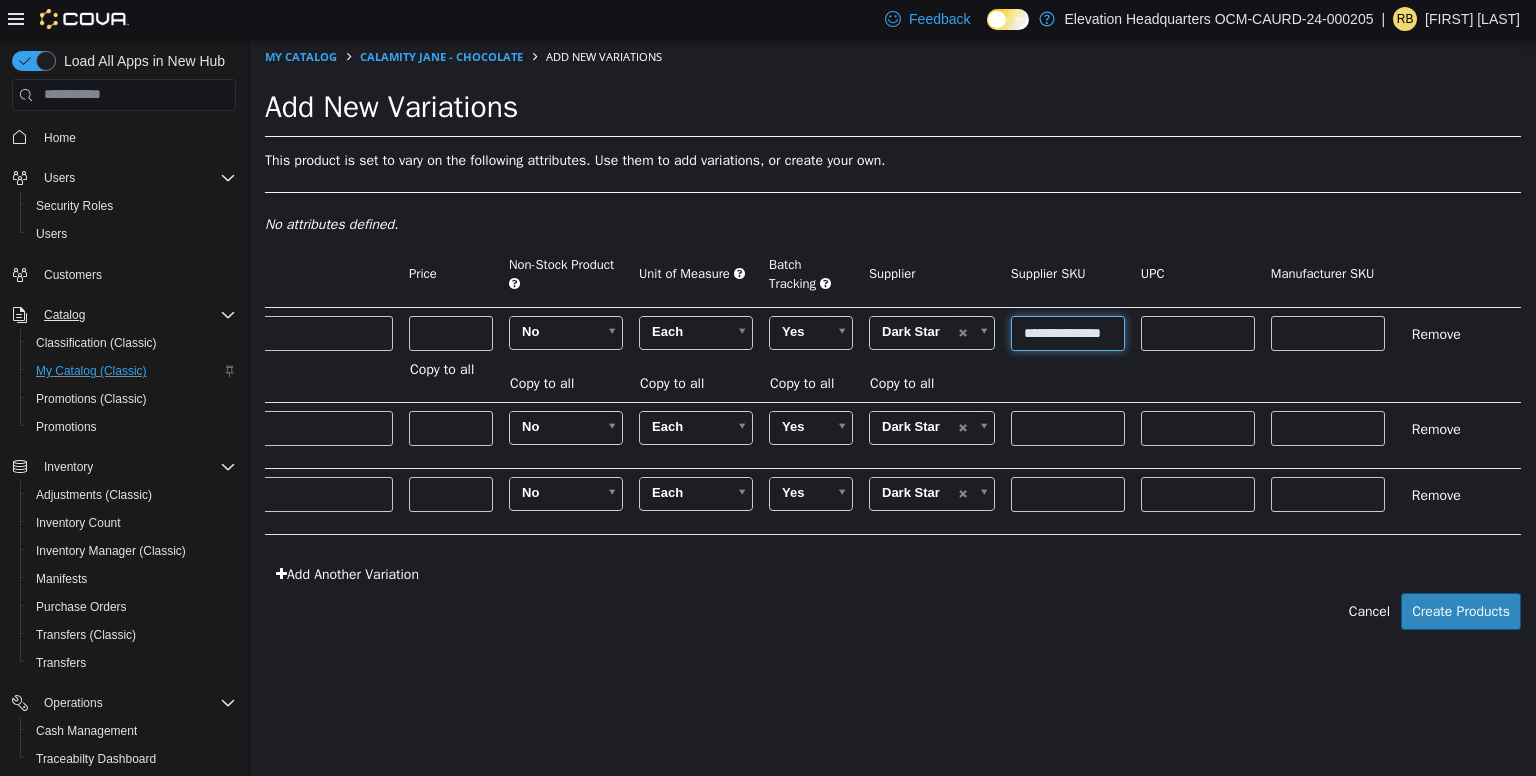 scroll, scrollTop: 0, scrollLeft: 26, axis: horizontal 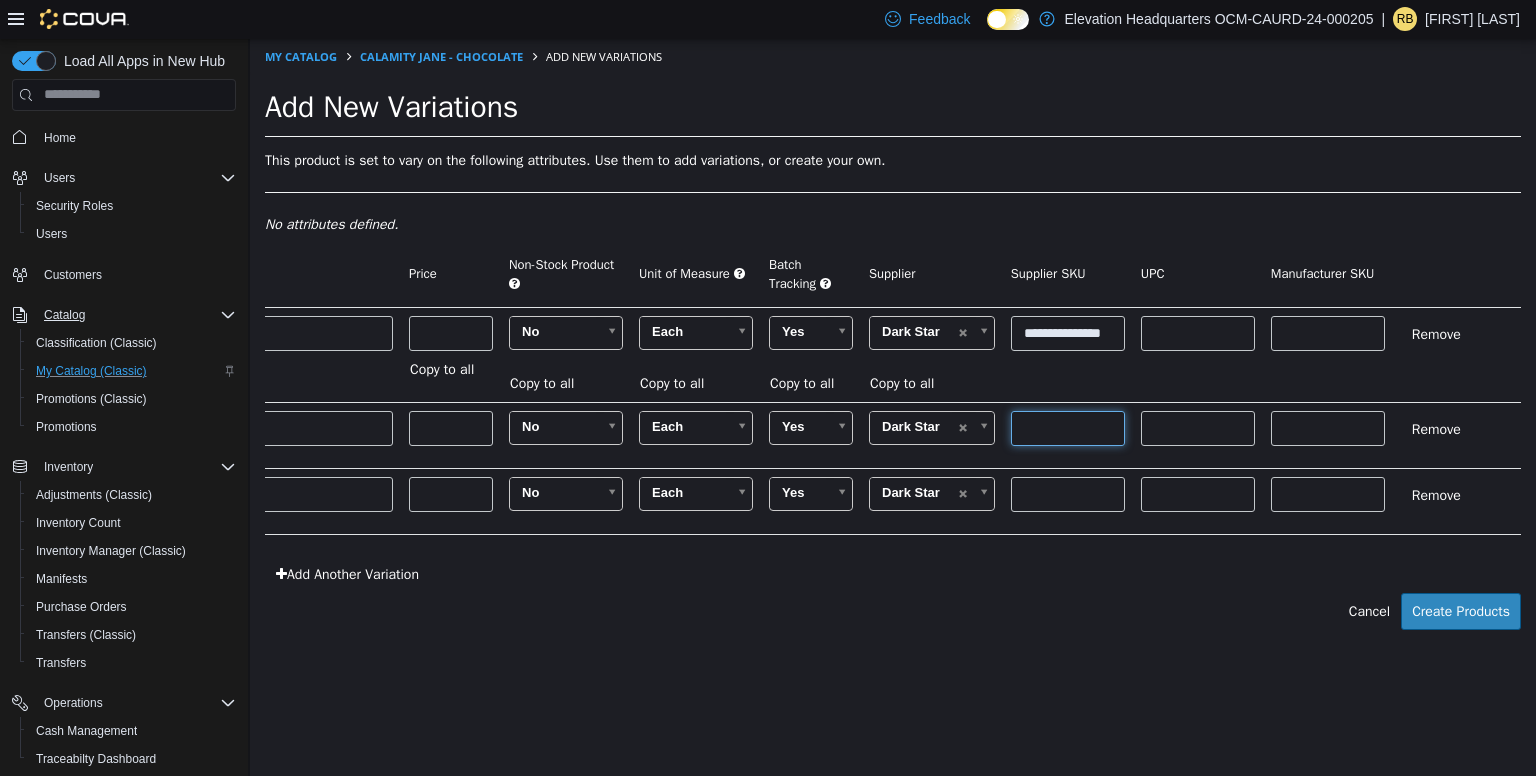 click at bounding box center (1068, 427) 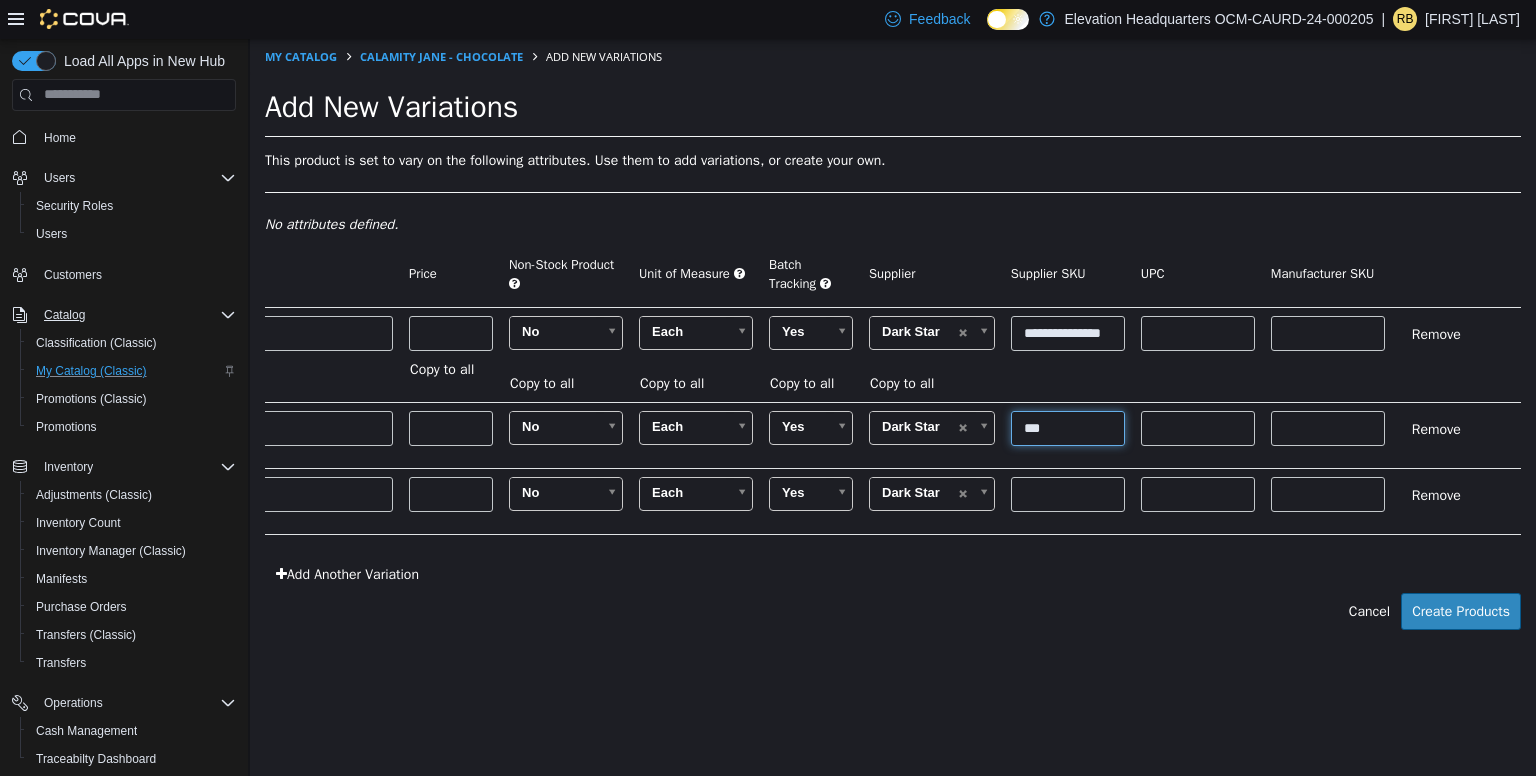 type on "***" 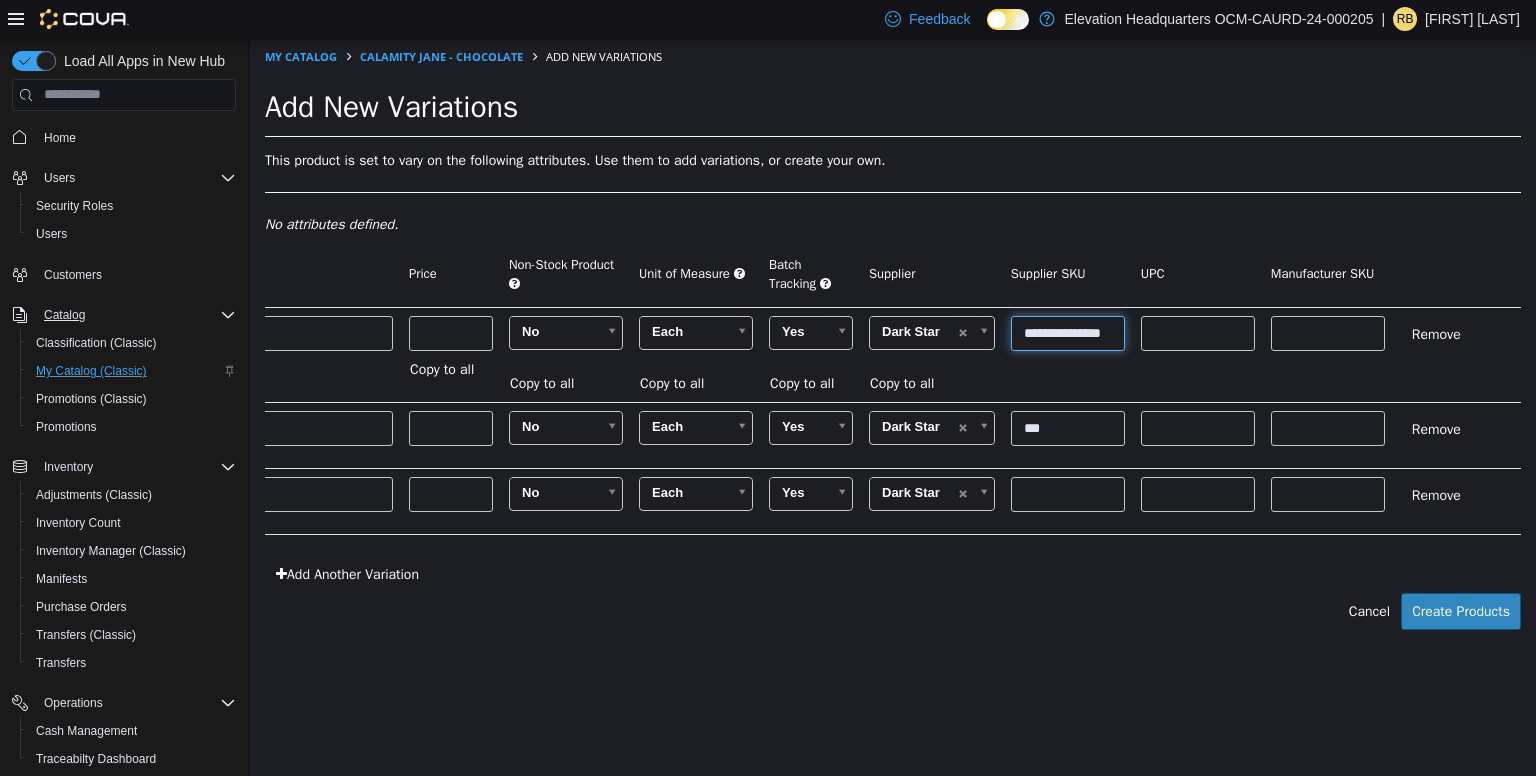 click on "**********" at bounding box center (1068, 332) 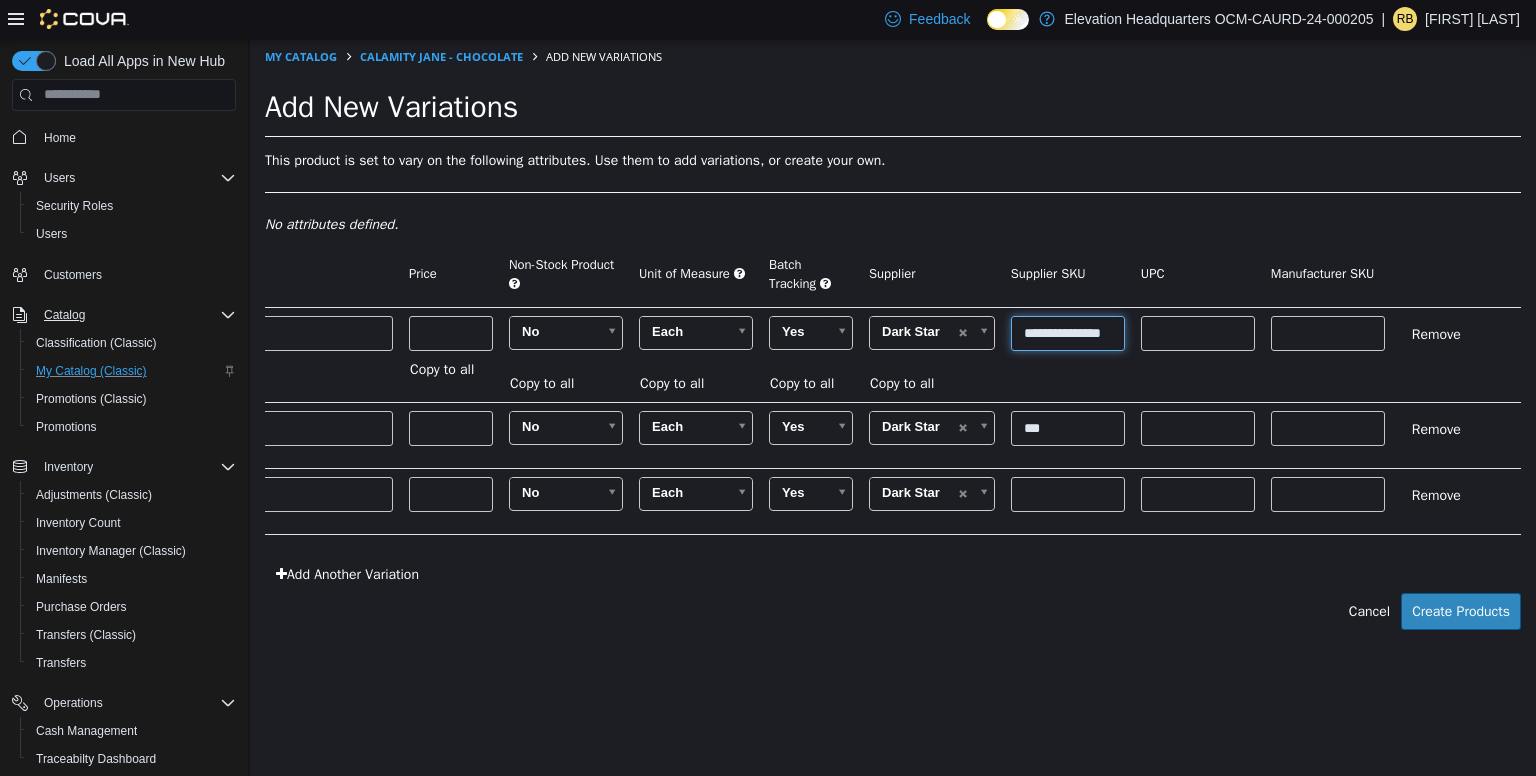 type on "**********" 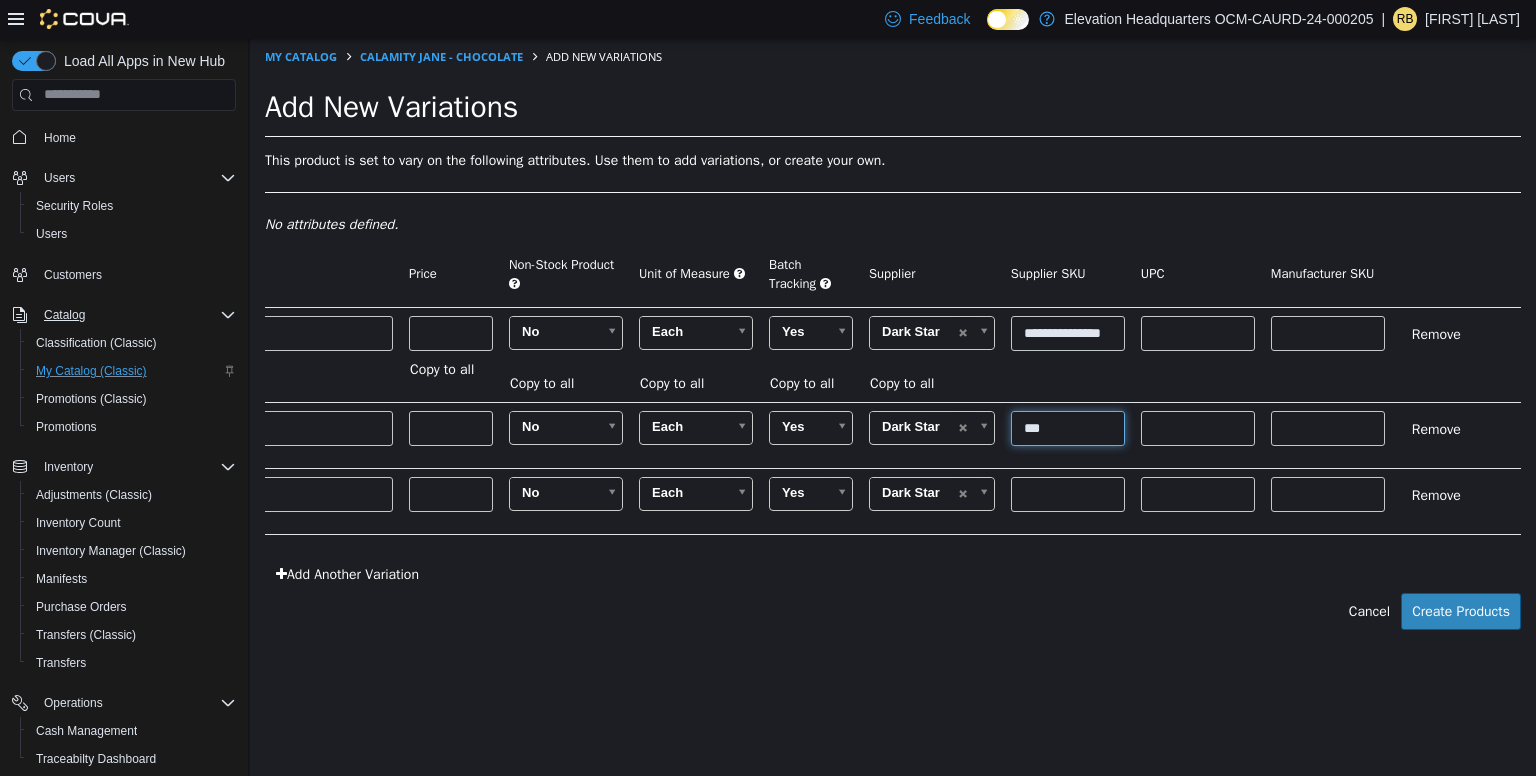 scroll, scrollTop: 0, scrollLeft: 0, axis: both 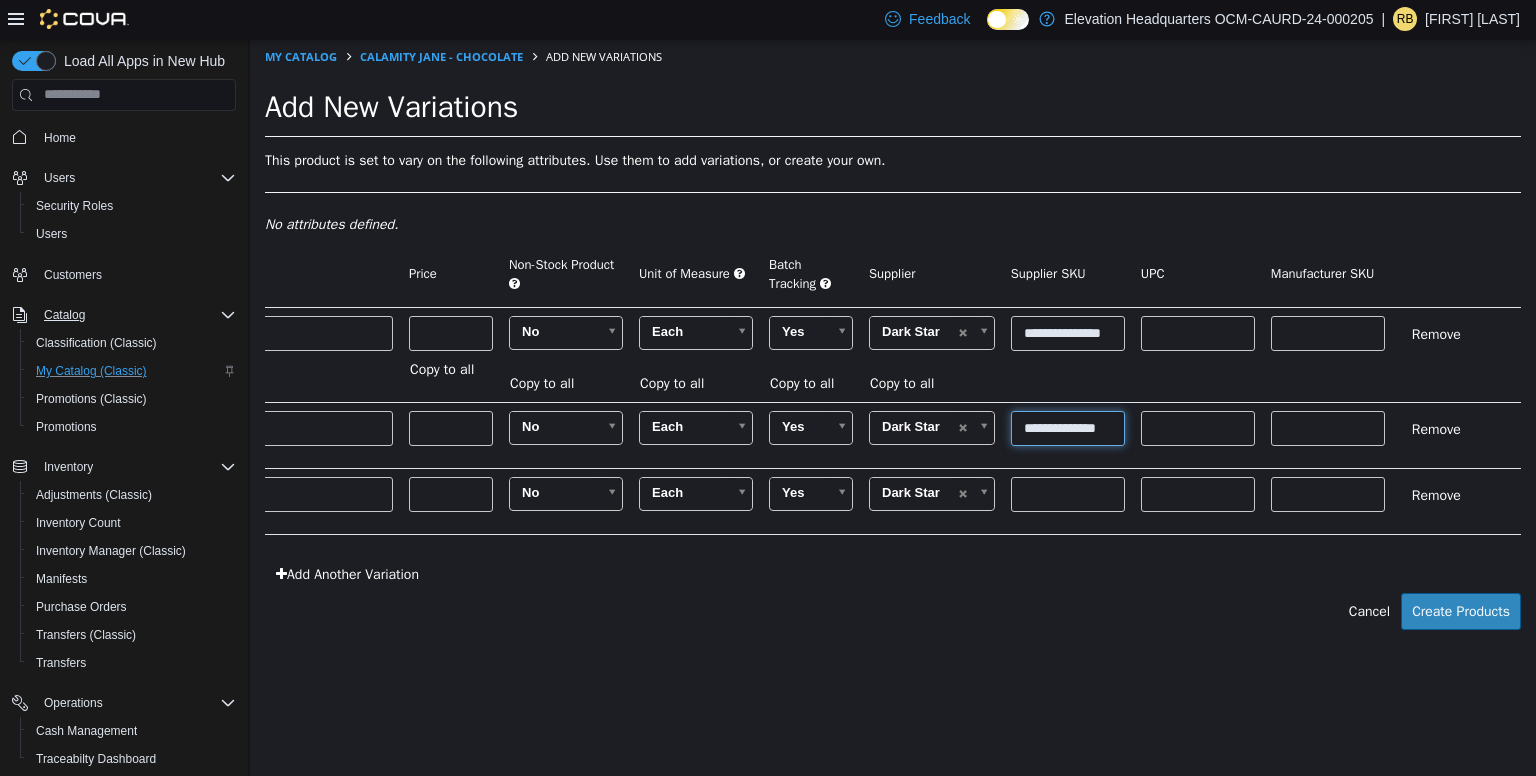type on "**********" 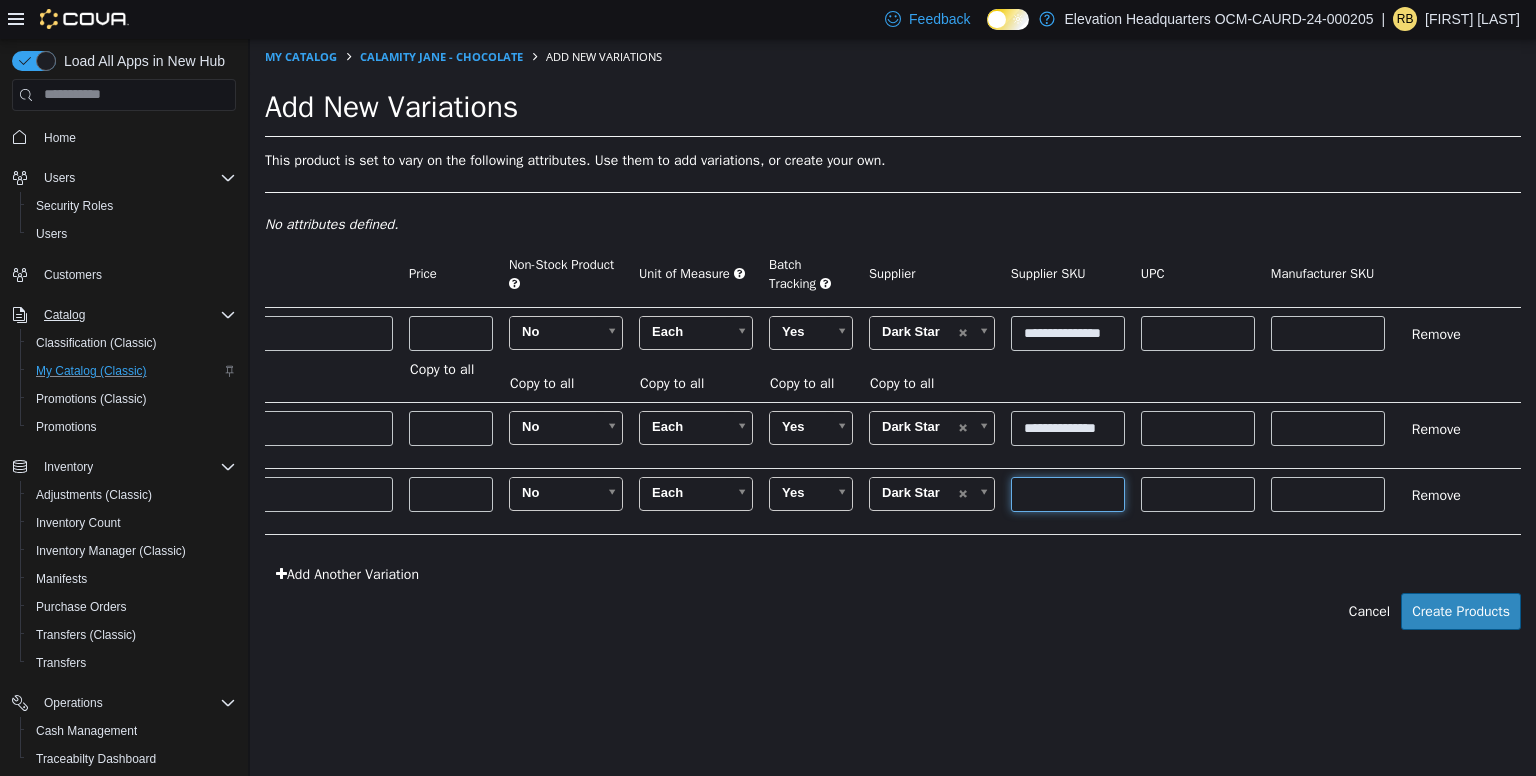scroll, scrollTop: 0, scrollLeft: 0, axis: both 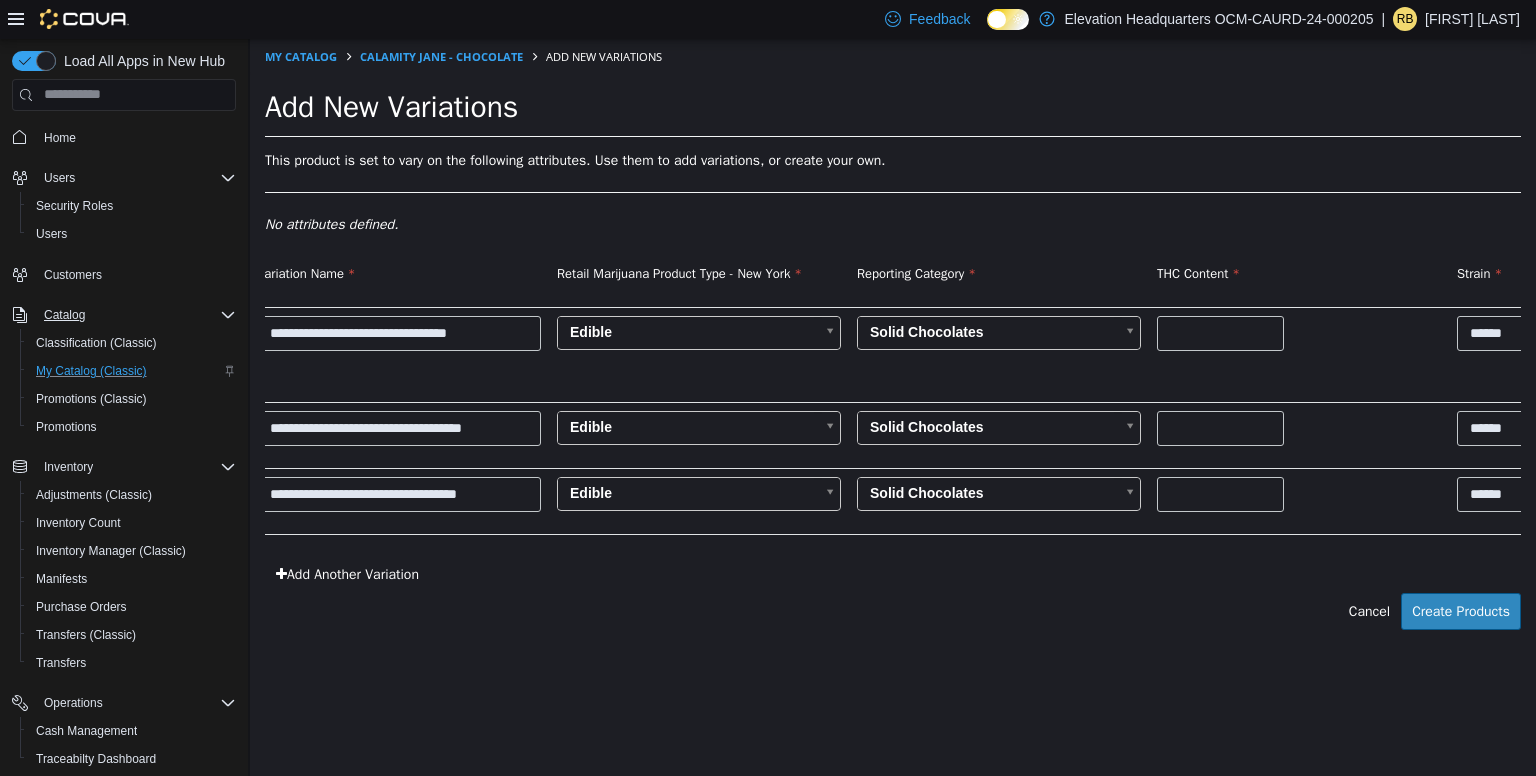 type on "**********" 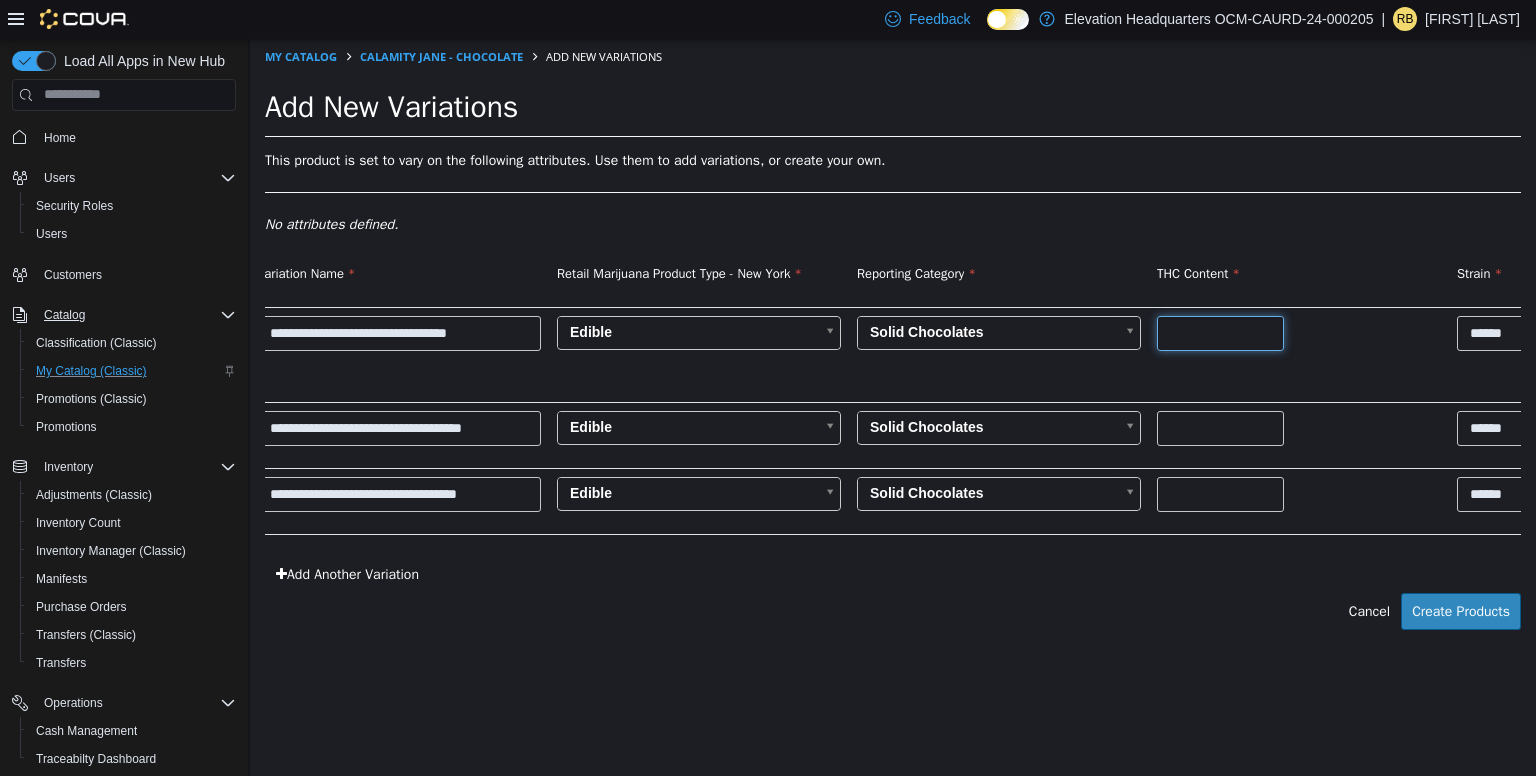 scroll, scrollTop: 0, scrollLeft: 0, axis: both 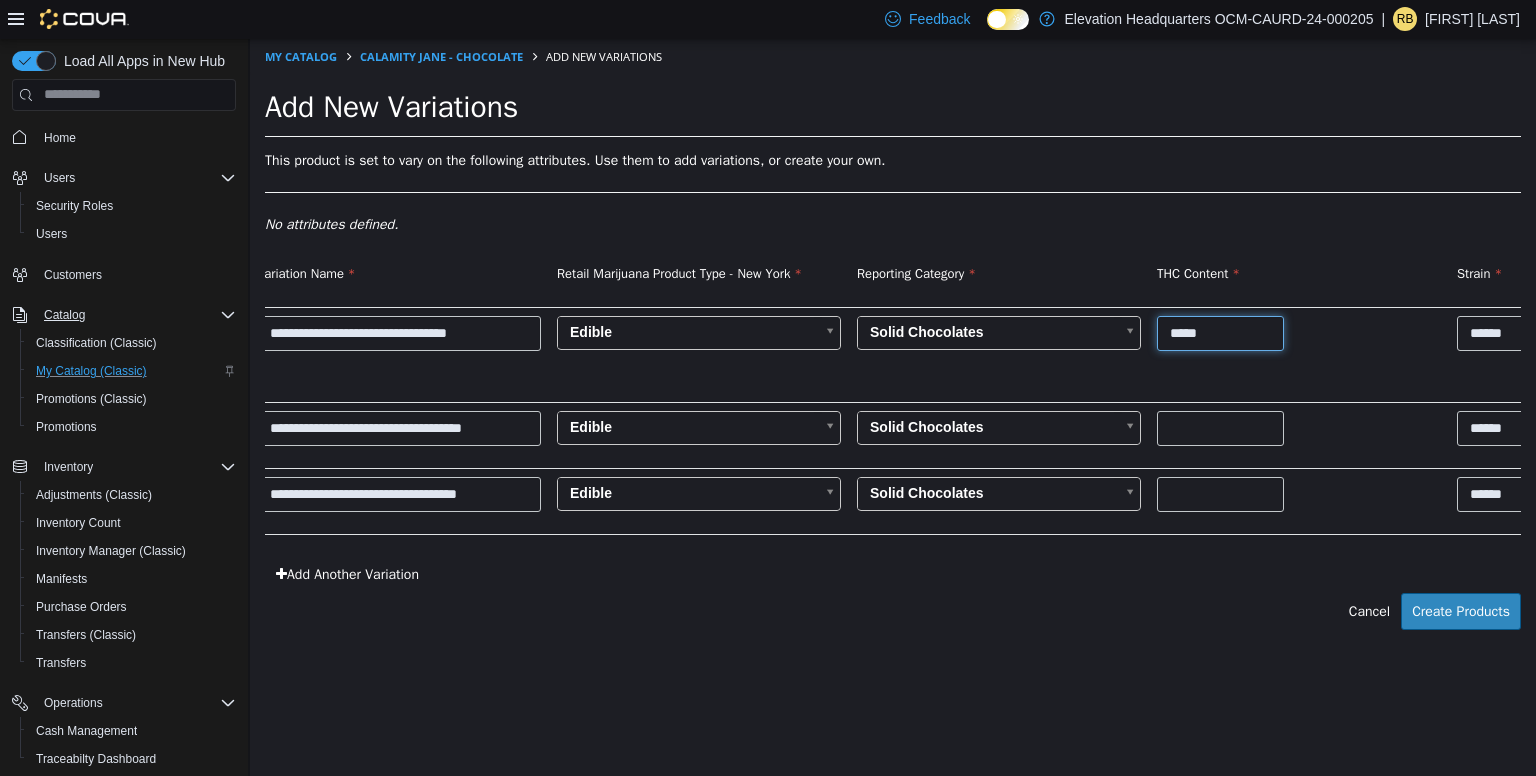 type on "*****" 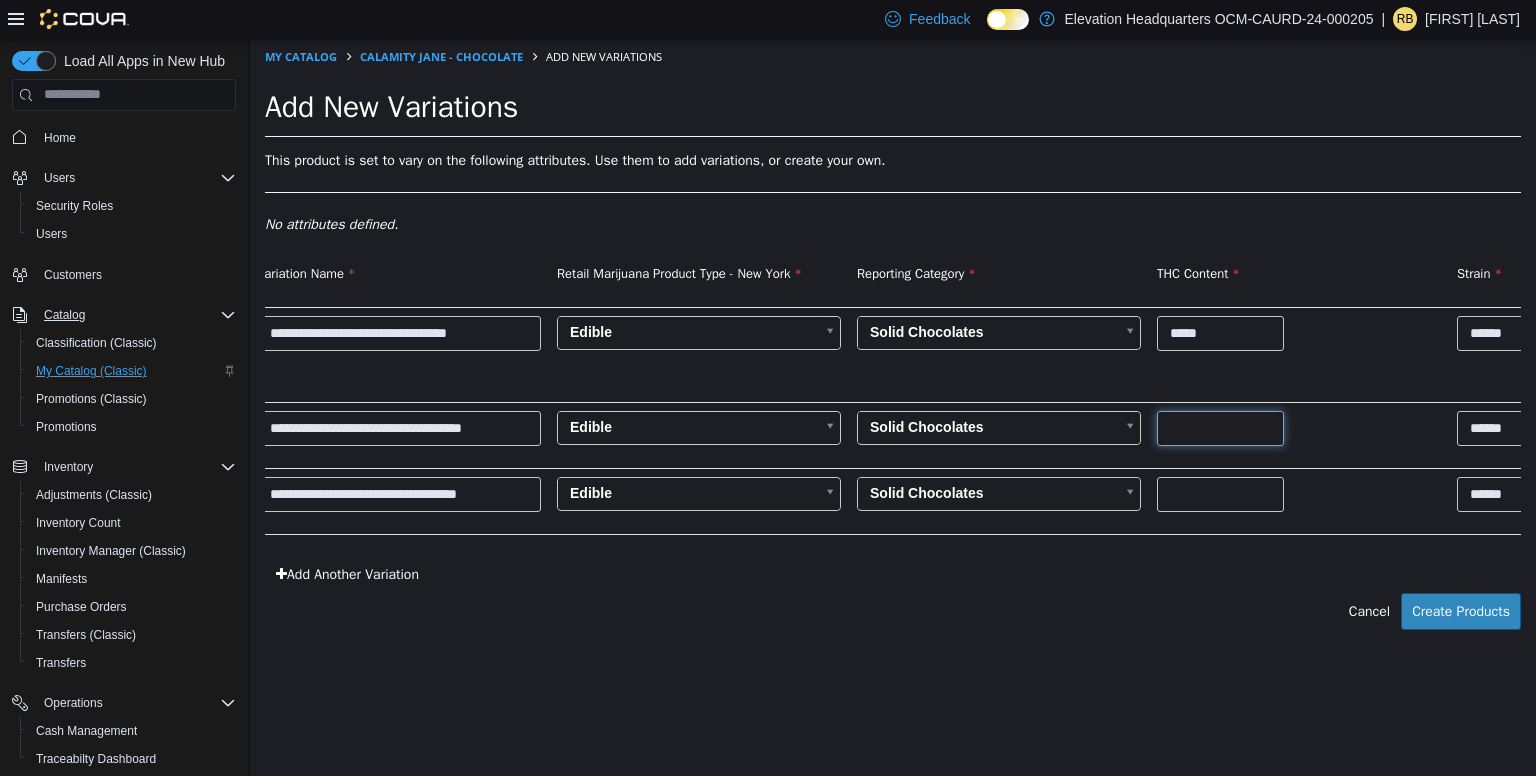 click at bounding box center (1220, 427) 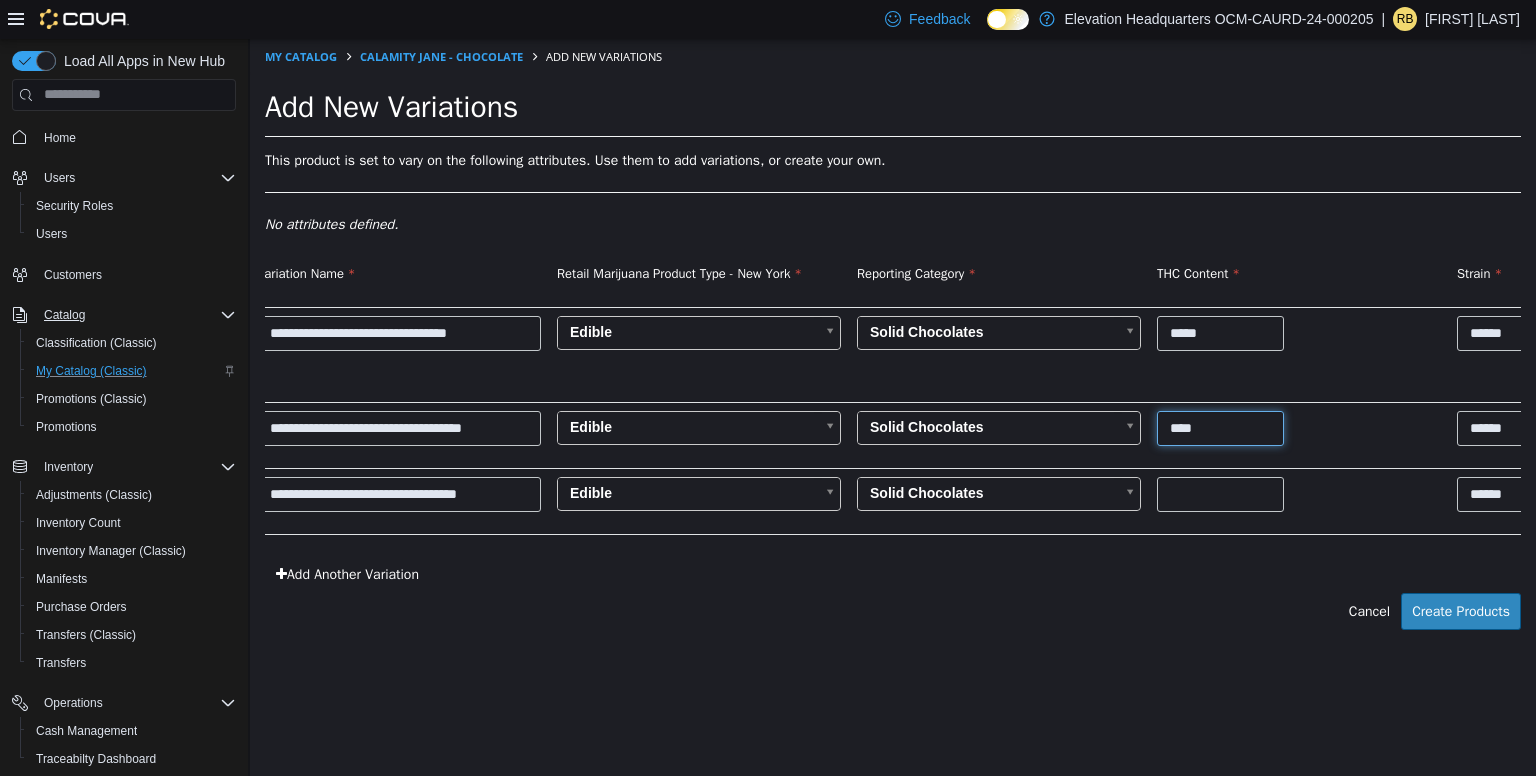 type on "****" 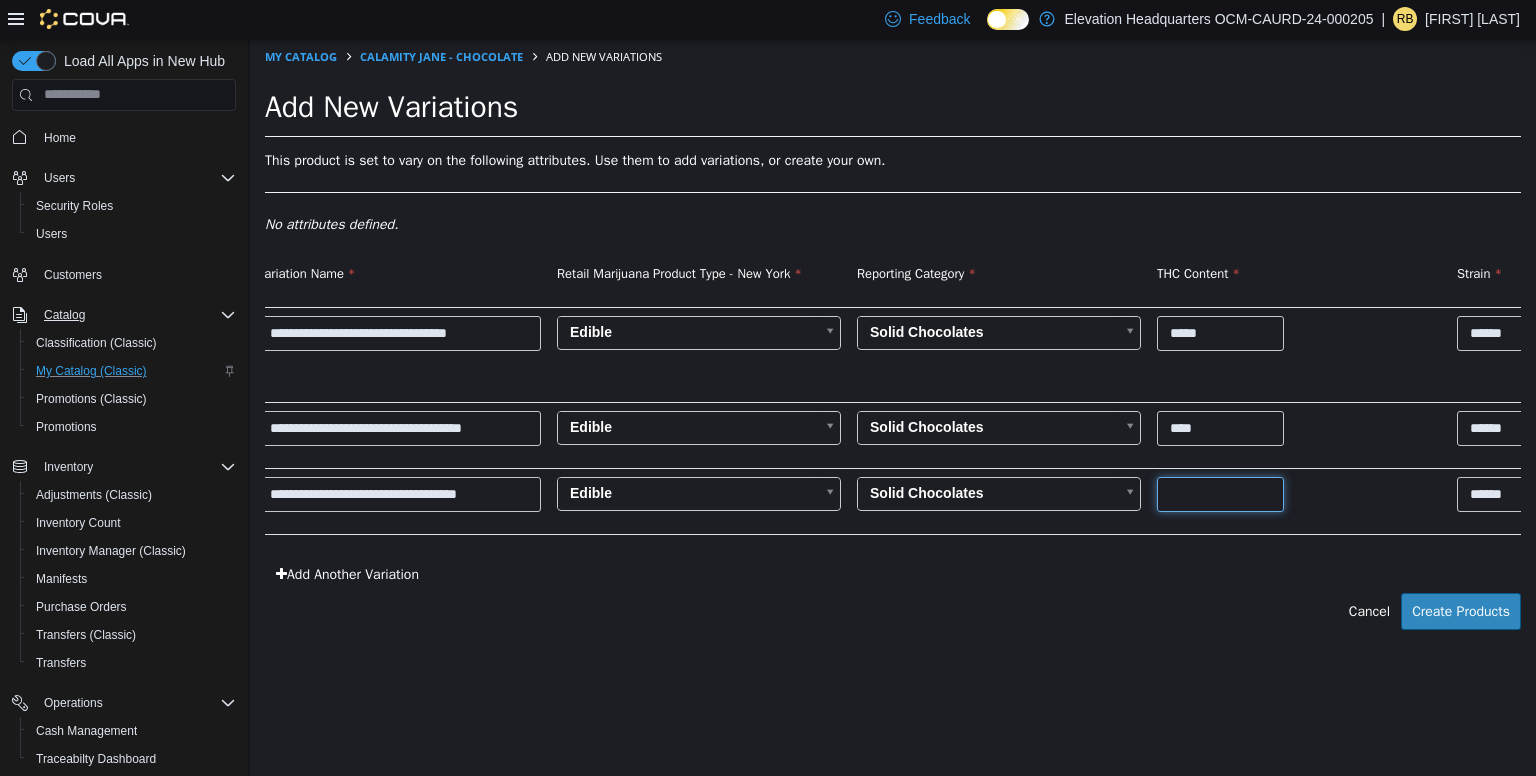 click at bounding box center [1220, 493] 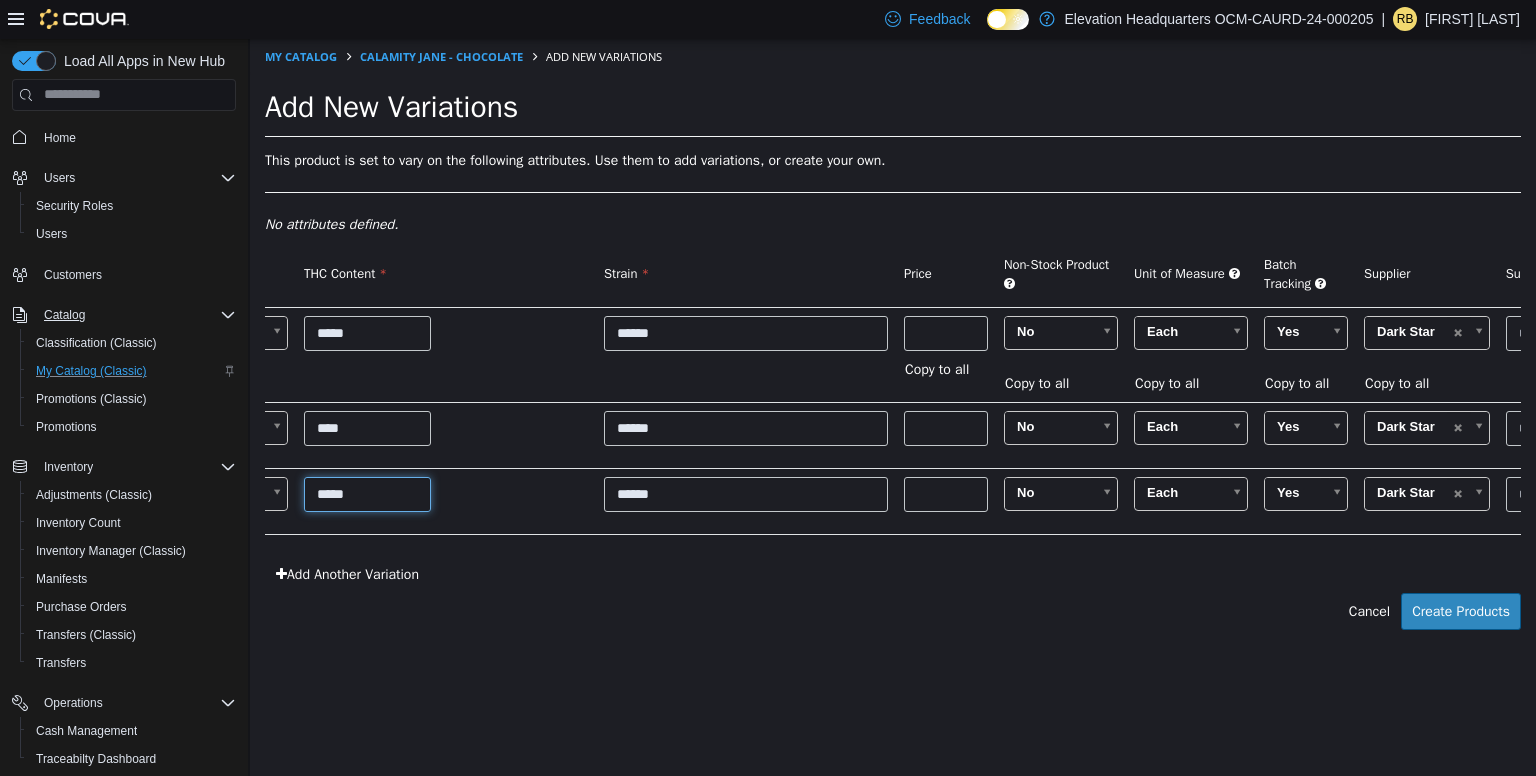 scroll, scrollTop: 0, scrollLeft: 949, axis: horizontal 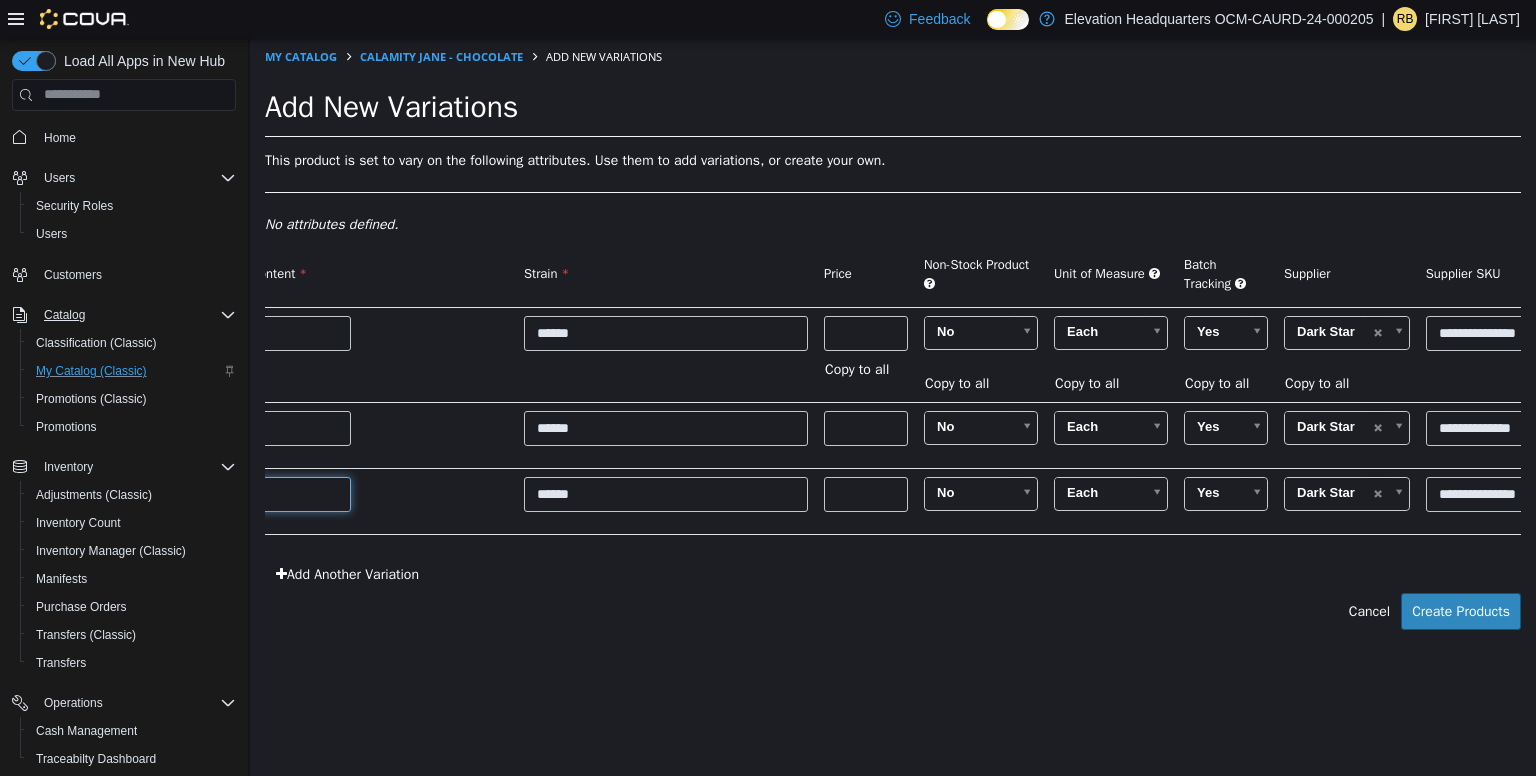 type on "*****" 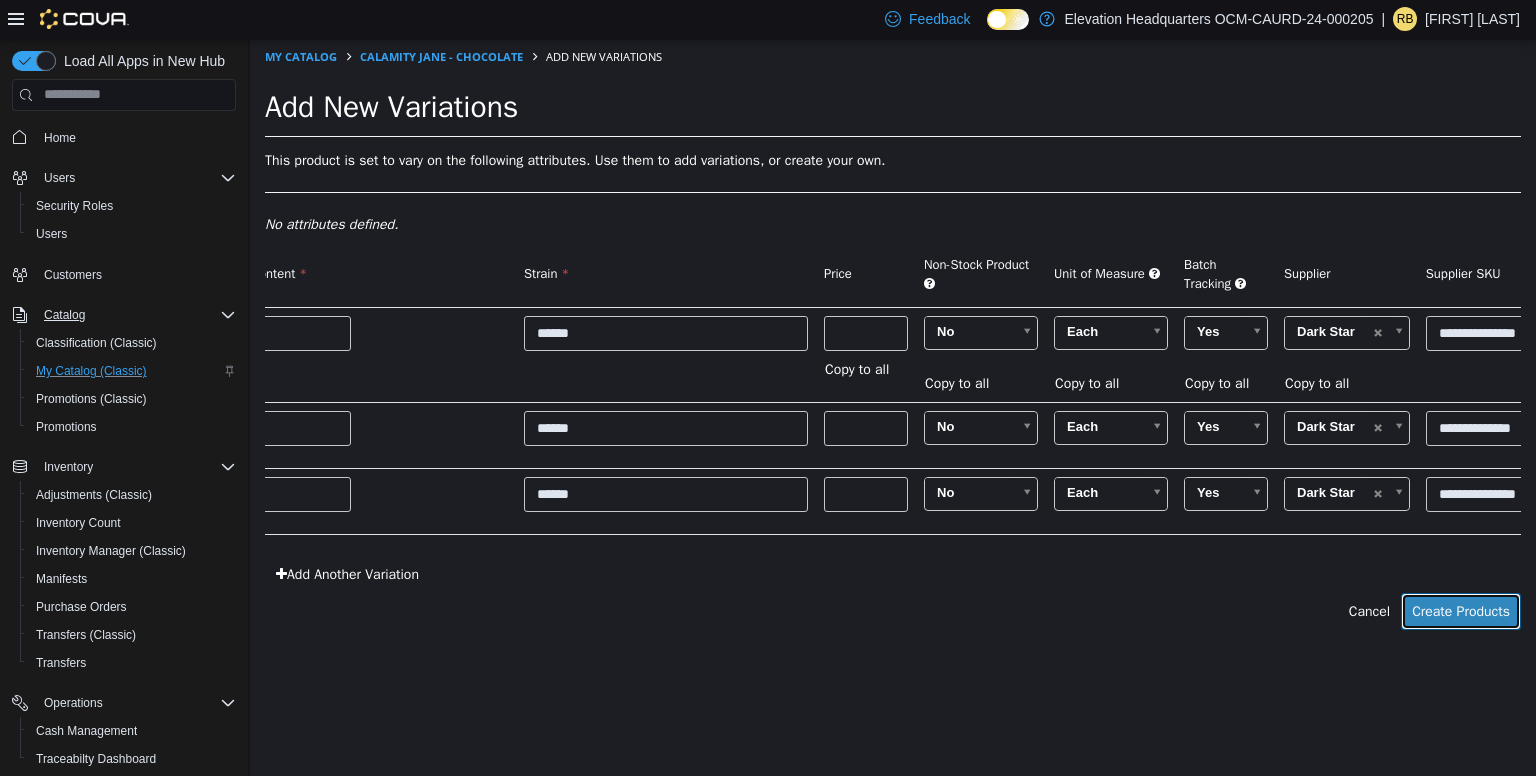 click on "Create Products" at bounding box center (1461, 610) 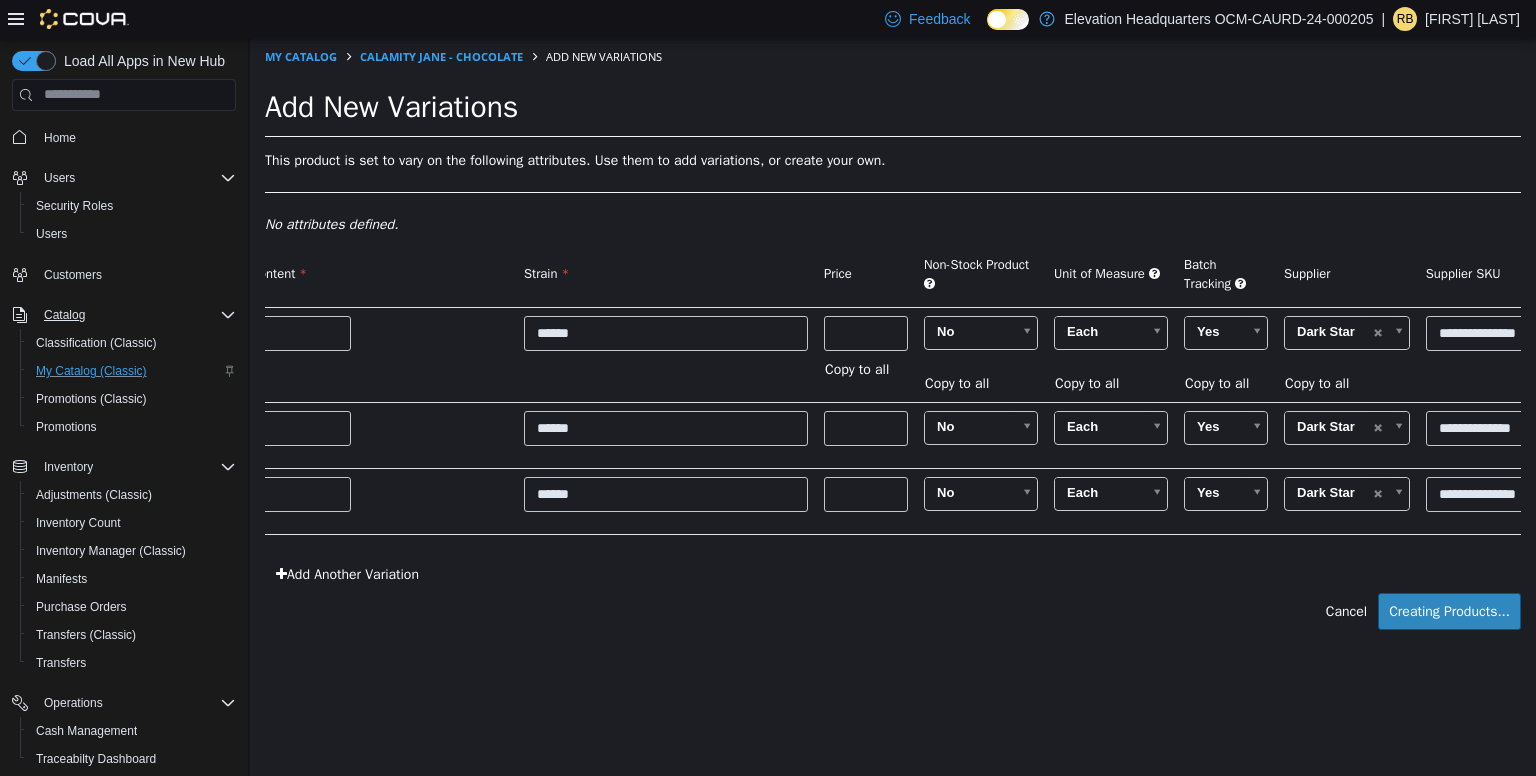 type on "*****" 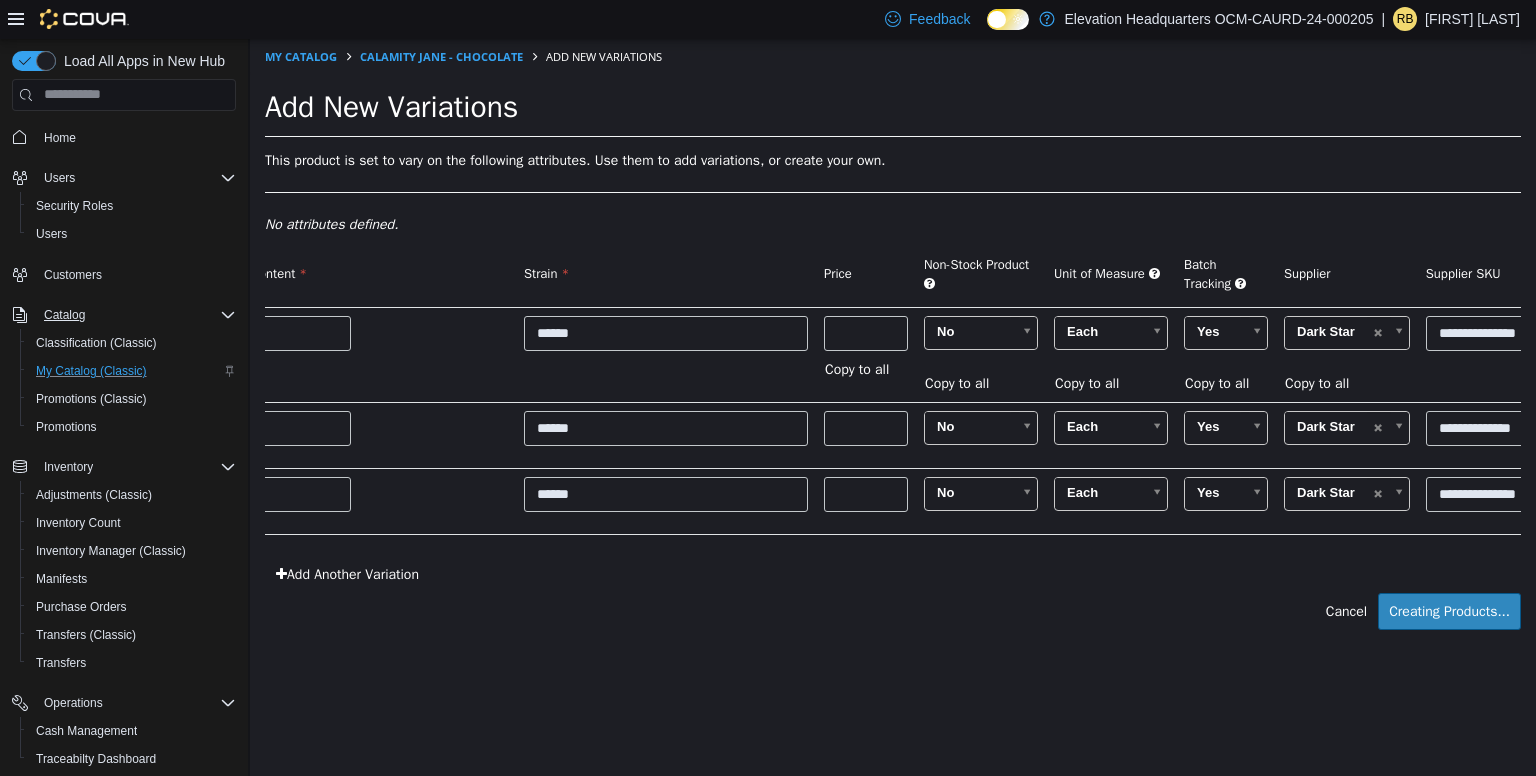 type on "*****" 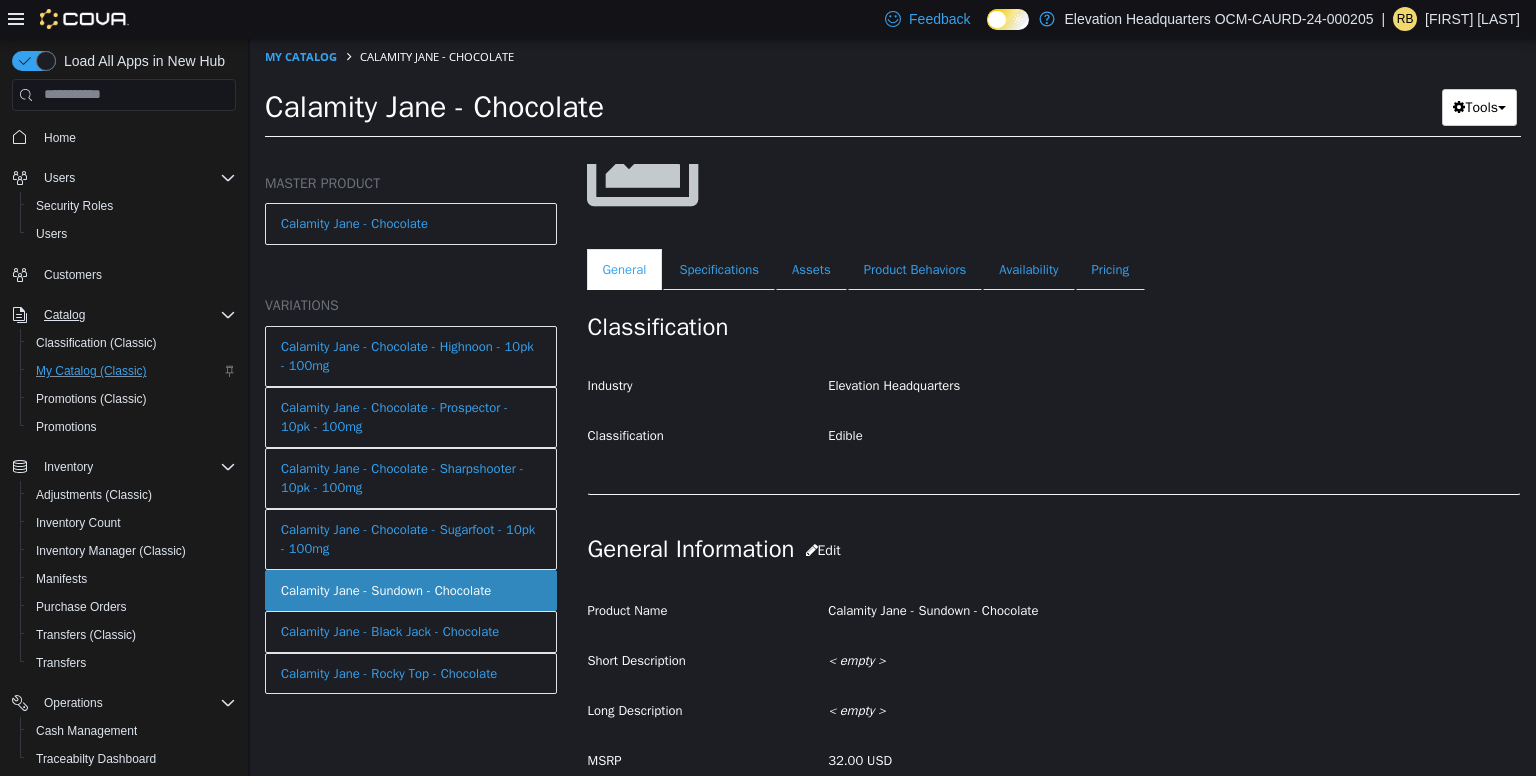 scroll, scrollTop: 213, scrollLeft: 0, axis: vertical 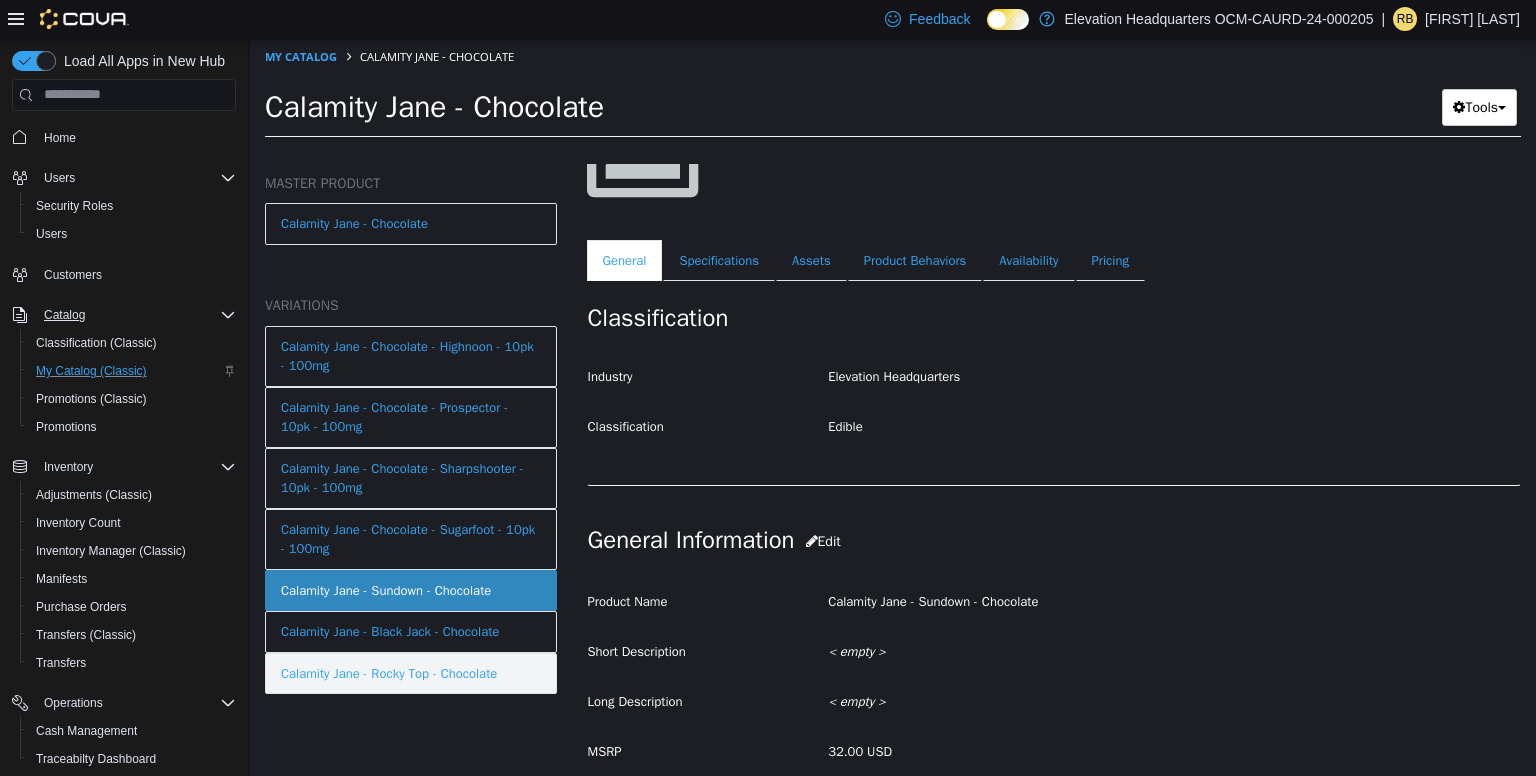 click on "Calamity Jane - Rocky Top - Chocolate" at bounding box center [411, 673] 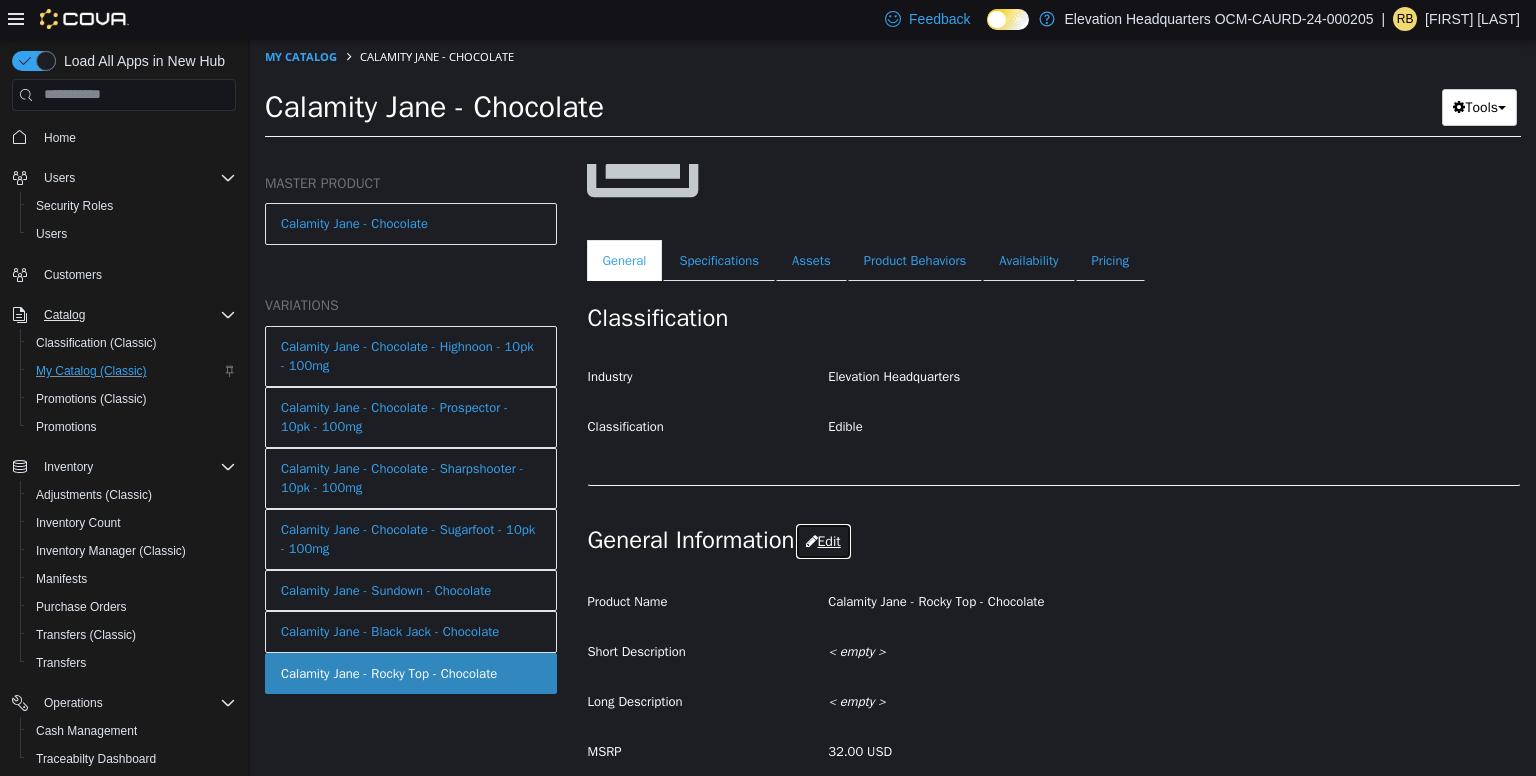 click on "Edit" at bounding box center [823, 540] 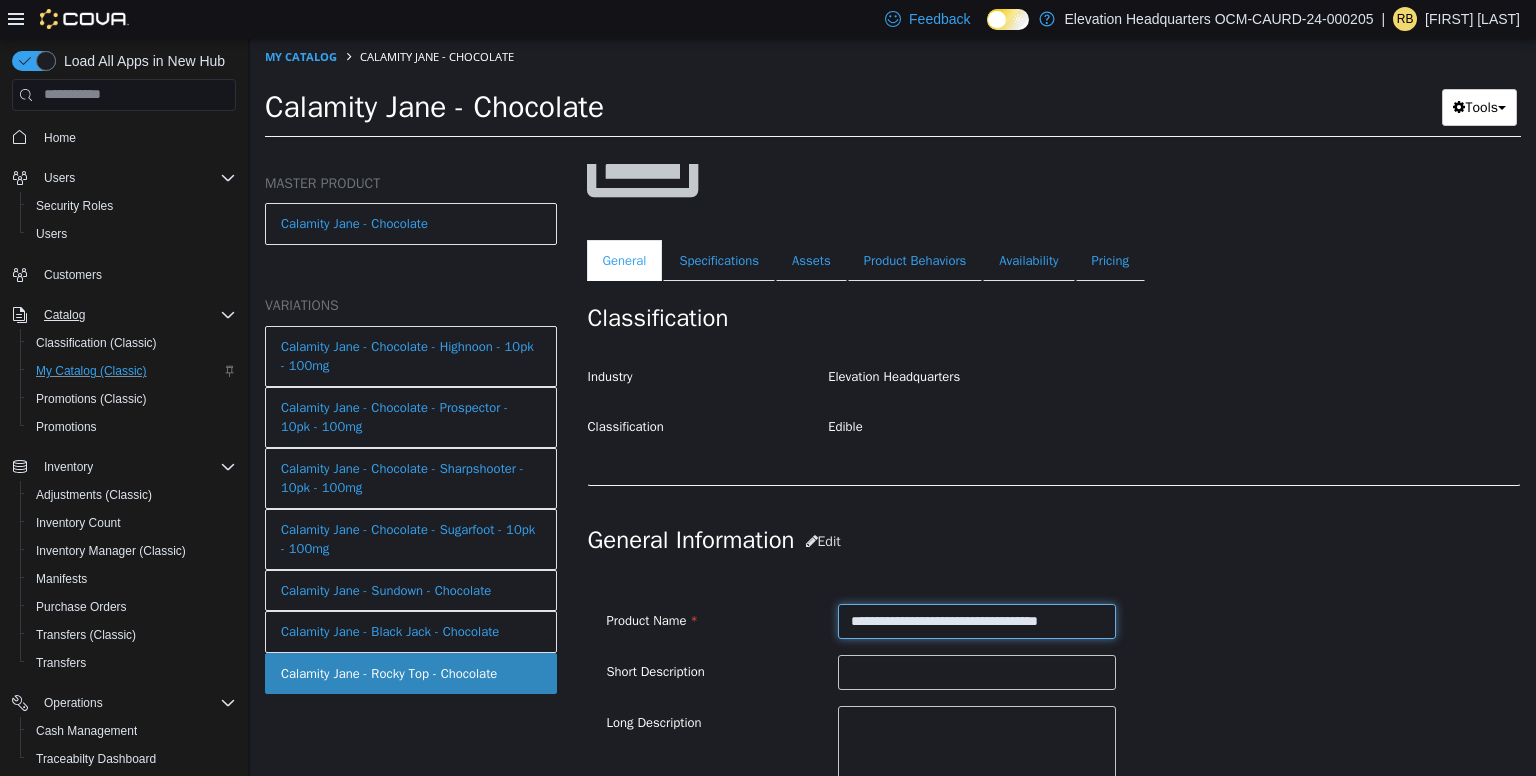click on "**********" at bounding box center (977, 620) 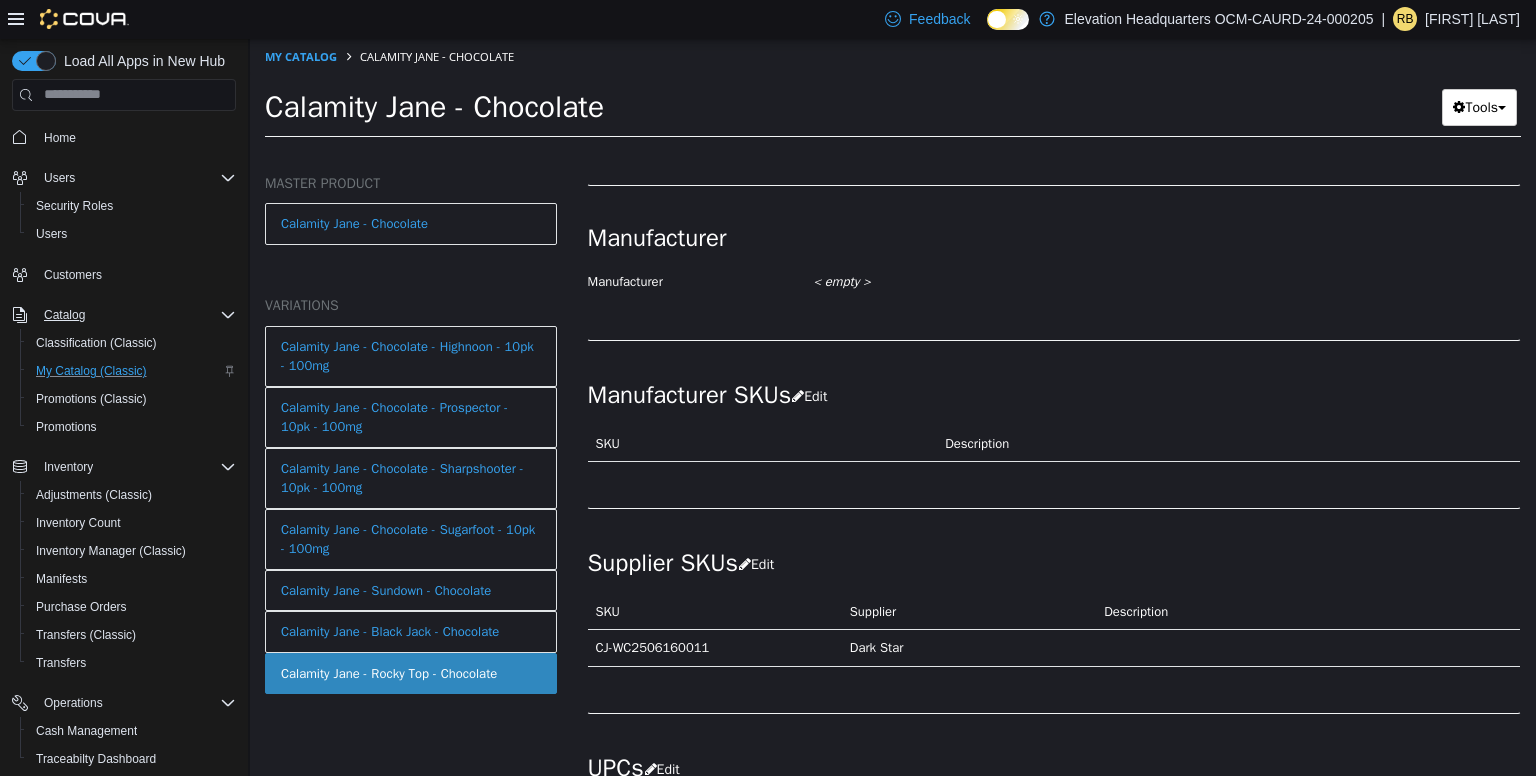 scroll, scrollTop: 1196, scrollLeft: 0, axis: vertical 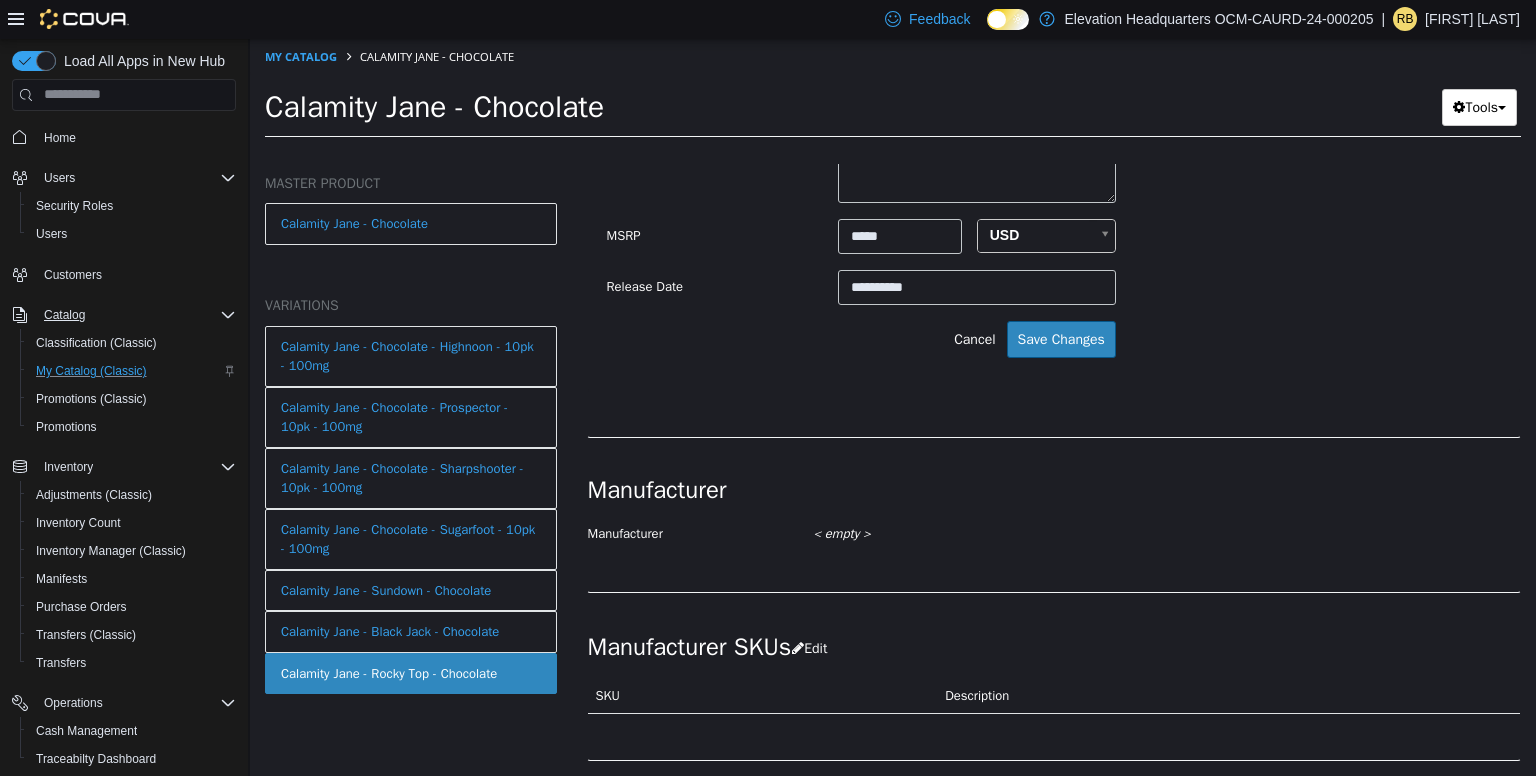 type on "**********" 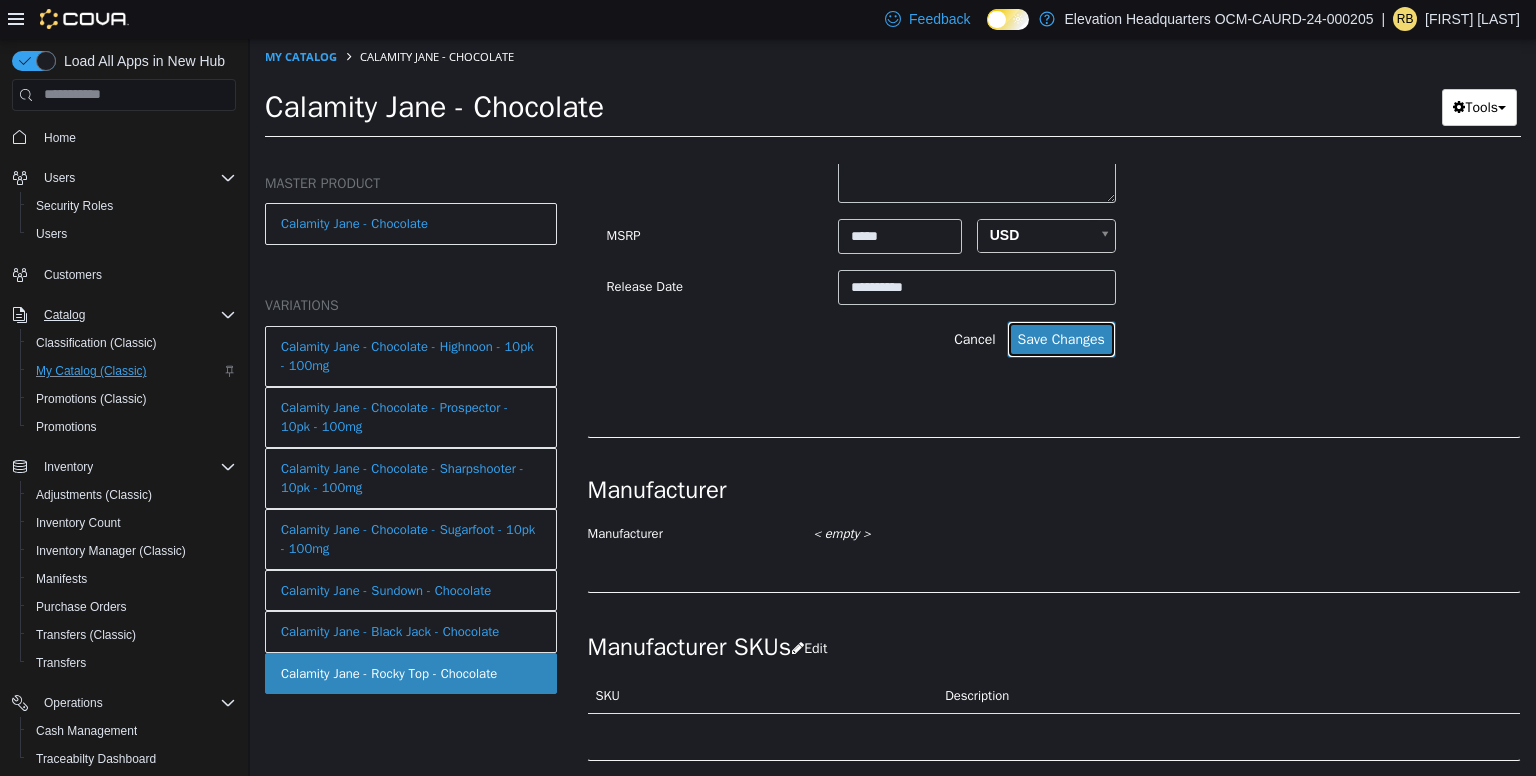 click on "Save Changes" at bounding box center (1061, 338) 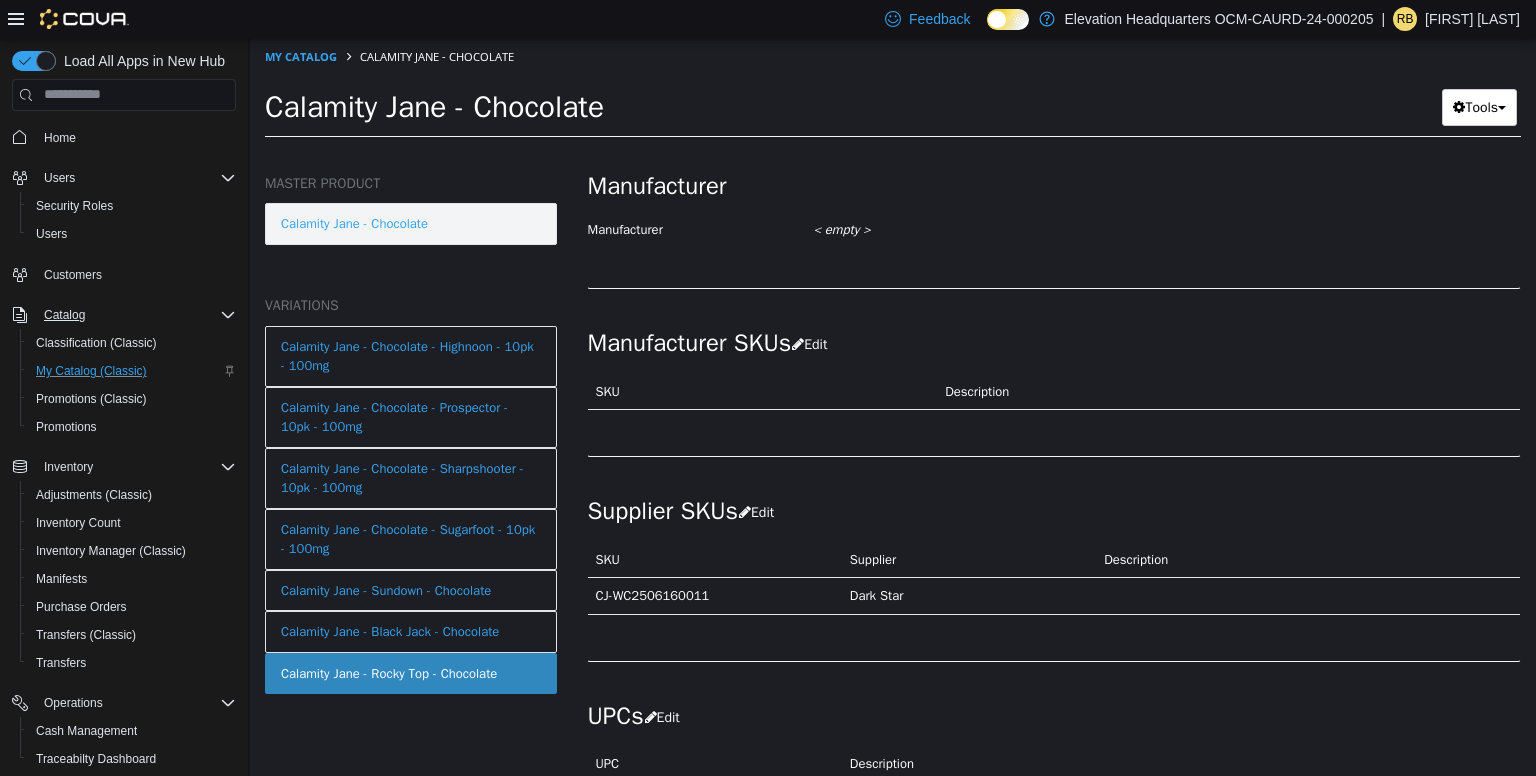 click on "Calamity Jane - Chocolate" at bounding box center [411, 223] 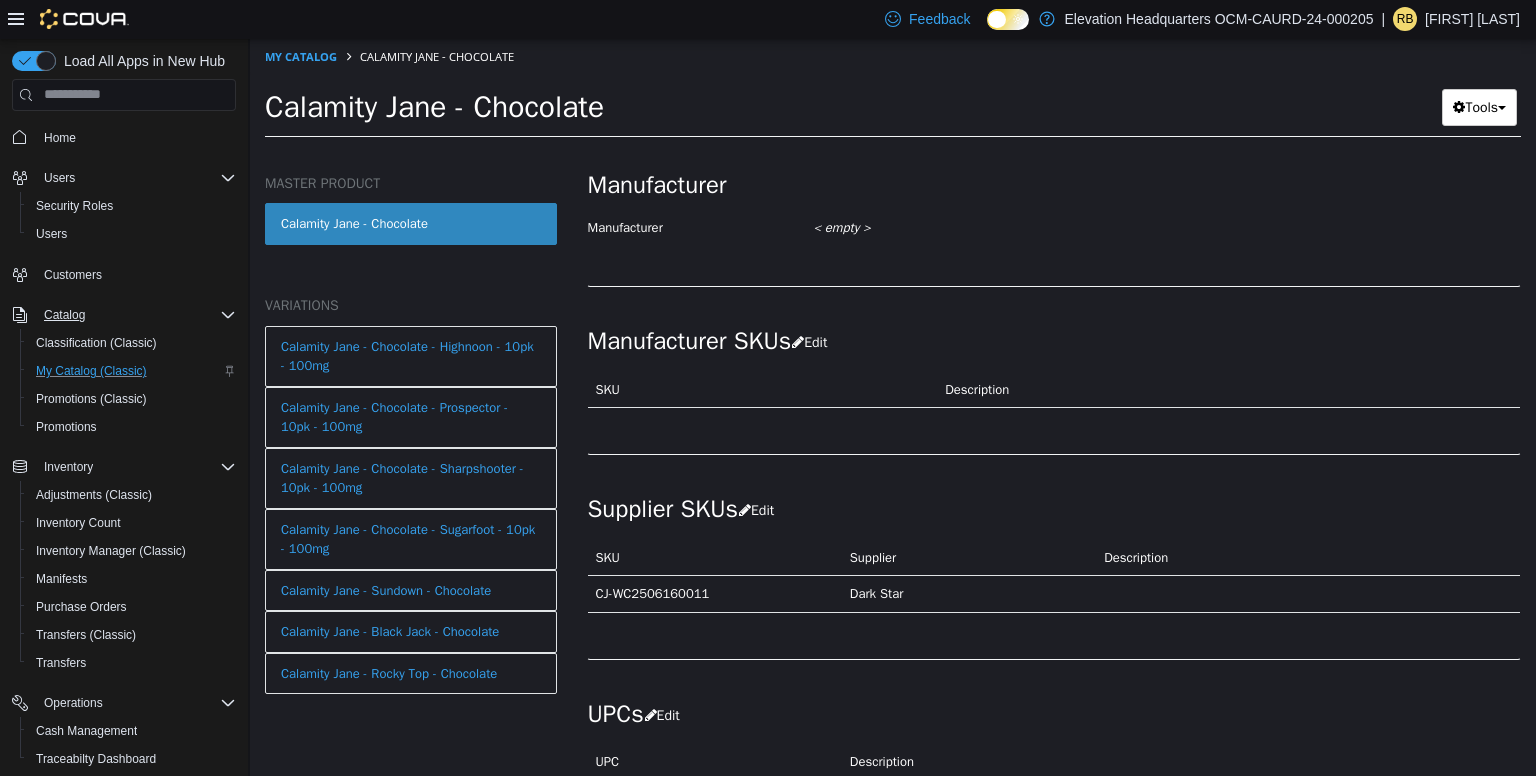 scroll, scrollTop: 938, scrollLeft: 0, axis: vertical 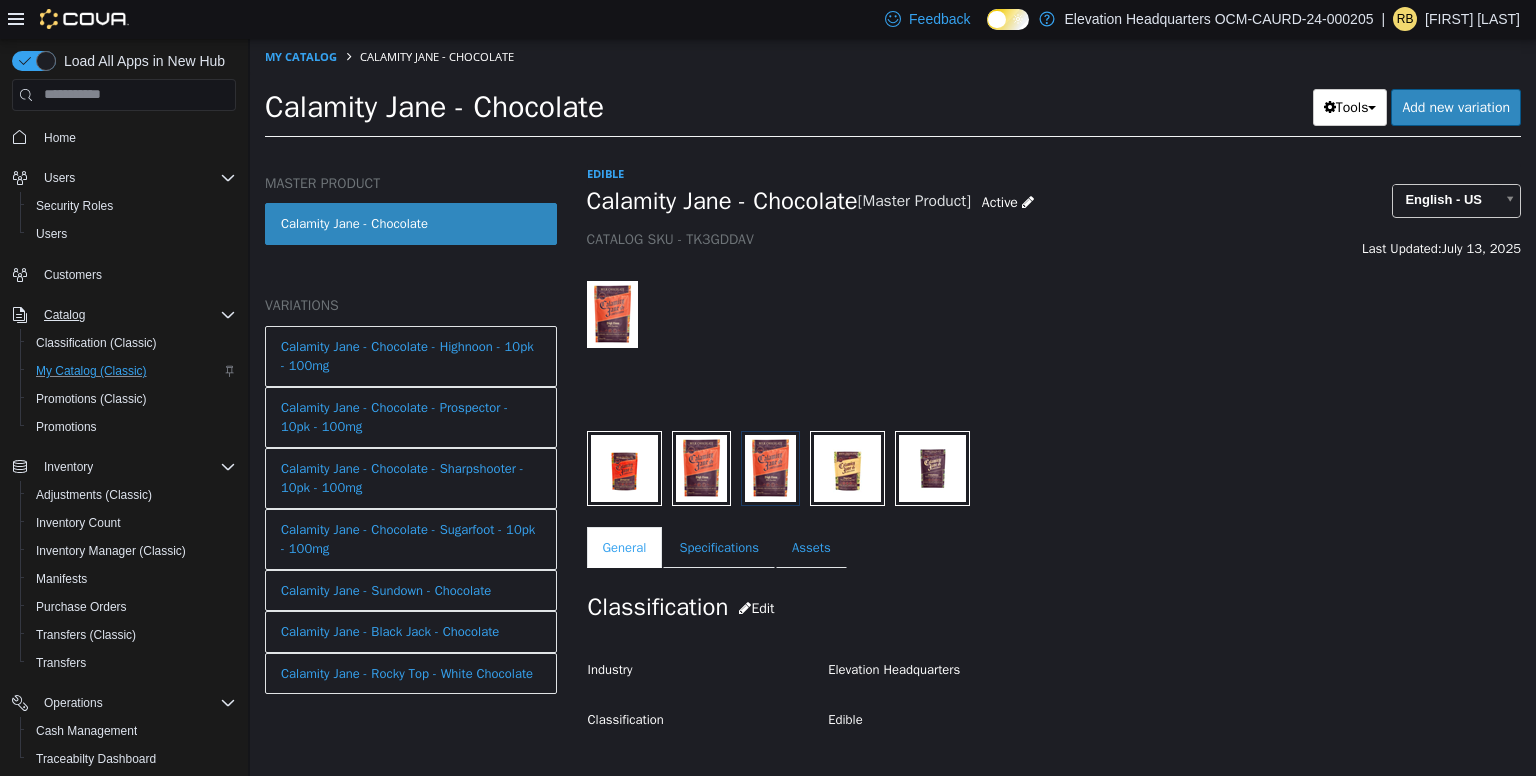 click at bounding box center [932, 467] 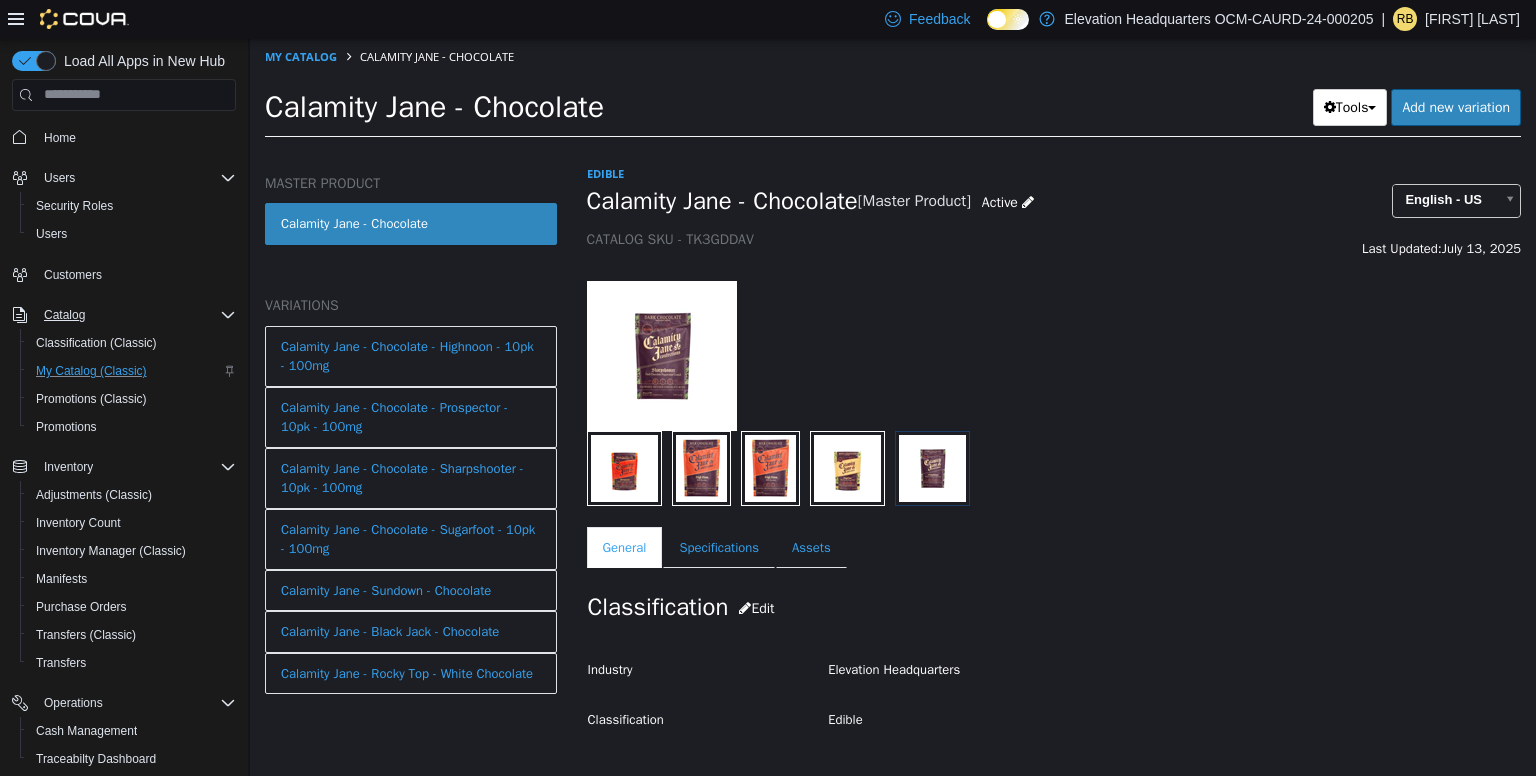click at bounding box center (847, 467) 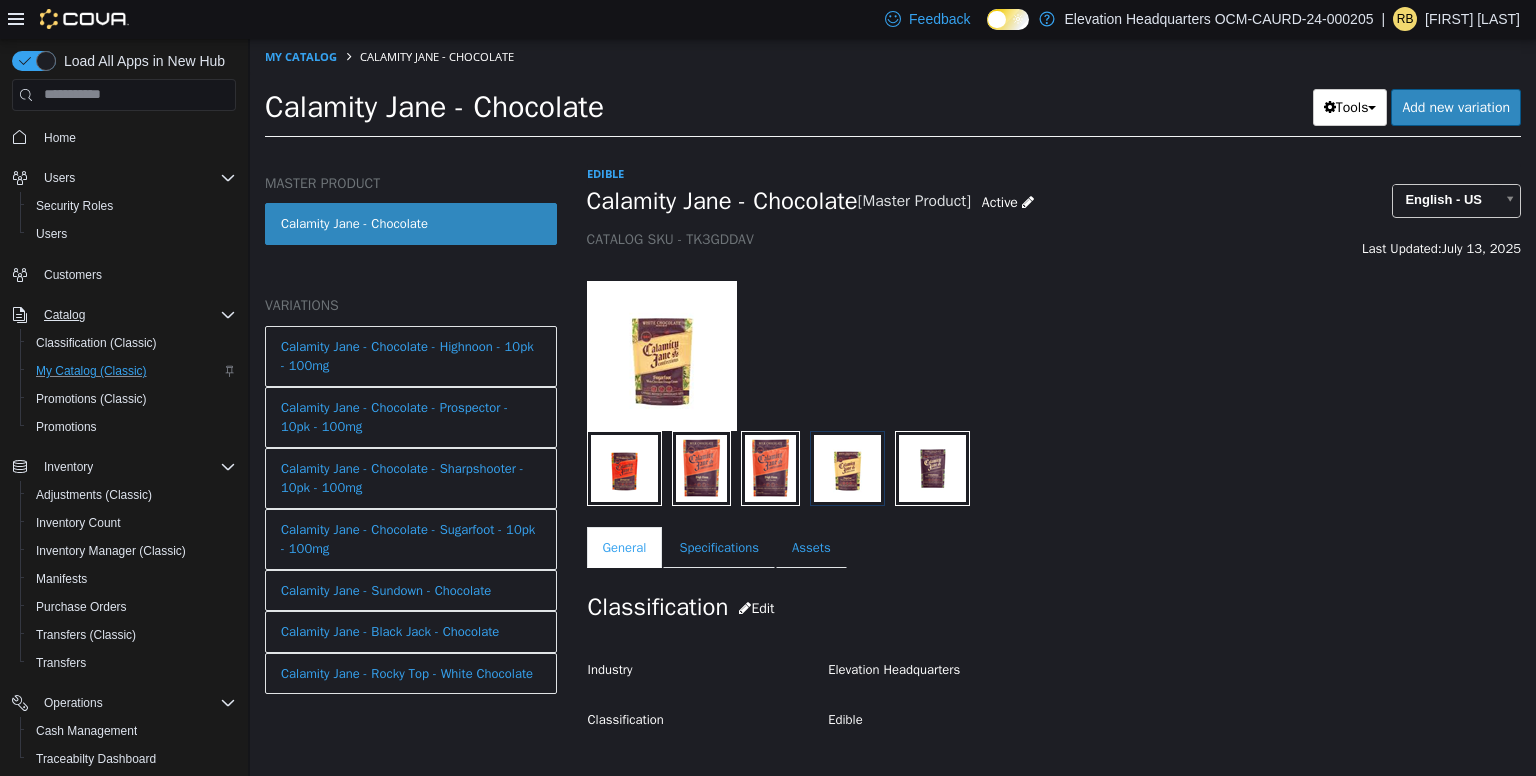 click at bounding box center (770, 467) 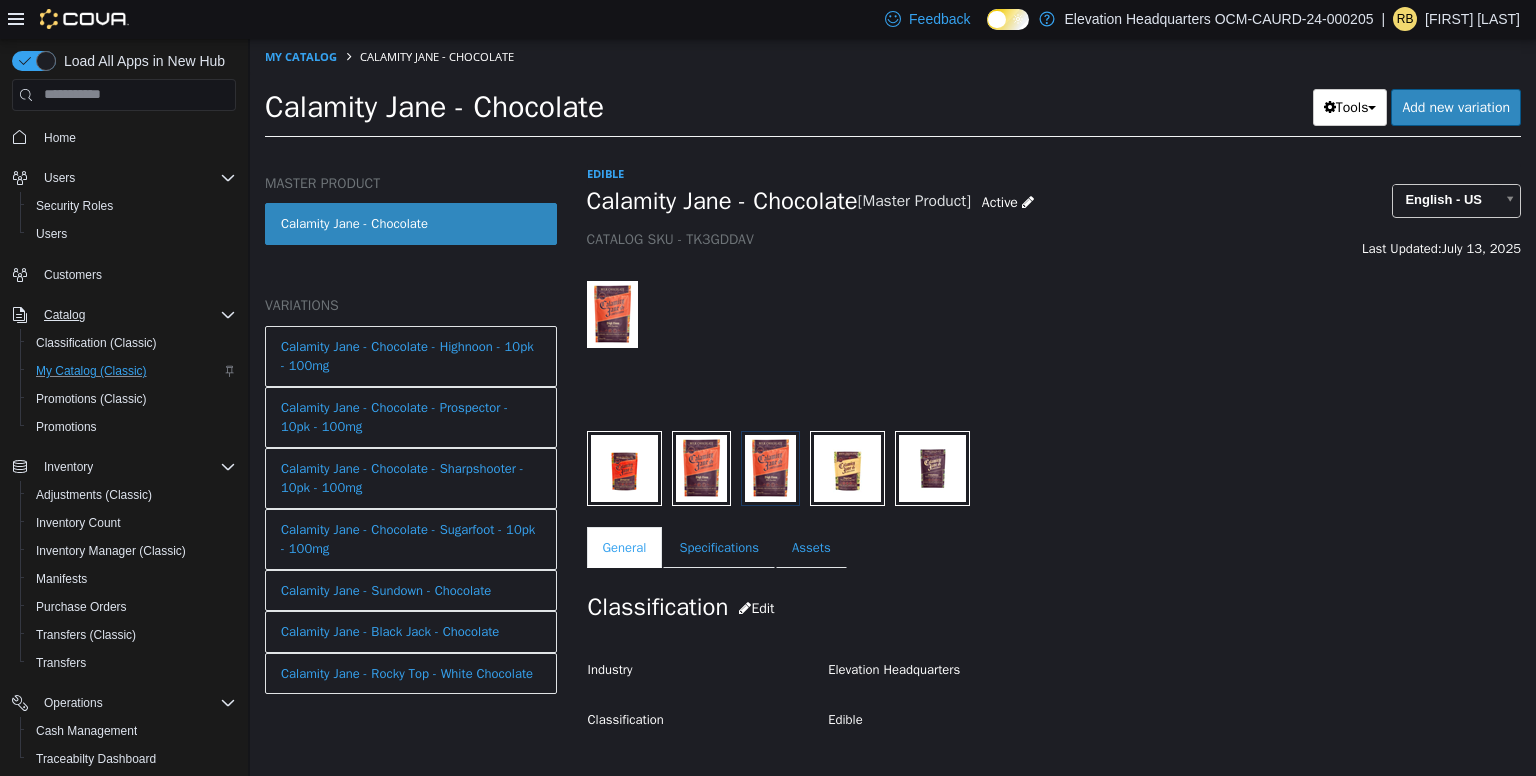 click at bounding box center (701, 467) 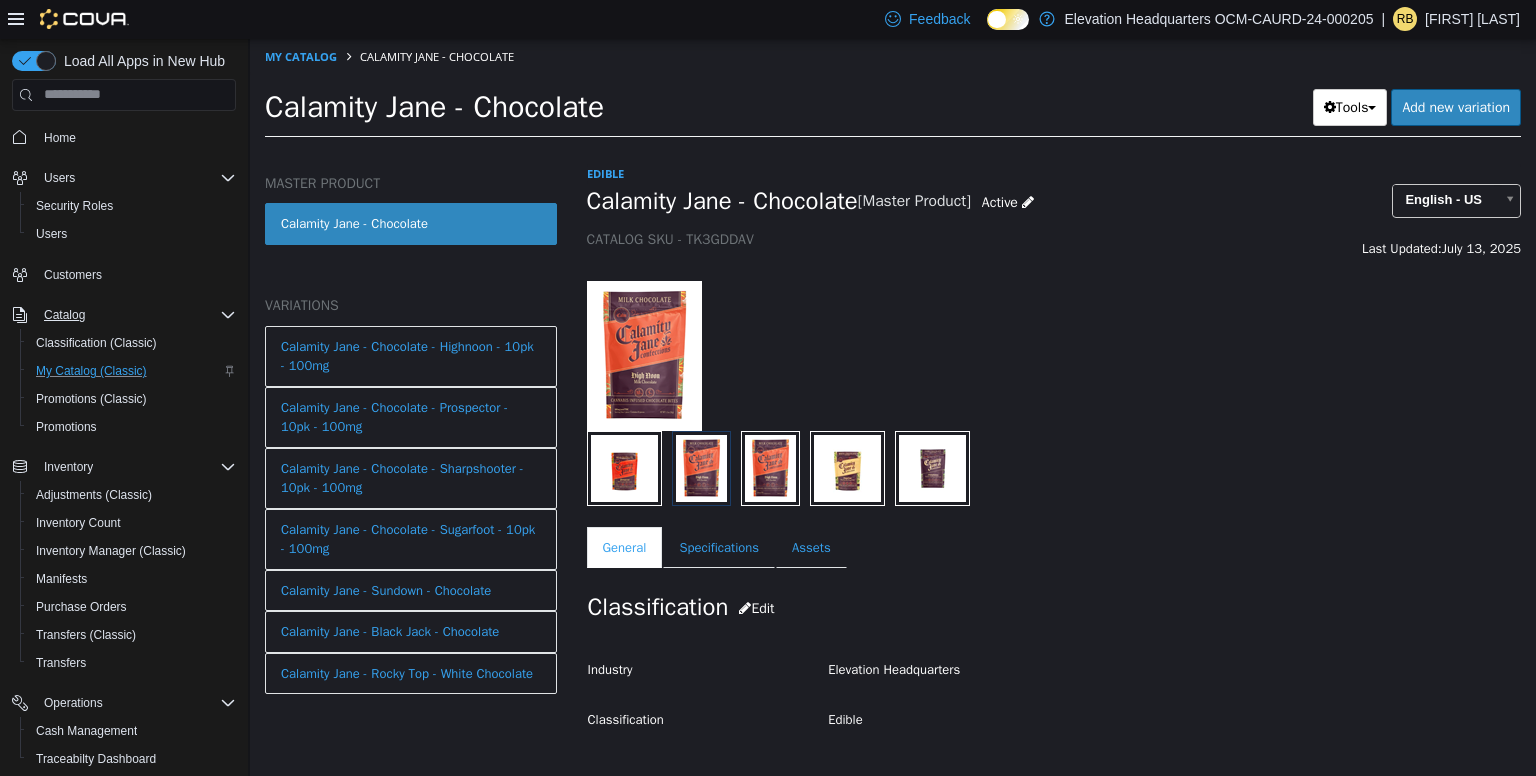 click at bounding box center [624, 467] 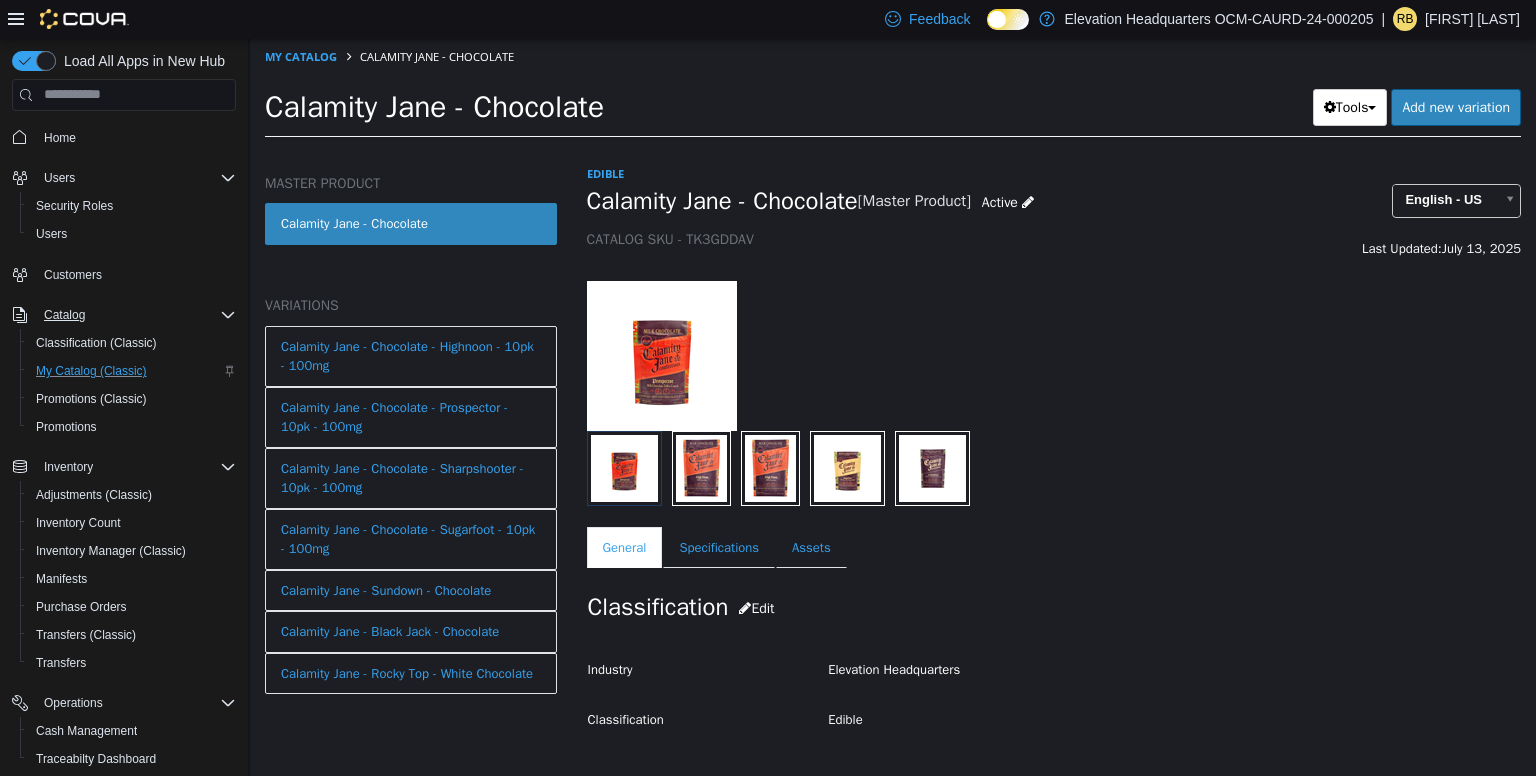 click at bounding box center [932, 467] 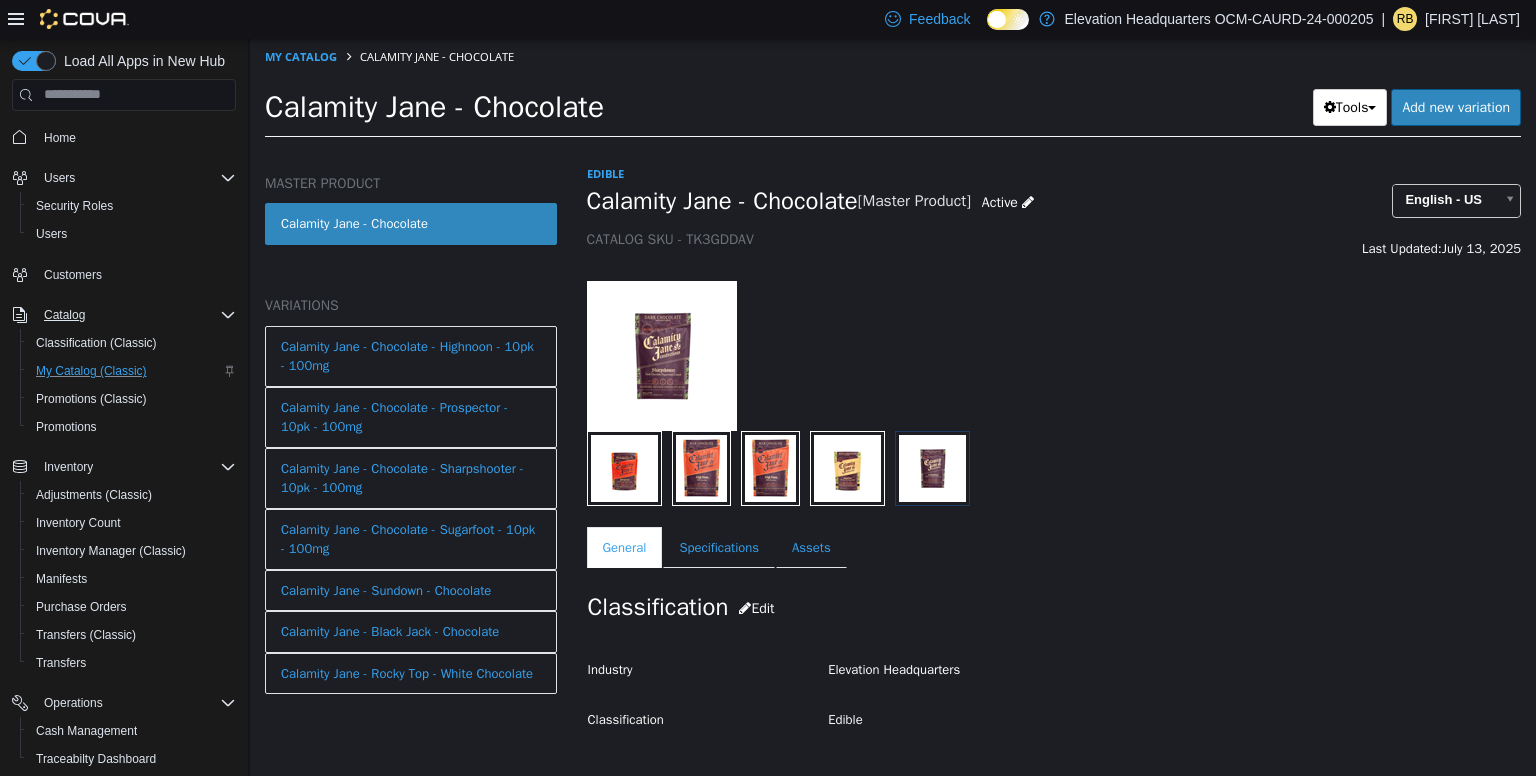 click at bounding box center [932, 467] 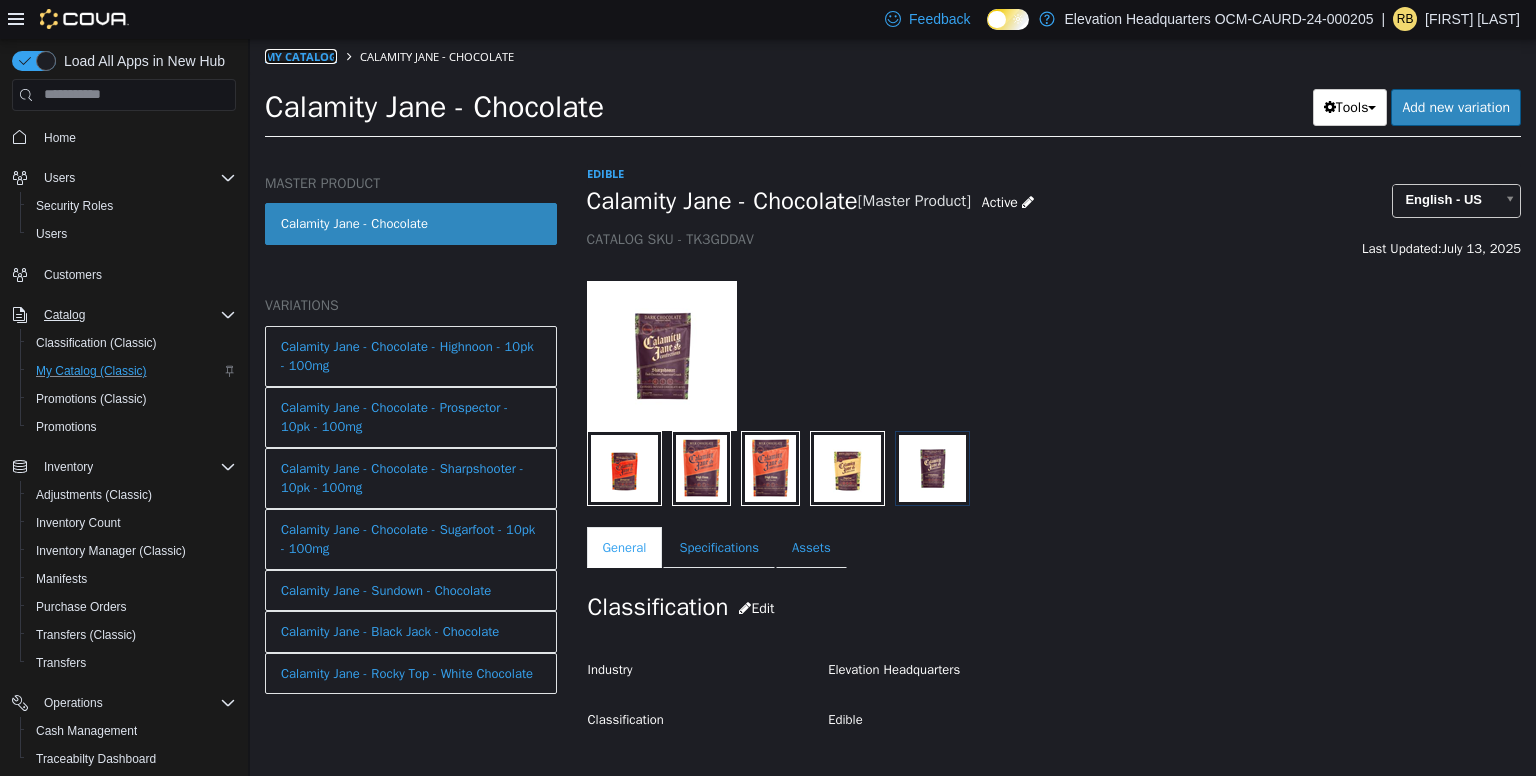 click on "My Catalog" at bounding box center [301, 55] 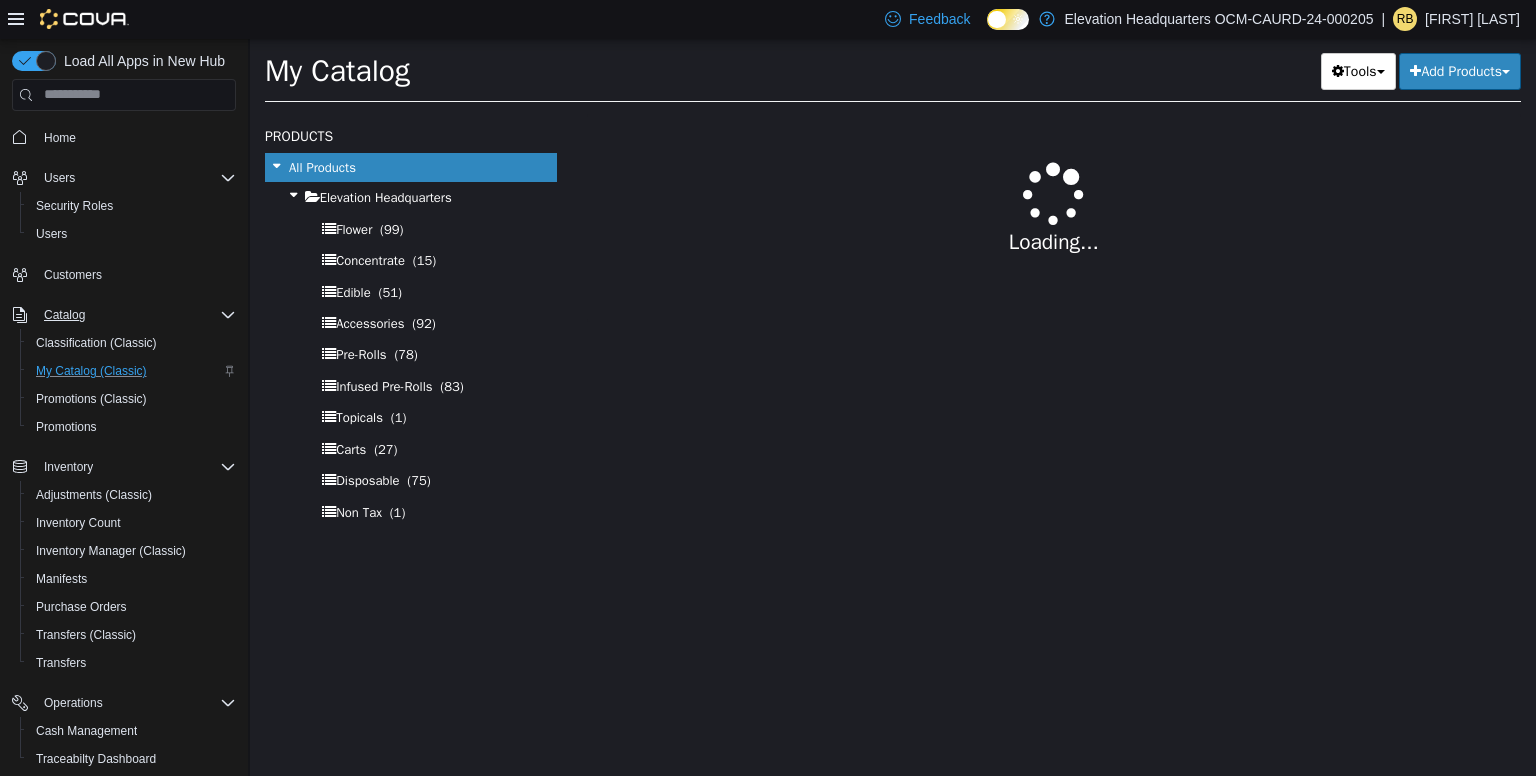 select on "**********" 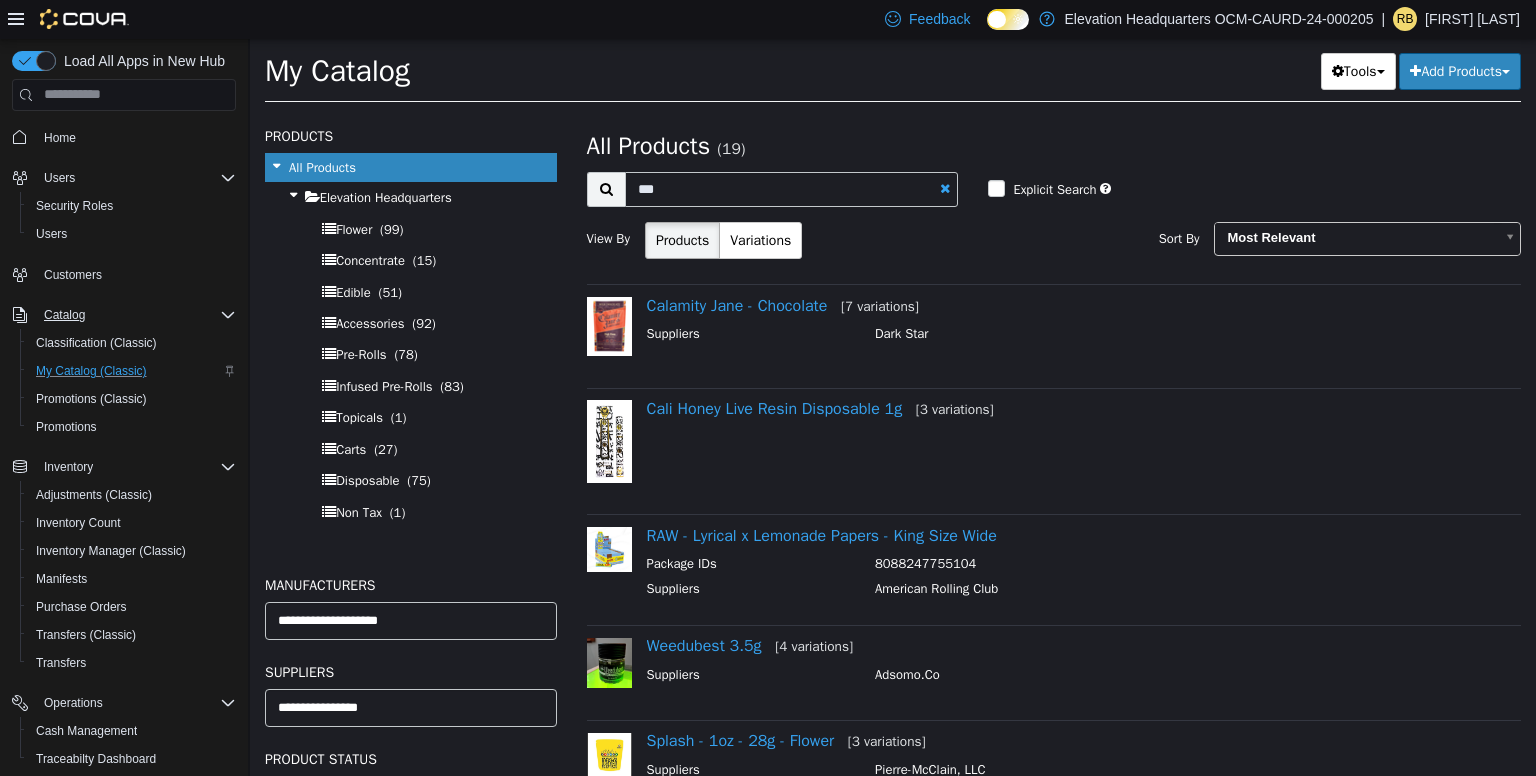 click on "Add Products" at bounding box center (1460, 70) 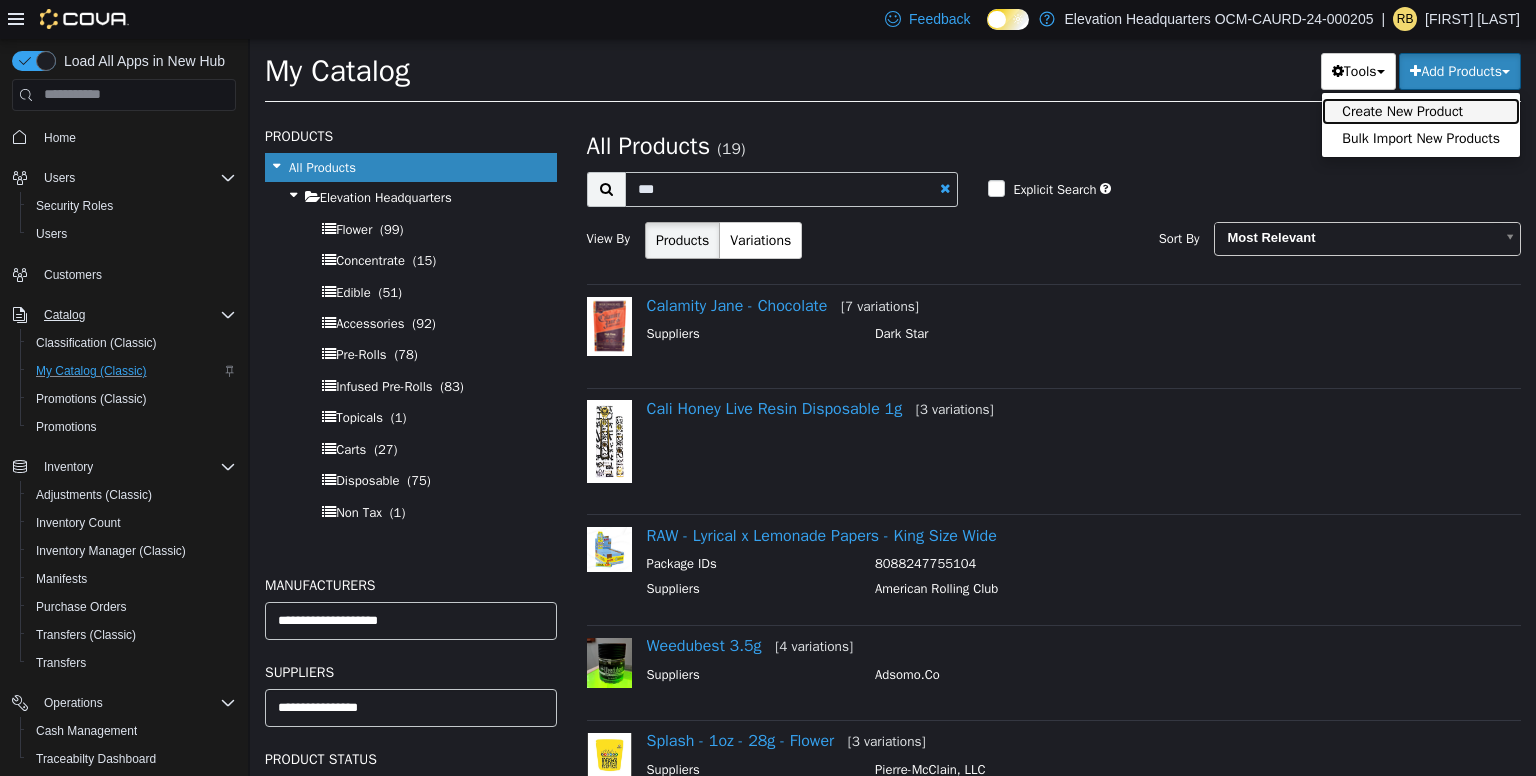 click on "Create New Product" at bounding box center (1421, 110) 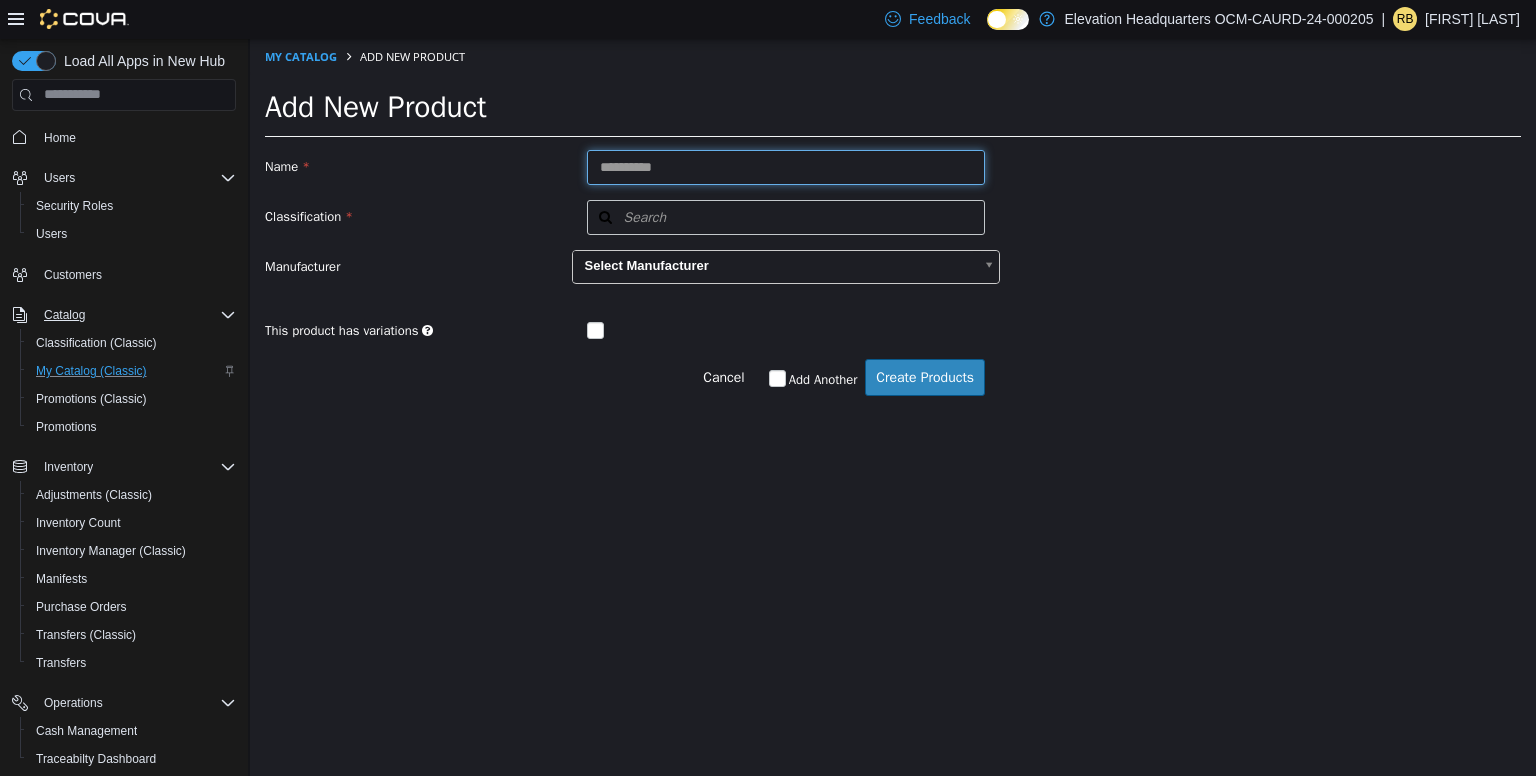 click at bounding box center [786, 166] 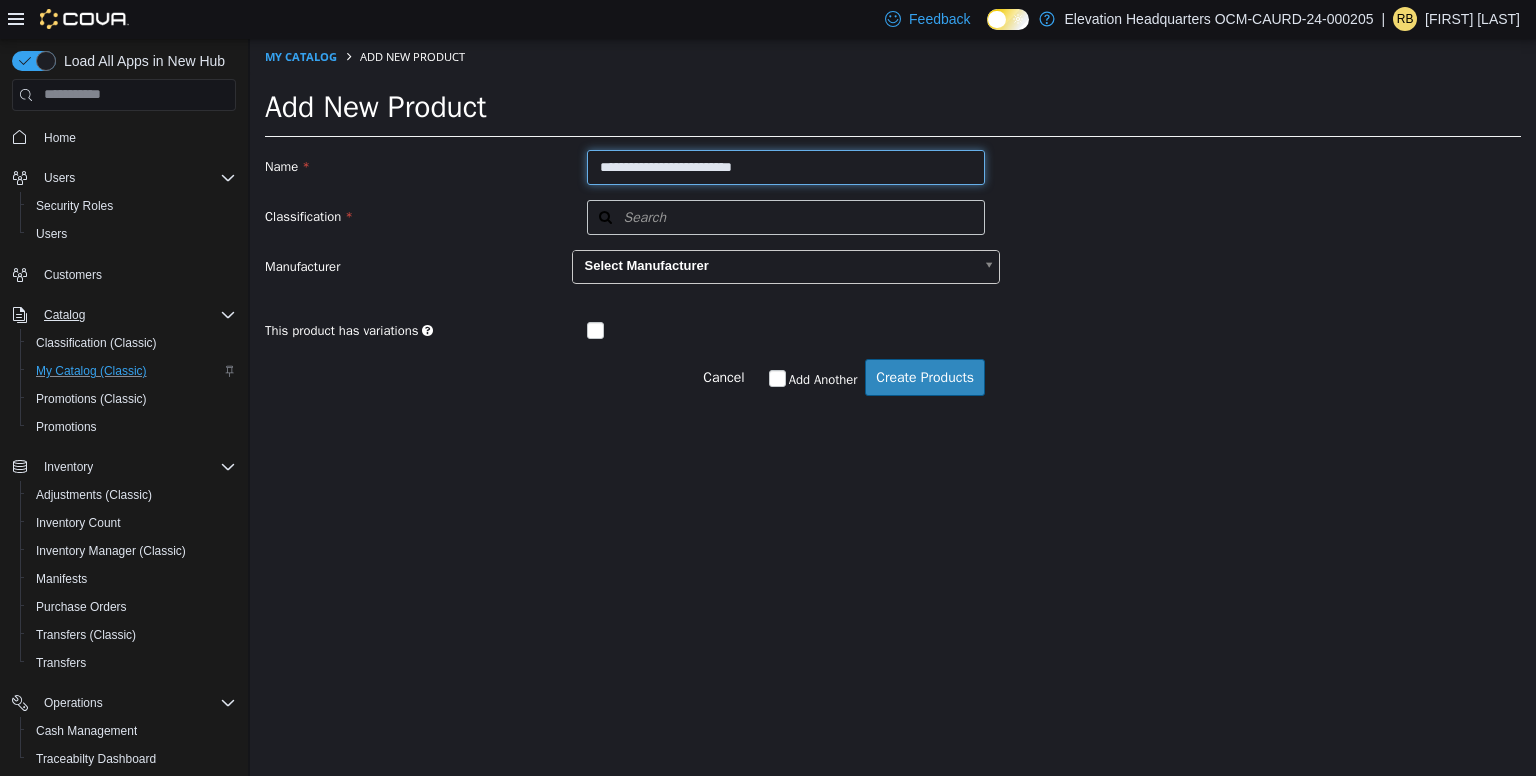 type on "**********" 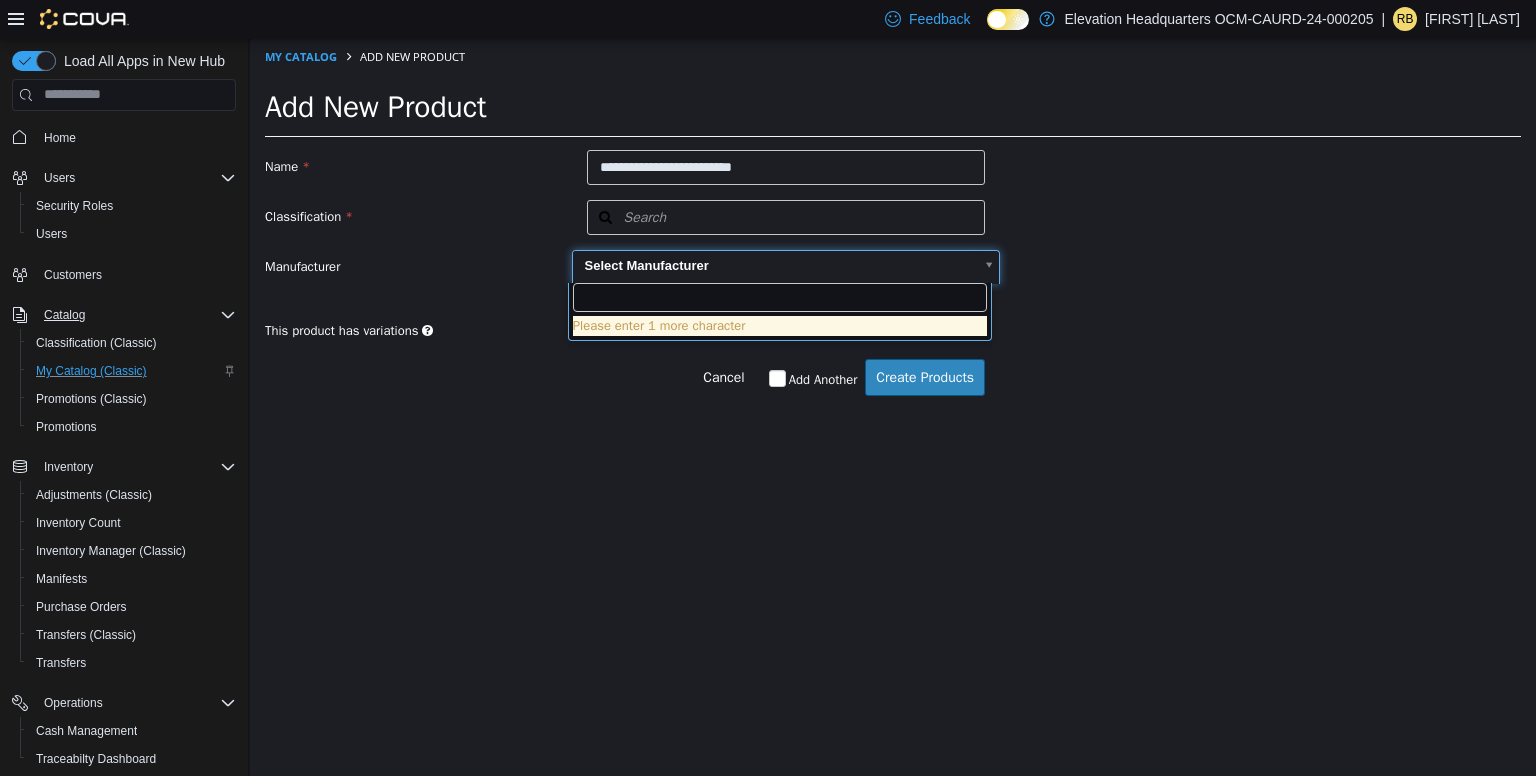click on "**********" at bounding box center (893, 227) 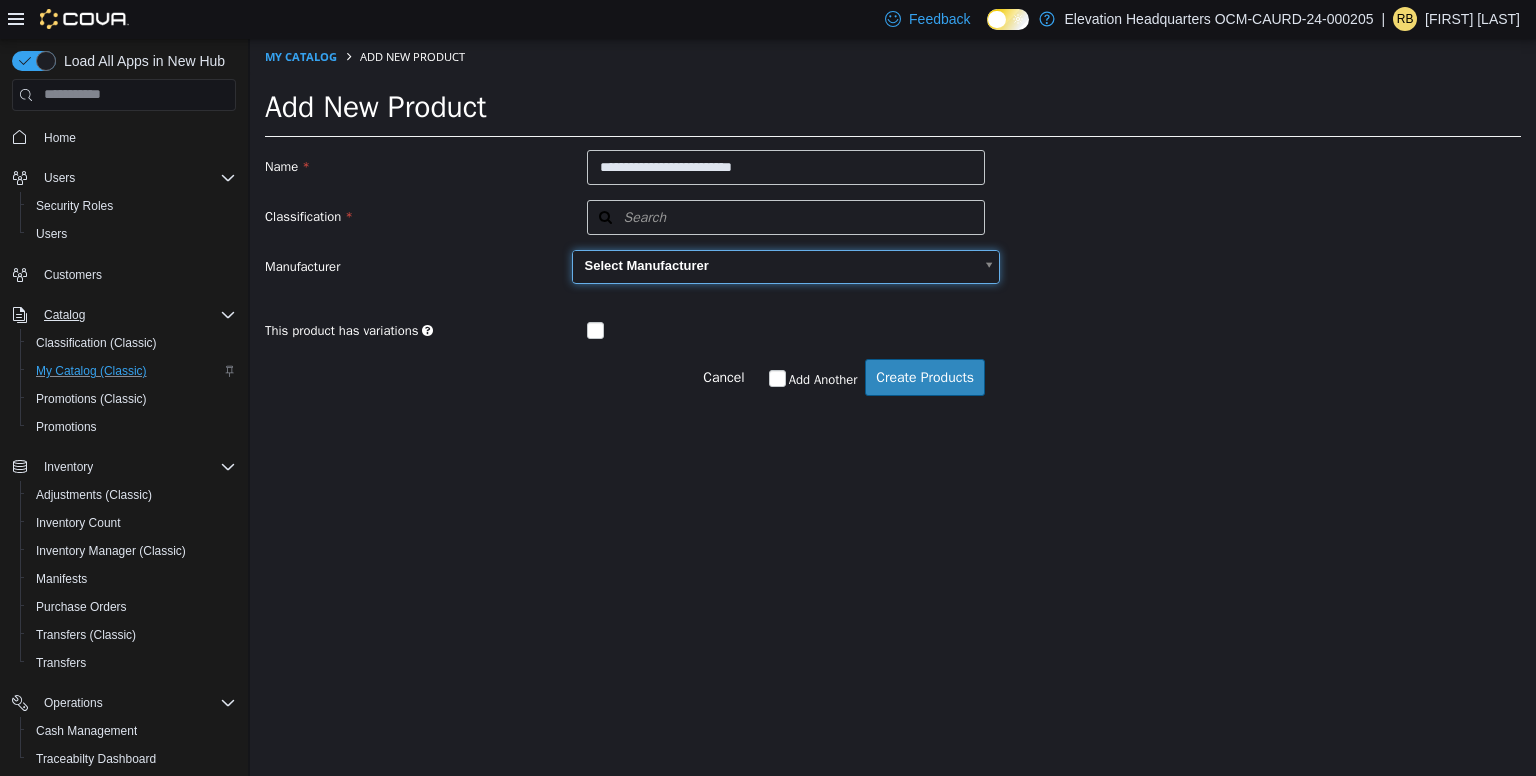 click on "**********" at bounding box center (893, 227) 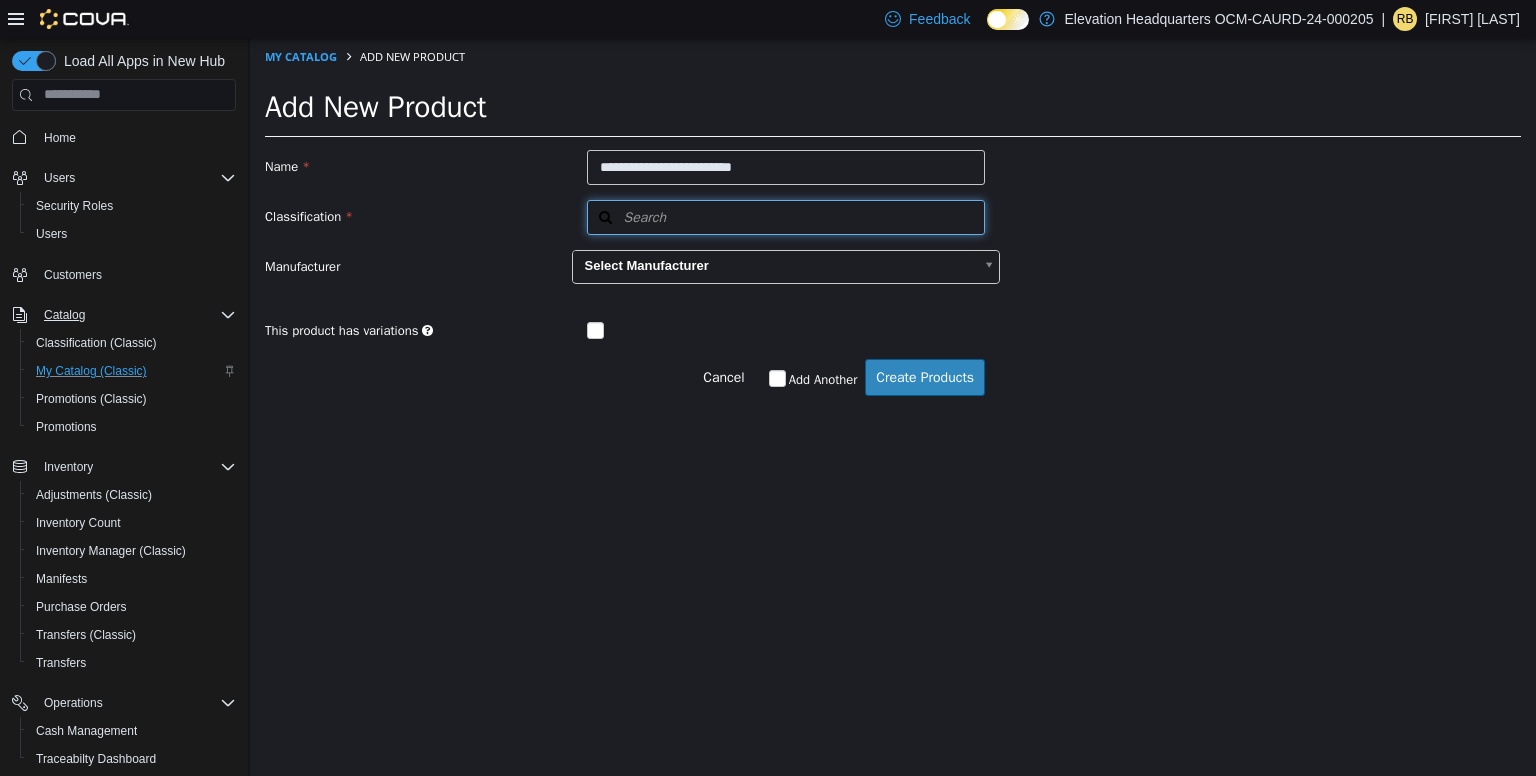 click on "Search" at bounding box center (627, 216) 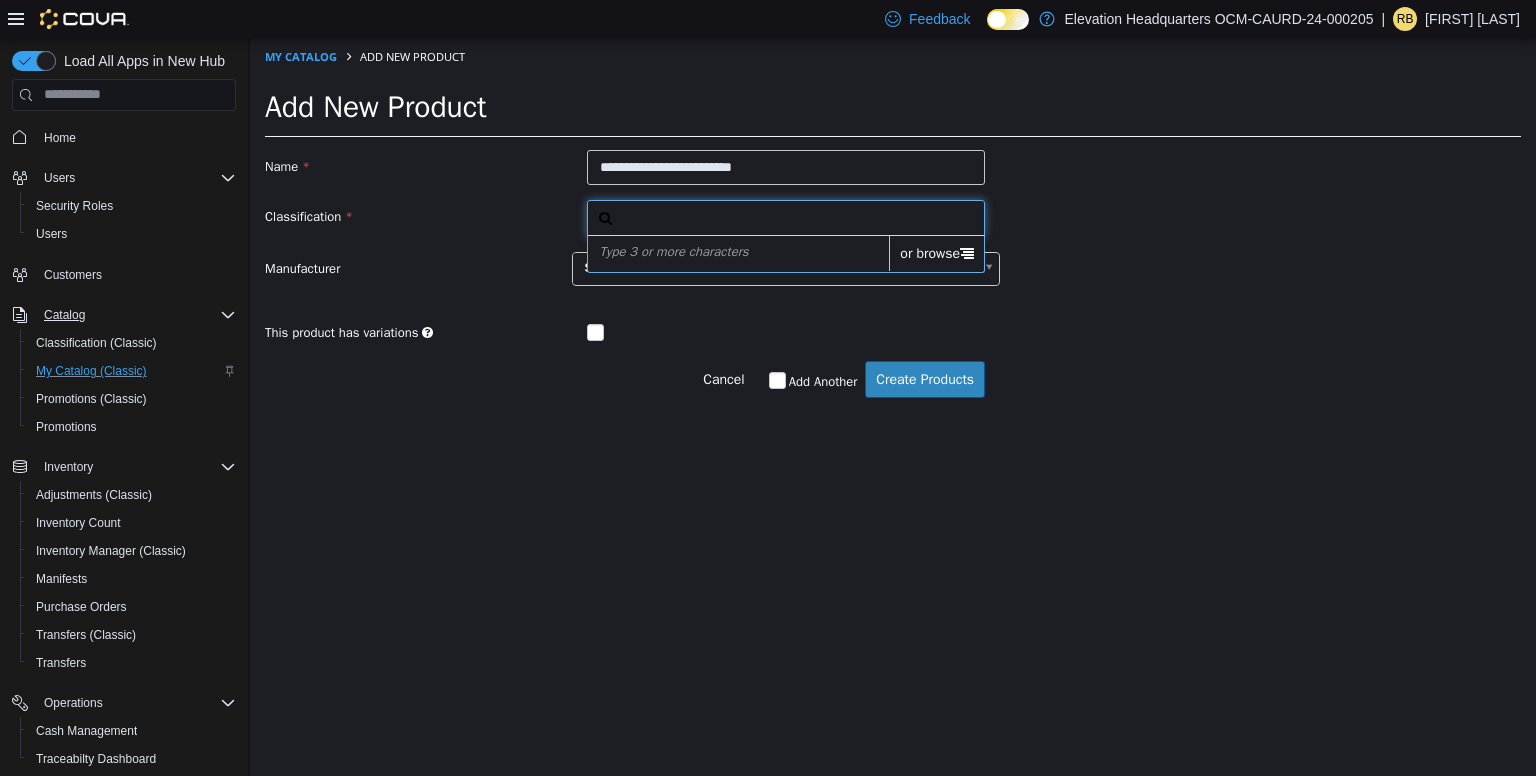 click on "or browse" at bounding box center (936, 252) 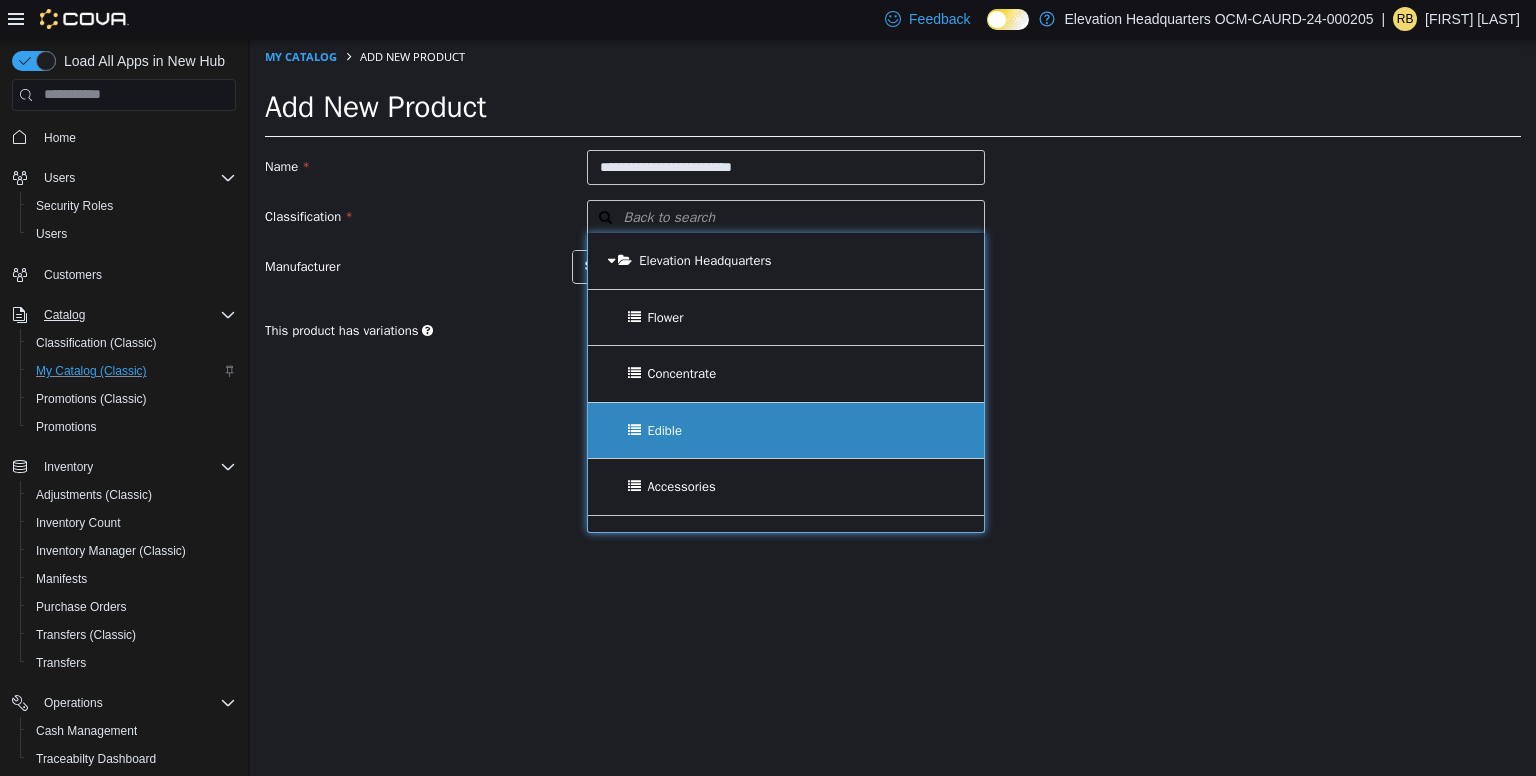 click on "Edible" at bounding box center (786, 430) 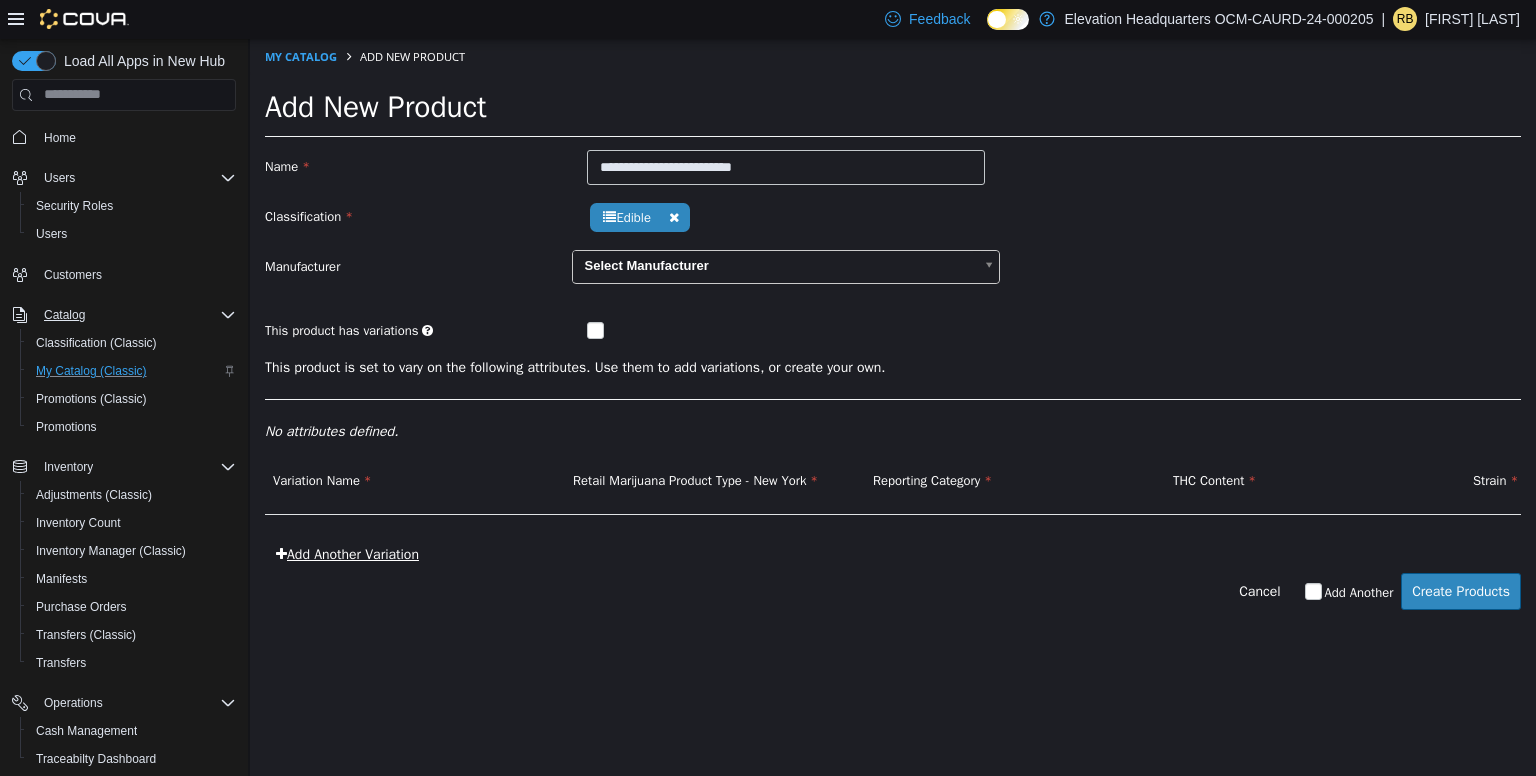 click on "Add Another Variation" at bounding box center [347, 553] 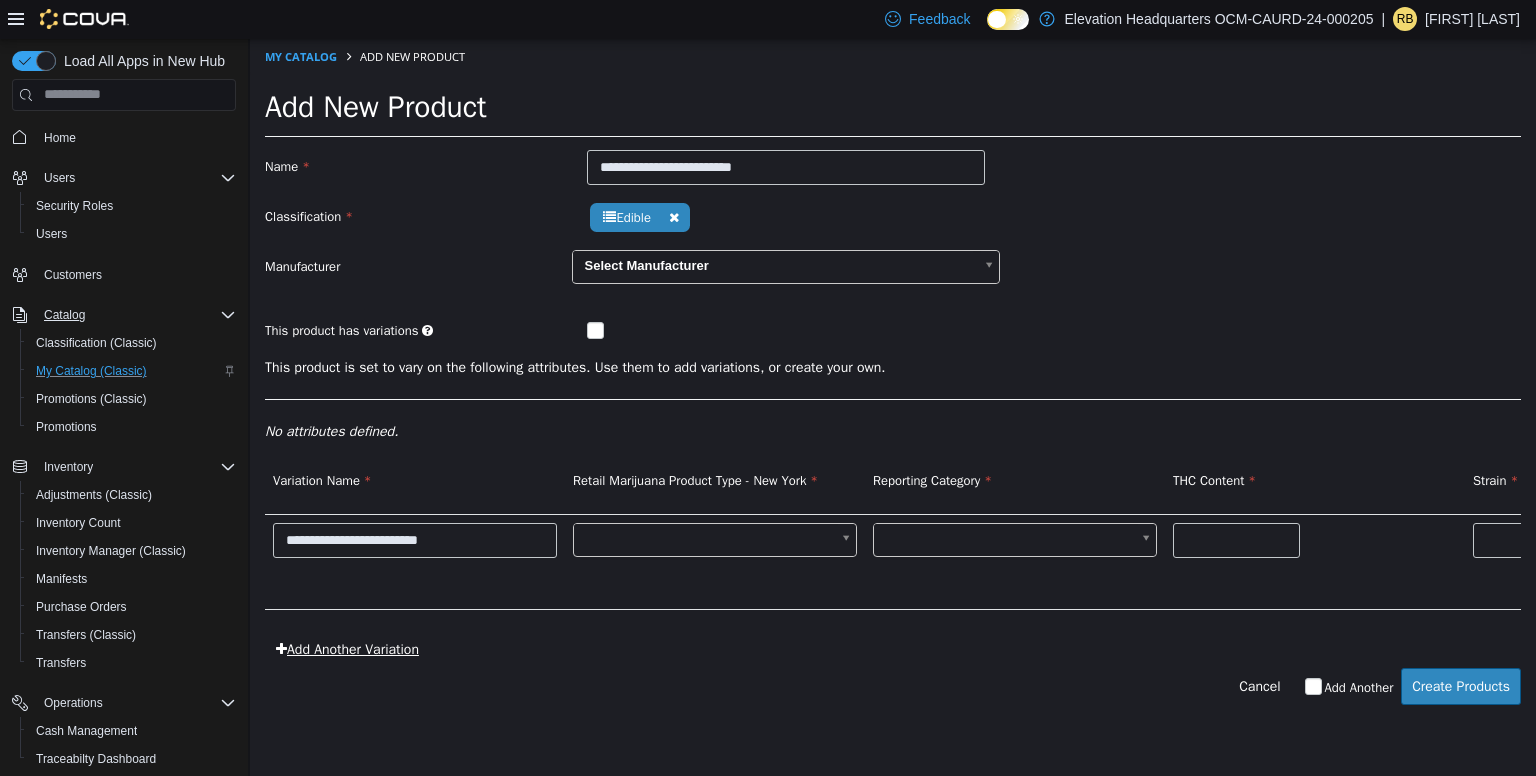 click on "Add Another Variation" at bounding box center [347, 648] 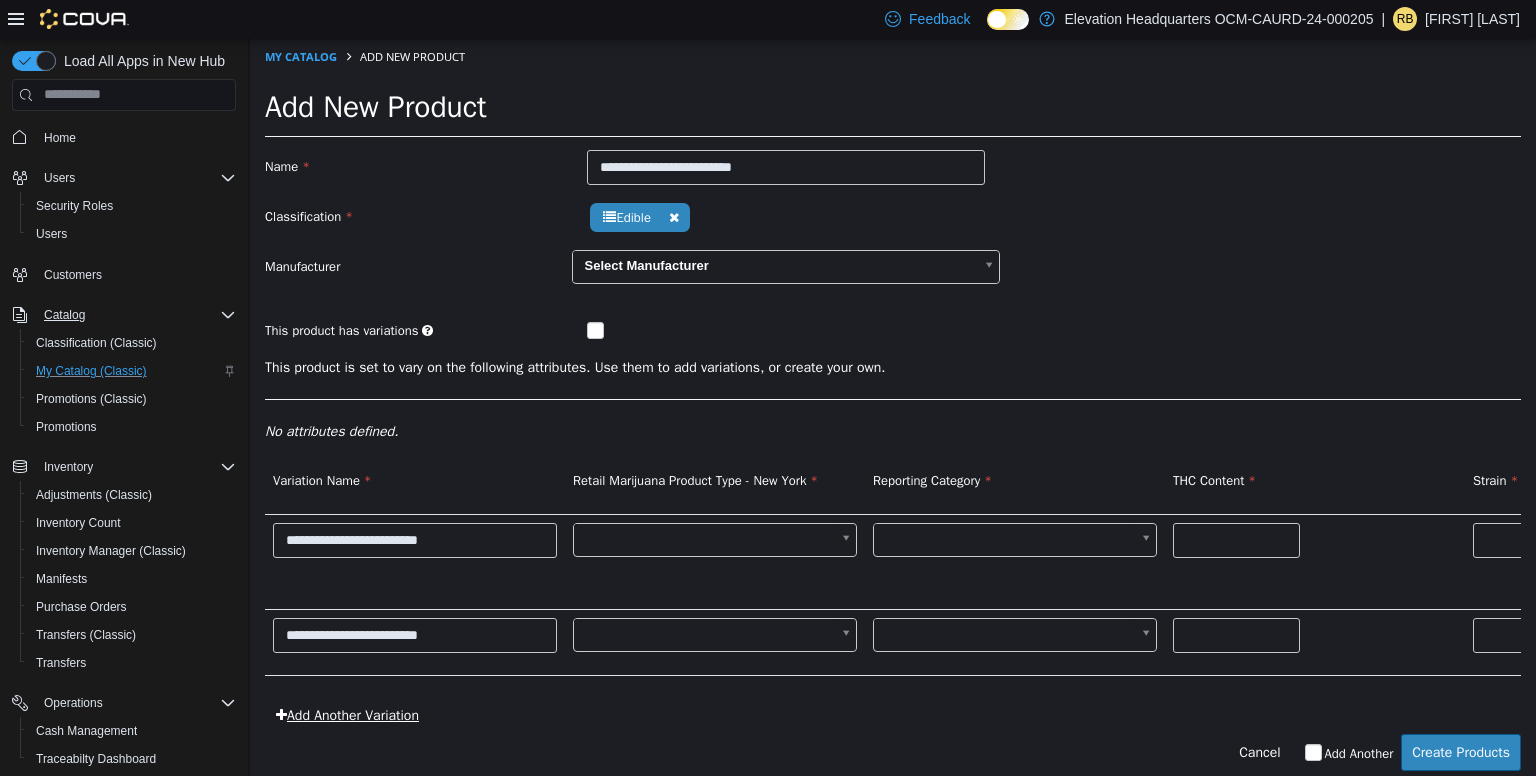 click on "Add Another Variation" at bounding box center [347, 714] 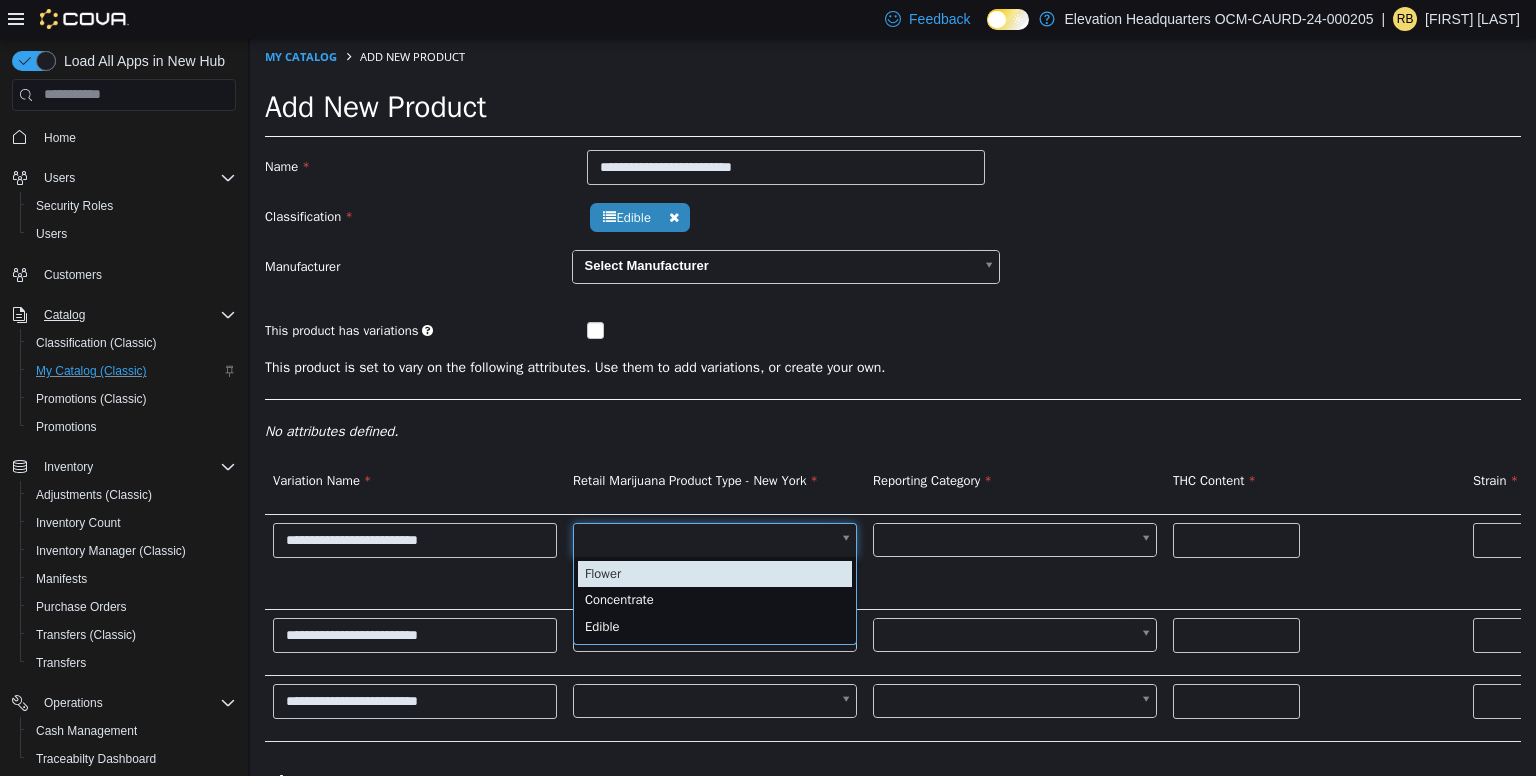 click on "**********" at bounding box center (893, 447) 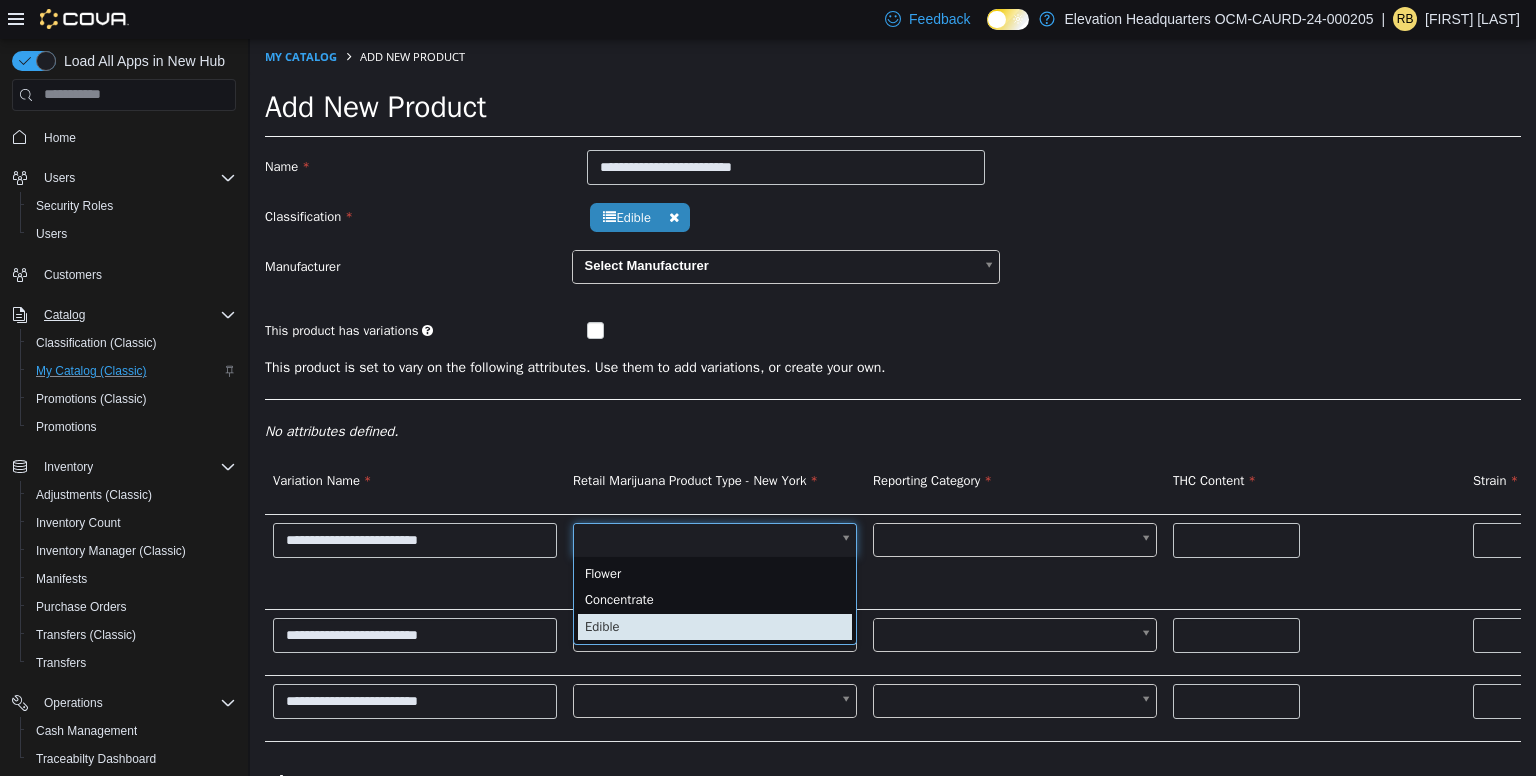 scroll, scrollTop: 0, scrollLeft: 5, axis: horizontal 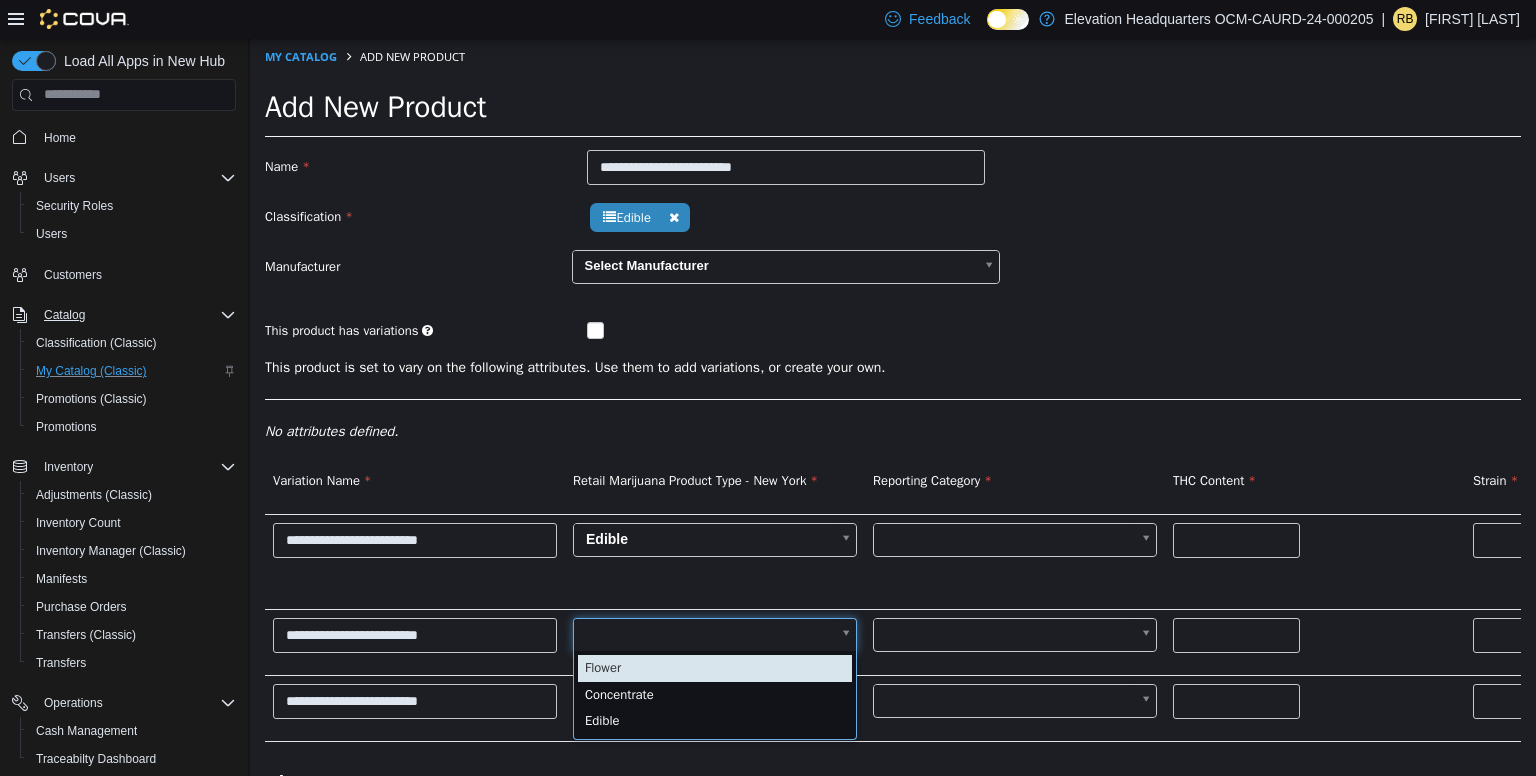 click on "**********" at bounding box center (893, 447) 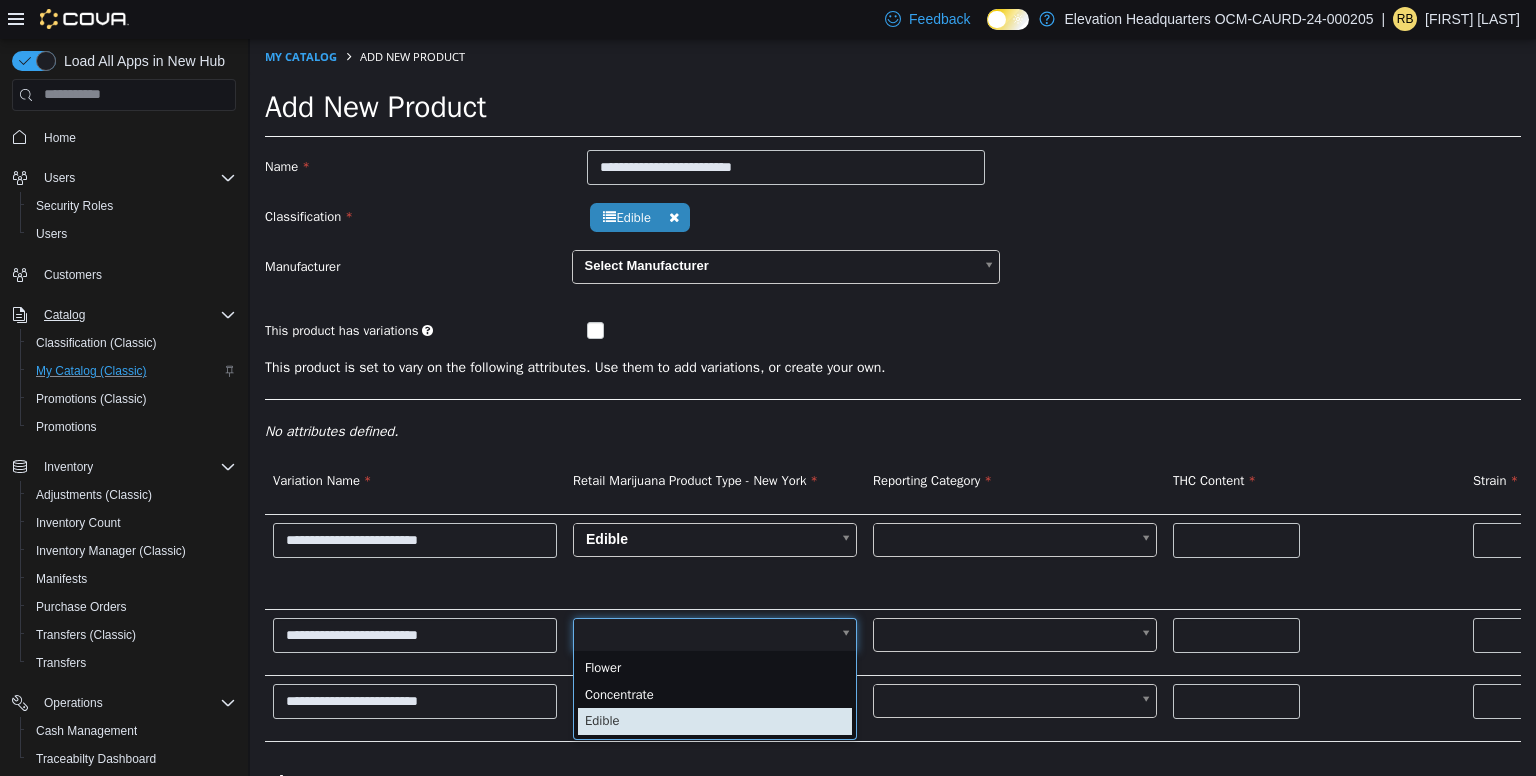 scroll, scrollTop: 0, scrollLeft: 5, axis: horizontal 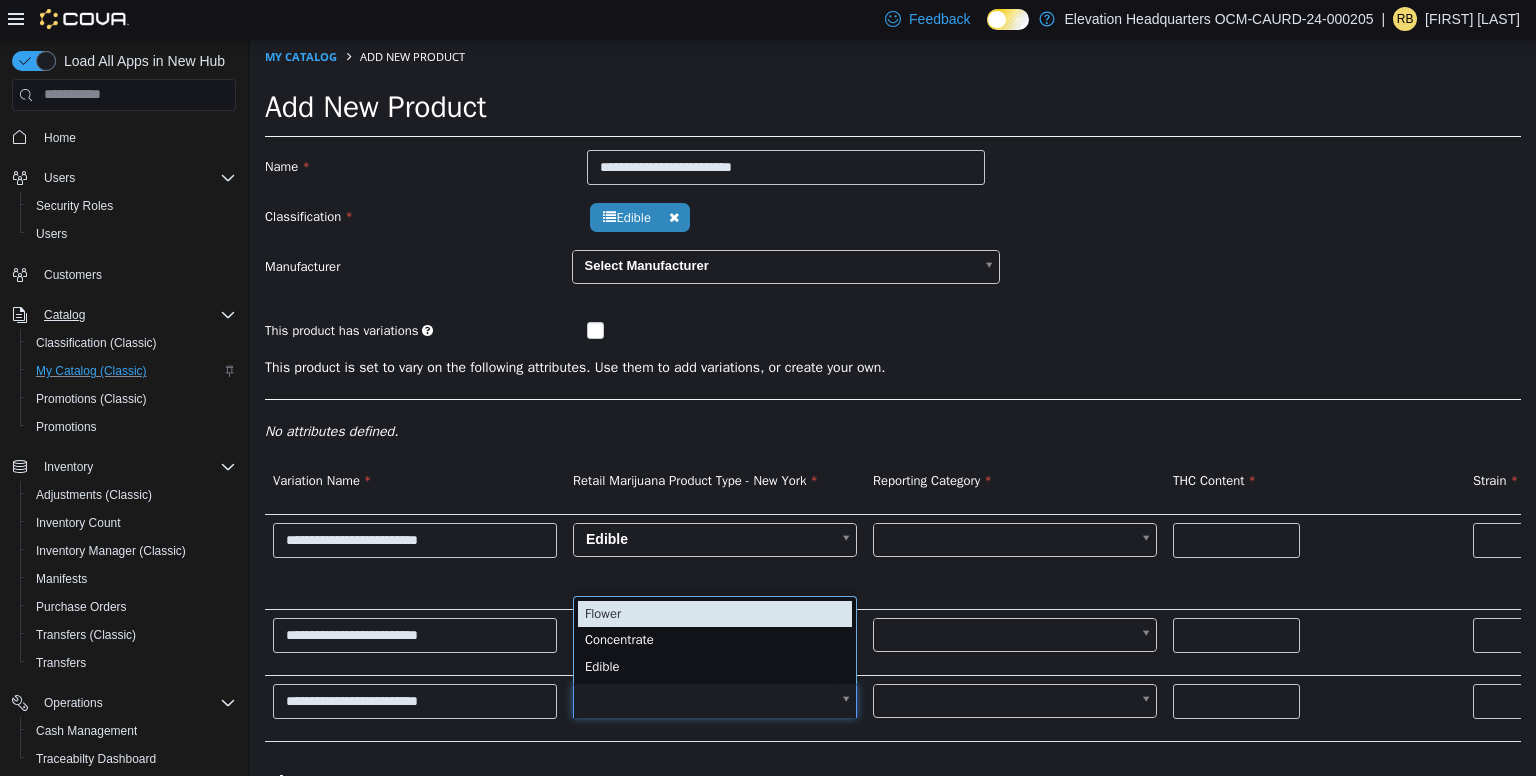 click on "**********" at bounding box center (893, 447) 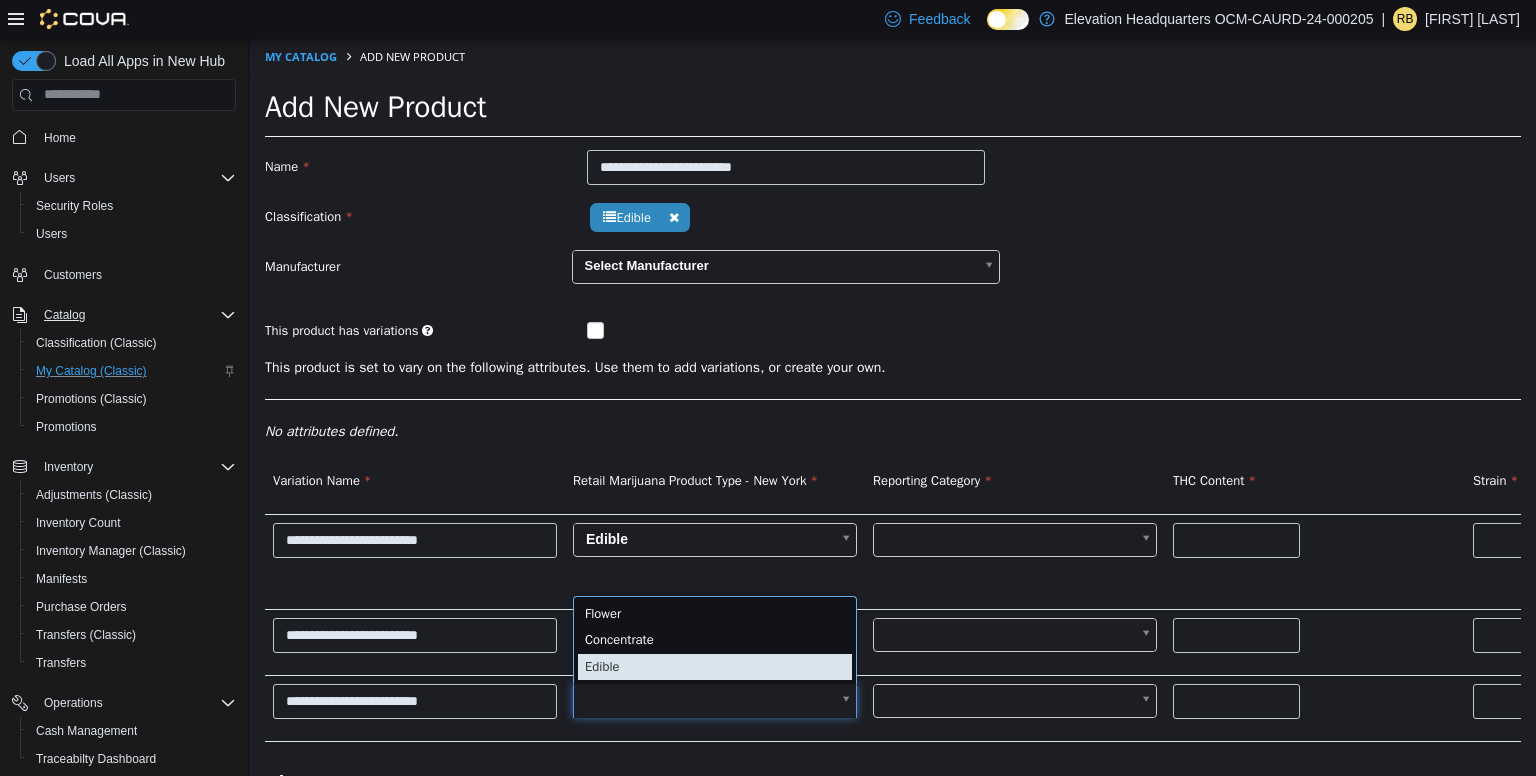 scroll, scrollTop: 4, scrollLeft: 5, axis: both 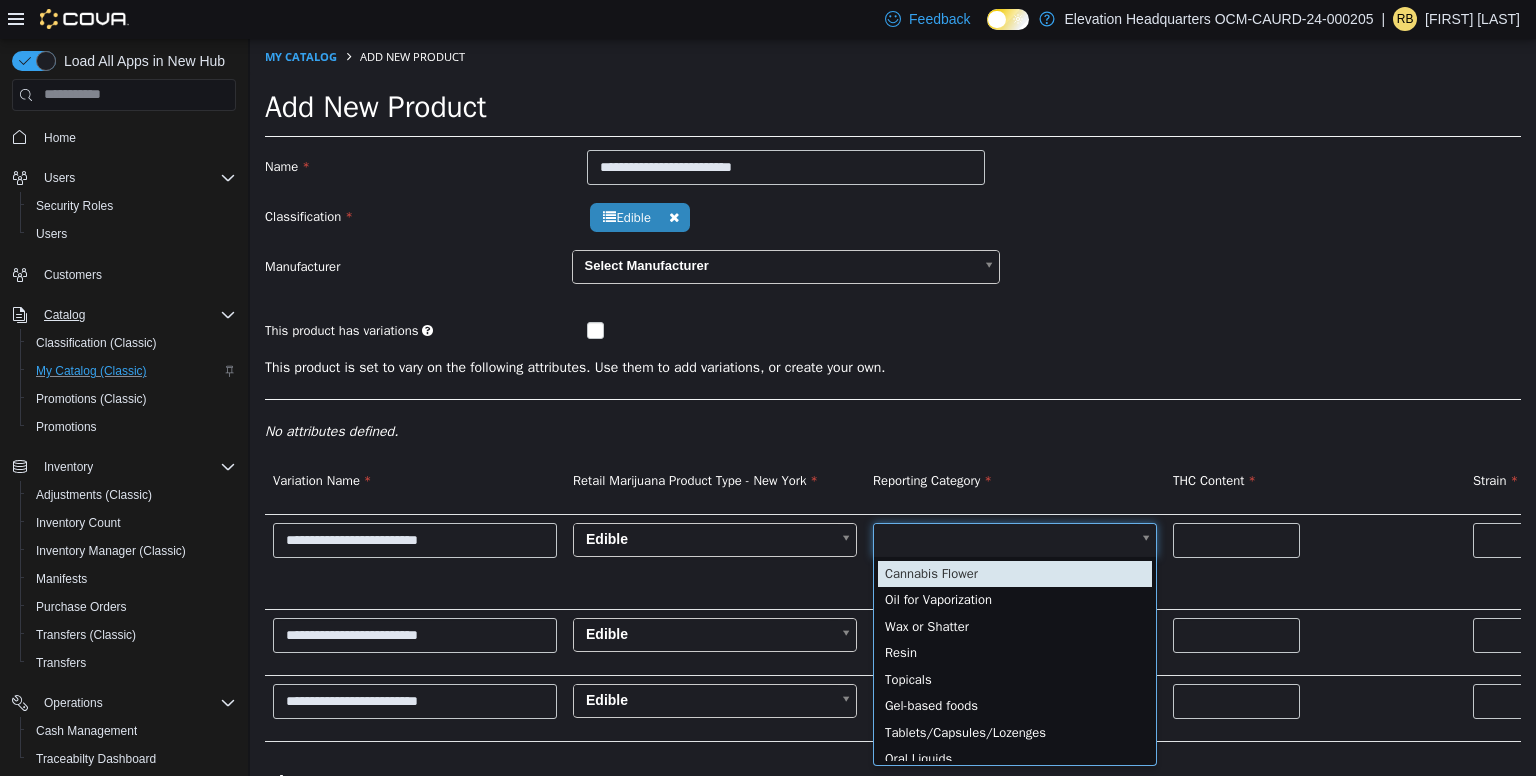 click on "**********" at bounding box center [893, 447] 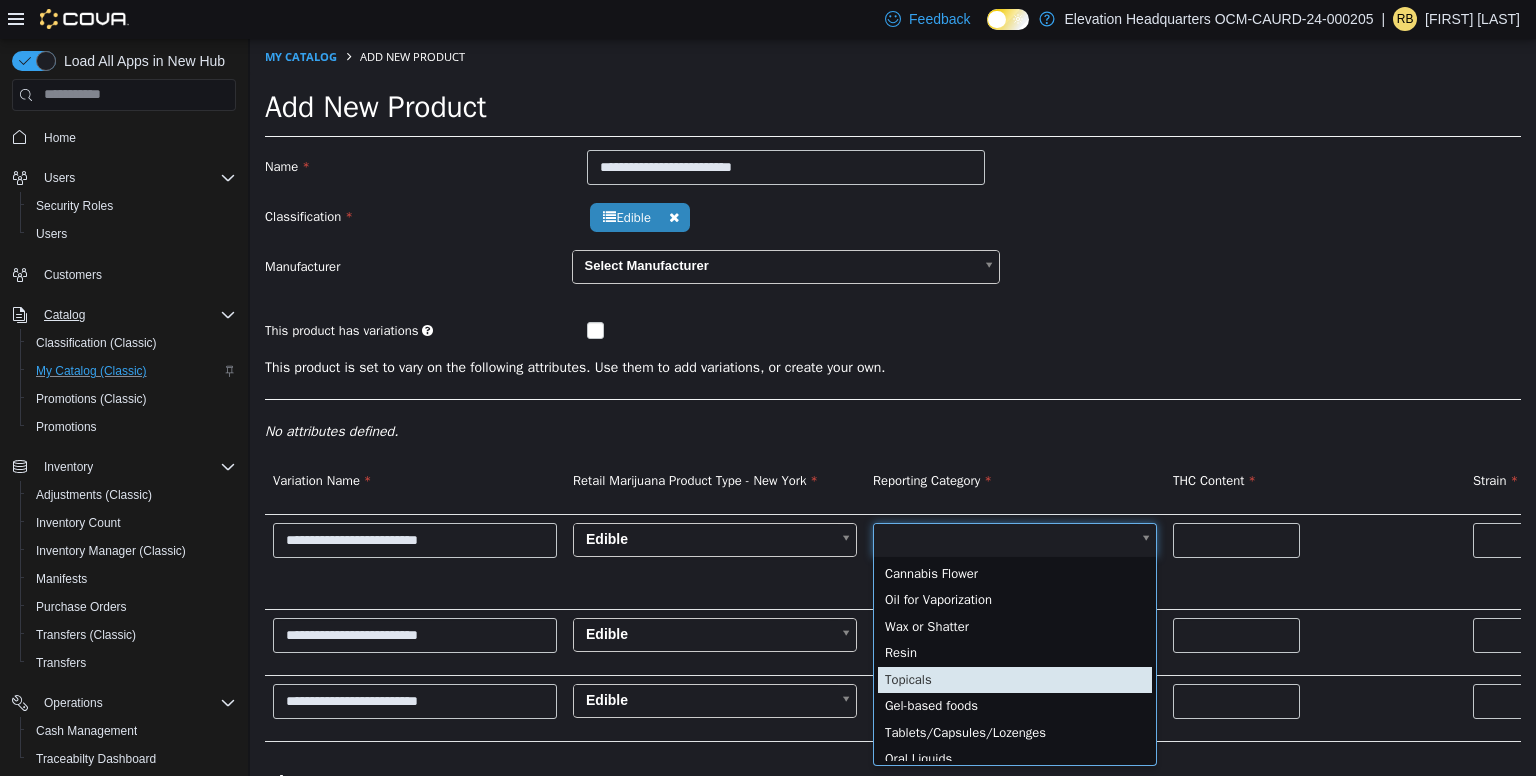 scroll, scrollTop: 91, scrollLeft: 0, axis: vertical 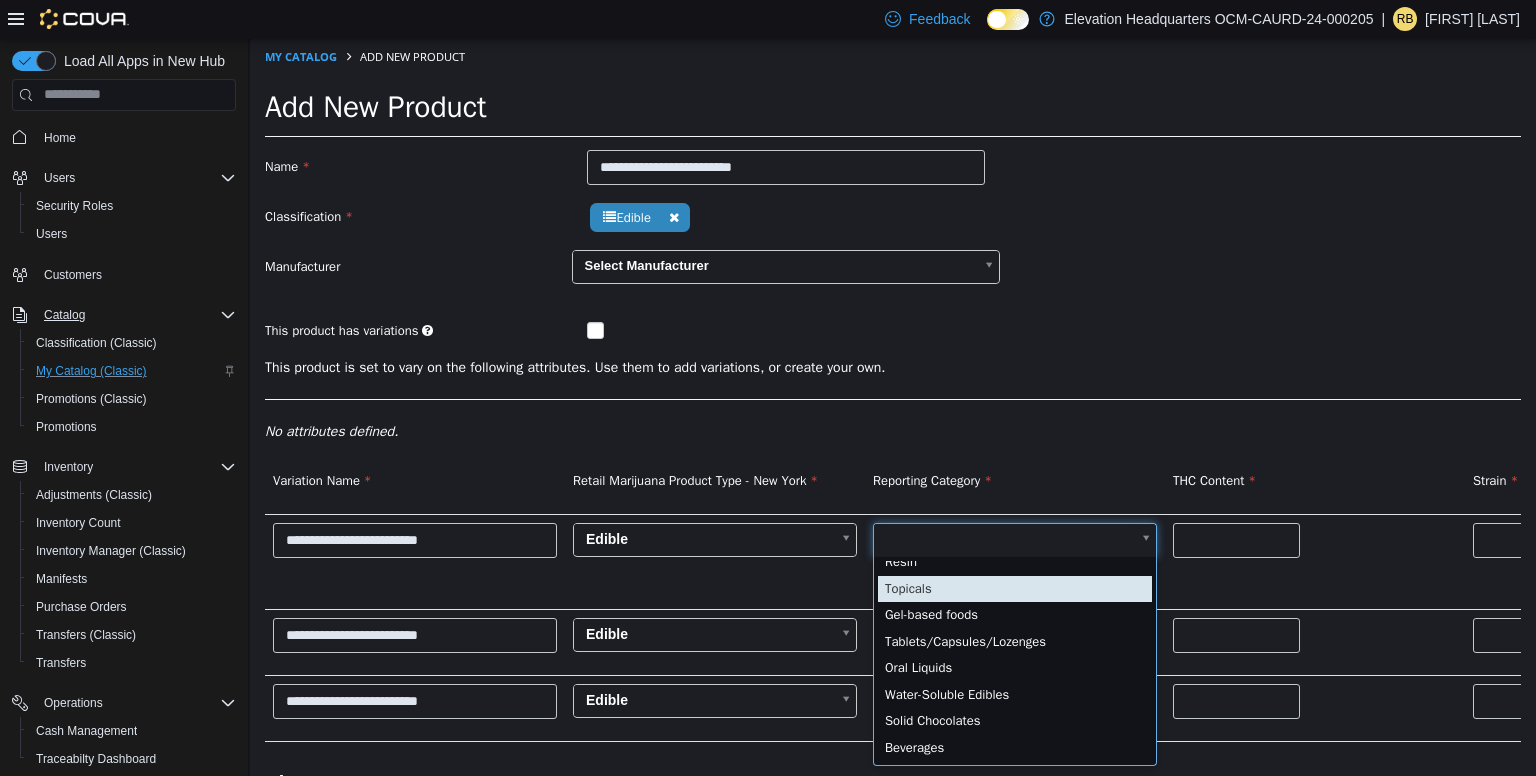type on "**" 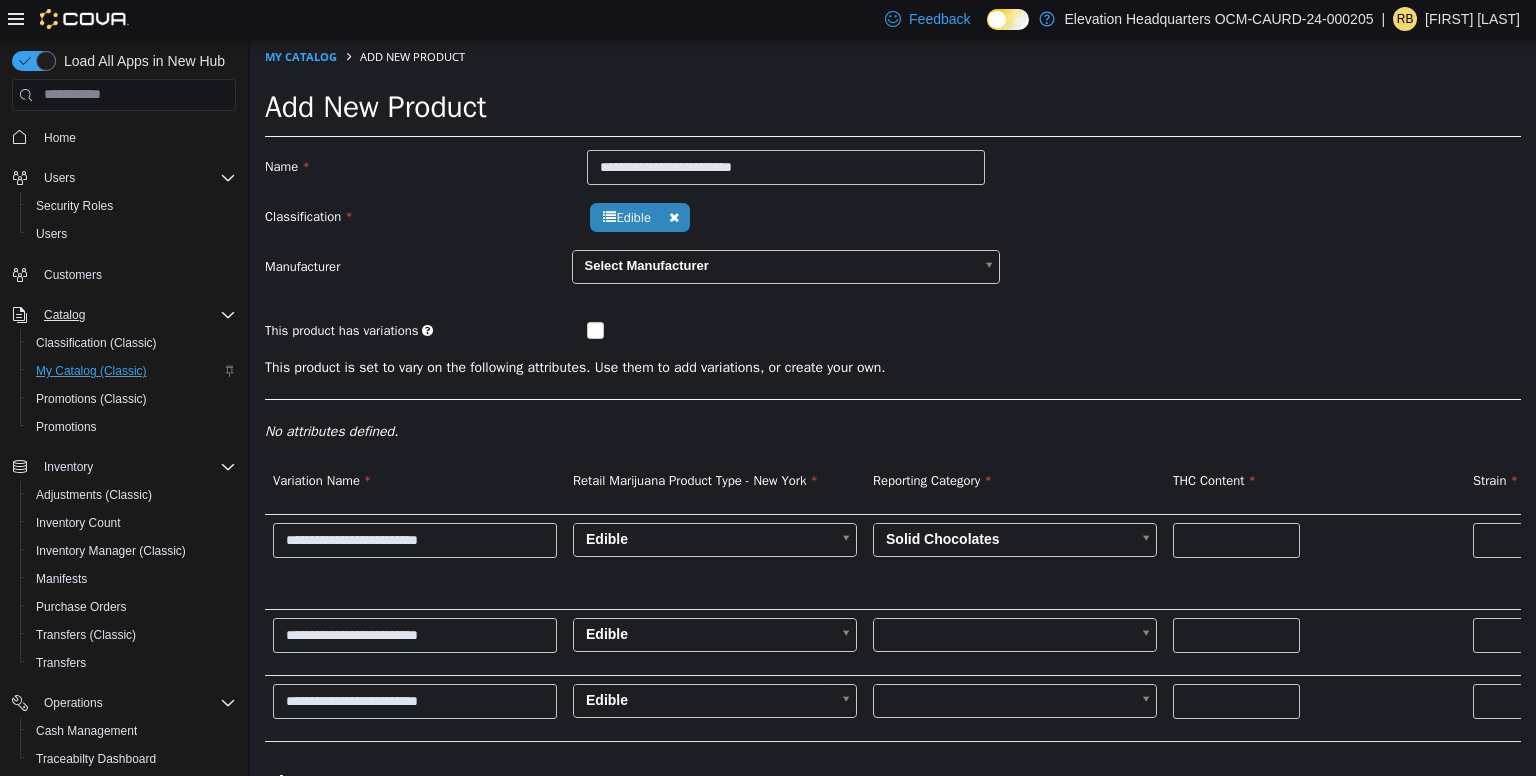click on "**********" at bounding box center (893, 447) 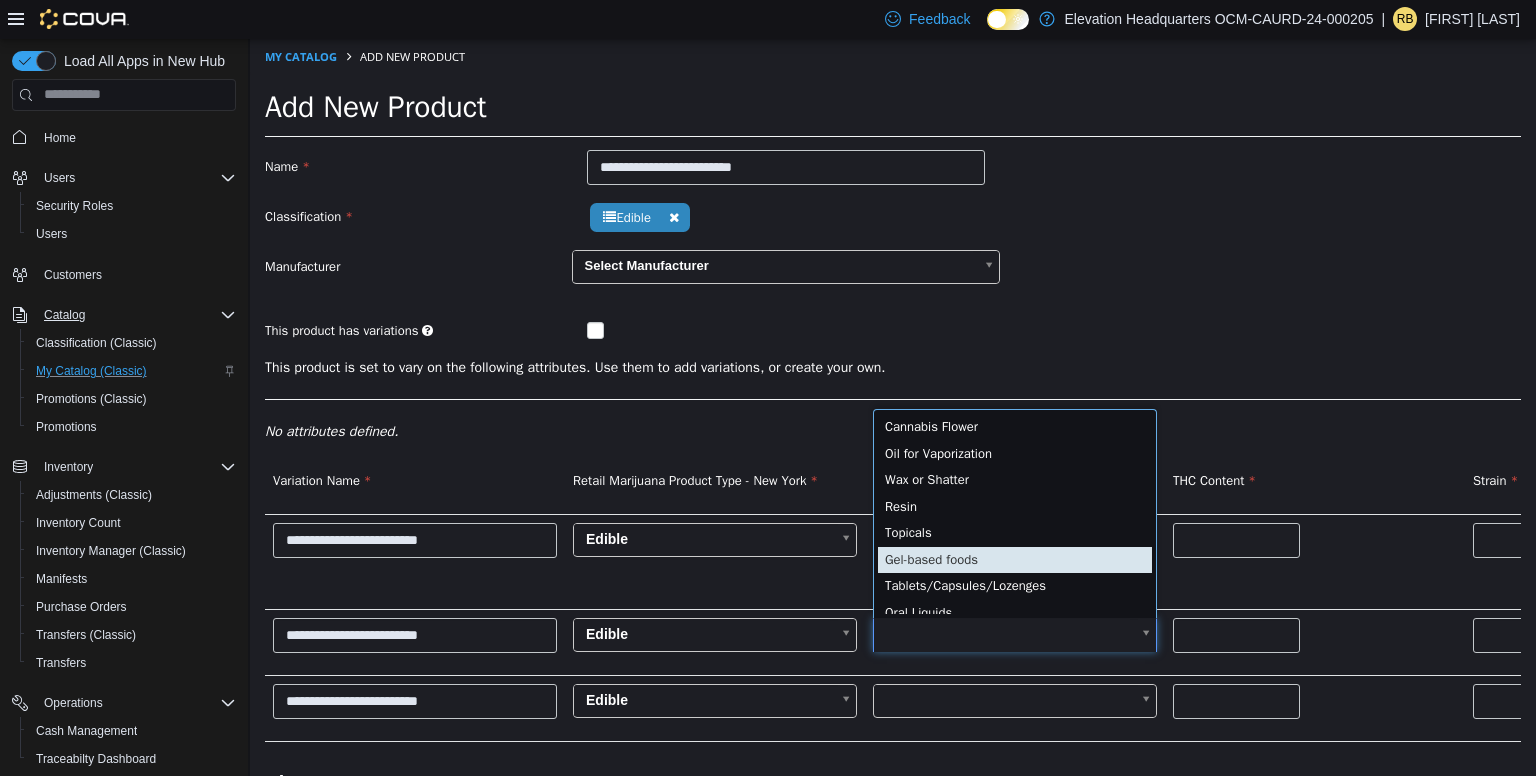 scroll, scrollTop: 91, scrollLeft: 0, axis: vertical 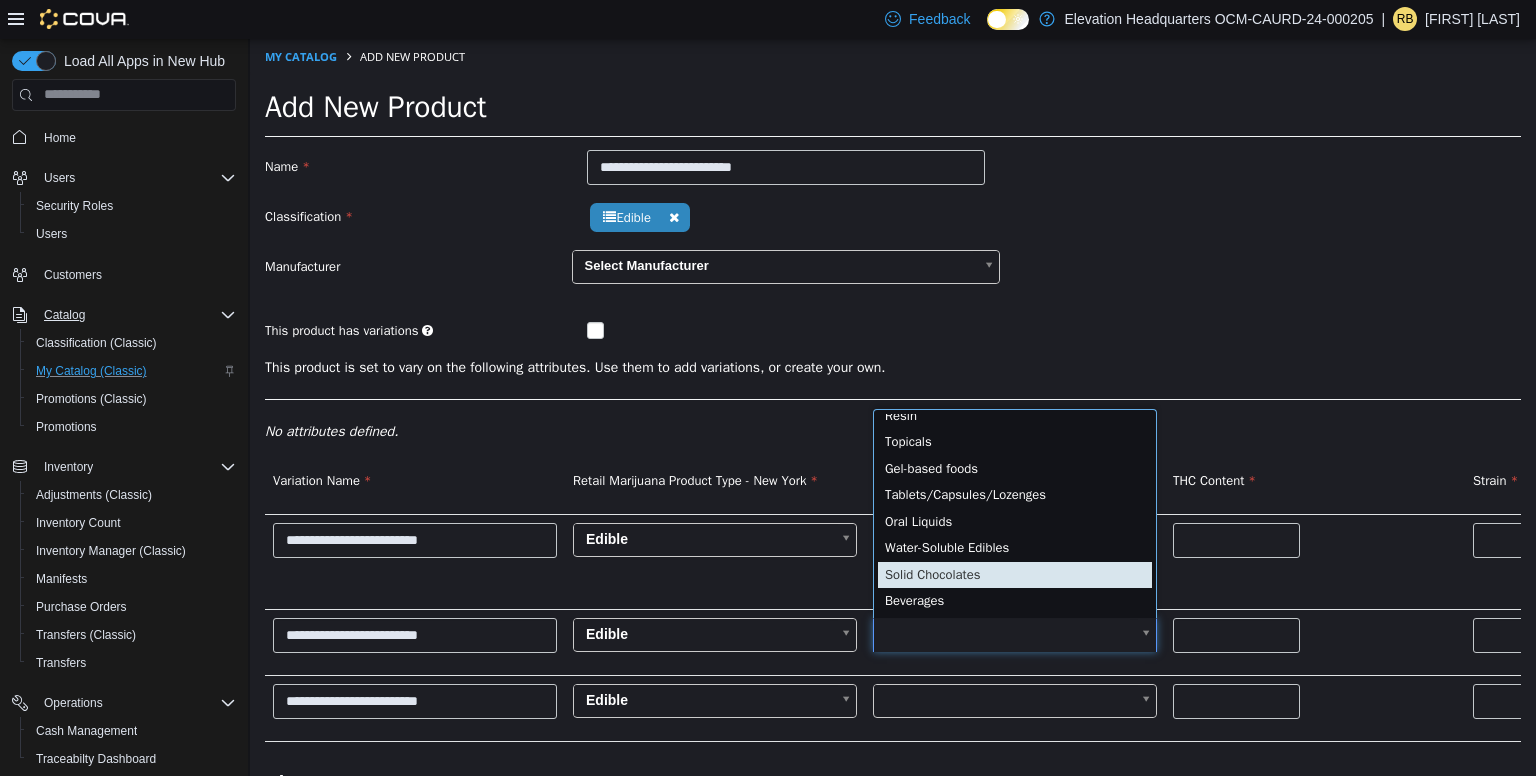type on "**" 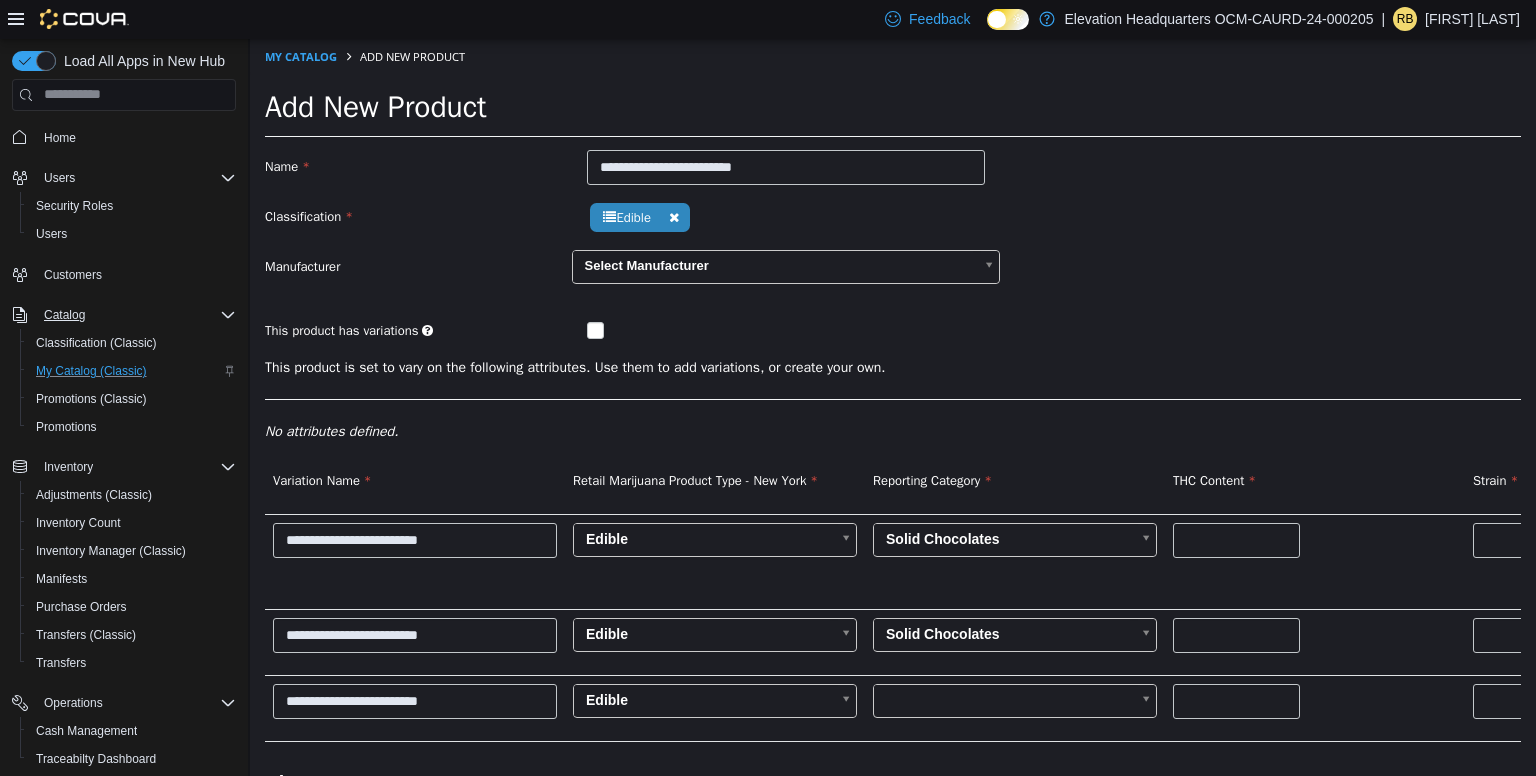 click on "**********" at bounding box center [893, 447] 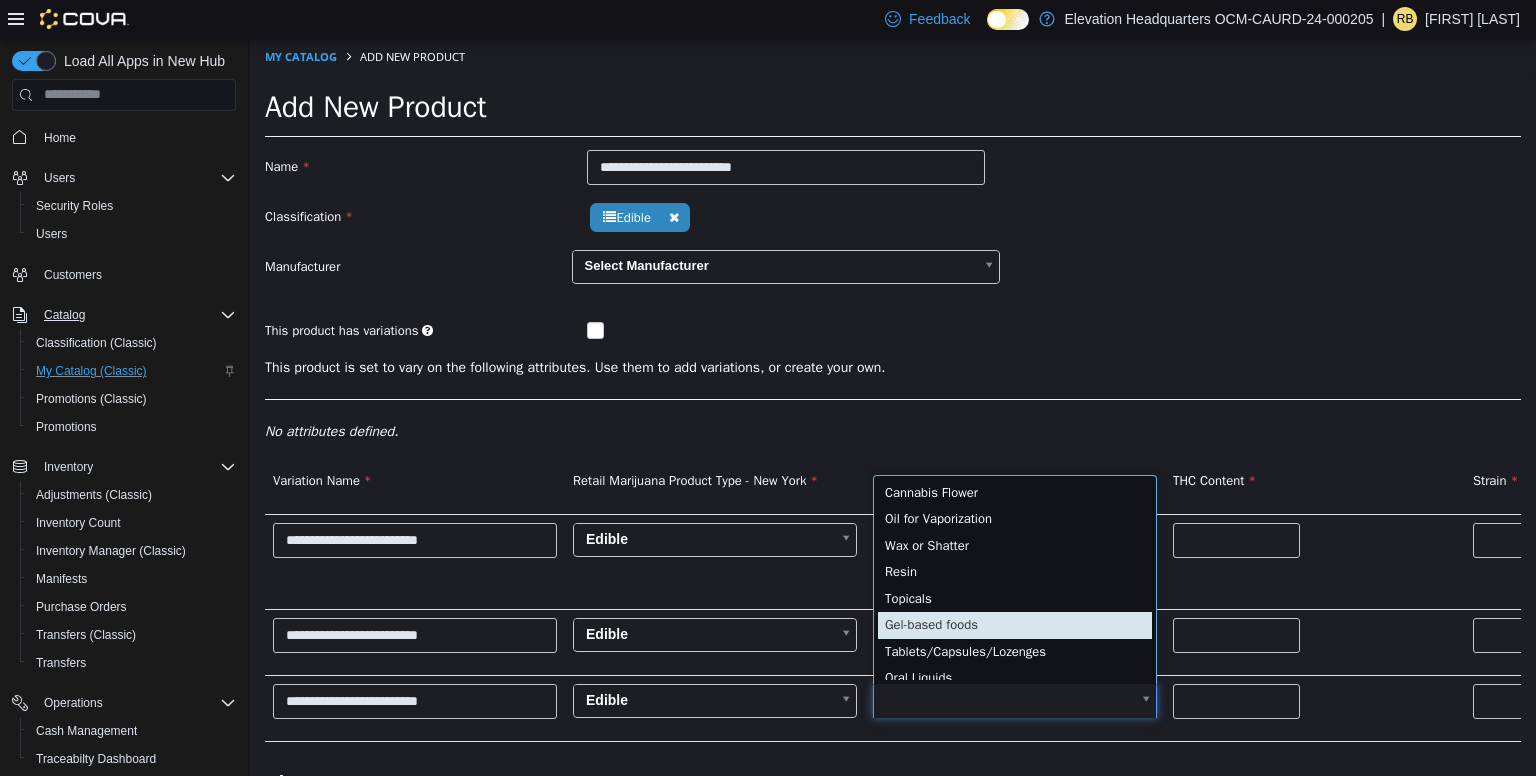 scroll, scrollTop: 91, scrollLeft: 0, axis: vertical 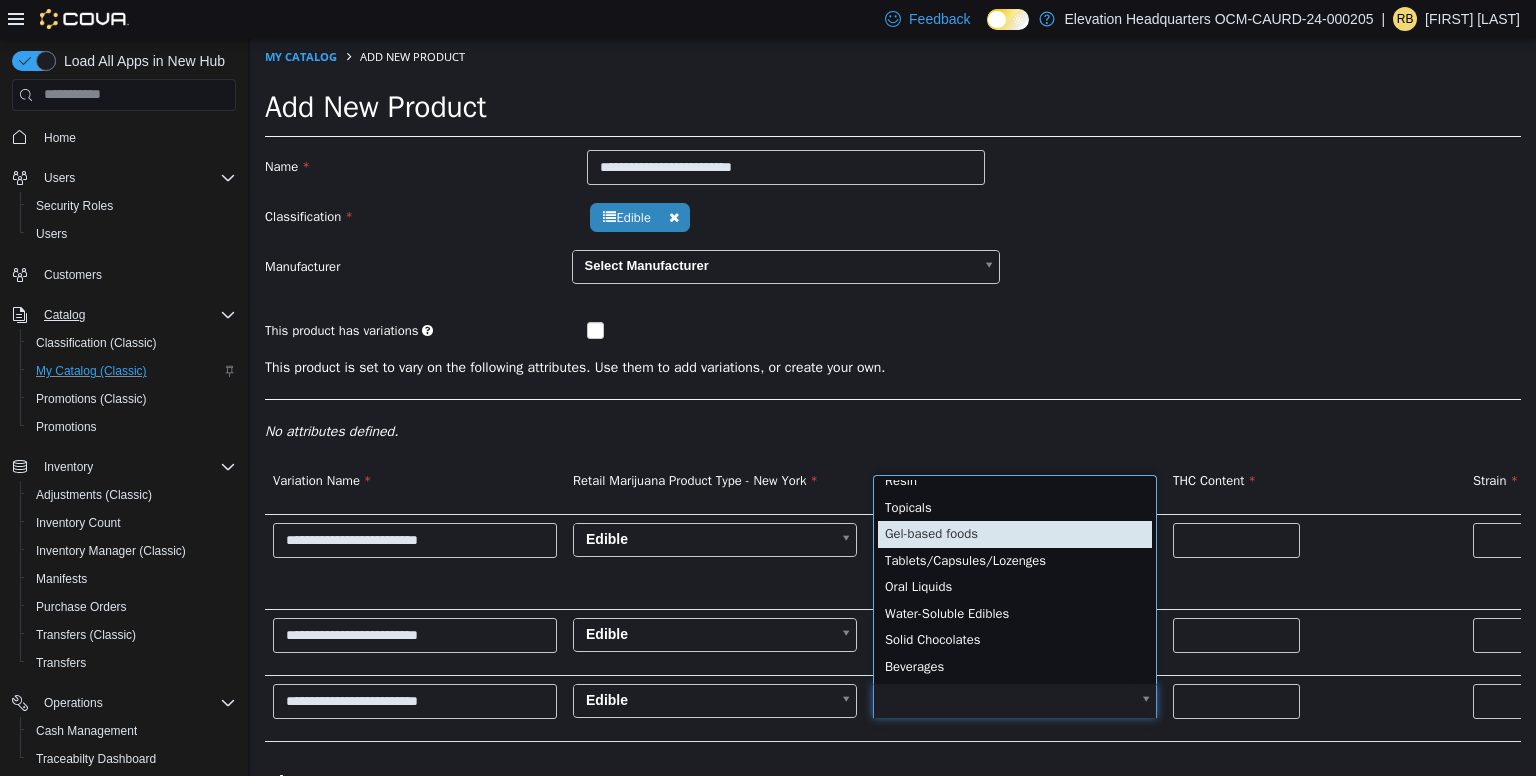 type on "**" 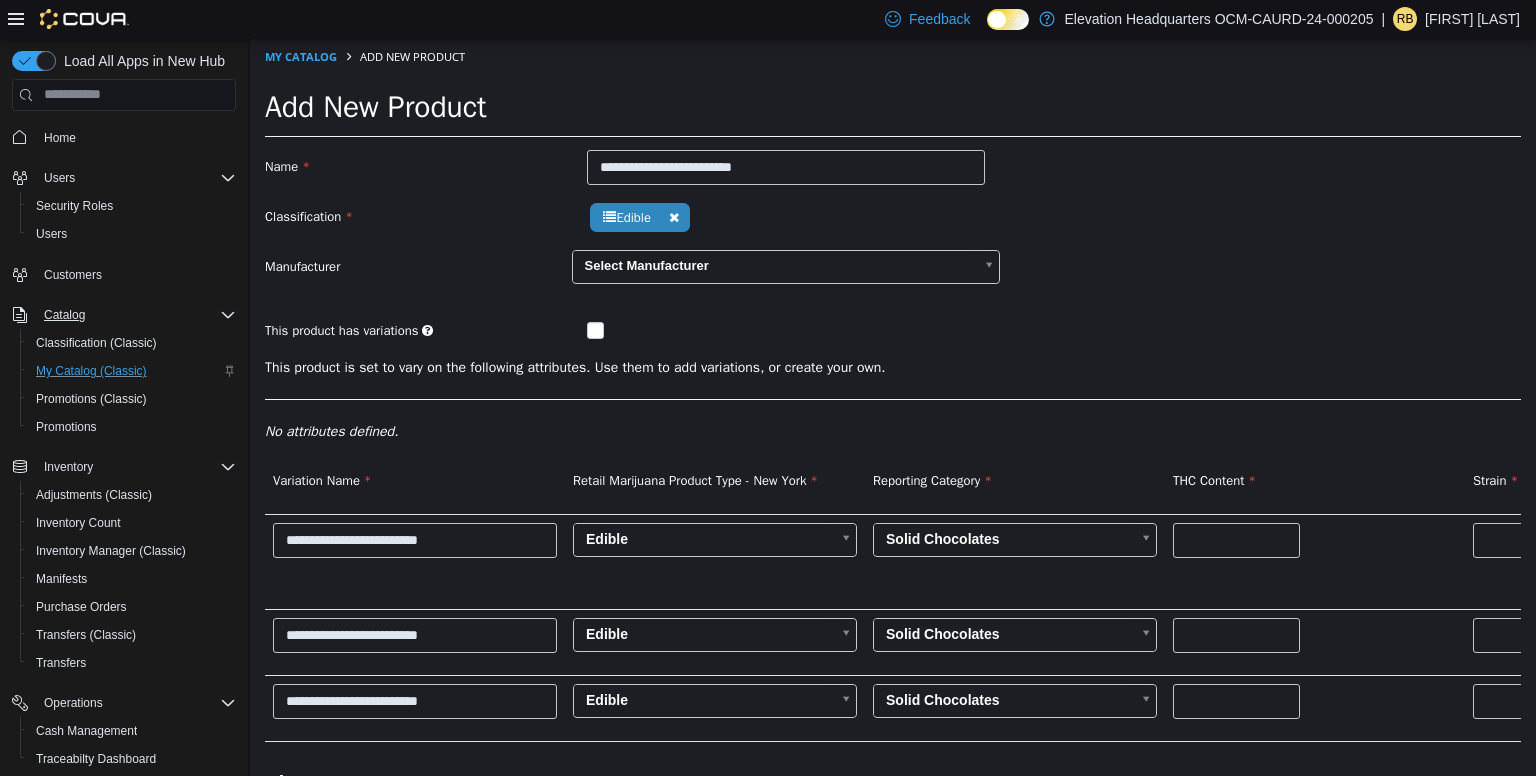 click on "Solid Chocolates     **" at bounding box center (1015, 641) 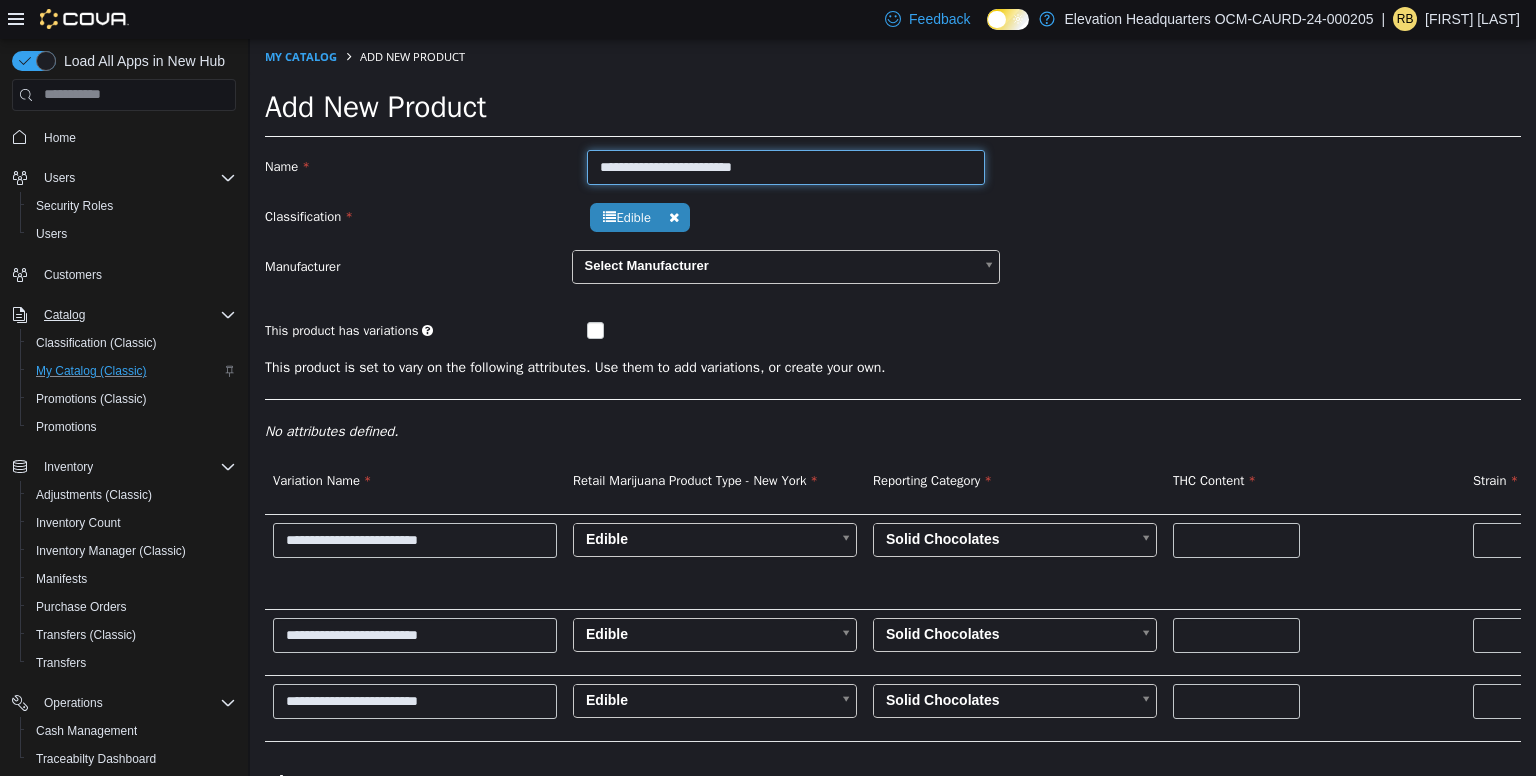 click on "**********" at bounding box center (786, 166) 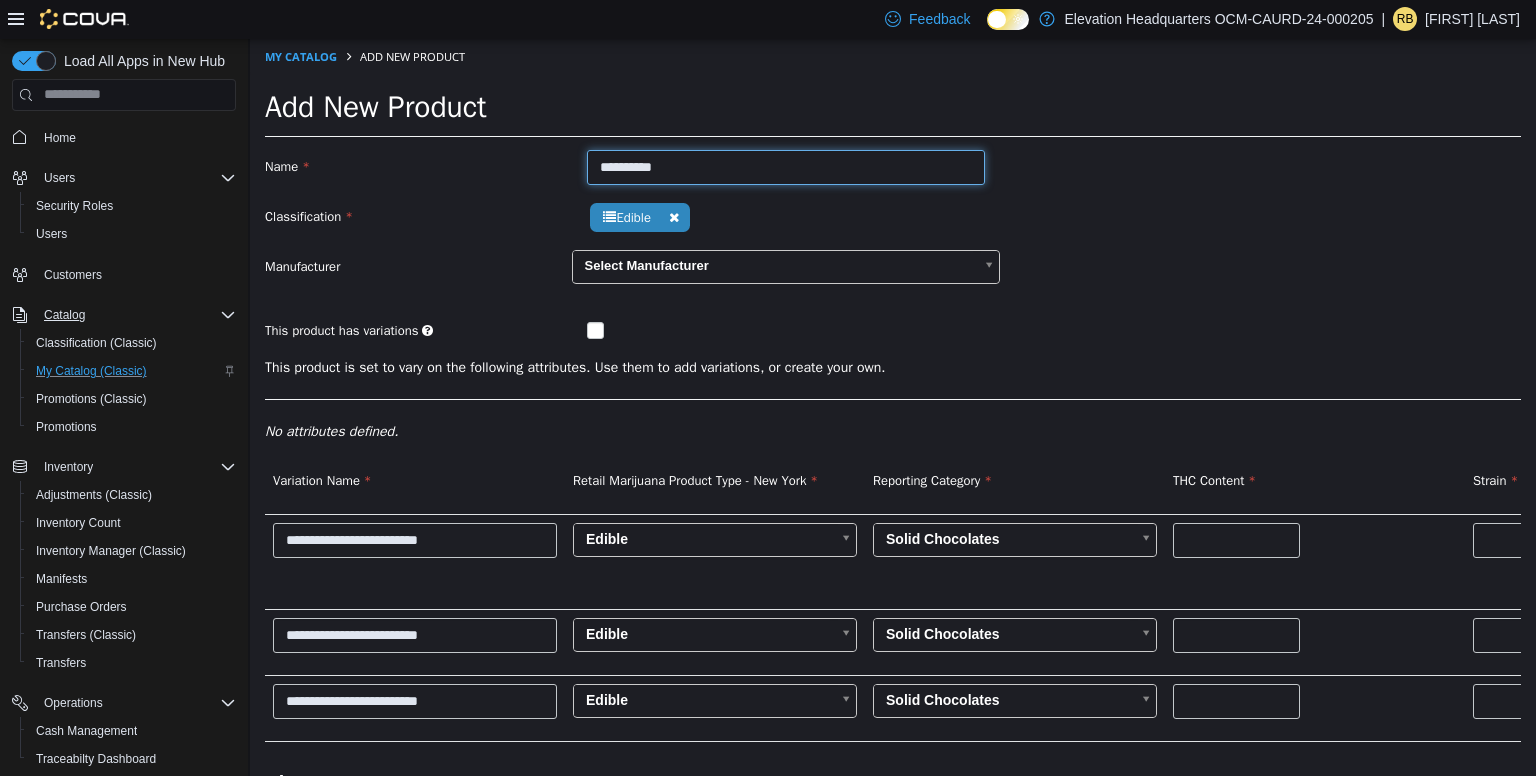 click on "**********" at bounding box center (786, 166) 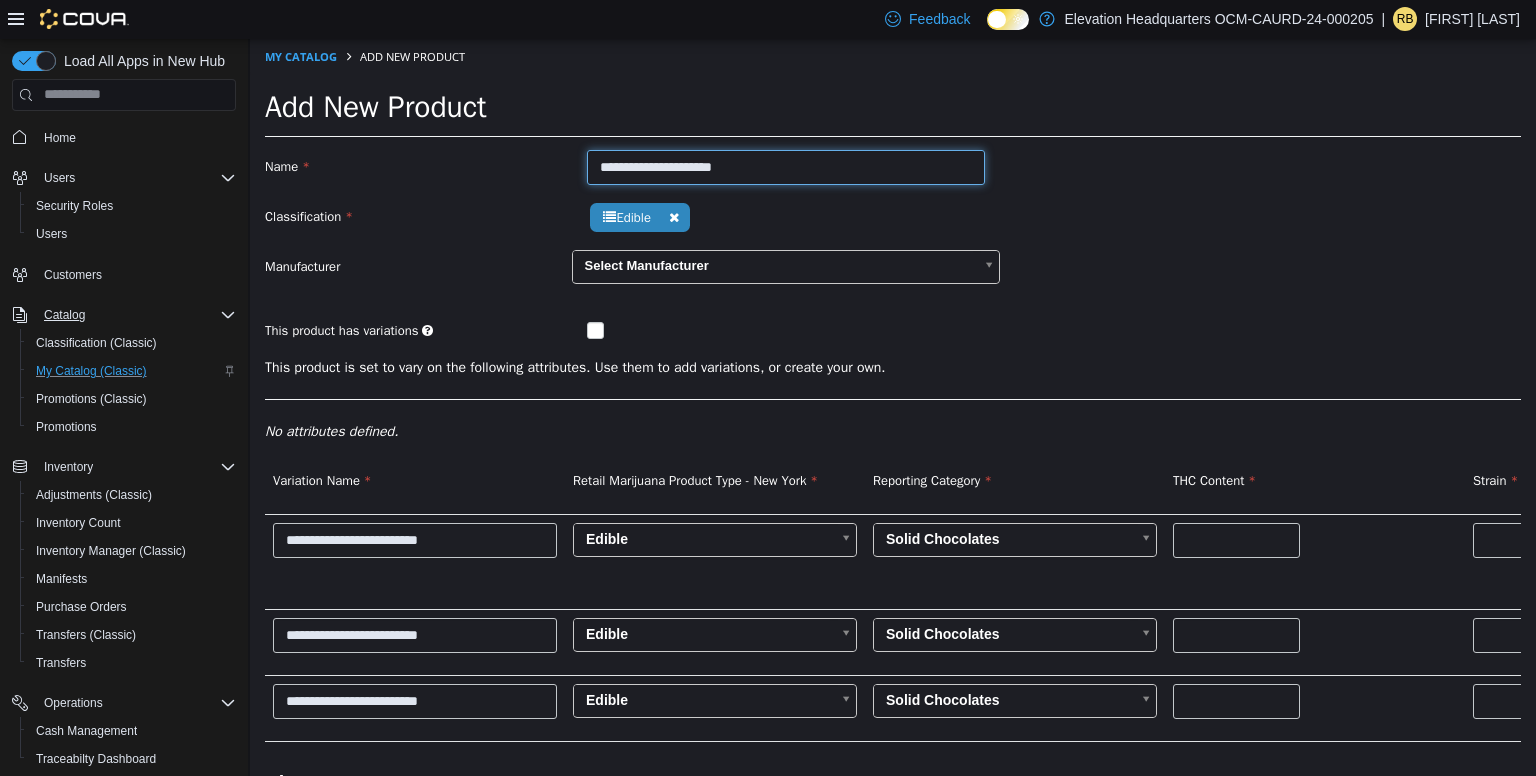 type on "**********" 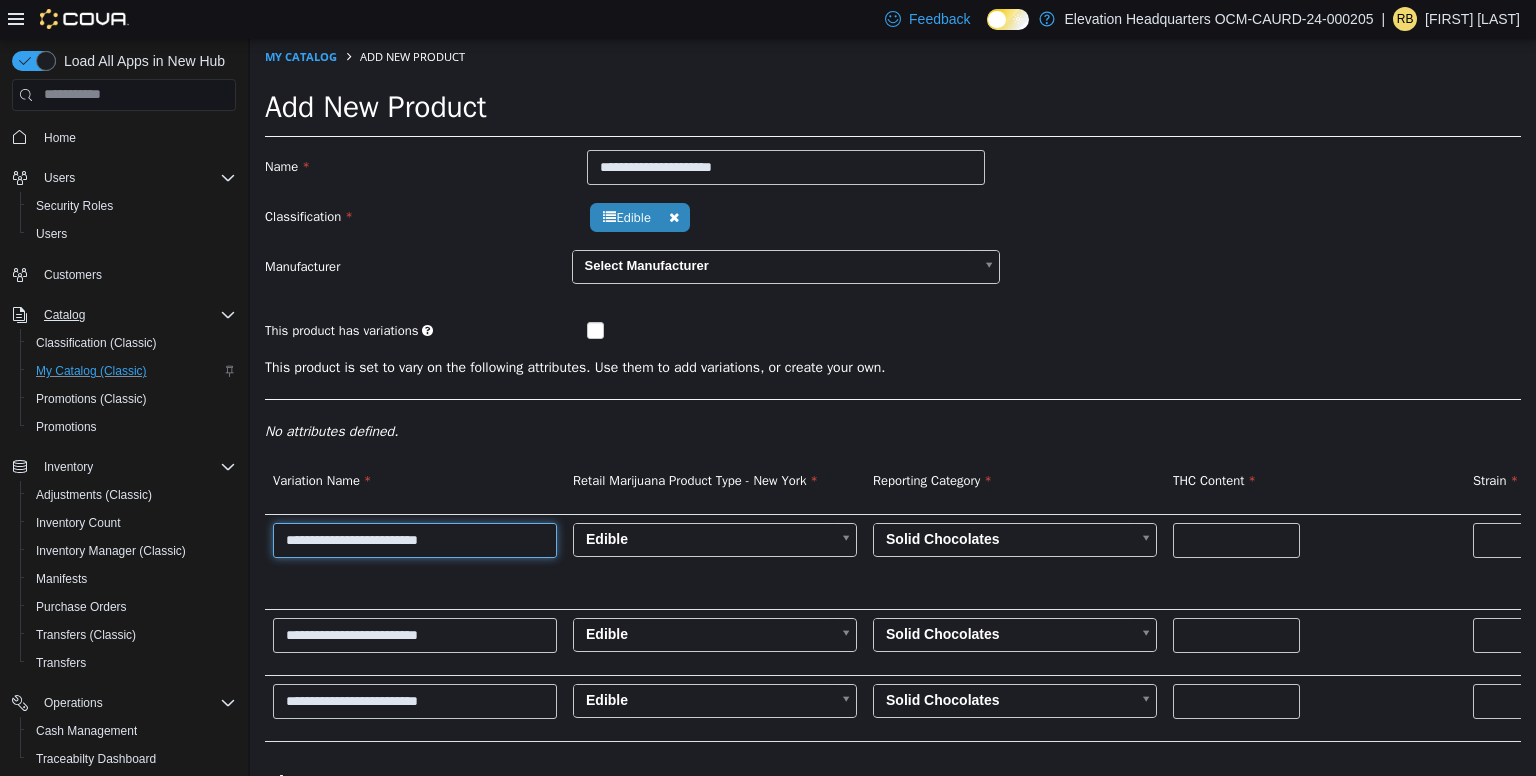 click on "**********" at bounding box center (415, 539) 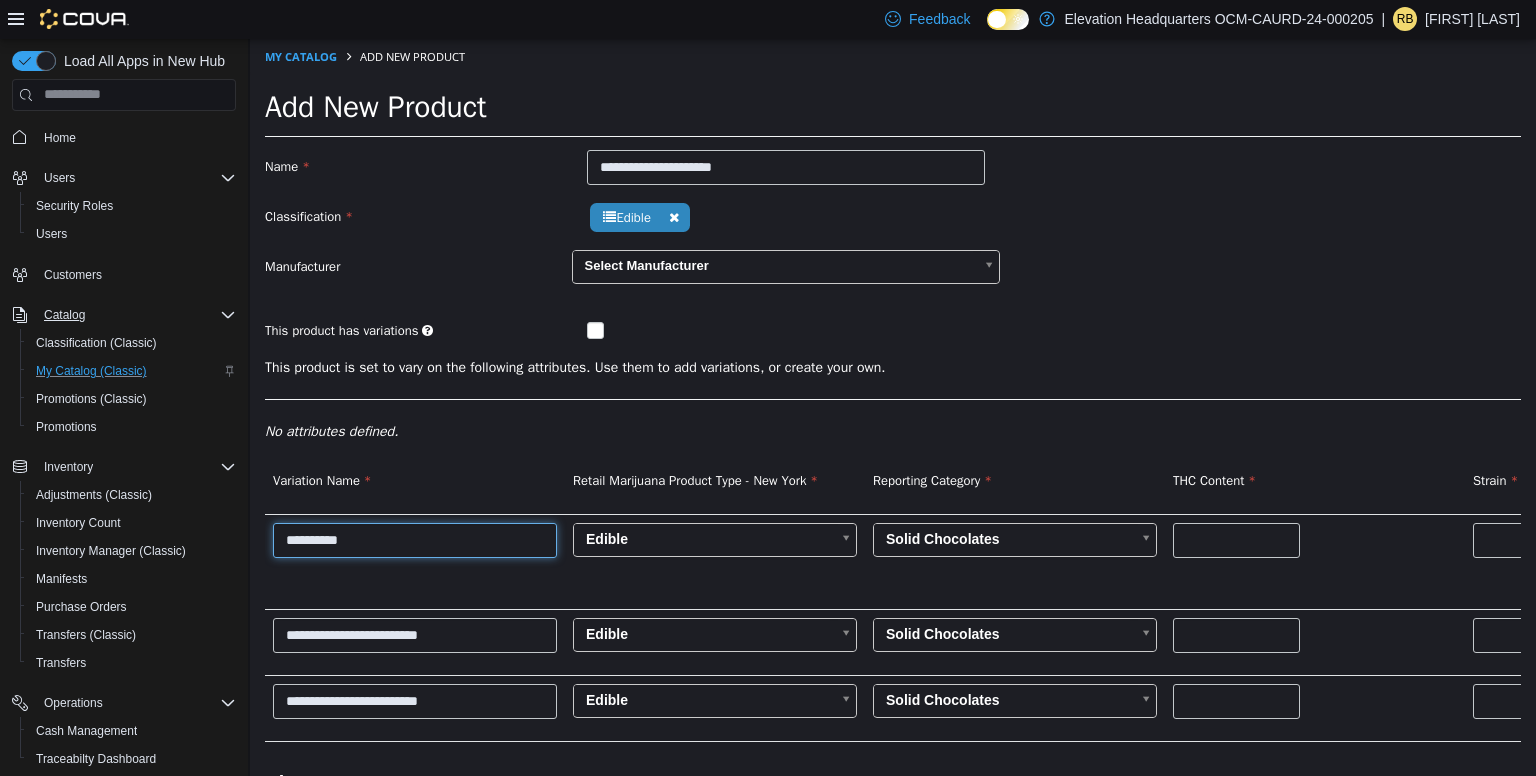 type on "**********" 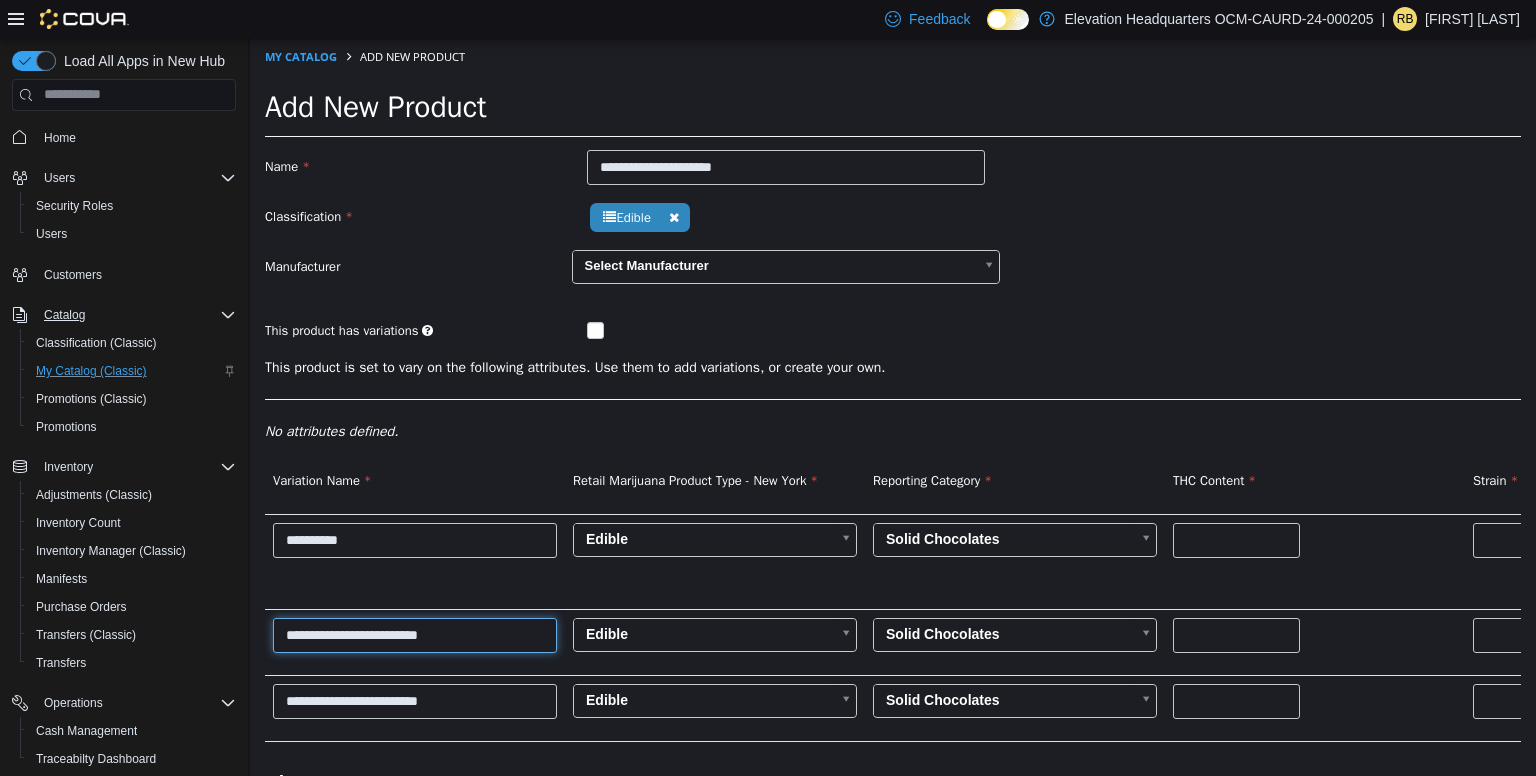 click on "**********" at bounding box center [415, 634] 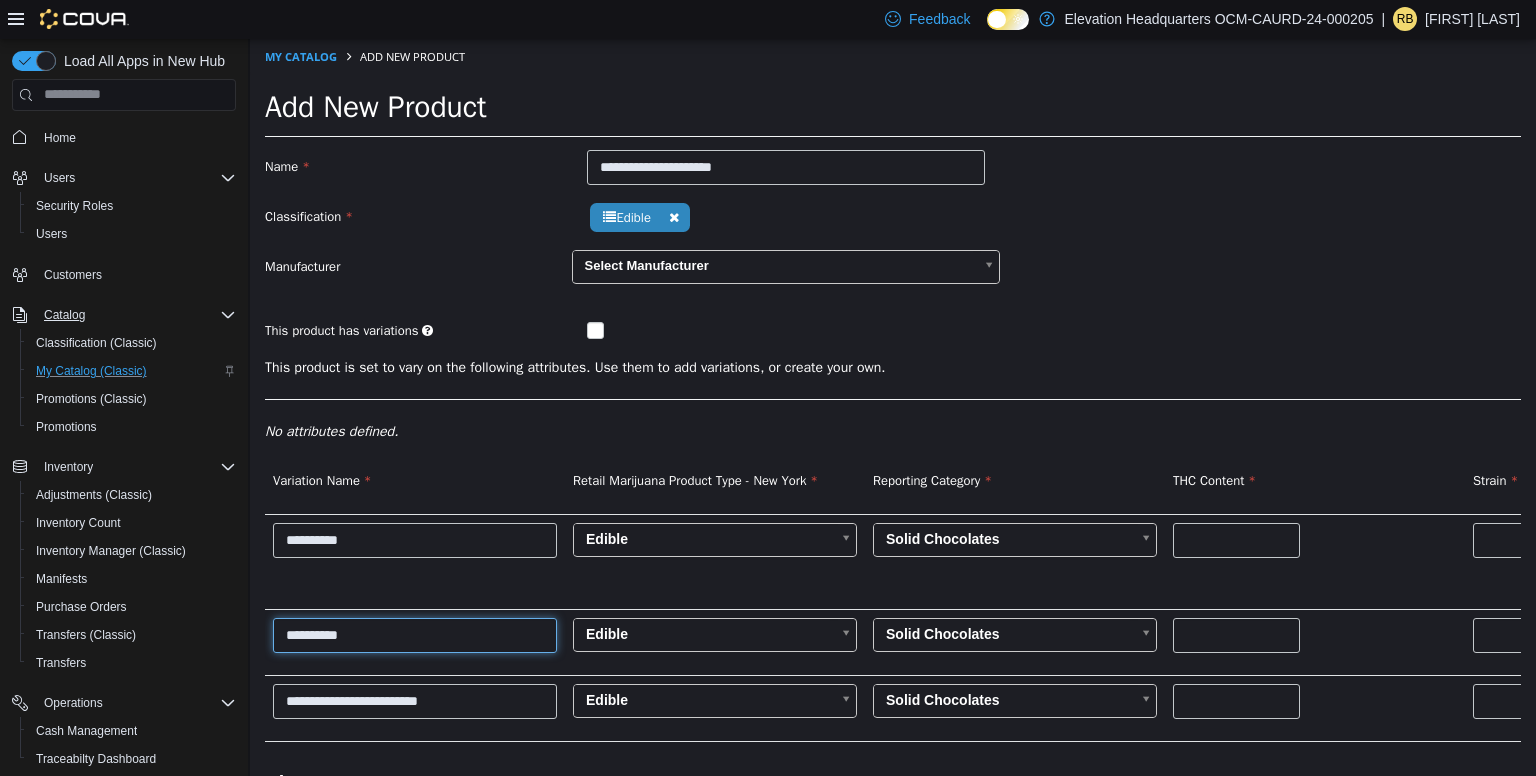 type on "**********" 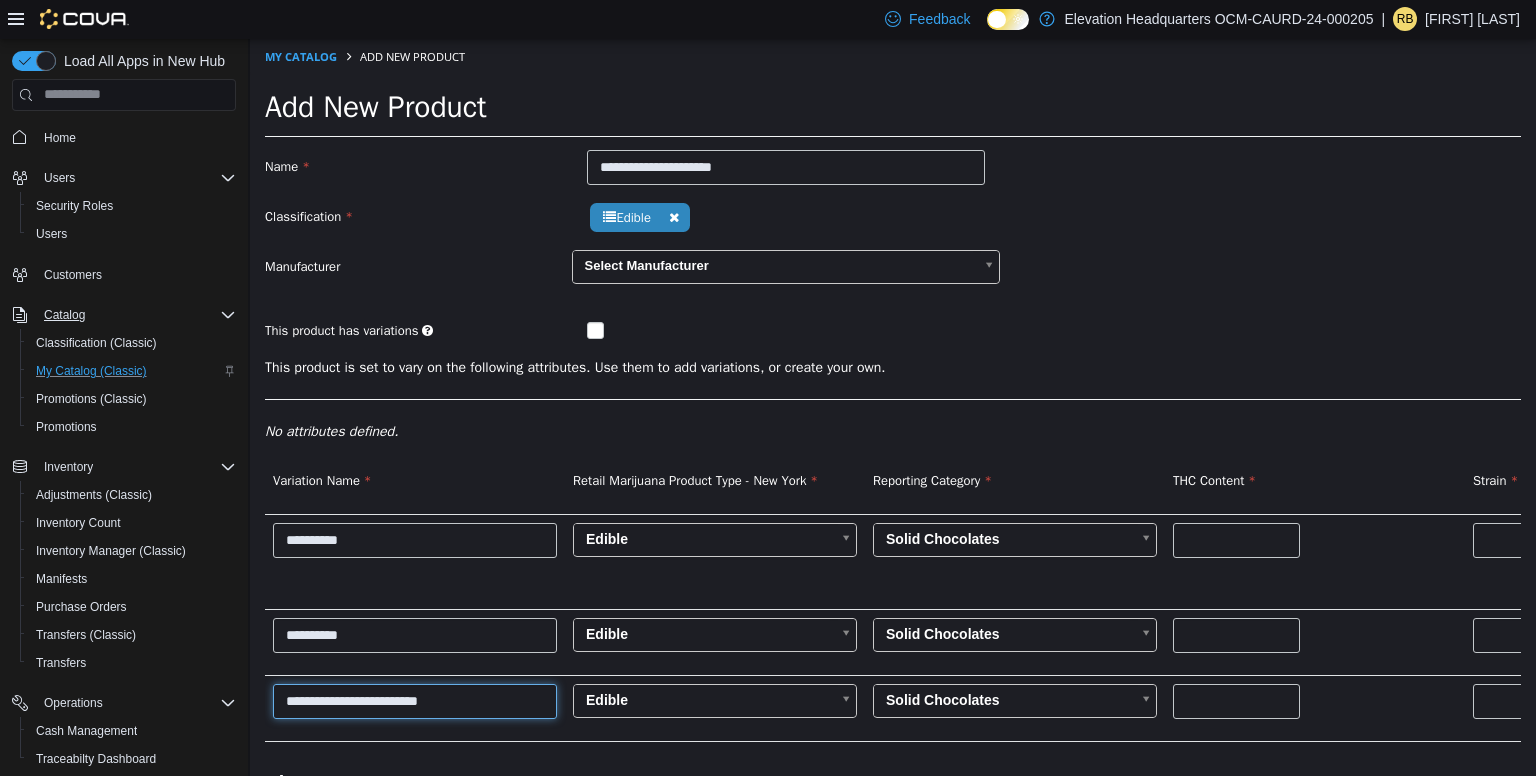 click on "**********" at bounding box center (415, 700) 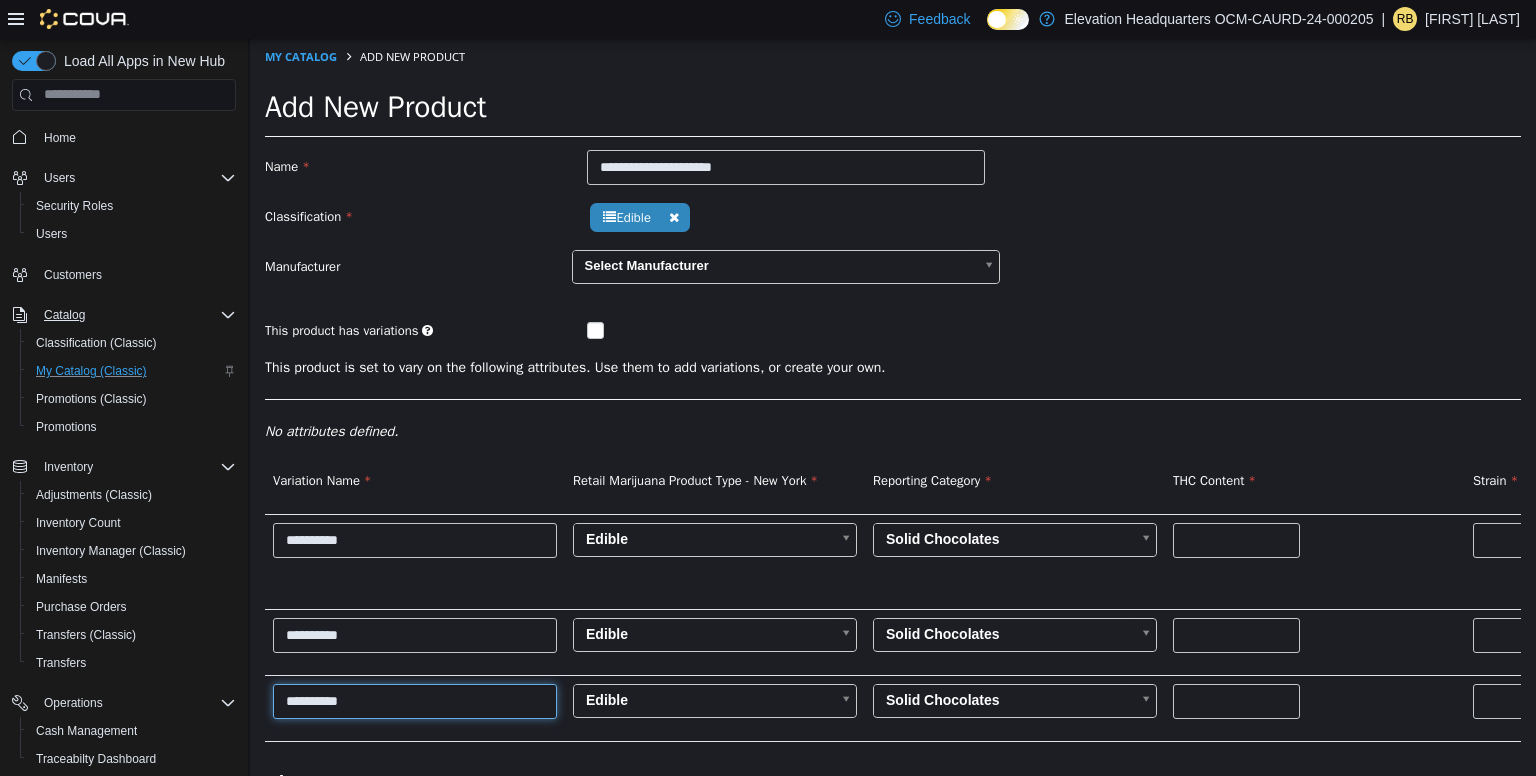 type on "**********" 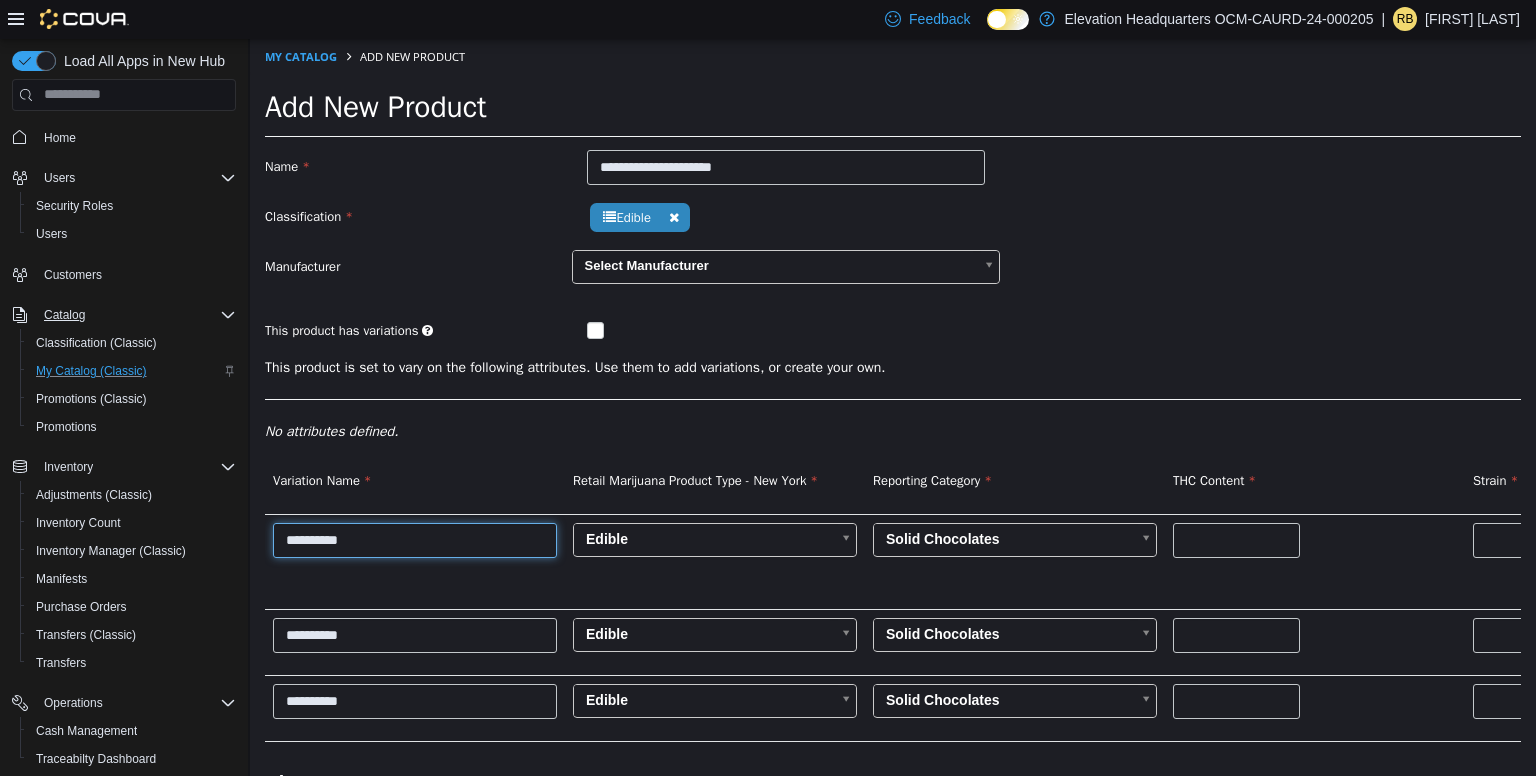 click on "**********" at bounding box center [415, 539] 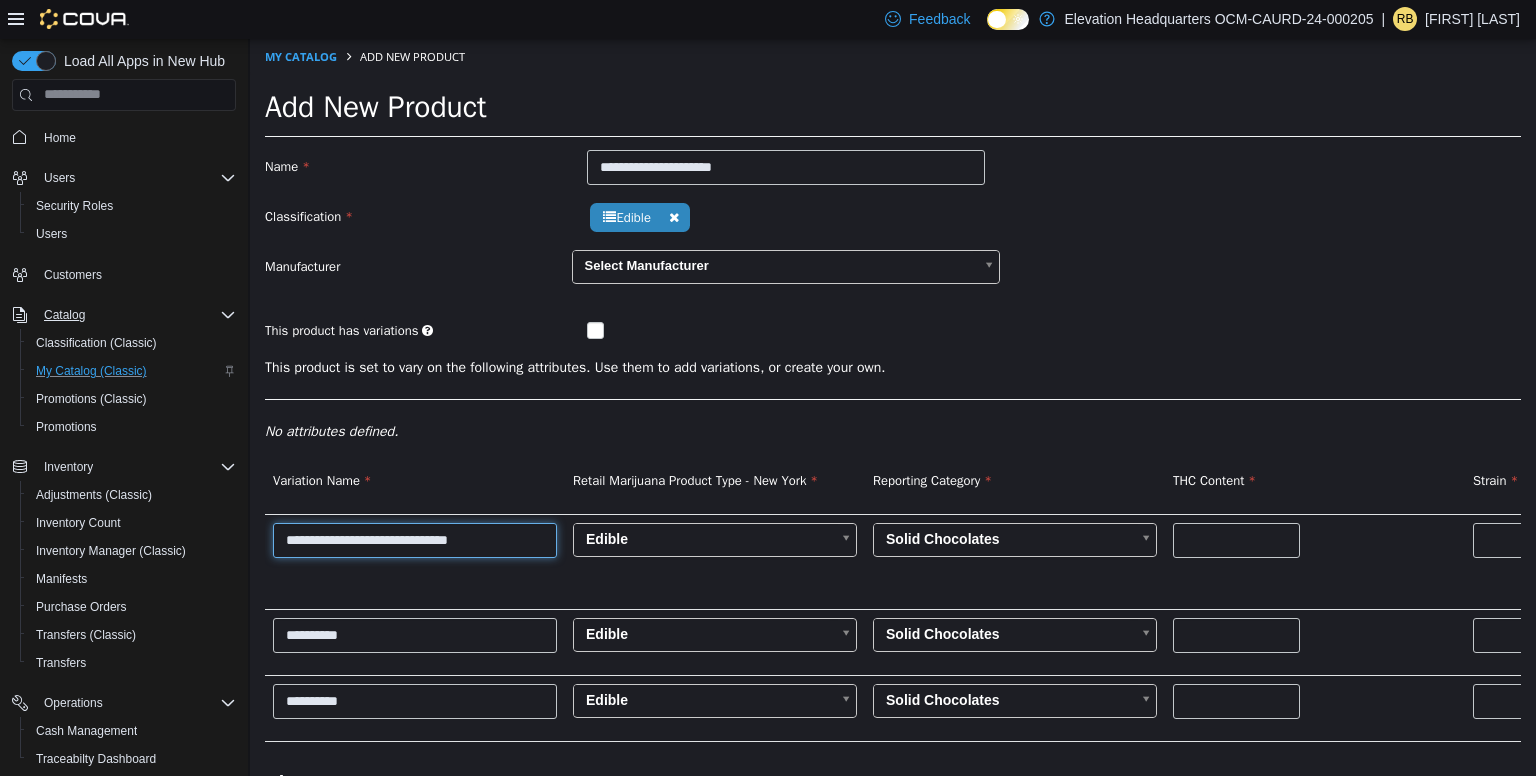 type on "**********" 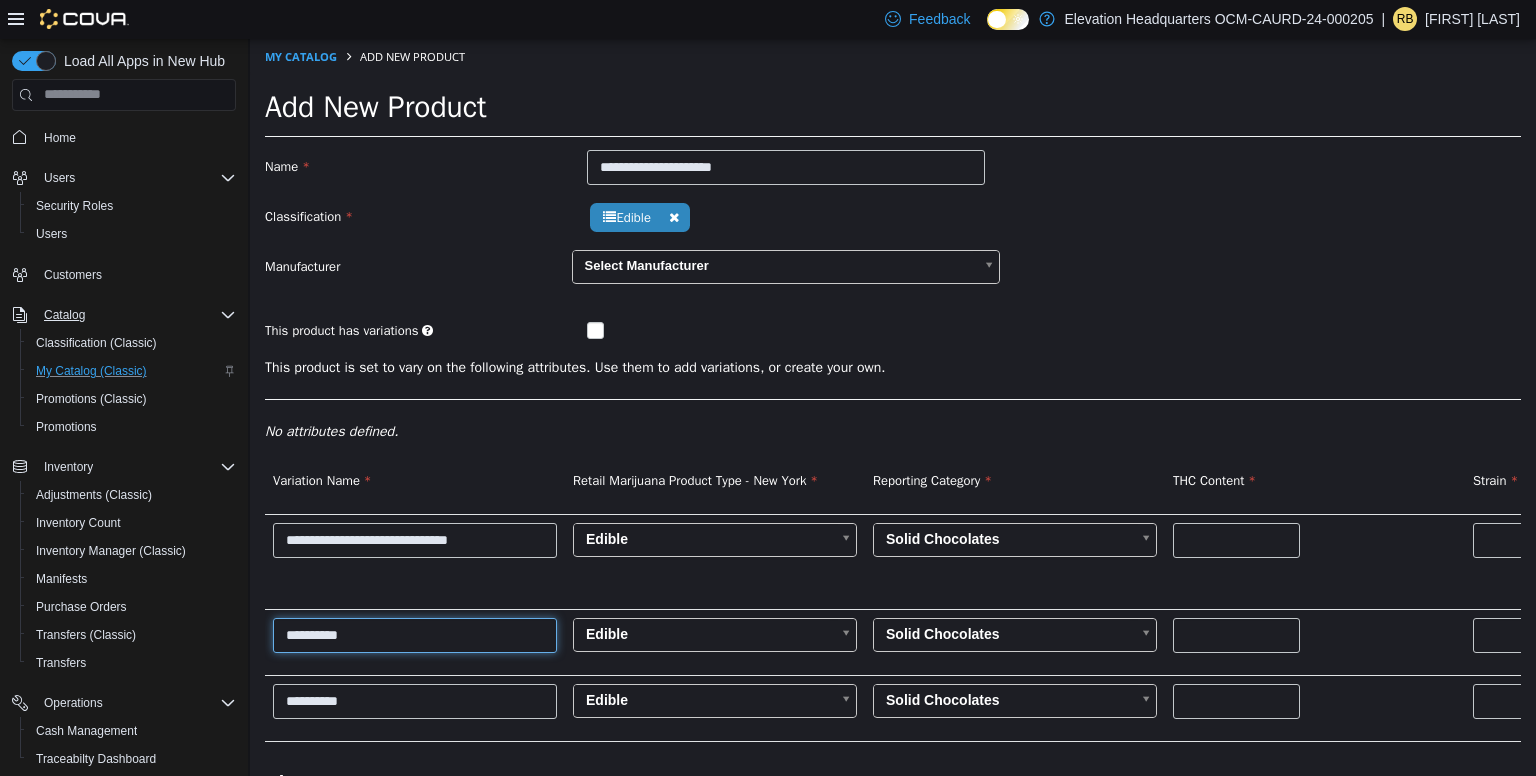 click on "**********" at bounding box center (415, 634) 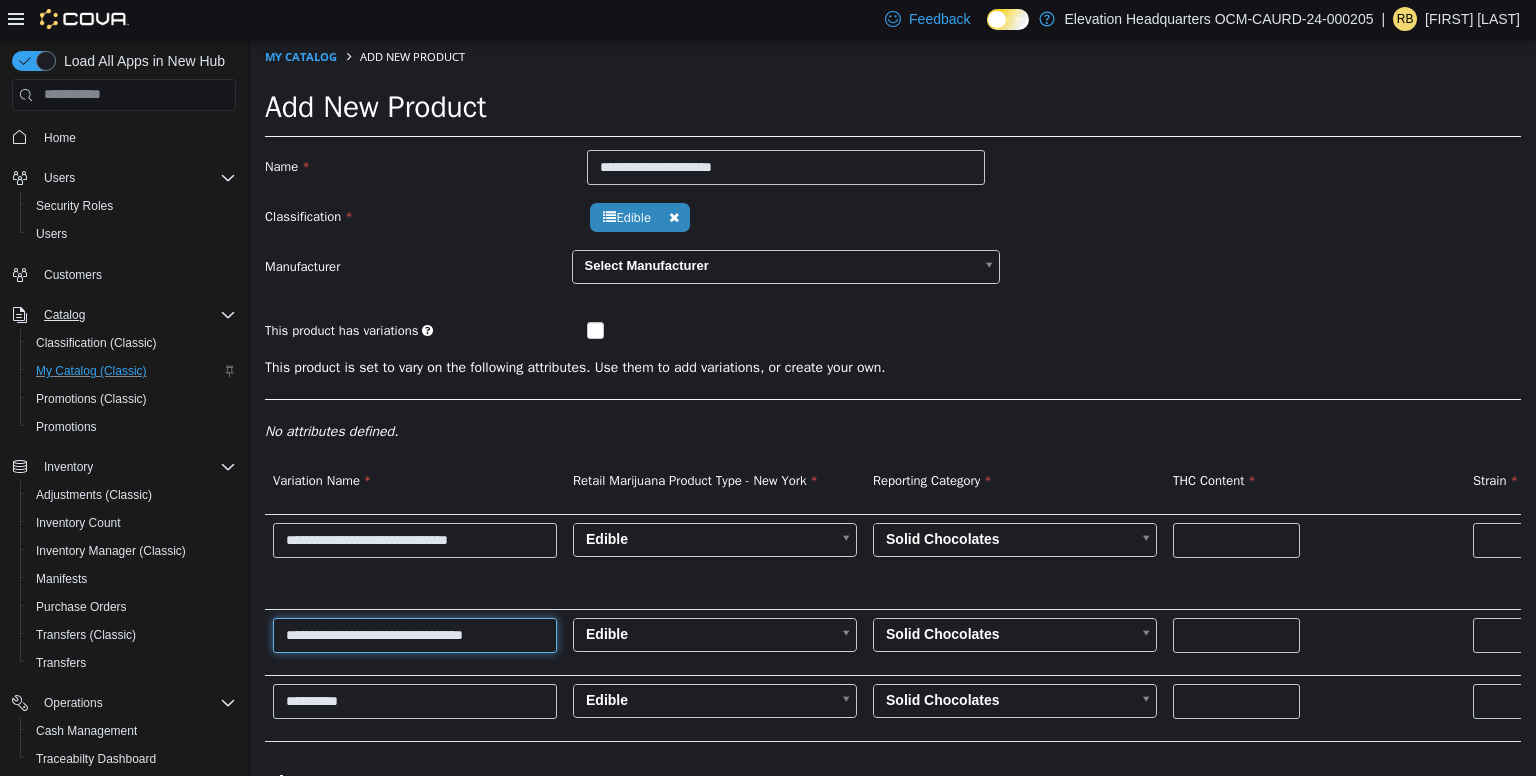 type on "**********" 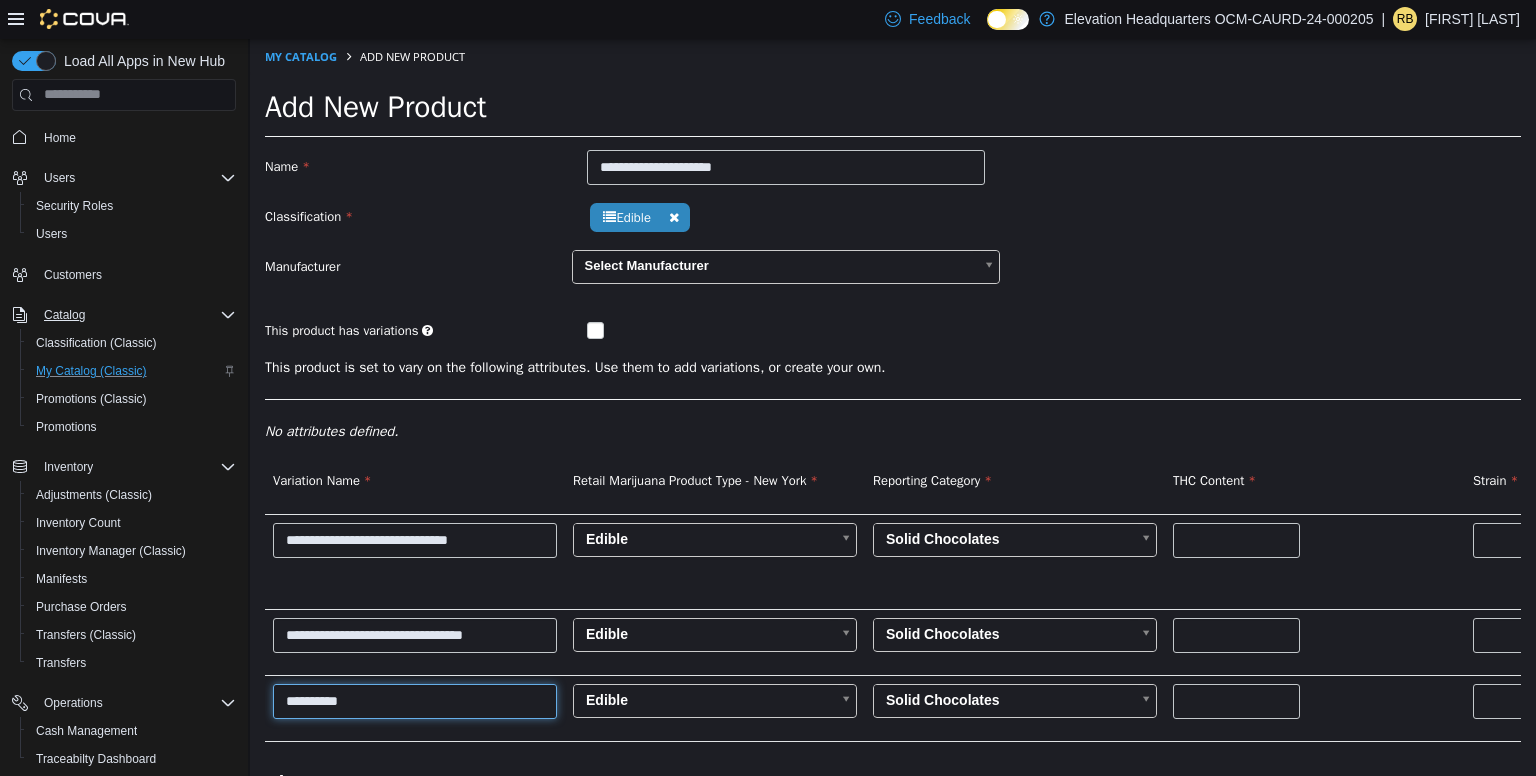 click on "**********" at bounding box center (415, 700) 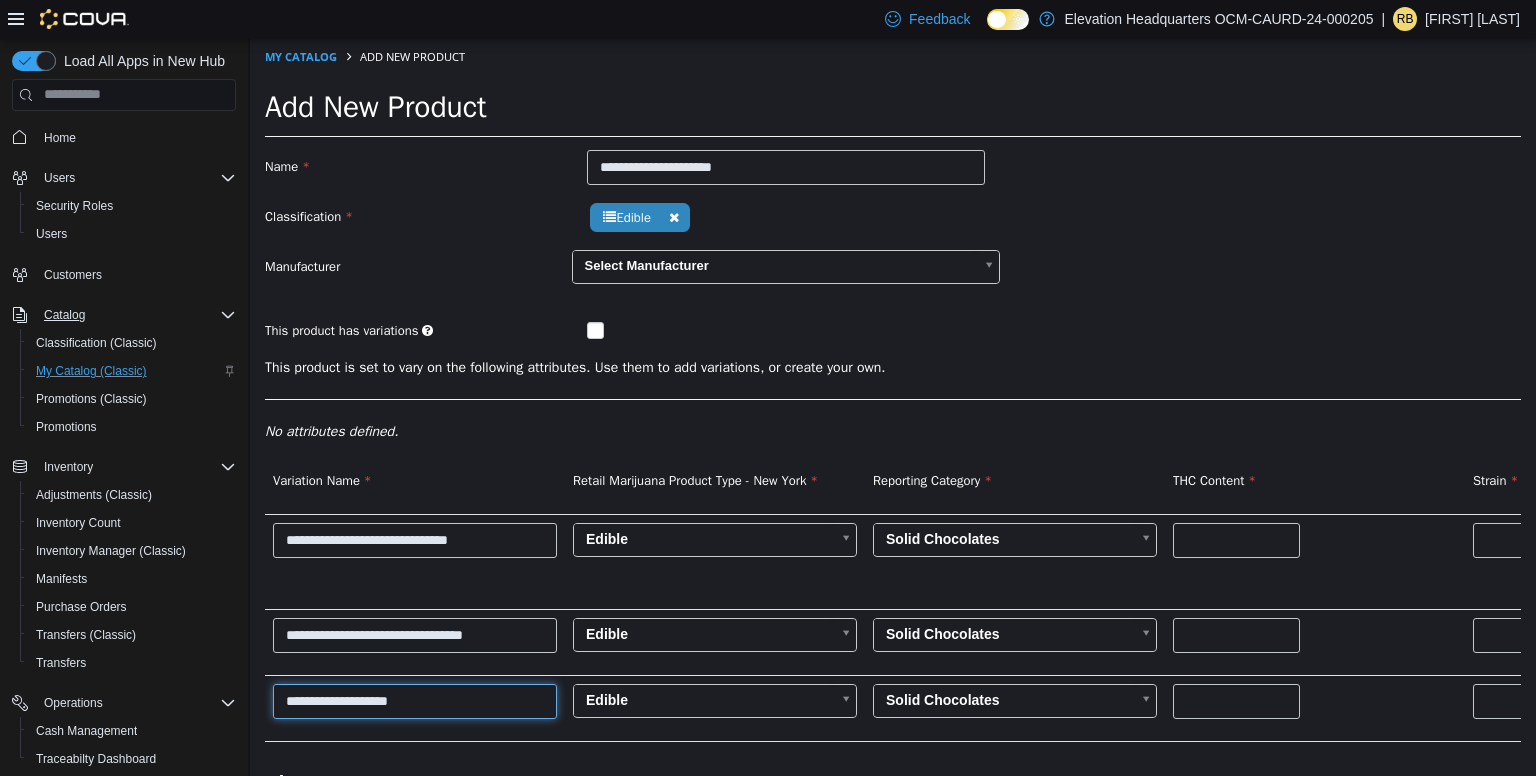 type on "**********" 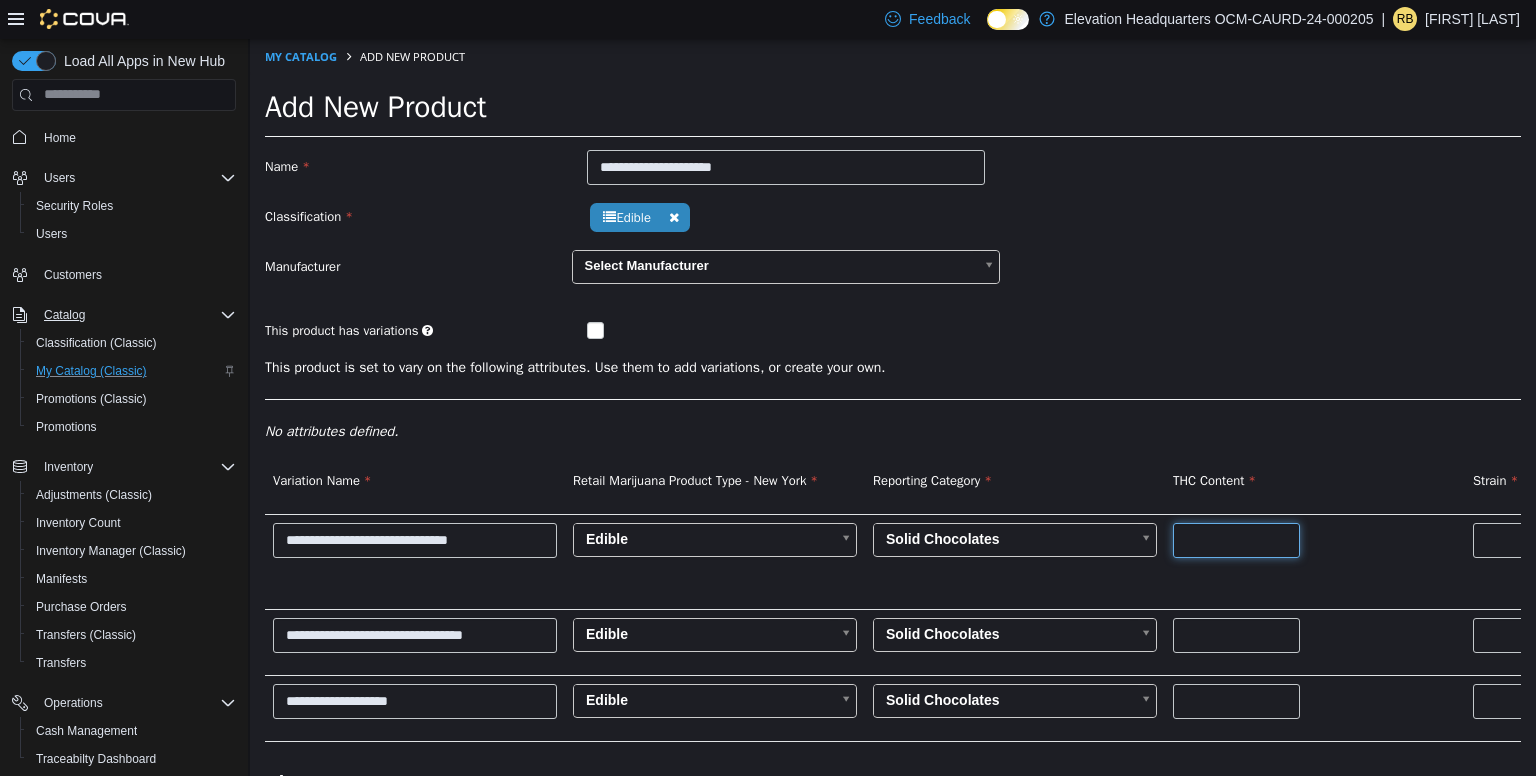 click at bounding box center (1236, 539) 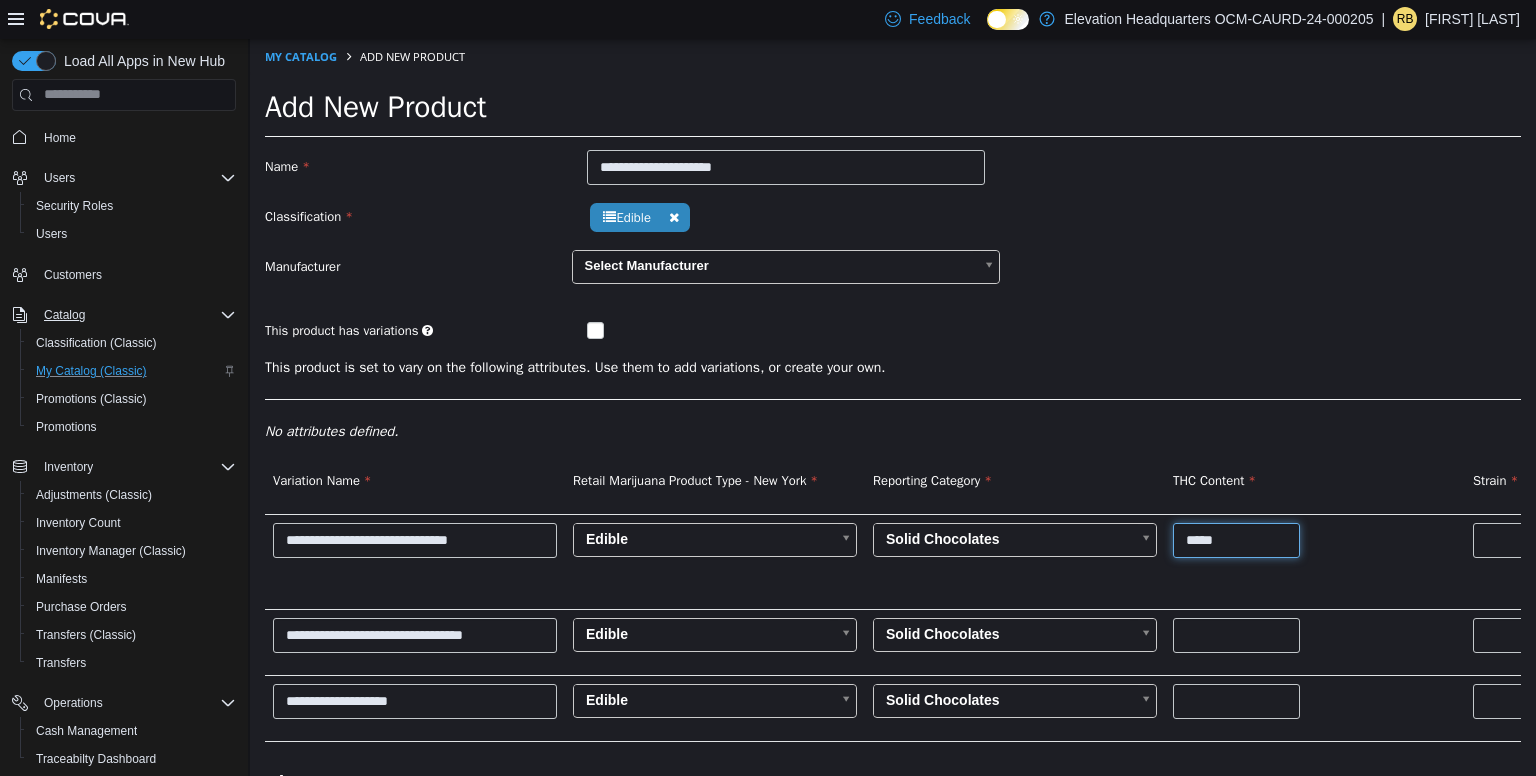 type on "*****" 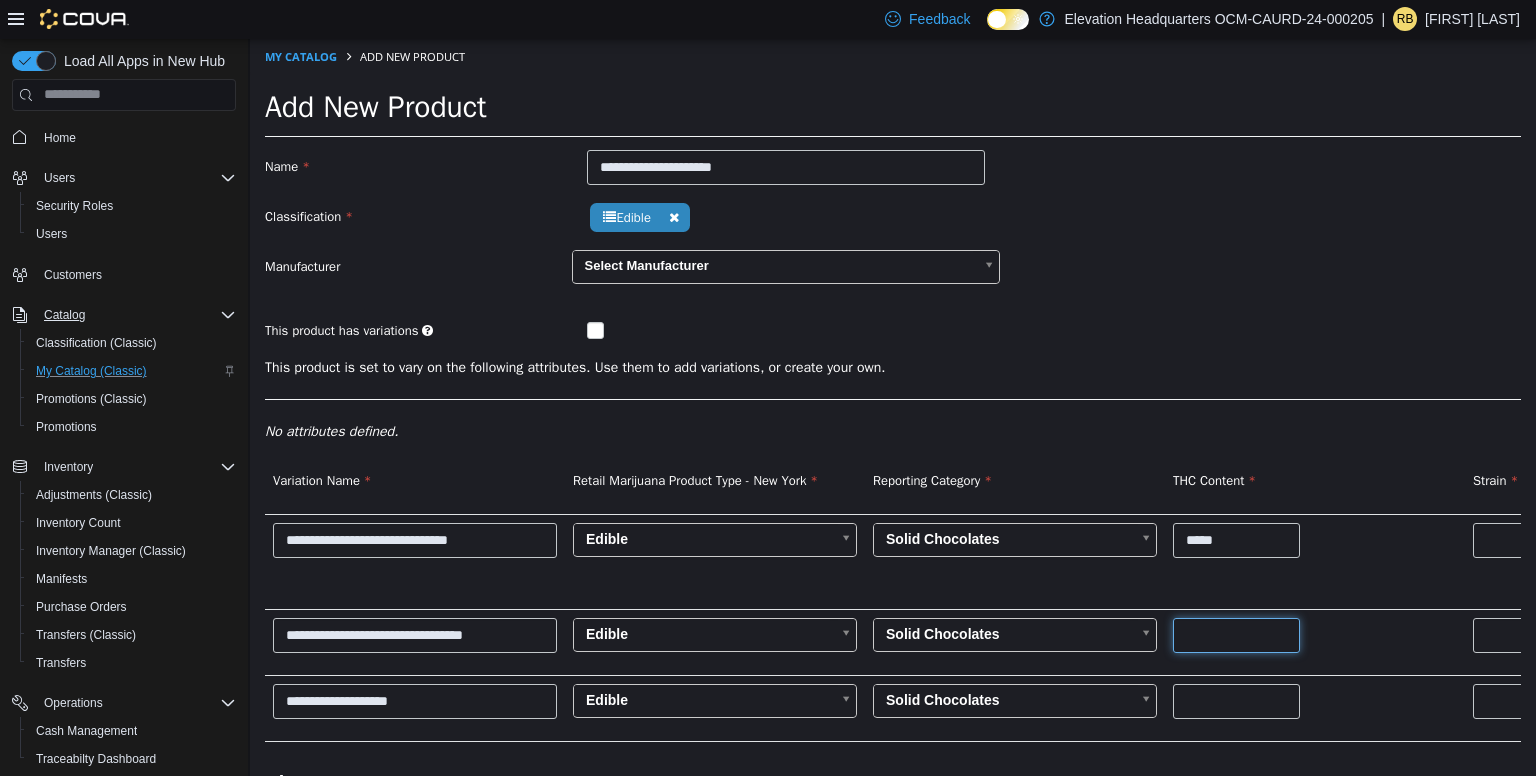 click at bounding box center (1236, 634) 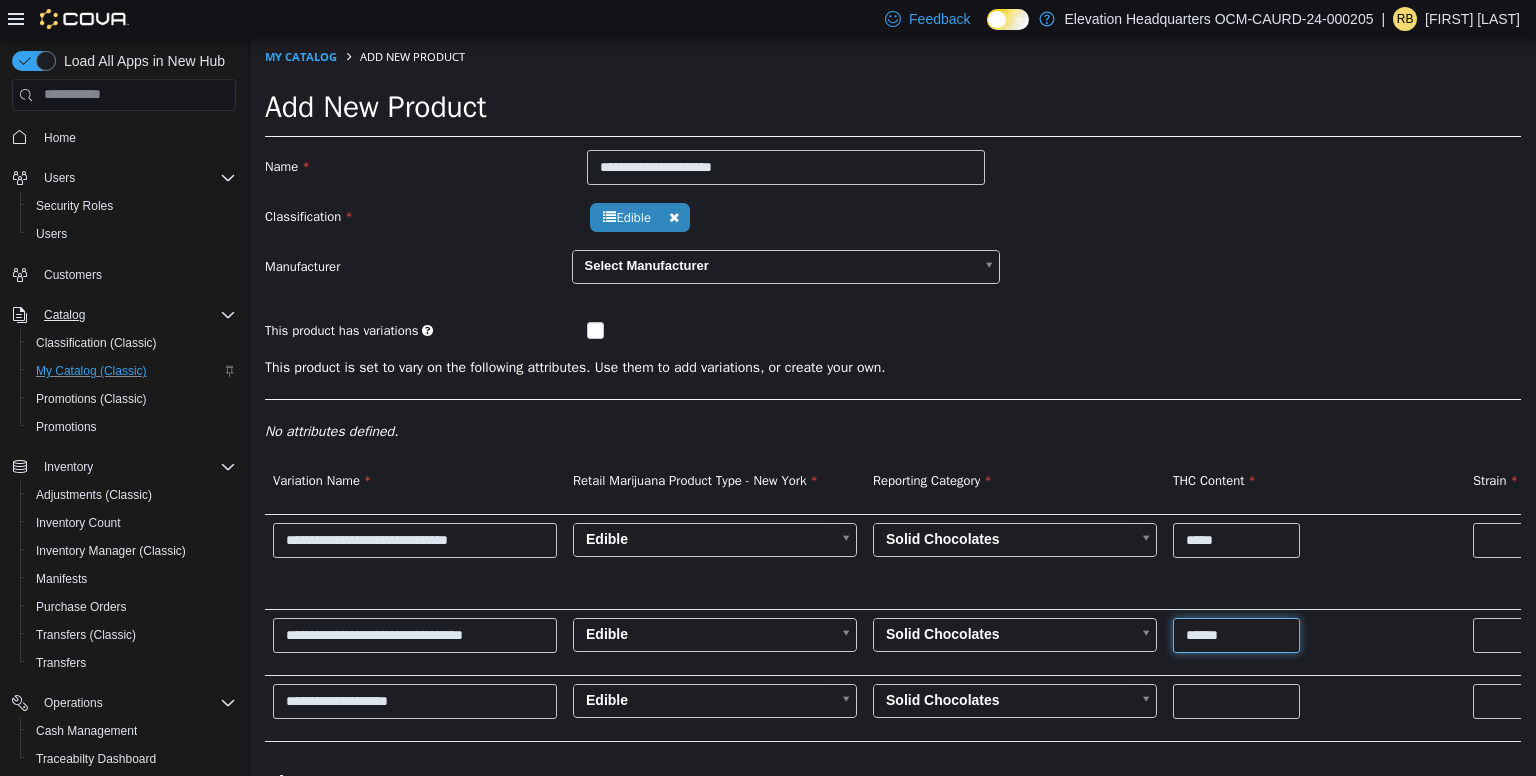 type on "******" 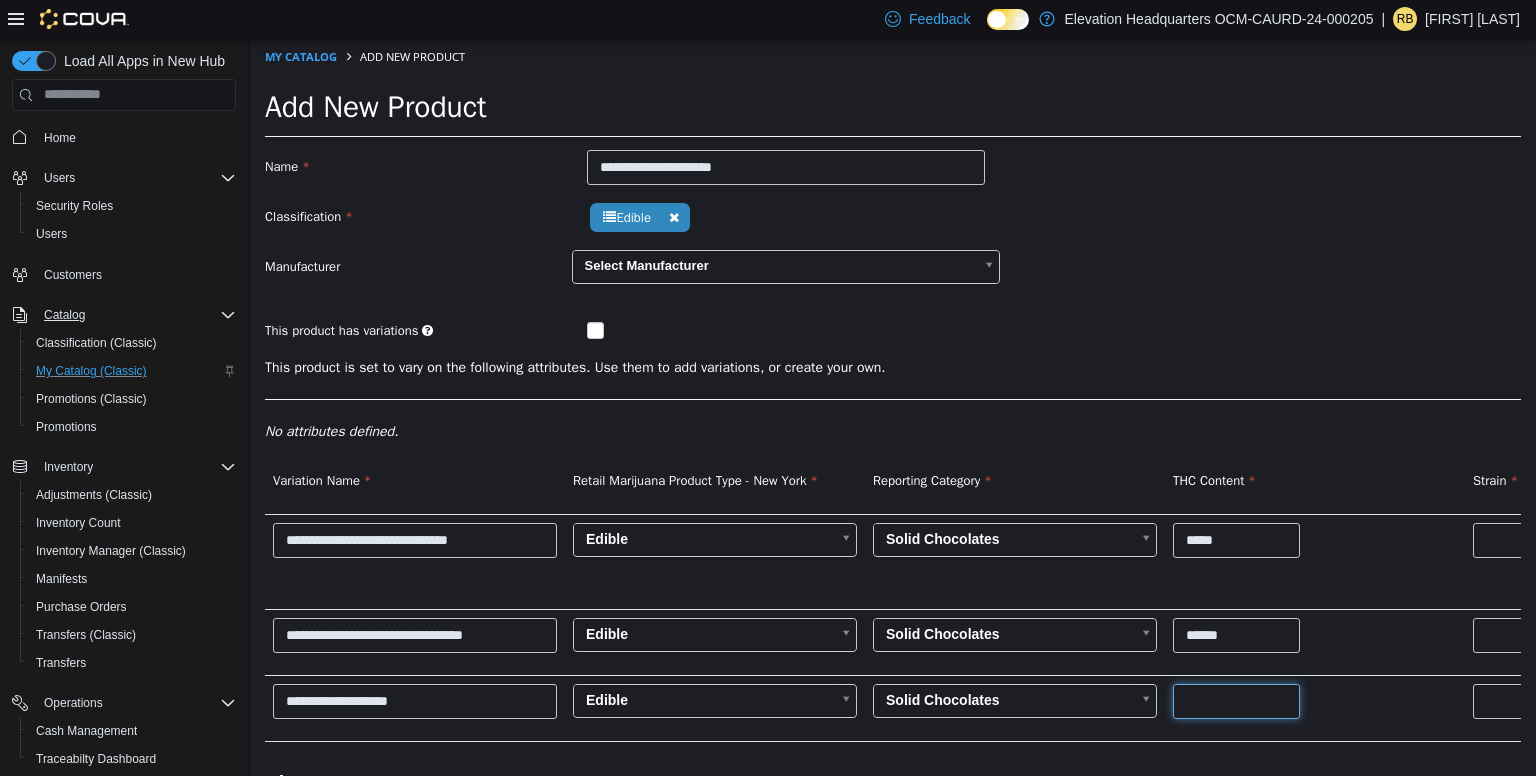 click at bounding box center (1236, 700) 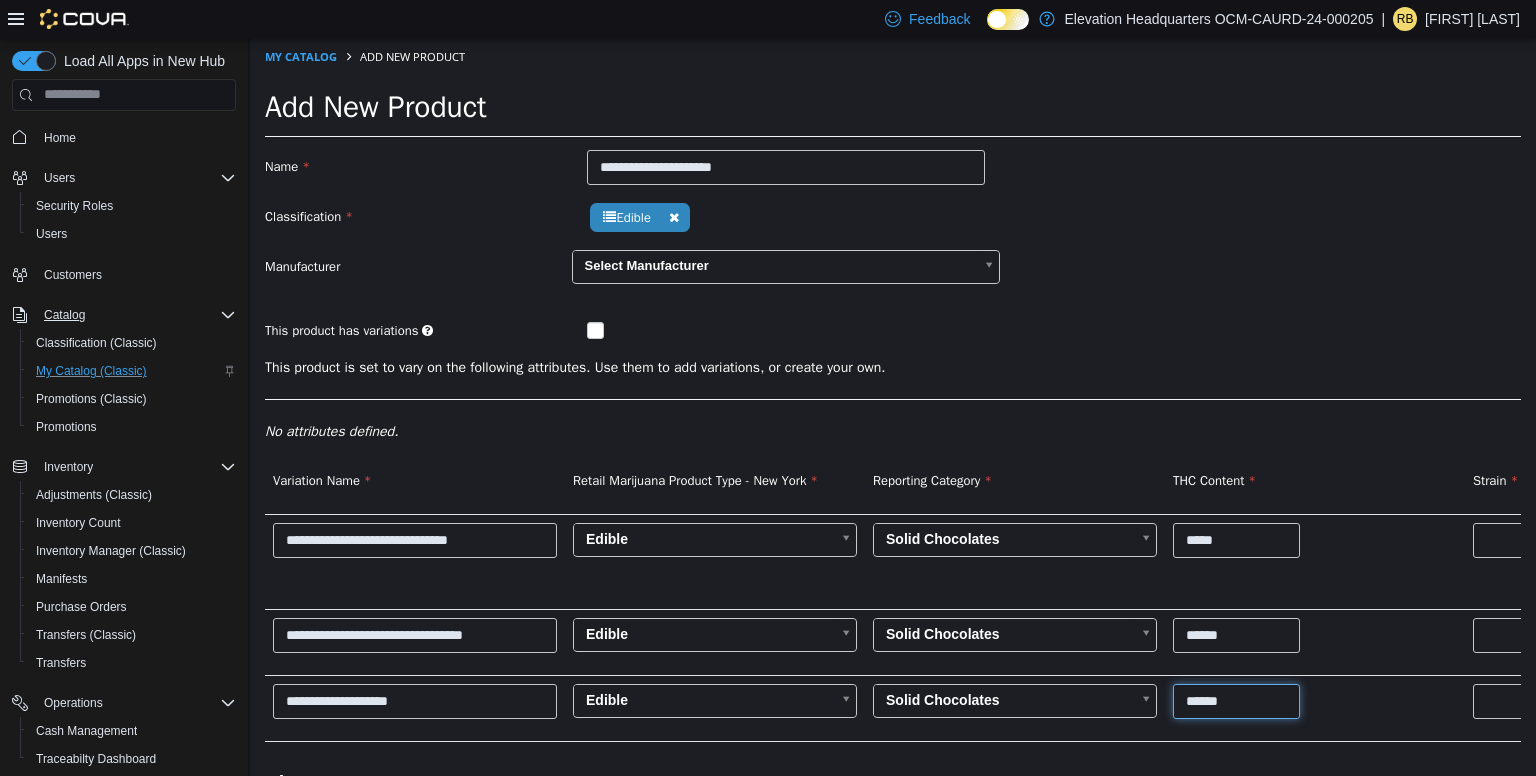 type on "******" 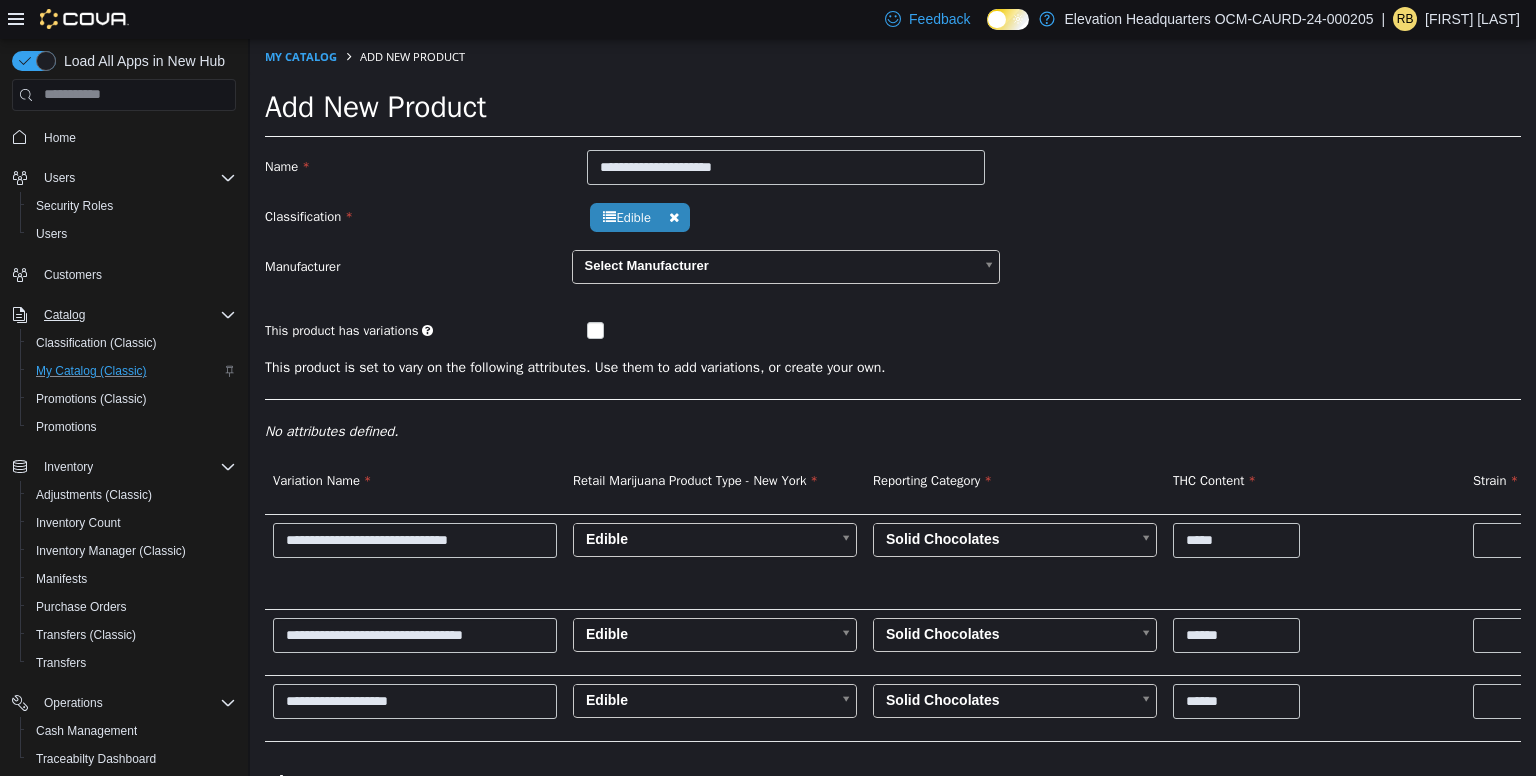 click on "This product is set to vary on the following attributes. Use them to add variations, or create your own. No attributes defined." at bounding box center (893, 404) 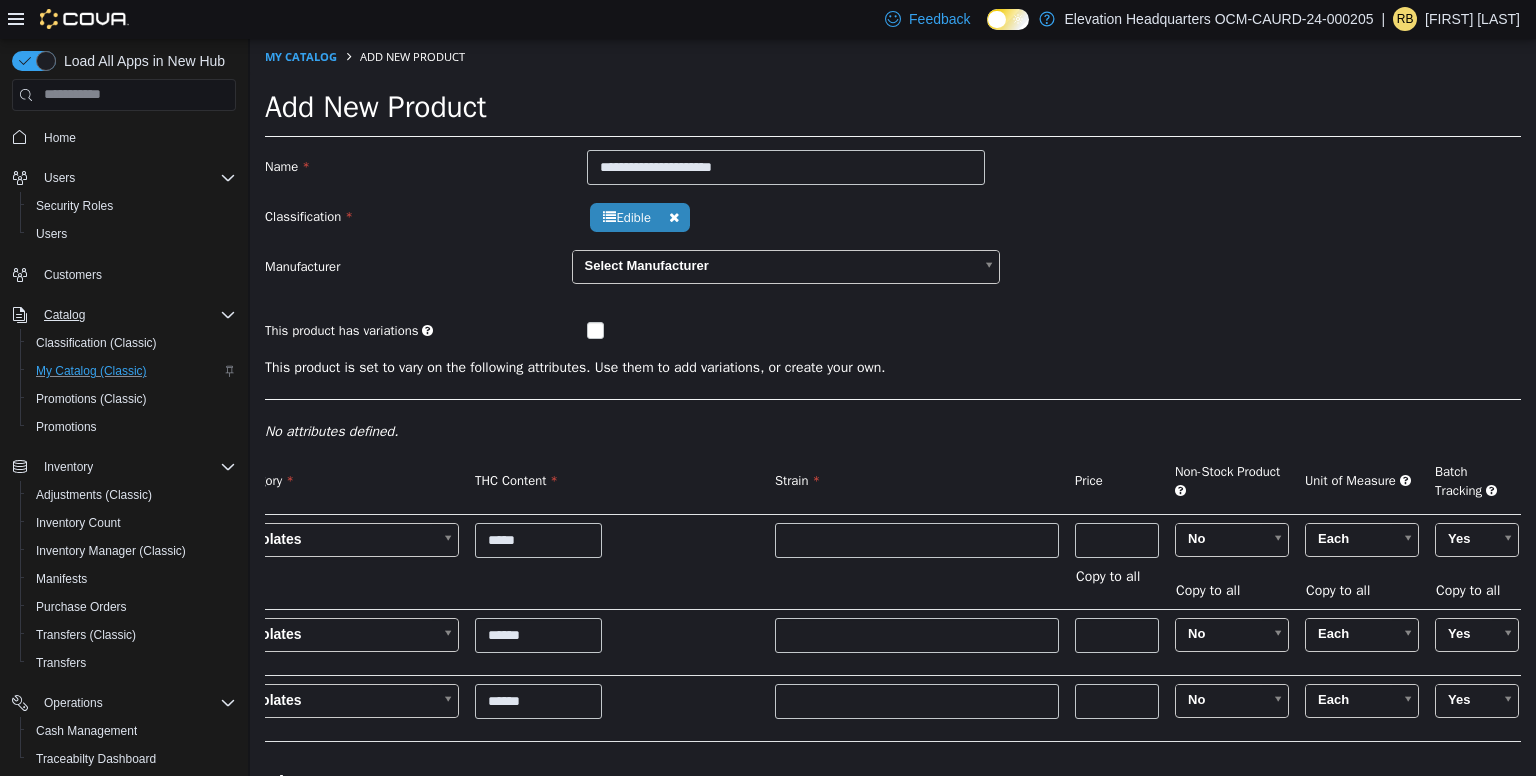 scroll, scrollTop: 0, scrollLeft: 702, axis: horizontal 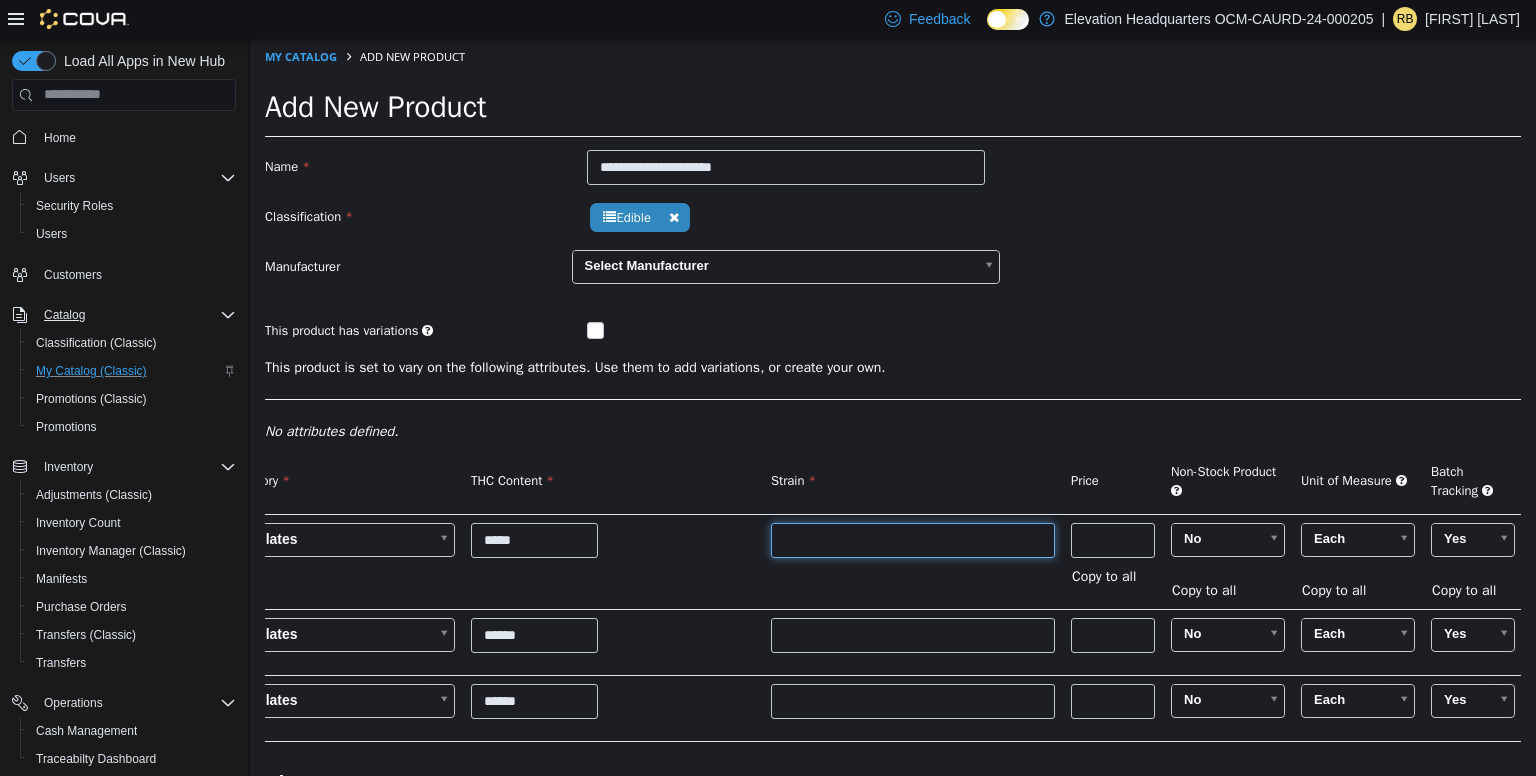 click at bounding box center [913, 539] 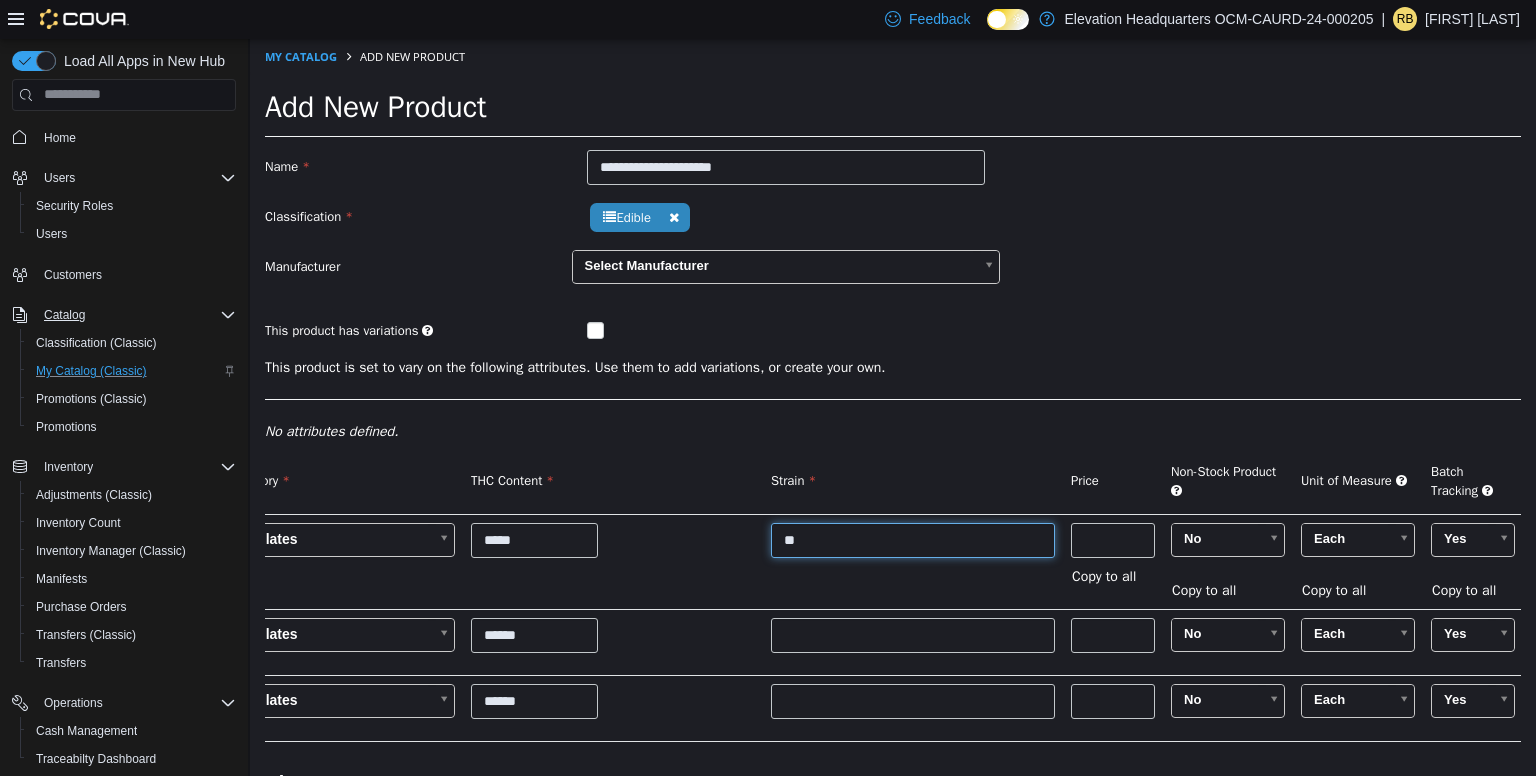 type on "*" 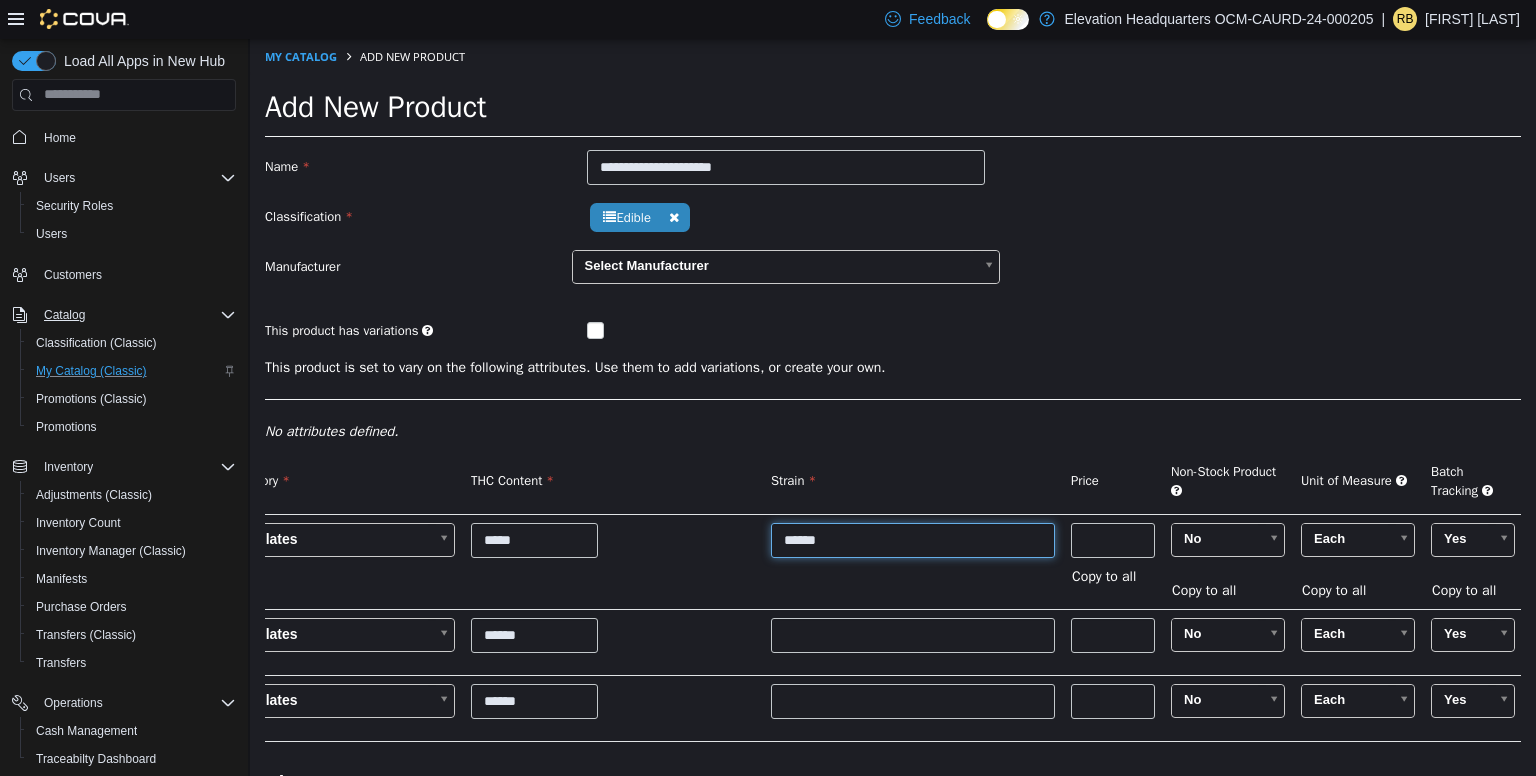 type on "******" 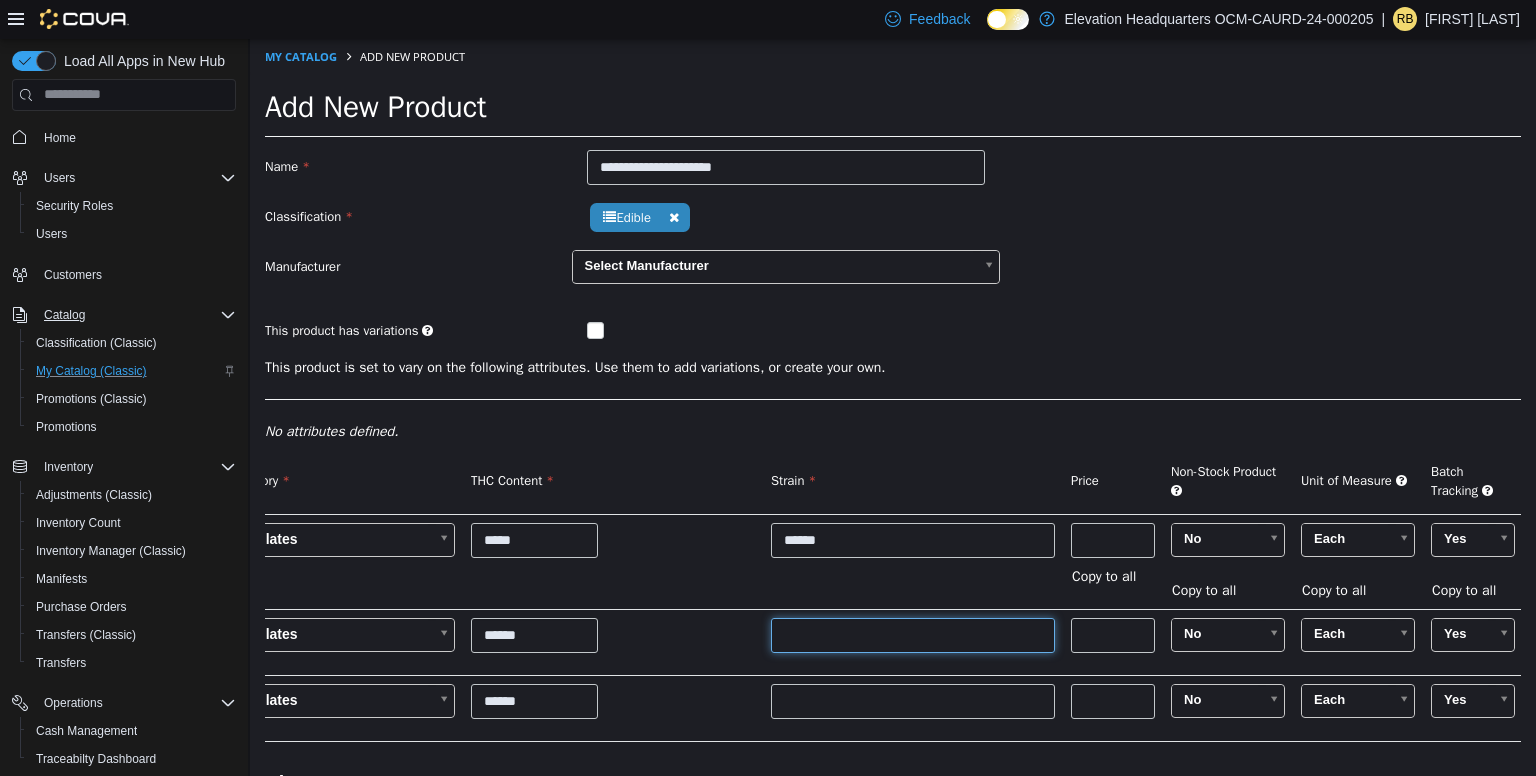 click at bounding box center [913, 634] 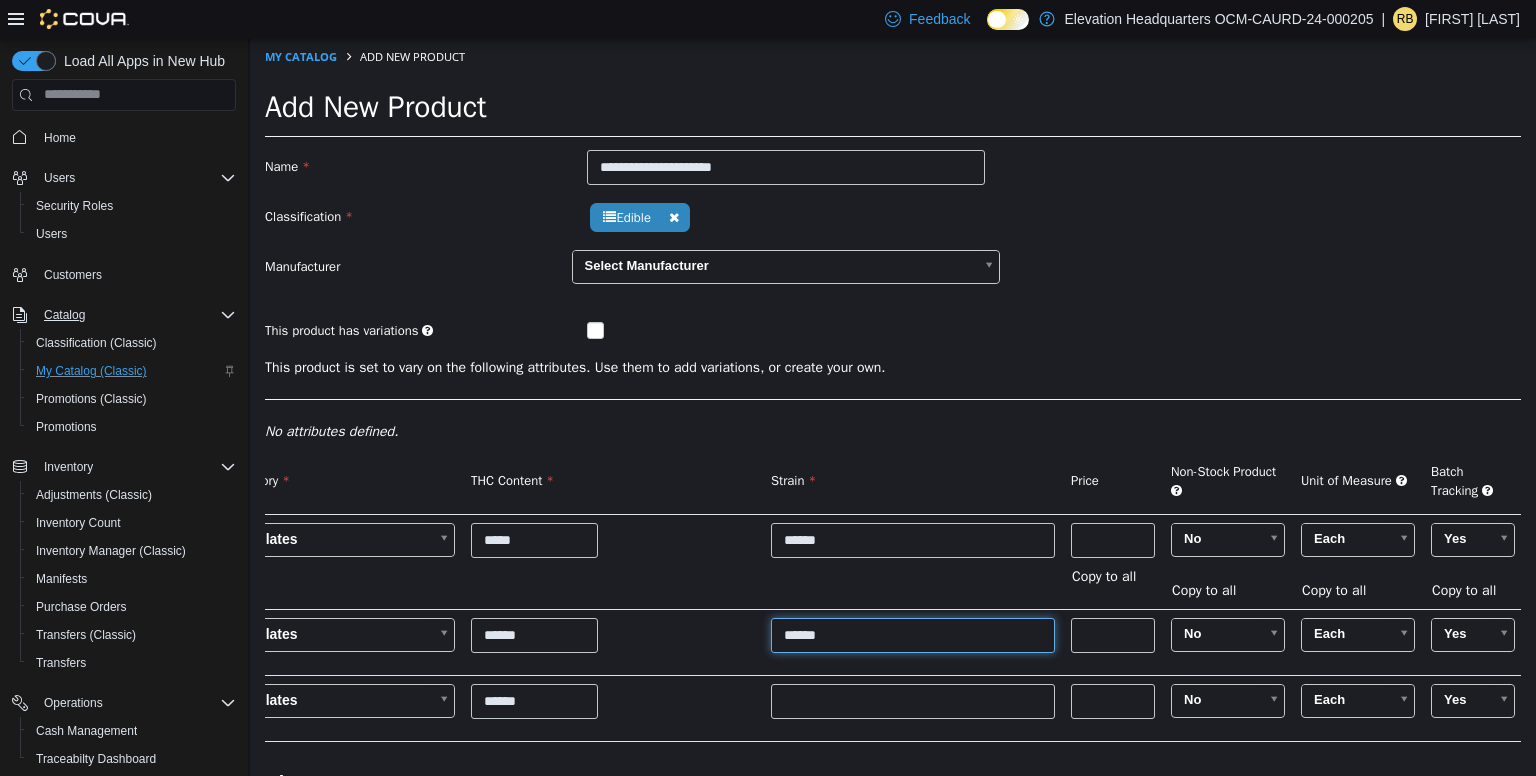 type on "******" 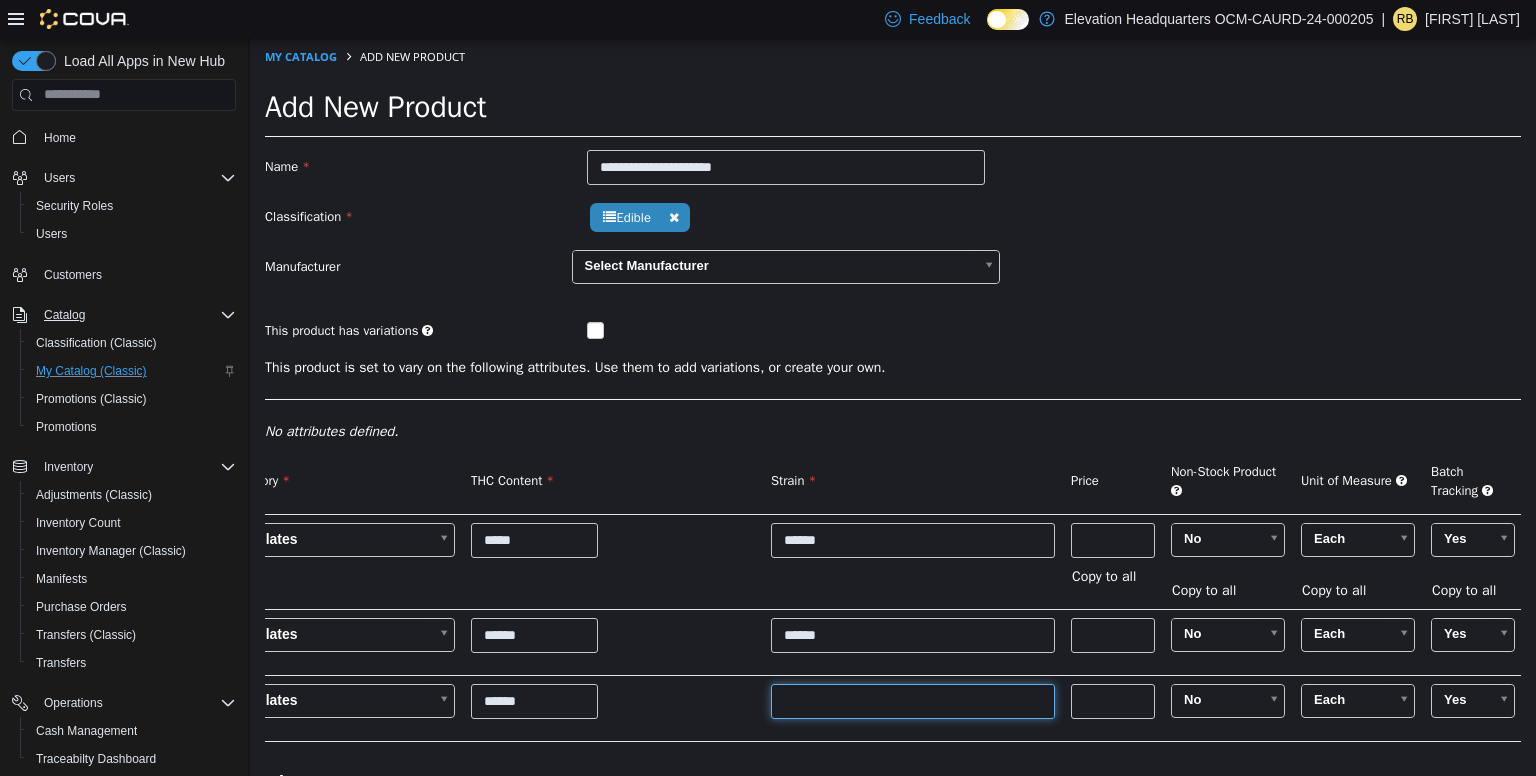 click at bounding box center [913, 700] 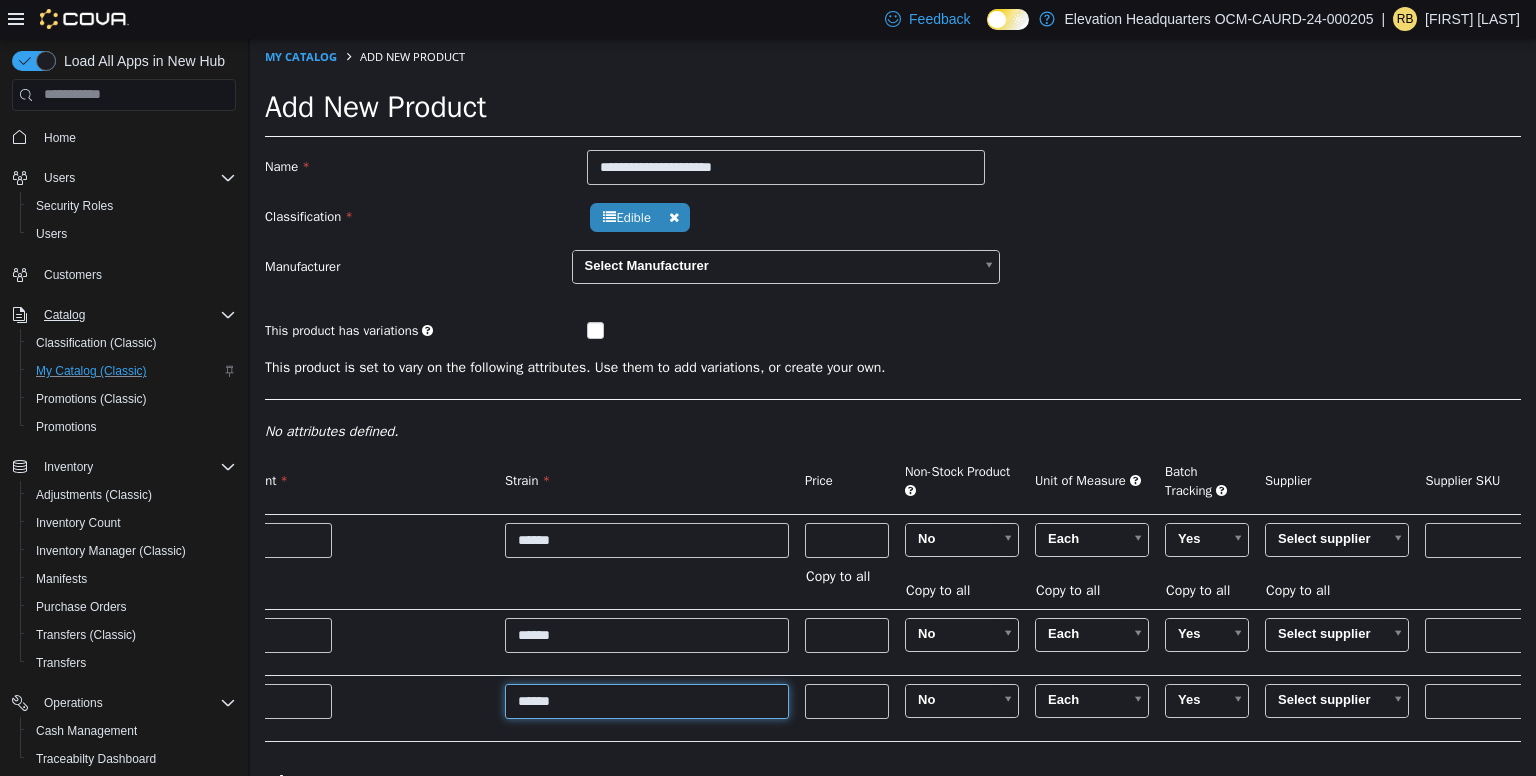 scroll, scrollTop: 0, scrollLeft: 1035, axis: horizontal 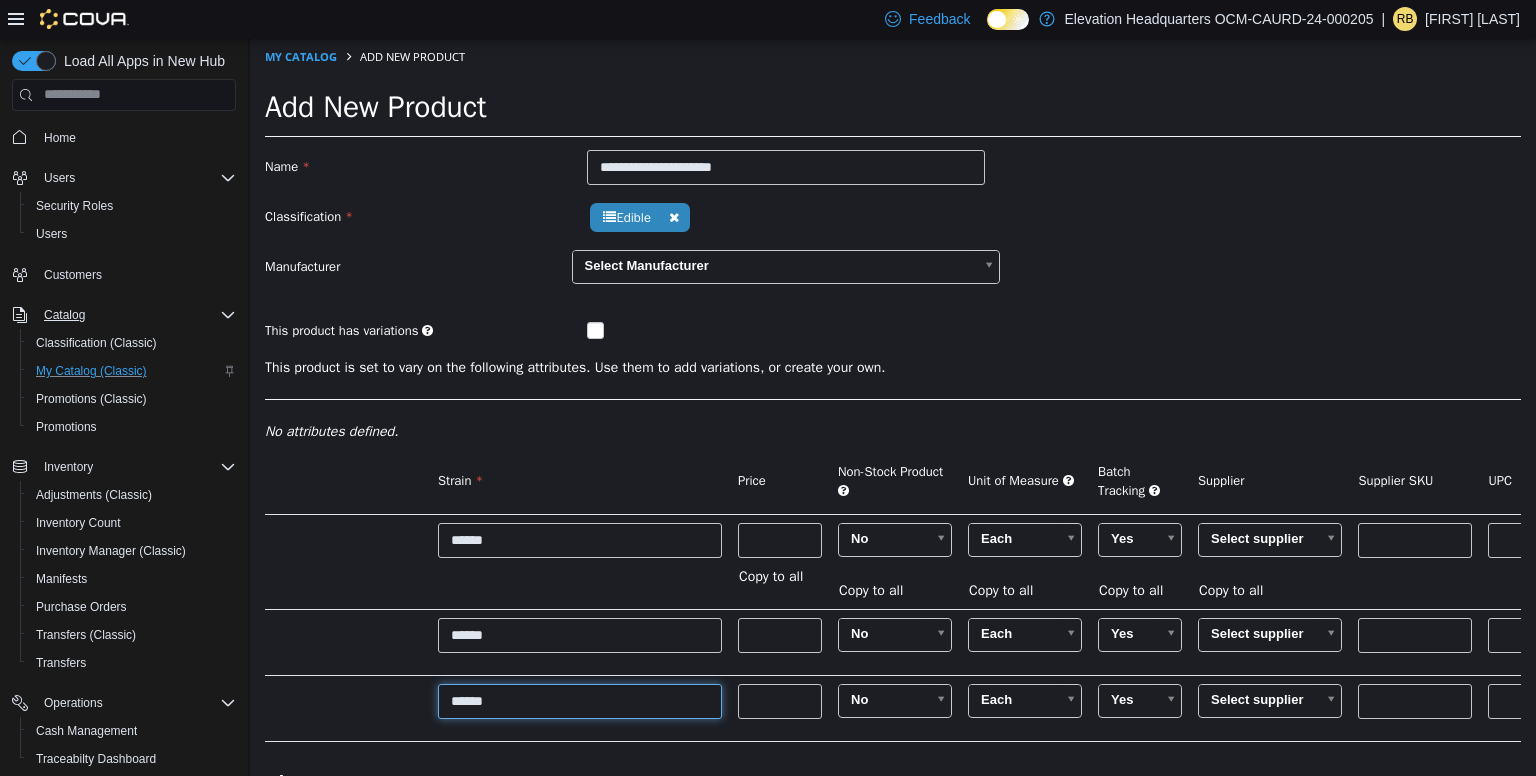 type on "******" 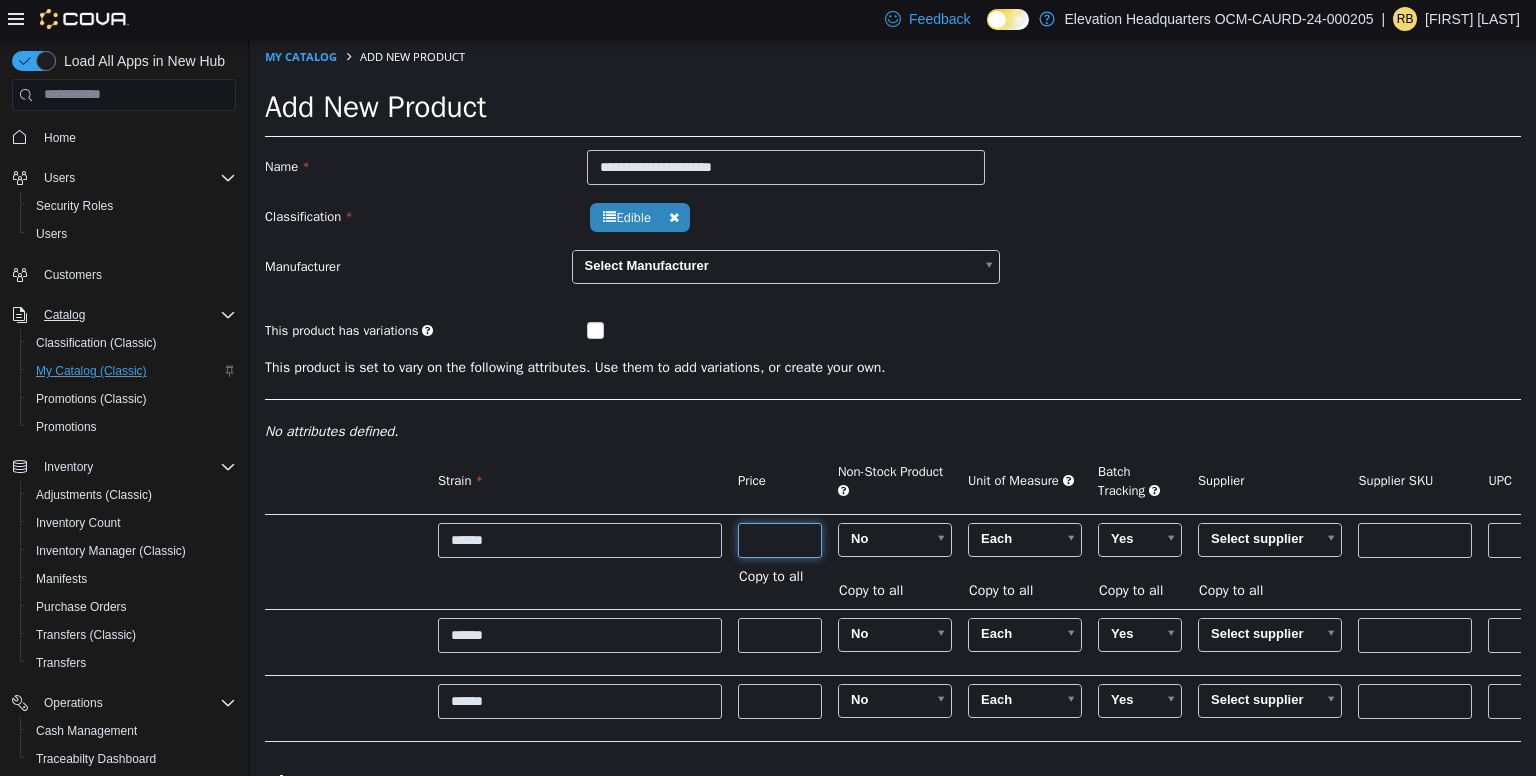 click at bounding box center [780, 539] 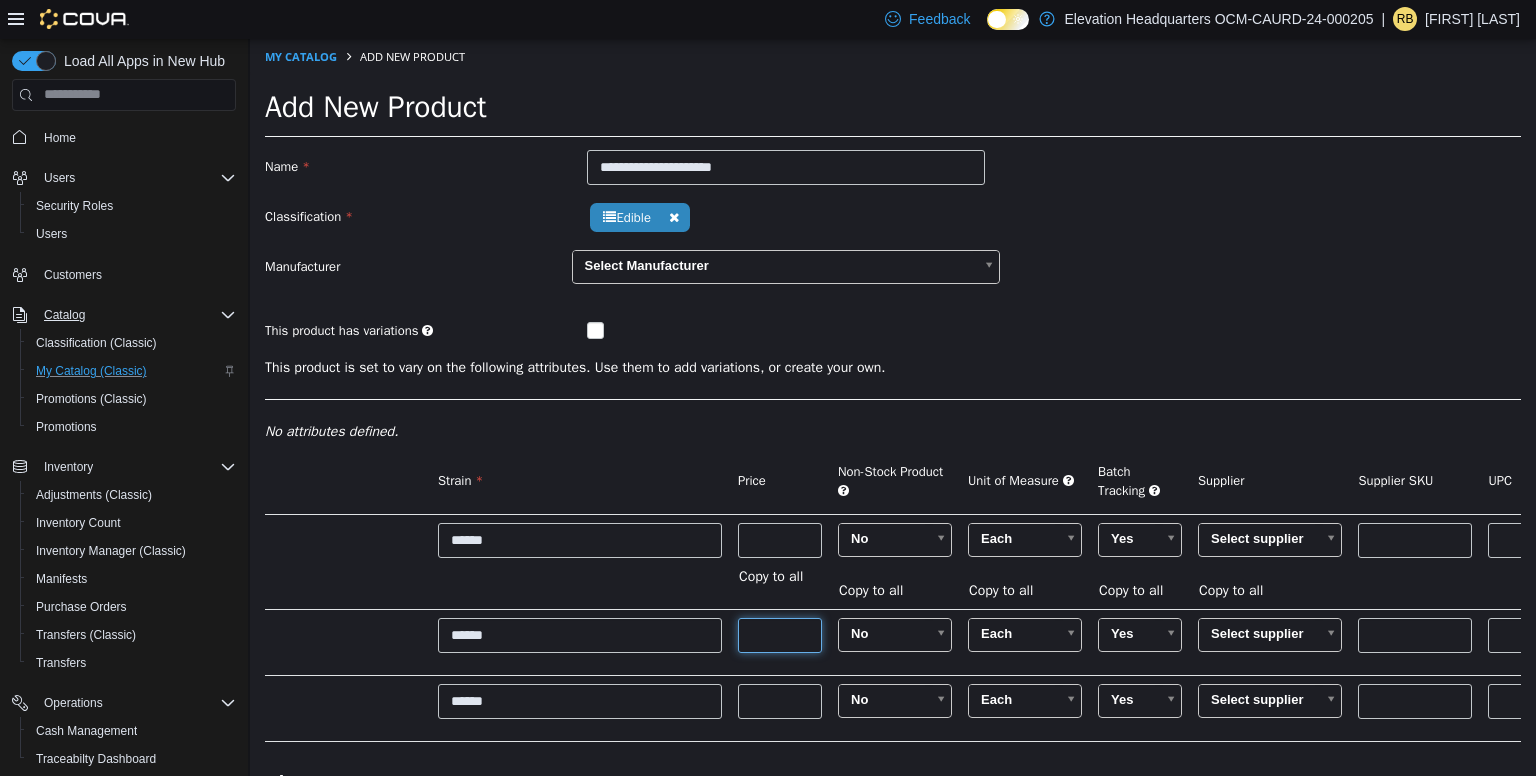 click at bounding box center (780, 634) 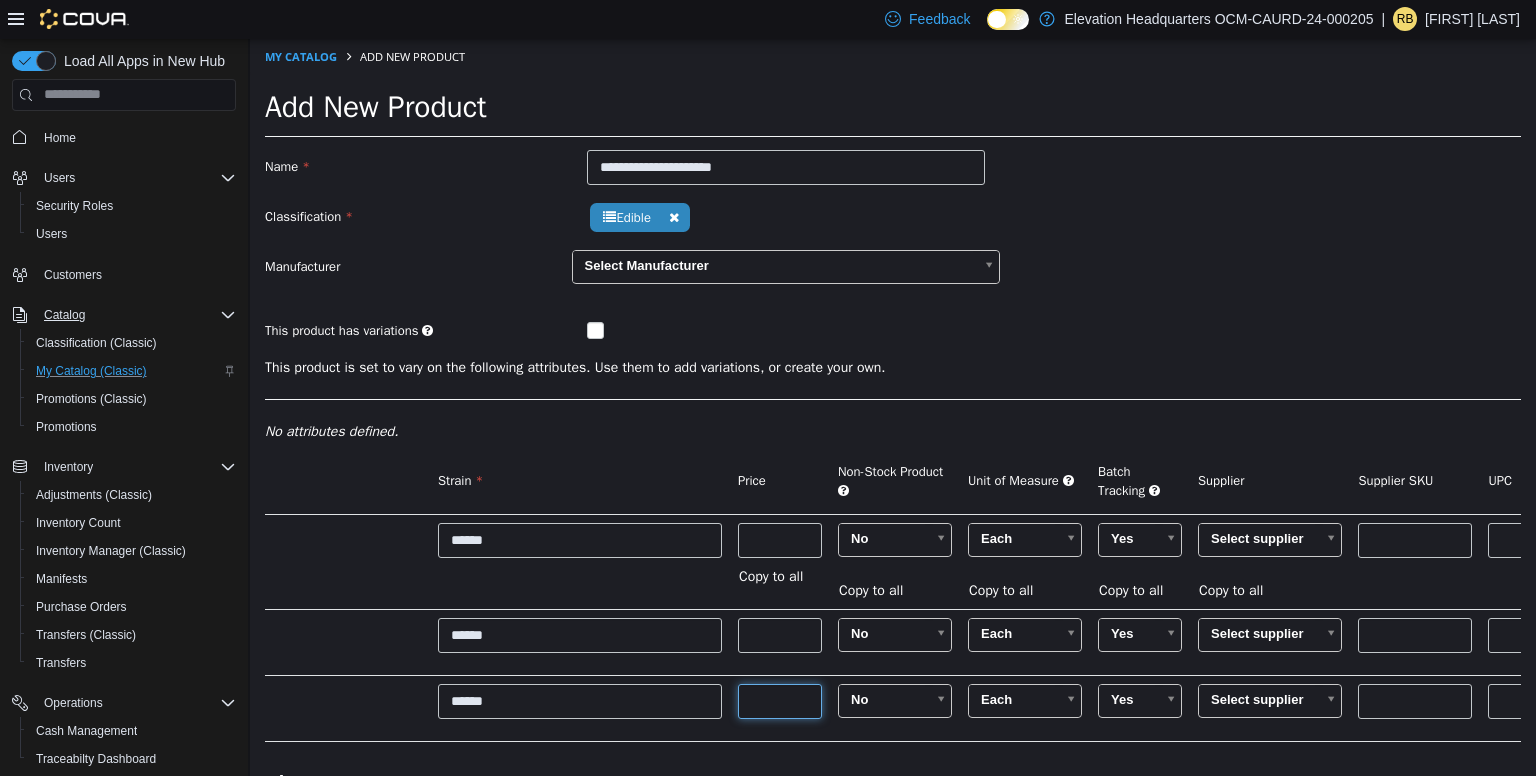 click at bounding box center (780, 700) 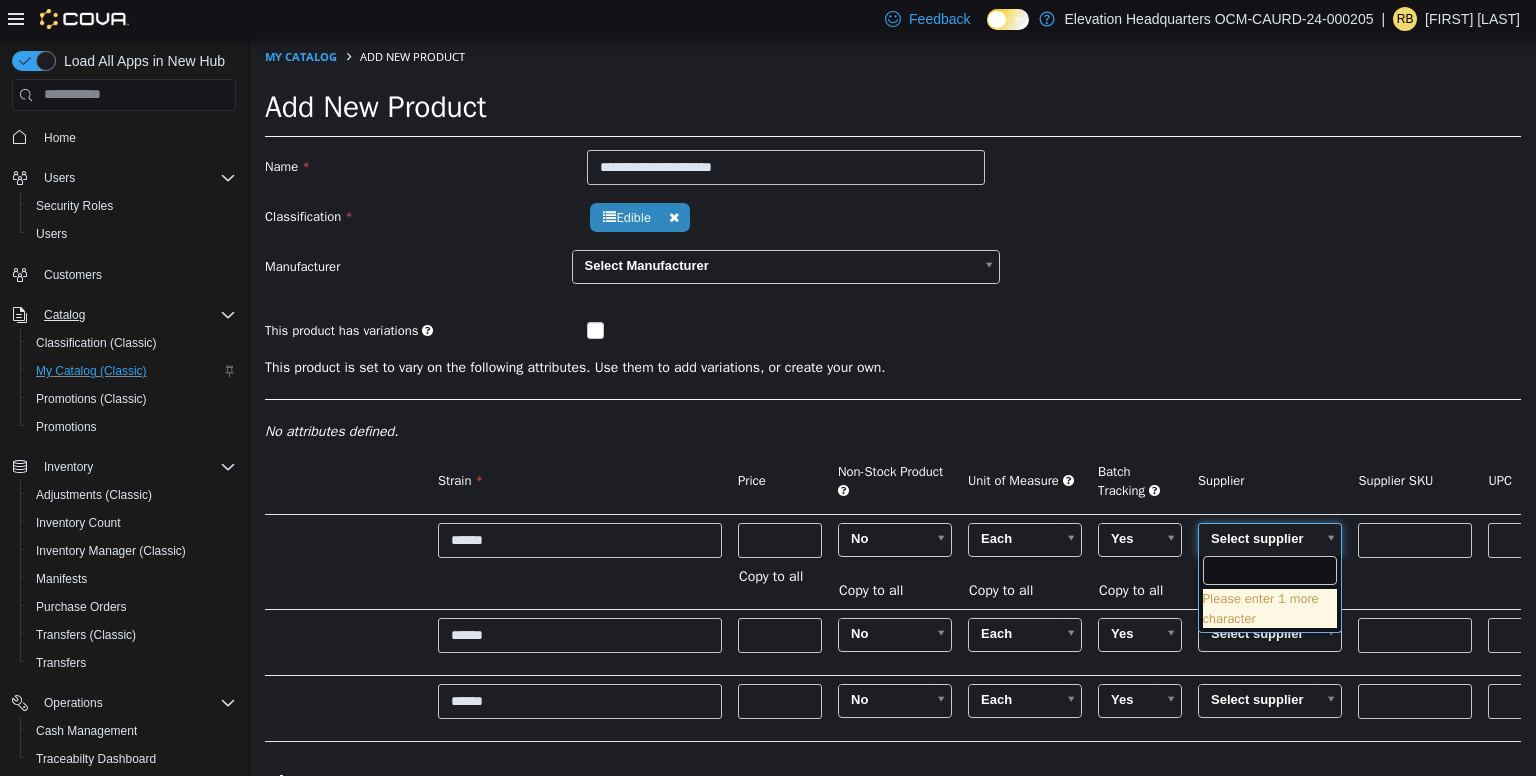 click on "**********" at bounding box center (893, 447) 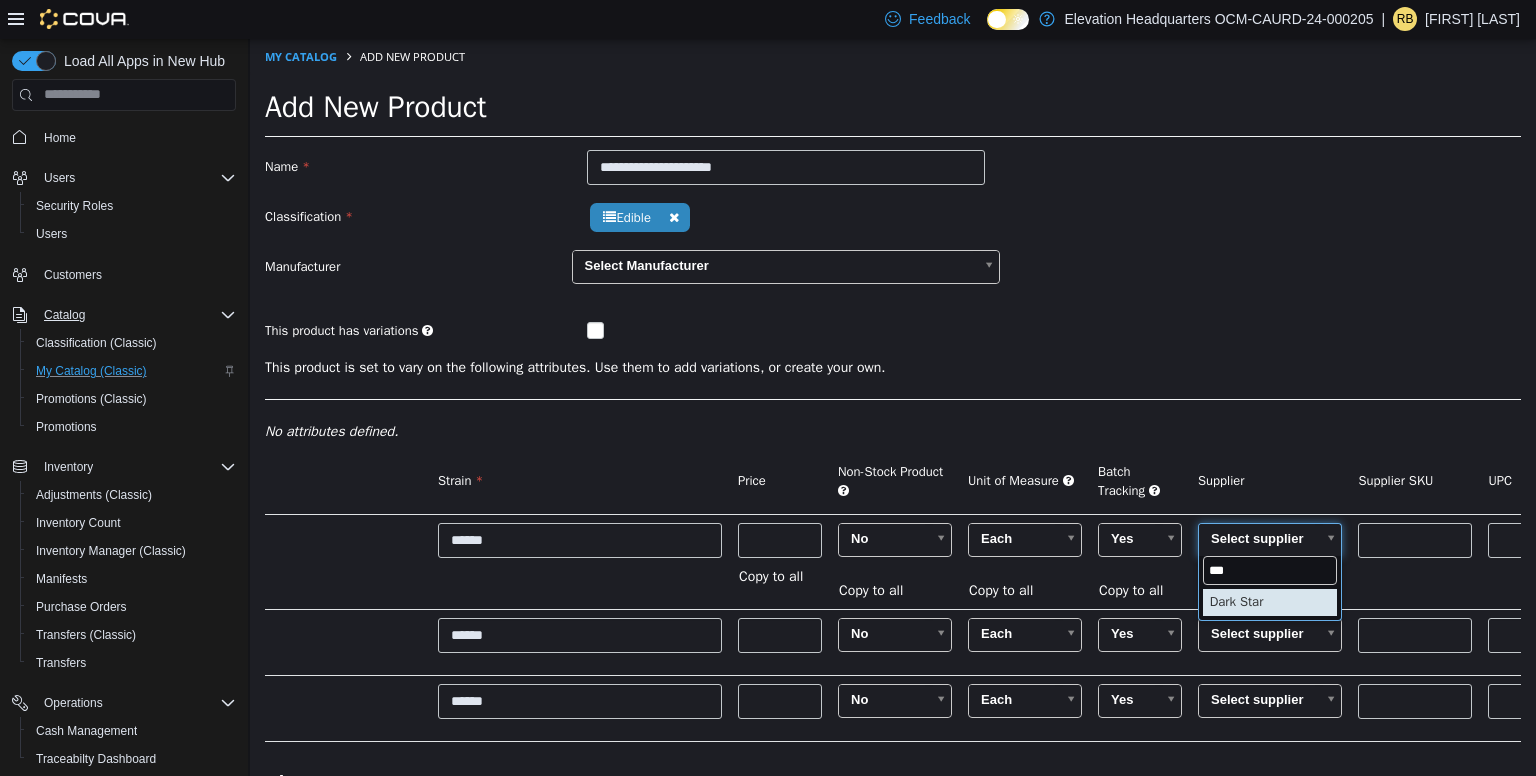 type on "***" 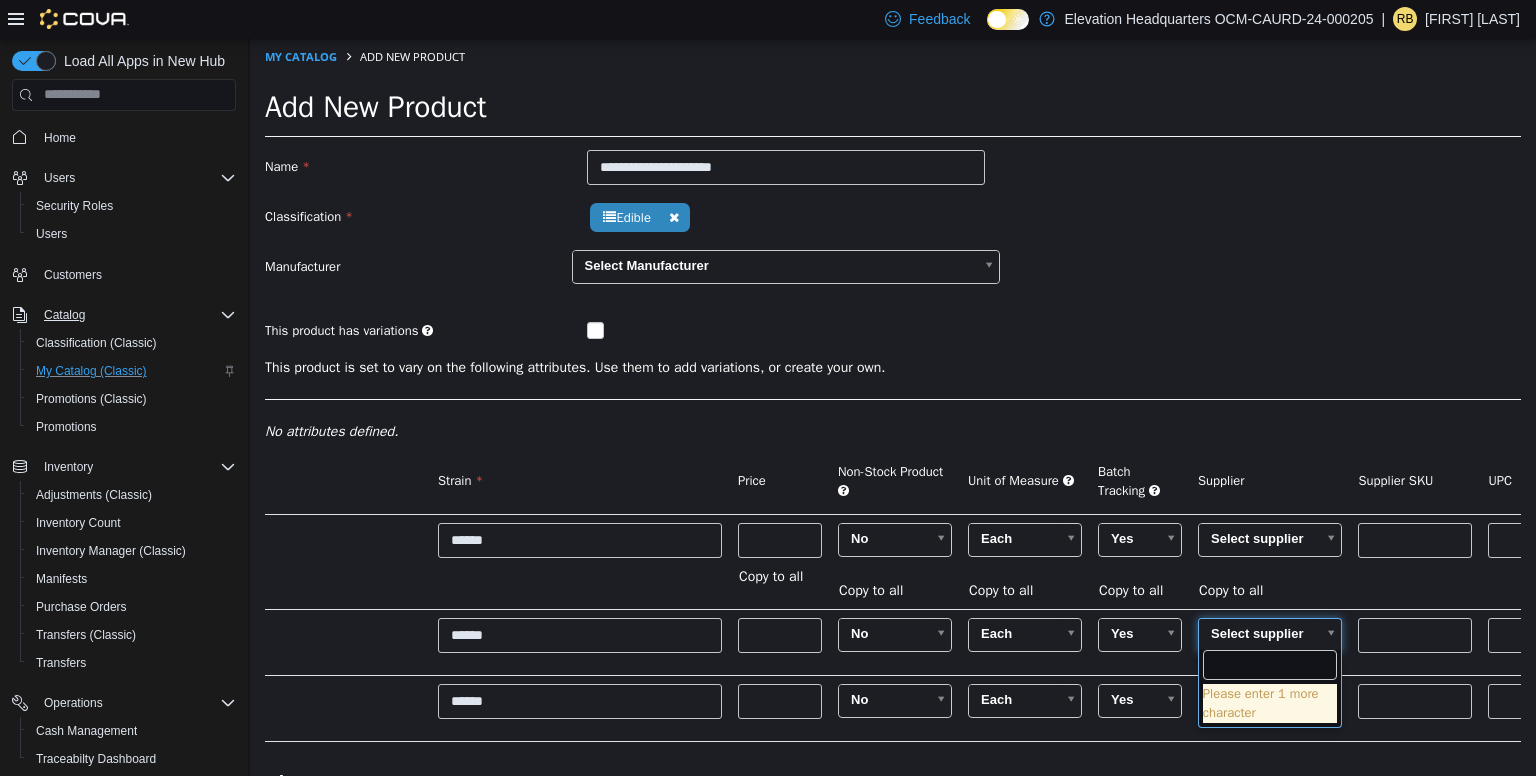 click on "**********" at bounding box center (893, 447) 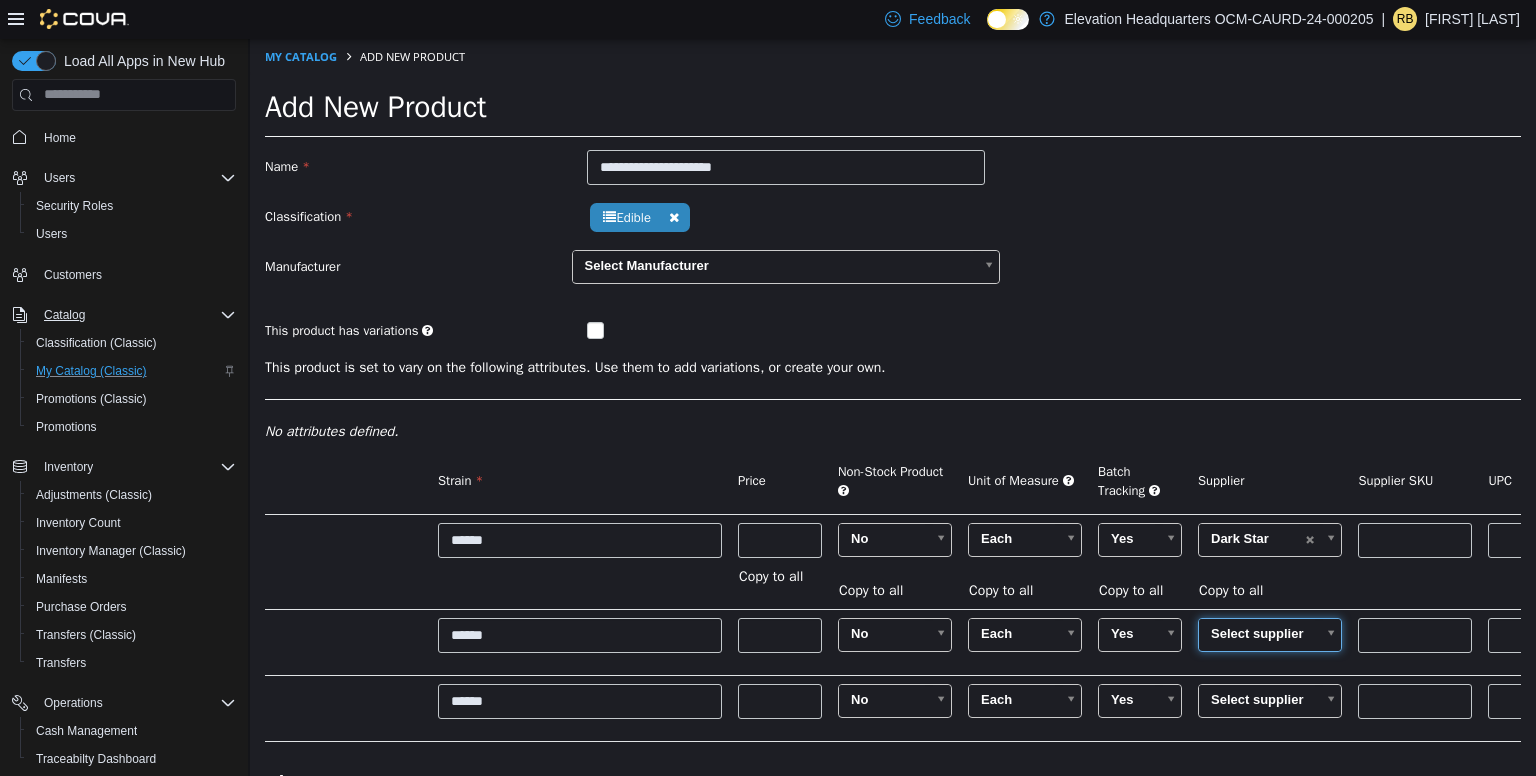 click on "**********" at bounding box center (893, 447) 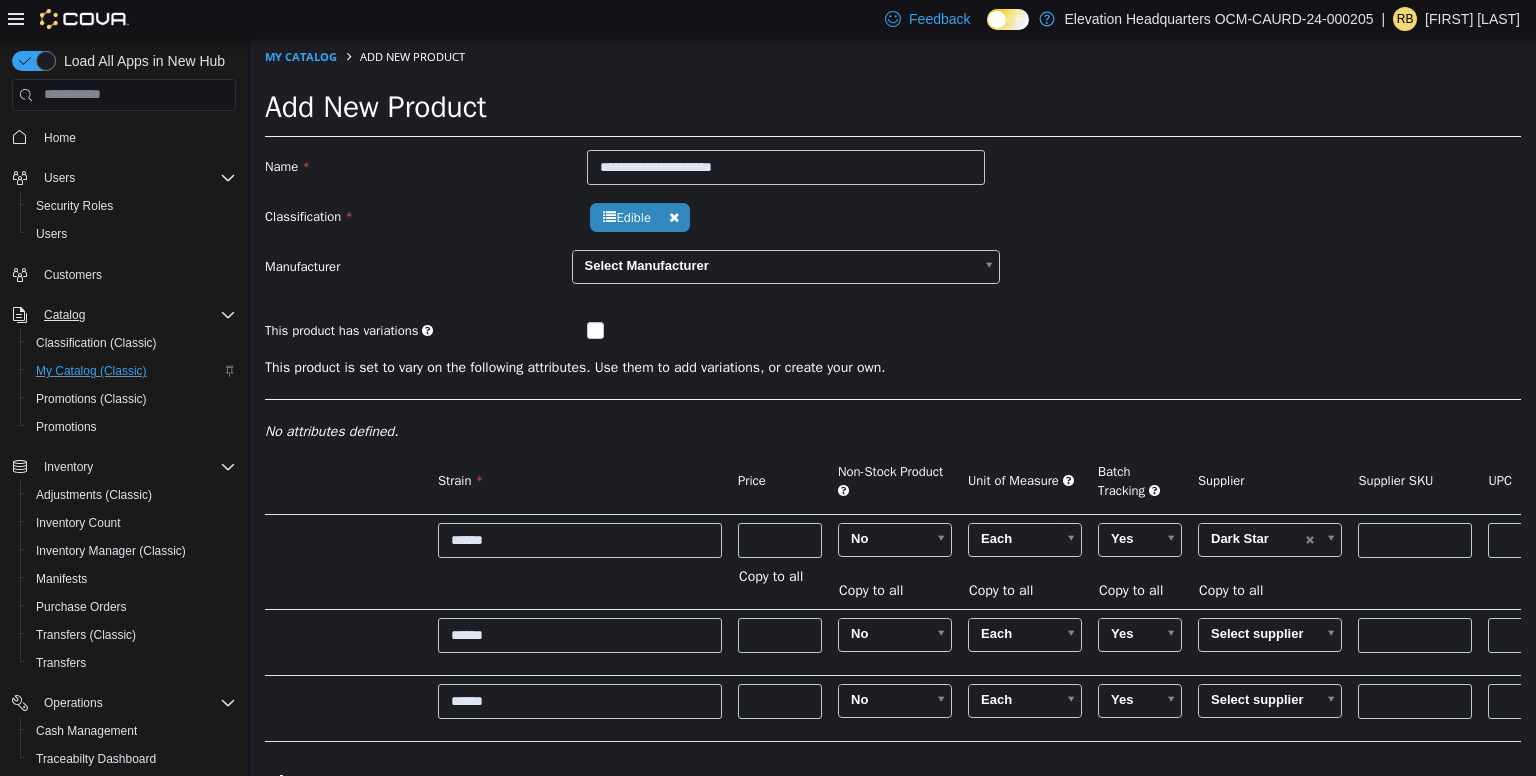 click on "Copy to all" at bounding box center [1236, 589] 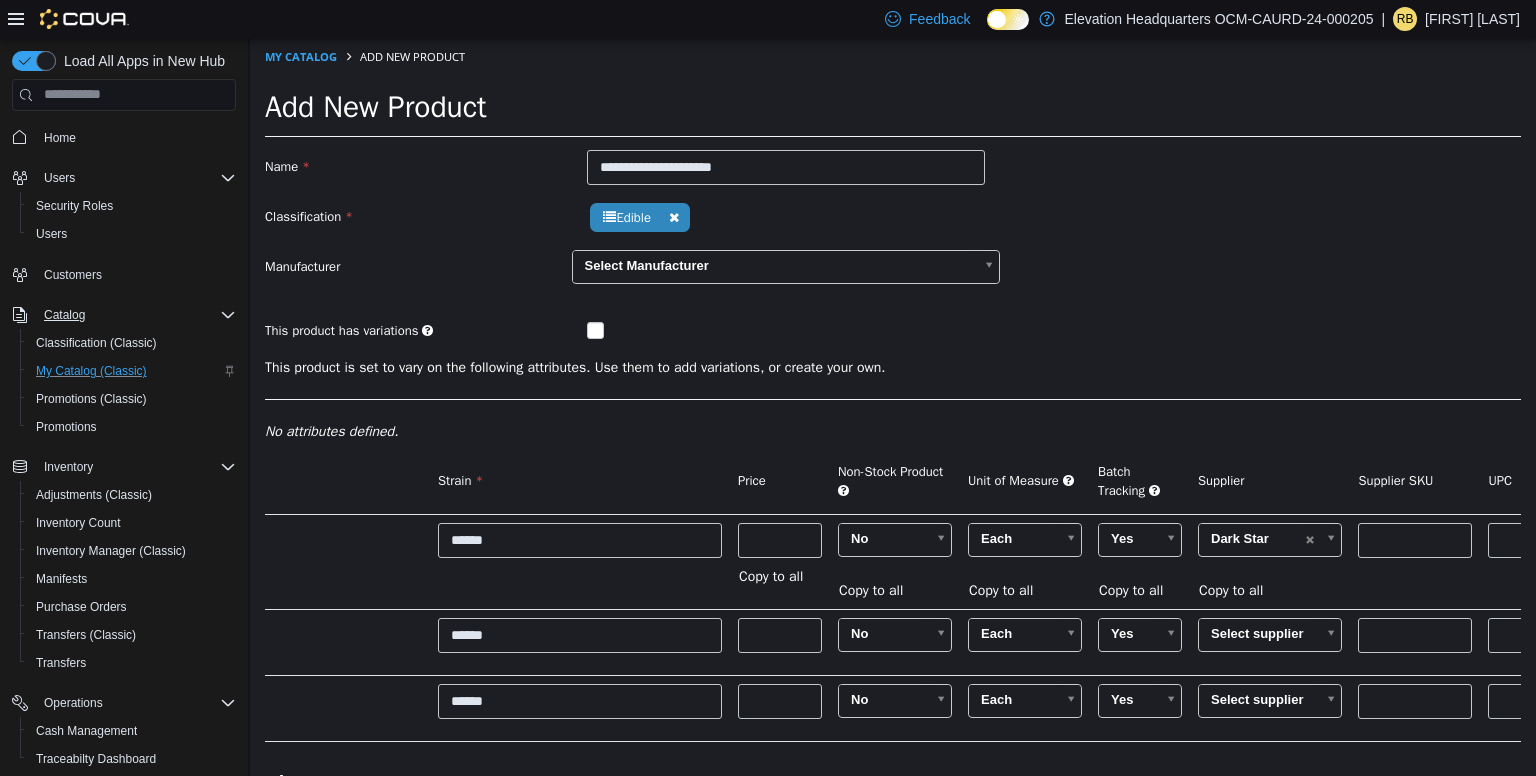 click on "Copy to all" at bounding box center (1236, 589) 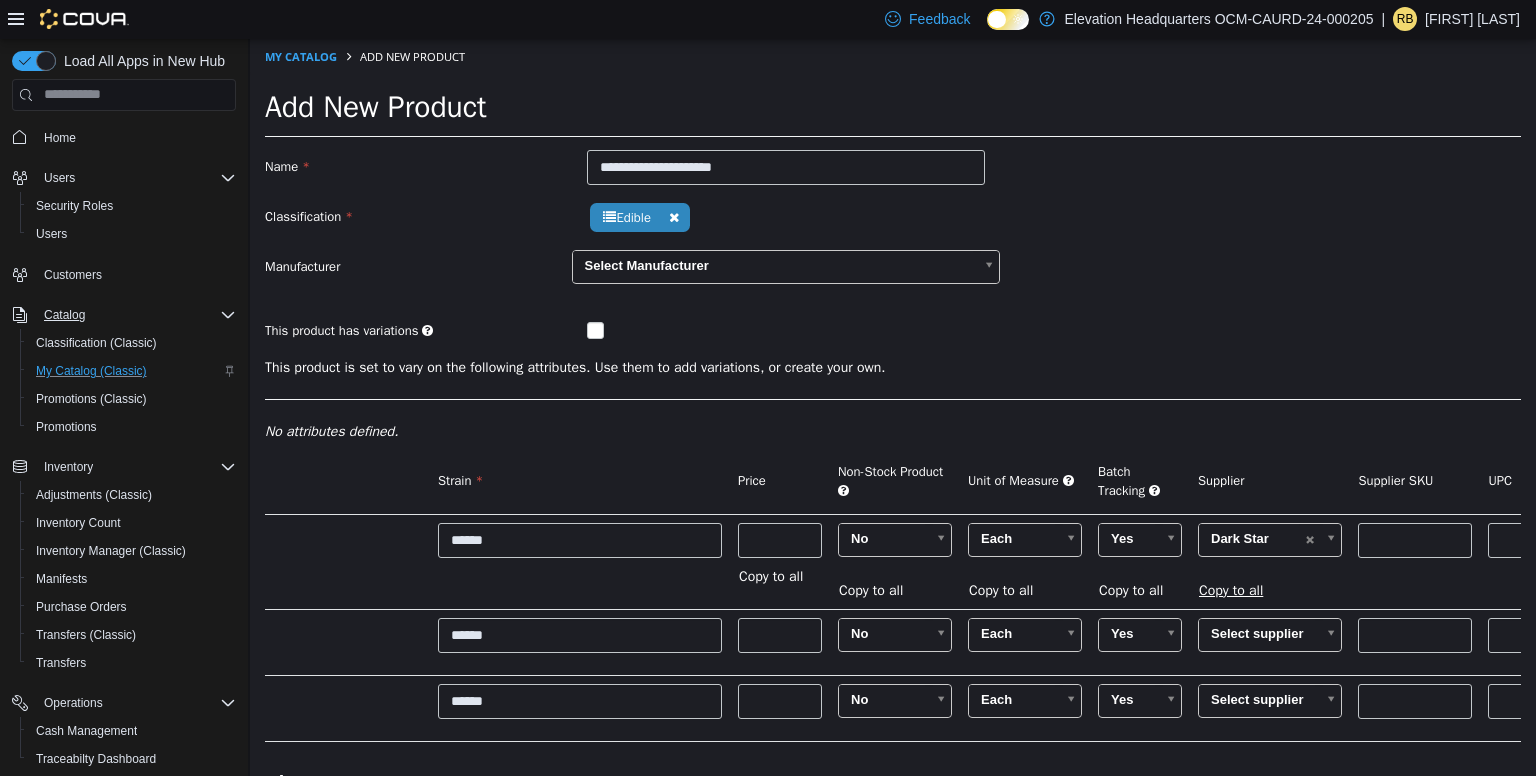 type on "******" 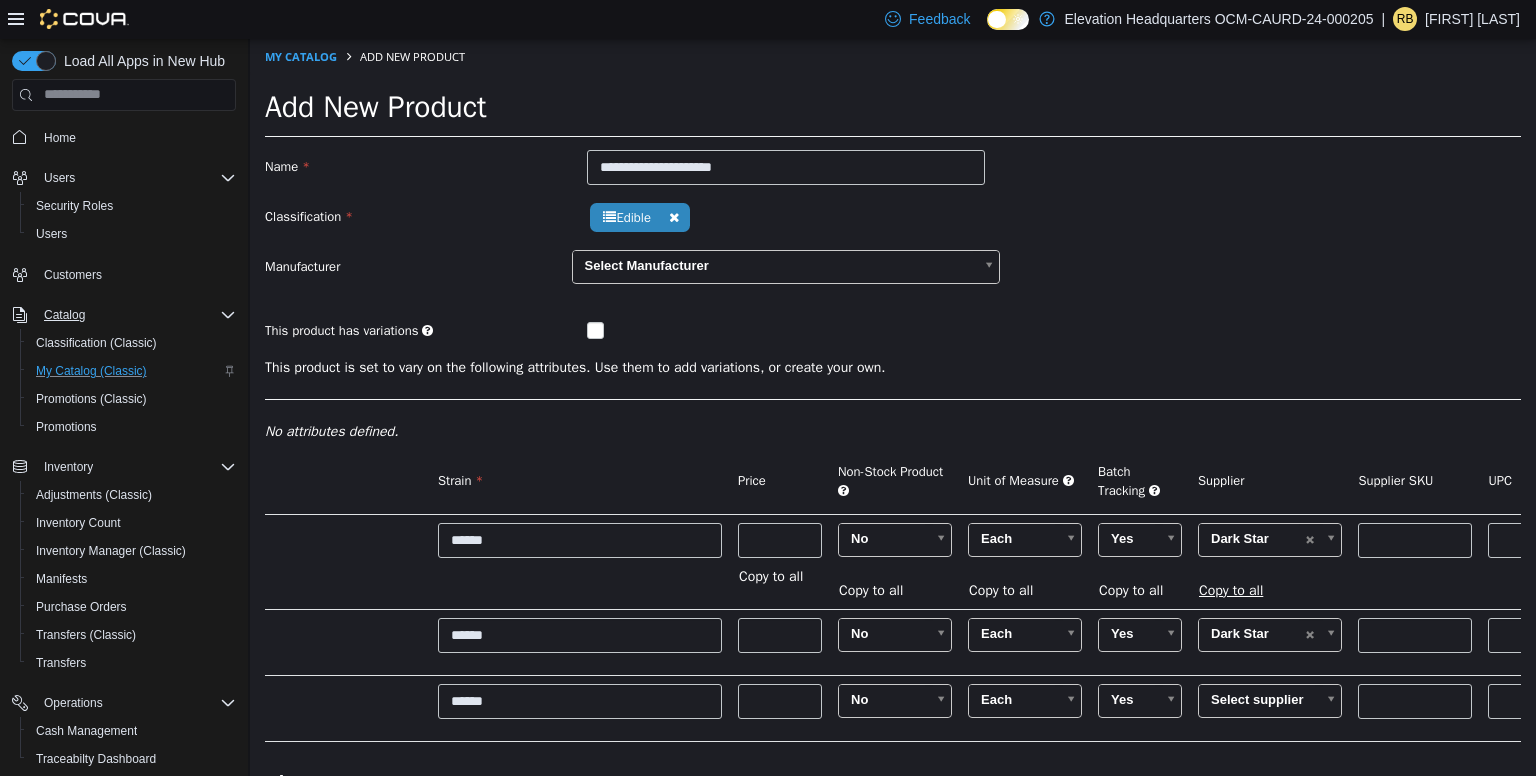 click on "Copy to all" at bounding box center (1236, 589) 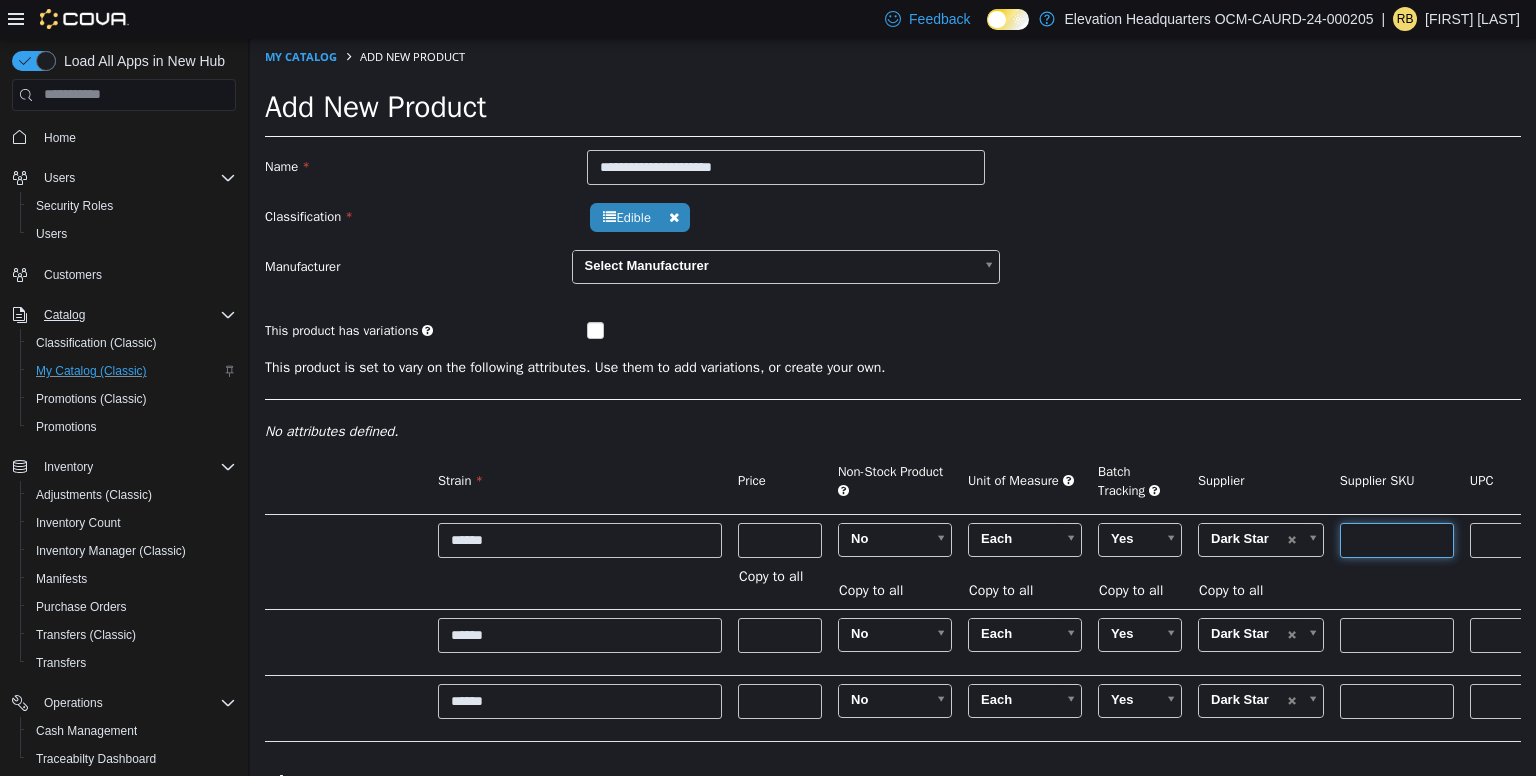 click at bounding box center [1397, 539] 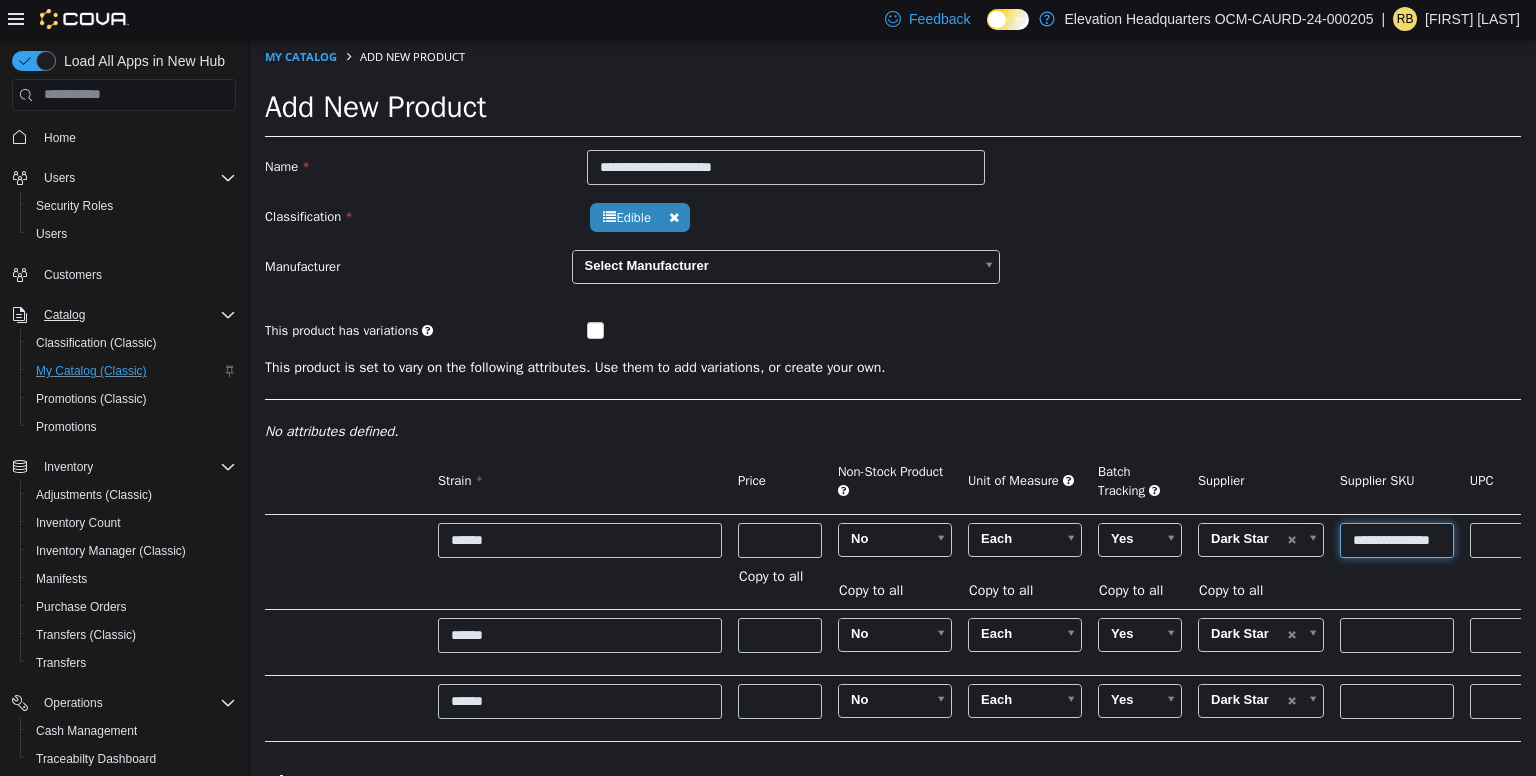 scroll, scrollTop: 0, scrollLeft: 30, axis: horizontal 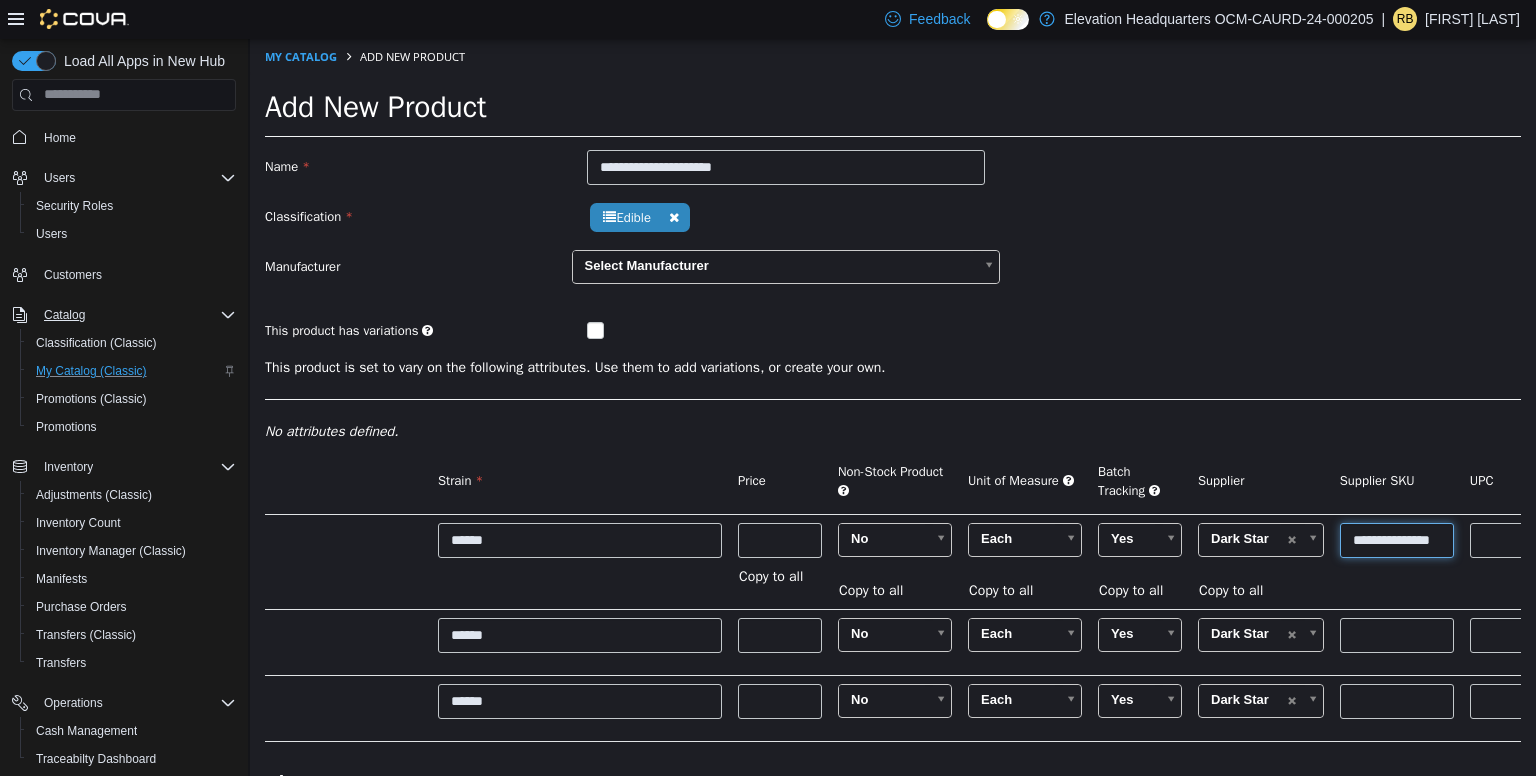type on "**********" 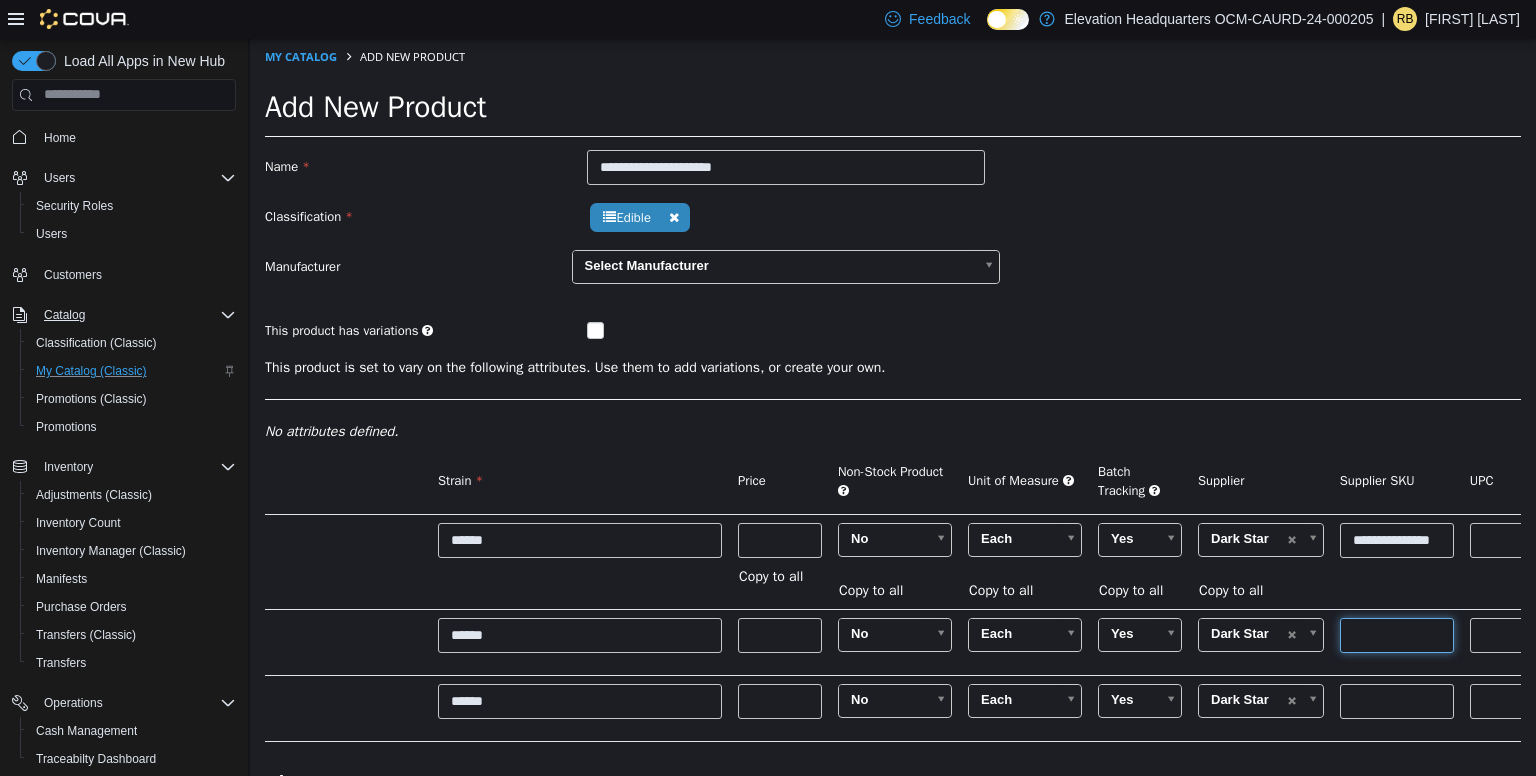 scroll, scrollTop: 0, scrollLeft: 0, axis: both 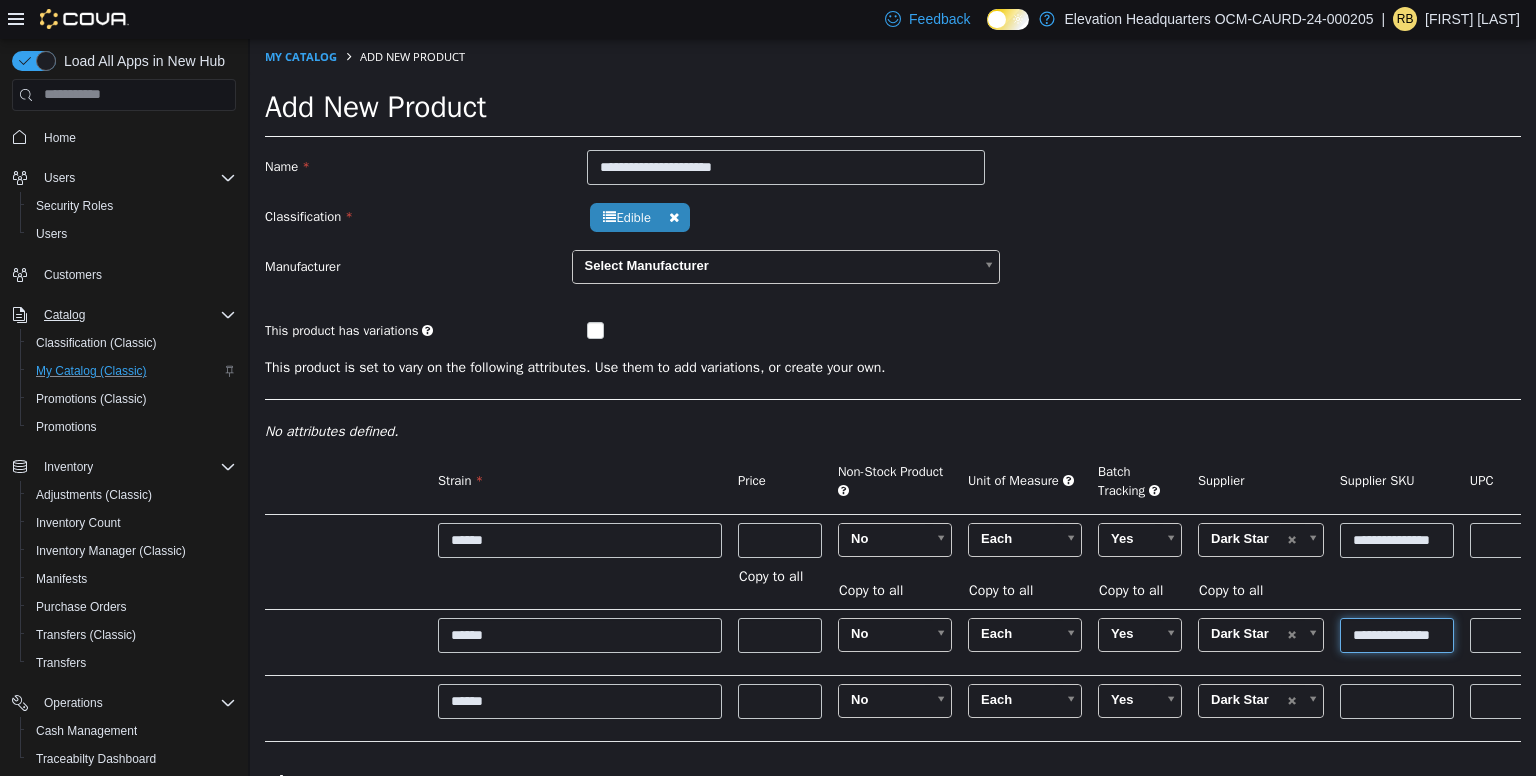 type on "**********" 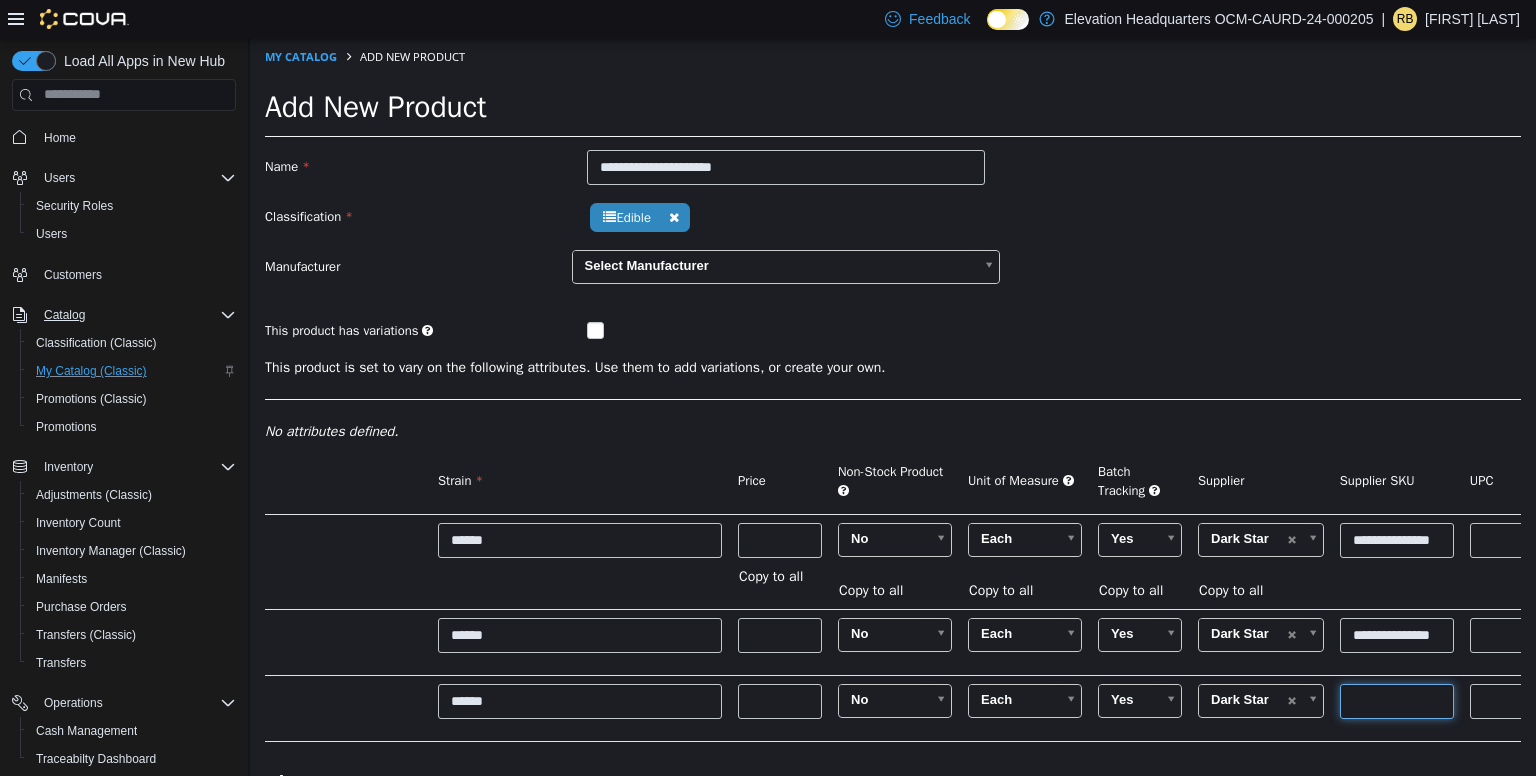 scroll, scrollTop: 0, scrollLeft: 0, axis: both 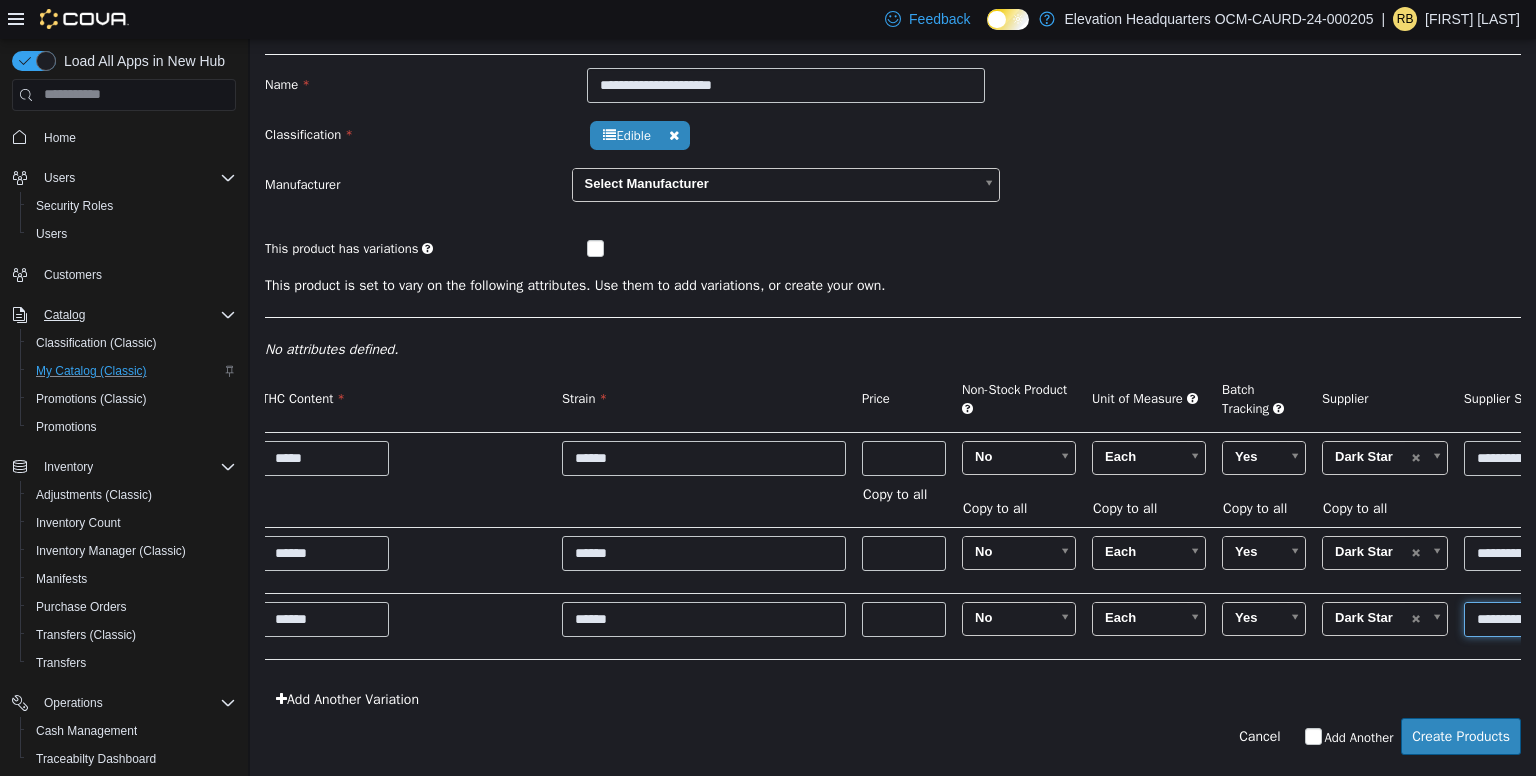 type on "**********" 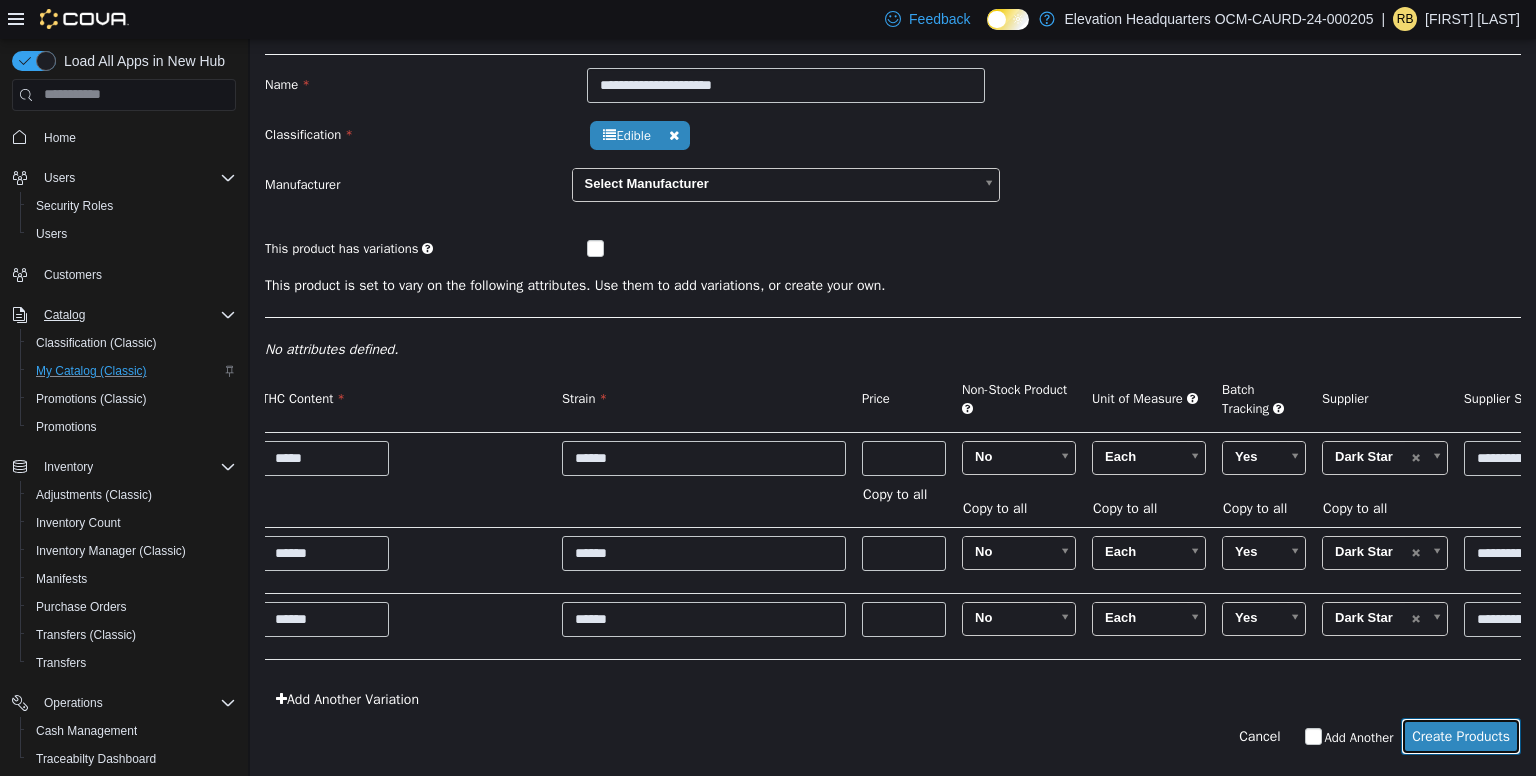 scroll, scrollTop: 0, scrollLeft: 0, axis: both 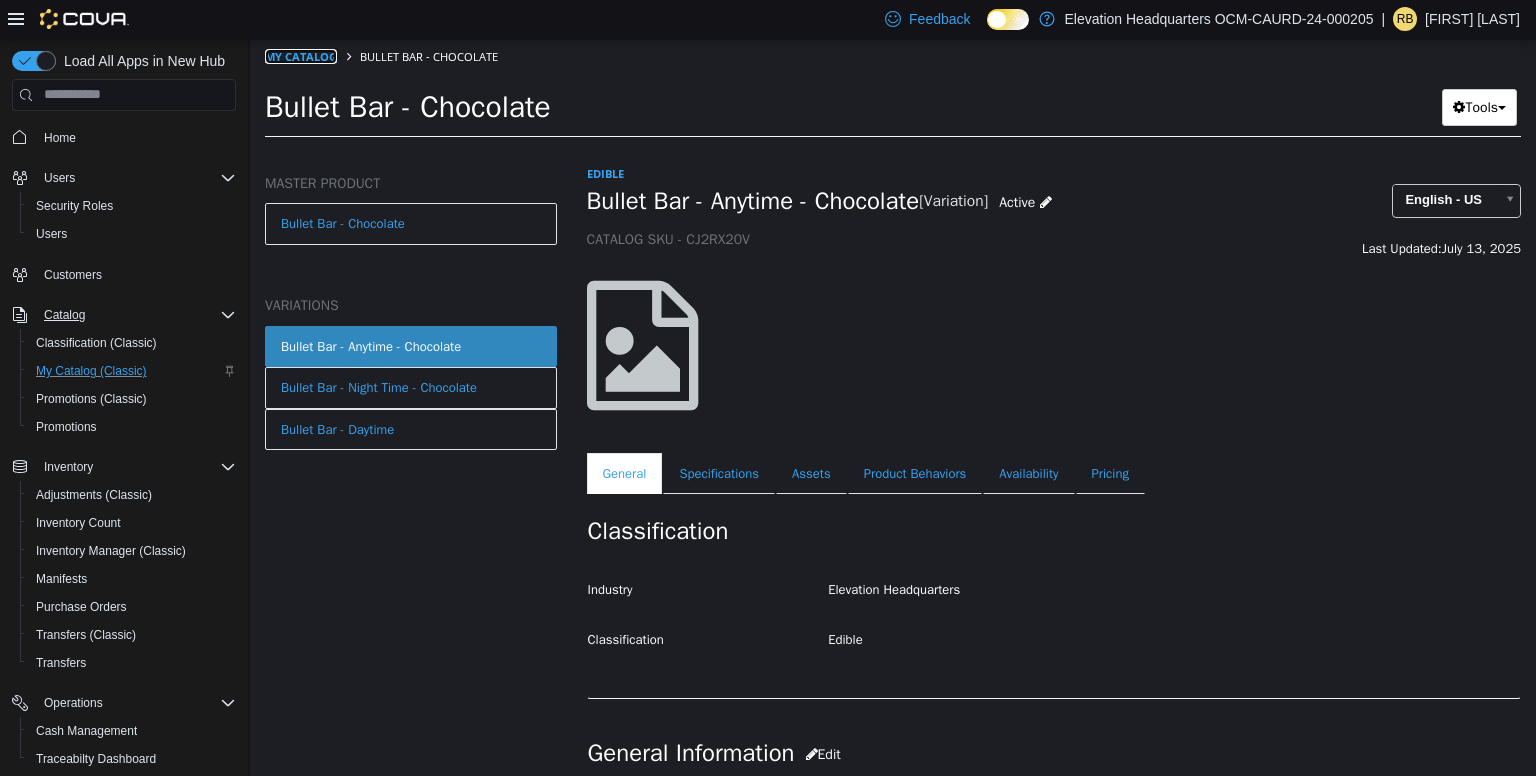 click on "My Catalog" at bounding box center [301, 55] 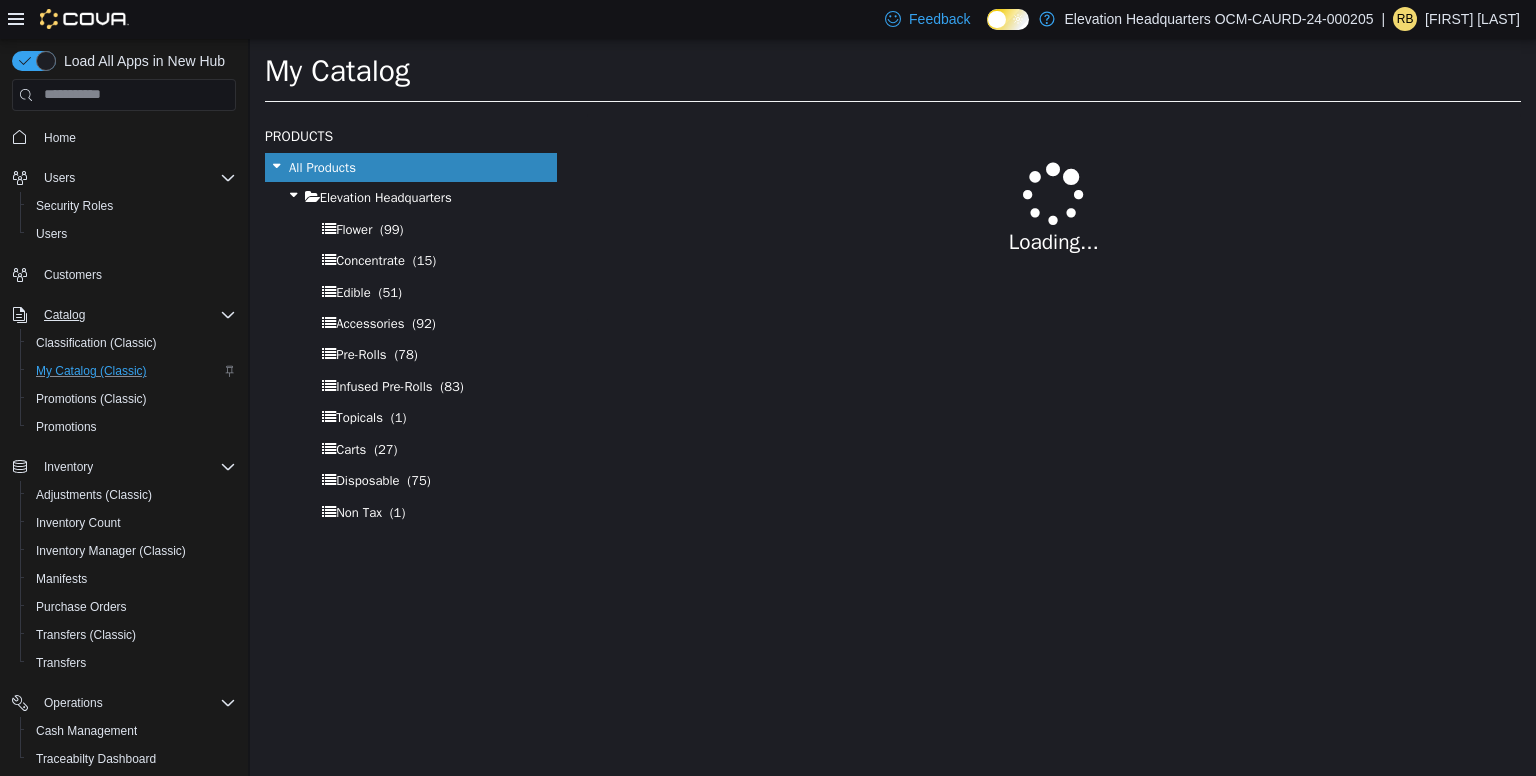 select on "**********" 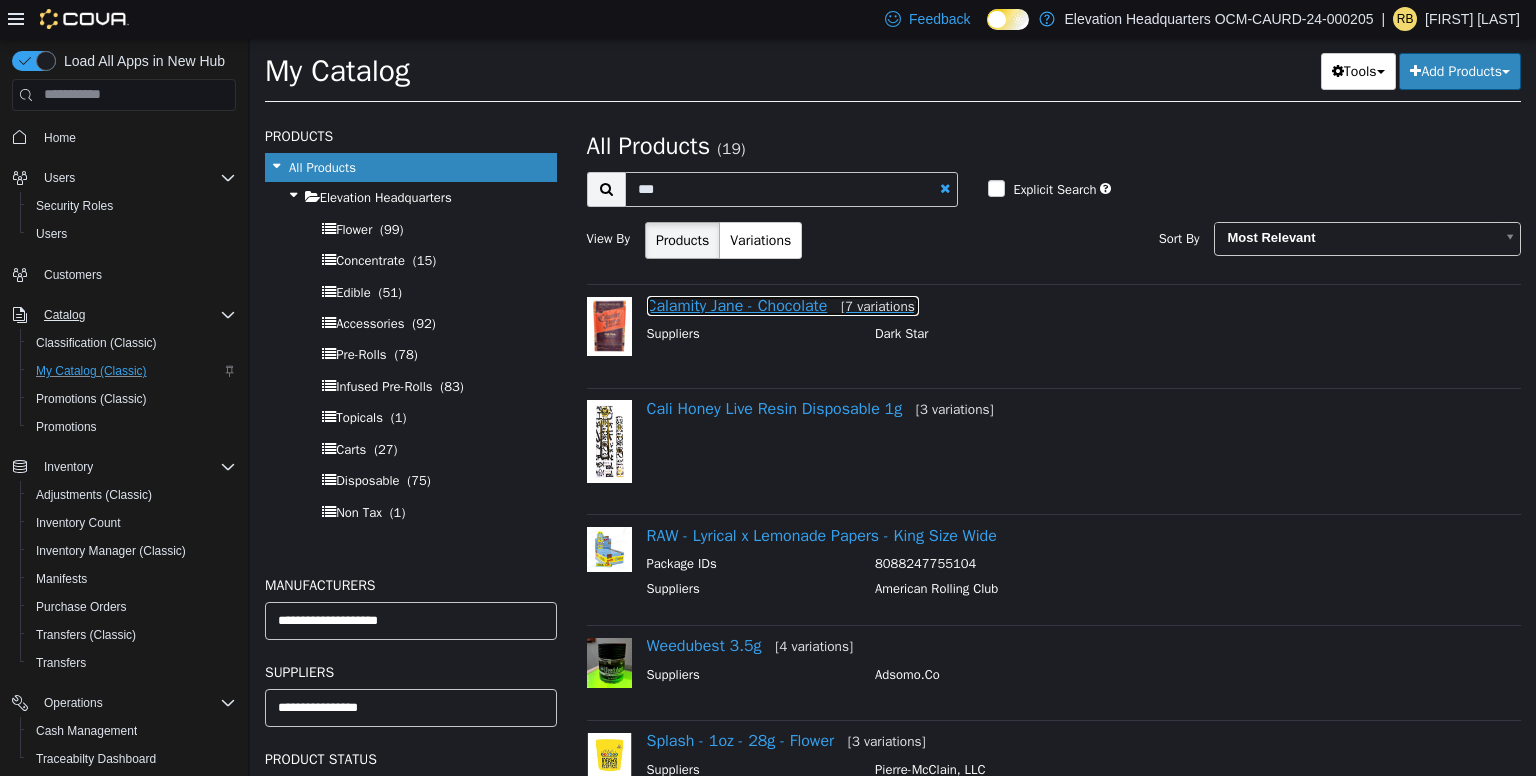 click on "Calamity Jane - Chocolate
[7 variations]" at bounding box center [783, 305] 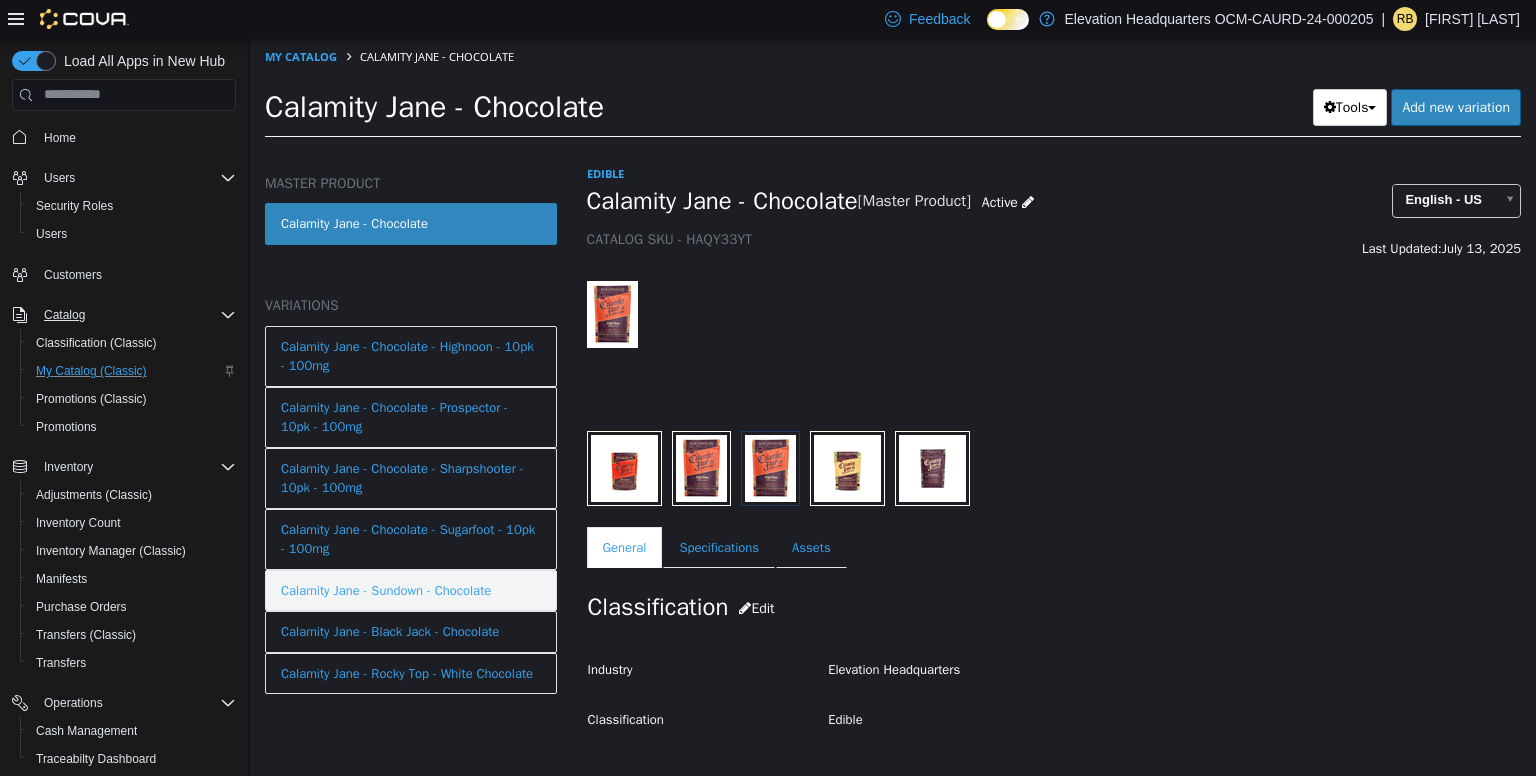 click on "Calamity Jane - Sundown - Chocolate" at bounding box center [386, 590] 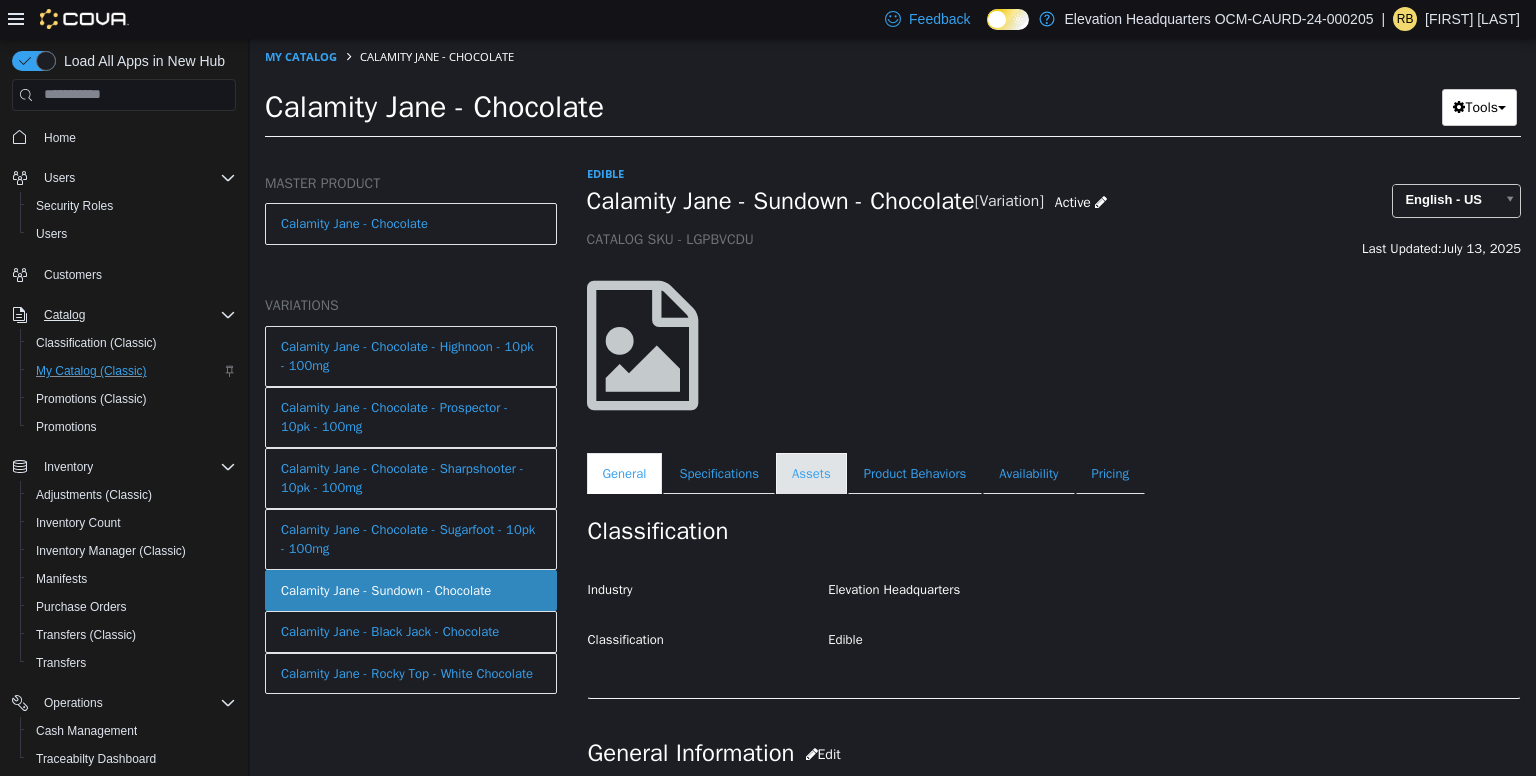 click on "Assets" at bounding box center (811, 473) 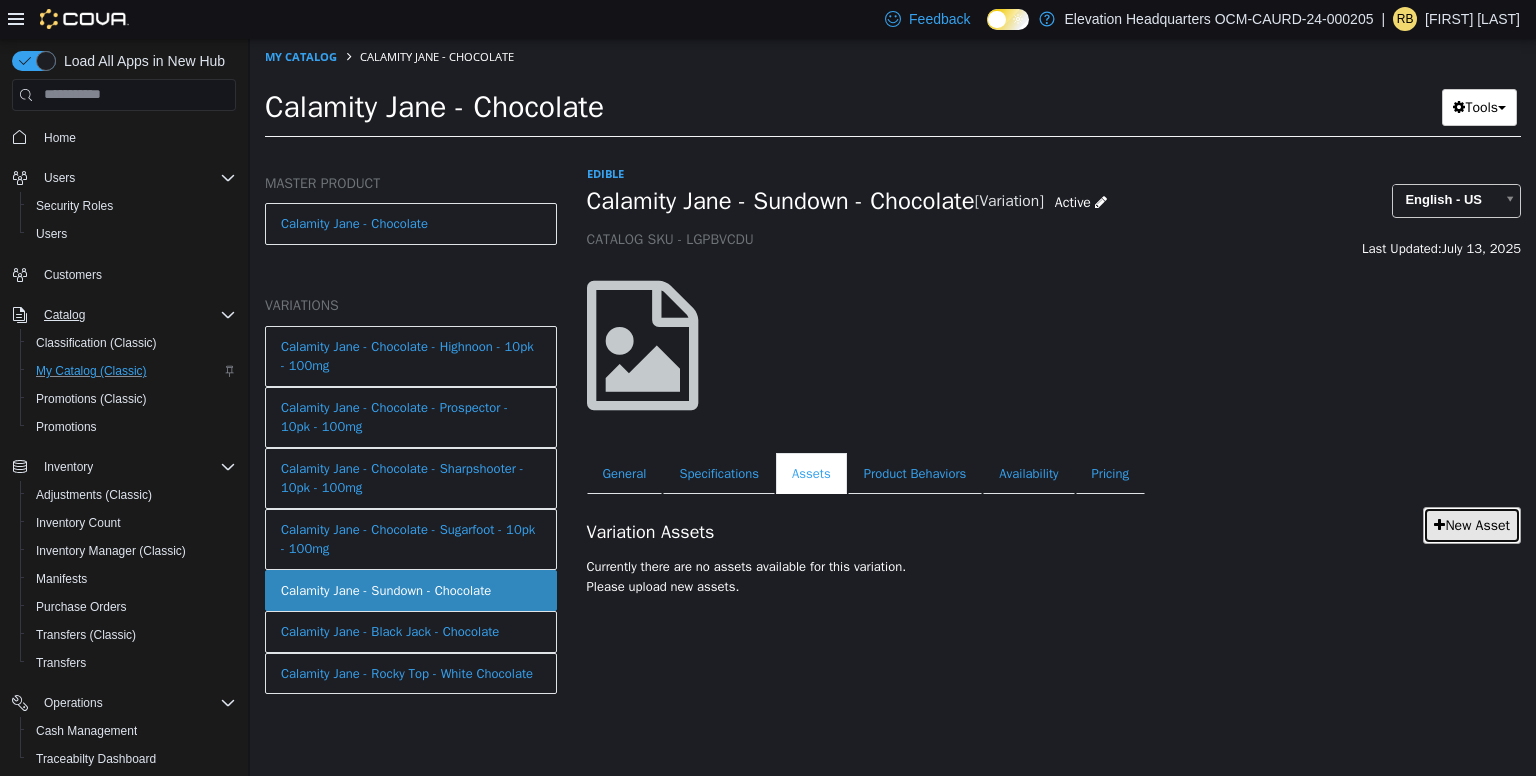 click on "New Asset" at bounding box center [1472, 524] 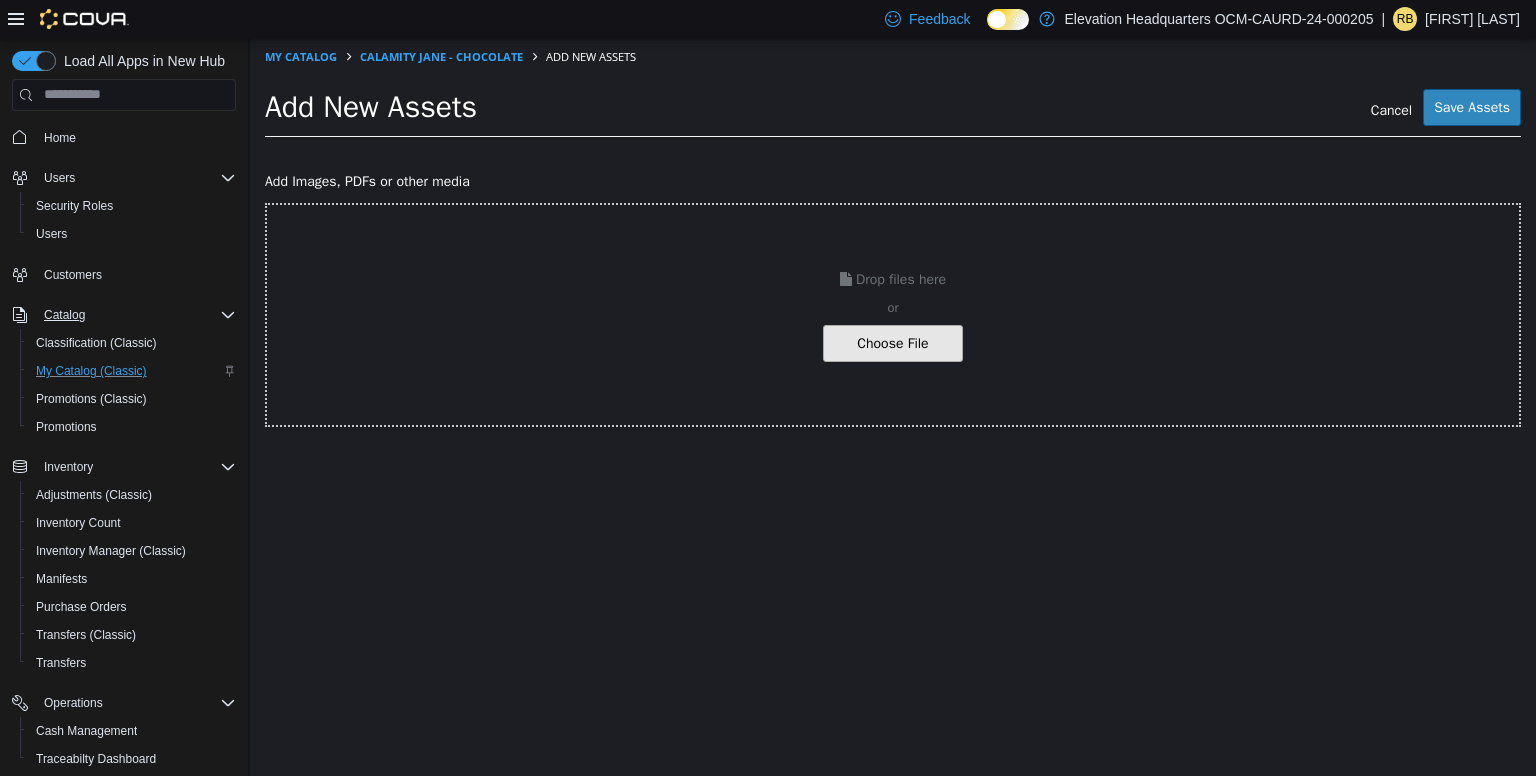 click at bounding box center (-154, 342) 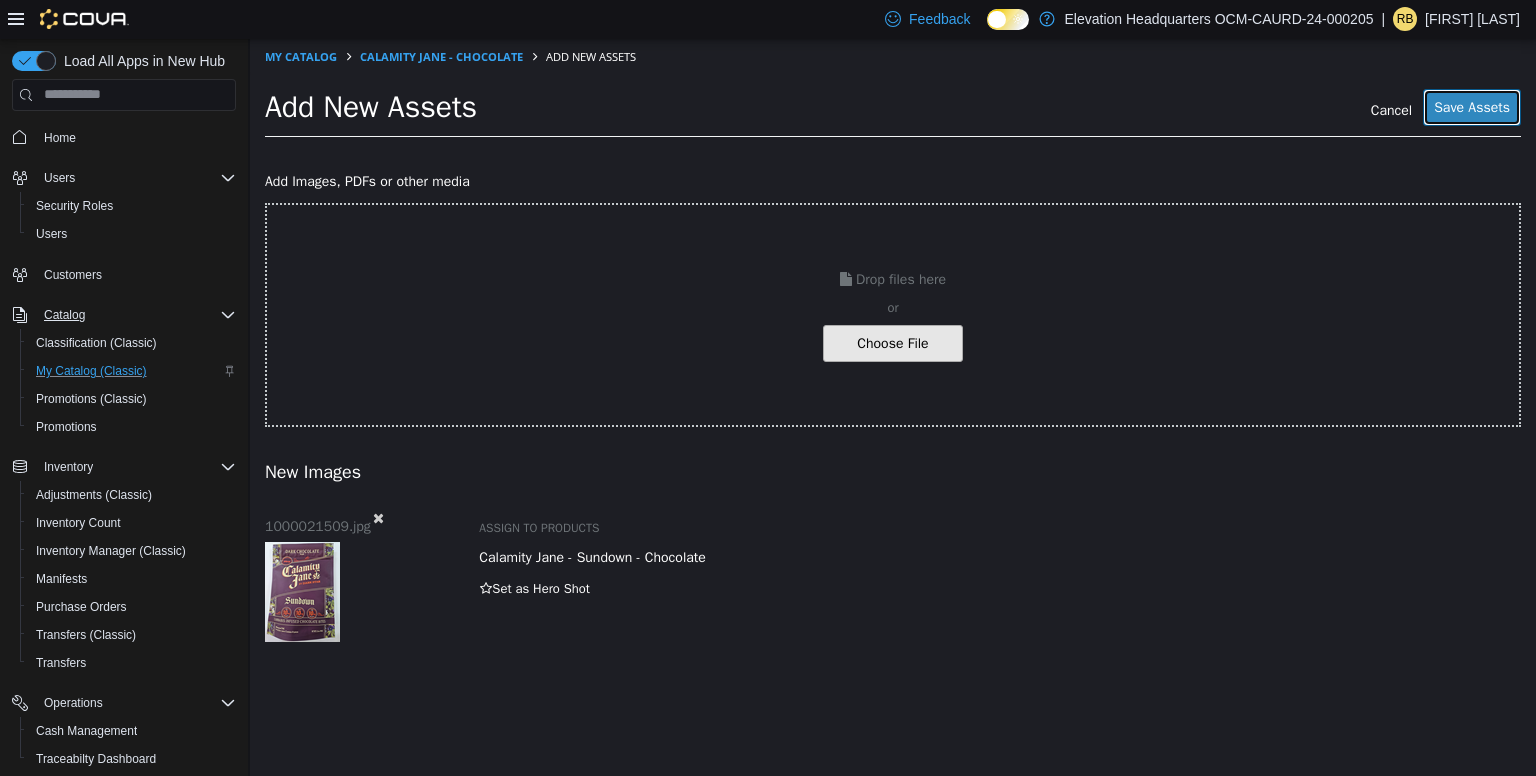 click on "Save Assets" at bounding box center (1472, 106) 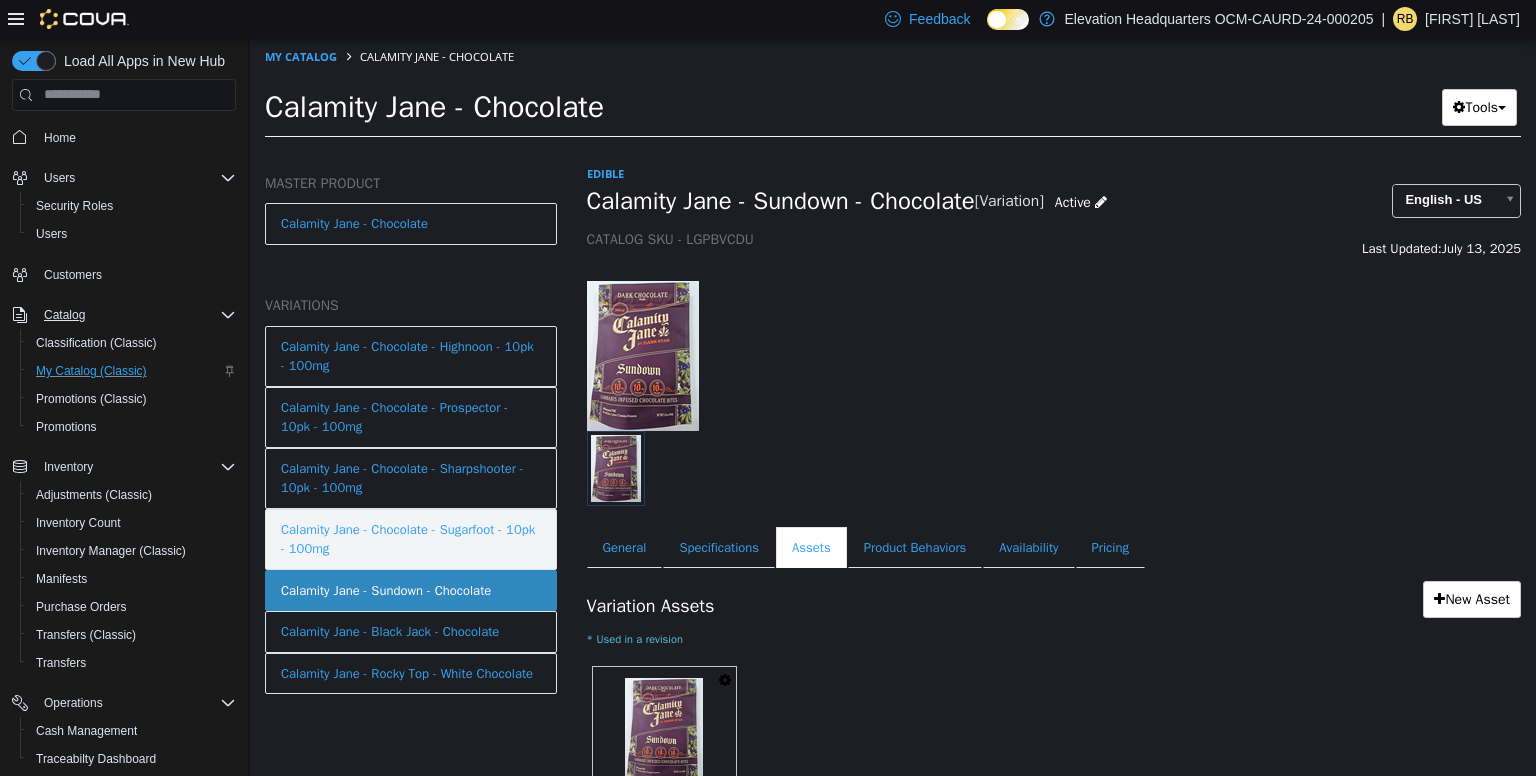 click on "Calamity Jane - Chocolate - Sugarfoot - 10pk - 100mg" at bounding box center (411, 538) 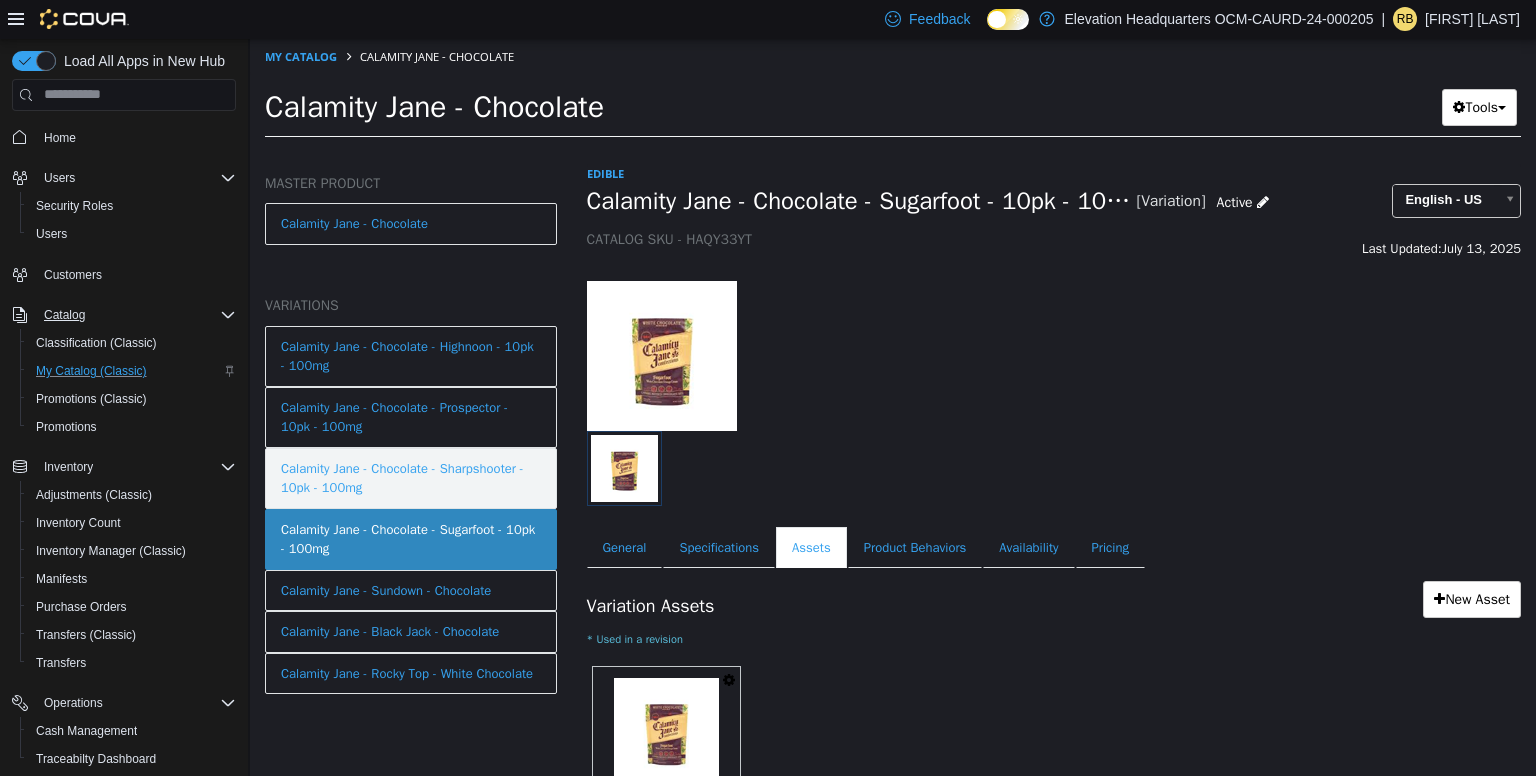 click on "Calamity Jane - Chocolate - Sharpshooter - 10pk - 100mg" at bounding box center (411, 477) 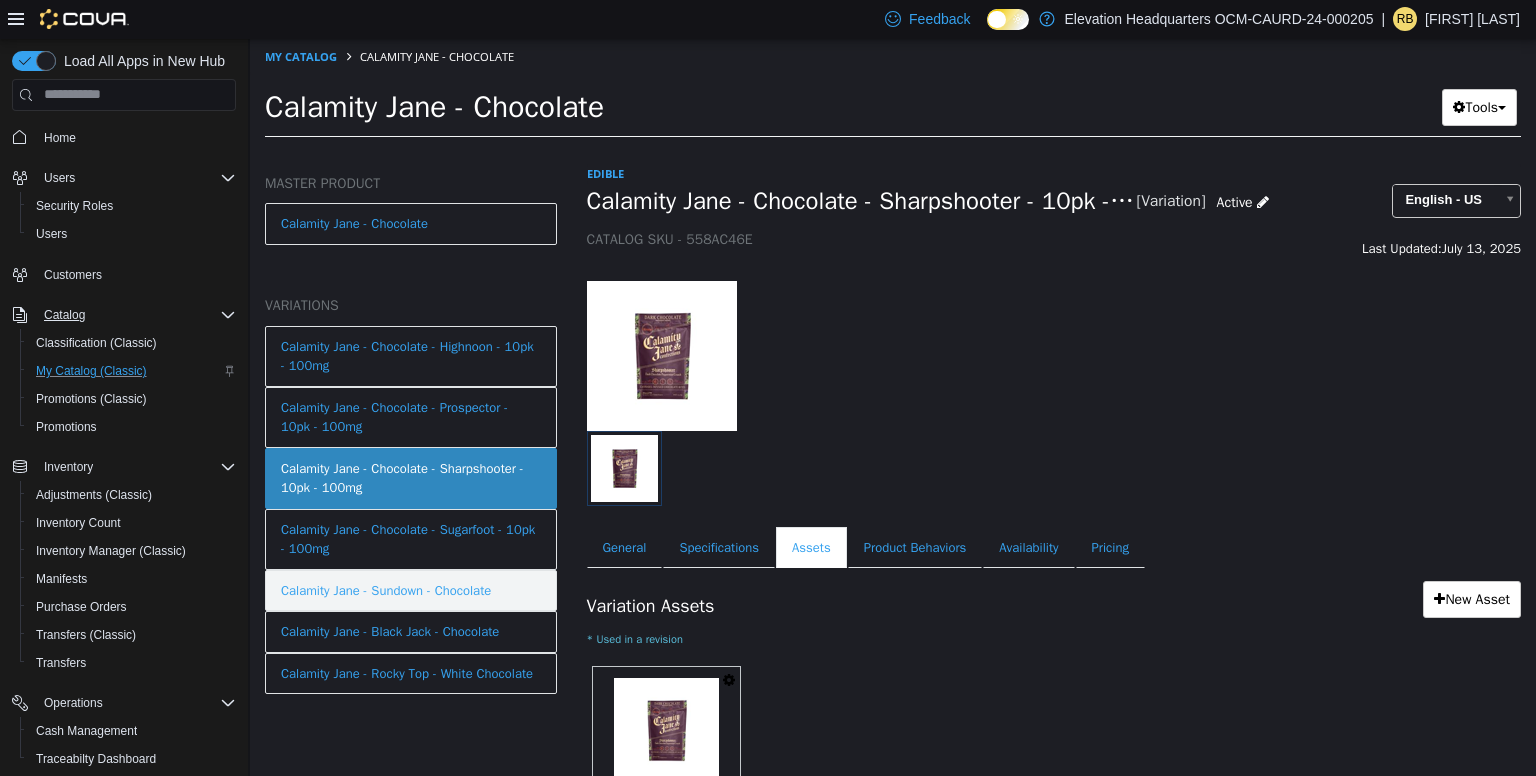 click on "Calamity Jane - Sundown - Chocolate" at bounding box center [386, 590] 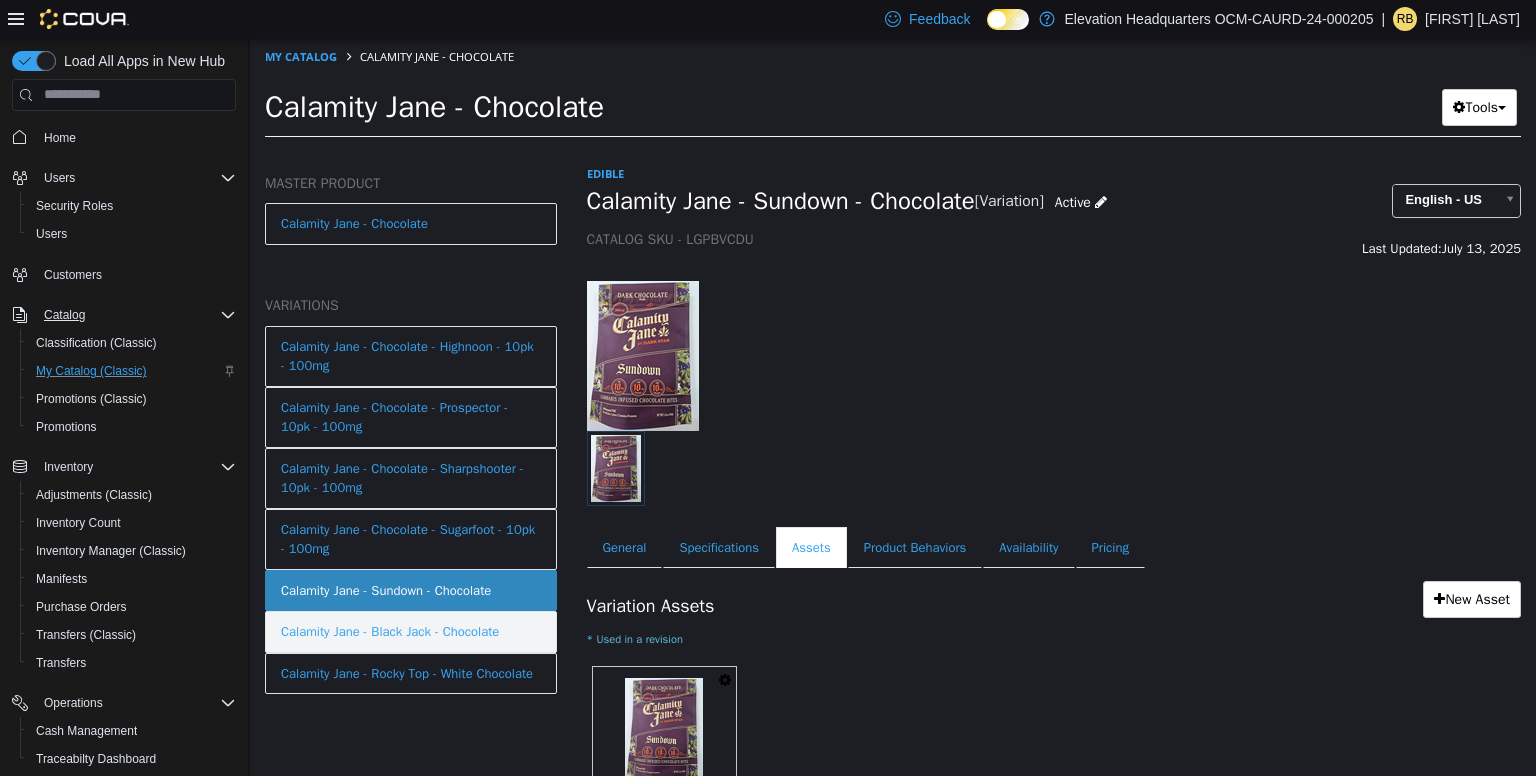 click on "Calamity Jane - Black Jack - Chocolate" at bounding box center (390, 631) 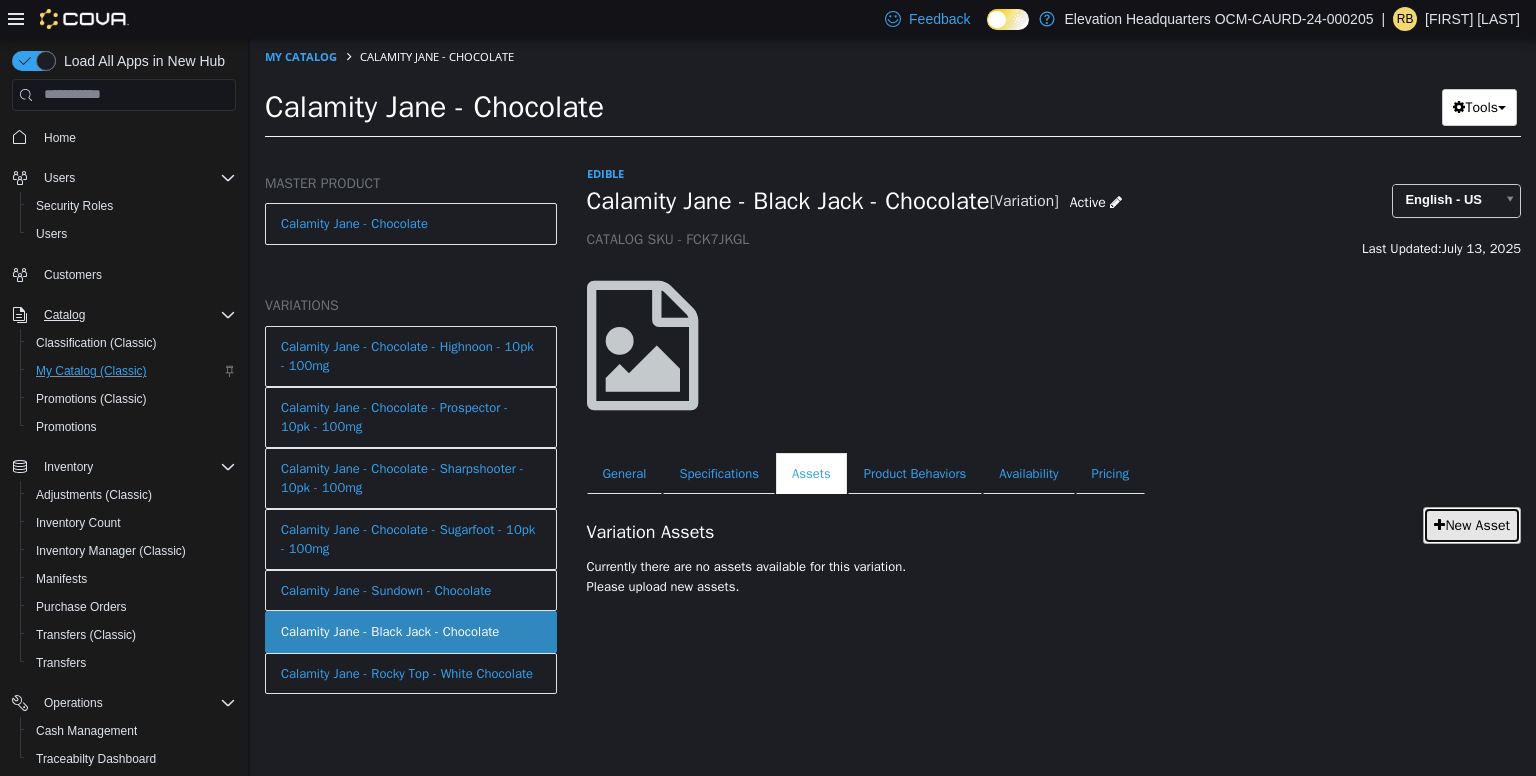 click on "New Asset" at bounding box center [1472, 524] 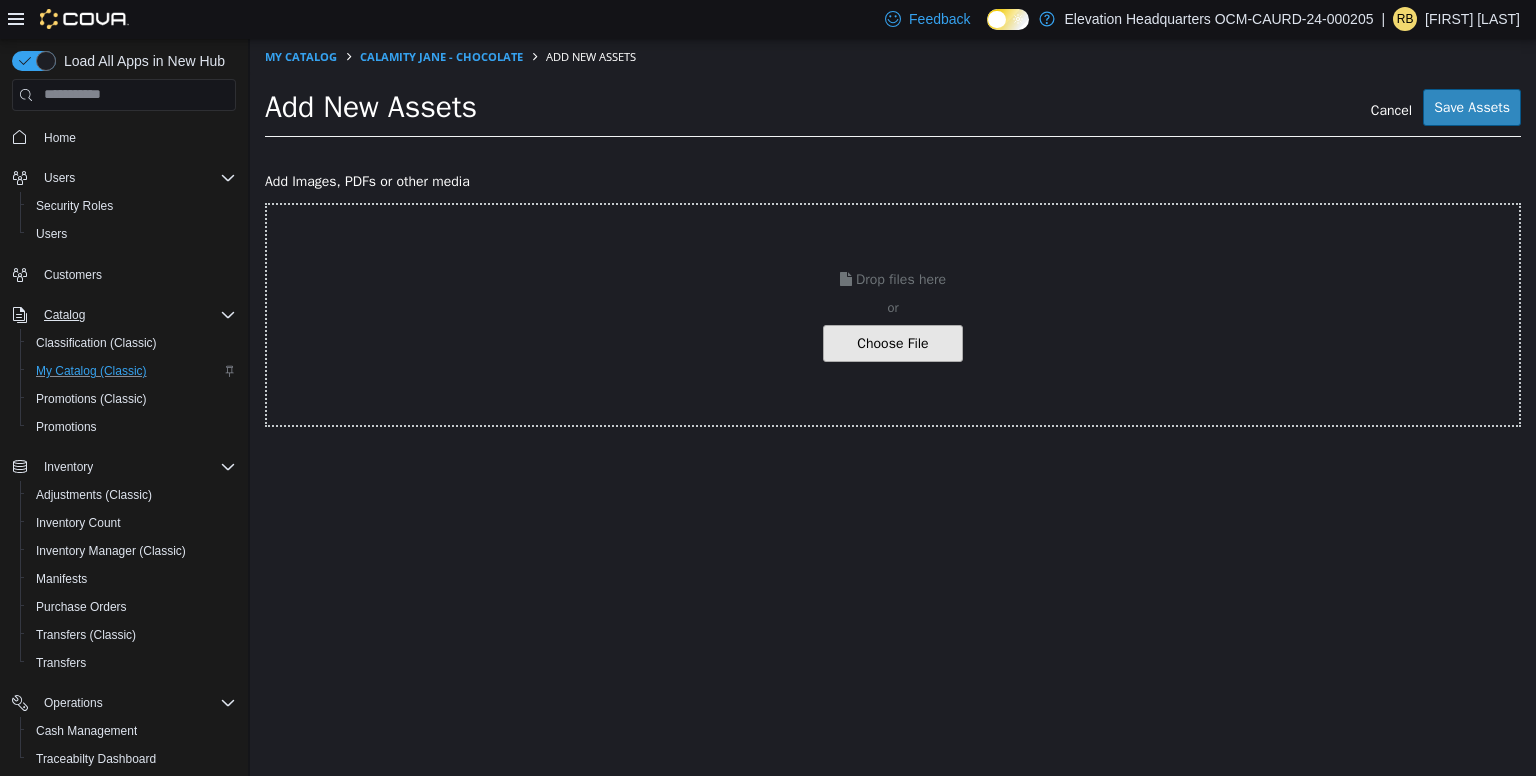 click at bounding box center [-154, 342] 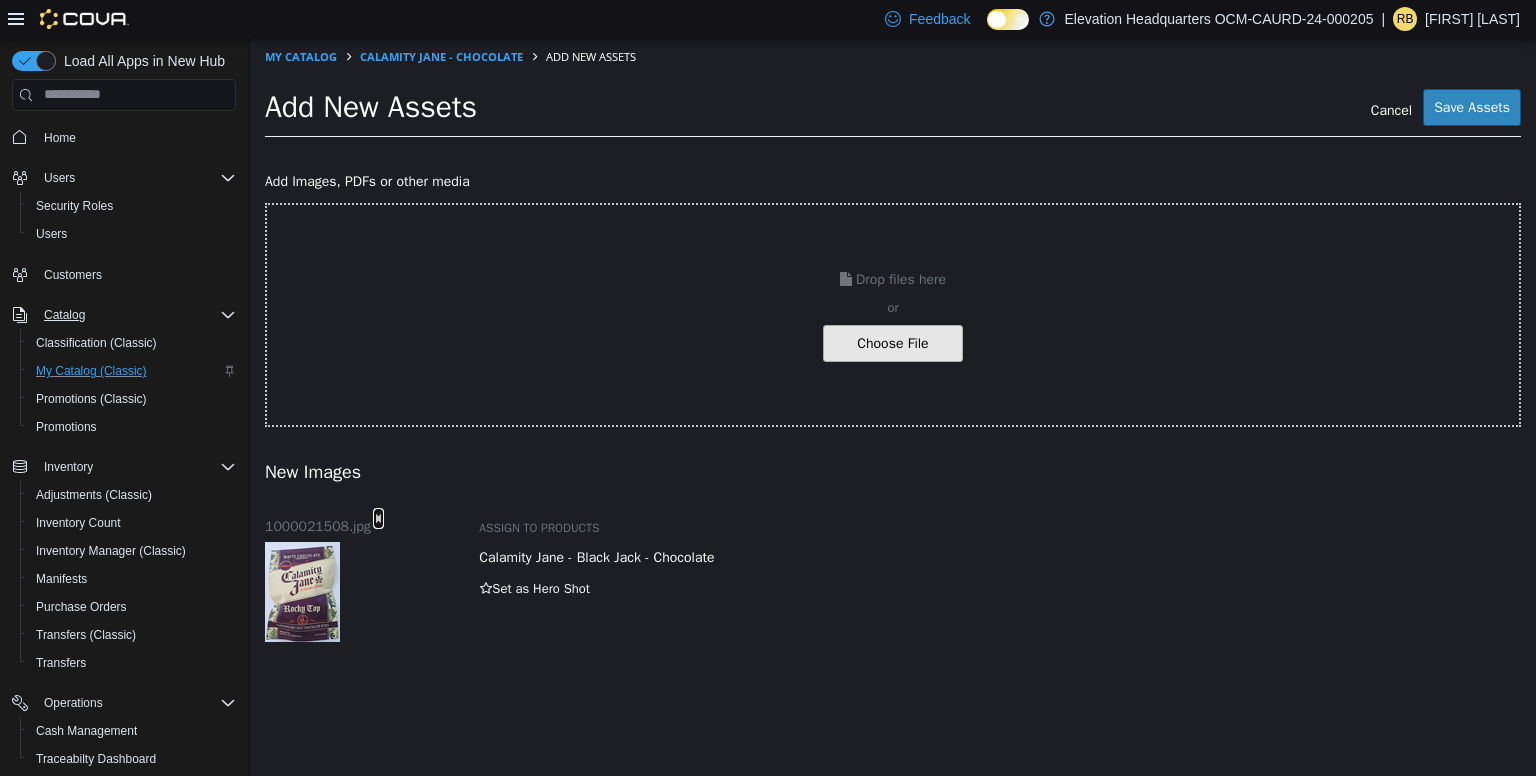 click at bounding box center [378, 517] 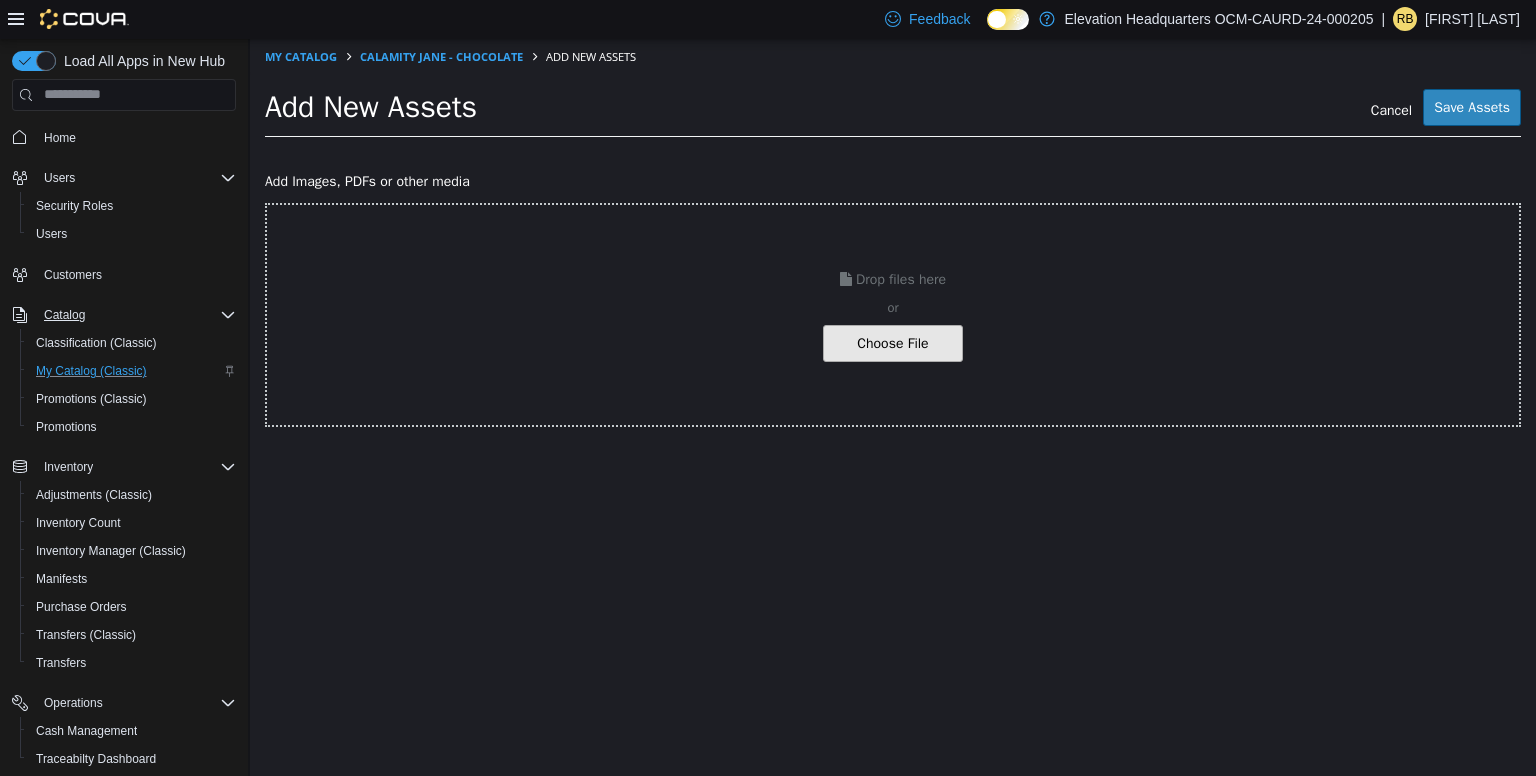 click at bounding box center [-154, 342] 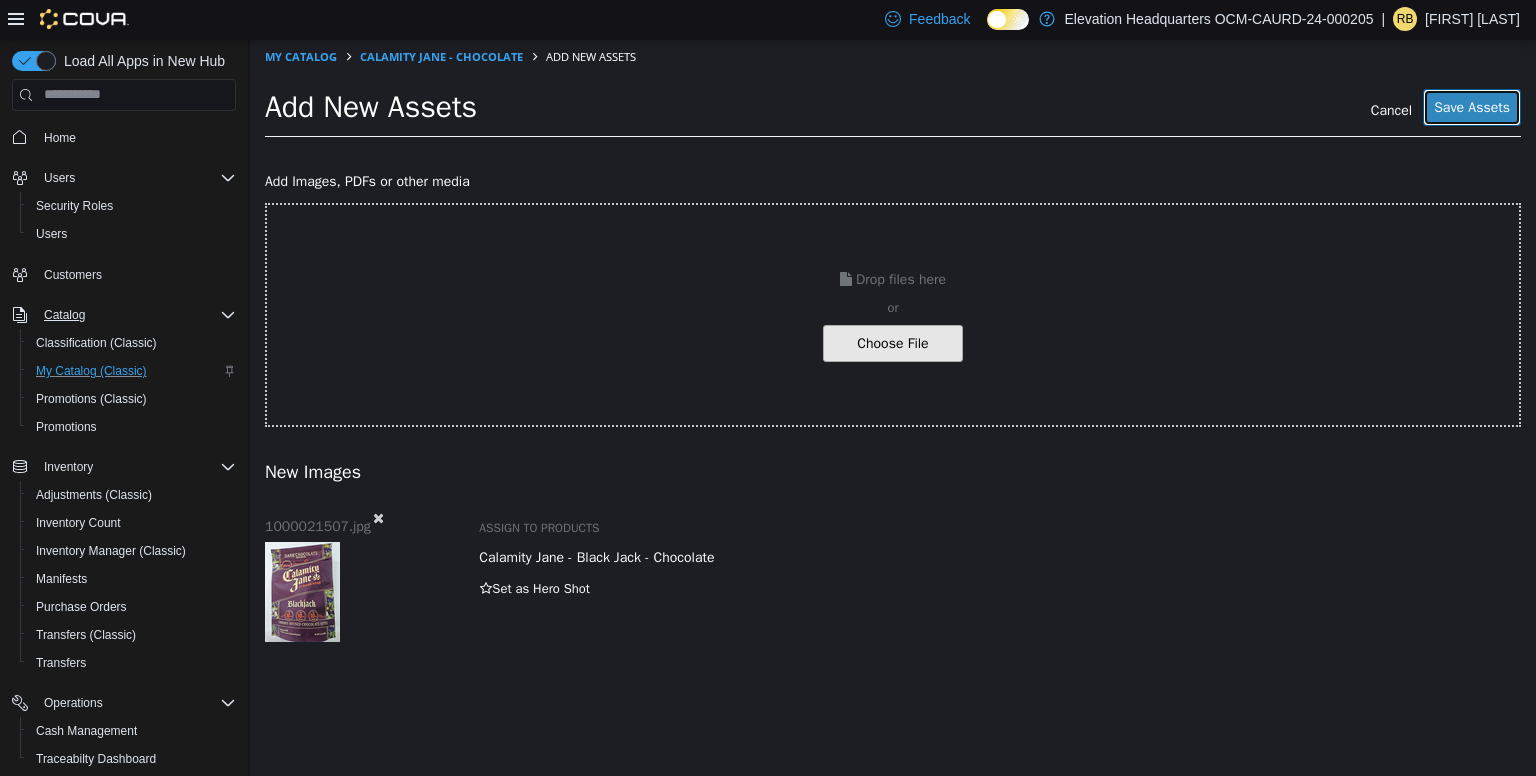 click on "Save Assets" at bounding box center [1472, 106] 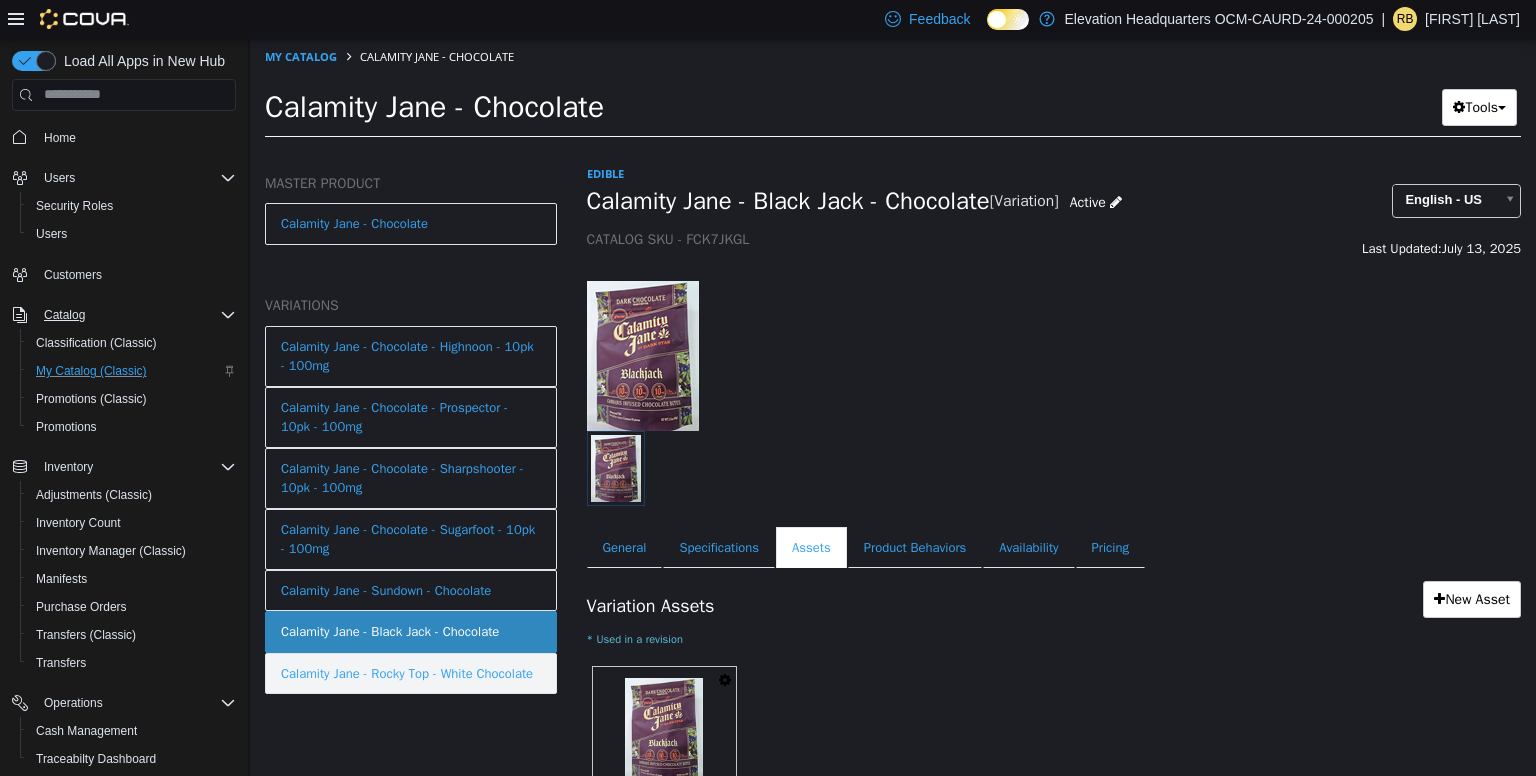 click on "Calamity Jane - Rocky Top - White Chocolate" at bounding box center [407, 673] 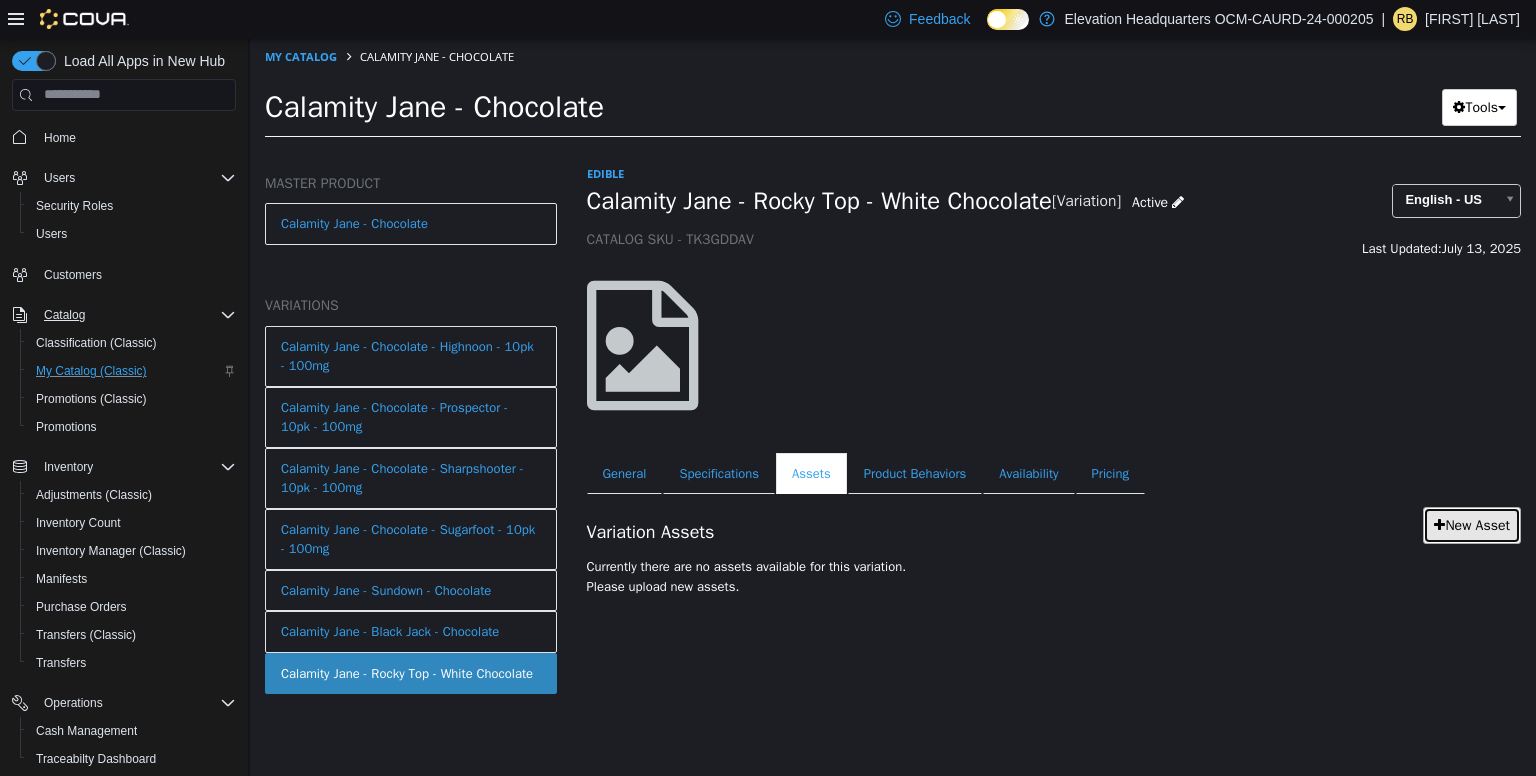 click on "New Asset" at bounding box center [1472, 524] 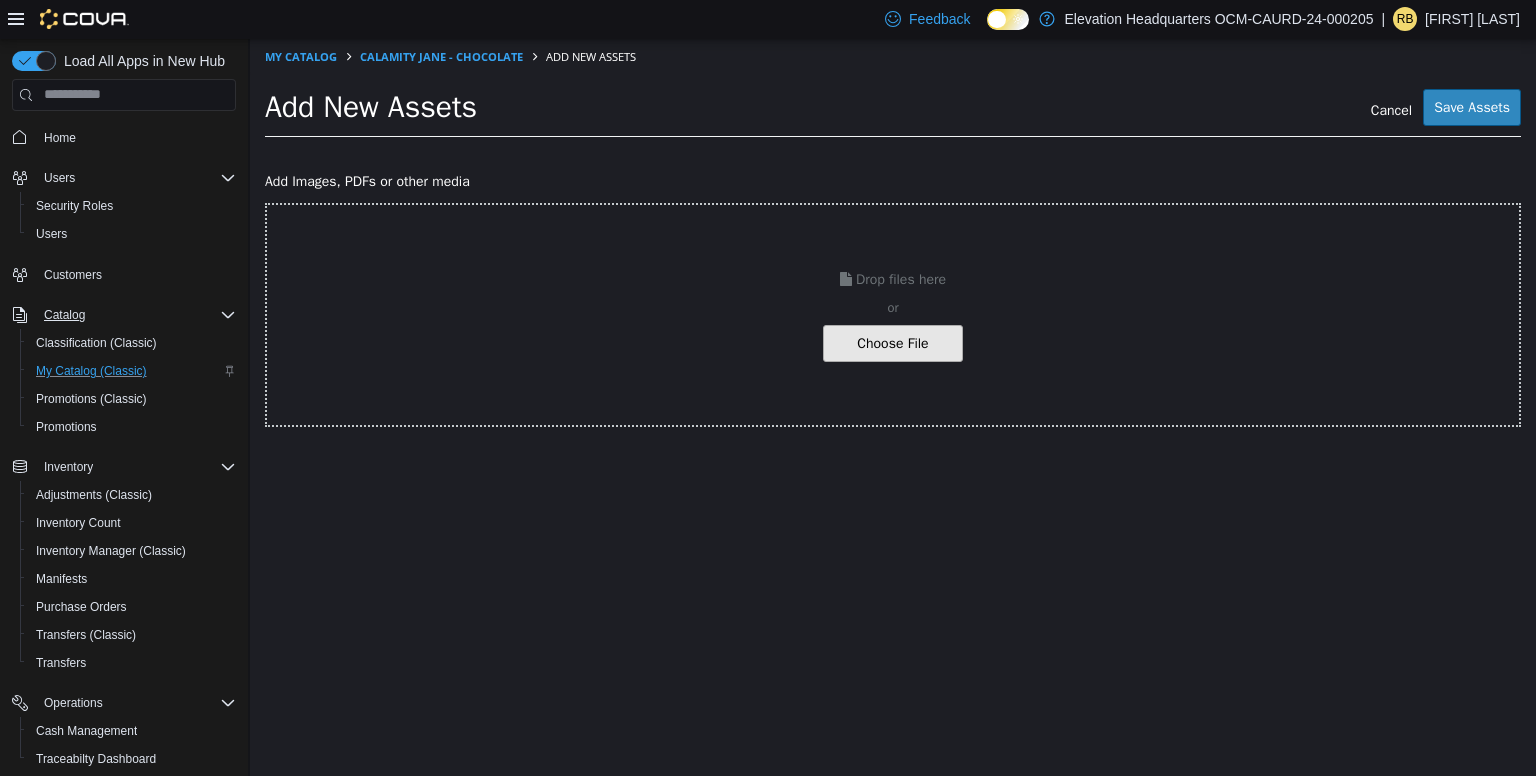 click at bounding box center [-154, 342] 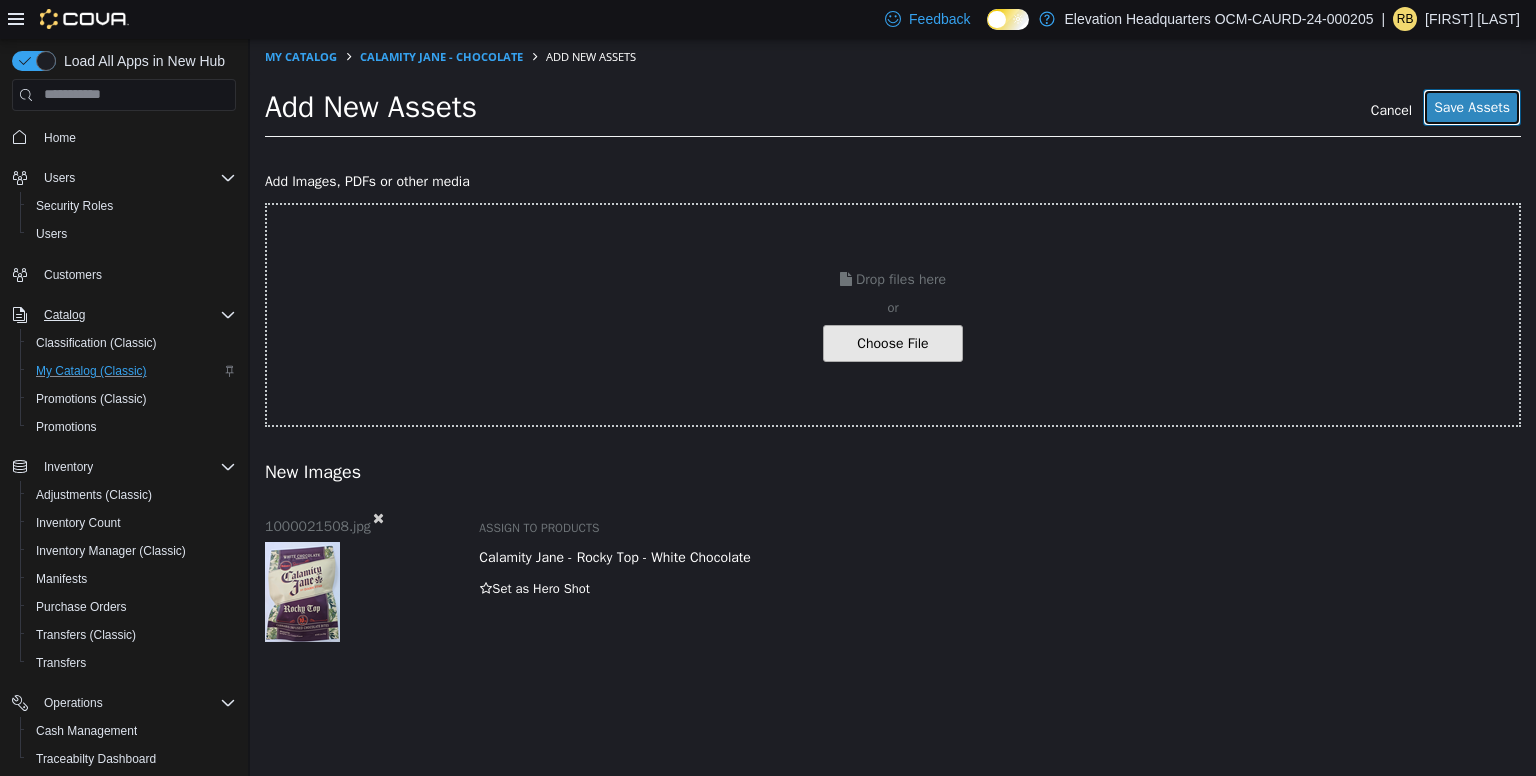 click on "Save Assets" at bounding box center [1472, 106] 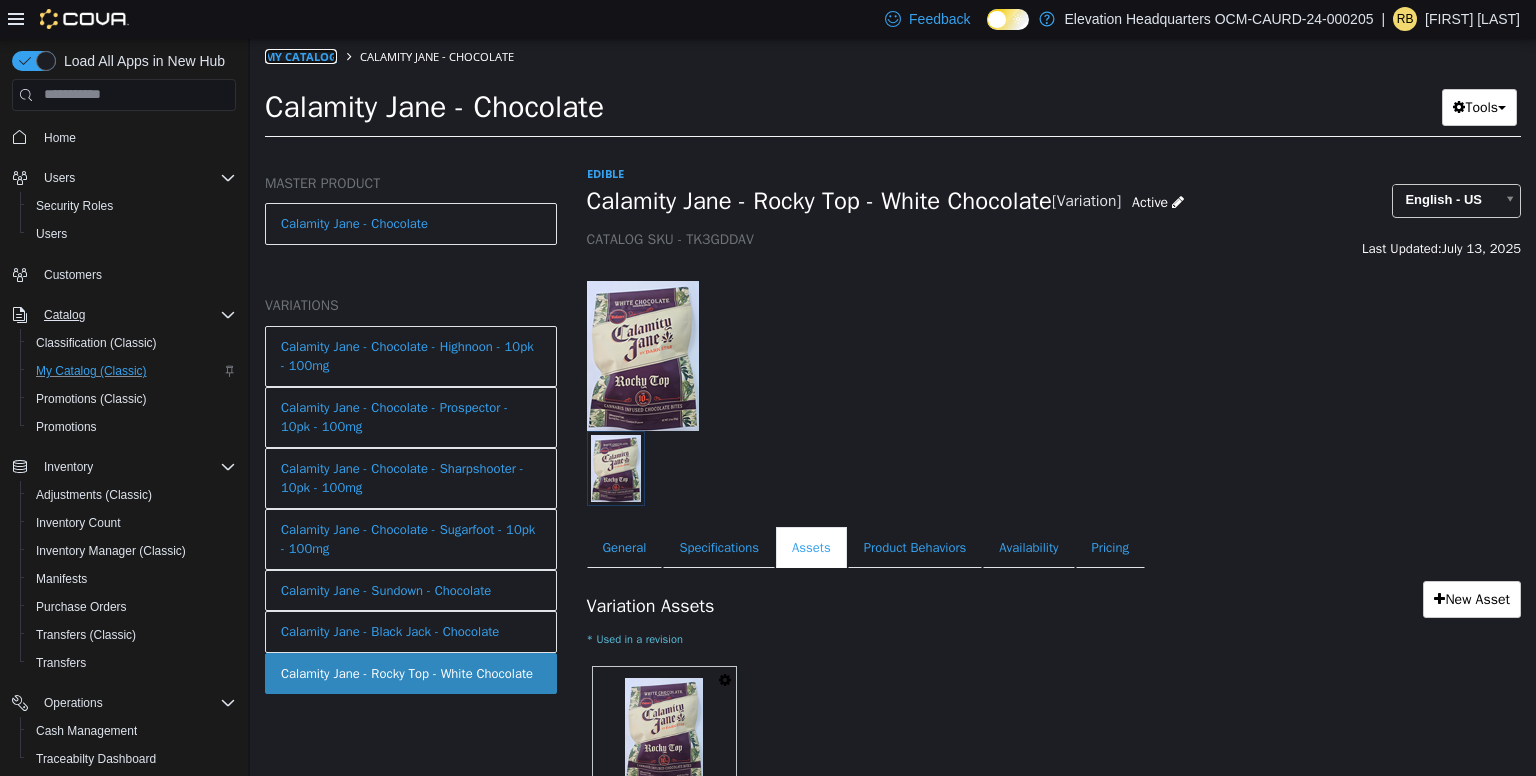 click on "My Catalog" at bounding box center (301, 55) 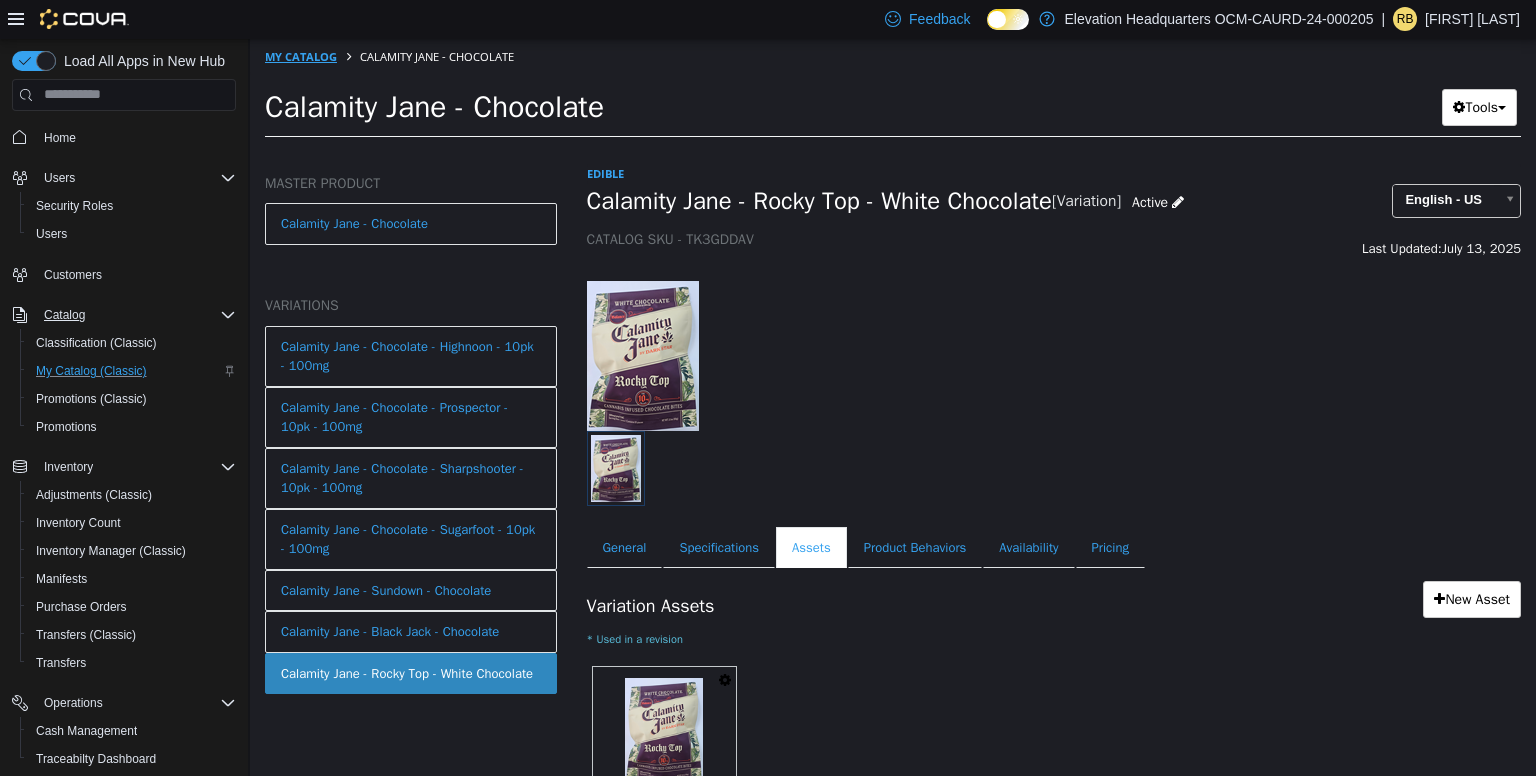 select on "**********" 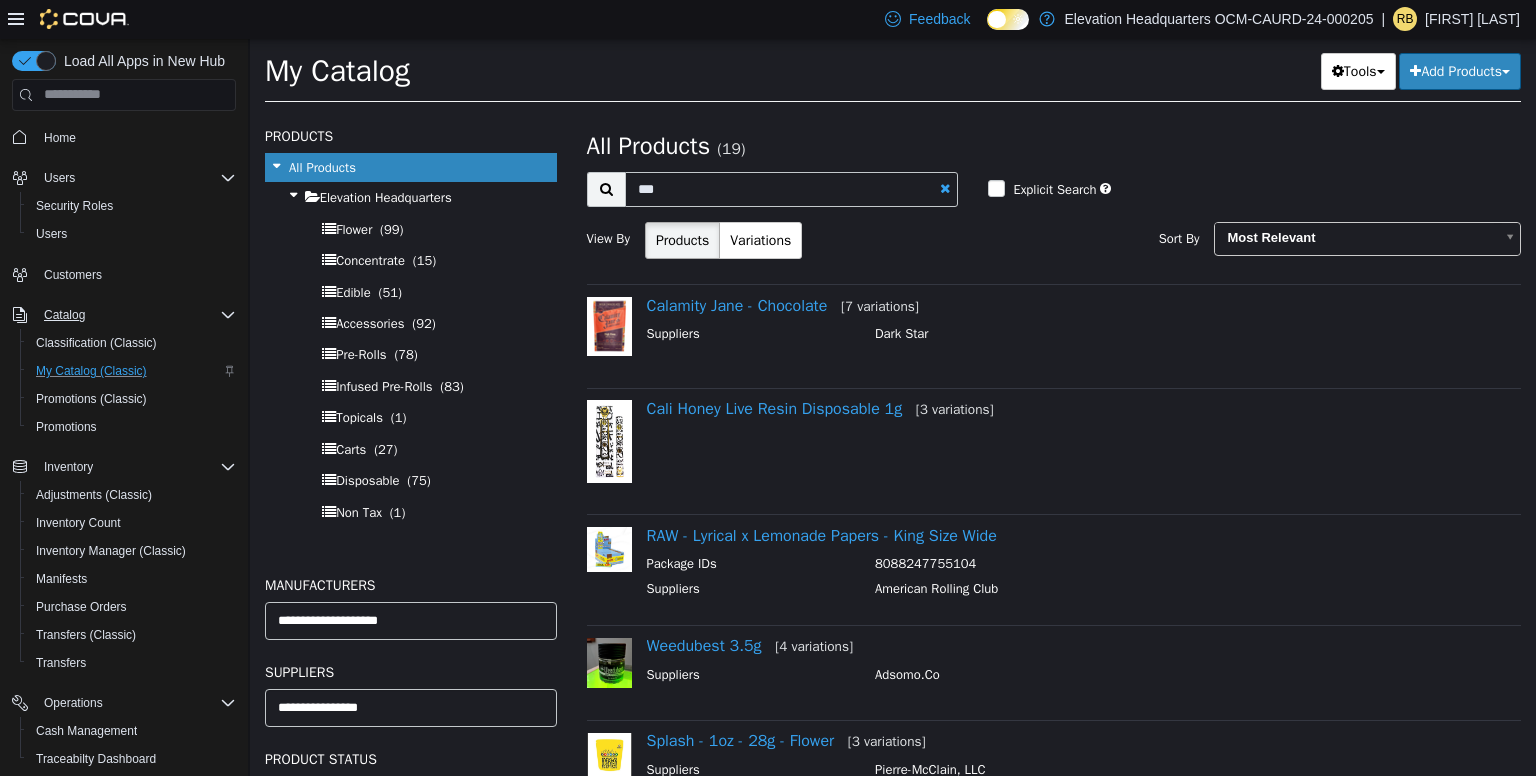 click at bounding box center [945, 187] 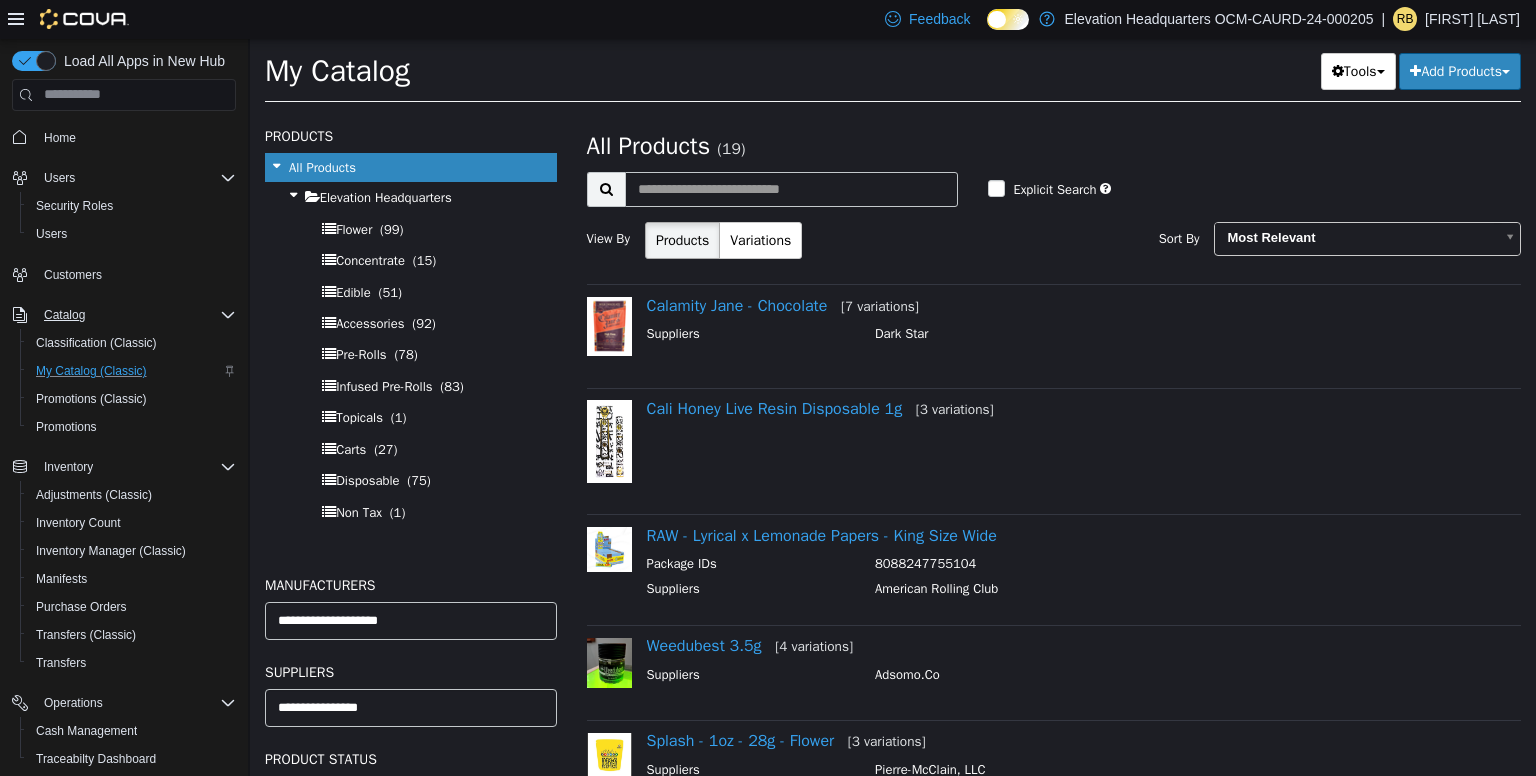select on "**********" 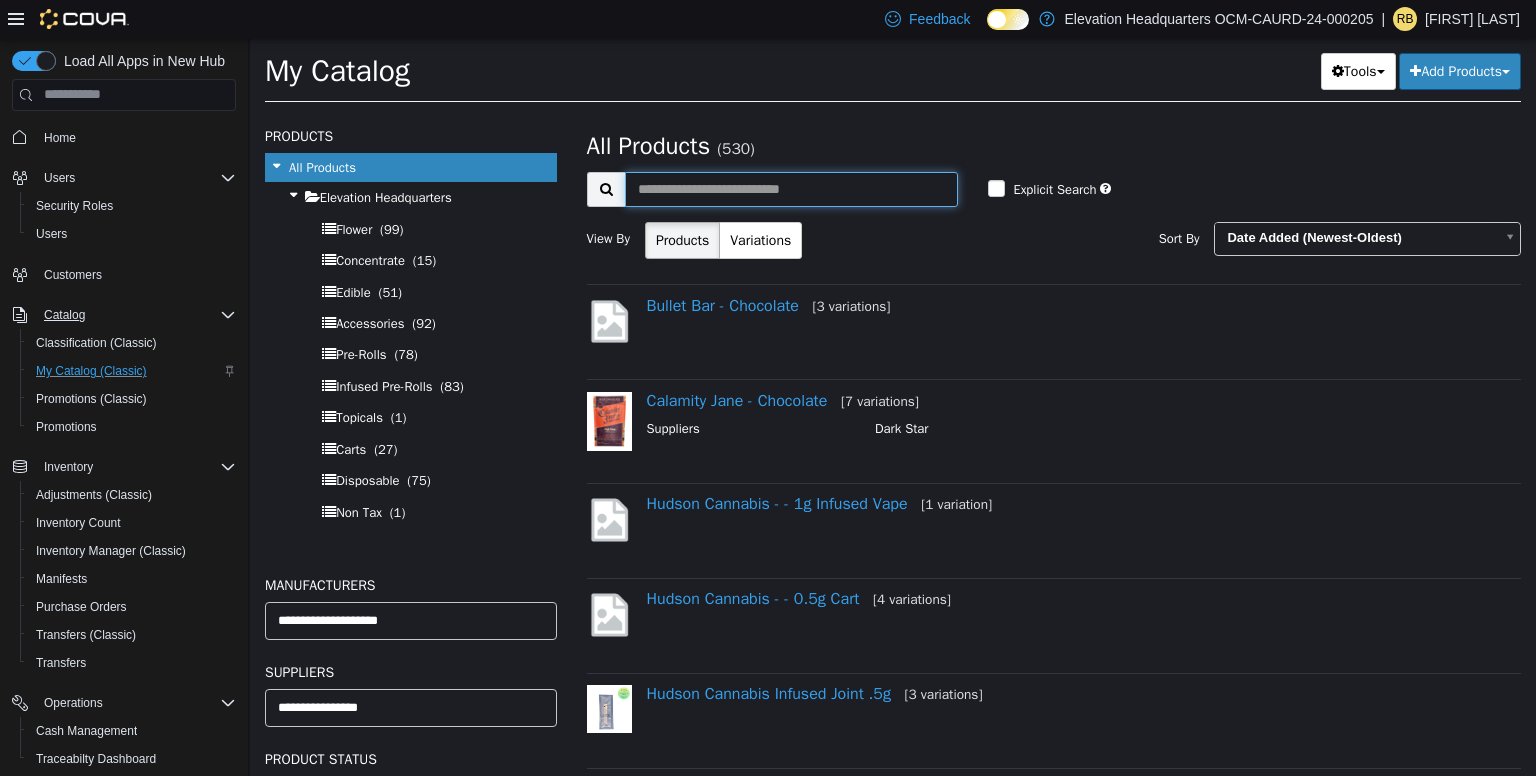 click at bounding box center [792, 188] 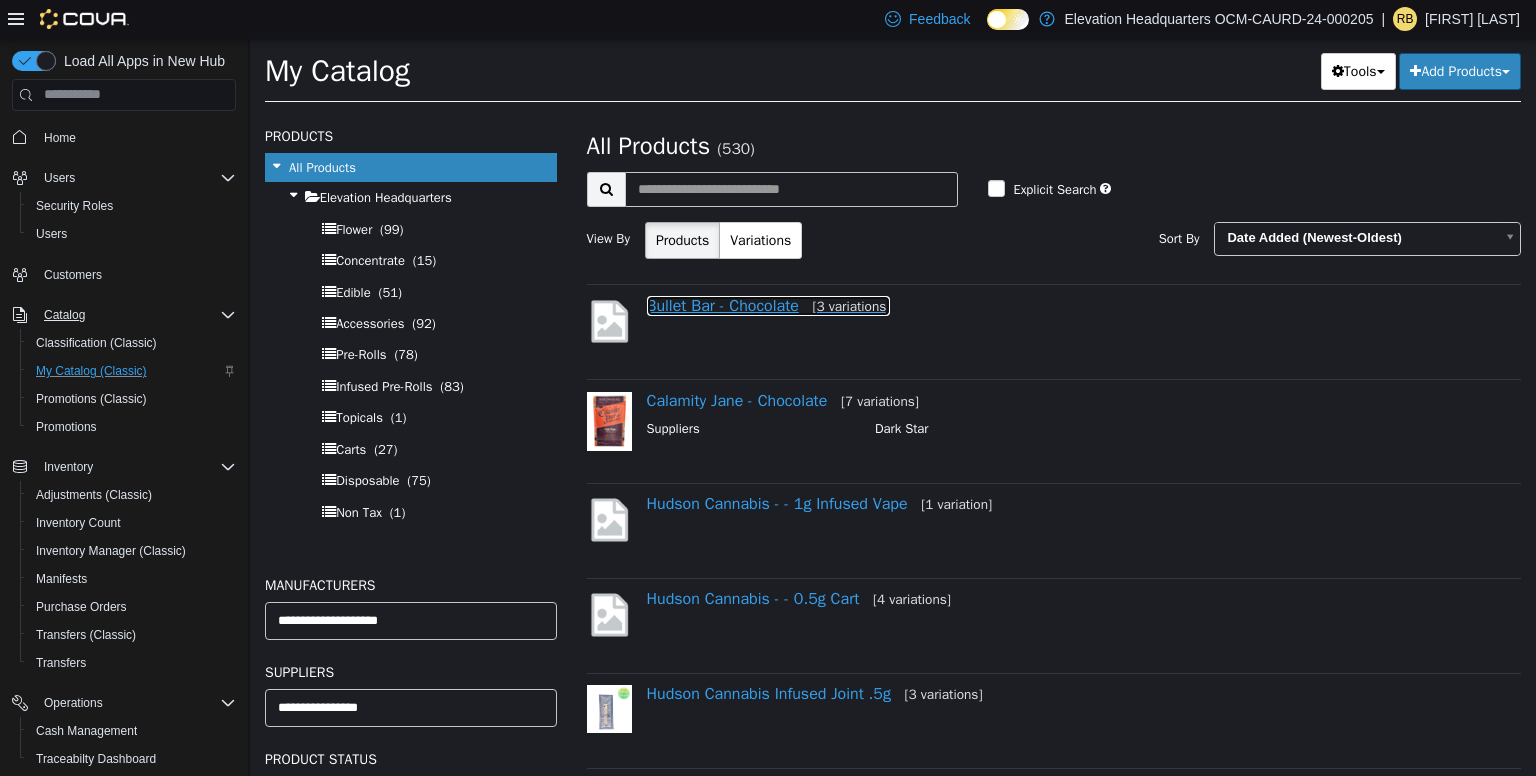 click on "Bullet Bar - Chocolate
[3 variations]" at bounding box center (769, 305) 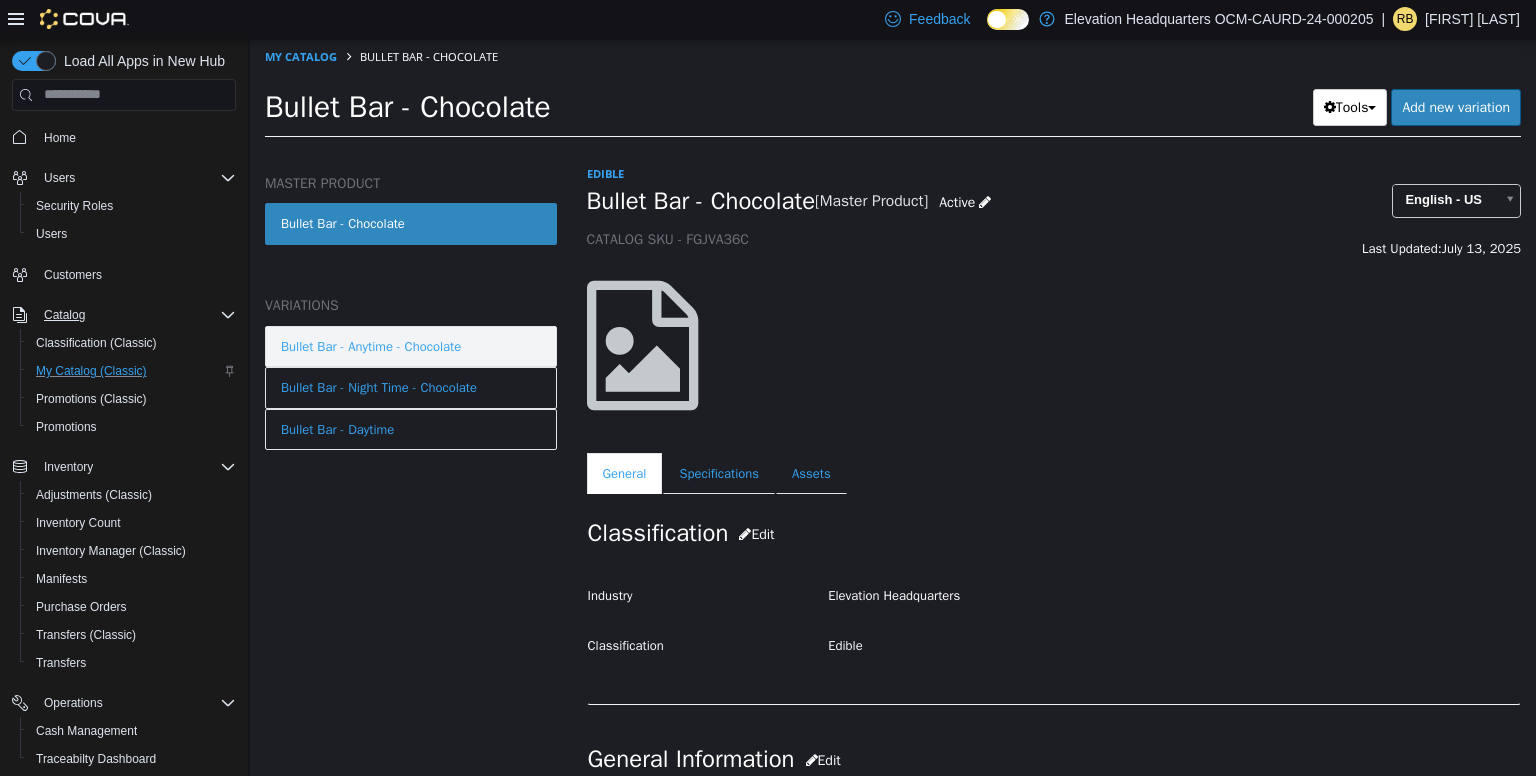 click on "Bullet Bar - Anytime - Chocolate" at bounding box center (411, 346) 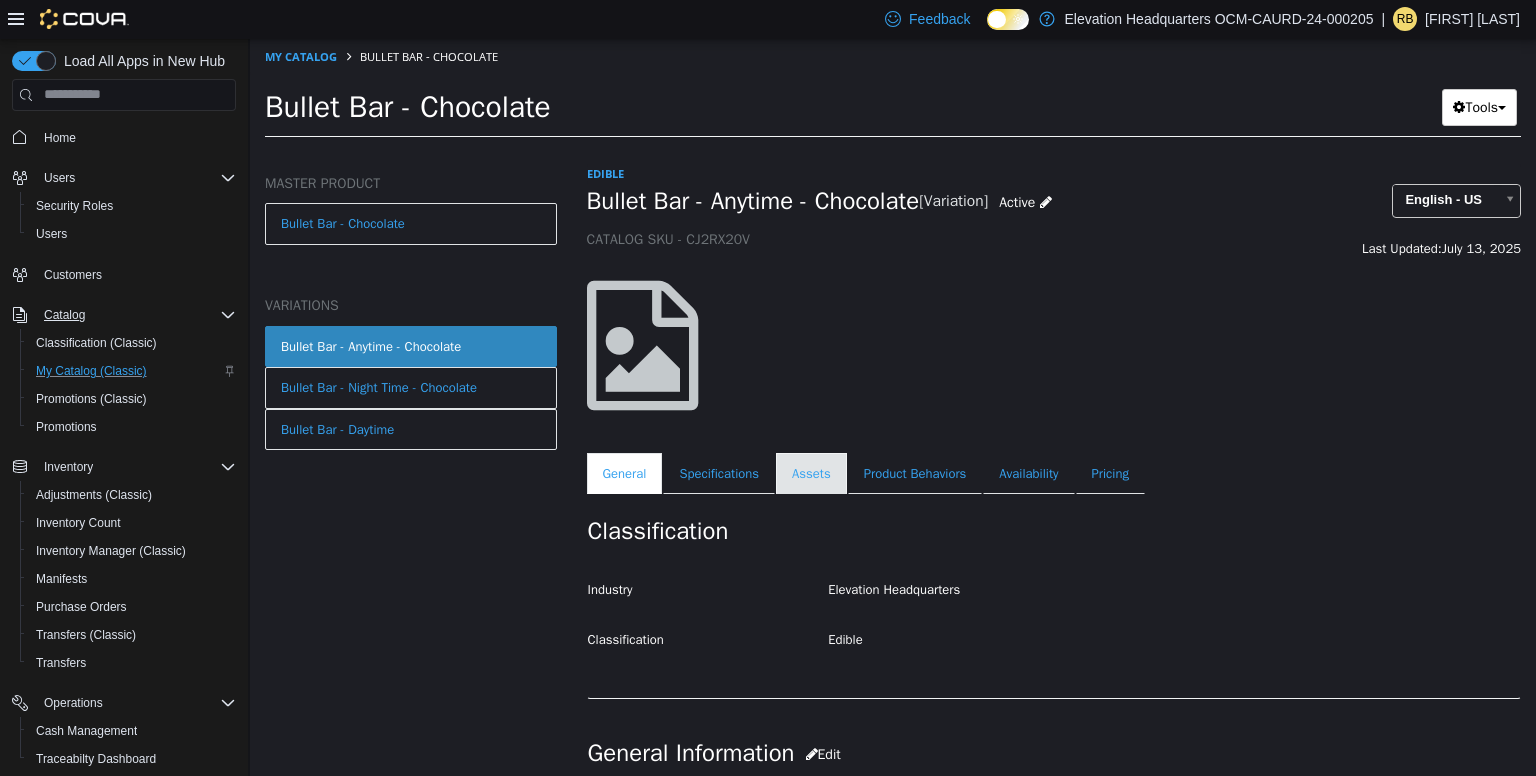 click on "Assets" at bounding box center (811, 473) 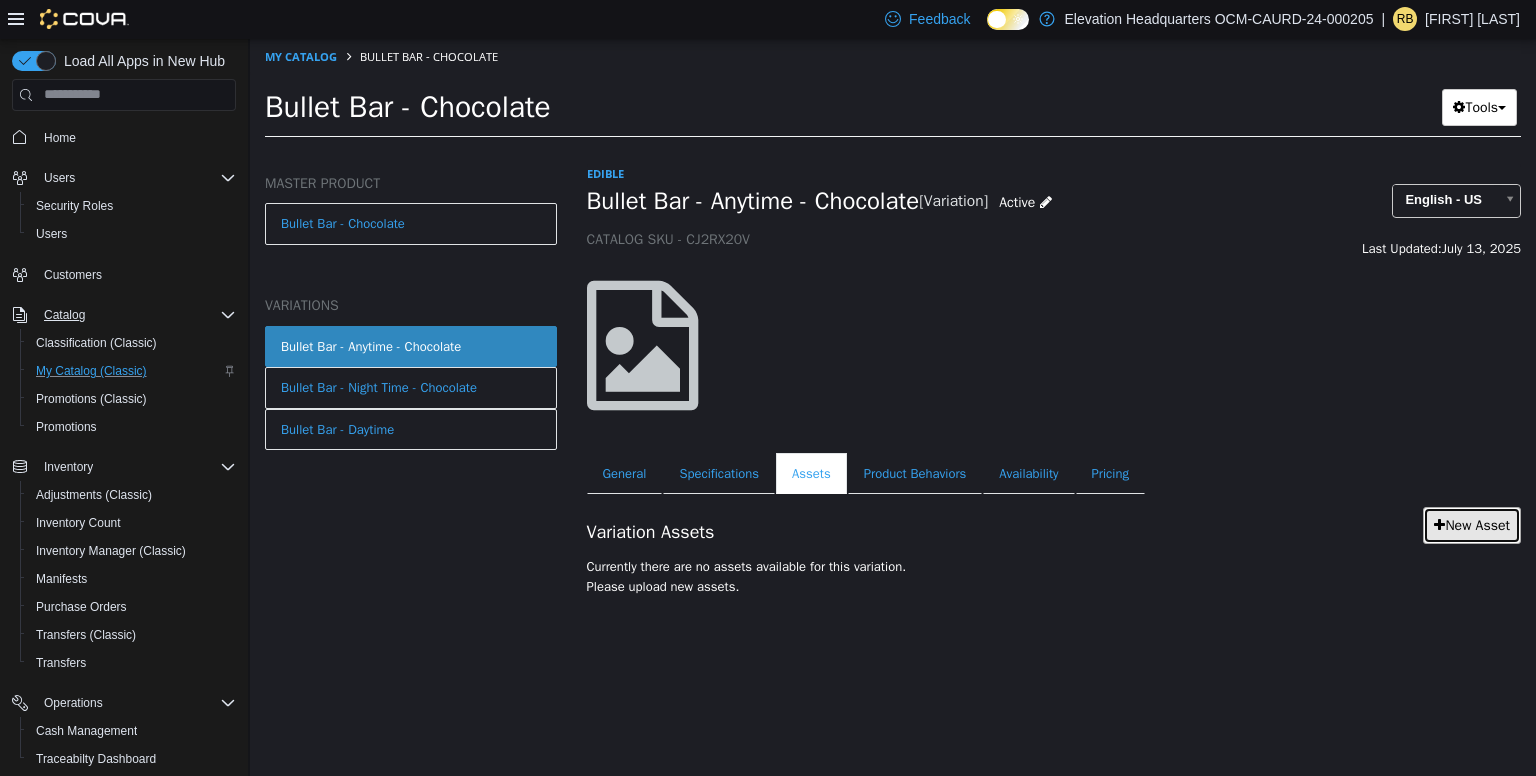 click on "New Asset" at bounding box center (1472, 524) 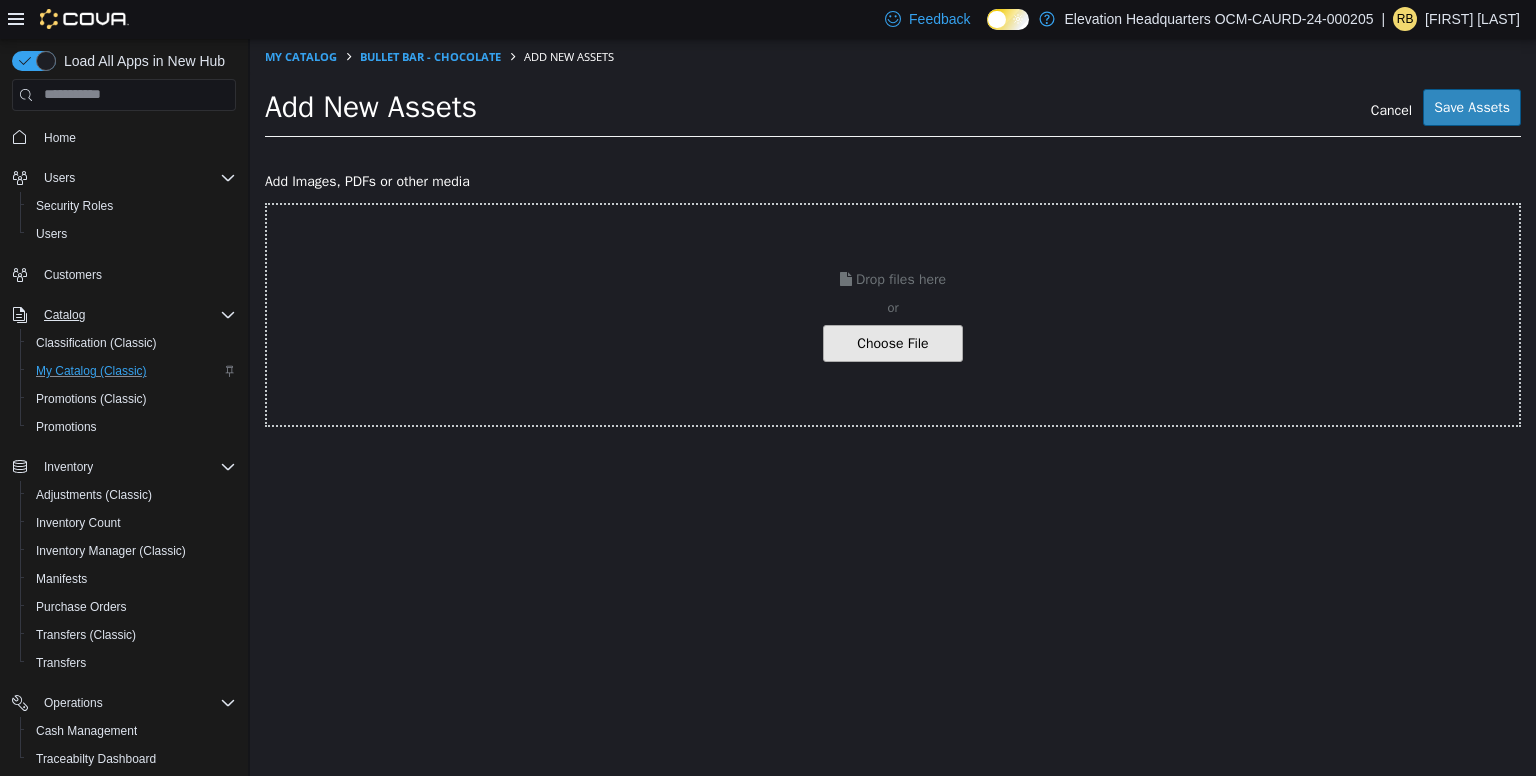 click at bounding box center [-154, 342] 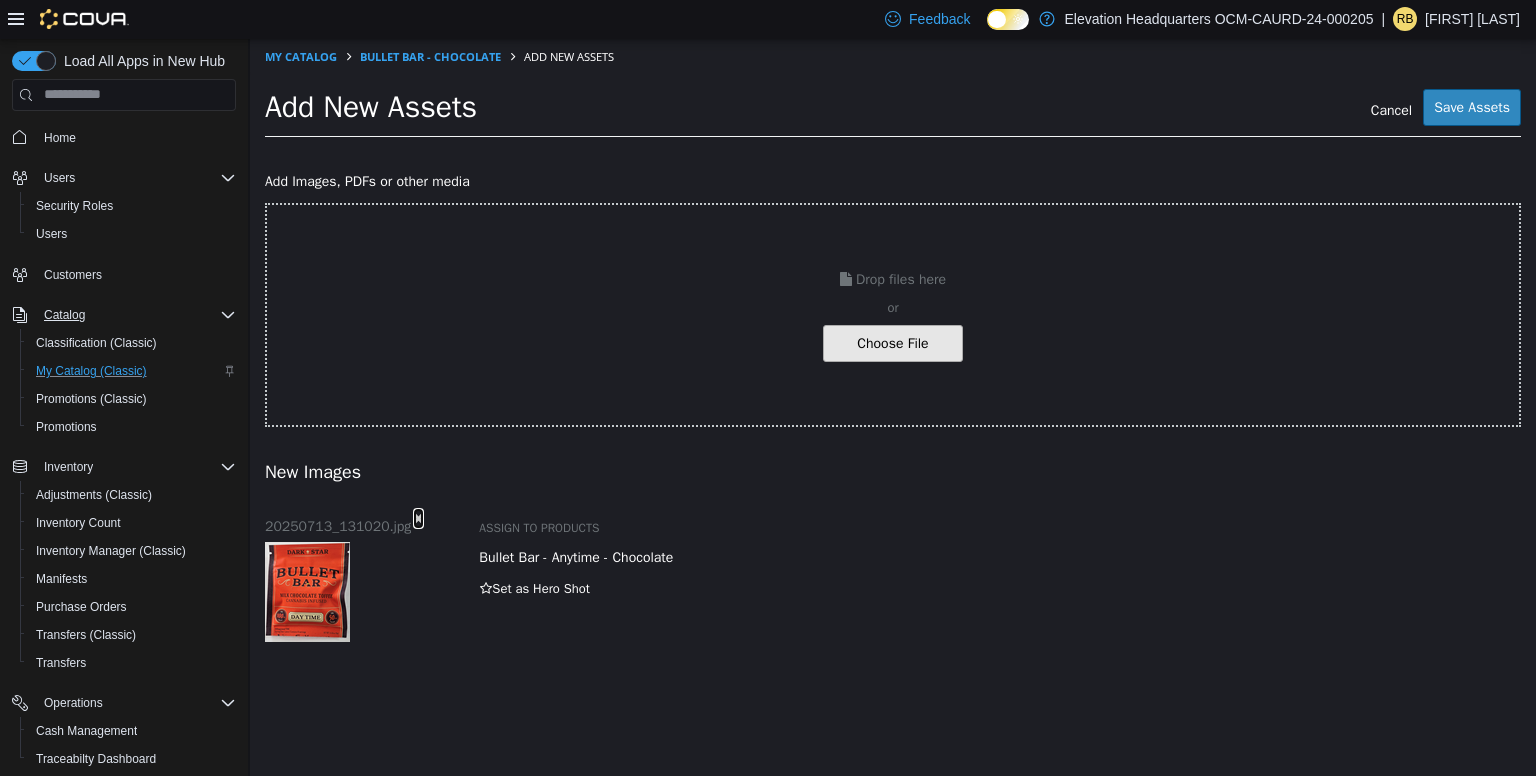 click at bounding box center (418, 517) 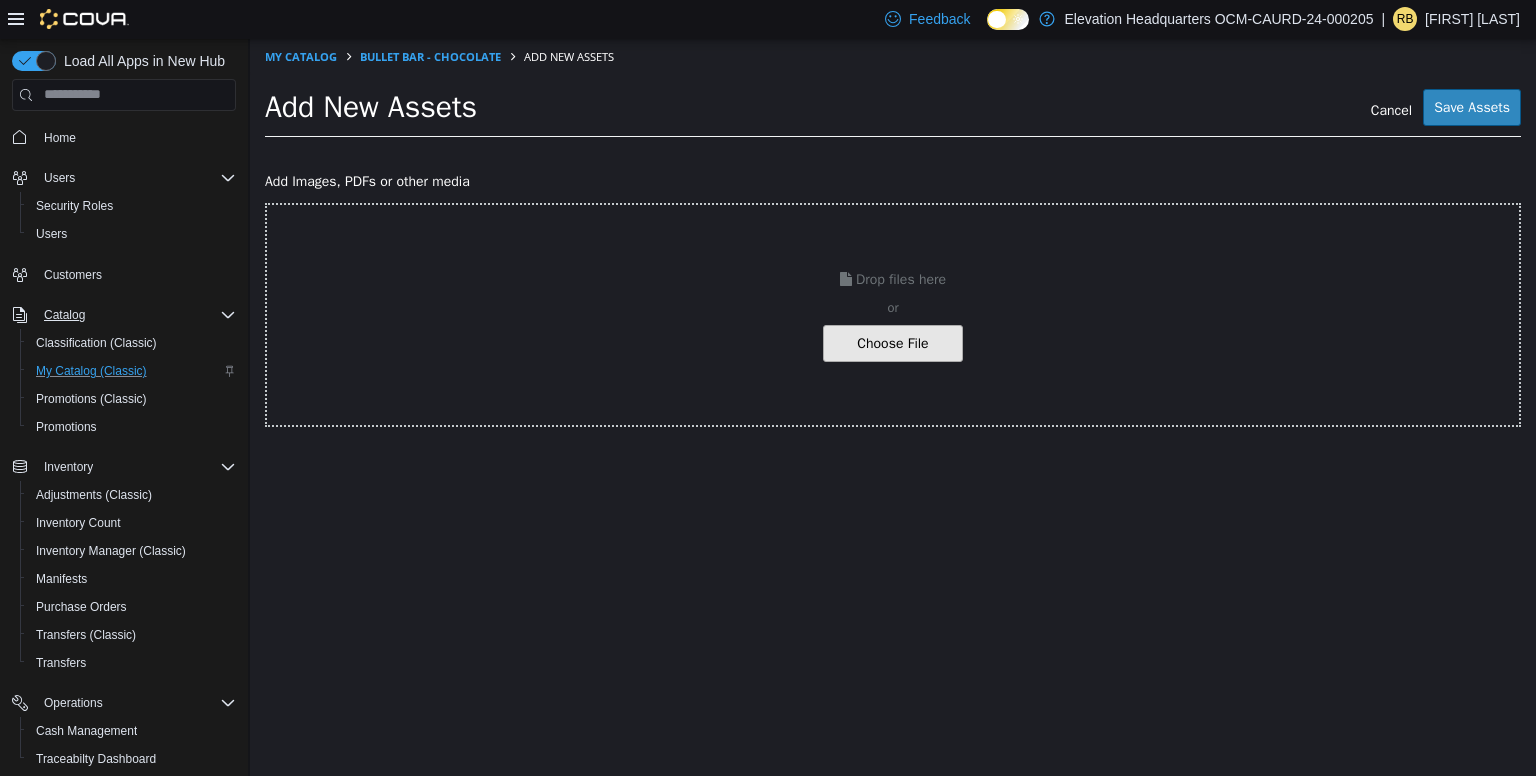 click at bounding box center (-154, 342) 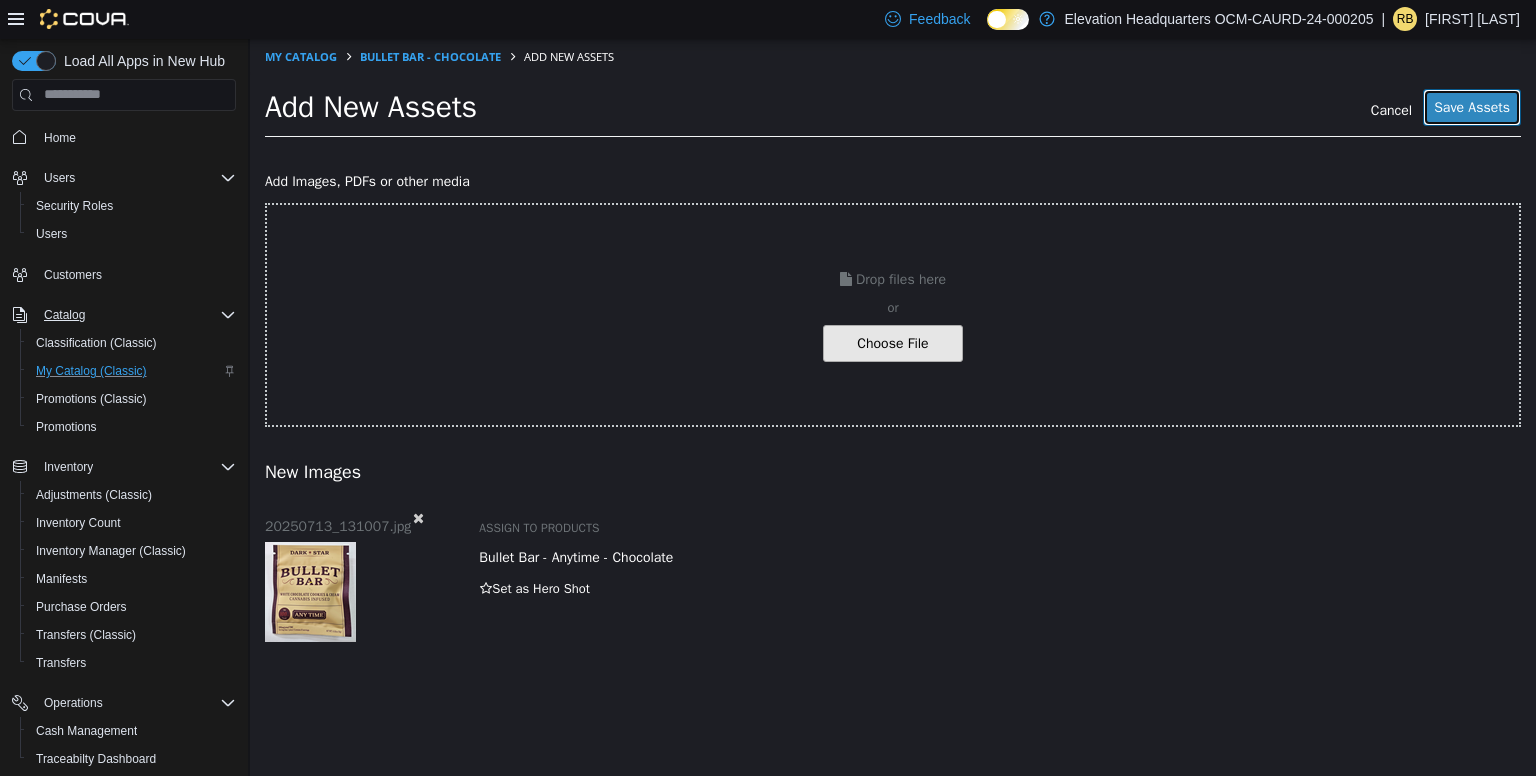 click on "Save Assets" at bounding box center [1472, 106] 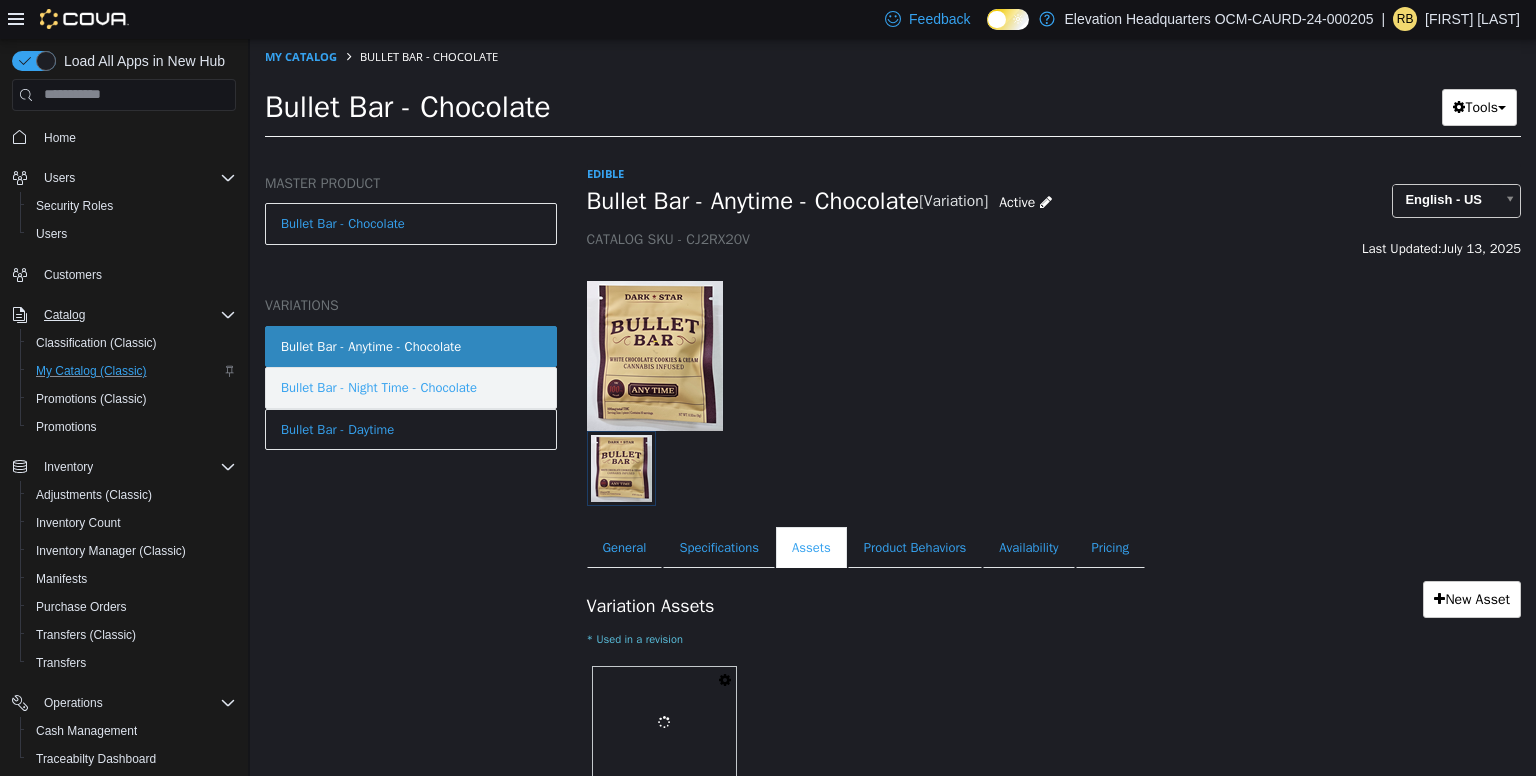 click on "Bullet Bar - Night Time - Chocolate" at bounding box center (411, 387) 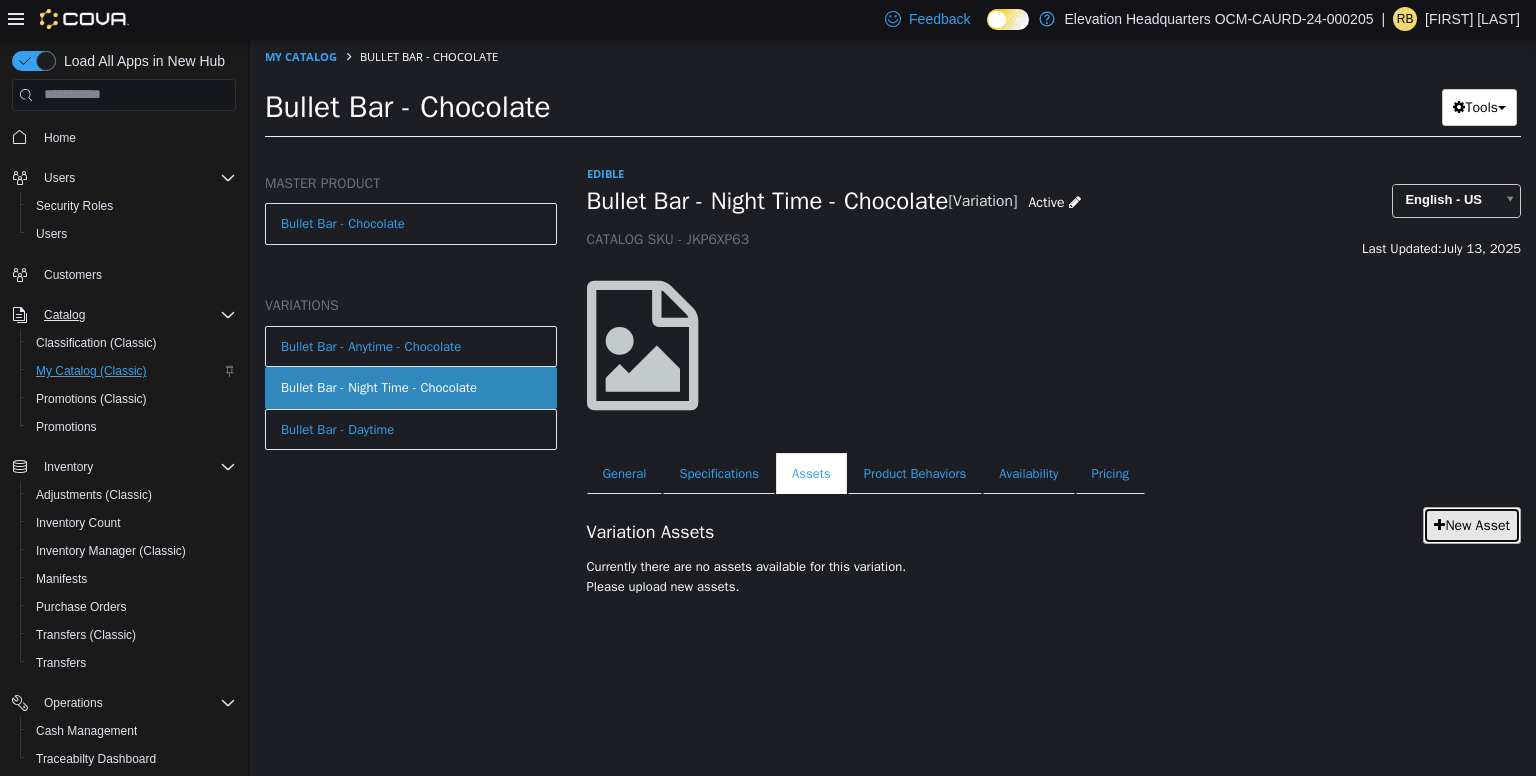 click on "New Asset" at bounding box center (1472, 524) 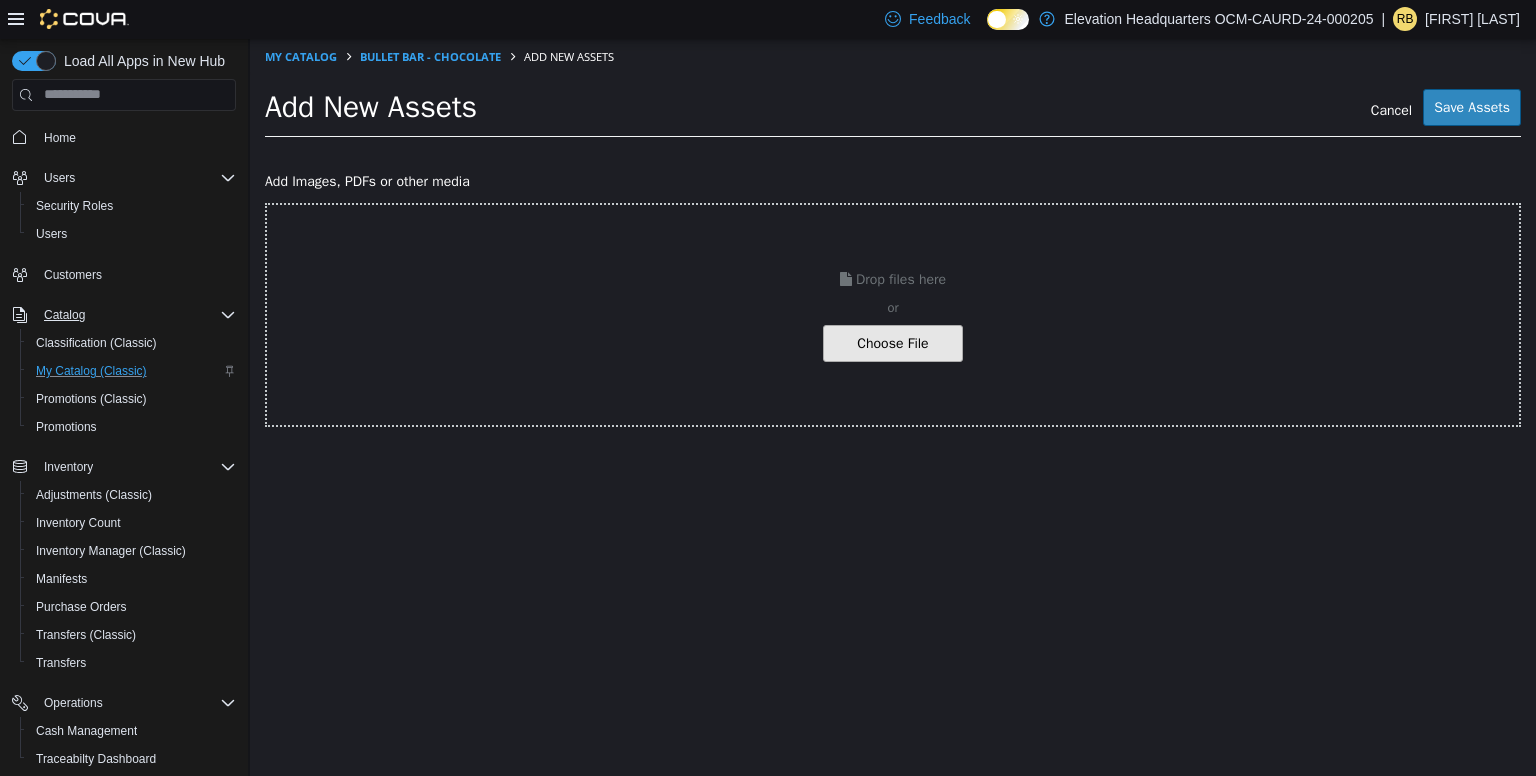 click at bounding box center [-154, 342] 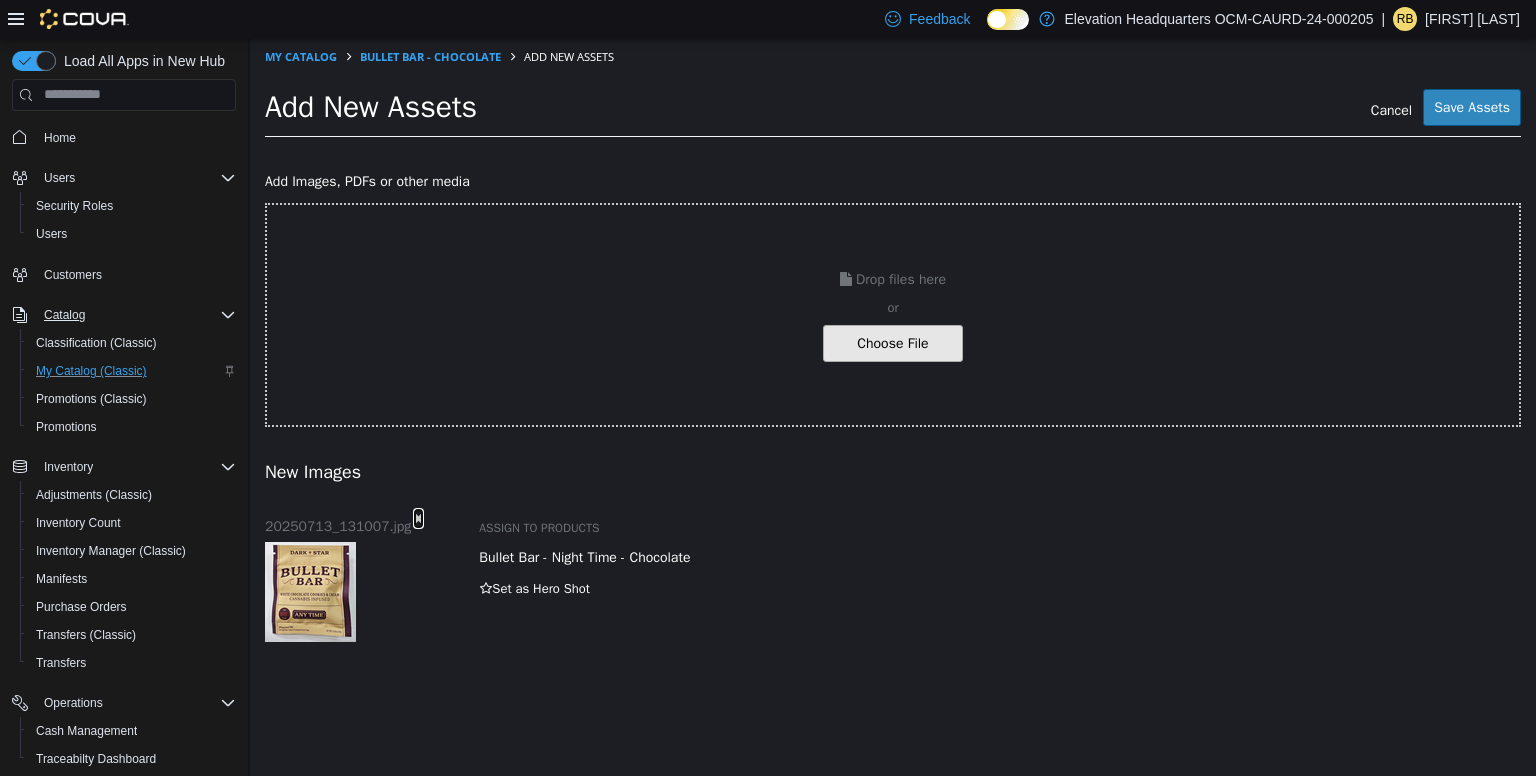 click at bounding box center (418, 517) 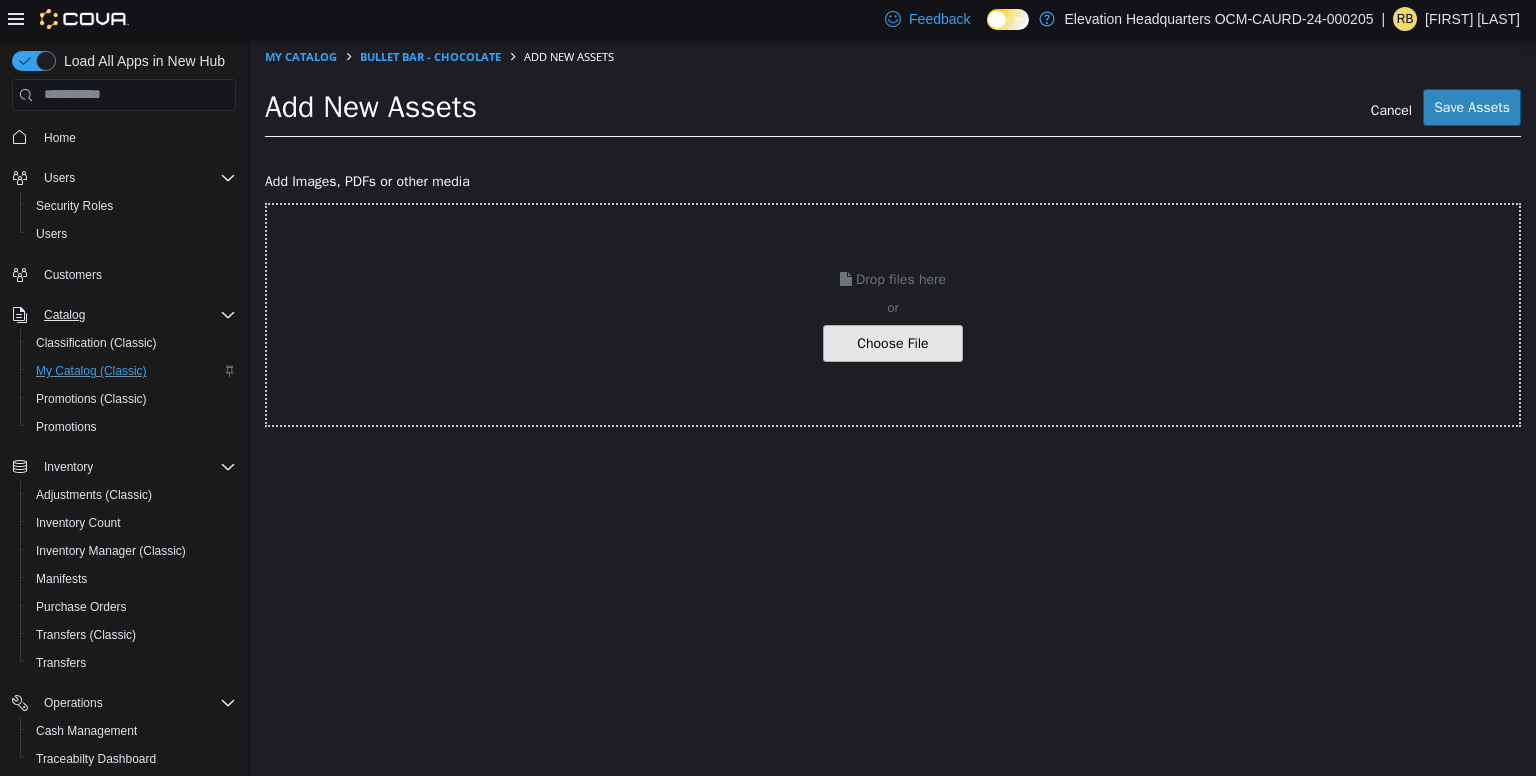 click at bounding box center [-154, 342] 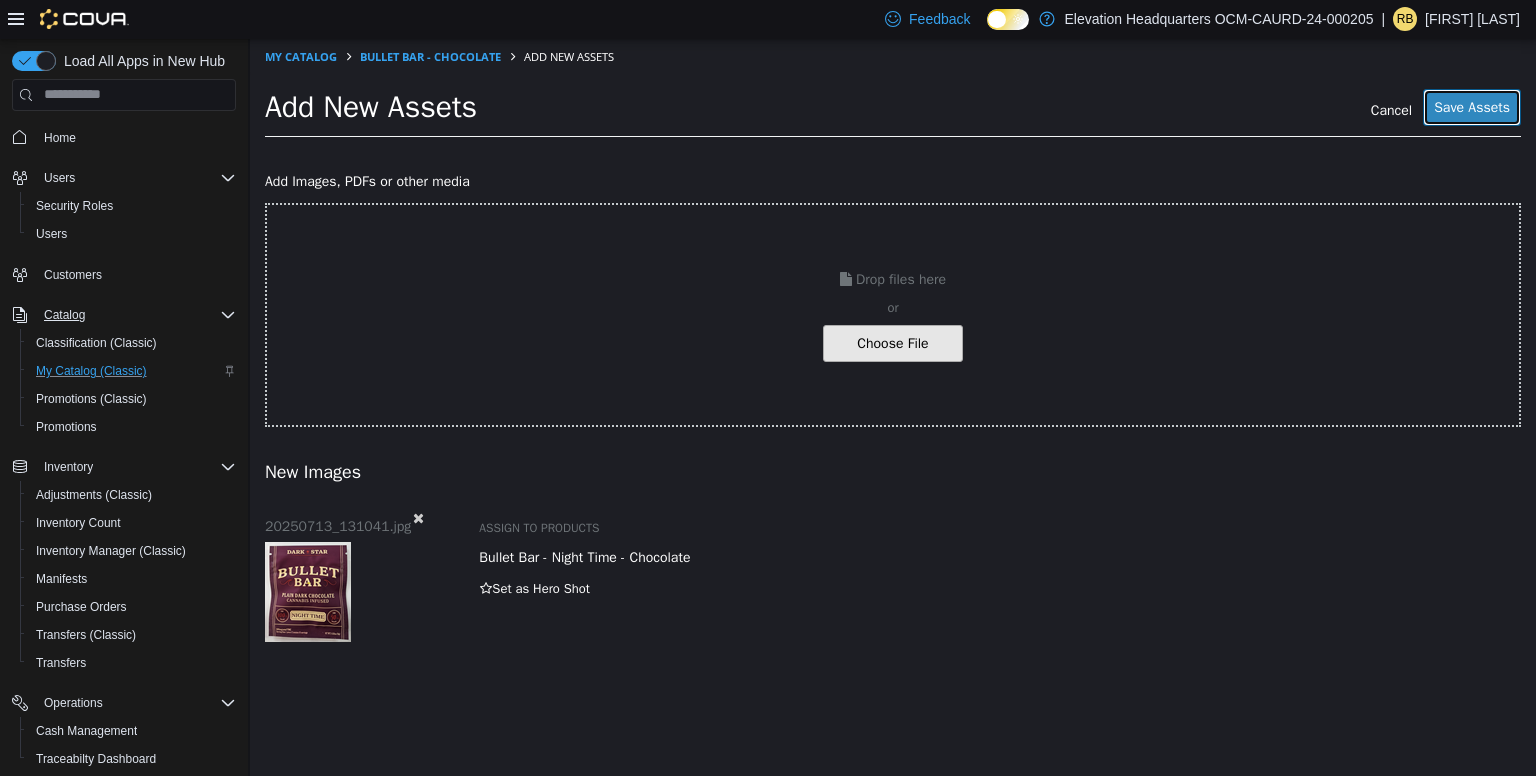 click on "Save Assets" at bounding box center [1472, 106] 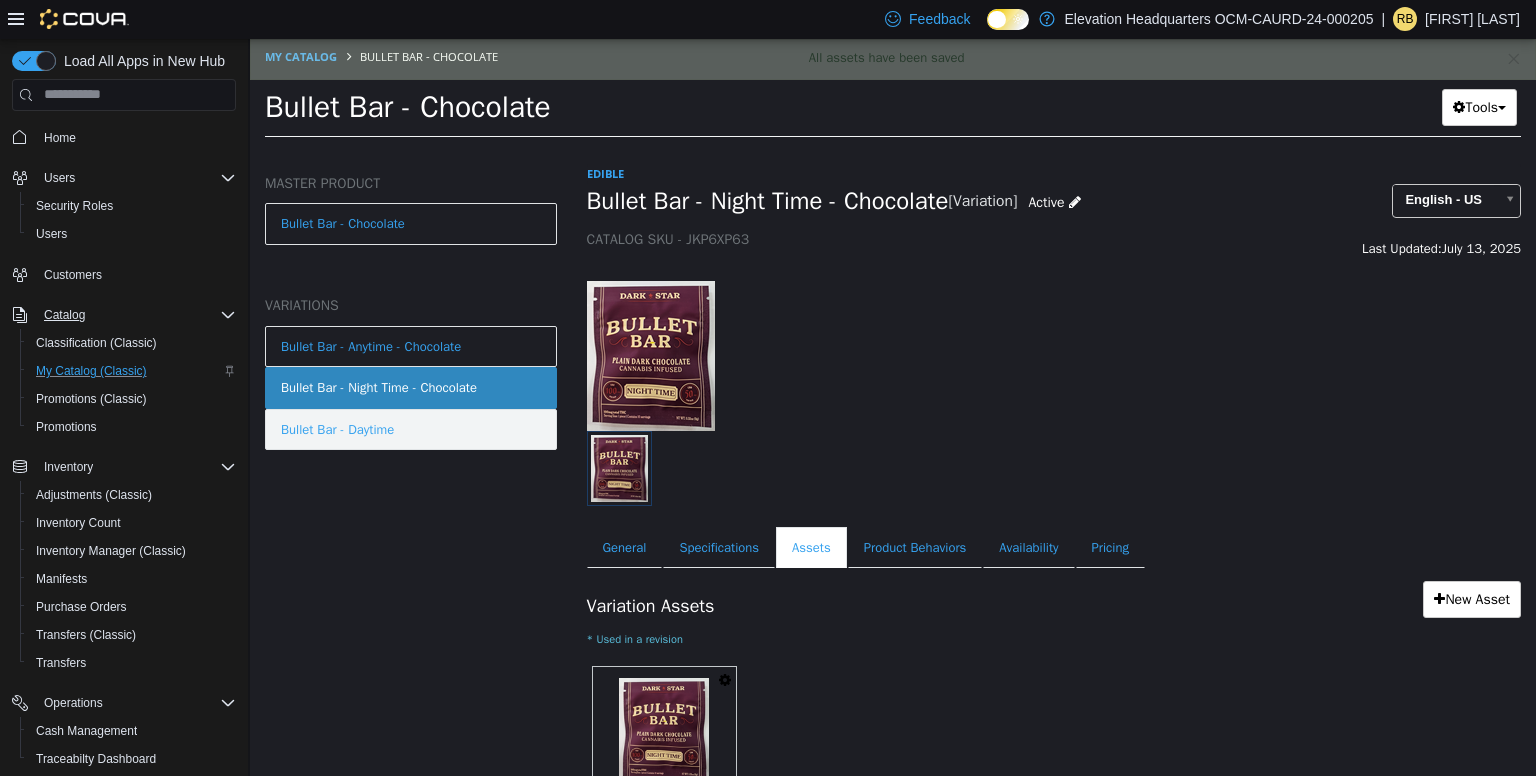 click on "Bullet Bar - Daytime" at bounding box center [411, 429] 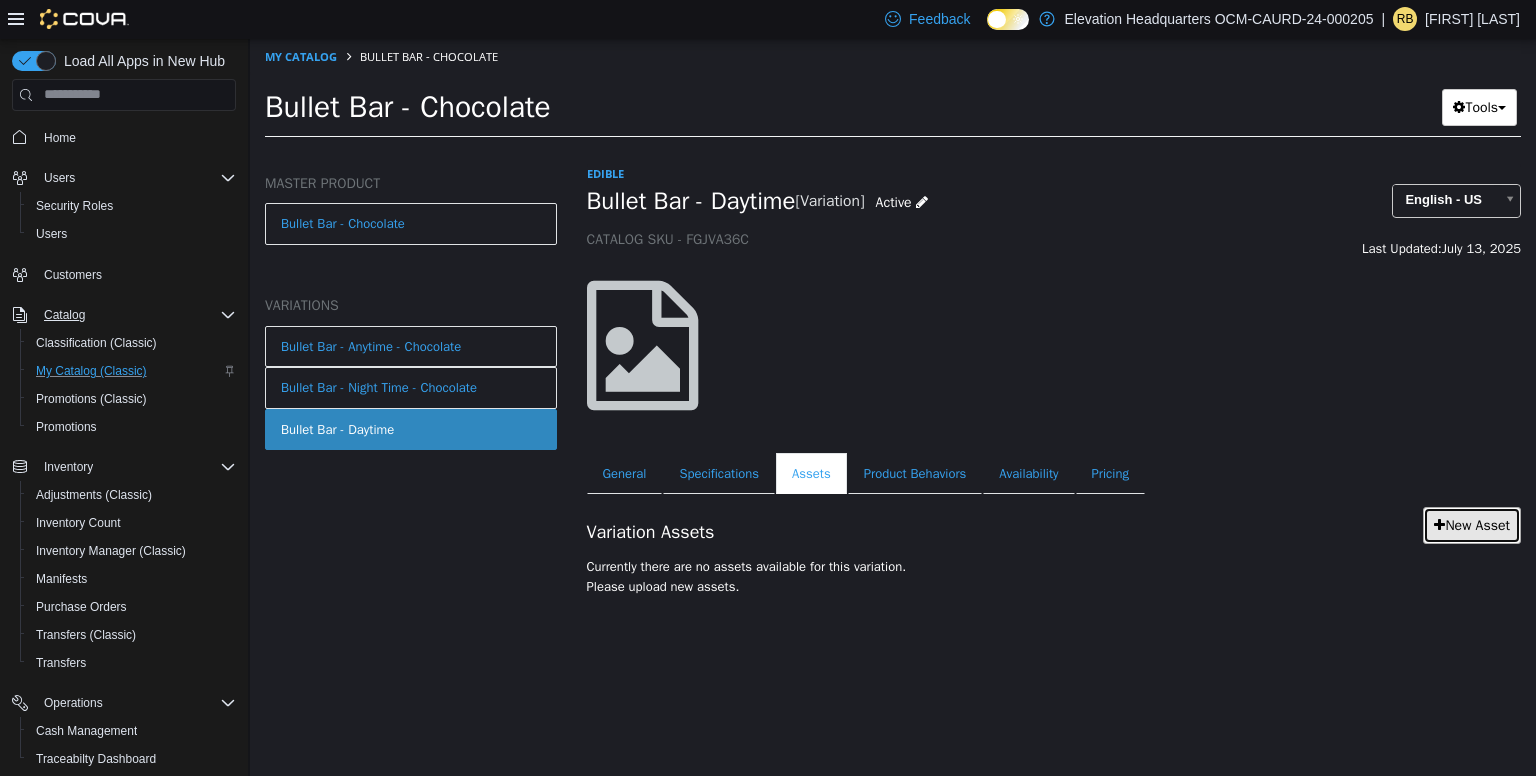 click on "New Asset" at bounding box center [1472, 524] 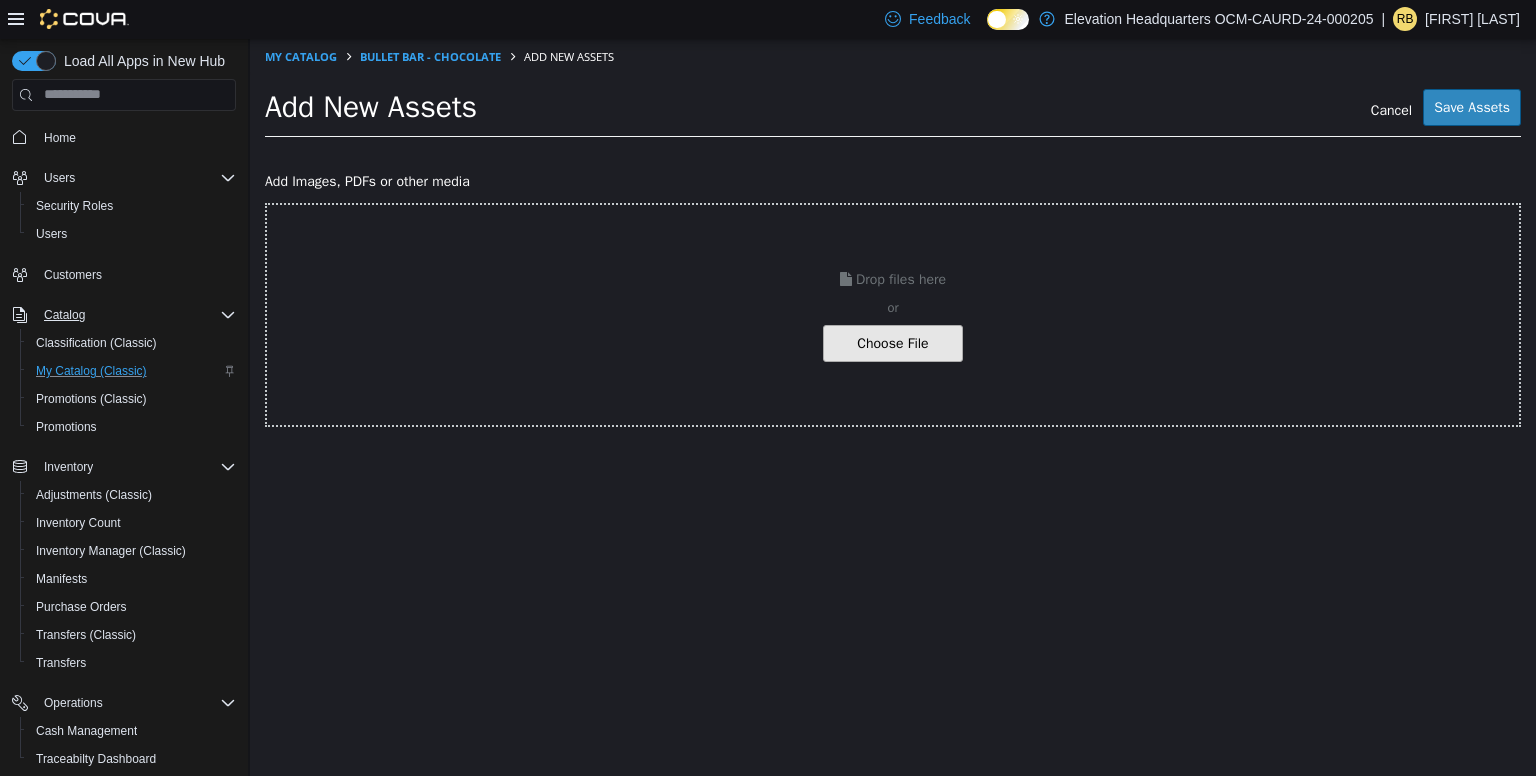 click at bounding box center [-154, 342] 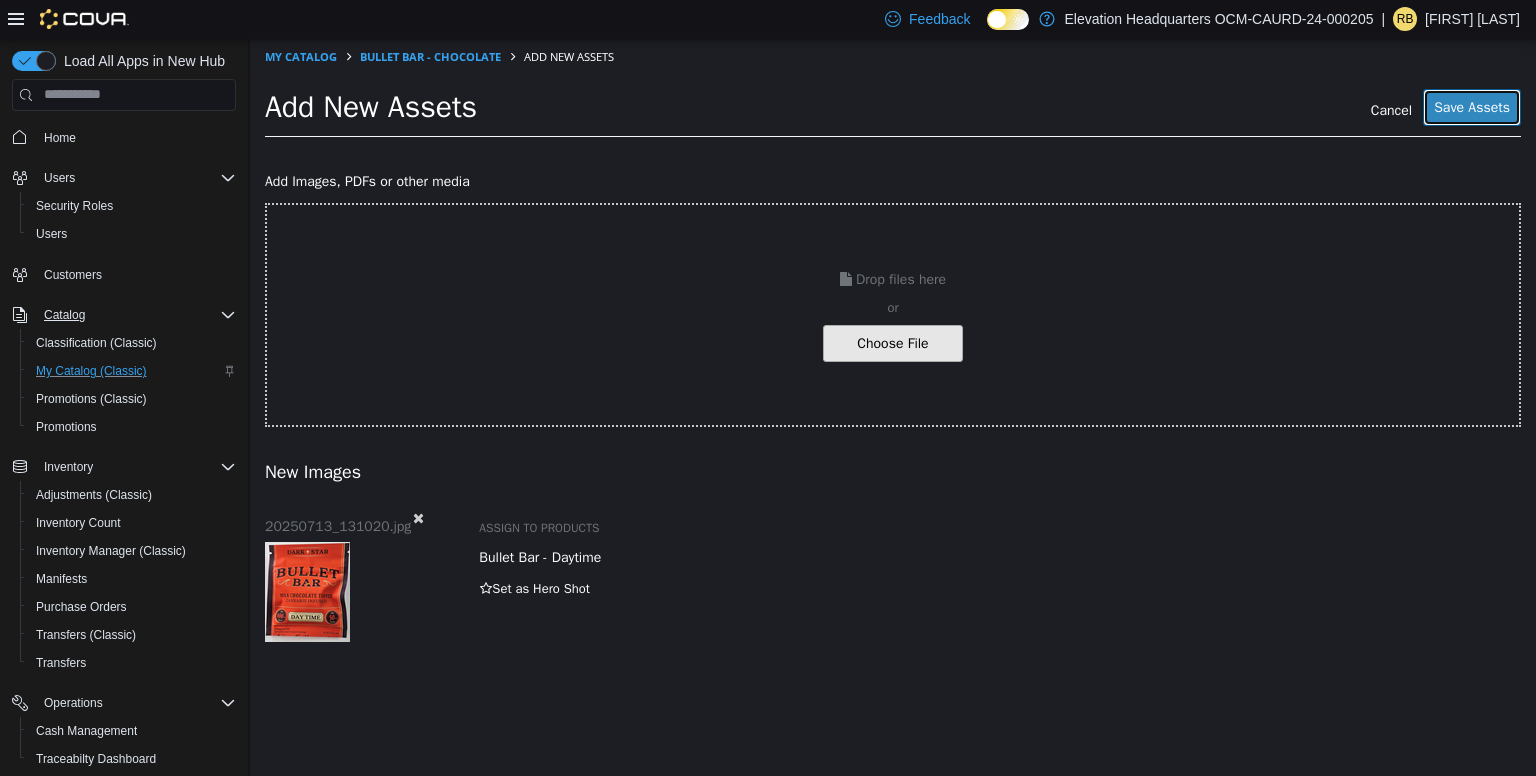 click on "Save Assets" at bounding box center (1472, 106) 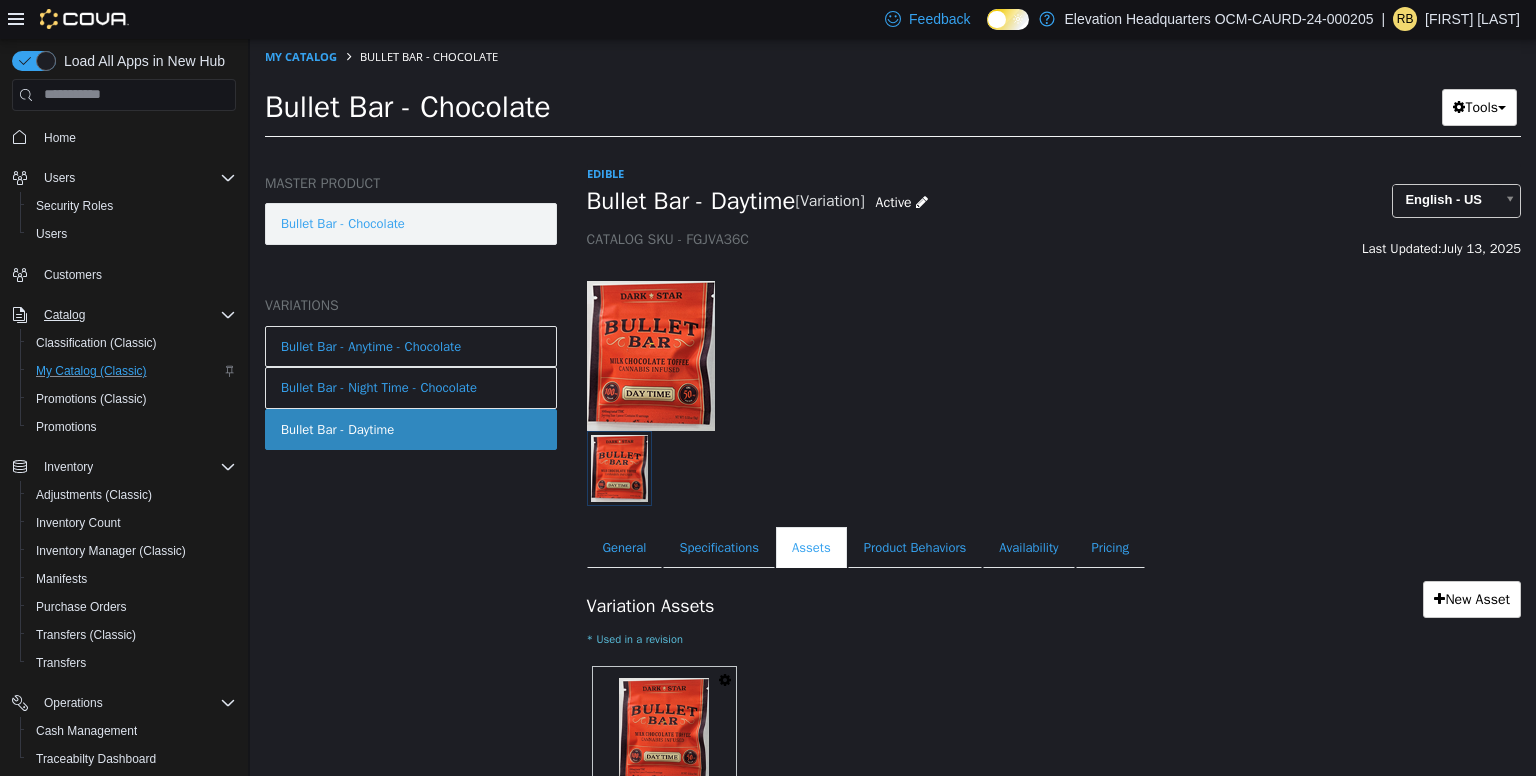 click on "Bullet Bar - Chocolate" at bounding box center [411, 223] 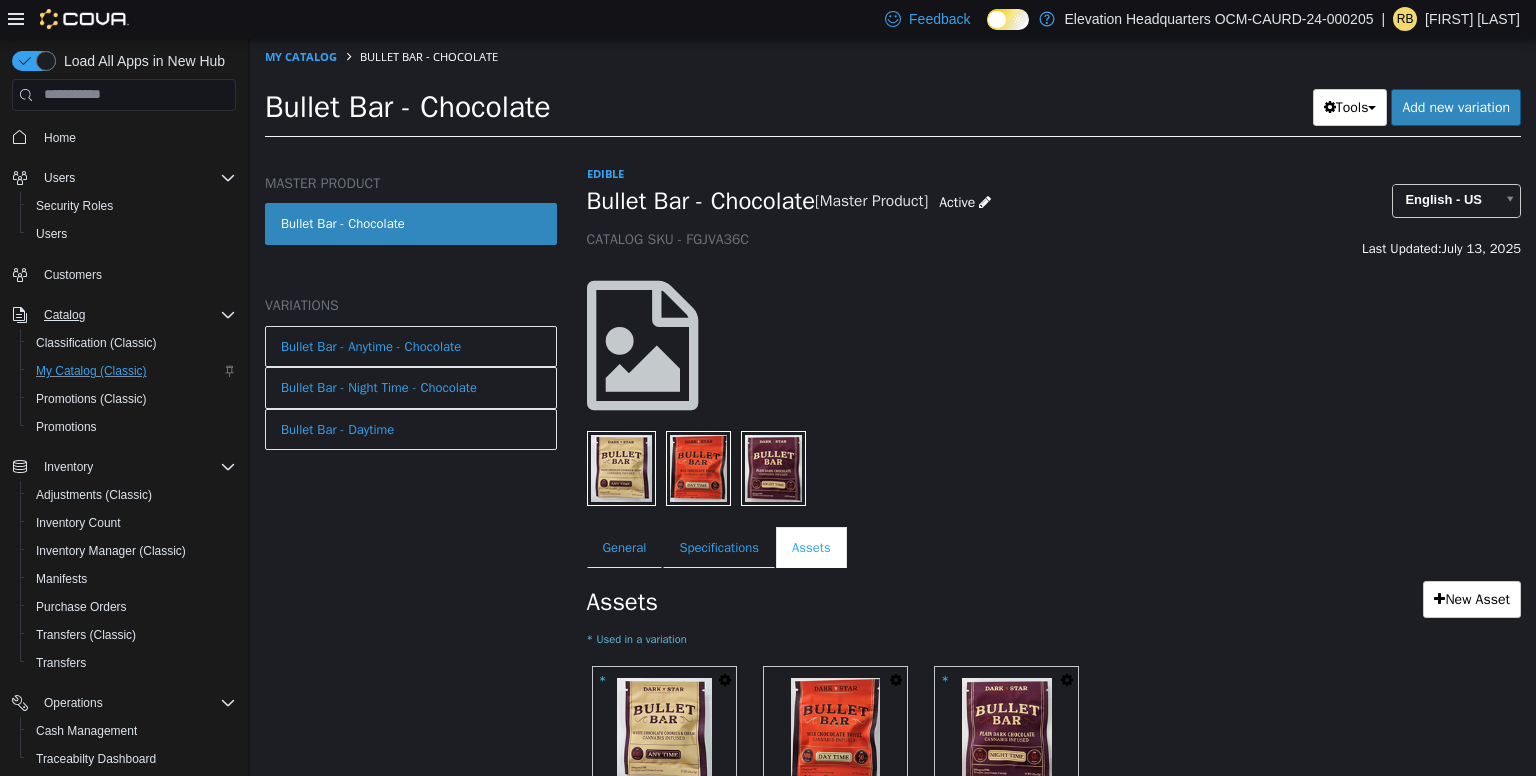 click on "General Specifications Assets Marketing" at bounding box center [1054, 547] 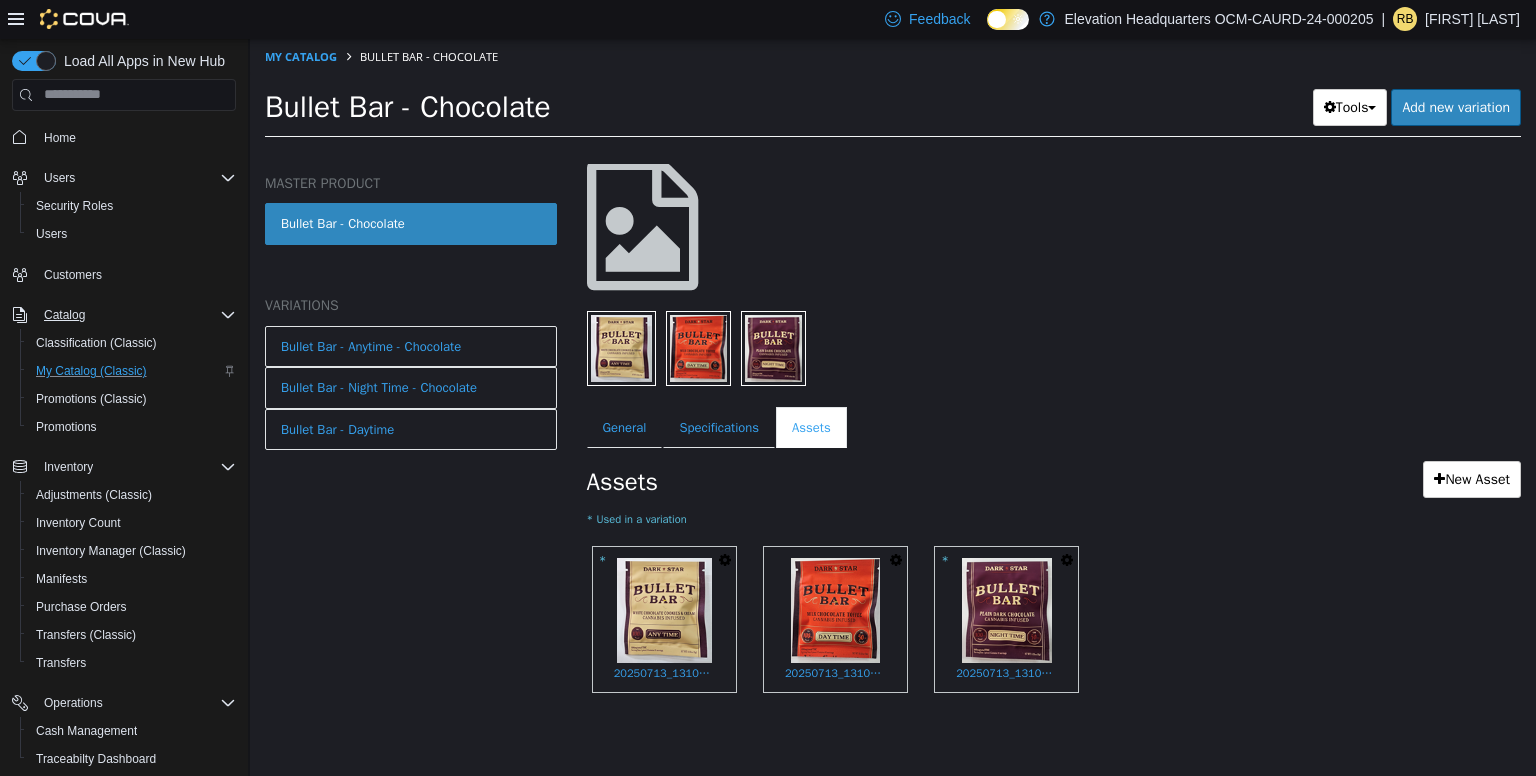 scroll, scrollTop: 124, scrollLeft: 0, axis: vertical 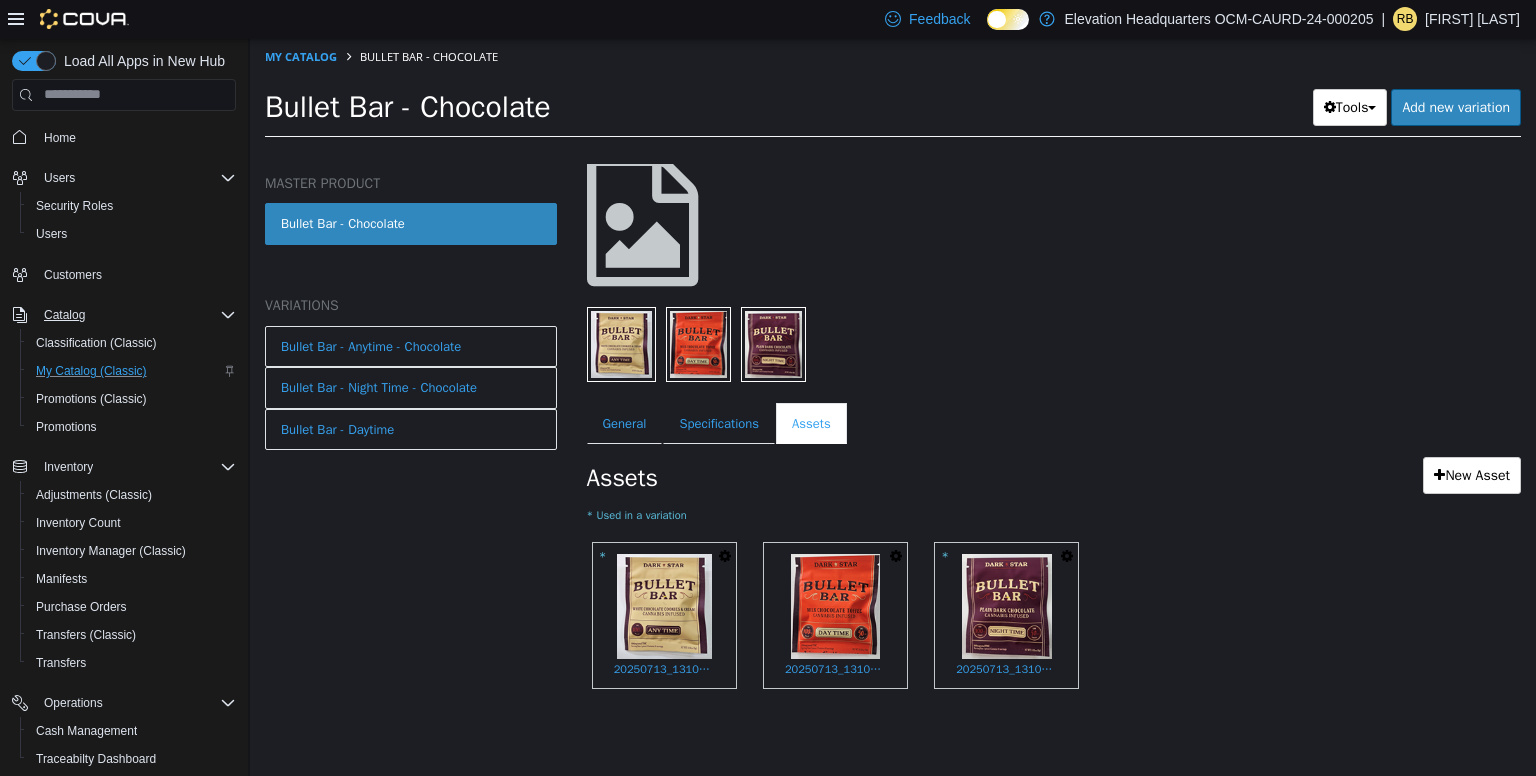 click at bounding box center (642, 221) 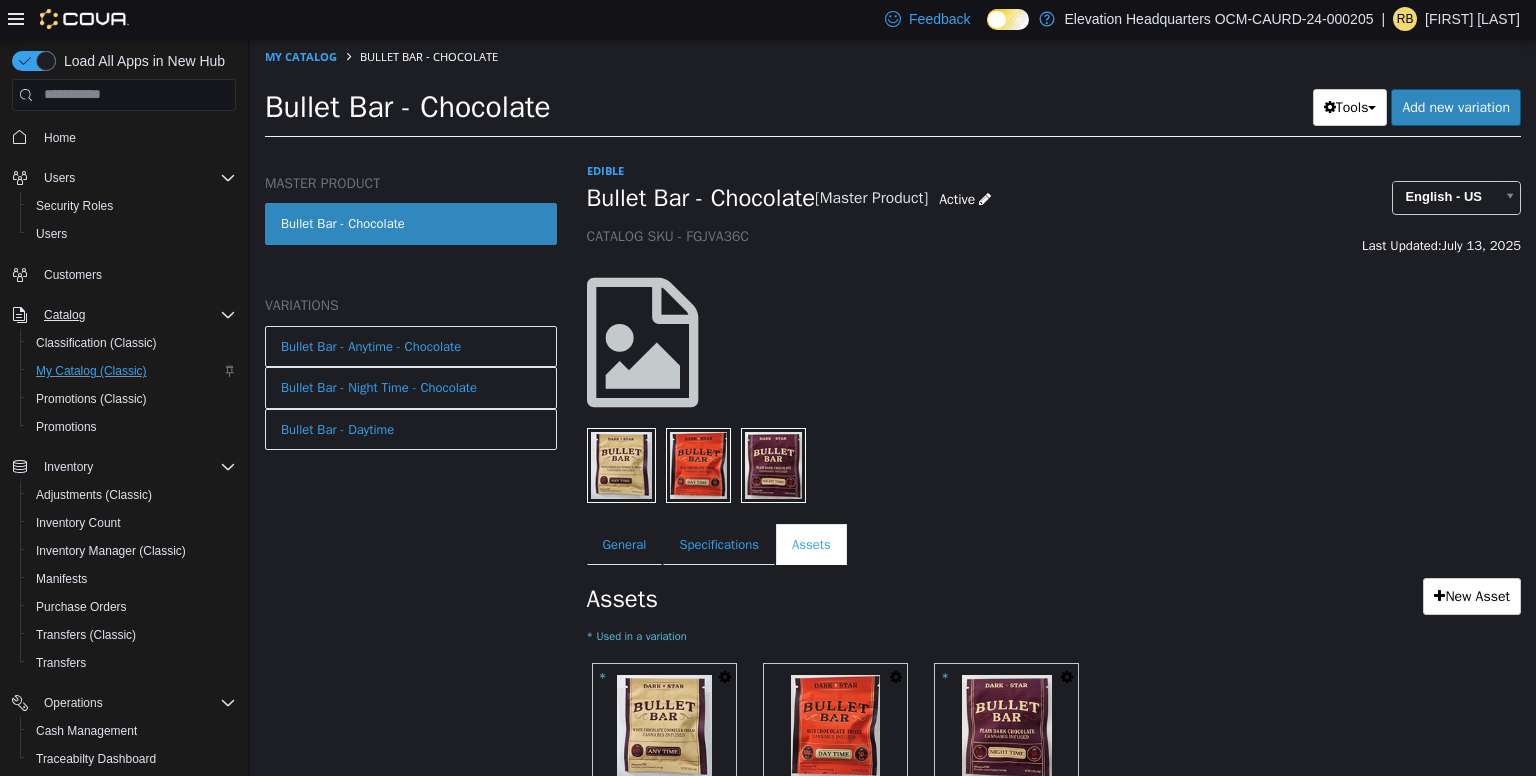 scroll, scrollTop: 0, scrollLeft: 0, axis: both 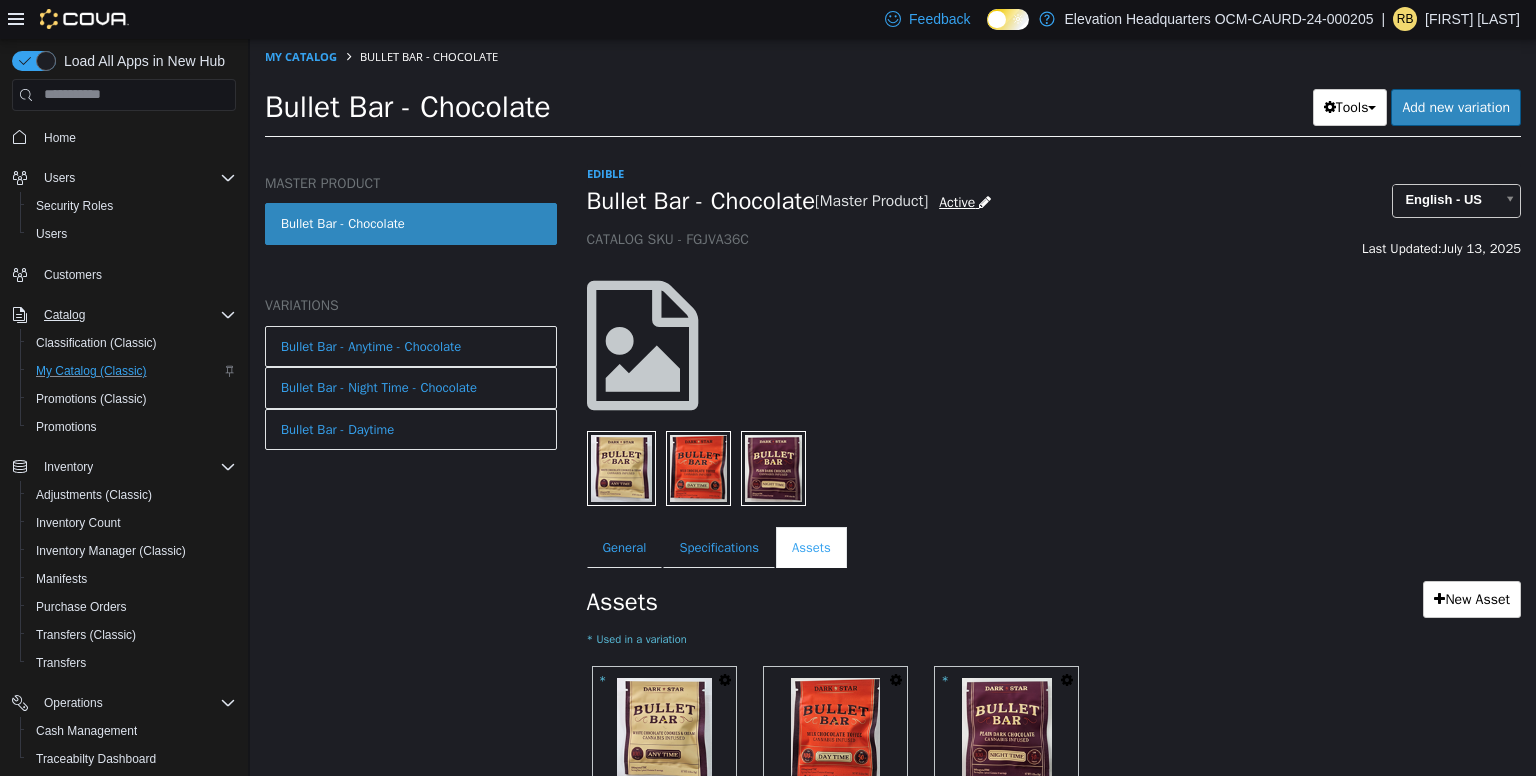 click on "Active" at bounding box center (957, 201) 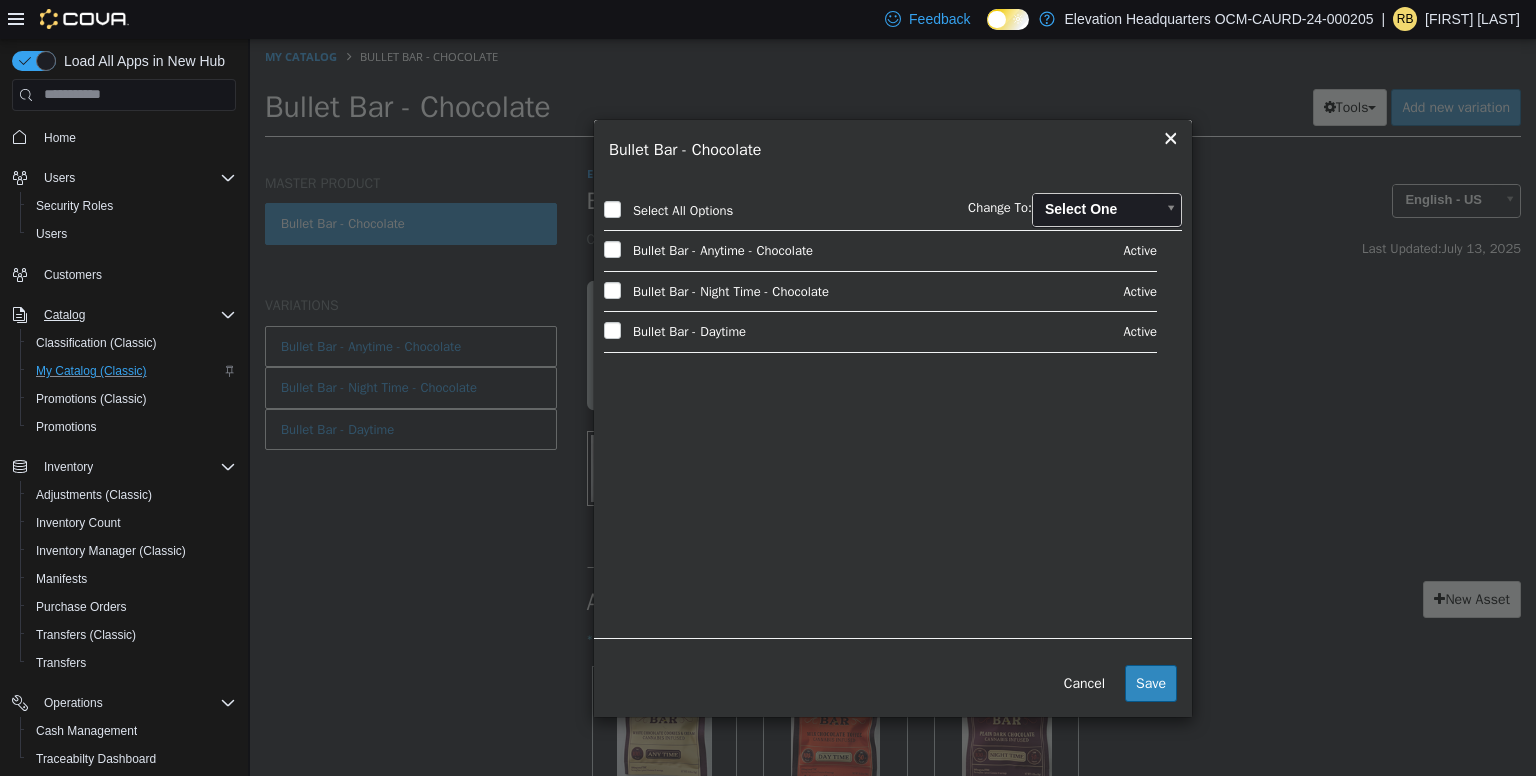 click on "× Close Bullet Bar - Chocolate" at bounding box center [893, 149] 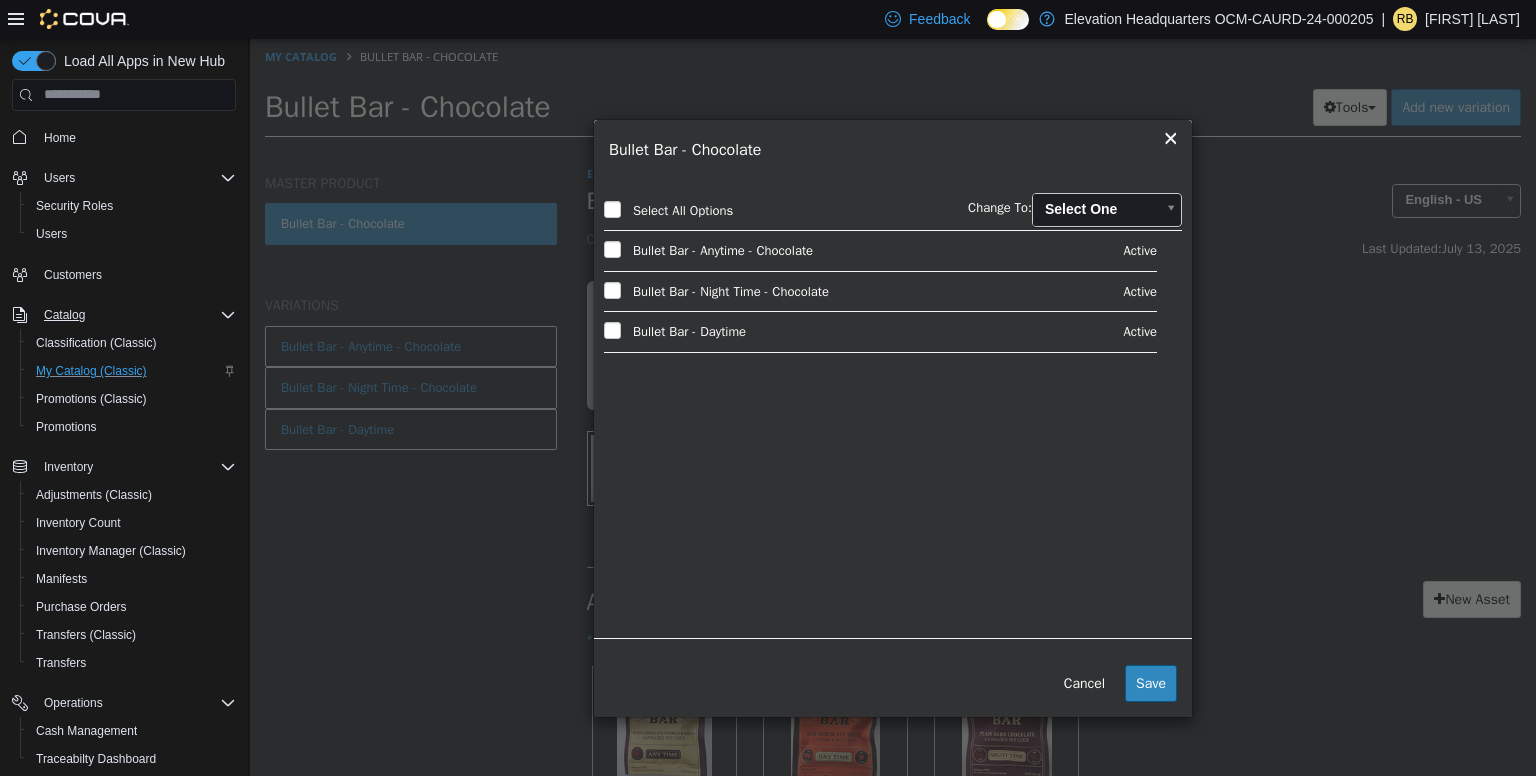 click on "× Close Bullet Bar - Chocolate
×
Select All Options Change To:       Select One                               Bullet Bar - Anytime - Chocolate Active In Stock   Bullet Bar - Night Time - Chocolate Active In Stock   Bullet Bar - Daytime Active In Stock Cancel
Save" at bounding box center (893, 406) 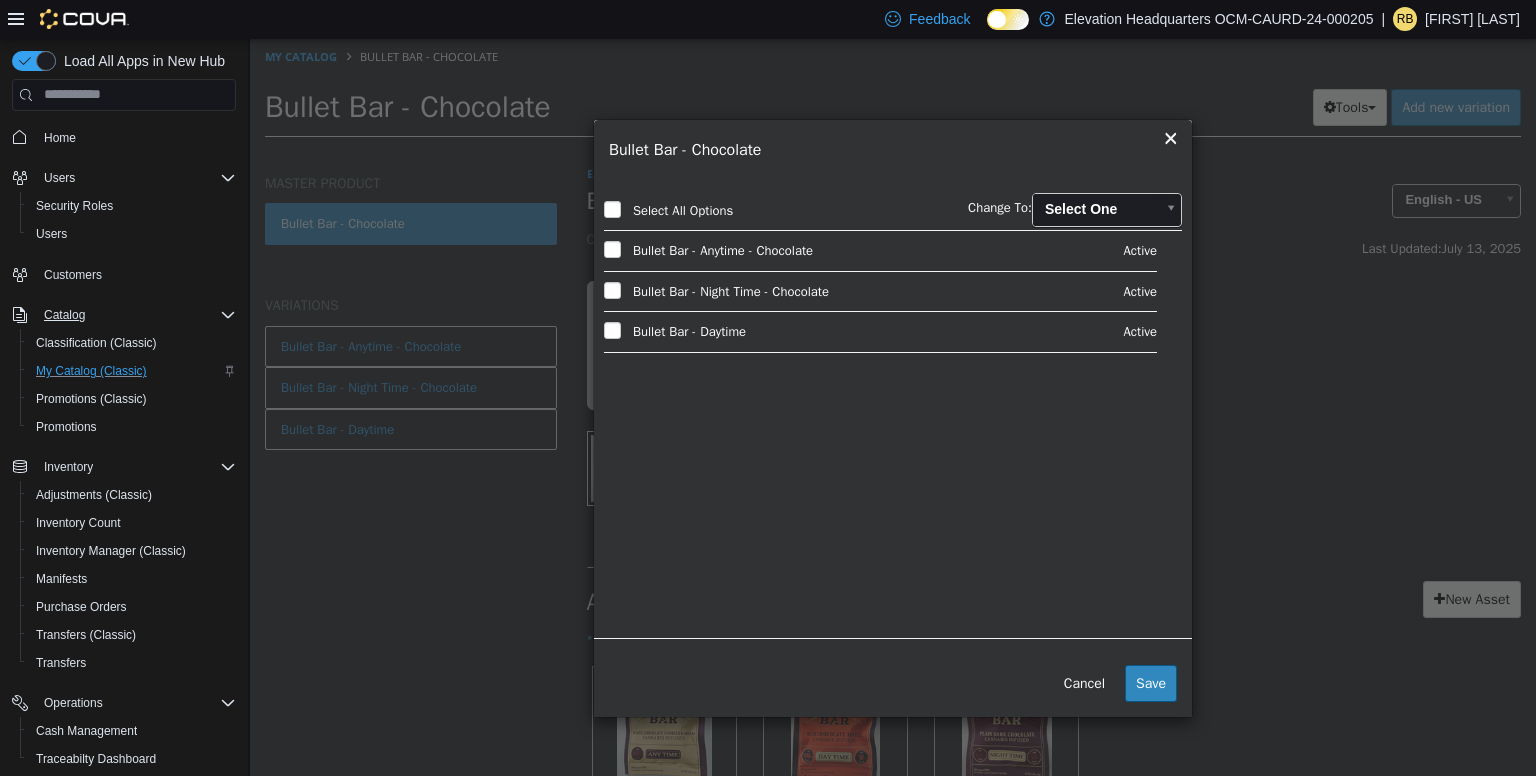 click on "×" at bounding box center (1170, 136) 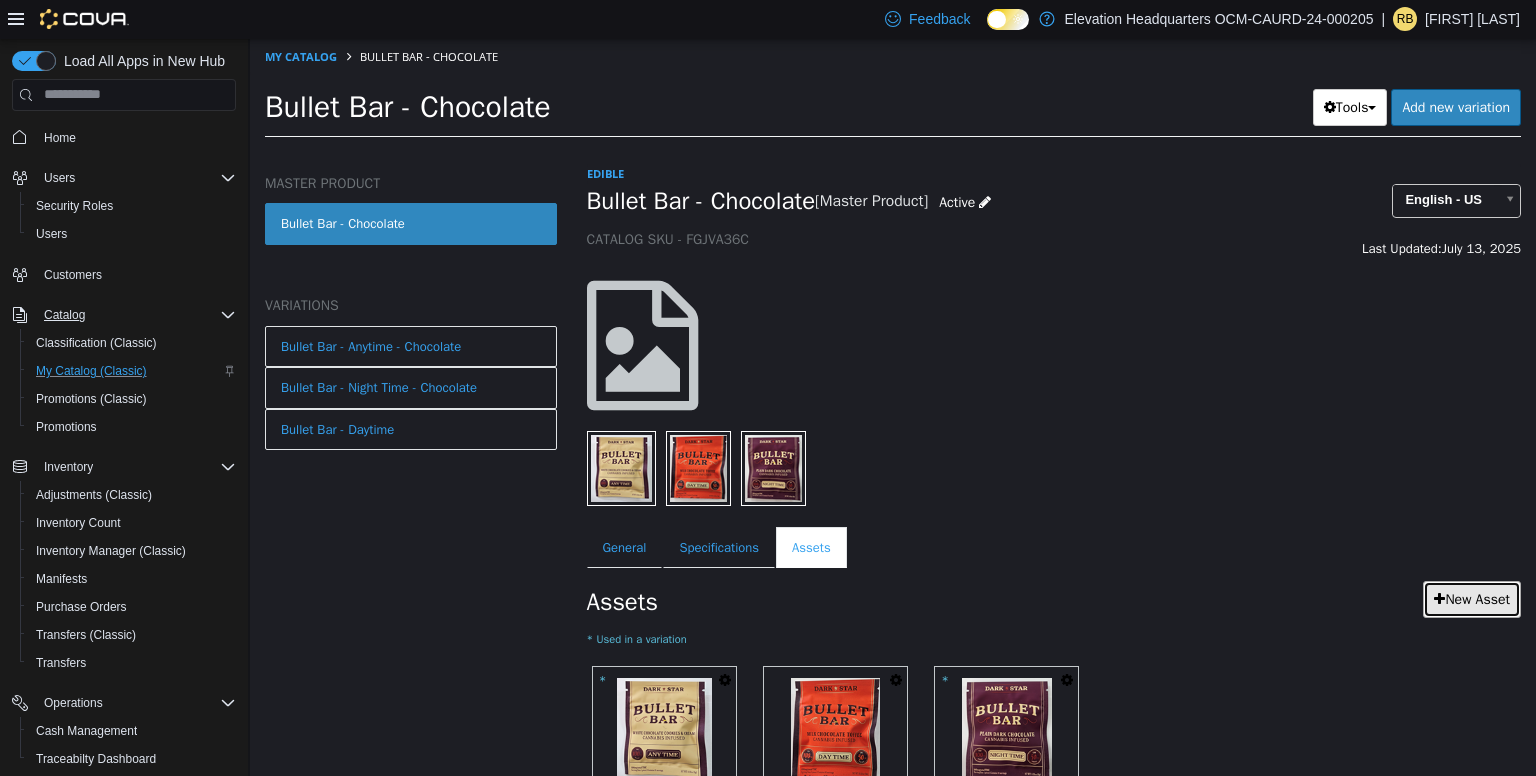 click on "New Asset" at bounding box center [1472, 598] 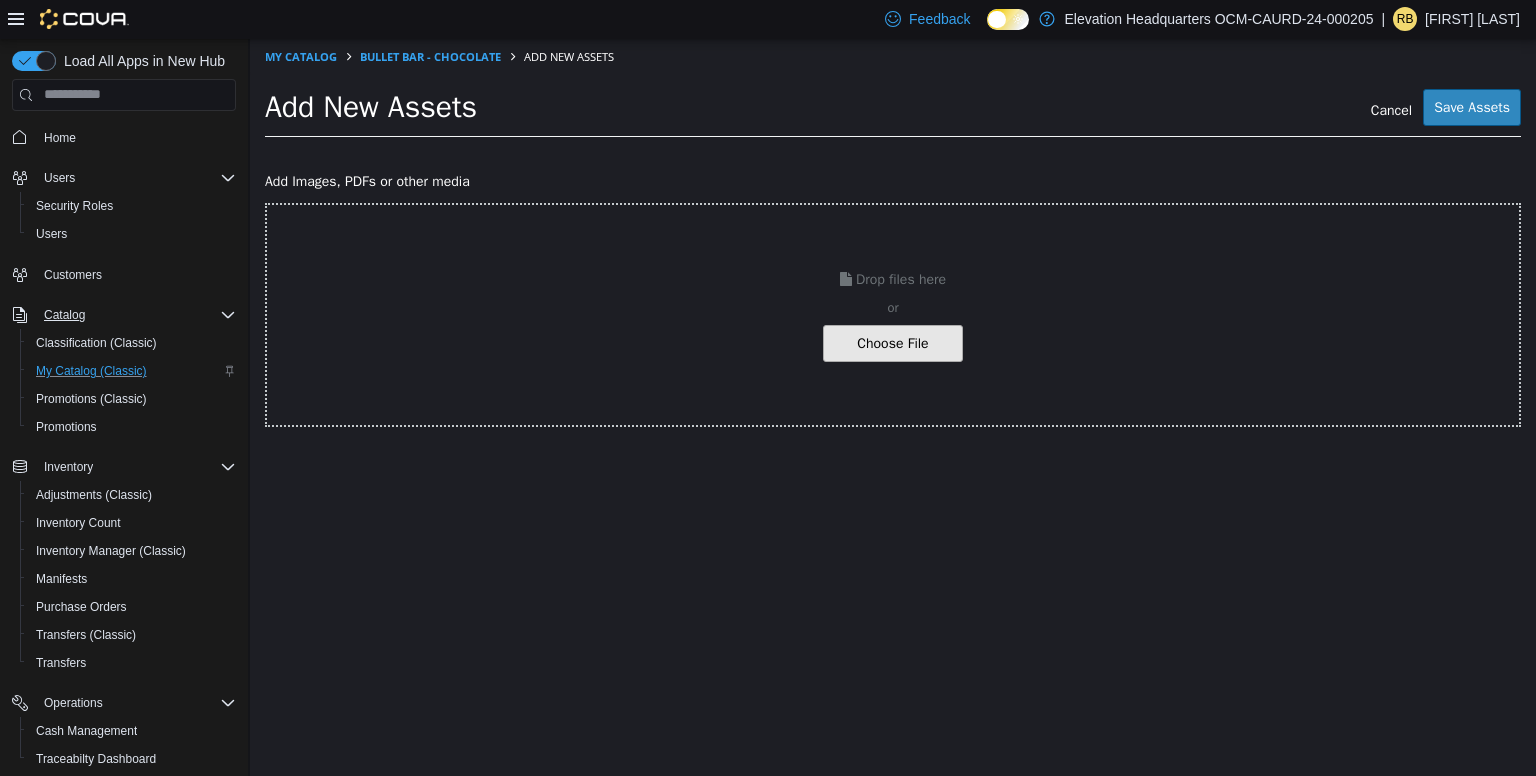 click at bounding box center [-154, 342] 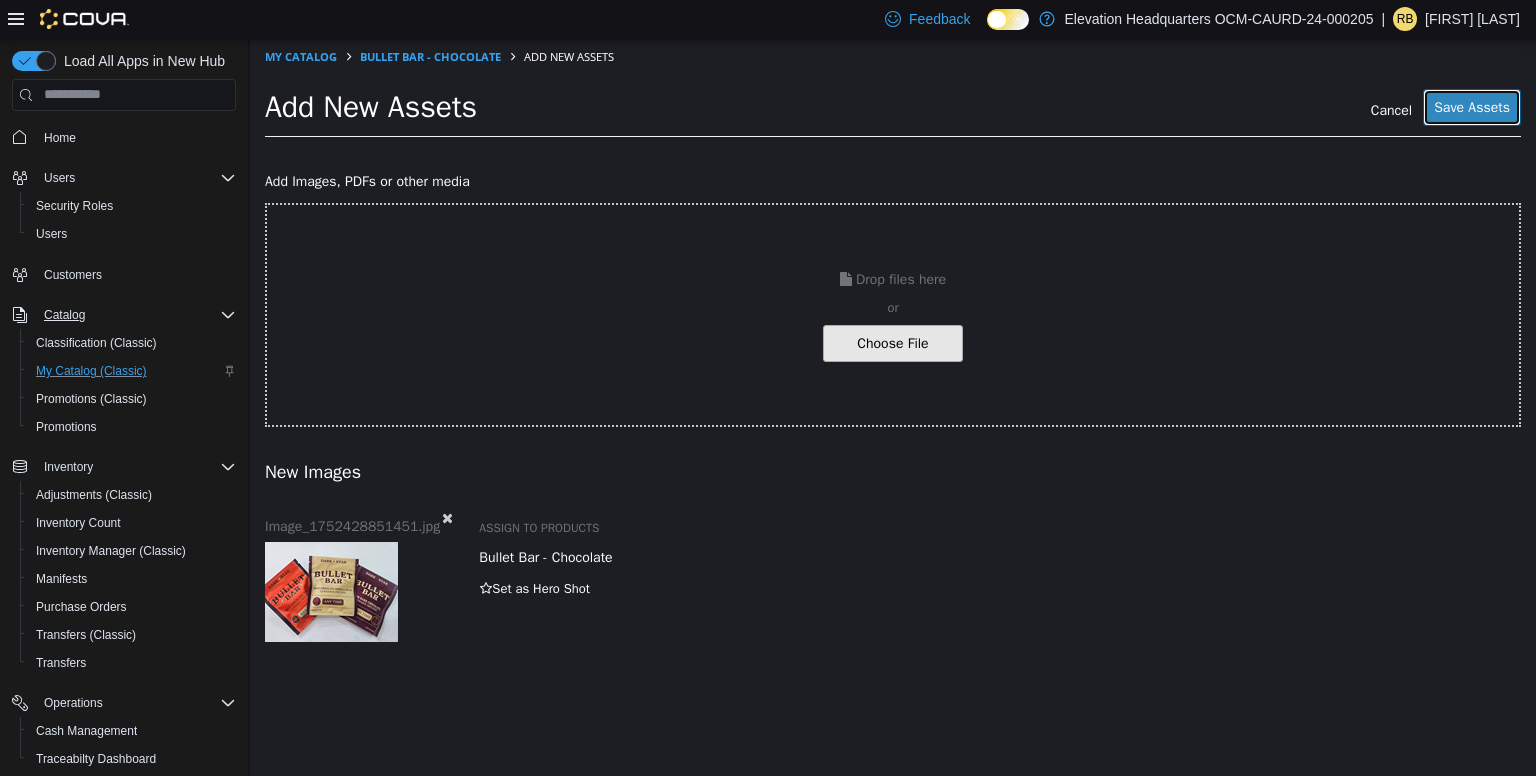 click on "Save Assets" at bounding box center (1472, 106) 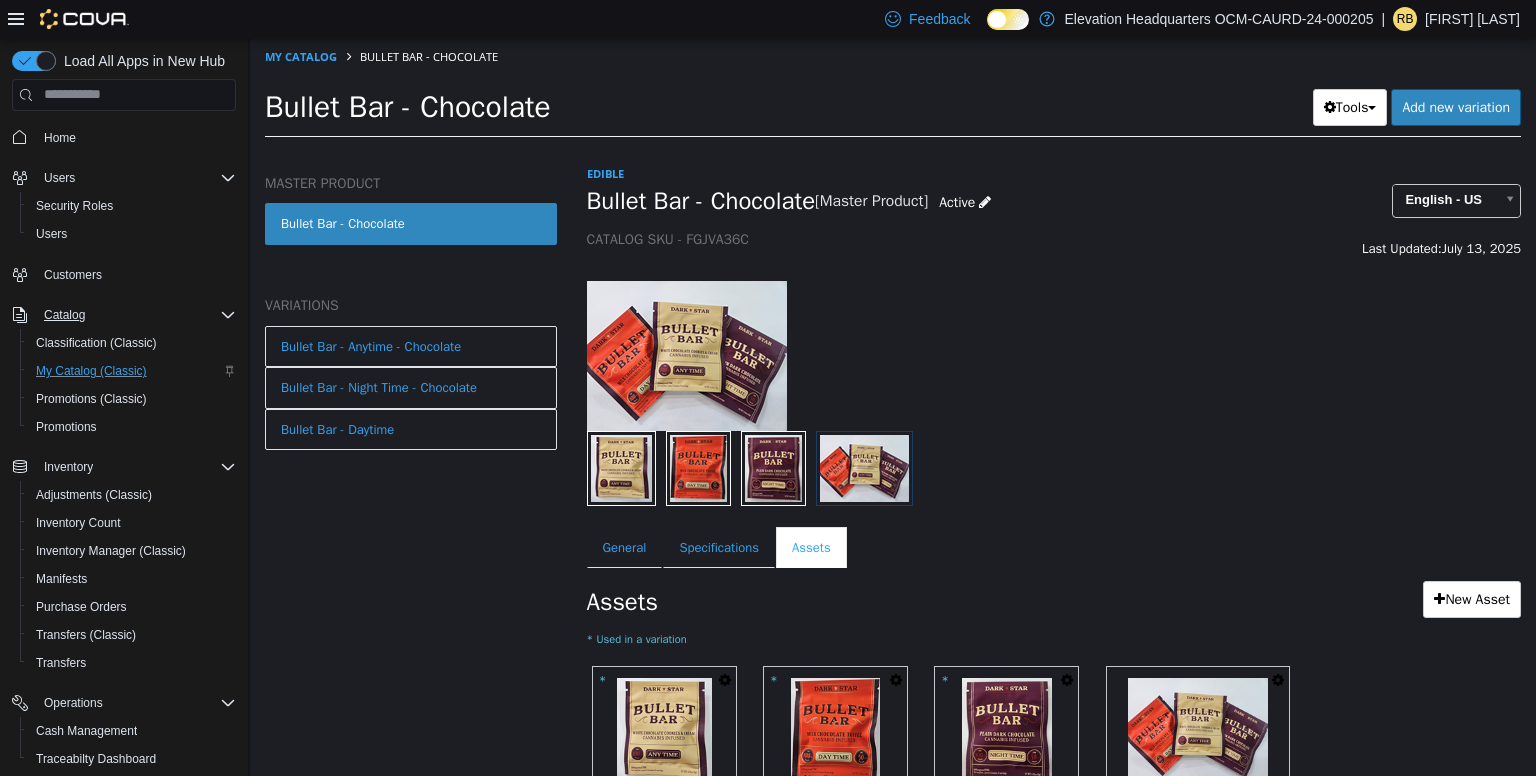 click at bounding box center [1278, 679] 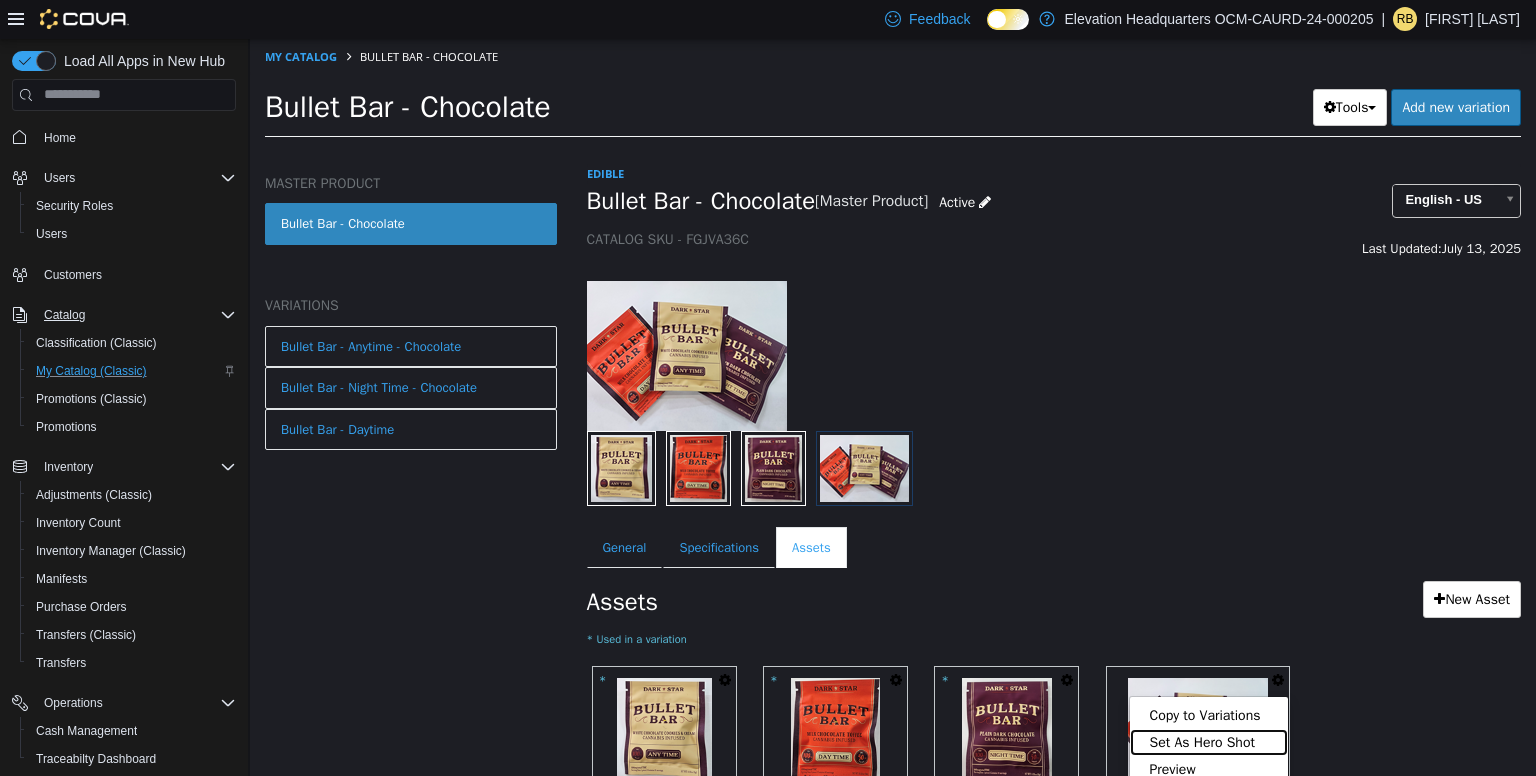 click on "Set As Hero Shot" at bounding box center (1209, 741) 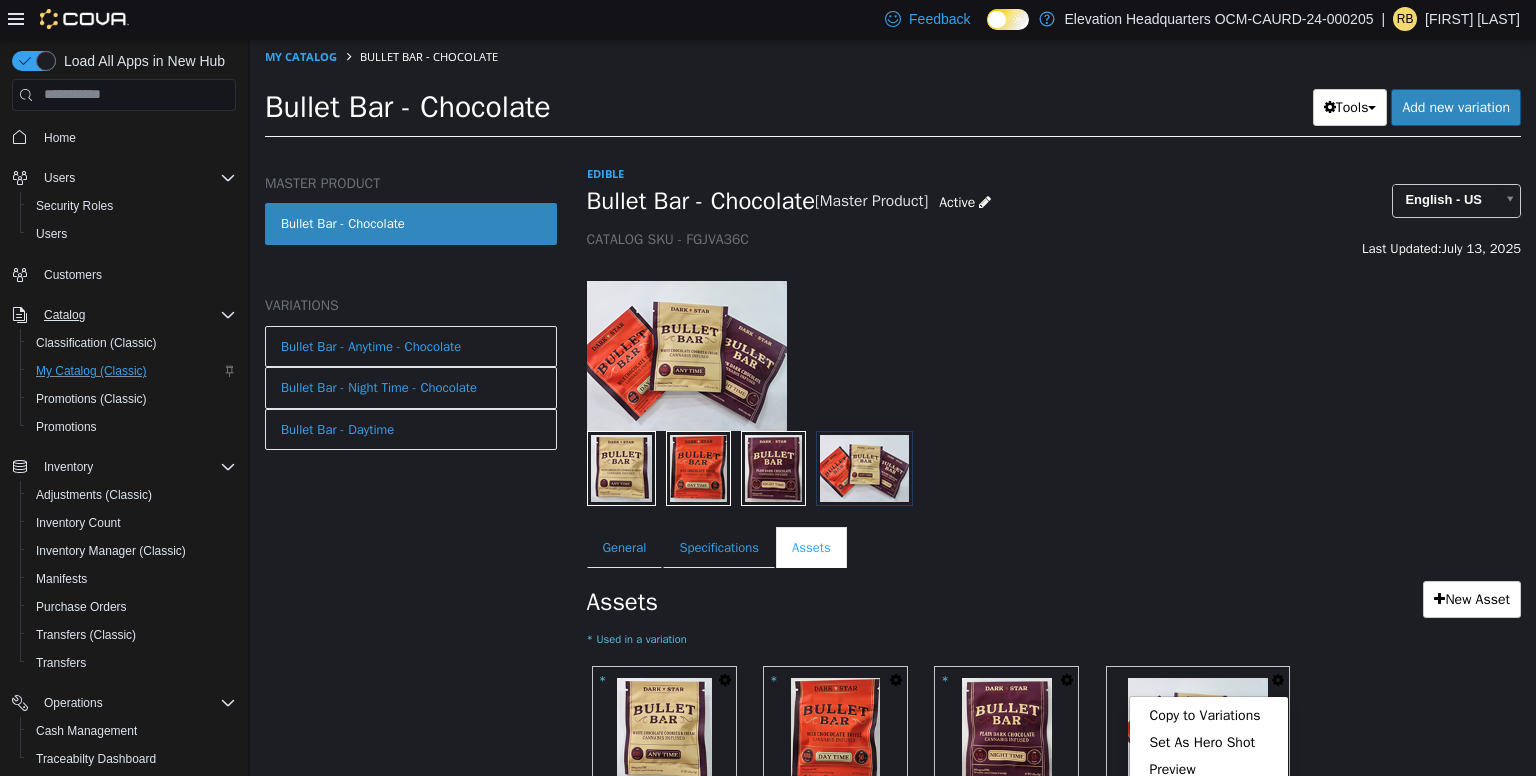 click on "Edible
Bullet Bar - Chocolate
[Master Product] Active   CATALOG SKU - FGJVA36C     English - US                             Last Updated:  July 13, 2025
General Specifications Assets Marketing Assets  New Asset * Used in a variation * Copy to Variations
Set As Hero Shot Preview
Download Delete
20250713_131007.jpg
* Copy to Variations
Set As Hero Shot Preview
Download Delete
20250713_131020.jpg
* Copy to Variations
Set As Hero Shot Preview
Download Delete
20250713_131041.jpg
Copy to Variations
Set As Hero Shot Preview
Download Delete
Image_1752428851451.jpg" at bounding box center [1054, 519] 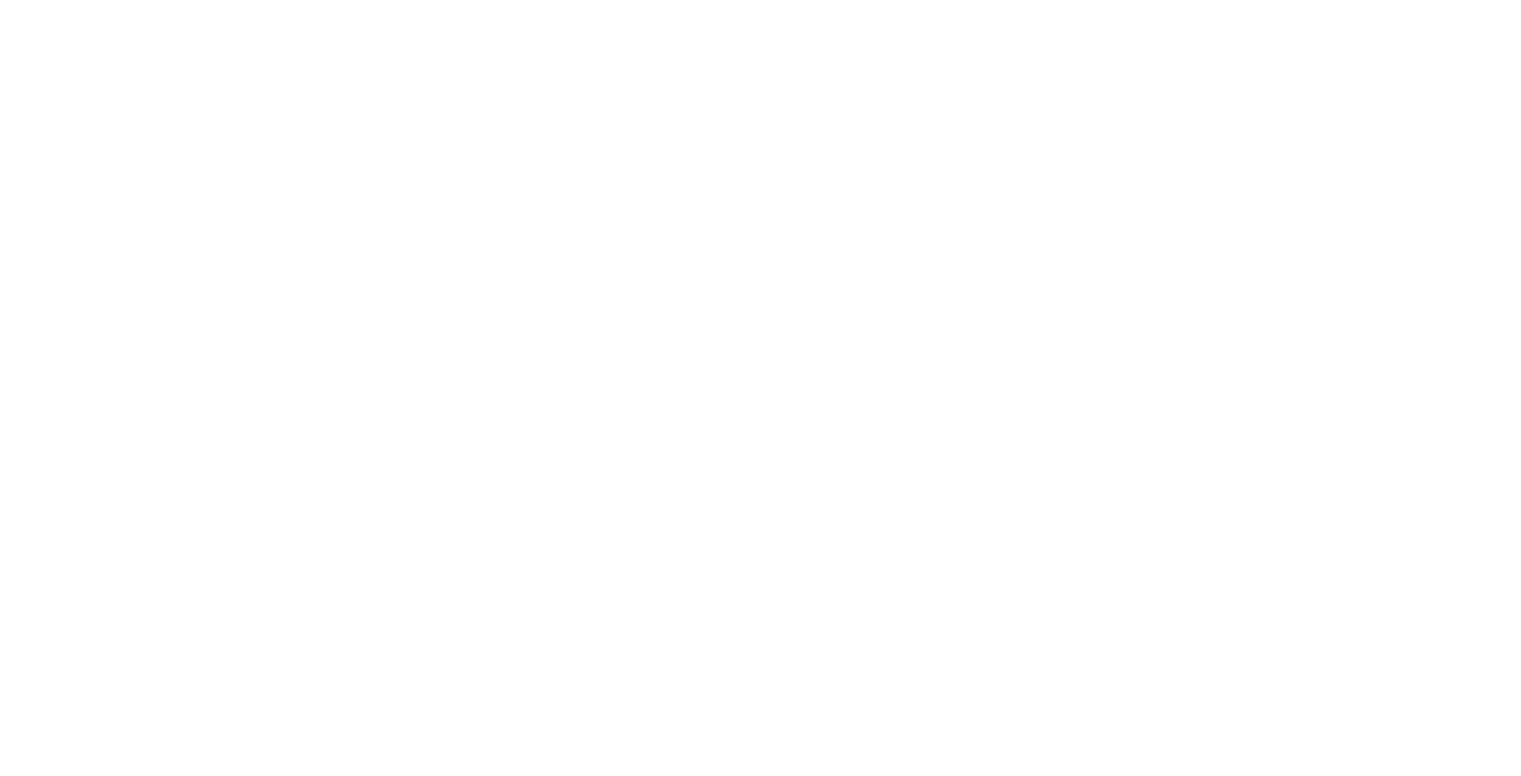 scroll, scrollTop: 0, scrollLeft: 0, axis: both 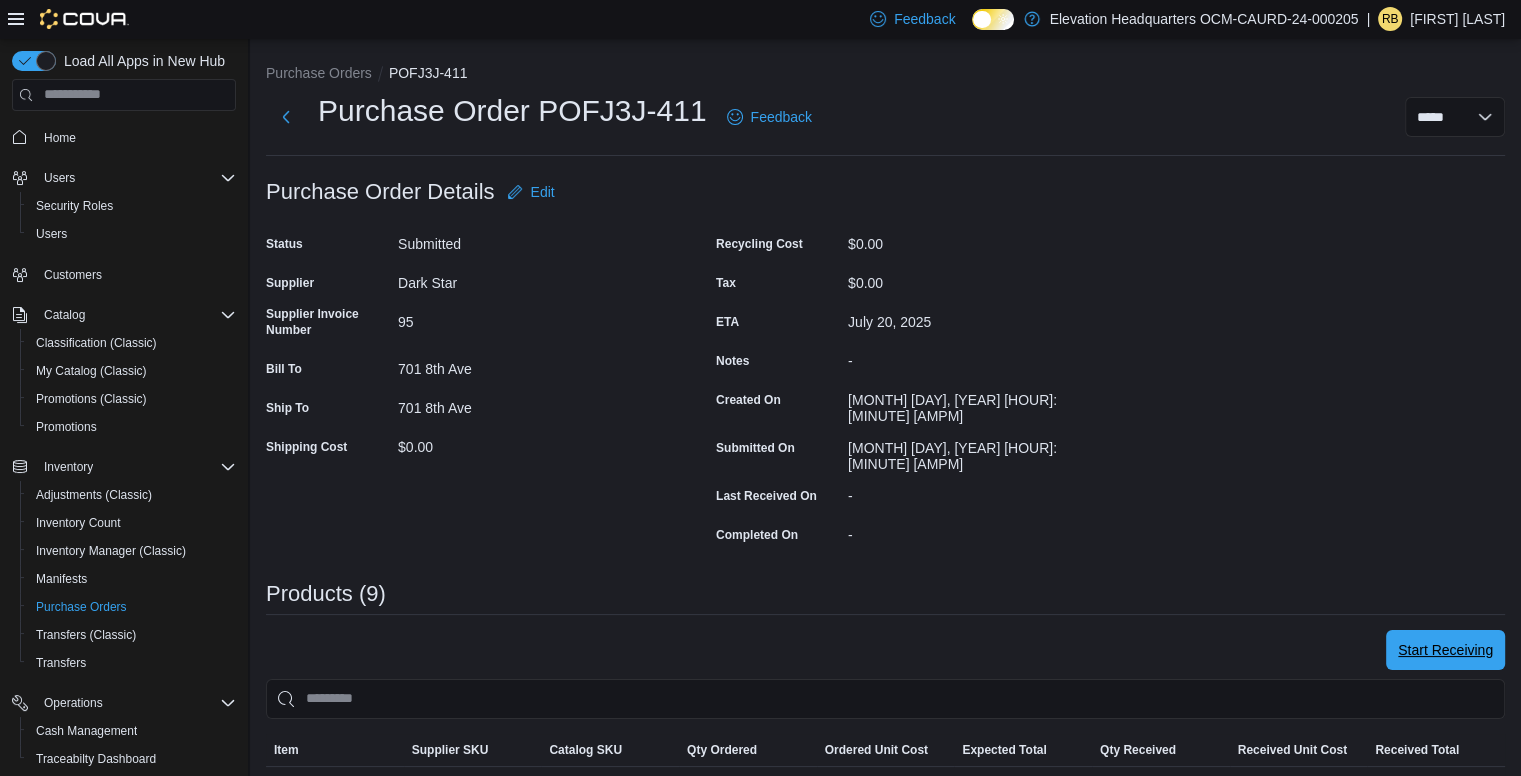 click on "Start Receiving" at bounding box center (1445, 650) 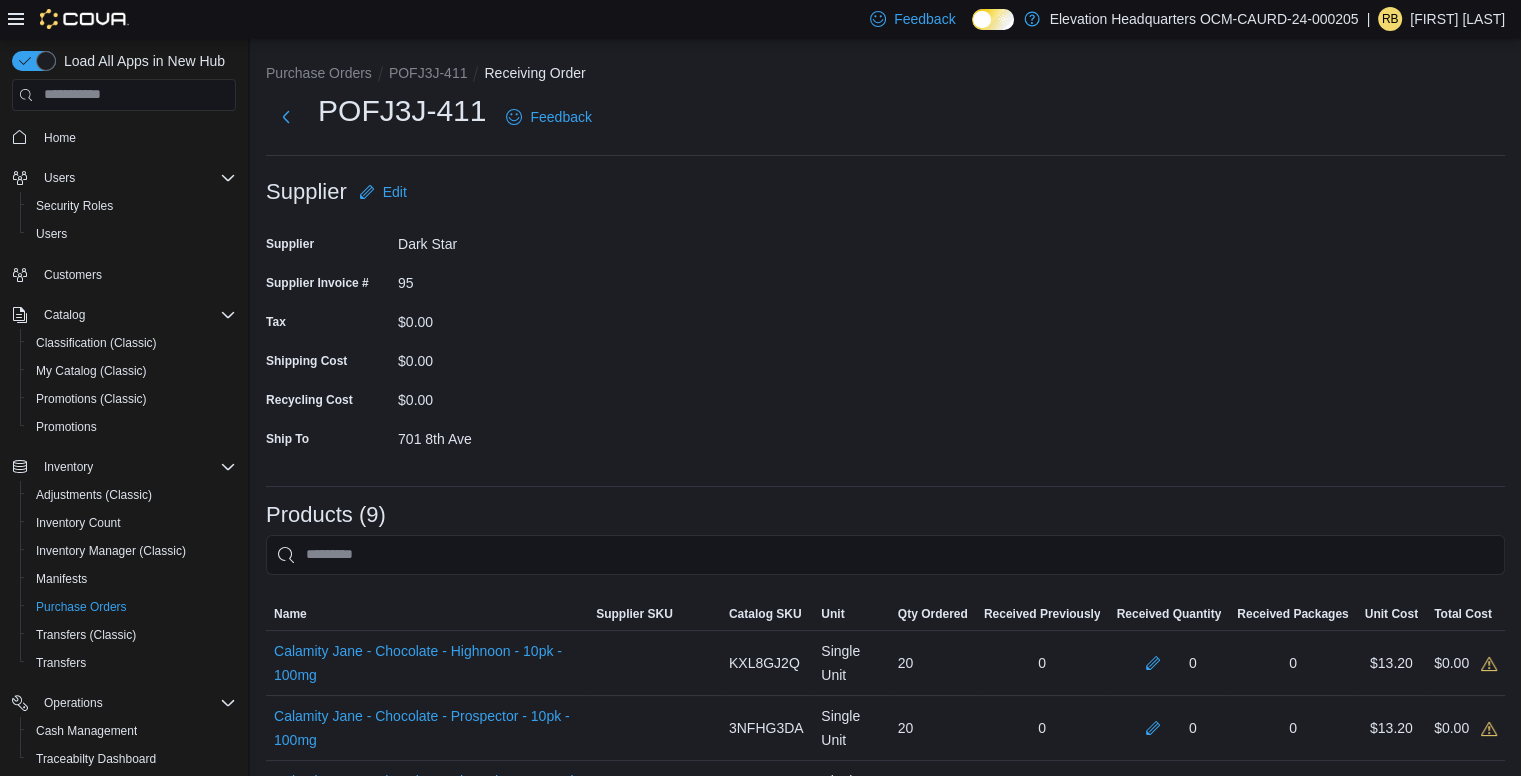 click on "Supplier   Edit Supplier Dark Star Supplier Invoice # 95 Tax $0.00 Shipping Cost $0.00 Recycling Cost $0.00 Ship To [NUMBER] [STREET]" at bounding box center [885, 321] 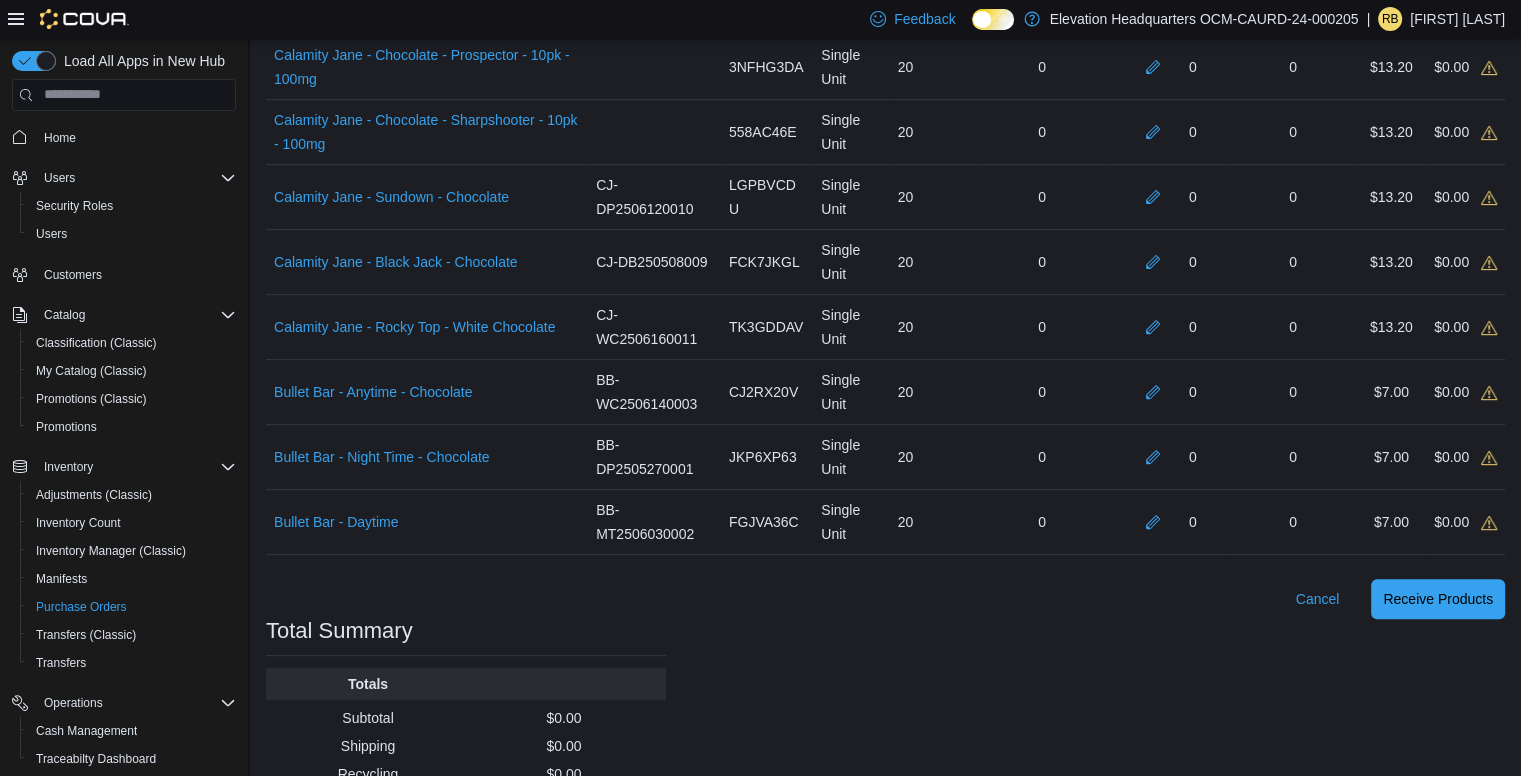 scroll, scrollTop: 756, scrollLeft: 0, axis: vertical 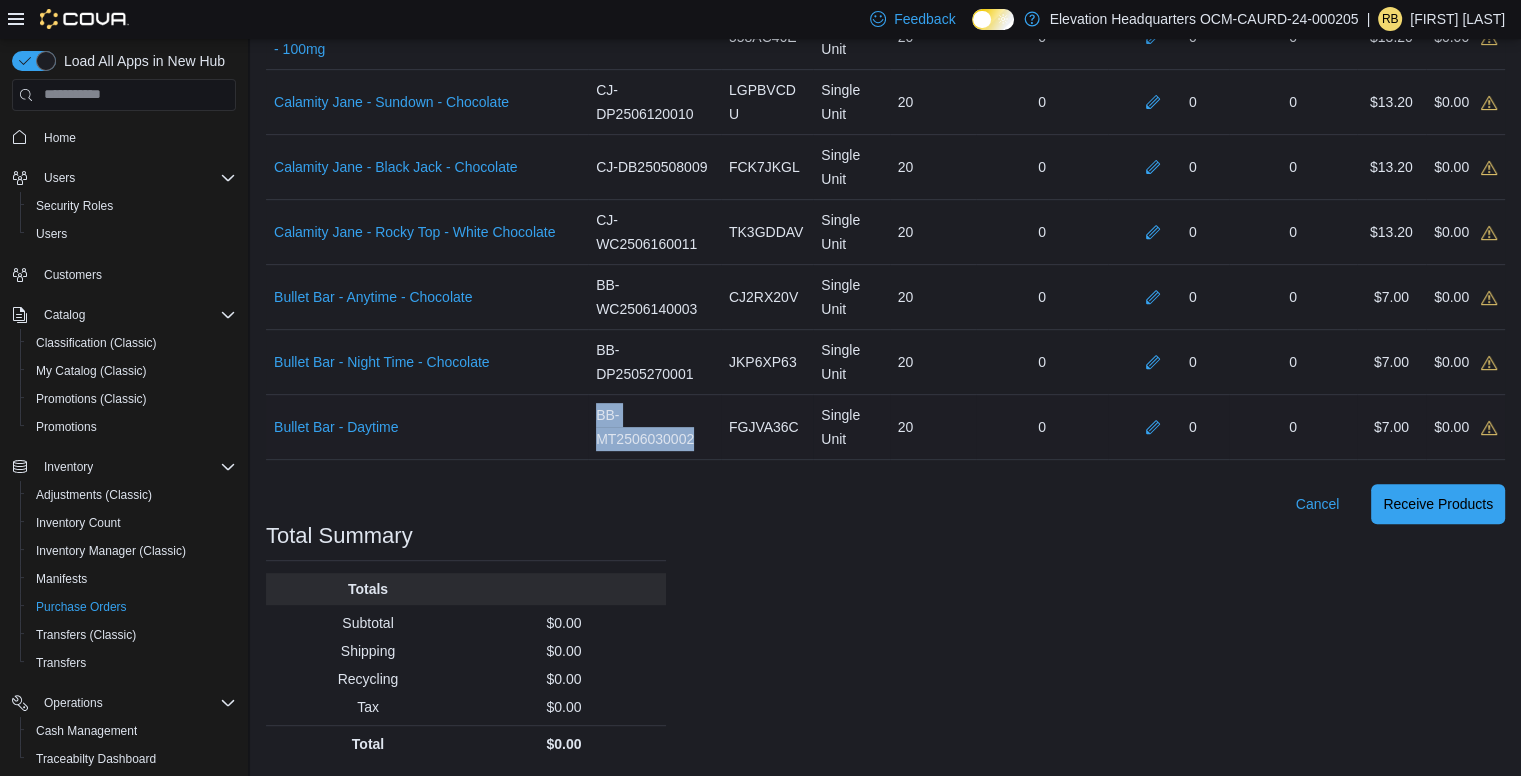 drag, startPoint x: 609, startPoint y: 409, endPoint x: 718, endPoint y: 429, distance: 110.81967 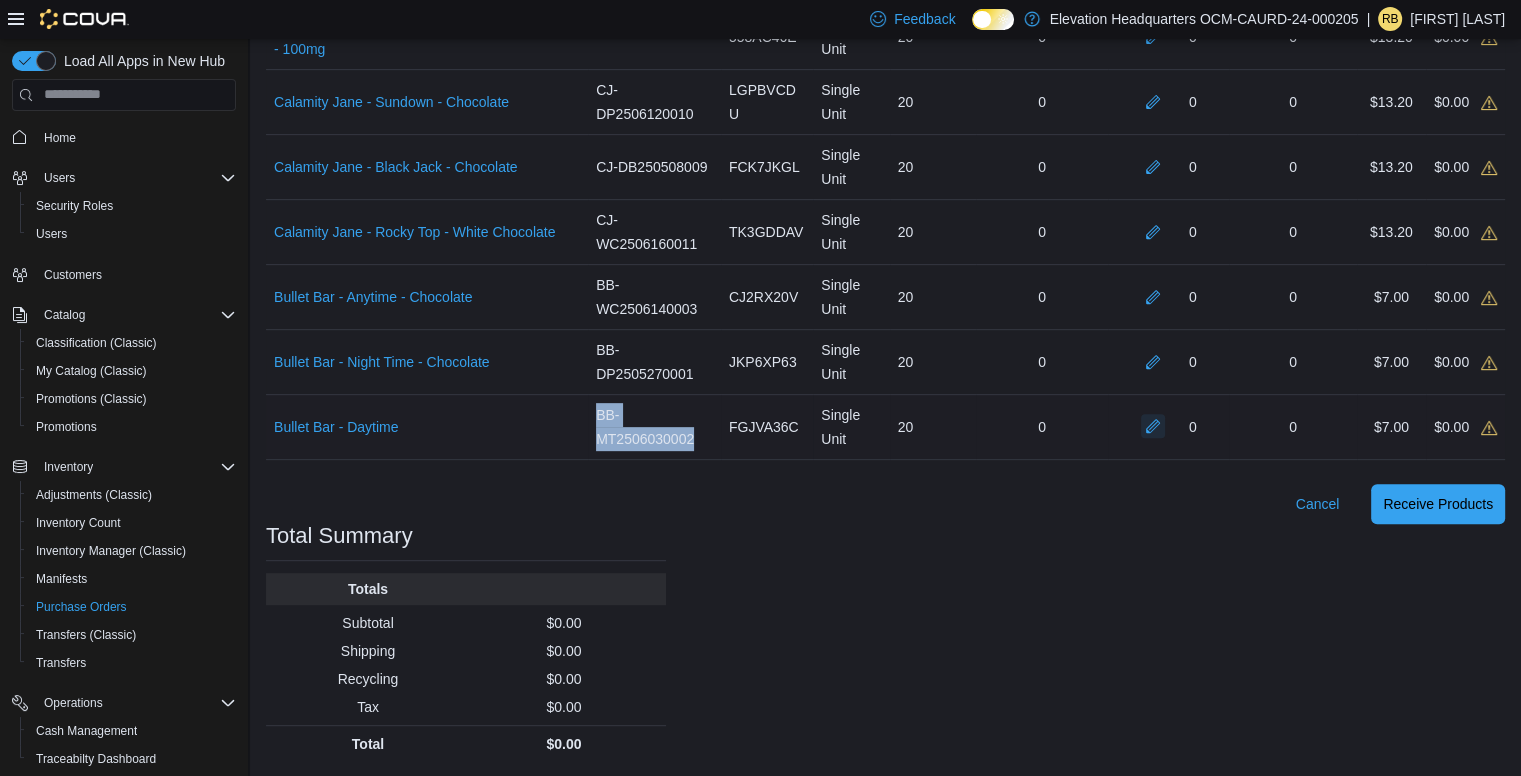 click at bounding box center (1153, 426) 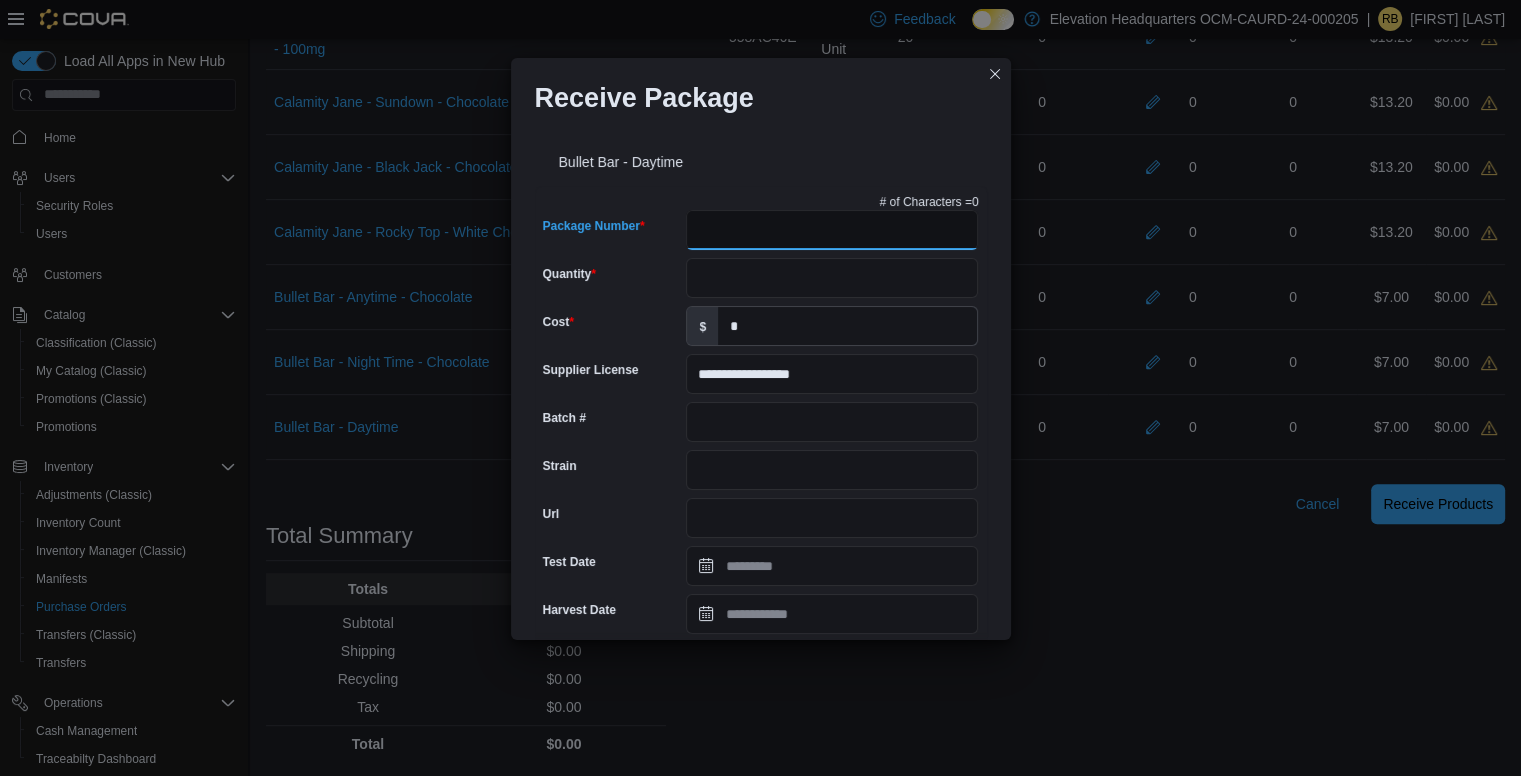 click on "Package Number" at bounding box center [832, 230] 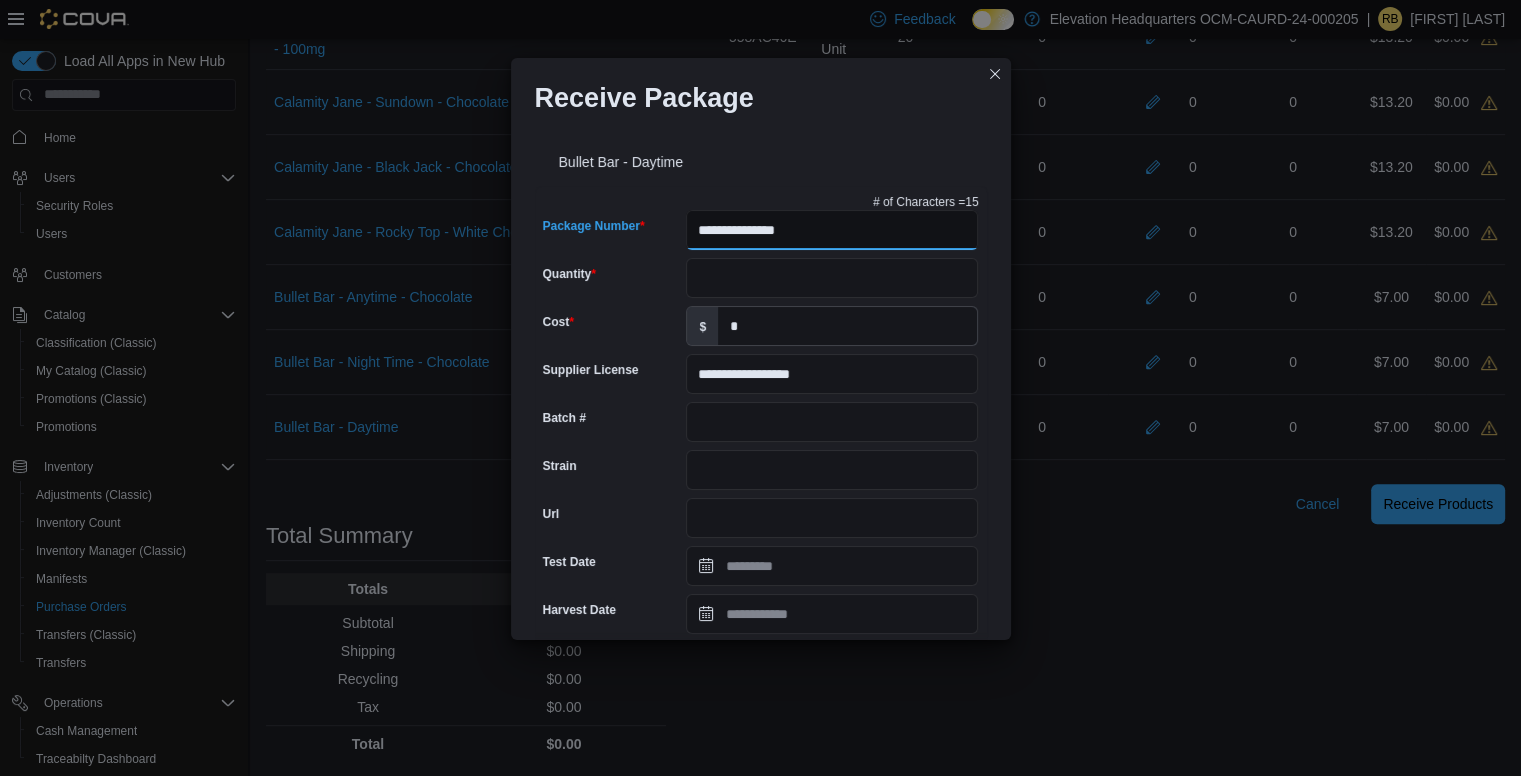type on "**********" 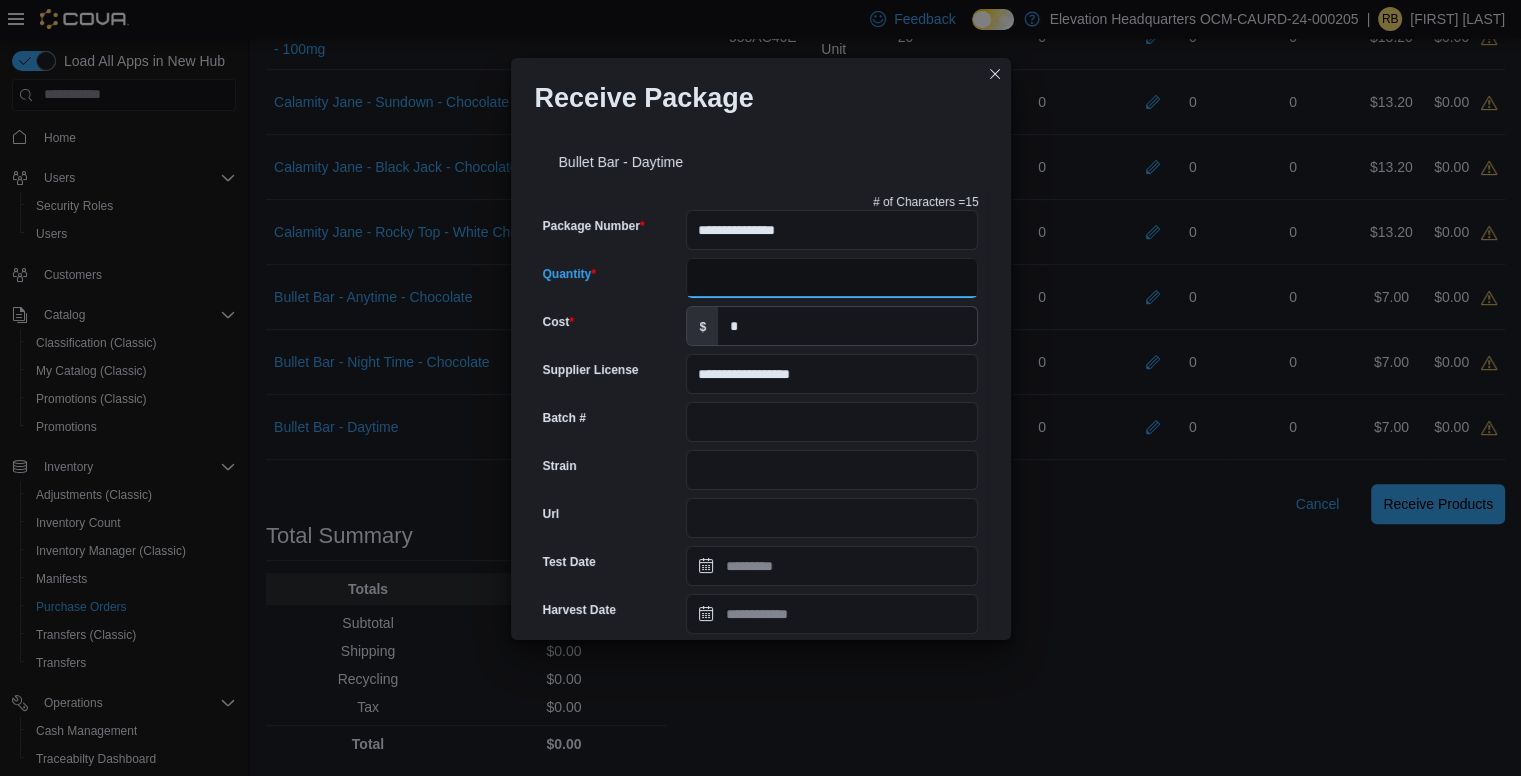 click on "Quantity" at bounding box center [832, 278] 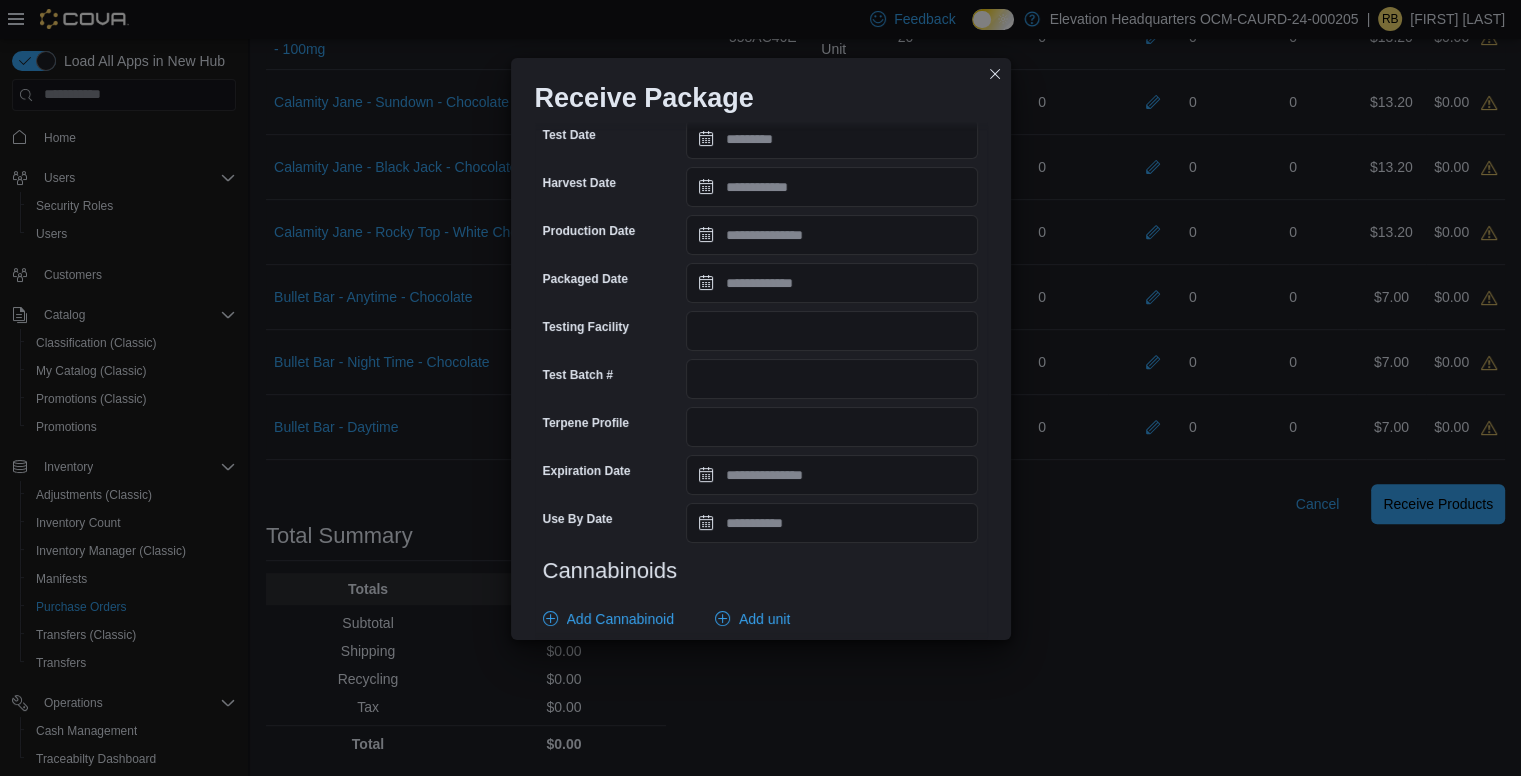 scroll, scrollTop: 665, scrollLeft: 0, axis: vertical 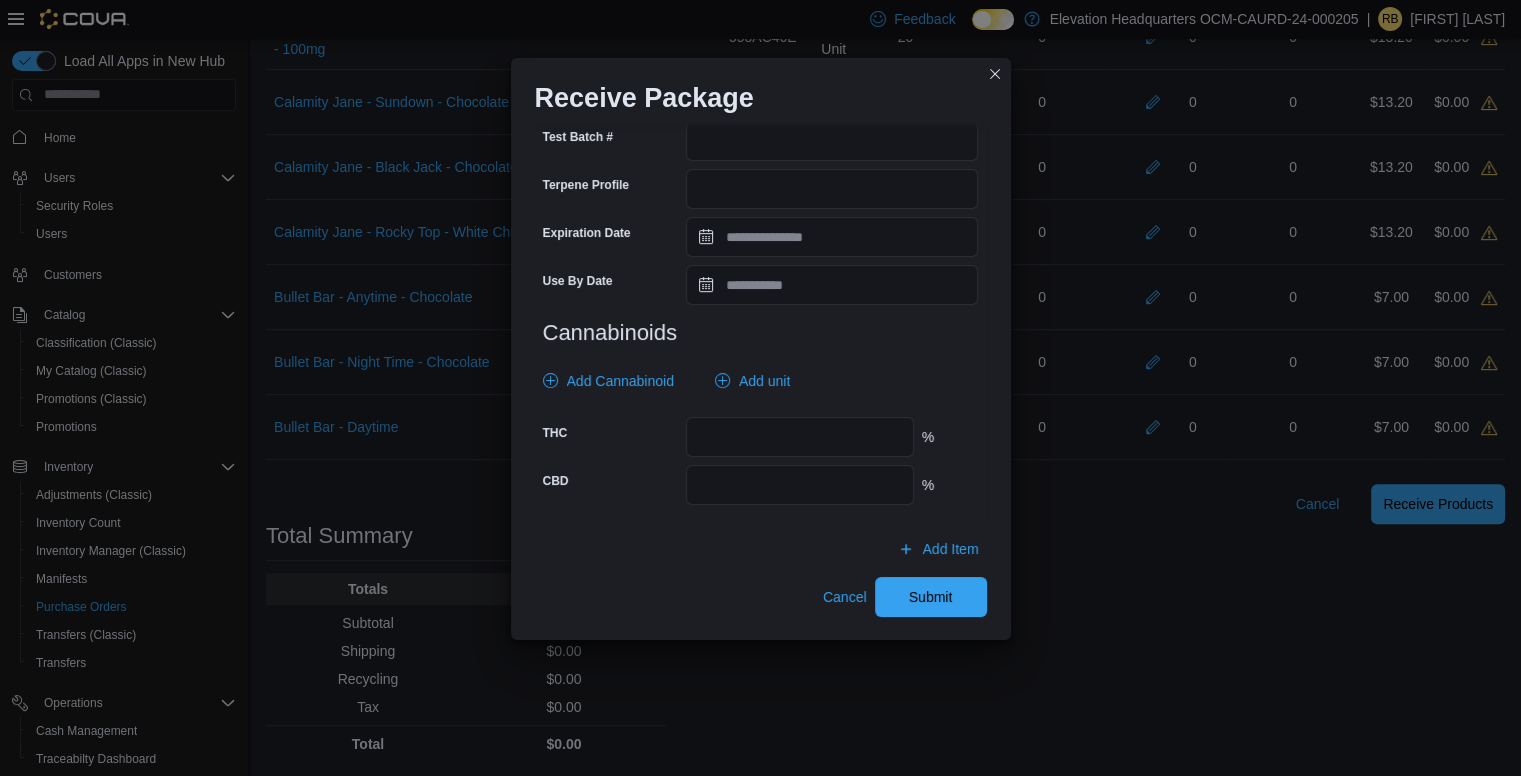 type on "**" 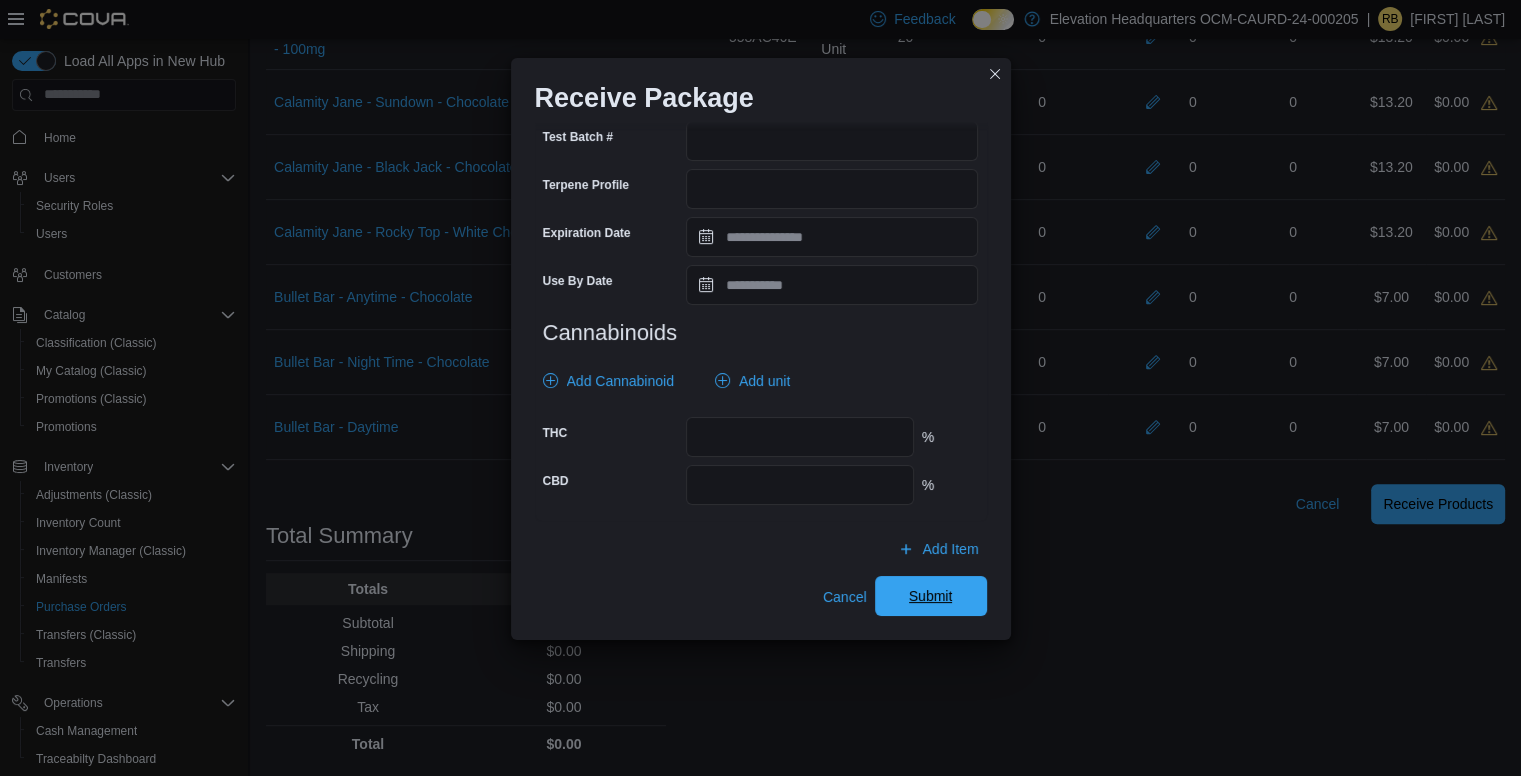click on "Cancel Submit" at bounding box center [761, 597] 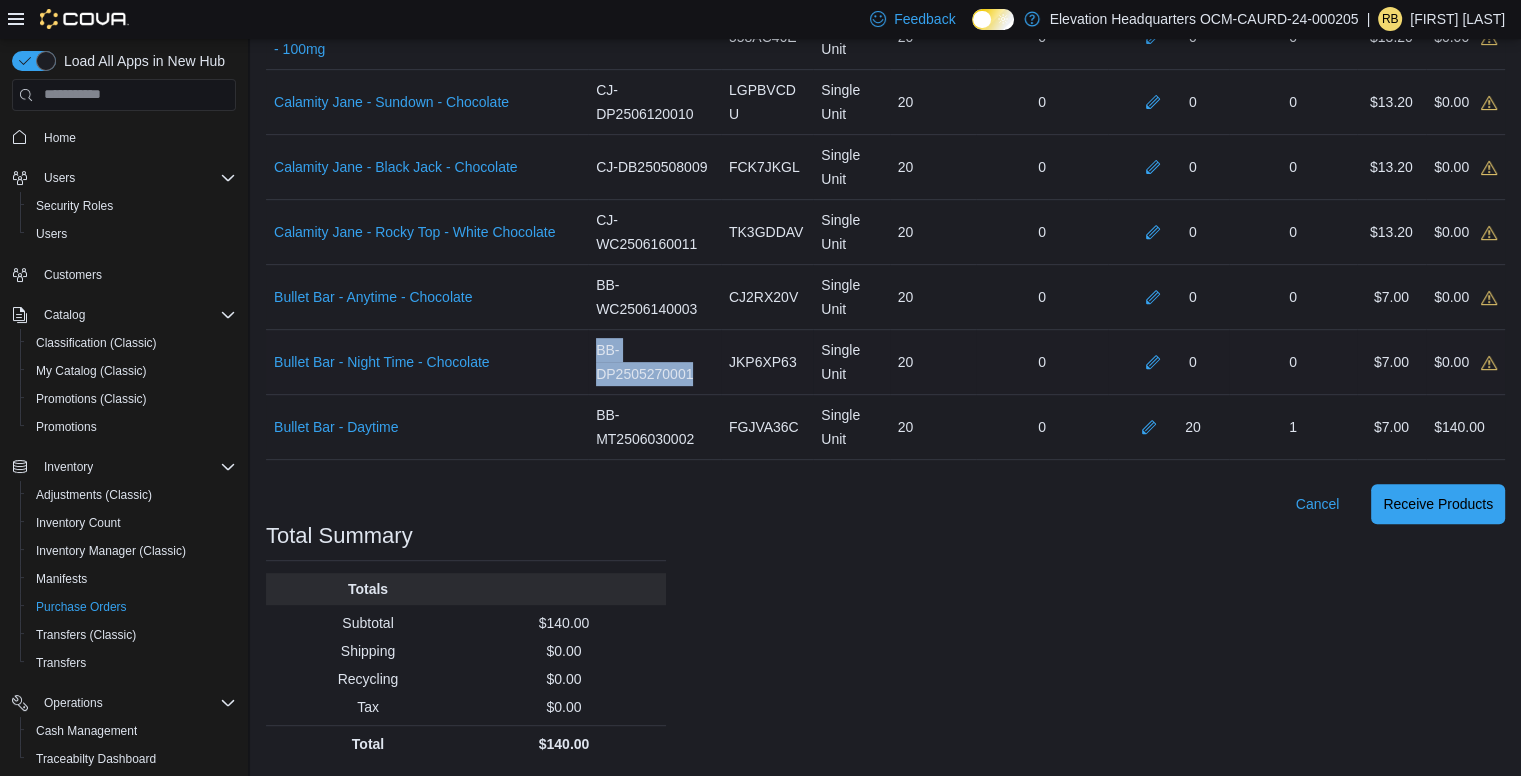 drag, startPoint x: 604, startPoint y: 347, endPoint x: 704, endPoint y: 371, distance: 102.83968 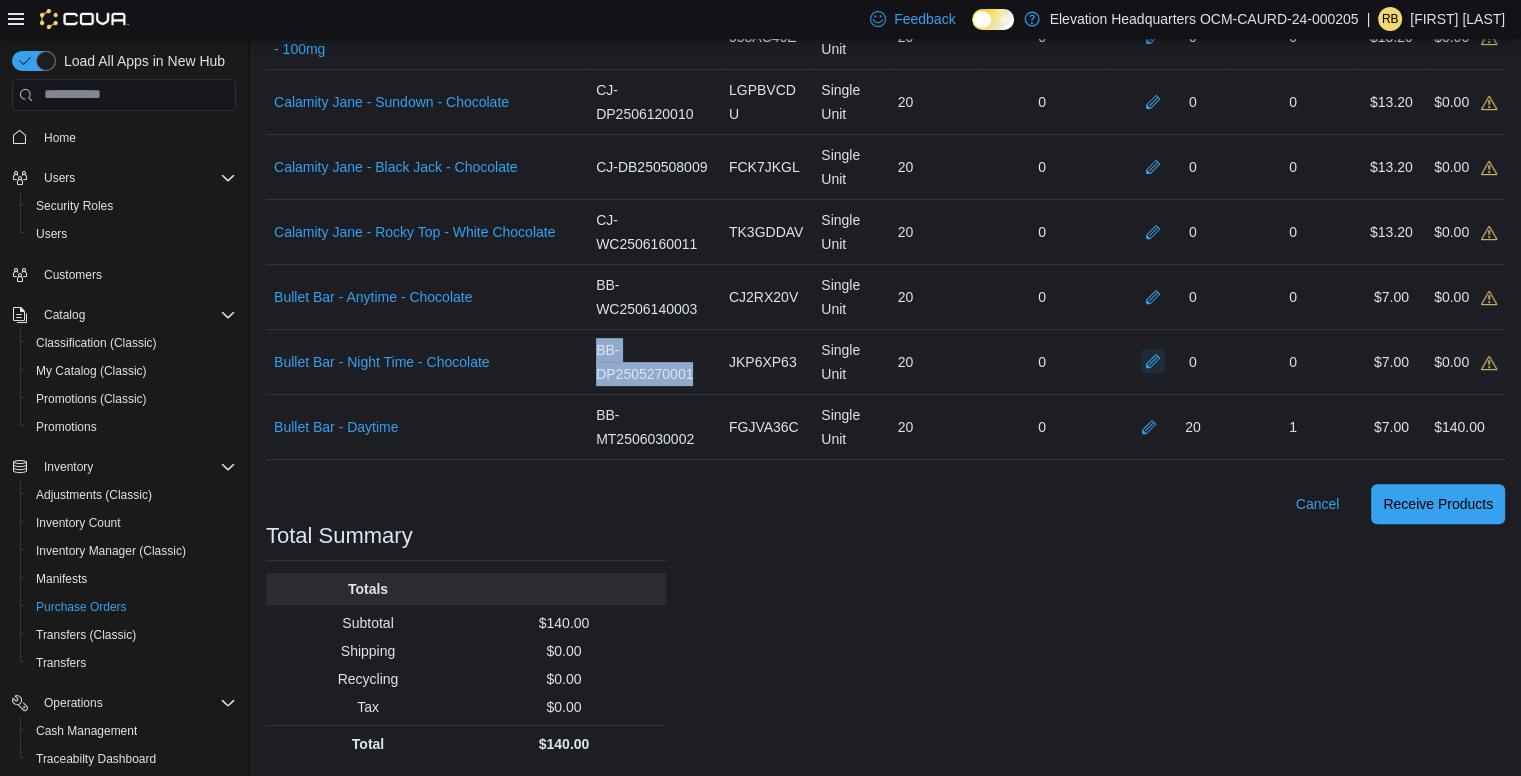 click at bounding box center [1153, 361] 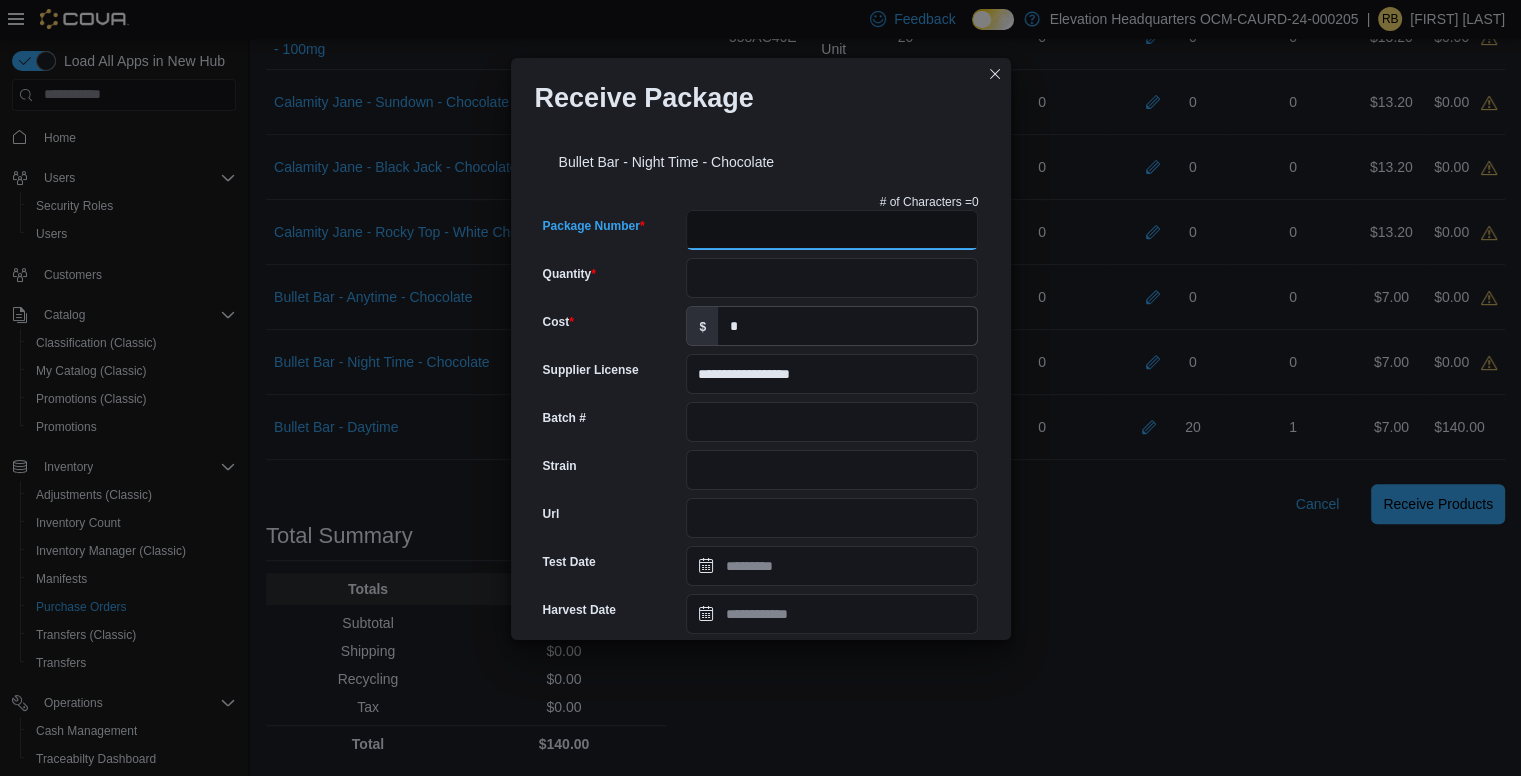 click on "Package Number" at bounding box center [832, 230] 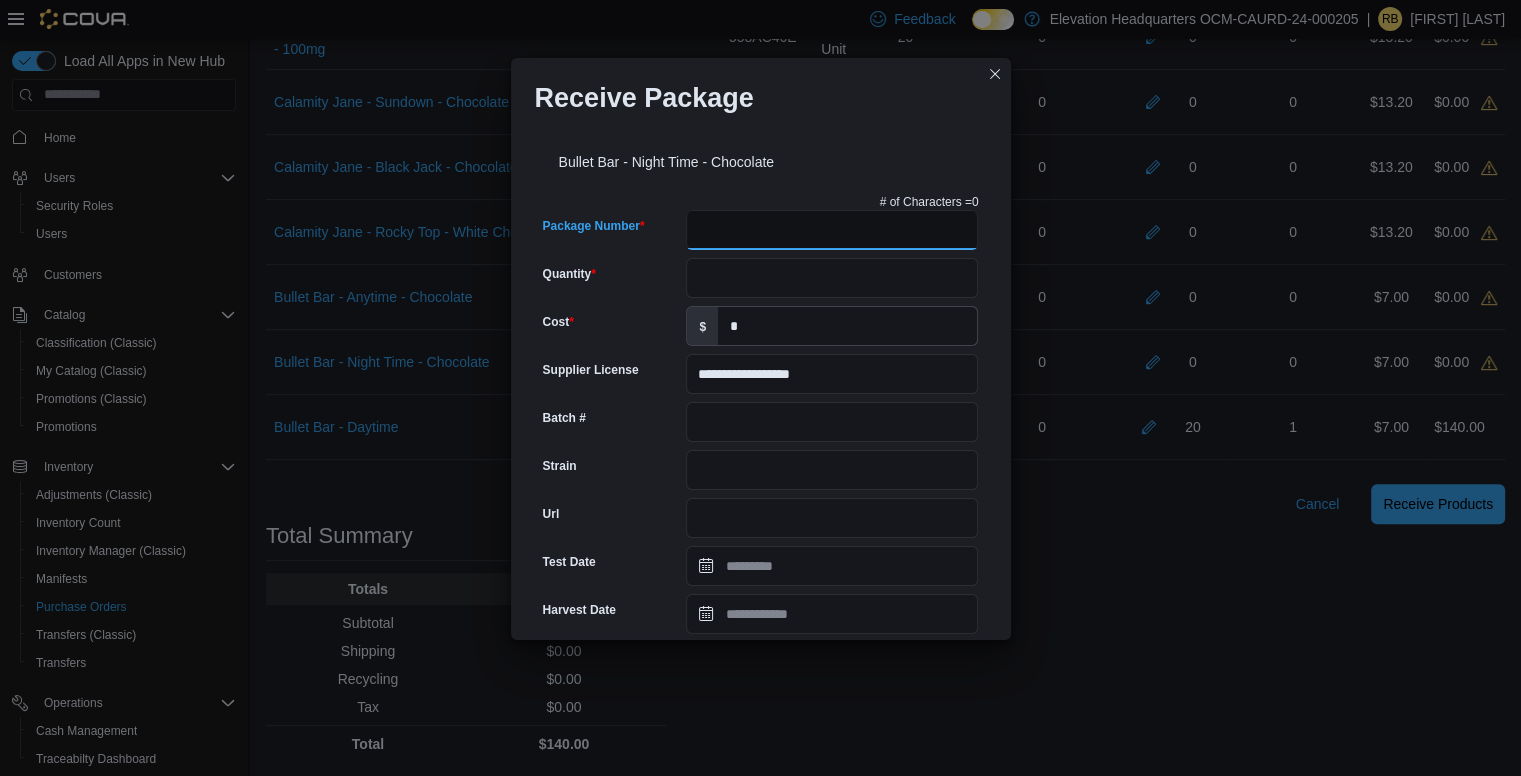 paste on "**********" 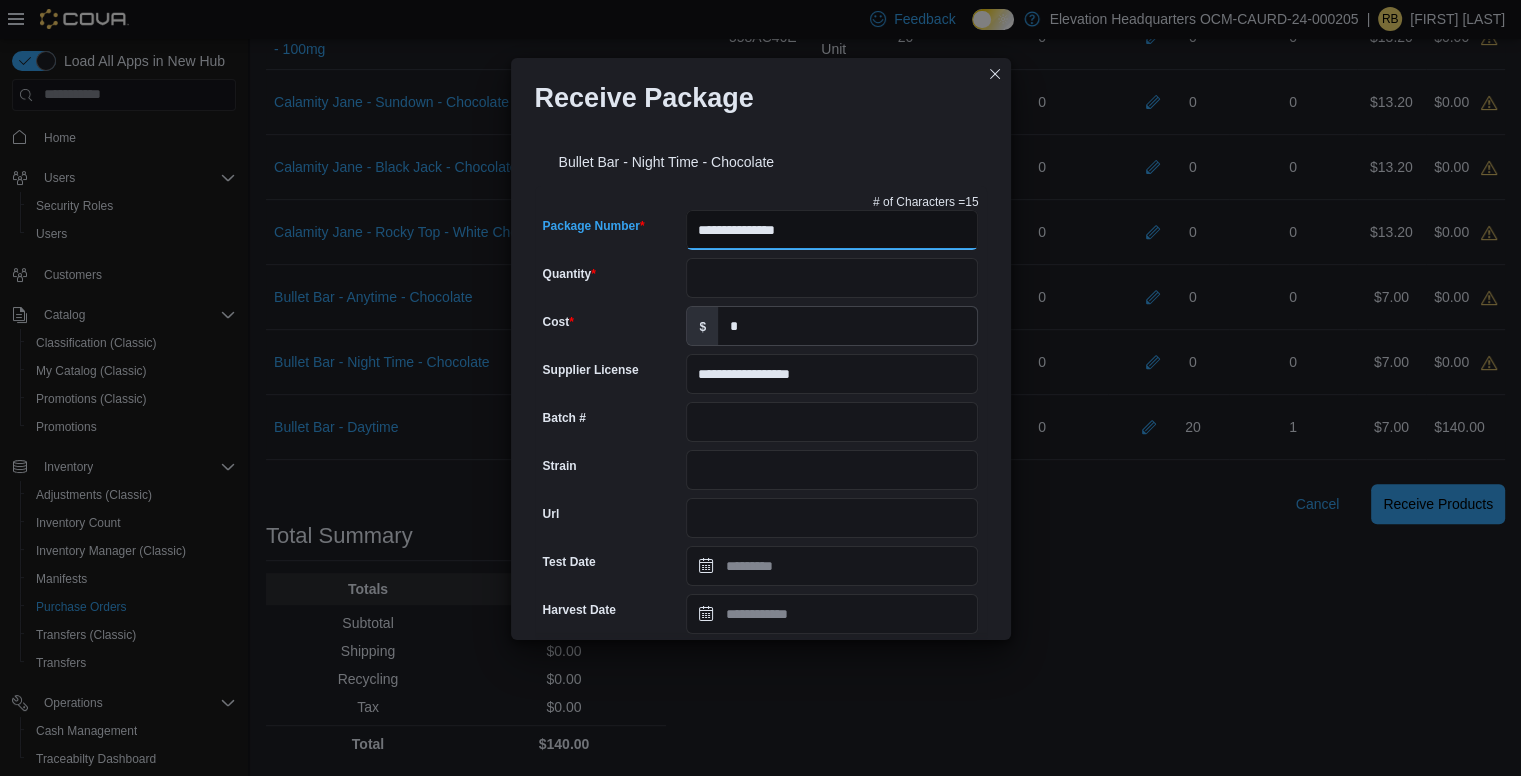 type on "**********" 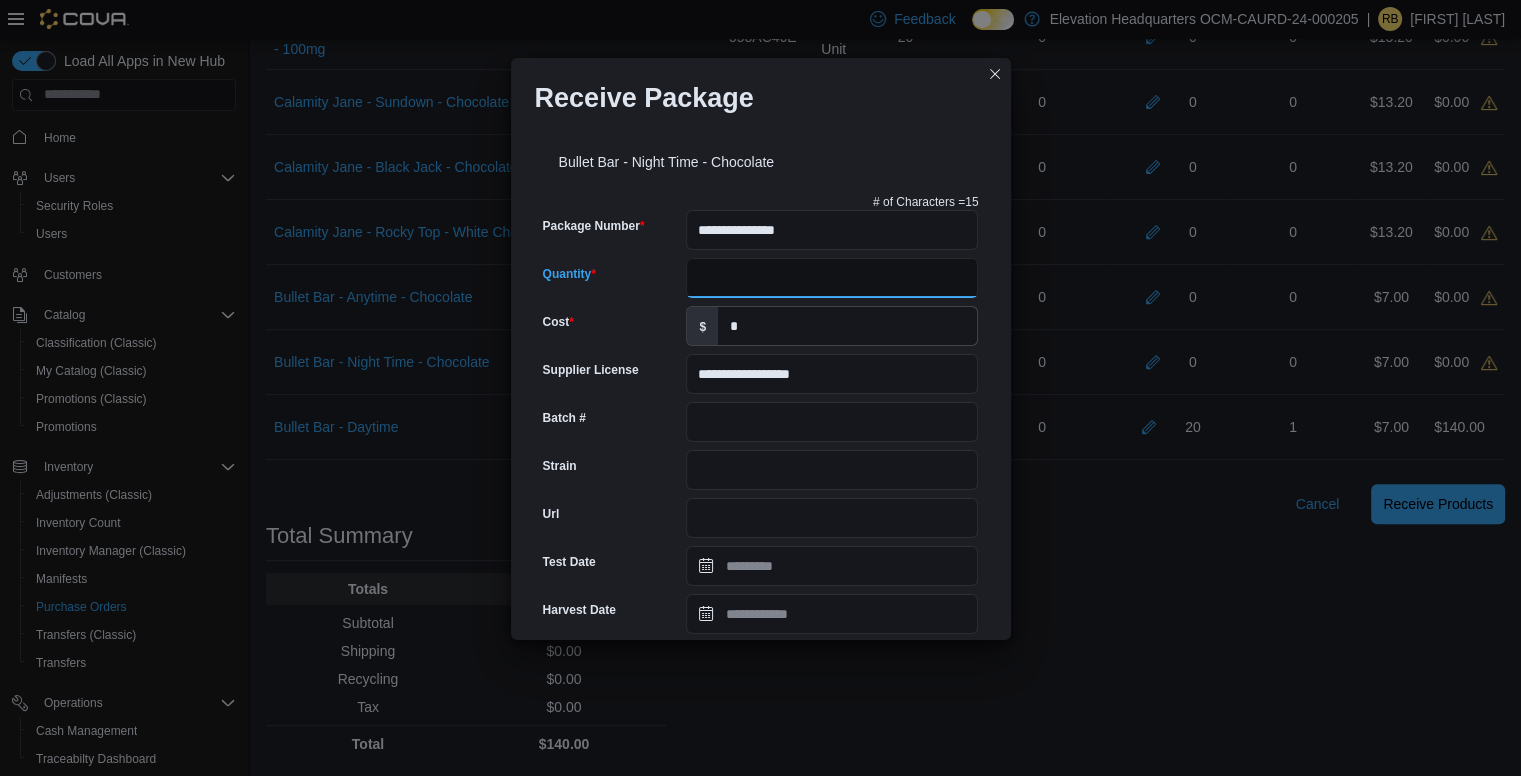 click on "Quantity" at bounding box center (832, 278) 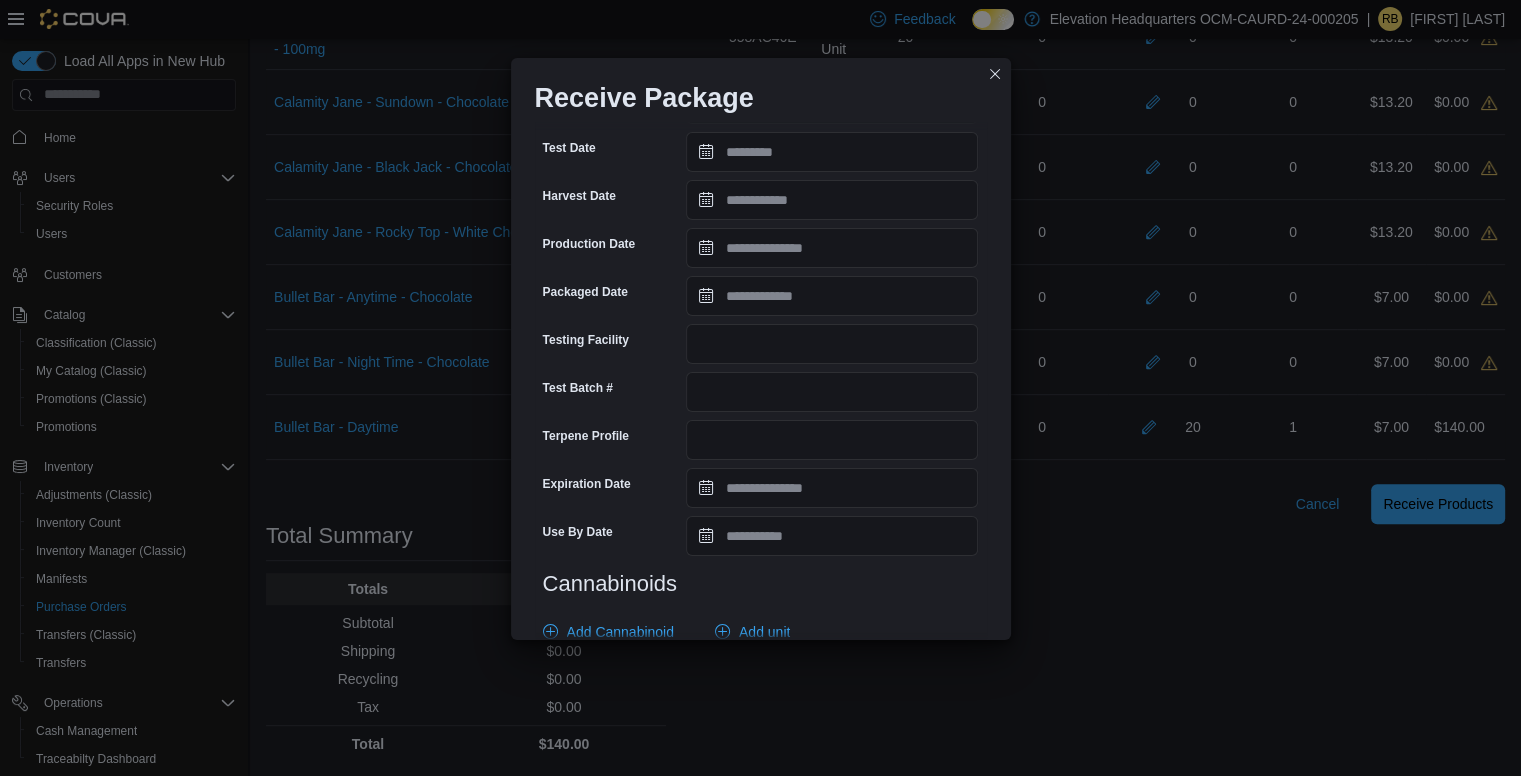 scroll, scrollTop: 665, scrollLeft: 0, axis: vertical 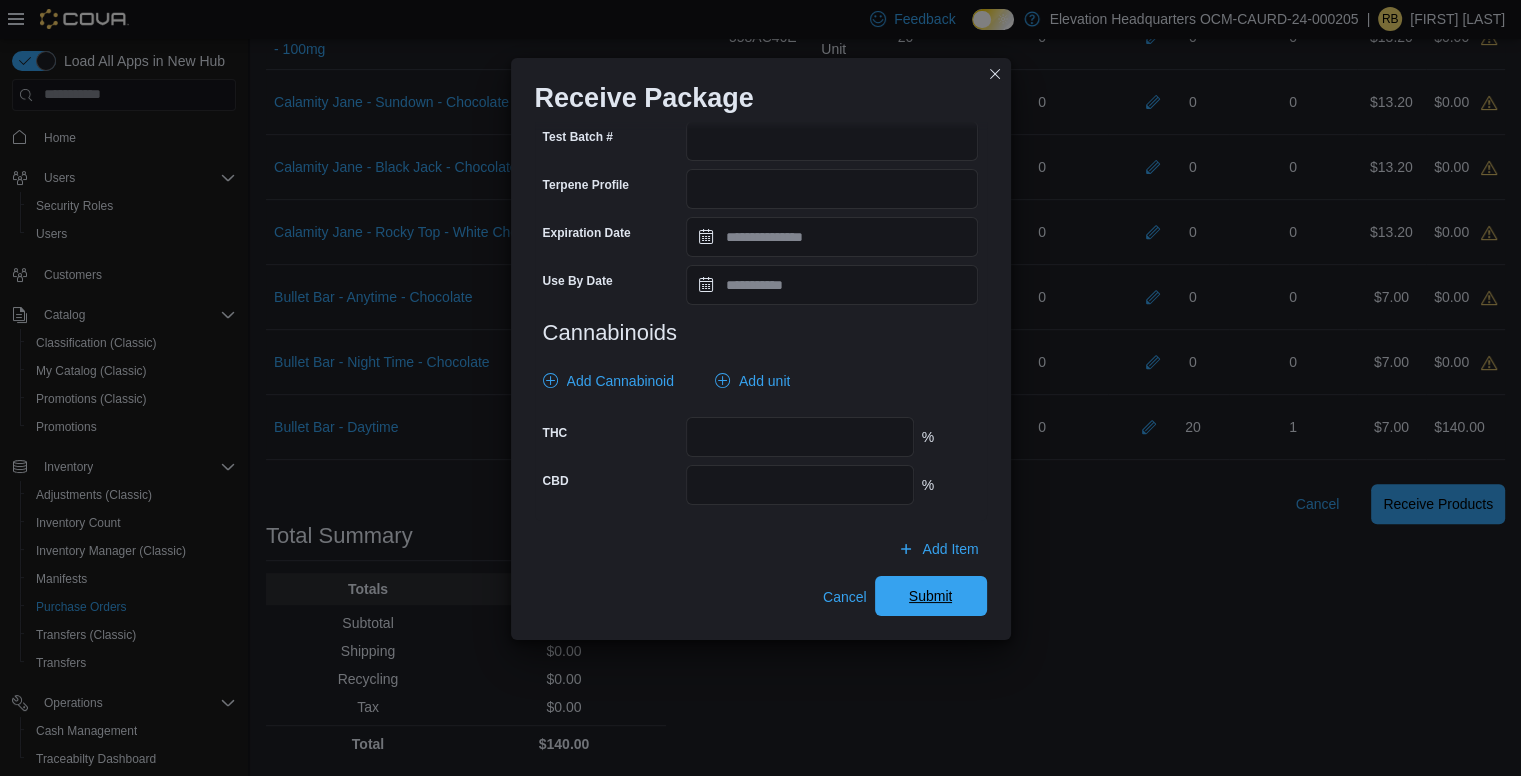 click on "Submit" at bounding box center [931, 596] 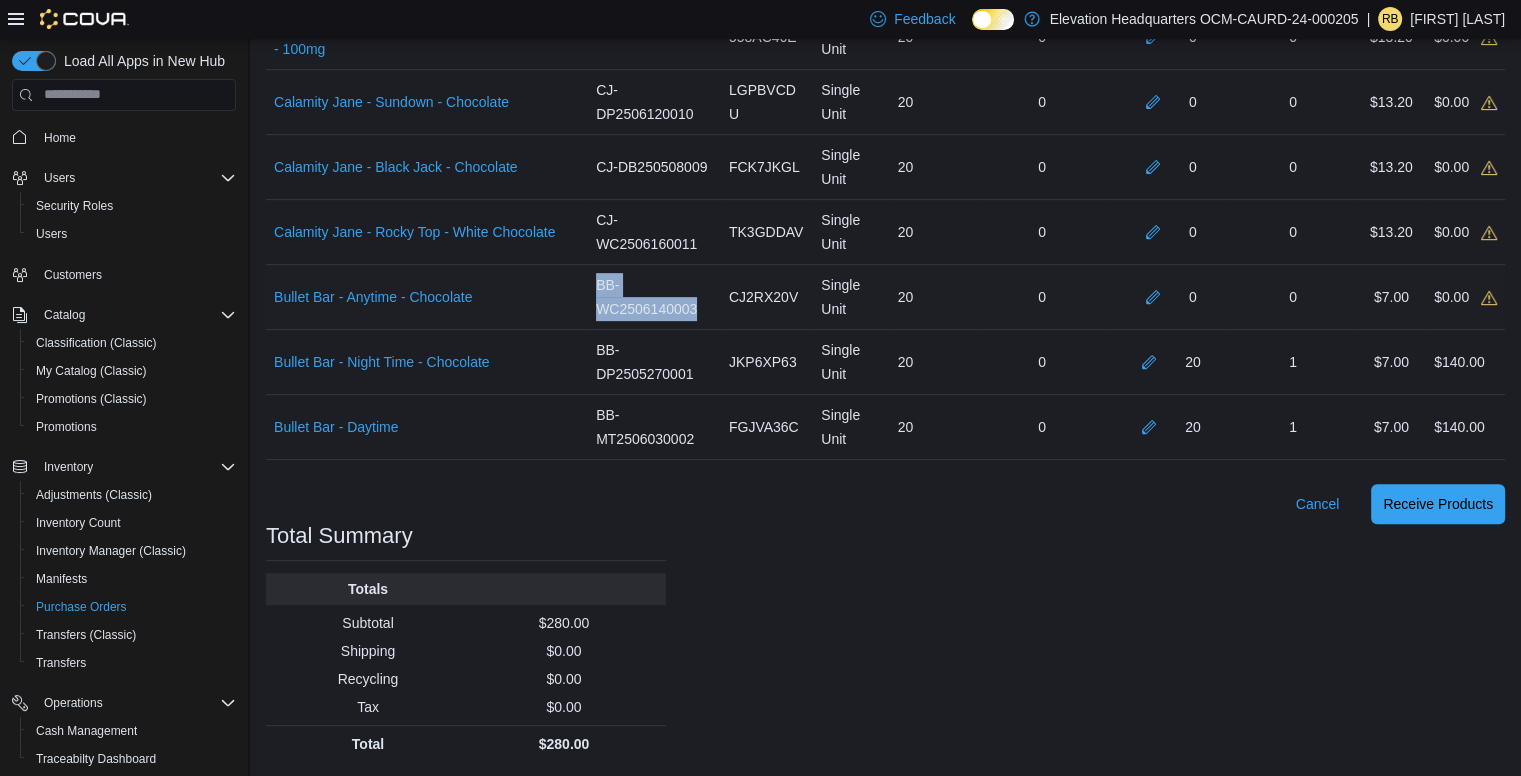 drag, startPoint x: 602, startPoint y: 281, endPoint x: 719, endPoint y: 314, distance: 121.5648 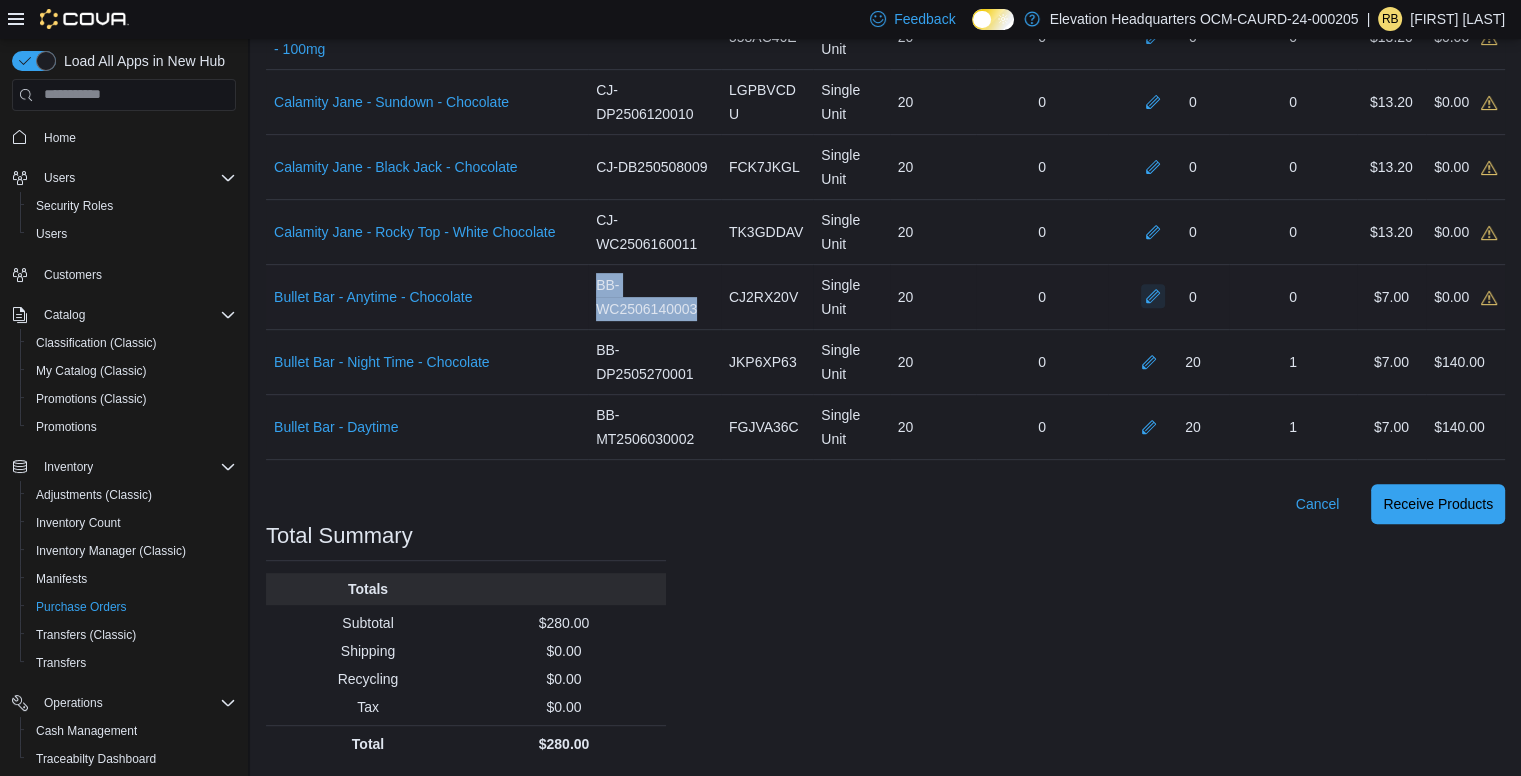 click at bounding box center (1153, 296) 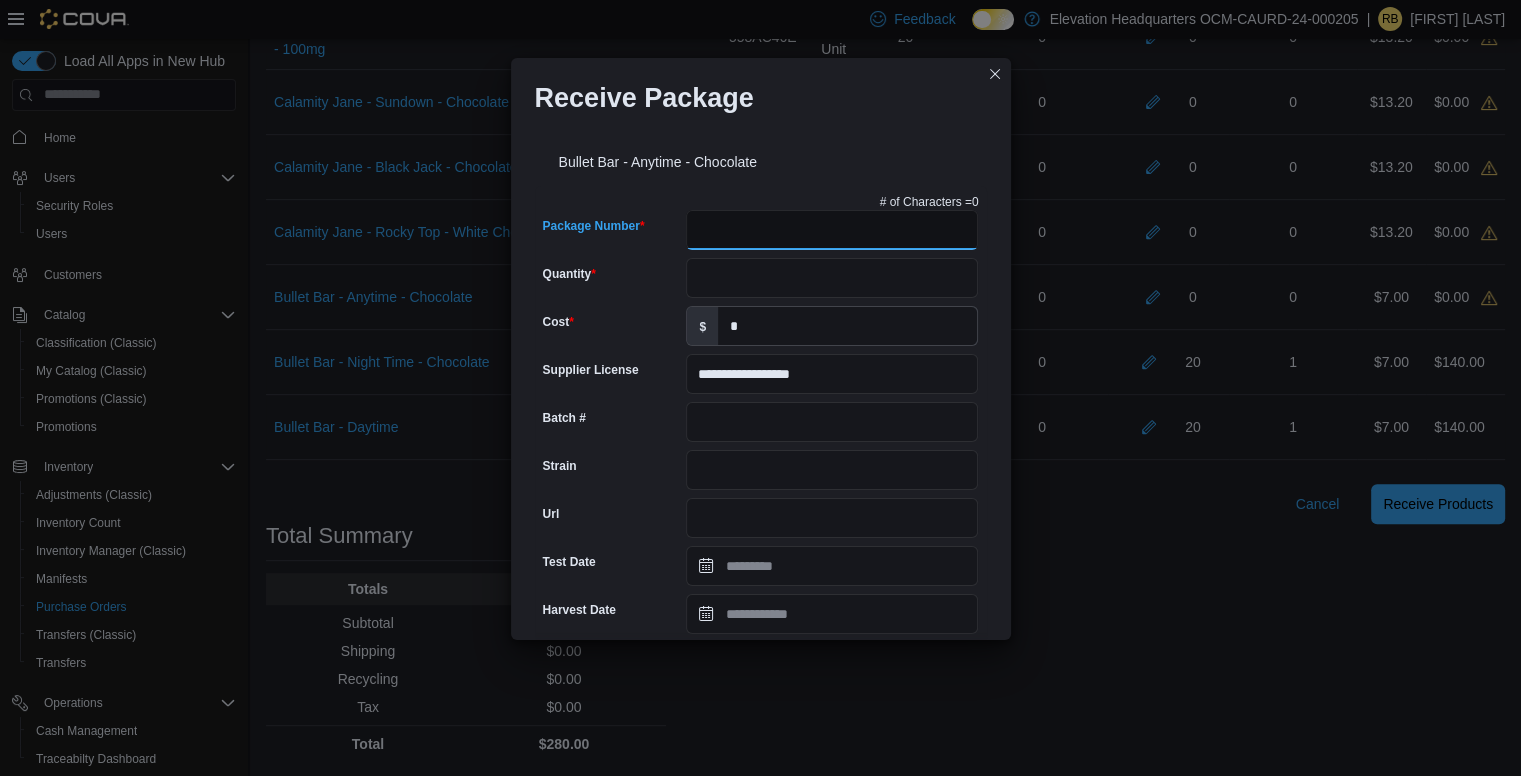 click on "Package Number" at bounding box center [832, 230] 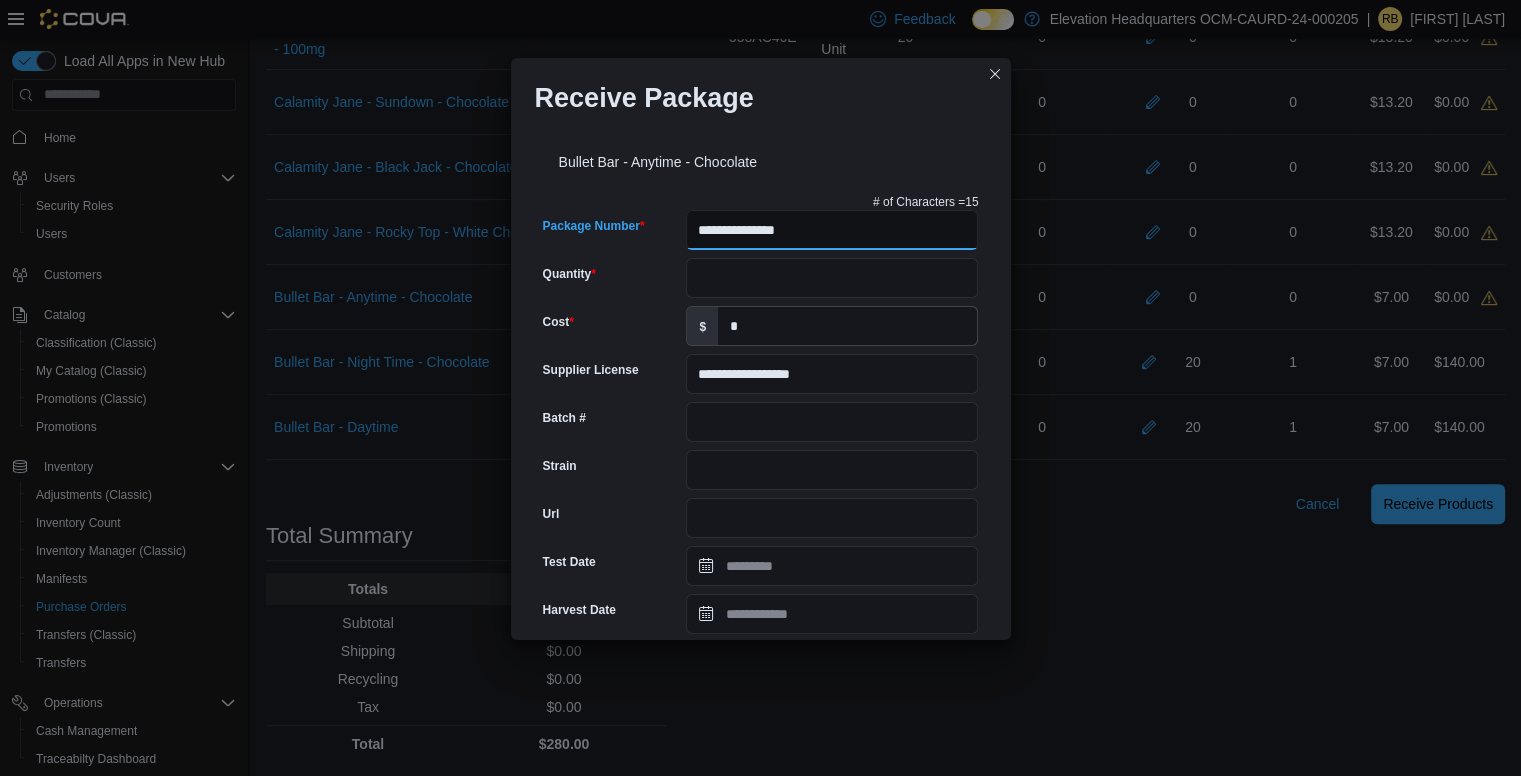 type on "**********" 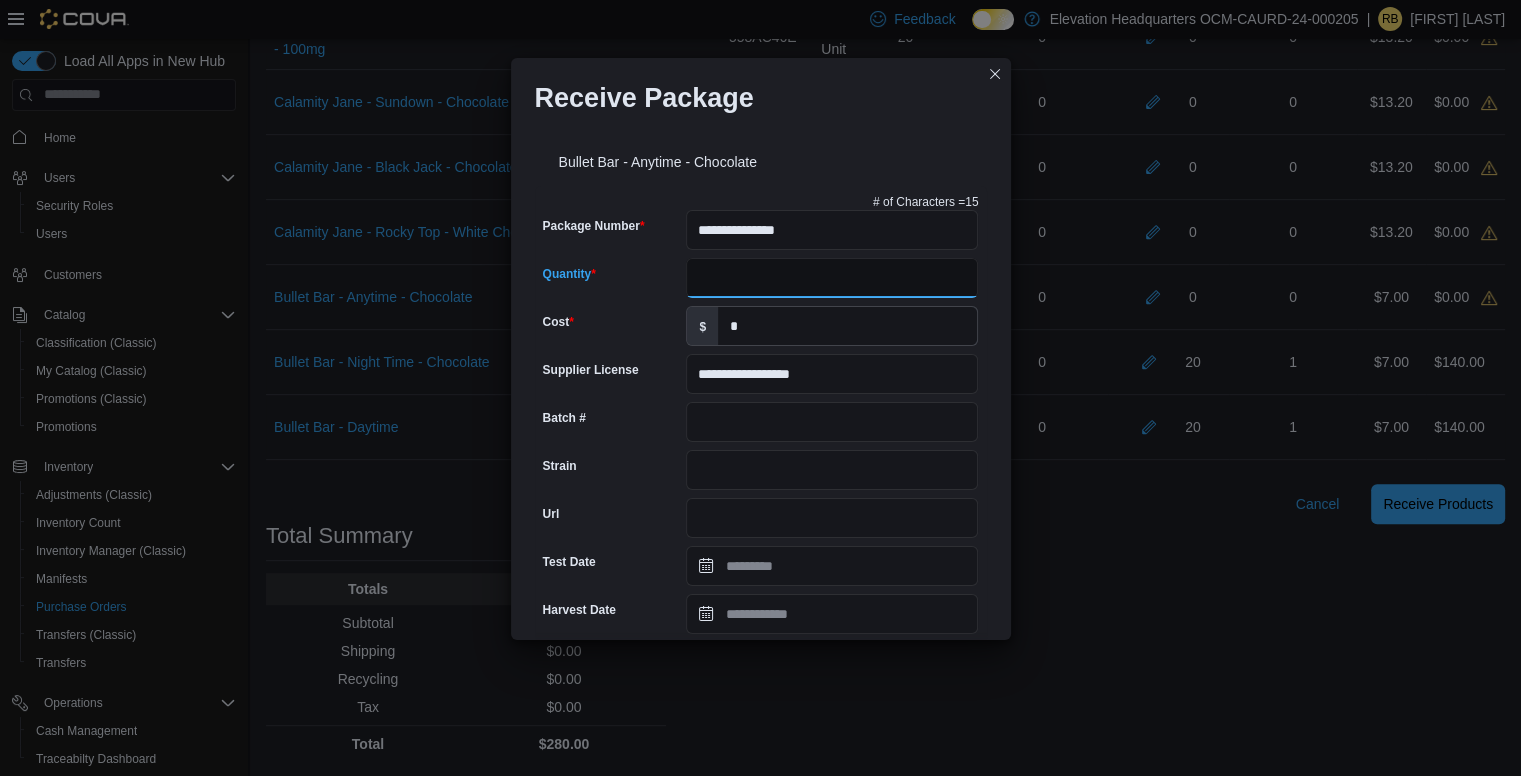 click on "Quantity" at bounding box center (832, 278) 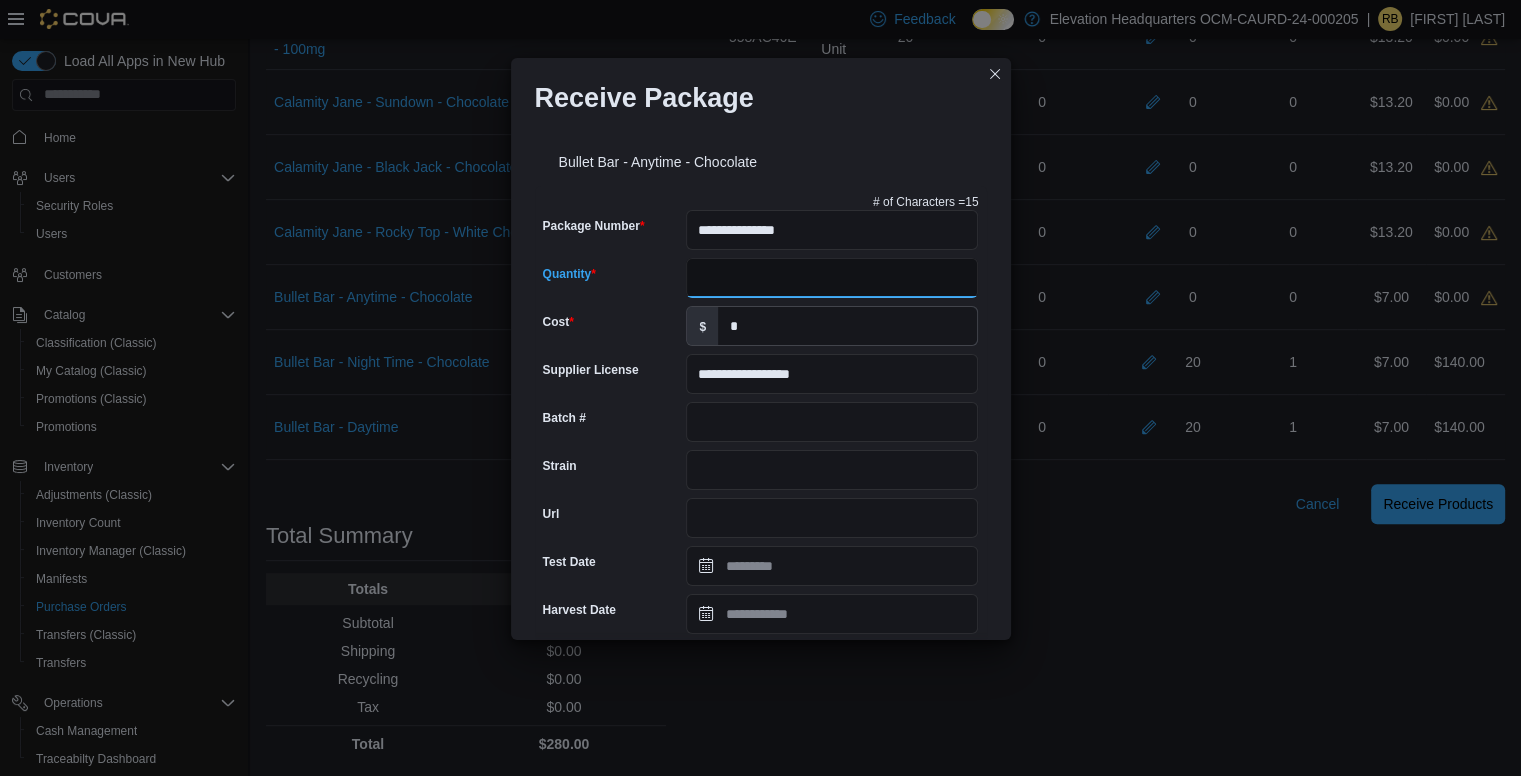type on "*" 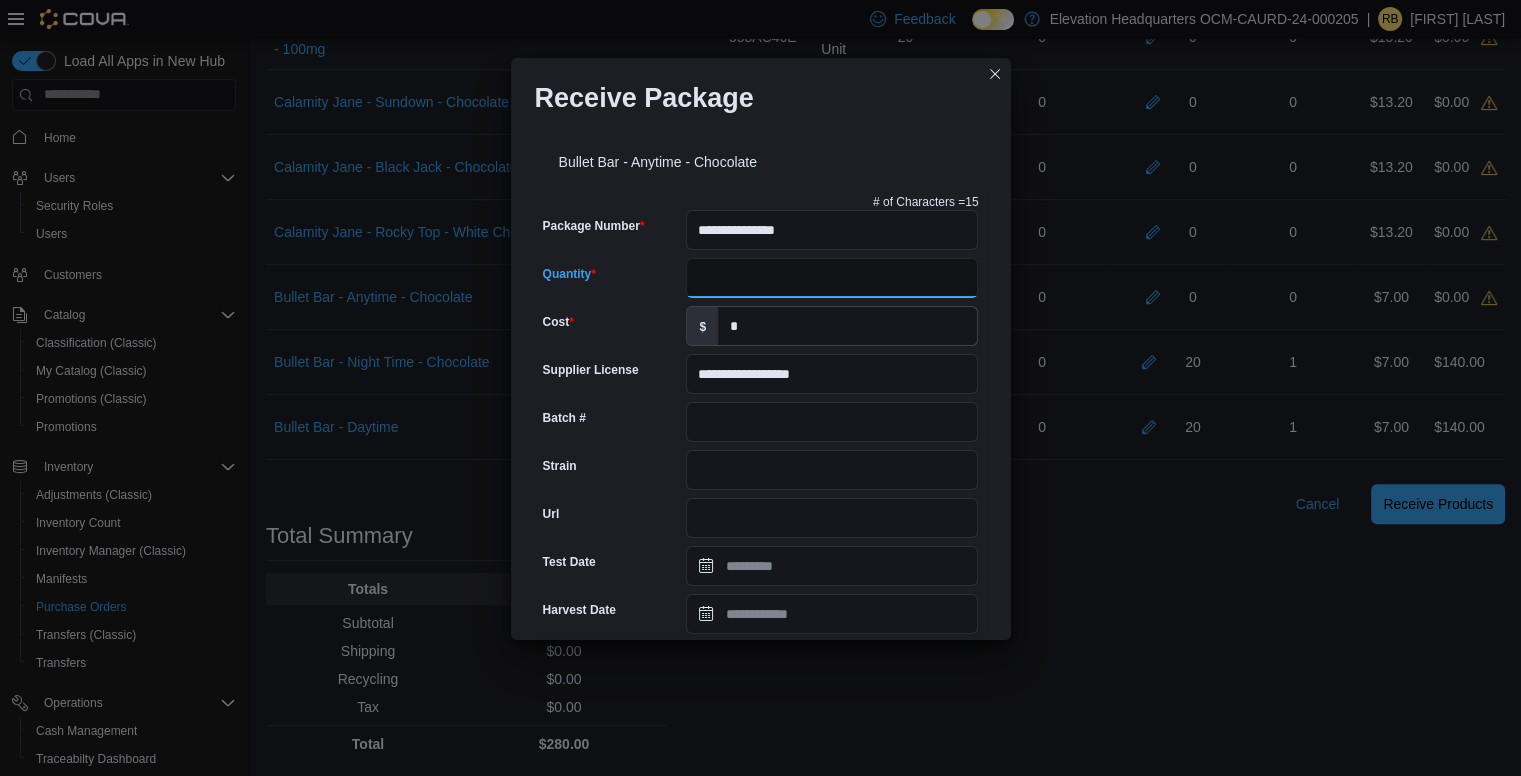 type on "*" 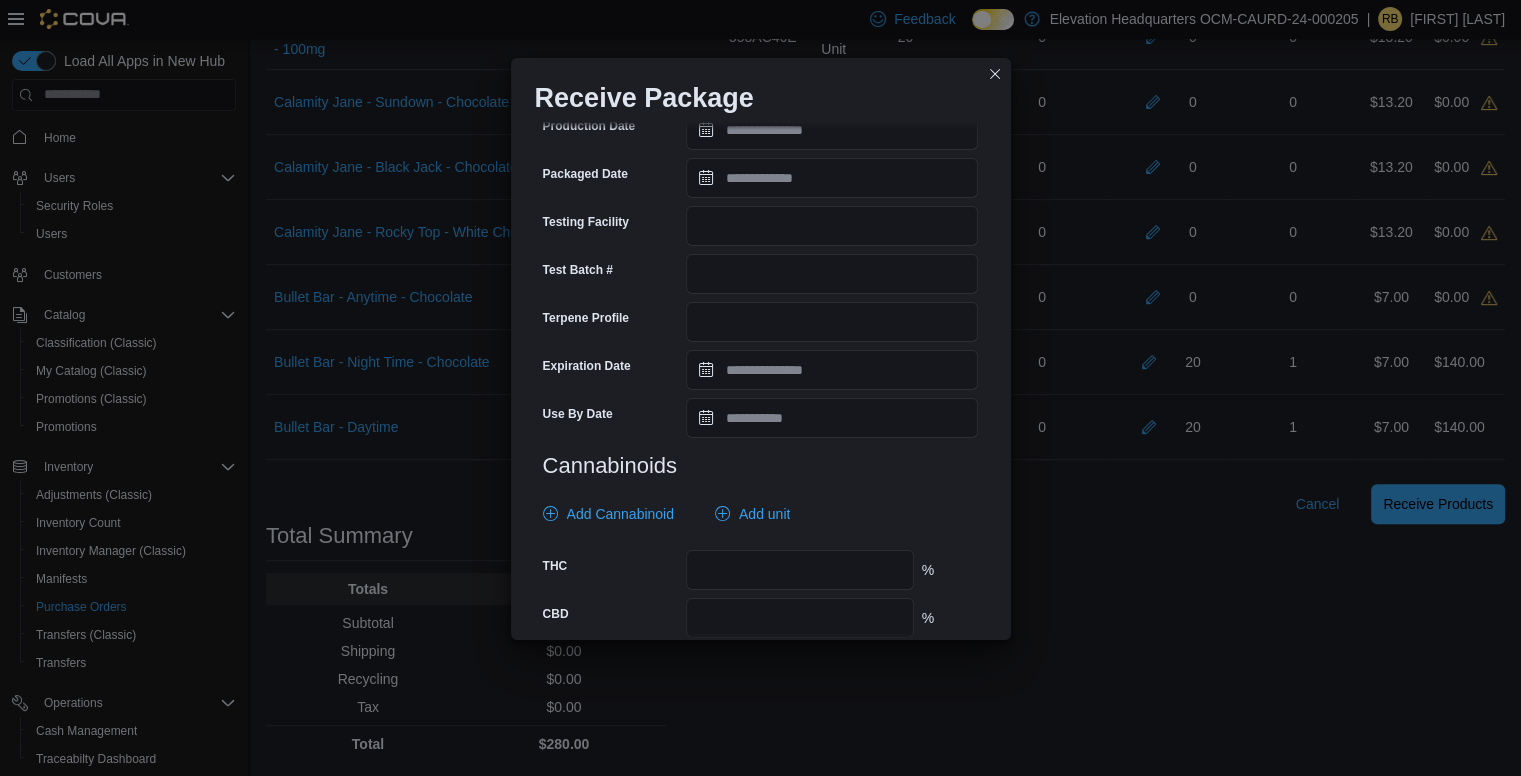 scroll, scrollTop: 665, scrollLeft: 0, axis: vertical 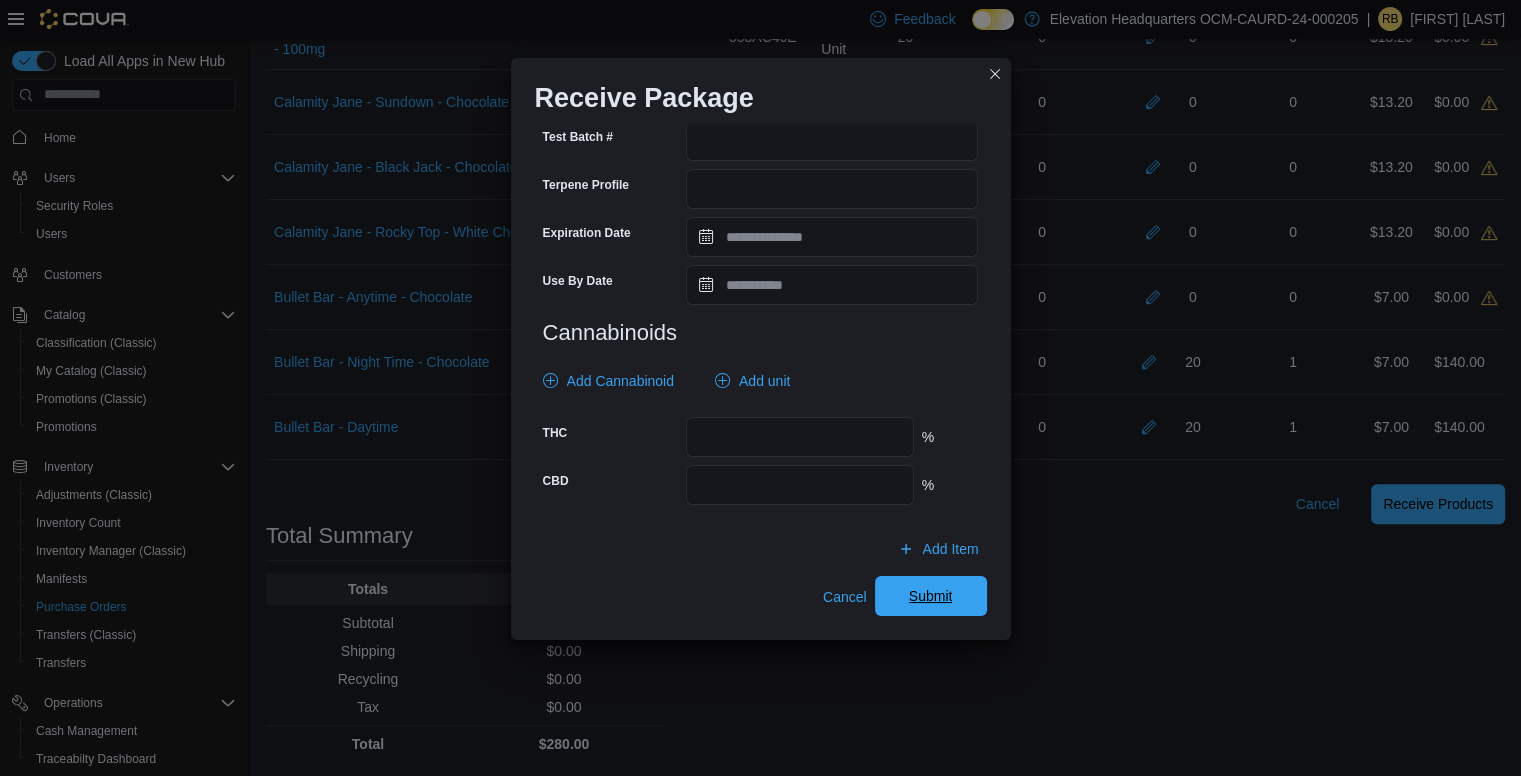 click on "Submit" at bounding box center [931, 596] 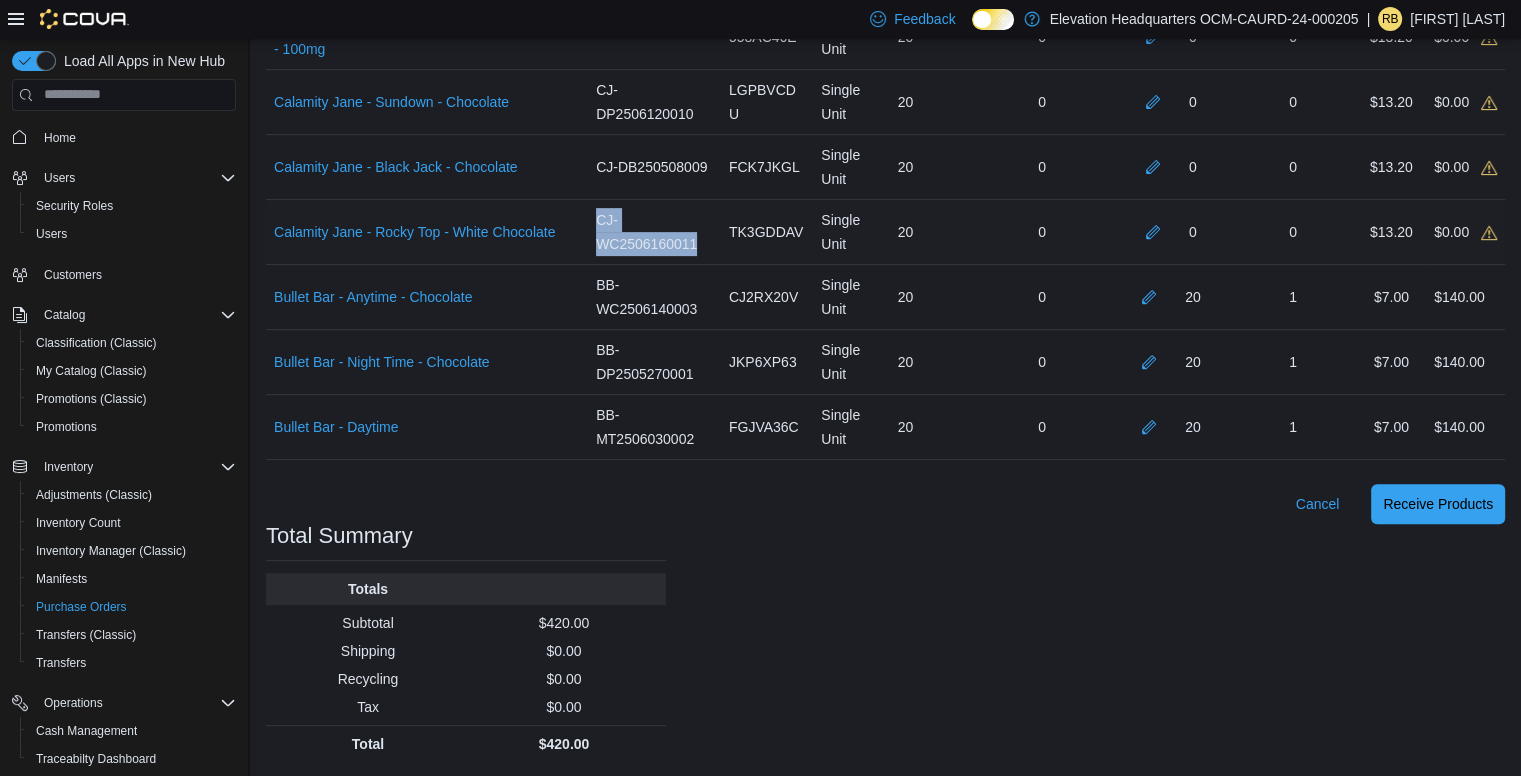 drag, startPoint x: 606, startPoint y: 219, endPoint x: 708, endPoint y: 239, distance: 103.94229 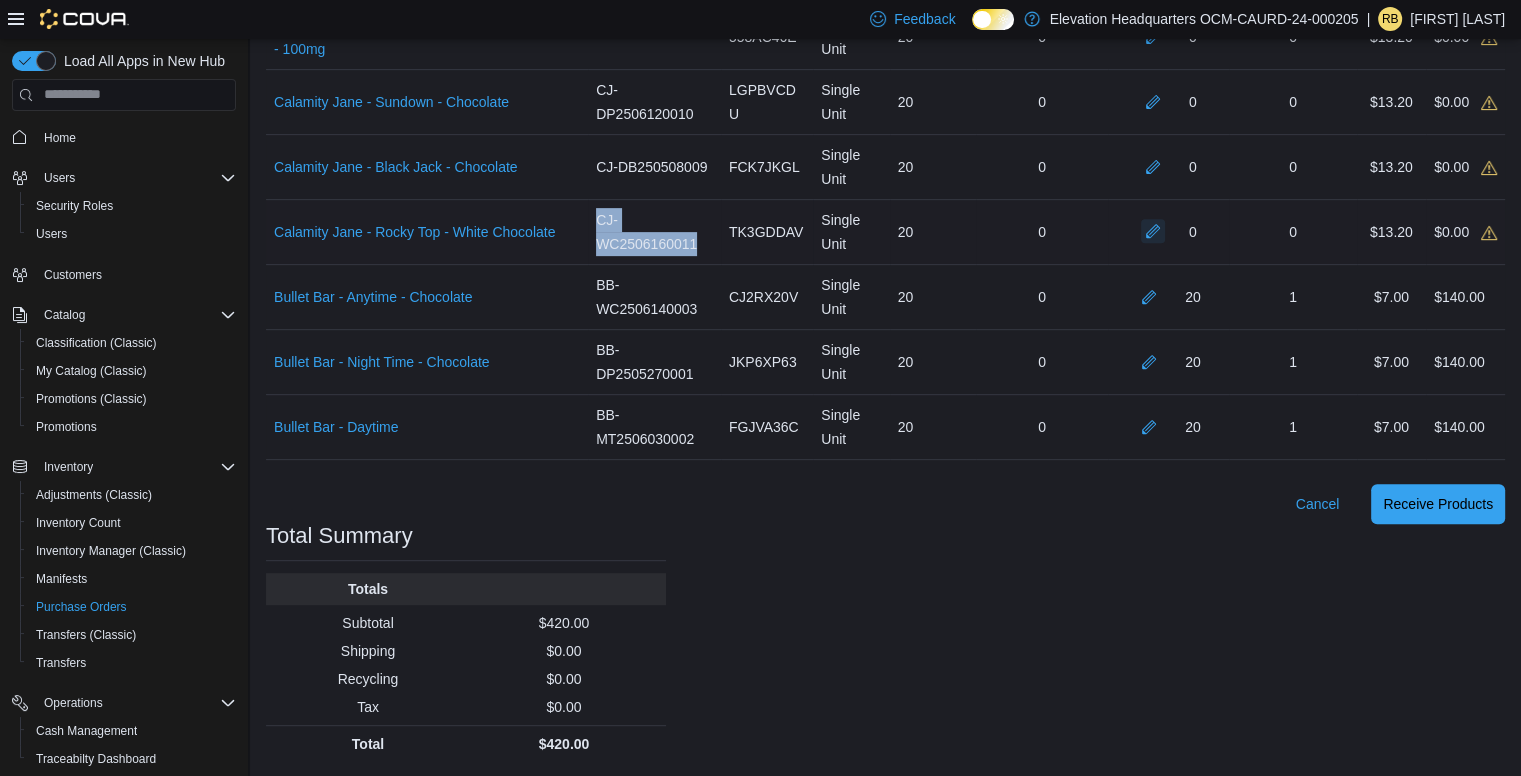 click at bounding box center (1153, 231) 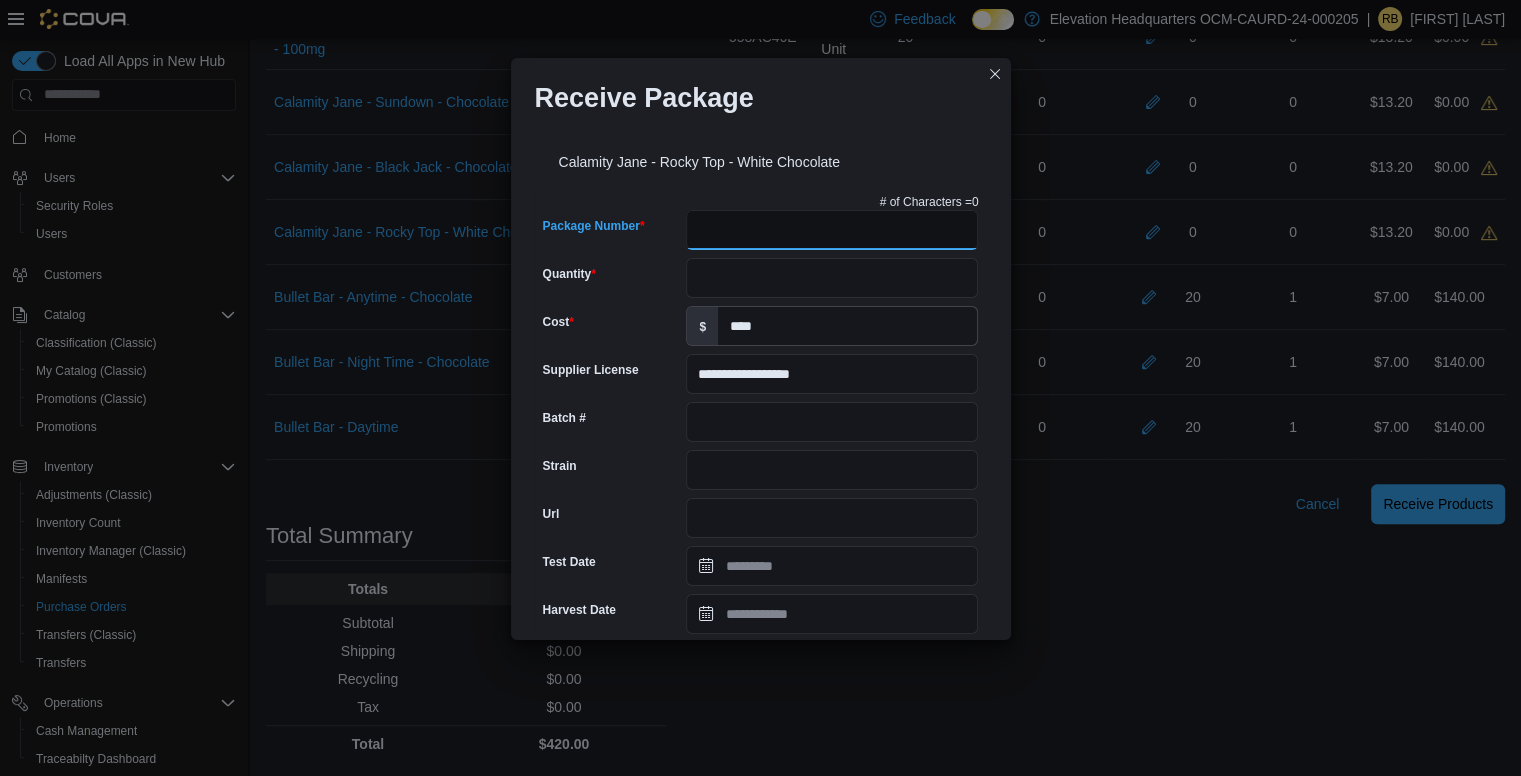 click on "Package Number" at bounding box center [832, 230] 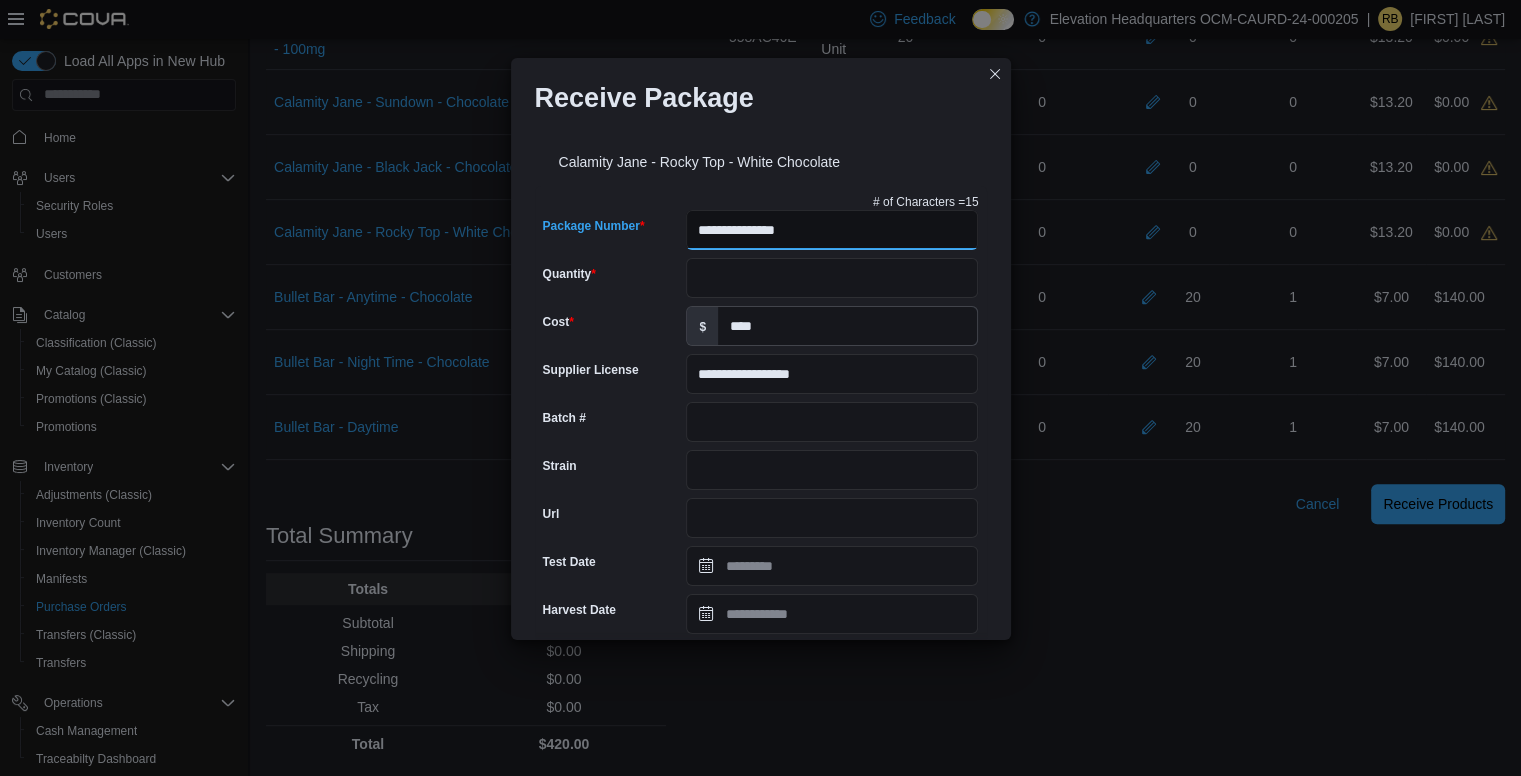 type on "**********" 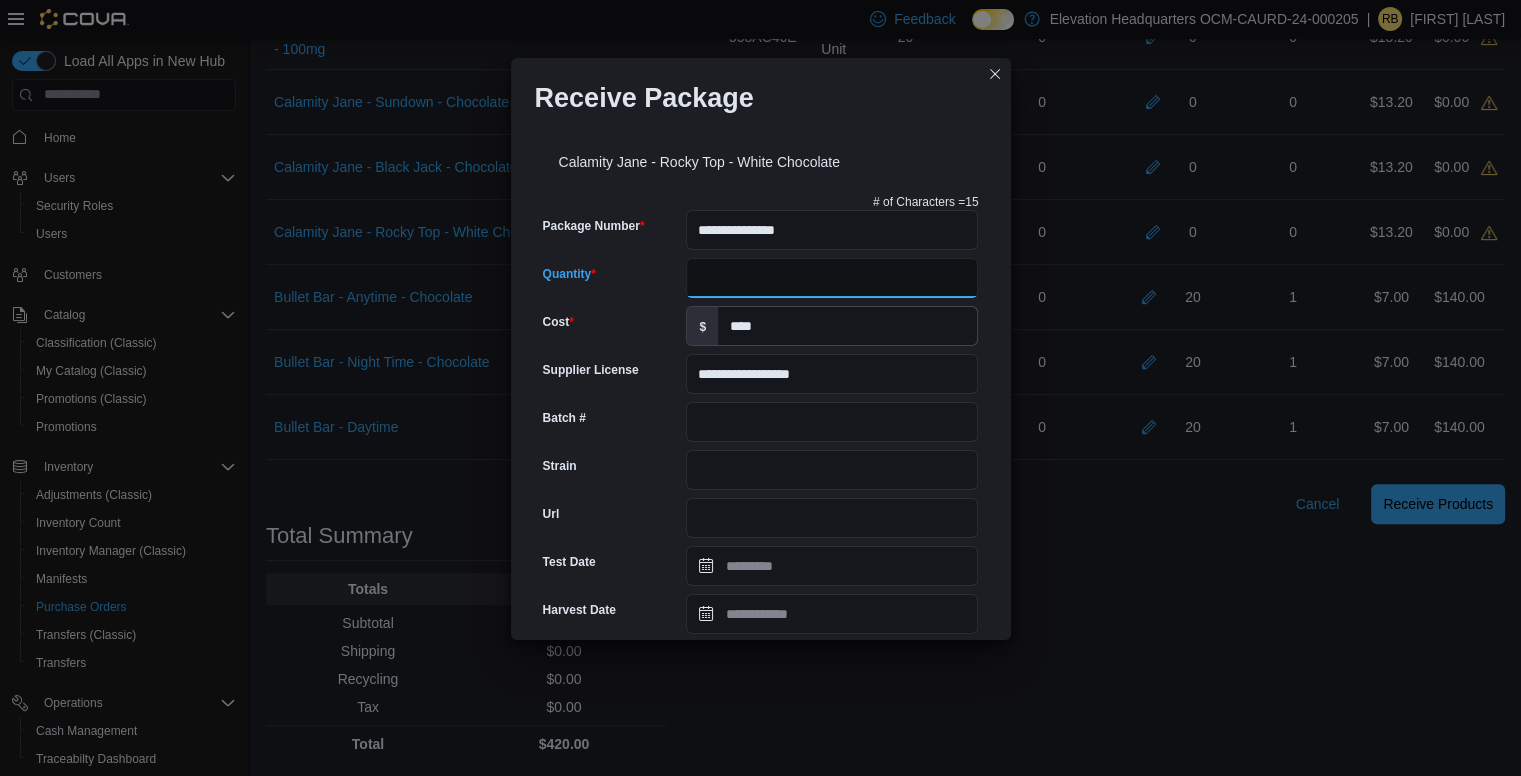 click on "Quantity" at bounding box center [832, 278] 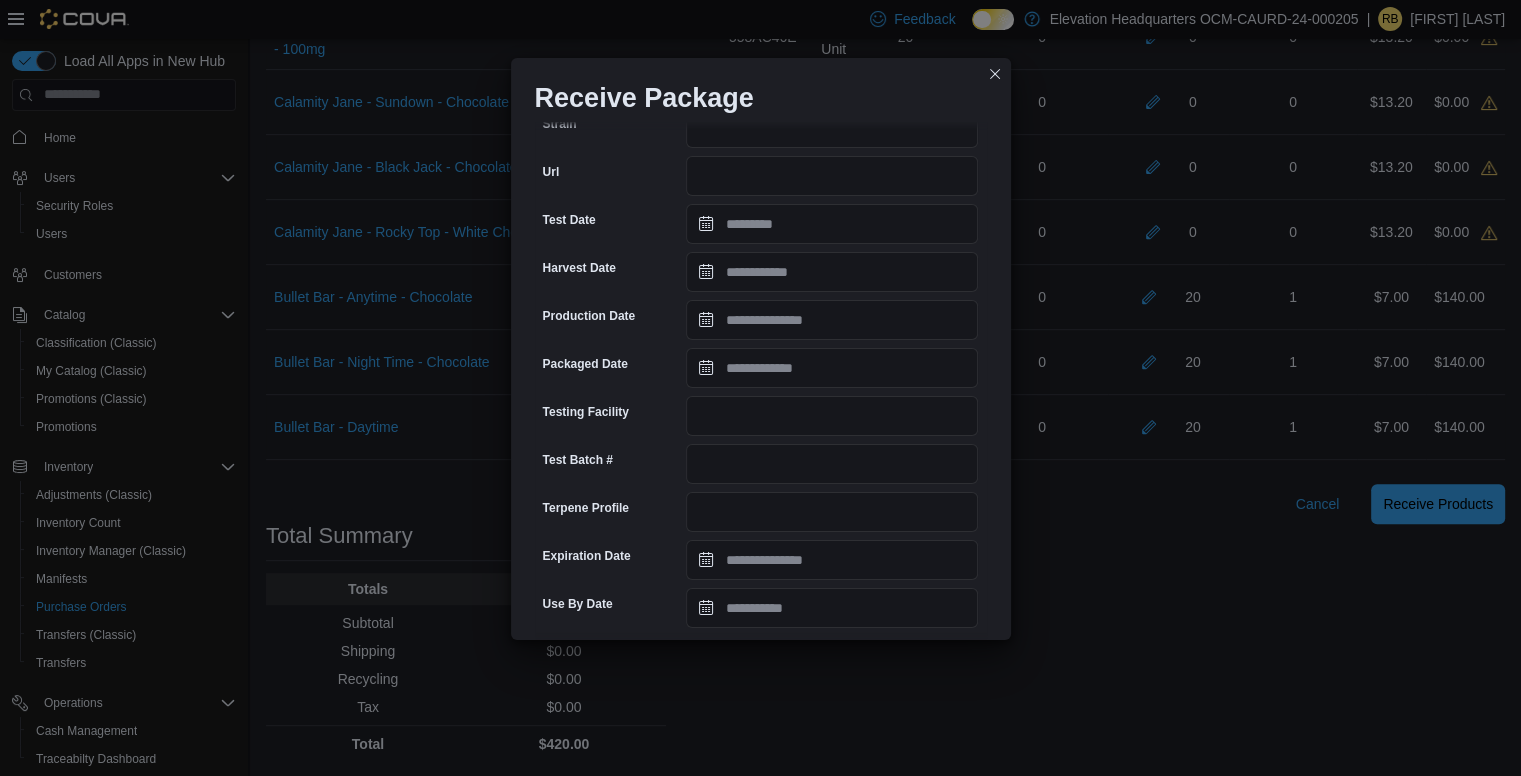 scroll, scrollTop: 665, scrollLeft: 0, axis: vertical 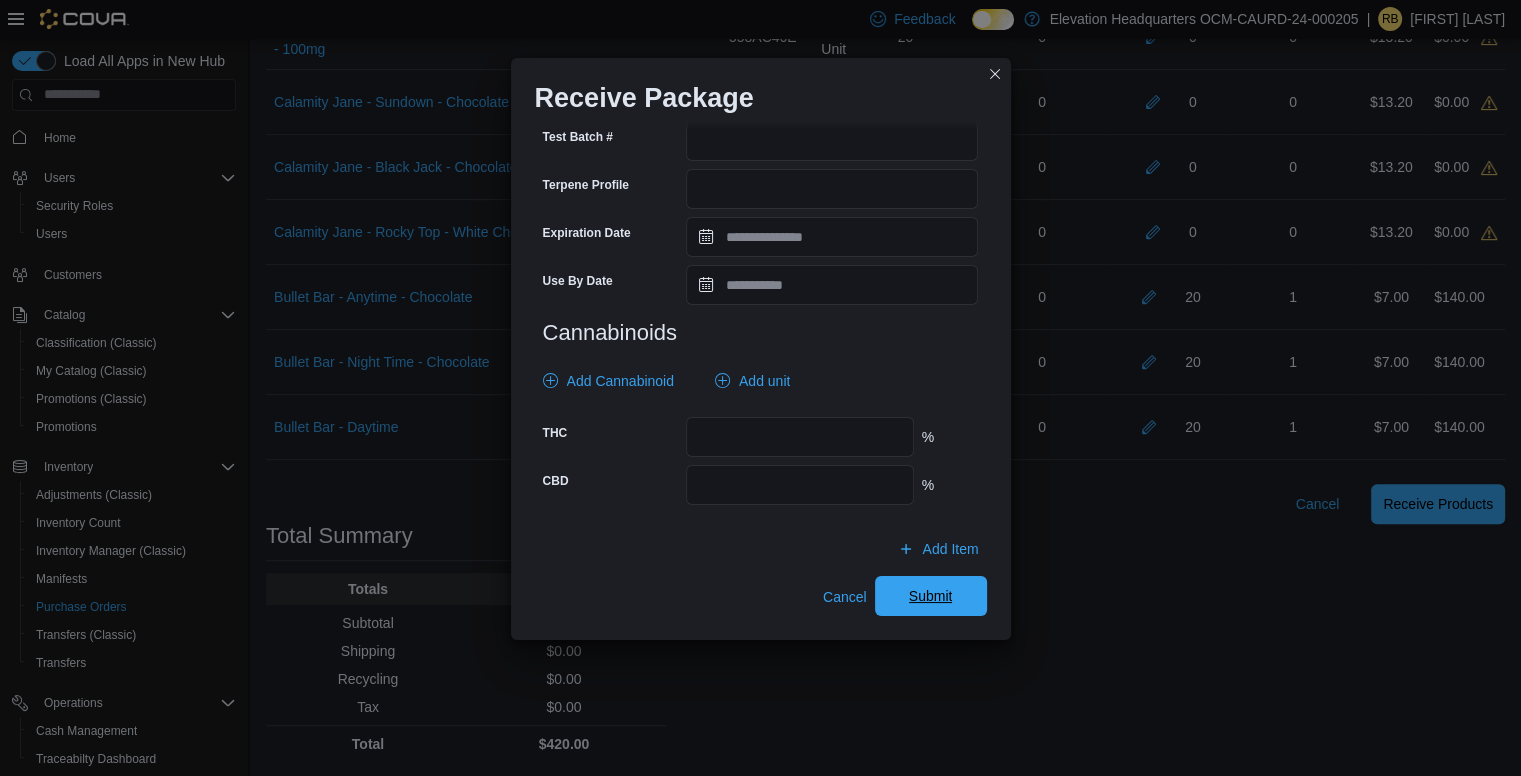 click on "Submit" at bounding box center [931, 596] 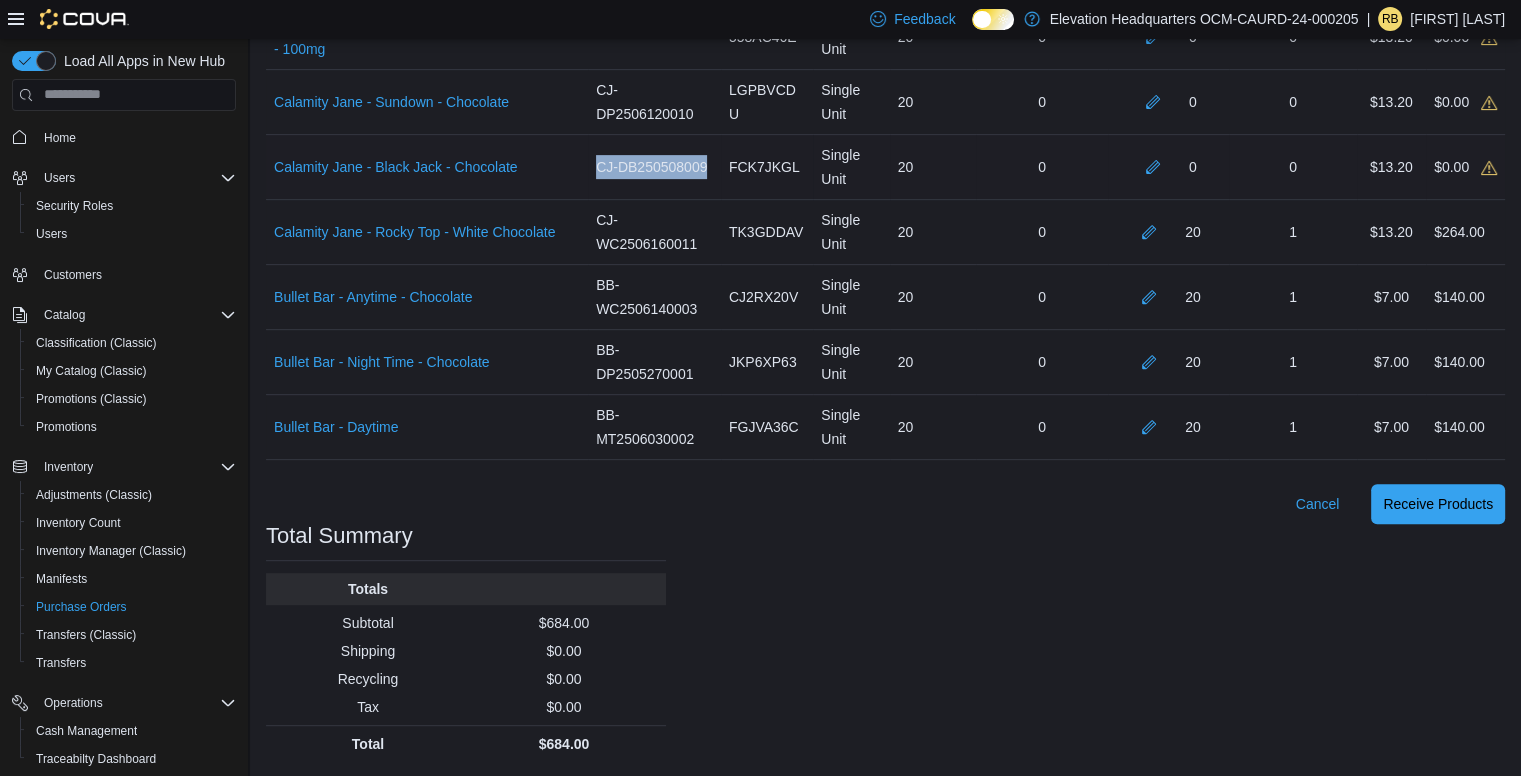 drag, startPoint x: 608, startPoint y: 166, endPoint x: 724, endPoint y: 173, distance: 116.21101 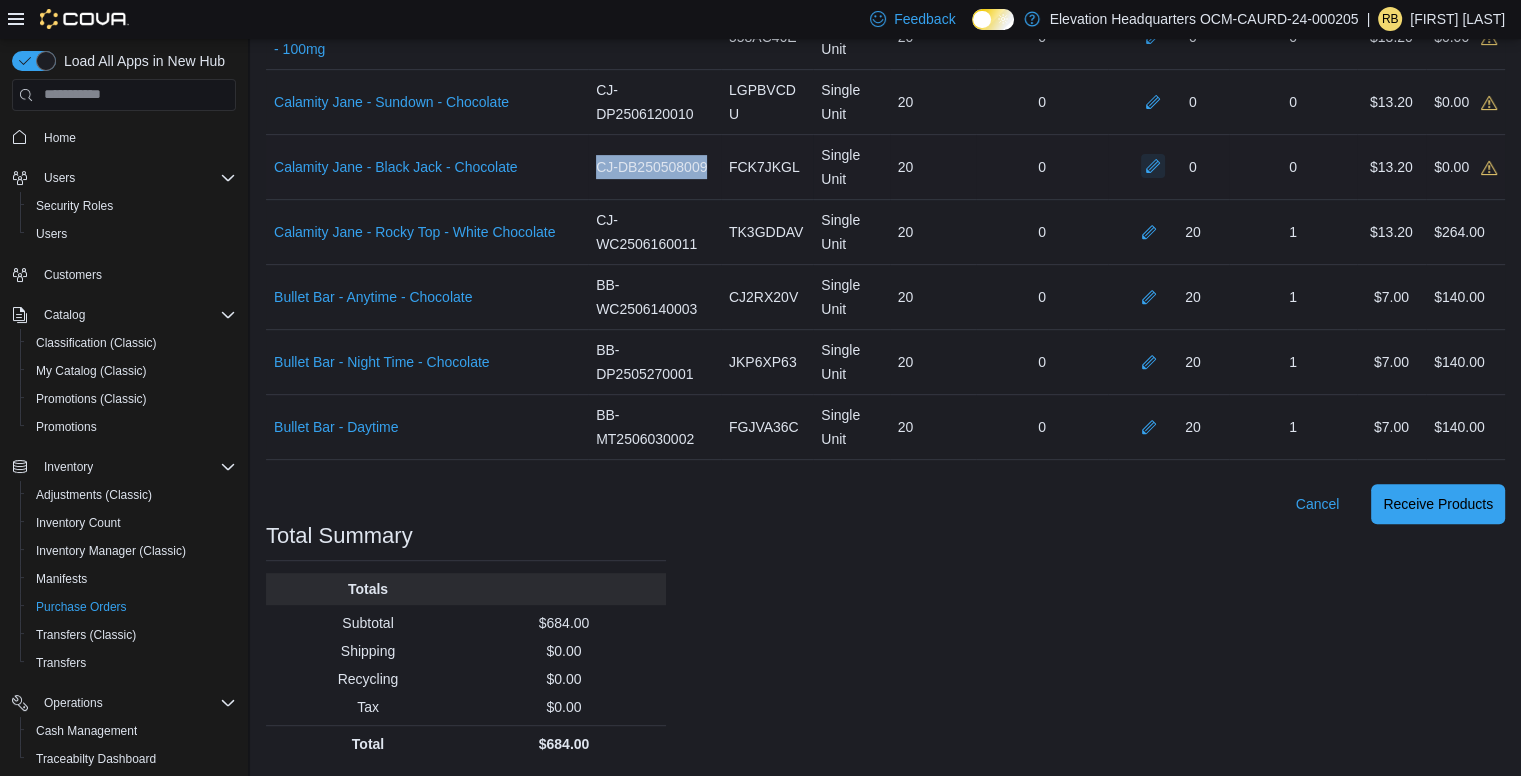 click at bounding box center [1153, 166] 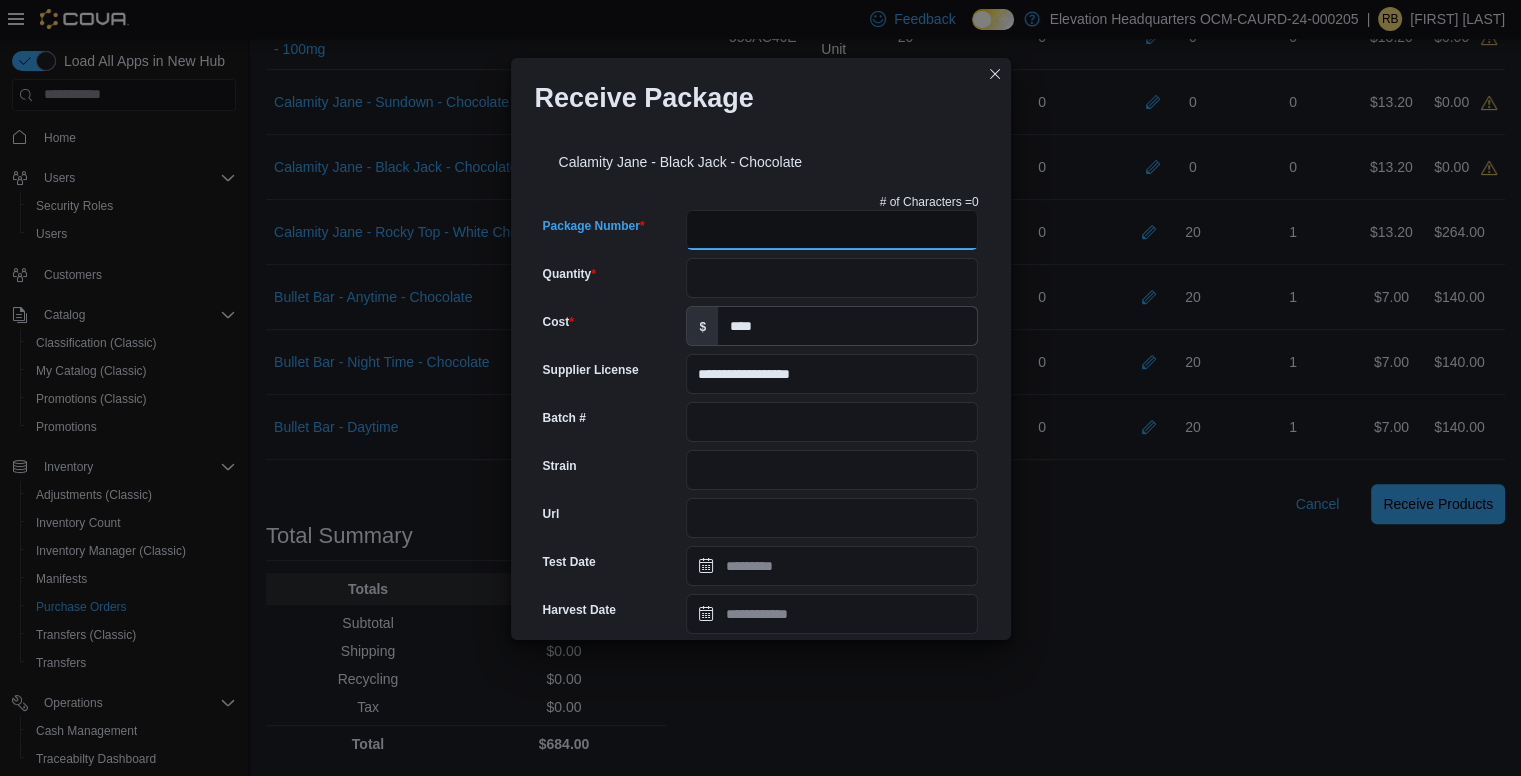 click on "Package Number" at bounding box center [832, 230] 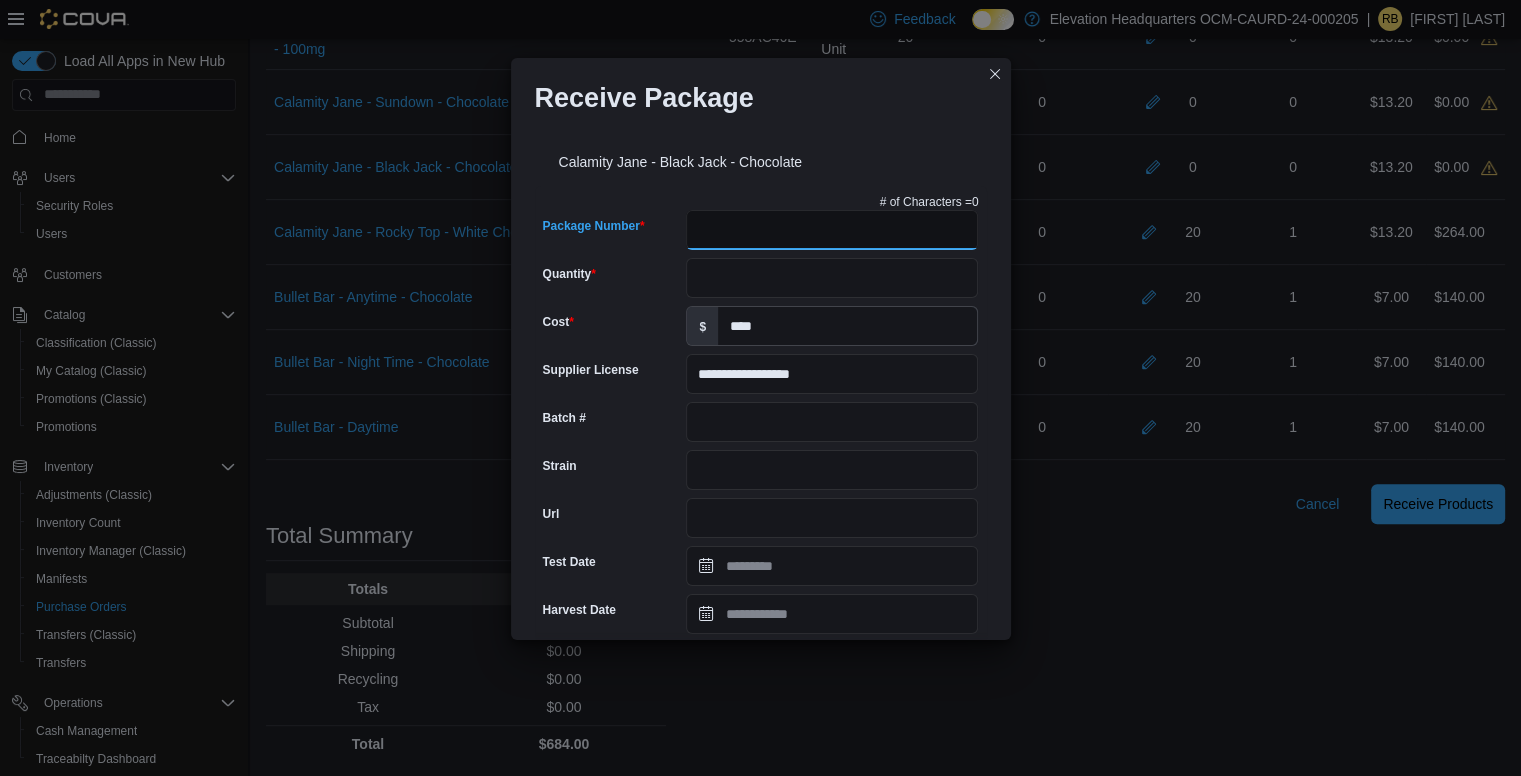 paste on "**********" 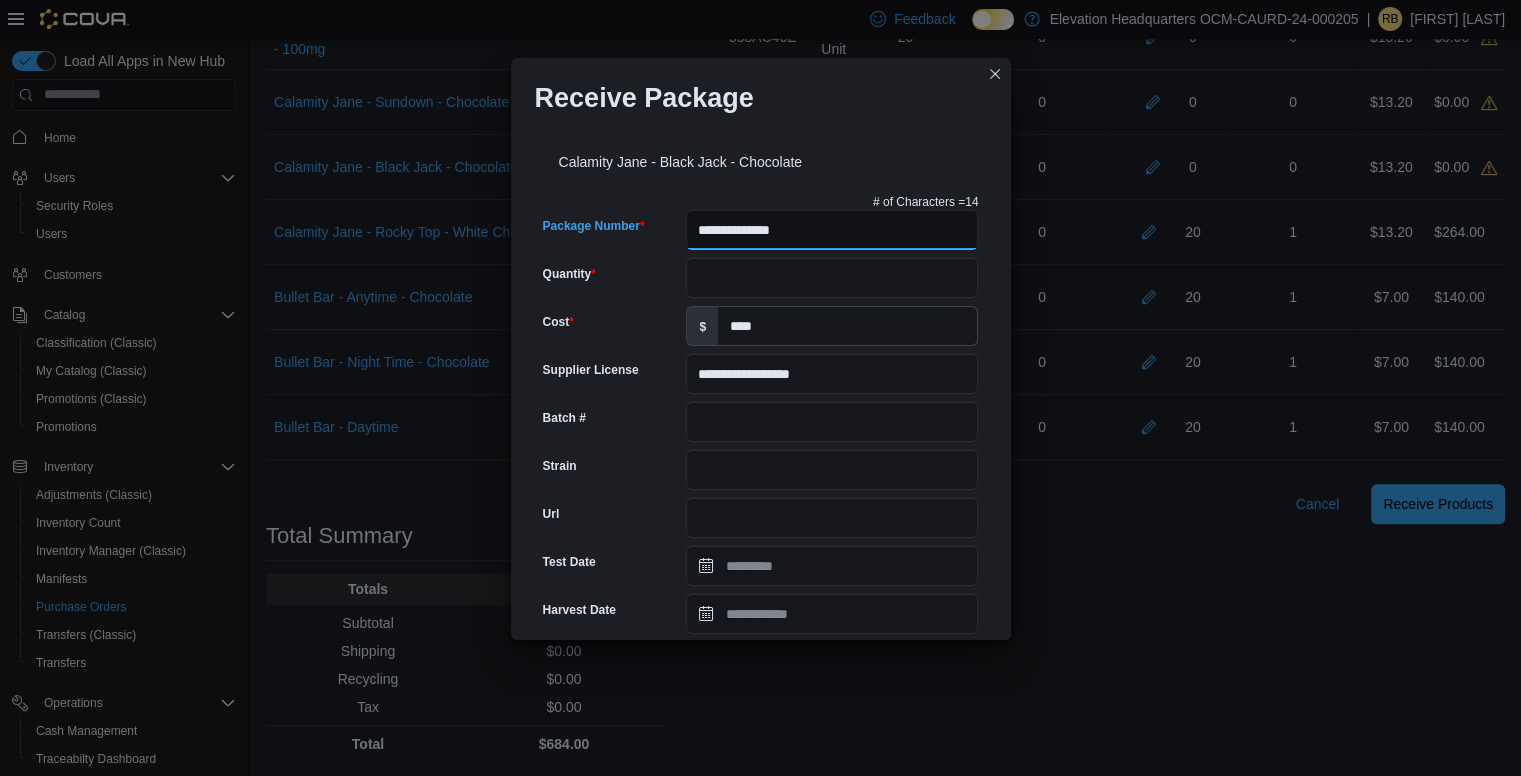type on "**********" 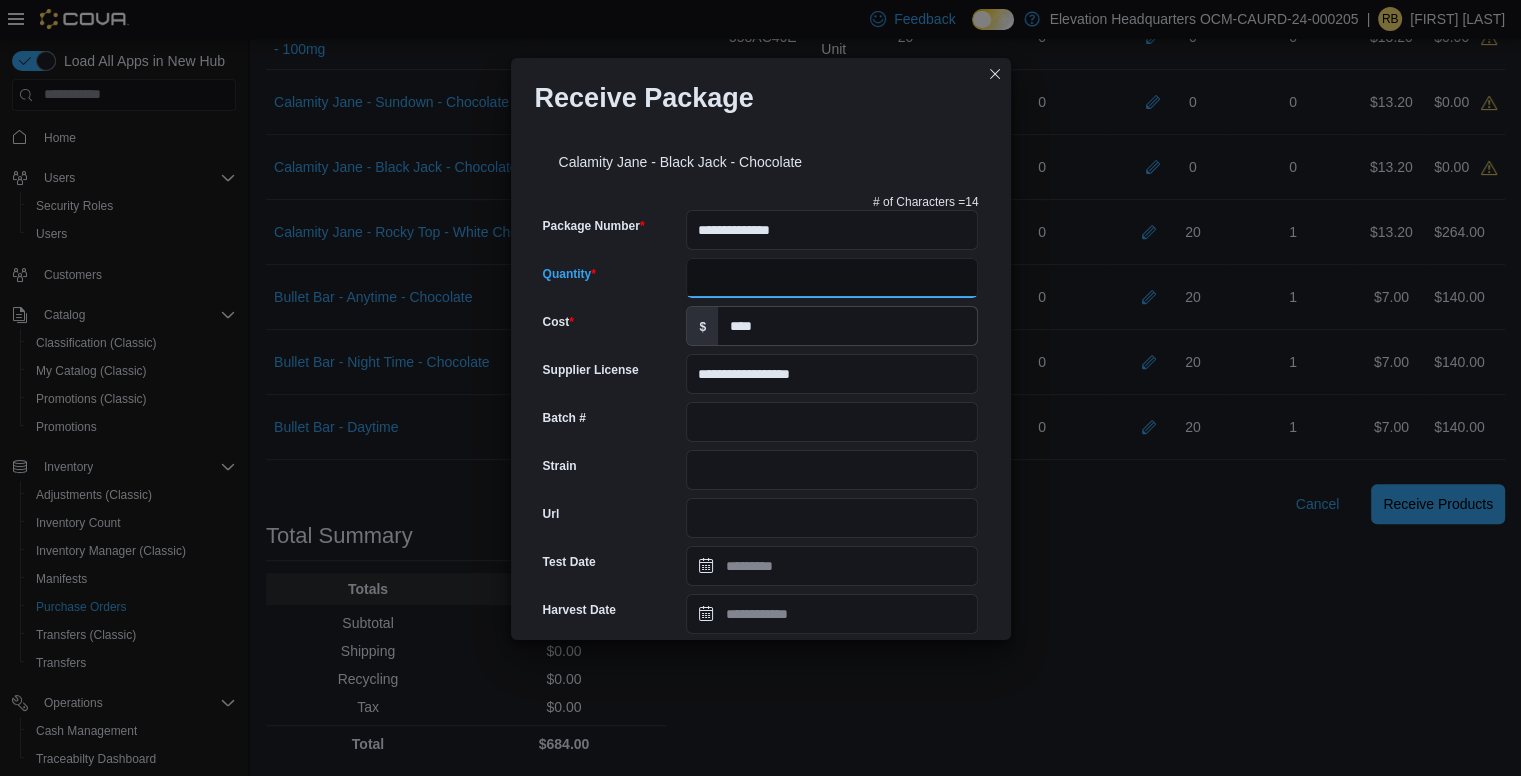 click on "Quantity" at bounding box center (832, 278) 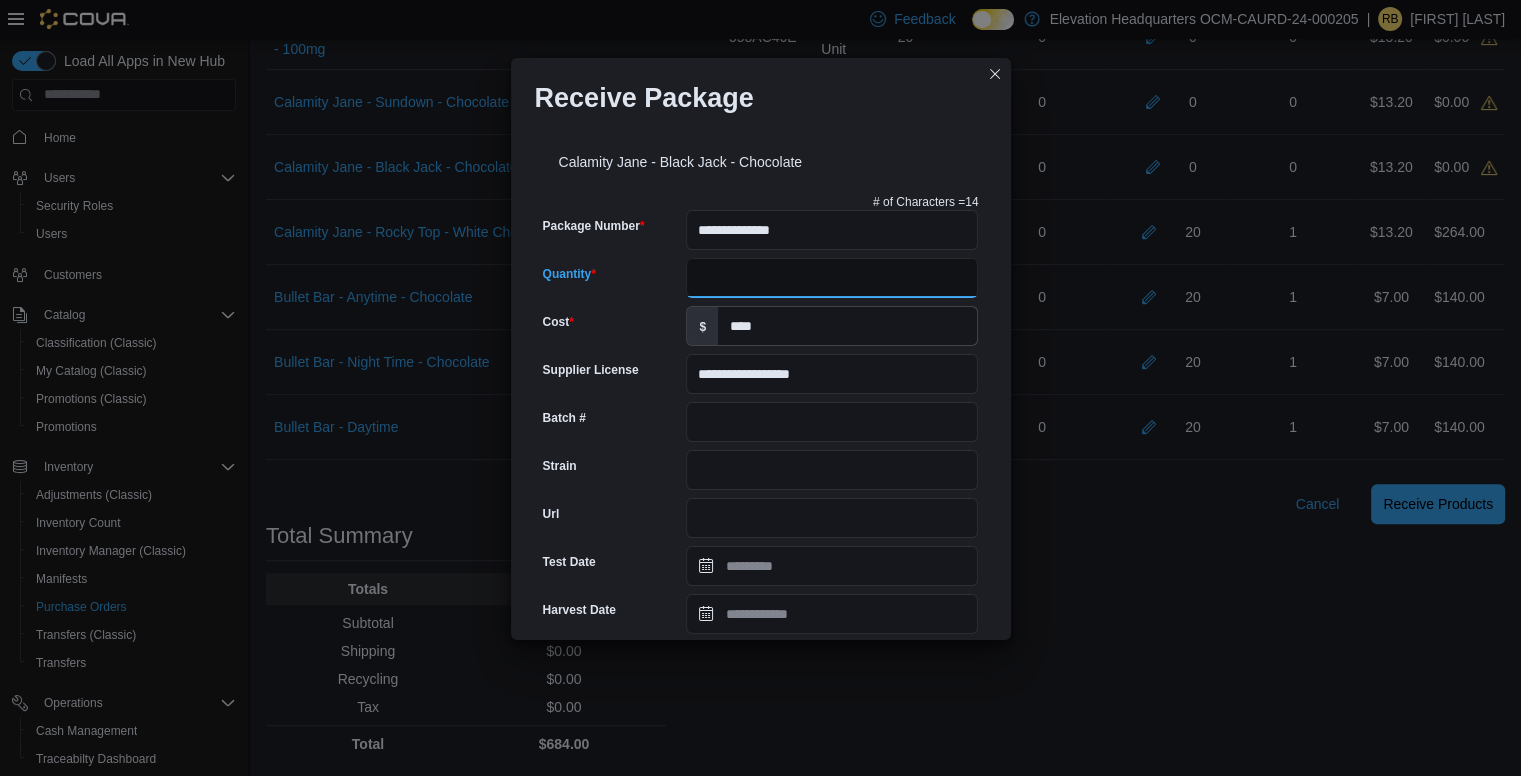 type on "**" 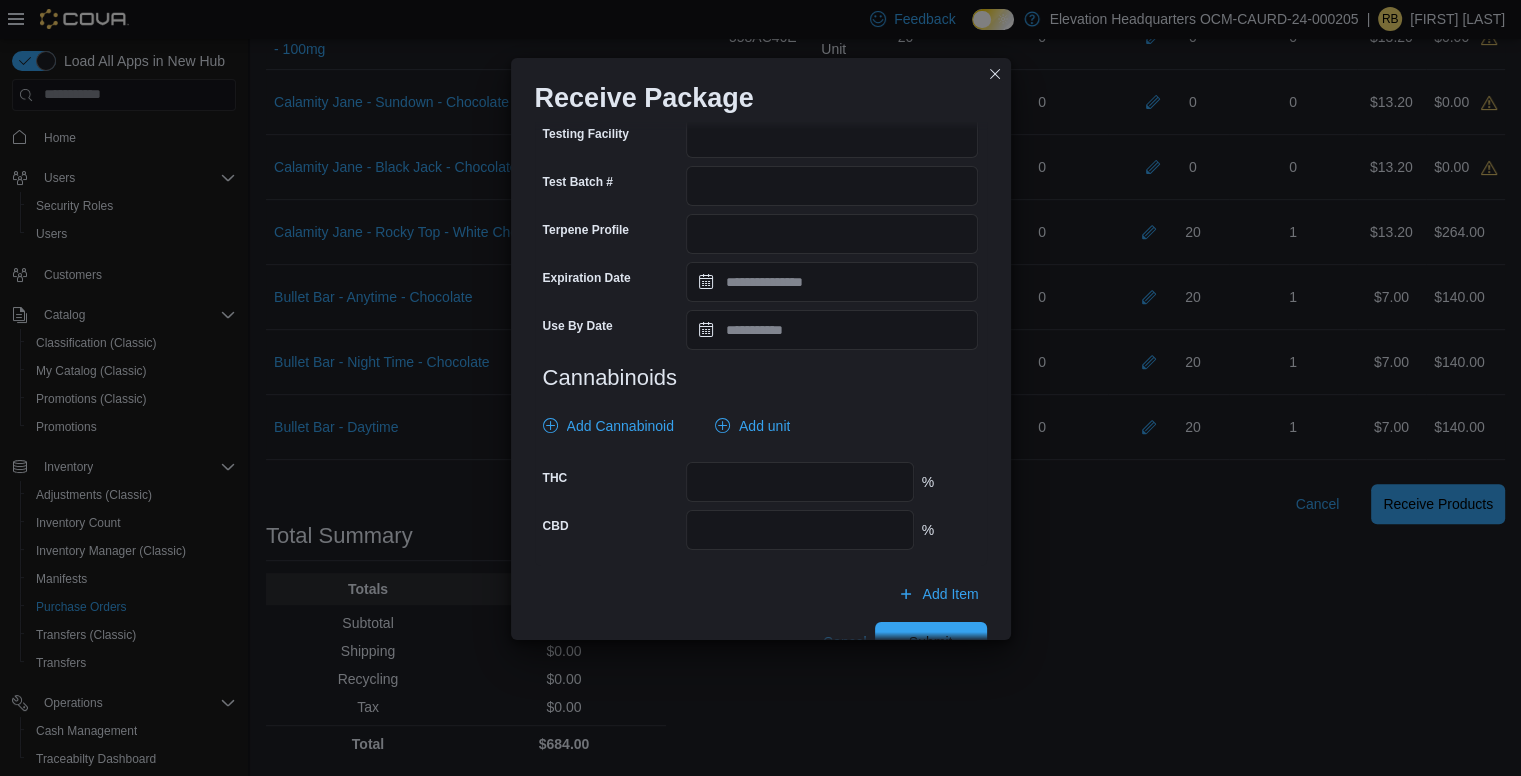 scroll, scrollTop: 665, scrollLeft: 0, axis: vertical 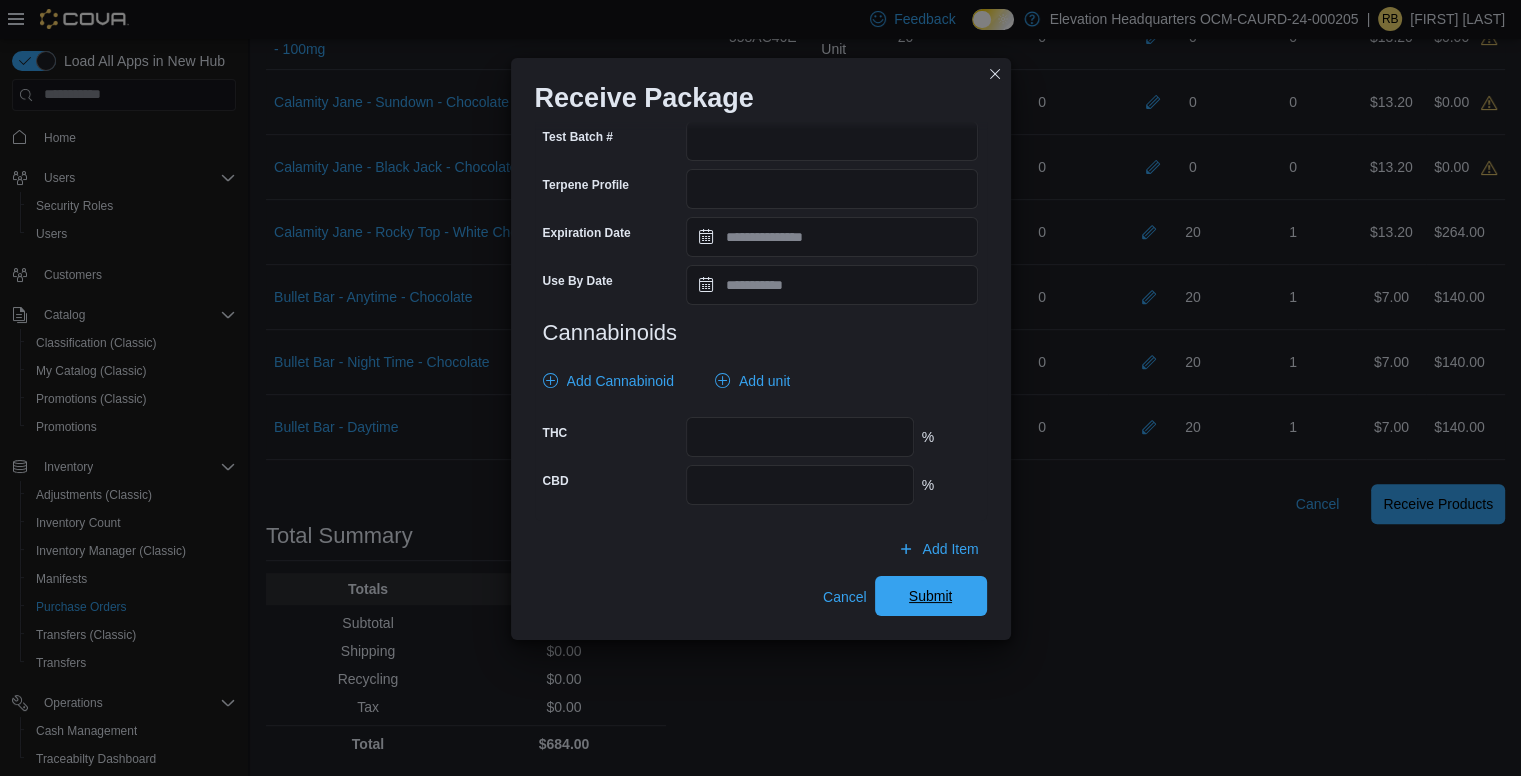 click on "Submit" at bounding box center [931, 596] 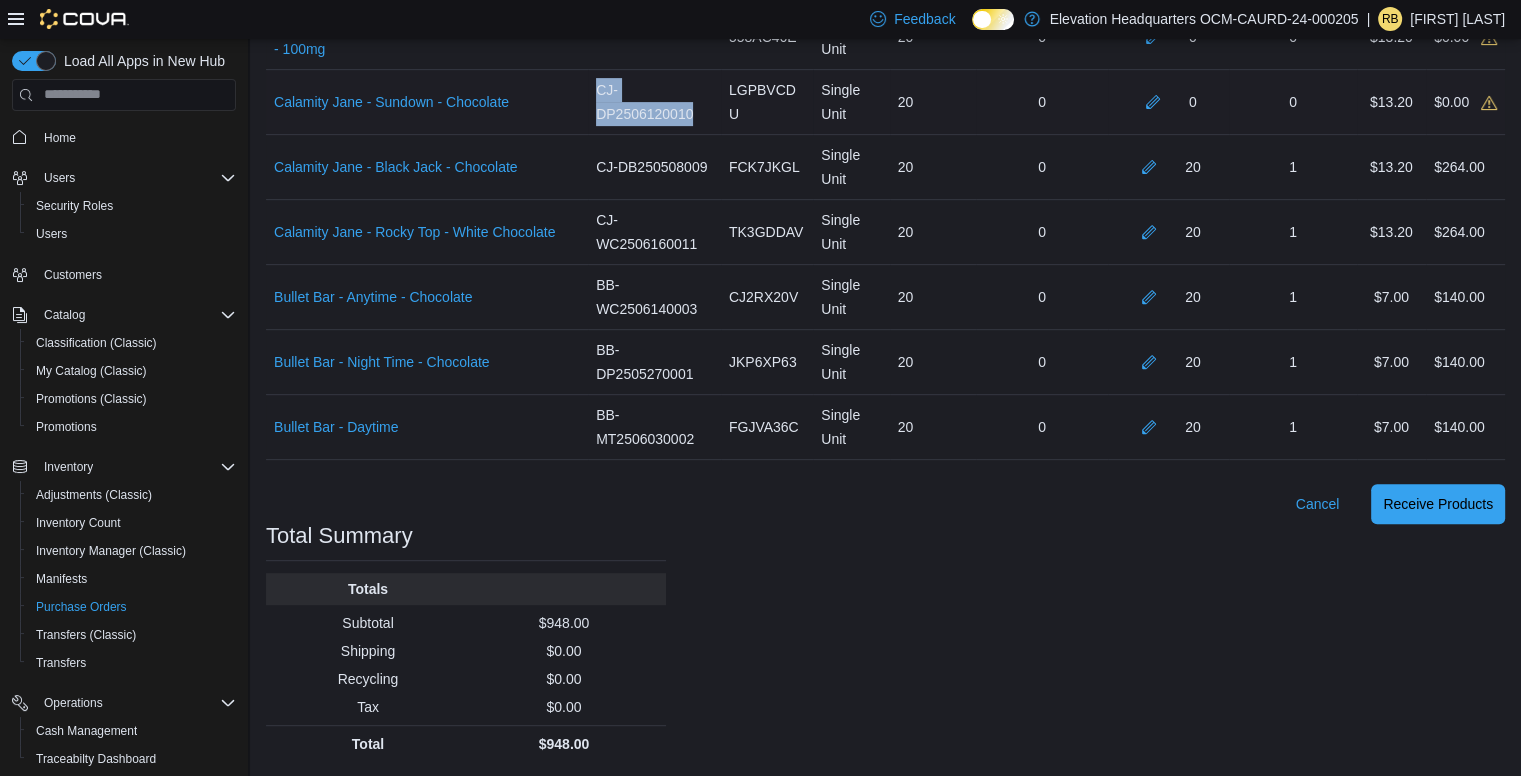 drag, startPoint x: 604, startPoint y: 88, endPoint x: 702, endPoint y: 115, distance: 101.65137 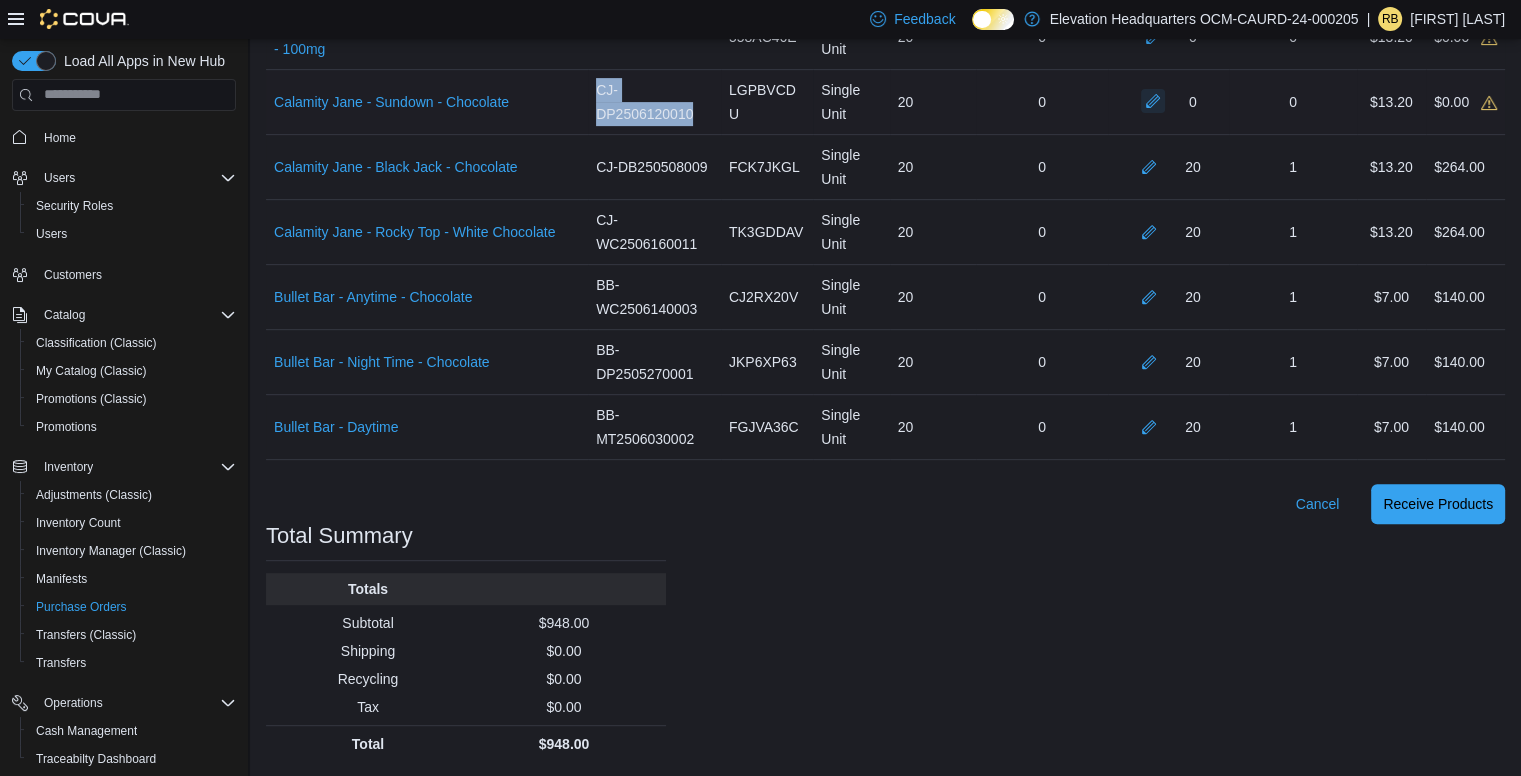 click at bounding box center (1153, 101) 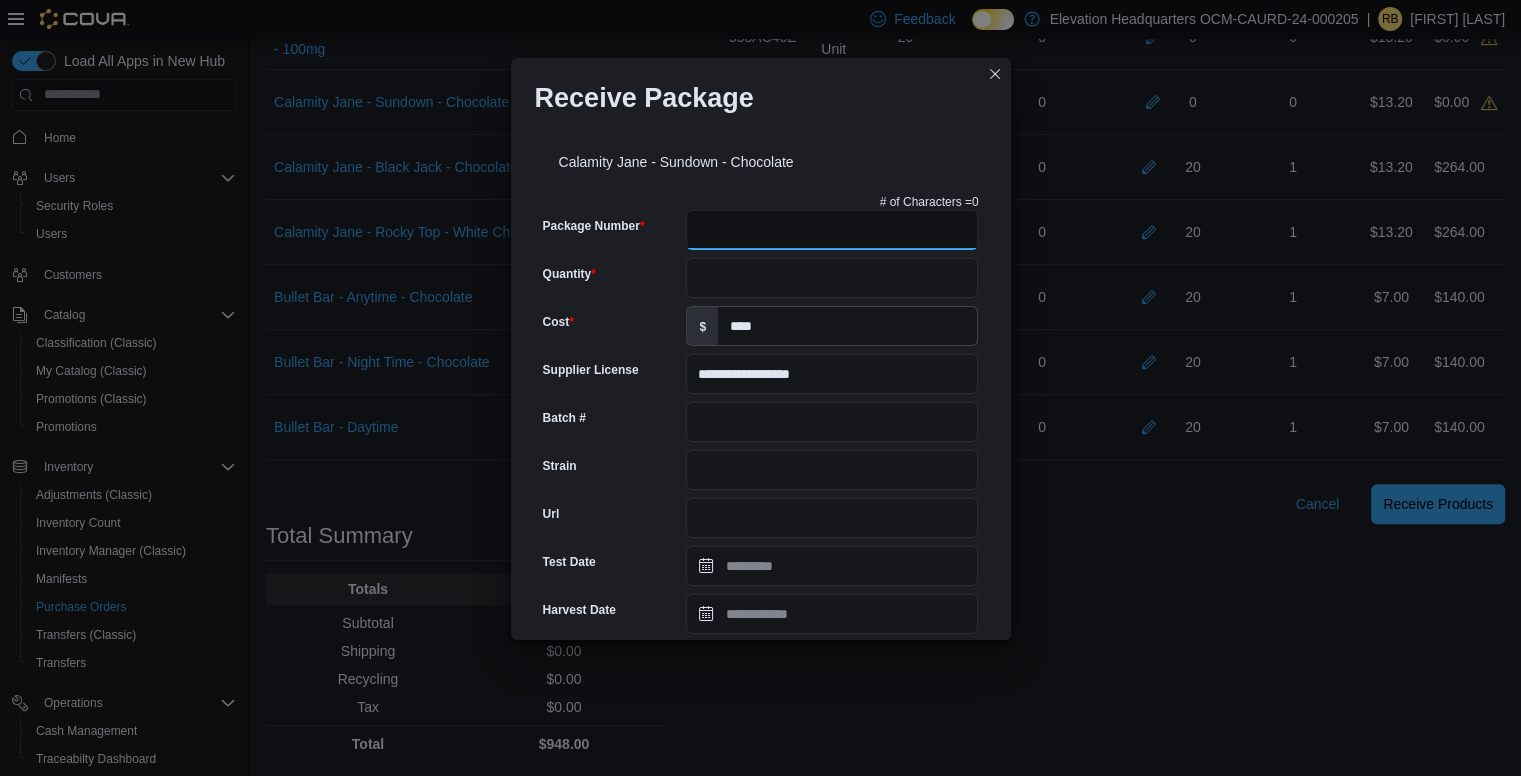 click on "Package Number" at bounding box center (832, 230) 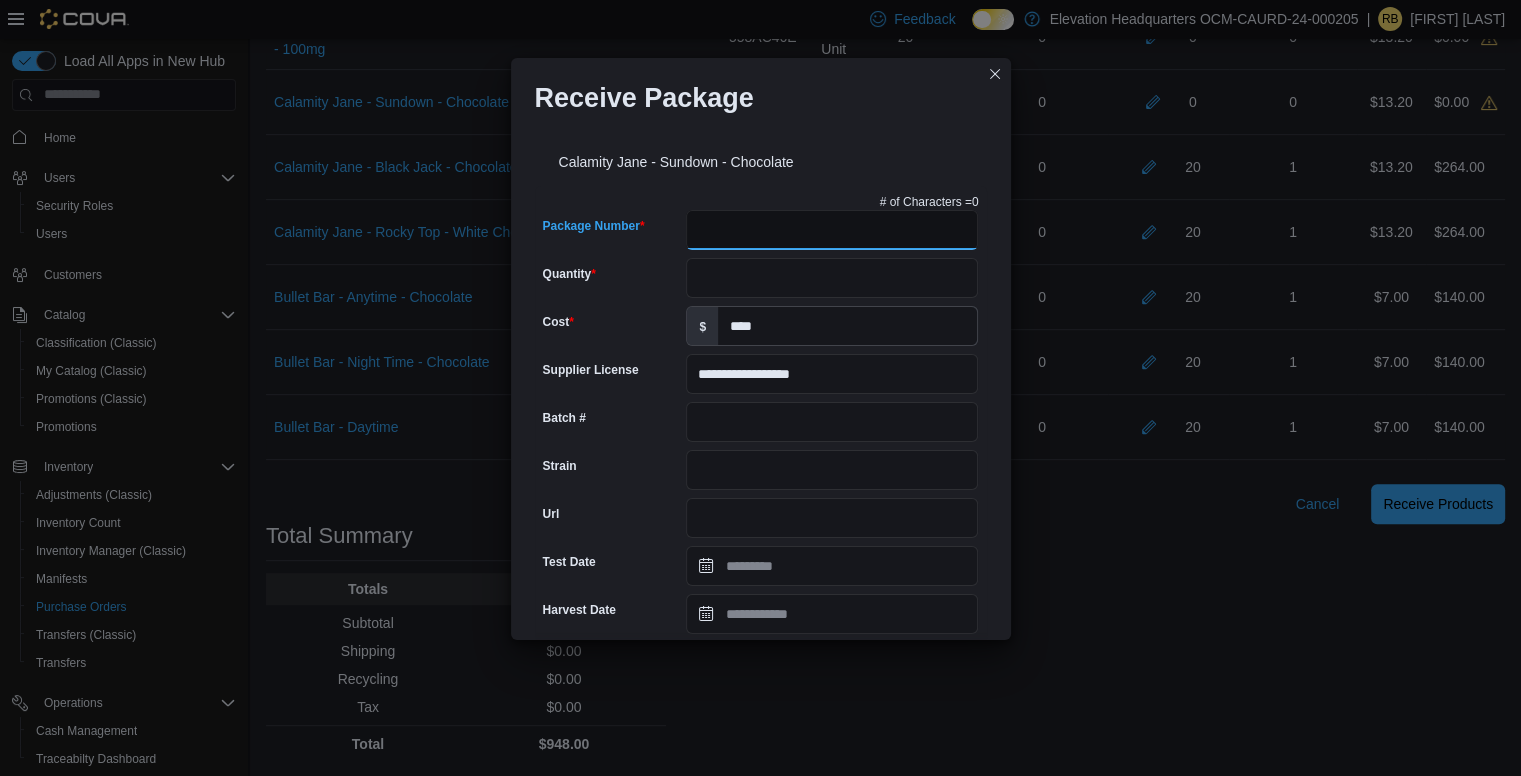 paste on "**********" 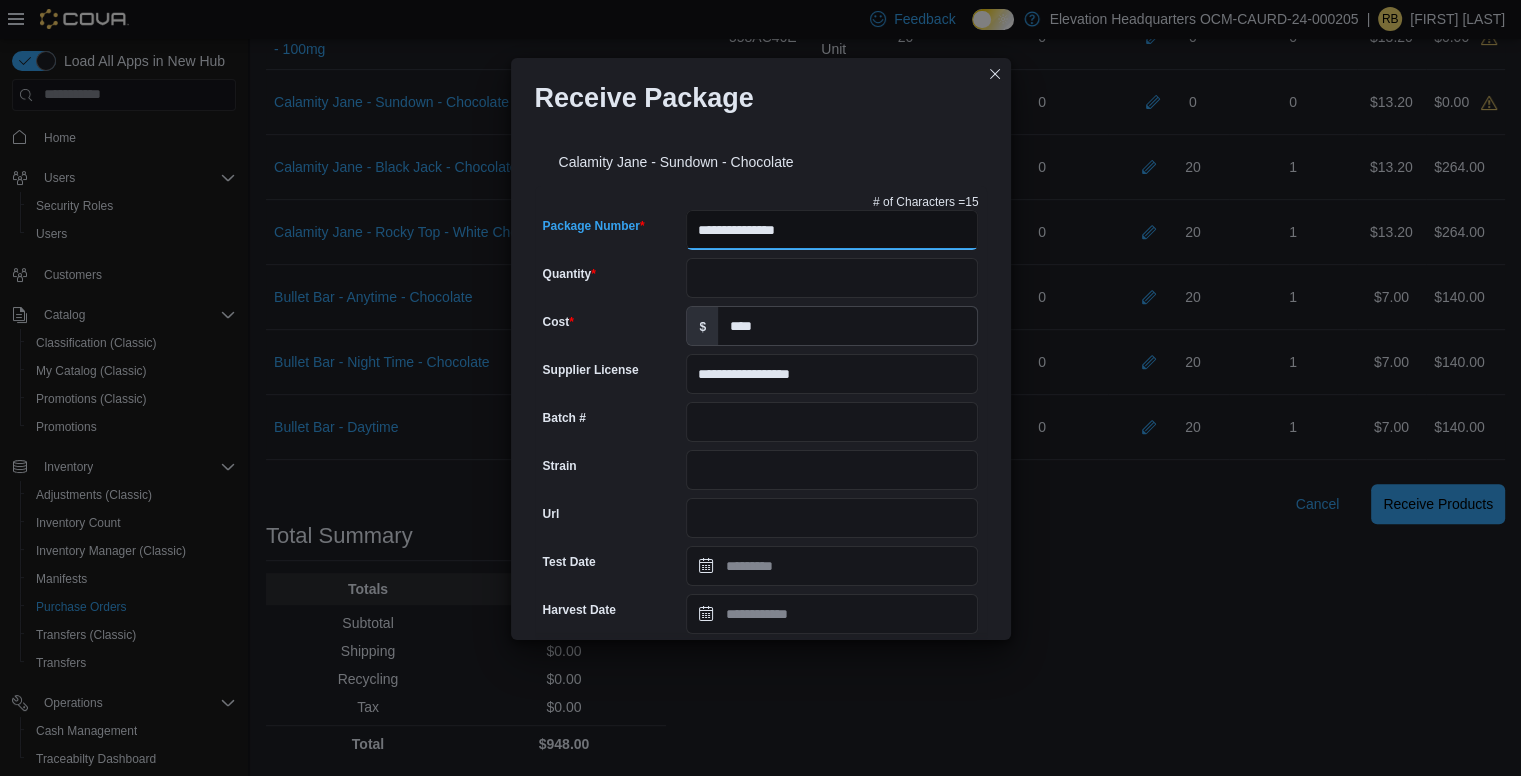 type on "**********" 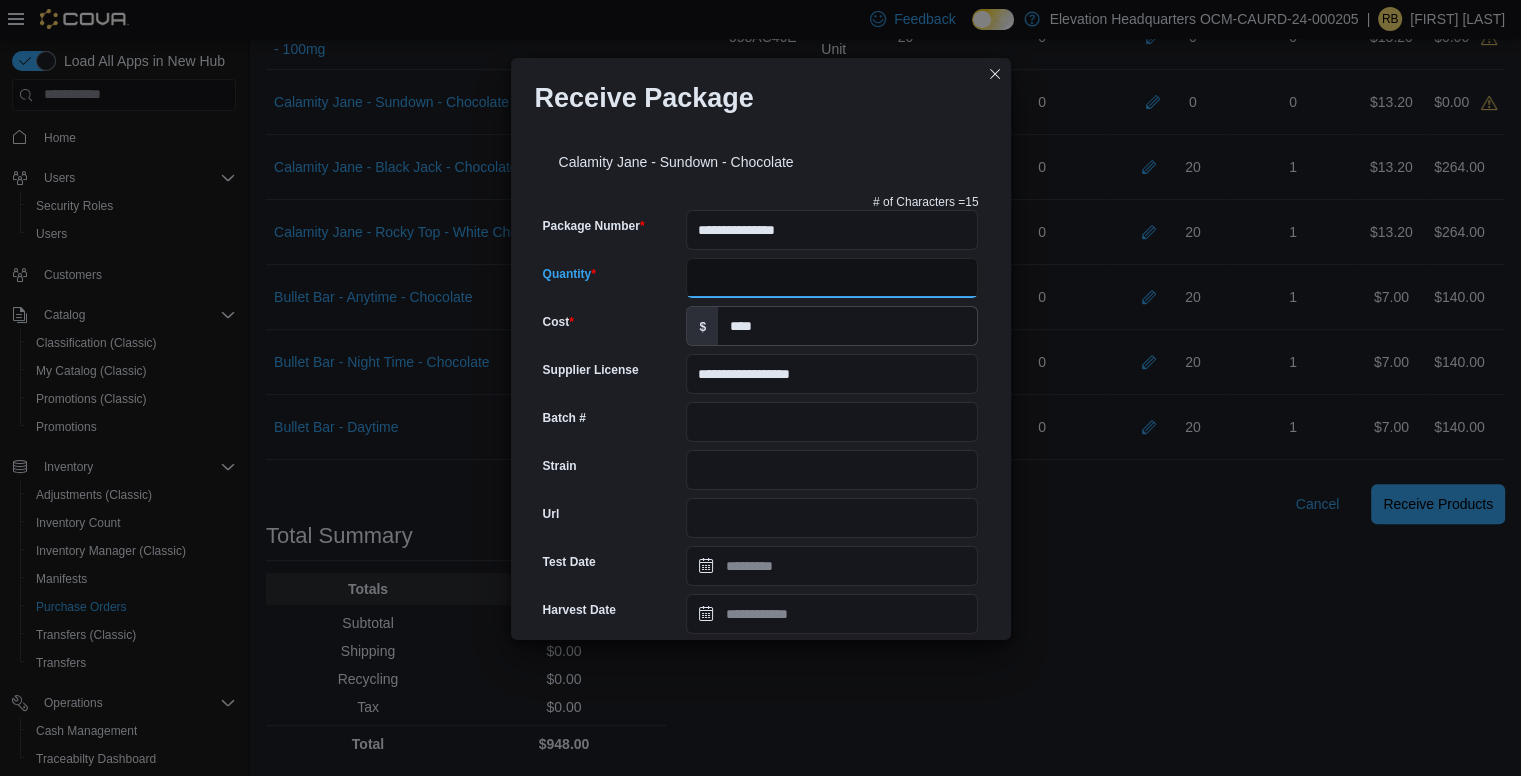 click on "Quantity" at bounding box center [832, 278] 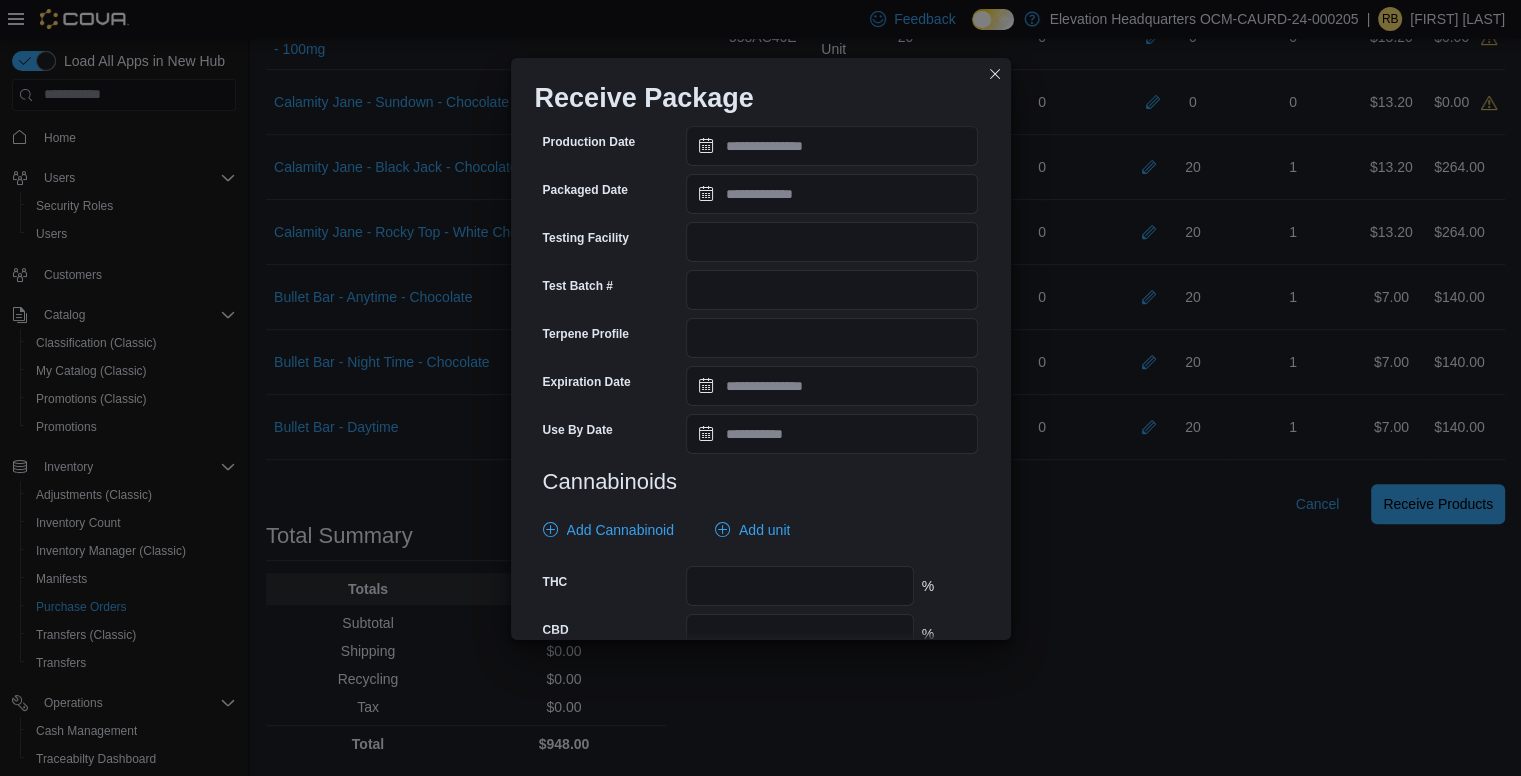 scroll, scrollTop: 665, scrollLeft: 0, axis: vertical 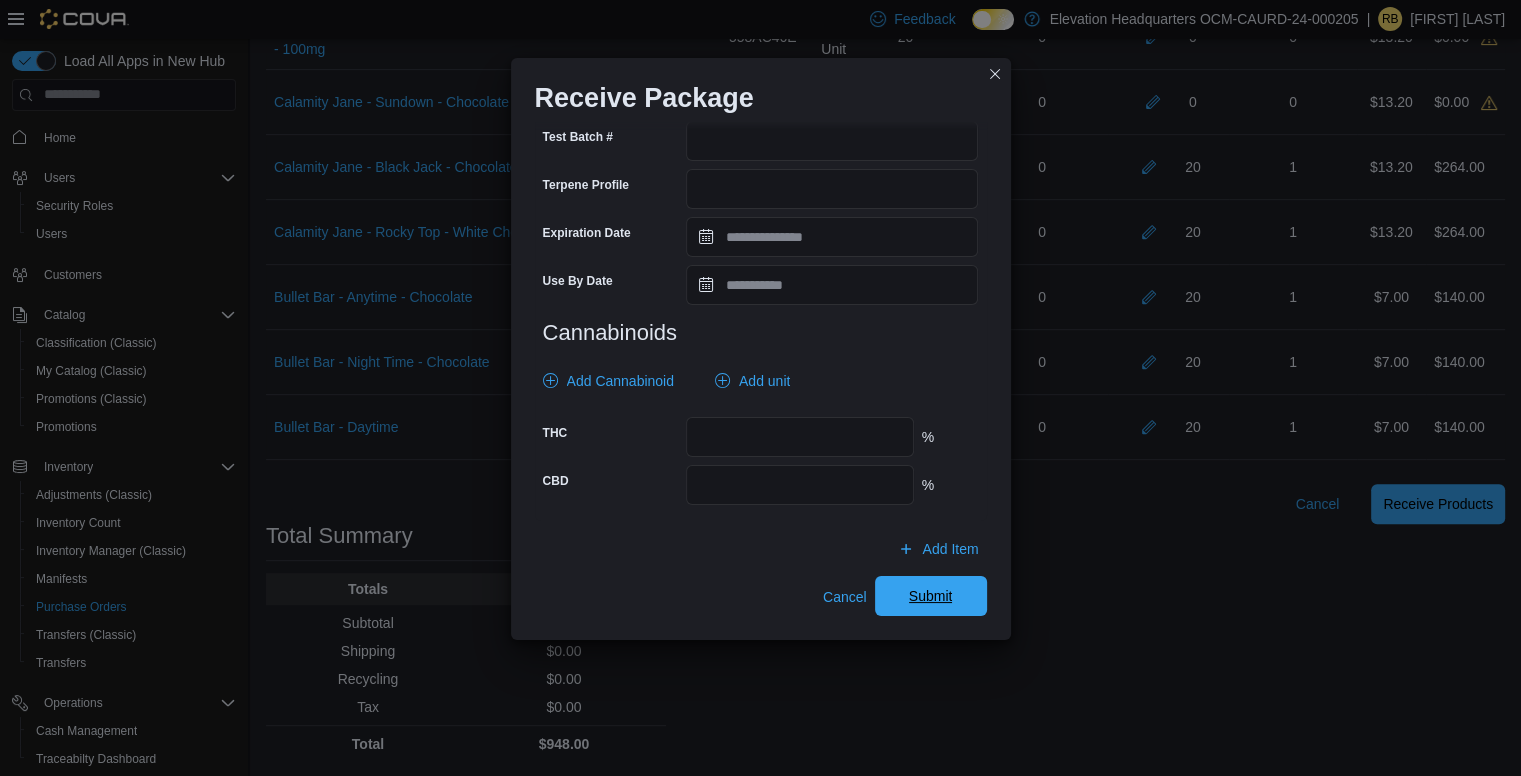 click on "Submit" at bounding box center [931, 596] 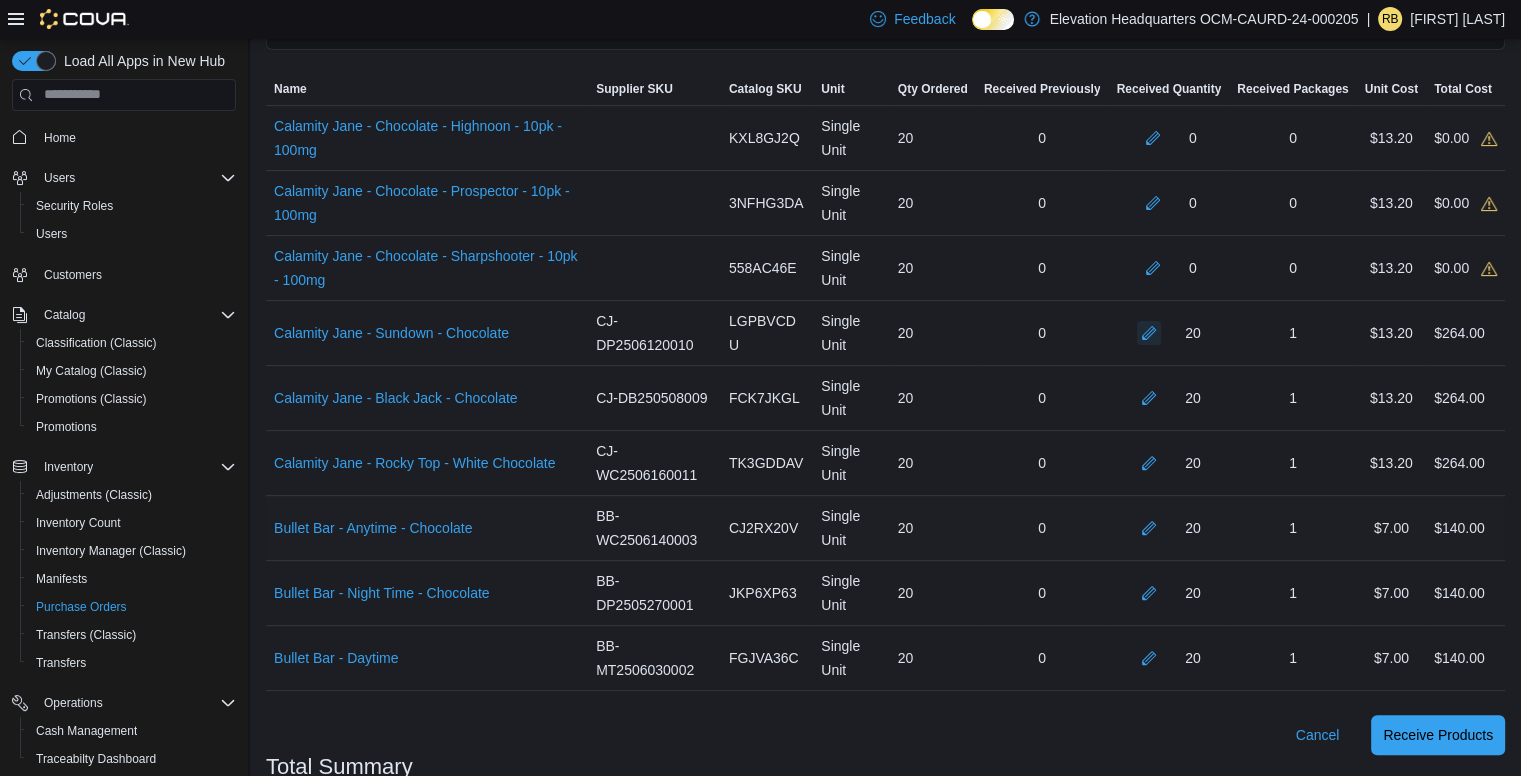 scroll, scrollTop: 523, scrollLeft: 0, axis: vertical 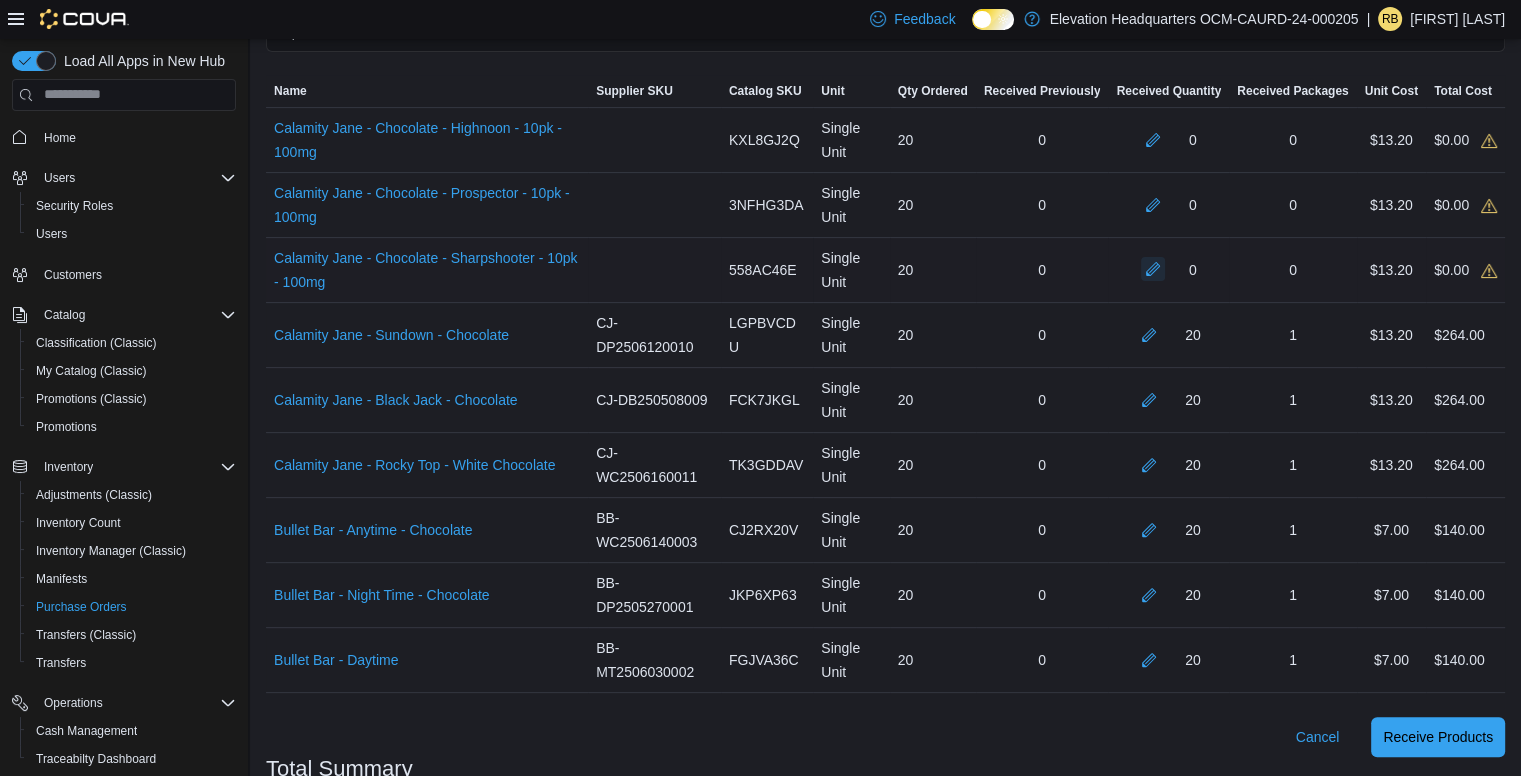 click at bounding box center [1153, 269] 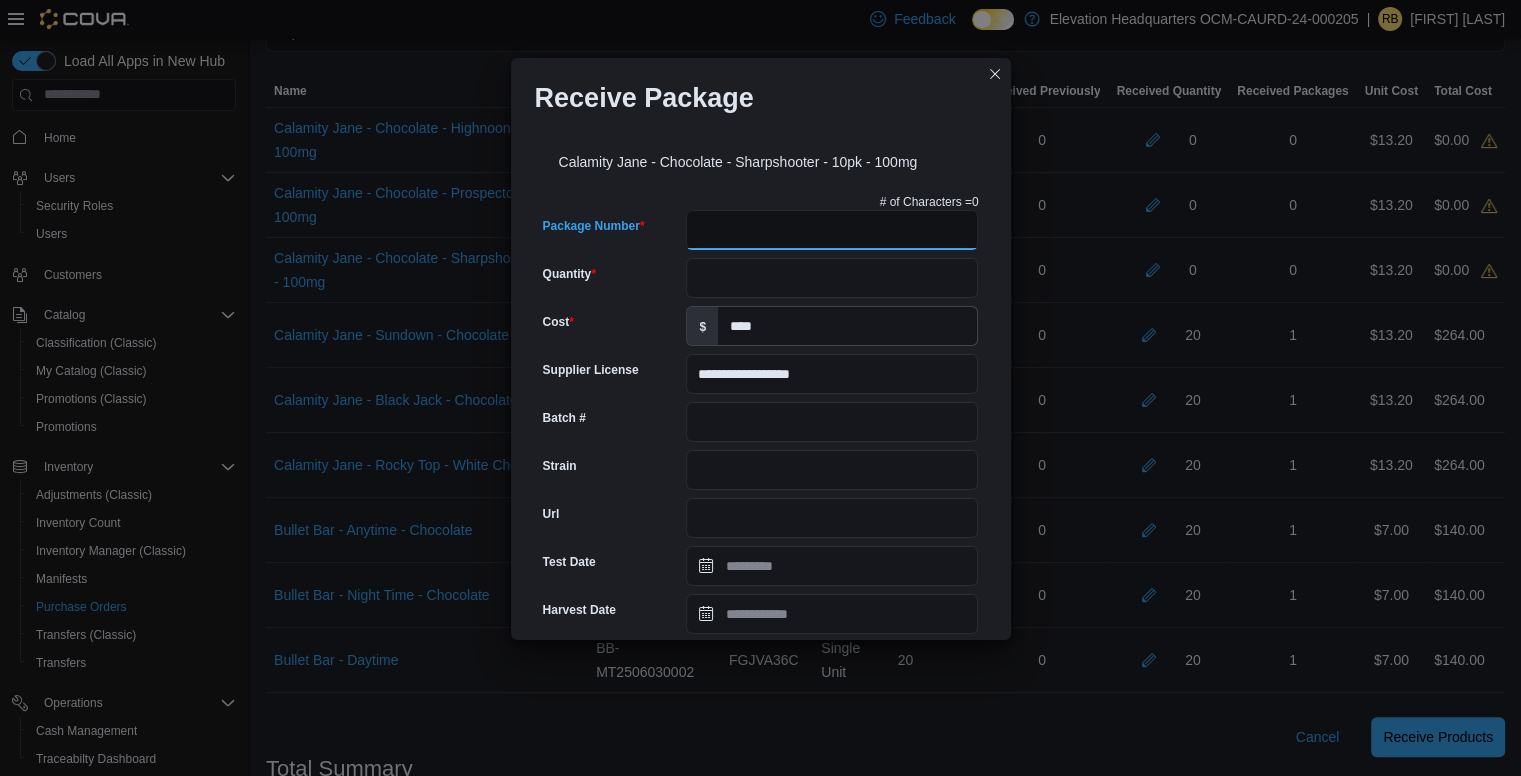click on "Package Number" at bounding box center [832, 230] 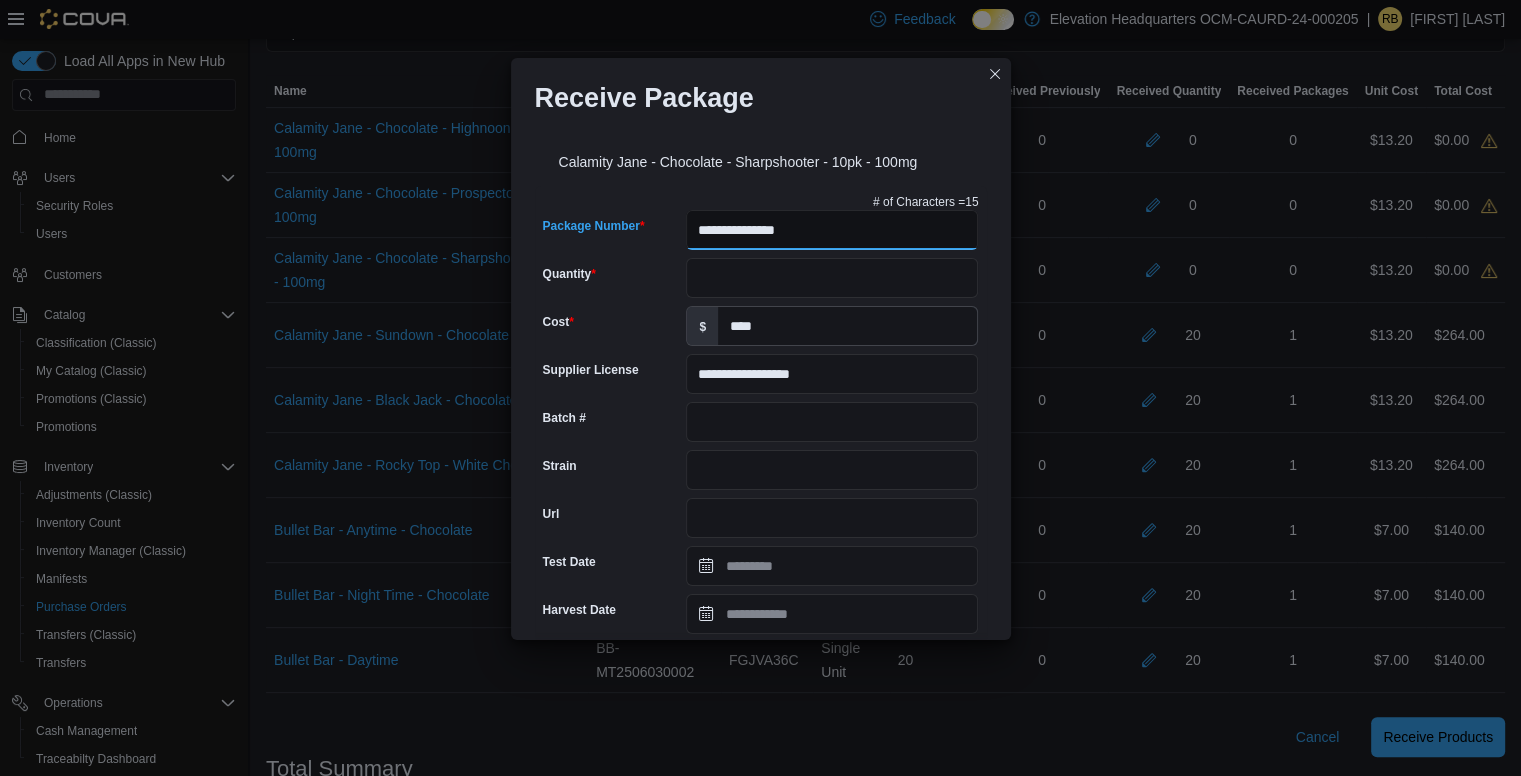 type on "**********" 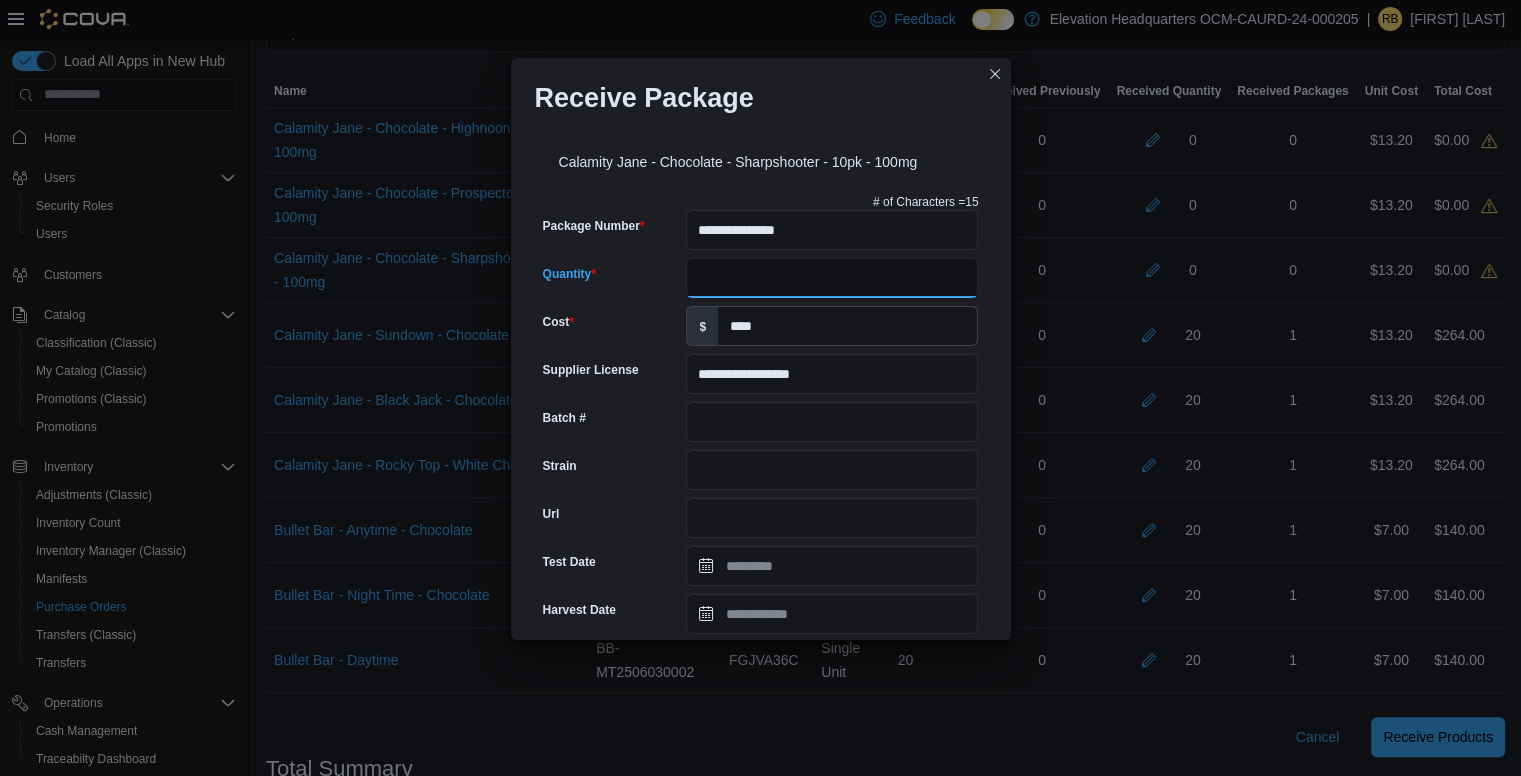 click on "Quantity" at bounding box center (832, 278) 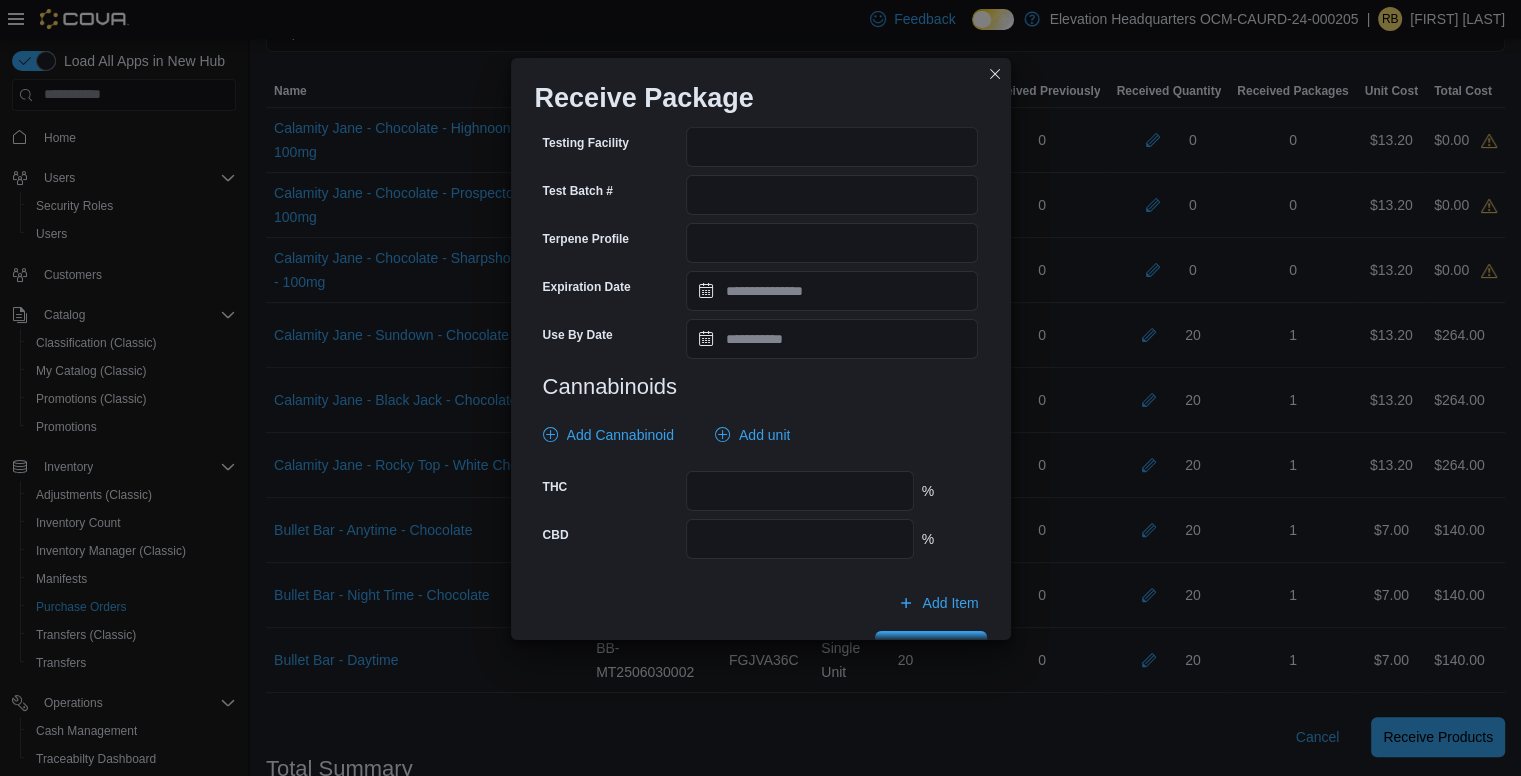 scroll, scrollTop: 665, scrollLeft: 0, axis: vertical 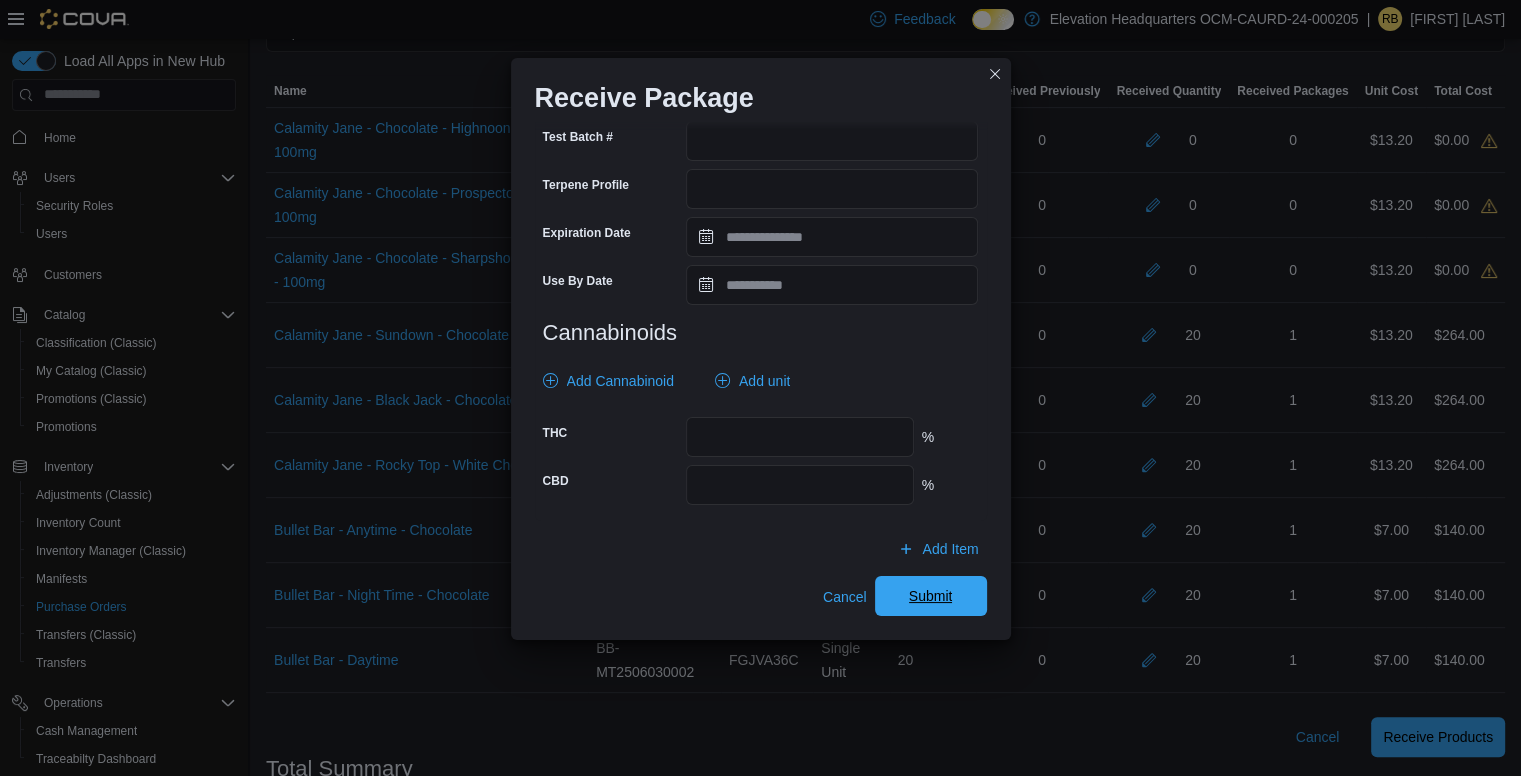 click on "Submit" at bounding box center [931, 596] 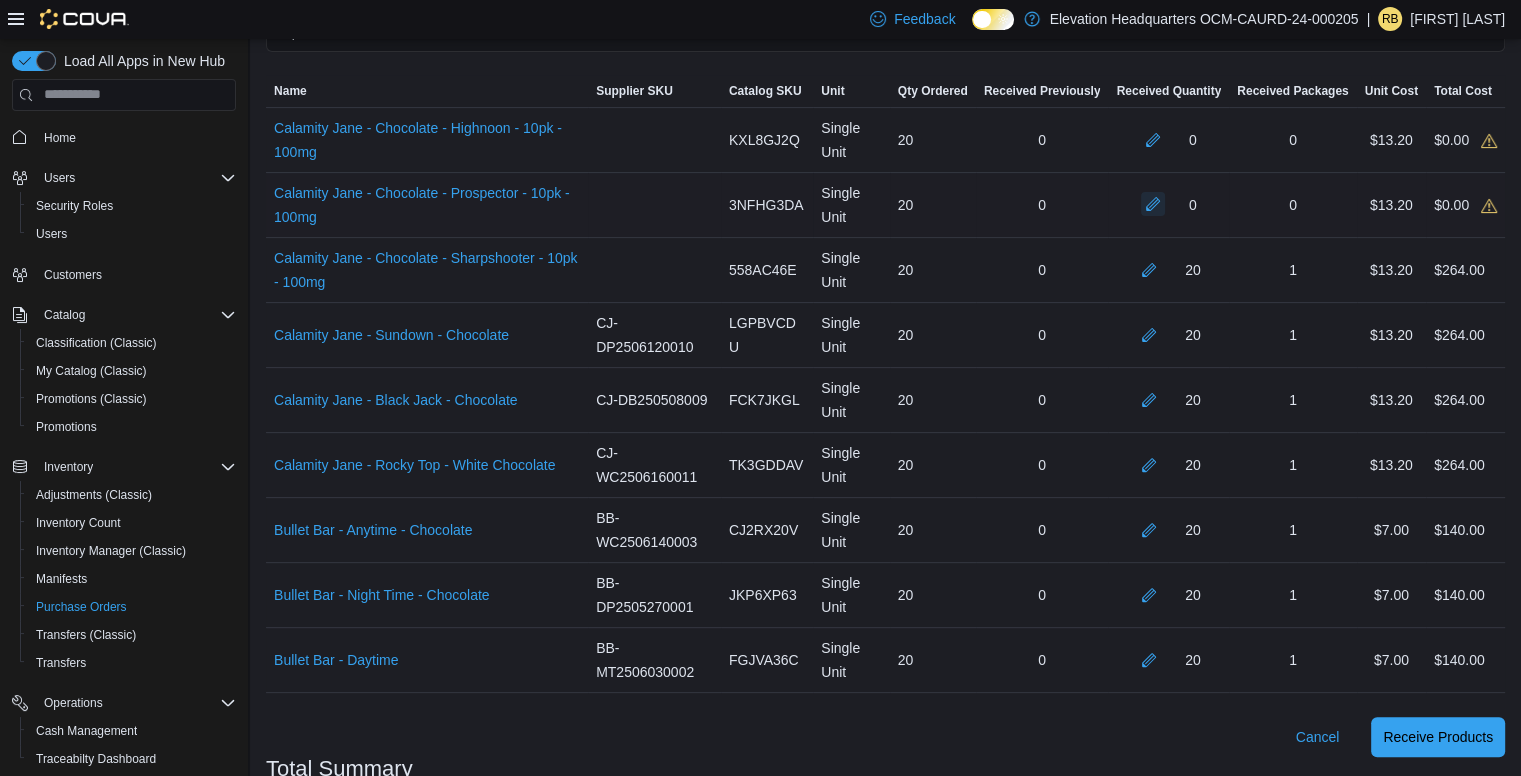 click at bounding box center [1153, 204] 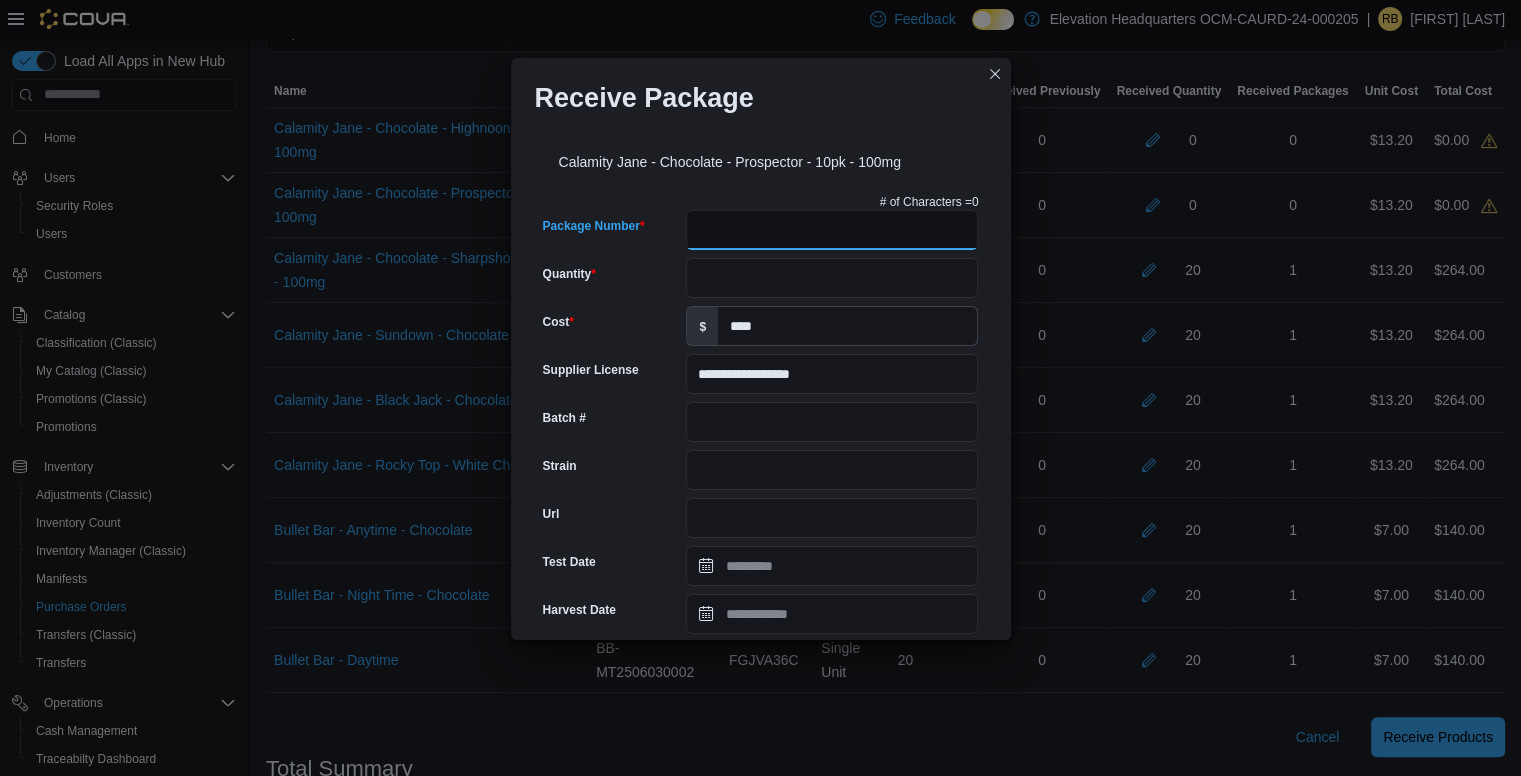click on "Package Number" at bounding box center (832, 230) 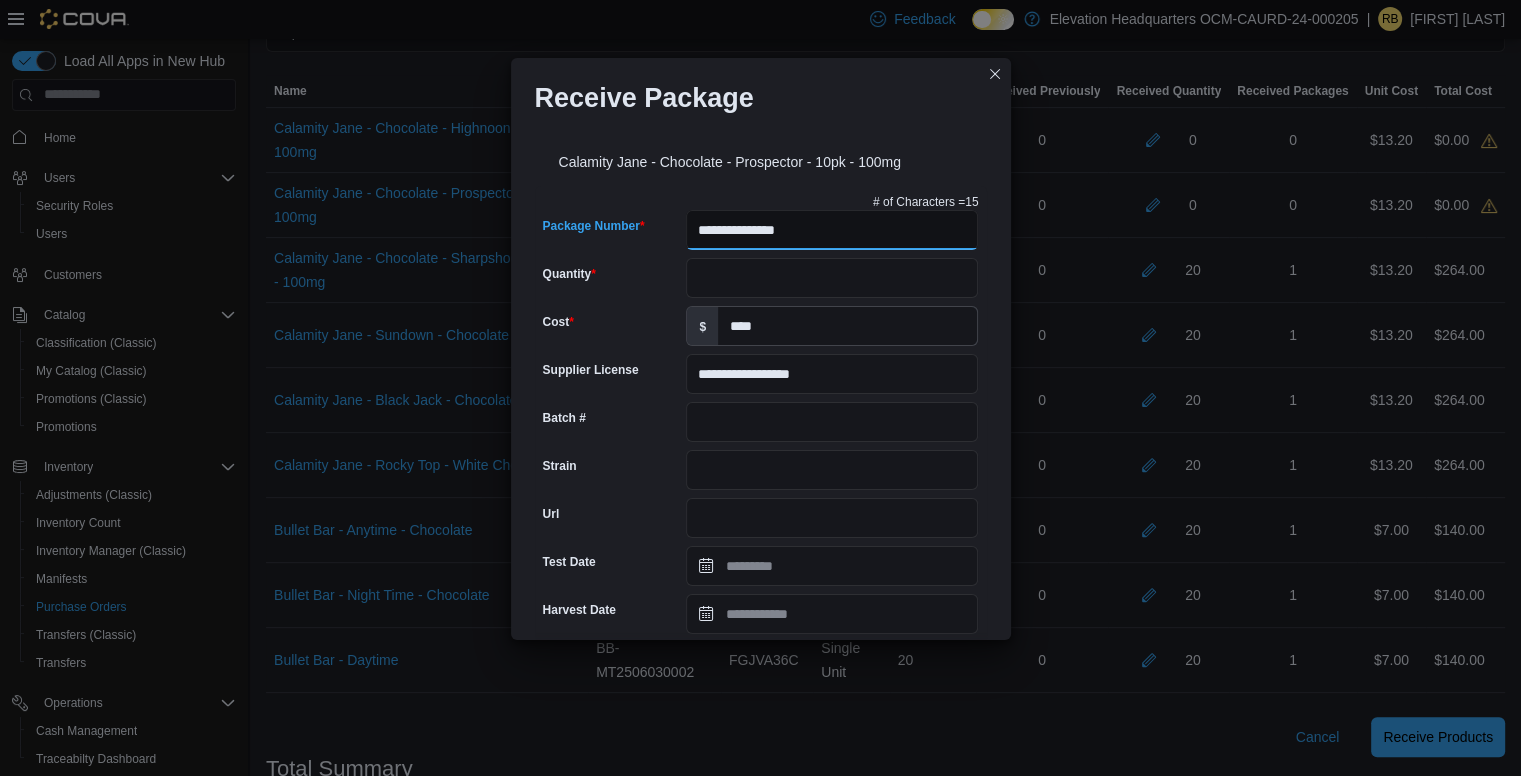 type on "**********" 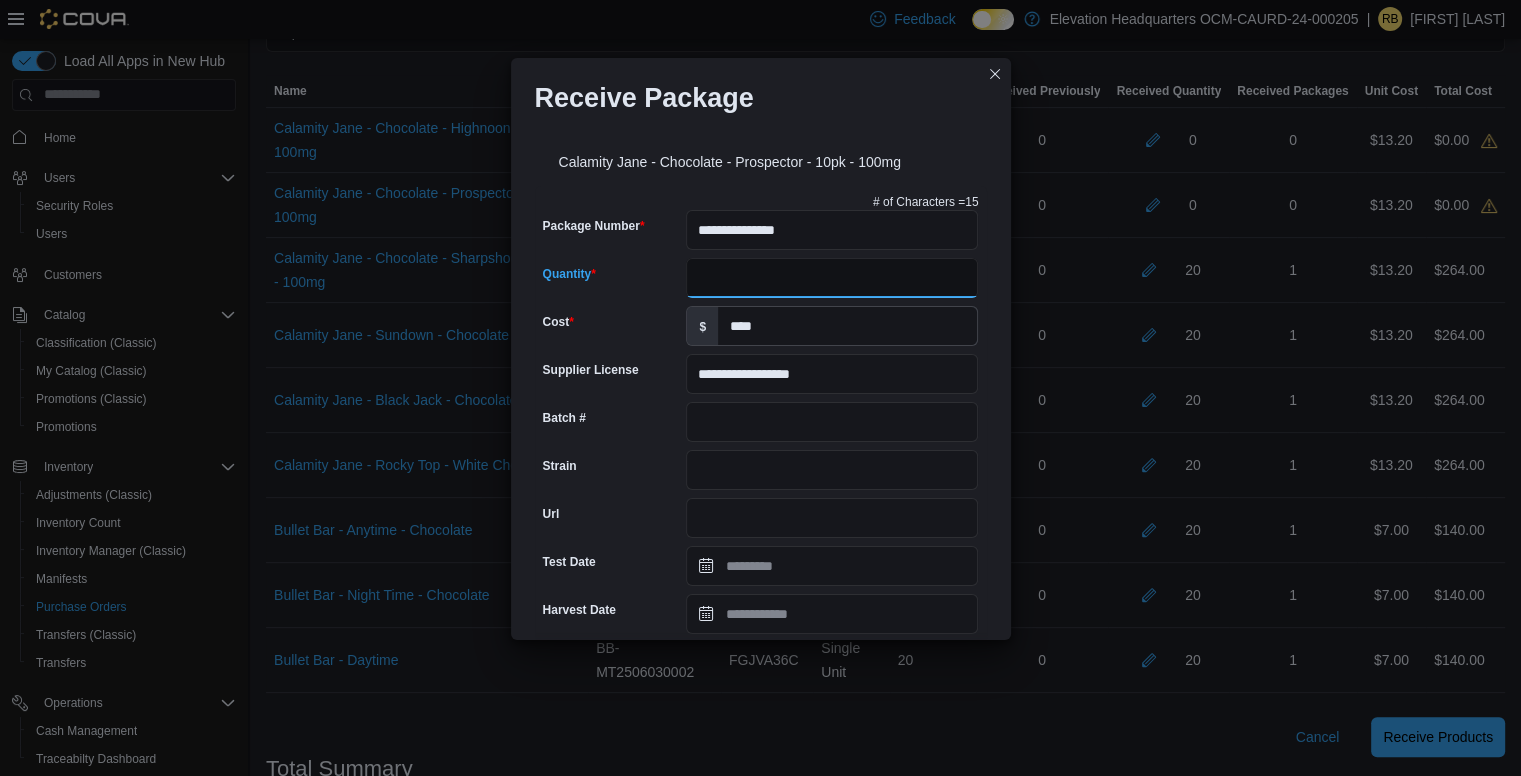 click on "Quantity" at bounding box center [832, 278] 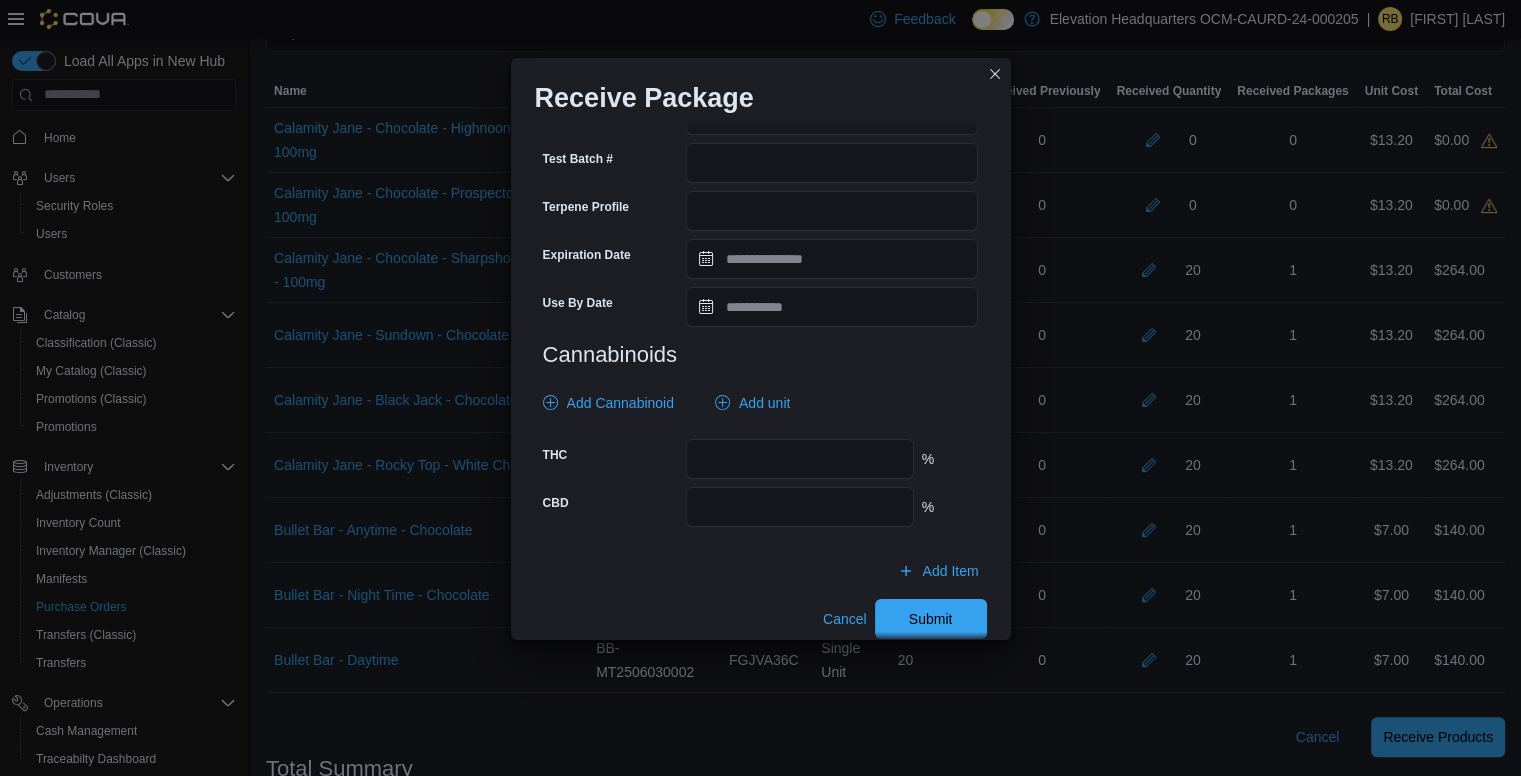 scroll, scrollTop: 665, scrollLeft: 0, axis: vertical 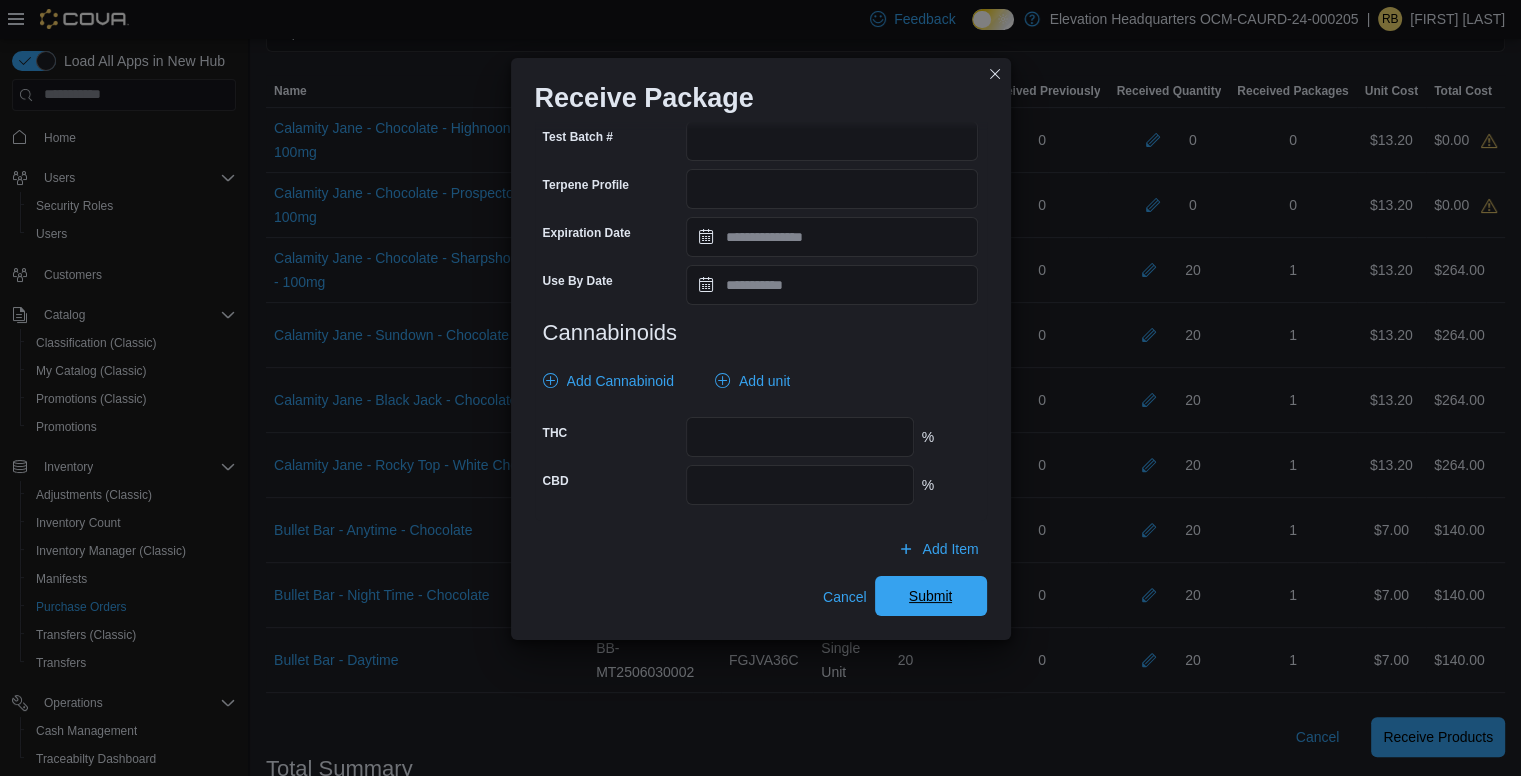 click on "Submit" at bounding box center (931, 596) 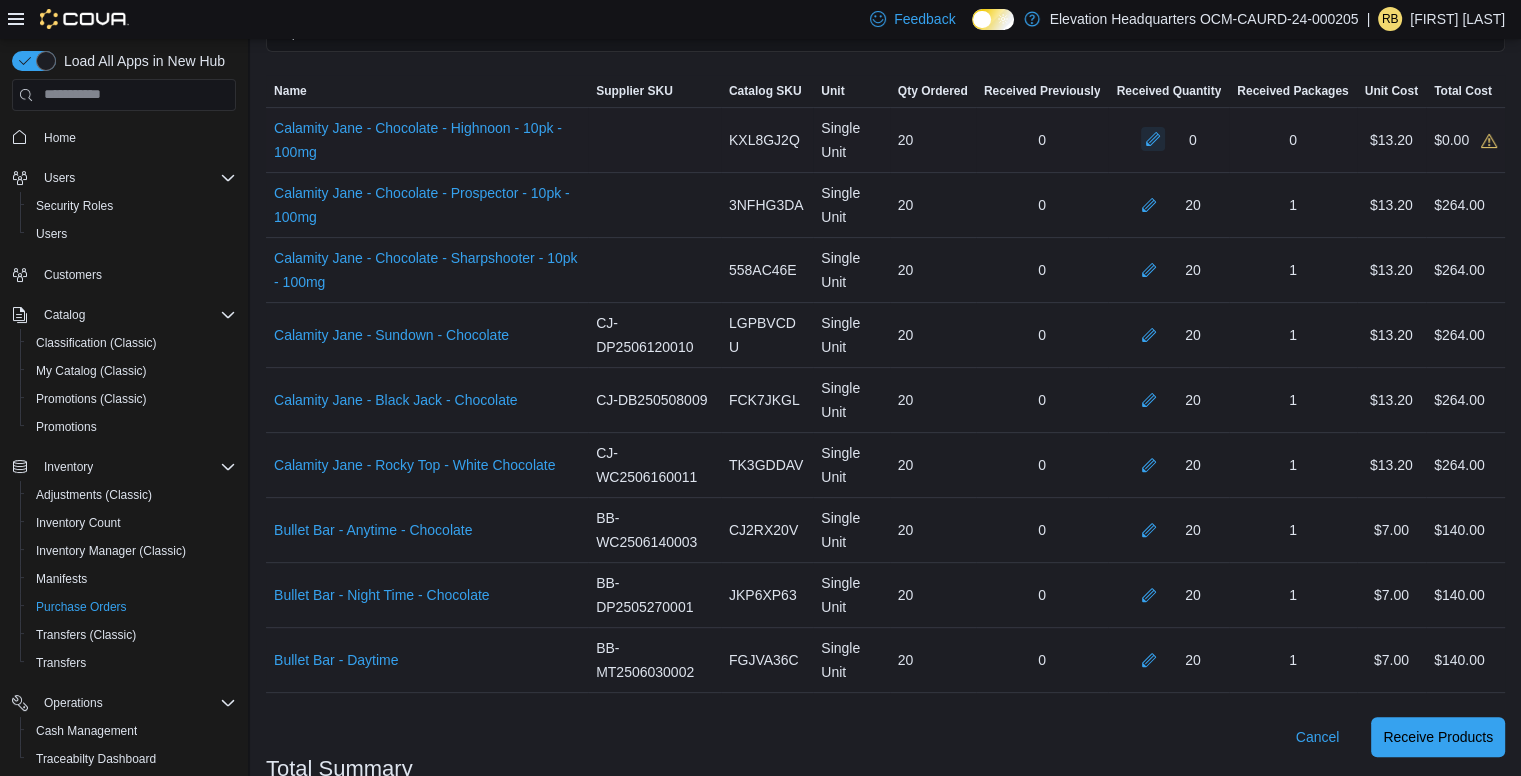 click at bounding box center (1153, 139) 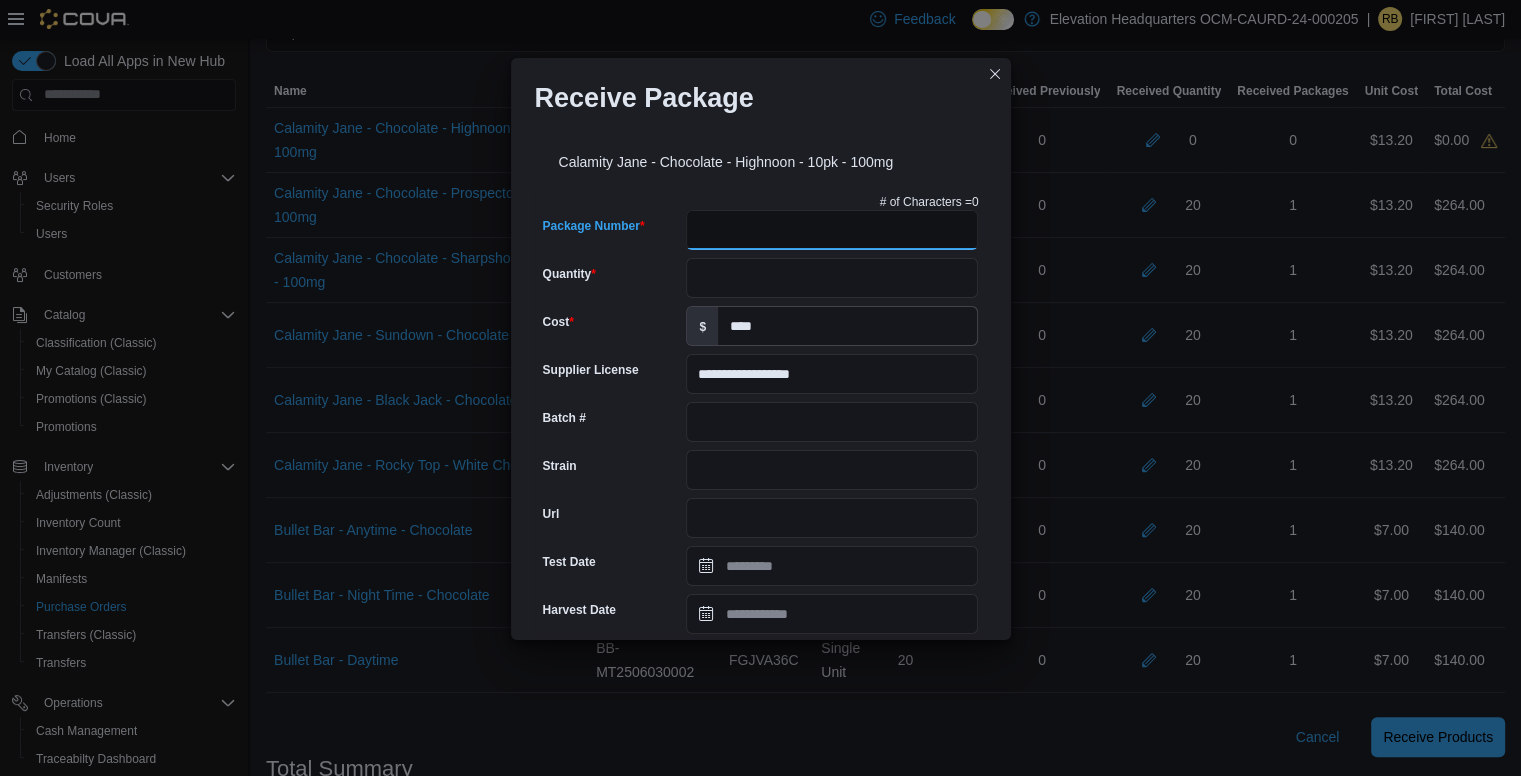 click on "Package Number" at bounding box center (832, 230) 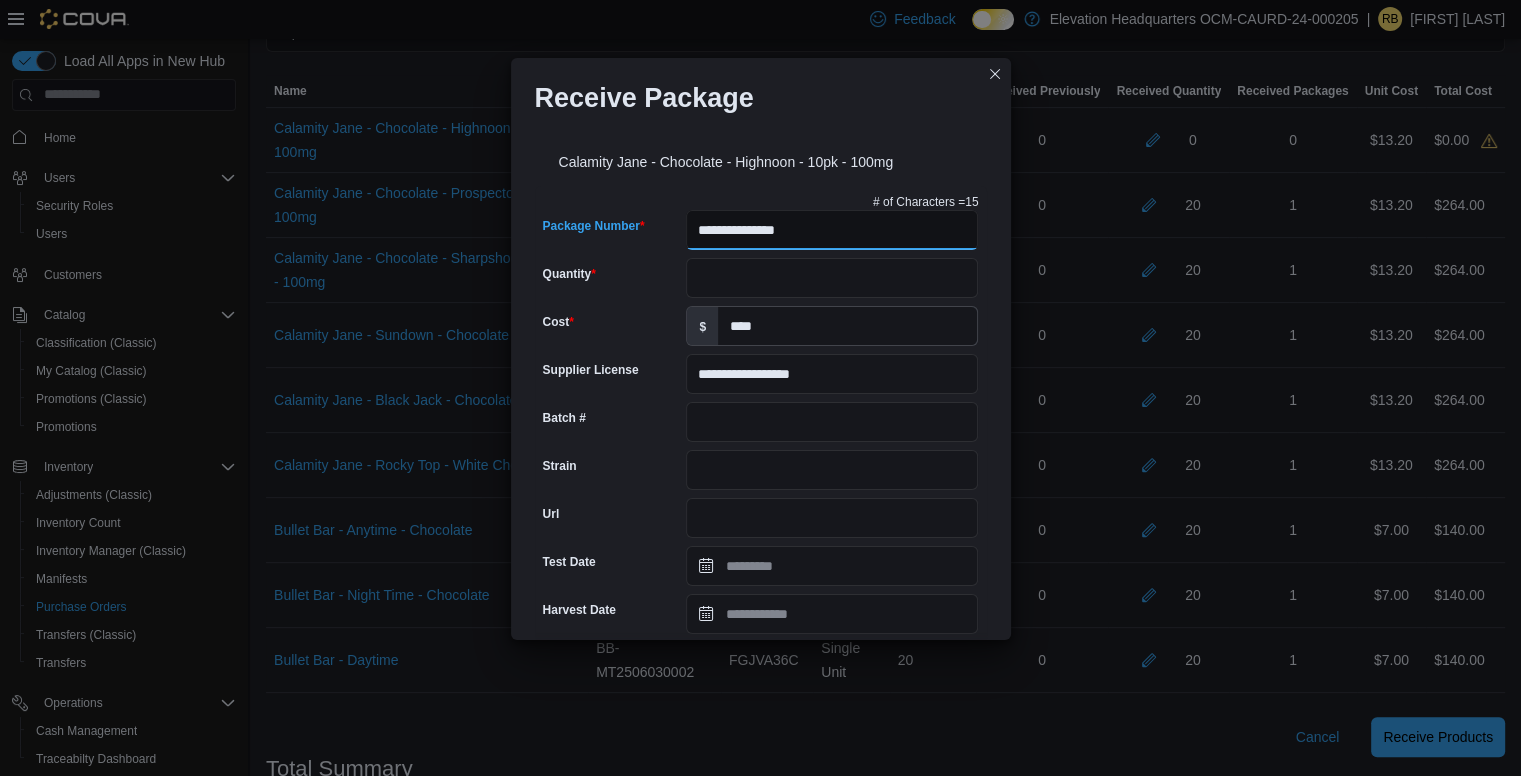 type on "**********" 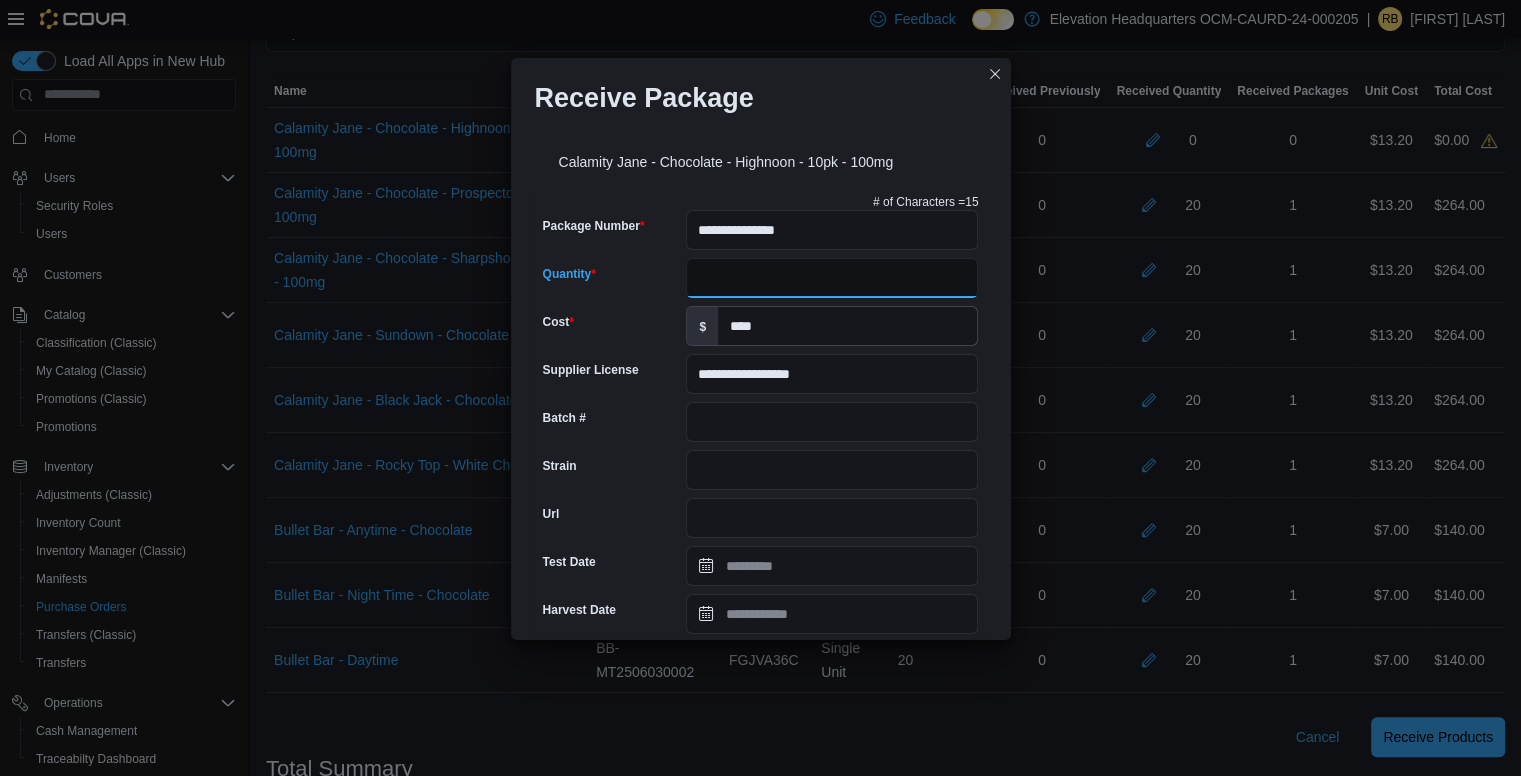 click on "Quantity" at bounding box center [832, 278] 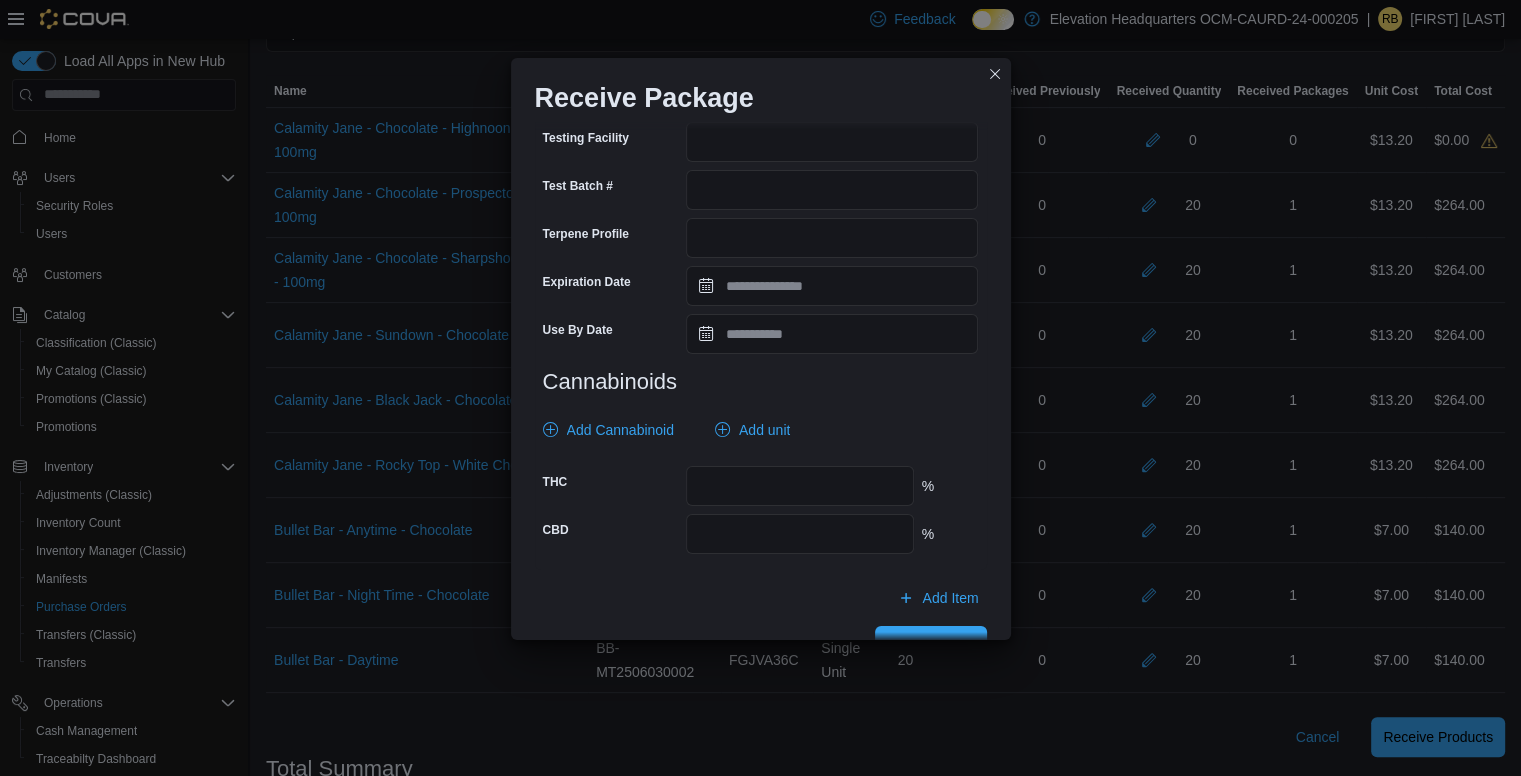 scroll, scrollTop: 665, scrollLeft: 0, axis: vertical 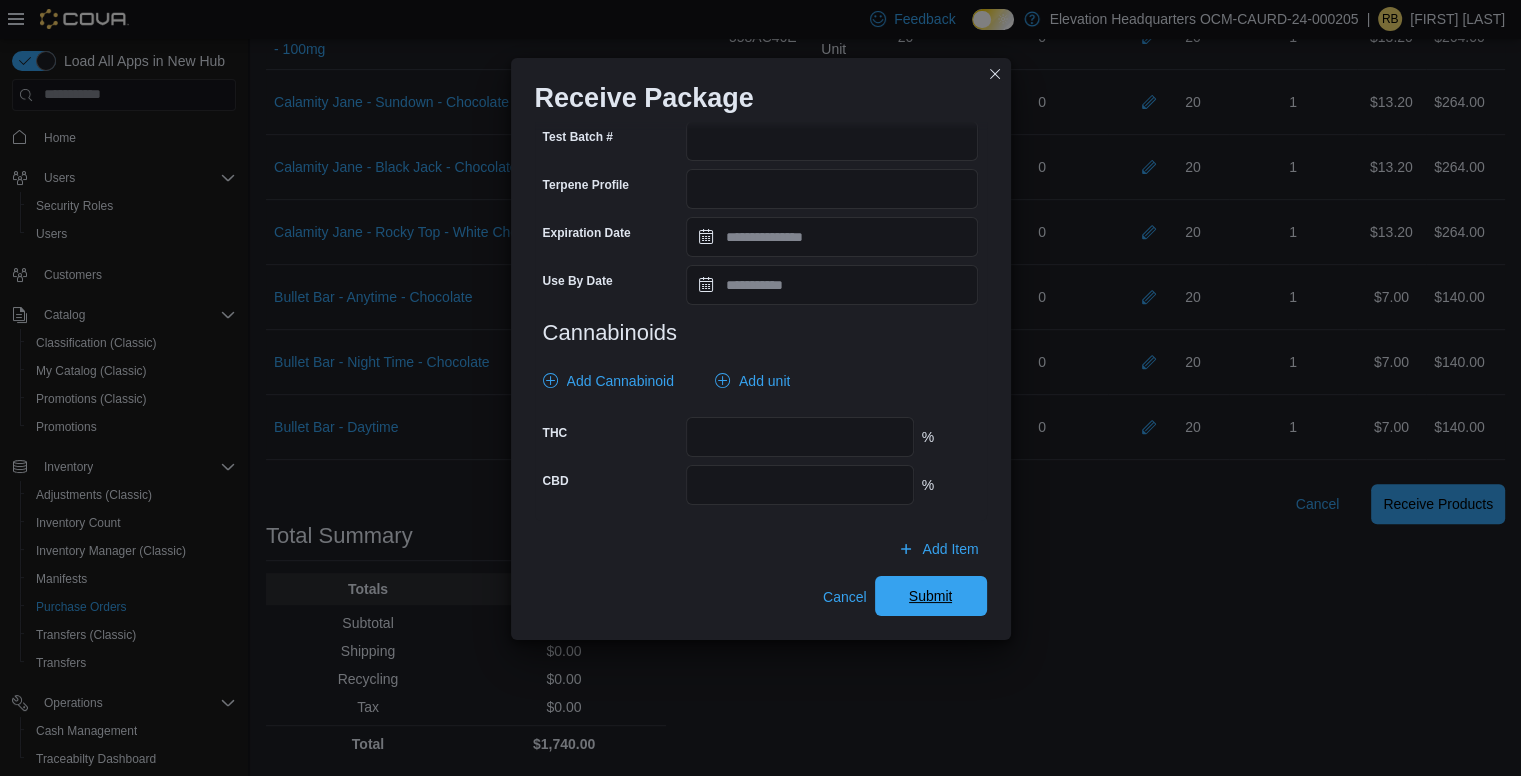 click on "Submit" at bounding box center [931, 596] 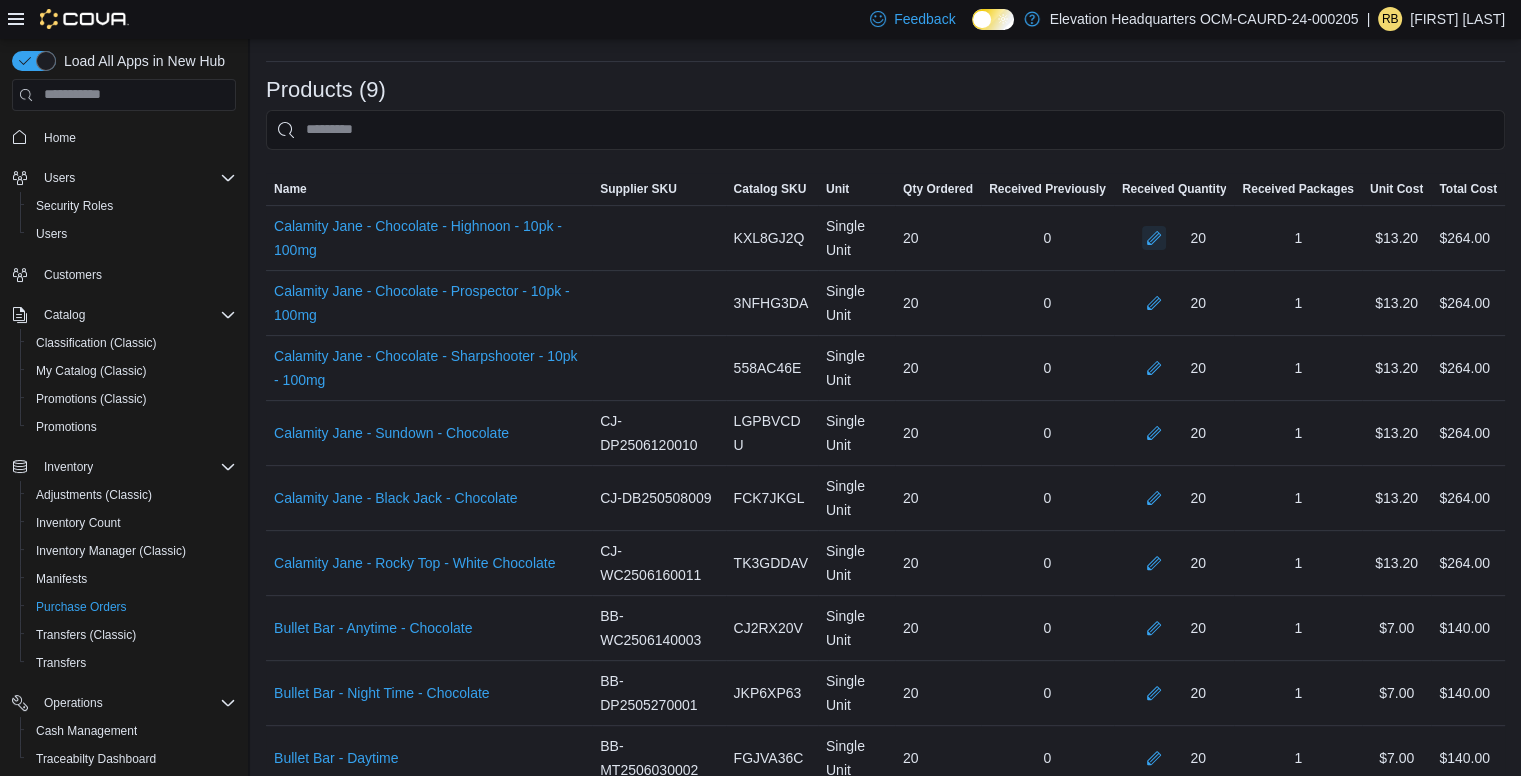 scroll, scrollTop: 756, scrollLeft: 0, axis: vertical 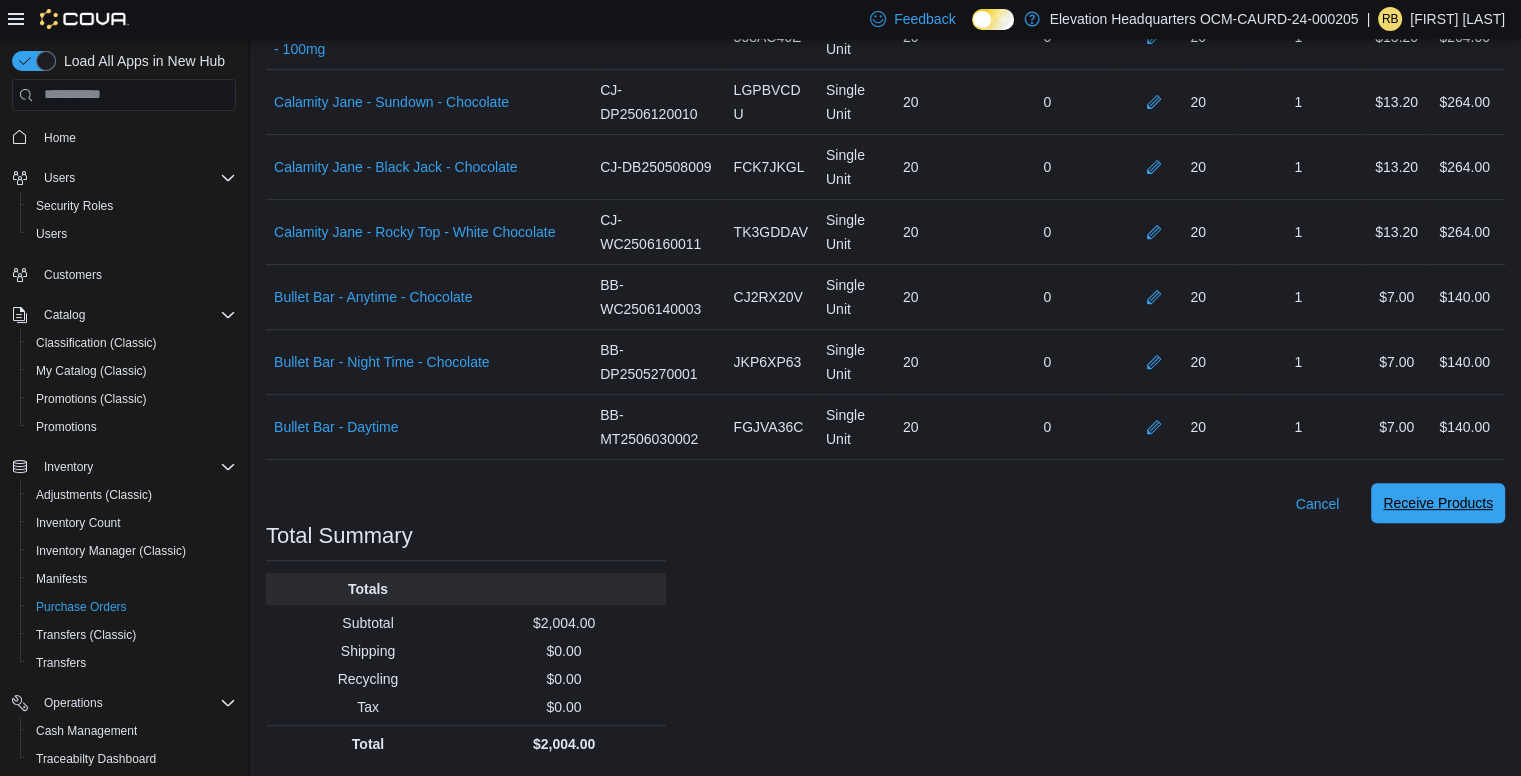 click on "Receive Products" at bounding box center (1438, 503) 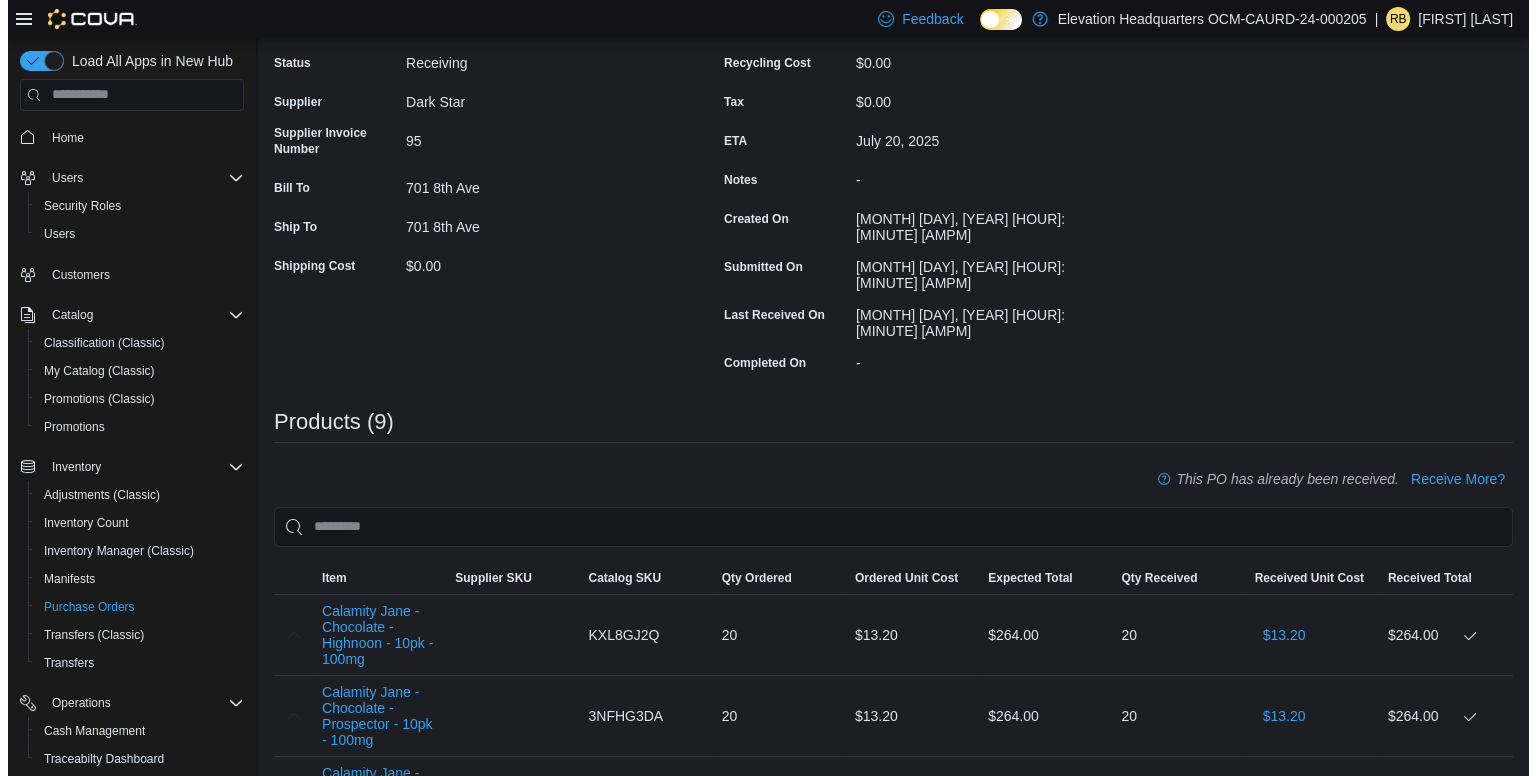 scroll, scrollTop: 0, scrollLeft: 0, axis: both 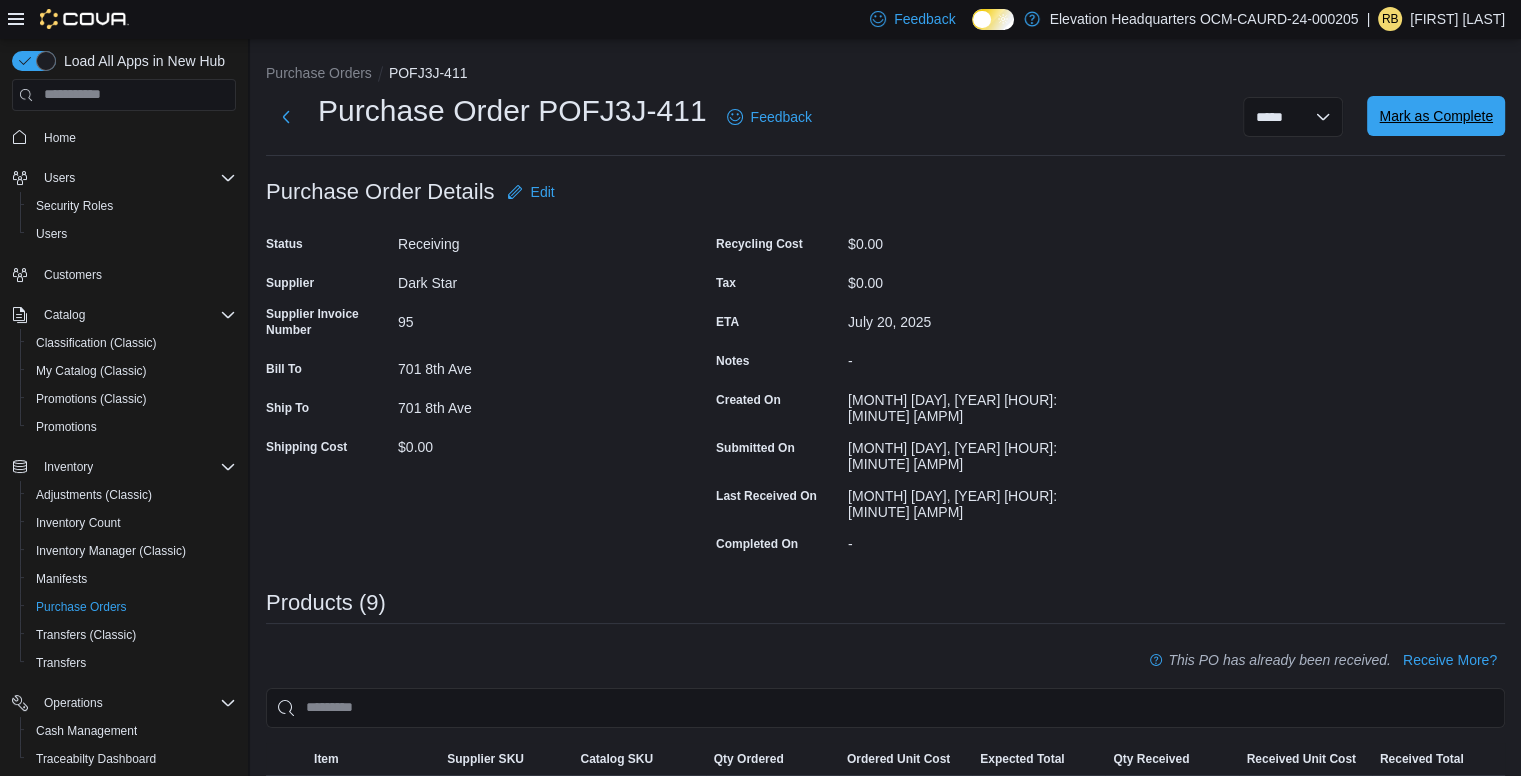 click on "Mark as Complete" at bounding box center [1436, 116] 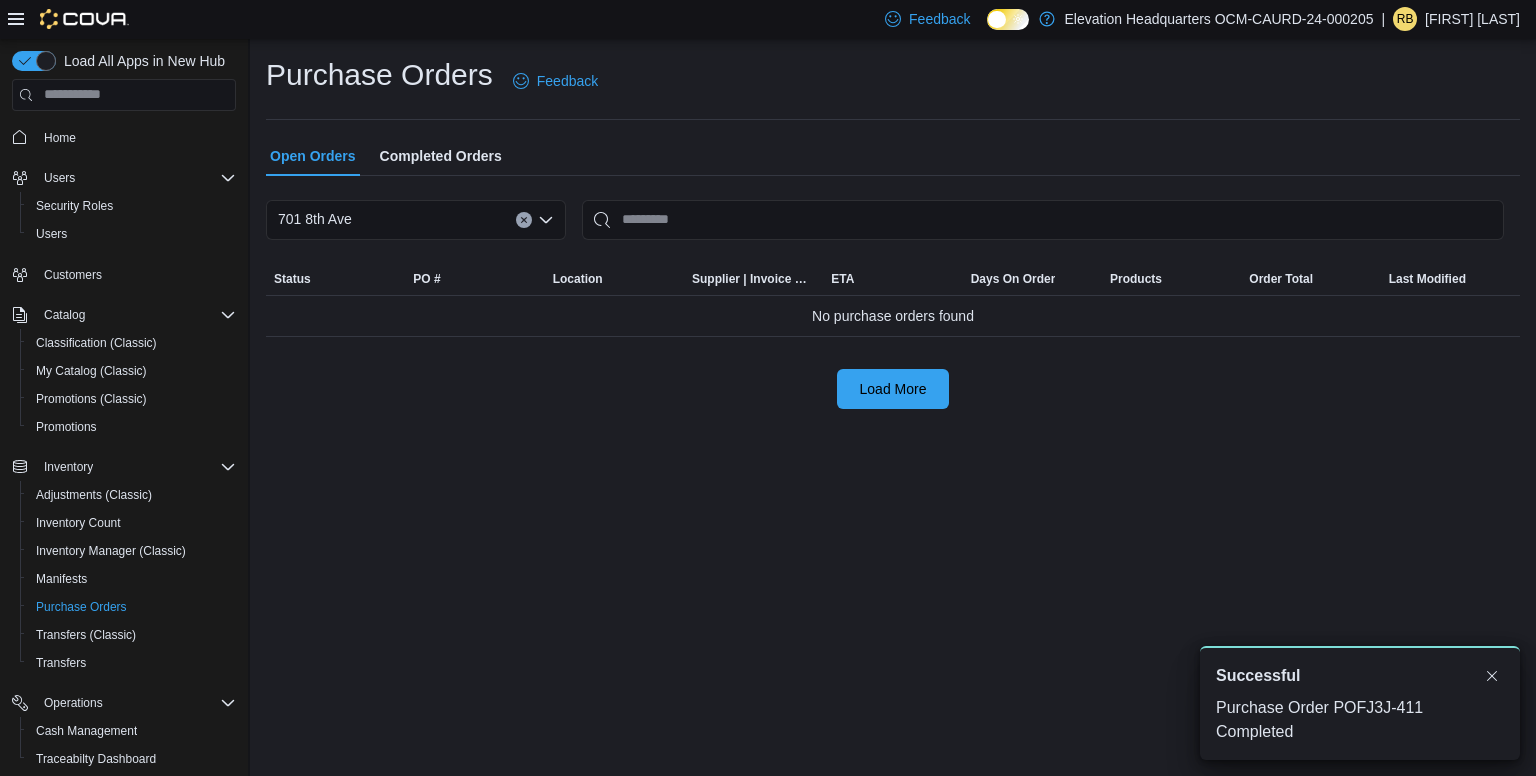 scroll, scrollTop: 0, scrollLeft: 0, axis: both 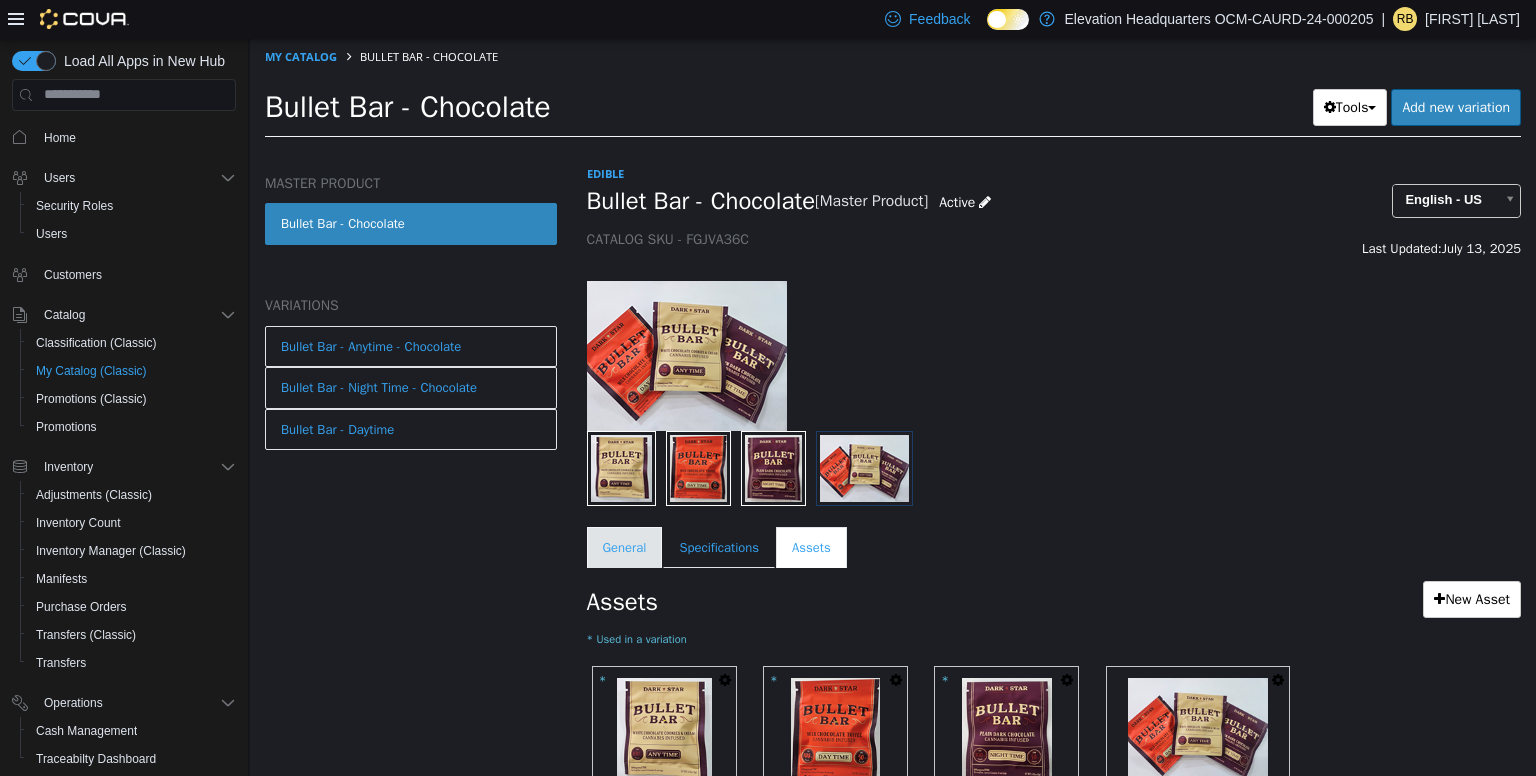 click on "General" at bounding box center [625, 547] 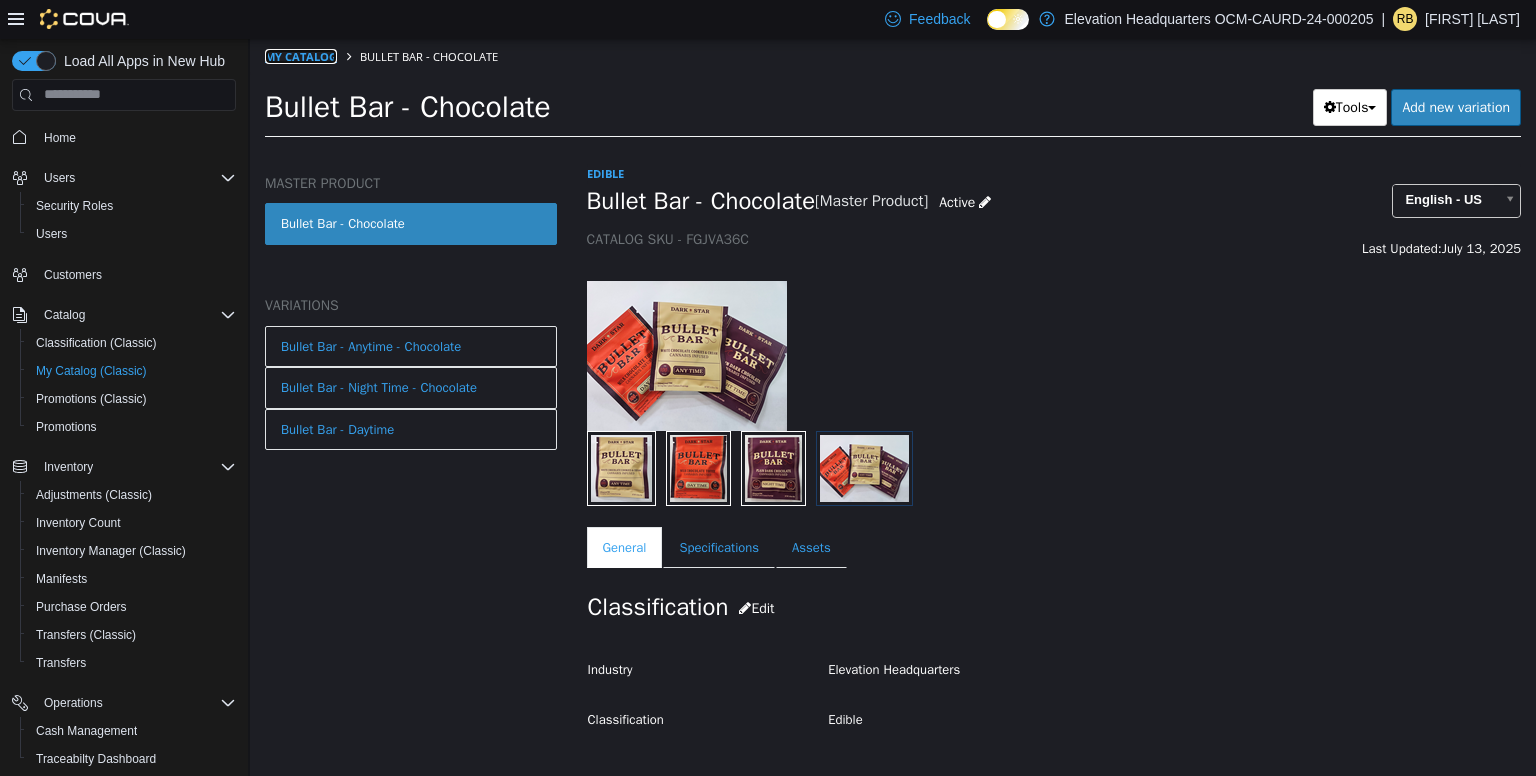 click on "My Catalog" at bounding box center (301, 55) 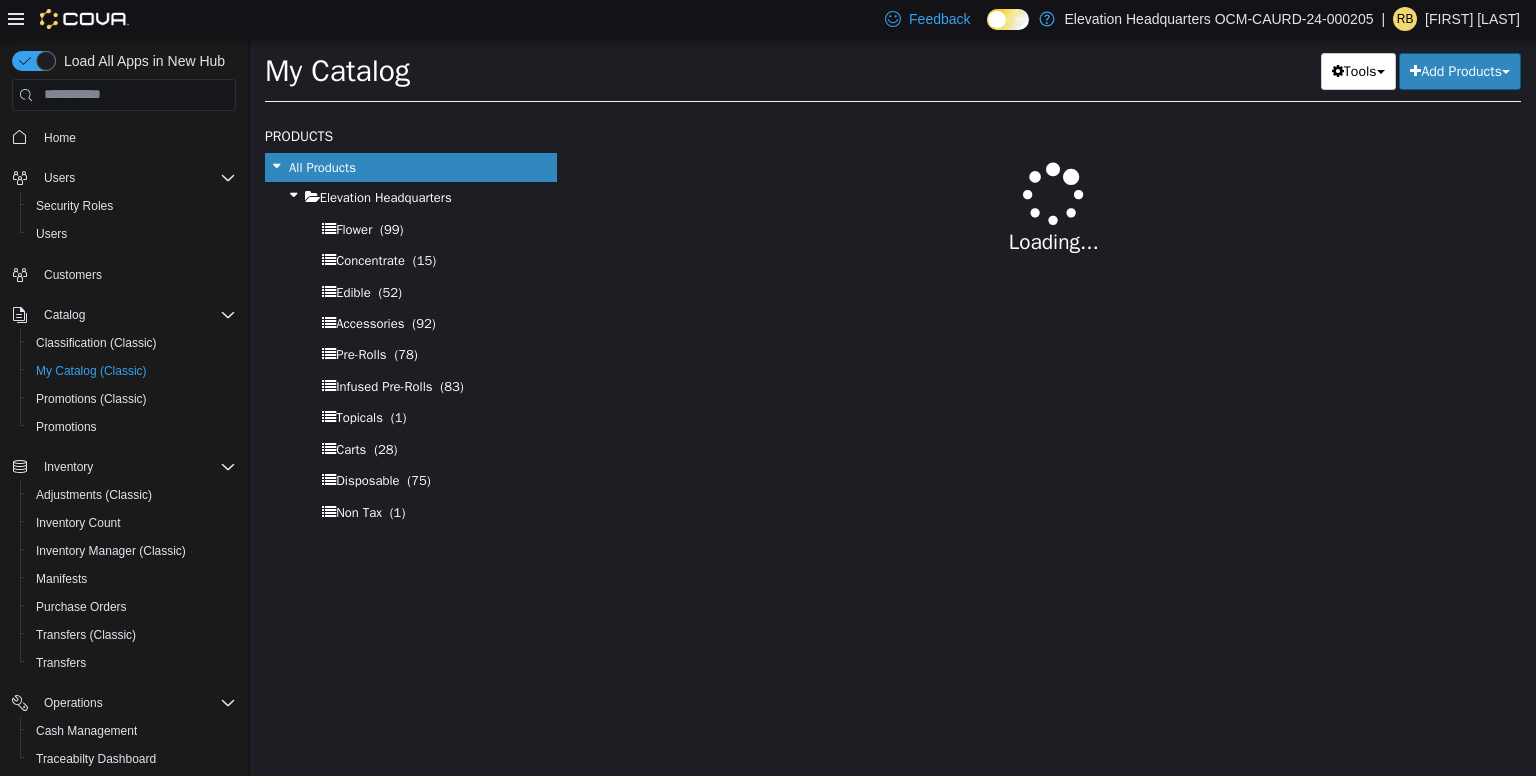 select on "**********" 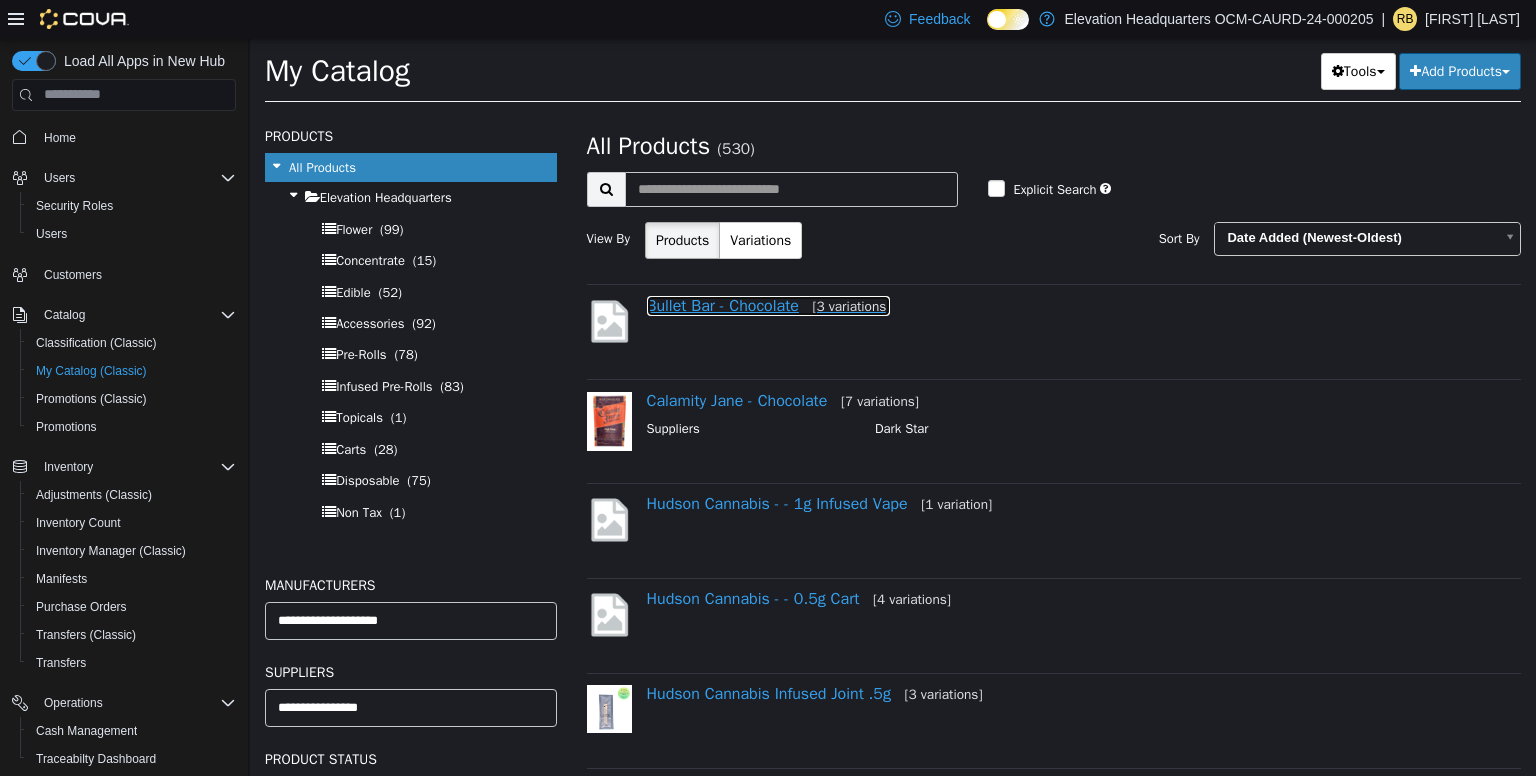 click on "Bullet Bar - Chocolate
[3 variations]" at bounding box center (769, 305) 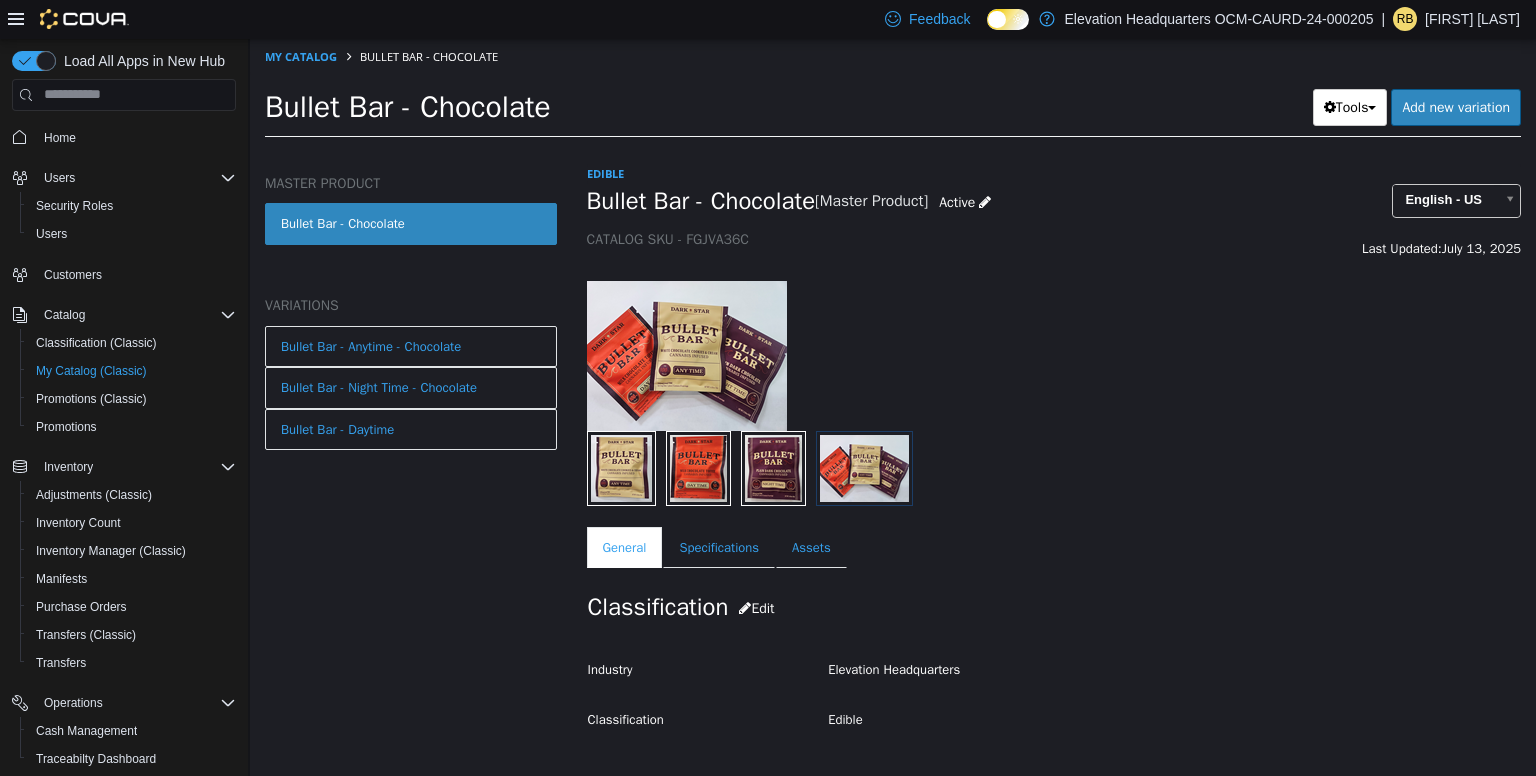 click at bounding box center [1054, 344] 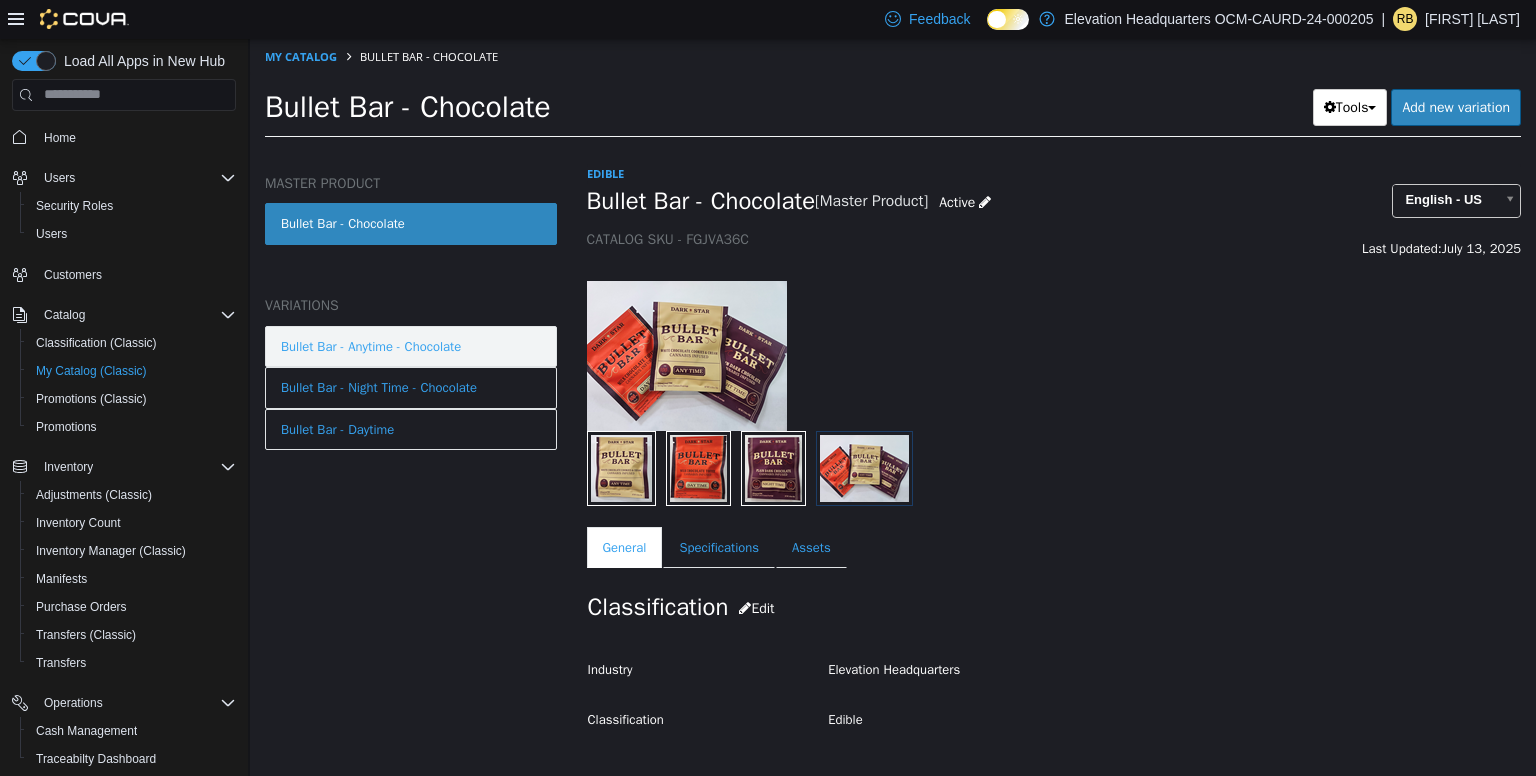 click on "Bullet Bar - Anytime - Chocolate" at bounding box center [371, 346] 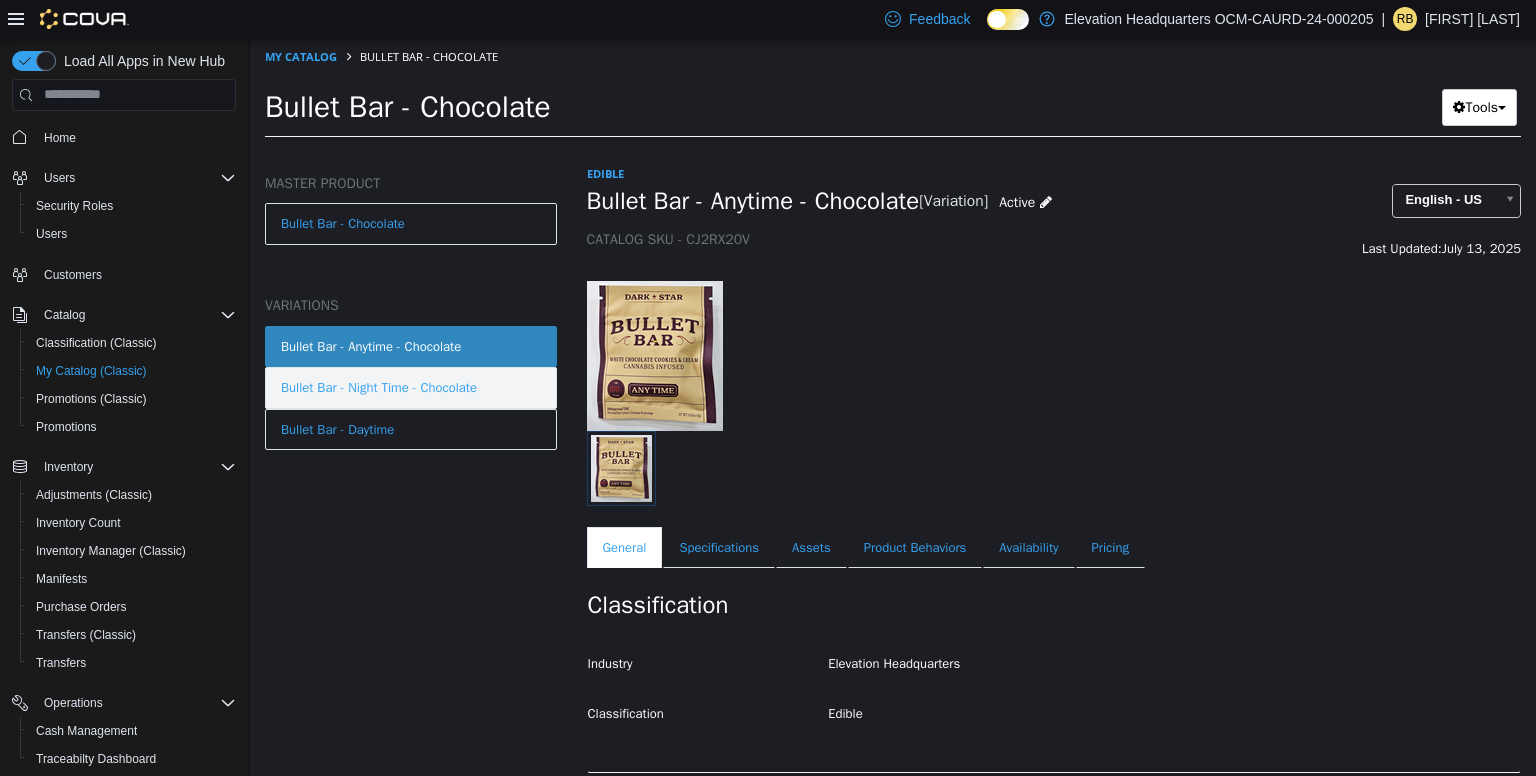 click on "Bullet Bar - Night Time - Chocolate" at bounding box center (411, 387) 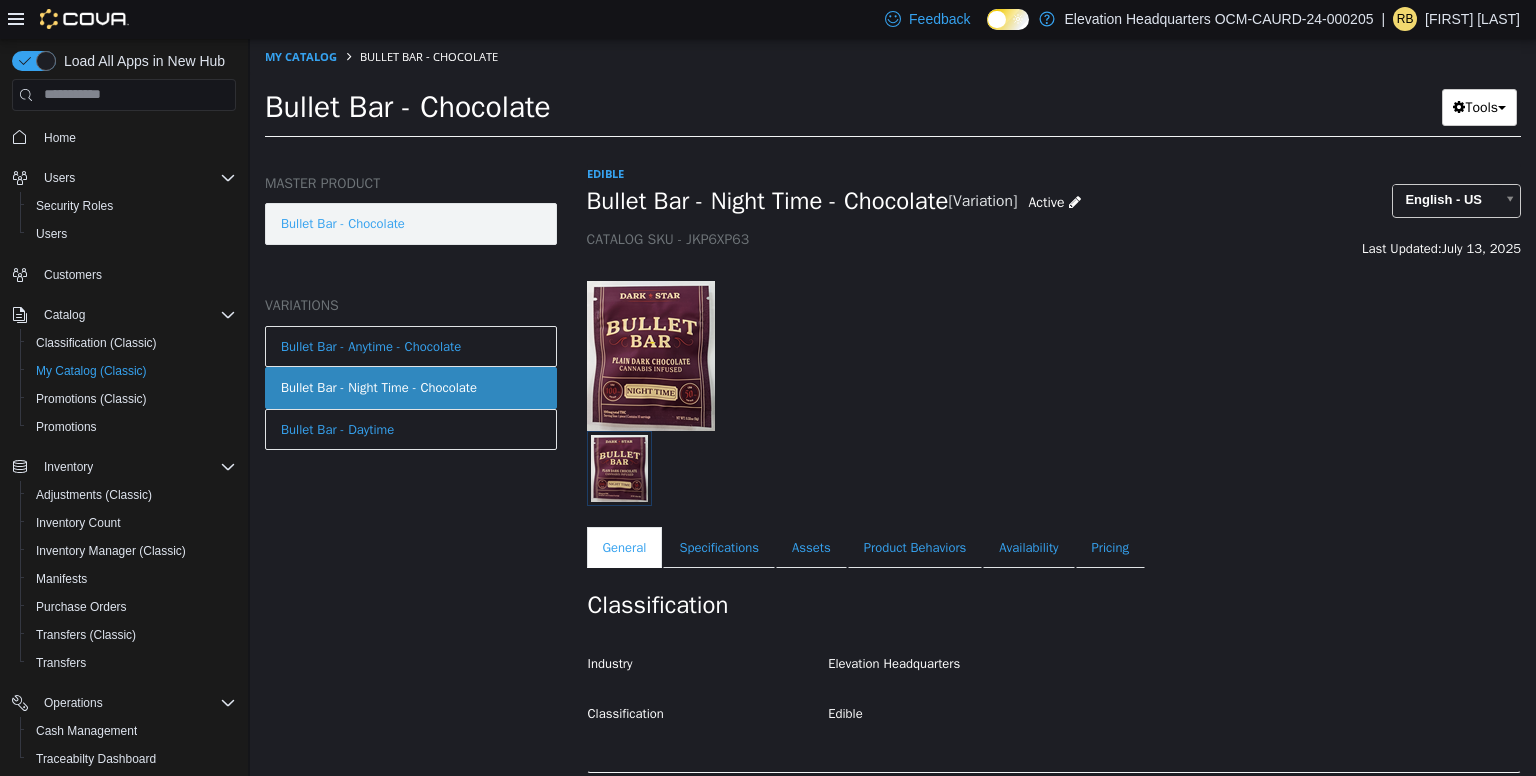 click on "Bullet Bar - Chocolate" at bounding box center [411, 223] 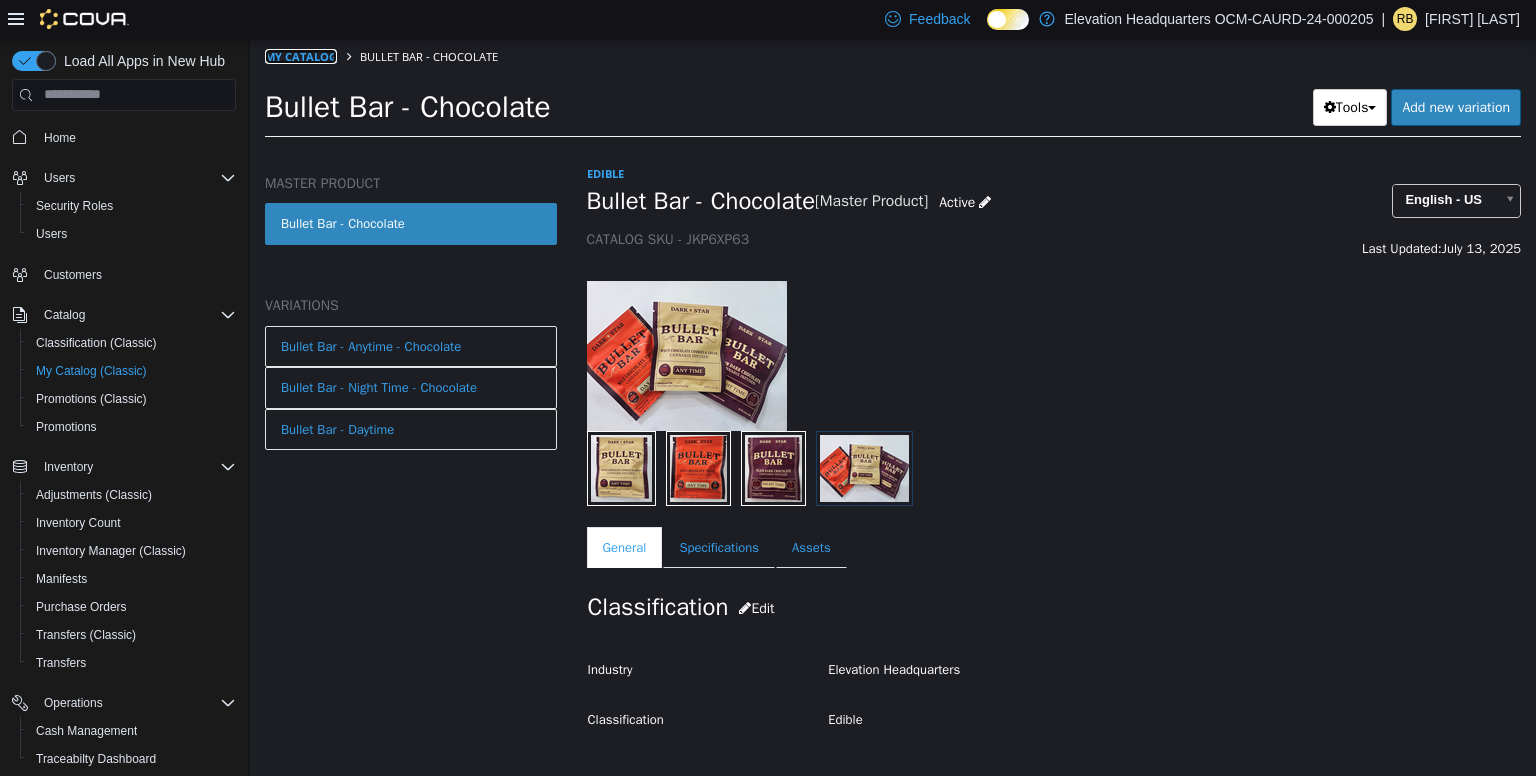 click on "My Catalog" at bounding box center [301, 55] 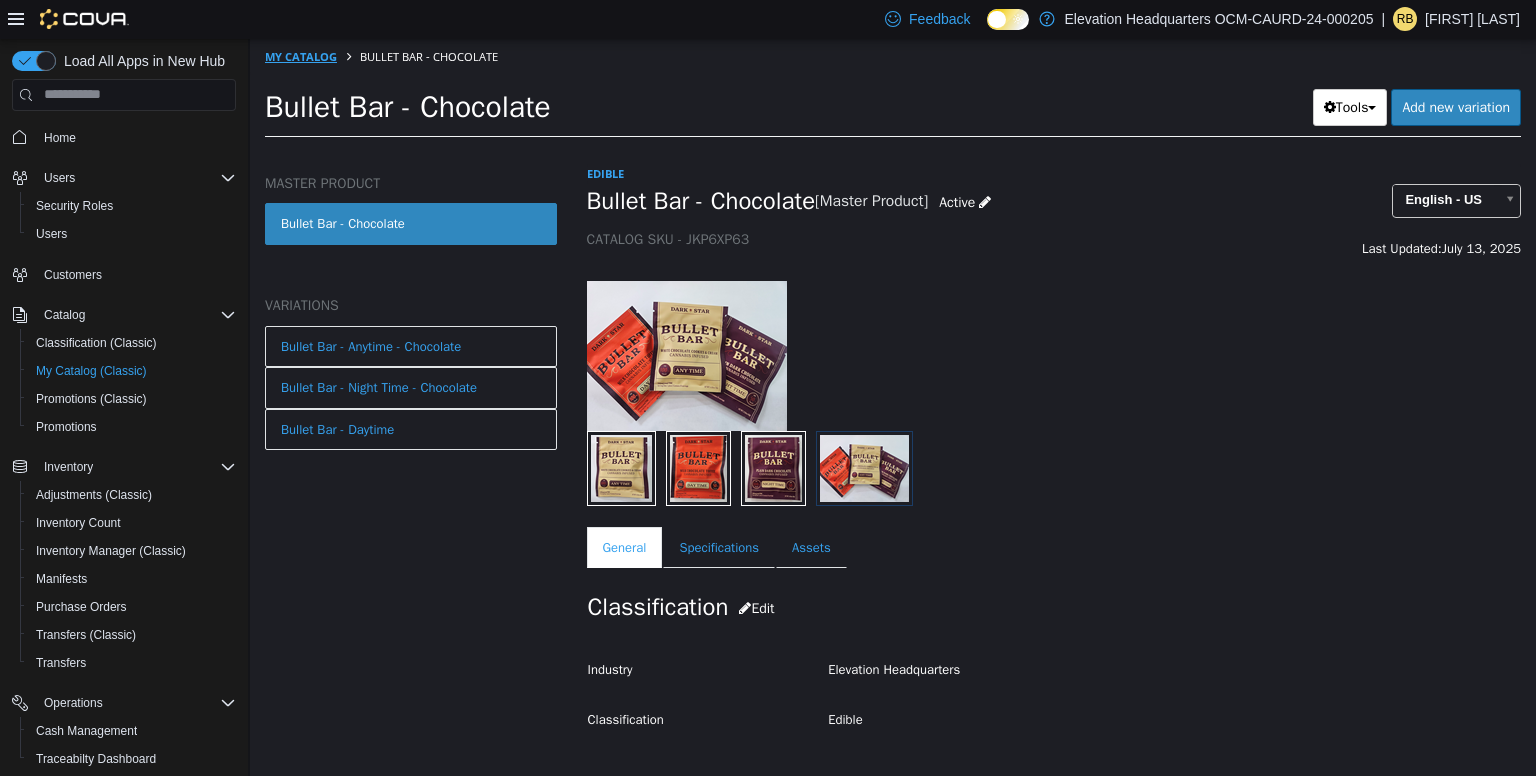 select on "**********" 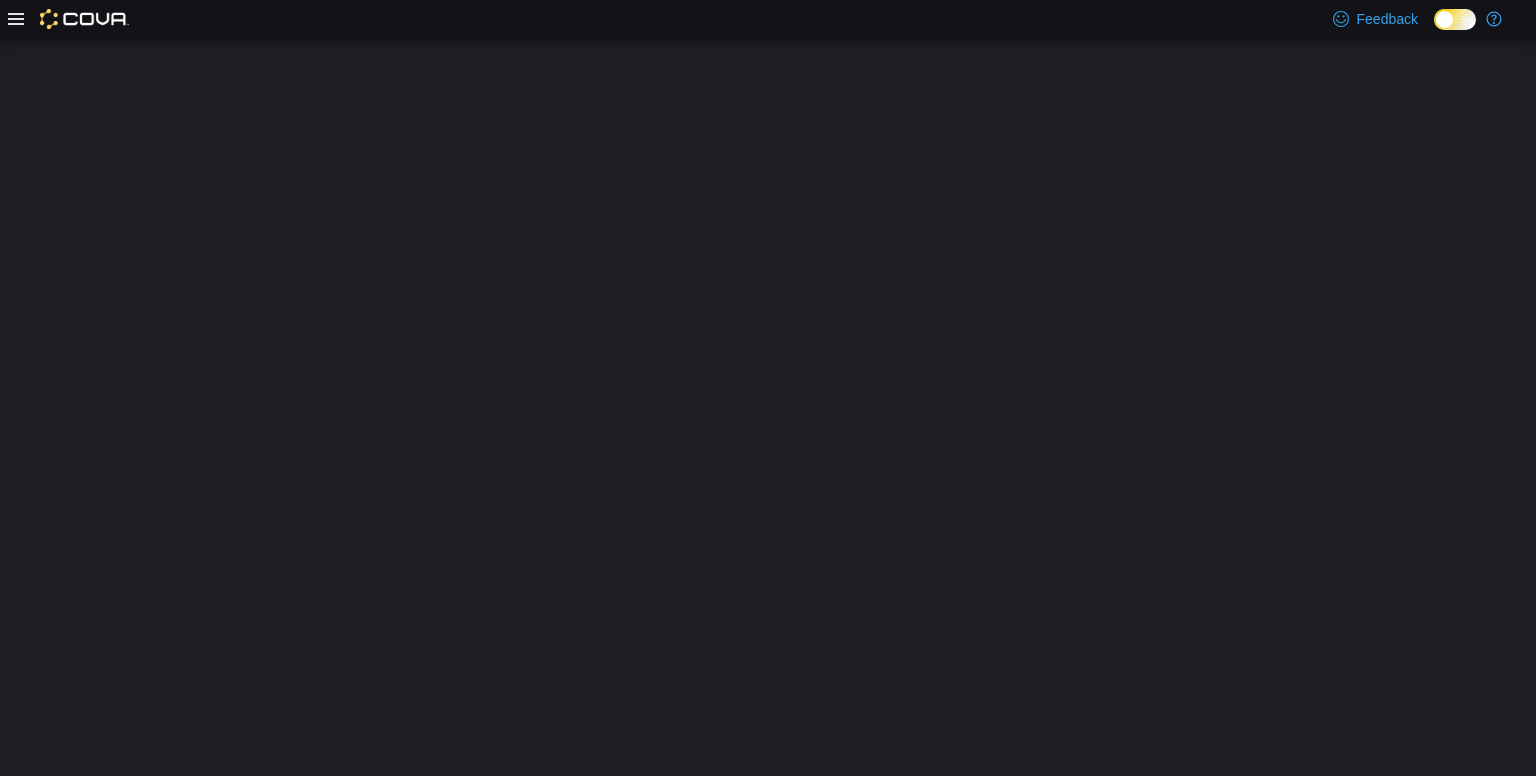 scroll, scrollTop: 0, scrollLeft: 0, axis: both 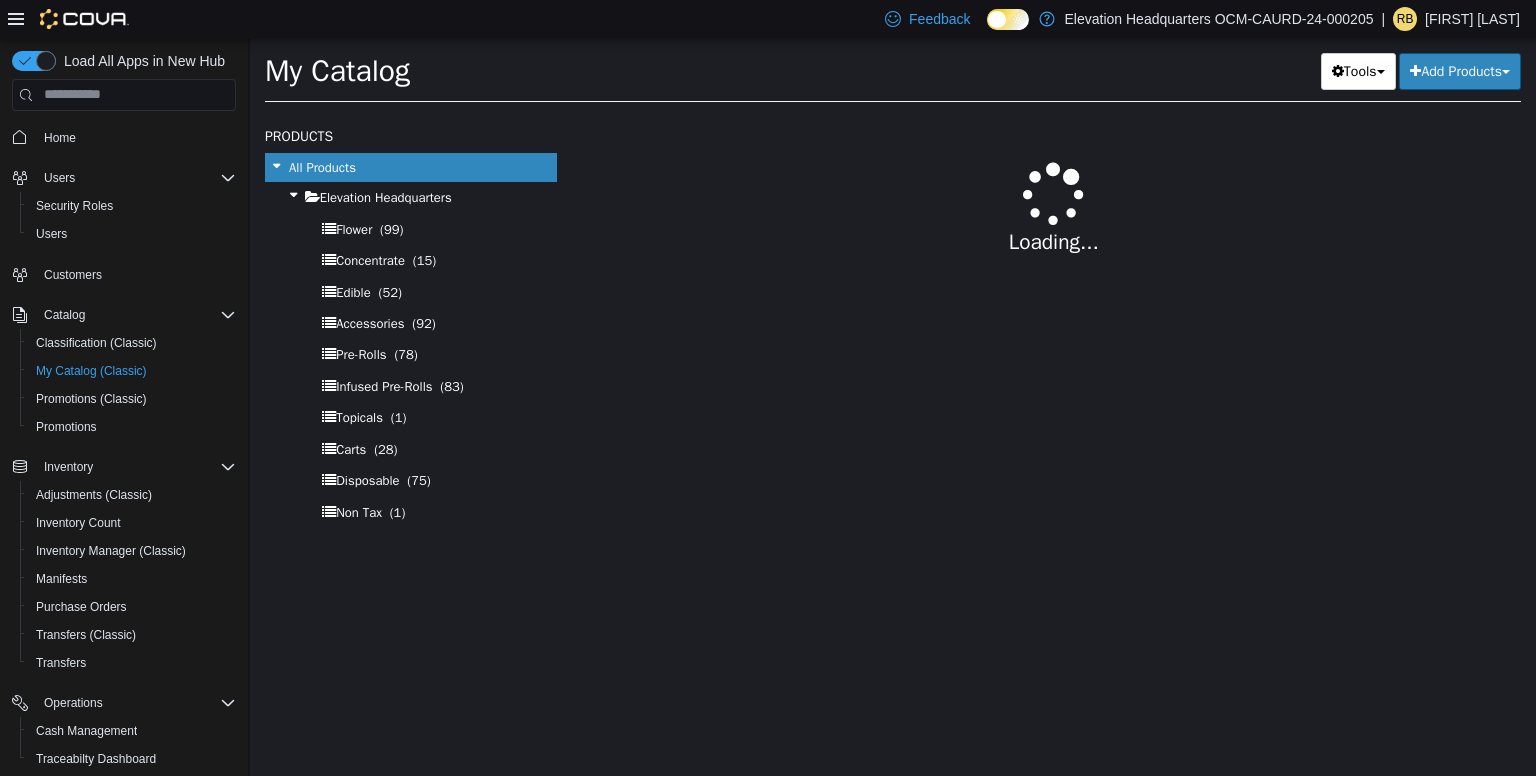 select on "**********" 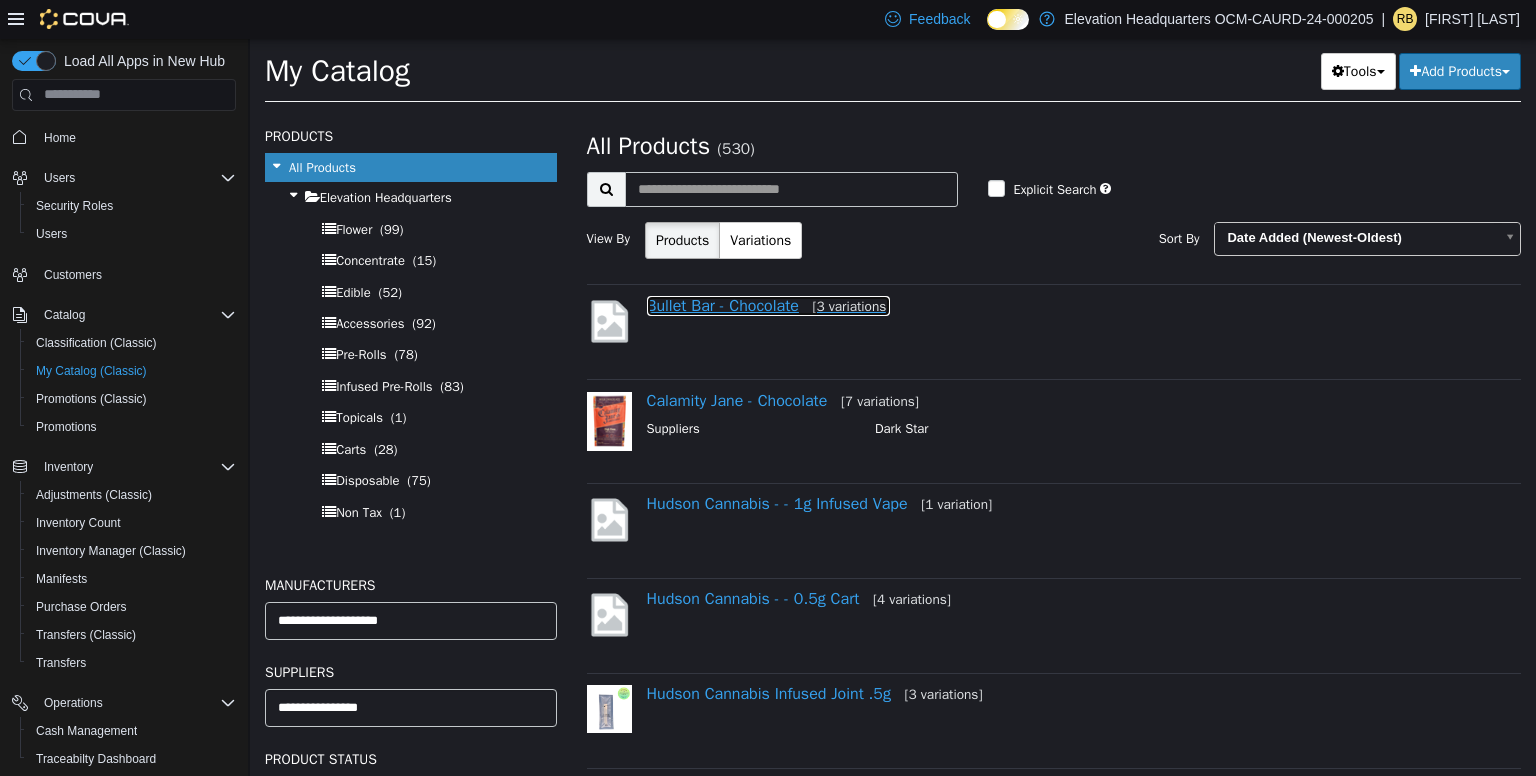 click on "Bullet Bar - Chocolate
[3 variations]" at bounding box center [769, 305] 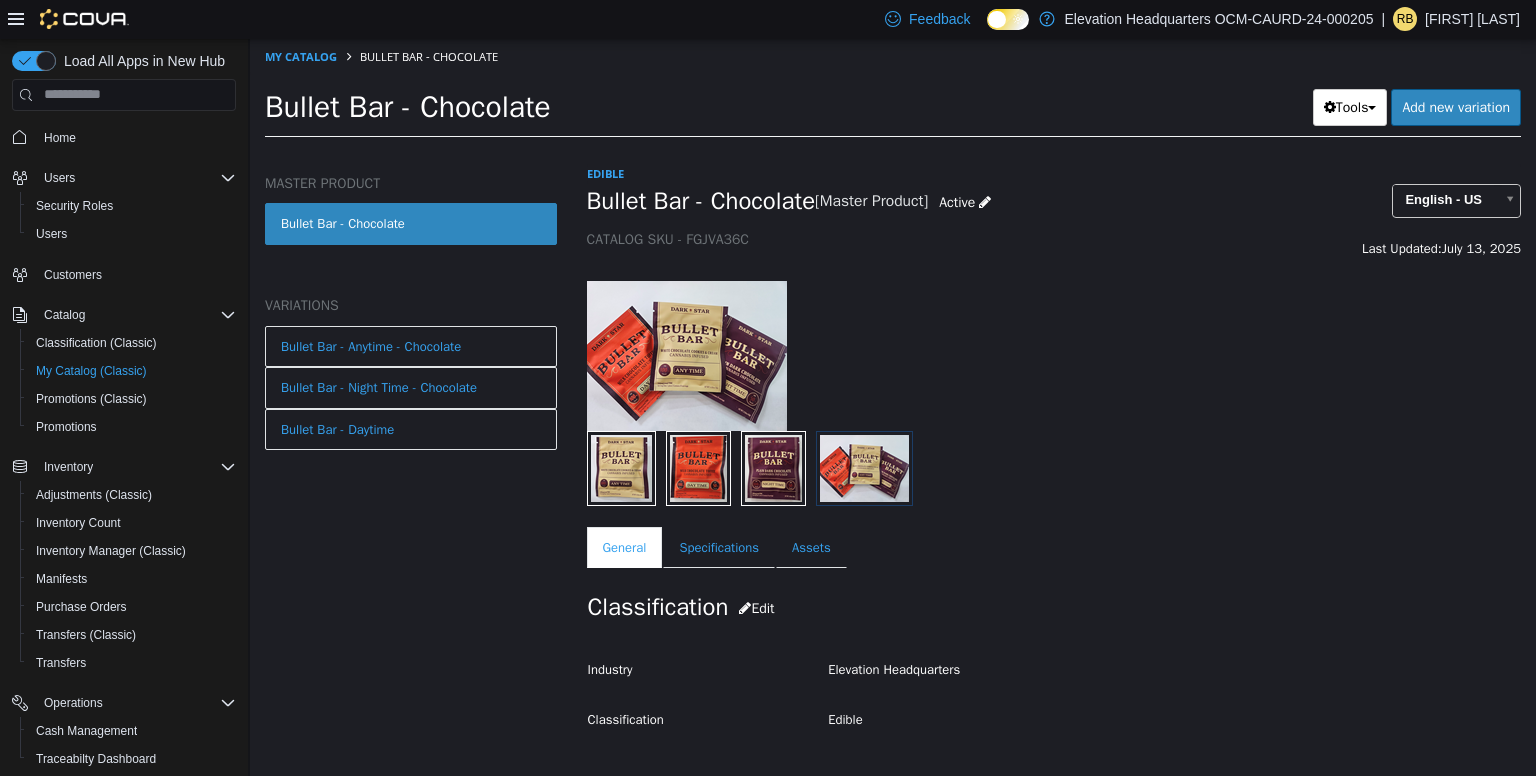 click at bounding box center (687, 355) 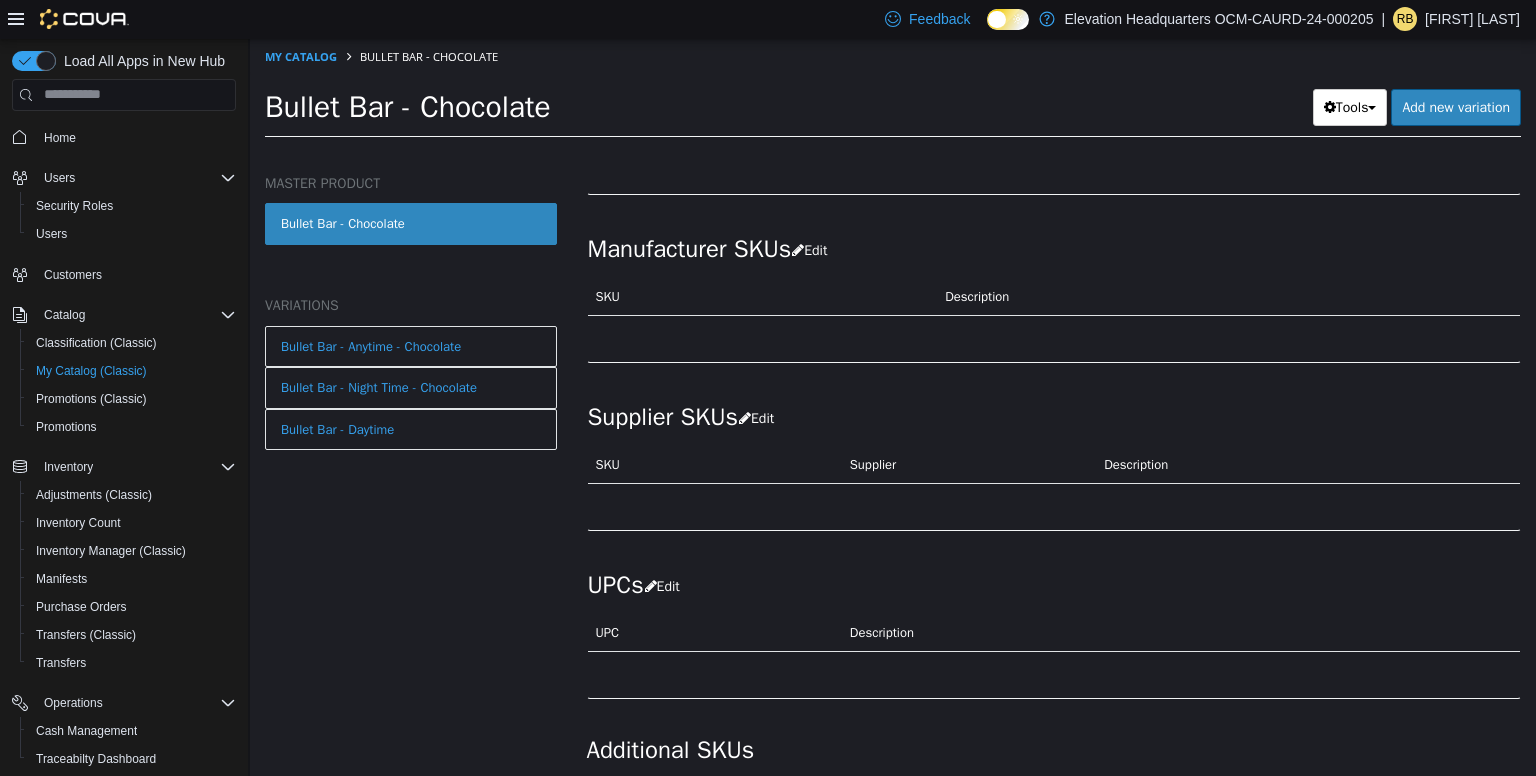 scroll, scrollTop: 1166, scrollLeft: 0, axis: vertical 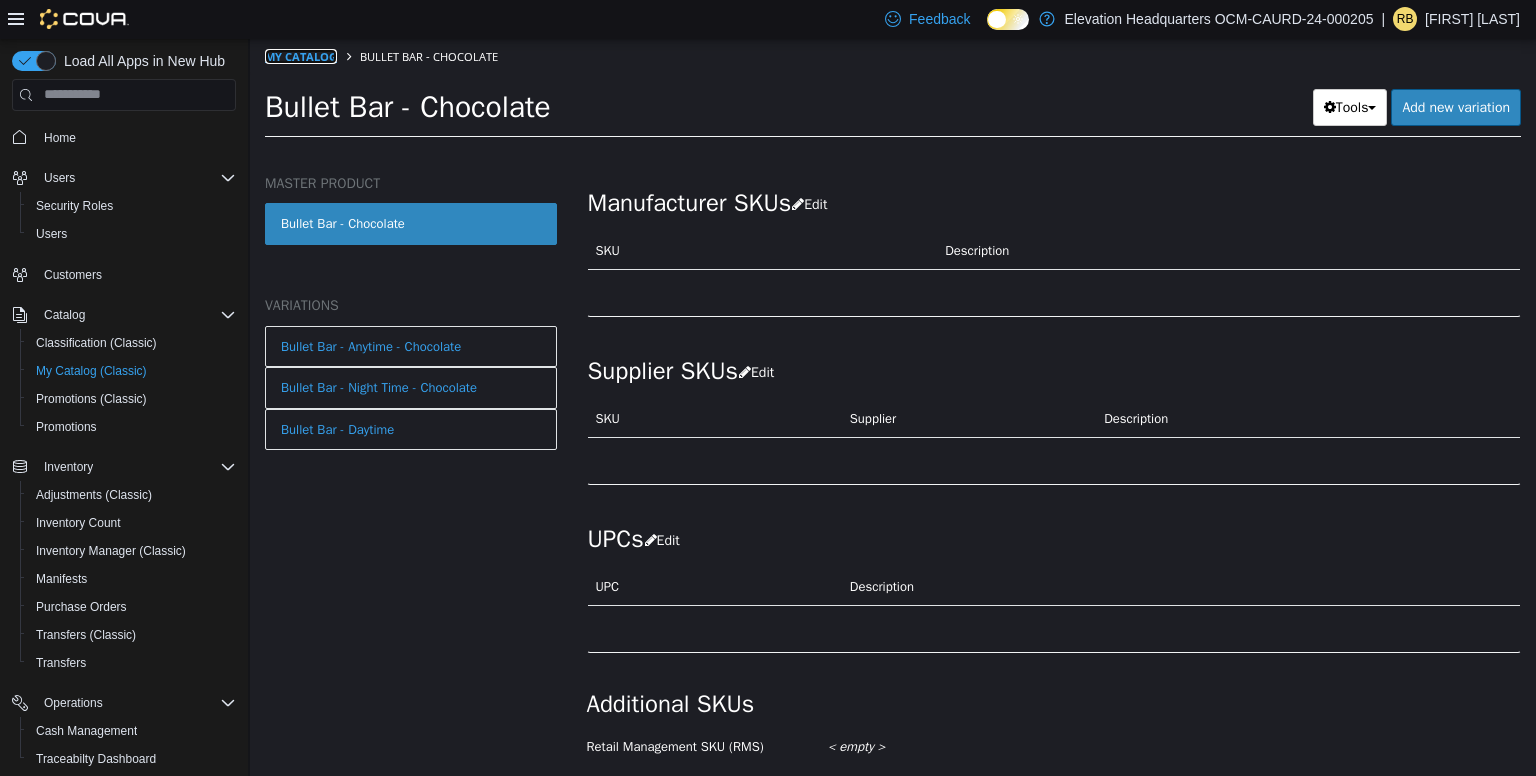 click on "My Catalog" at bounding box center (301, 55) 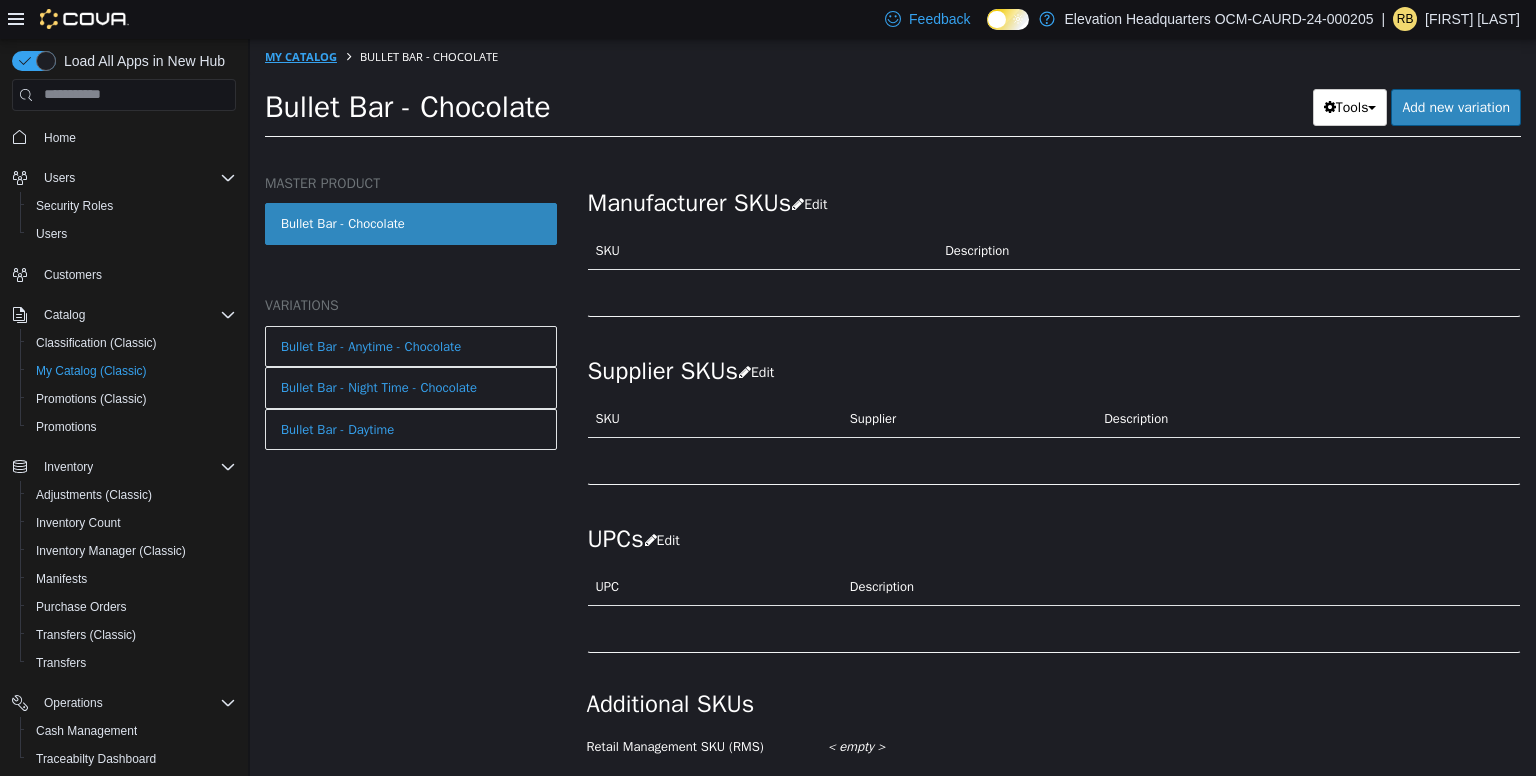 select on "**********" 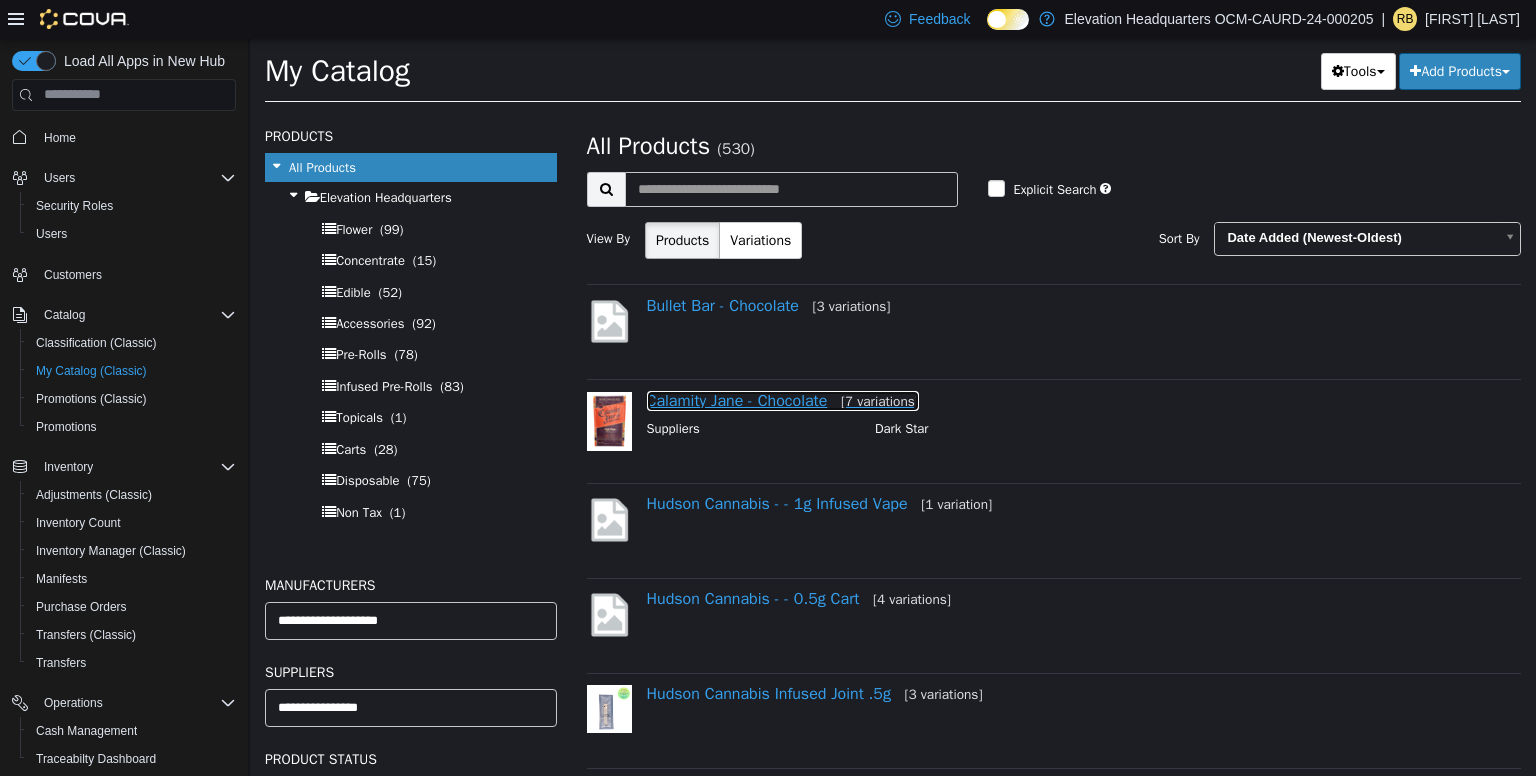 click on "Calamity Jane - Chocolate
[7 variations]" at bounding box center [783, 400] 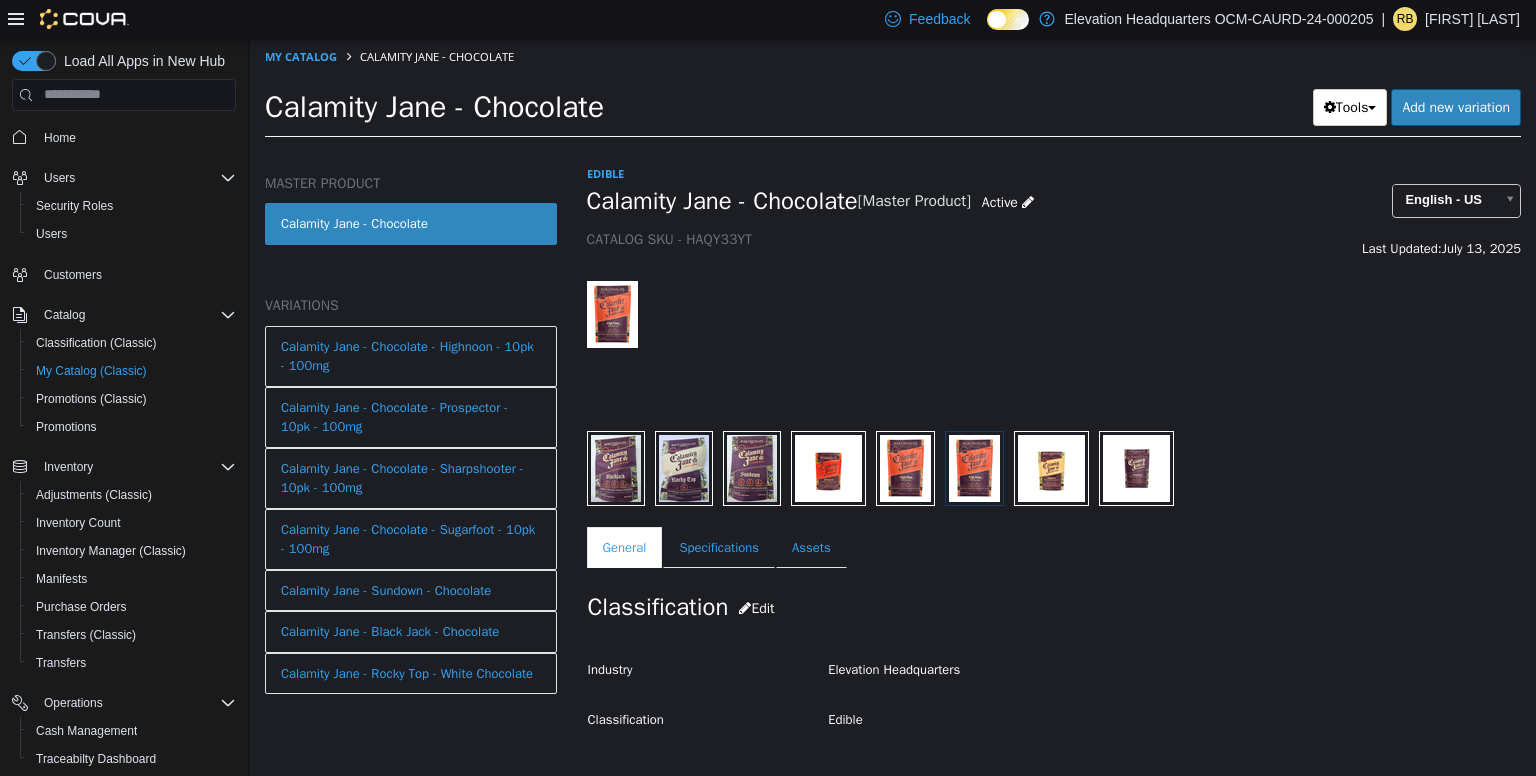 click on "Classification  Edit" at bounding box center [1054, 607] 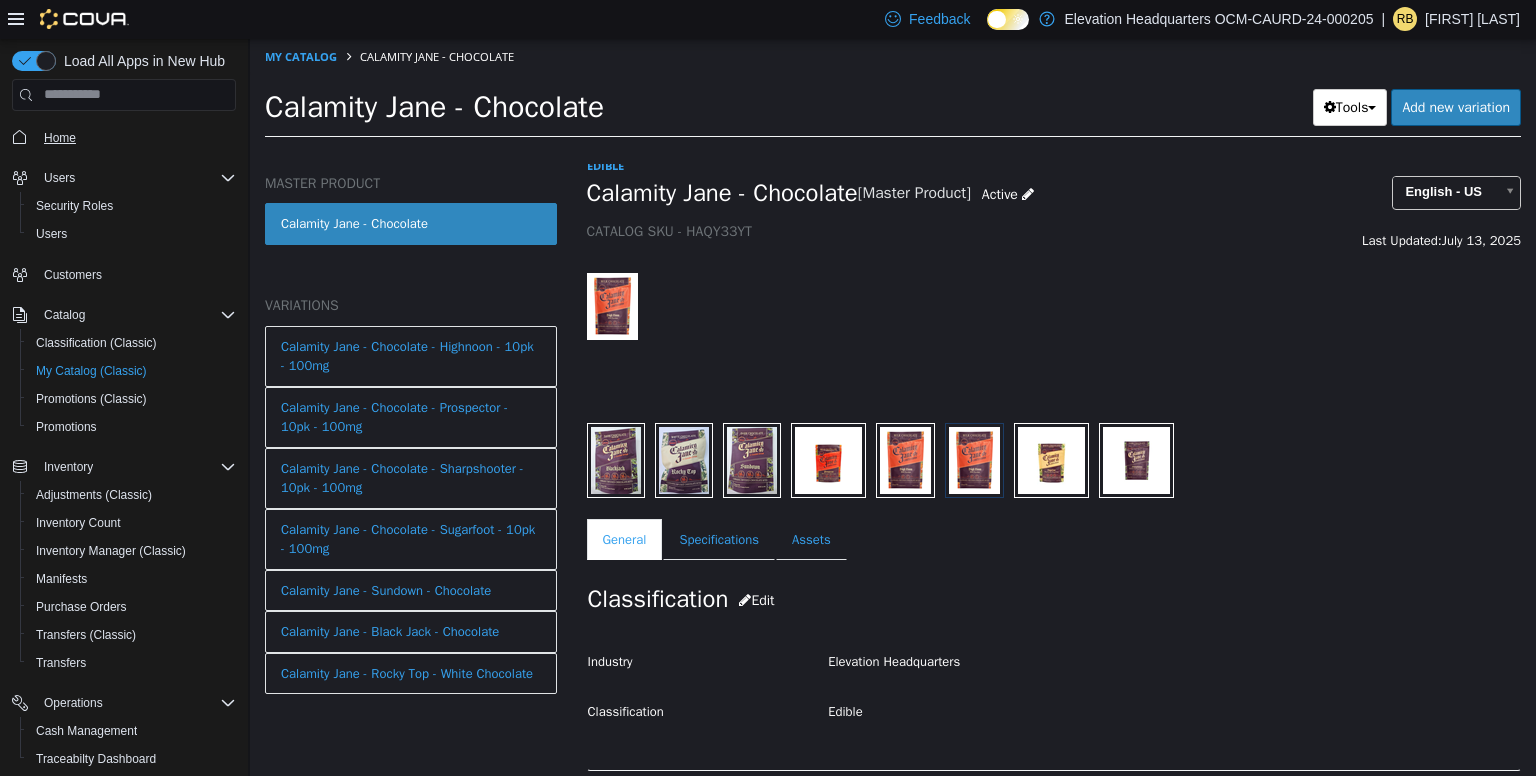 scroll, scrollTop: 0, scrollLeft: 0, axis: both 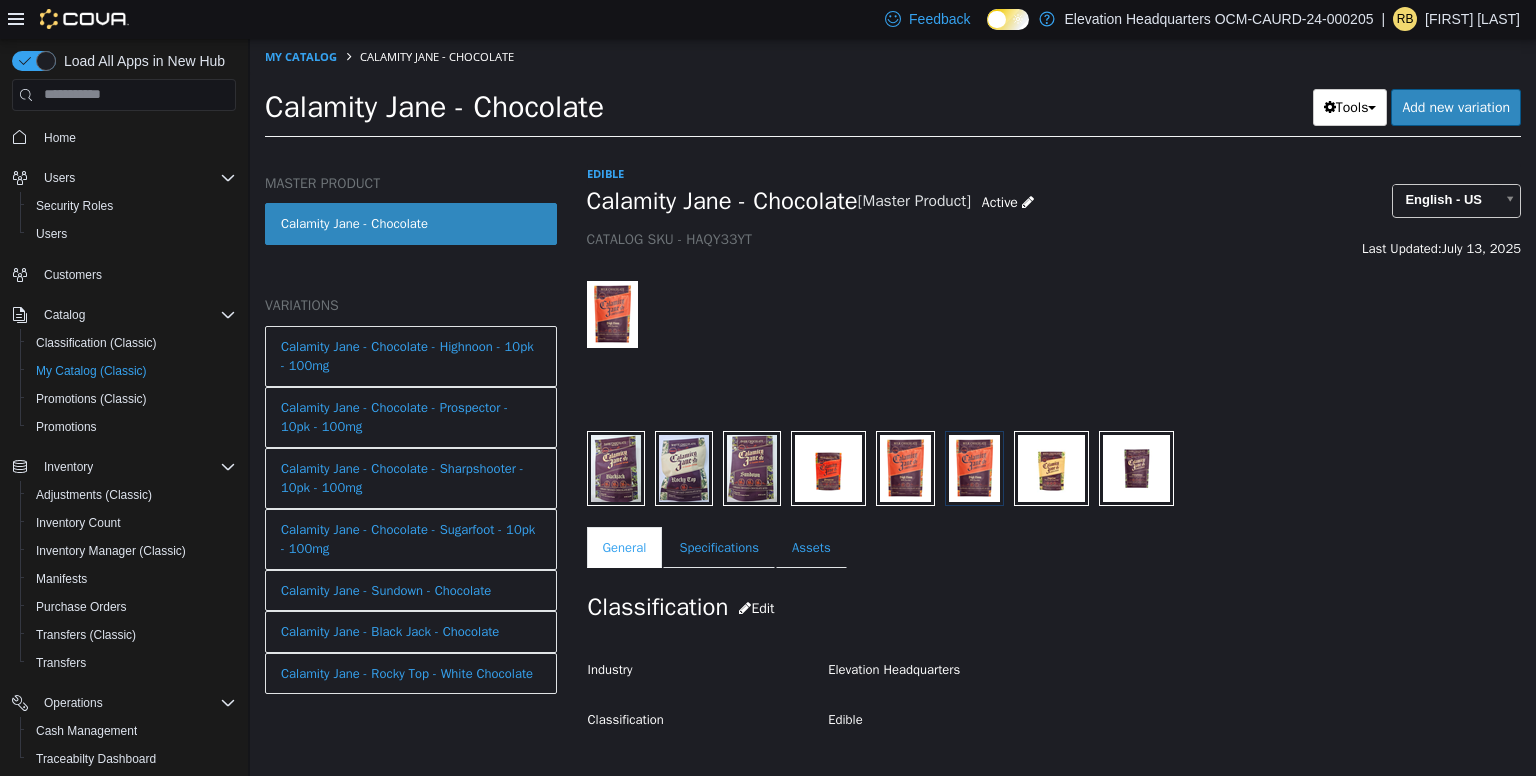 click on "Calamity Jane - Chocolate" at bounding box center [411, 223] 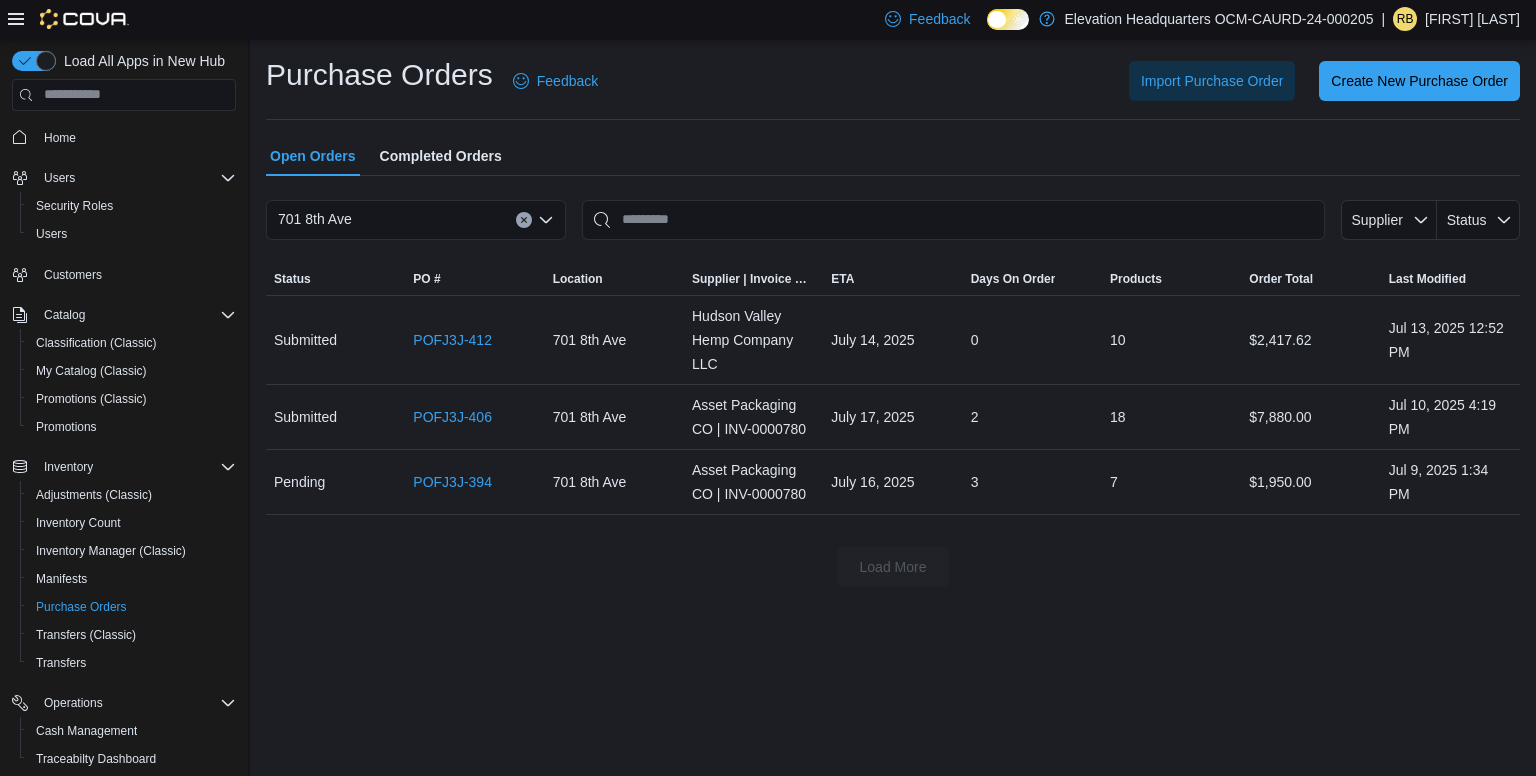 scroll, scrollTop: 0, scrollLeft: 0, axis: both 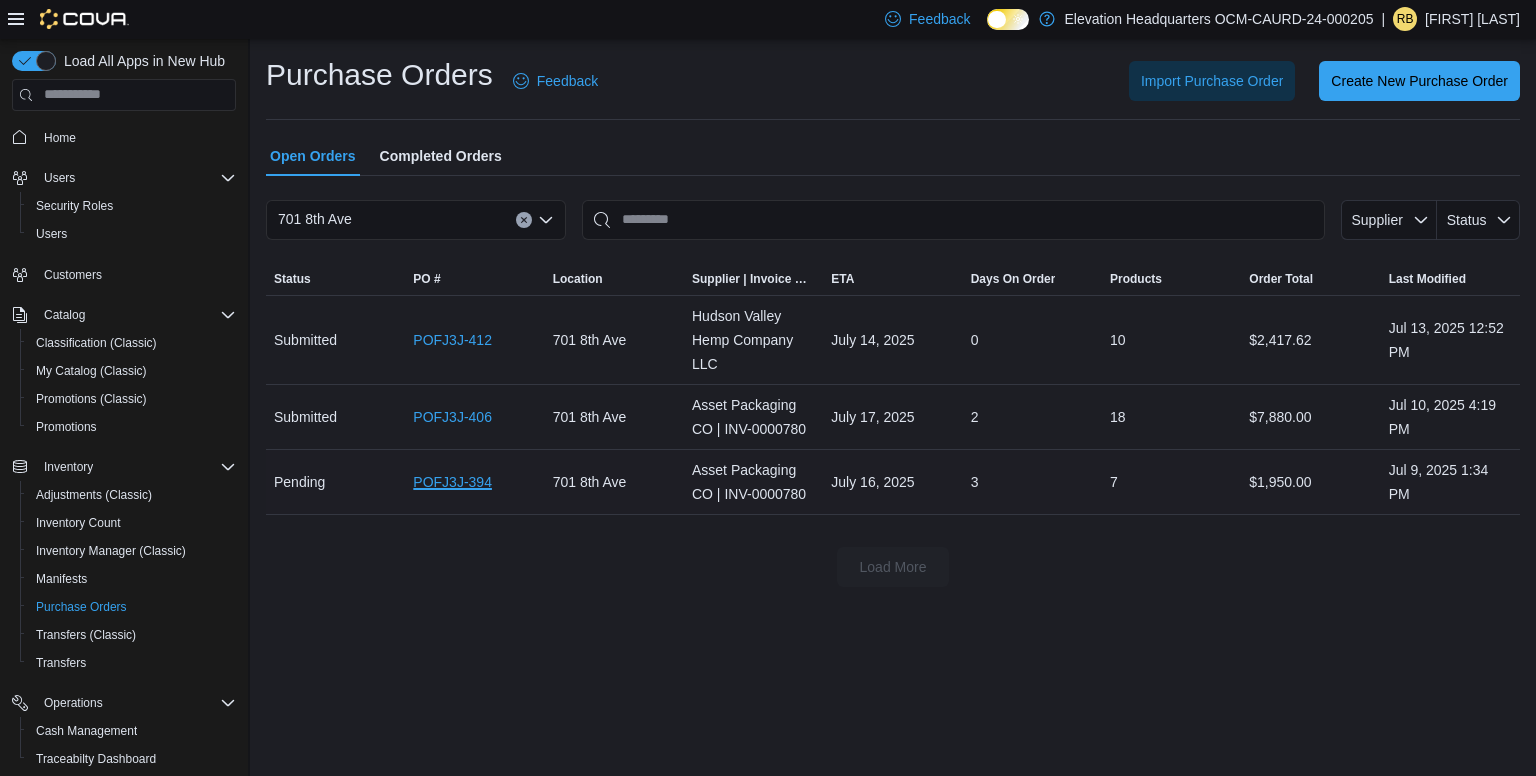 click on "POFJ3J-394" at bounding box center (452, 482) 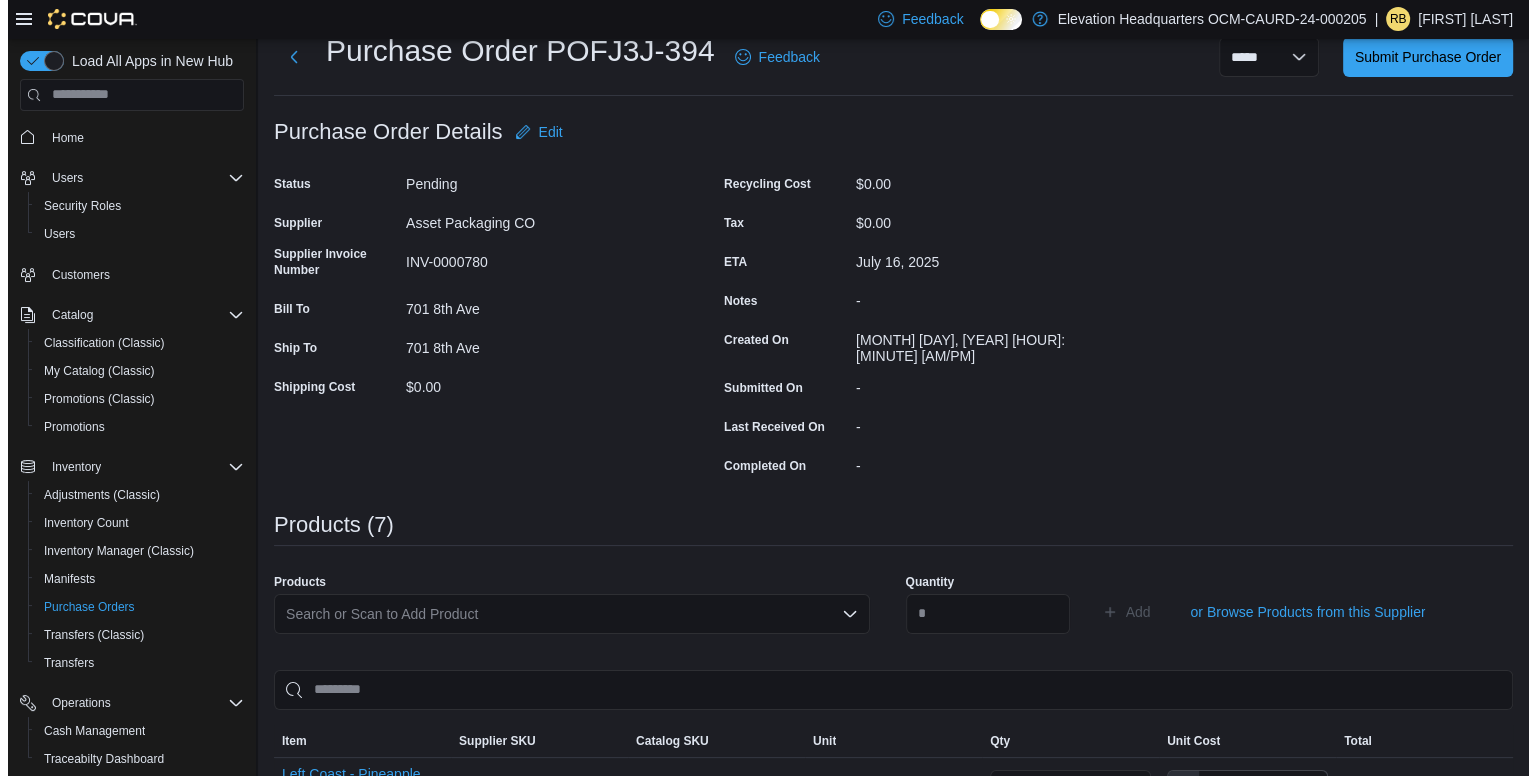 scroll, scrollTop: 0, scrollLeft: 0, axis: both 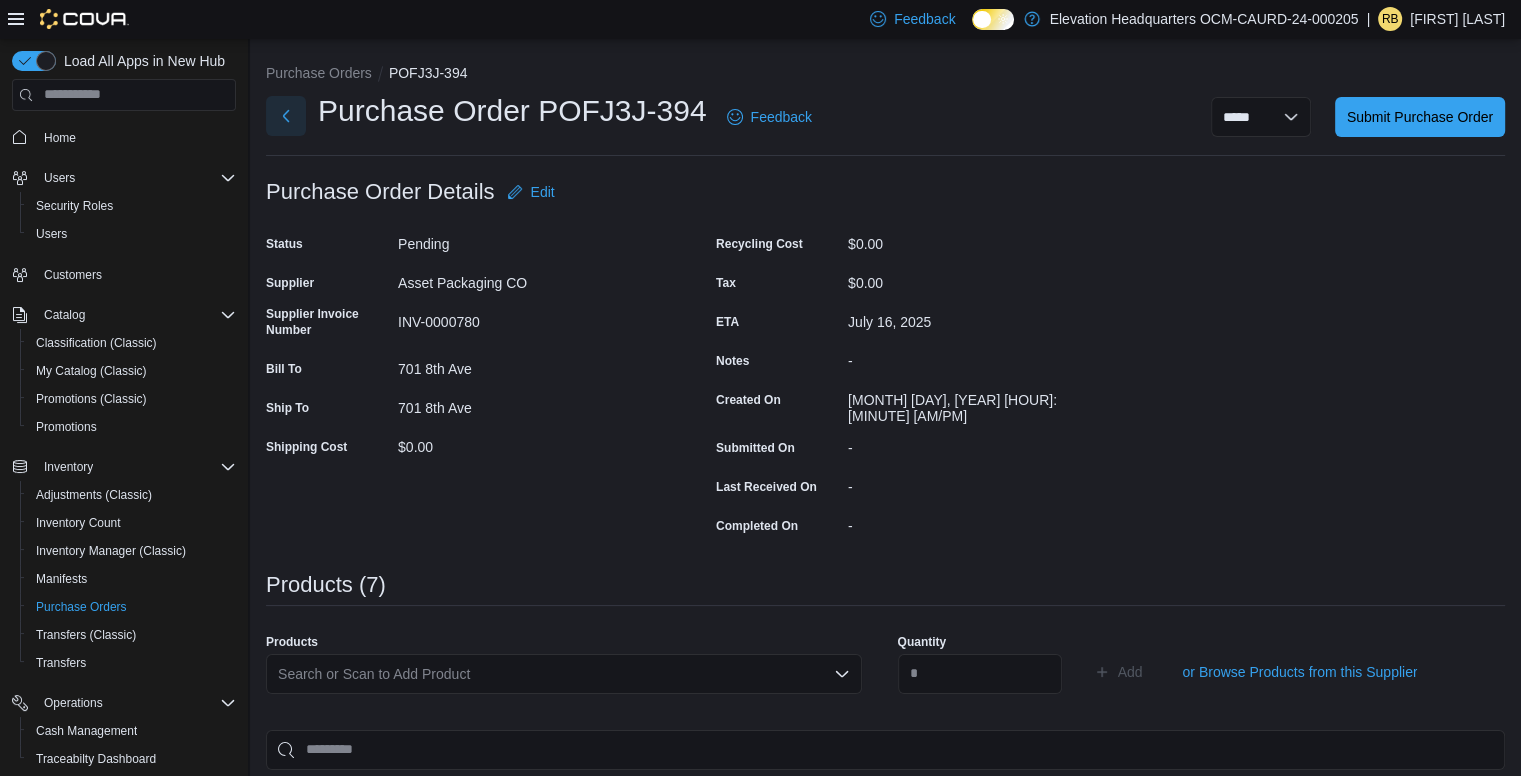 click at bounding box center (286, 116) 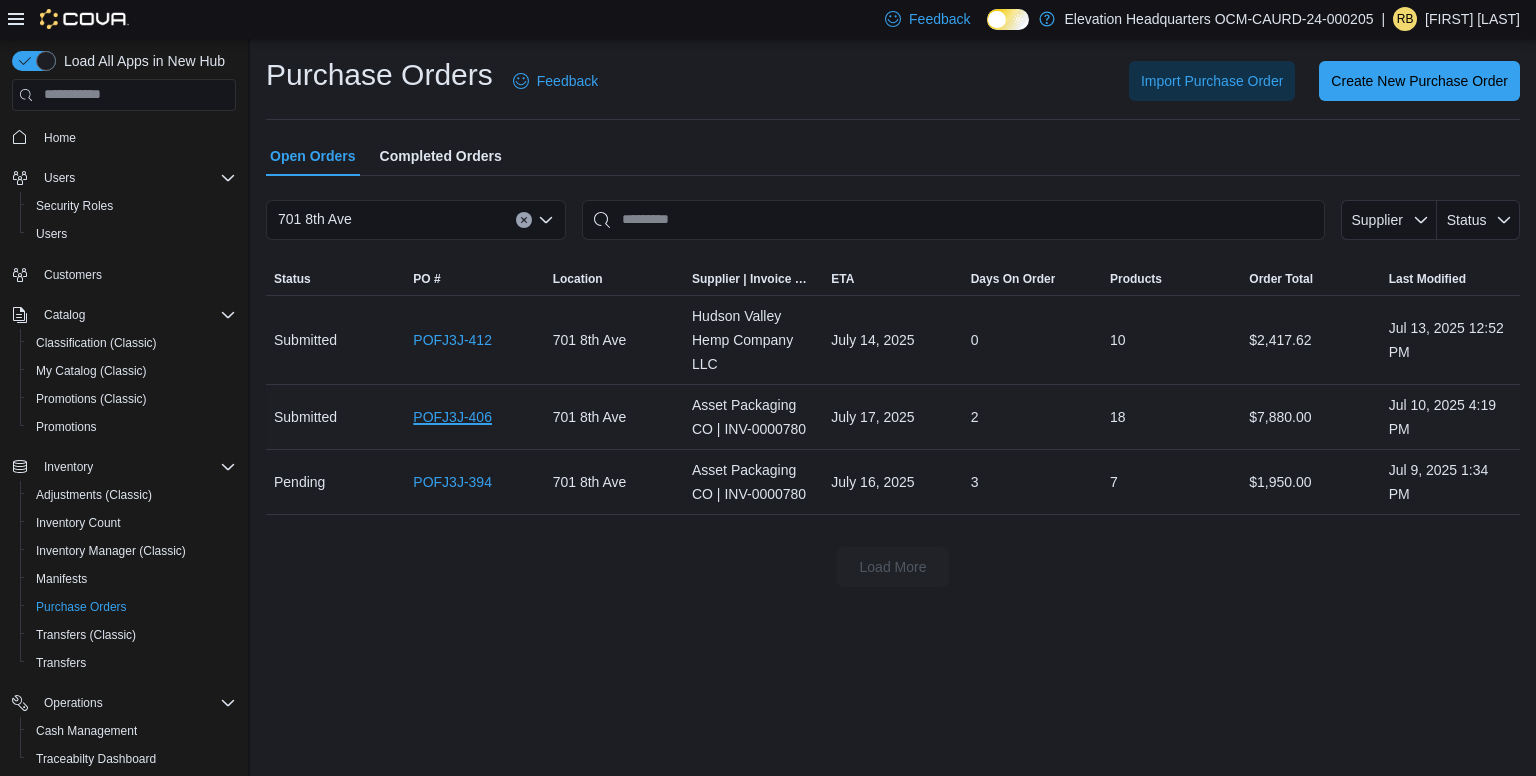 click on "POFJ3J-406" at bounding box center (452, 417) 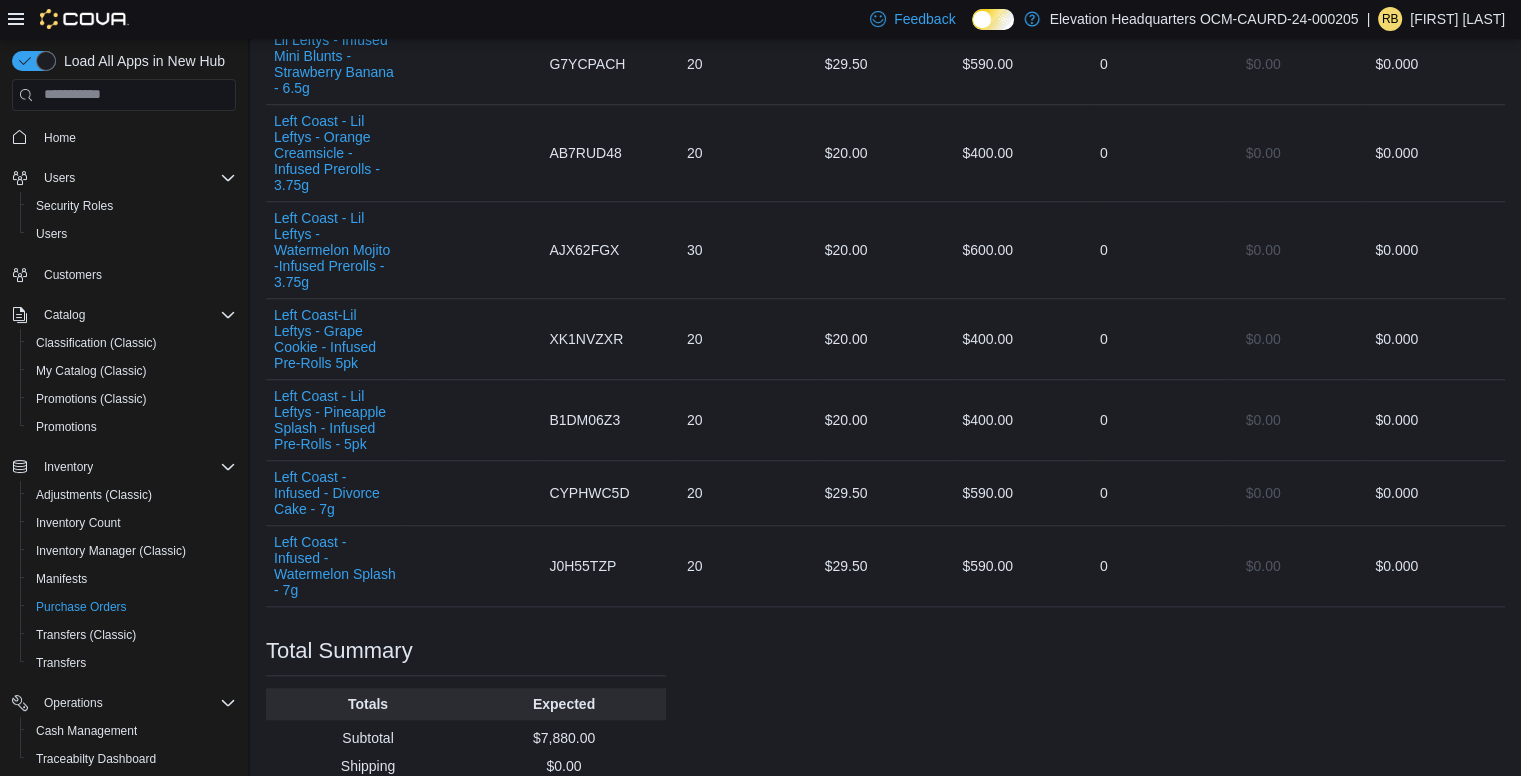 scroll, scrollTop: 1676, scrollLeft: 0, axis: vertical 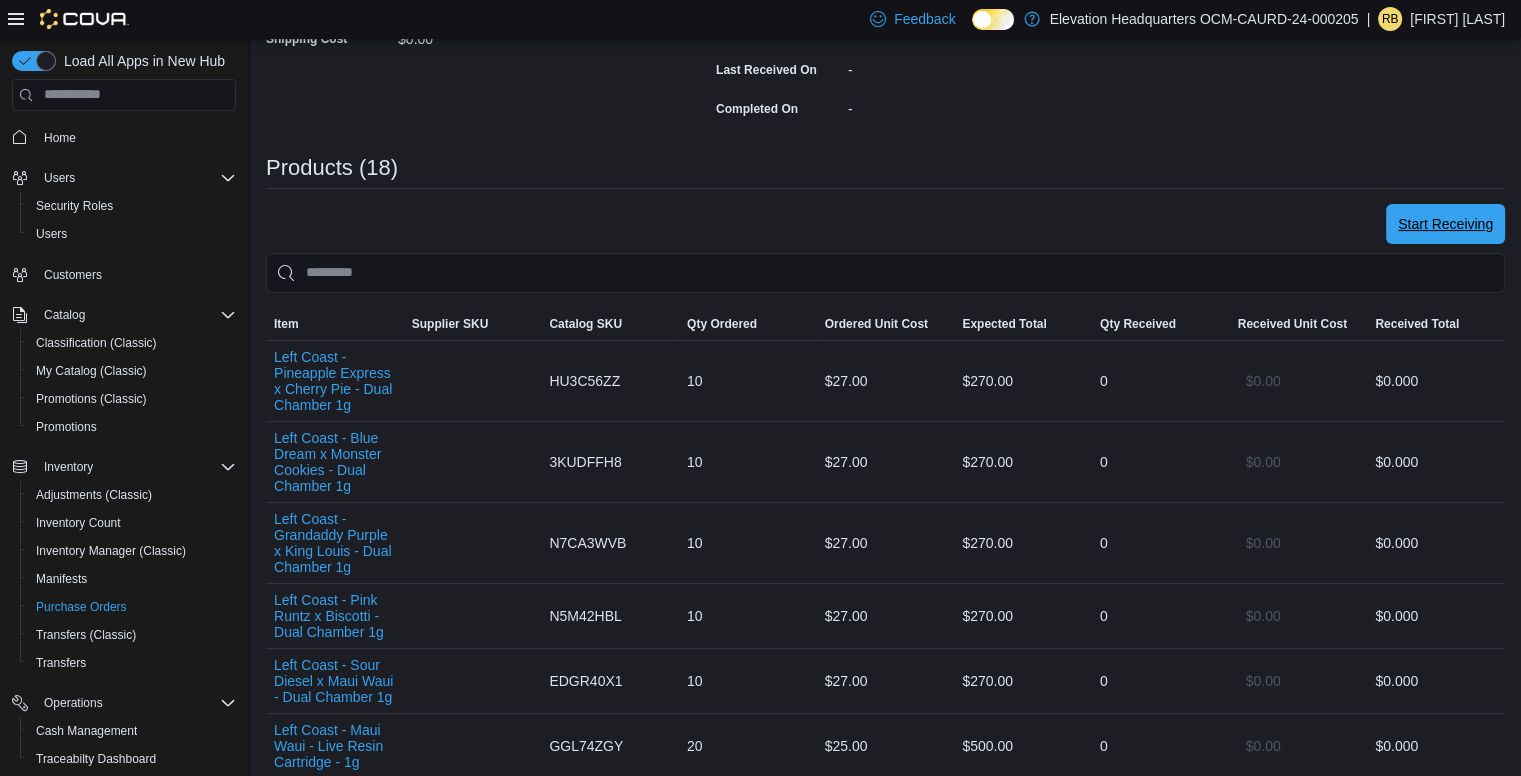 click on "Start Receiving" at bounding box center (1445, 224) 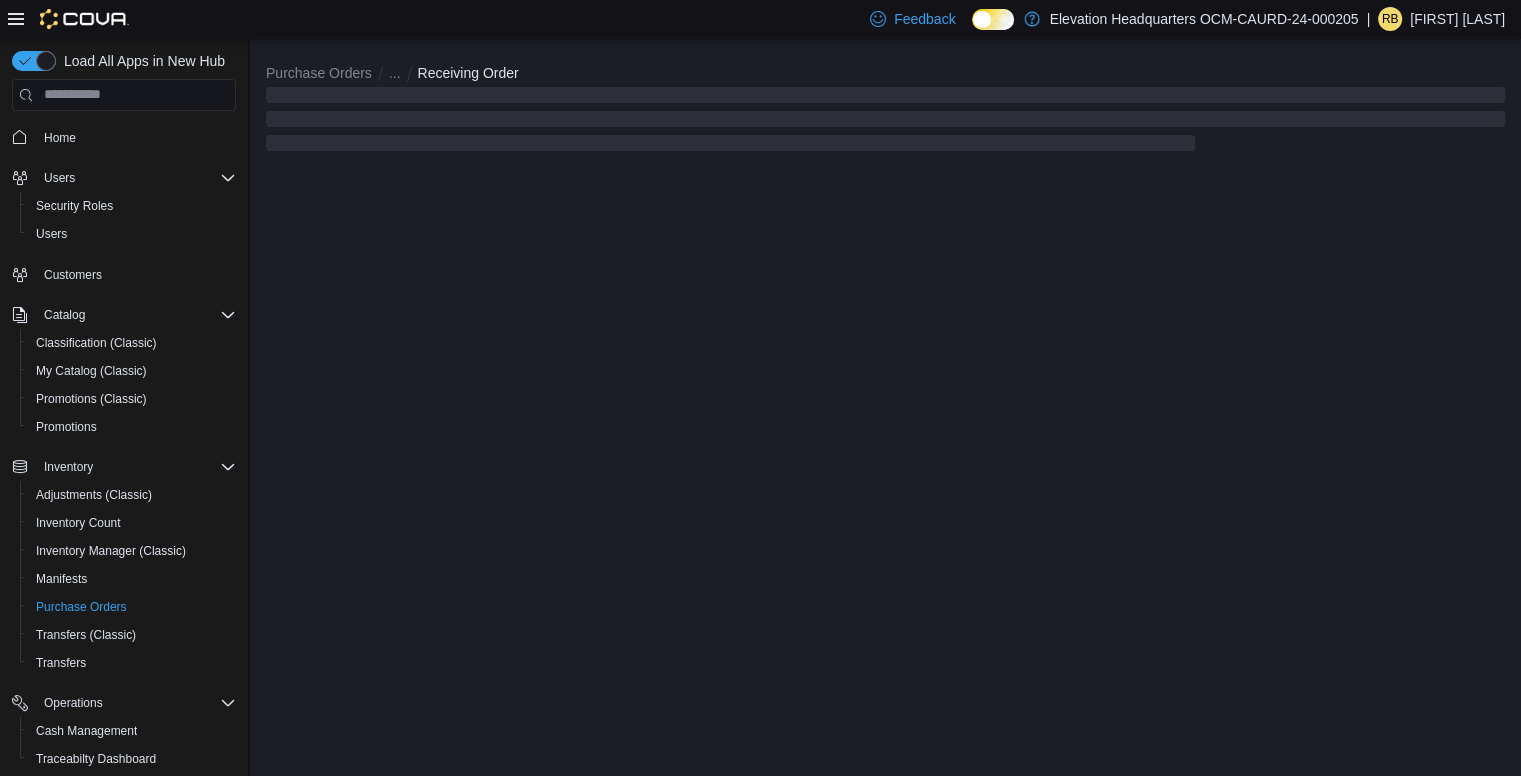 scroll, scrollTop: 0, scrollLeft: 0, axis: both 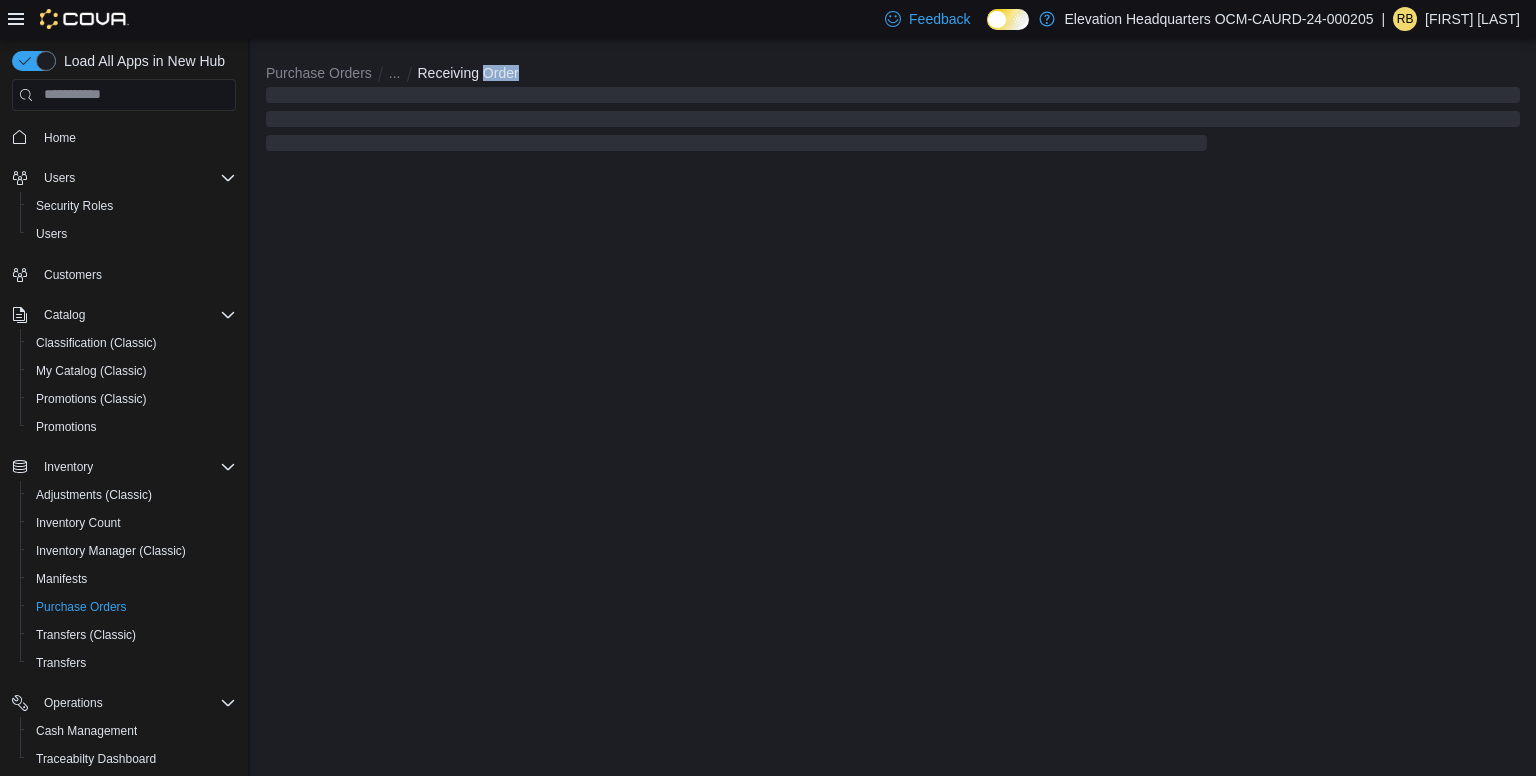 click on "Purchase Orders ... Receiving Order" at bounding box center [893, 407] 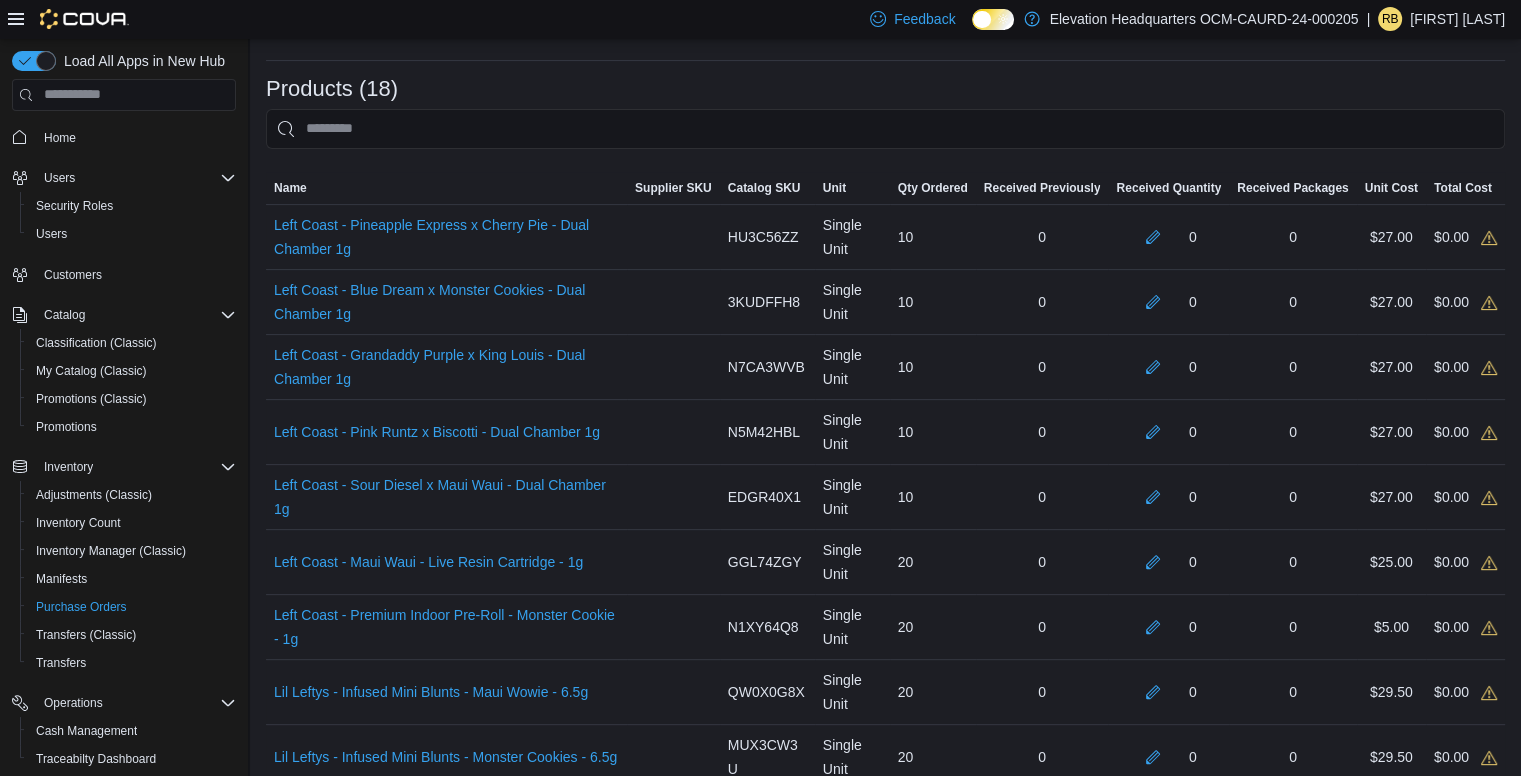 scroll, scrollTop: 440, scrollLeft: 0, axis: vertical 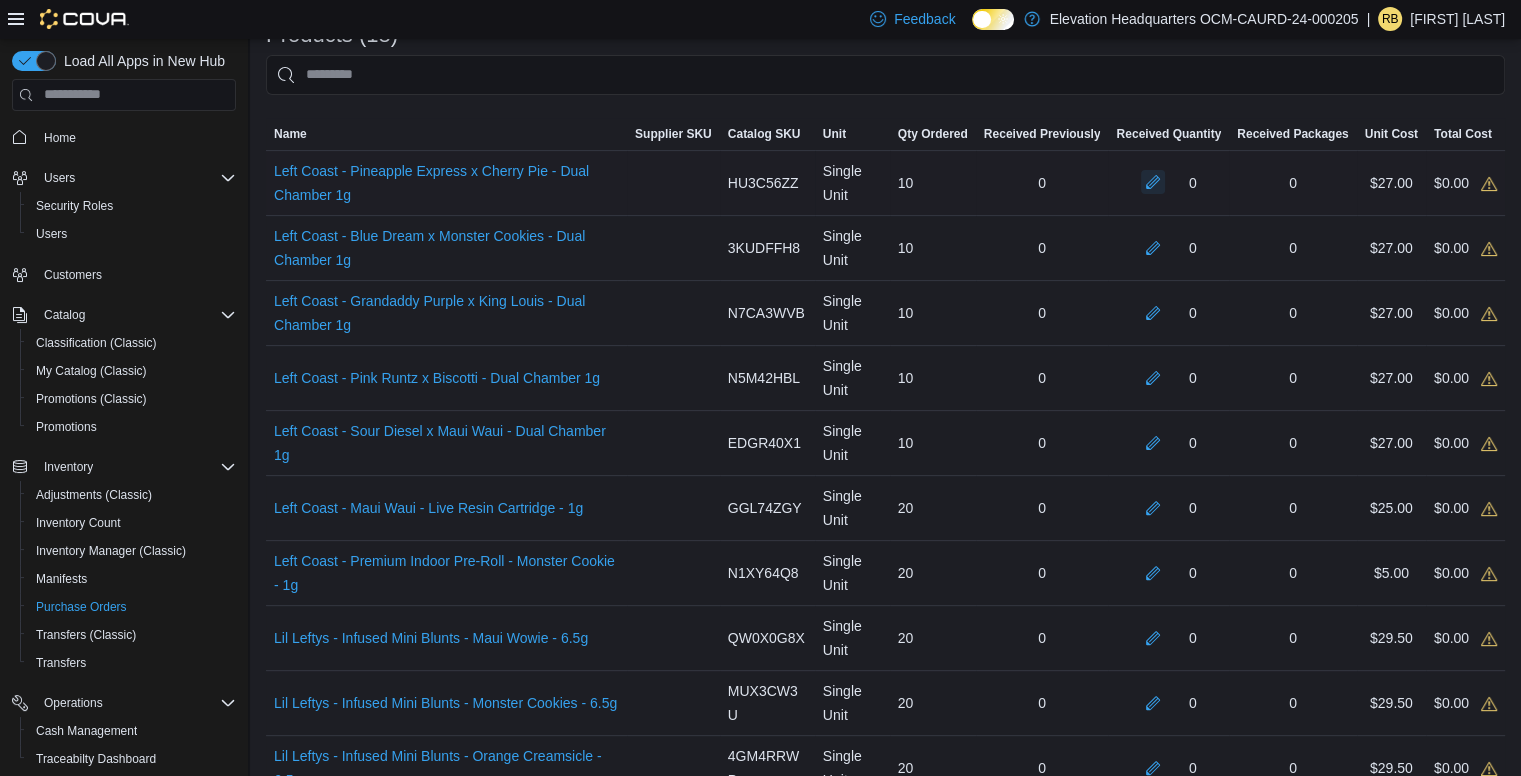 click at bounding box center [1153, 182] 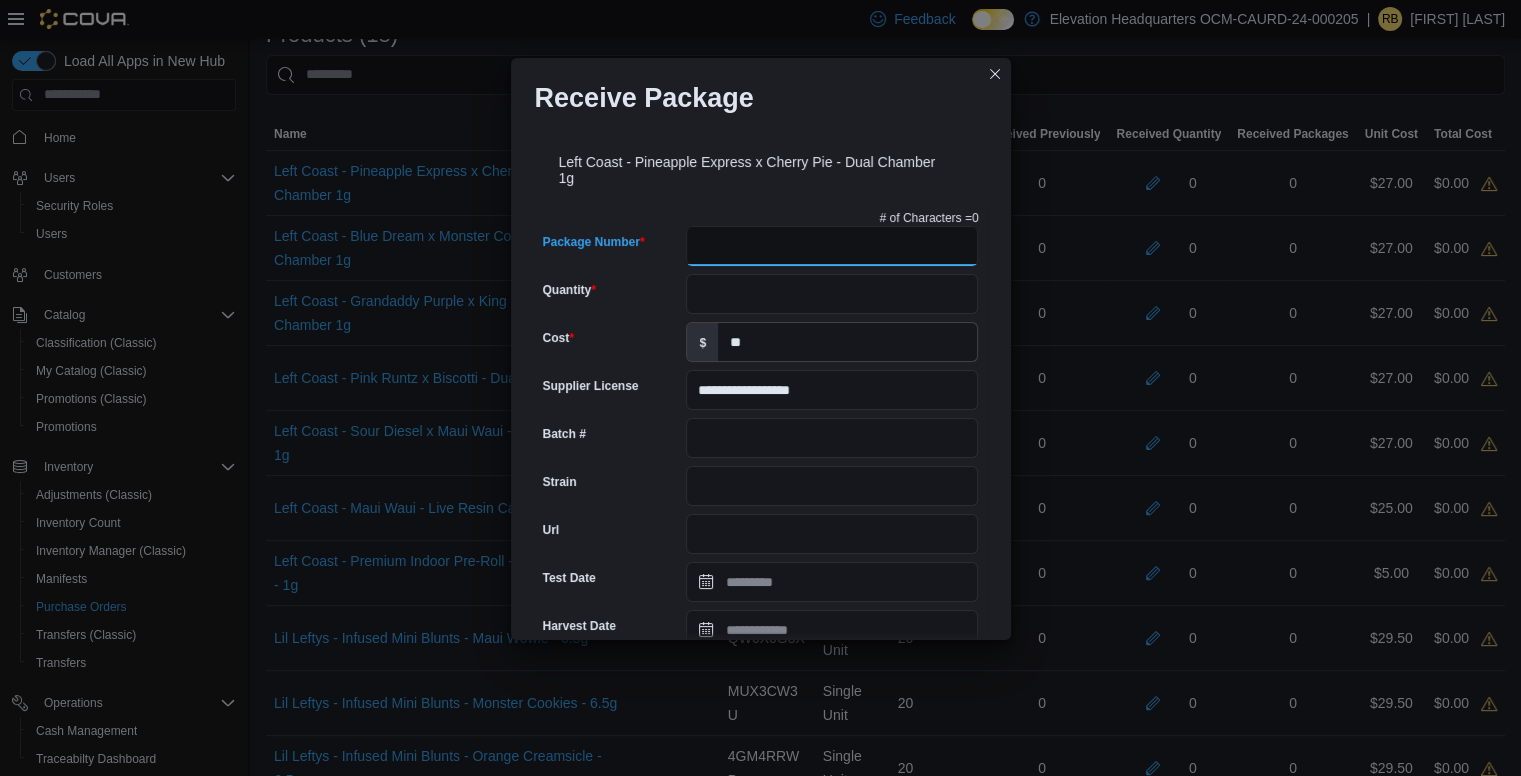 click on "Package Number" at bounding box center (832, 246) 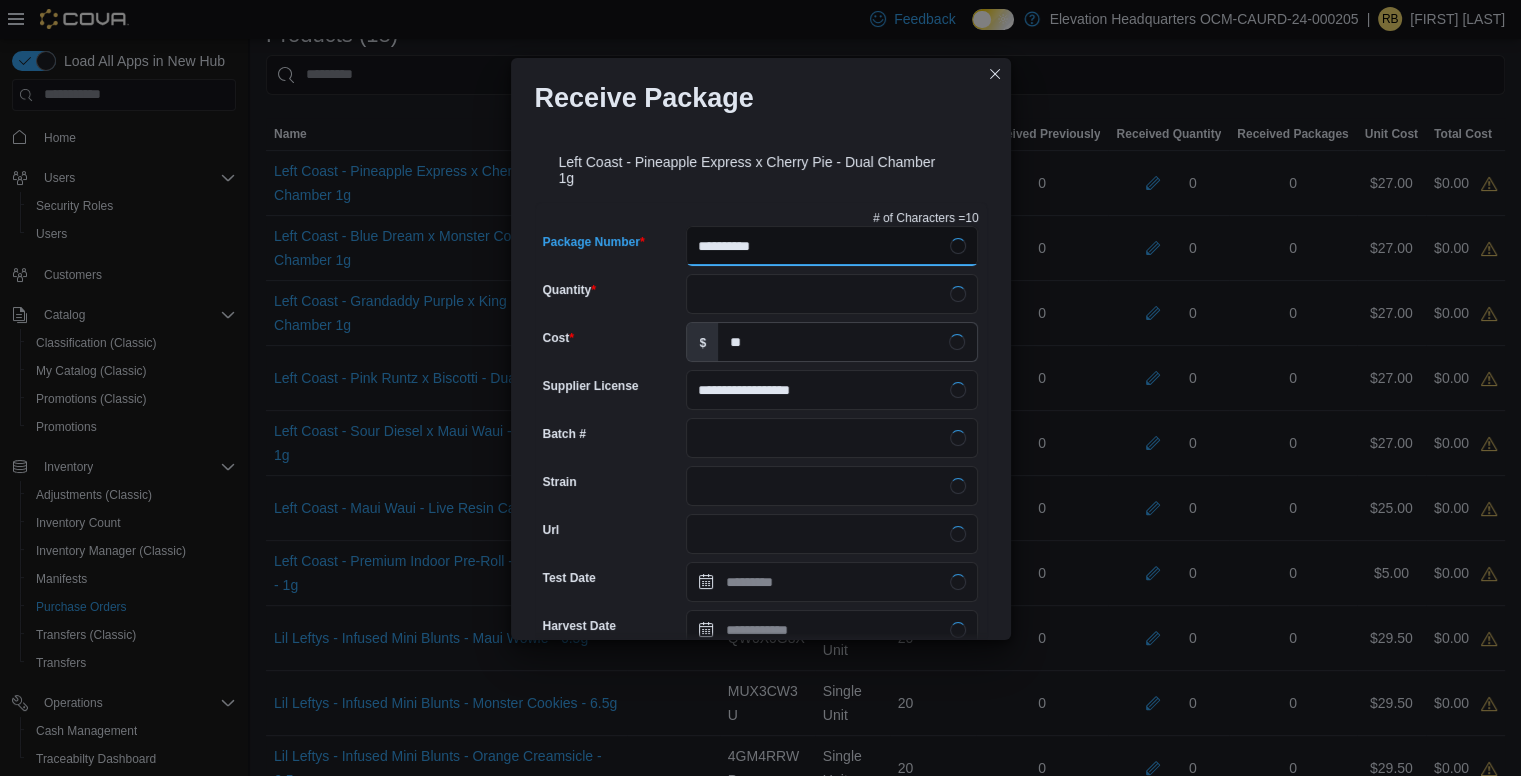 type on "**********" 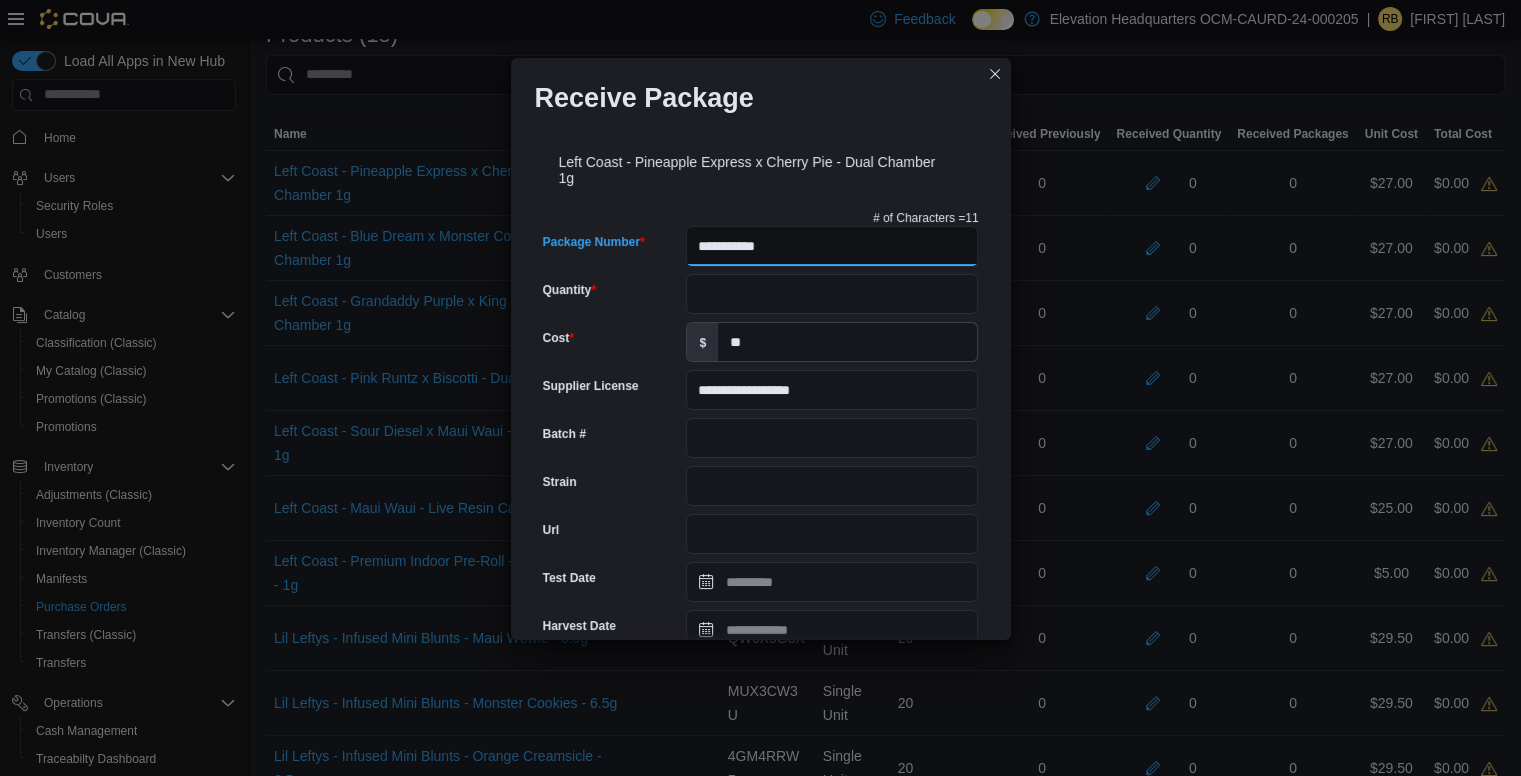 type on "**********" 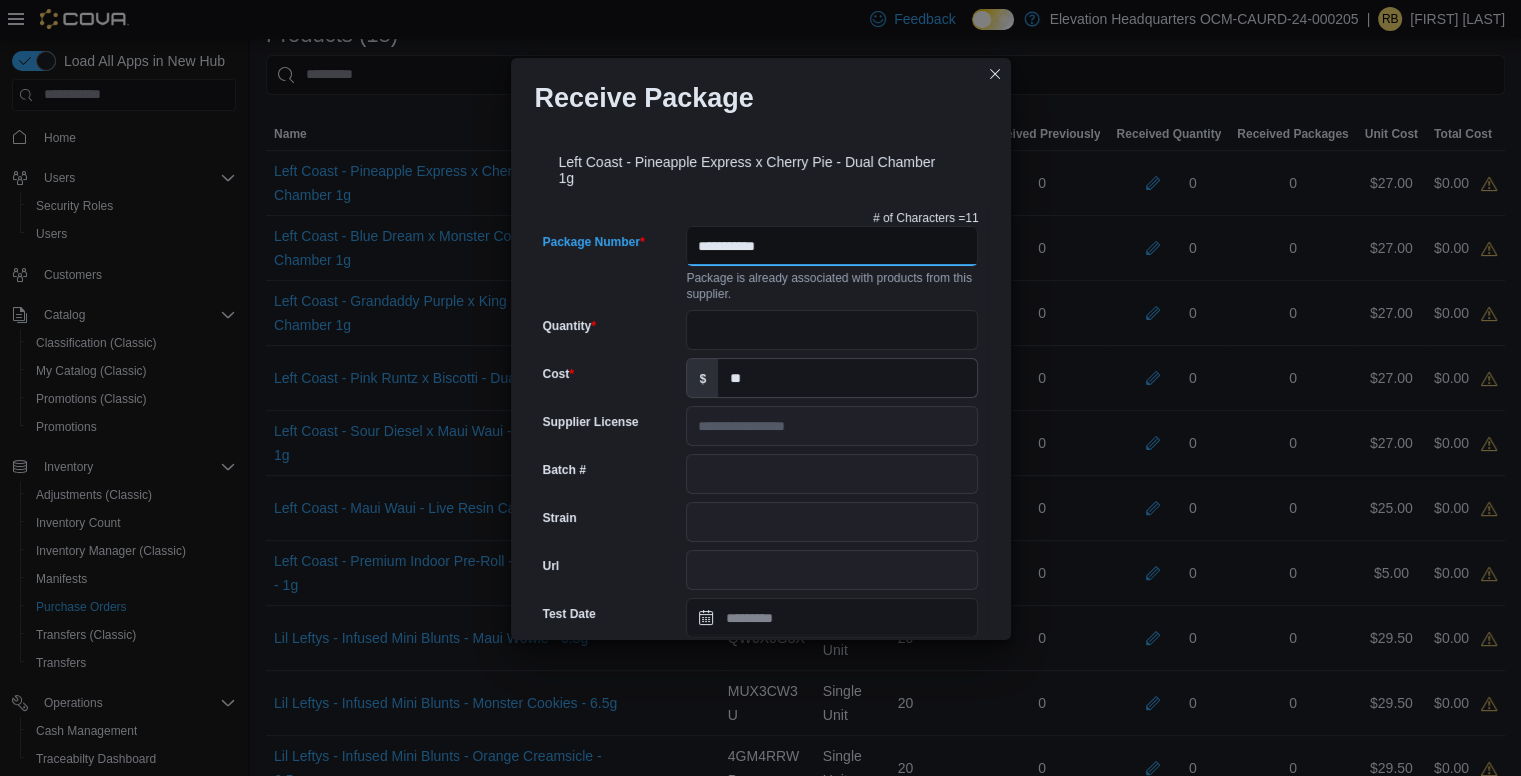 type on "**********" 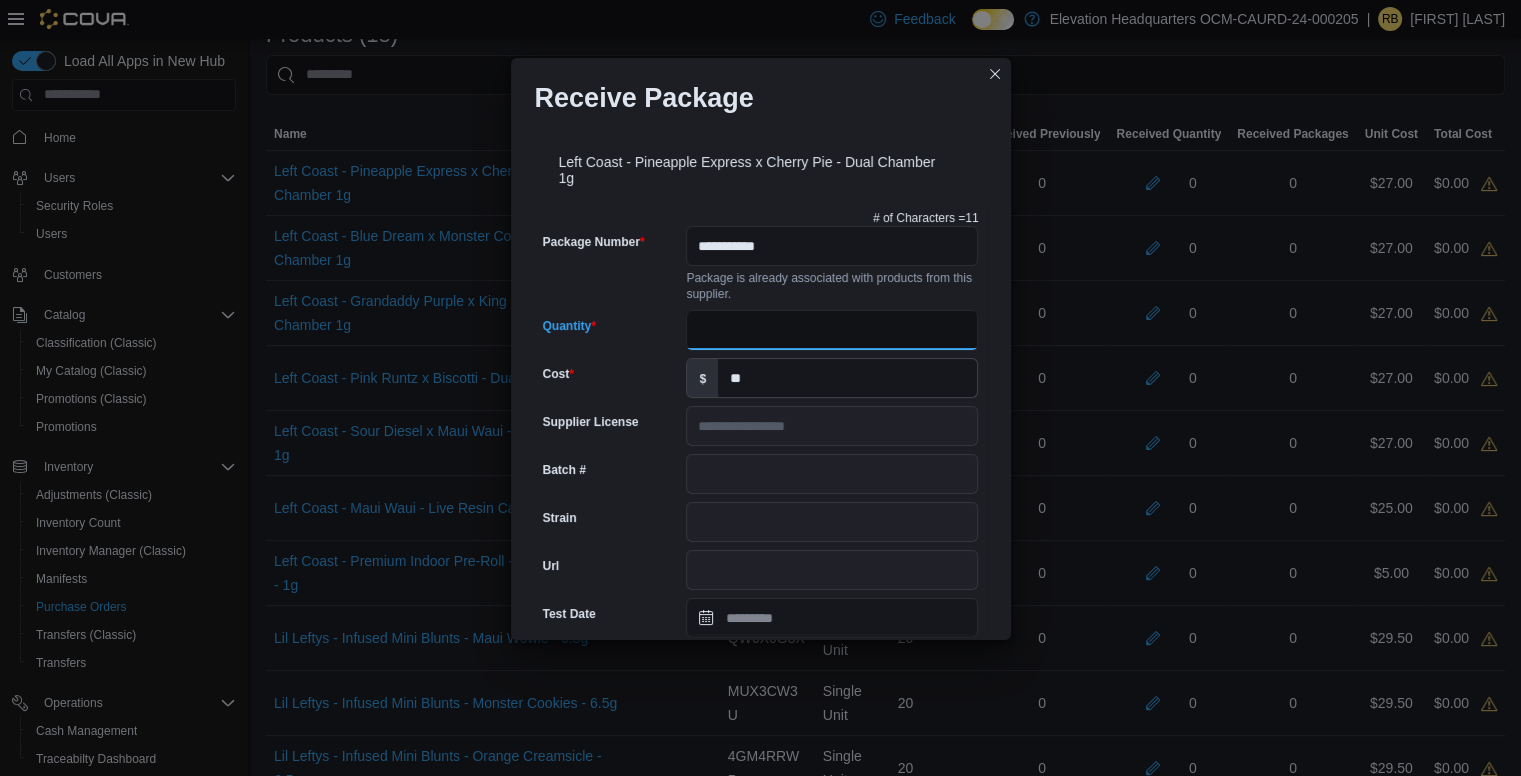 click on "Quantity" at bounding box center [832, 330] 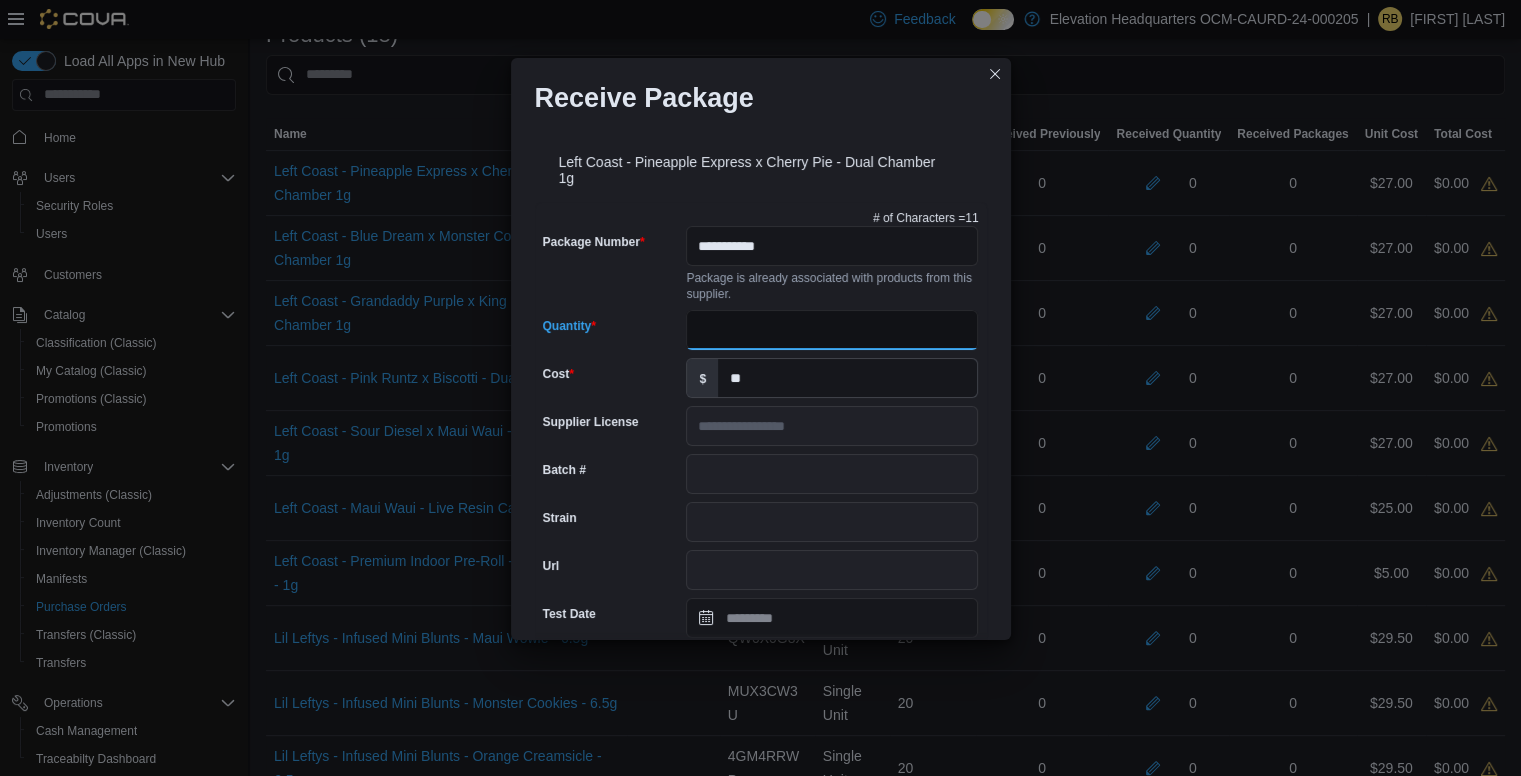 type on "**" 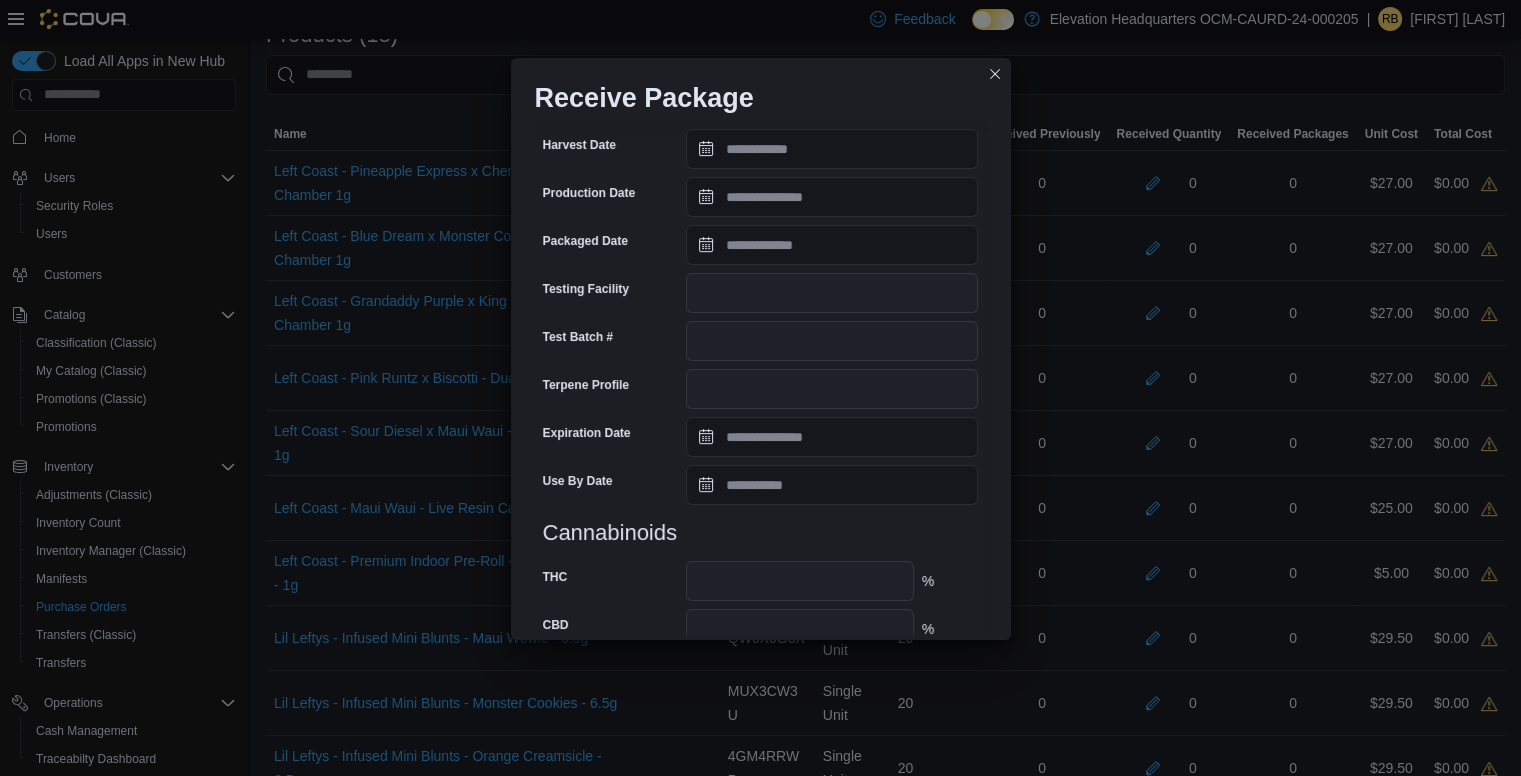 scroll, scrollTop: 661, scrollLeft: 0, axis: vertical 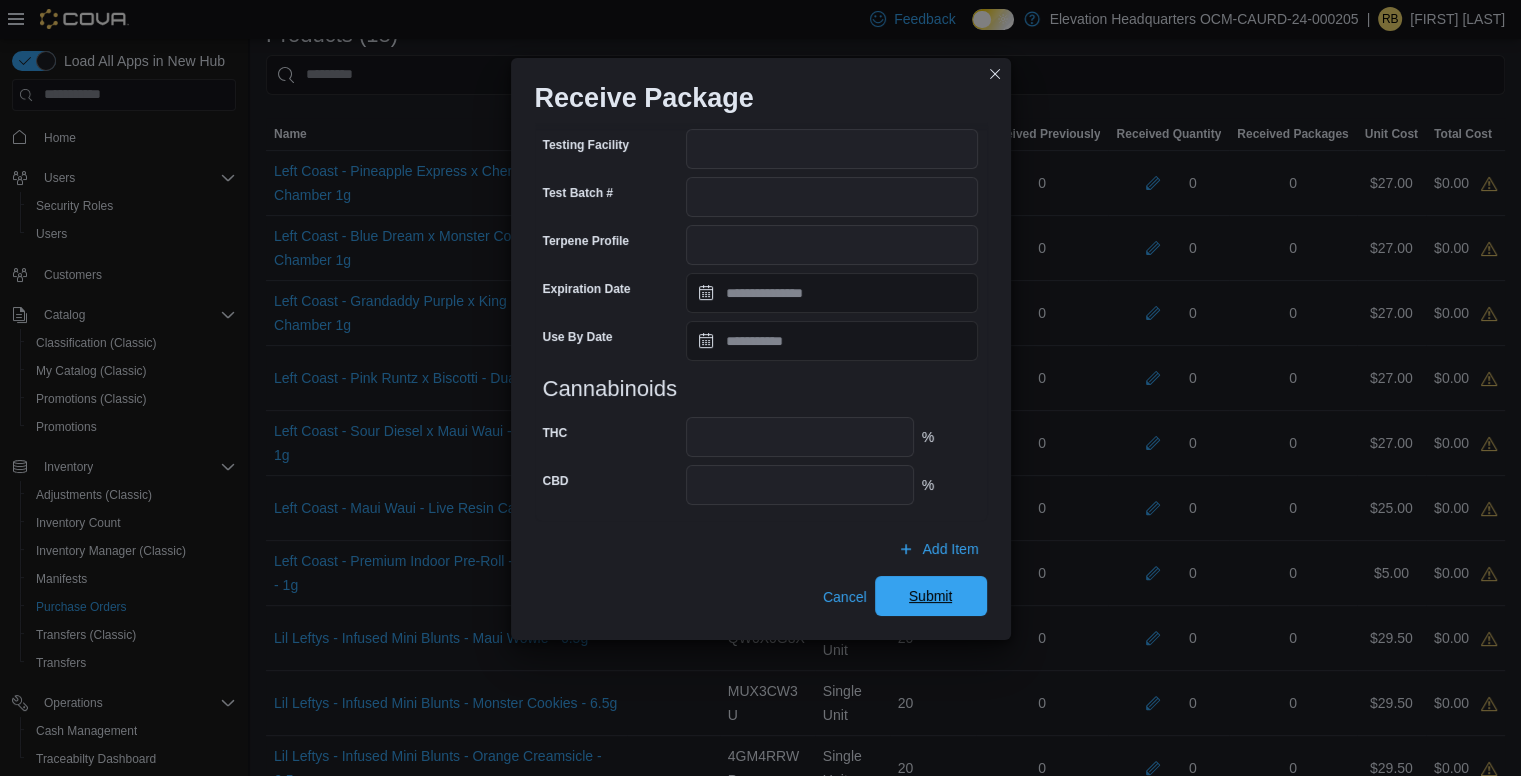 click on "Submit" at bounding box center (931, 596) 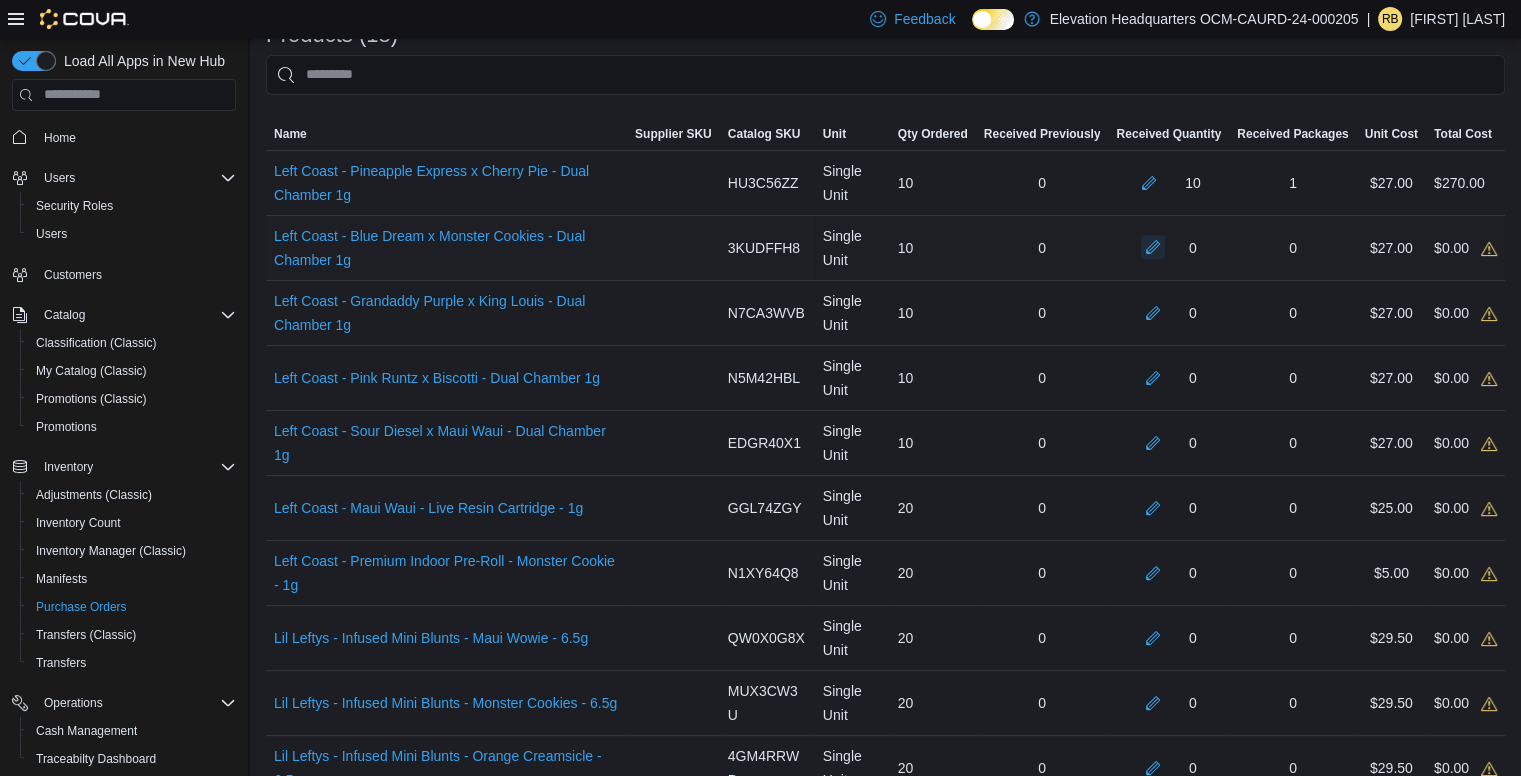 click at bounding box center (1153, 247) 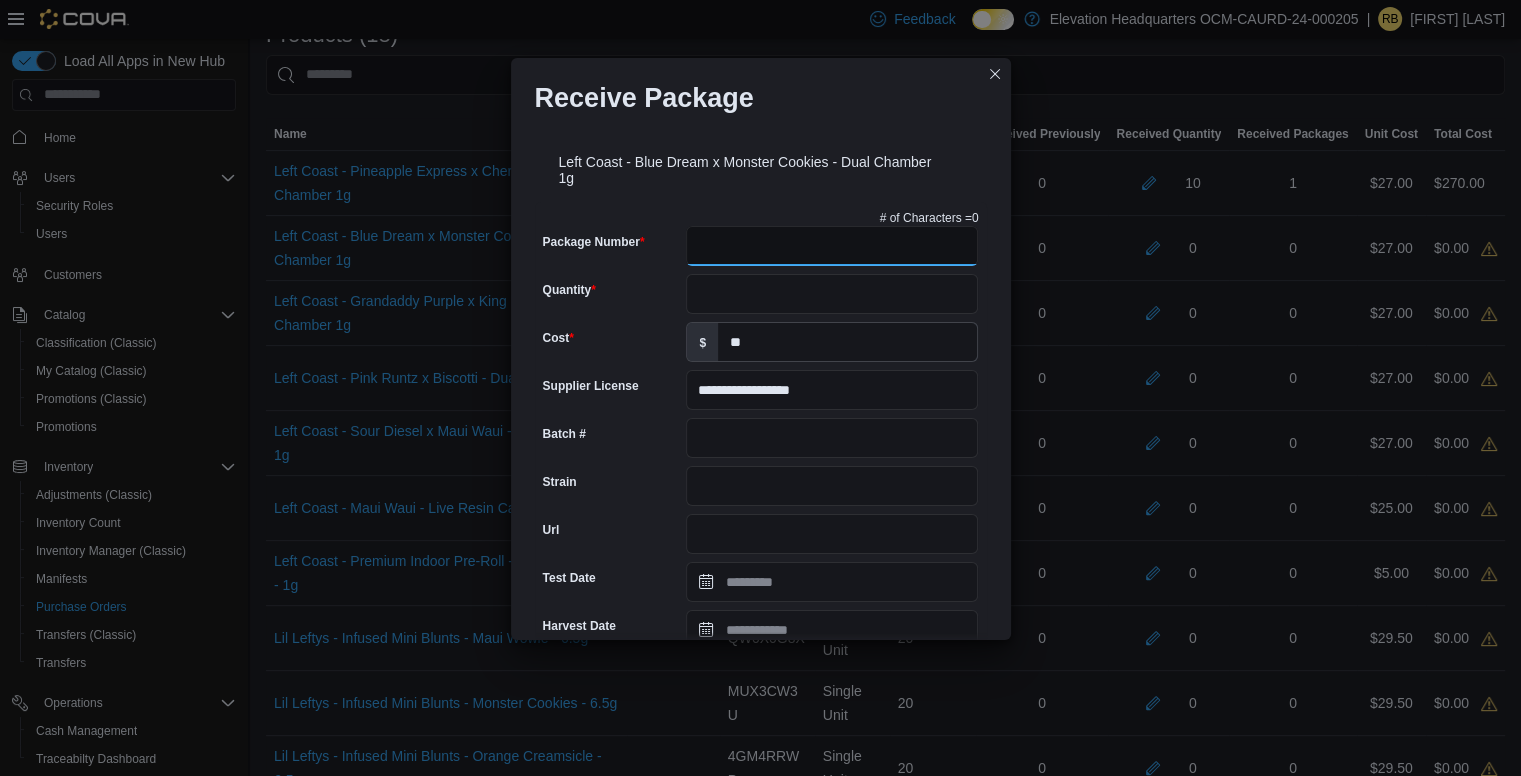 click on "Package Number" at bounding box center (832, 246) 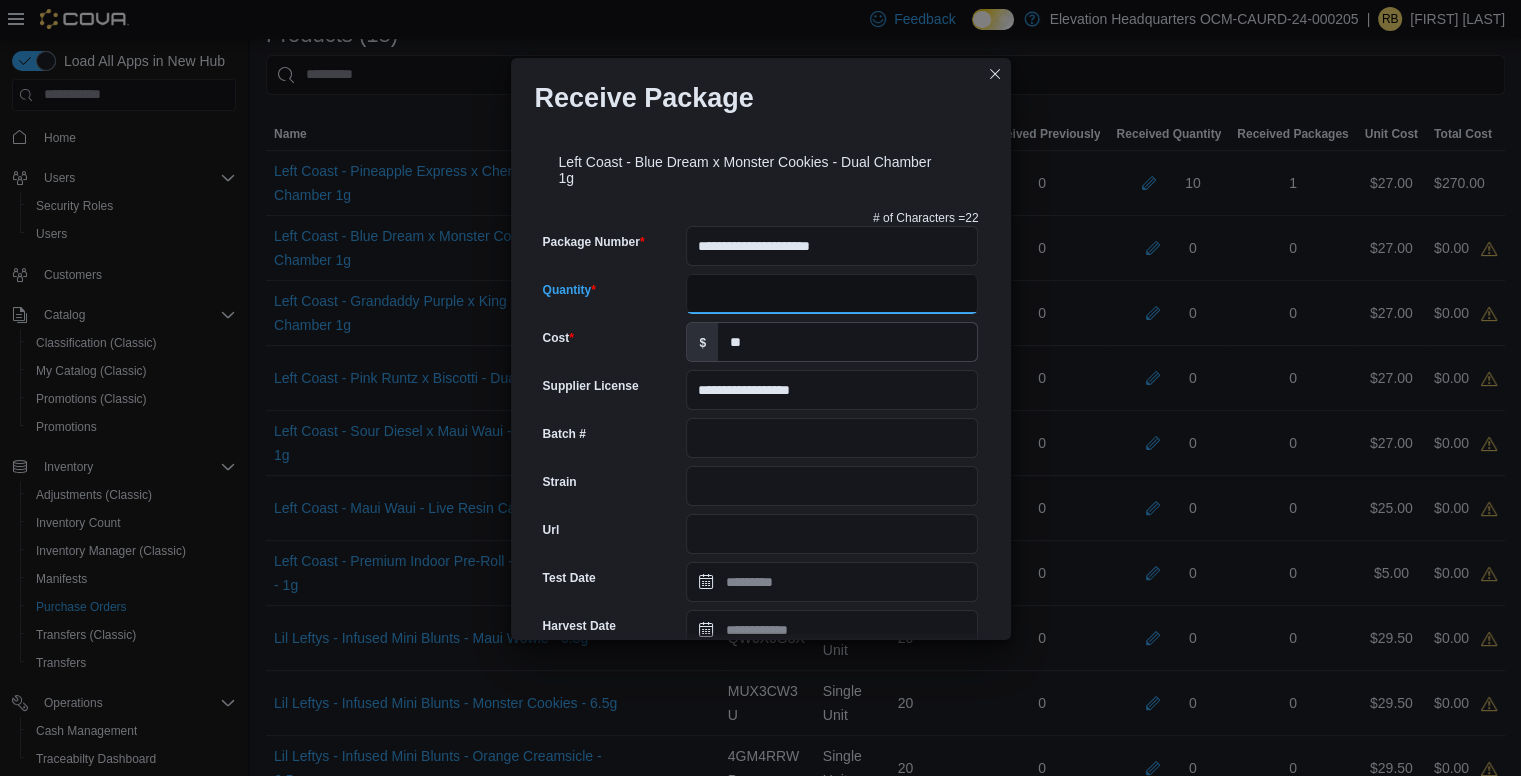 click on "Quantity" at bounding box center [832, 294] 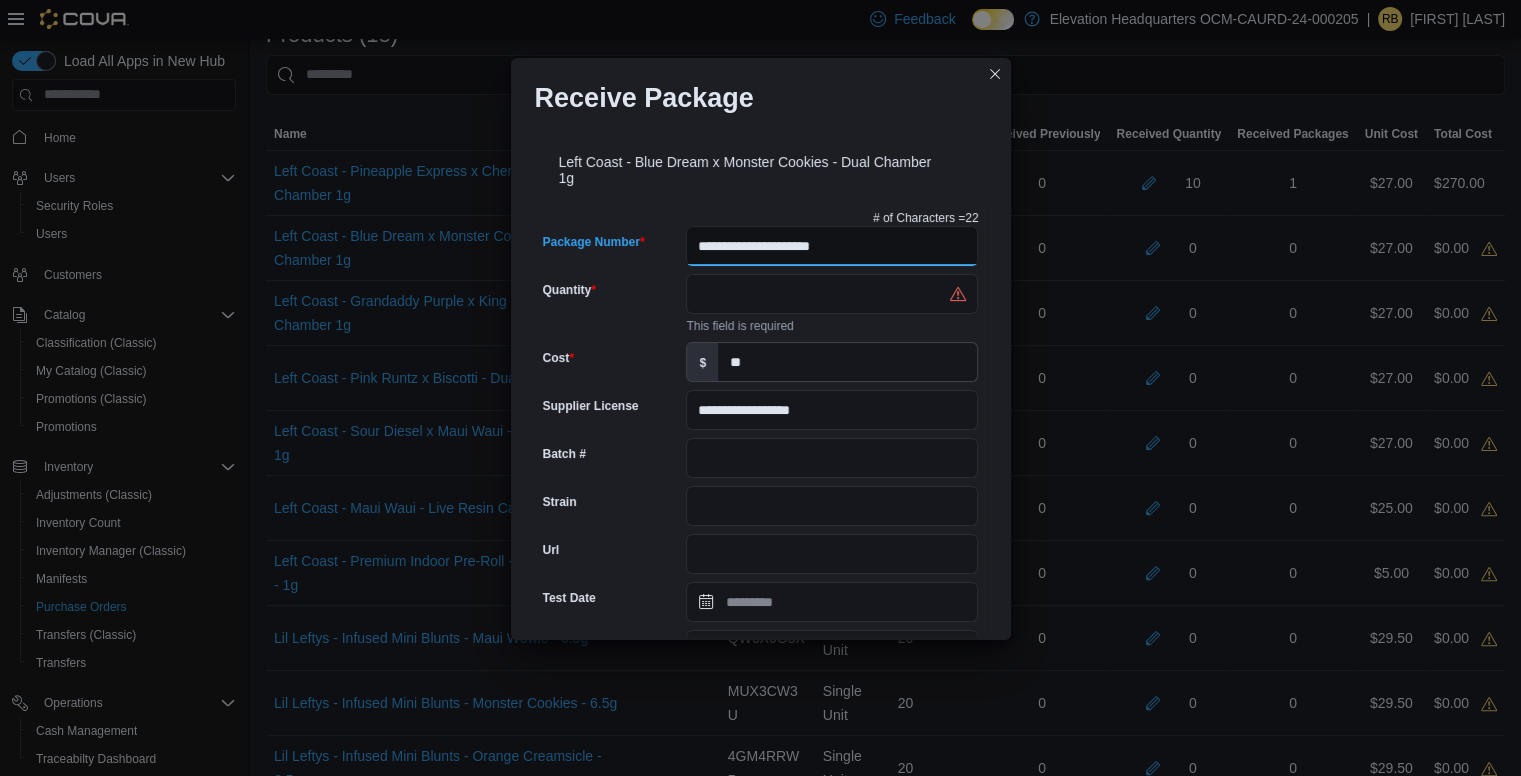 click on "**********" at bounding box center [832, 246] 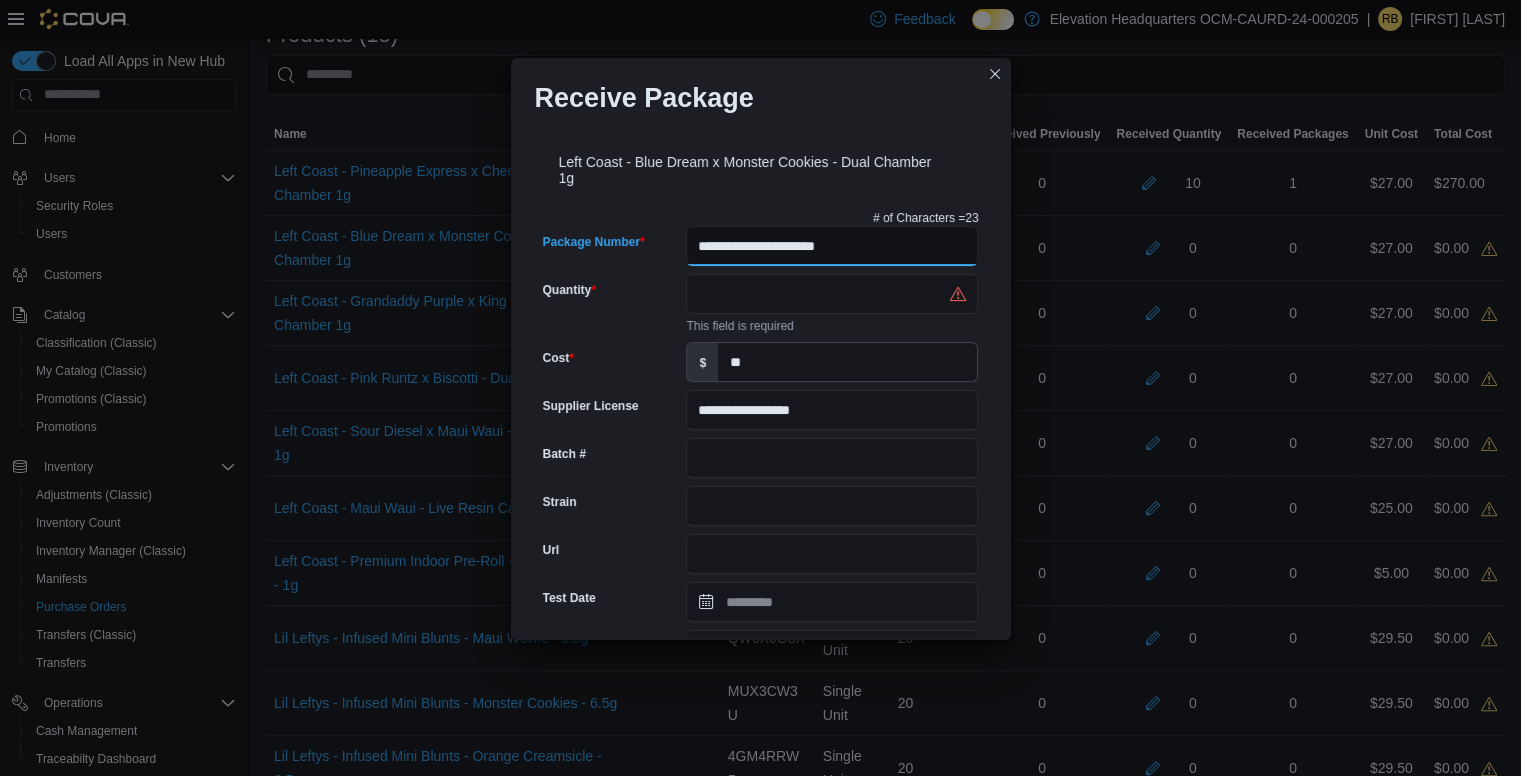type on "**********" 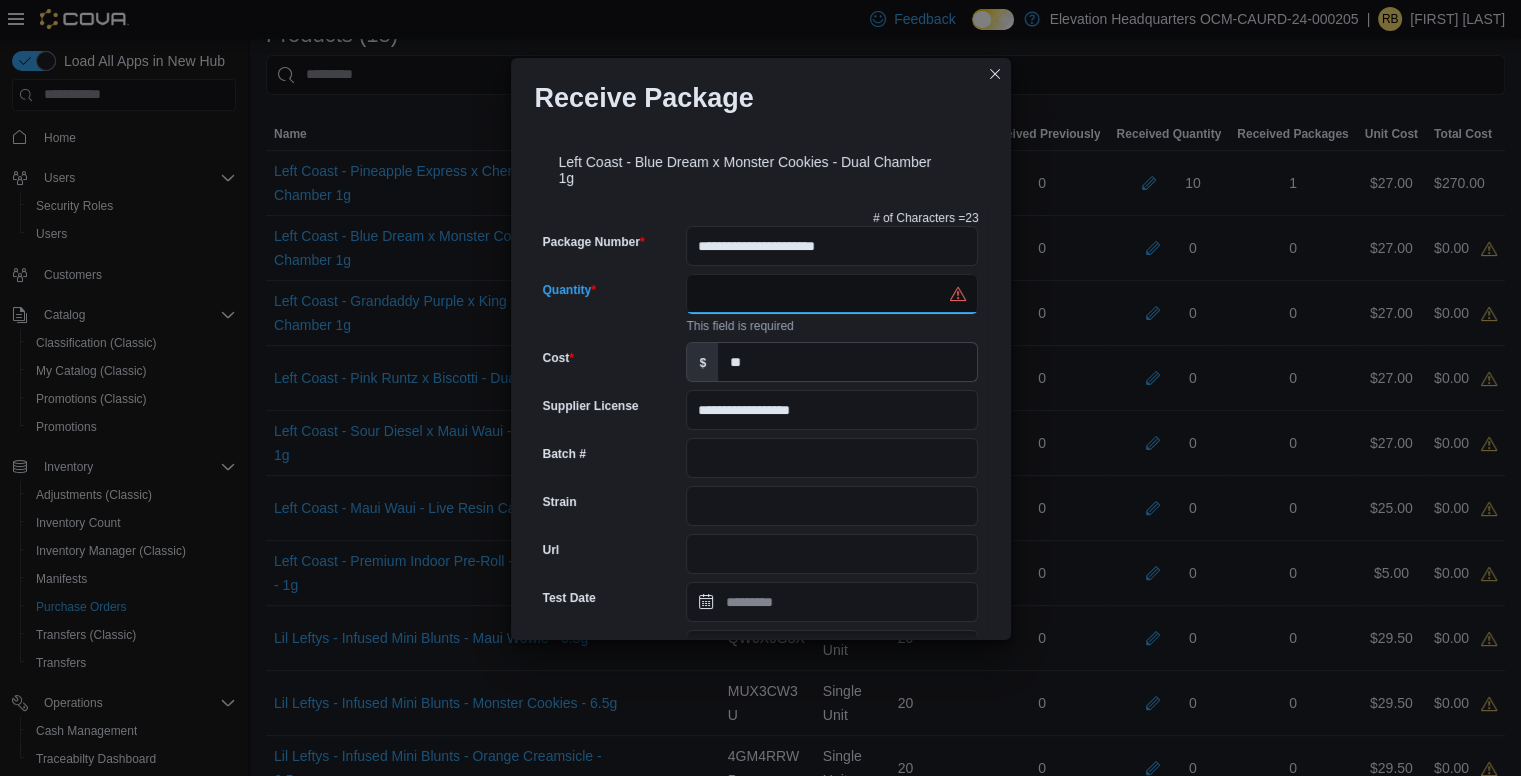 click on "Quantity" at bounding box center [832, 294] 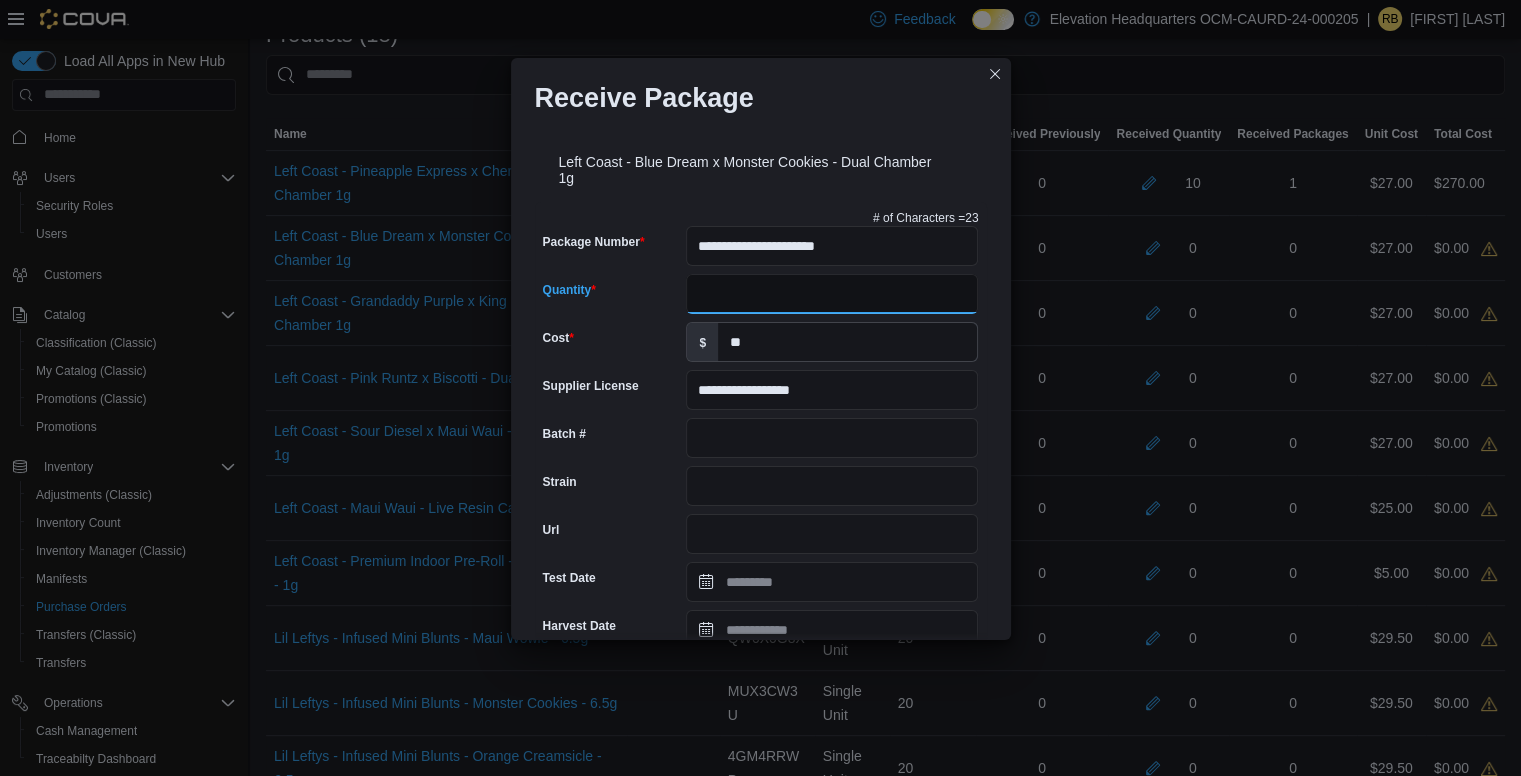type on "**" 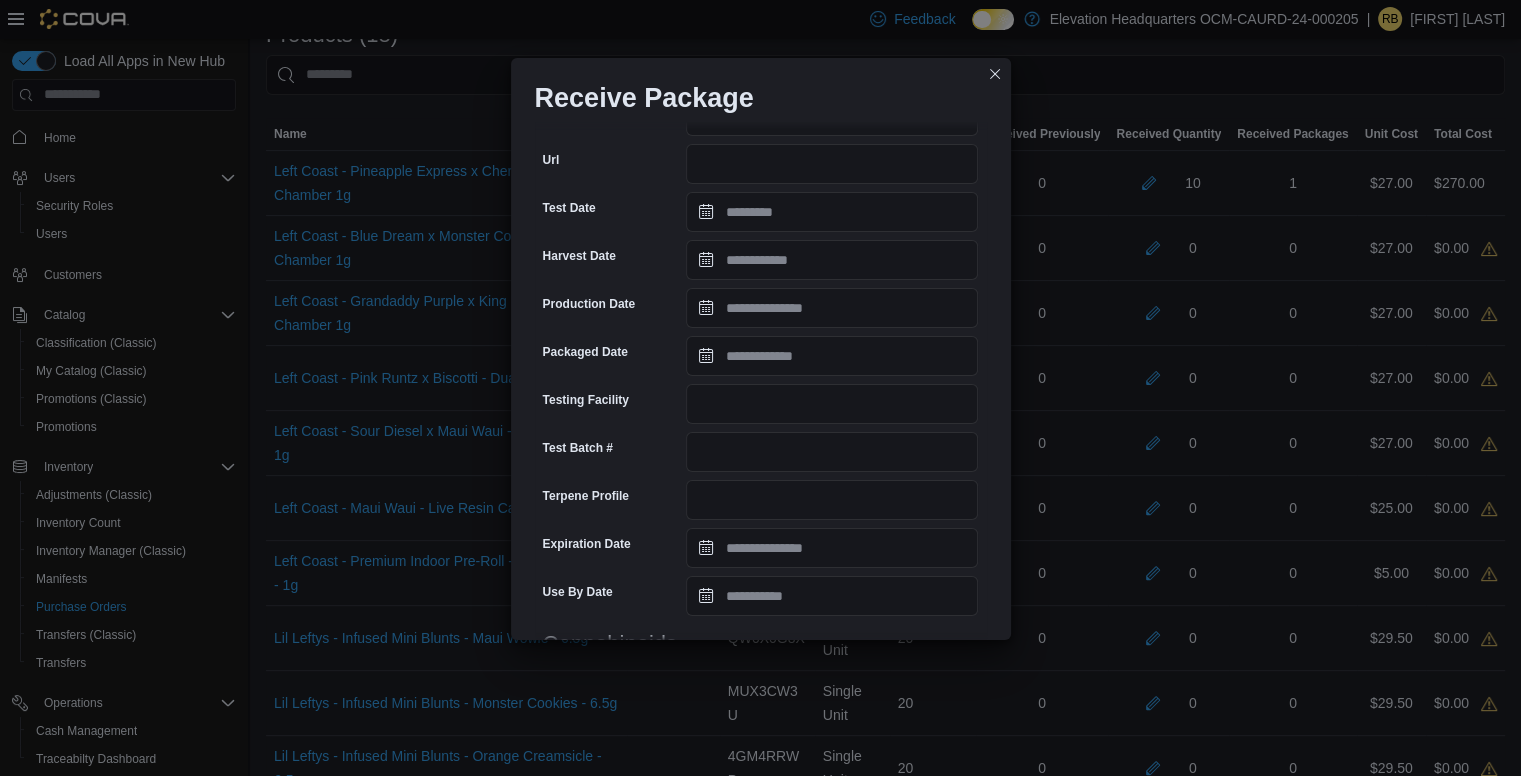 scroll, scrollTop: 681, scrollLeft: 0, axis: vertical 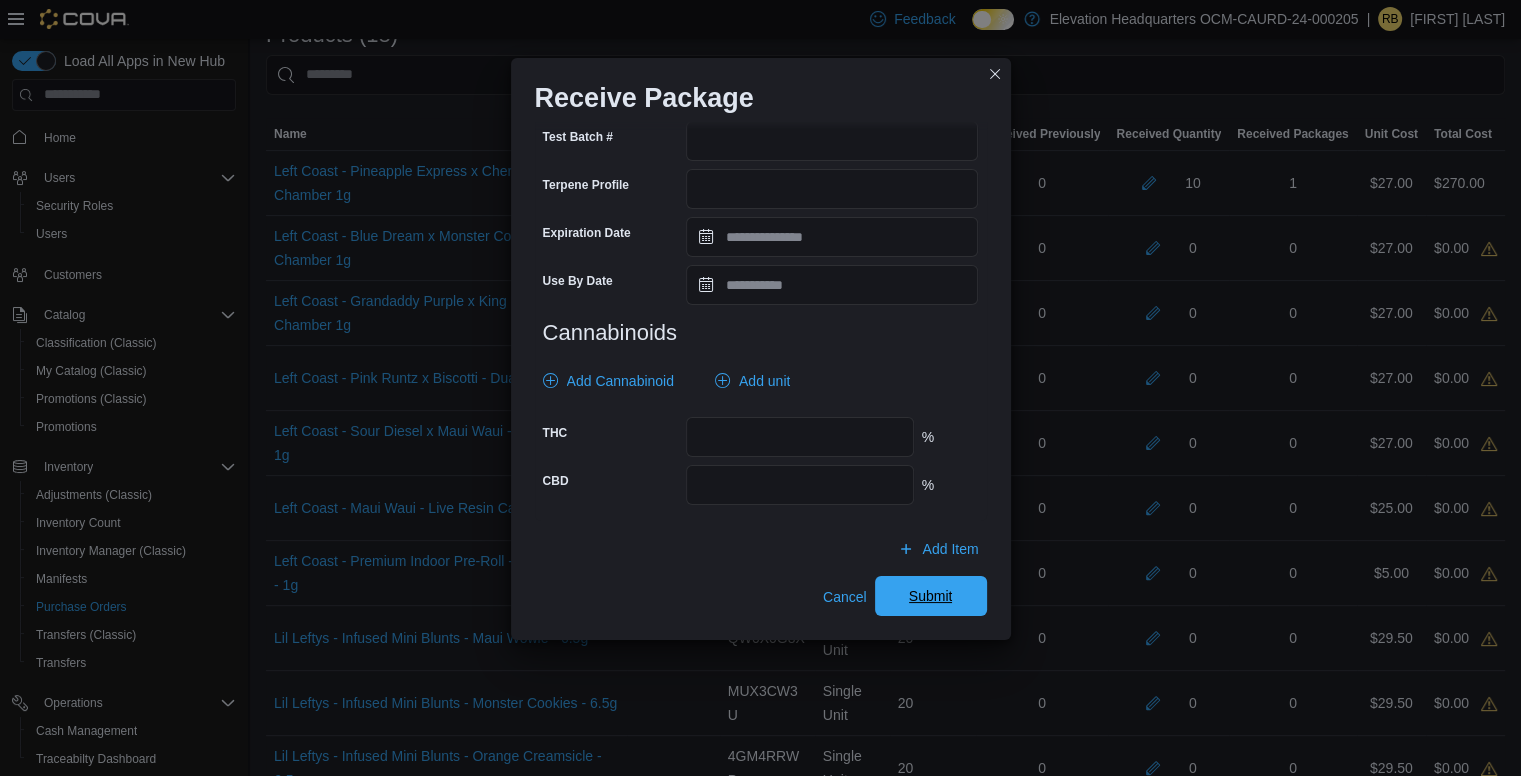 click on "Submit" at bounding box center [931, 596] 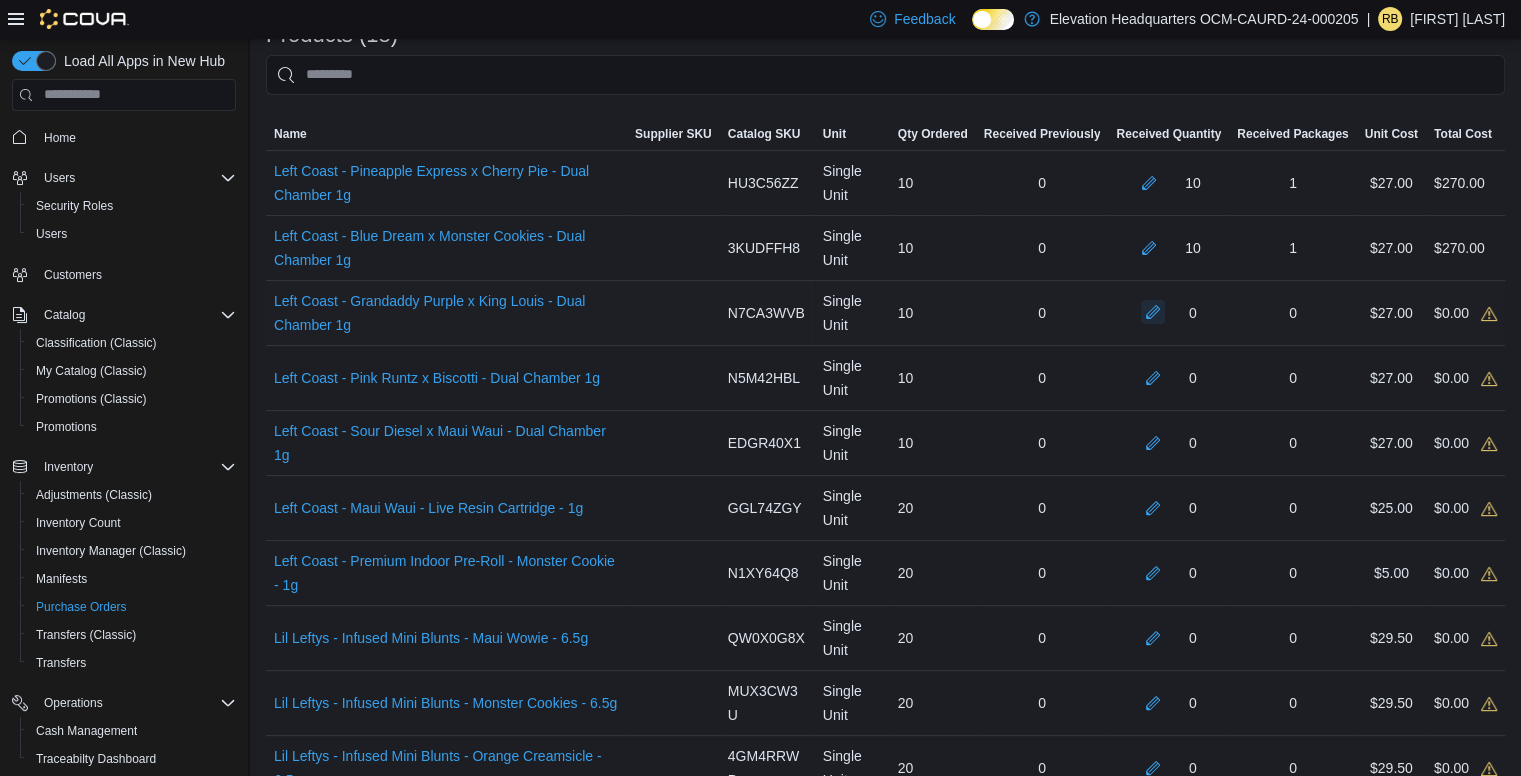 click at bounding box center [1153, 312] 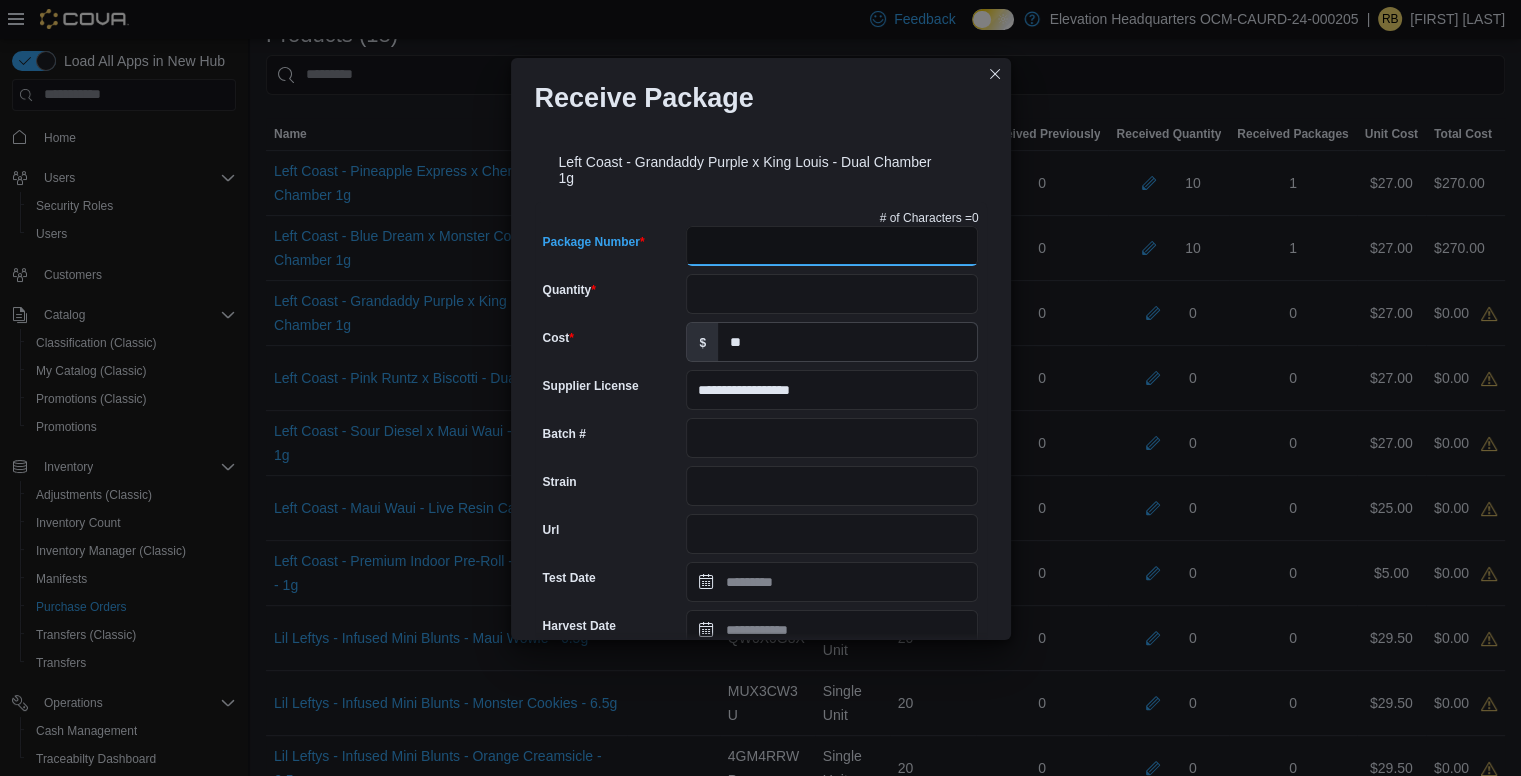 click on "Package Number" at bounding box center [832, 246] 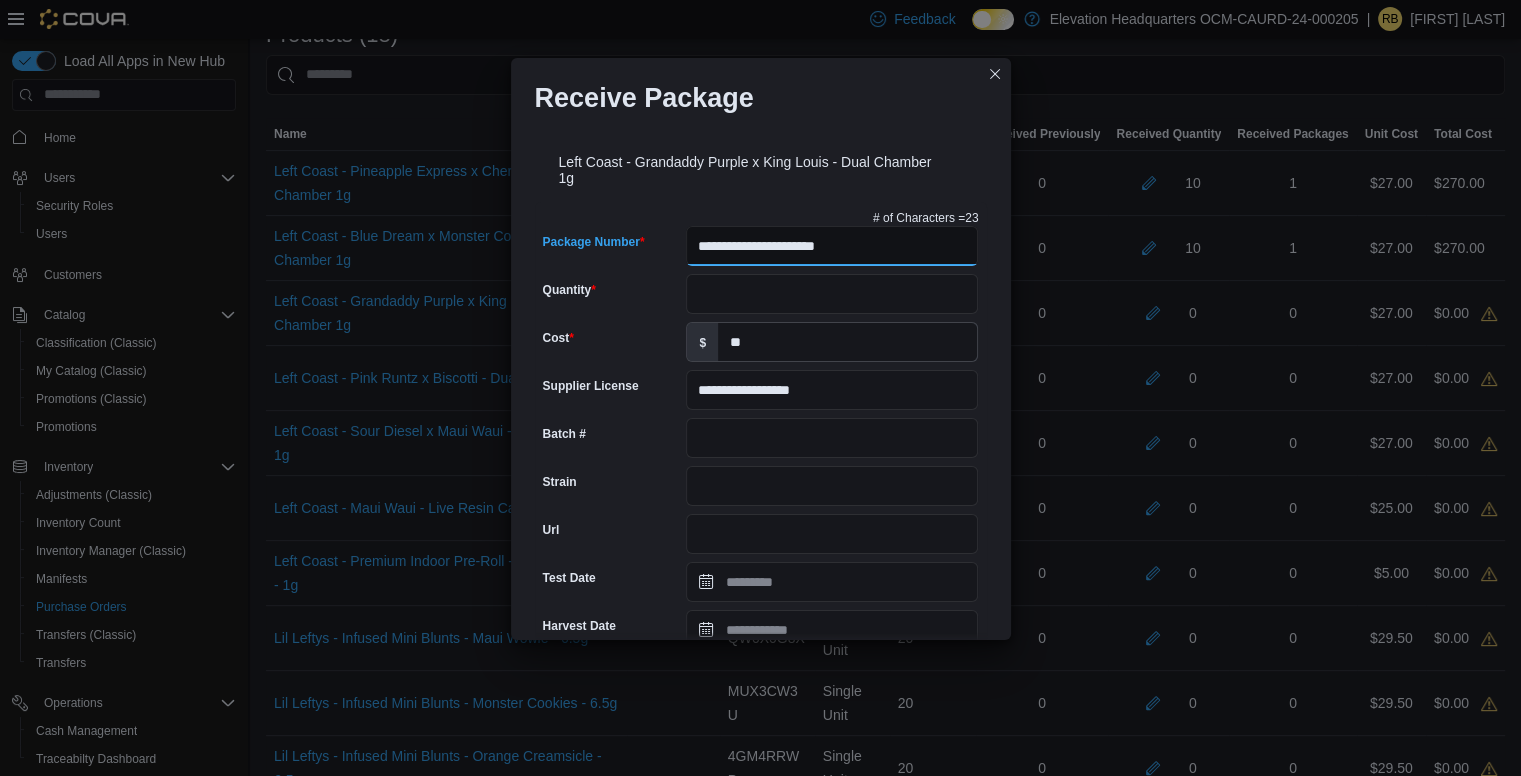 type on "**********" 